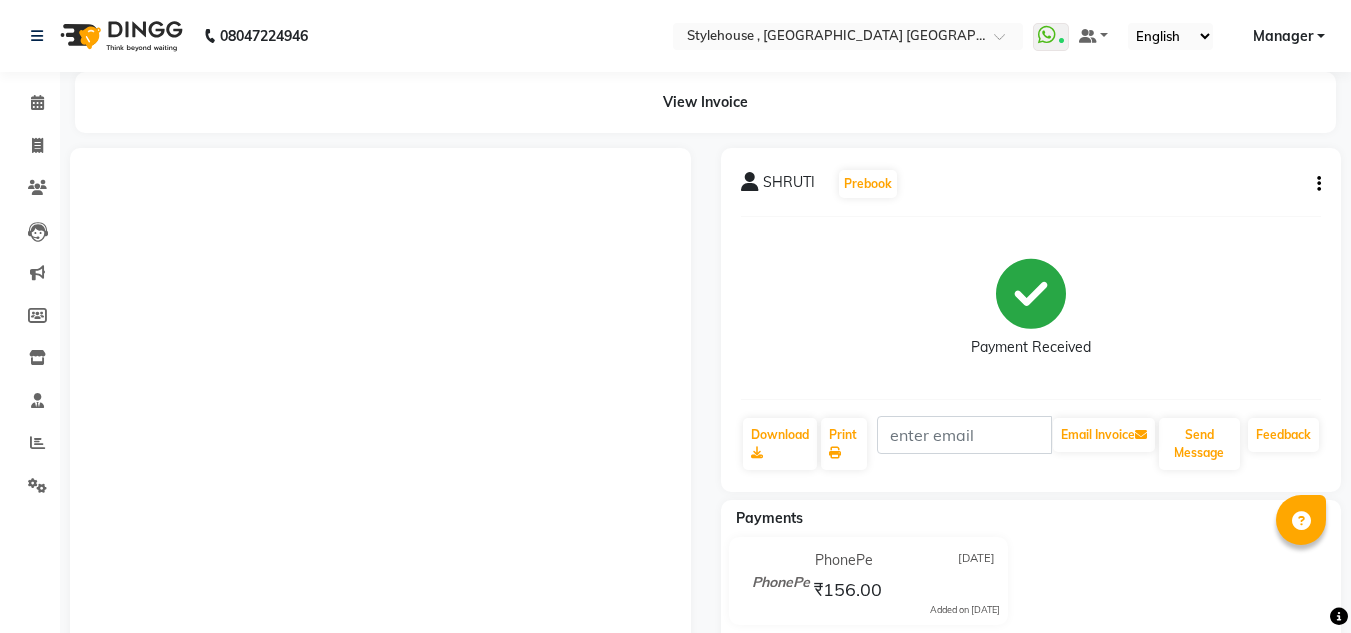 scroll, scrollTop: 0, scrollLeft: 0, axis: both 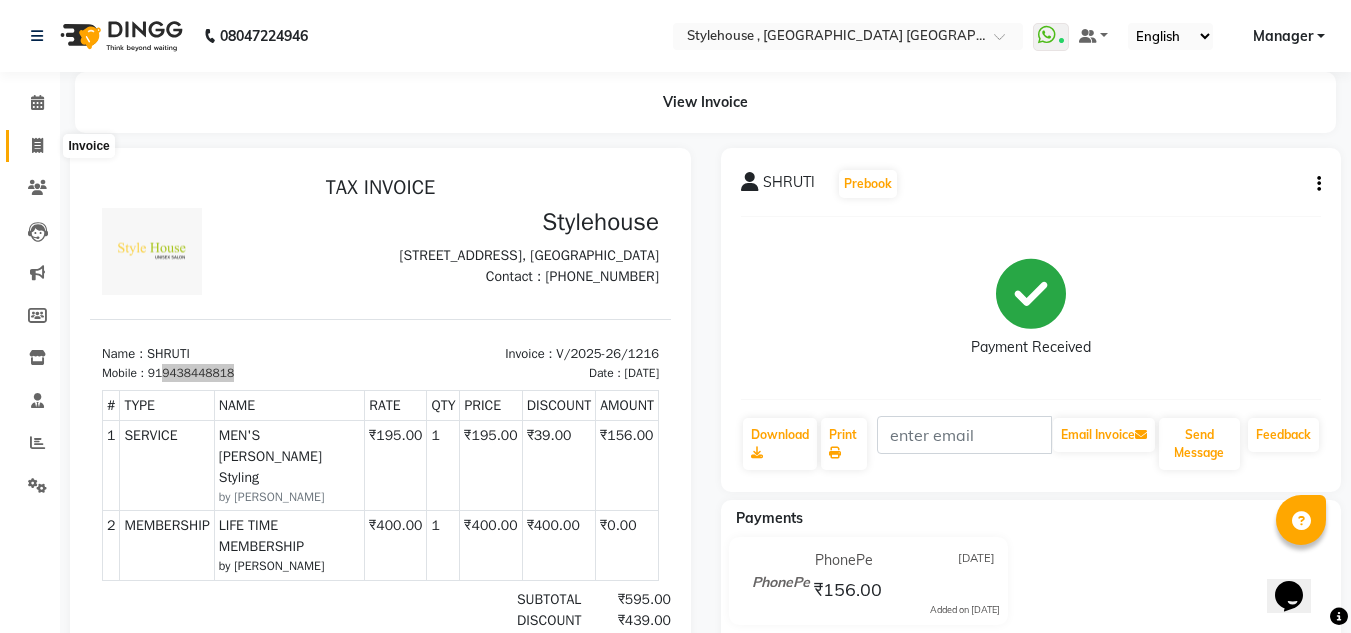 click 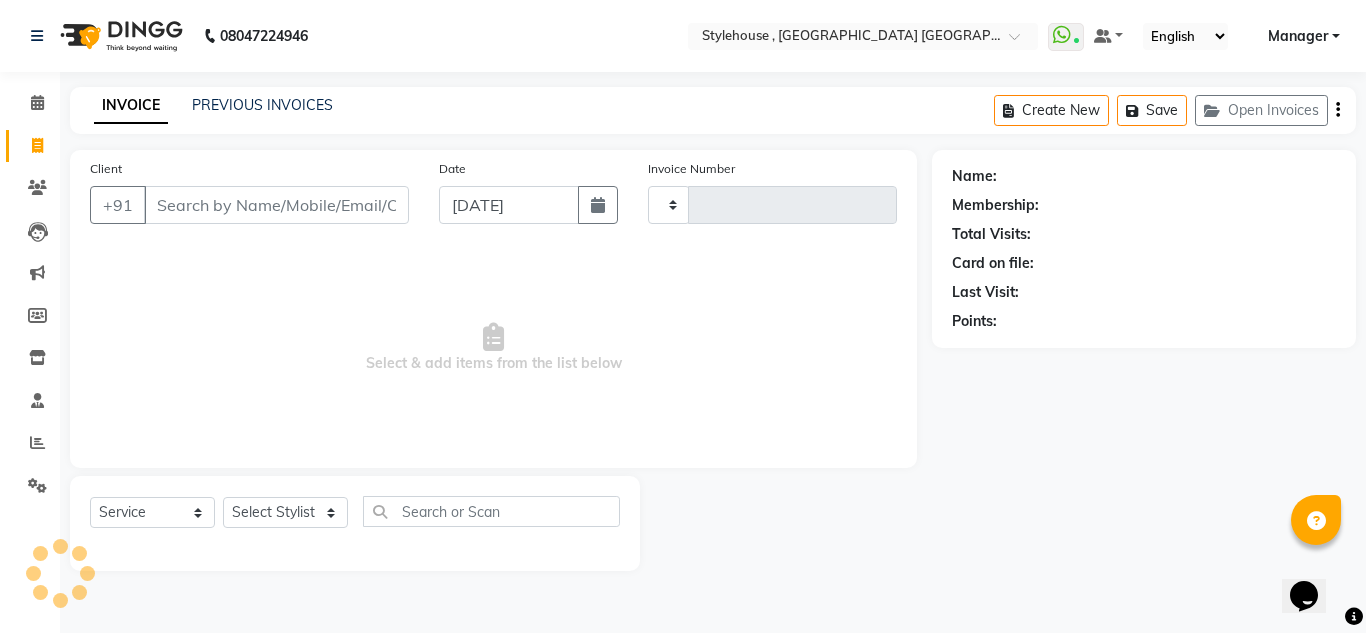 drag, startPoint x: 159, startPoint y: 203, endPoint x: 144, endPoint y: 169, distance: 37.161808 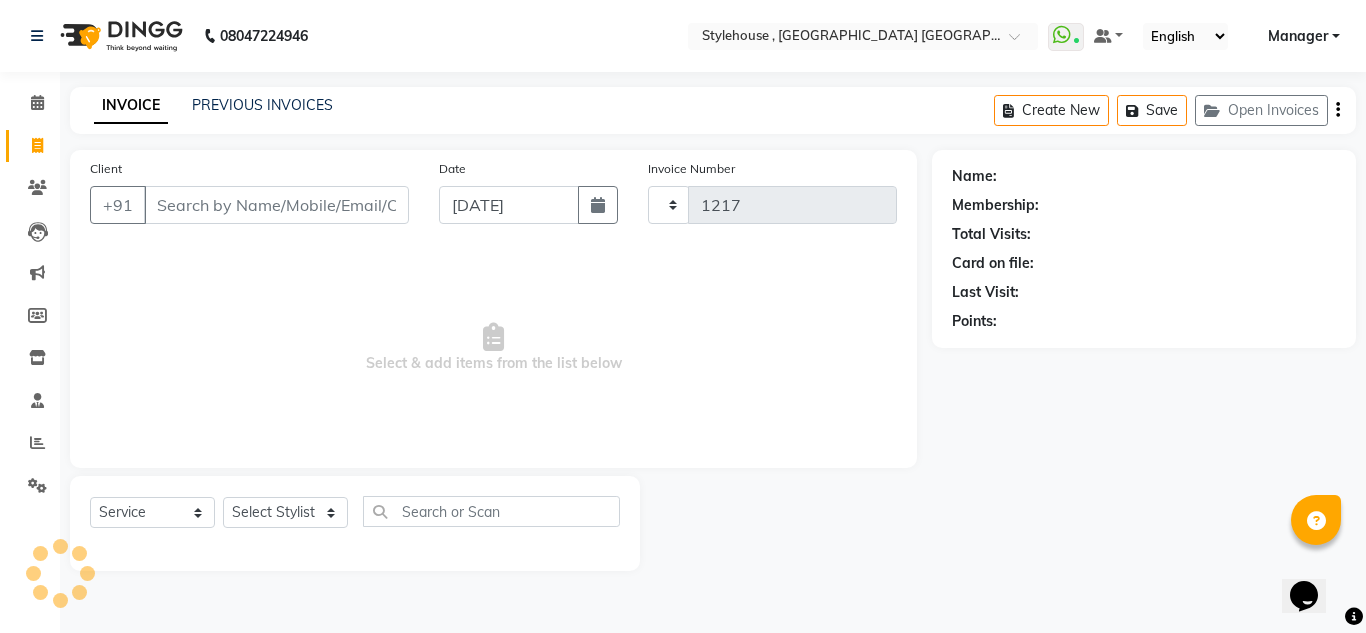 select on "7793" 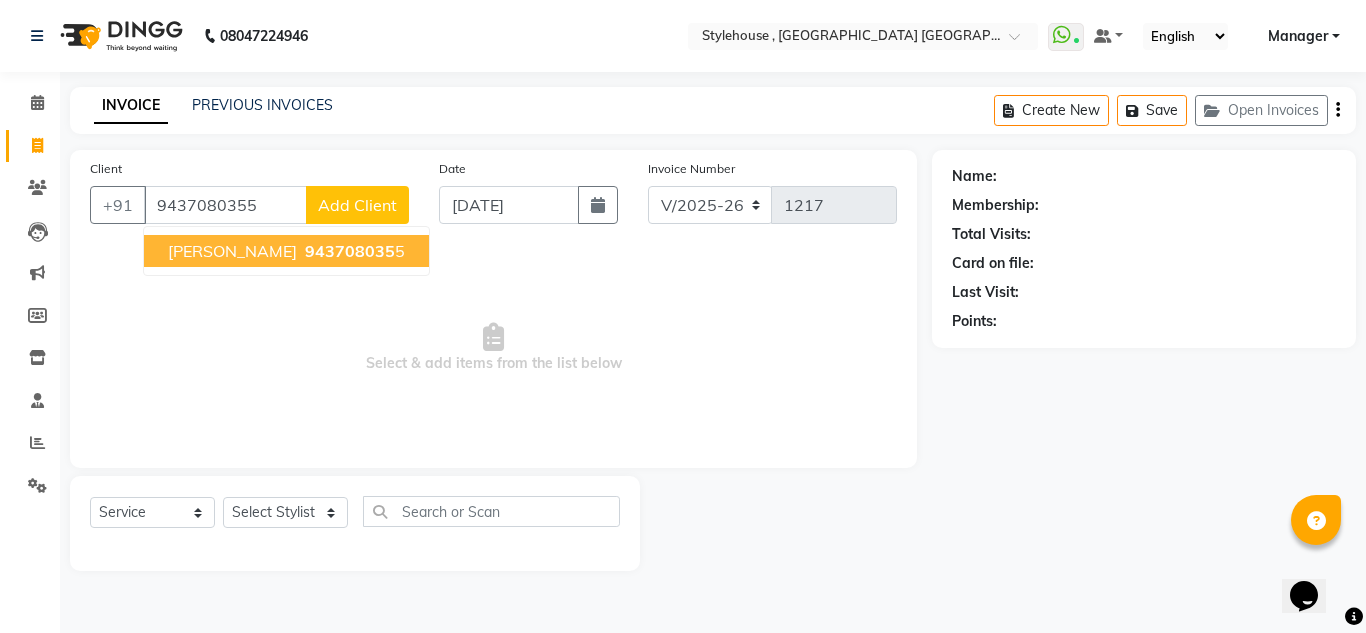 type on "9437080355" 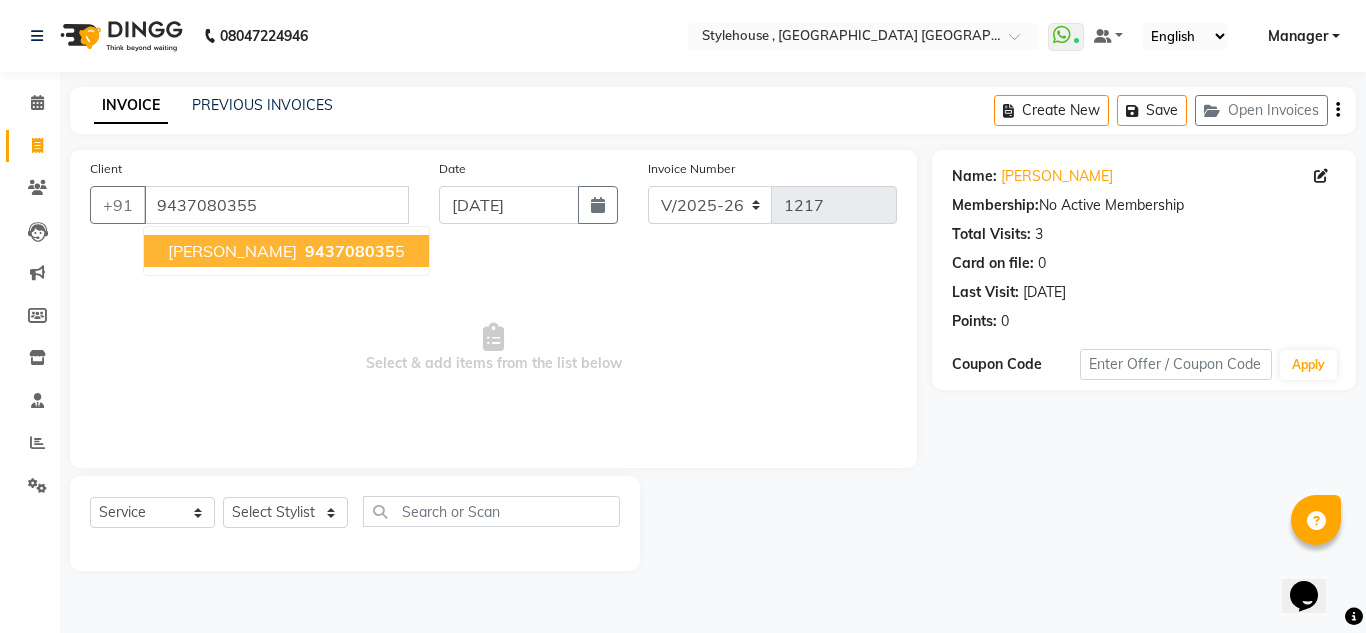 click on "DEBASIS   943708035 5" at bounding box center [286, 251] 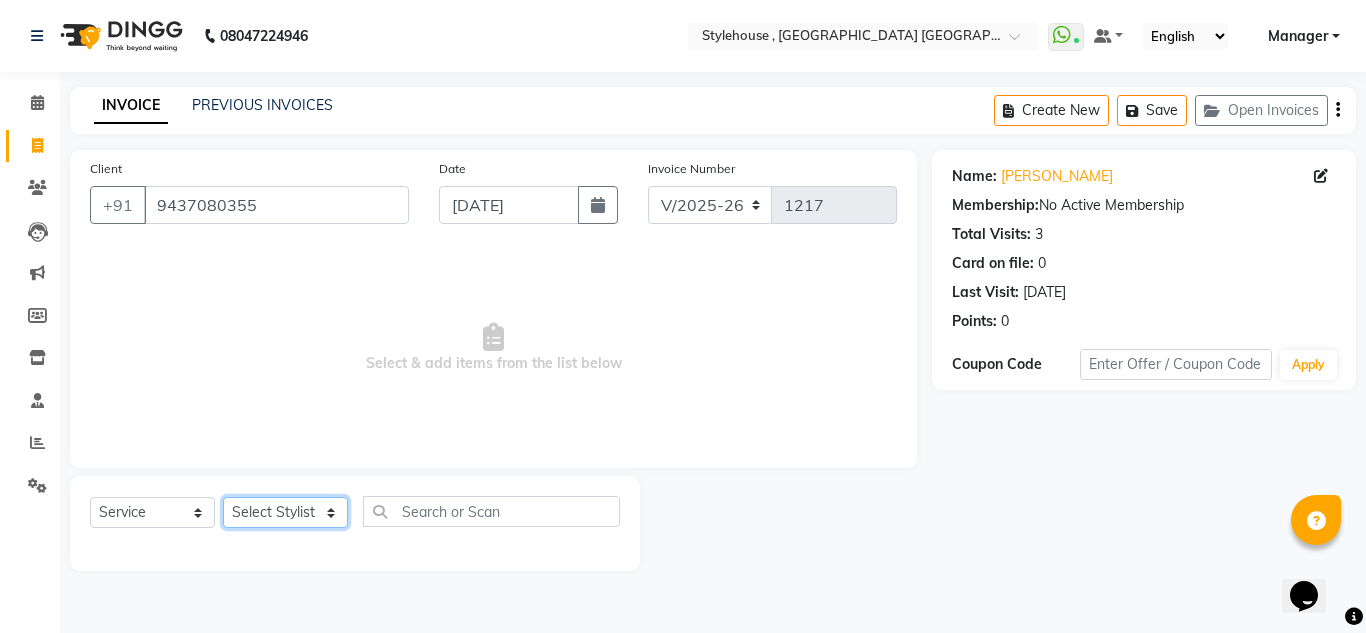 click on "Select Stylist ANIL BARIK ANIRUDH SAHOO JYOTIRANJAN BARIK KANHA LAXMI PRIYA Manager Manisha MANJIT BARIK PRADEEP BARIK PRIYANKA NANDA PUJA ROUT RUMA SAGARIKA SAHOO SALMAN SAMEER BARIK SAROJ SITHA" 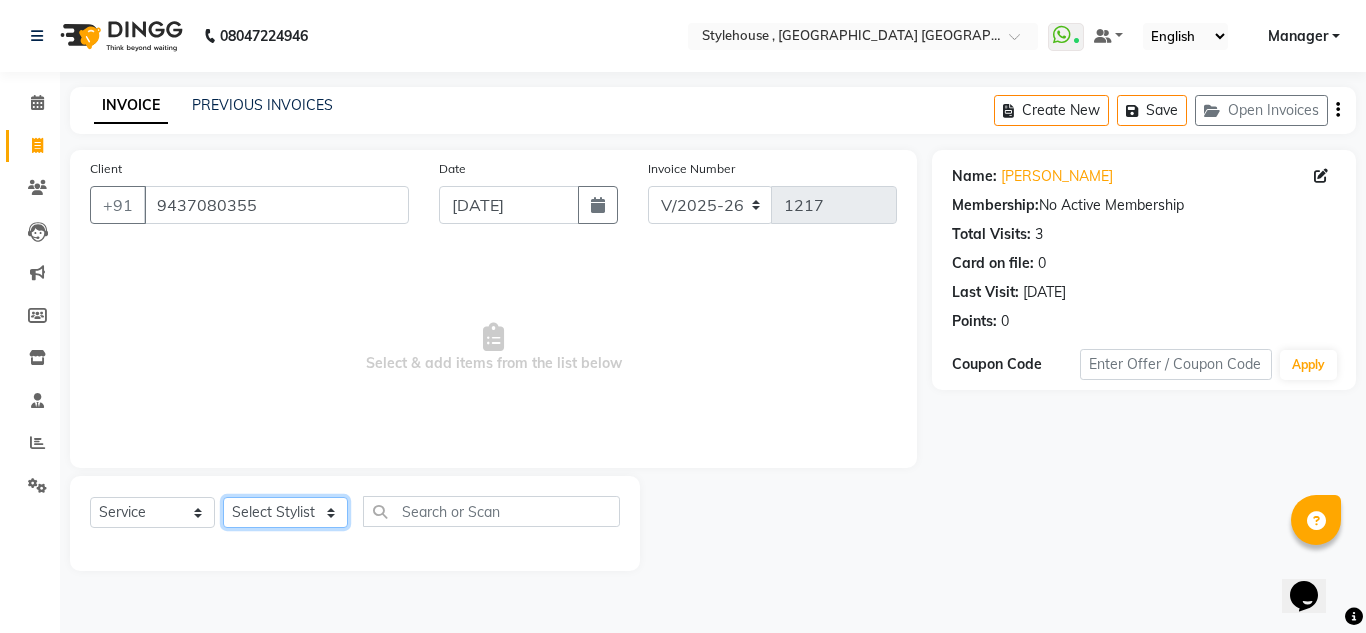 select on "69893" 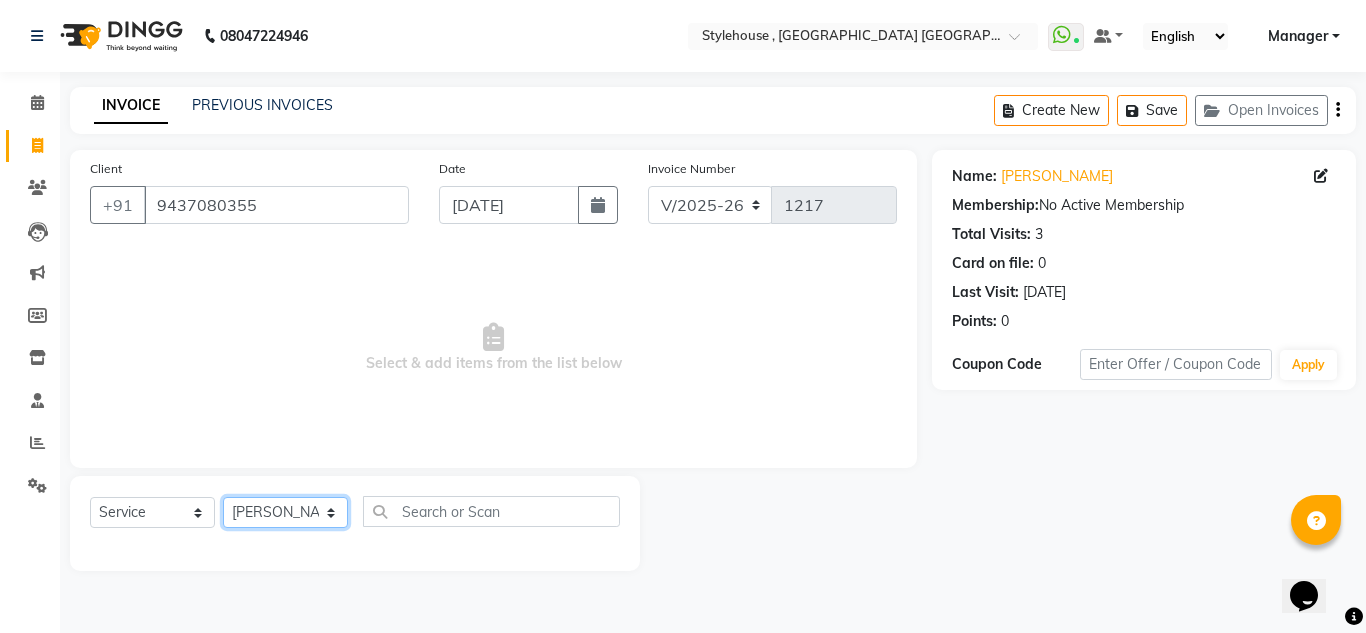 click on "Select Stylist ANIL BARIK ANIRUDH SAHOO JYOTIRANJAN BARIK KANHA LAXMI PRIYA Manager Manisha MANJIT BARIK PRADEEP BARIK PRIYANKA NANDA PUJA ROUT RUMA SAGARIKA SAHOO SALMAN SAMEER BARIK SAROJ SITHA" 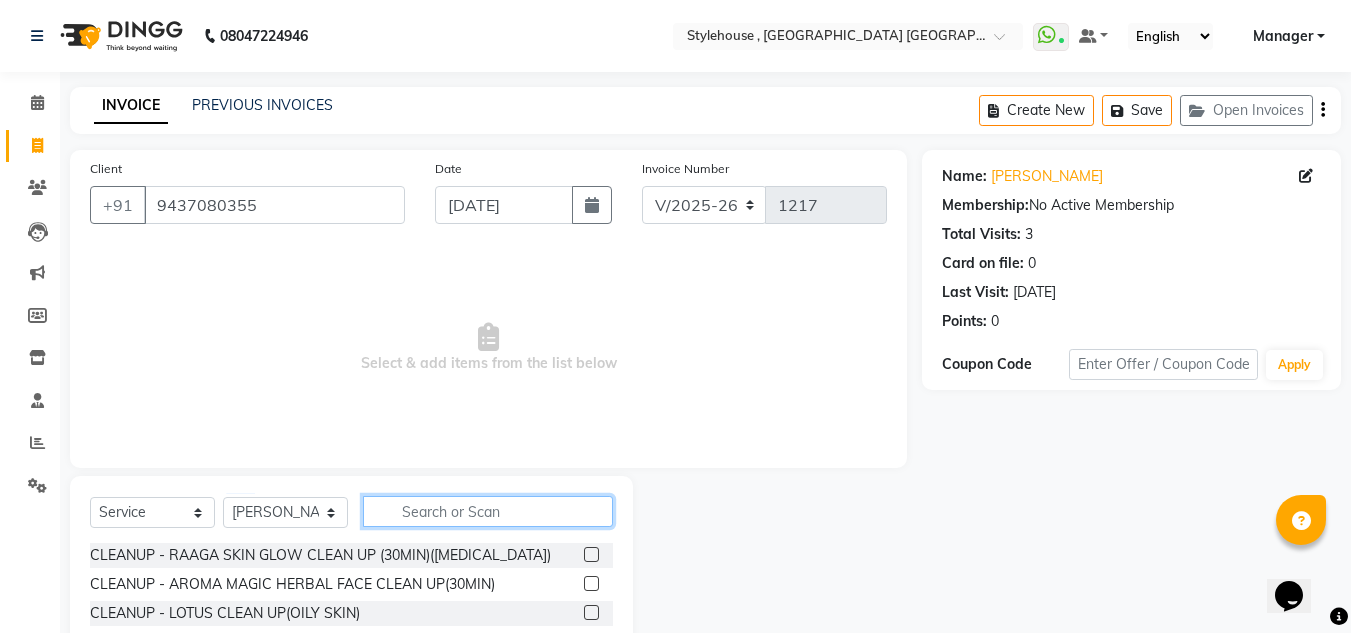 click 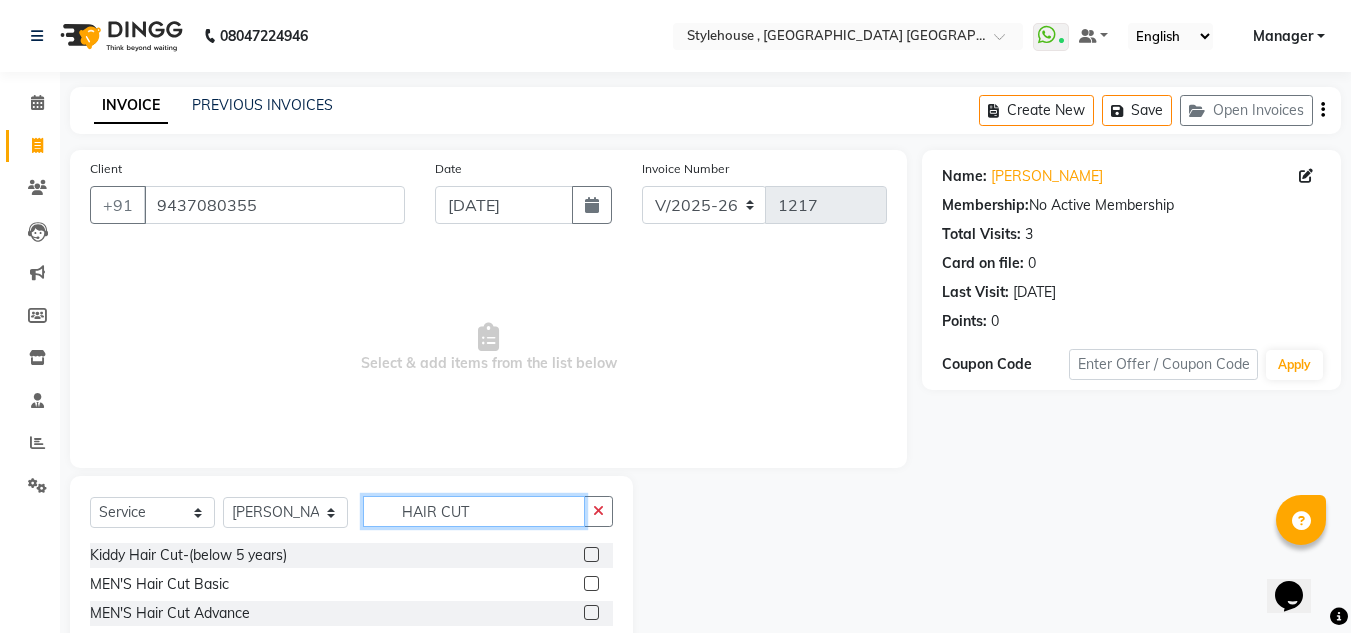 type on "HAIR CUT" 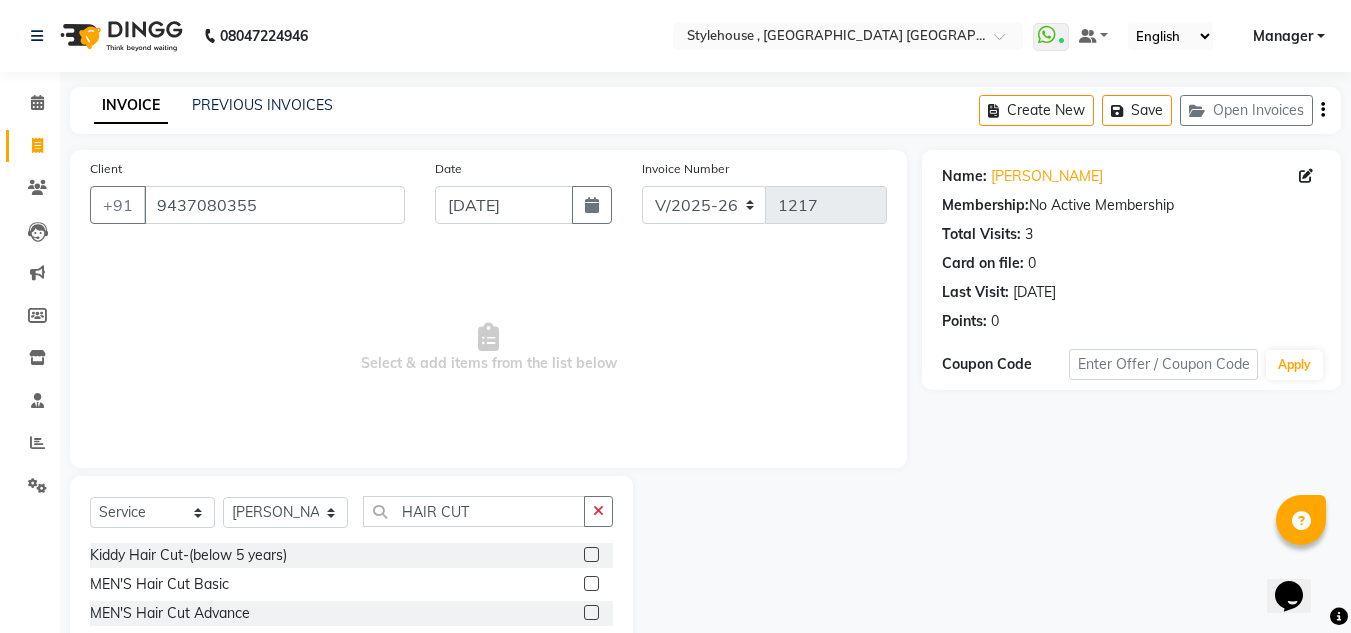 click 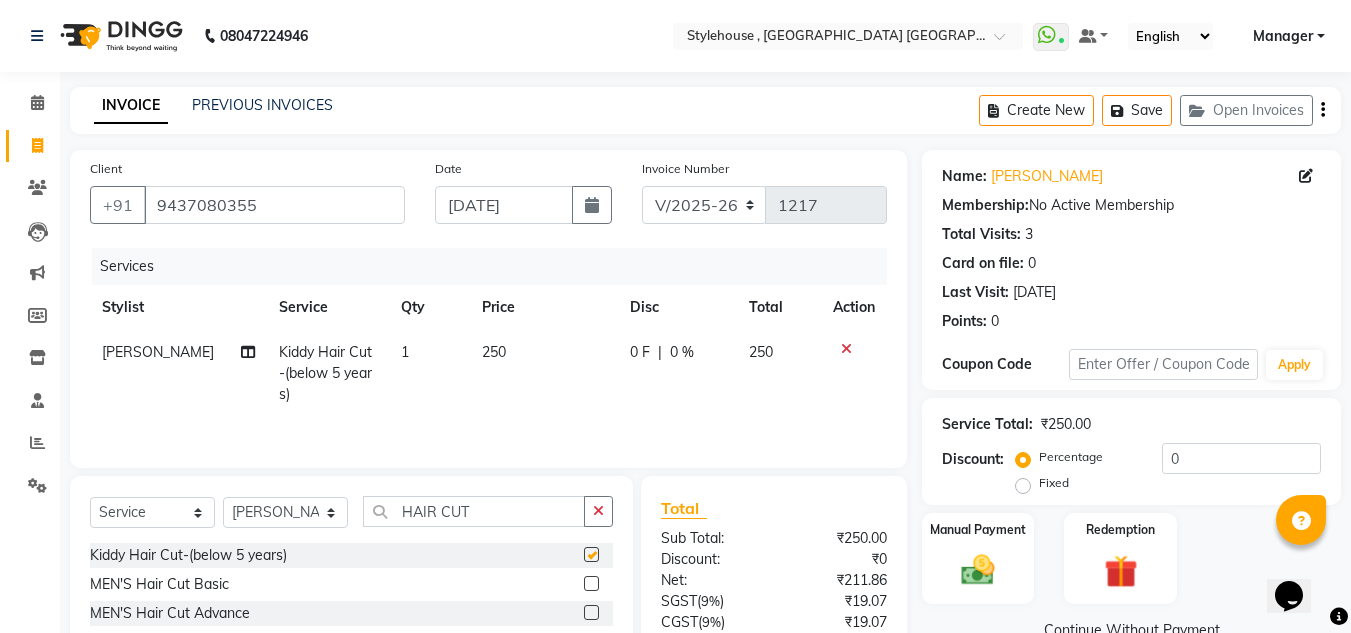 checkbox on "false" 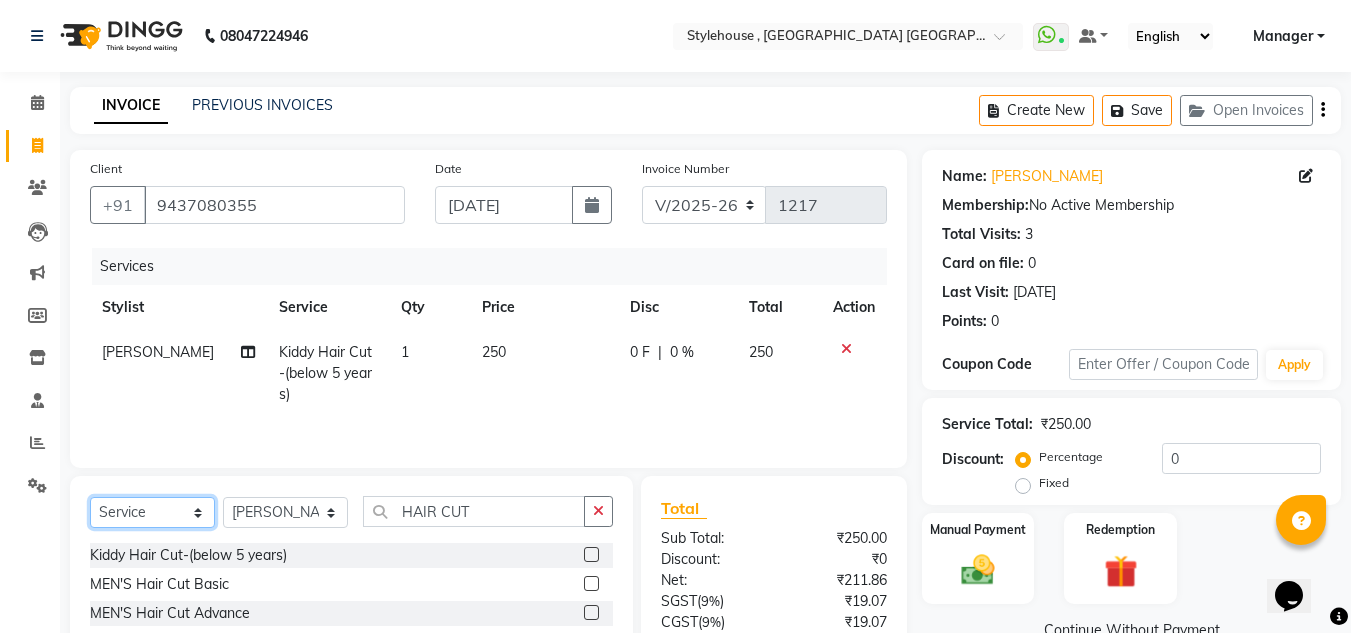 click on "Select  Service  Product  Membership  Package Voucher Prepaid Gift Card" 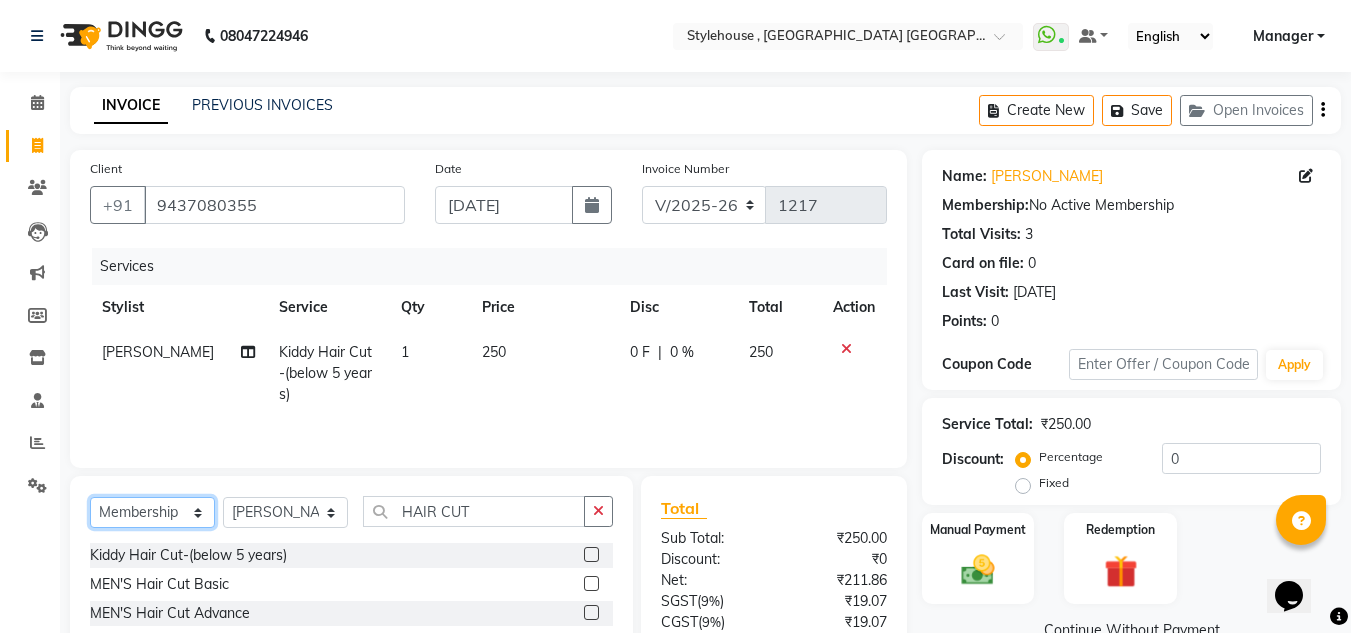 click on "Select  Service  Product  Membership  Package Voucher Prepaid Gift Card" 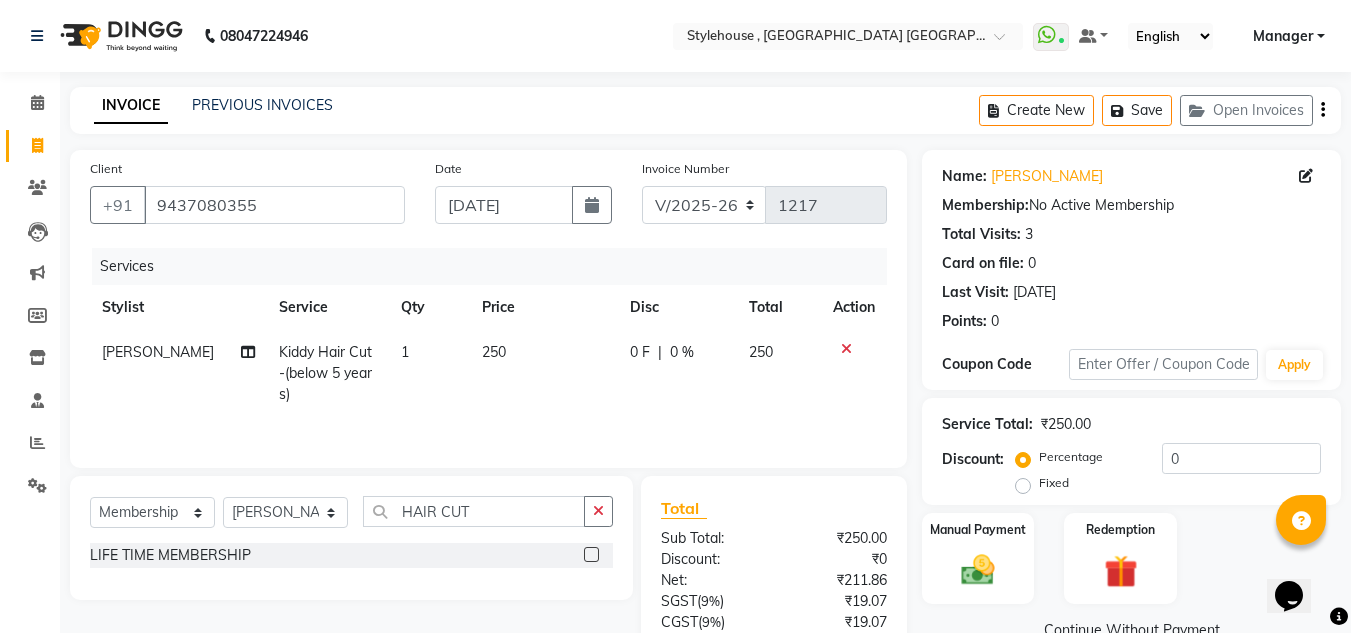 click 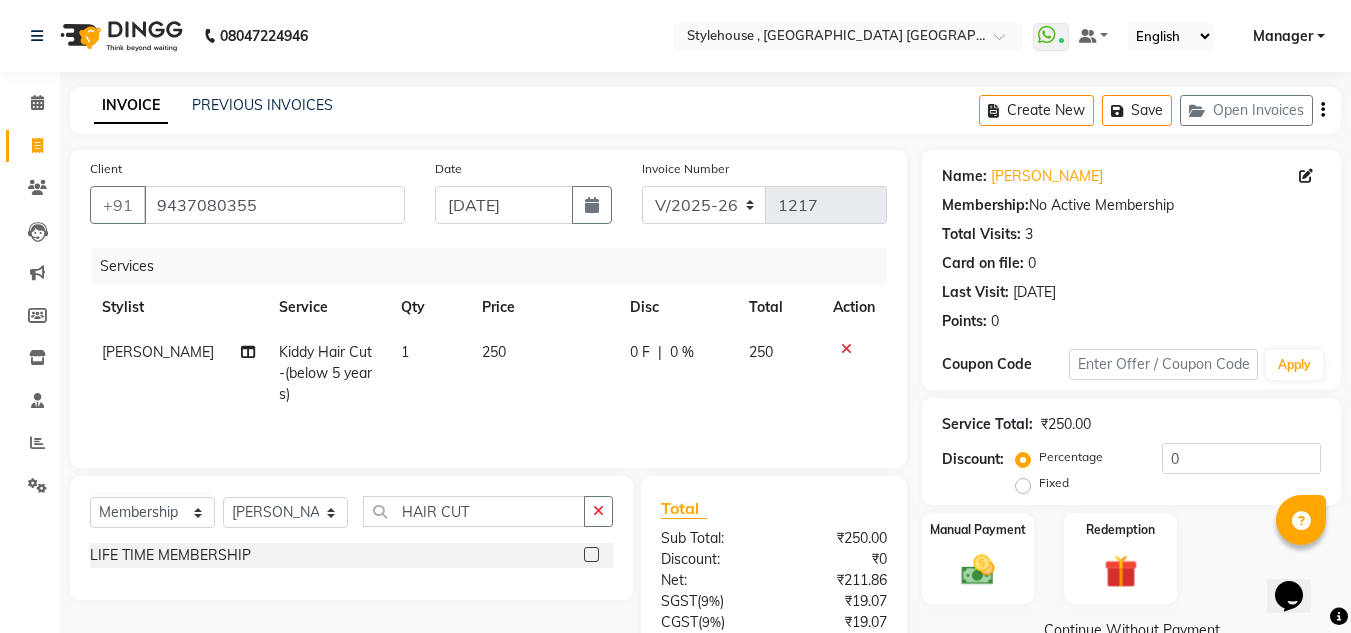 click 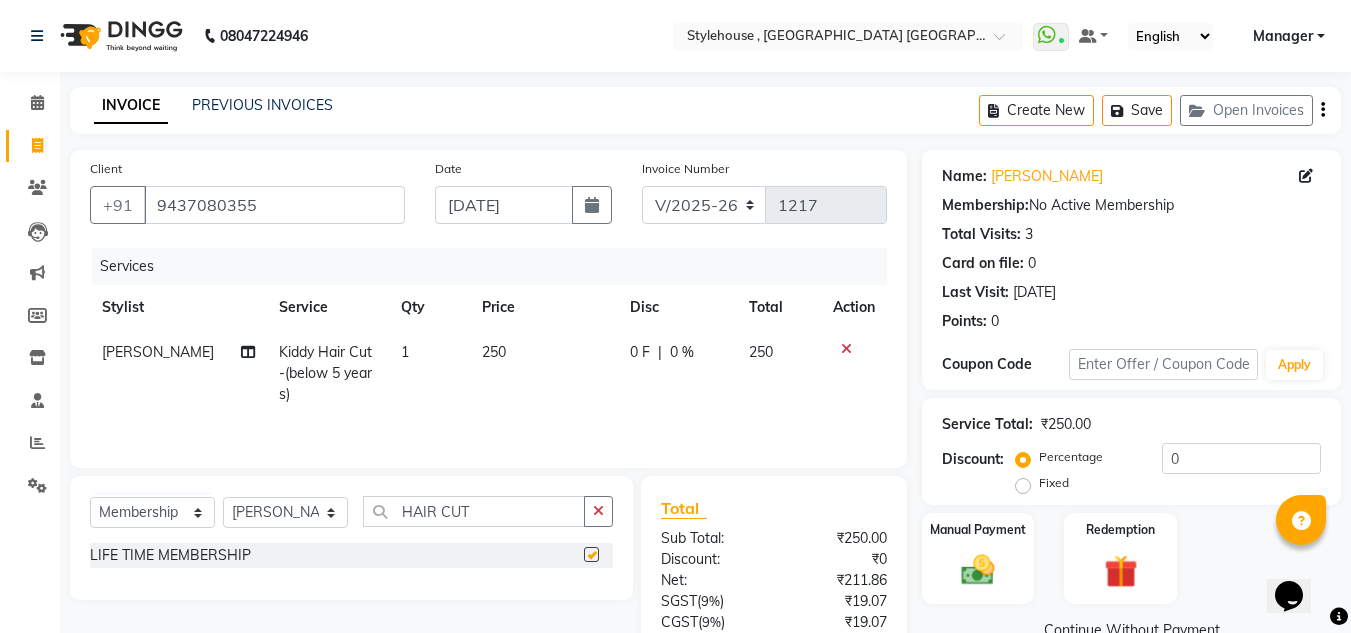 select on "select" 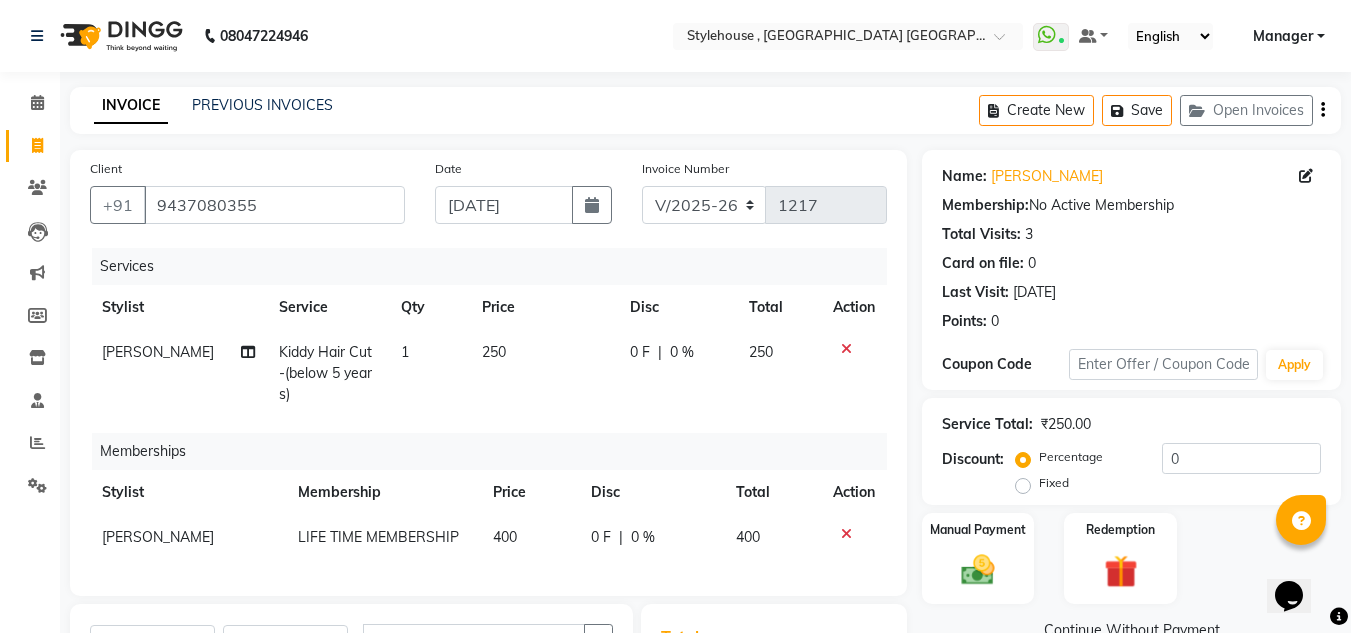 click on "0 F" 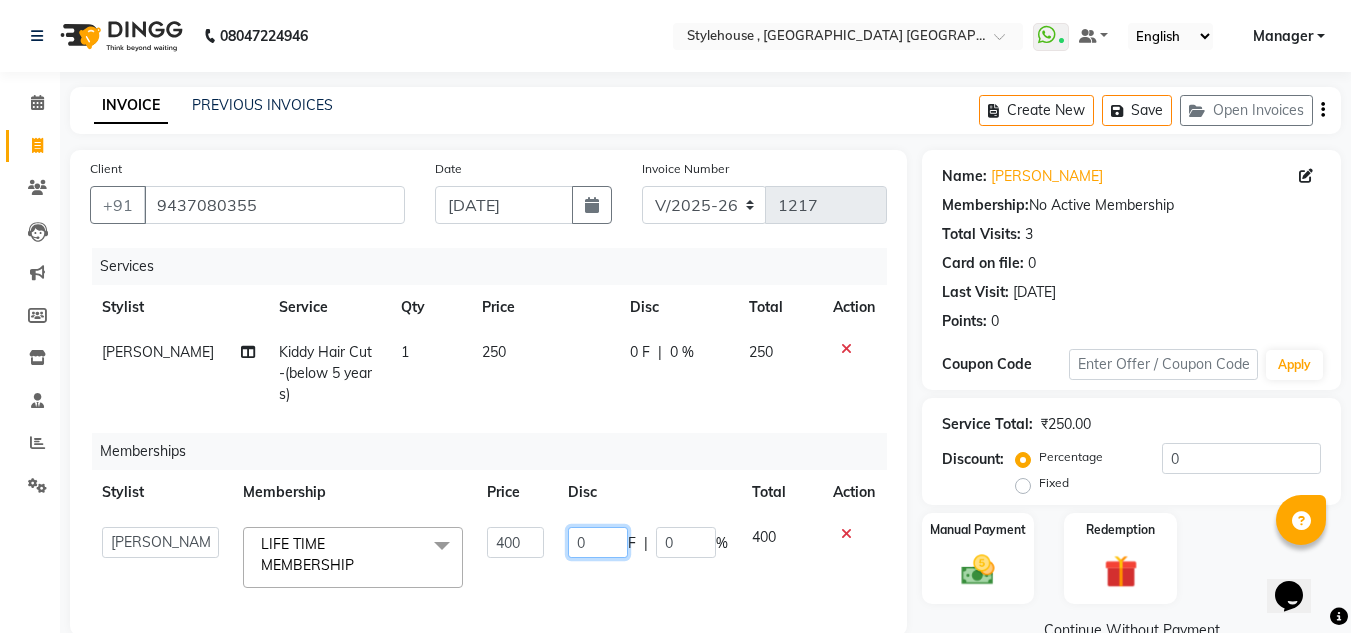 click on "0" 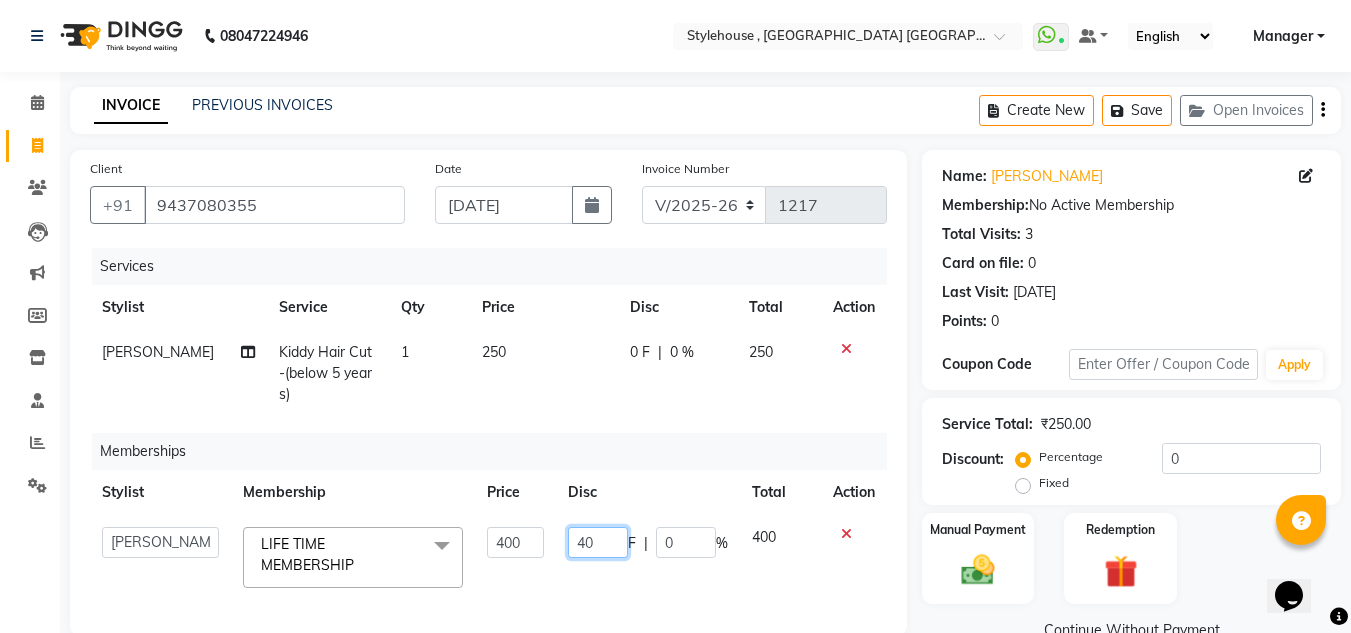 type on "400" 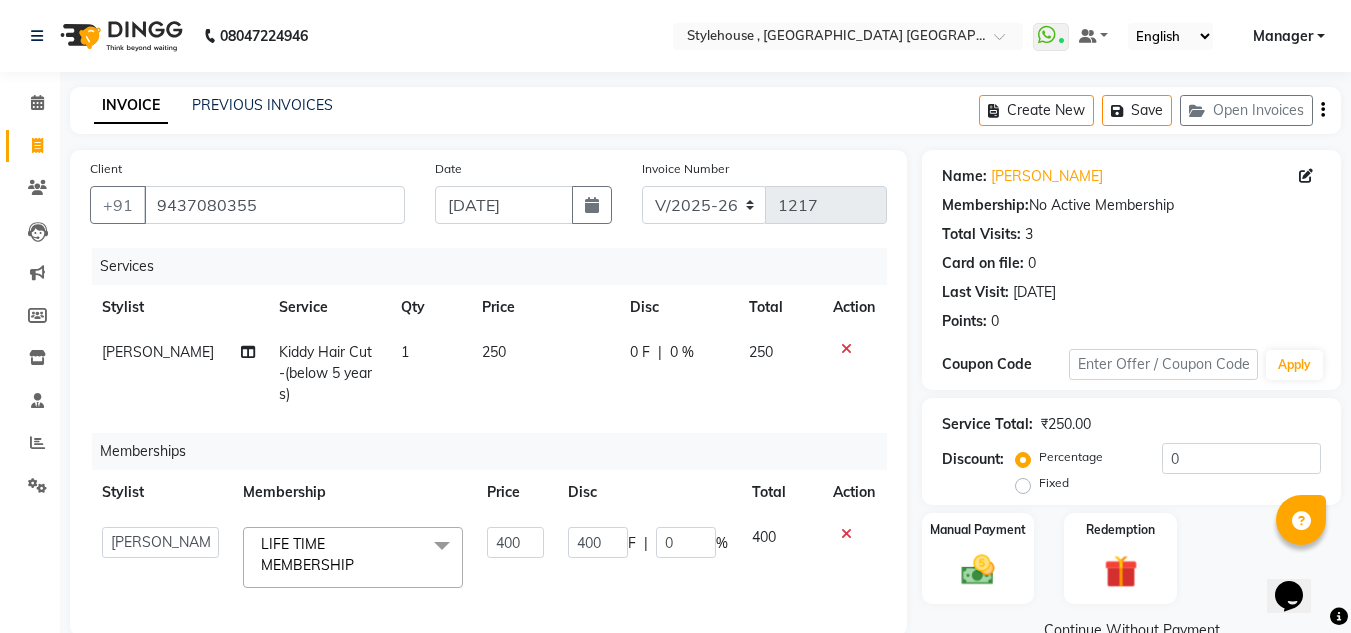 click on "Memberships" 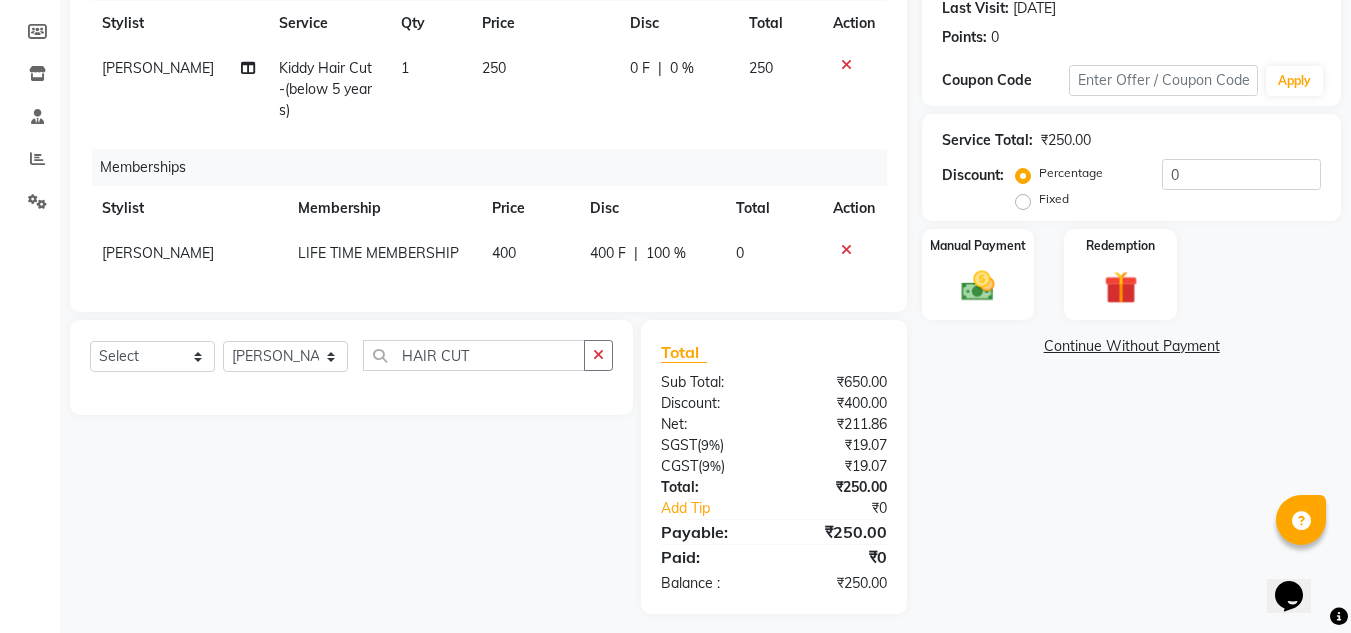 scroll, scrollTop: 289, scrollLeft: 0, axis: vertical 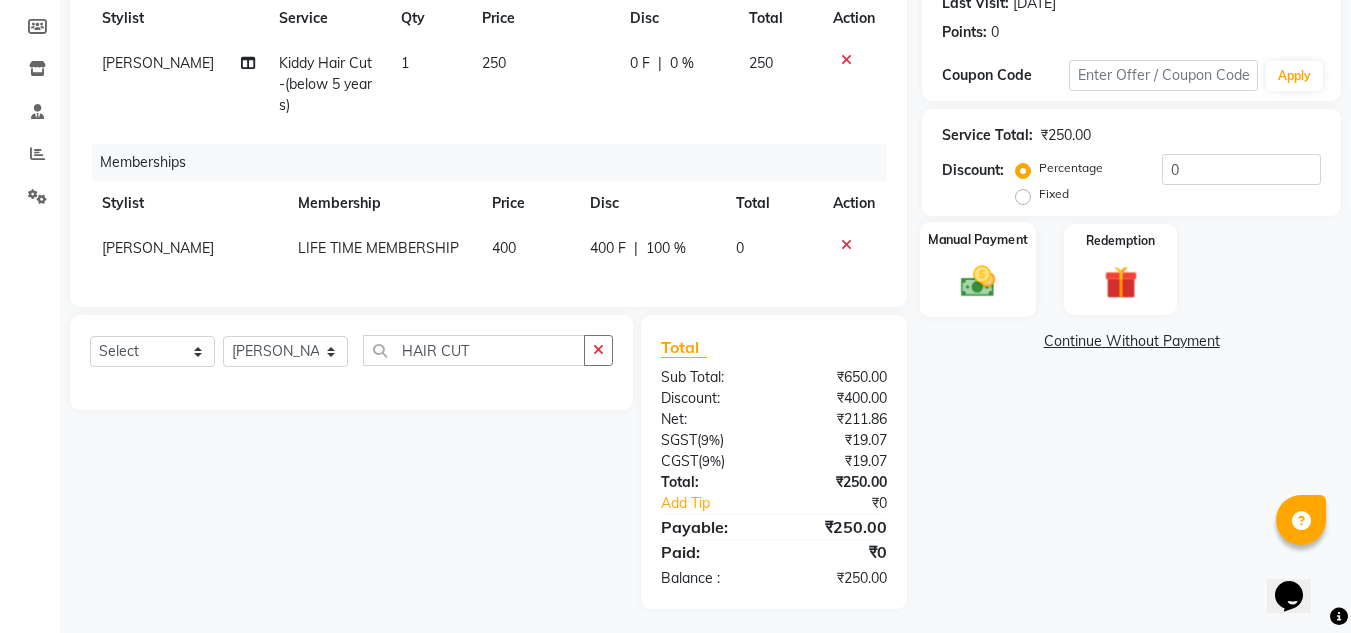 click 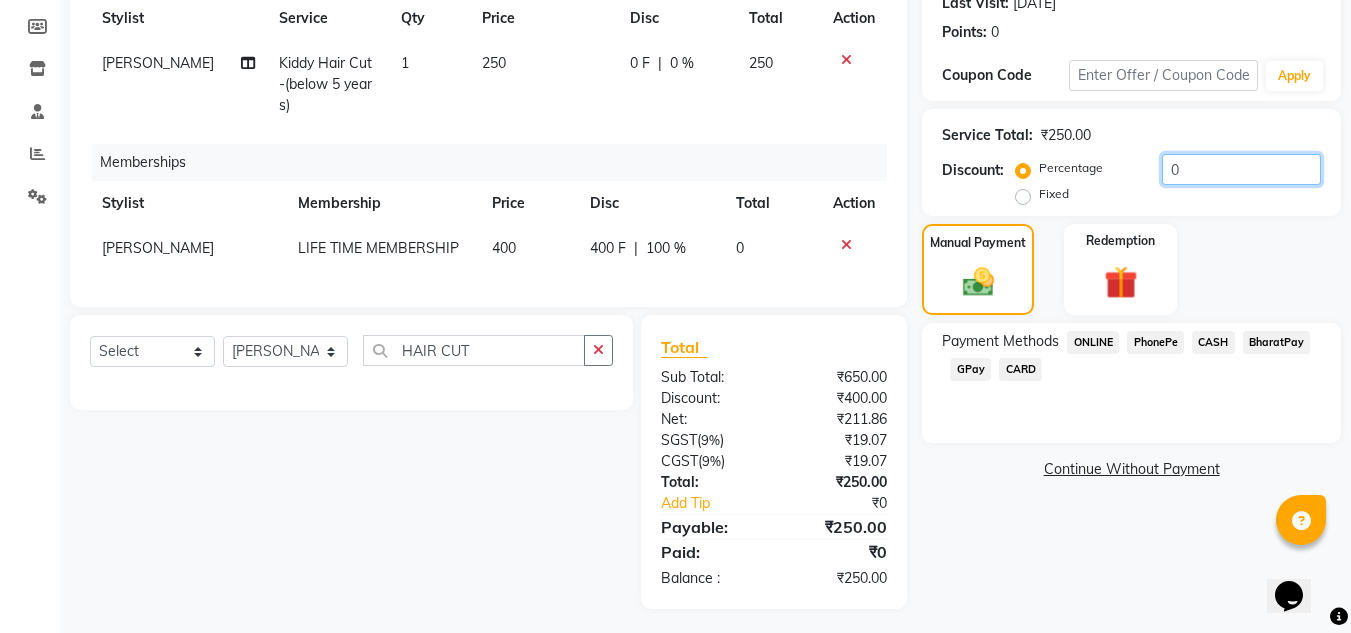 click on "0" 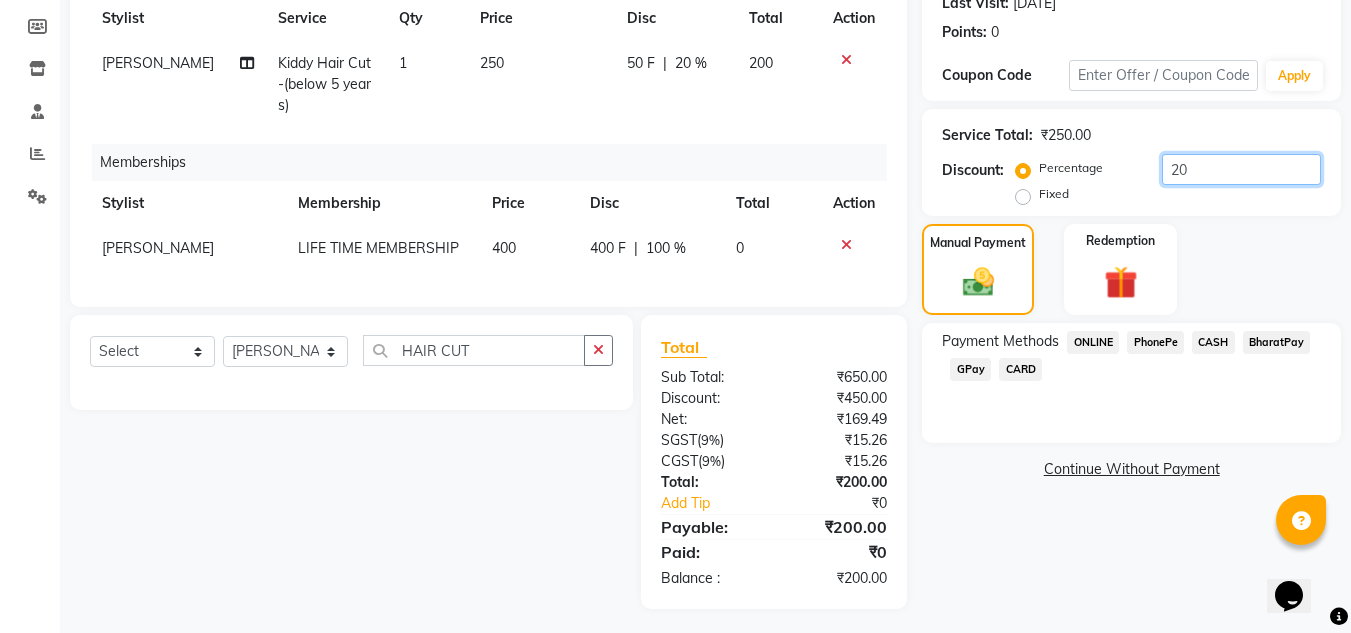 type on "20" 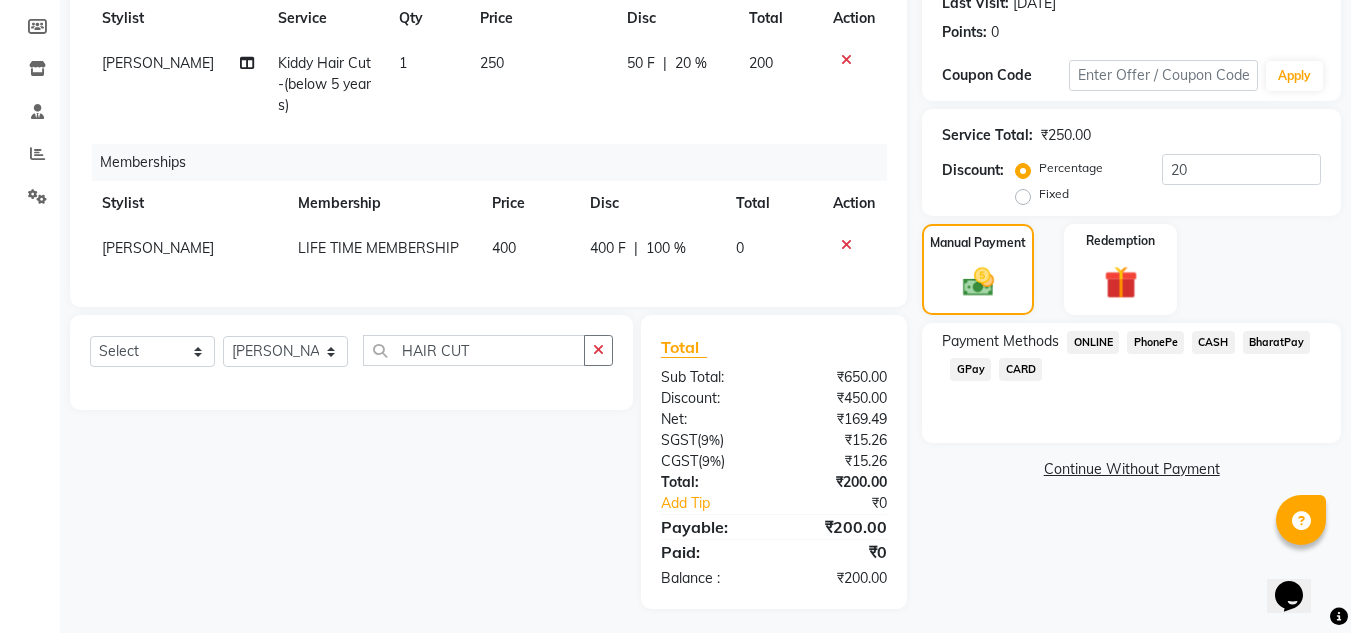 click on "CARD" 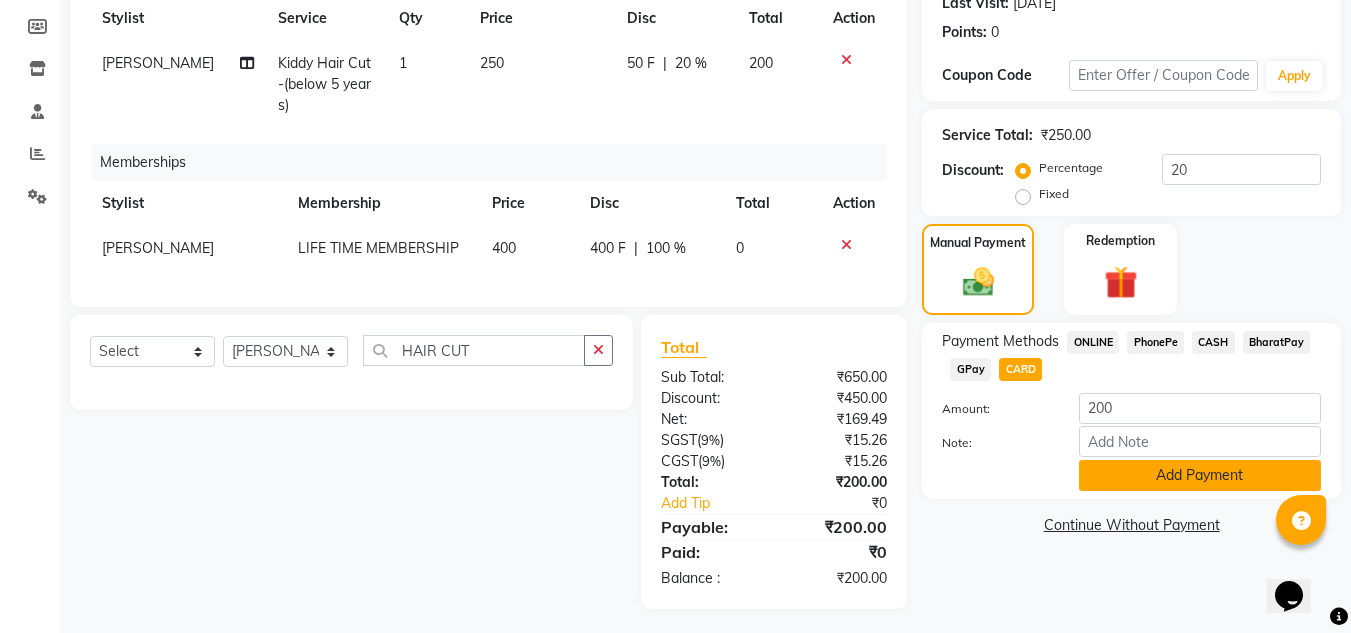 click on "Add Payment" 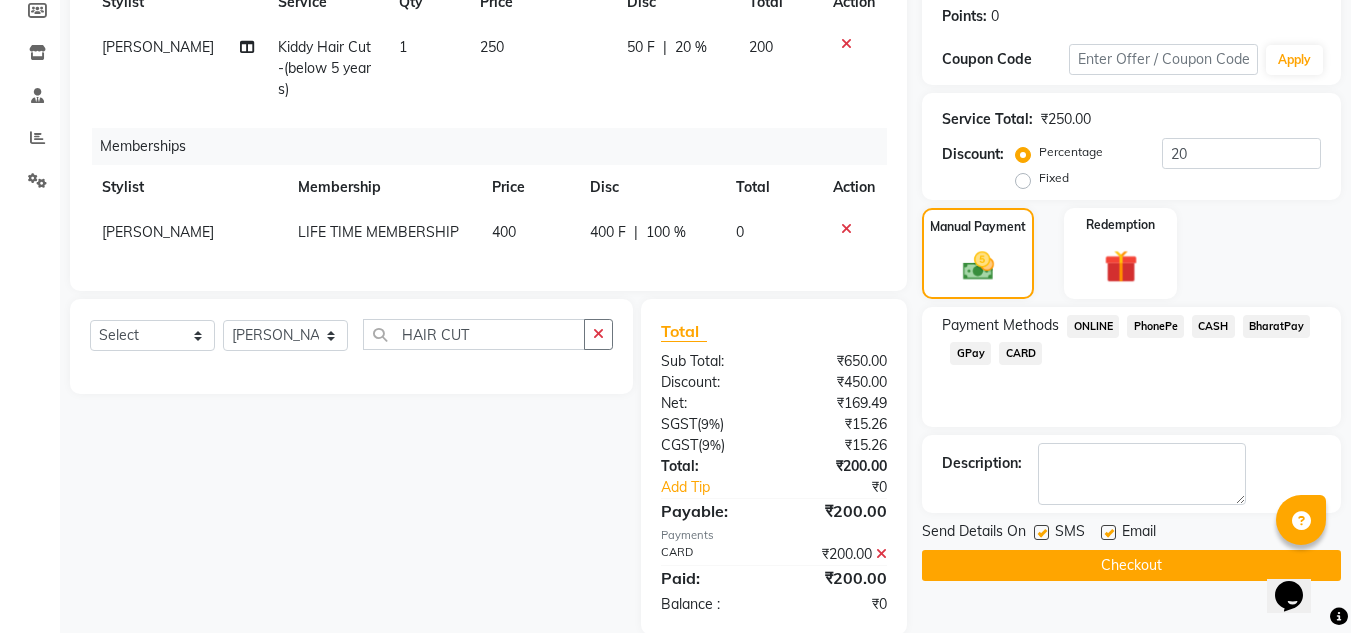 scroll, scrollTop: 331, scrollLeft: 0, axis: vertical 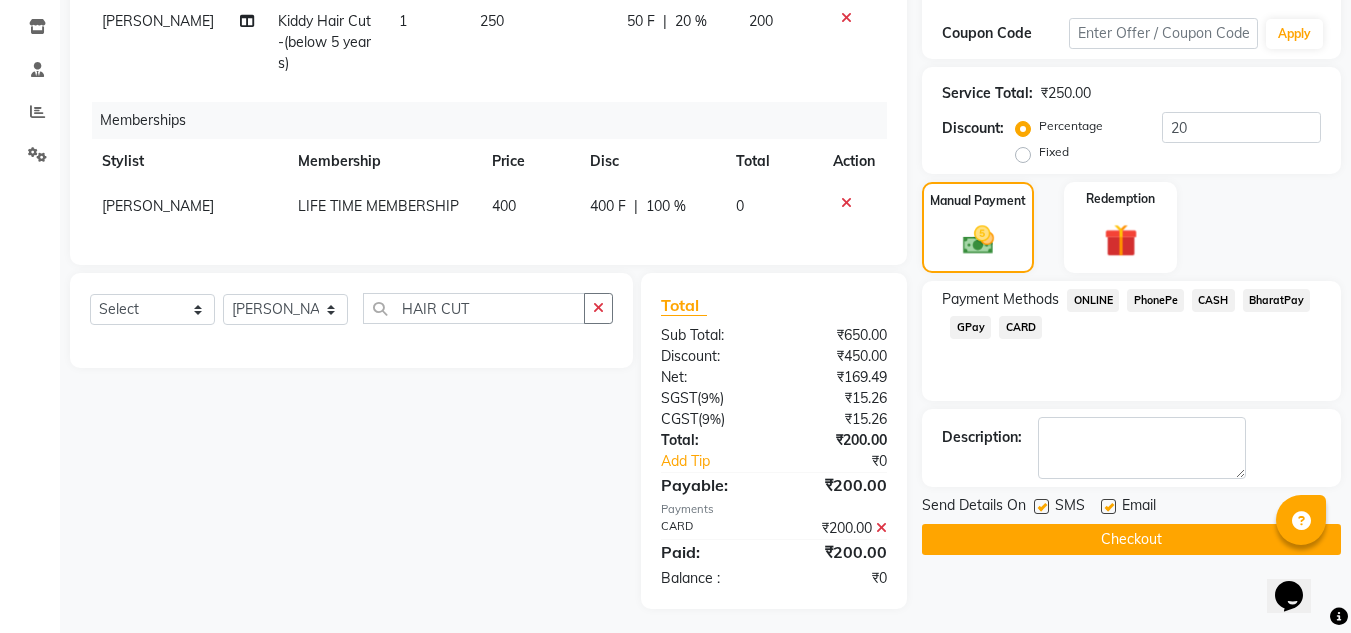 click on "Checkout" 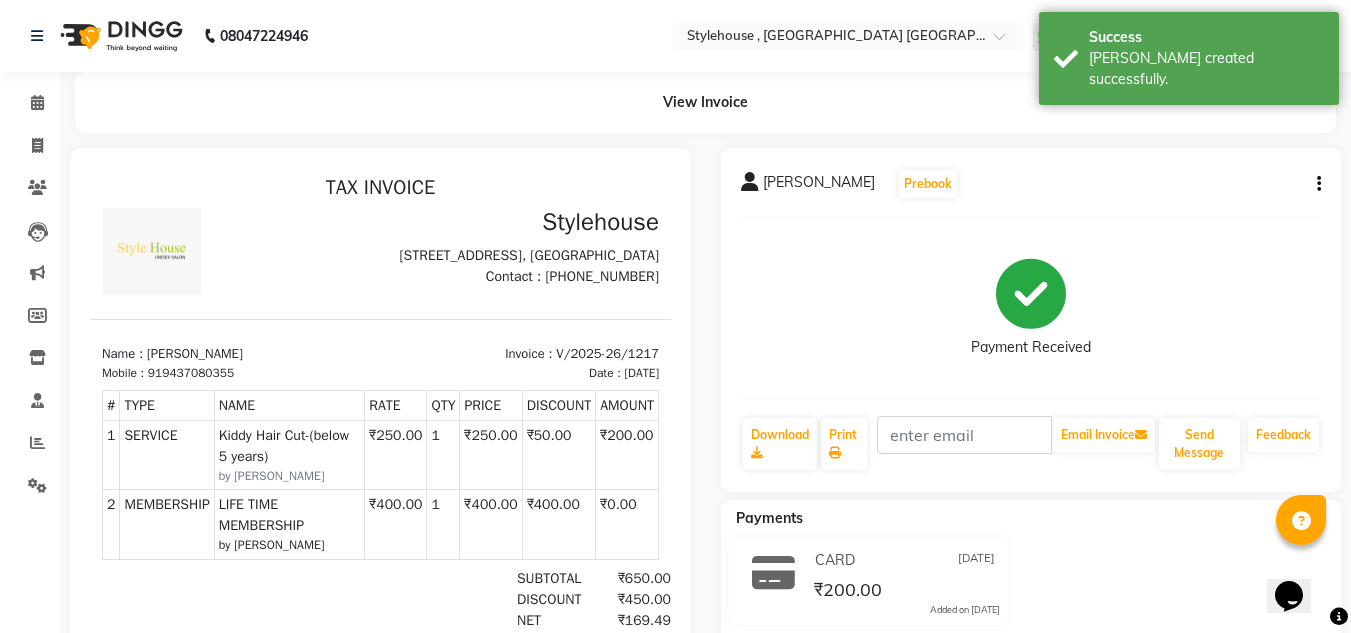 scroll, scrollTop: 0, scrollLeft: 0, axis: both 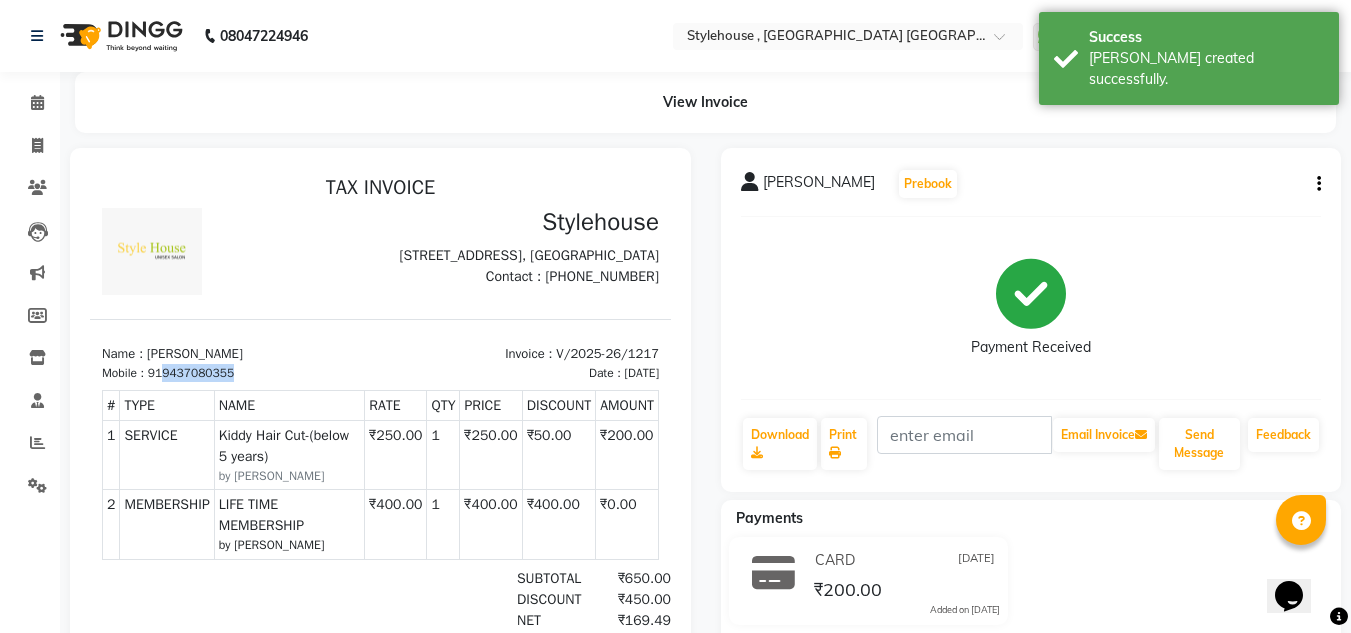 drag, startPoint x: 239, startPoint y: 405, endPoint x: 163, endPoint y: 406, distance: 76.00658 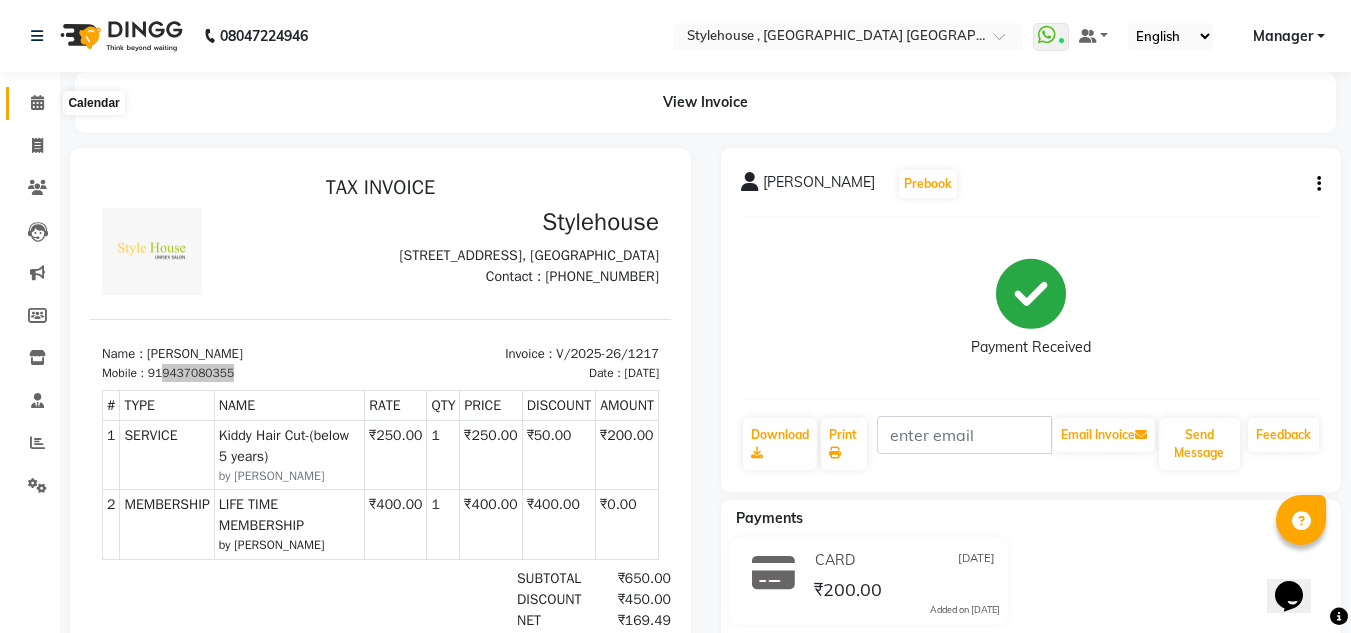 click 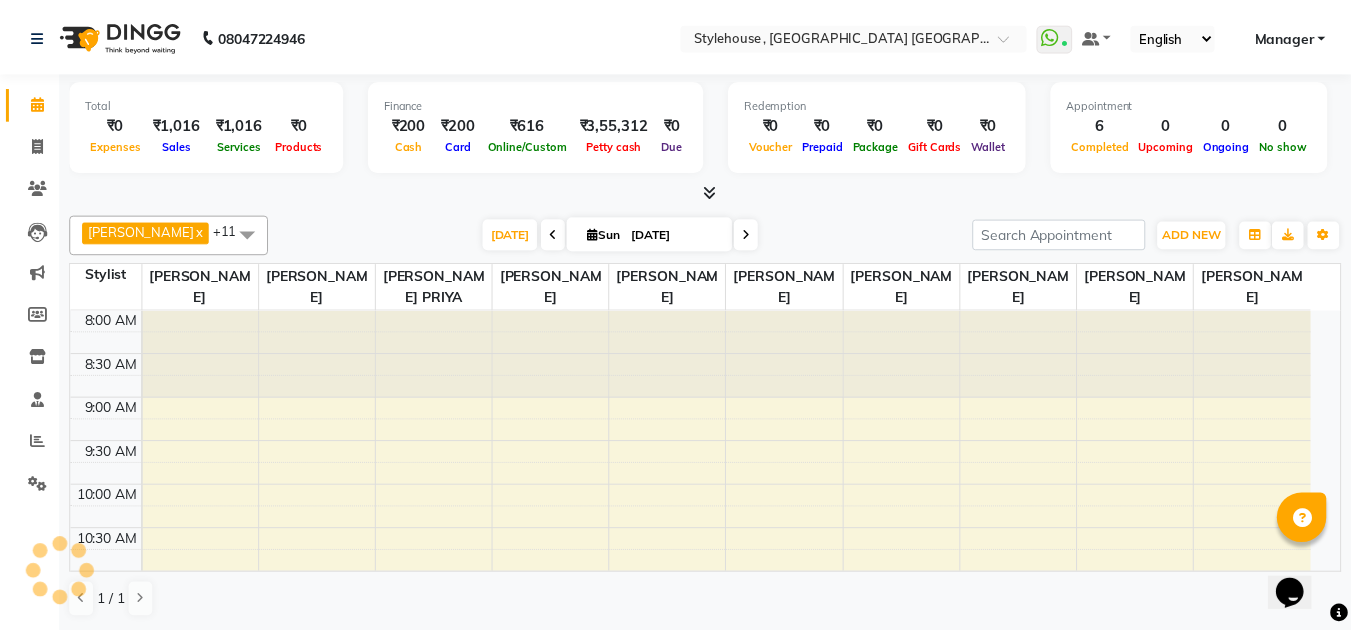 scroll, scrollTop: 0, scrollLeft: 0, axis: both 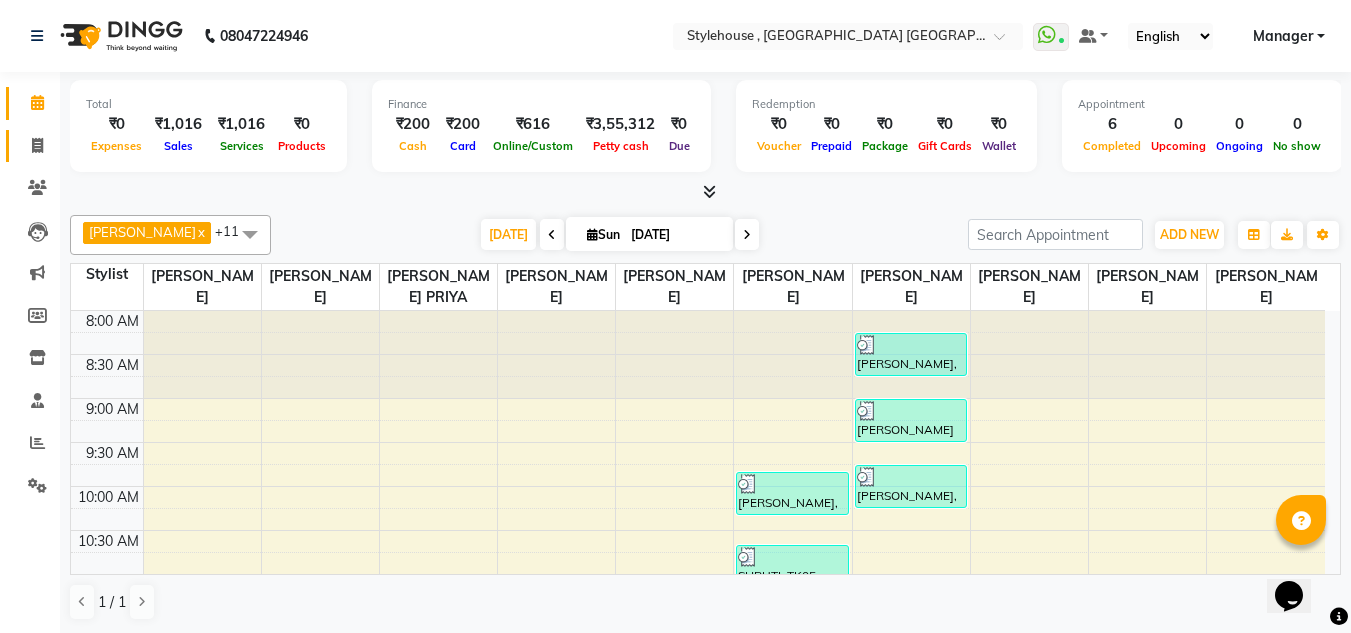 click on "Invoice" 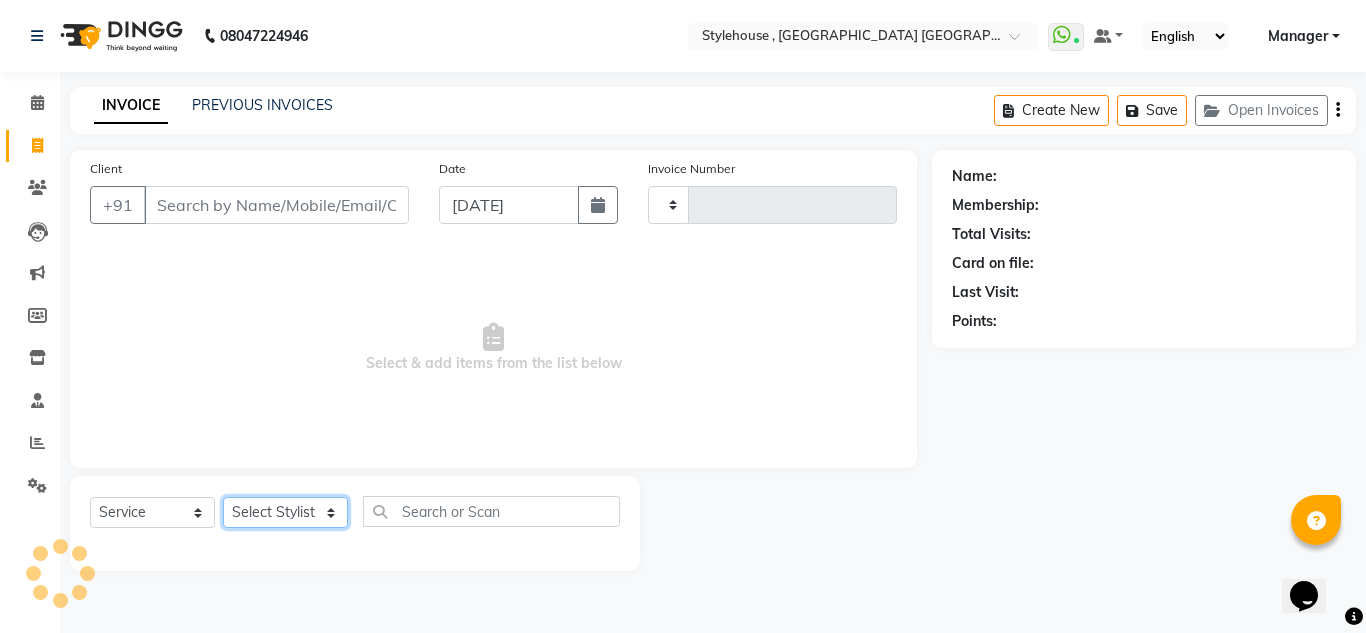 click on "Select Stylist" 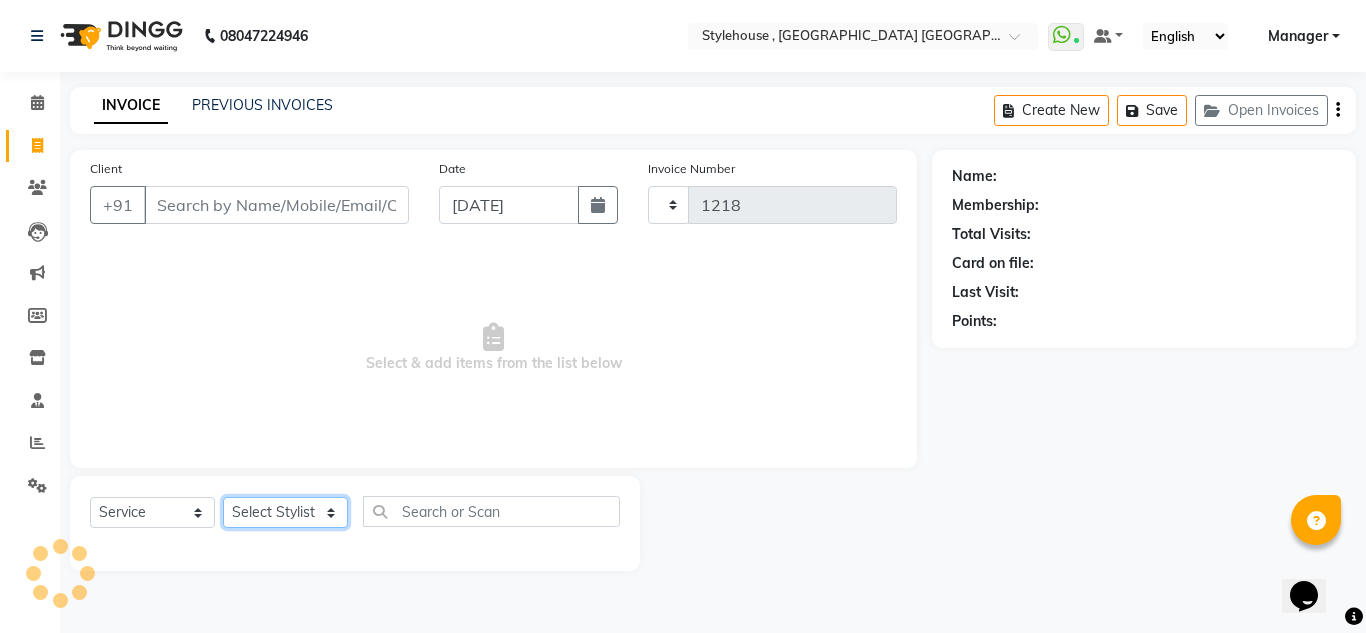 select on "7793" 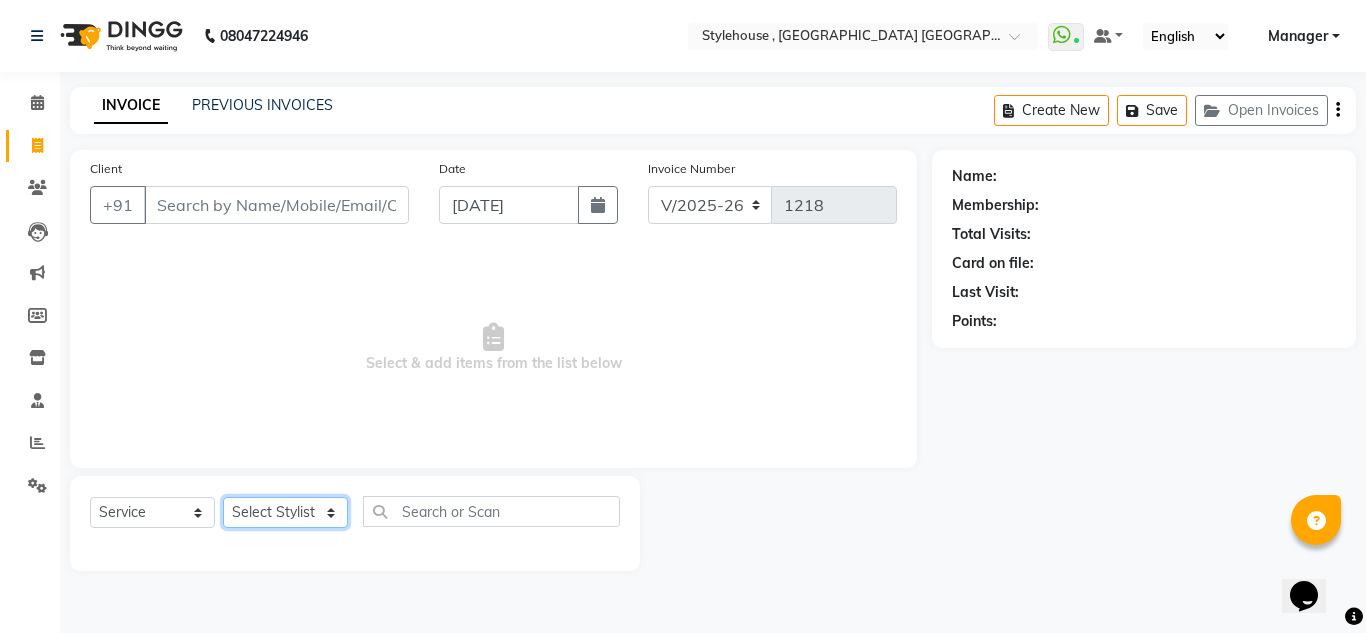 select on "69893" 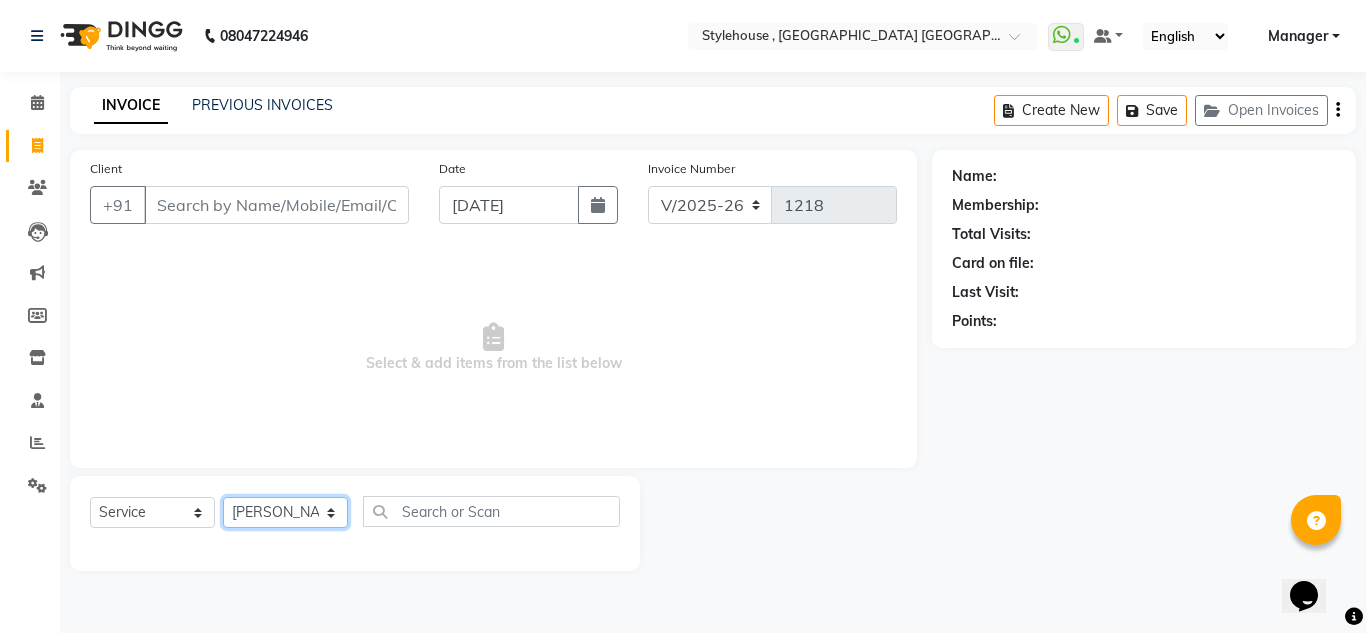 click on "Select Stylist ANIL BARIK ANIRUDH SAHOO JYOTIRANJAN BARIK KANHA LAXMI PRIYA Manager Manisha MANJIT BARIK PRADEEP BARIK PRIYANKA NANDA PUJA ROUT RUMA SAGARIKA SAHOO SALMAN SAMEER BARIK SAROJ SITHA" 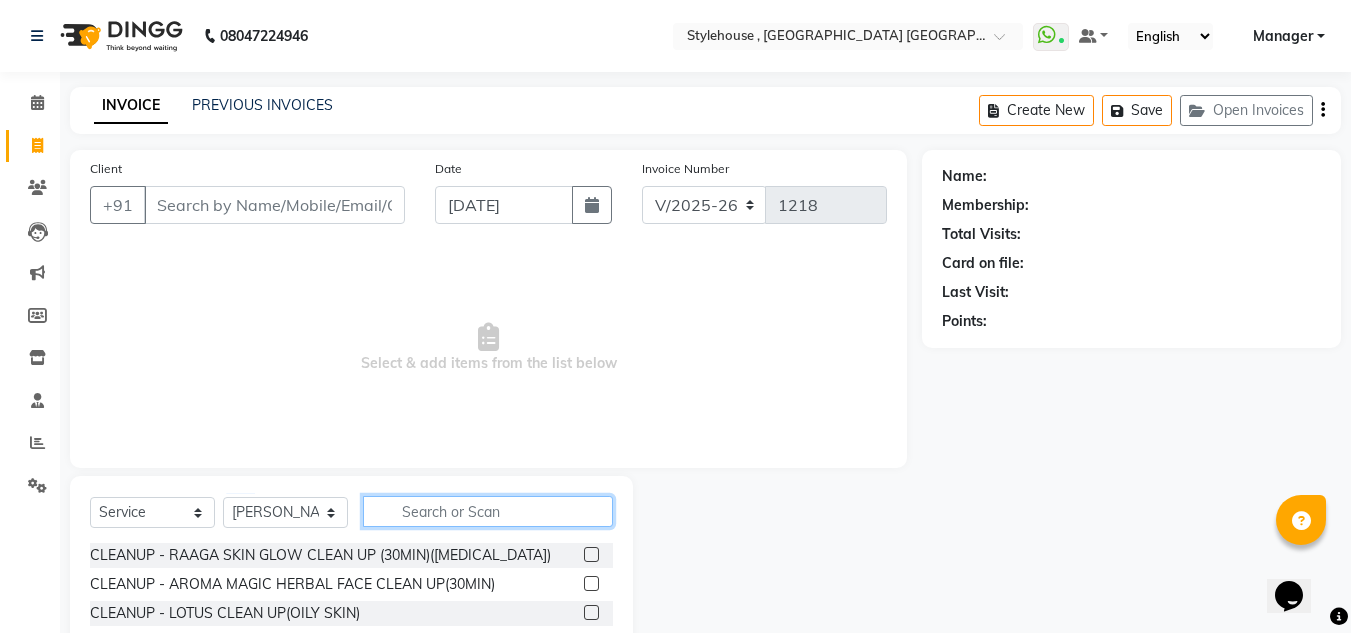 click 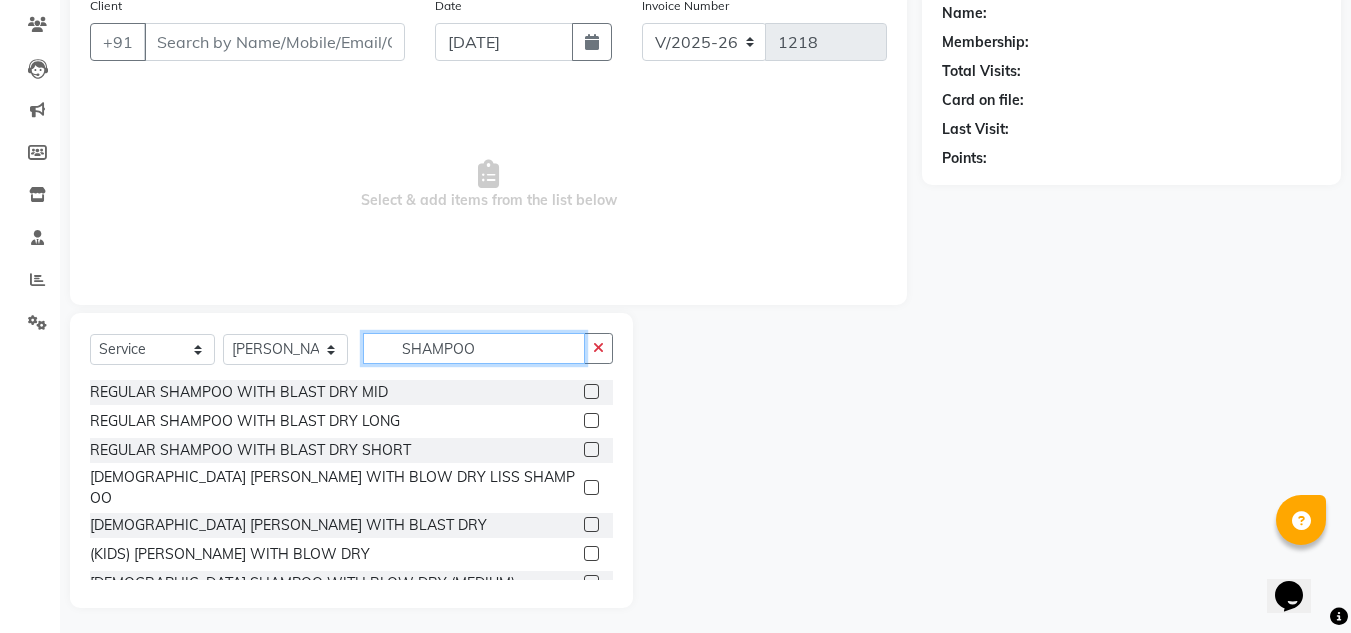 scroll, scrollTop: 168, scrollLeft: 0, axis: vertical 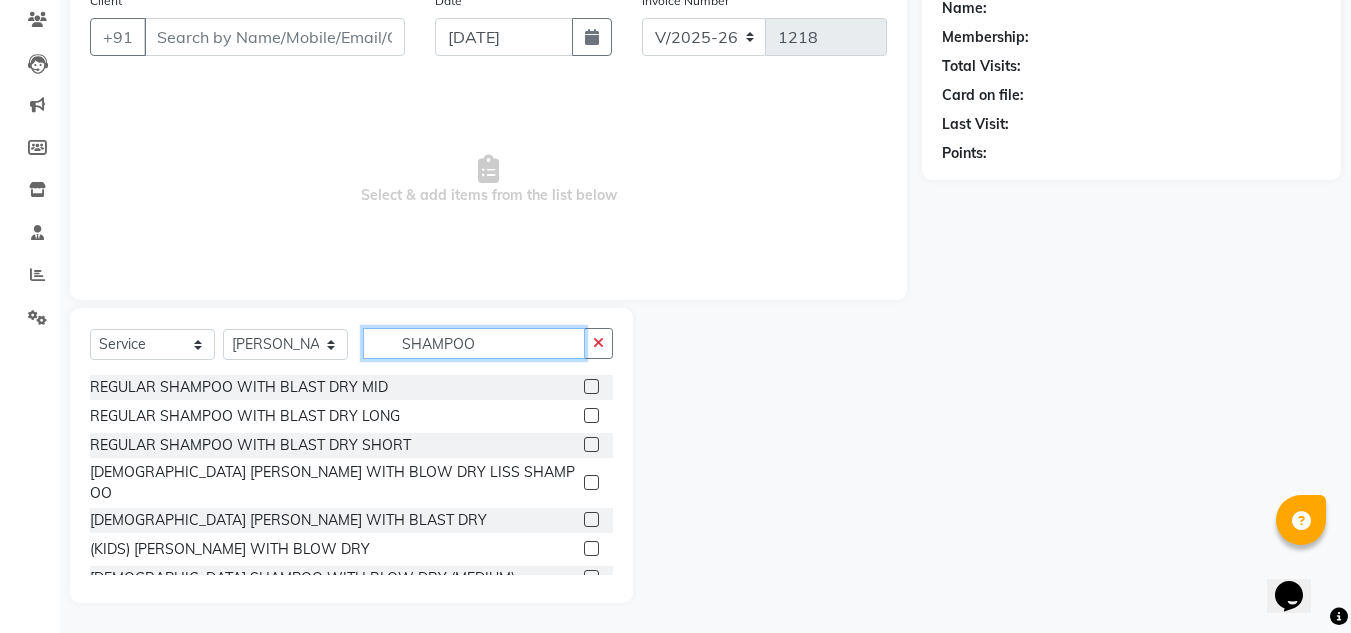 type on "SHAMPOO" 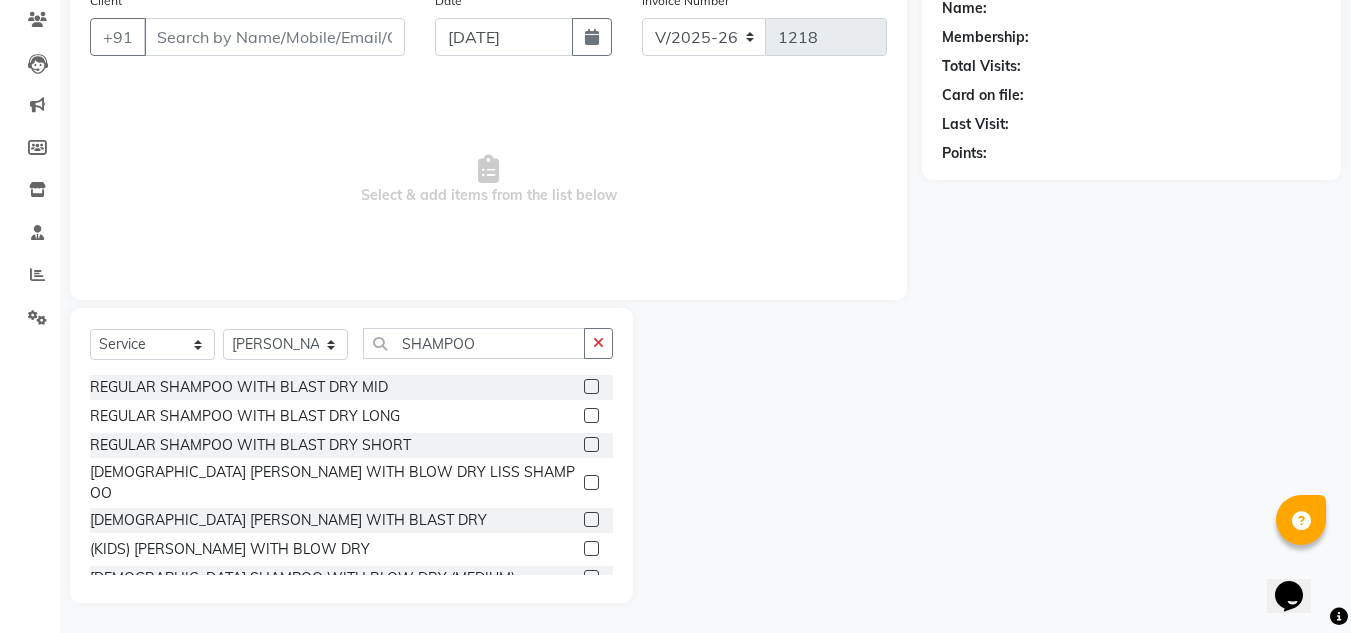 click 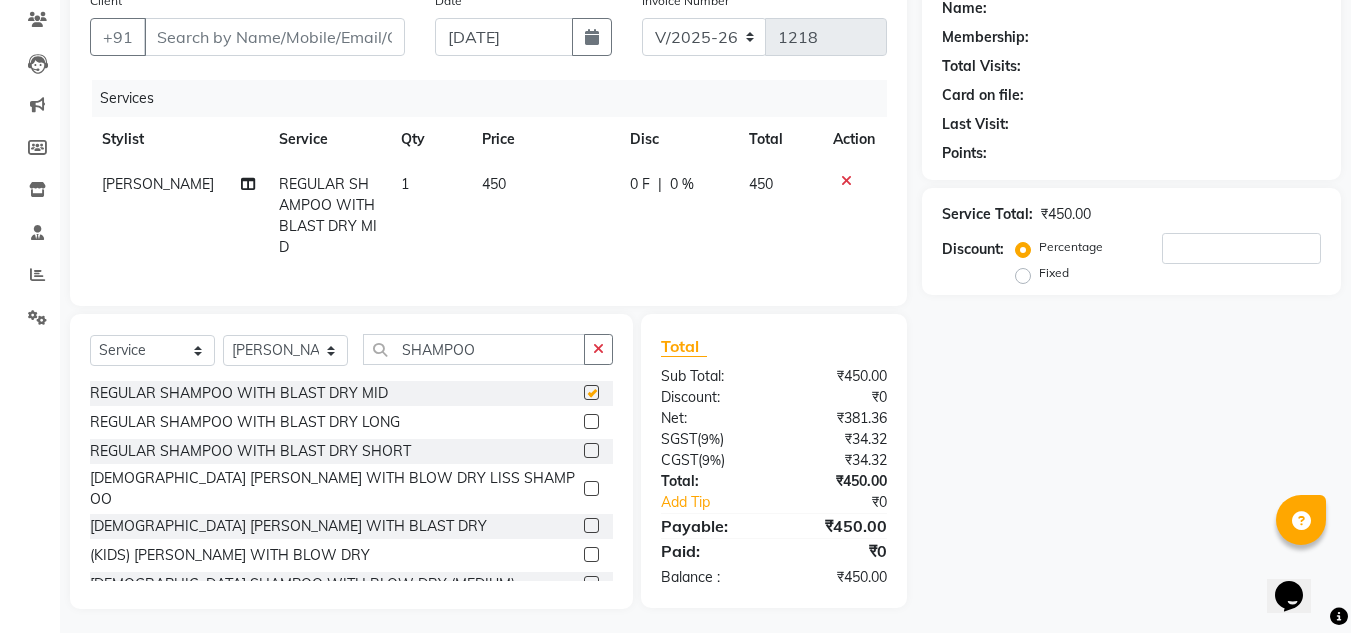 checkbox on "false" 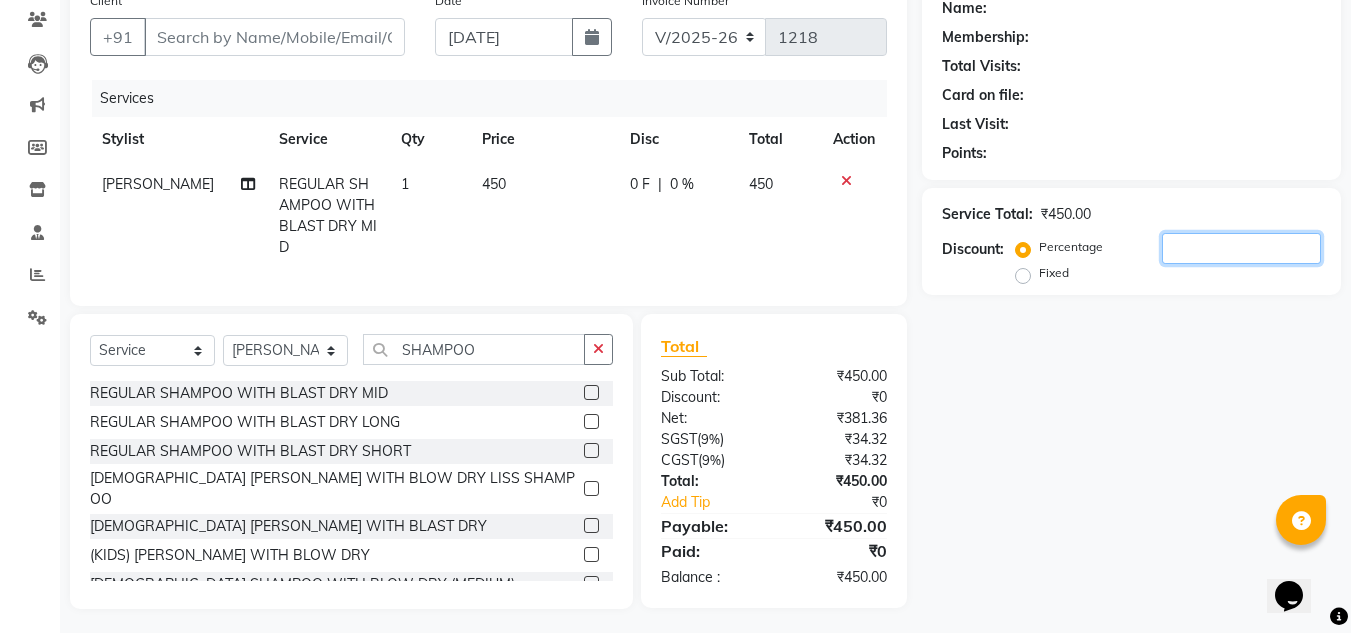 click 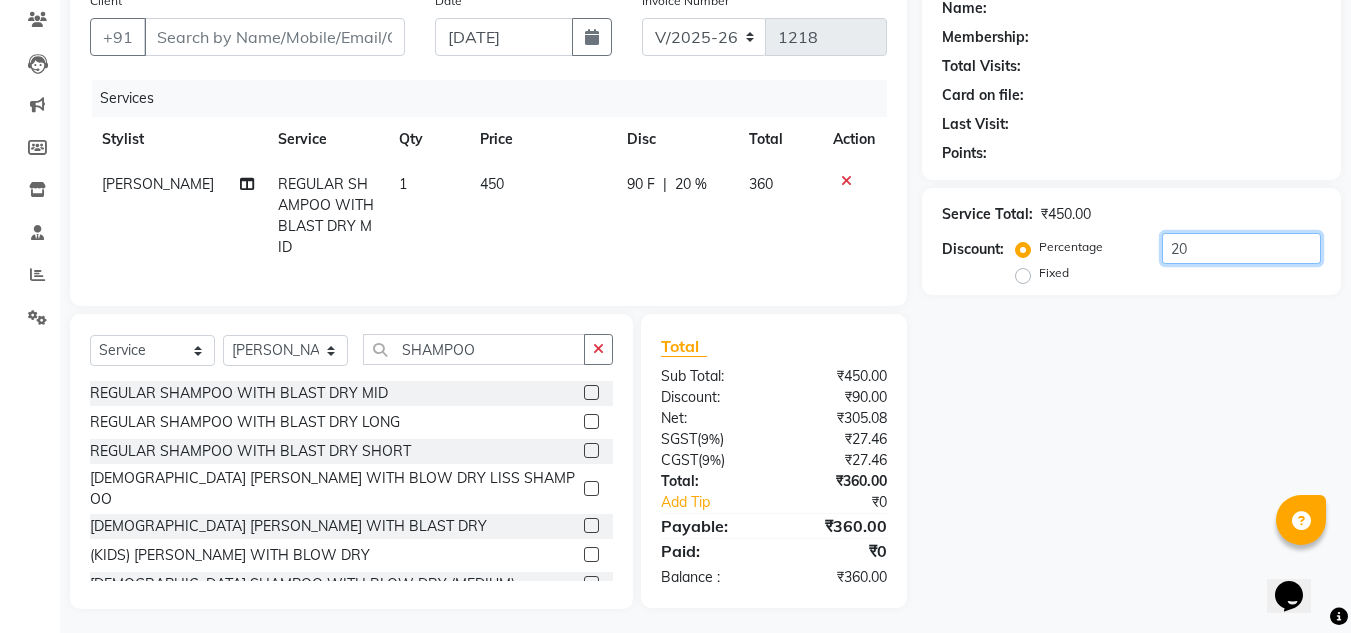 scroll, scrollTop: 3, scrollLeft: 0, axis: vertical 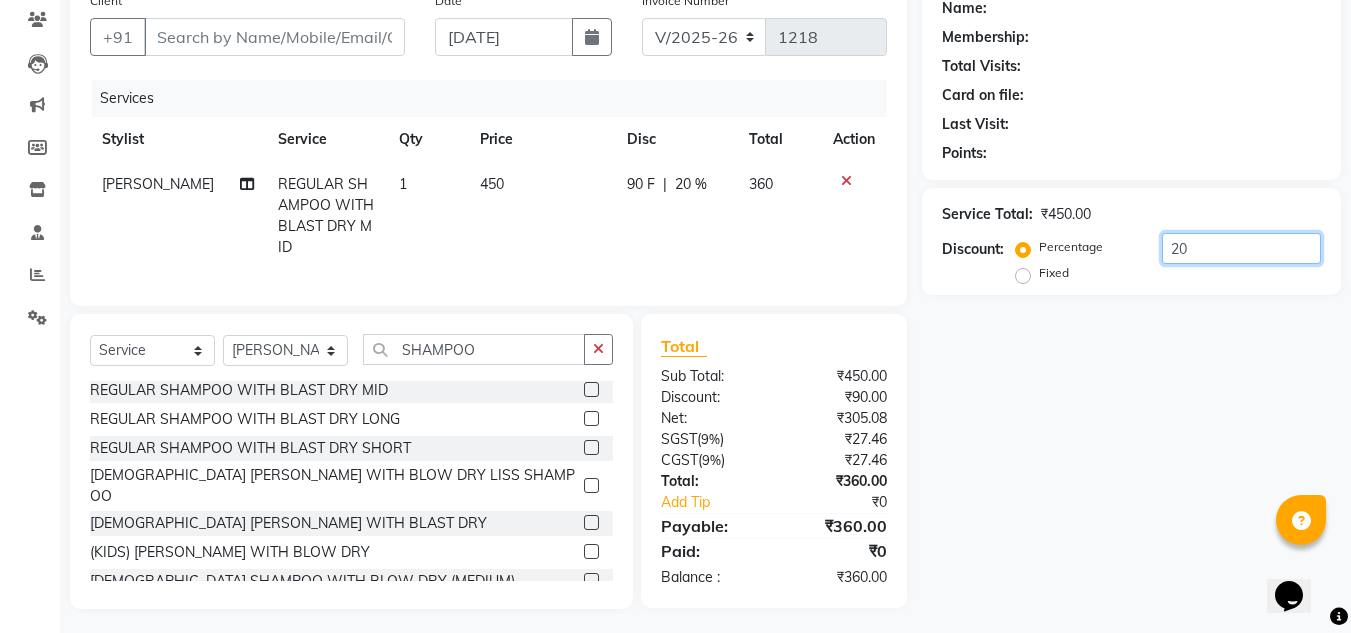 type on "20" 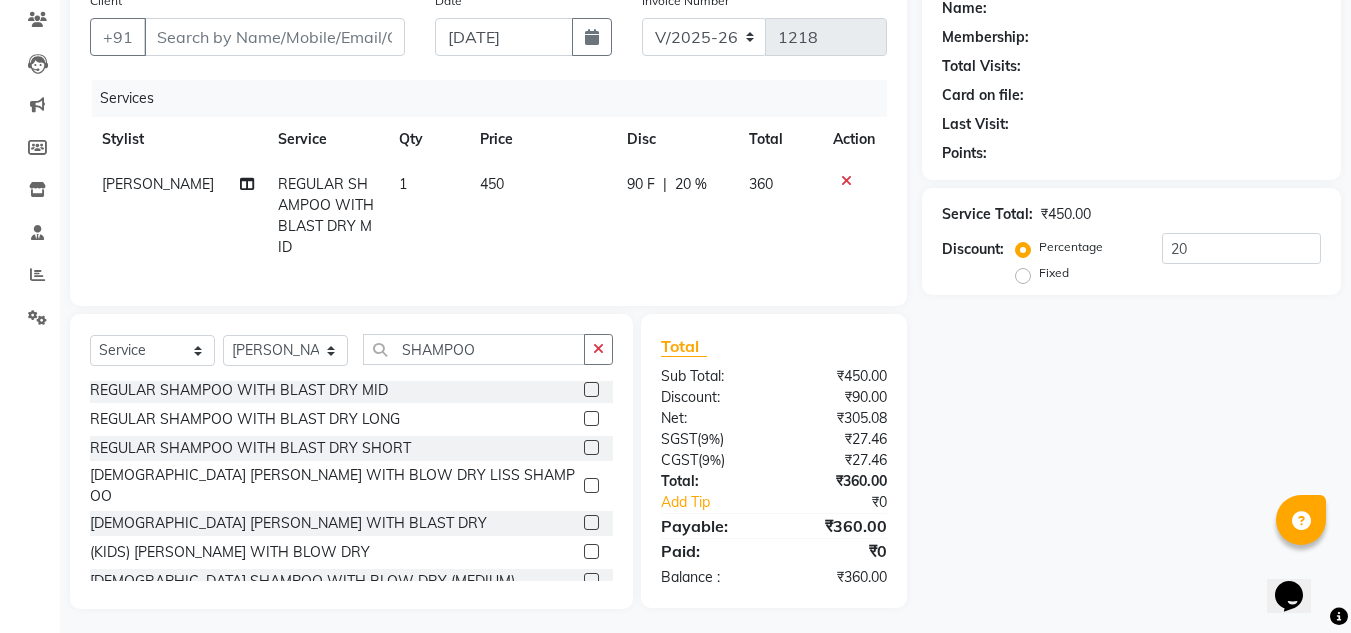 click 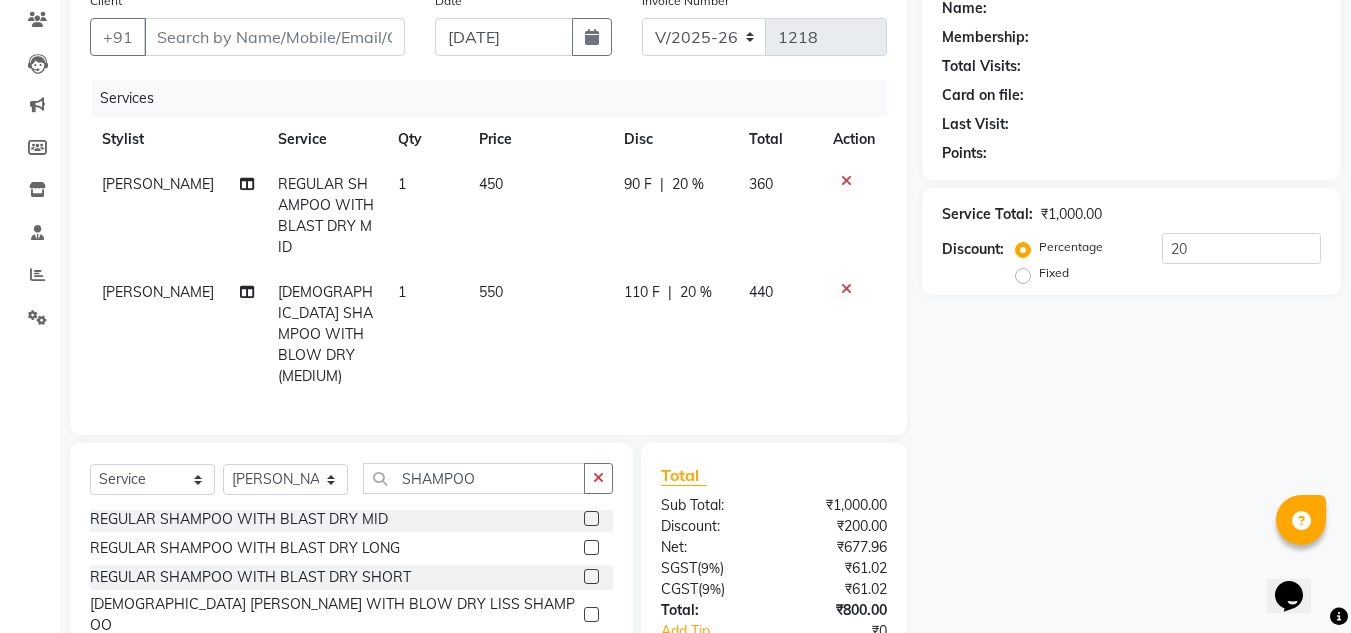 checkbox on "false" 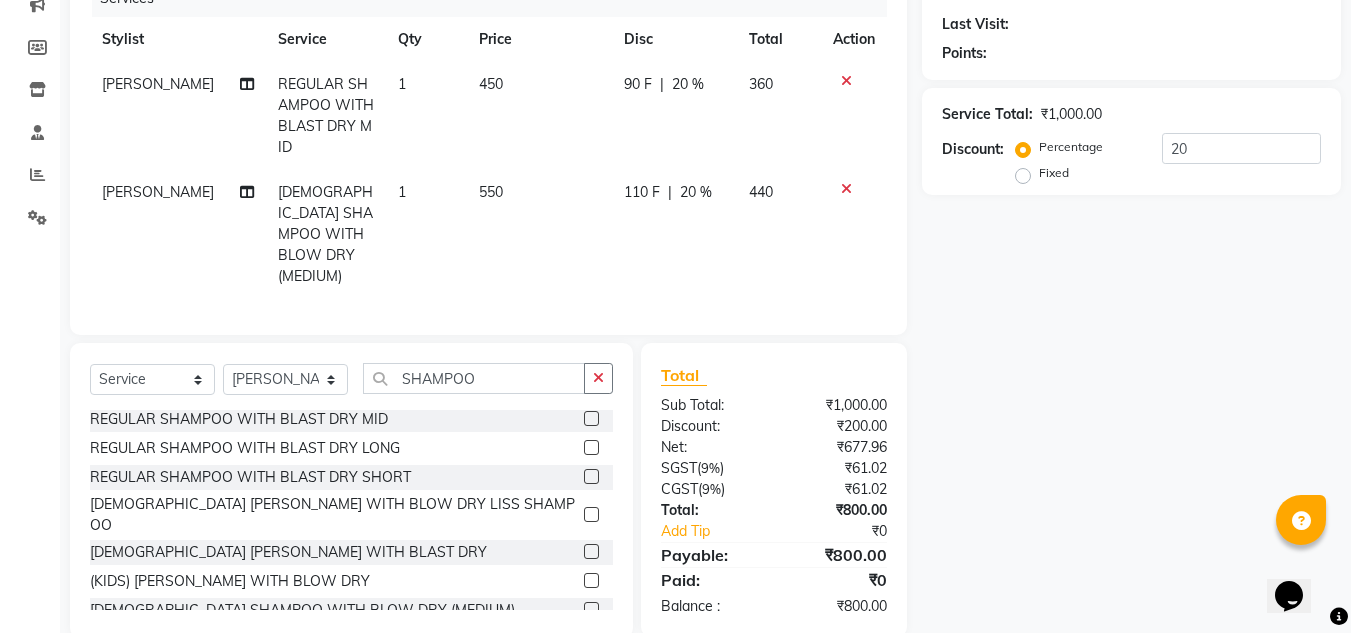 click 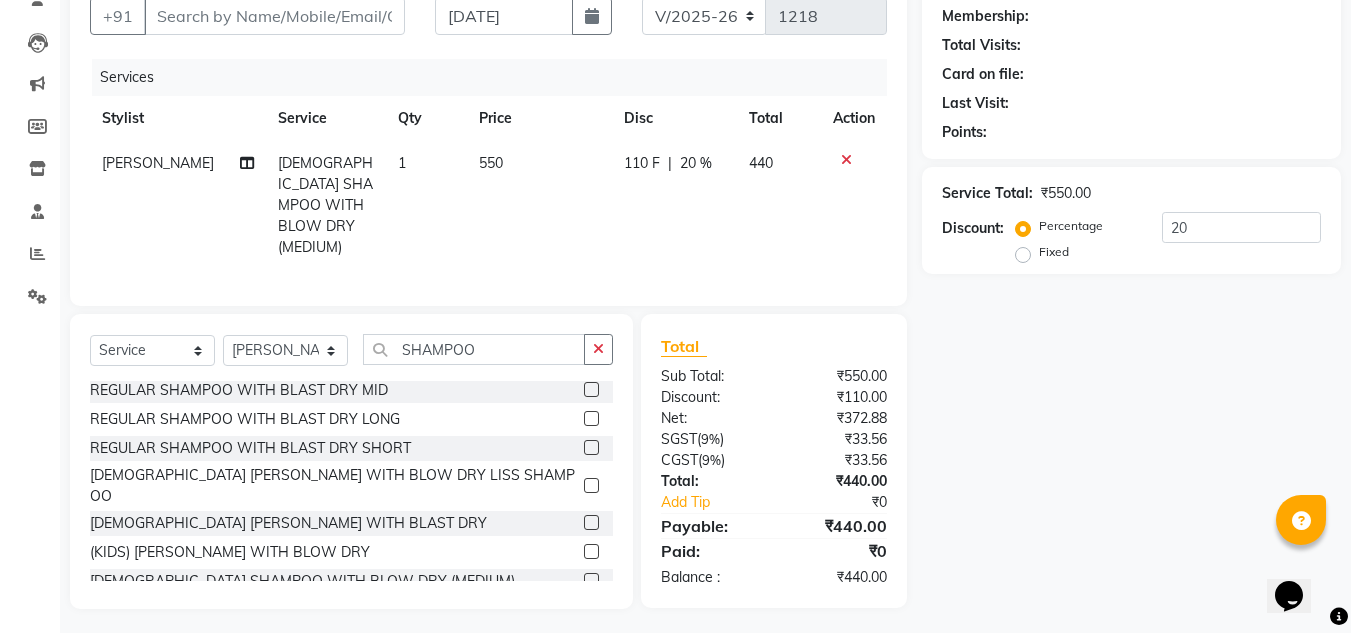 click 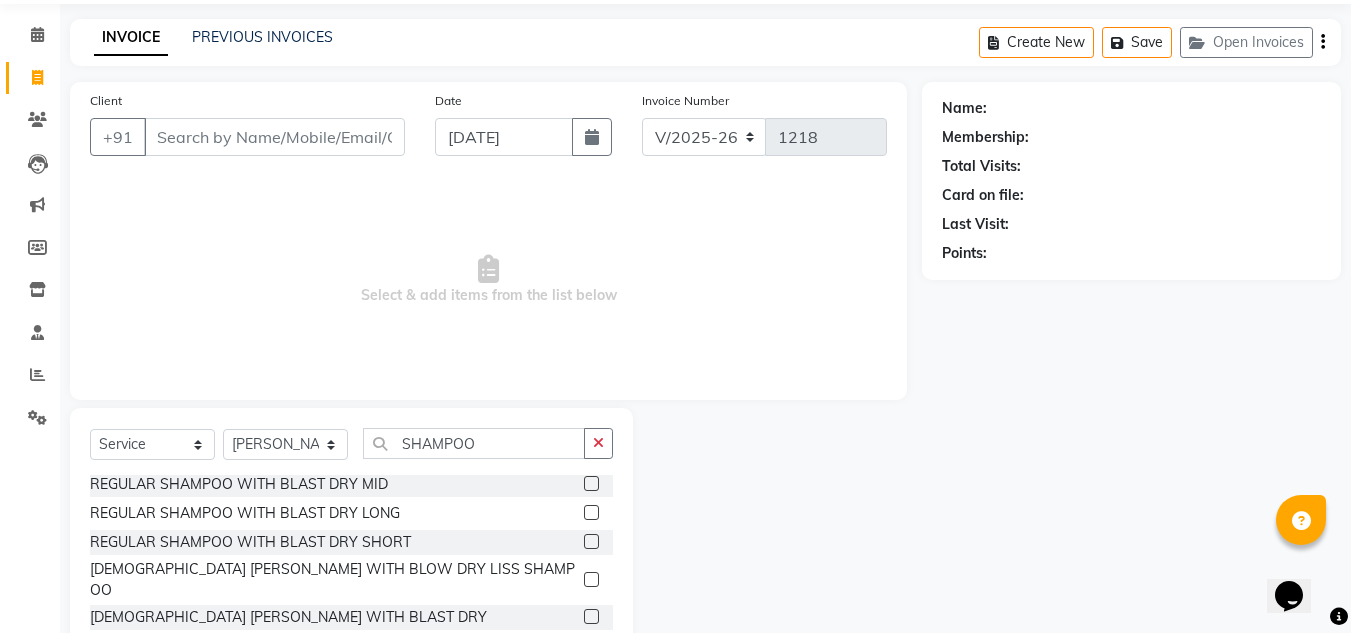 scroll, scrollTop: 168, scrollLeft: 0, axis: vertical 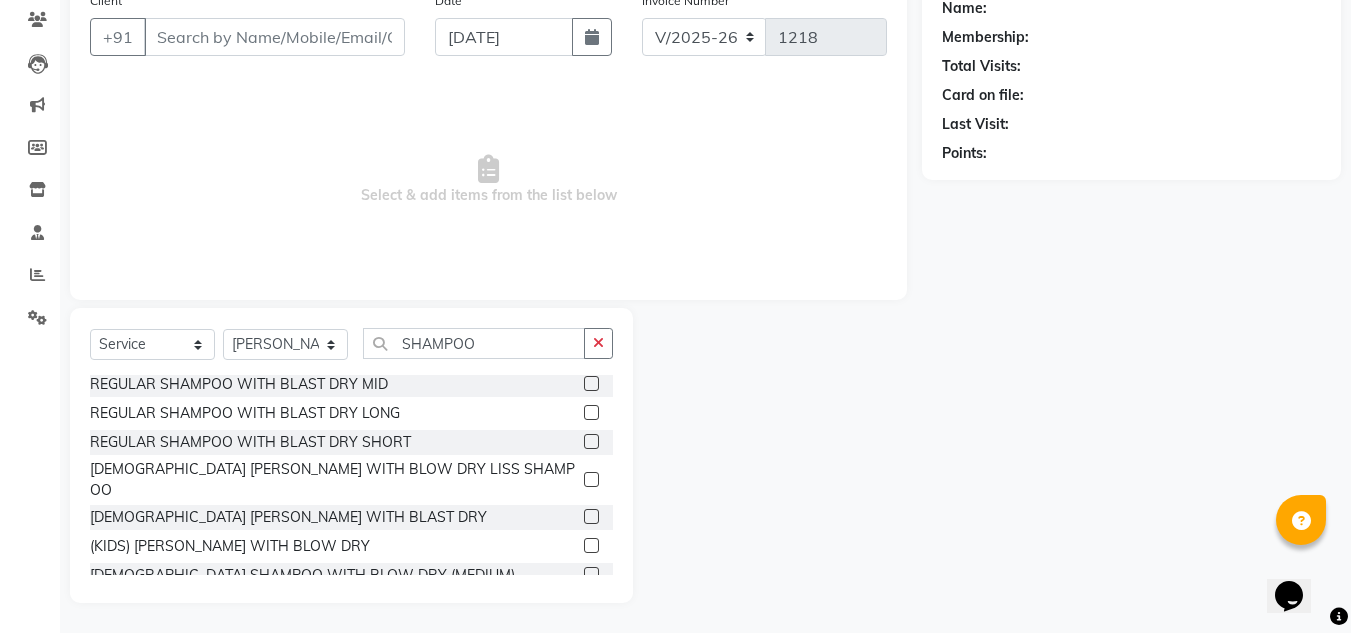 click 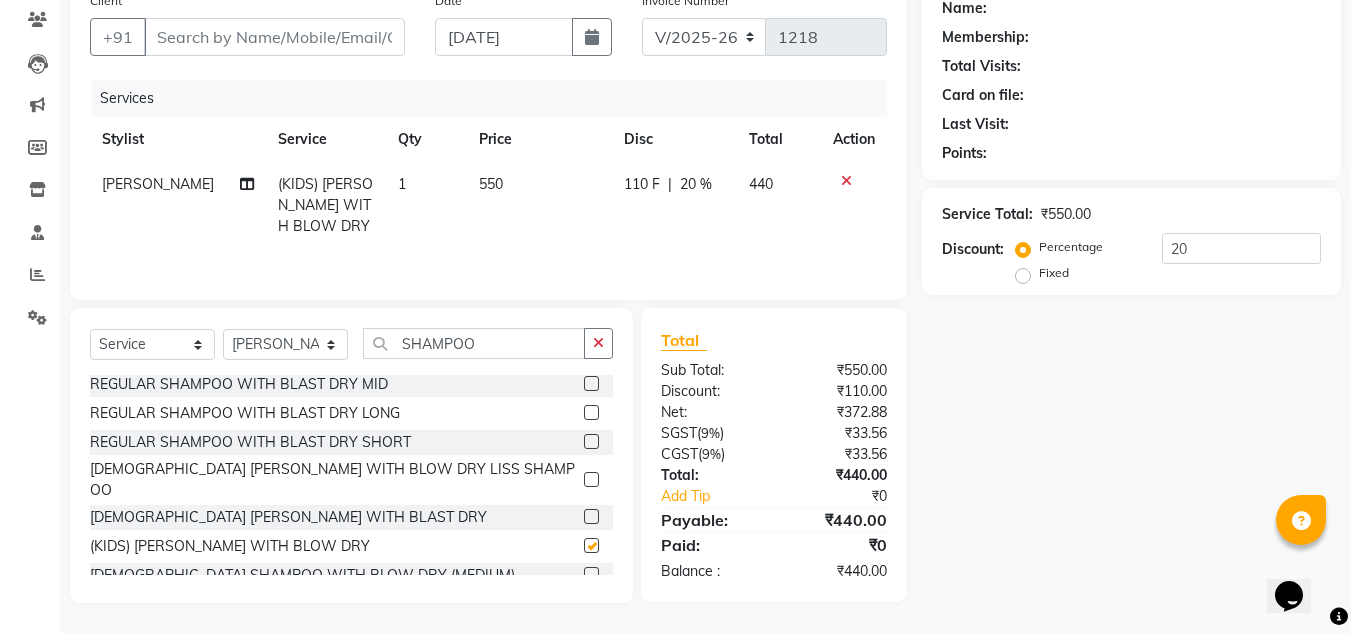 checkbox on "false" 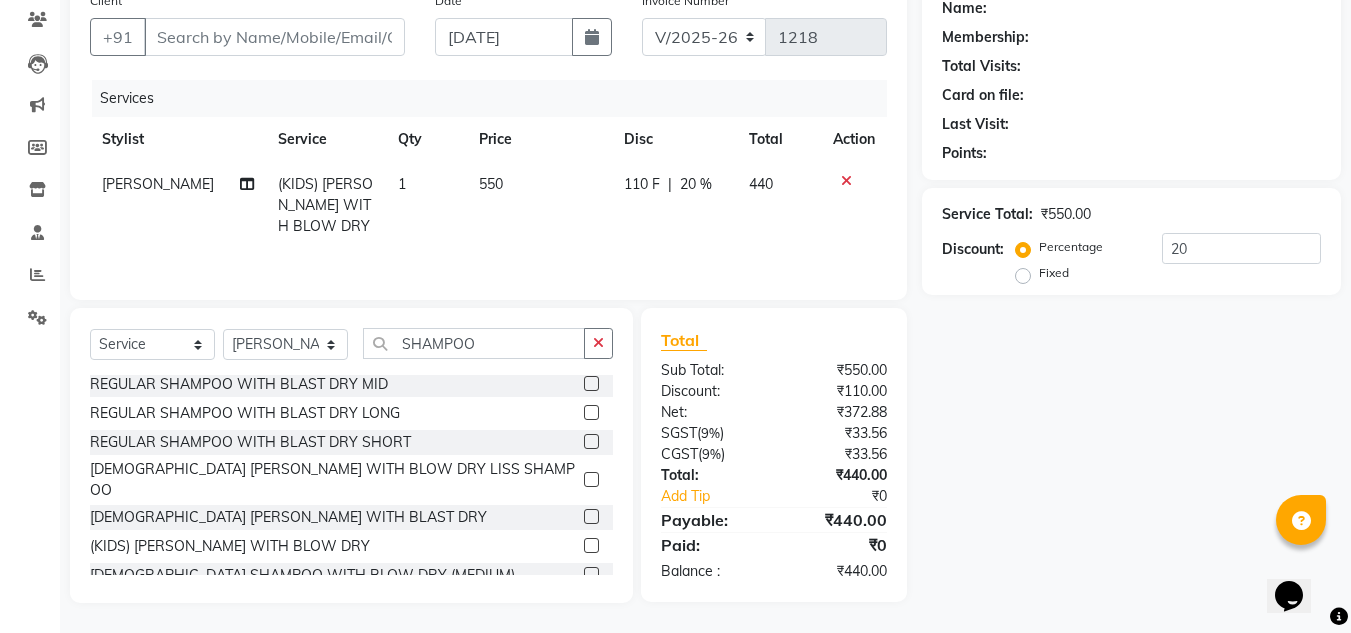 click 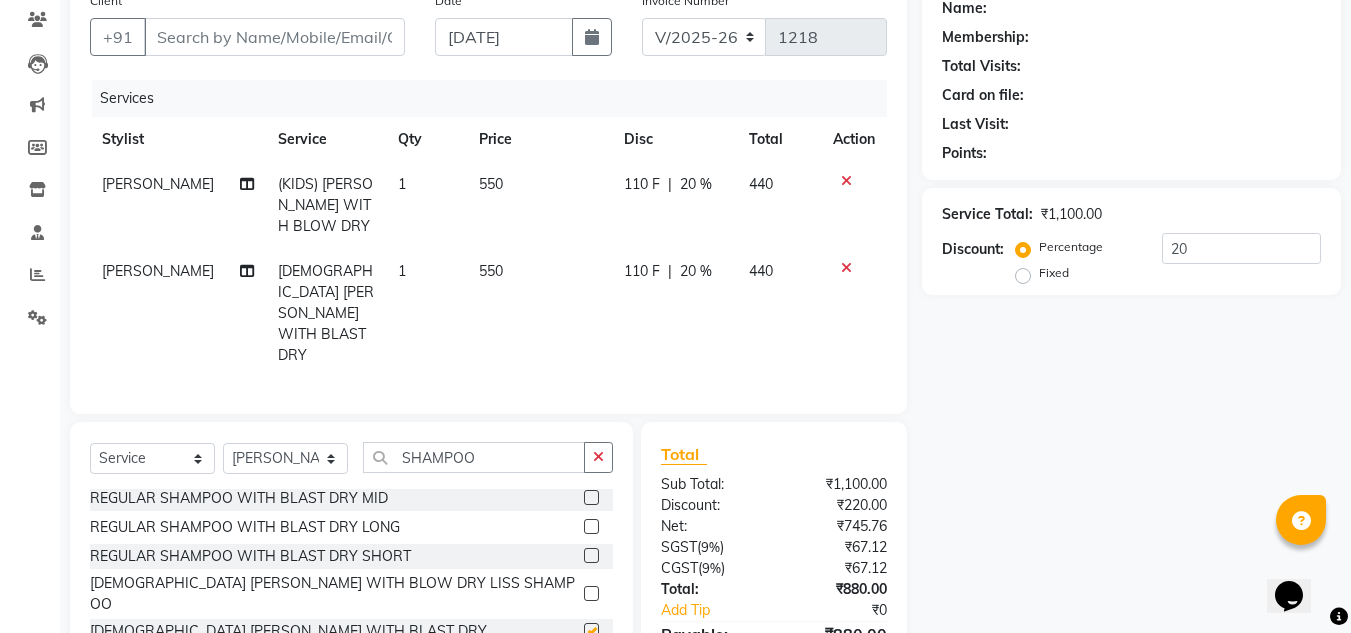 checkbox on "false" 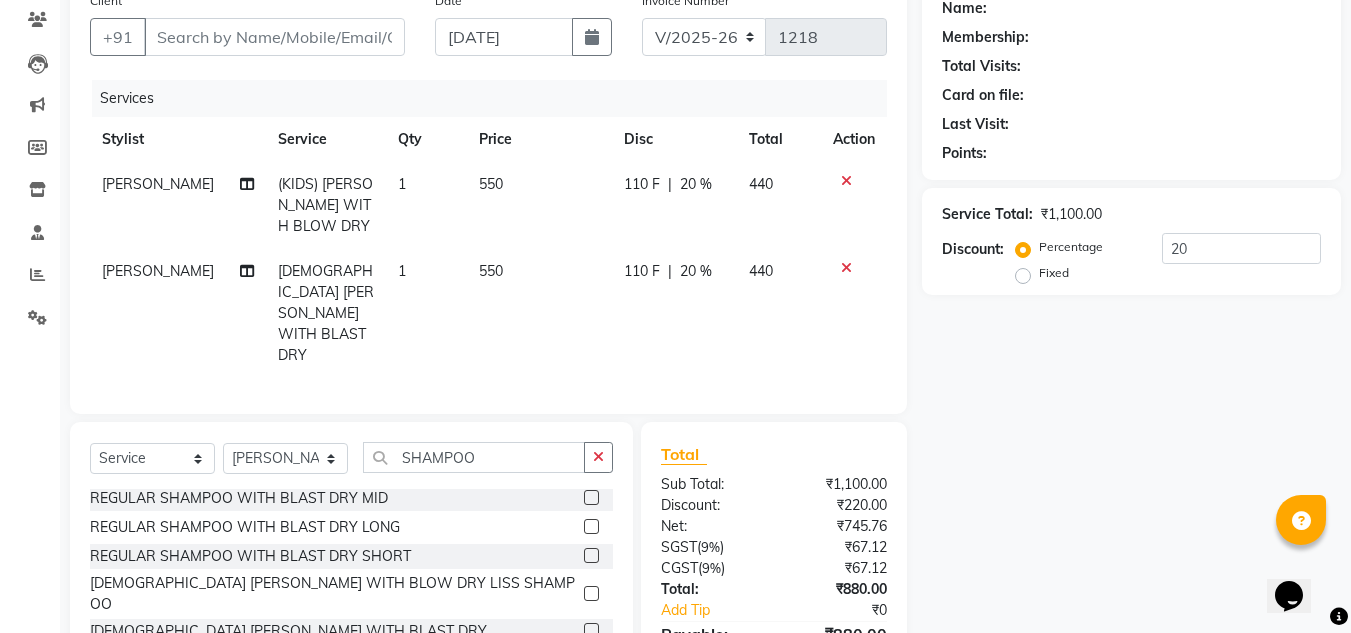 click 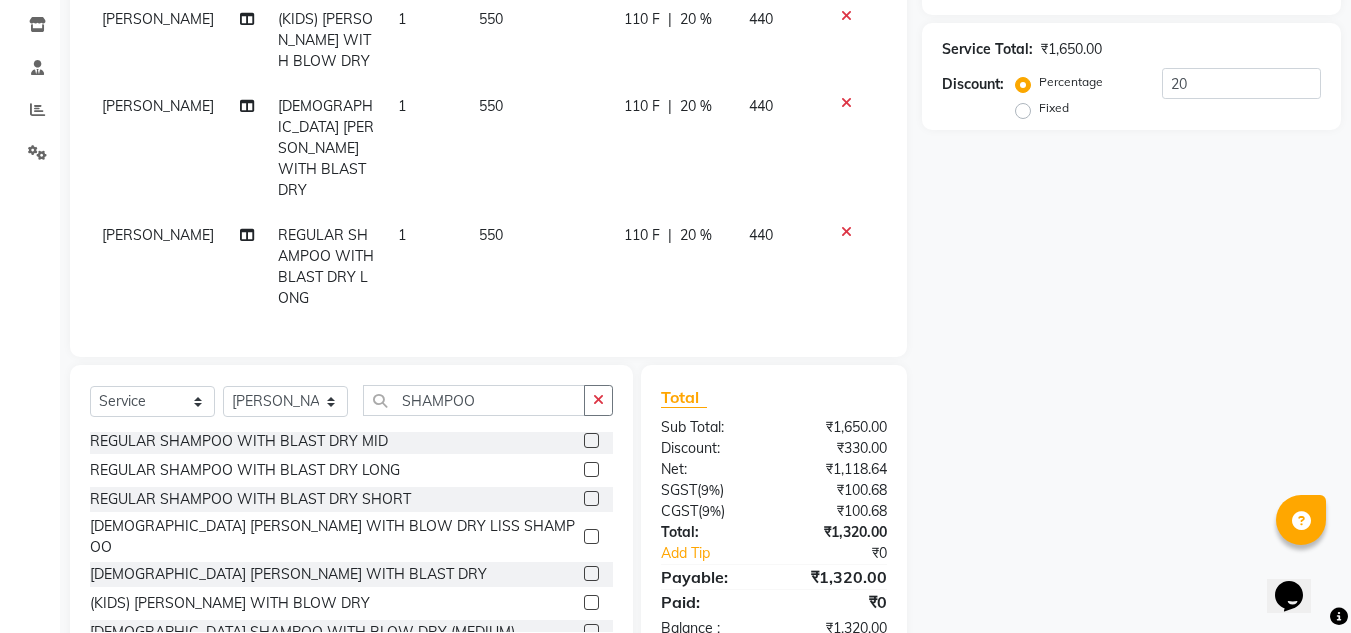 scroll, scrollTop: 368, scrollLeft: 0, axis: vertical 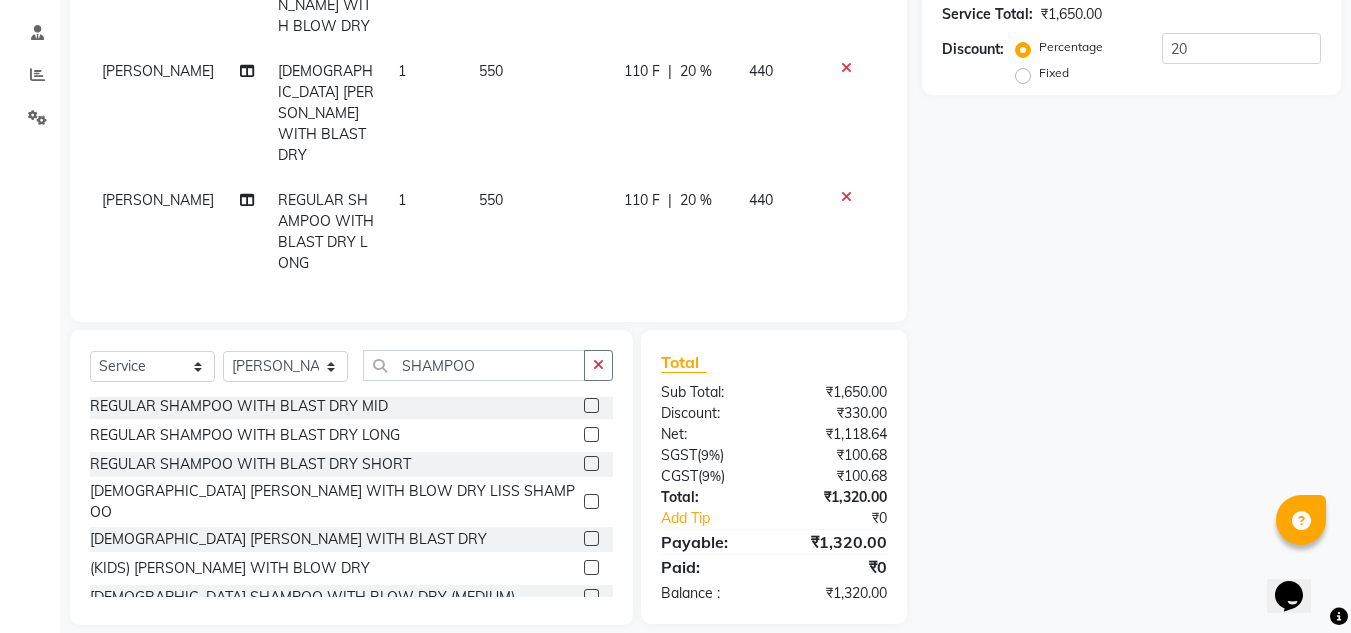 click 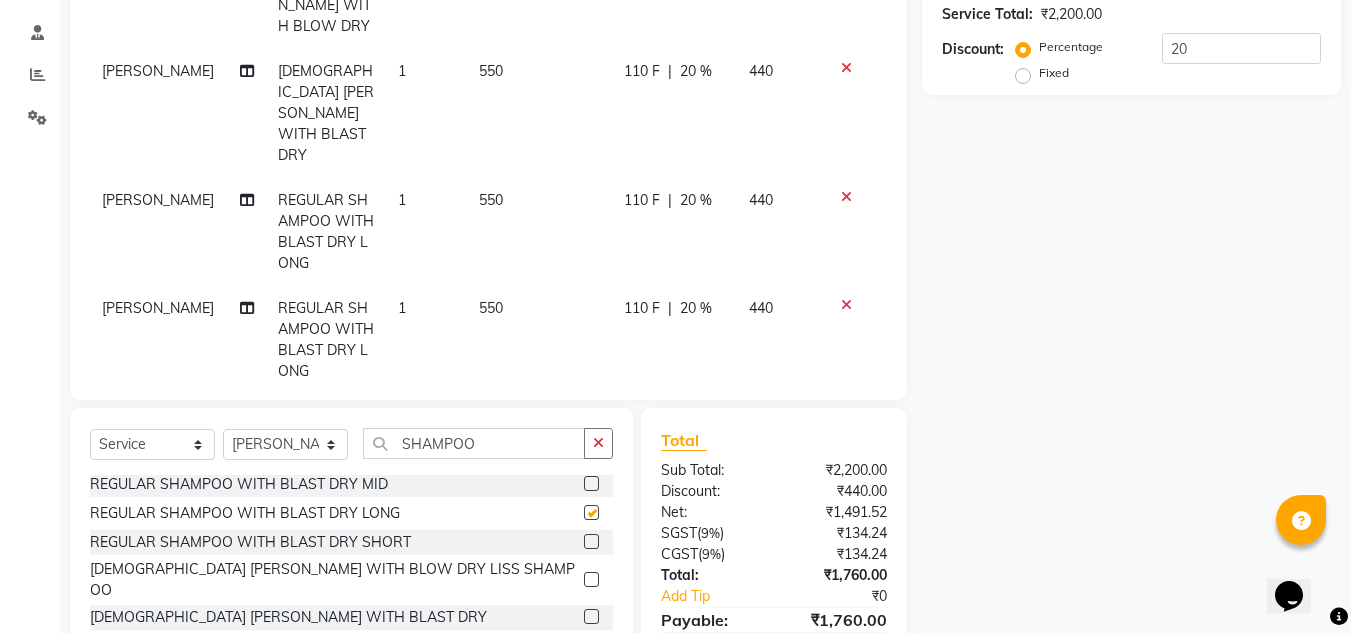 checkbox on "false" 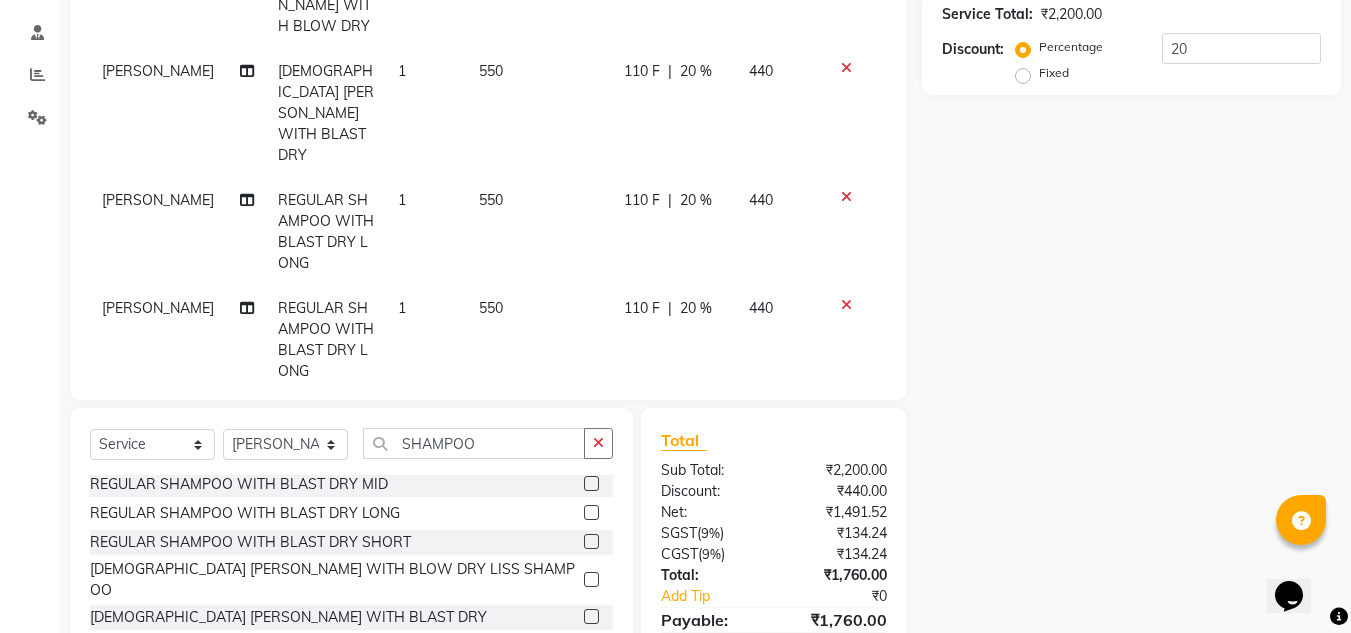 scroll, scrollTop: 268, scrollLeft: 0, axis: vertical 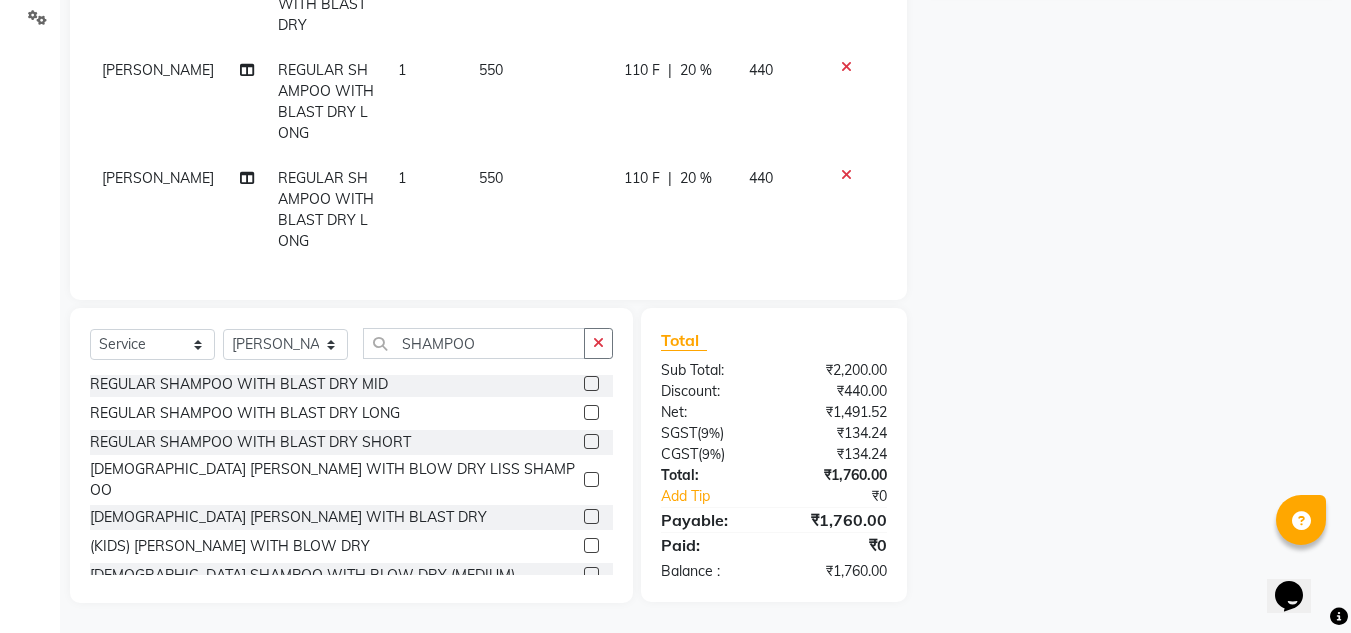 click 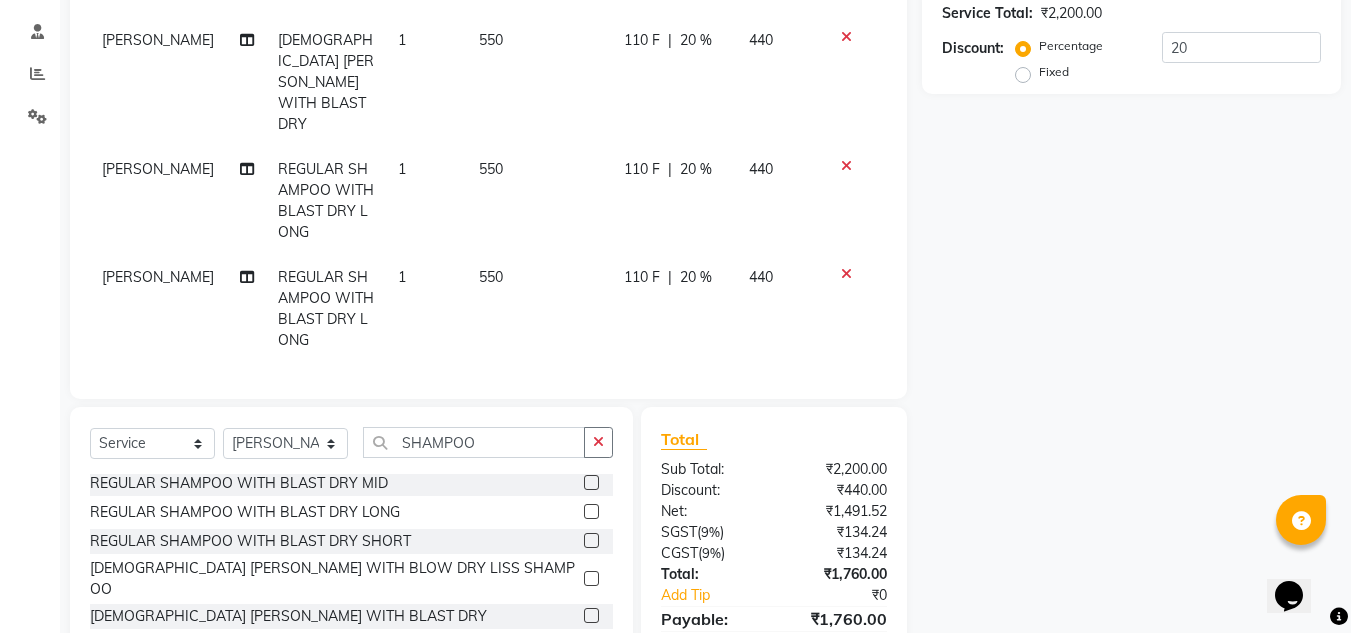 scroll, scrollTop: 0, scrollLeft: 0, axis: both 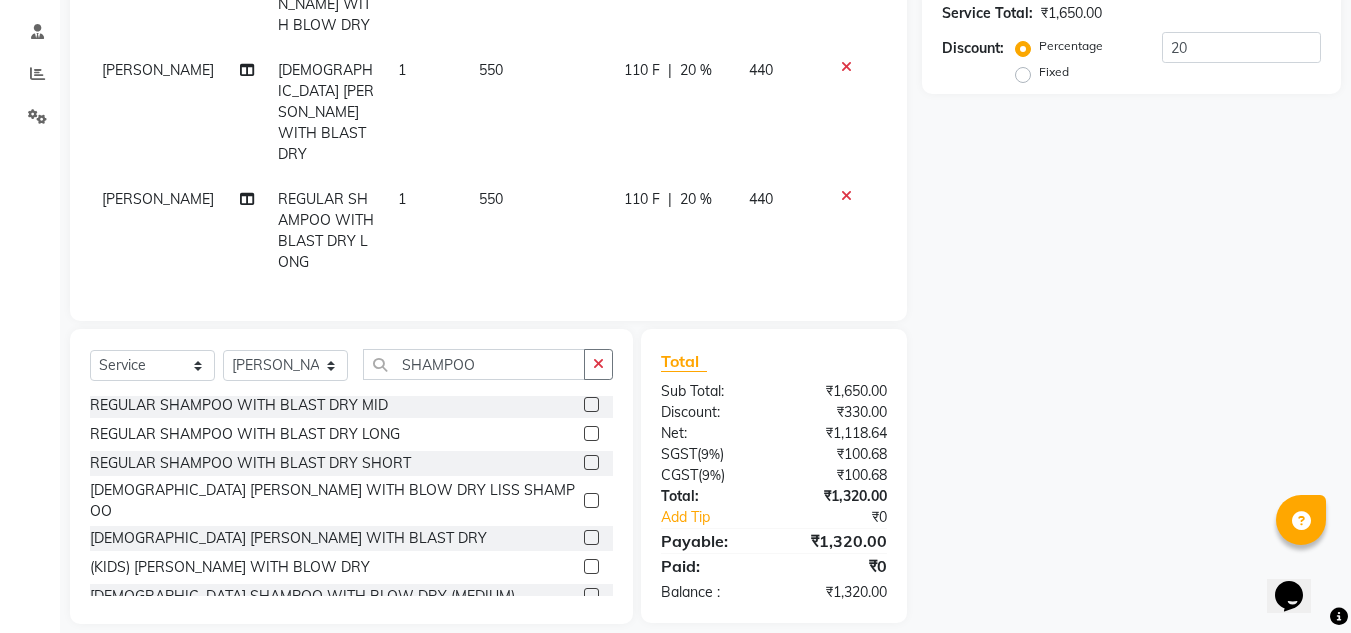 click 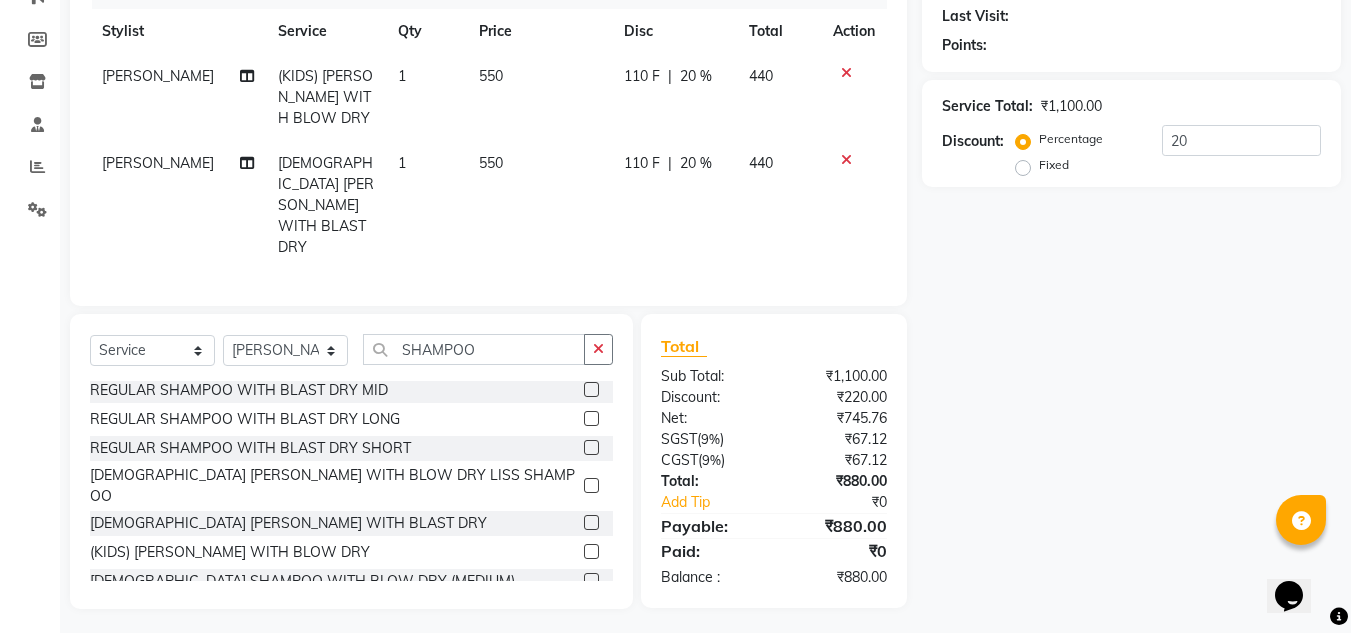 click 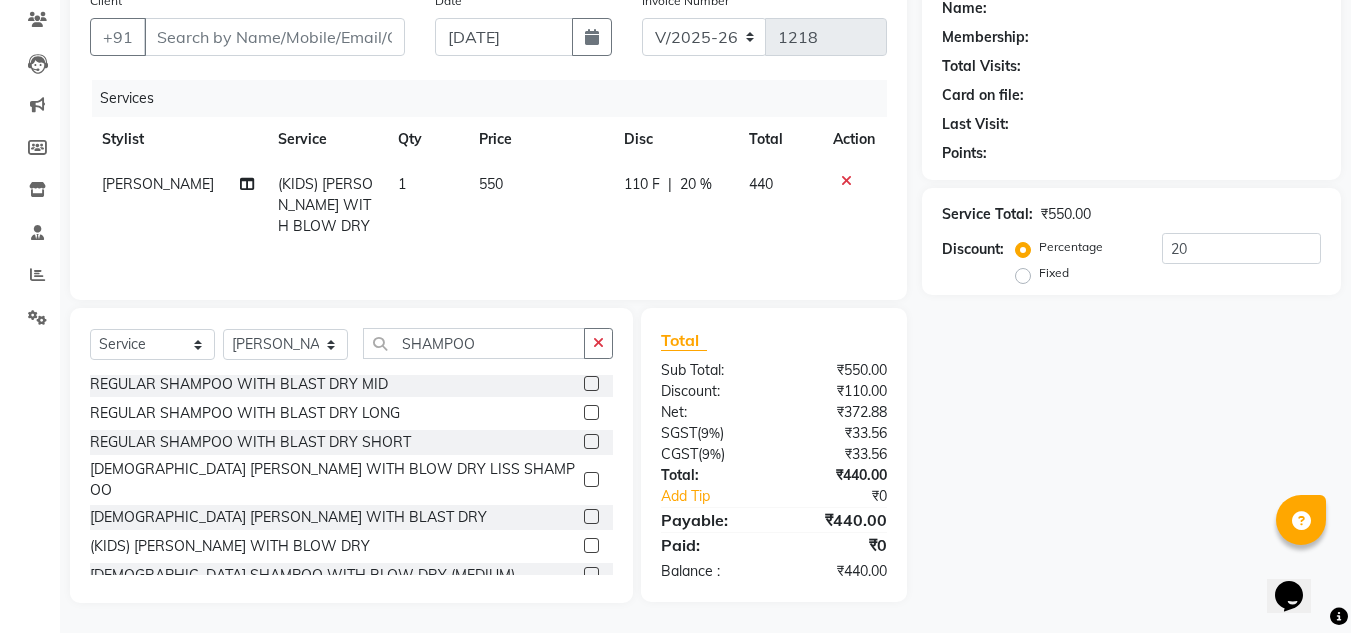scroll, scrollTop: 168, scrollLeft: 0, axis: vertical 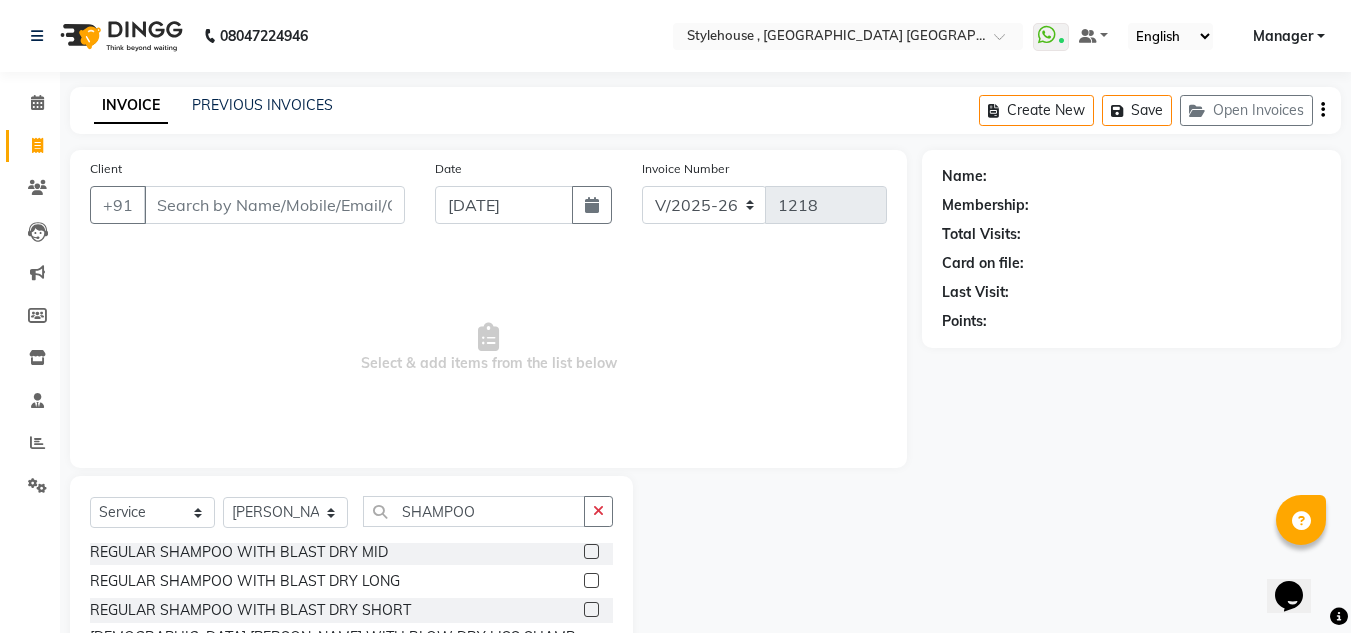 click on "INVOICE PREVIOUS INVOICES Create New   Save   Open Invoices  Client +91 Date 13-07-2025 Invoice Number V/2025 V/2025-26 1218  Select & add items from the list below  Select  Service  Product  Membership  Package Voucher Prepaid Gift Card  Select Stylist ANIL BARIK ANIRUDH SAHOO JYOTIRANJAN BARIK KANHA LAXMI PRIYA Manager Manisha MANJIT BARIK PRADEEP BARIK PRIYANKA NANDA PUJA ROUT RUMA SAGARIKA SAHOO SALMAN SAMEER BARIK SAROJ SITHA SHAMPOO REGULAR SHAMPOO WITH BLAST DRY MID  REGULAR SHAMPOO WITH BLAST DRY LONG  REGULAR SHAMPOO WITH BLAST DRY SHORT  LADIES LOREAL SHAMPOO WITH BLOW DRY LISS SHAMPOO  LADIES LOREAL SHAMPOO WITH BLAST DRY  (KIDS) LOREAL SHAMPOO WITH BLOW DRY  LADIES SHAMPOO WITH BLOW DRY (MEDIUM)  Name: Membership: Total Visits: Card on file: Last Visit:  Points:" 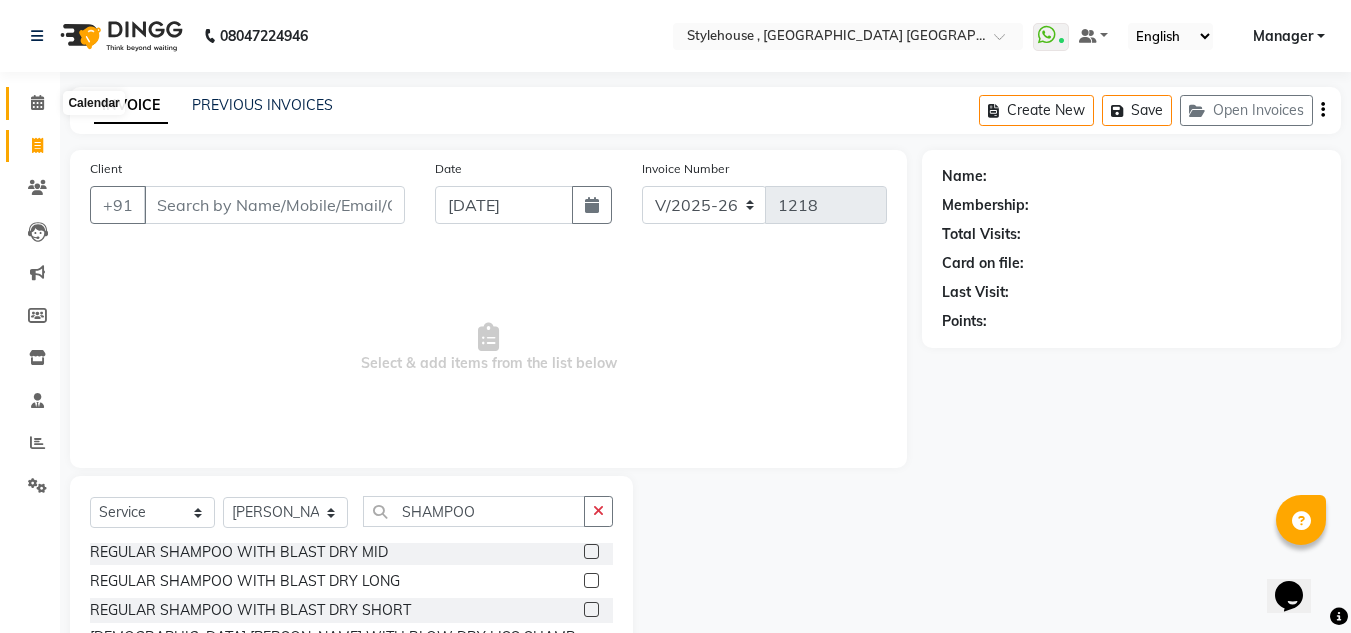 click 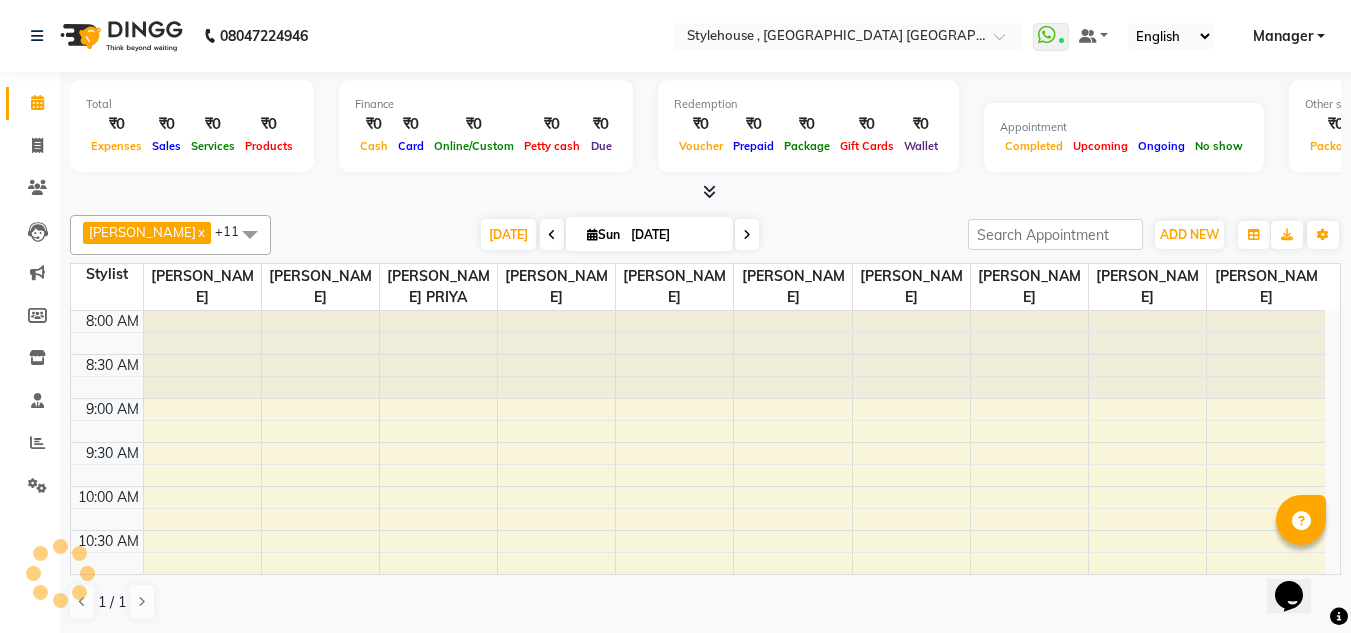 scroll, scrollTop: 0, scrollLeft: 0, axis: both 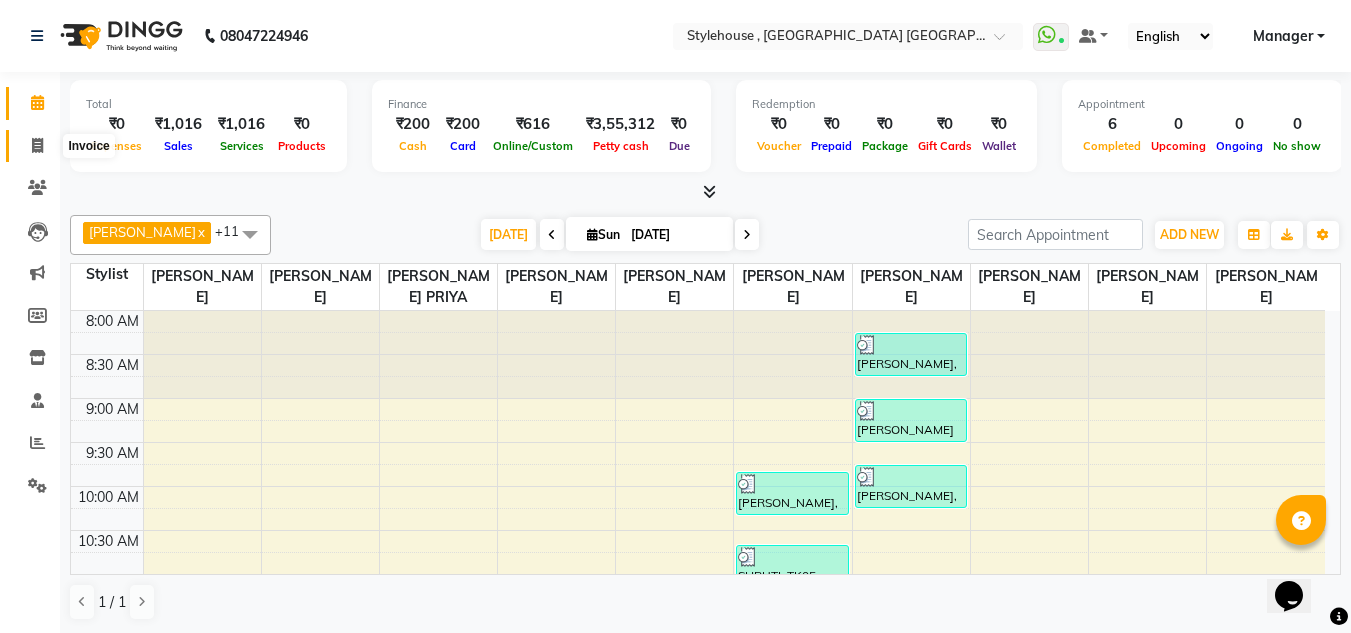 click 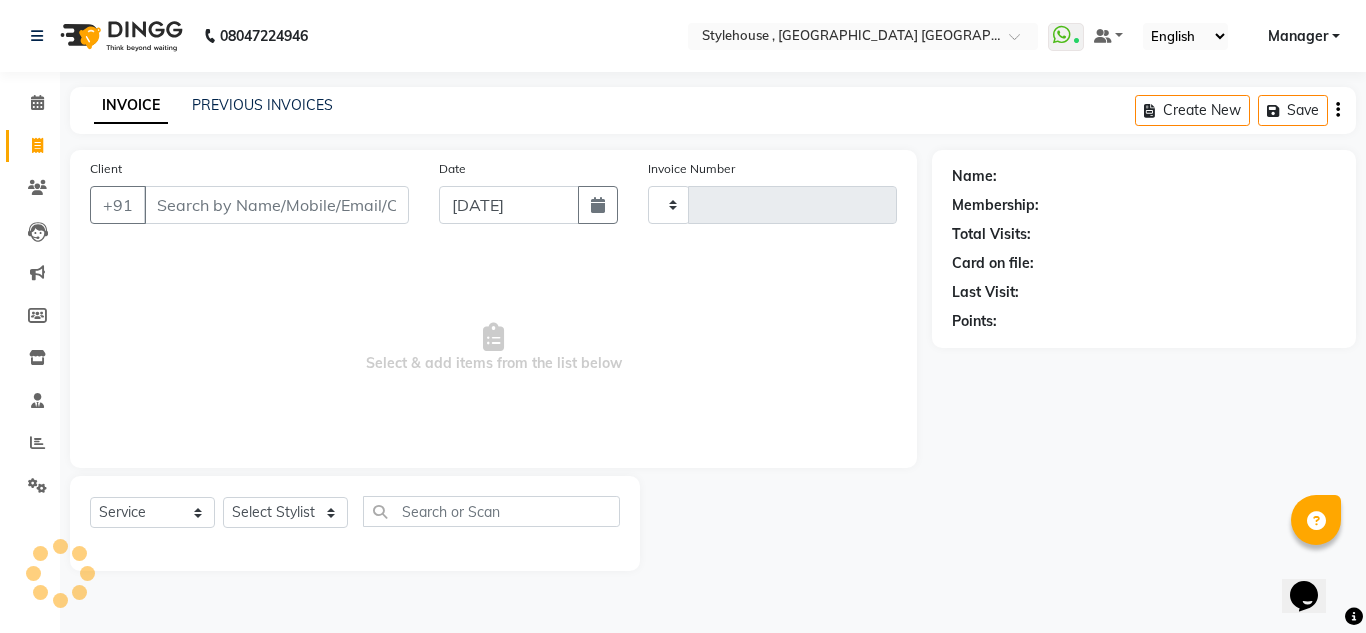 type on "1218" 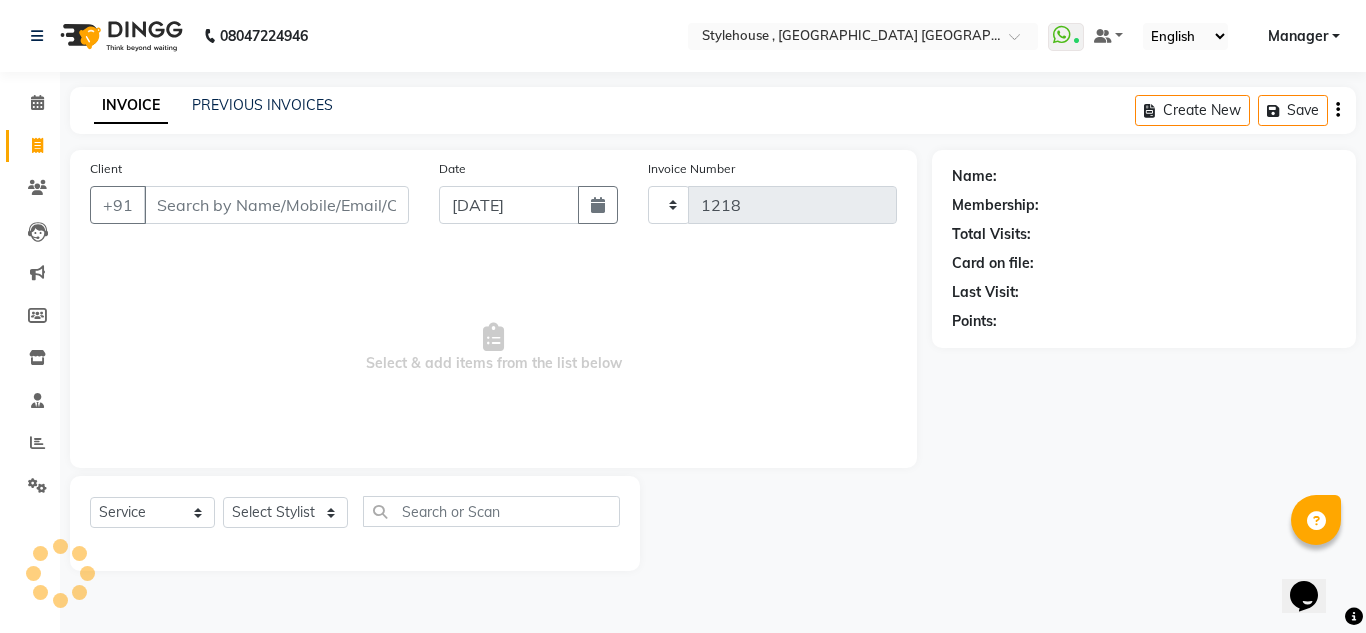 select on "7793" 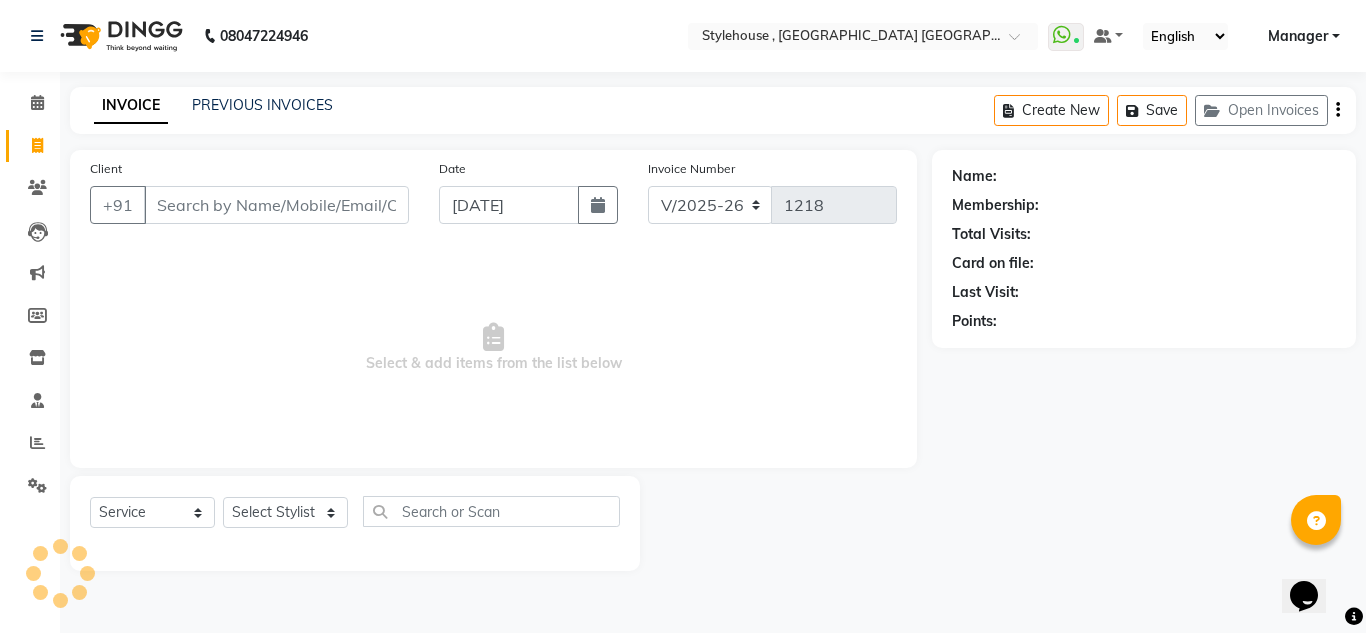 click on "Client" at bounding box center (276, 205) 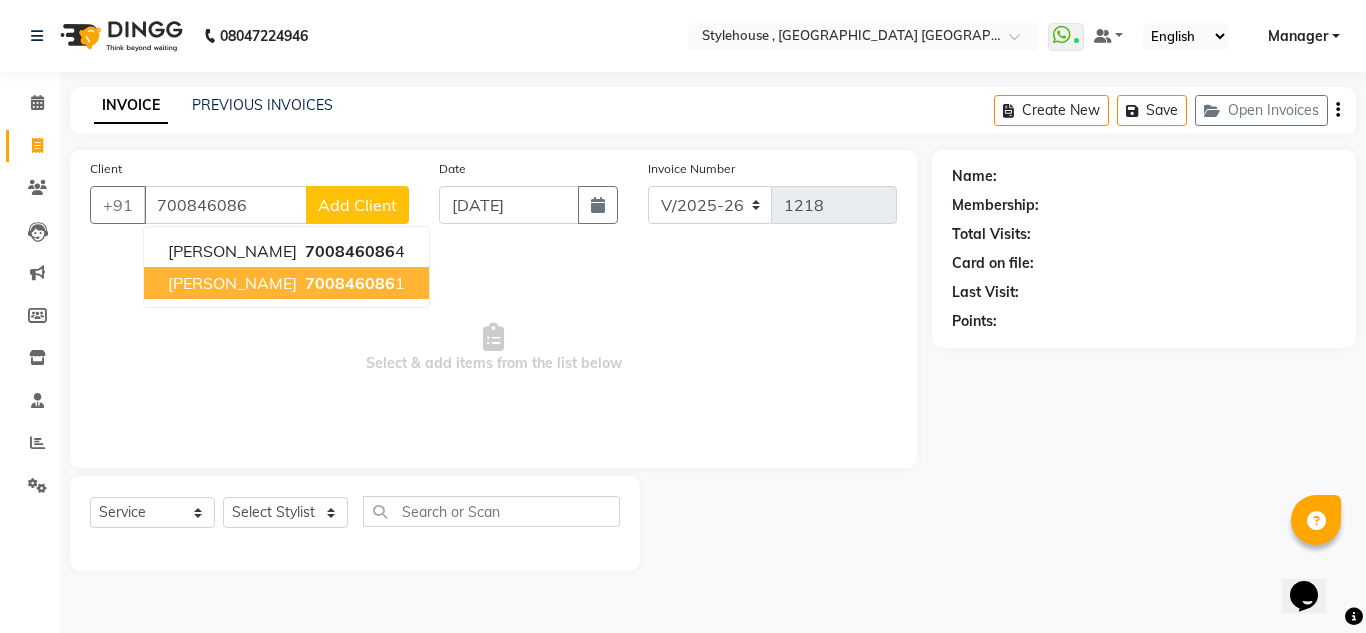 click on "Select & add items from the list below" at bounding box center [493, 348] 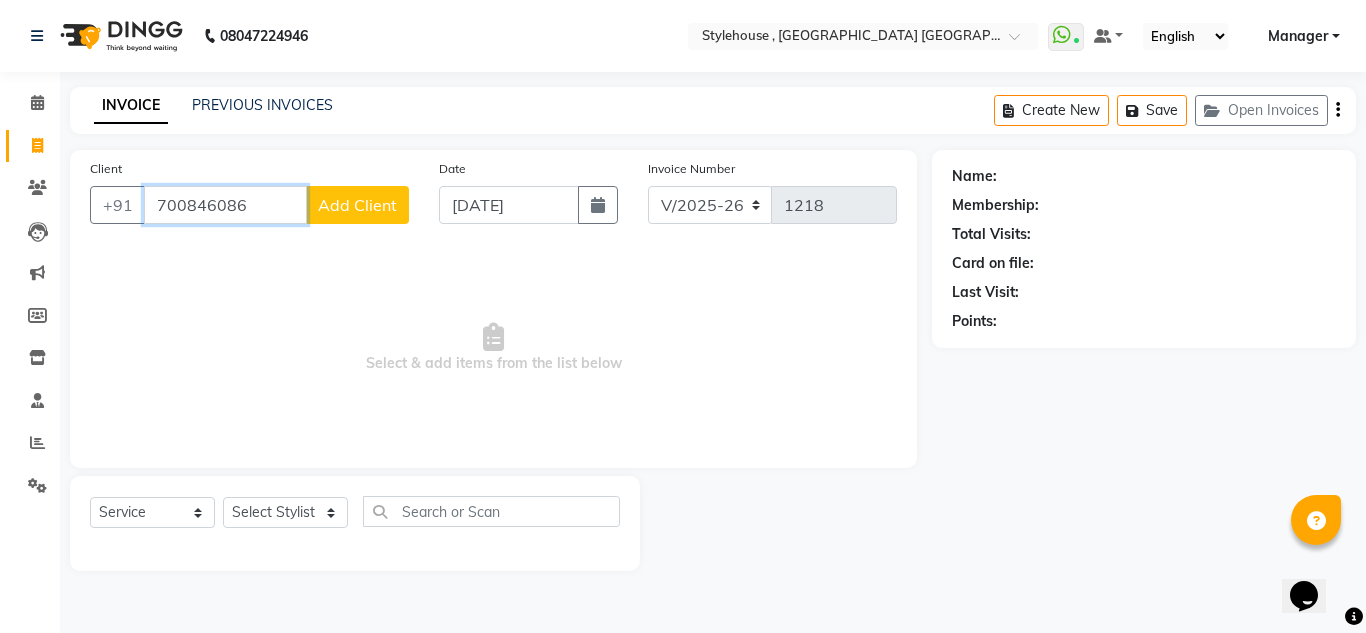 click on "700846086" at bounding box center (225, 205) 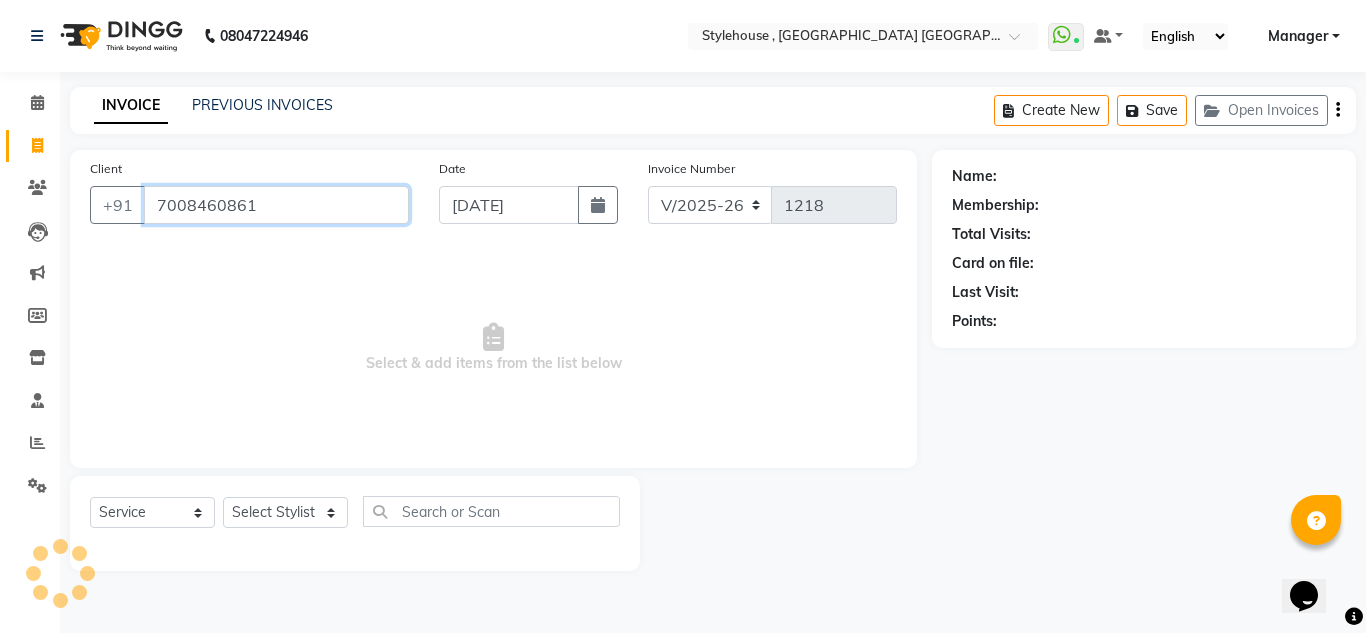 type on "7008460861" 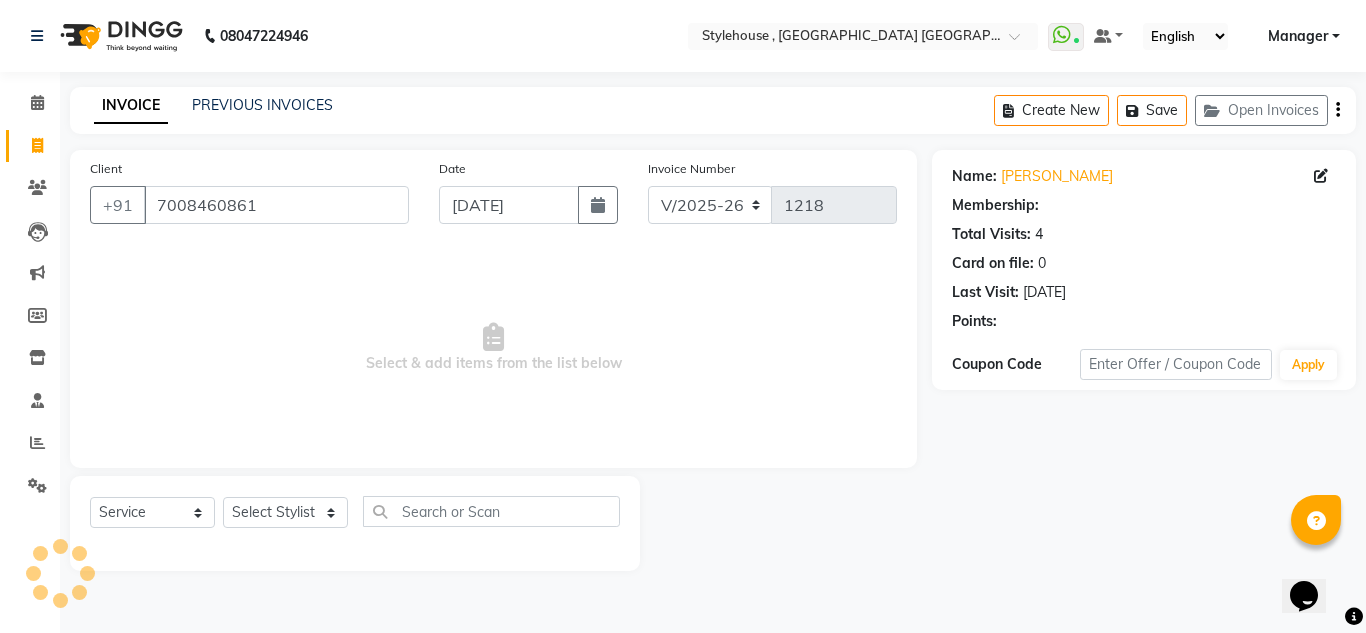 select on "1: Object" 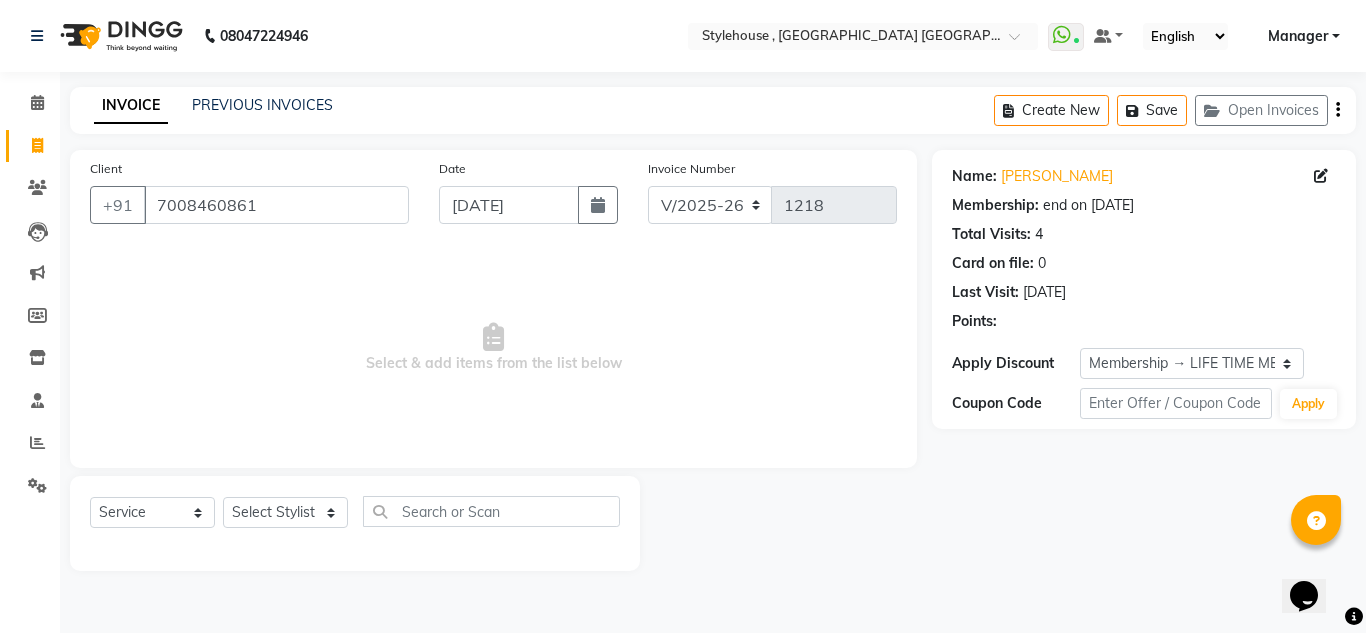click on "Select & add items from the list below" at bounding box center (493, 348) 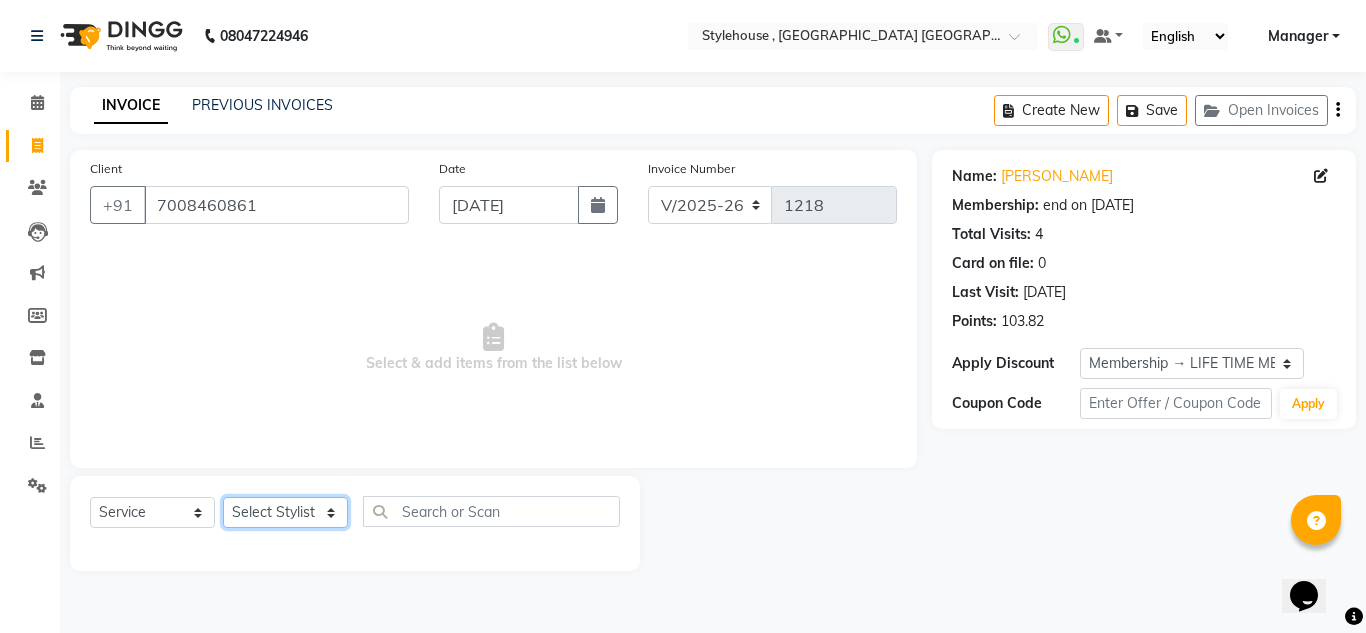 click on "Select Stylist ANIL BARIK ANIRUDH SAHOO JYOTIRANJAN BARIK KANHA LAXMI PRIYA Manager Manisha MANJIT BARIK PRADEEP BARIK PRIYANKA NANDA PUJA ROUT RUMA SAGARIKA SAHOO SALMAN SAMEER BARIK SAROJ SITHA" 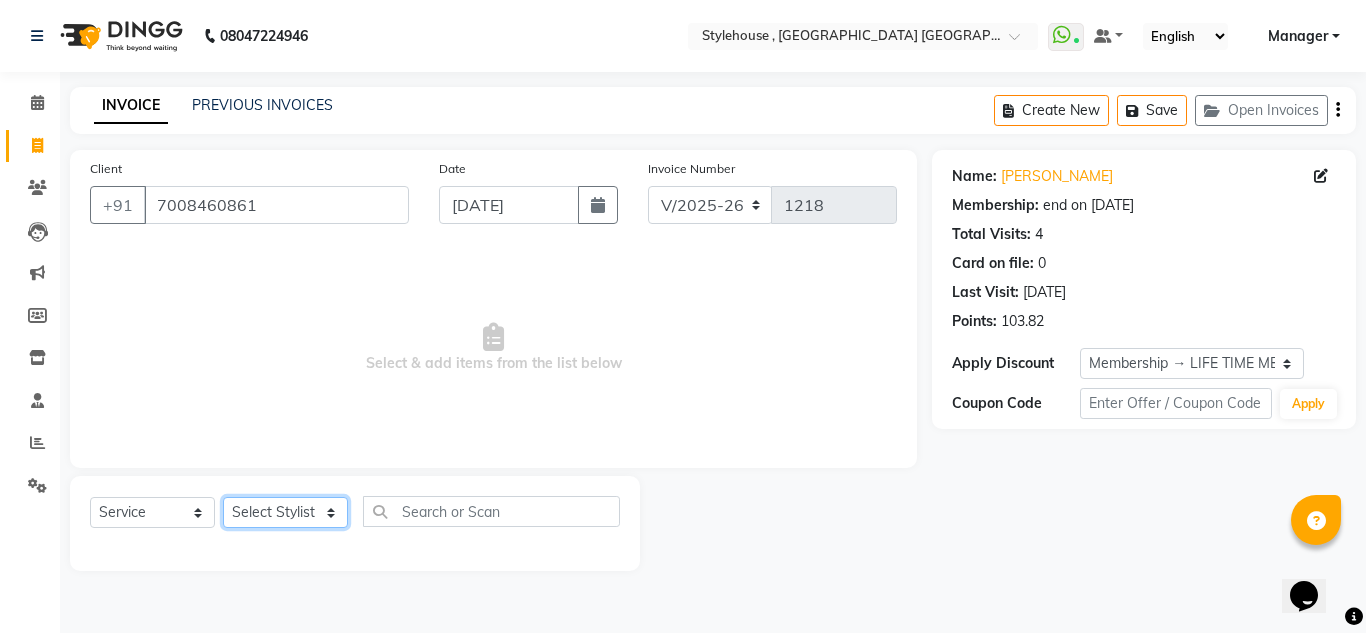 select on "69899" 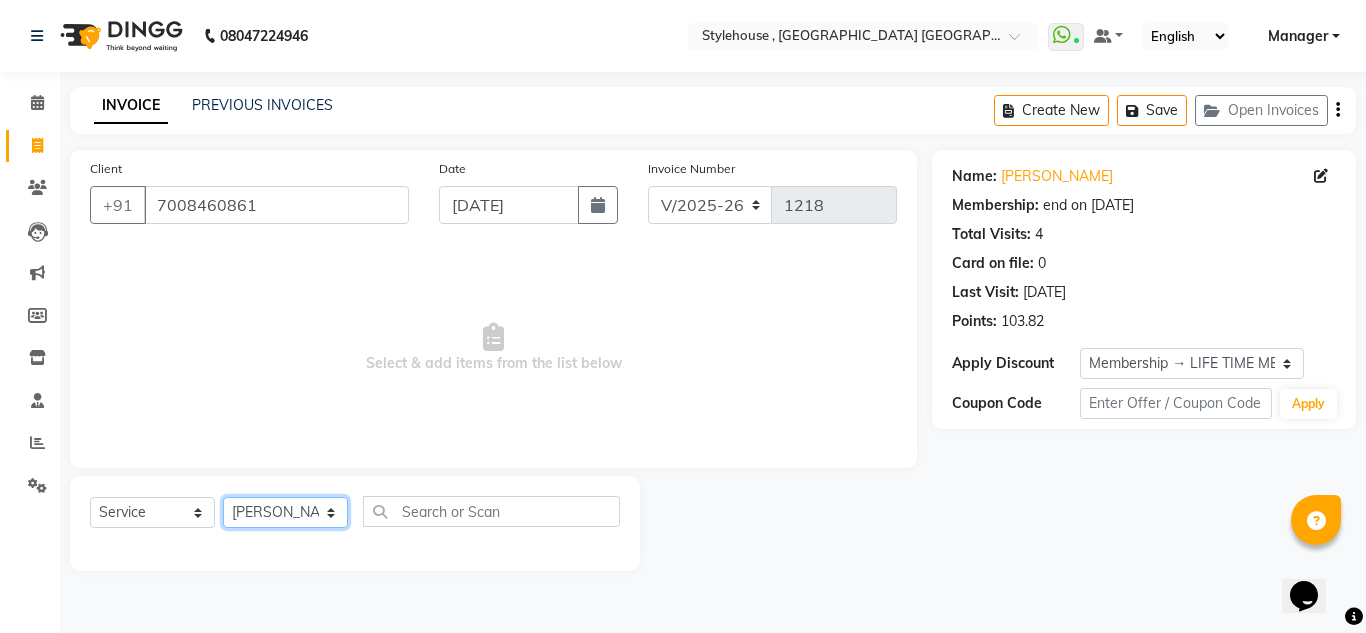 click on "Select Stylist ANIL BARIK ANIRUDH SAHOO JYOTIRANJAN BARIK KANHA LAXMI PRIYA Manager Manisha MANJIT BARIK PRADEEP BARIK PRIYANKA NANDA PUJA ROUT RUMA SAGARIKA SAHOO SALMAN SAMEER BARIK SAROJ SITHA" 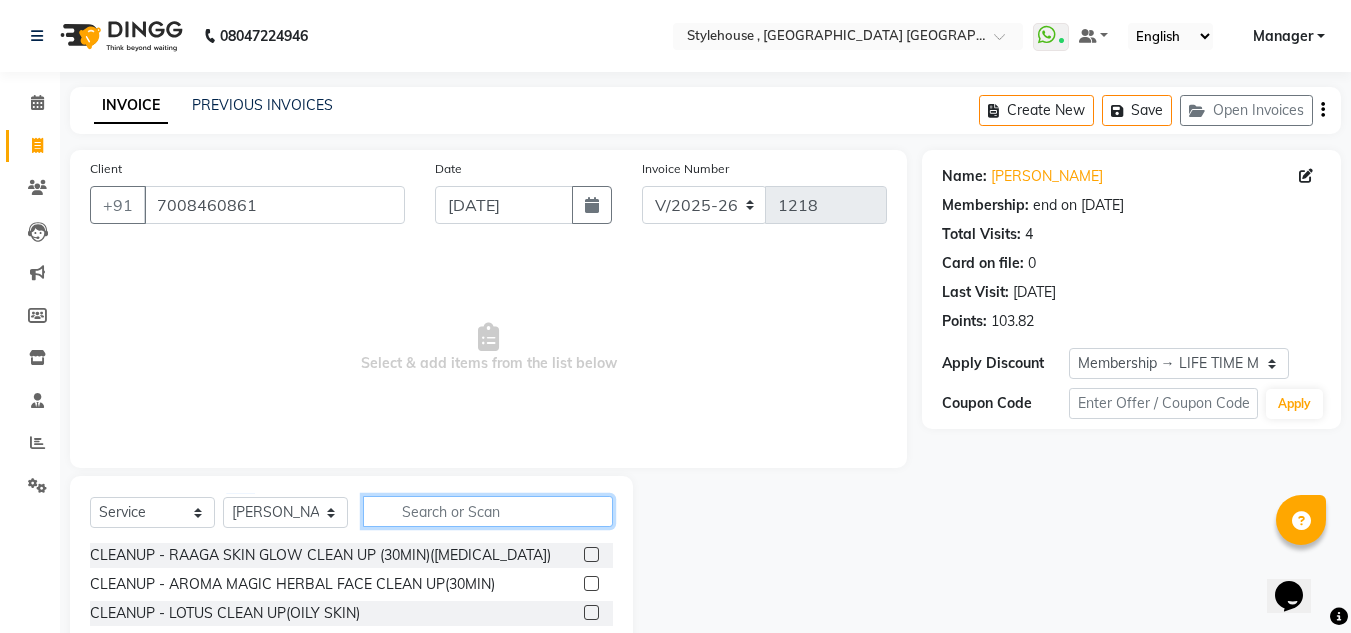 click 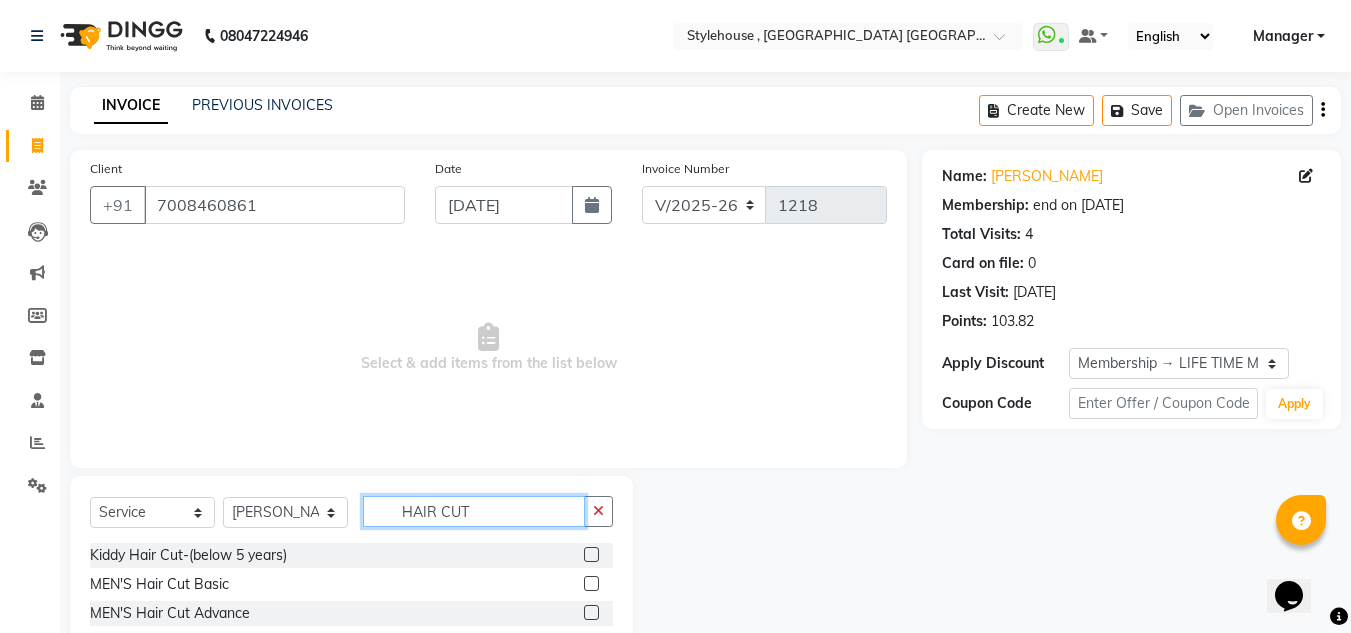 type on "HAIR CUT" 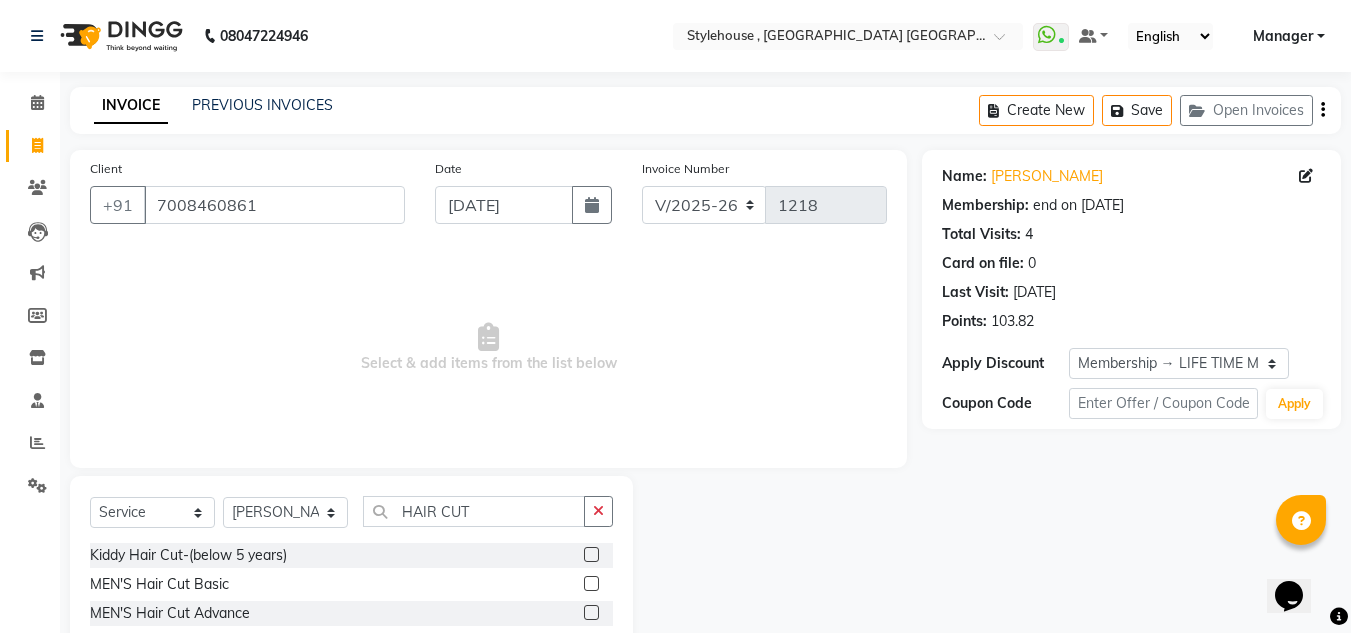 click 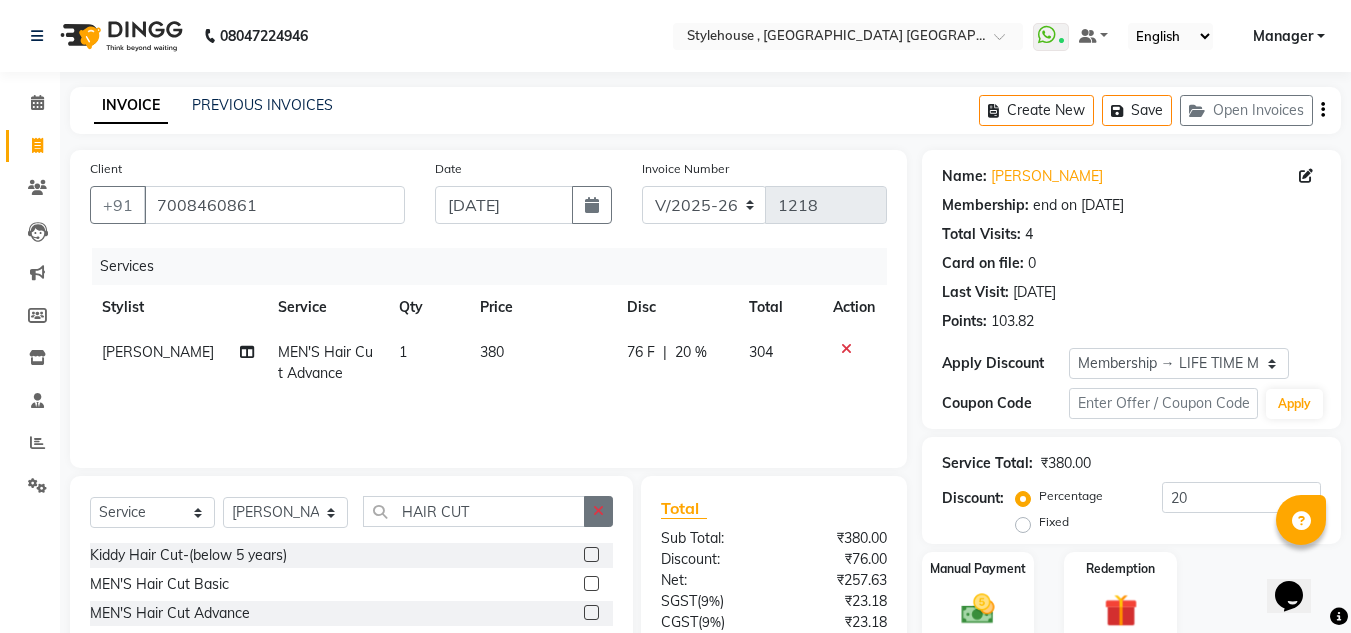 checkbox on "false" 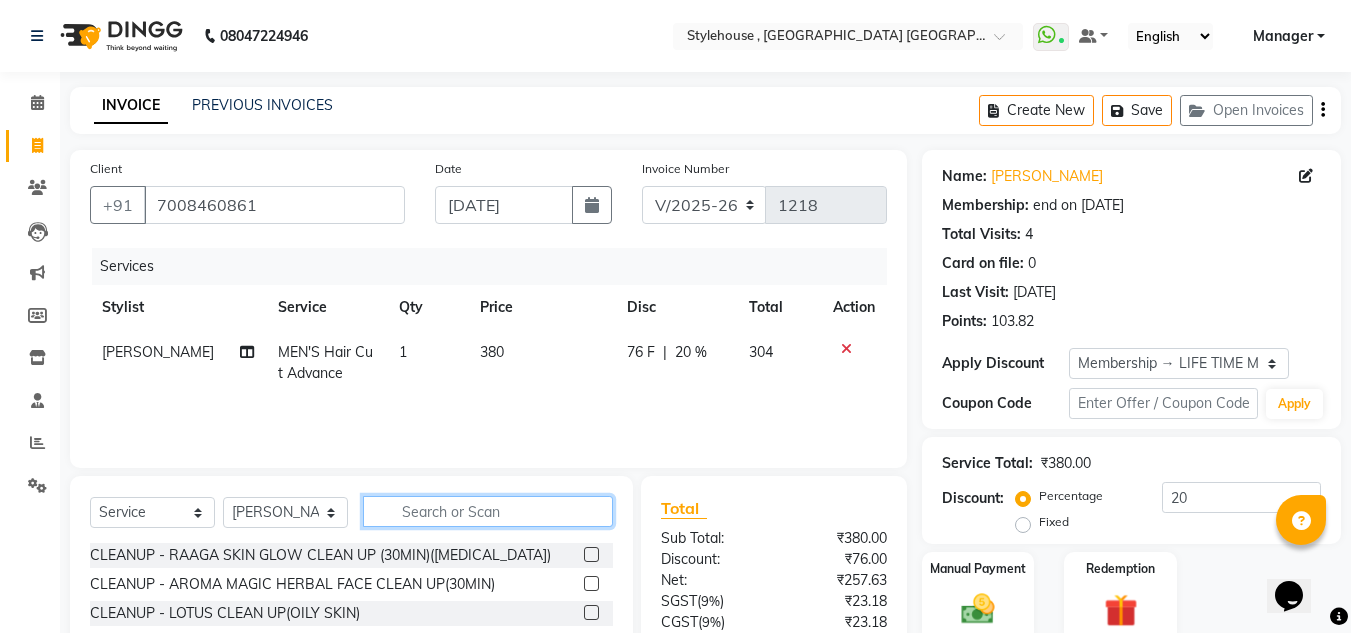 click 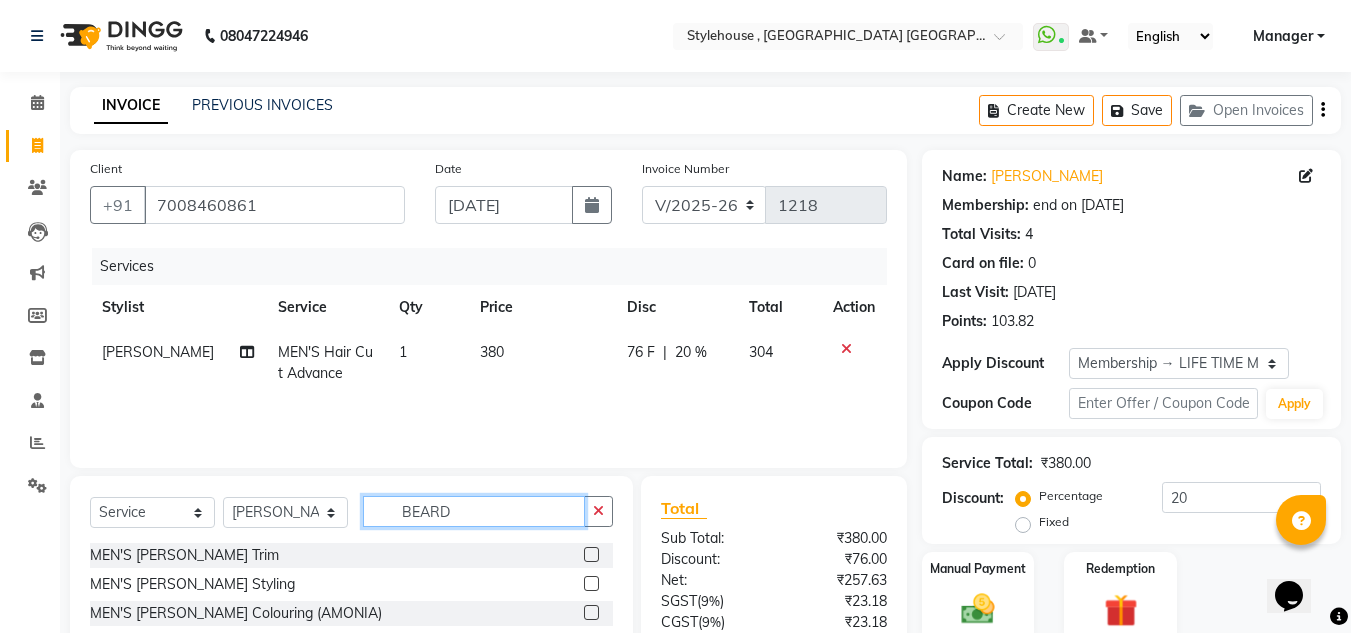type on "BEARD" 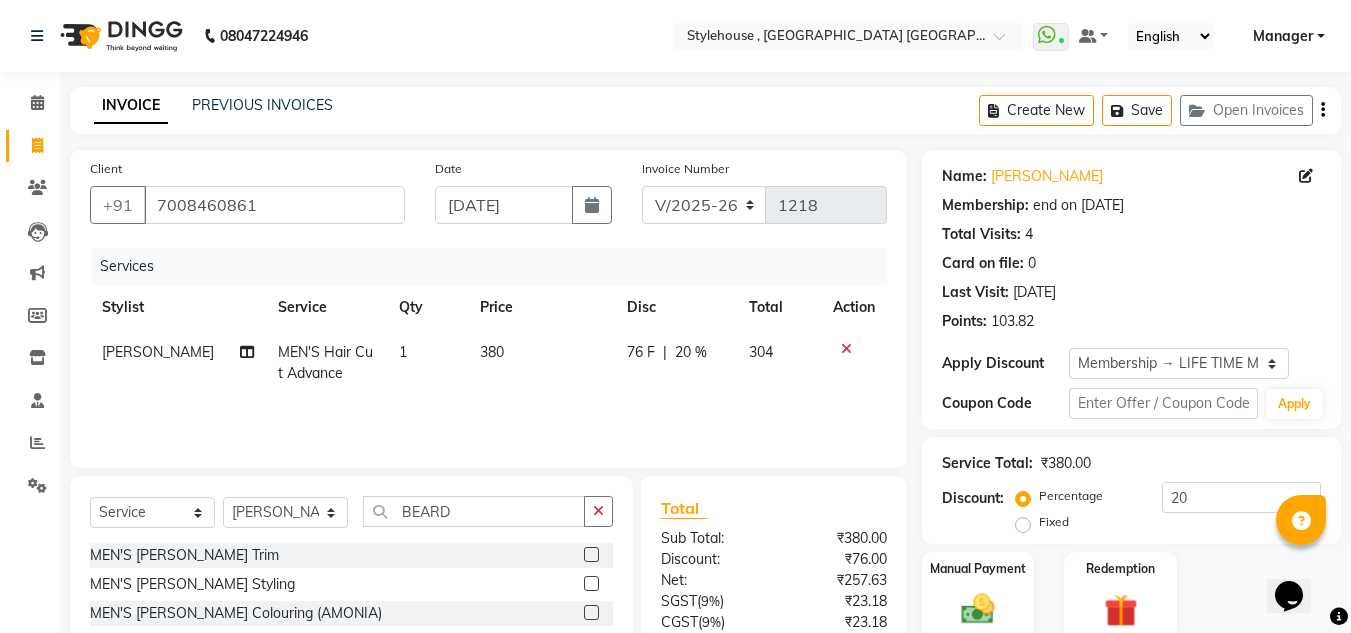 click 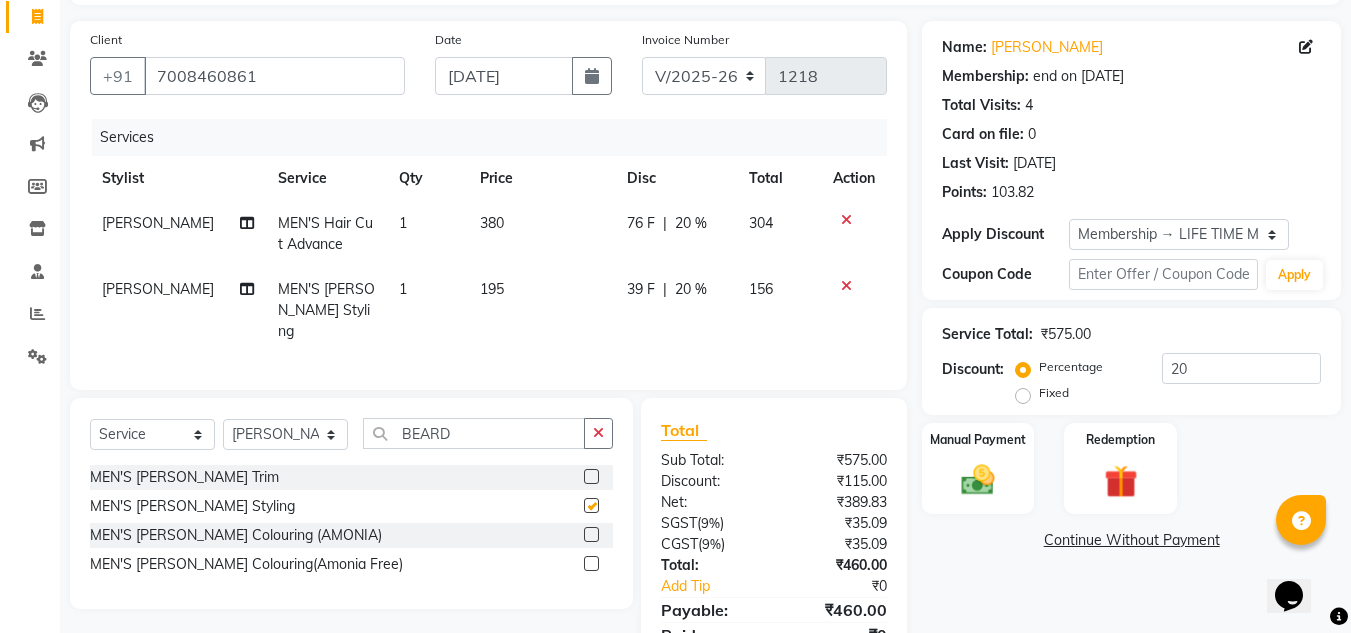 checkbox on "false" 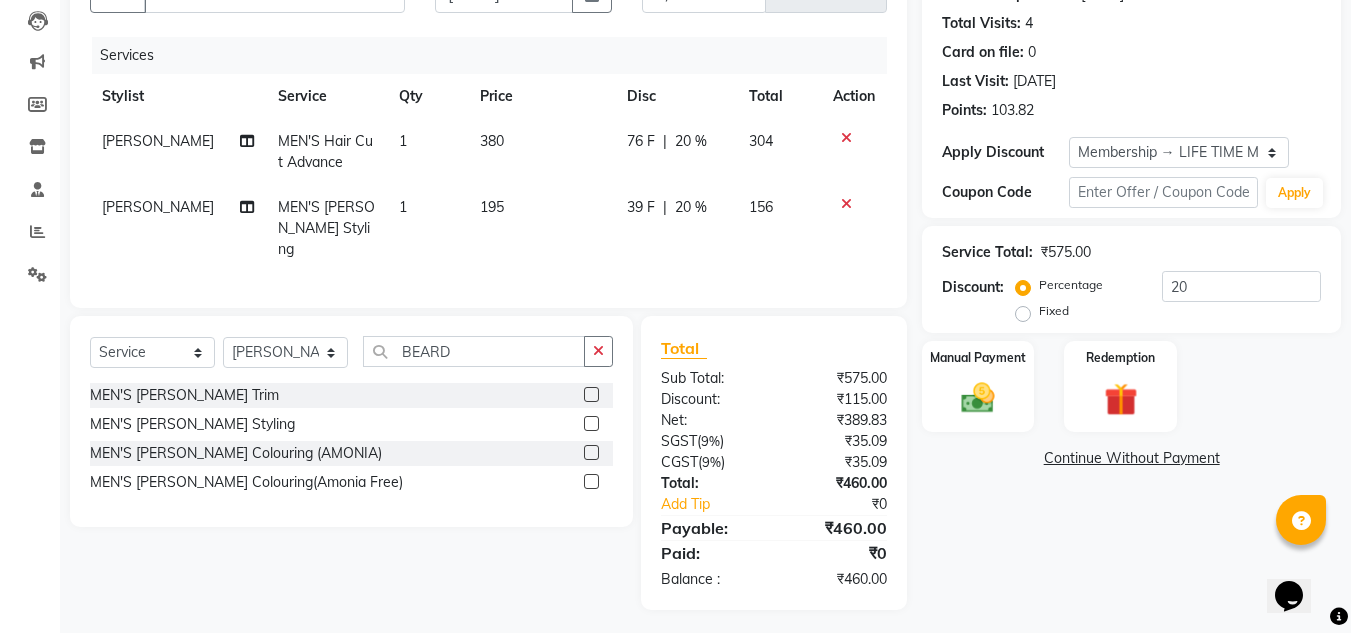 scroll, scrollTop: 212, scrollLeft: 0, axis: vertical 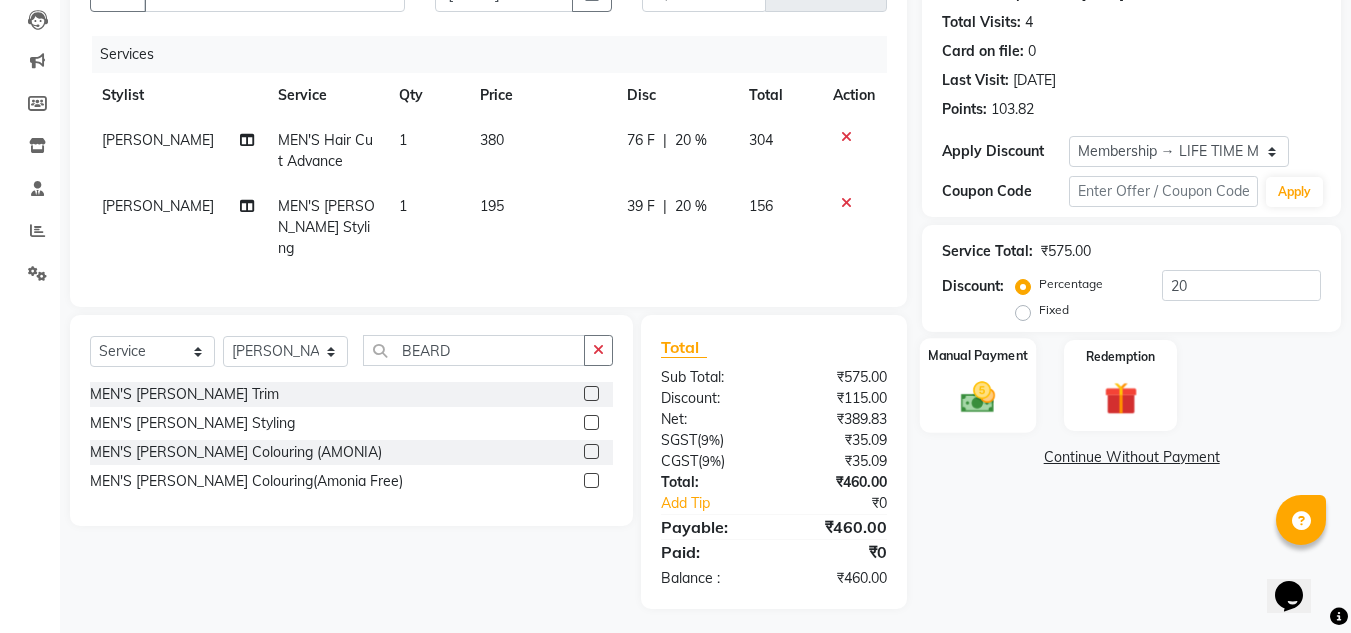 click on "Manual Payment" 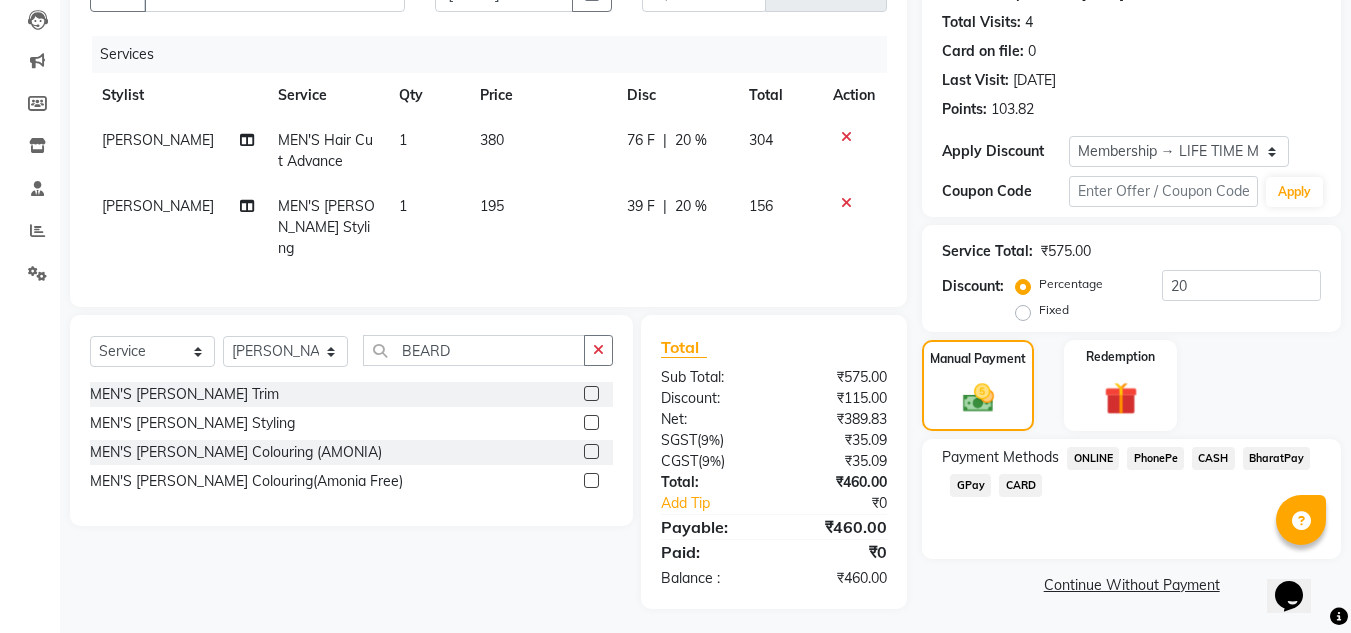 click on "PhonePe" 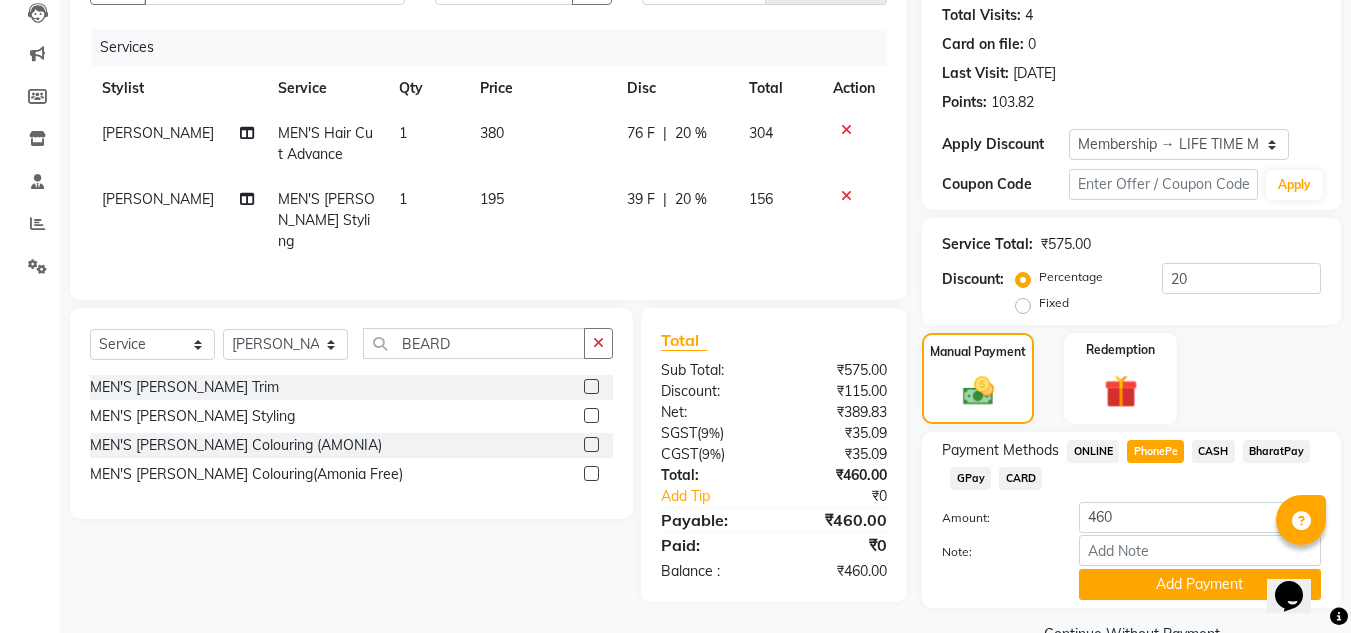scroll, scrollTop: 265, scrollLeft: 0, axis: vertical 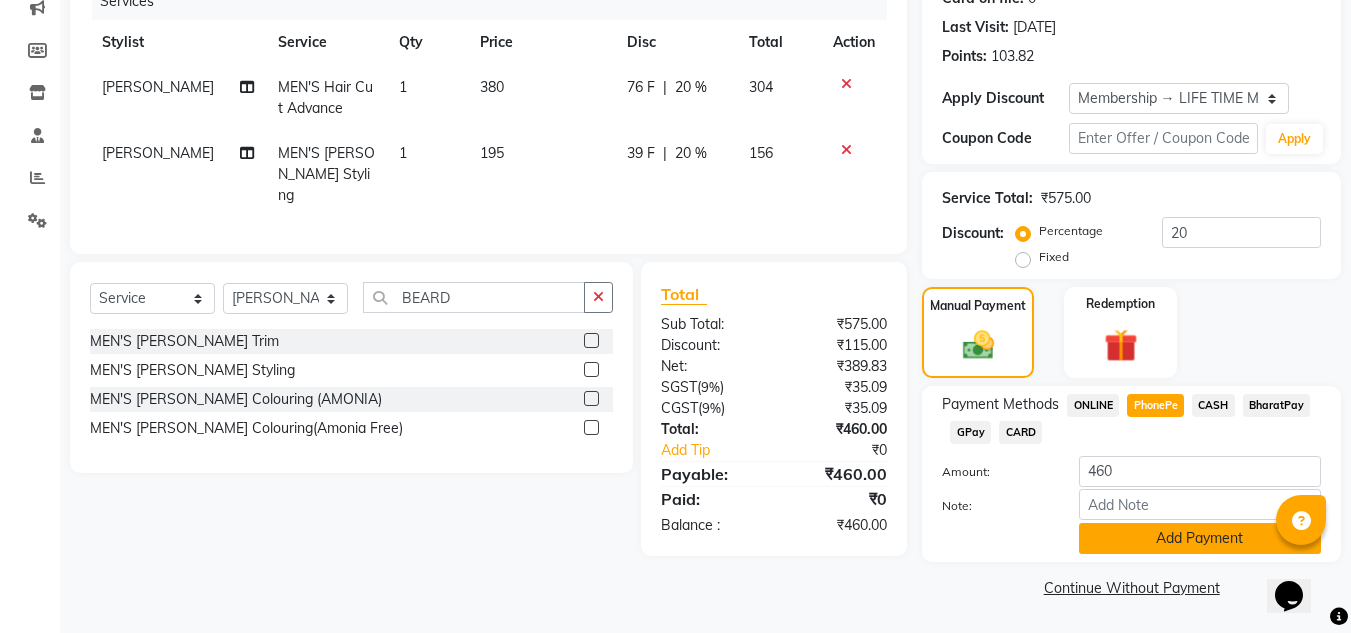 click on "Add Payment" 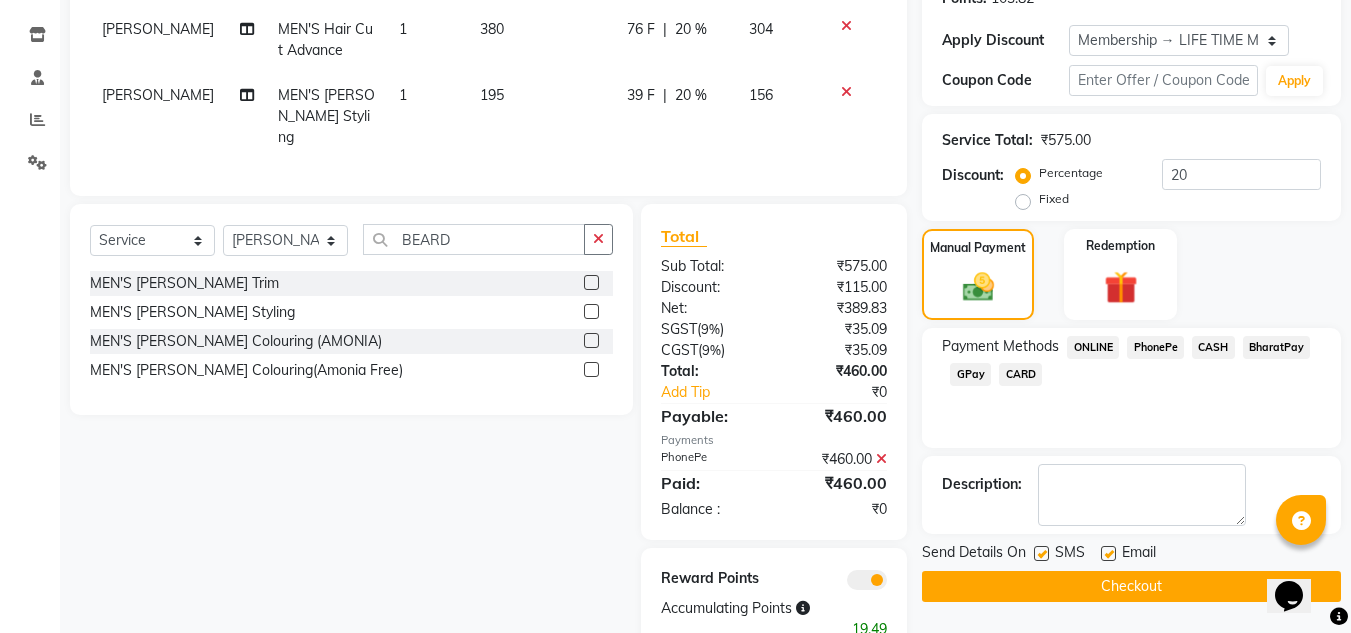 scroll, scrollTop: 374, scrollLeft: 0, axis: vertical 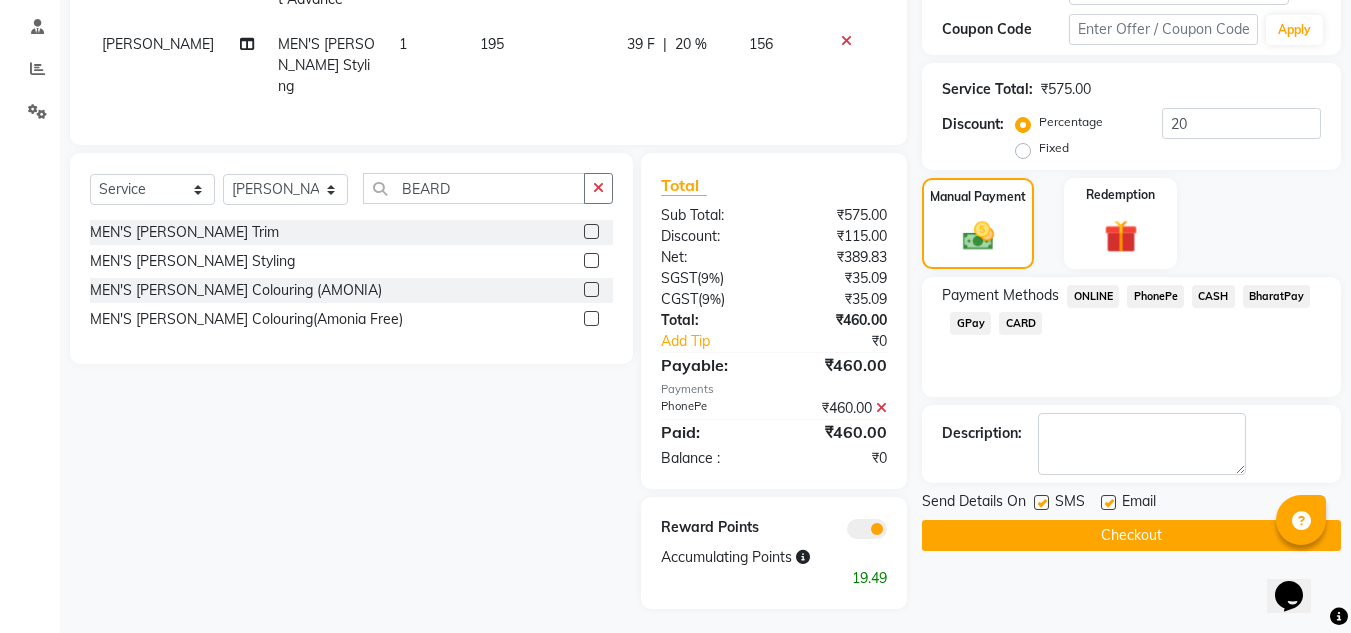 click on "Checkout" 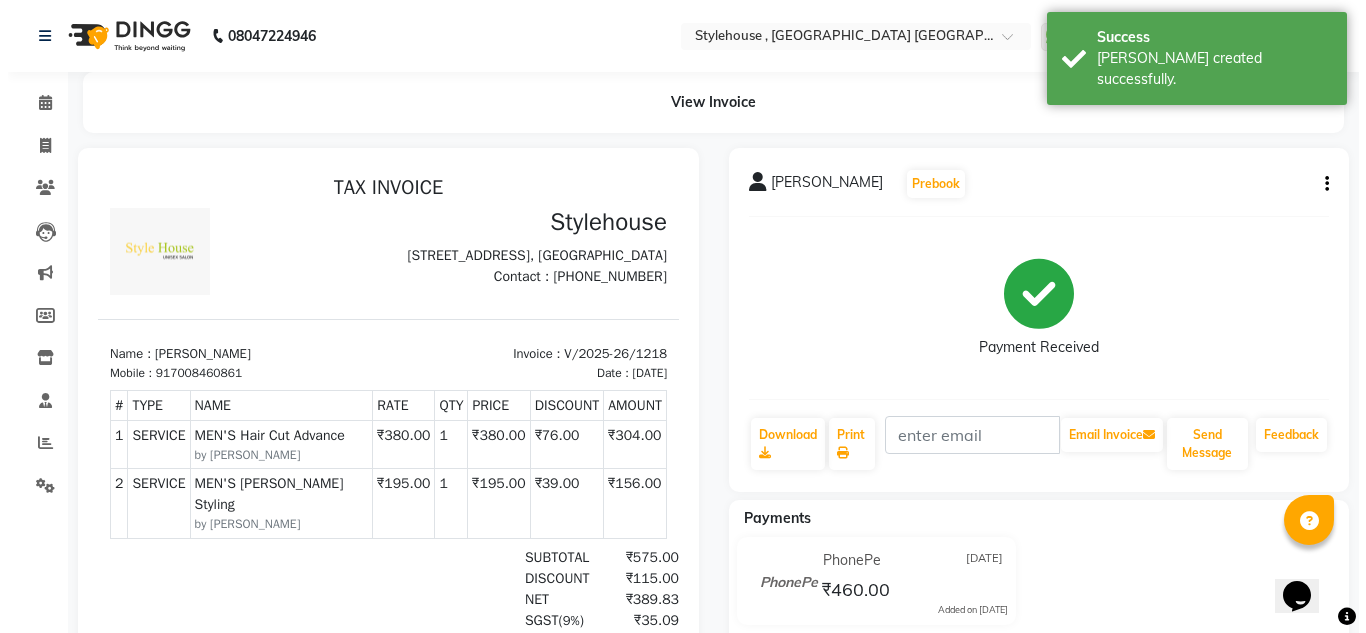 scroll, scrollTop: 0, scrollLeft: 0, axis: both 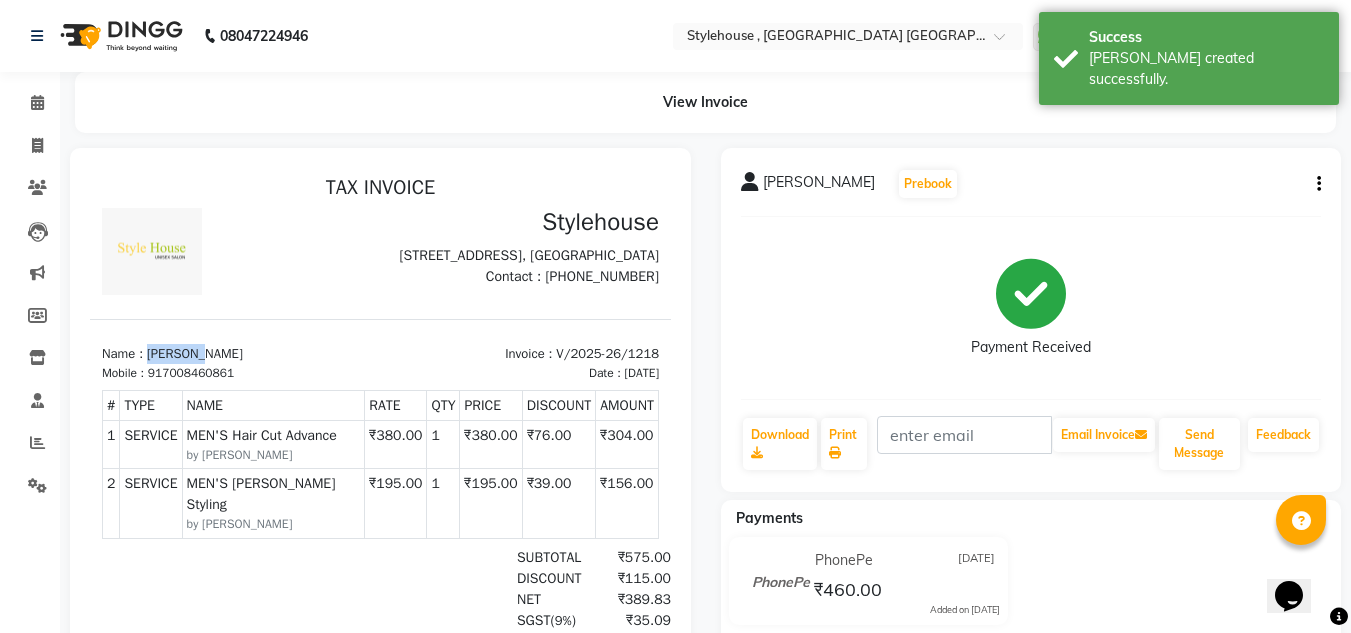 drag, startPoint x: 222, startPoint y: 381, endPoint x: 151, endPoint y: 381, distance: 71 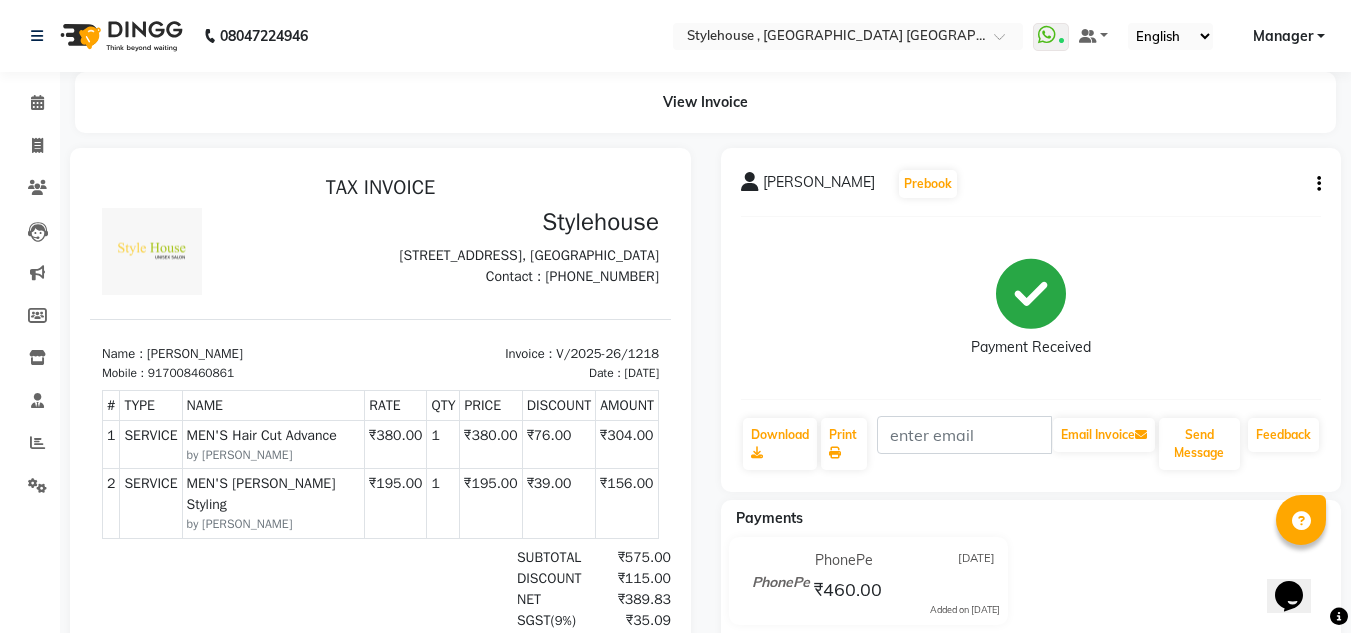 click on "Mobile :
917008460861" at bounding box center (235, 373) 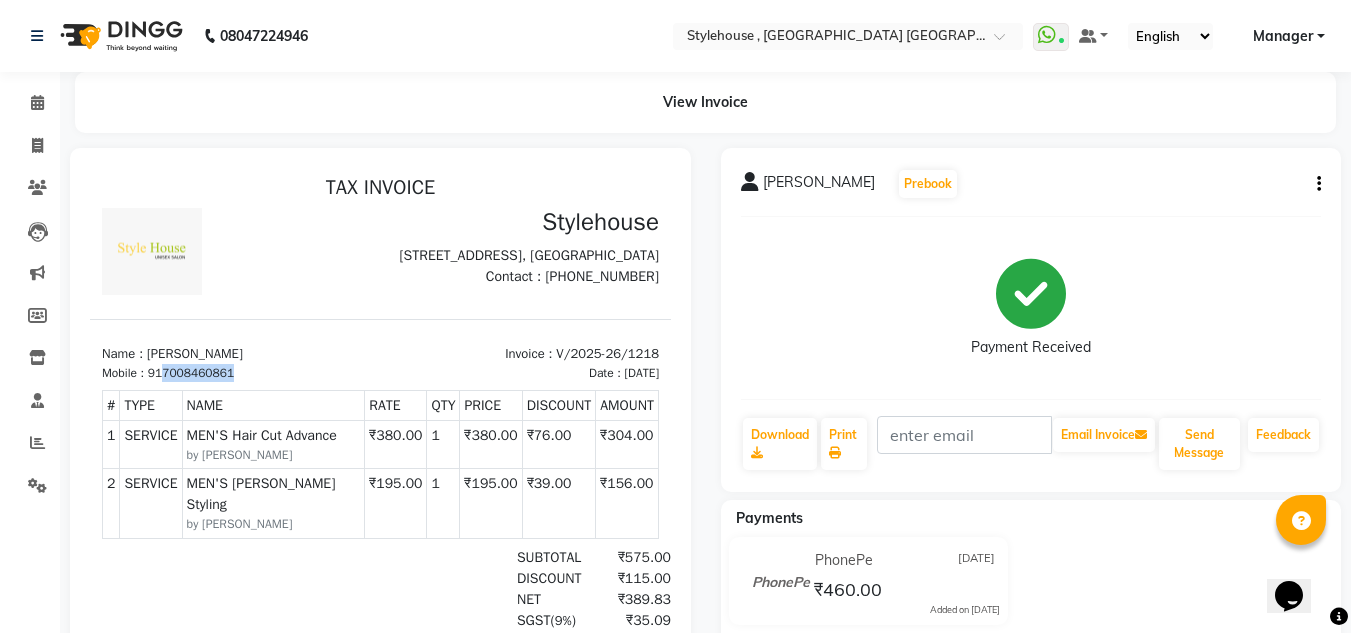 drag, startPoint x: 234, startPoint y: 407, endPoint x: 166, endPoint y: 404, distance: 68.06615 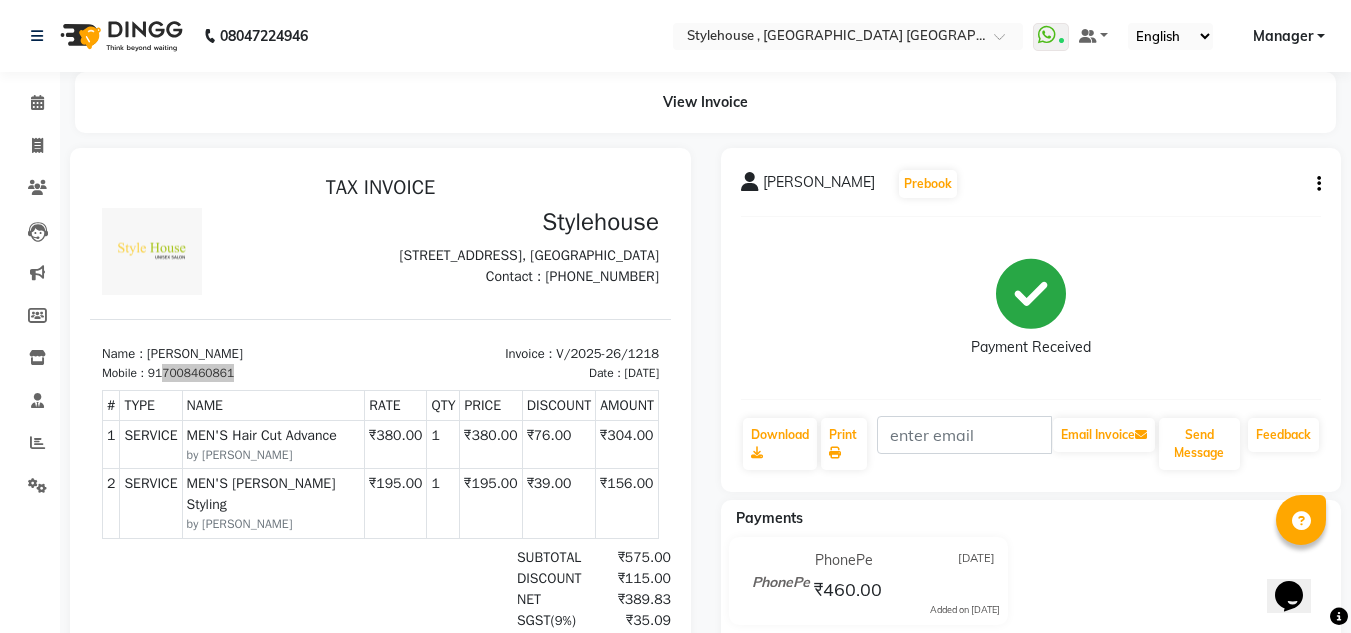 click on "Invoice" 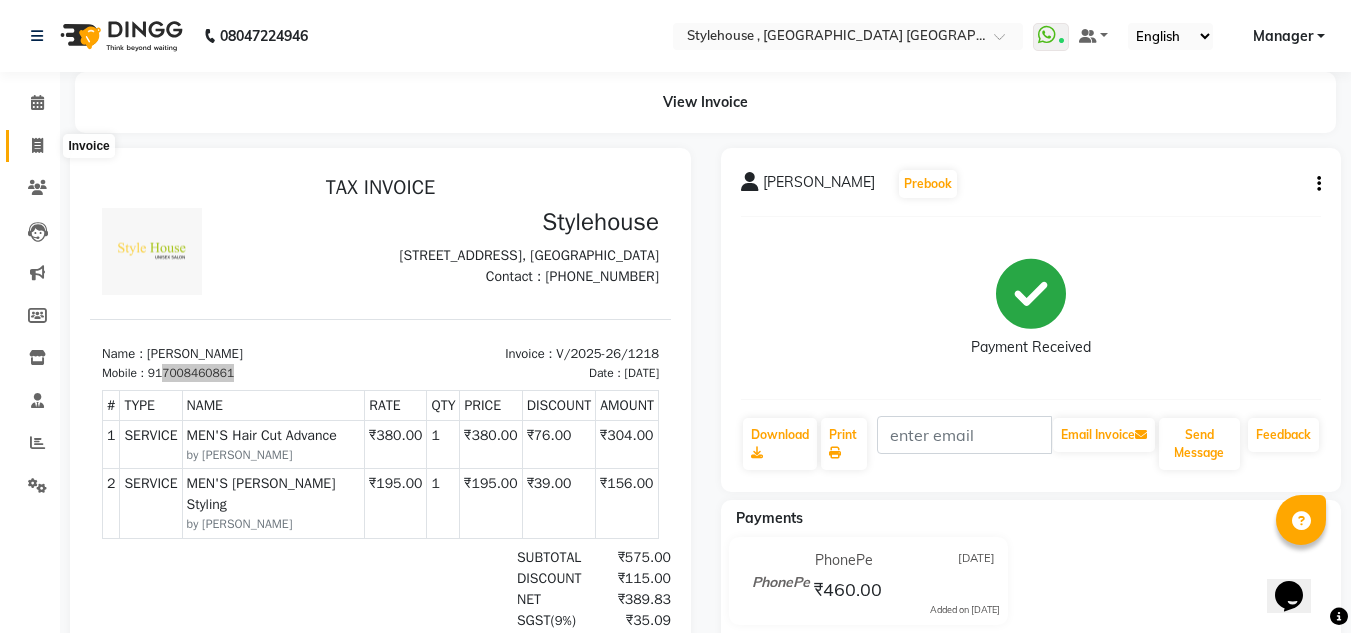 click 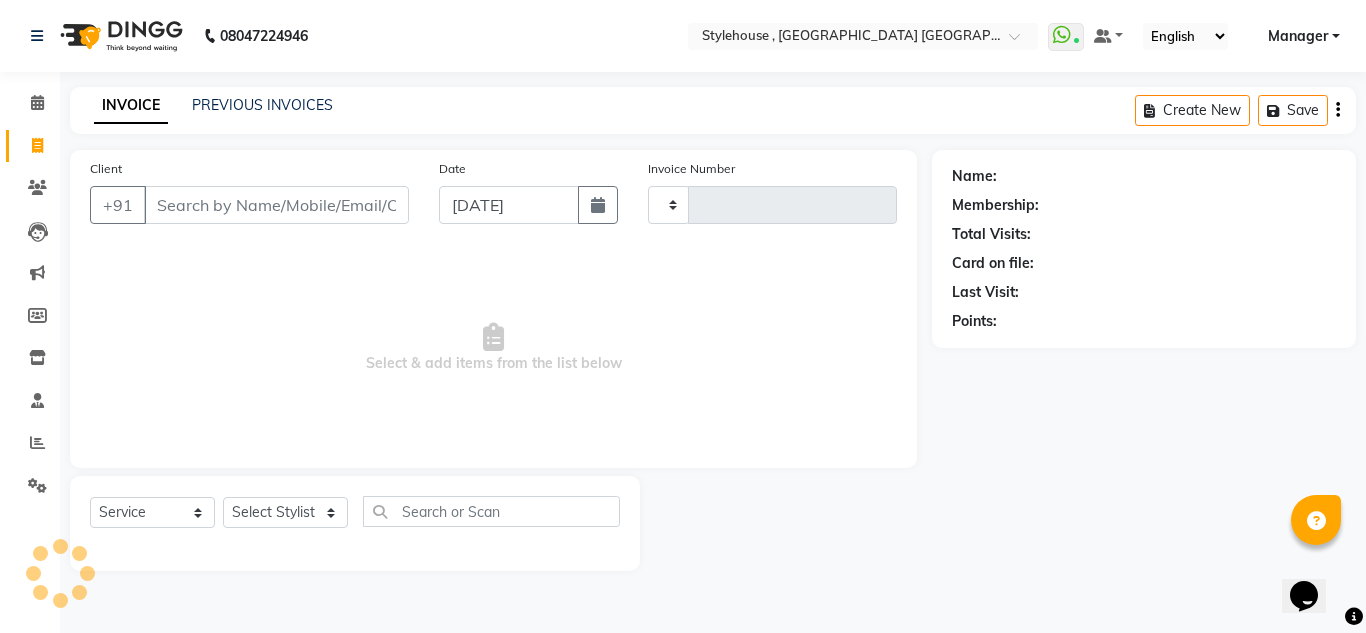 type on "1219" 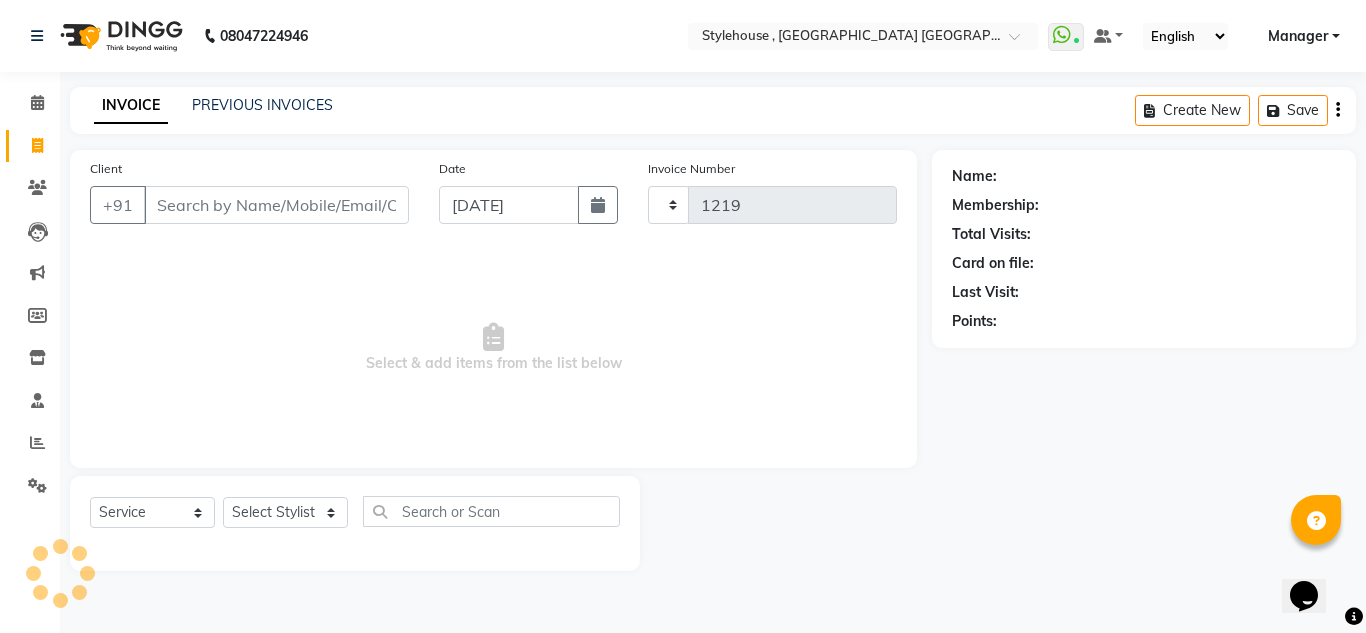 select on "7793" 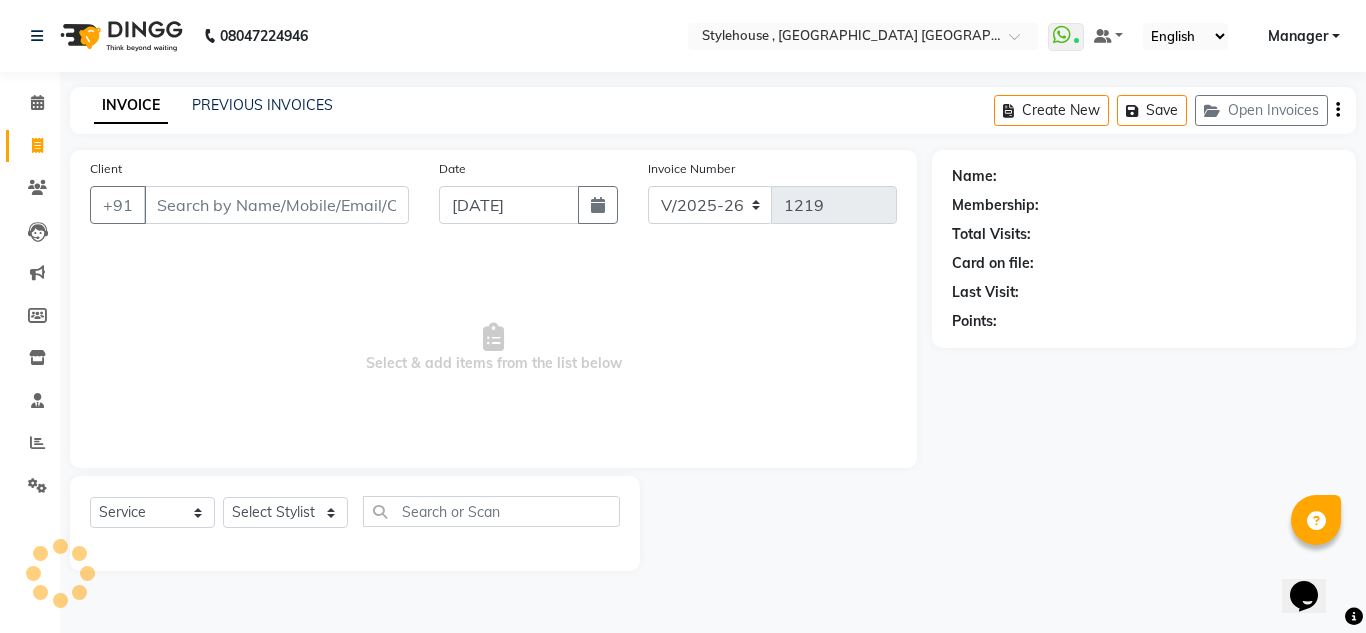 click on "Client" at bounding box center (276, 205) 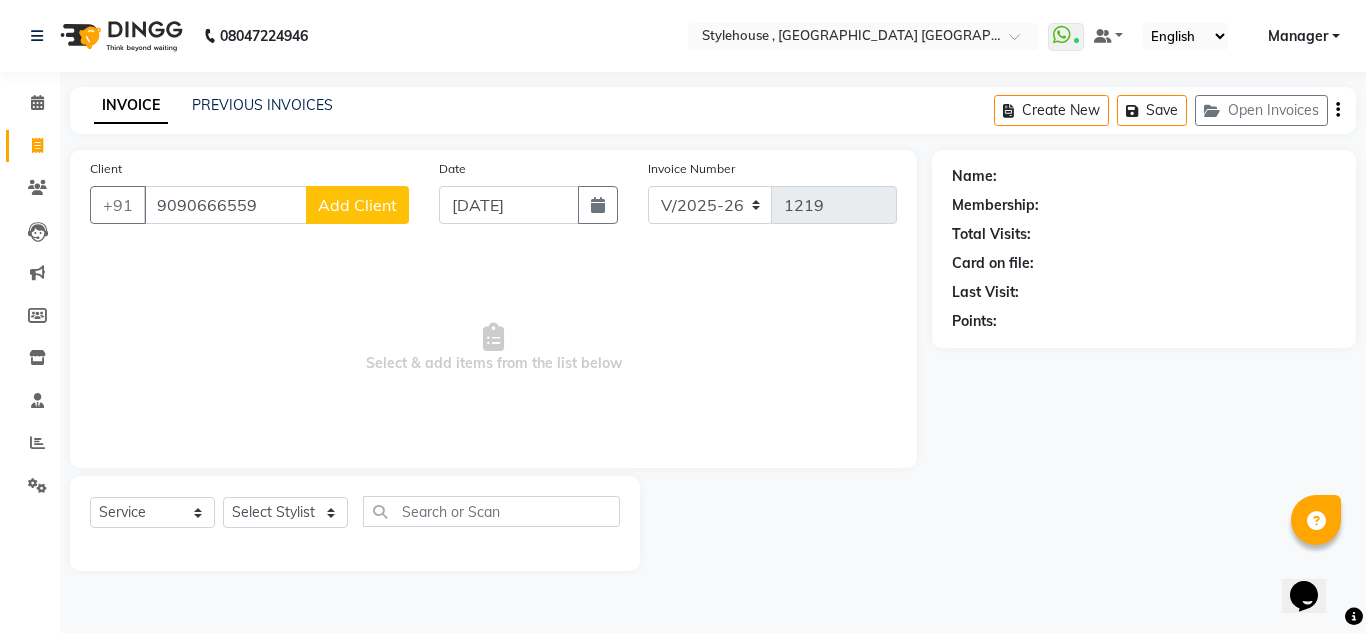 type on "9090666559" 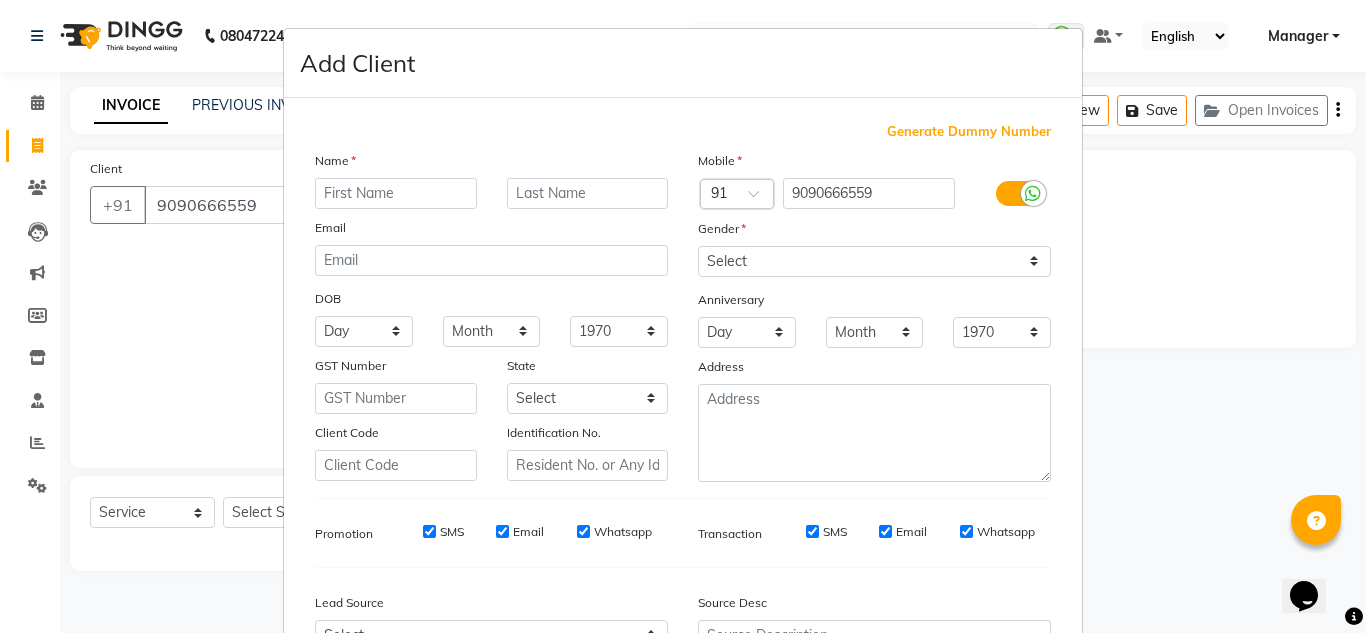 click at bounding box center [396, 193] 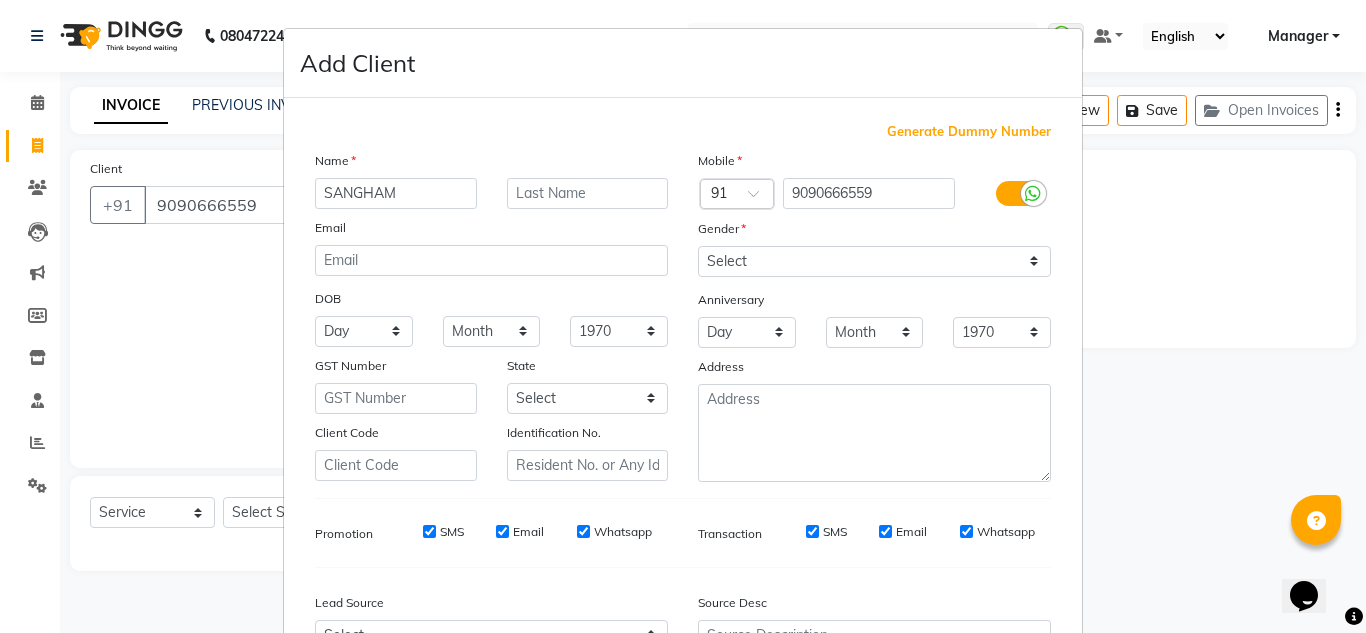 type on "SANGHAM" 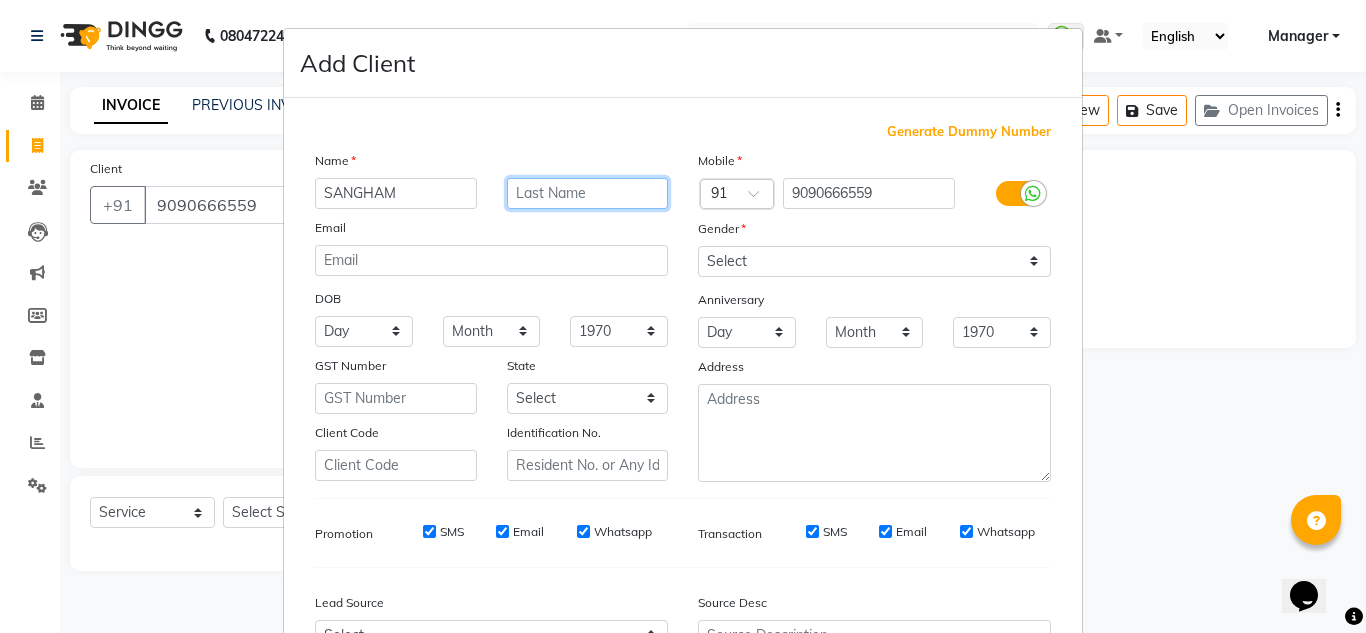 click at bounding box center [588, 193] 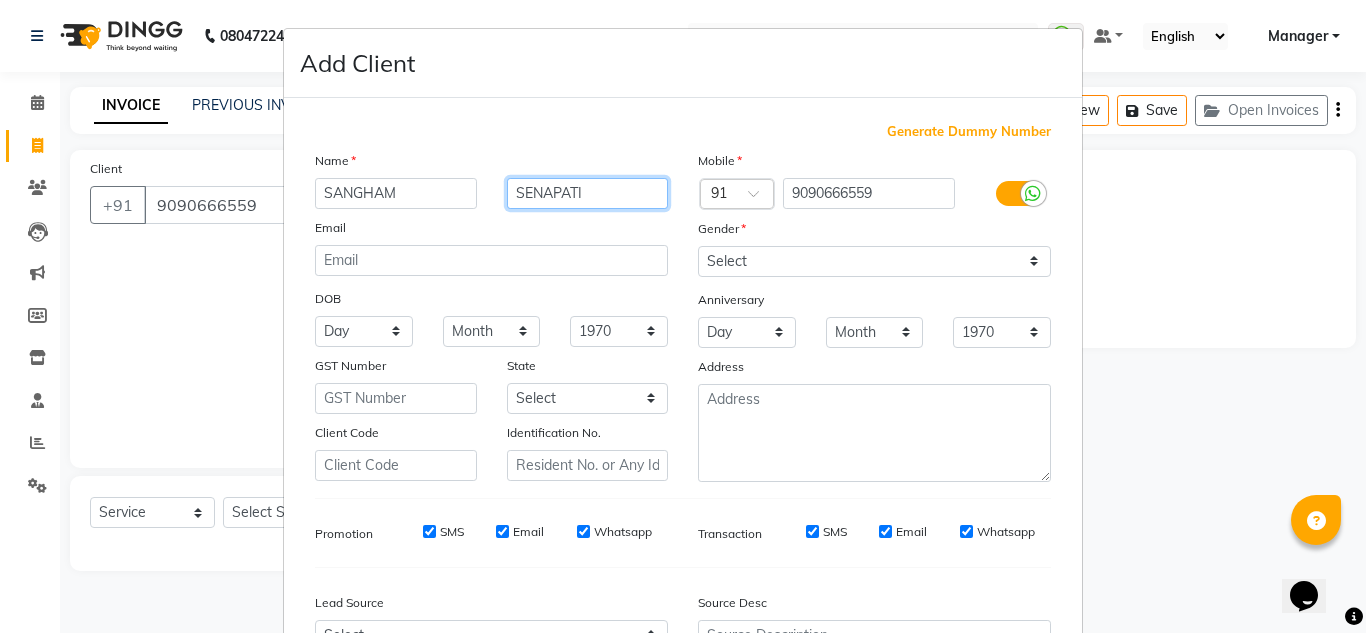 type on "SENAPATI" 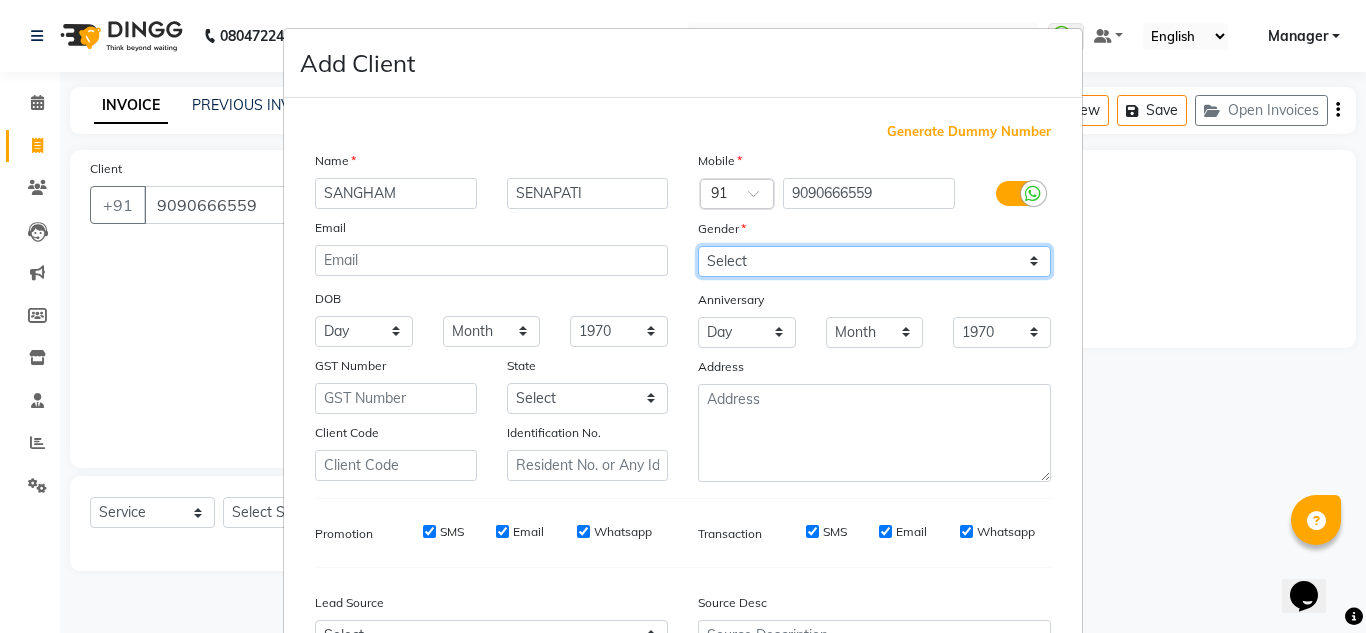 click on "Select Male Female Other Prefer Not To Say" at bounding box center (874, 261) 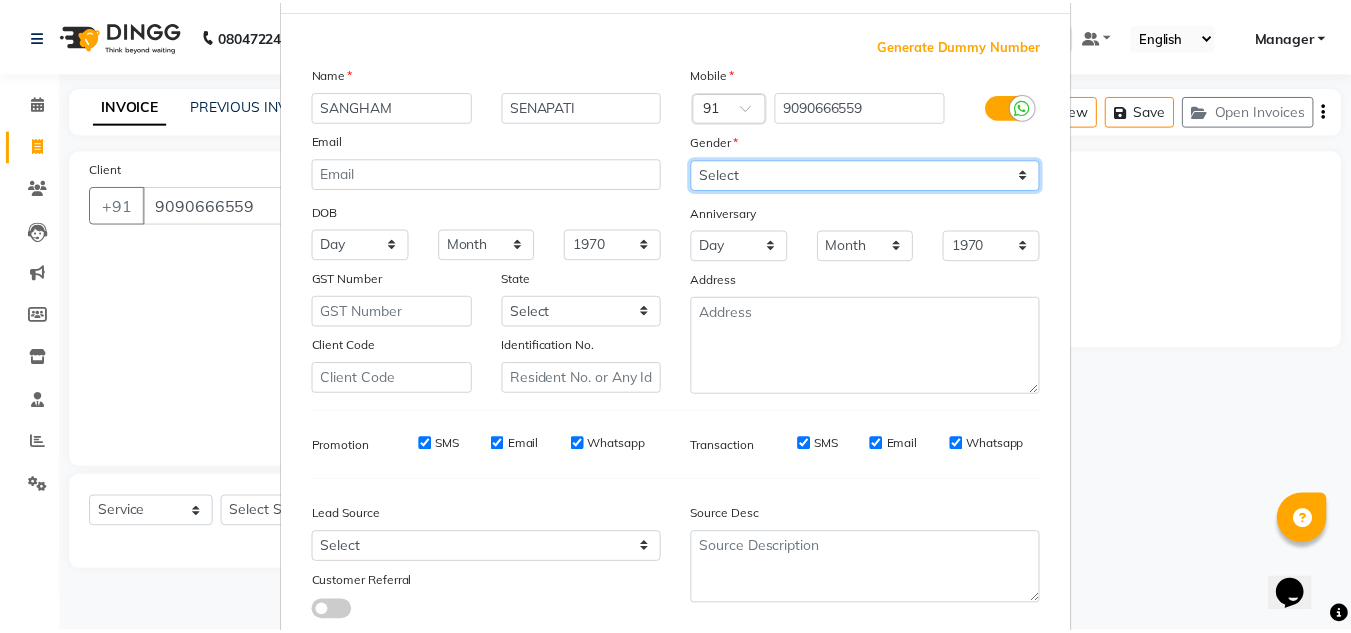 scroll, scrollTop: 216, scrollLeft: 0, axis: vertical 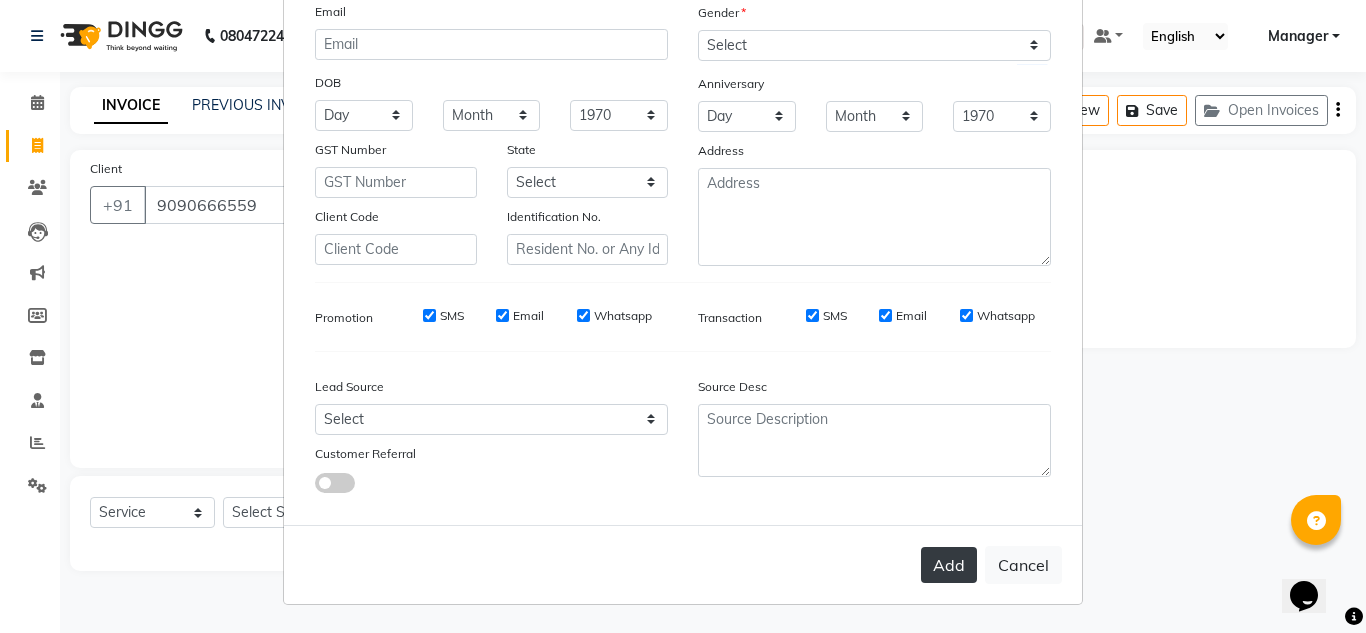 click on "Add" at bounding box center [949, 565] 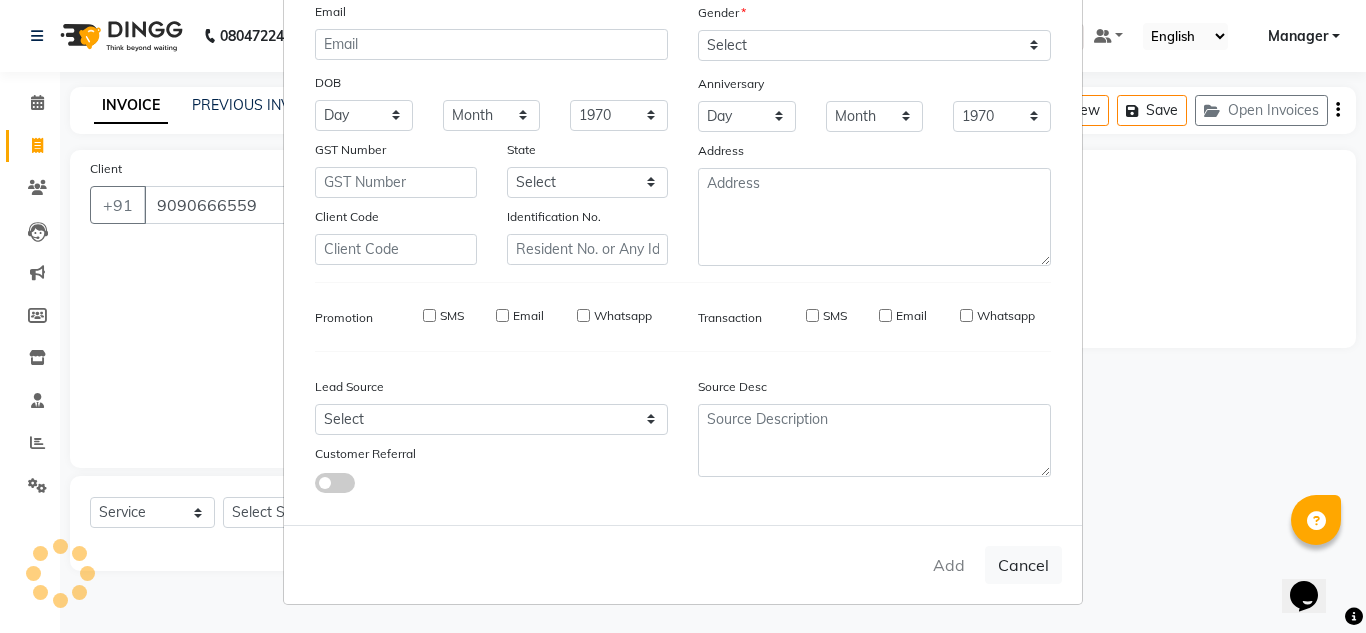 type 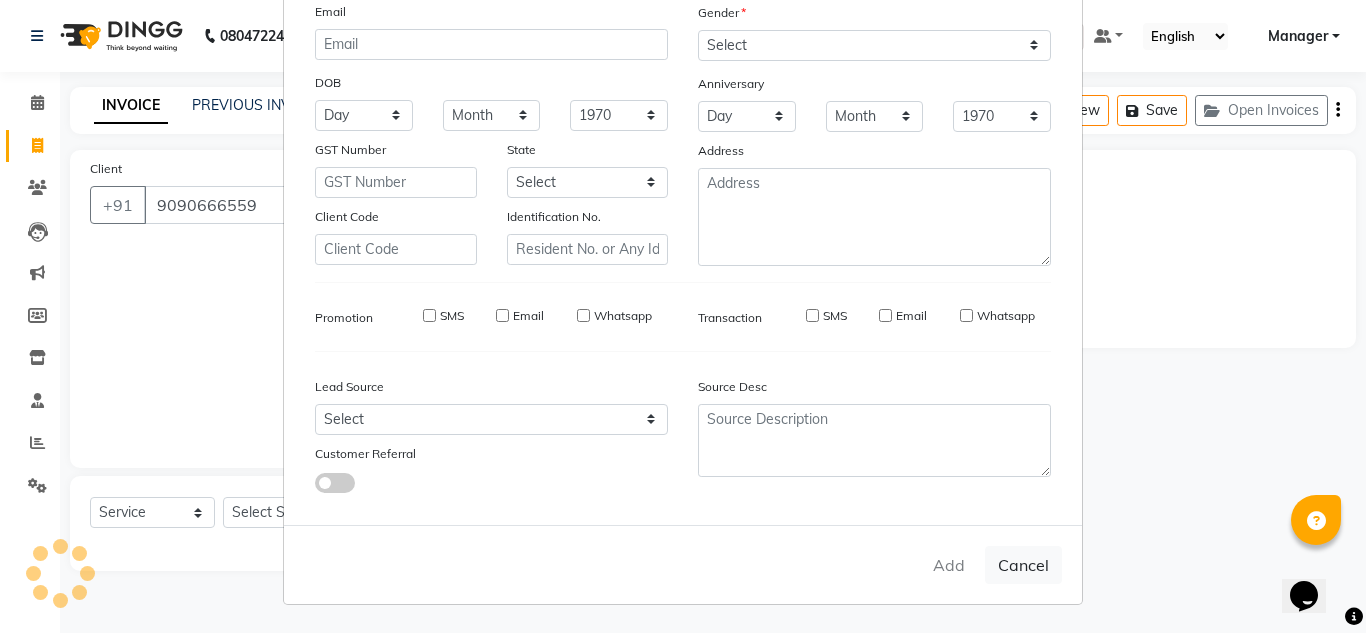 type 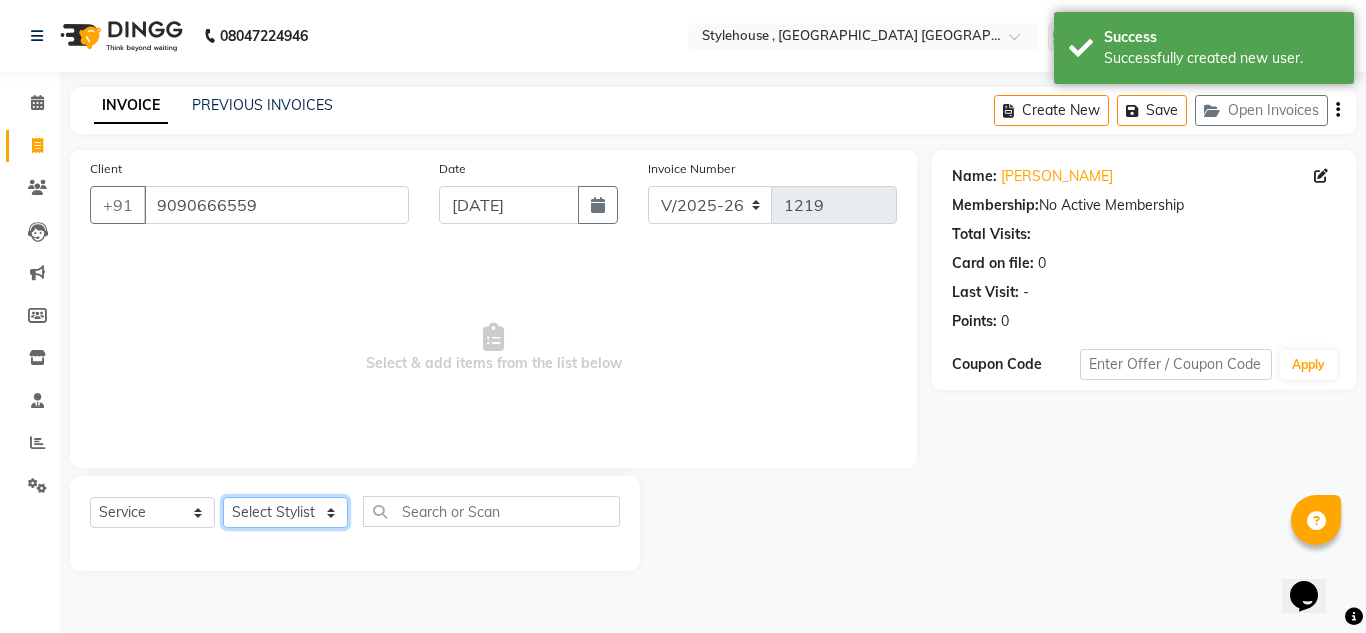 click on "Select Stylist ANIL BARIK ANIRUDH SAHOO JYOTIRANJAN BARIK KANHA LAXMI PRIYA Manager Manisha MANJIT BARIK PRADEEP BARIK PRIYANKA NANDA PUJA ROUT RUMA SAGARIKA SAHOO SALMAN SAMEER BARIK SAROJ SITHA" 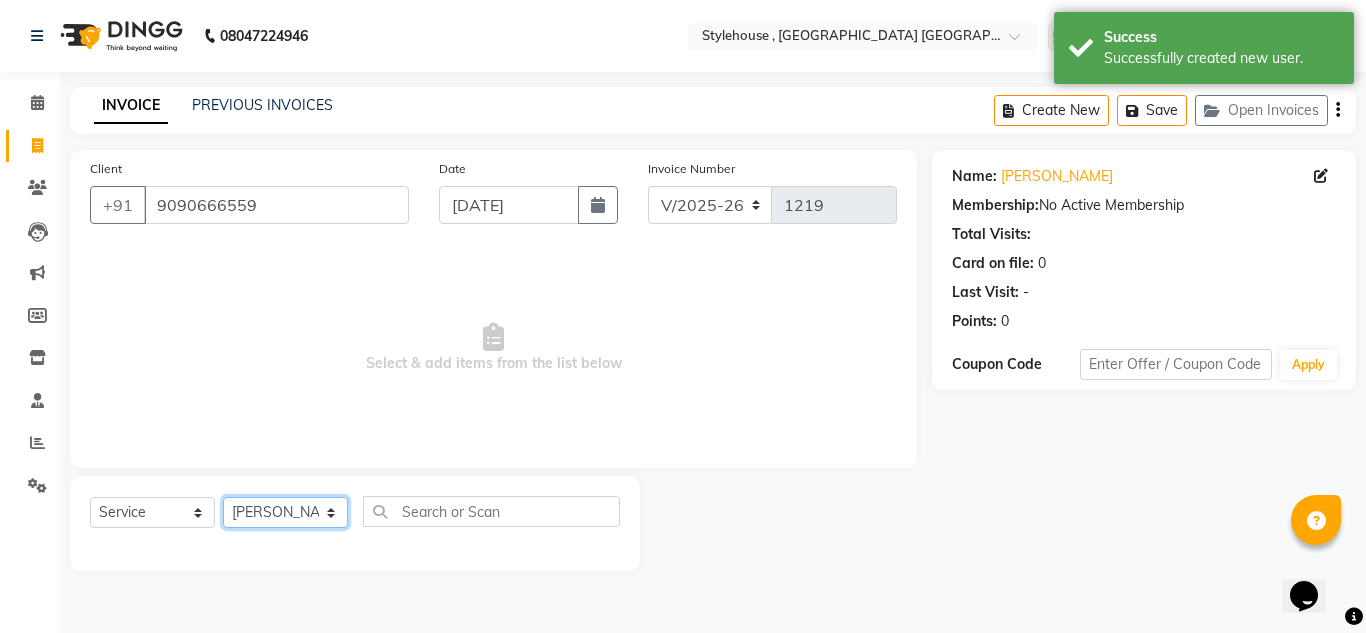 click on "Select Stylist ANIL BARIK ANIRUDH SAHOO JYOTIRANJAN BARIK KANHA LAXMI PRIYA Manager Manisha MANJIT BARIK PRADEEP BARIK PRIYANKA NANDA PUJA ROUT RUMA SAGARIKA SAHOO SALMAN SAMEER BARIK SAROJ SITHA" 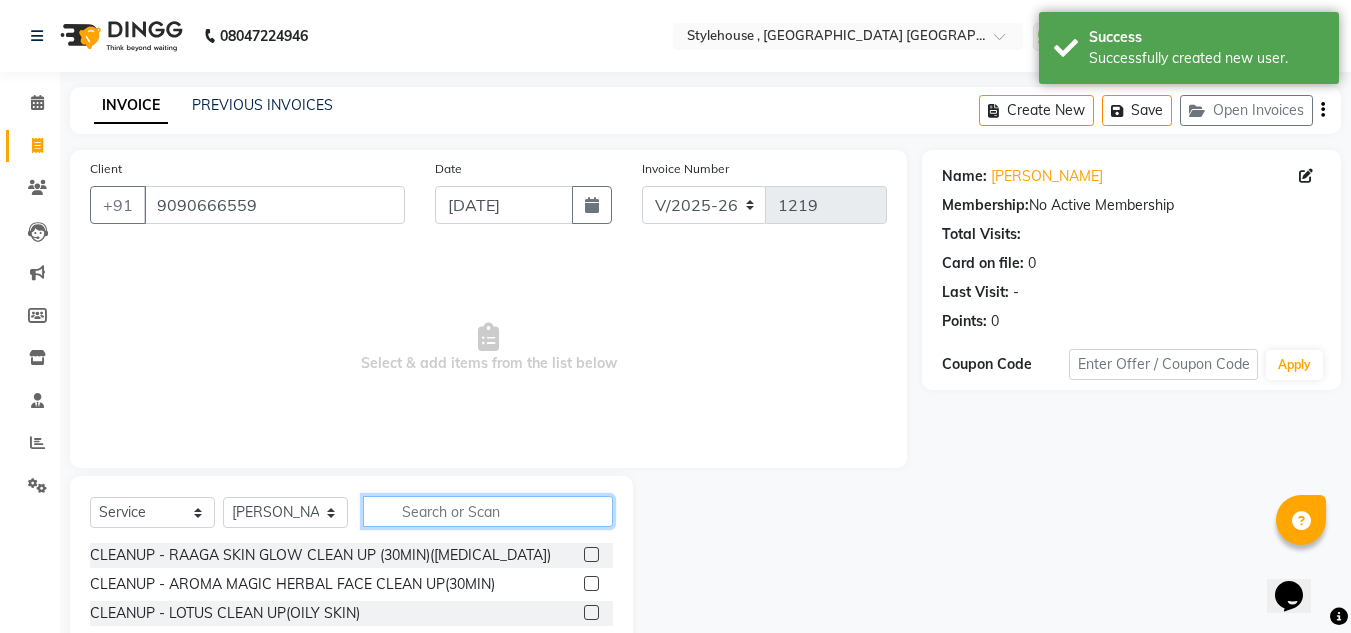 click 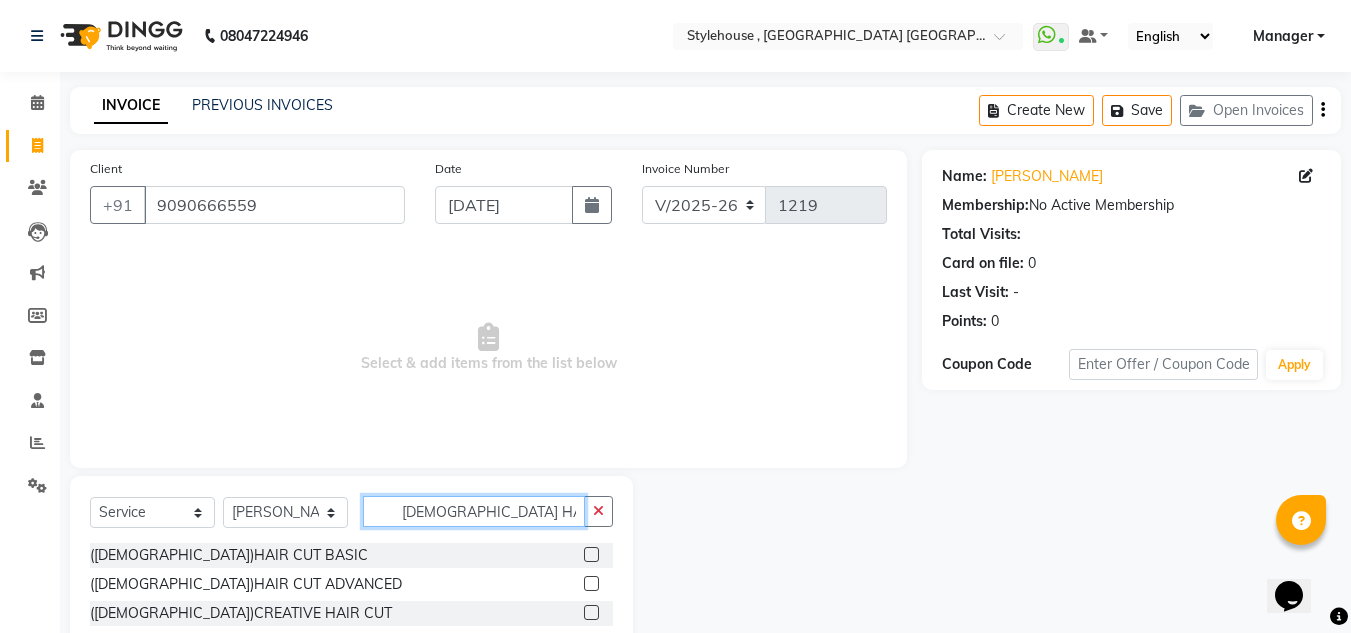 type on "LADIES HAIR CUT" 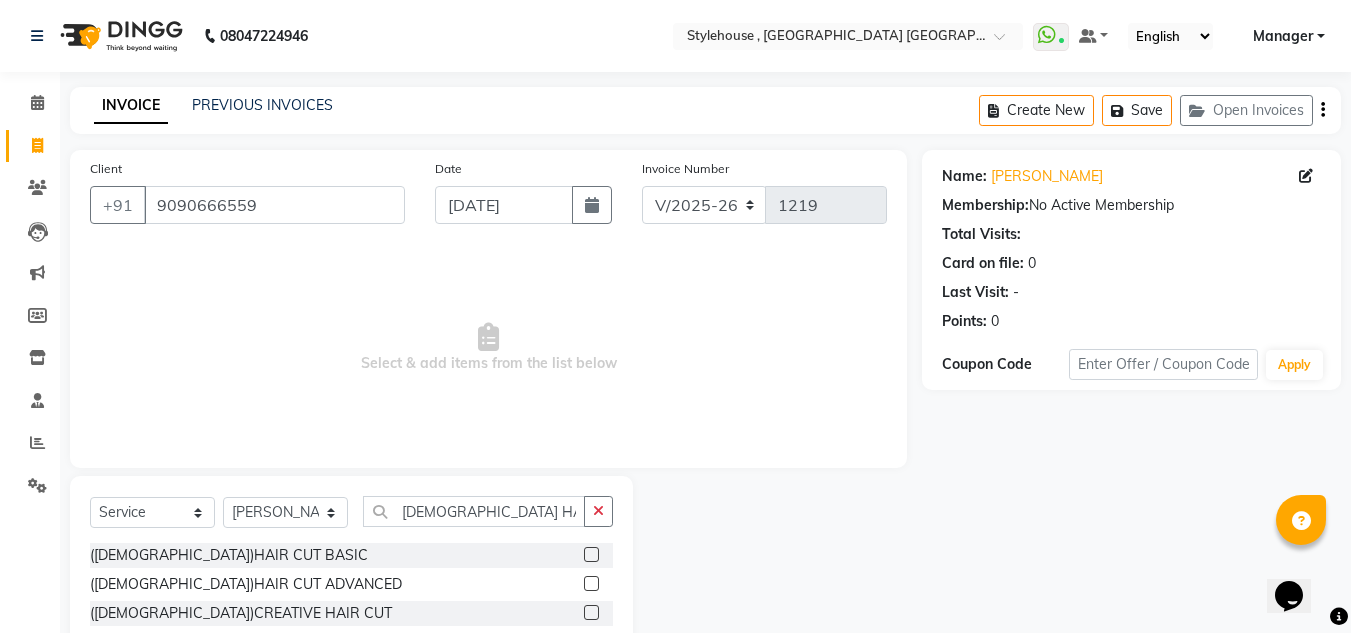 click on "(LADIES)HAIR CUT BASIC" 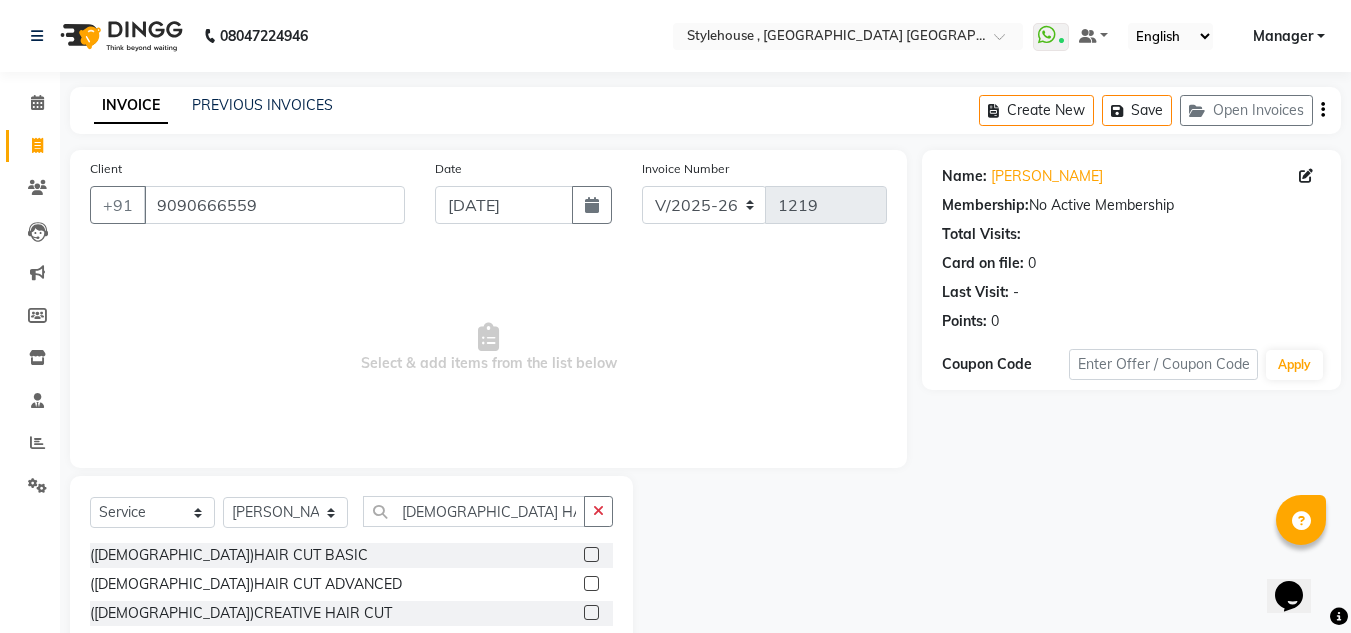 click 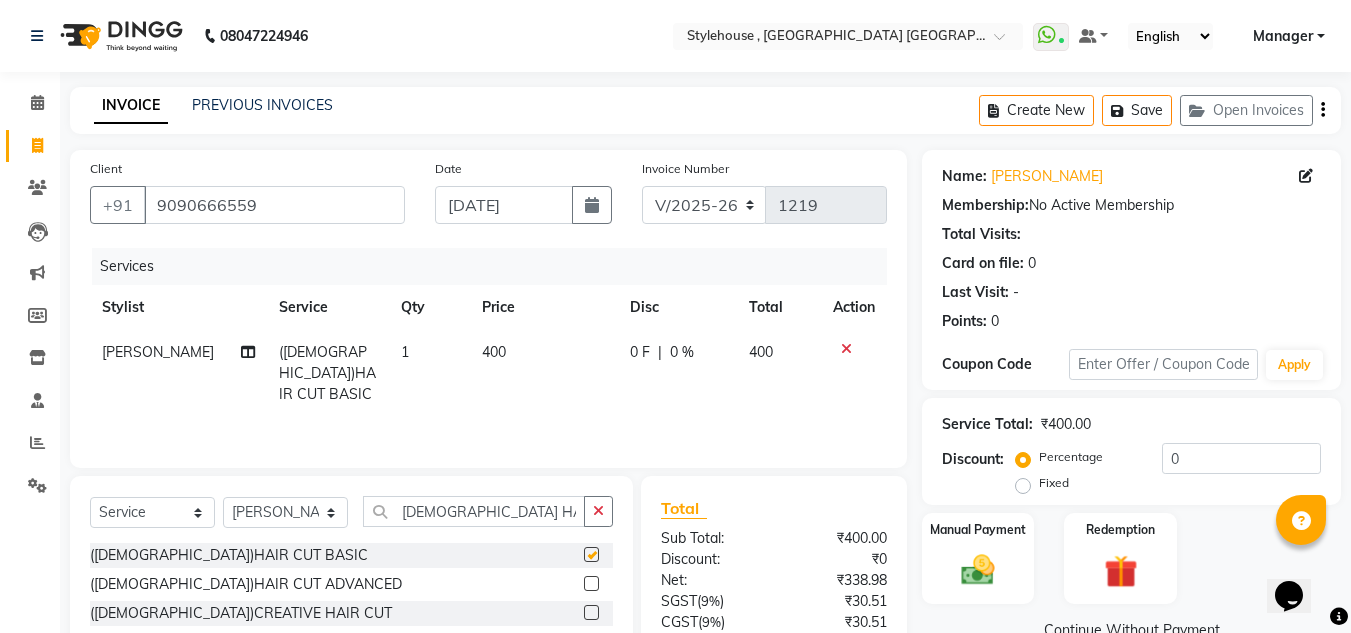 checkbox on "false" 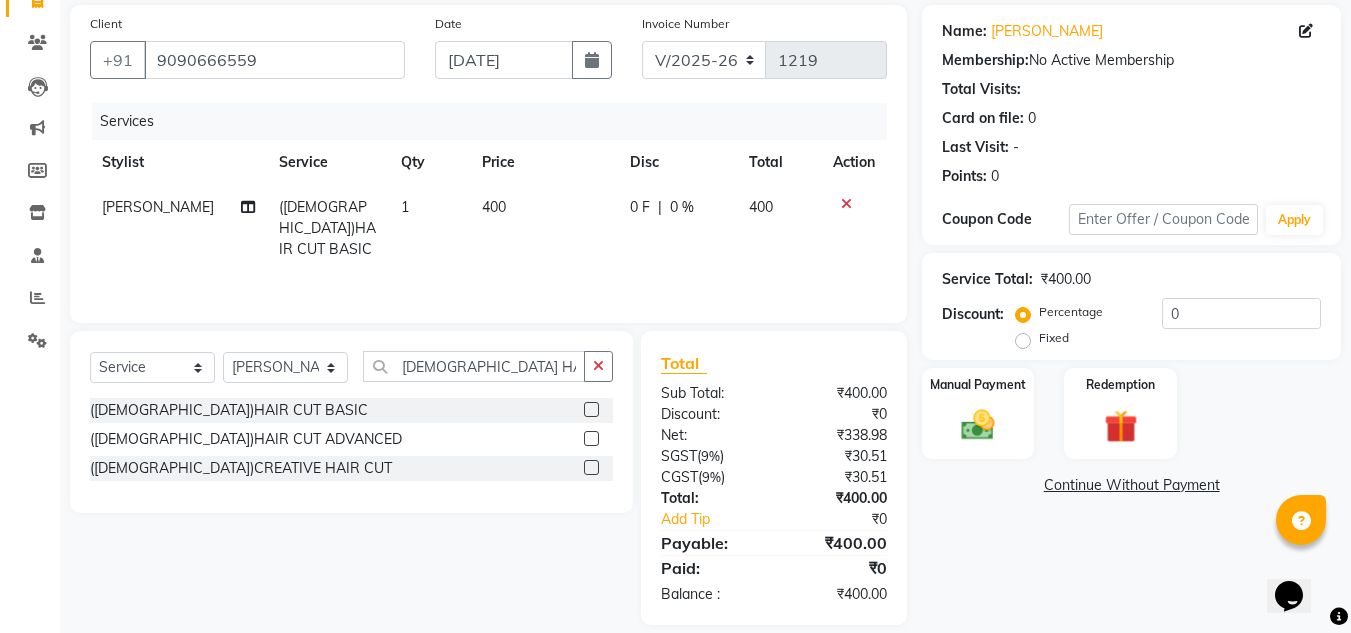 scroll, scrollTop: 167, scrollLeft: 0, axis: vertical 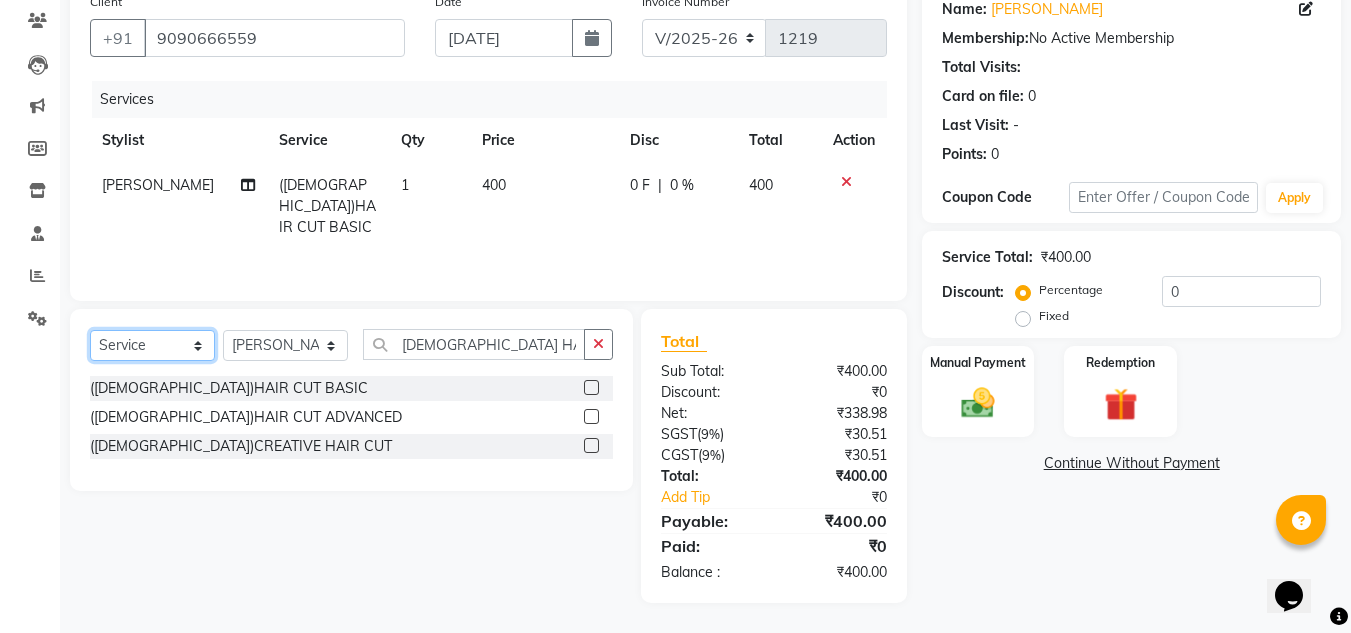click on "Select  Service  Product  Membership  Package Voucher Prepaid Gift Card" 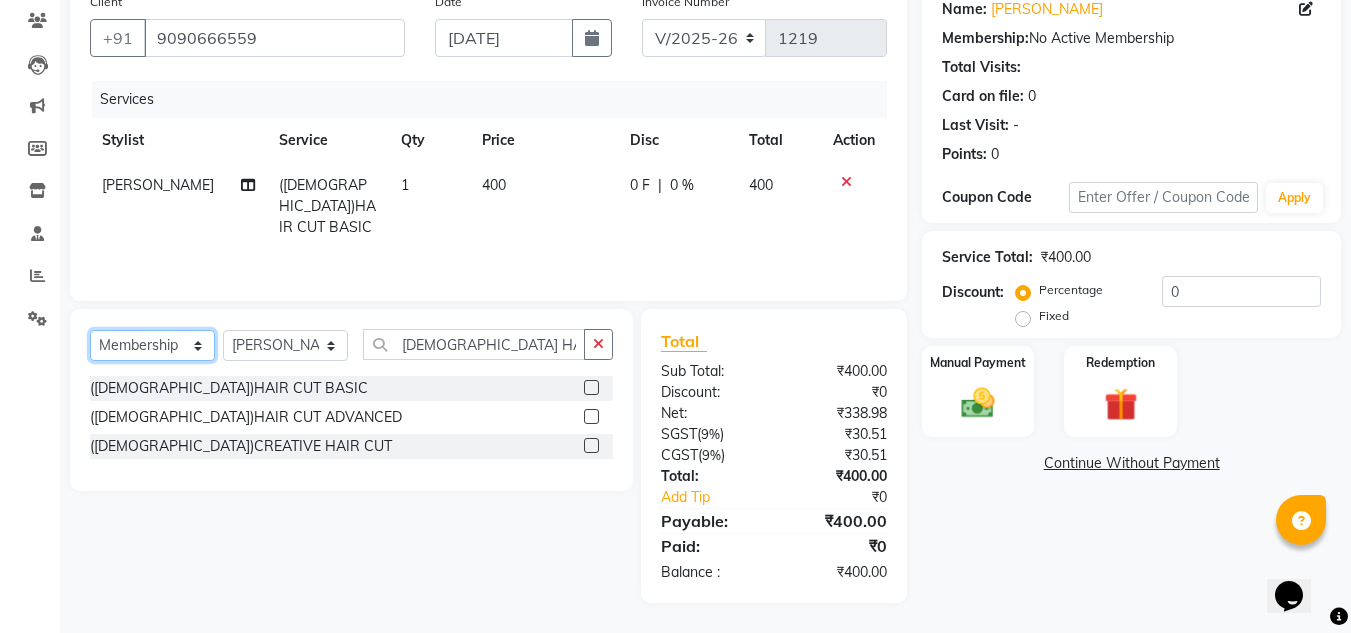 click on "Select  Service  Product  Membership  Package Voucher Prepaid Gift Card" 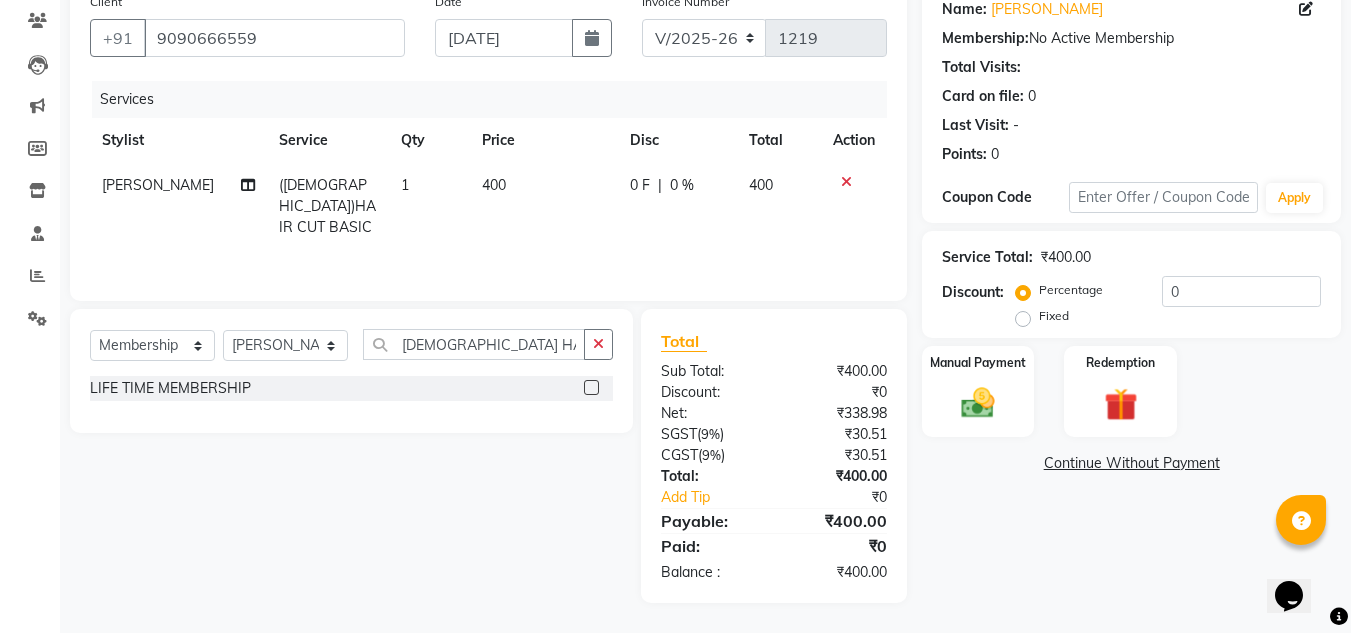 click 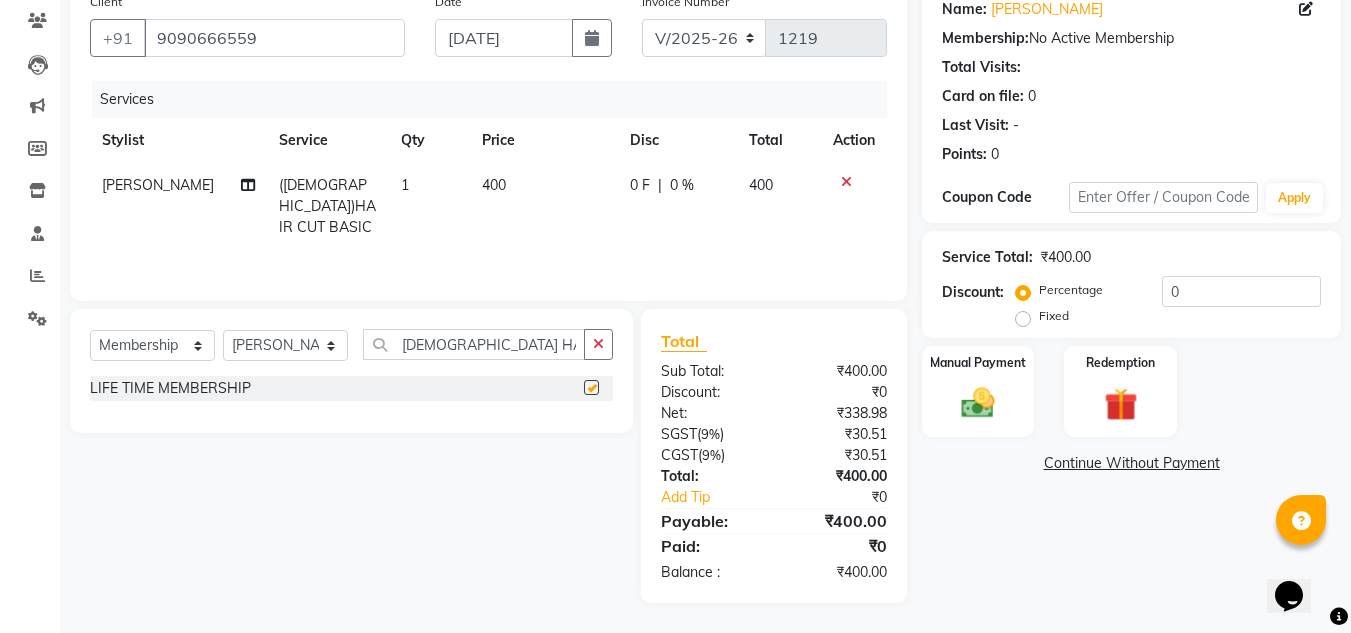 select on "select" 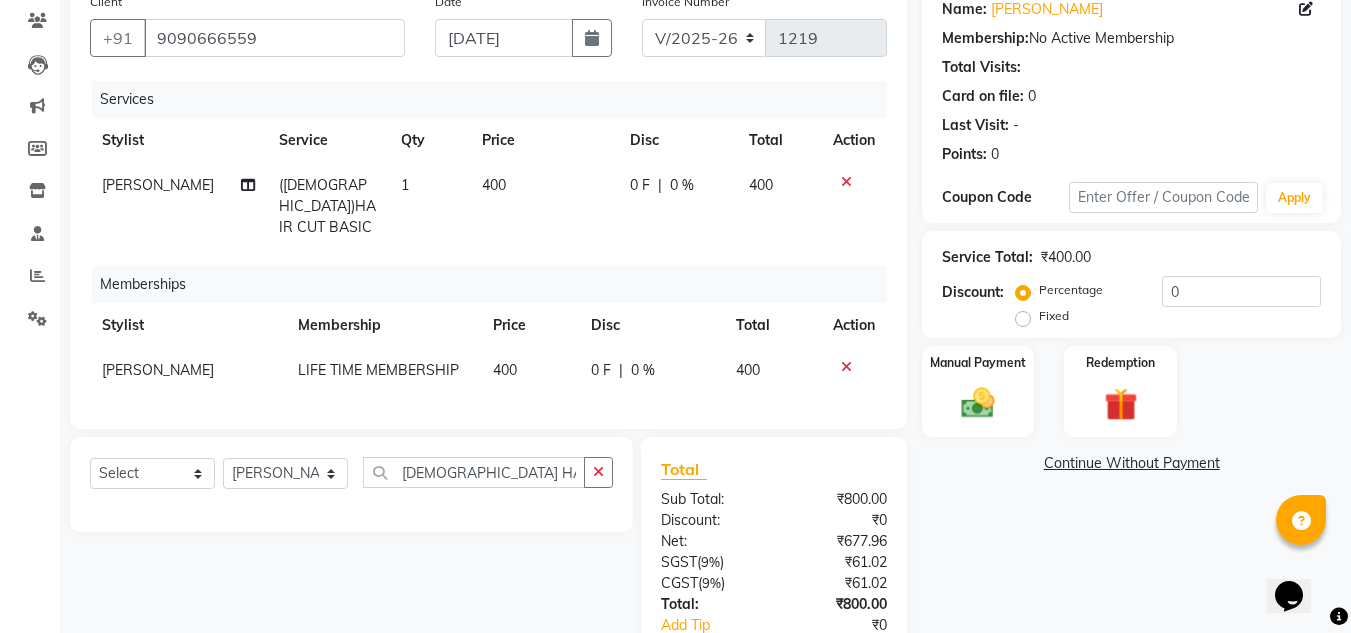 click on "0 F | 0 %" 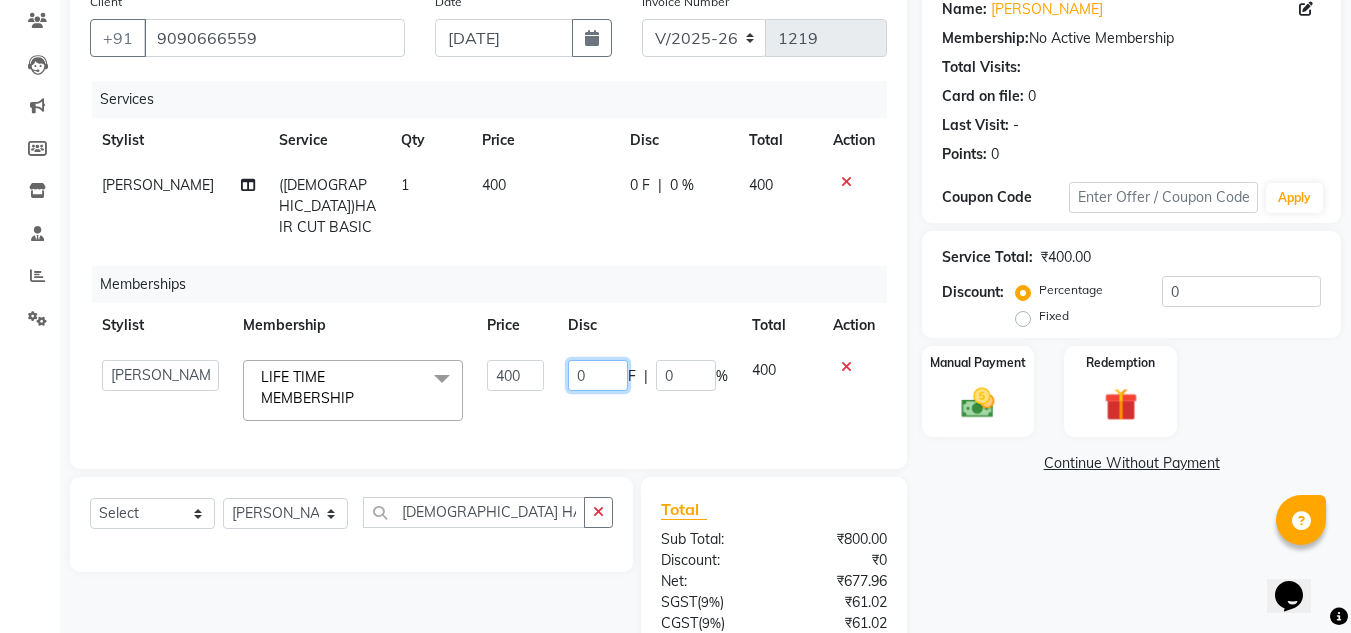 click on "0" 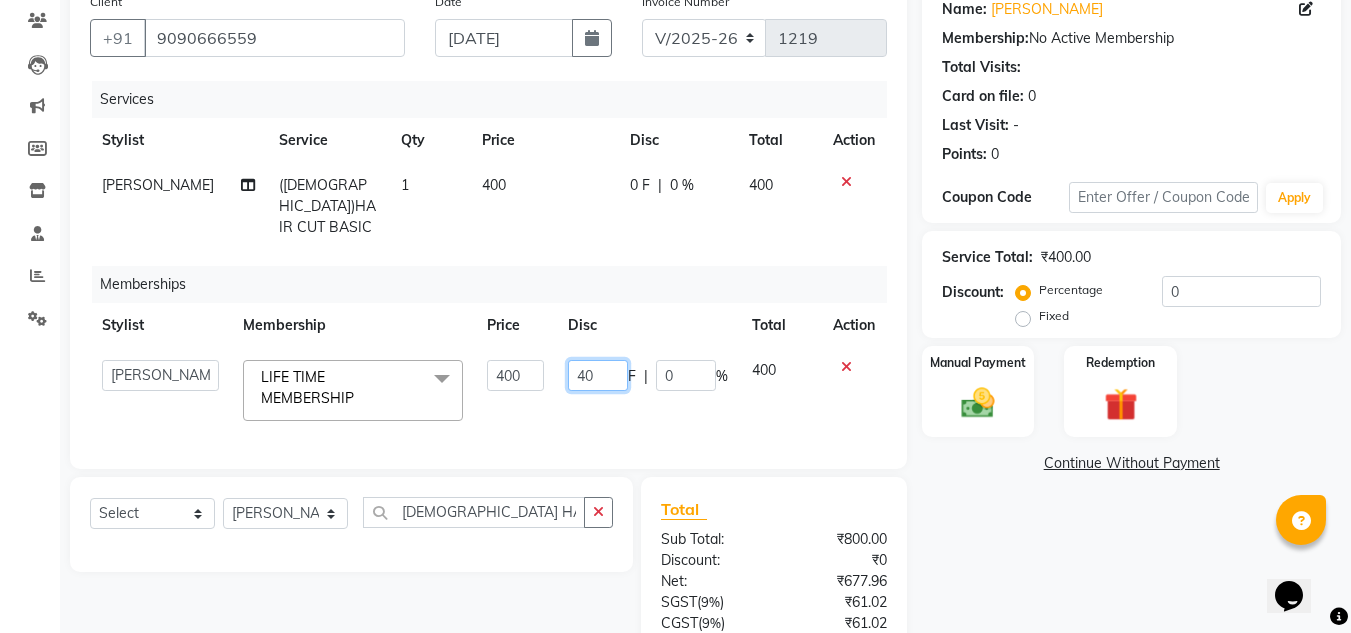 type on "400" 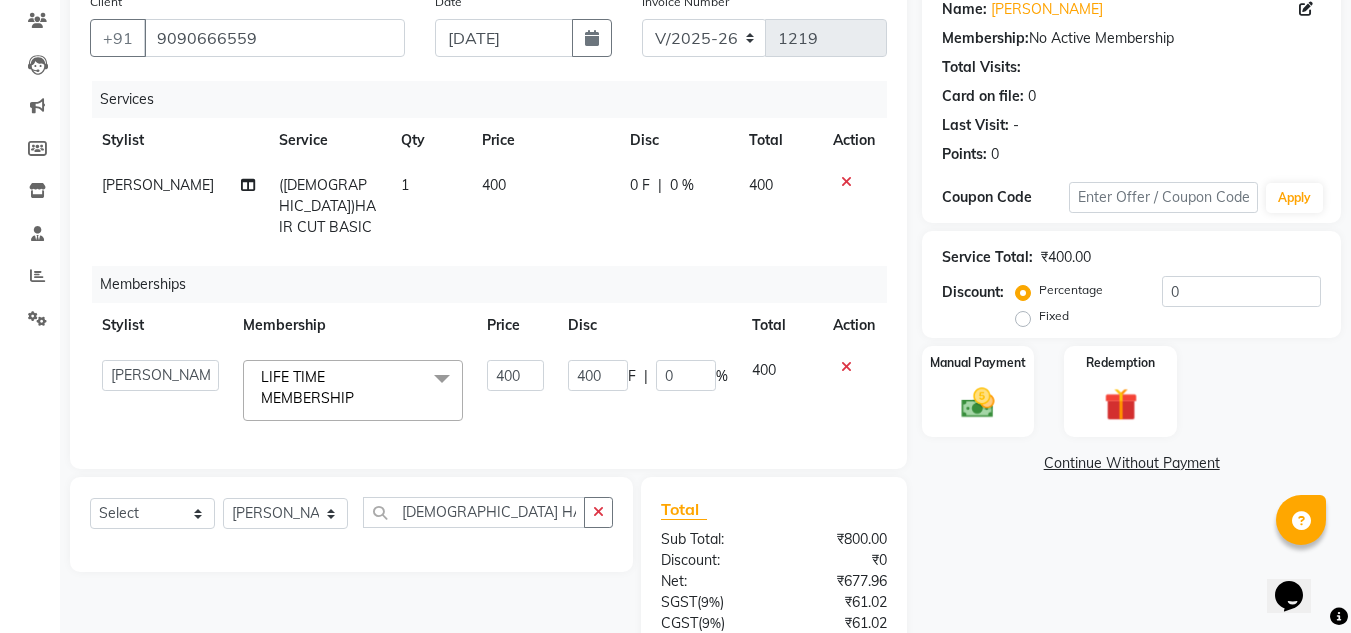 click on "400" 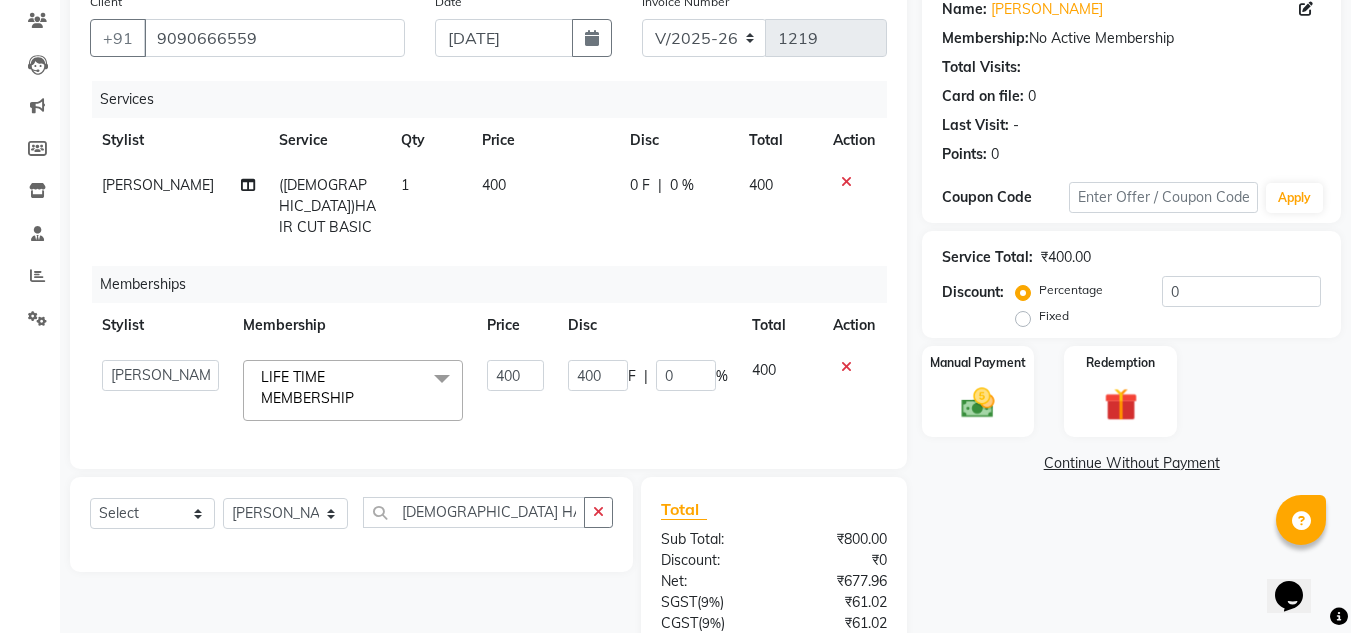 select on "78233" 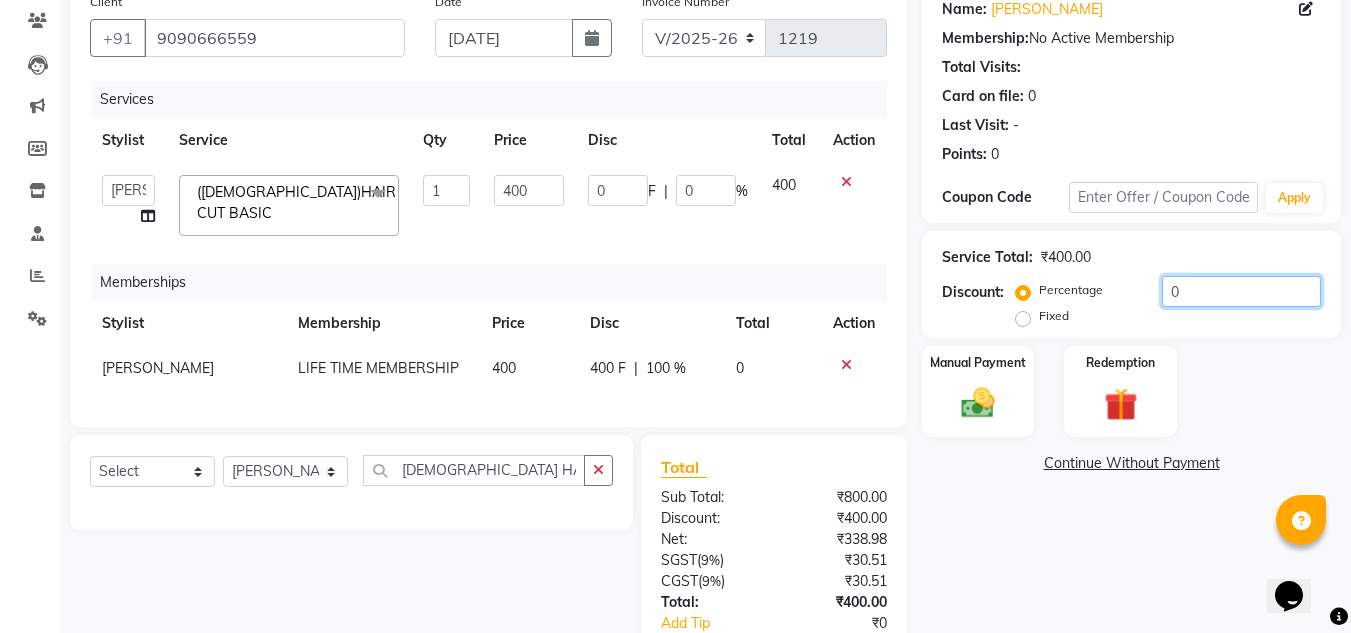click on "0" 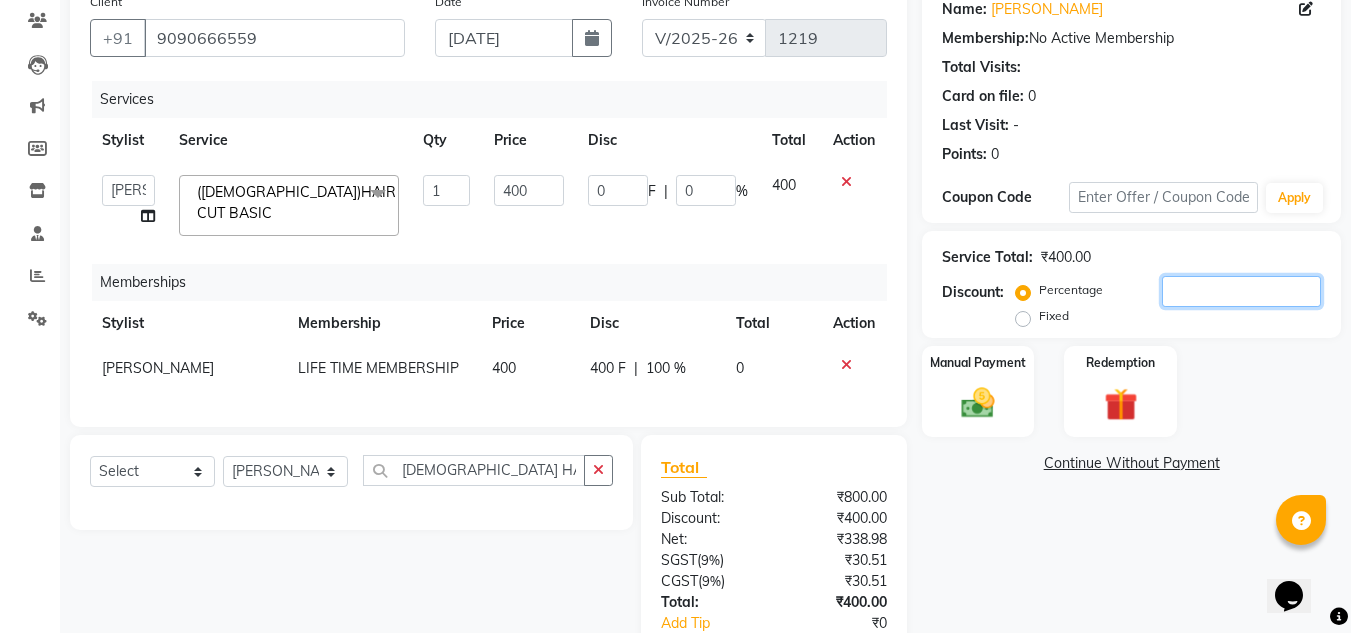 type on "2" 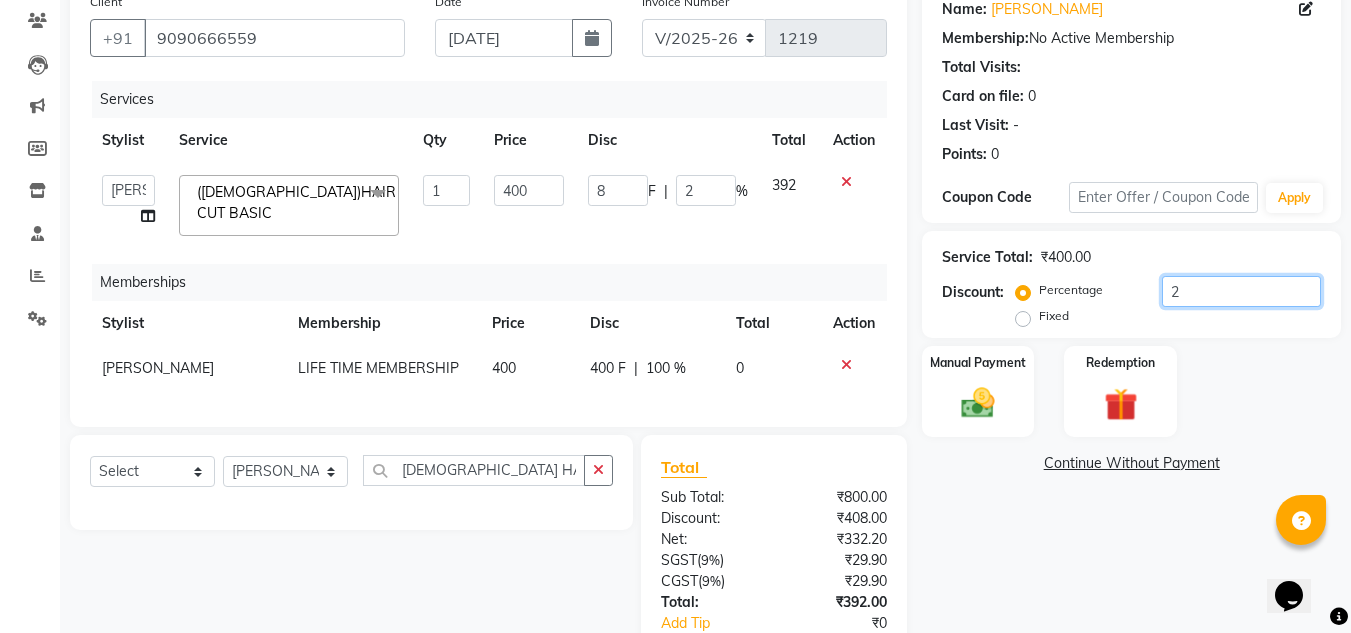 type on "20" 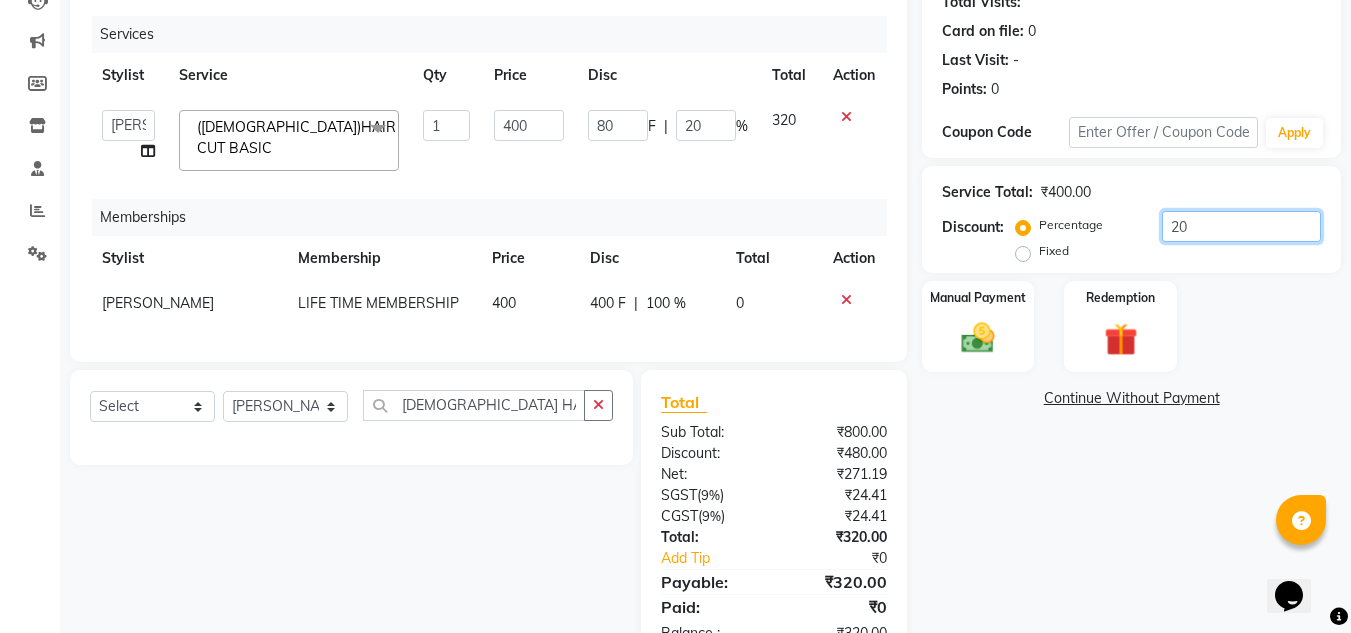 scroll, scrollTop: 267, scrollLeft: 0, axis: vertical 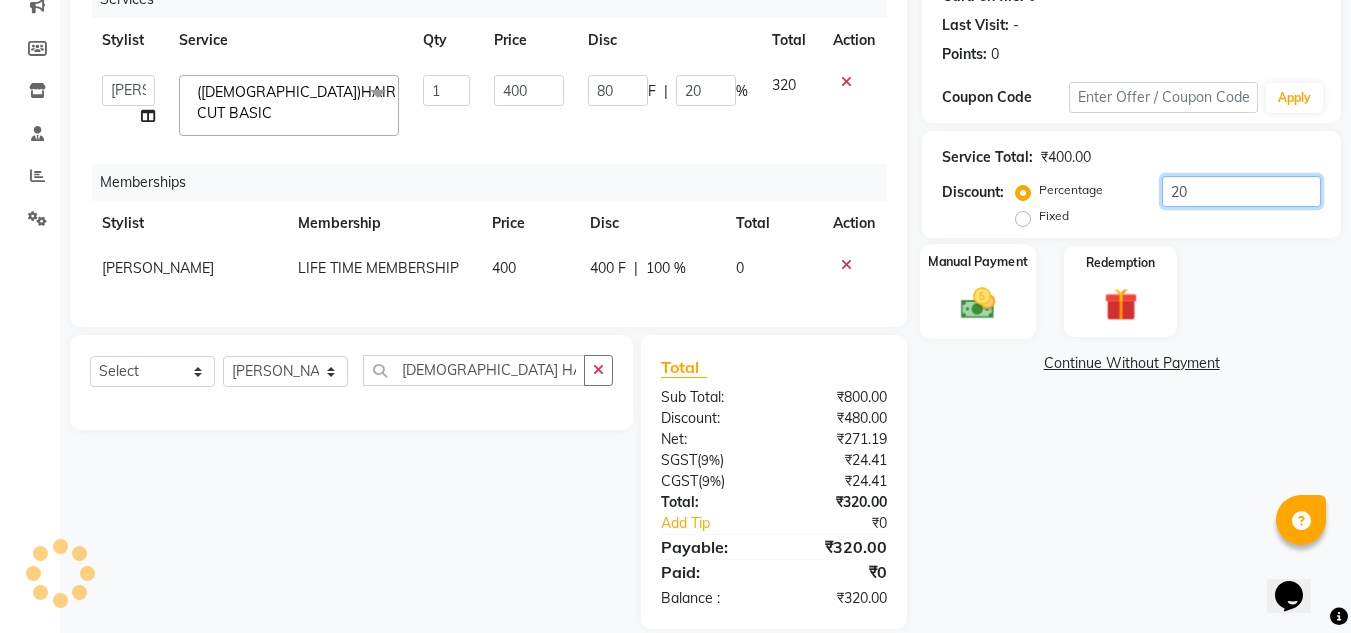 type on "20" 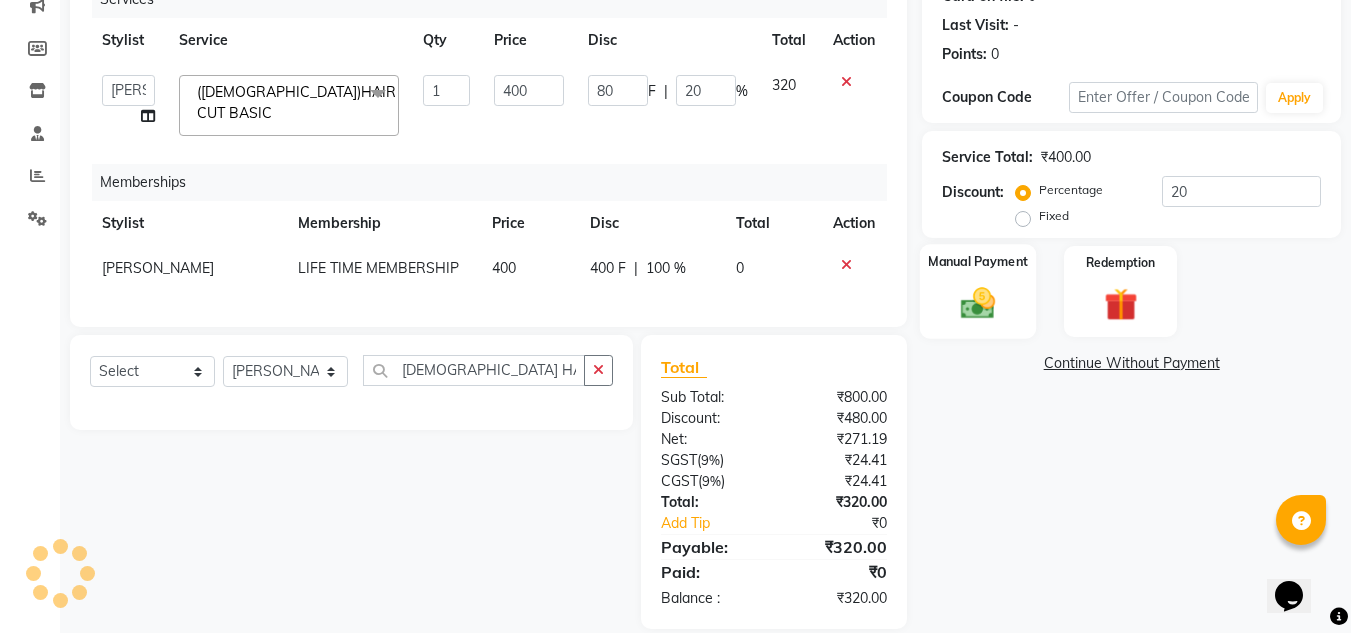 click on "Manual Payment" 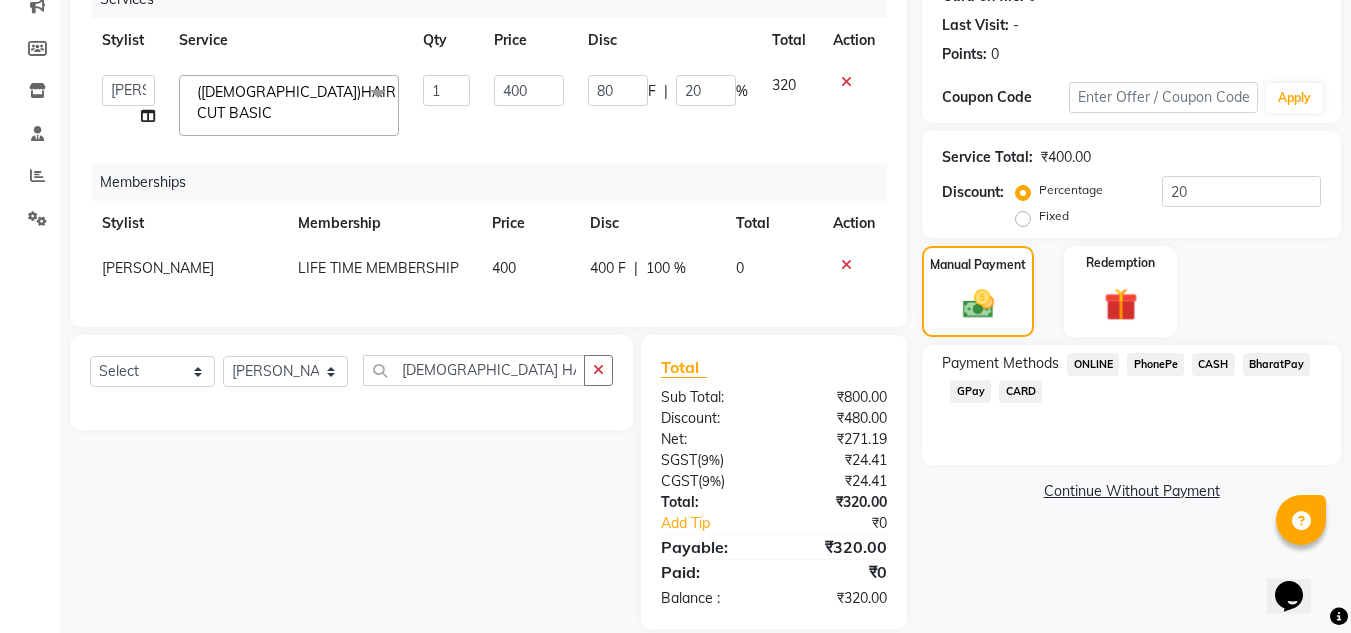 click on "PhonePe" 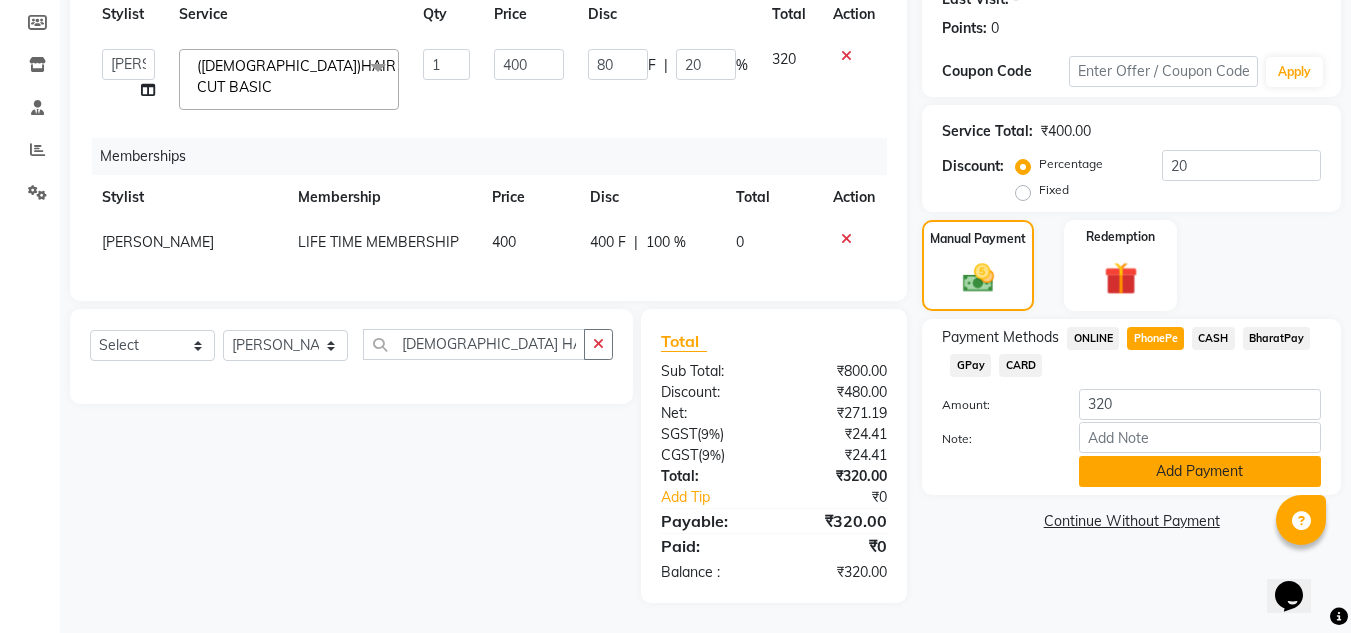click on "Add Payment" 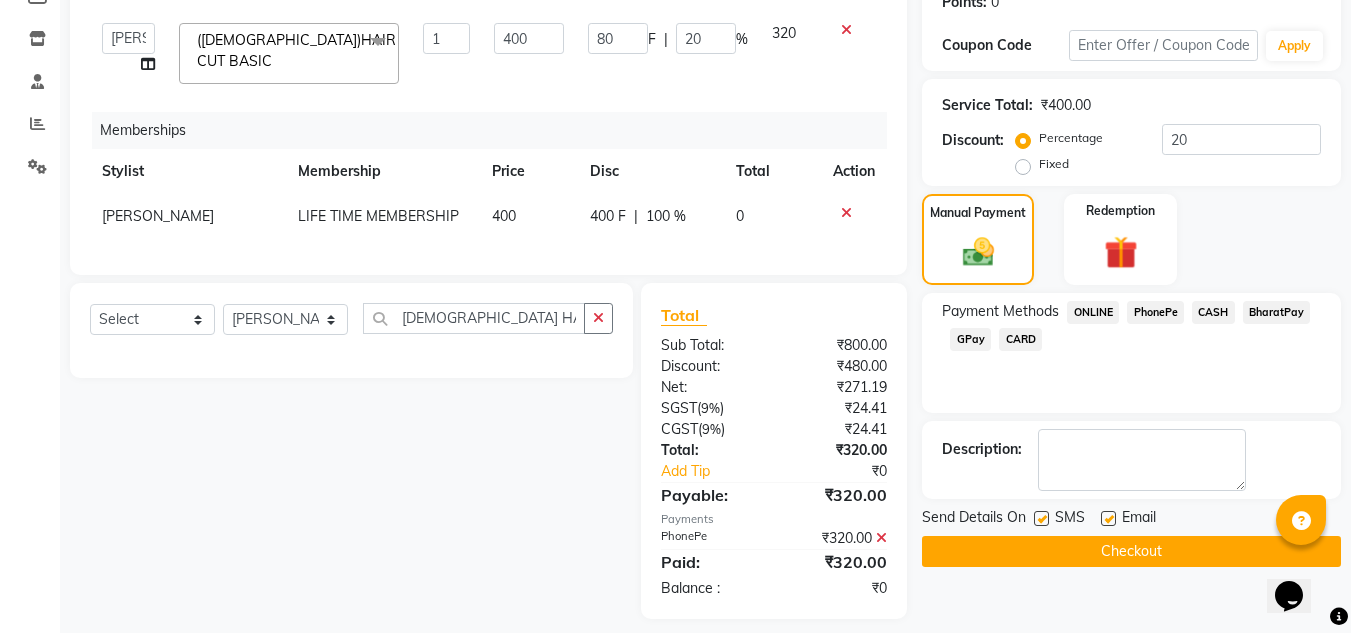 scroll, scrollTop: 350, scrollLeft: 0, axis: vertical 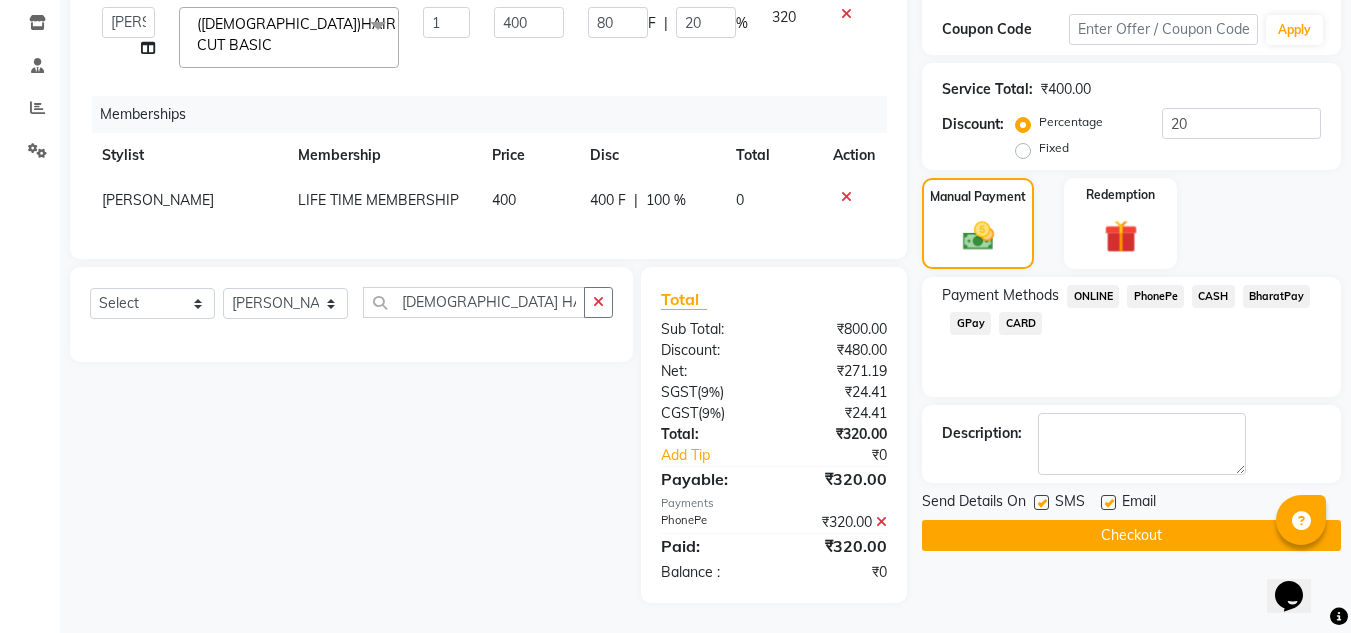 click on "Checkout" 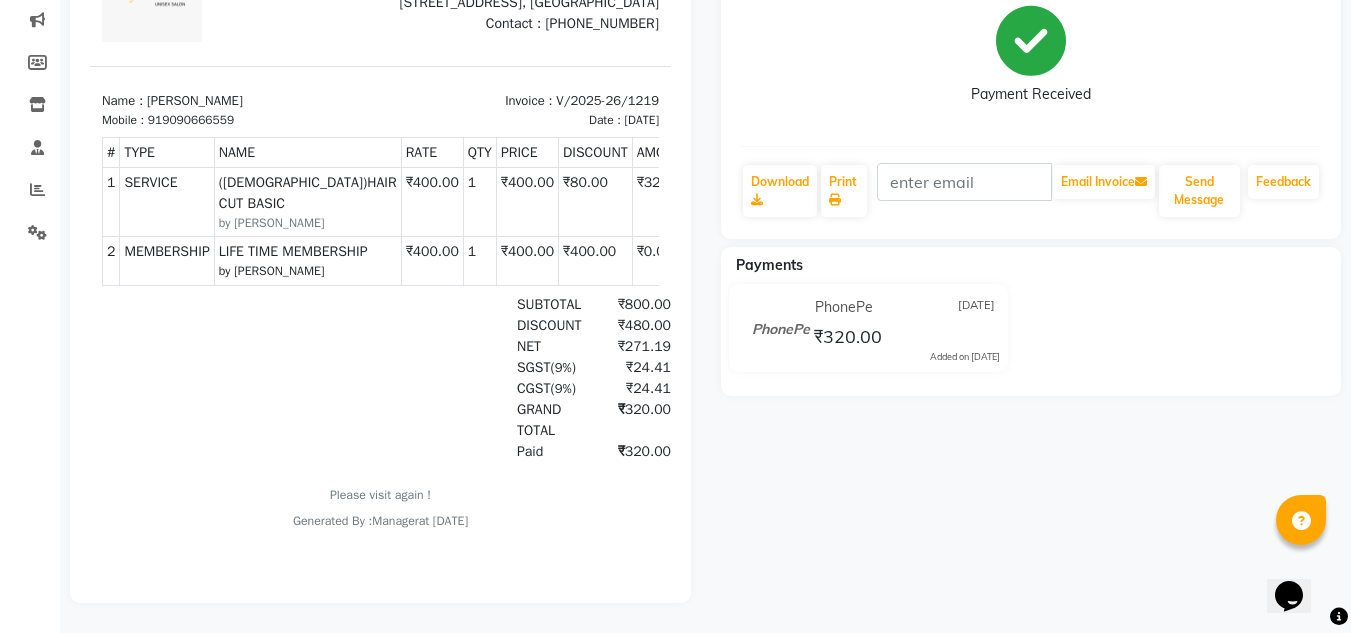 scroll, scrollTop: 268, scrollLeft: 0, axis: vertical 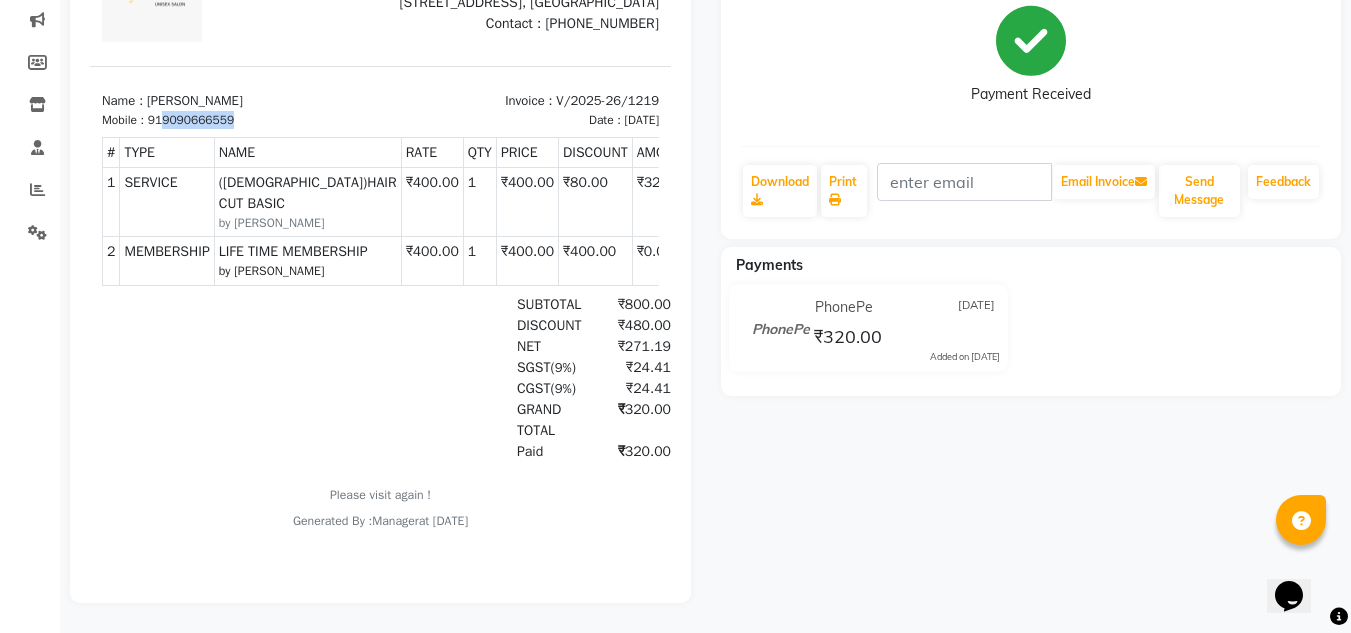 drag, startPoint x: 238, startPoint y: 149, endPoint x: 168, endPoint y: 157, distance: 70.45566 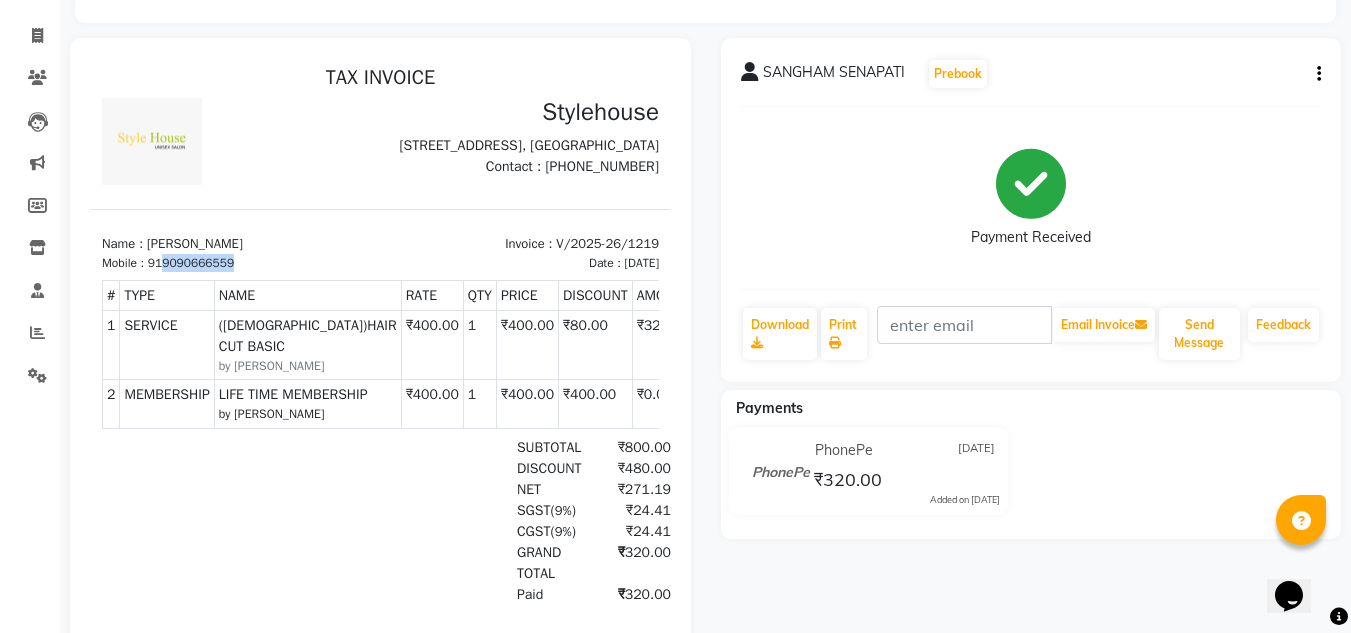scroll, scrollTop: 0, scrollLeft: 0, axis: both 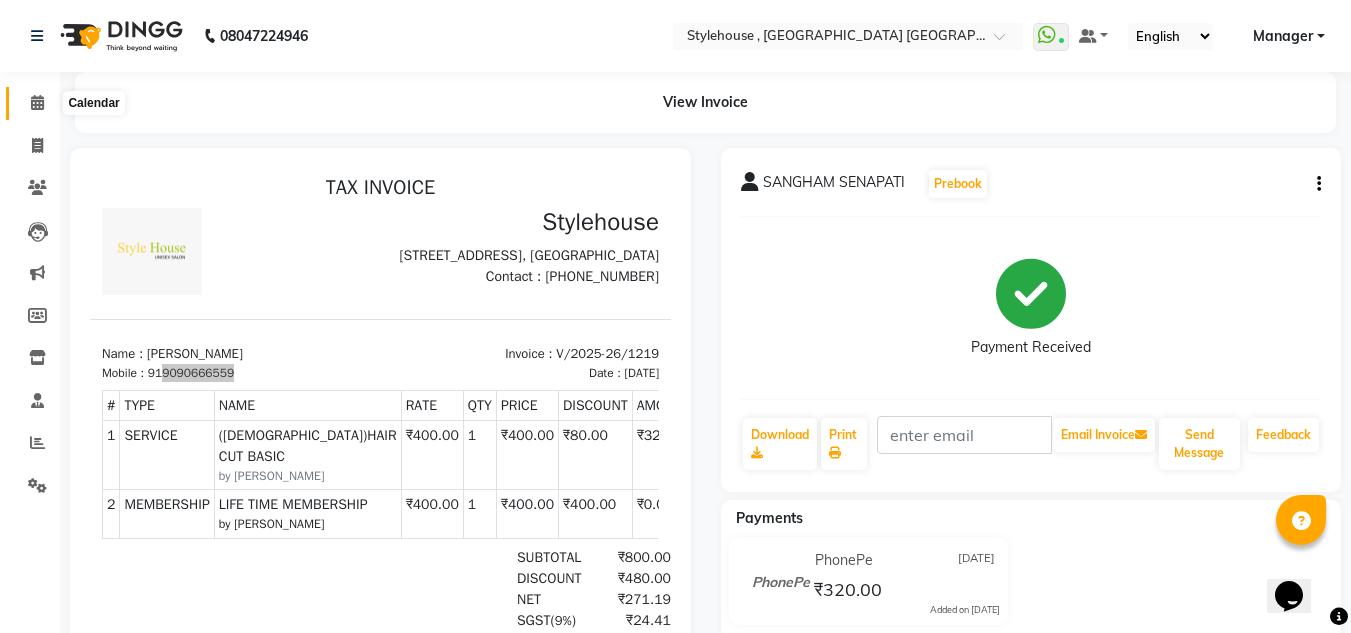 click 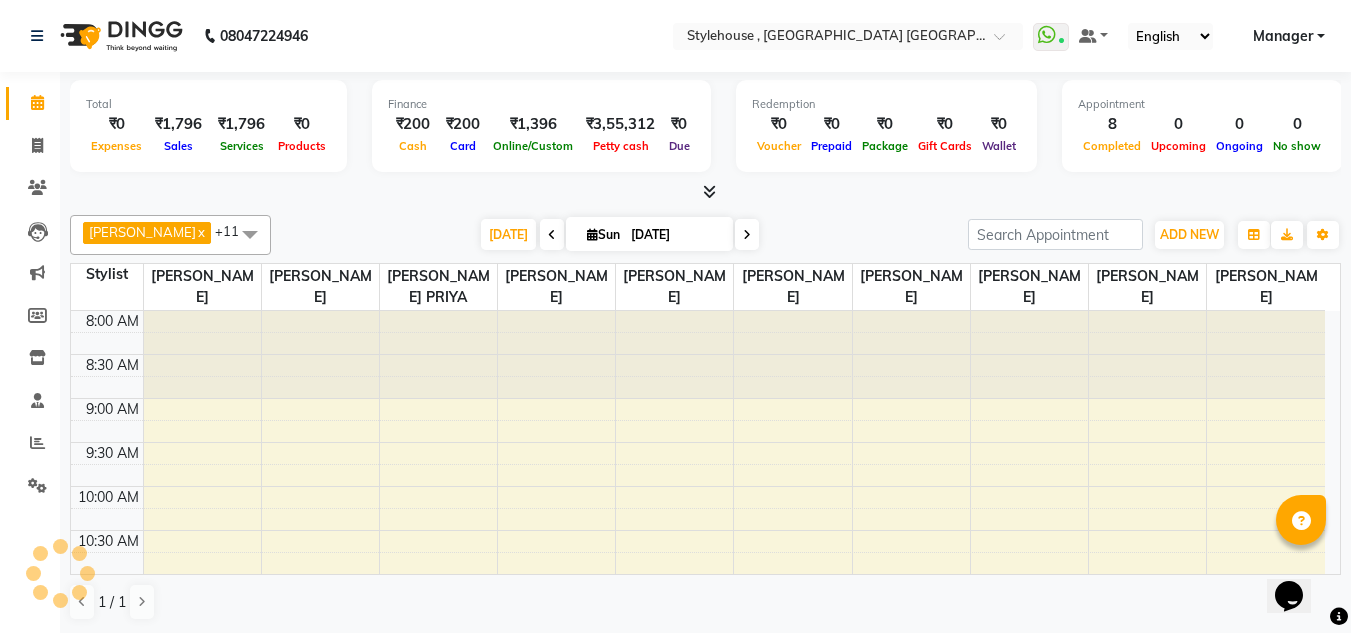 scroll, scrollTop: 0, scrollLeft: 0, axis: both 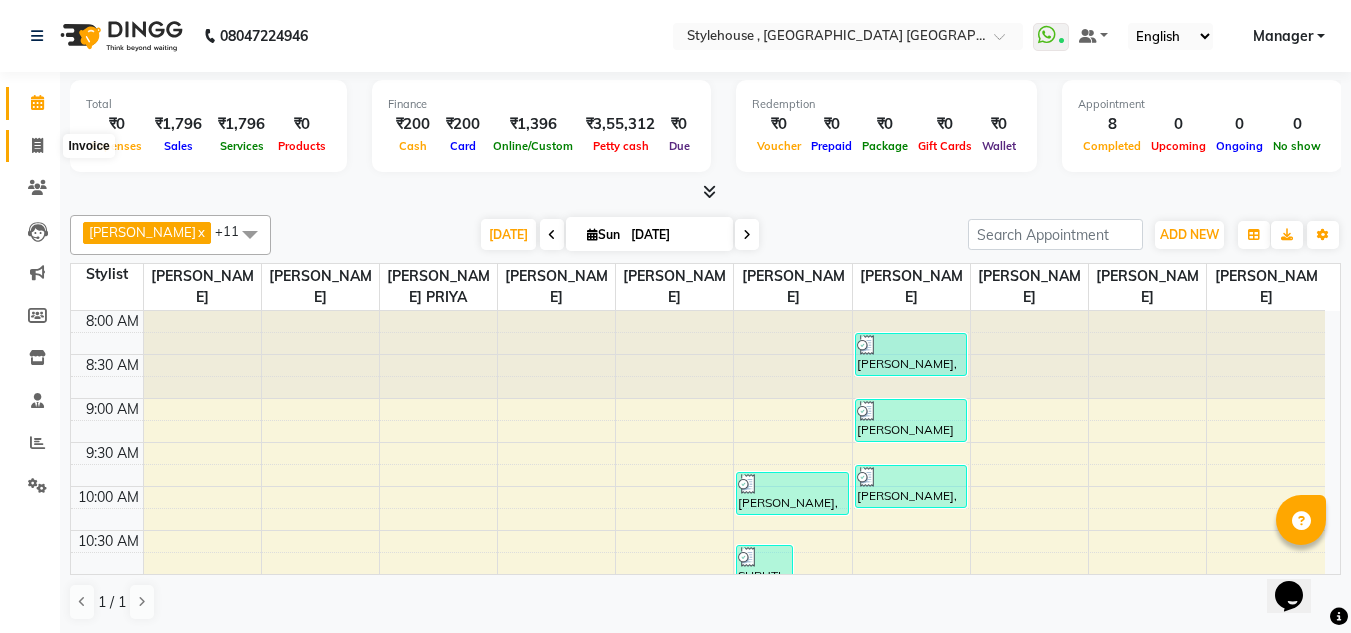 click 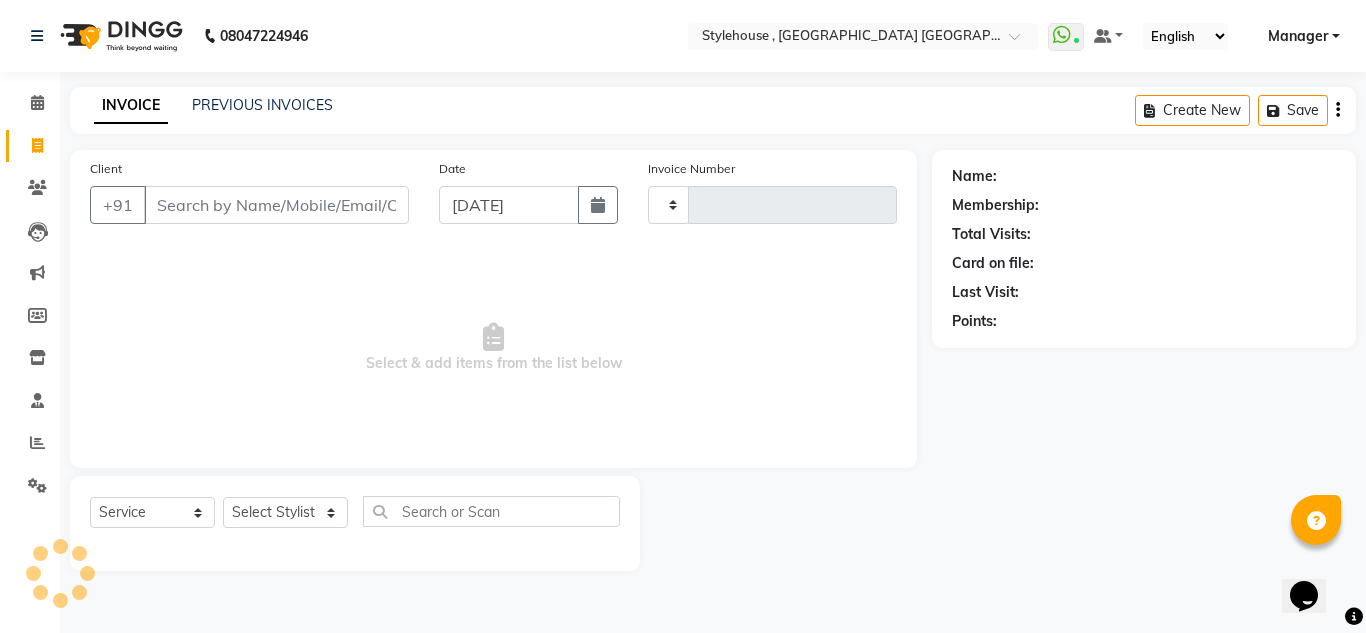 type on "1220" 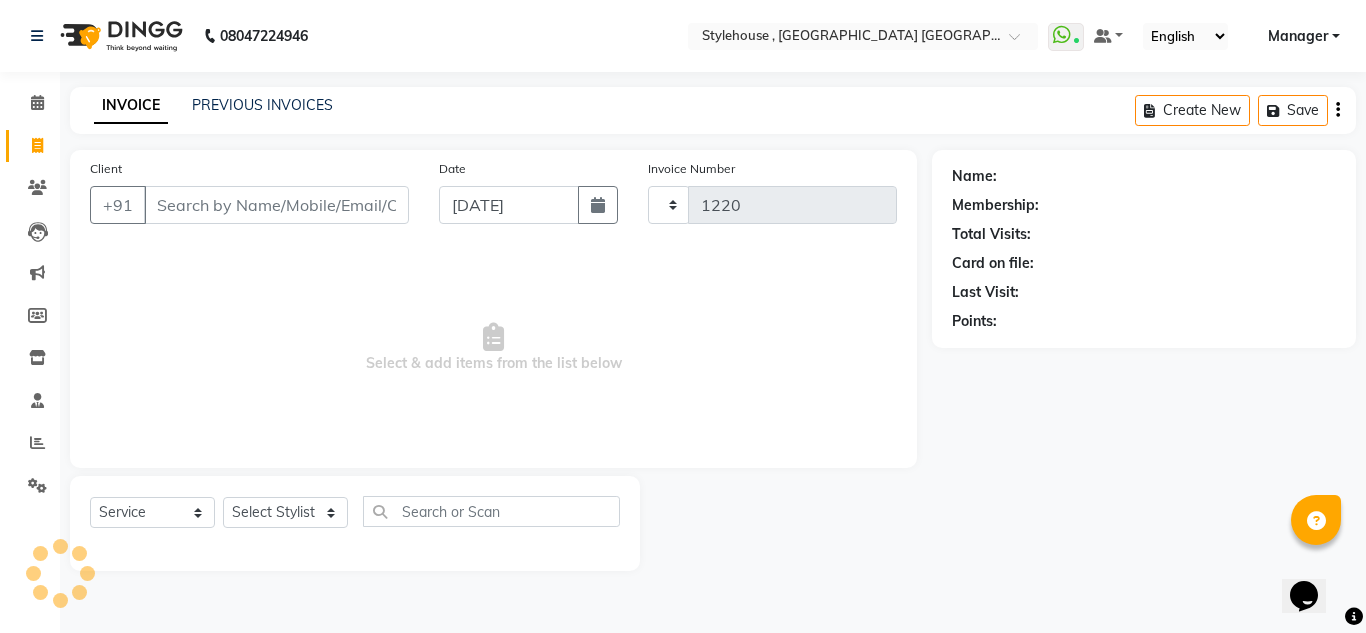 select on "7793" 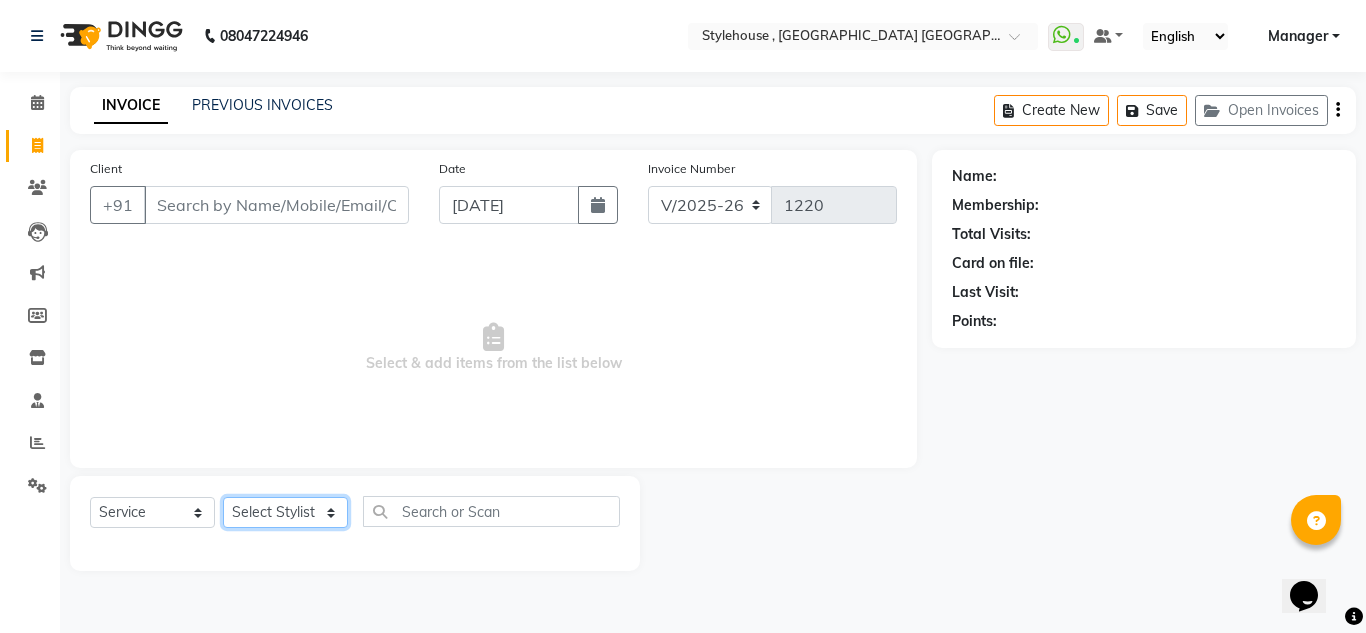 click on "Select Stylist ANIL BARIK ANIRUDH SAHOO JYOTIRANJAN BARIK KANHA LAXMI PRIYA Manager Manisha MANJIT BARIK PRADEEP BARIK PRIYANKA NANDA PUJA ROUT RUMA SAGARIKA SAHOO SALMAN SAMEER BARIK SAROJ SITHA" 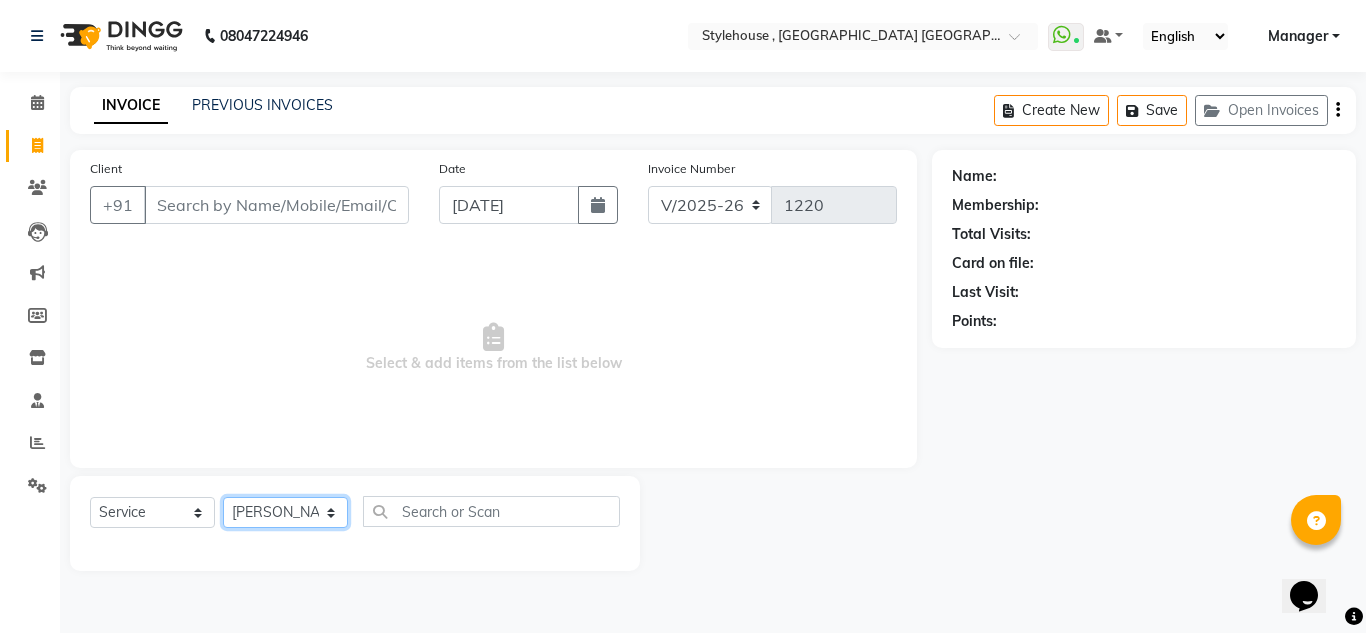 click on "Select Stylist ANIL BARIK ANIRUDH SAHOO JYOTIRANJAN BARIK KANHA LAXMI PRIYA Manager Manisha MANJIT BARIK PRADEEP BARIK PRIYANKA NANDA PUJA ROUT RUMA SAGARIKA SAHOO SALMAN SAMEER BARIK SAROJ SITHA" 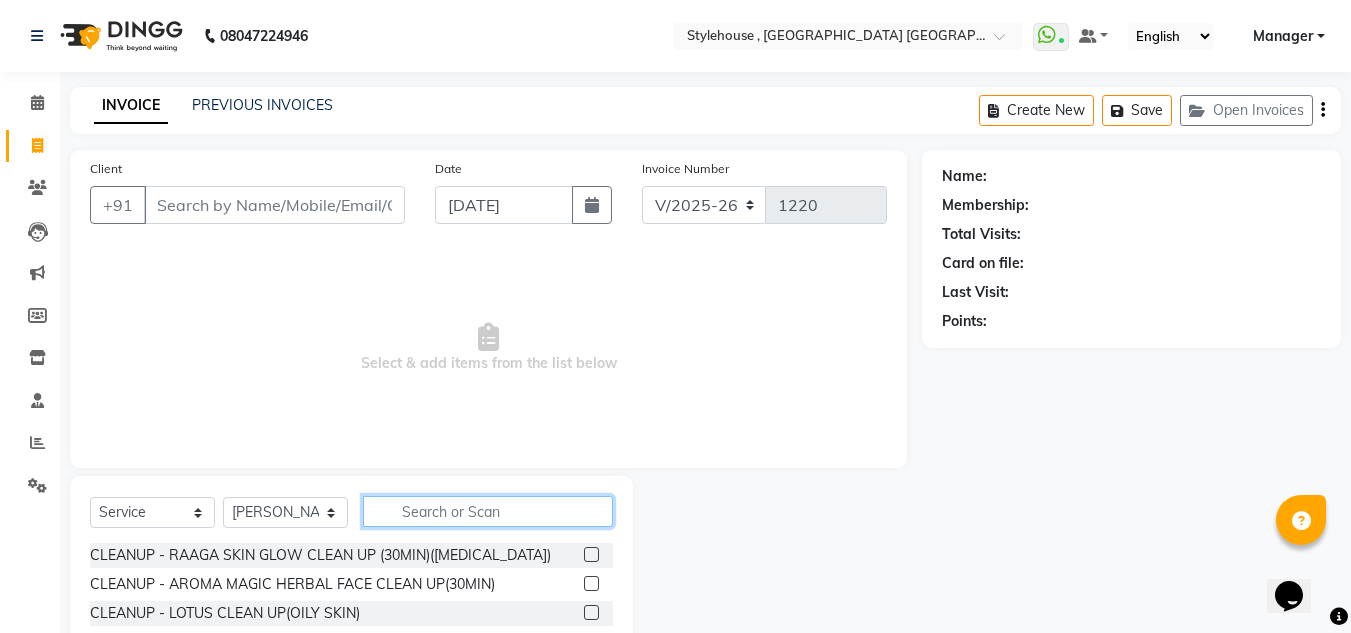click 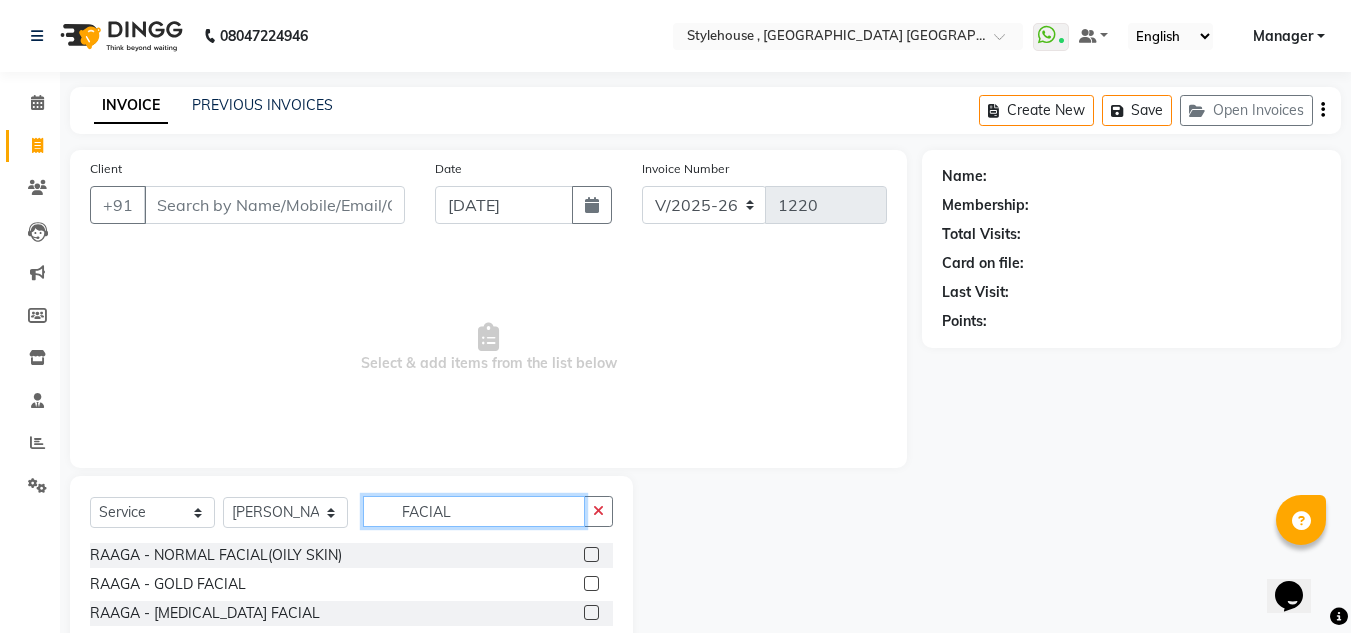 type on "FACIAL" 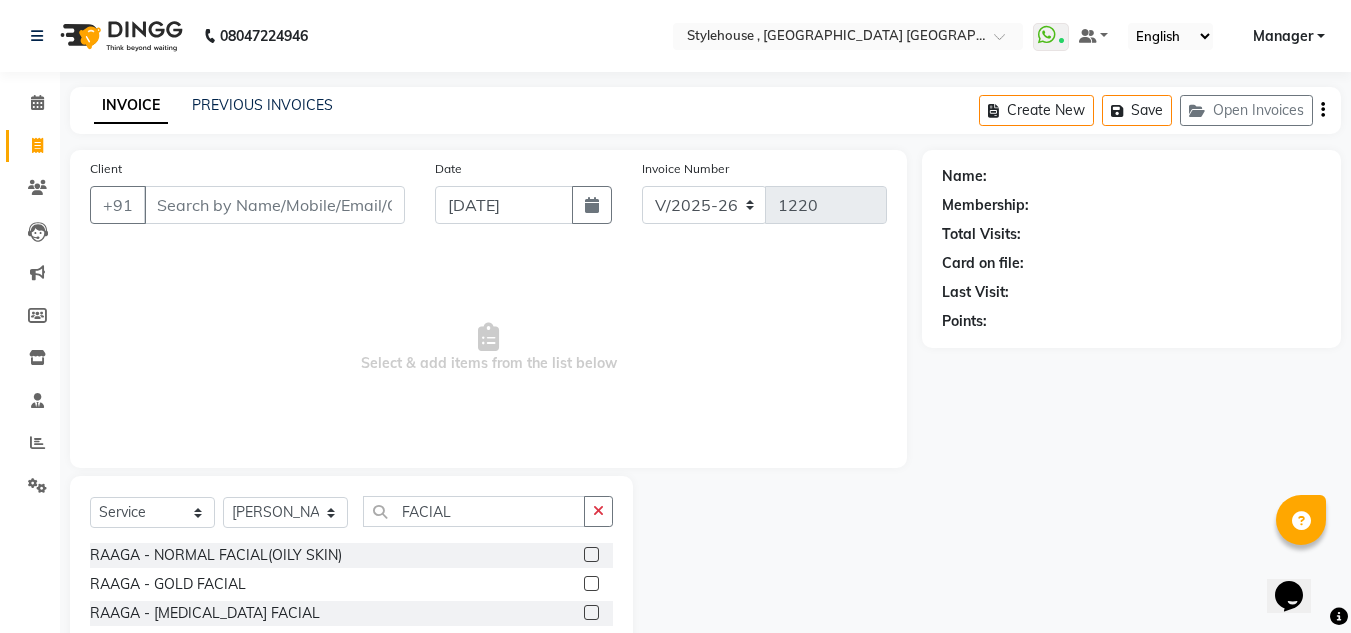click 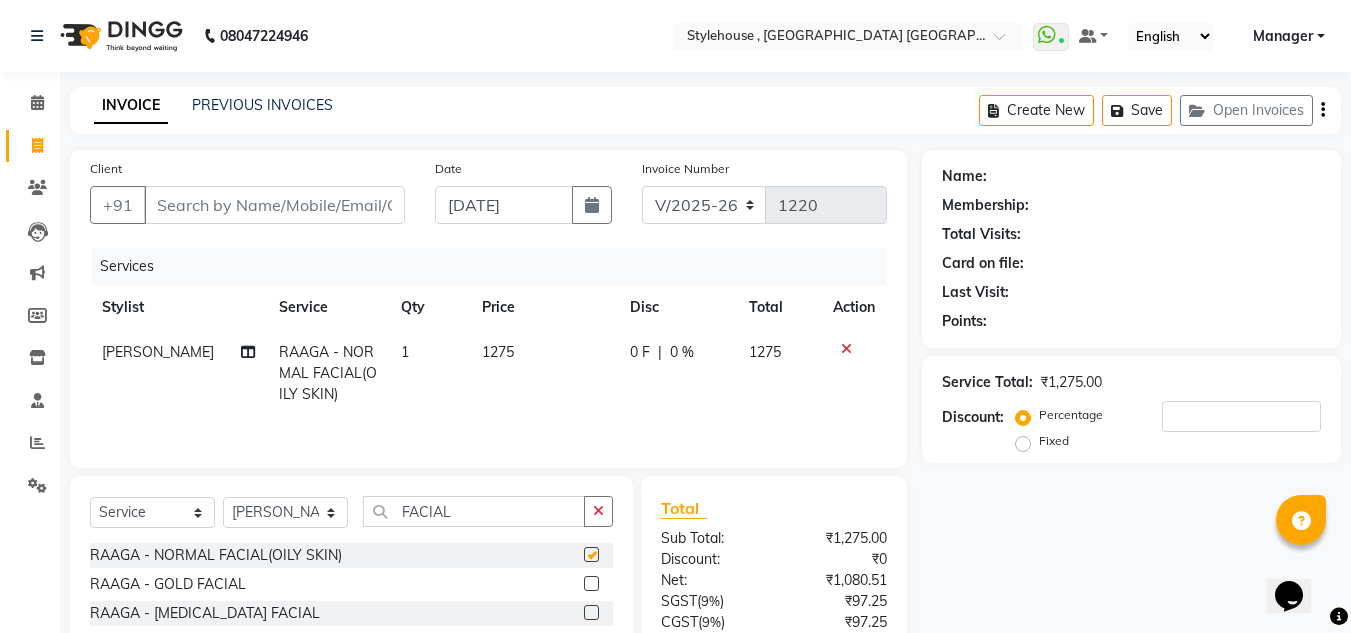 checkbox on "false" 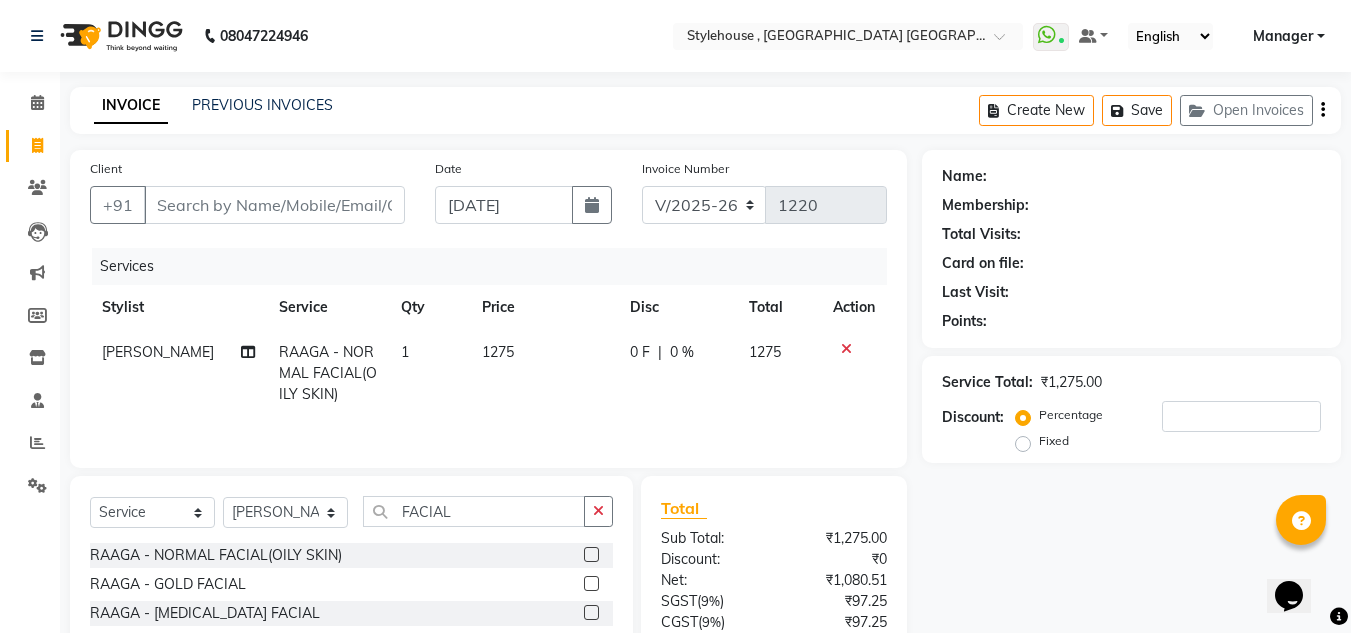 click on "1275" 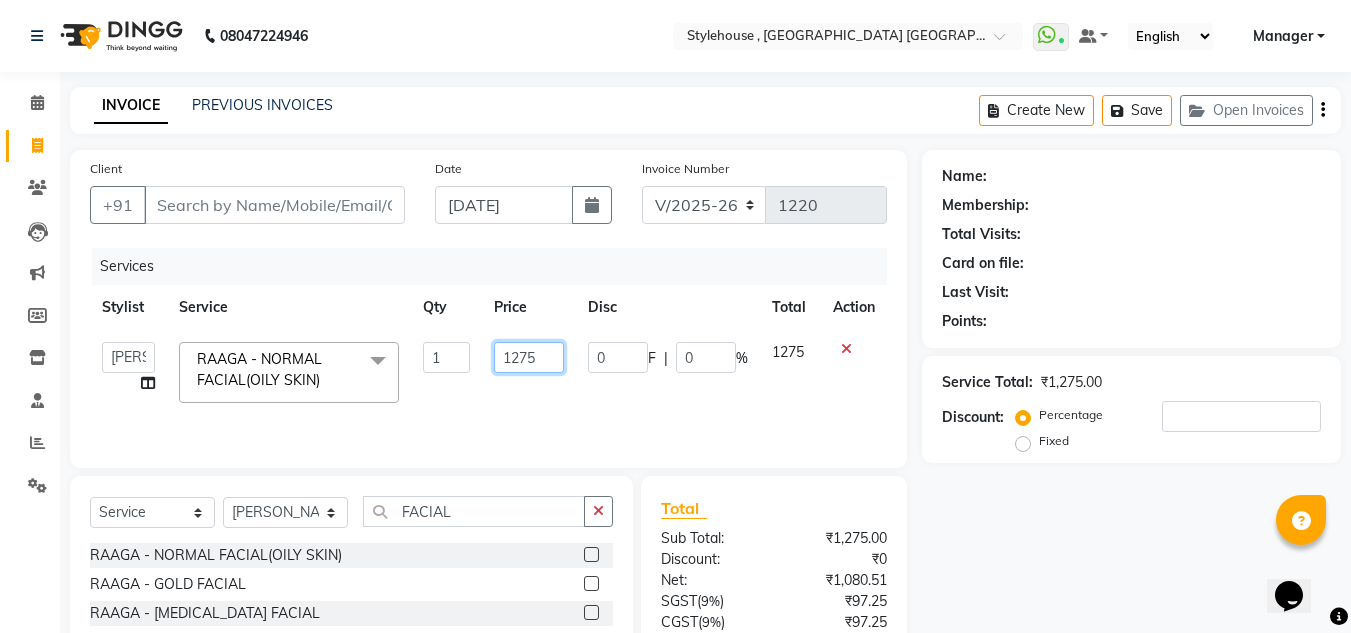 click on "1275" 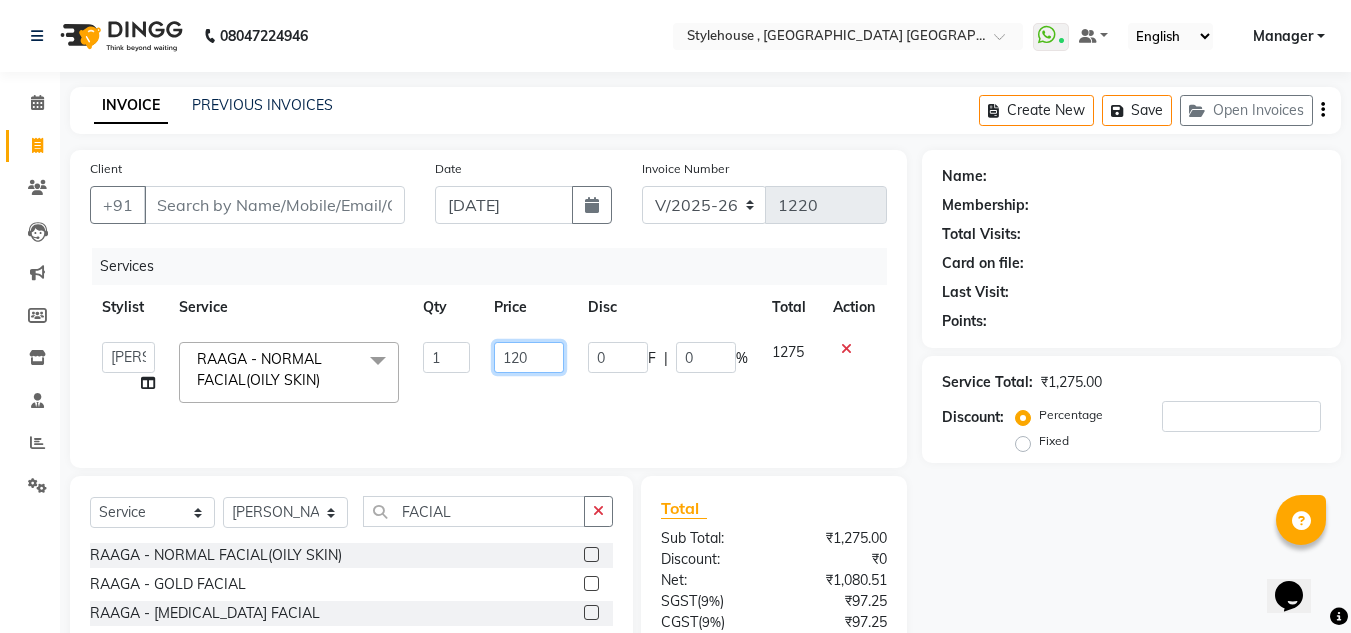 type on "1200" 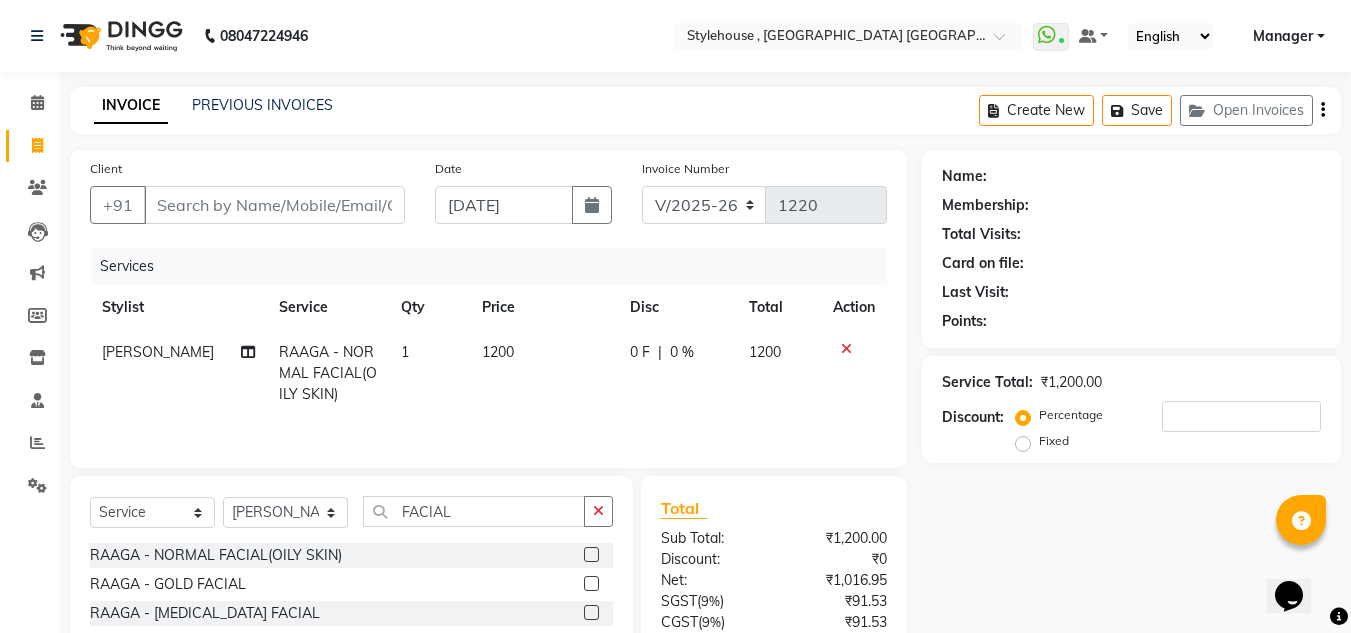 click on "1200" 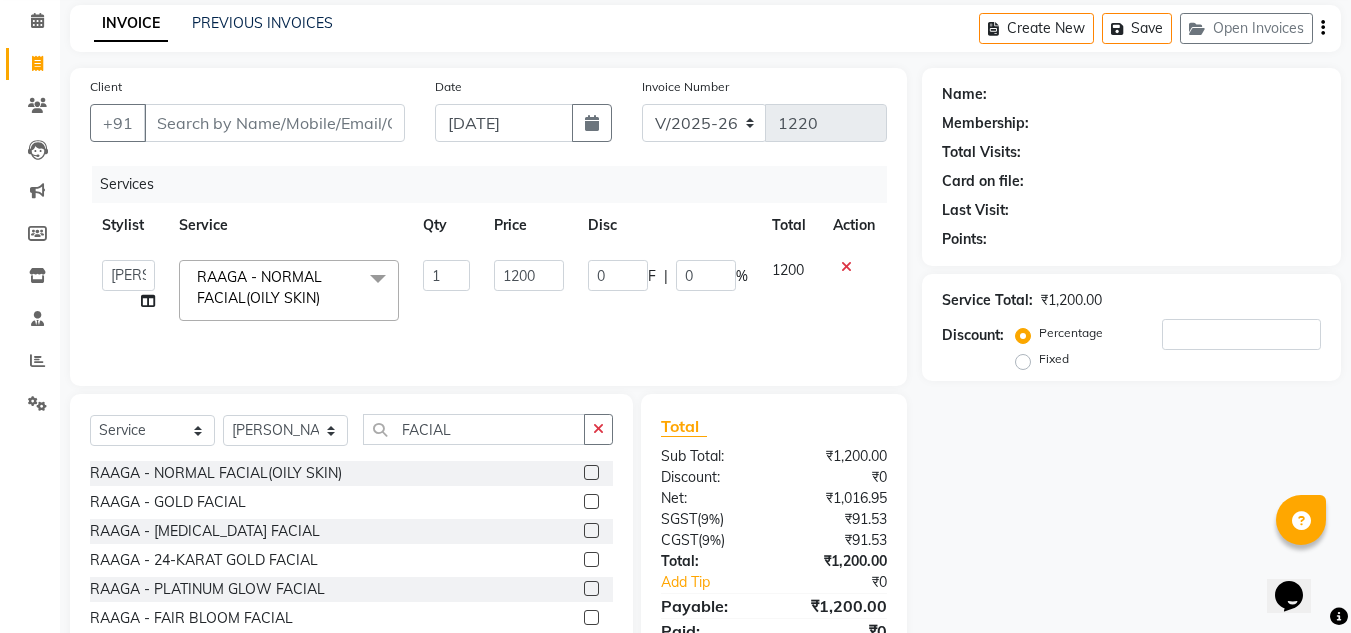 scroll, scrollTop: 100, scrollLeft: 0, axis: vertical 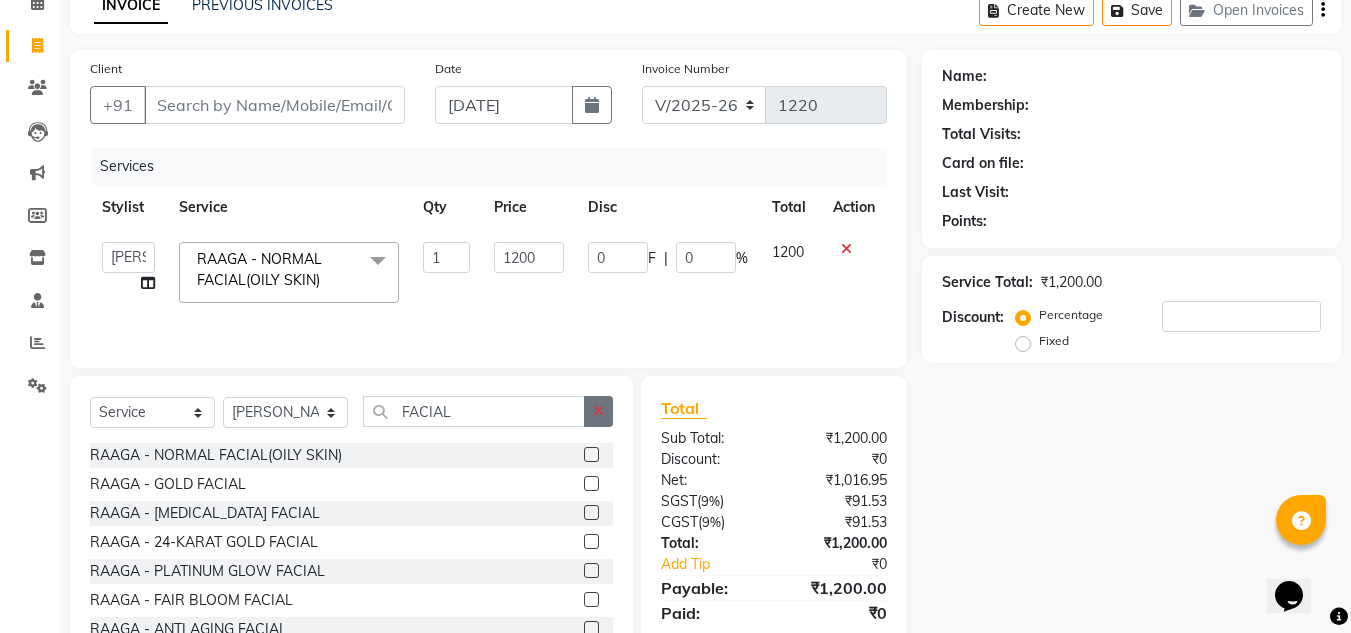 click 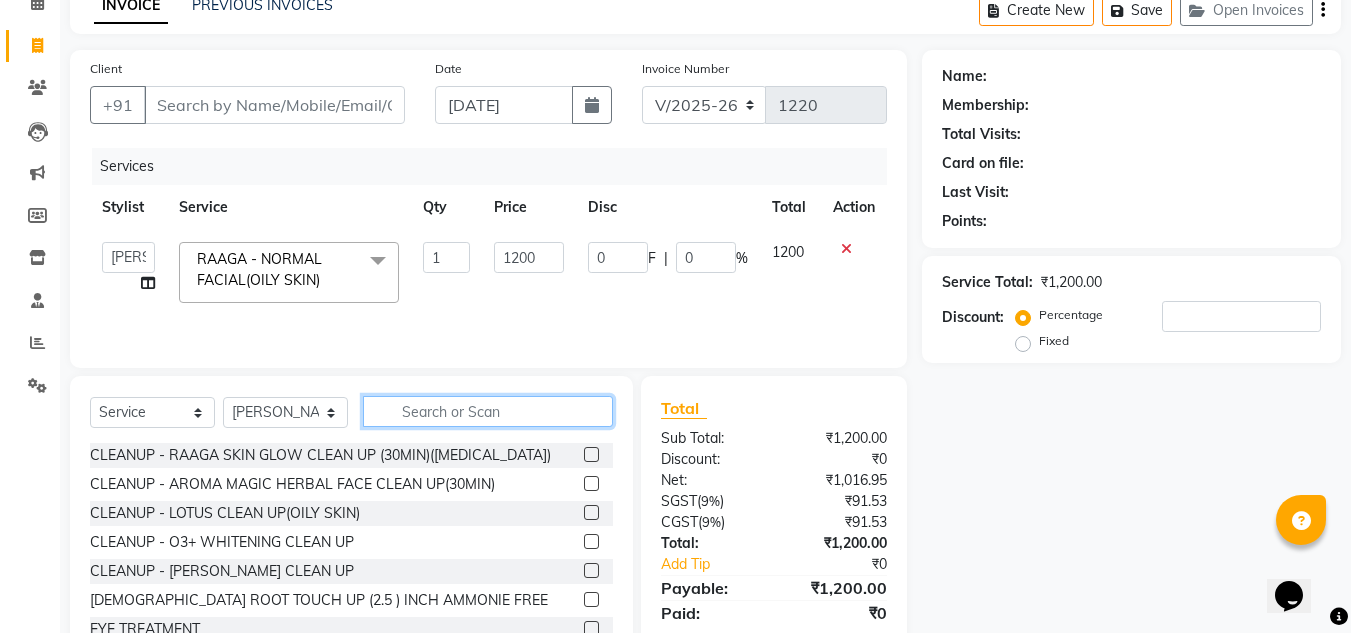 click 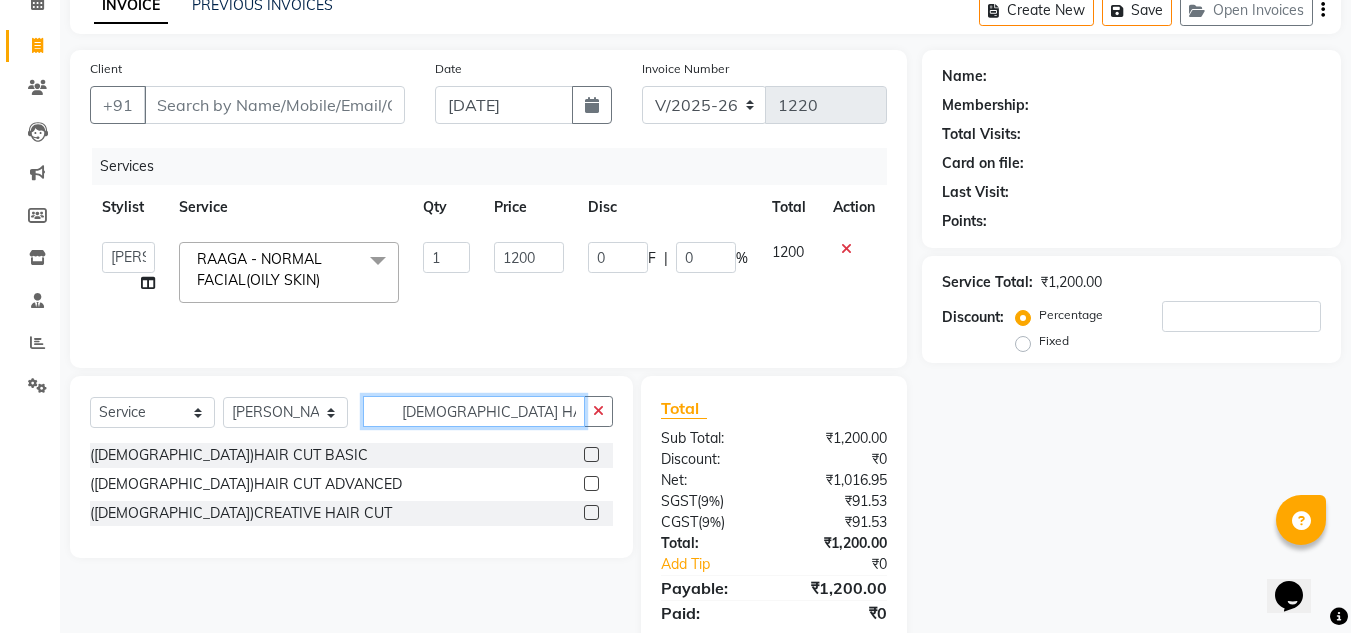 type on "LADIES HAIR CUT" 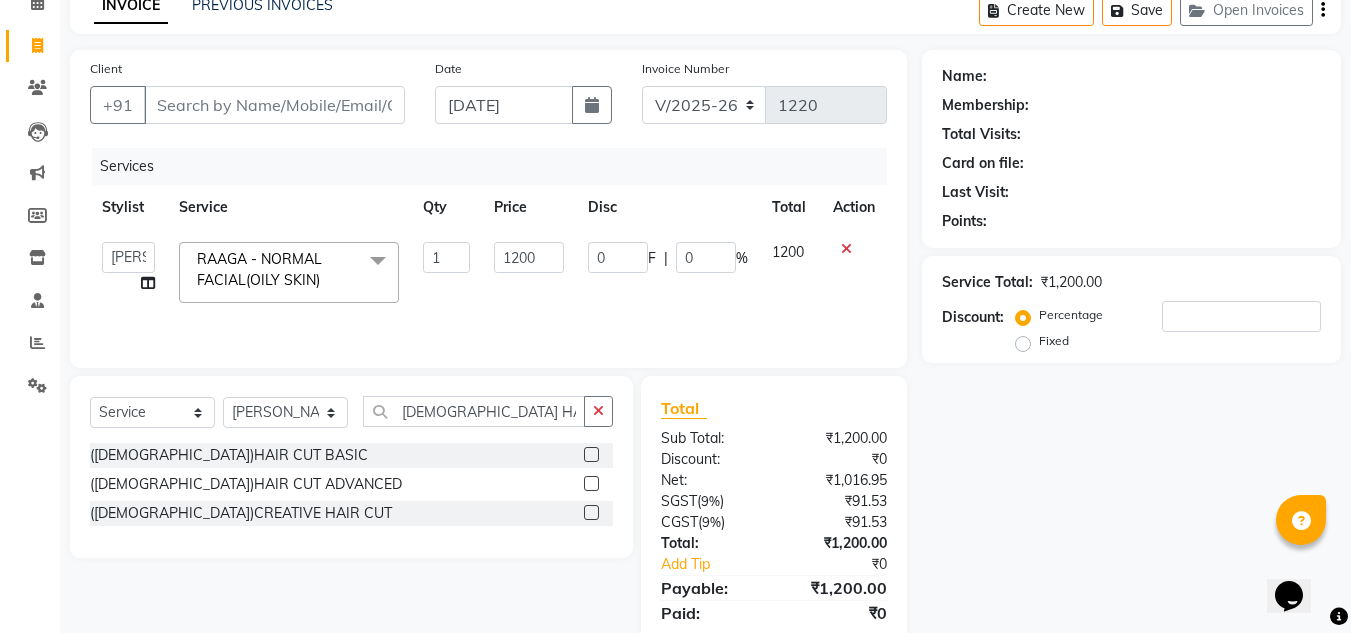 click 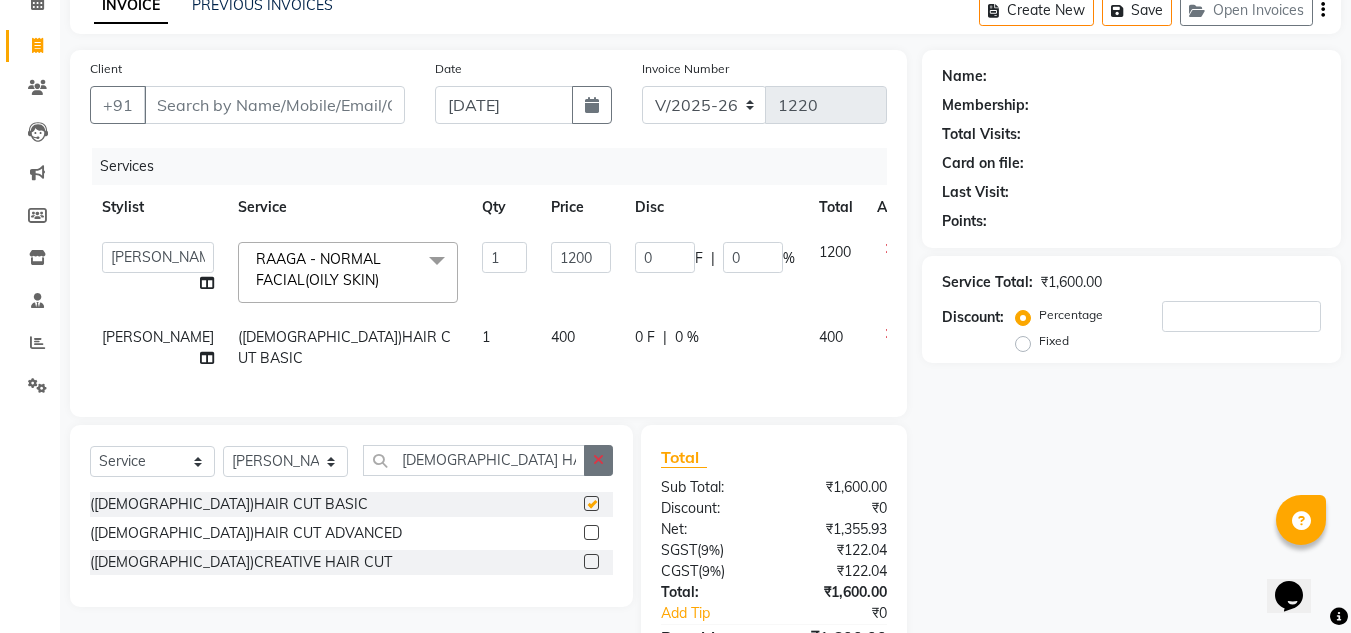 checkbox on "false" 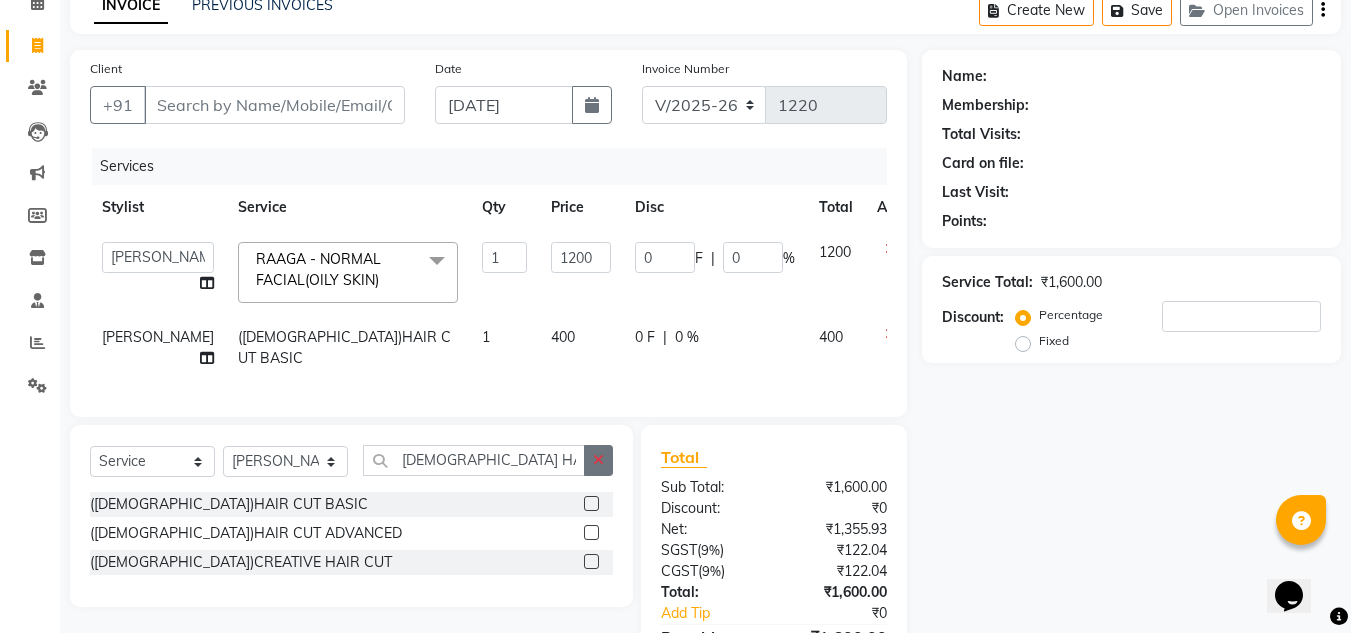 click 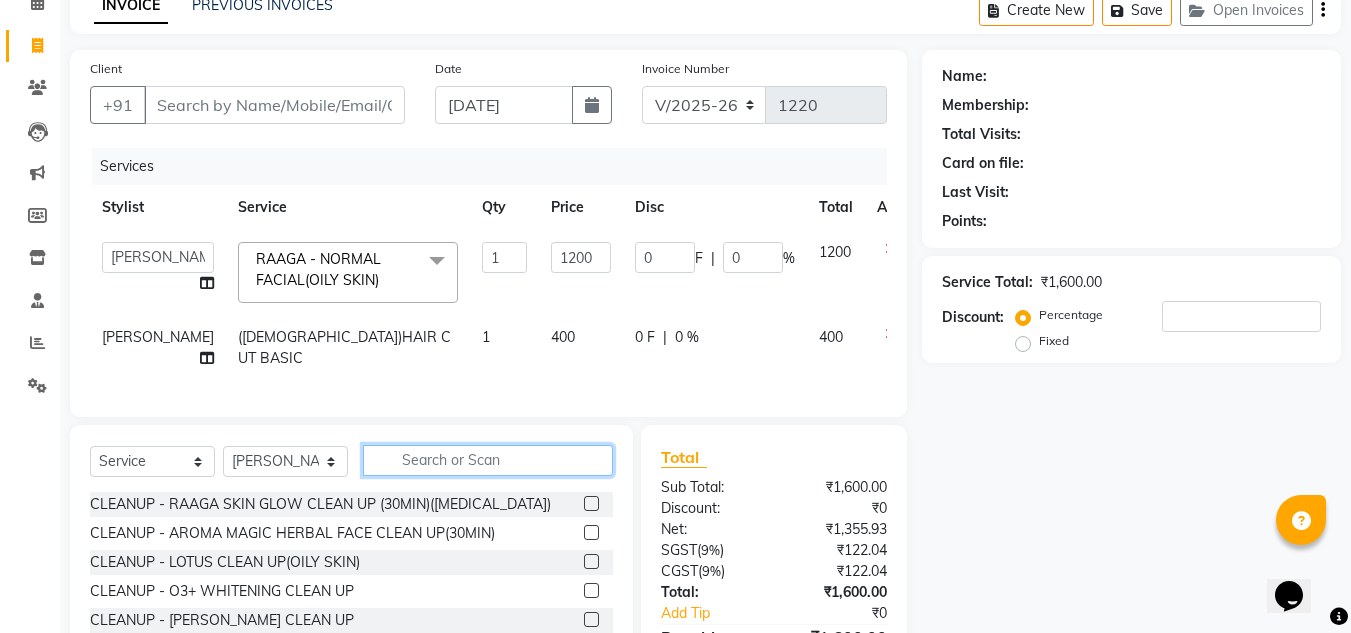 click 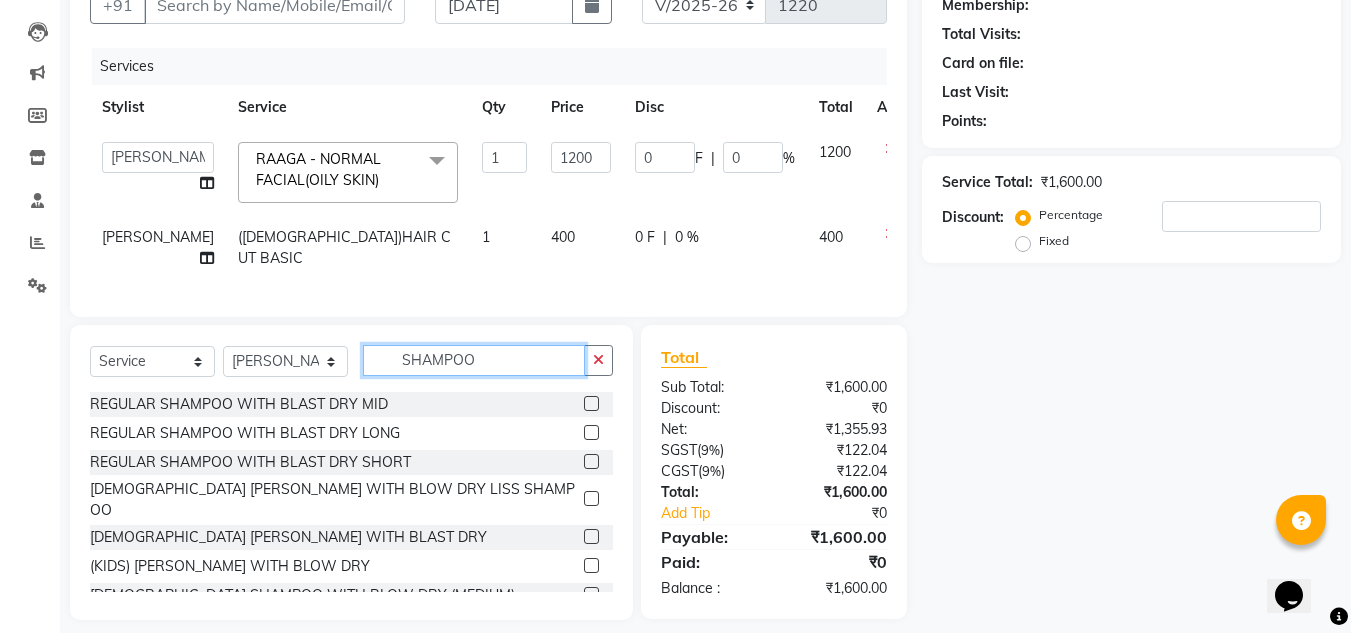 scroll, scrollTop: 232, scrollLeft: 0, axis: vertical 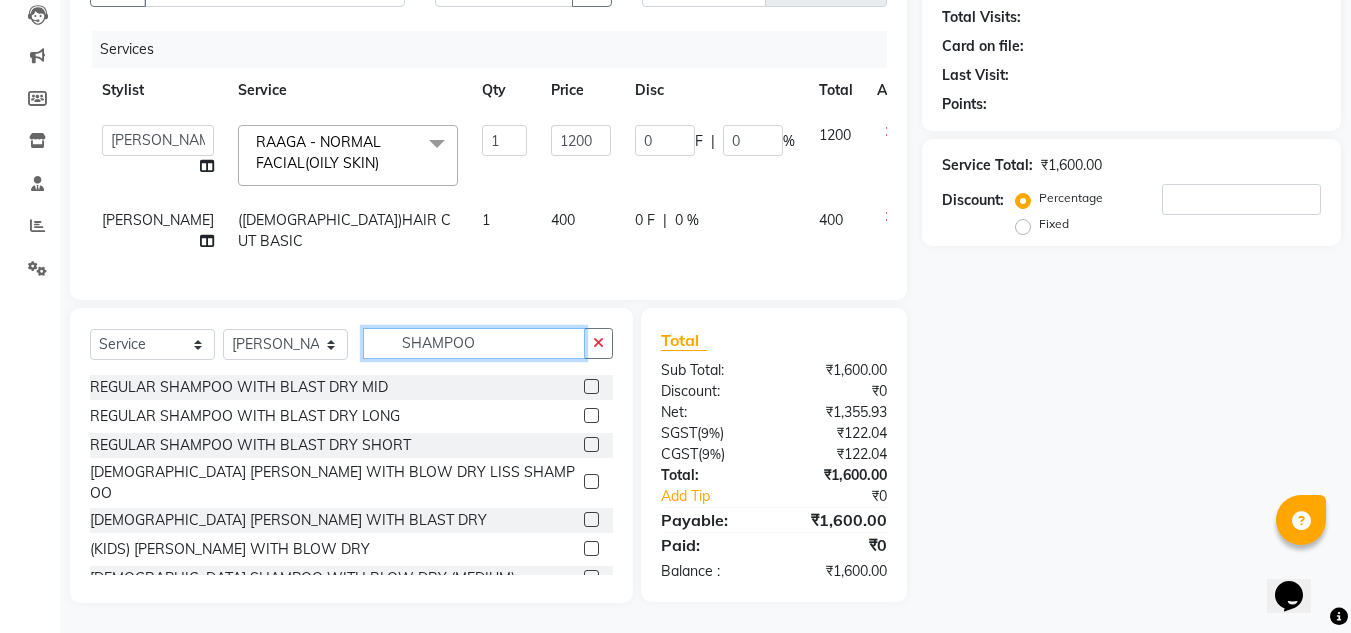 type on "SHAMPOO" 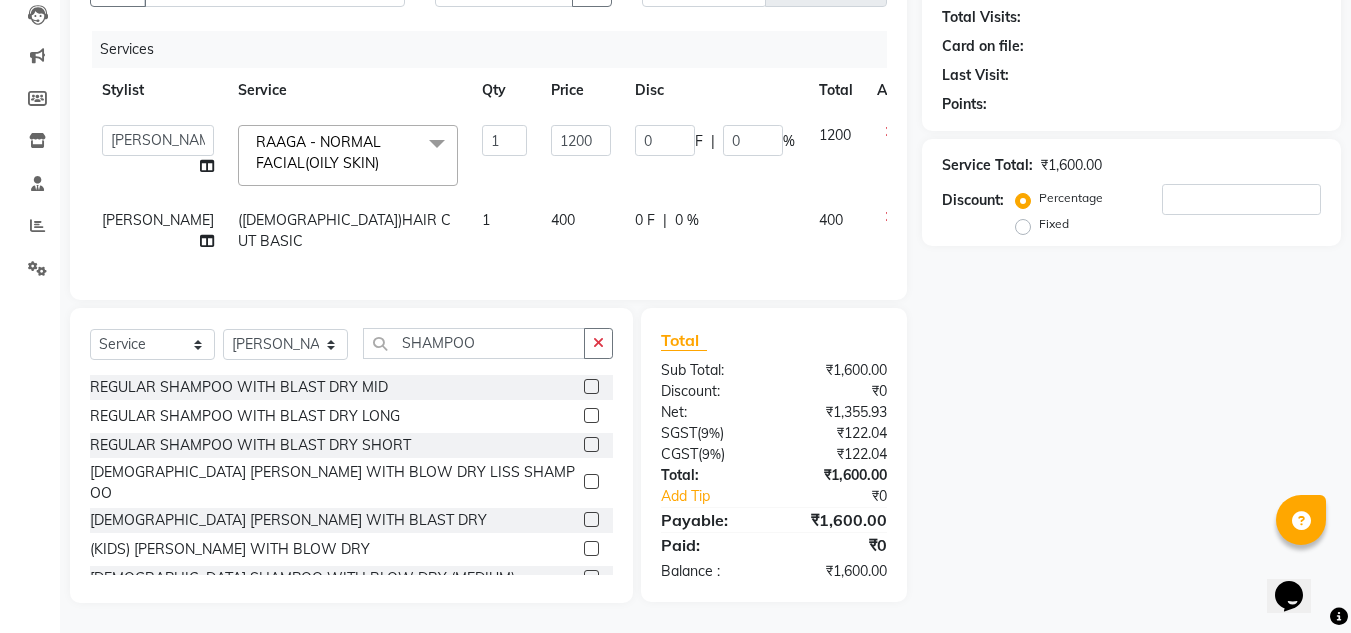 click 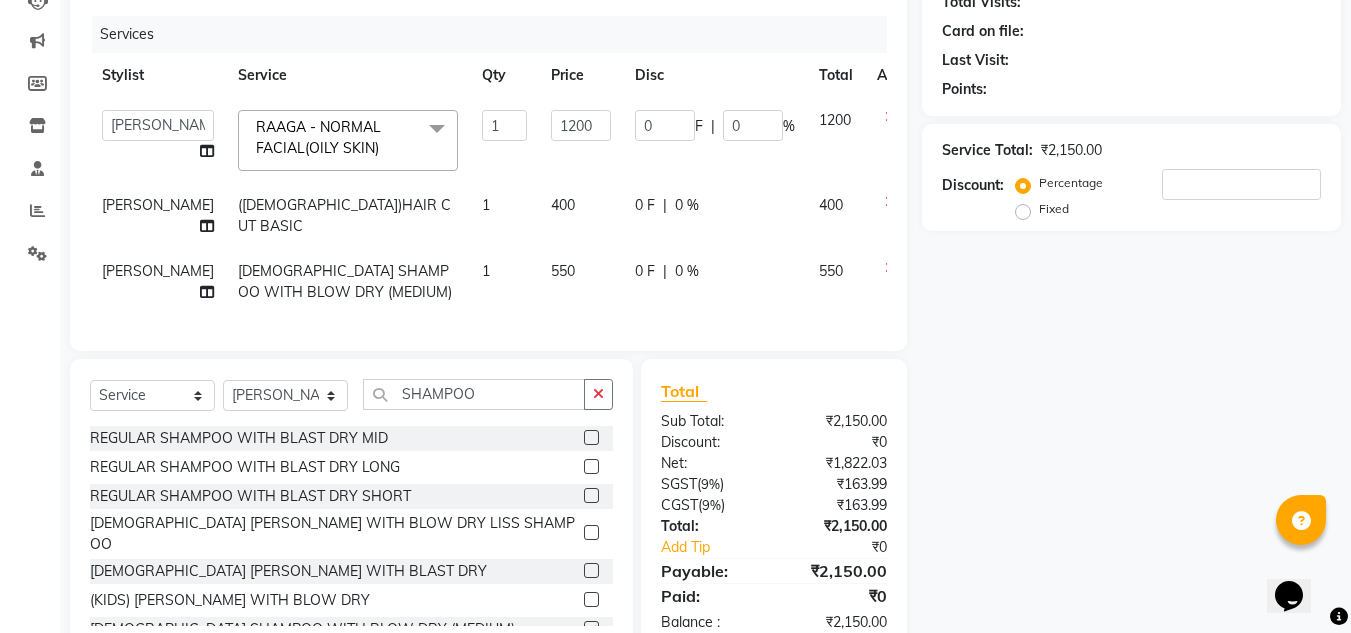 checkbox on "false" 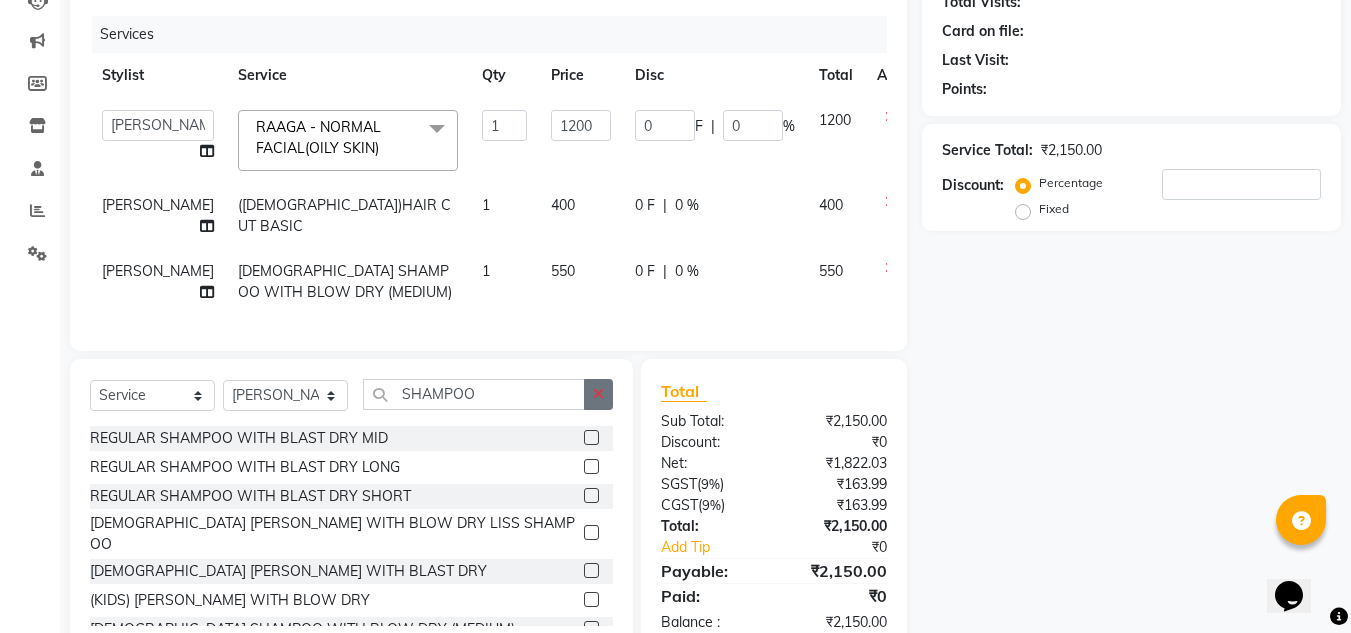 click 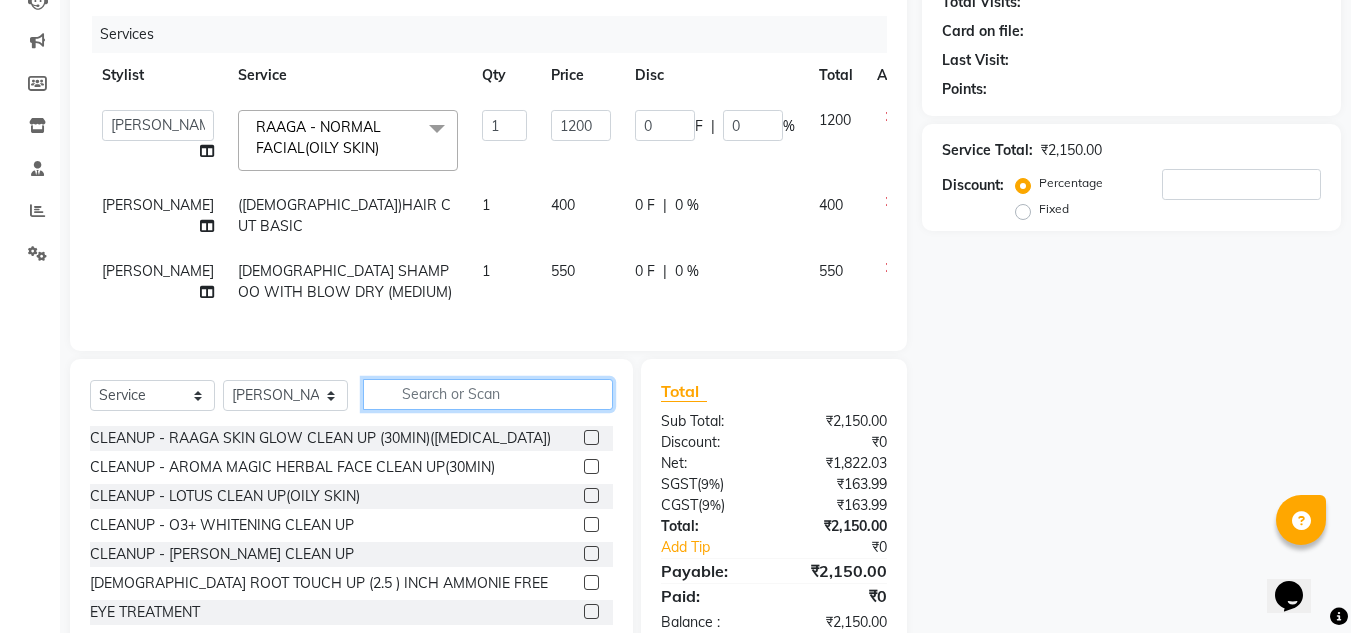click 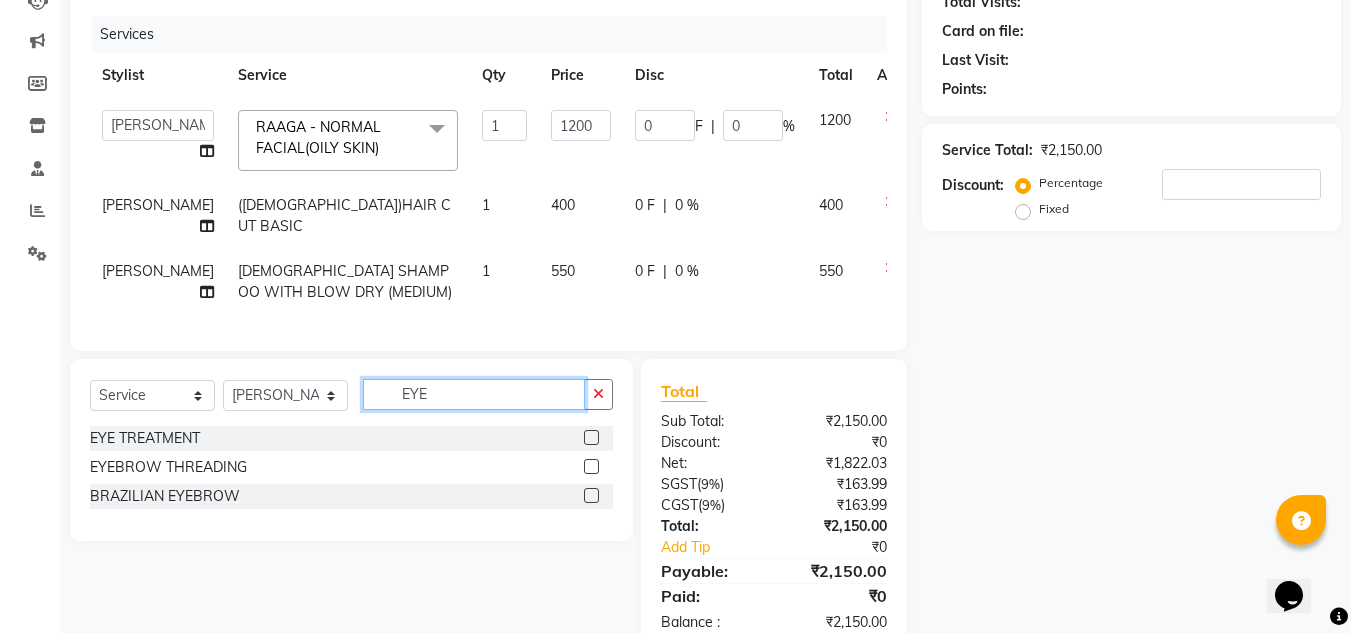 type on "EYE" 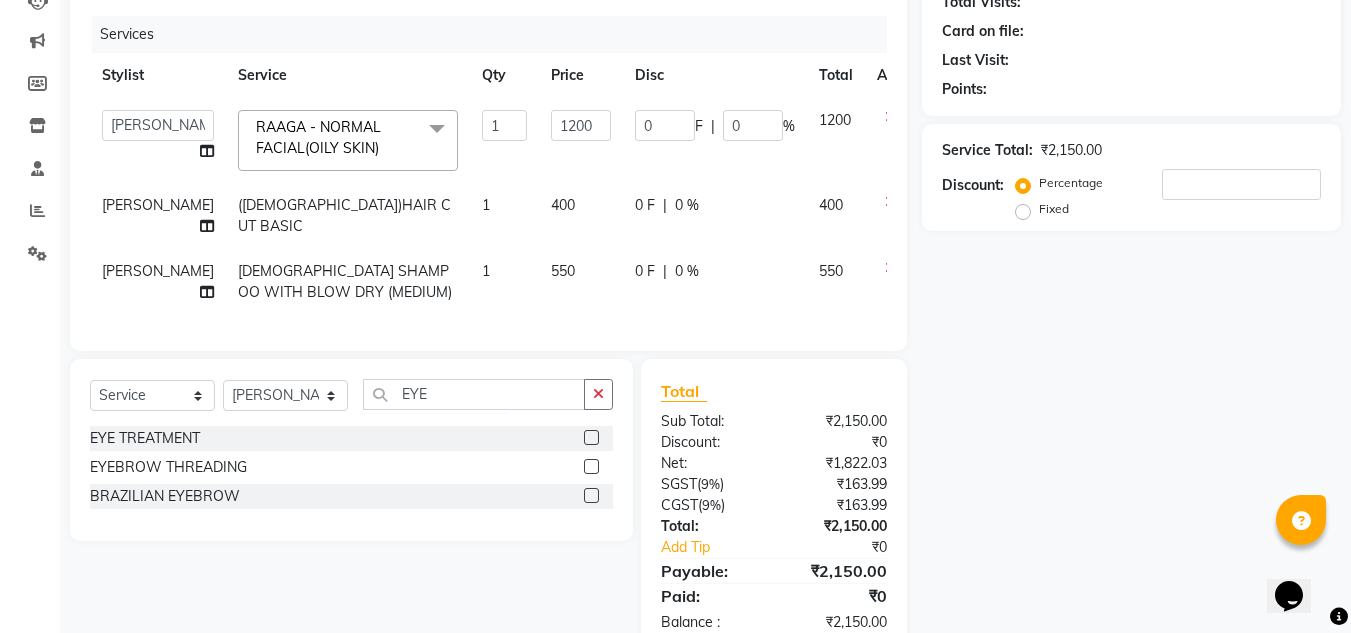 click 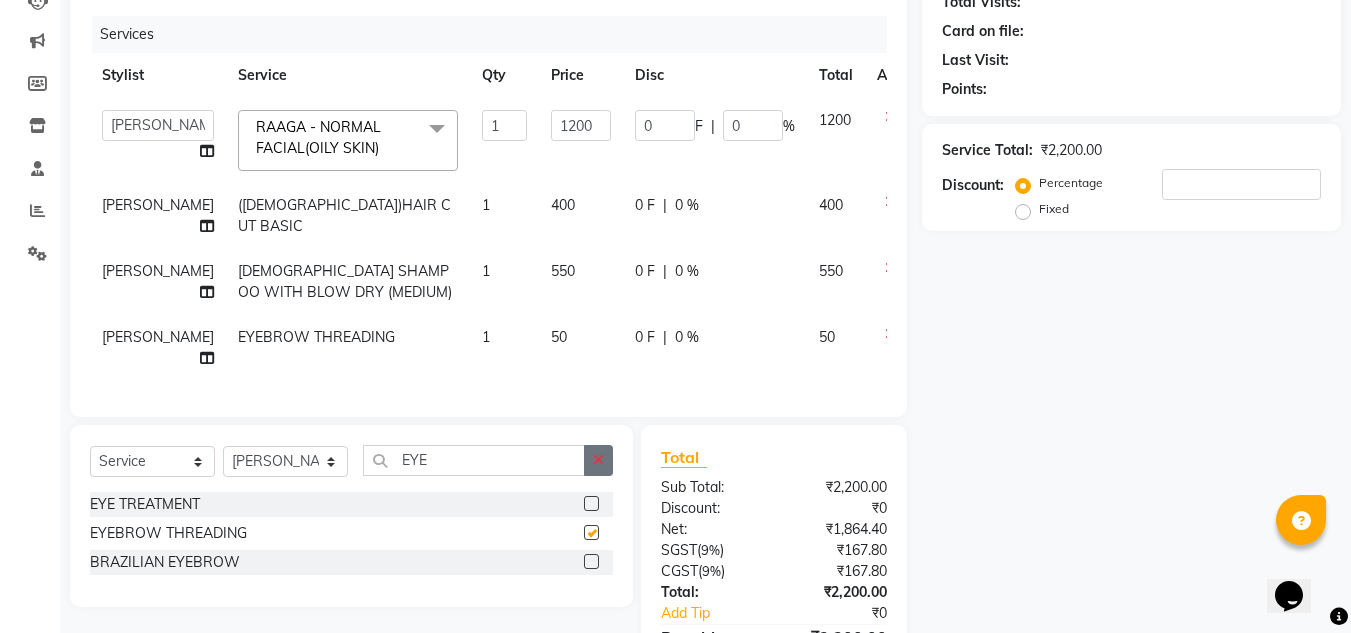 checkbox on "false" 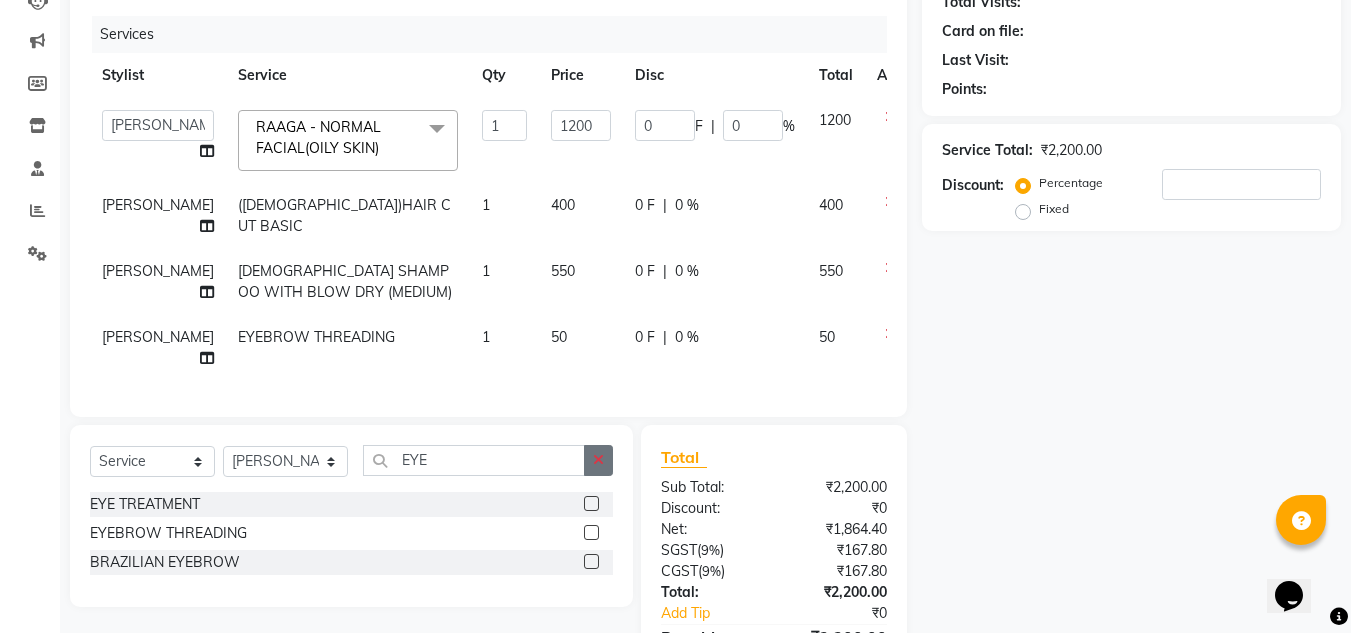 click 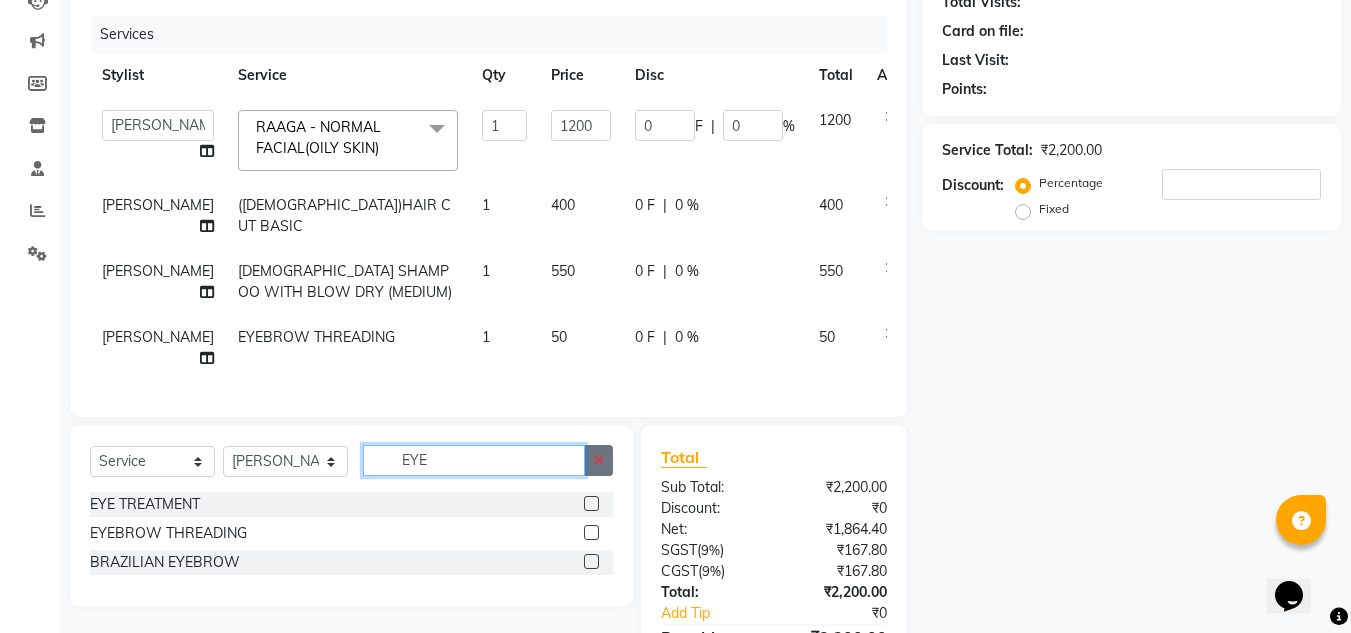 type 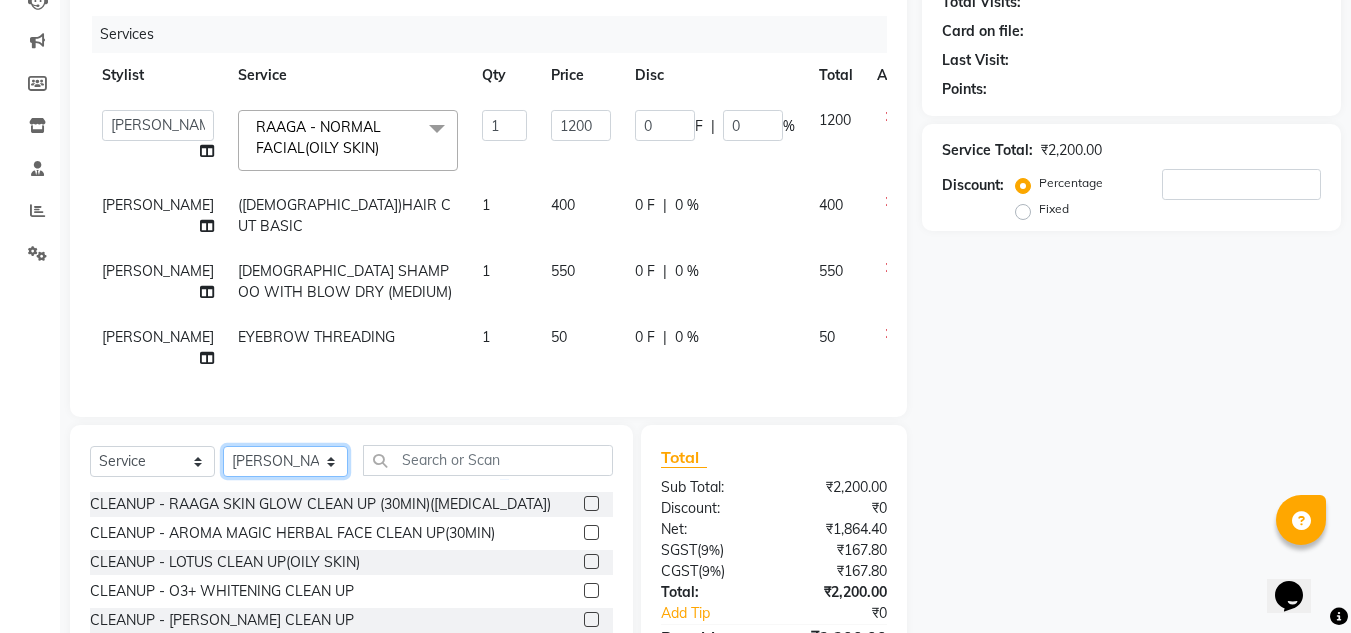 click on "Select Stylist ANIL BARIK ANIRUDH SAHOO JYOTIRANJAN BARIK KANHA LAXMI PRIYA Manager Manisha MANJIT BARIK PRADEEP BARIK PRIYANKA NANDA PUJA ROUT RUMA SAGARIKA SAHOO SALMAN SAMEER BARIK SAROJ SITHA" 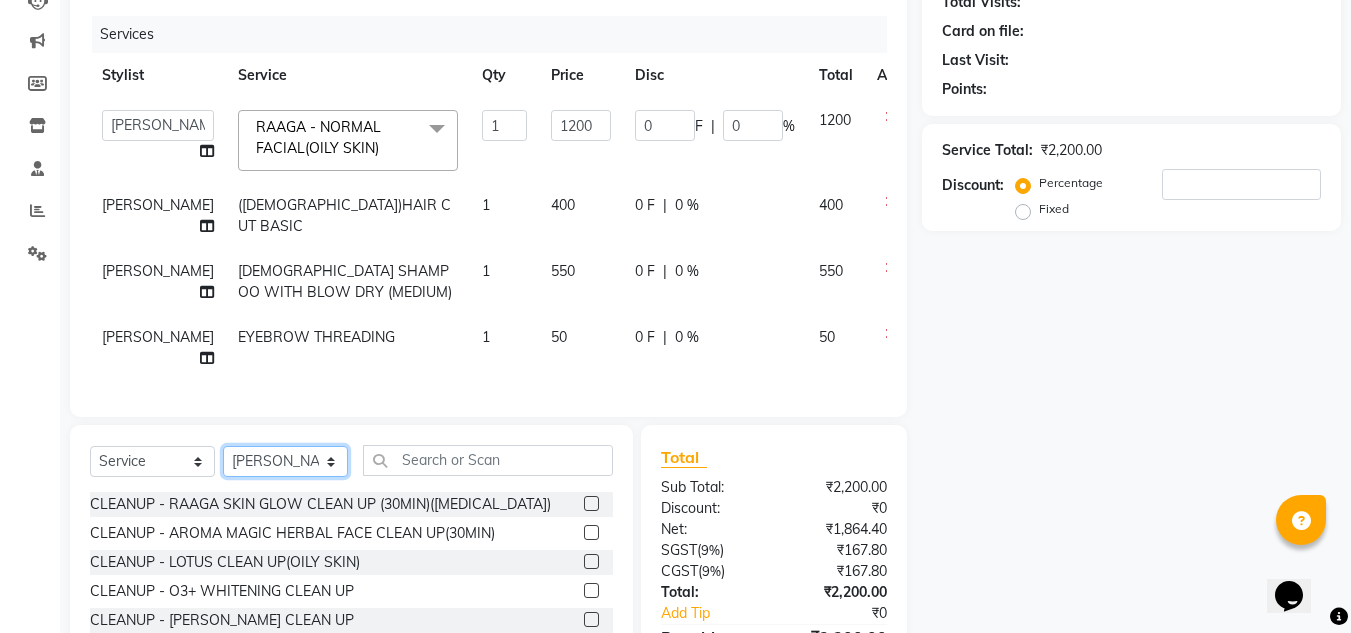 select on "69900" 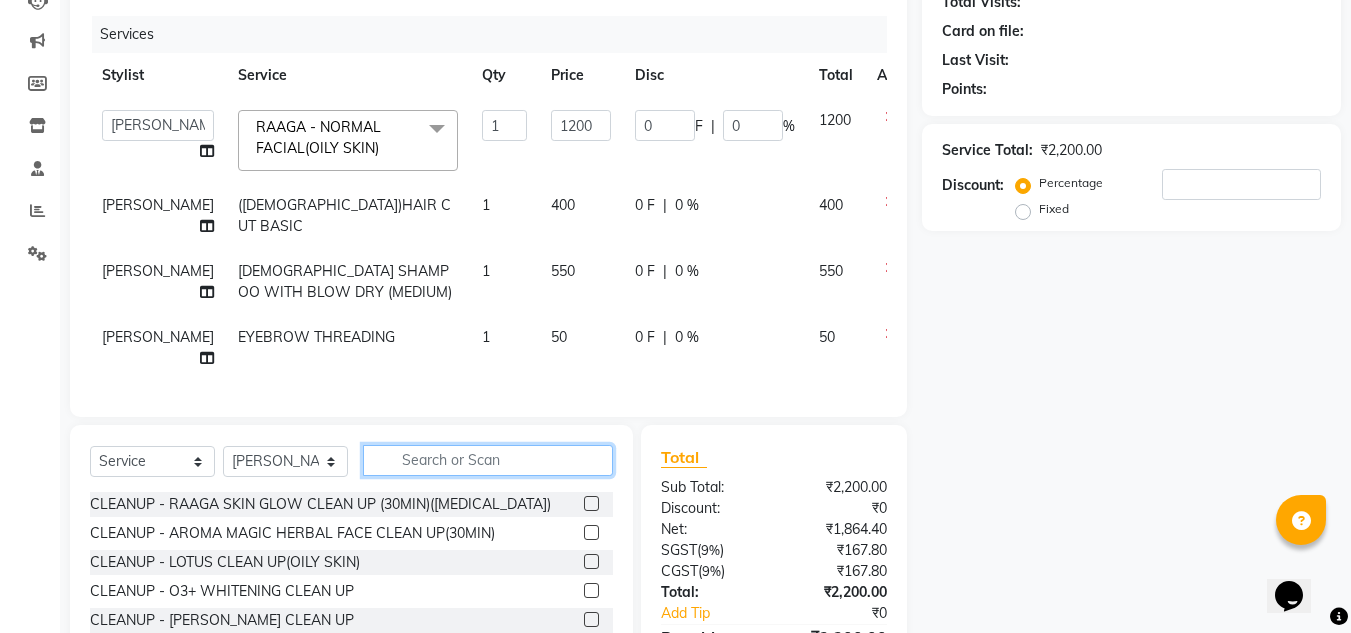 click 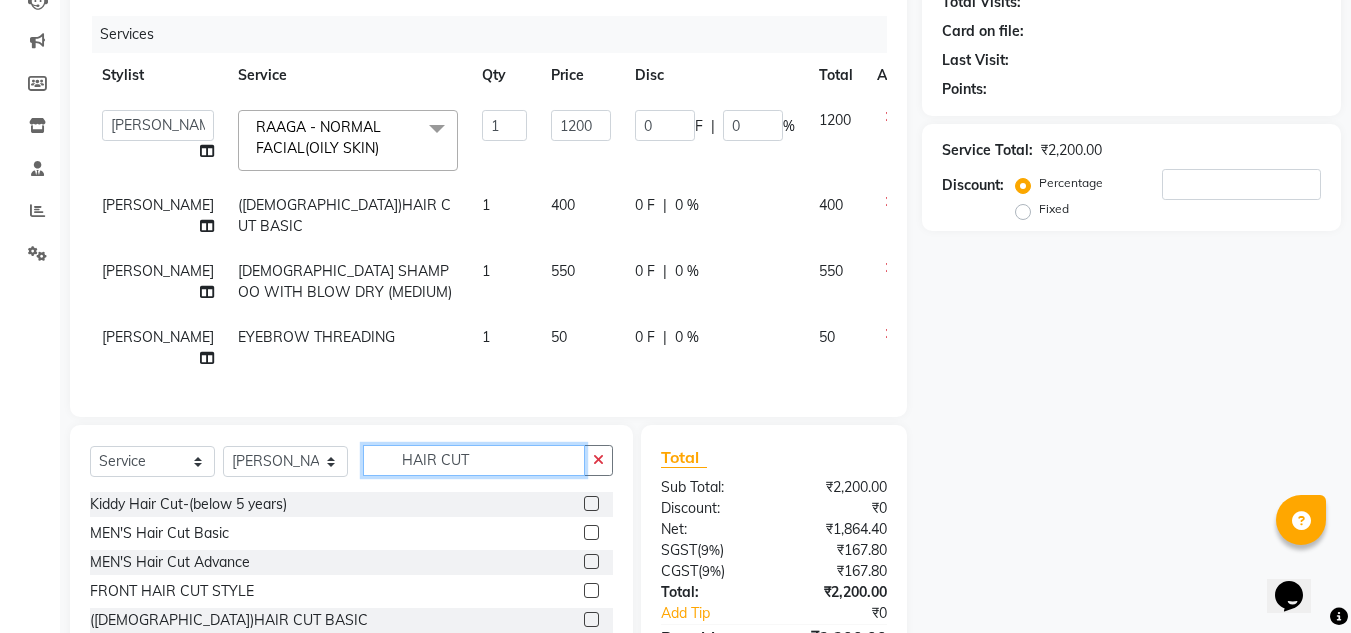 type on "HAIR CUT" 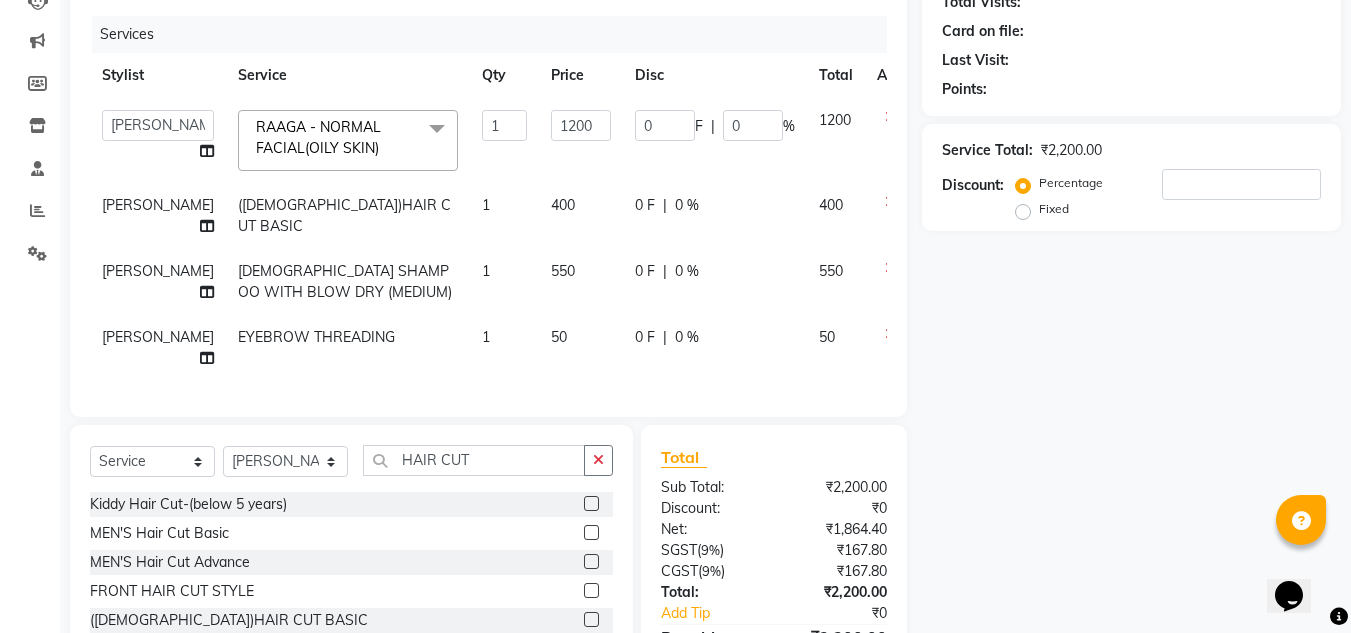 click 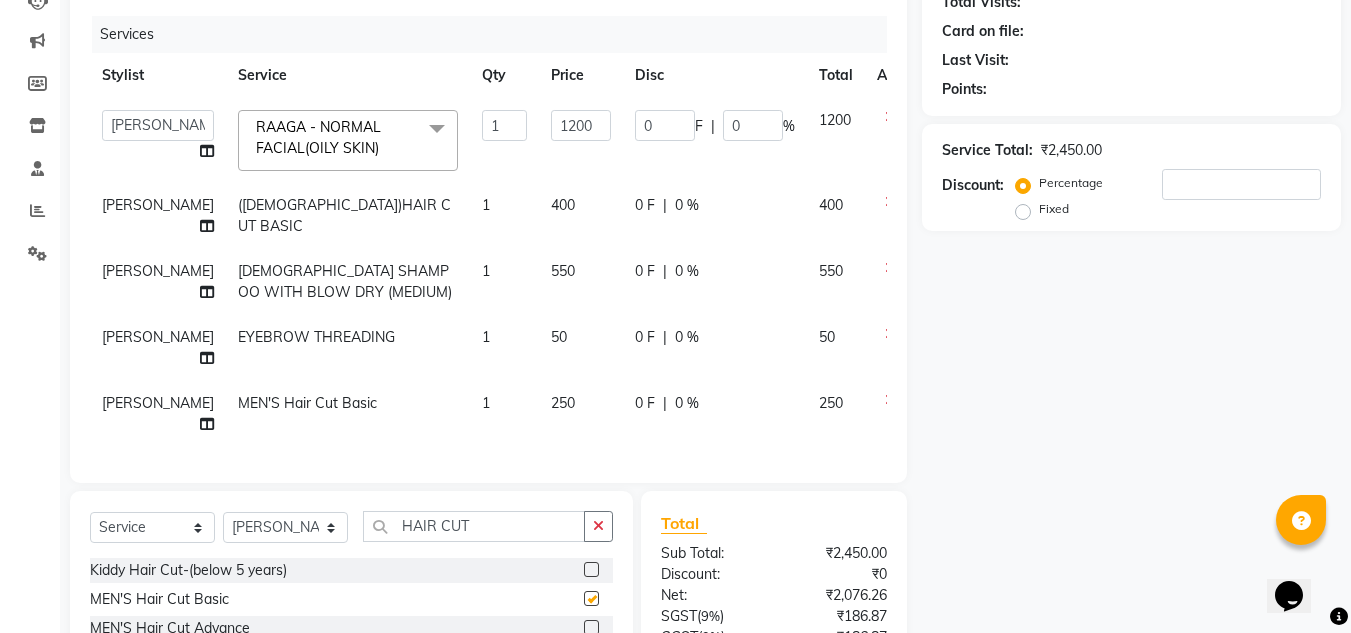 checkbox on "false" 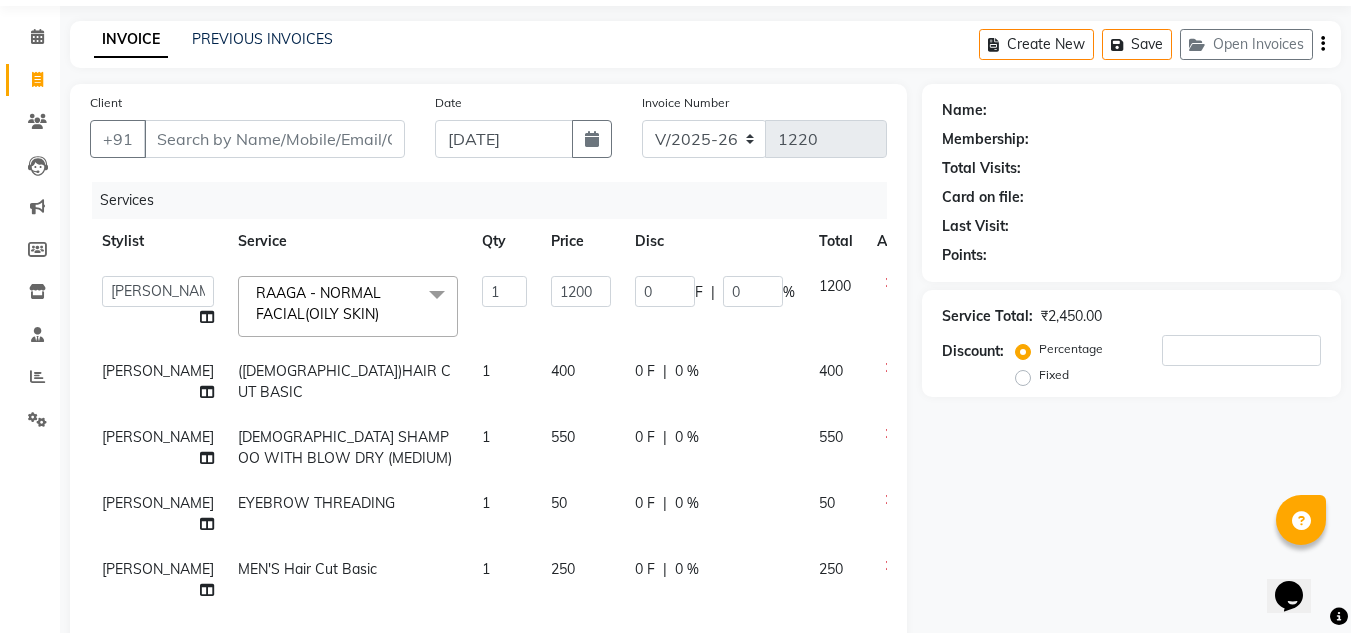 scroll, scrollTop: 30, scrollLeft: 0, axis: vertical 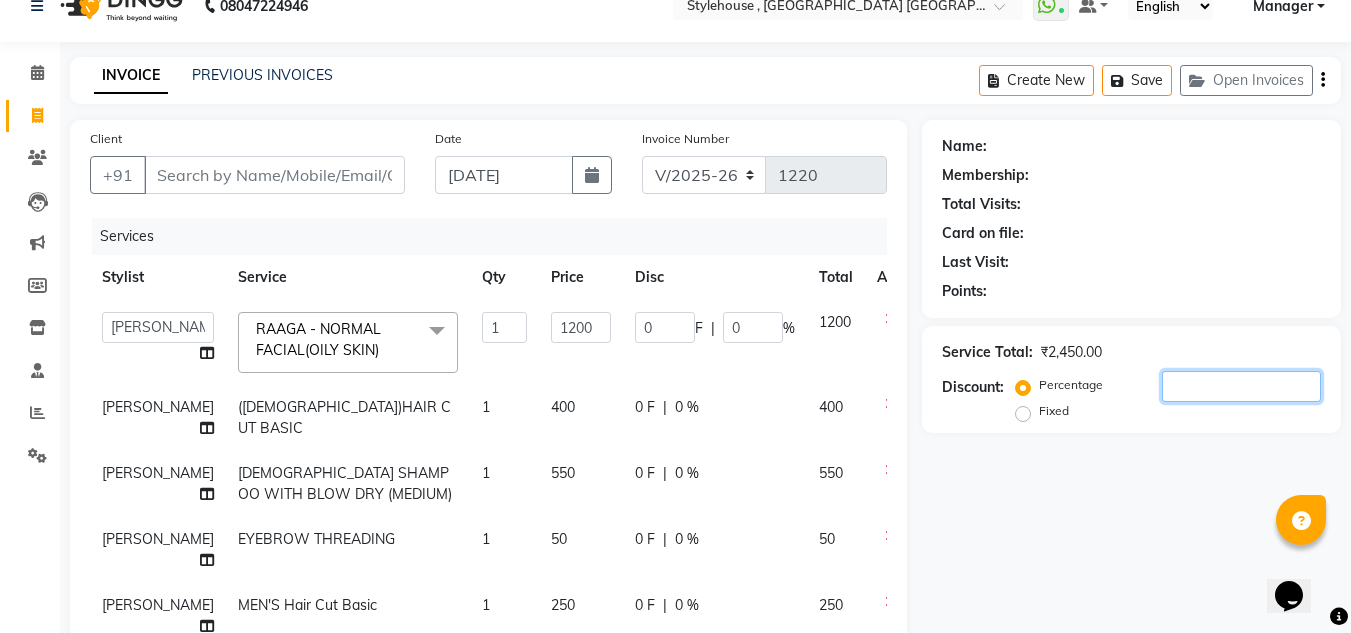 click 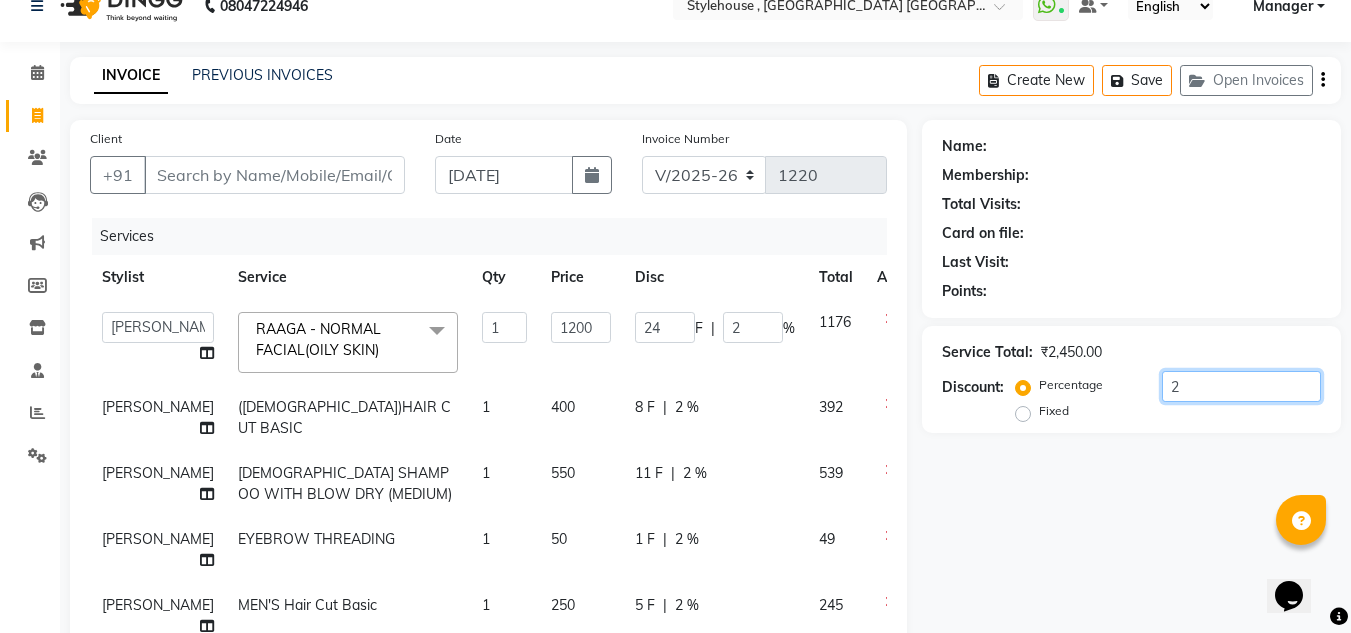 type on "20" 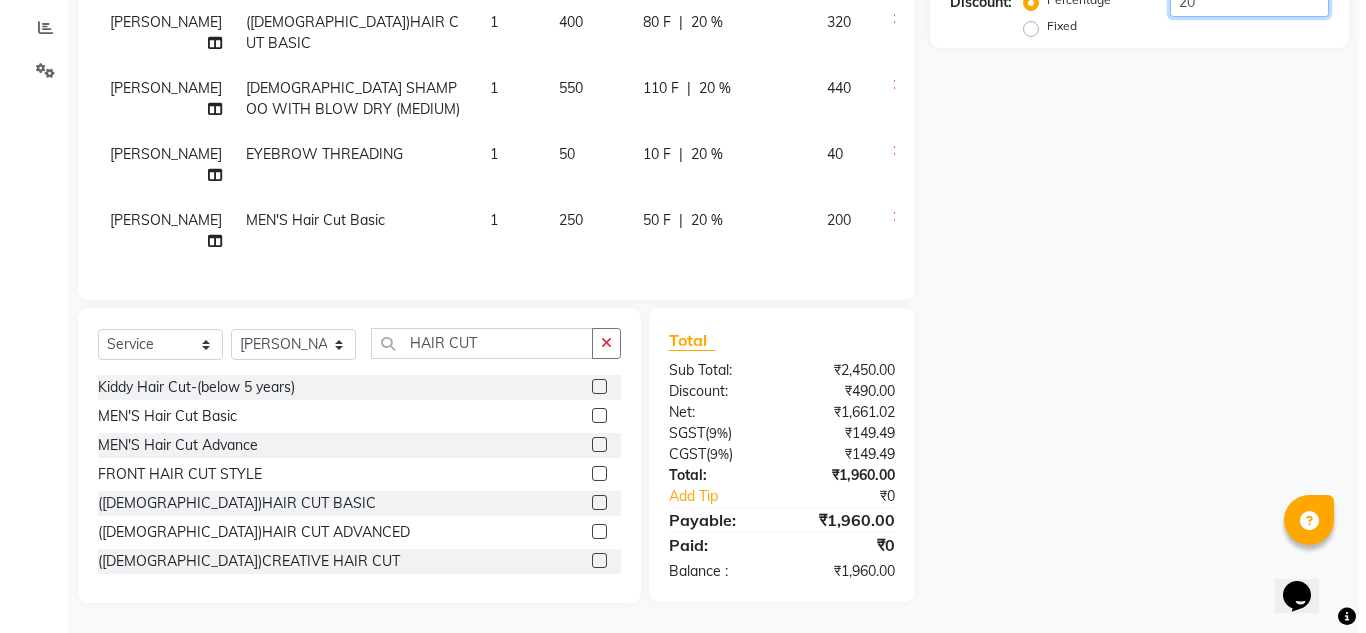 scroll, scrollTop: 0, scrollLeft: 0, axis: both 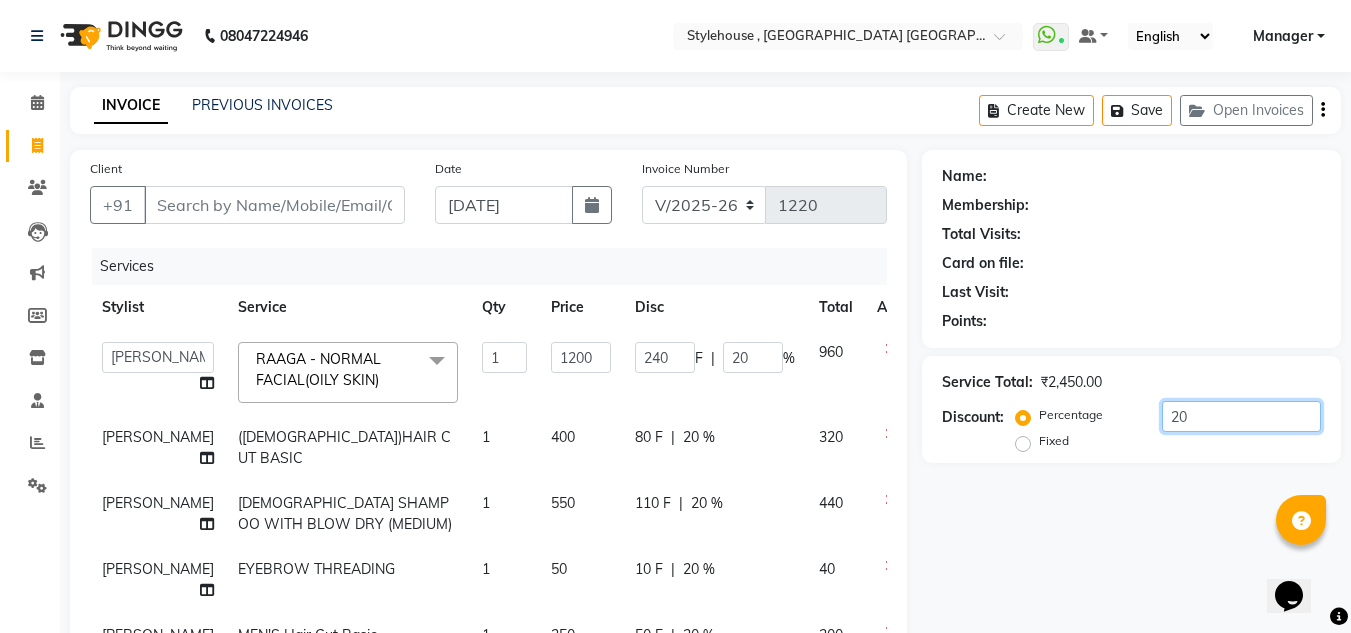 type on "20" 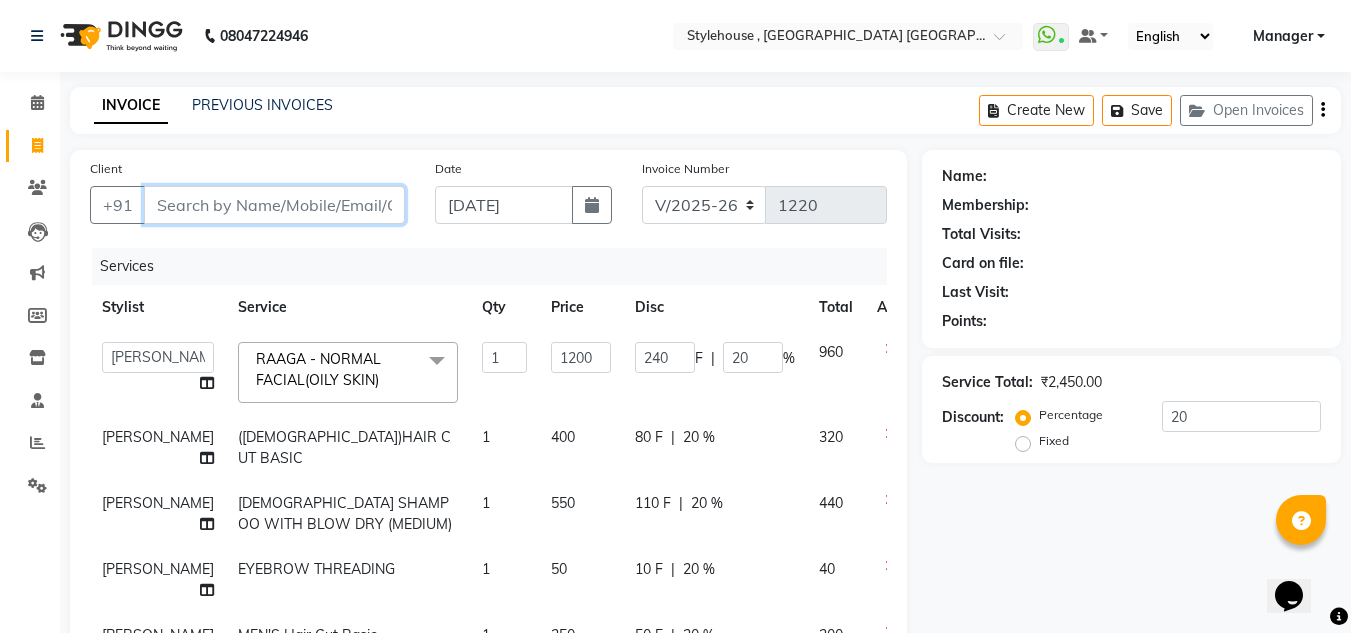 click on "Client" at bounding box center [274, 205] 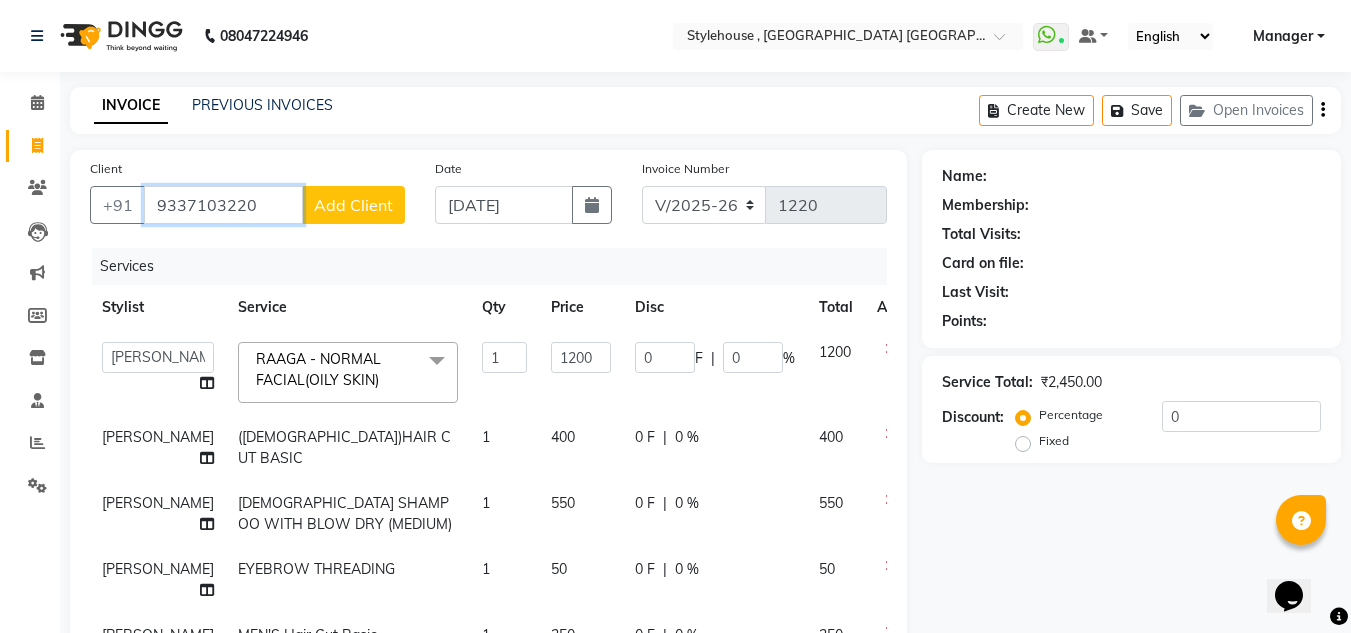 type on "9337103220" 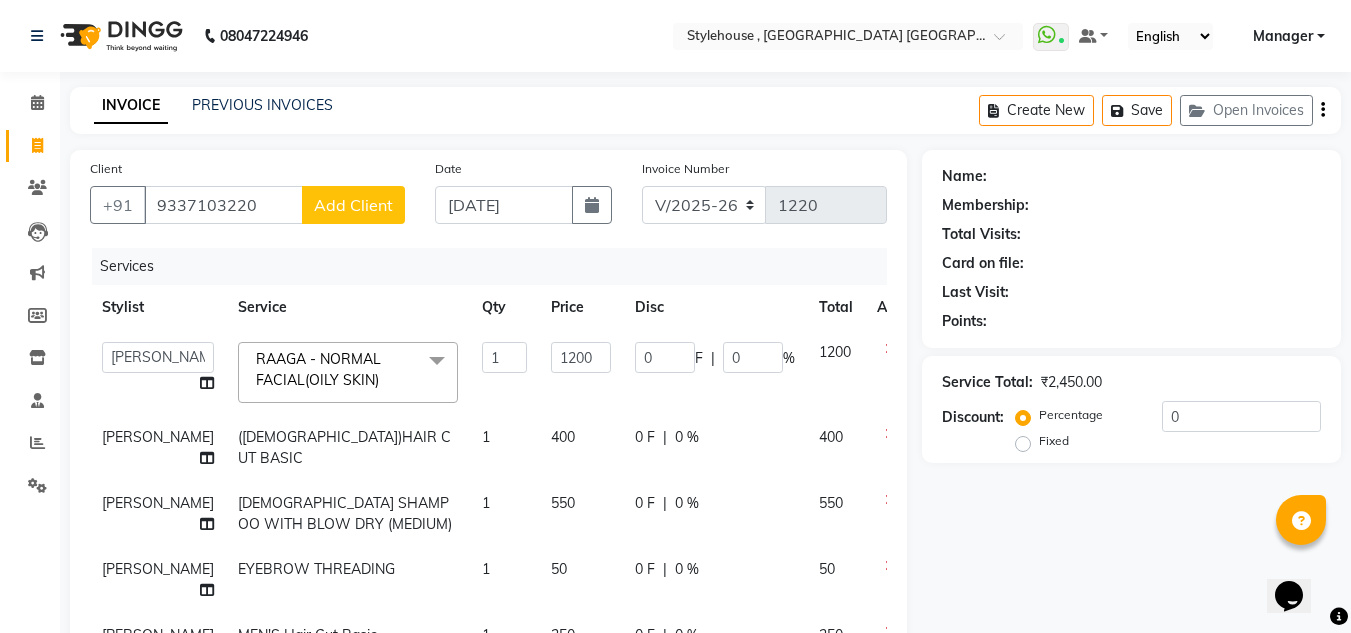 click on "Add Client" 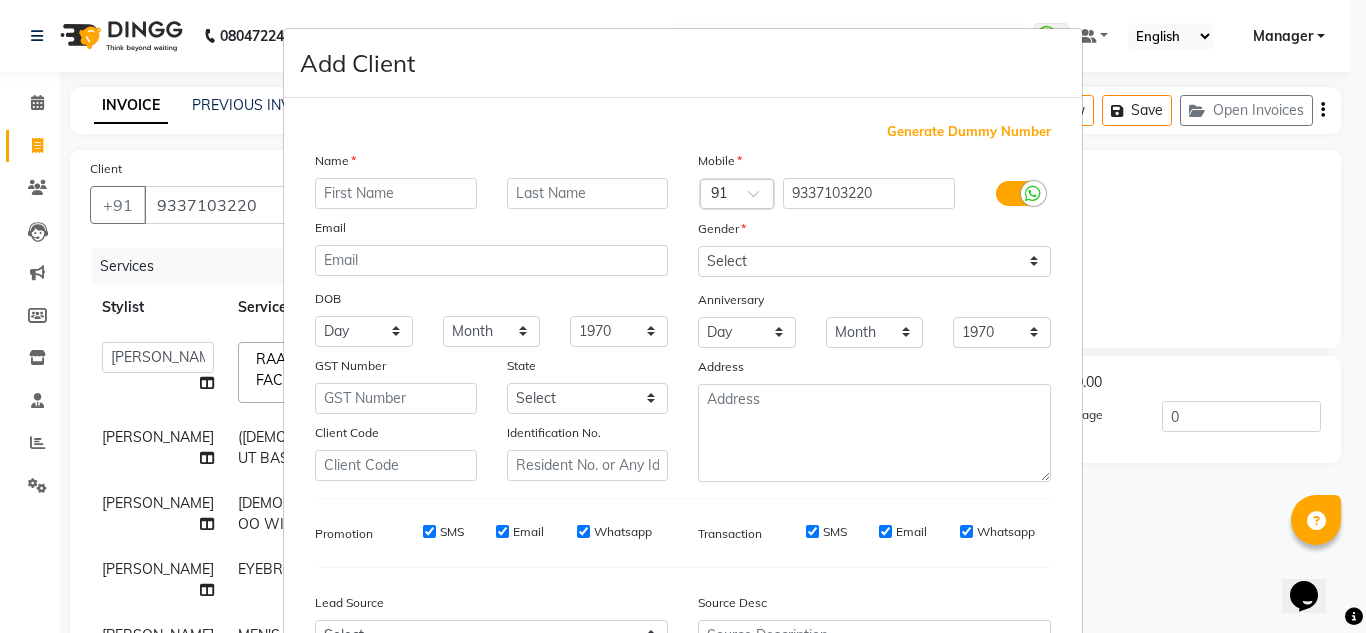 click at bounding box center [396, 193] 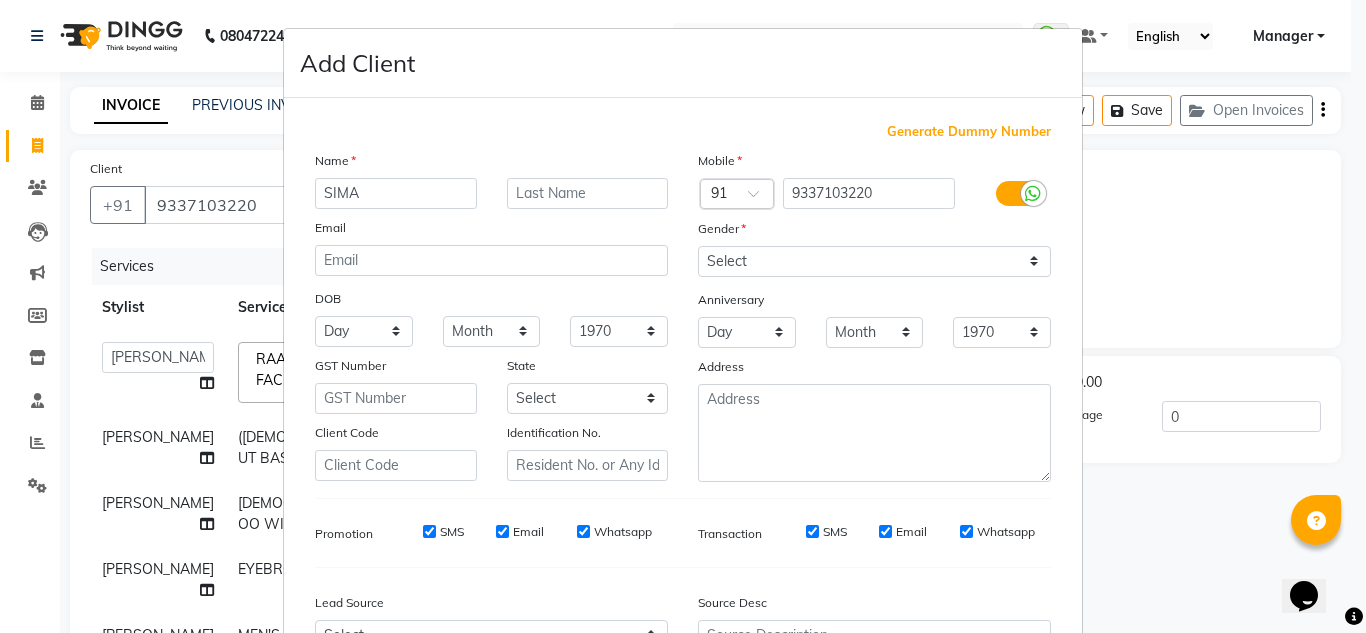 type on "SIMA" 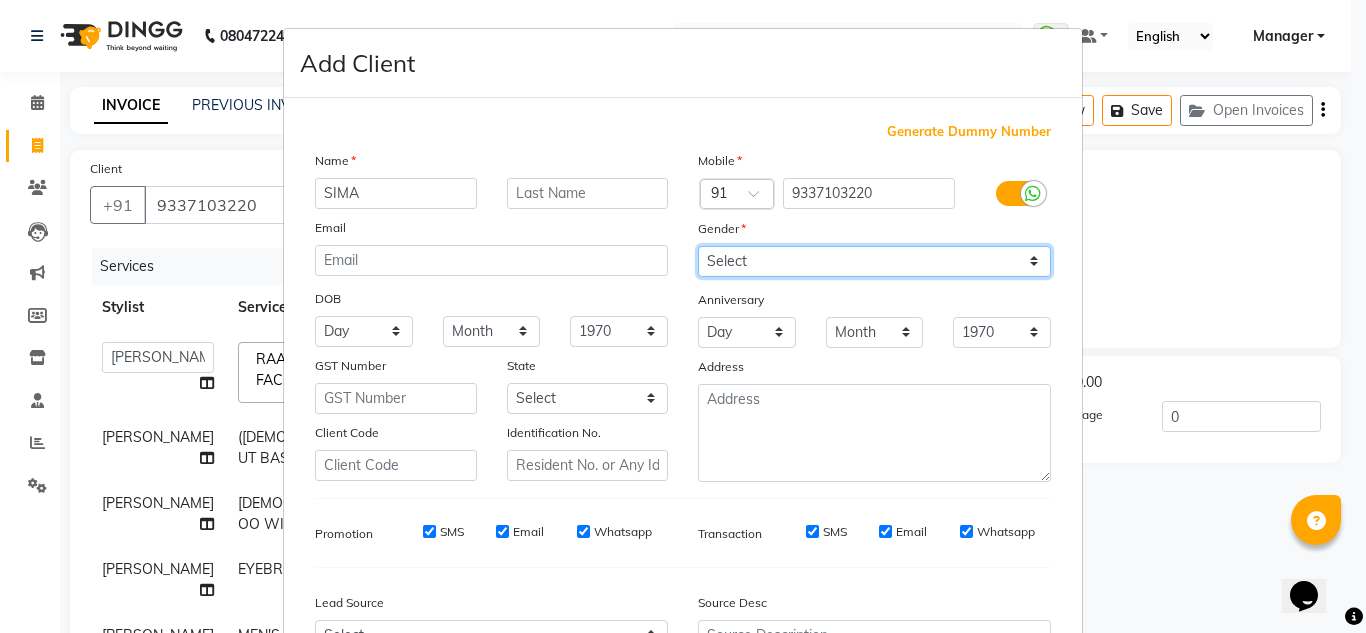 click on "Select Male Female Other Prefer Not To Say" at bounding box center [874, 261] 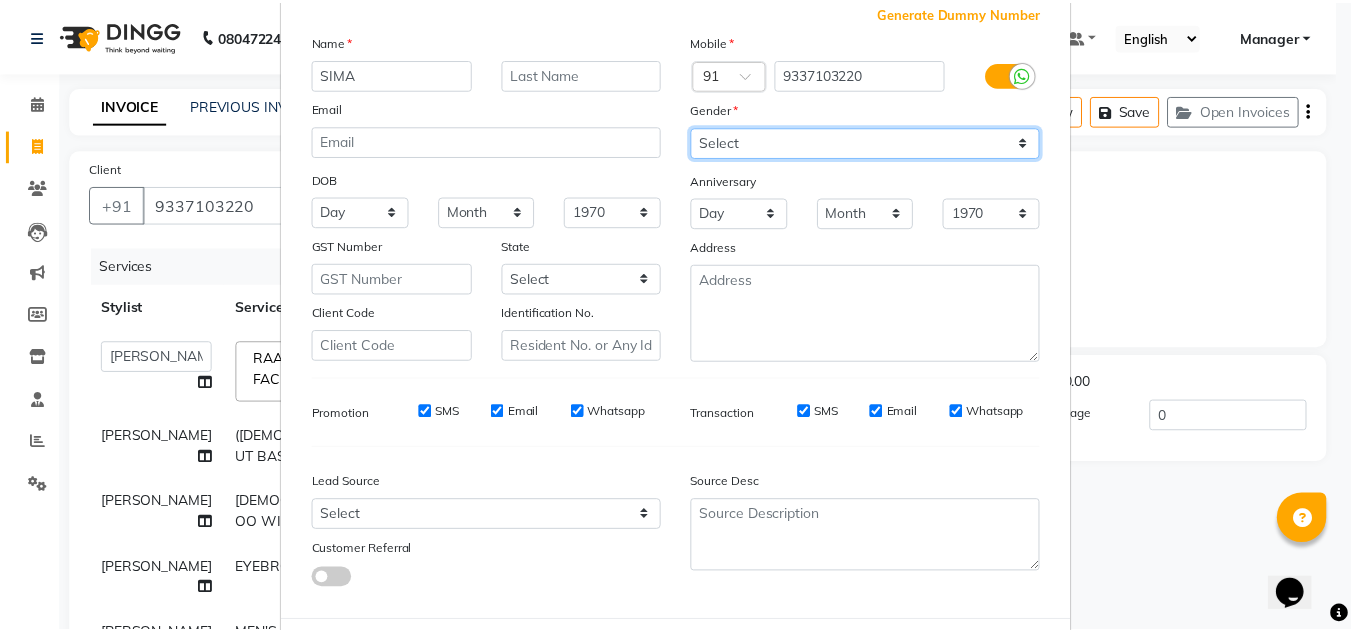 scroll, scrollTop: 216, scrollLeft: 0, axis: vertical 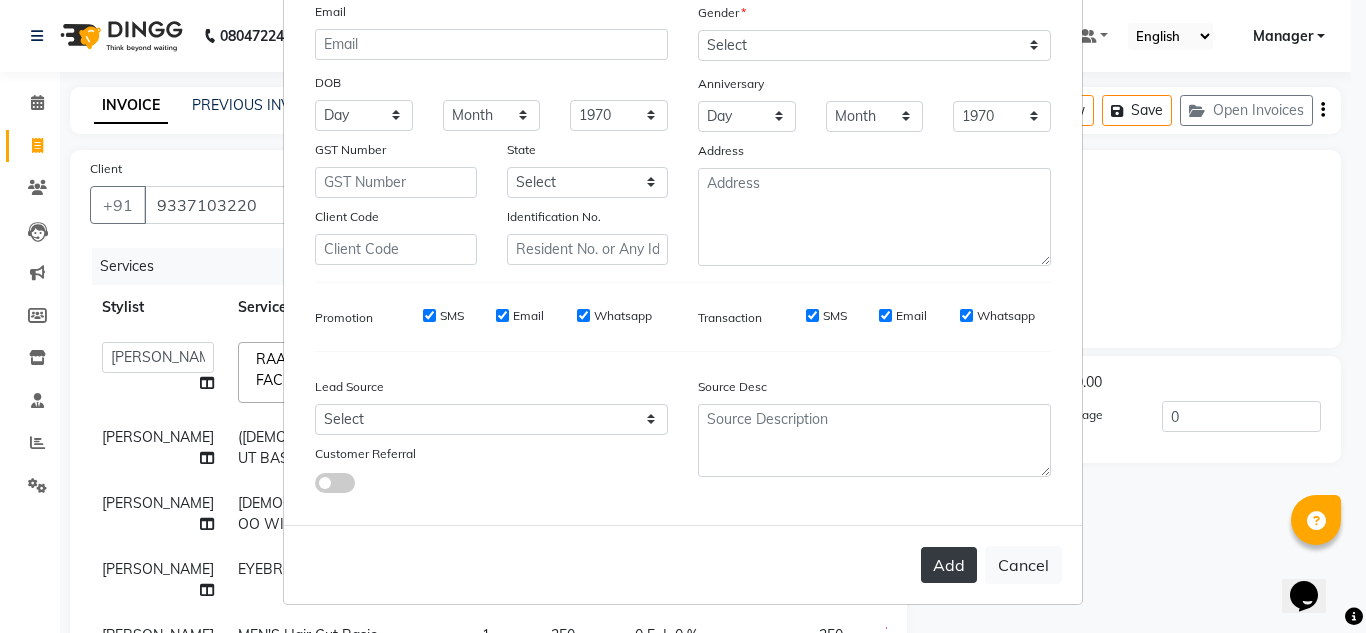 click on "Add" at bounding box center [949, 565] 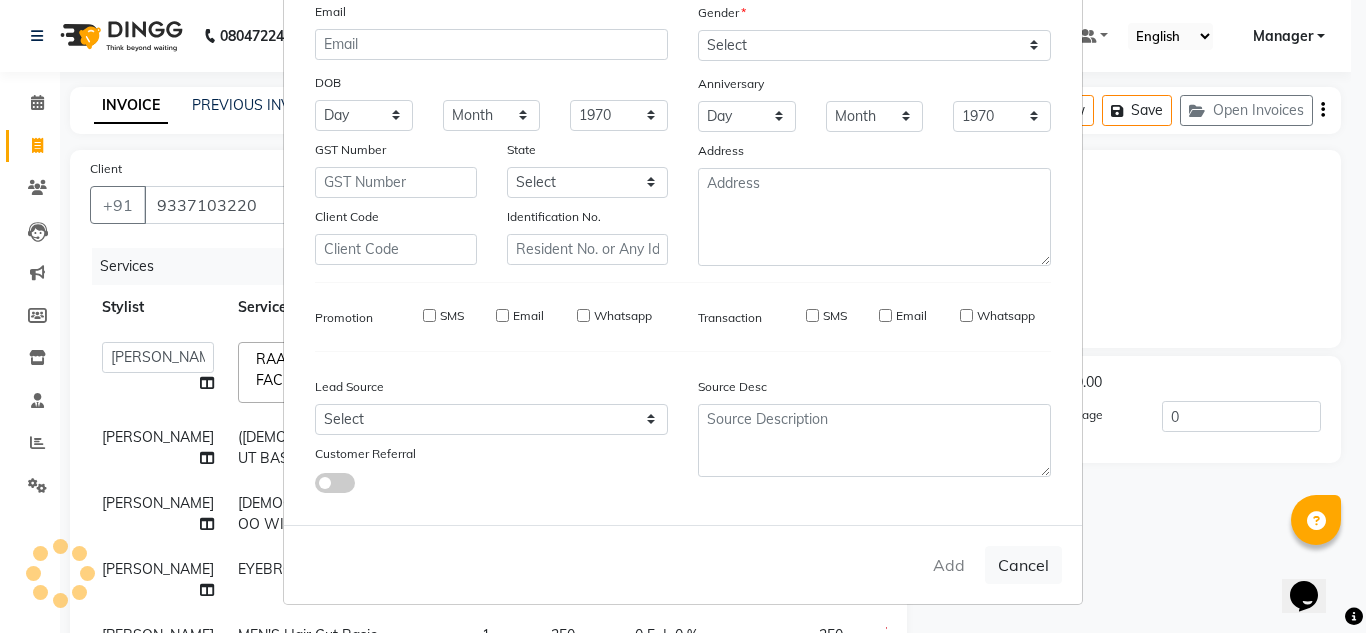 type 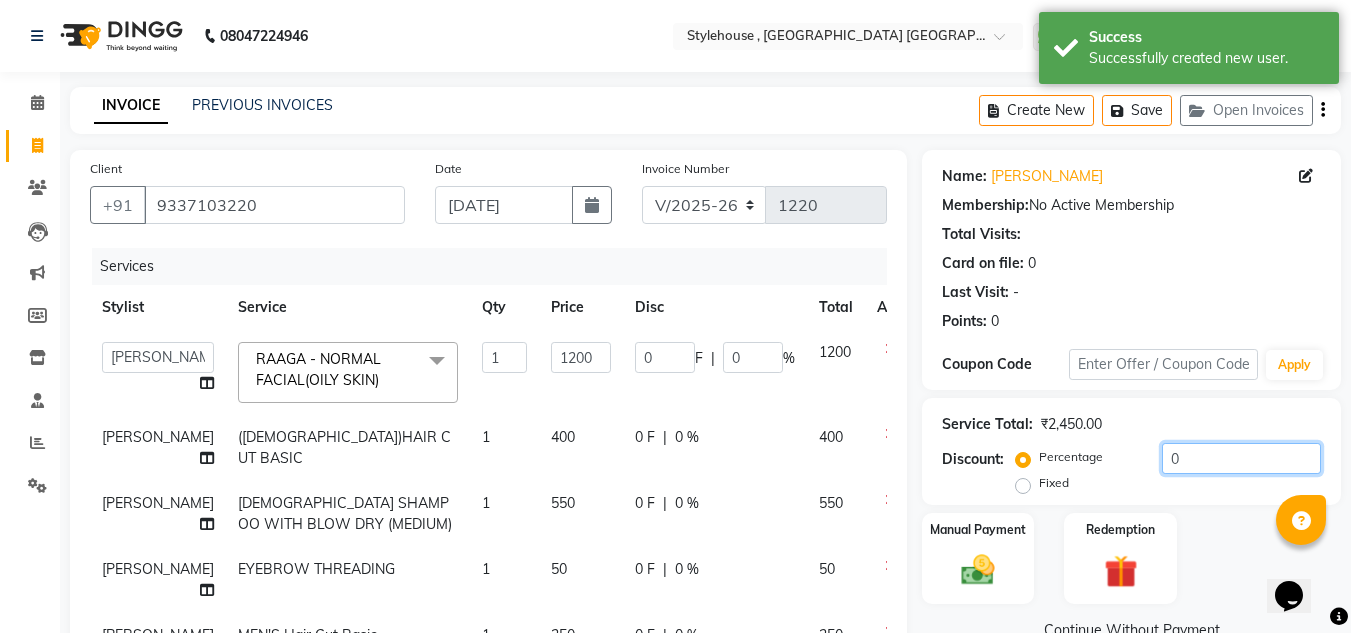 click on "0" 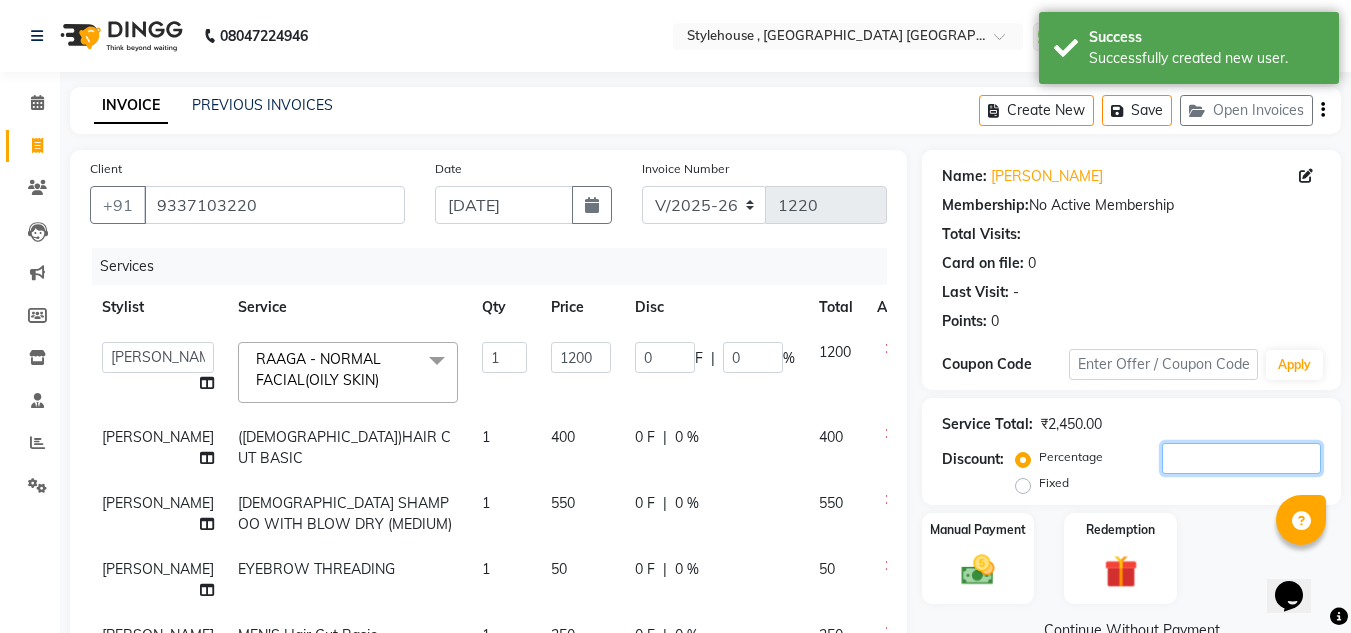 type on "2" 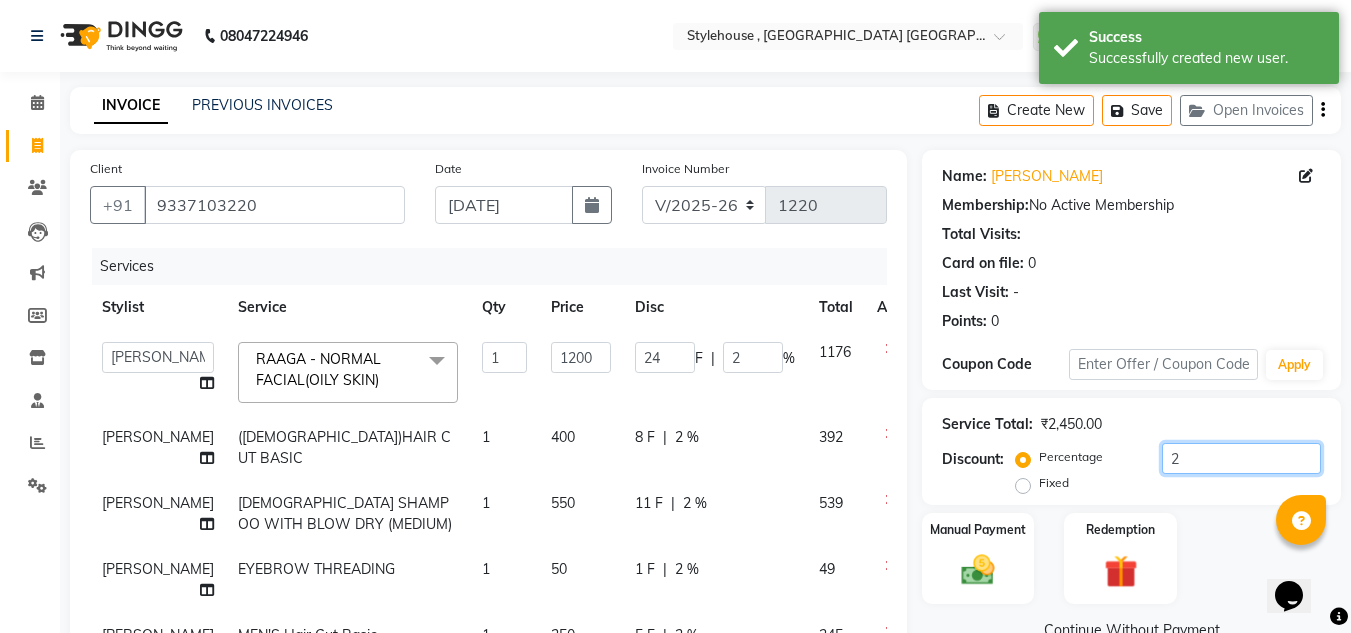 type on "20" 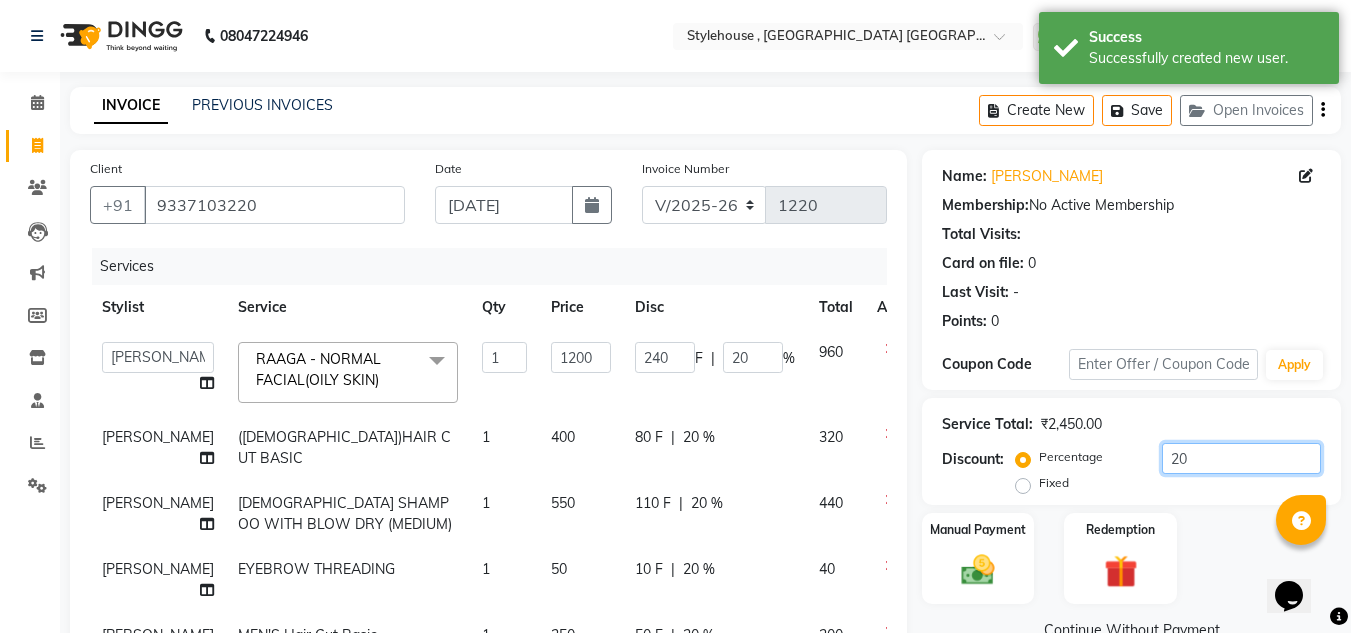 scroll, scrollTop: 430, scrollLeft: 0, axis: vertical 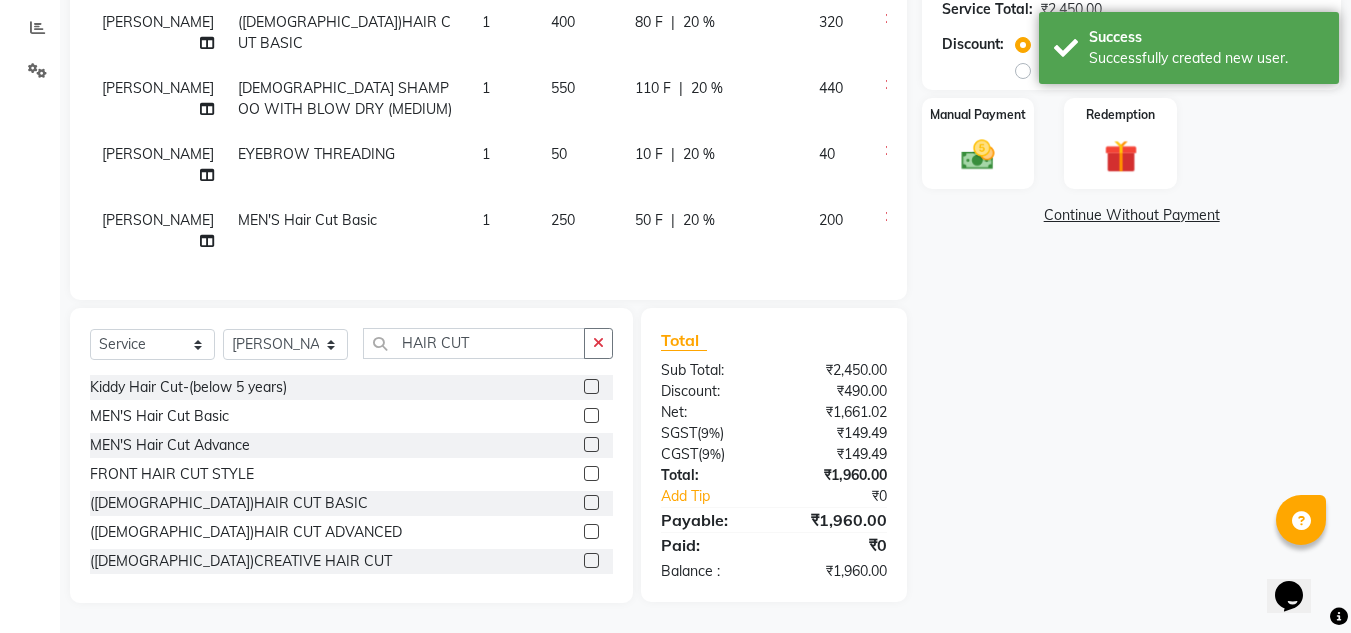 type on "20" 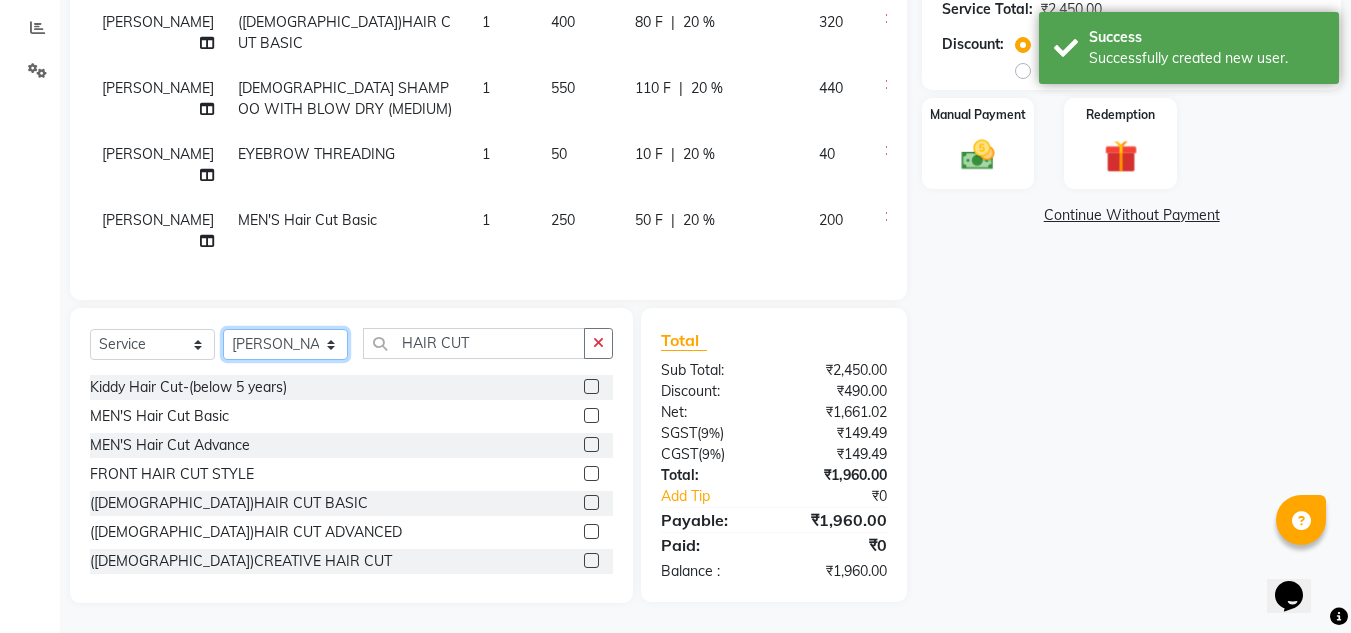click on "Select Stylist ANIL BARIK ANIRUDH SAHOO JYOTIRANJAN BARIK KANHA LAXMI PRIYA Manager Manisha MANJIT BARIK PRADEEP BARIK PRIYANKA NANDA PUJA ROUT RUMA SAGARIKA SAHOO SALMAN SAMEER BARIK SAROJ SITHA" 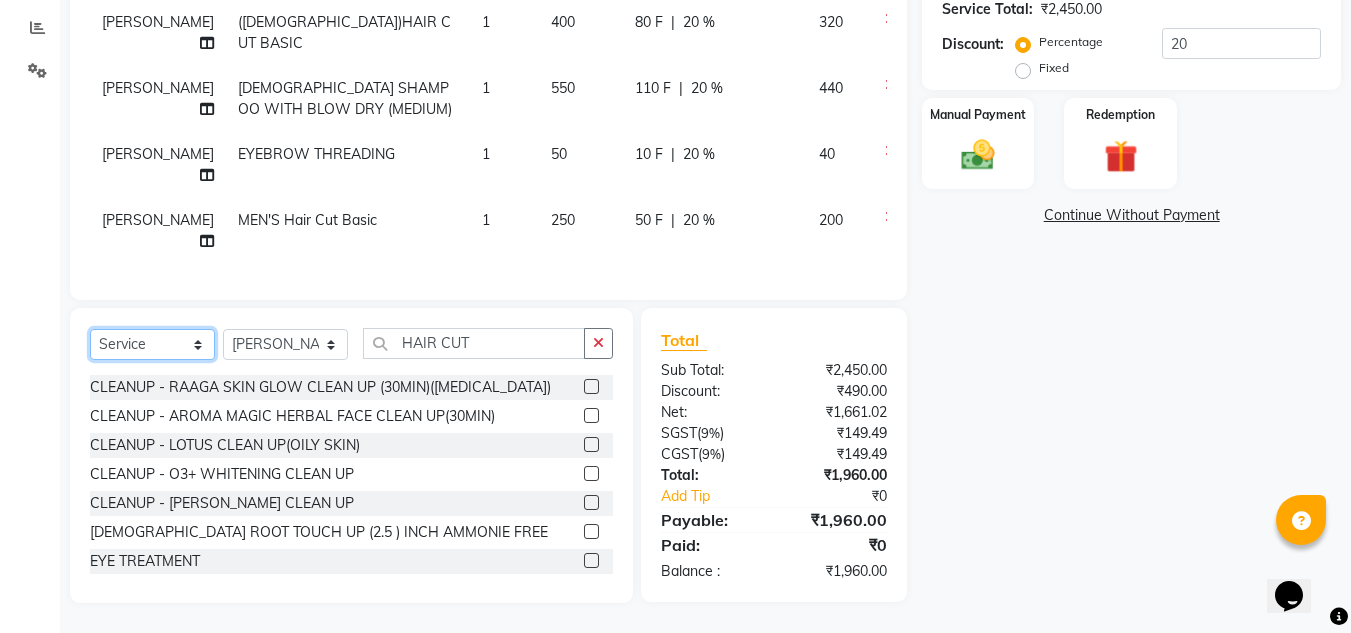 click on "Select  Service  Product  Membership  Package Voucher Prepaid Gift Card" 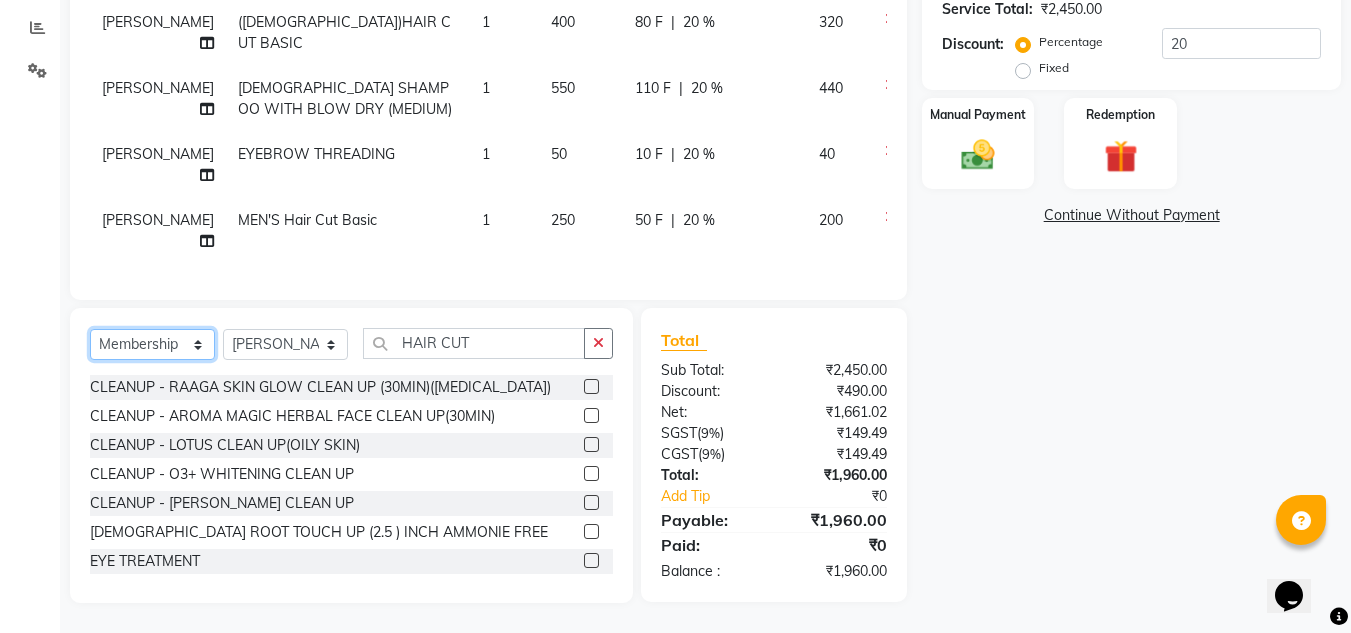 click on "Select  Service  Product  Membership  Package Voucher Prepaid Gift Card" 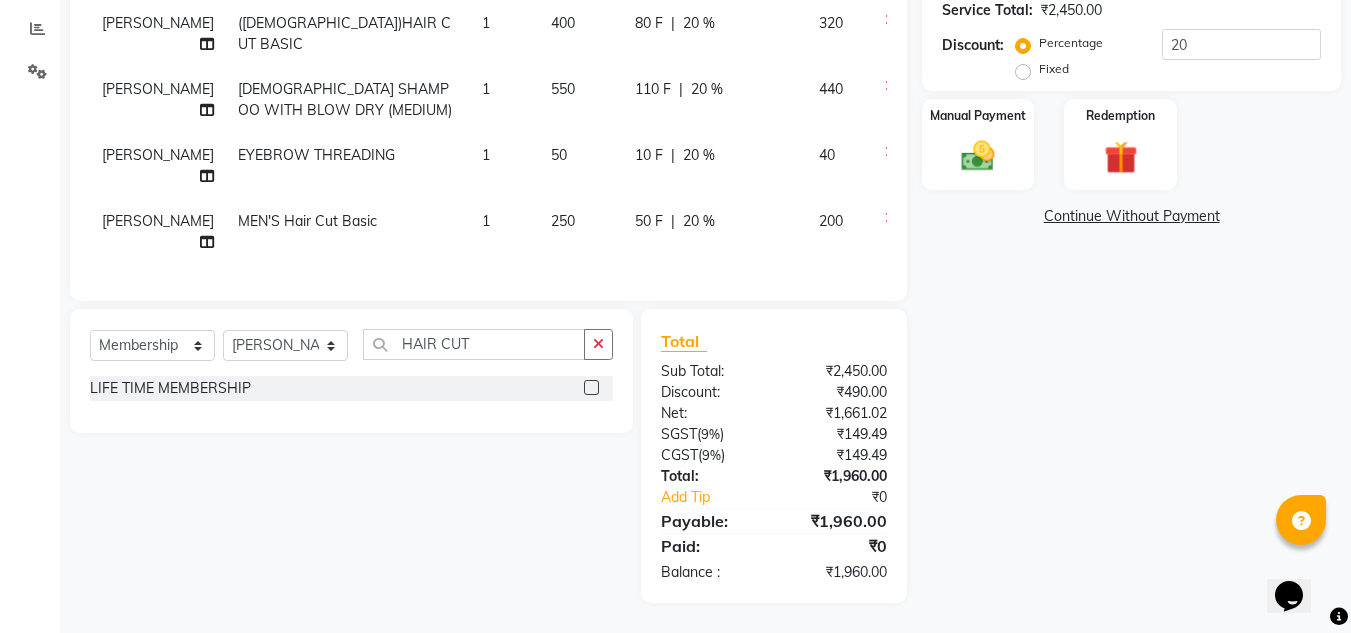 click 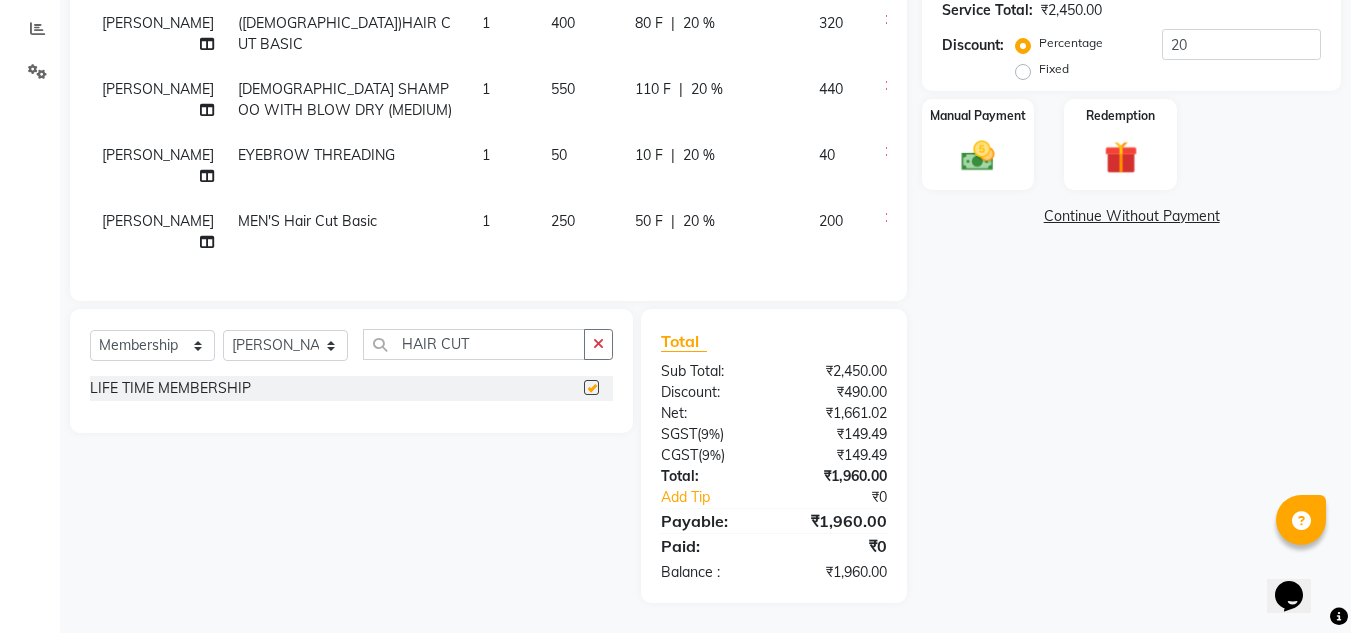 select on "select" 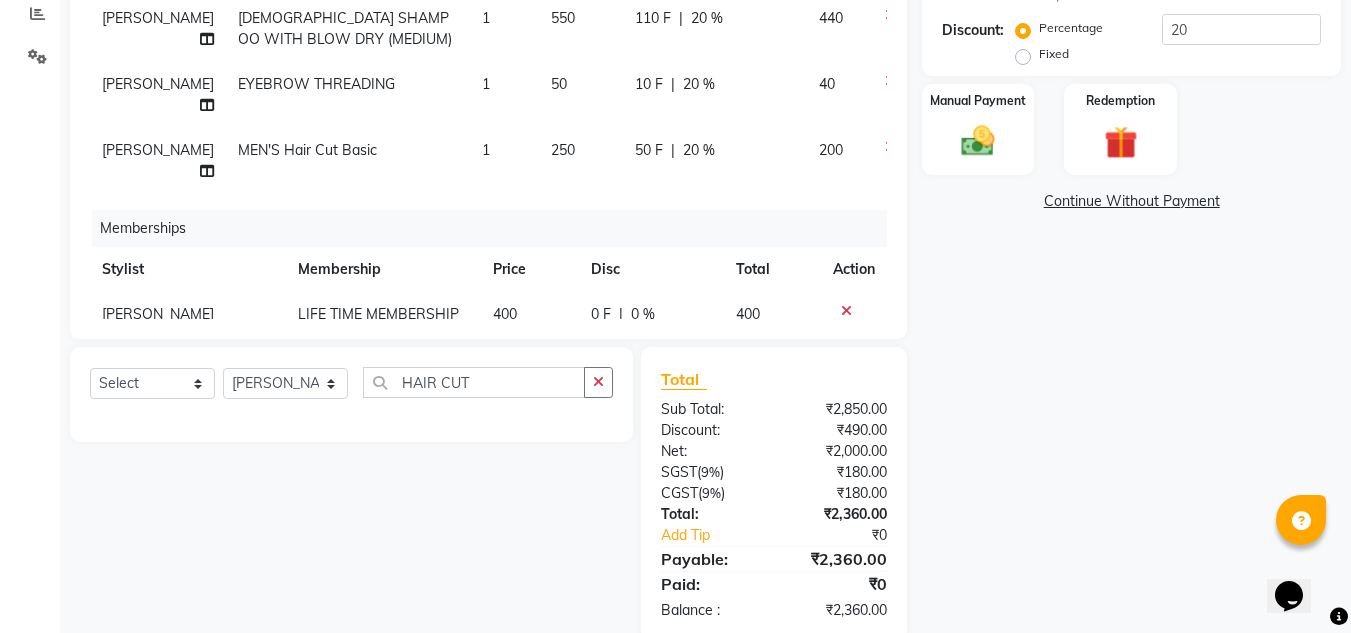 scroll, scrollTop: 105, scrollLeft: 0, axis: vertical 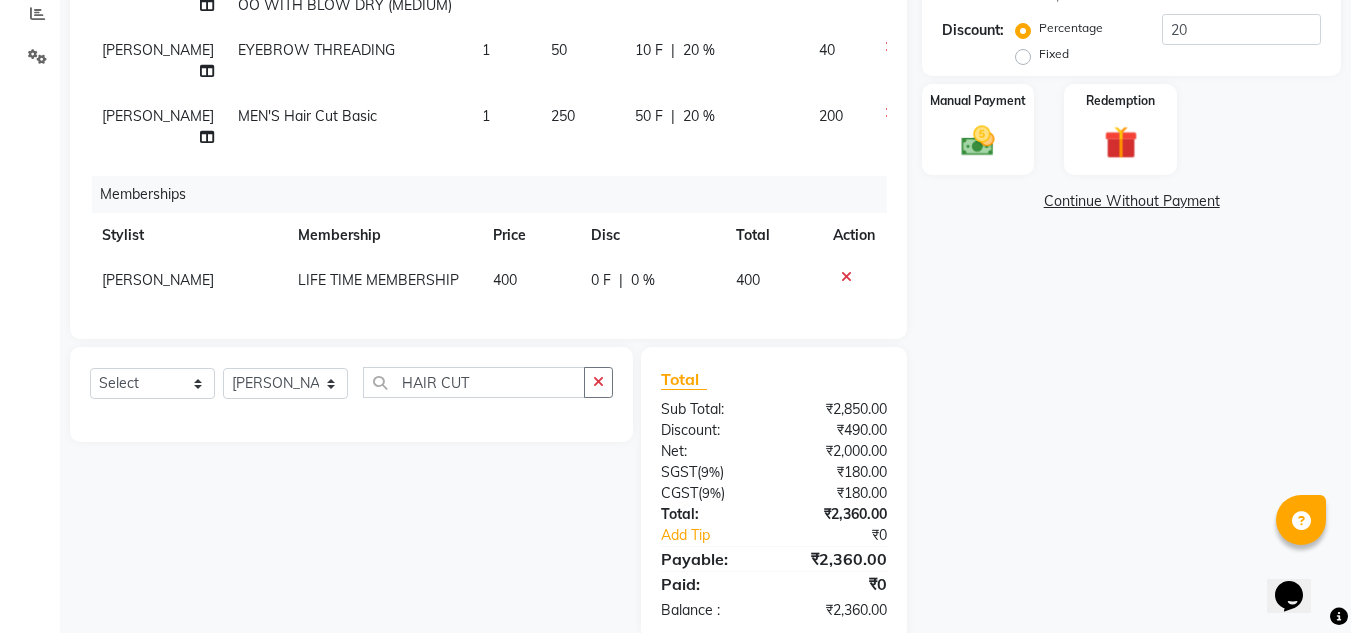 click on "0 F" 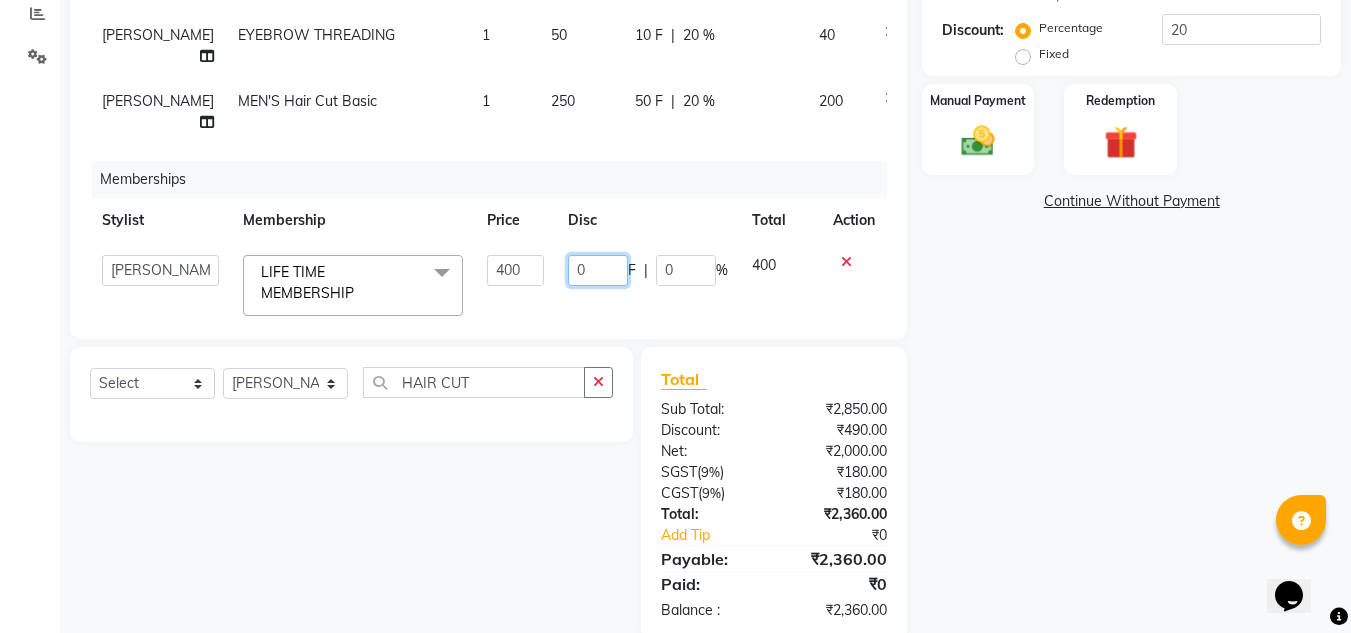 click on "0" 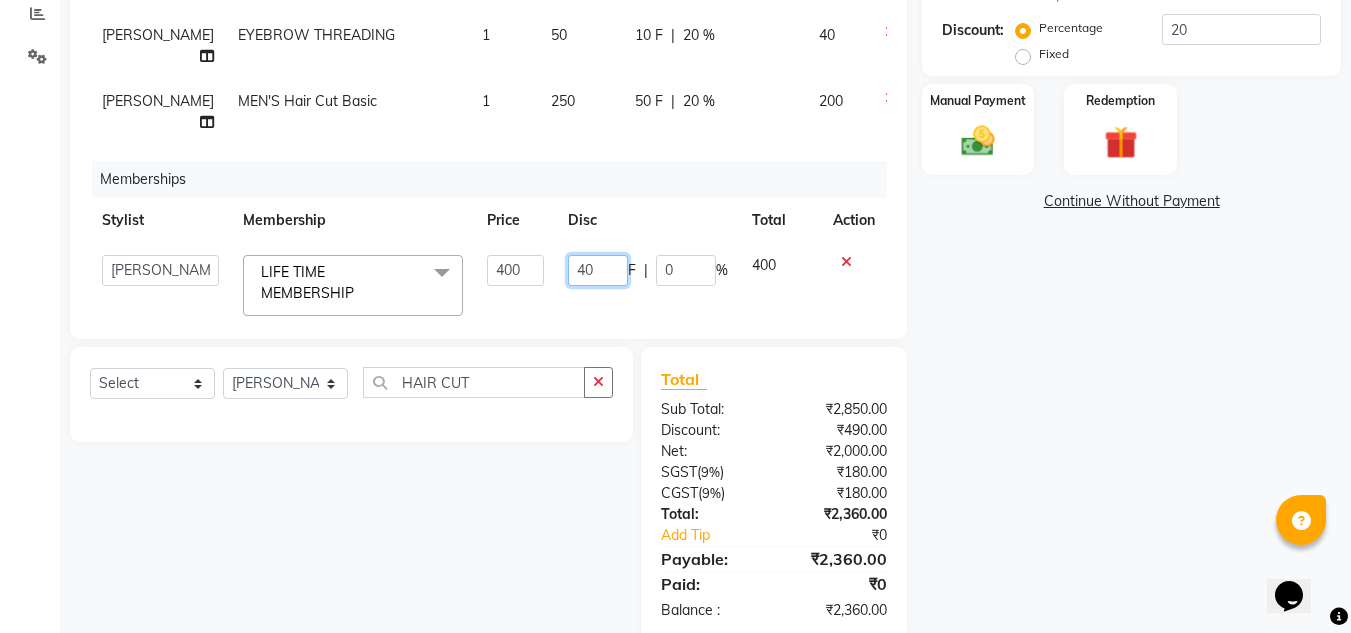 type on "400" 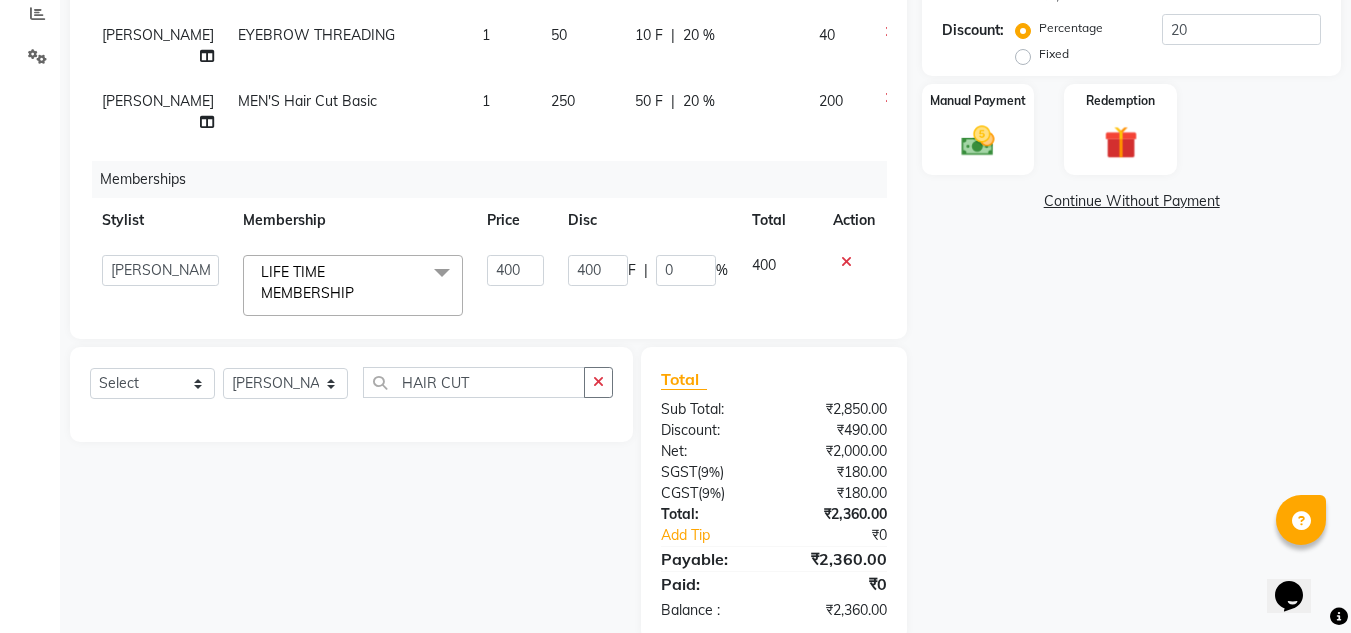 click on "Select  Service  Product  Package Voucher Prepaid Gift Card  Select Stylist ANIL BARIK ANIRUDH SAHOO JYOTIRANJAN BARIK KANHA LAXMI PRIYA Manager Manisha MANJIT BARIK PRADEEP BARIK PRIYANKA NANDA PUJA ROUT RUMA SAGARIKA SAHOO SALMAN SAMEER BARIK SAROJ SITHA HAIR CUT" 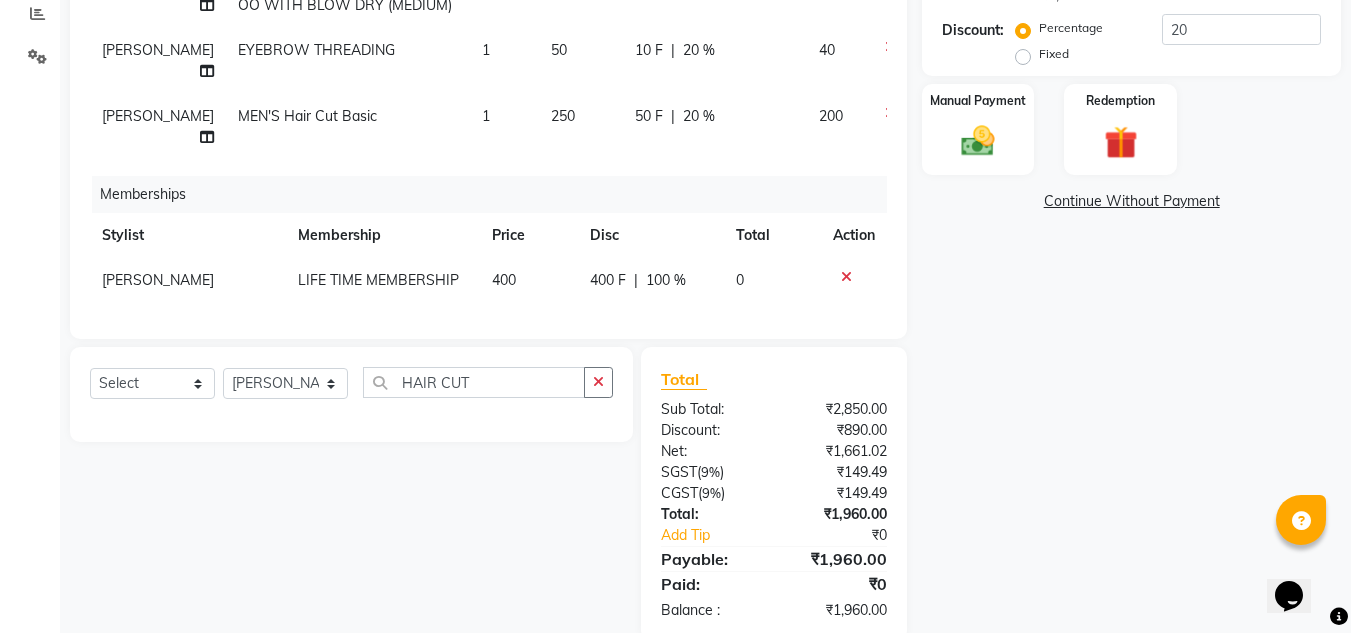 scroll, scrollTop: 467, scrollLeft: 0, axis: vertical 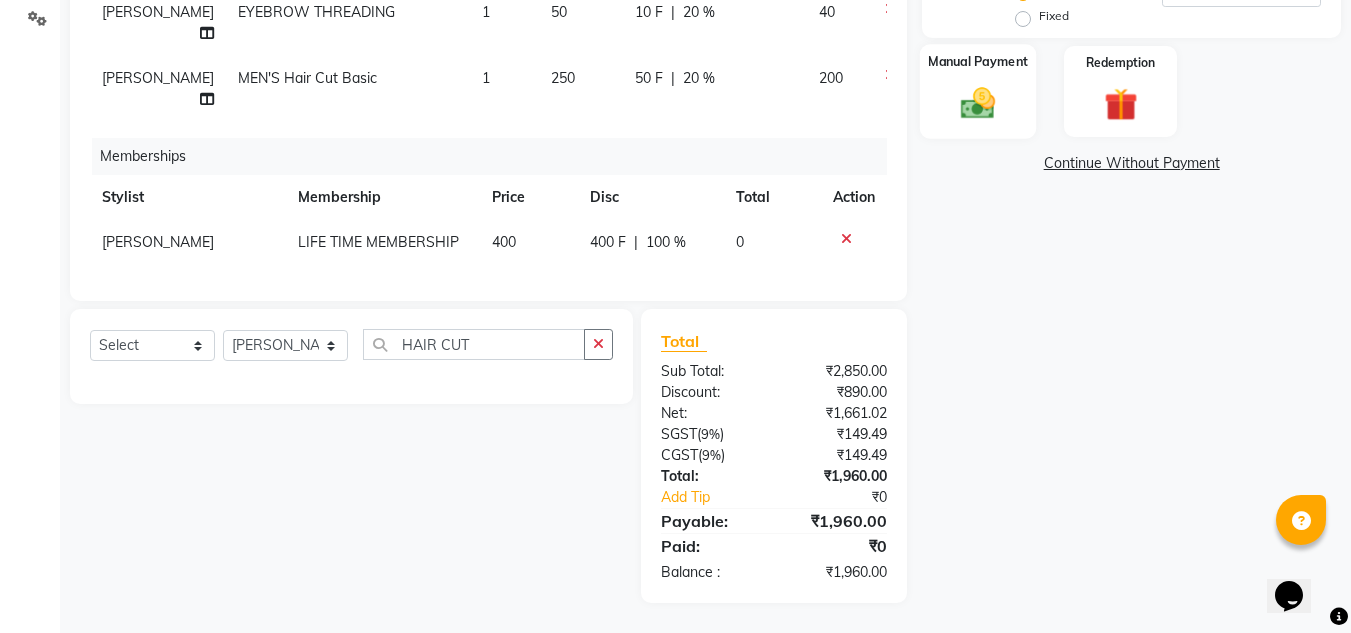 click 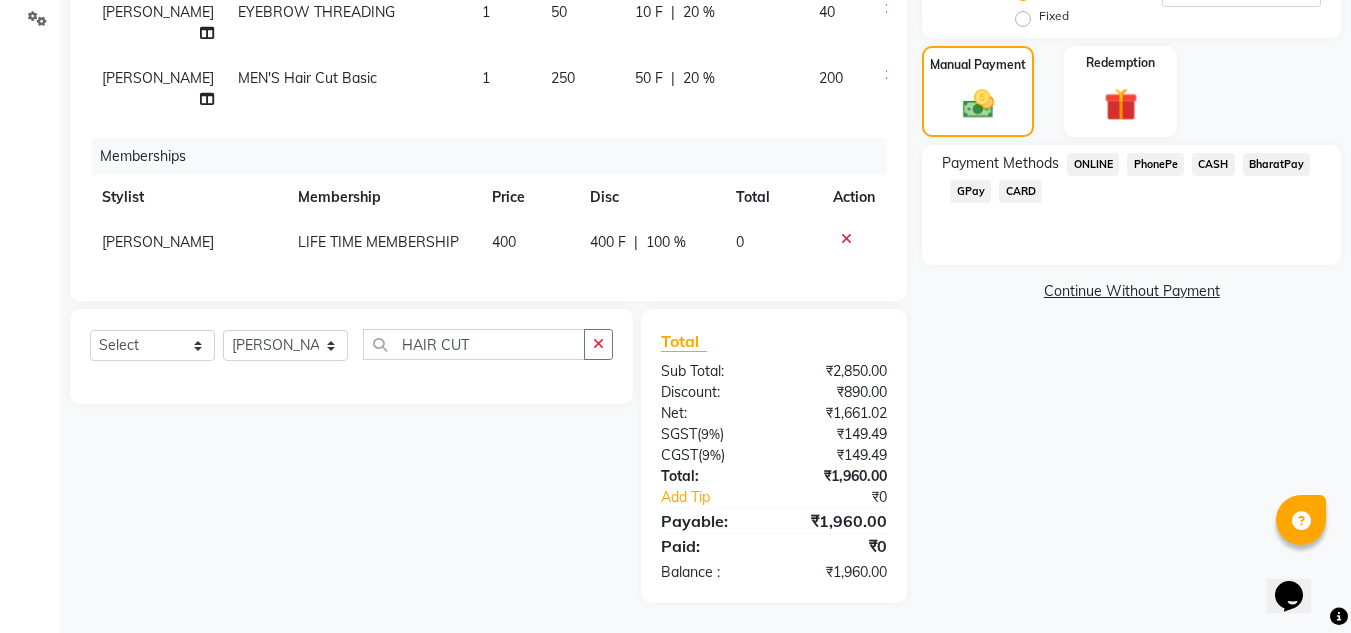 click on "PhonePe" 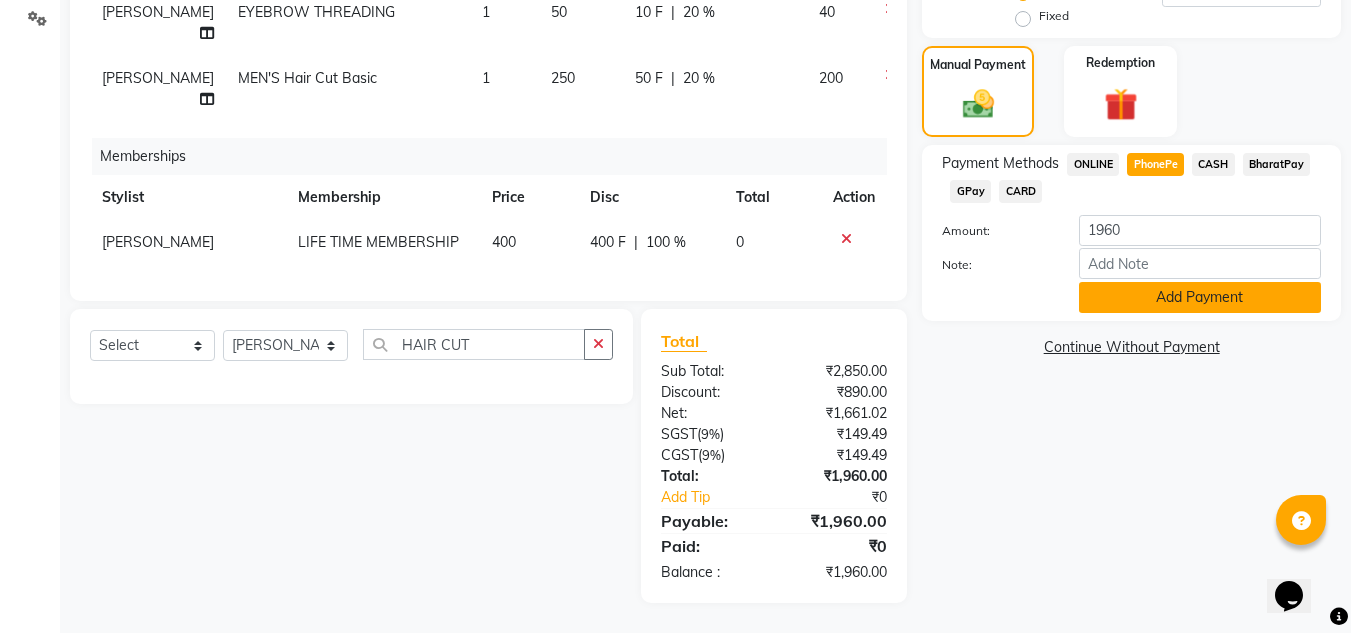 click on "Add Payment" 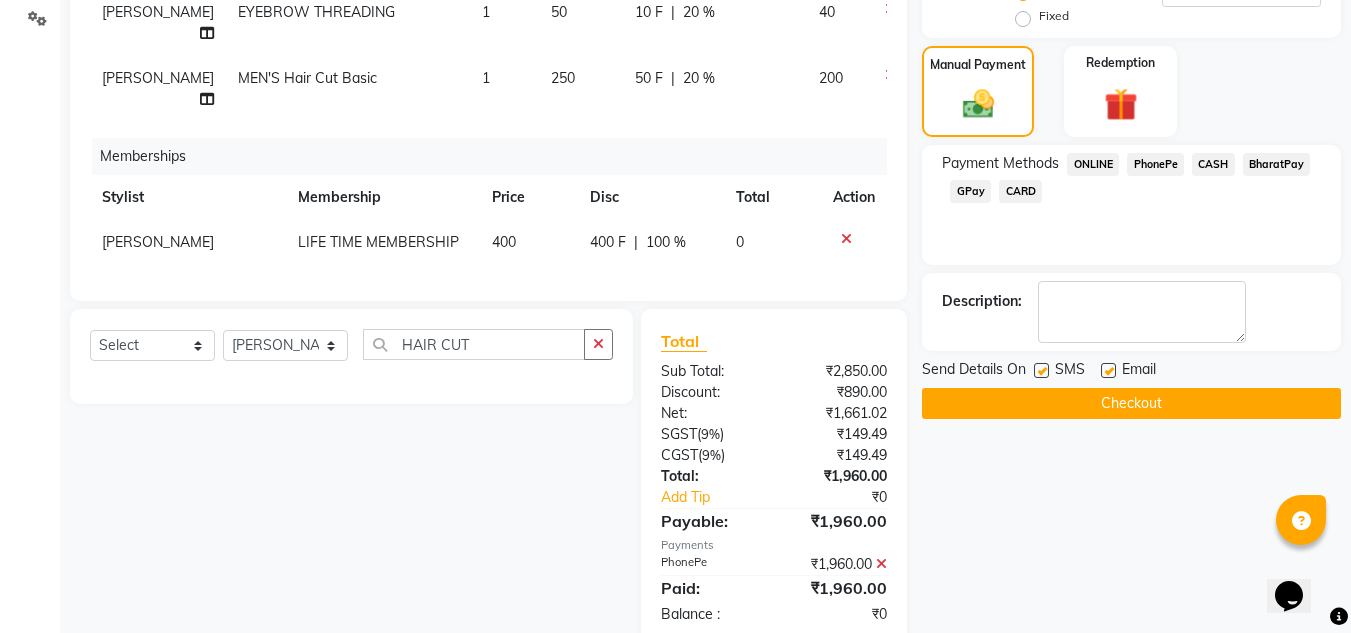 scroll, scrollTop: 509, scrollLeft: 0, axis: vertical 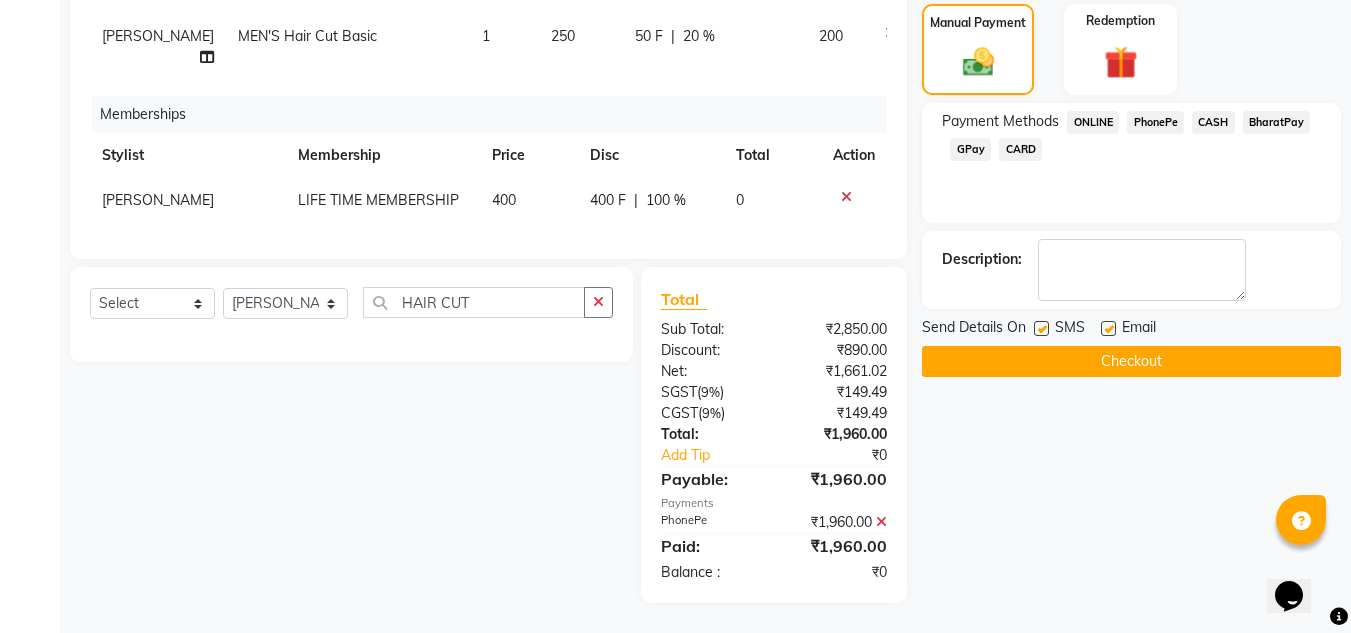 click on "Checkout" 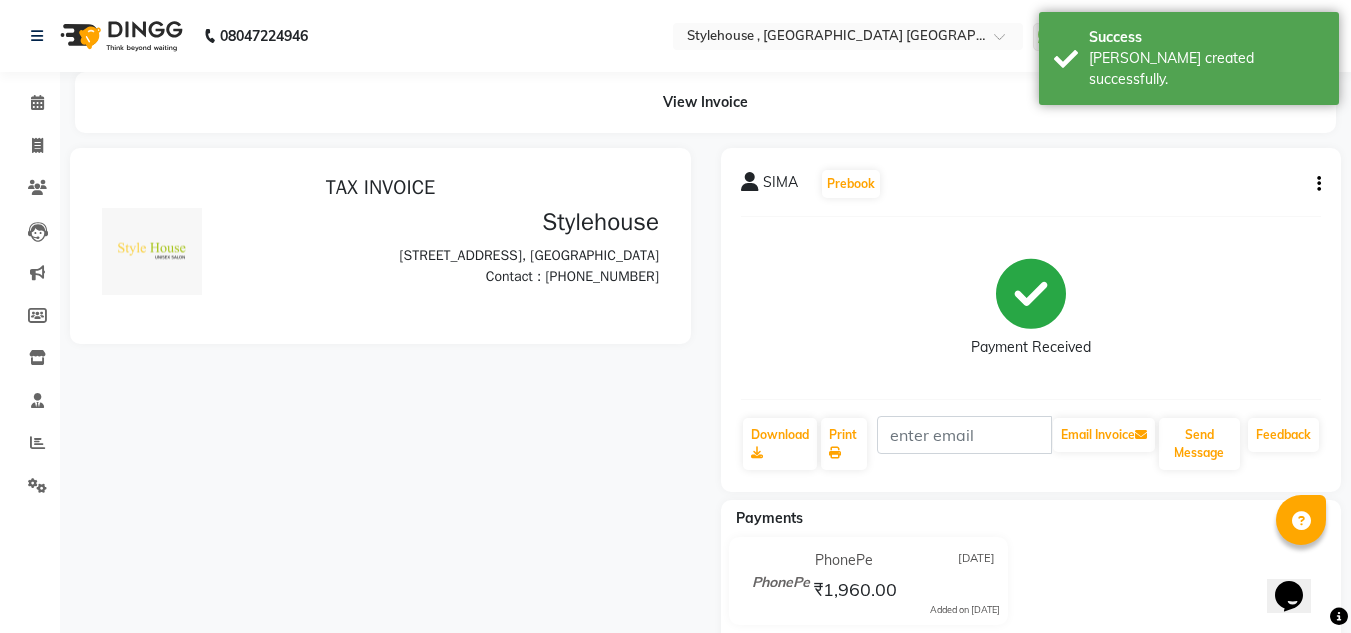 scroll, scrollTop: 0, scrollLeft: 0, axis: both 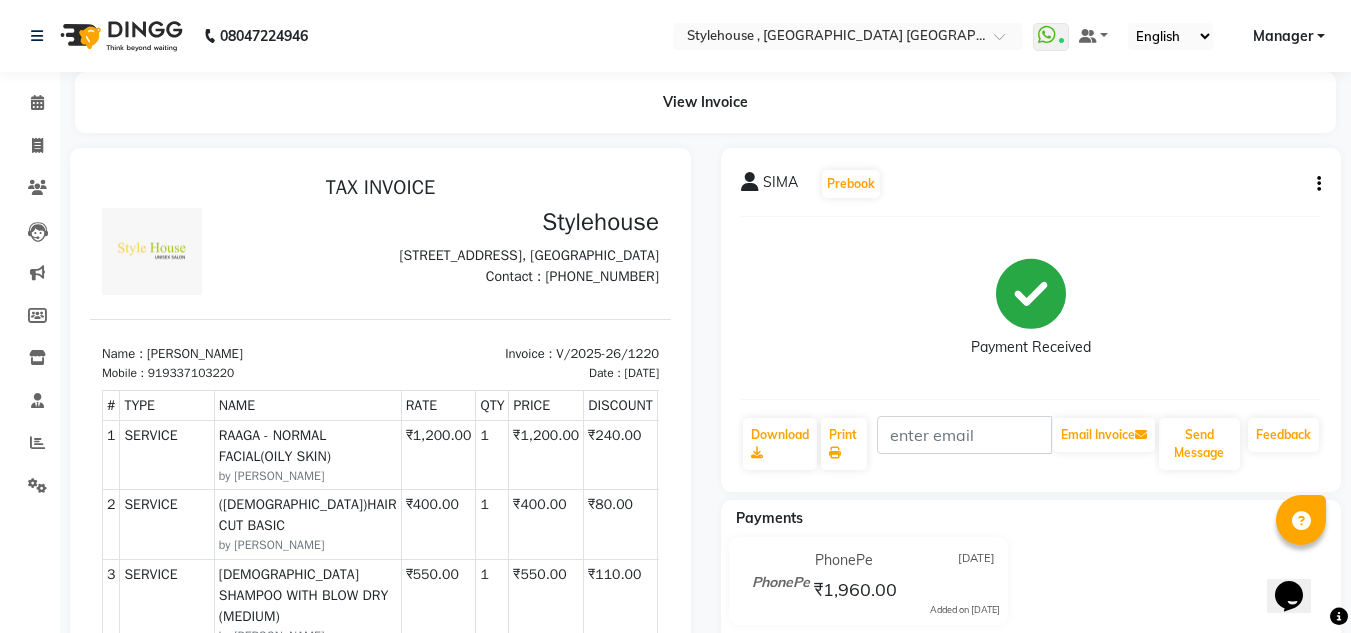 click on "Payment Received" 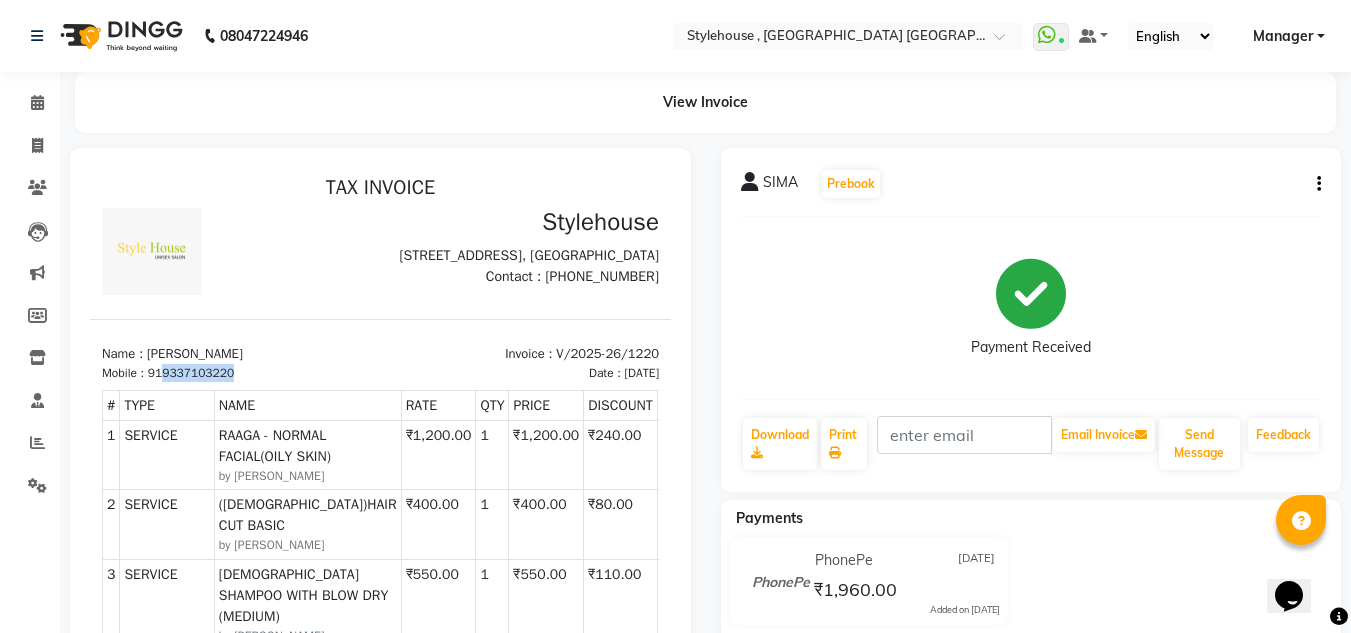 drag, startPoint x: 240, startPoint y: 406, endPoint x: 164, endPoint y: 405, distance: 76.00658 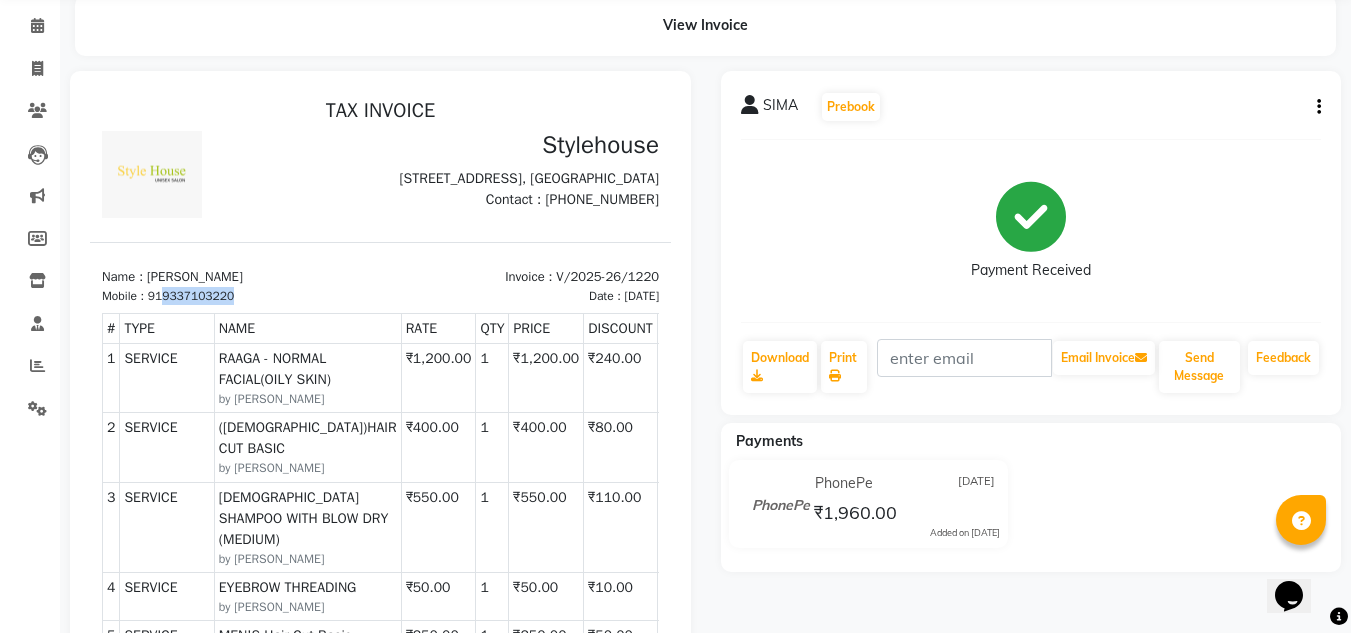 scroll, scrollTop: 300, scrollLeft: 0, axis: vertical 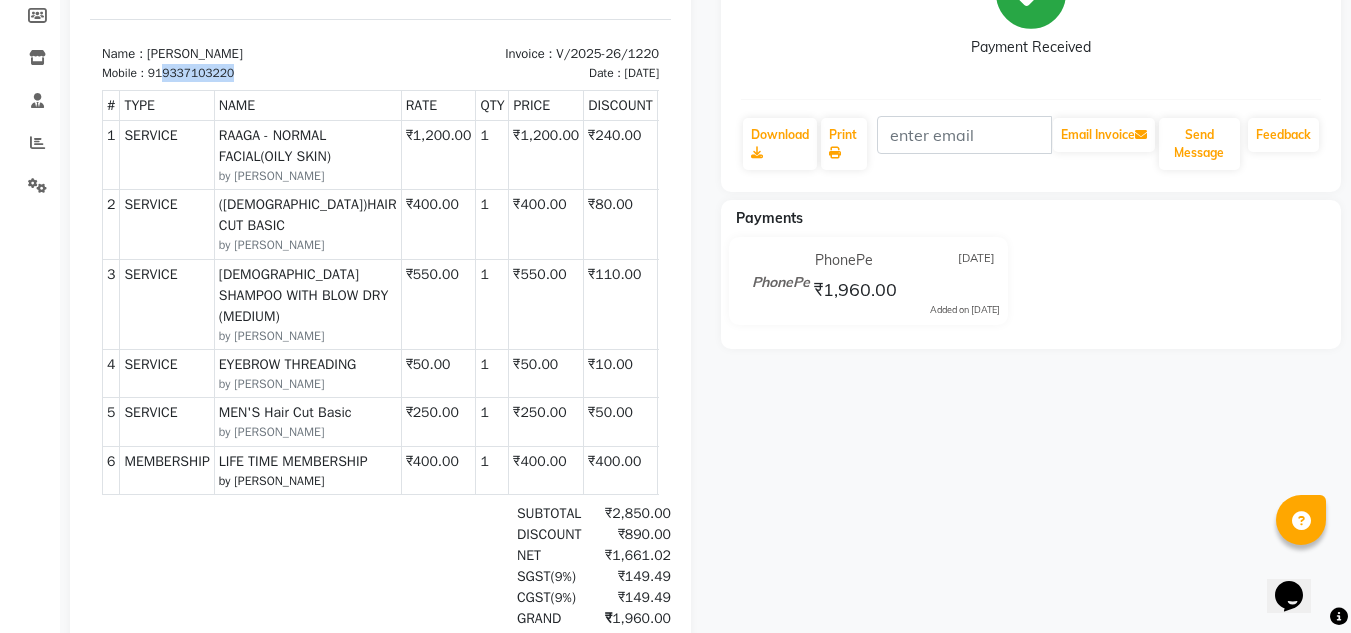 copy on "9337103220" 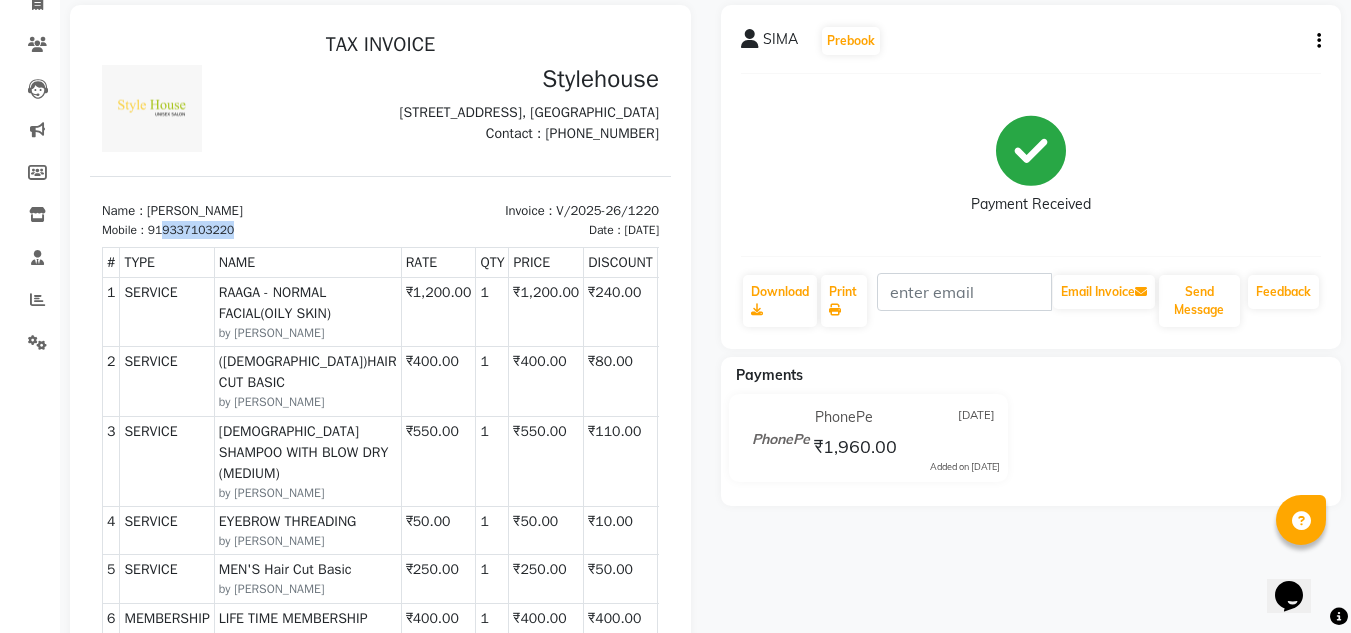 scroll, scrollTop: 0, scrollLeft: 0, axis: both 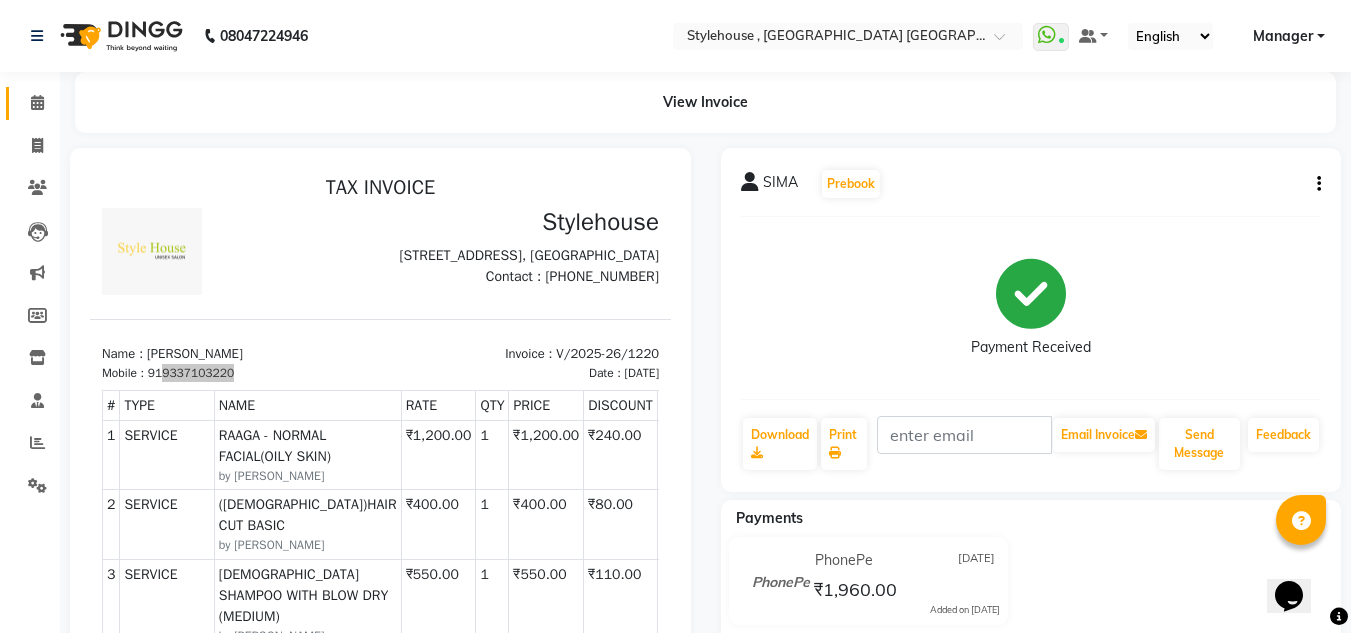 click on "Calendar" 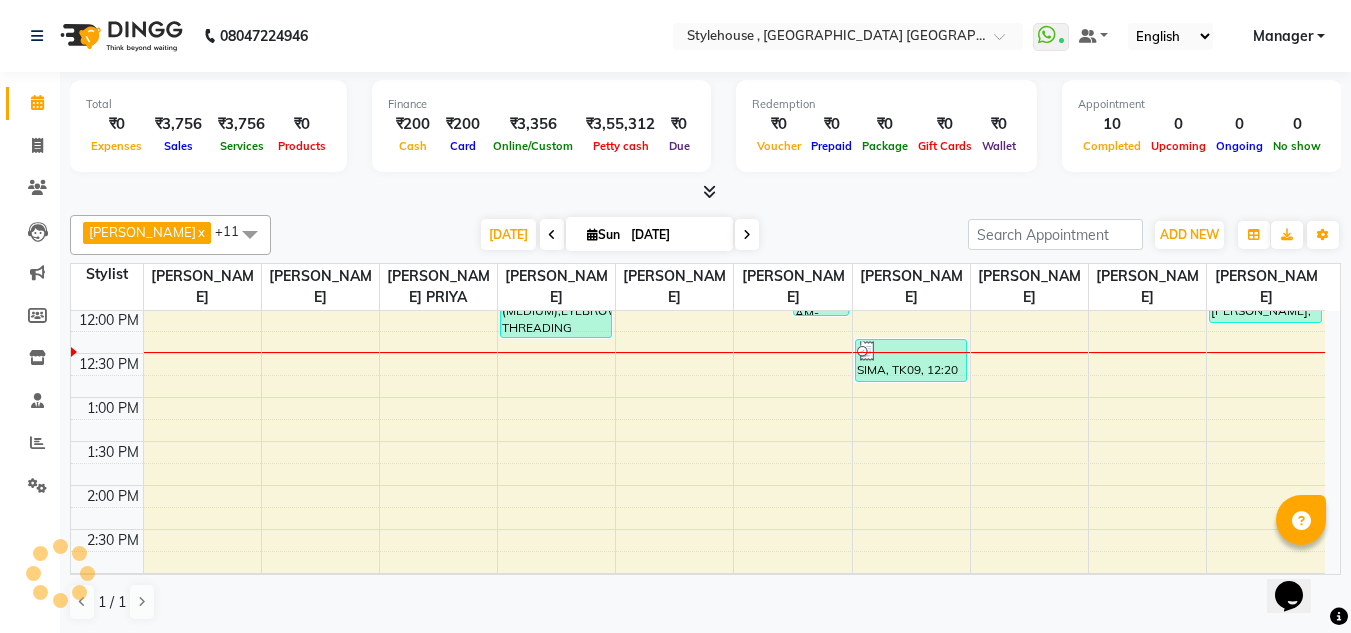 scroll, scrollTop: 0, scrollLeft: 0, axis: both 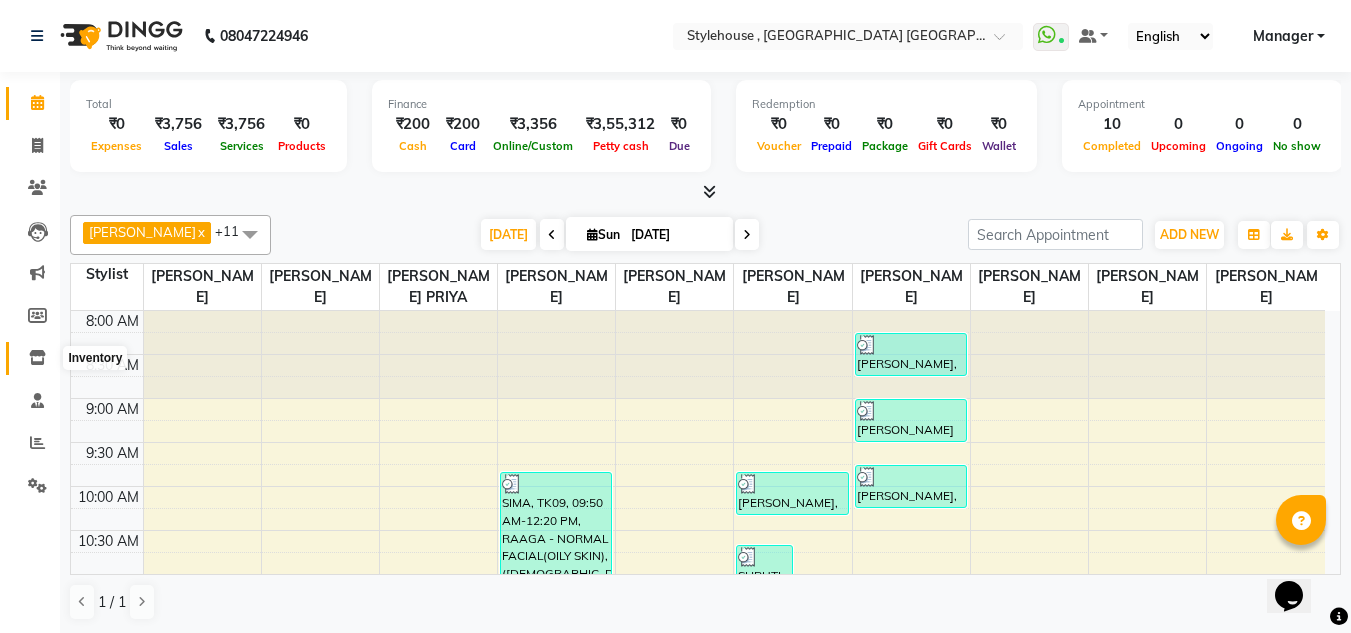 click 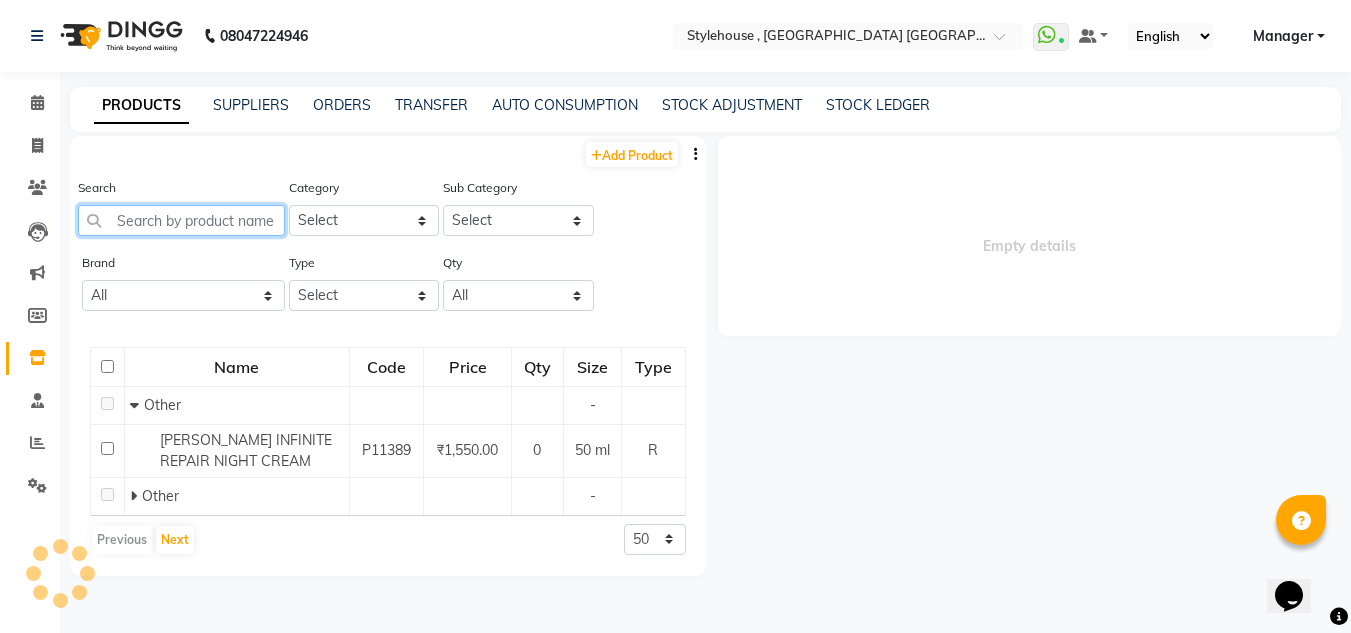 click 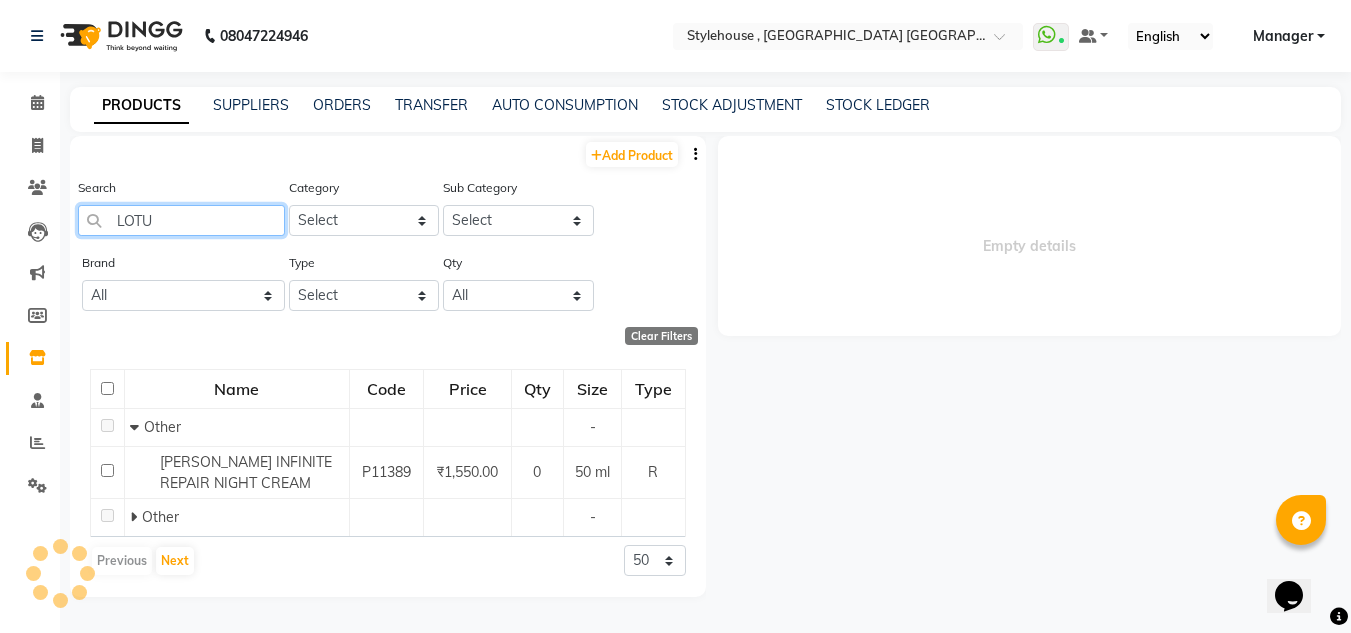 type on "LOTUS" 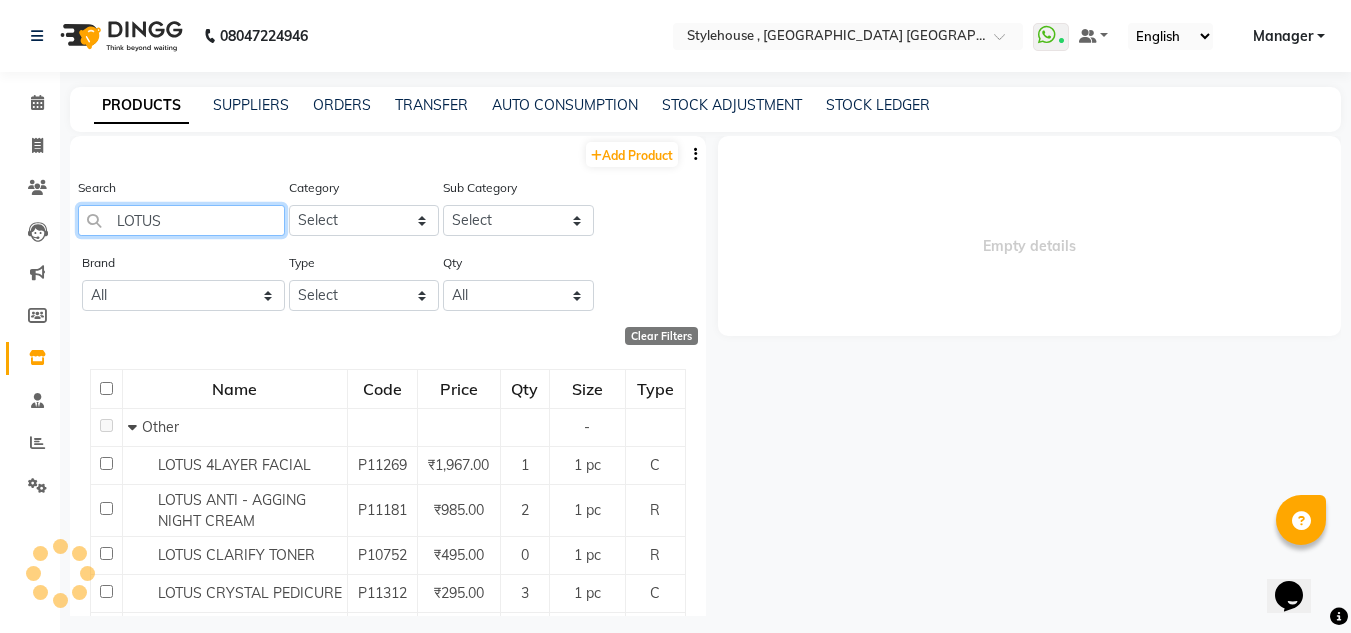 select 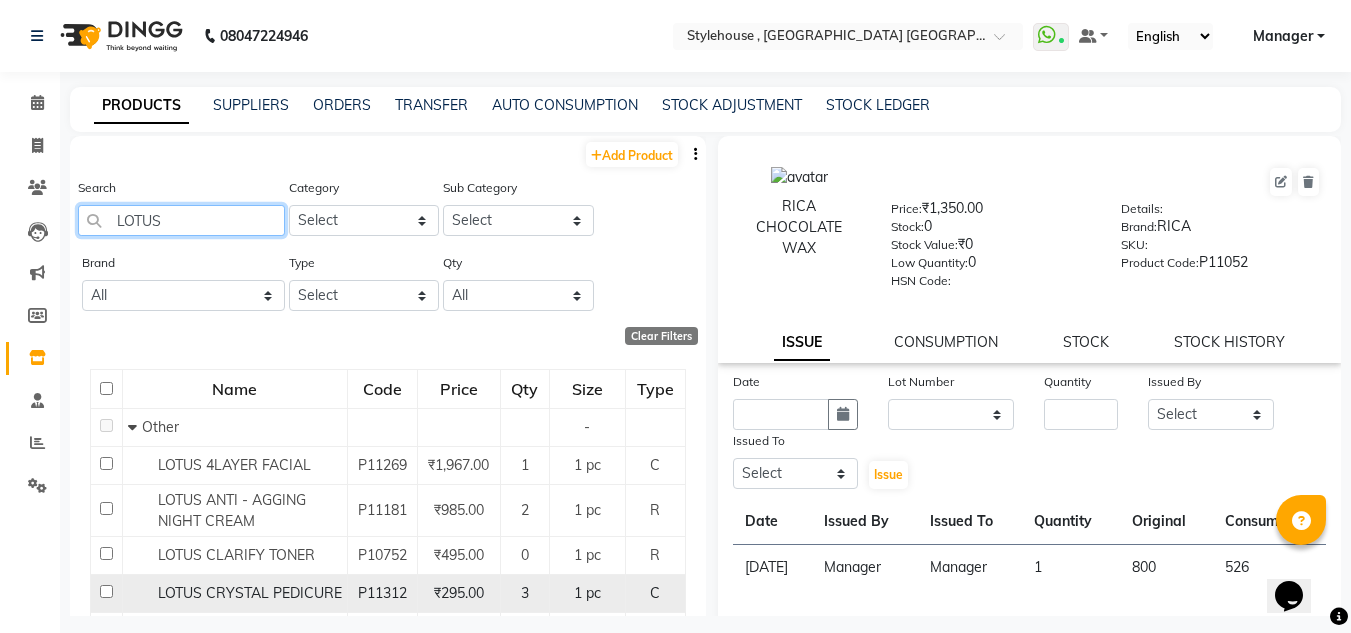 type on "LOTUS" 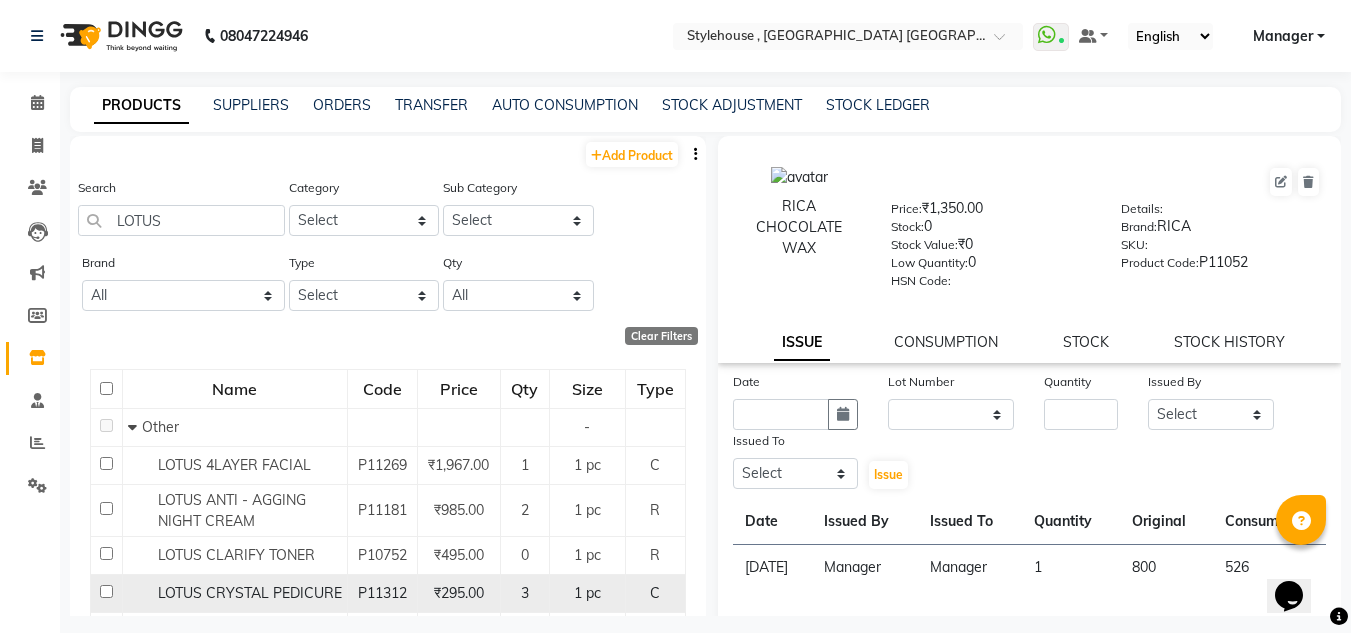click 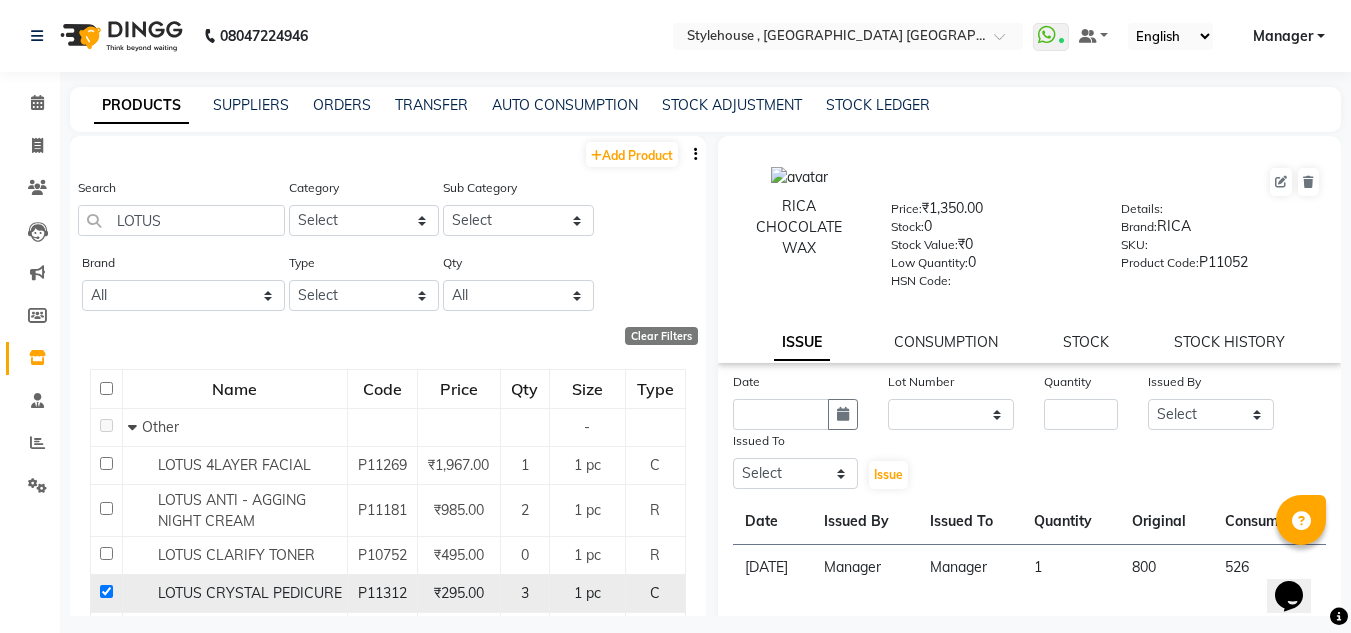checkbox on "true" 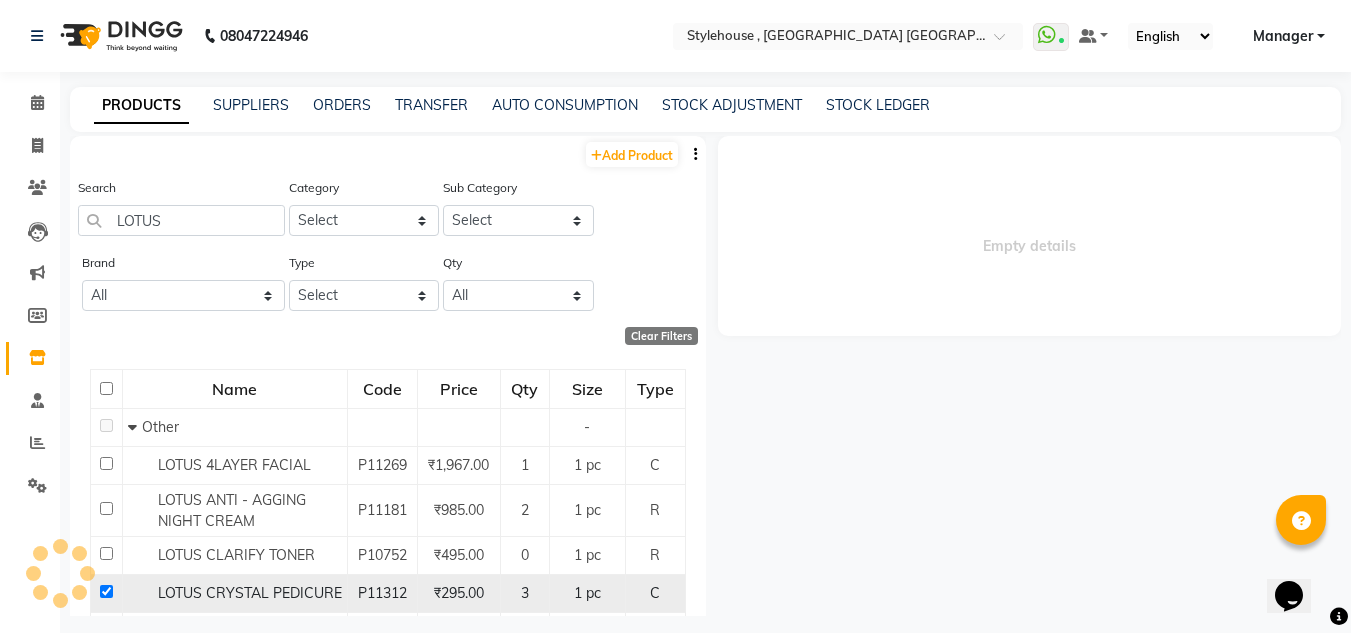 select 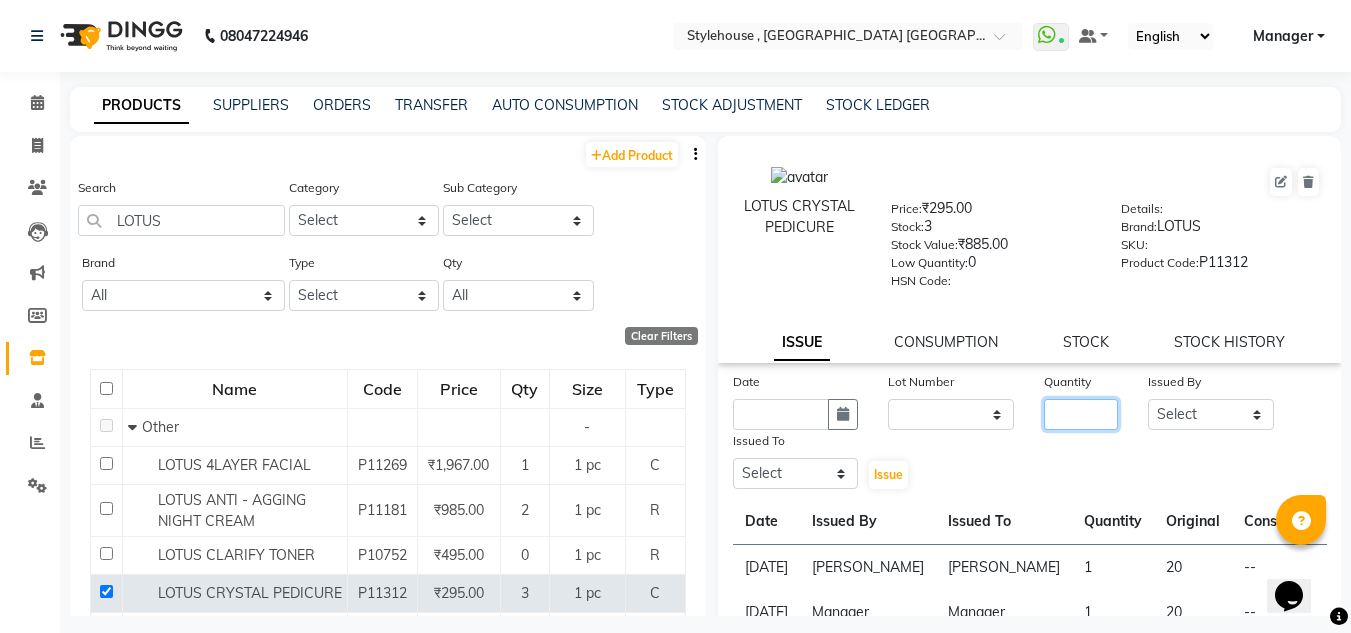 click 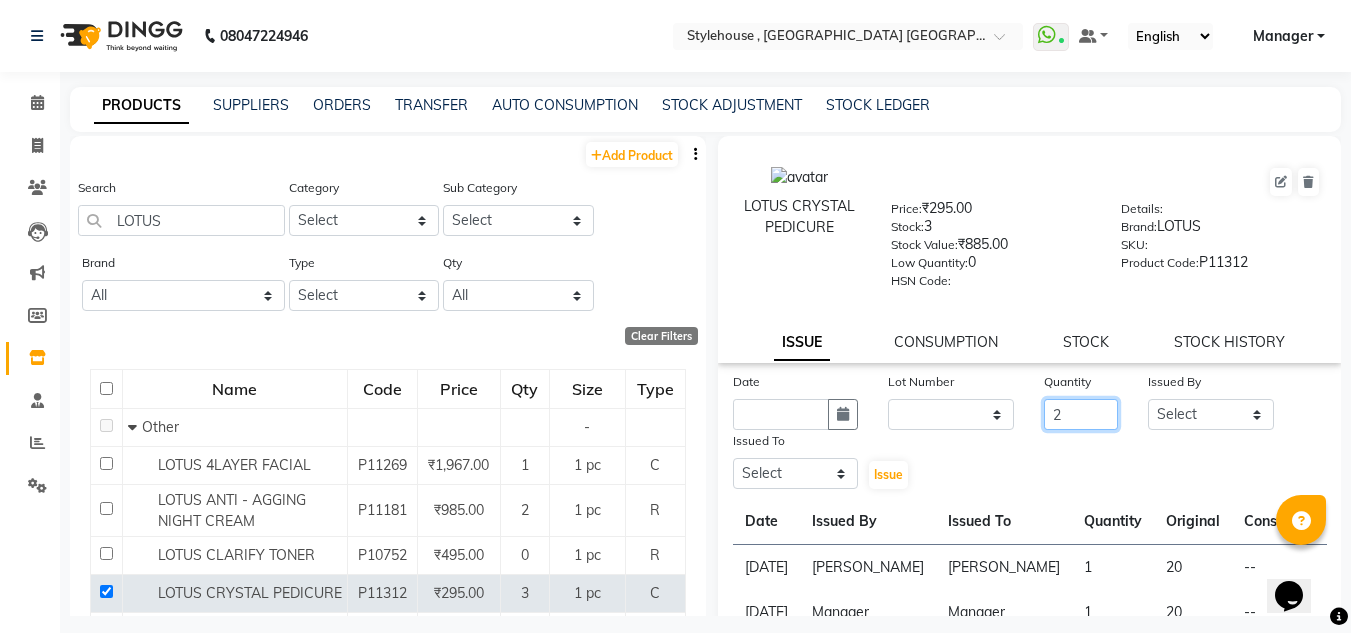 type on "2" 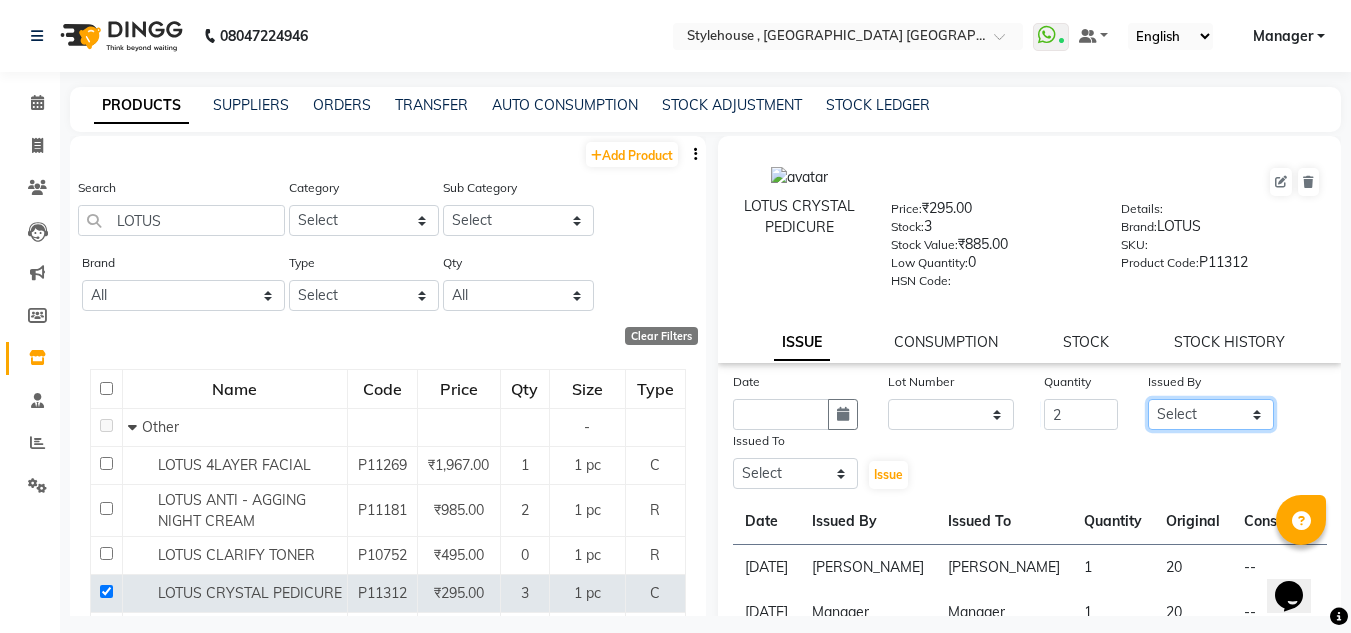 click on "Select ANIL BARIK ANIRUDH SAHOO JYOTIRANJAN BARIK KANHA LAXMI PRIYA Manager Manisha MANJIT BARIK PRADEEP BARIK PRIYANKA NANDA PUJA ROUT RUMA SAGARIKA SAHOO SALMAN SAMEER BARIK SAROJ SITHA" 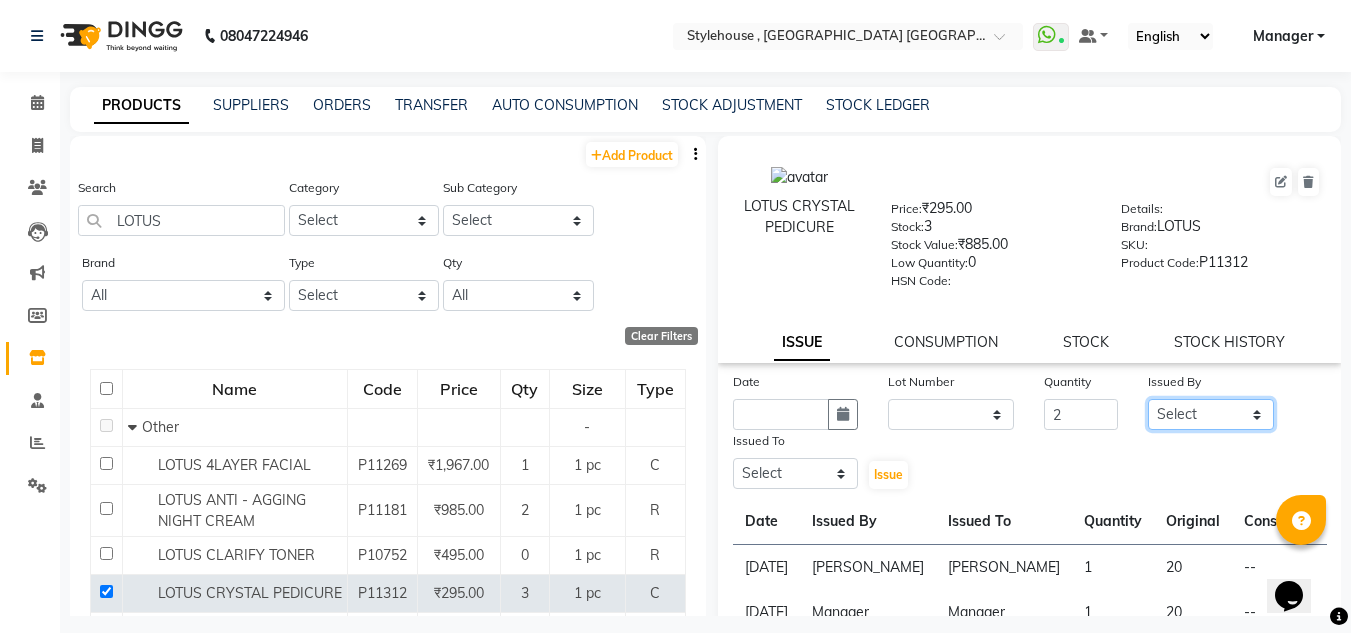 select on "69895" 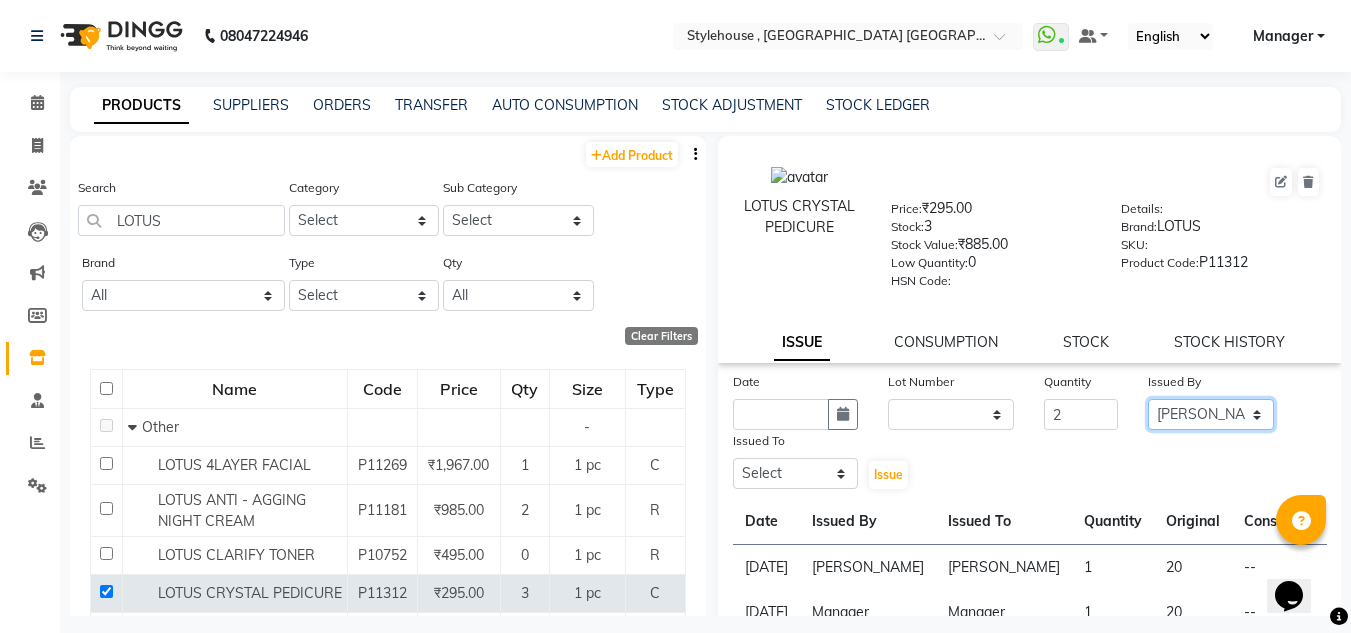 click on "Select ANIL BARIK ANIRUDH SAHOO JYOTIRANJAN BARIK KANHA LAXMI PRIYA Manager Manisha MANJIT BARIK PRADEEP BARIK PRIYANKA NANDA PUJA ROUT RUMA SAGARIKA SAHOO SALMAN SAMEER BARIK SAROJ SITHA" 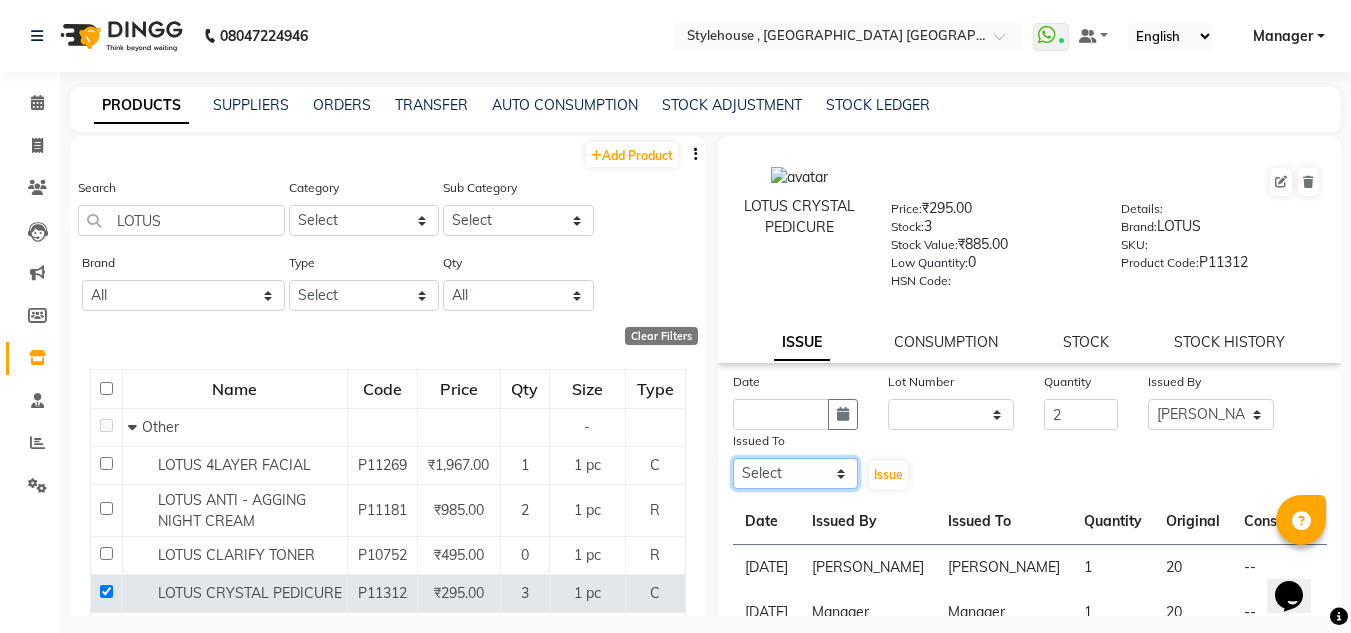click on "Select ANIL BARIK ANIRUDH SAHOO JYOTIRANJAN BARIK KANHA LAXMI PRIYA Manager Manisha MANJIT BARIK PRADEEP BARIK PRIYANKA NANDA PUJA ROUT RUMA SAGARIKA SAHOO SALMAN SAMEER BARIK SAROJ SITHA" 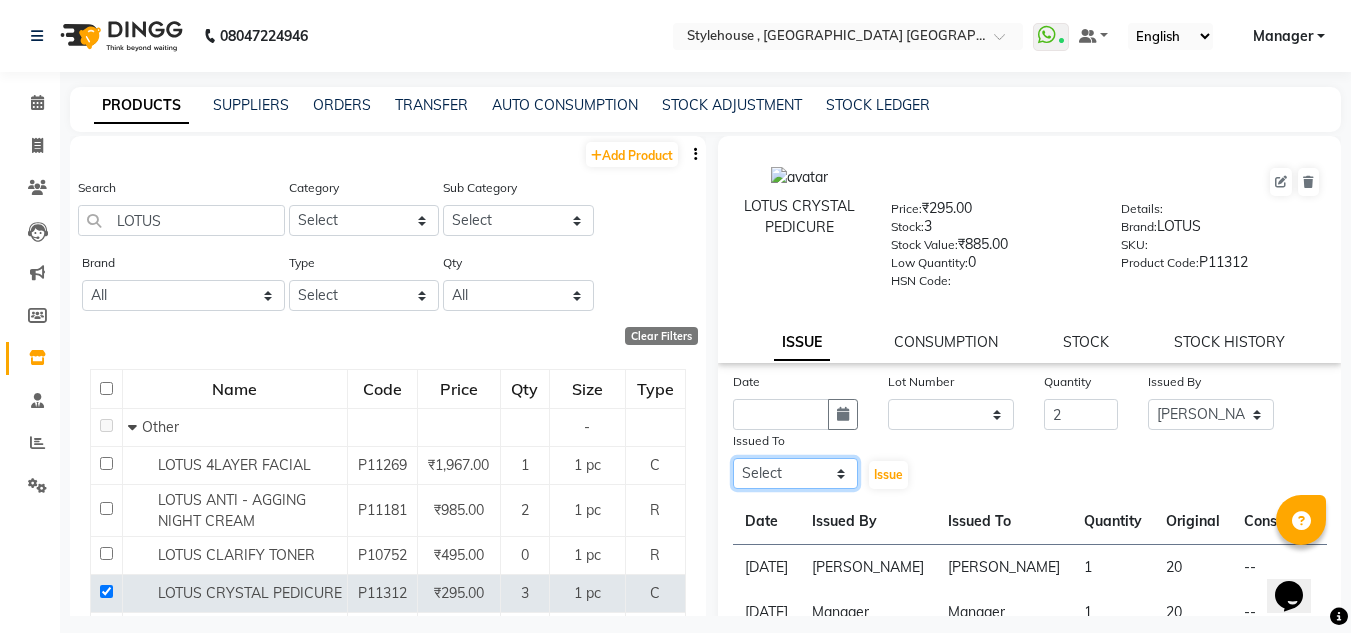 select on "69895" 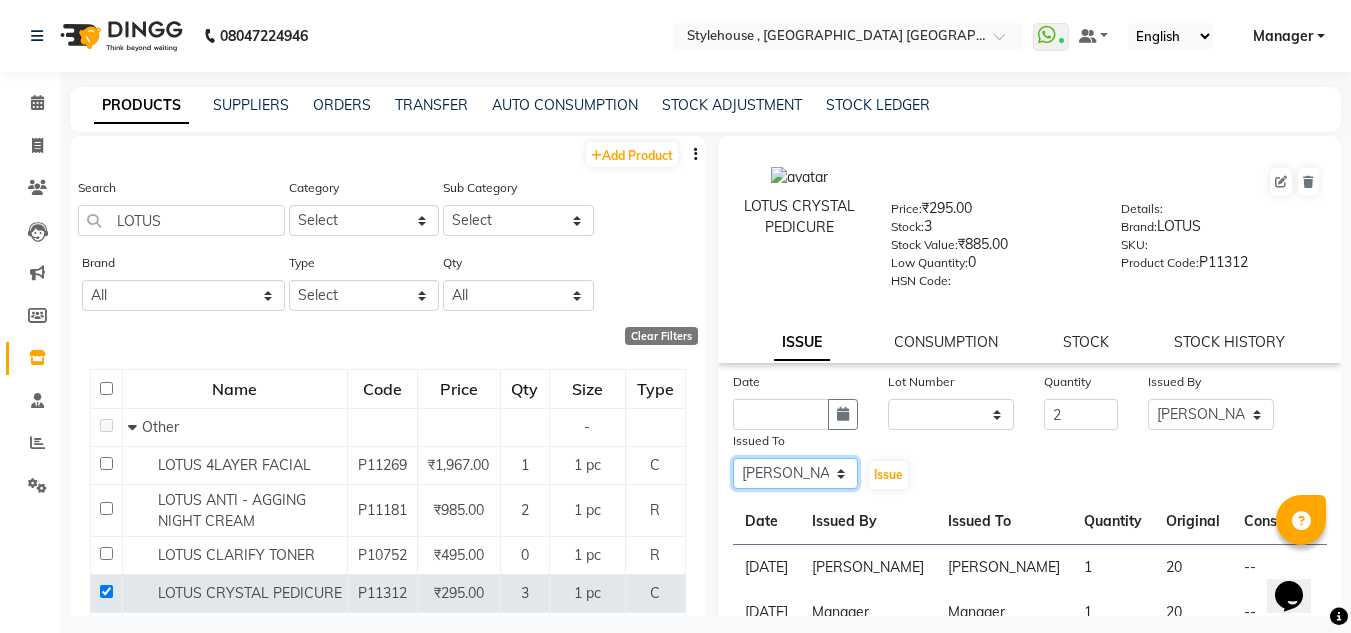 click on "Select ANIL BARIK ANIRUDH SAHOO JYOTIRANJAN BARIK KANHA LAXMI PRIYA Manager Manisha MANJIT BARIK PRADEEP BARIK PRIYANKA NANDA PUJA ROUT RUMA SAGARIKA SAHOO SALMAN SAMEER BARIK SAROJ SITHA" 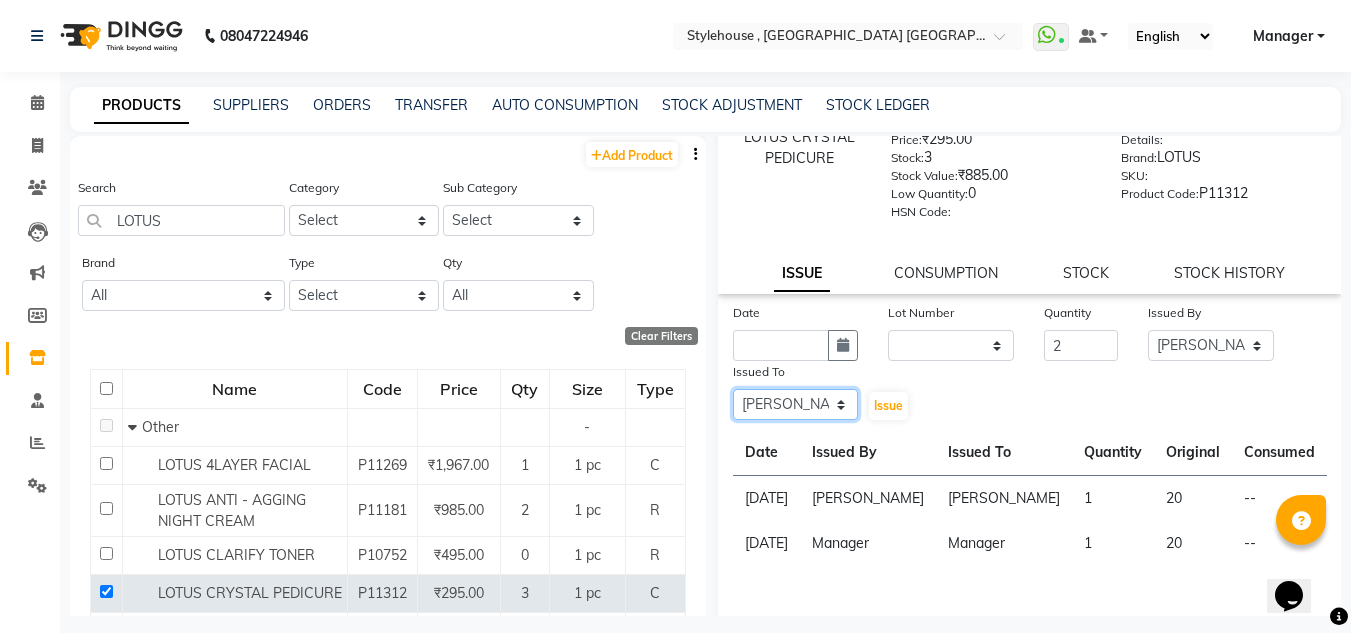 scroll, scrollTop: 155, scrollLeft: 0, axis: vertical 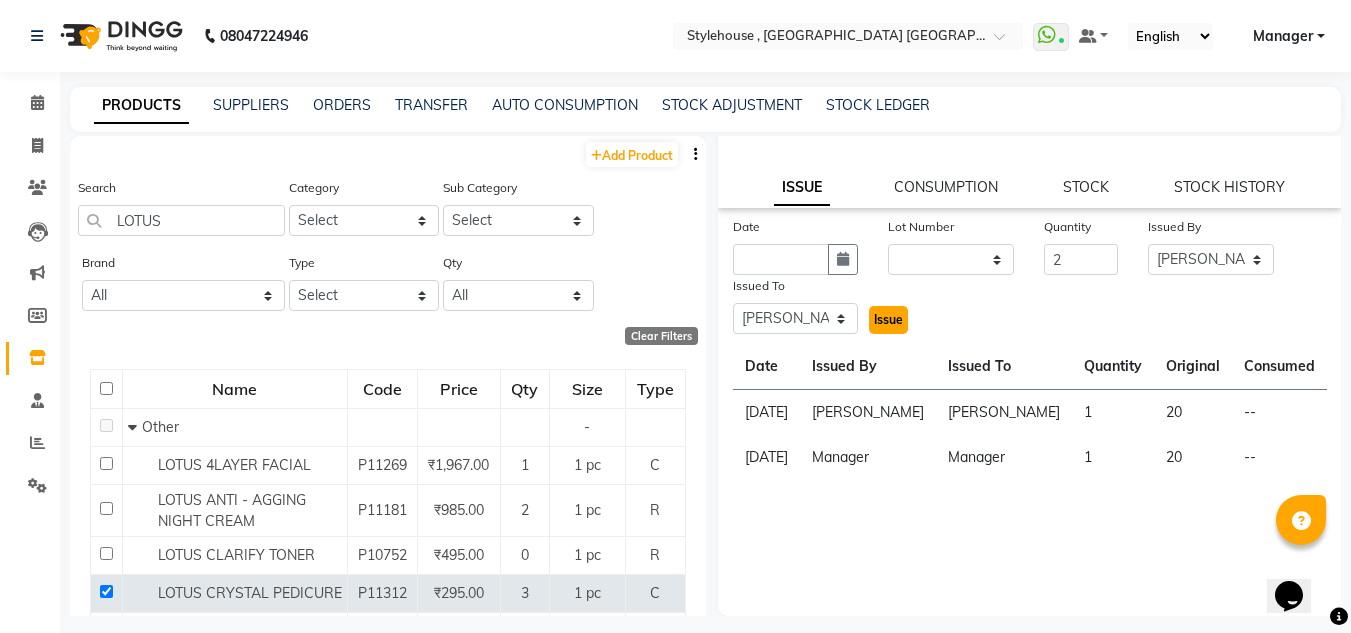 click on "Issue" 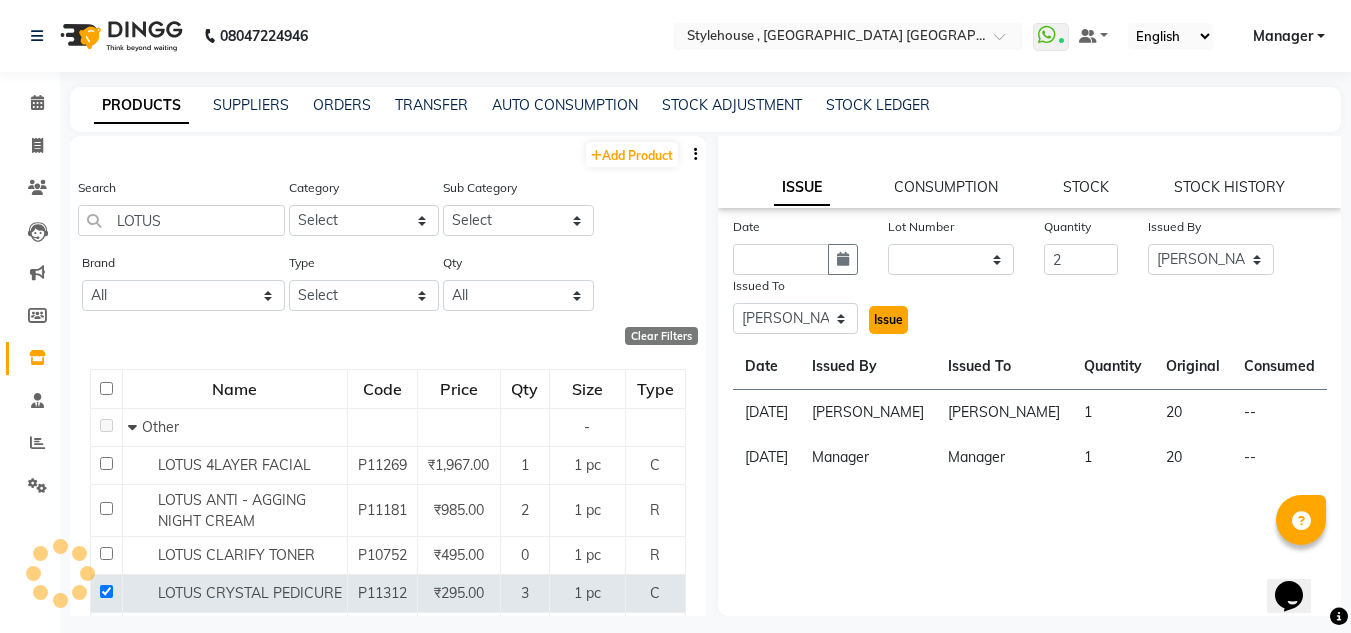 click on "Issue" 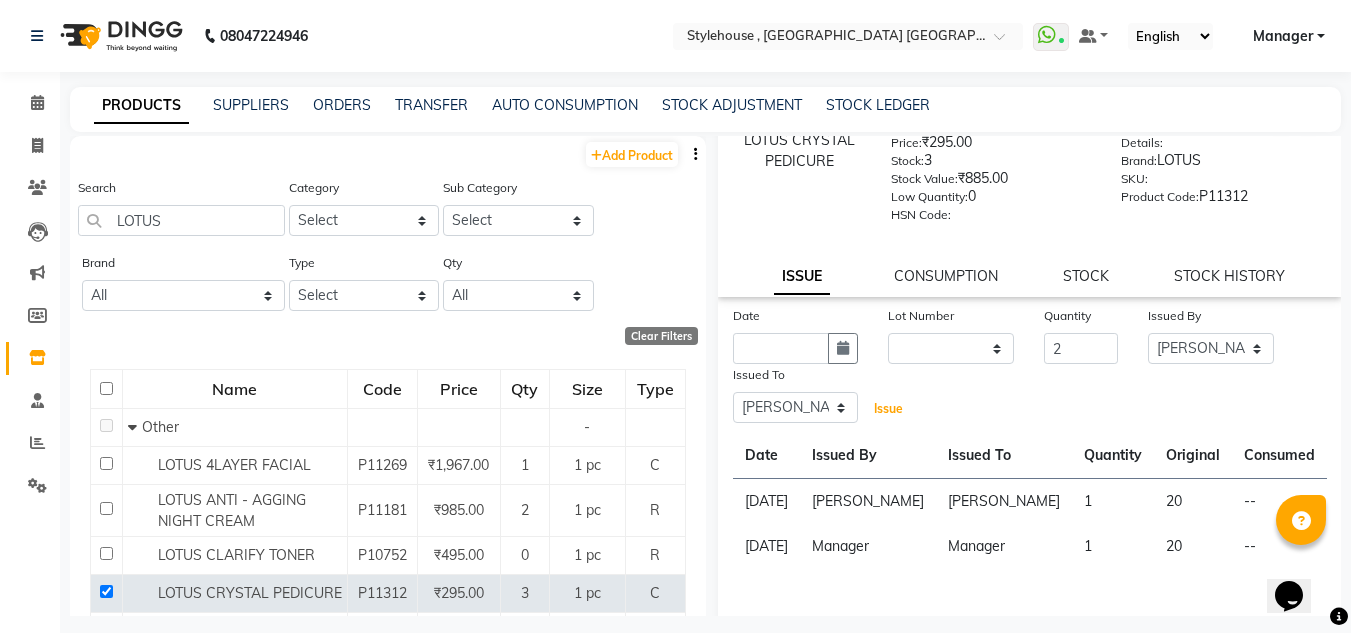 scroll, scrollTop: 155, scrollLeft: 0, axis: vertical 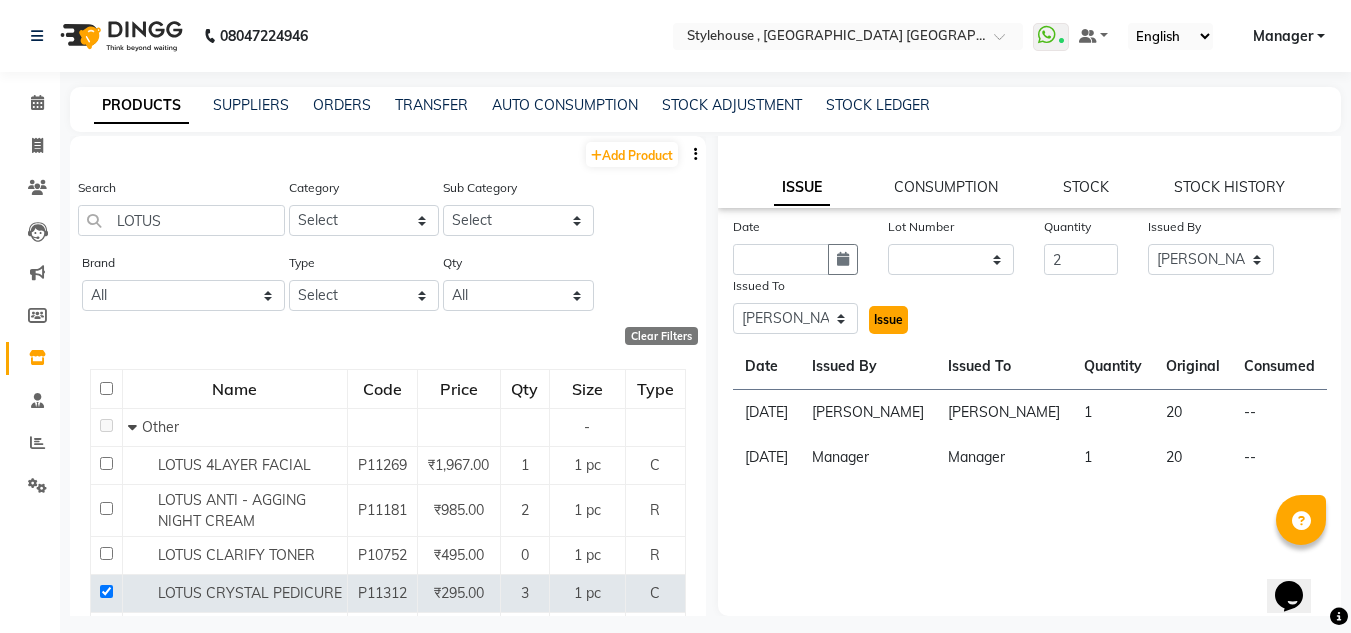 click on "Issue" 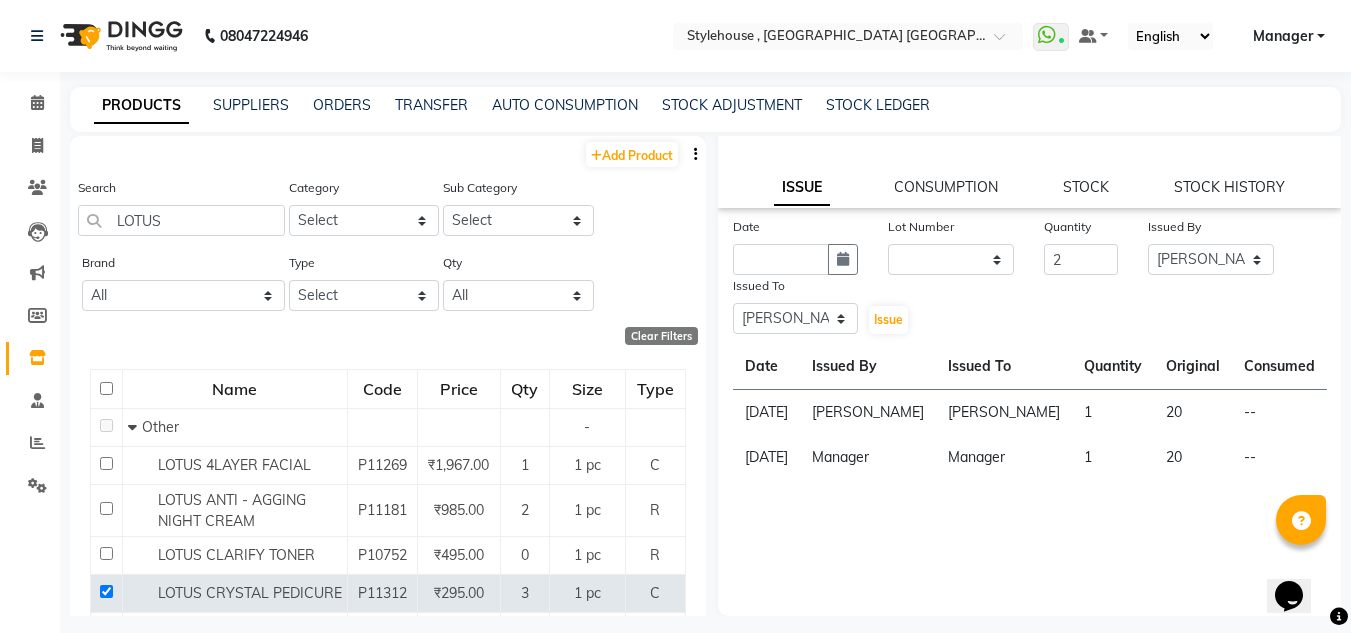 click on "Issue" 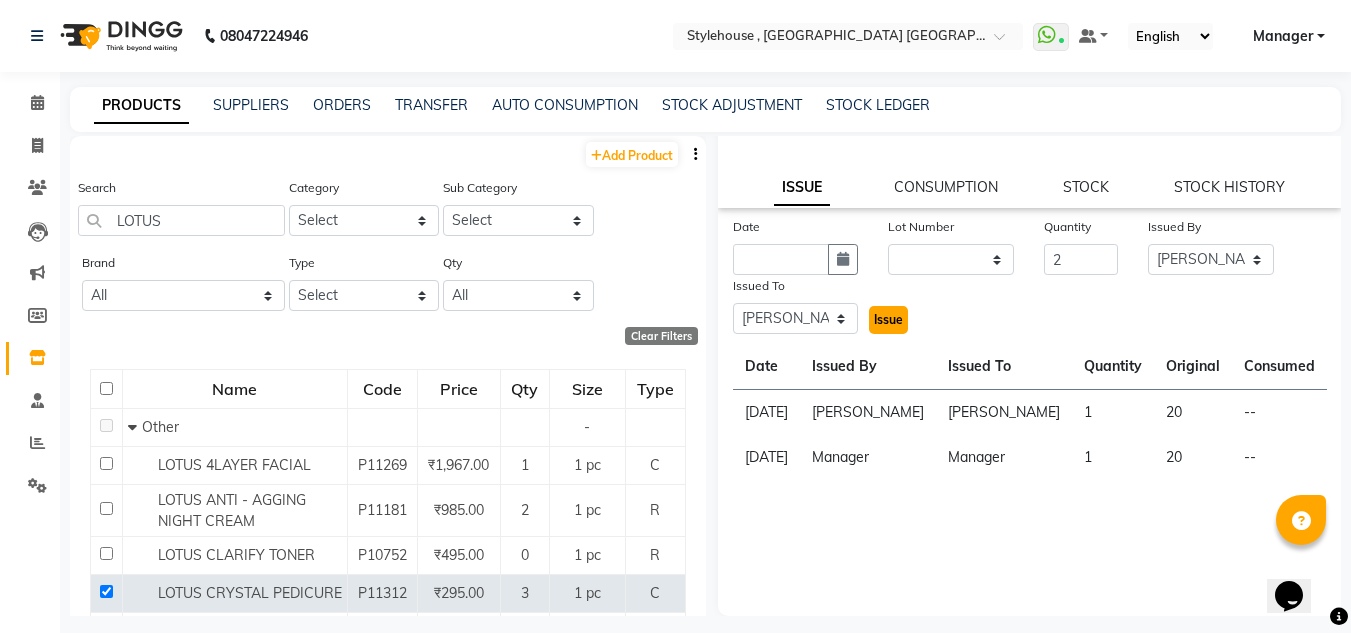 click on "Issue" 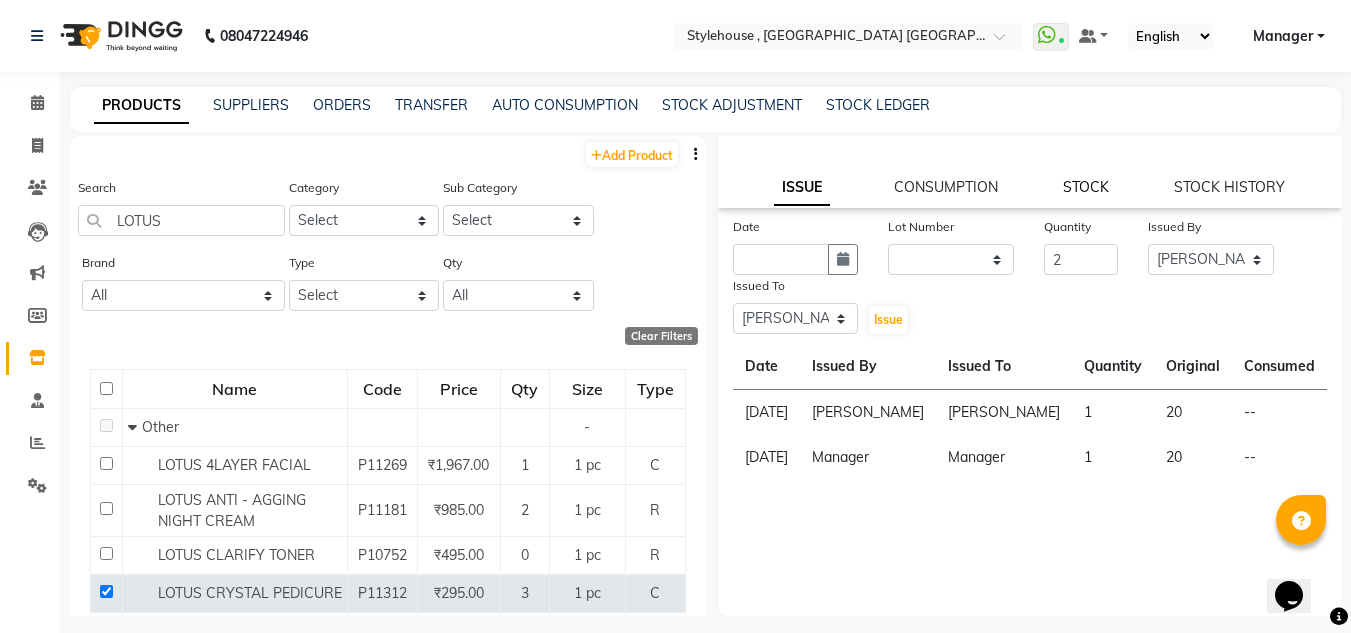 click on "STOCK" 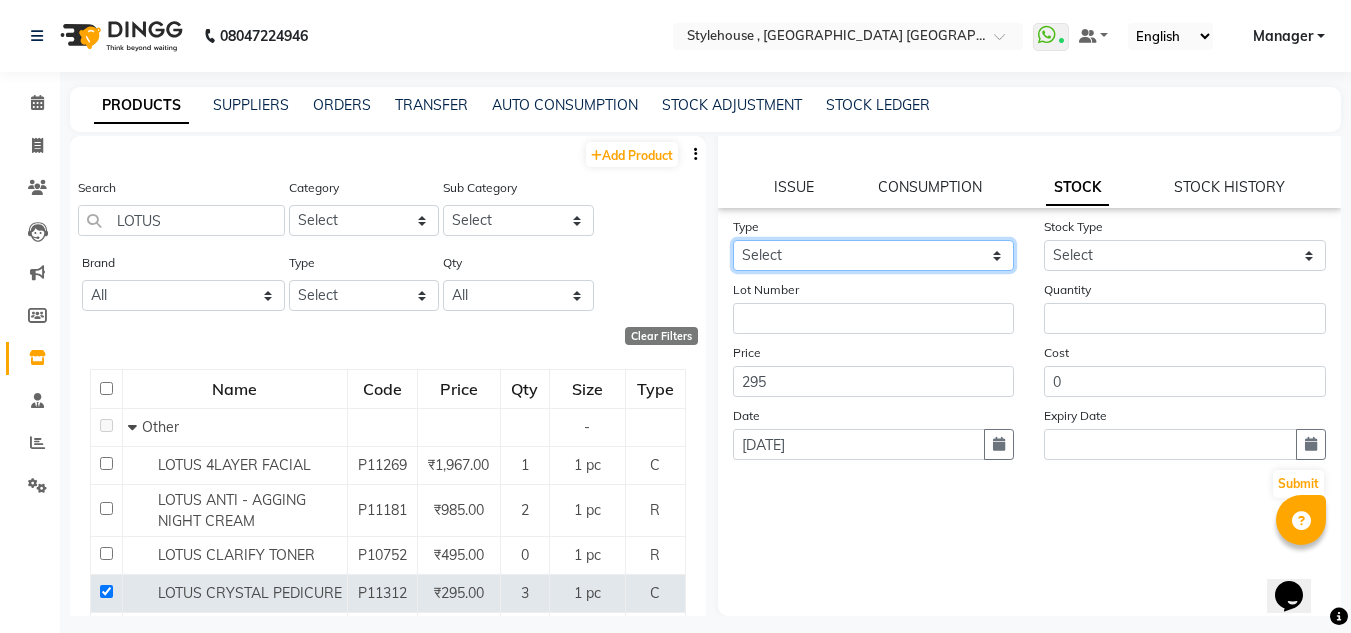 click on "Select In Out" 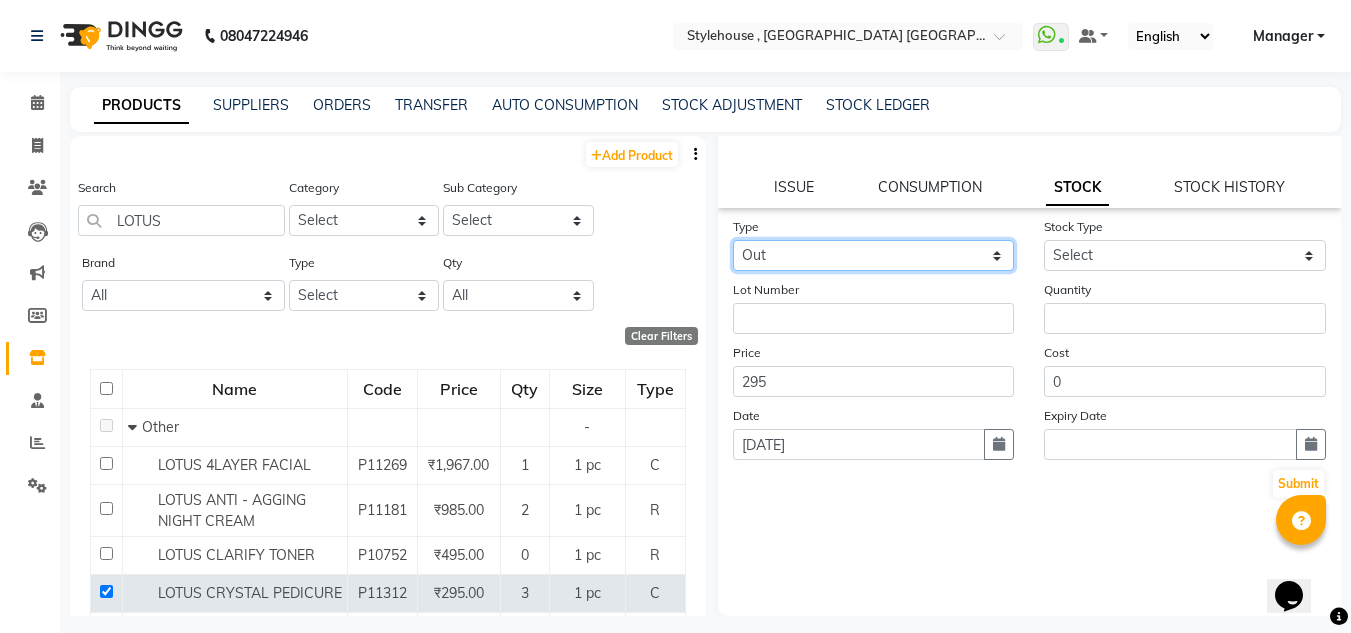 click on "Select In Out" 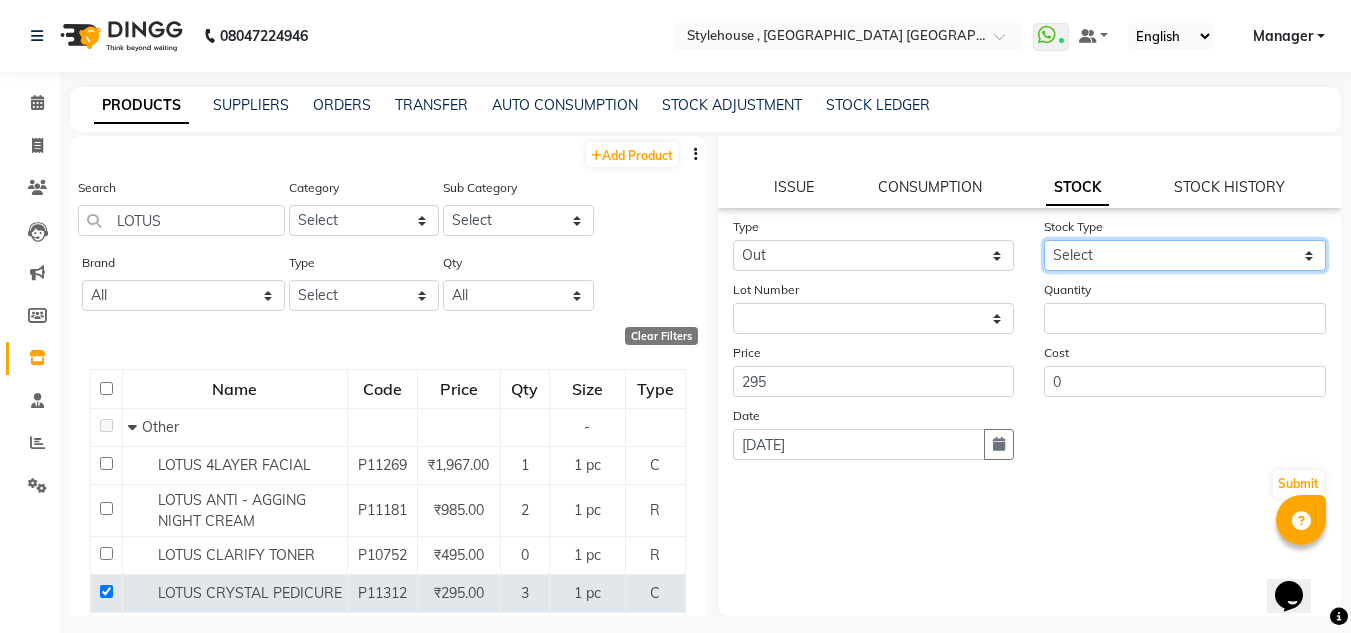 click on "Select Internal Use Damaged Expired Adjustment Return Other" 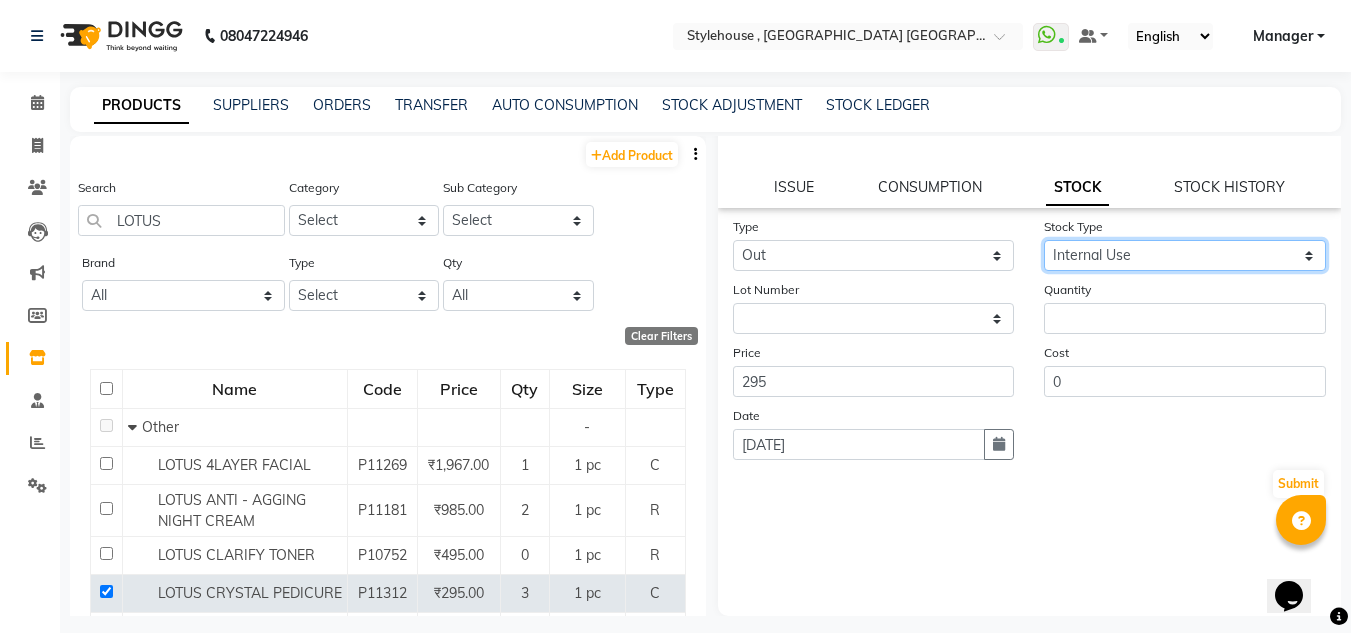 click on "Select Internal Use Damaged Expired Adjustment Return Other" 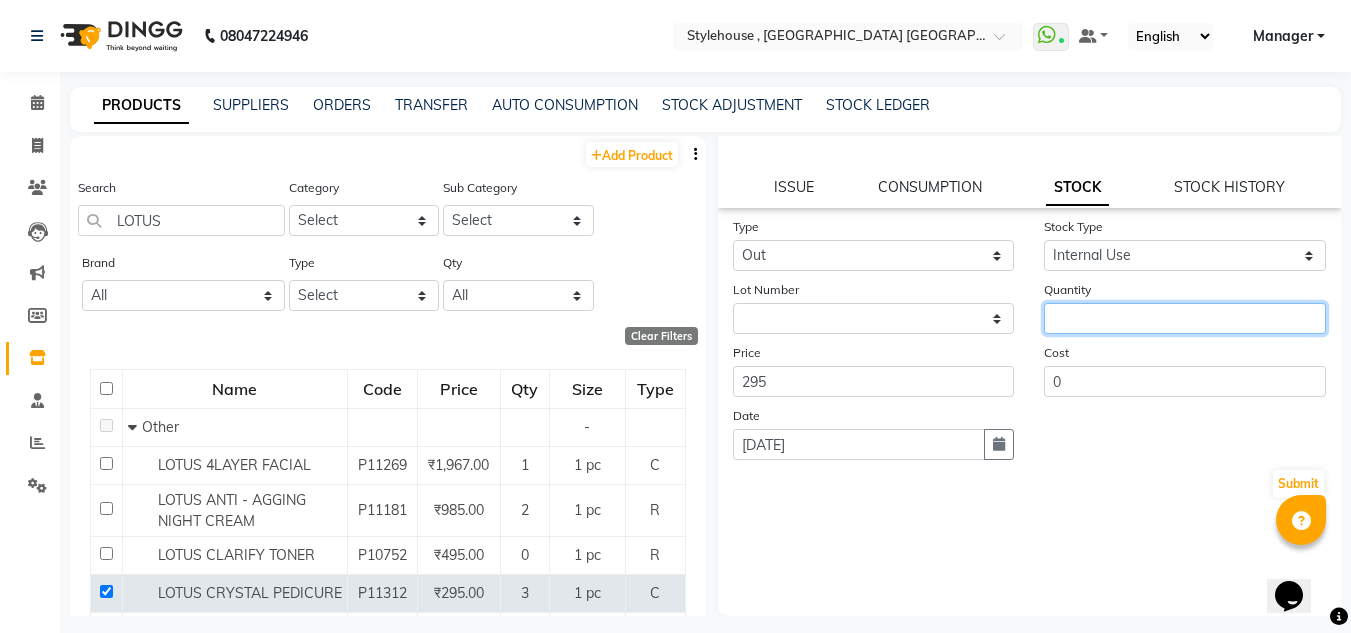 click 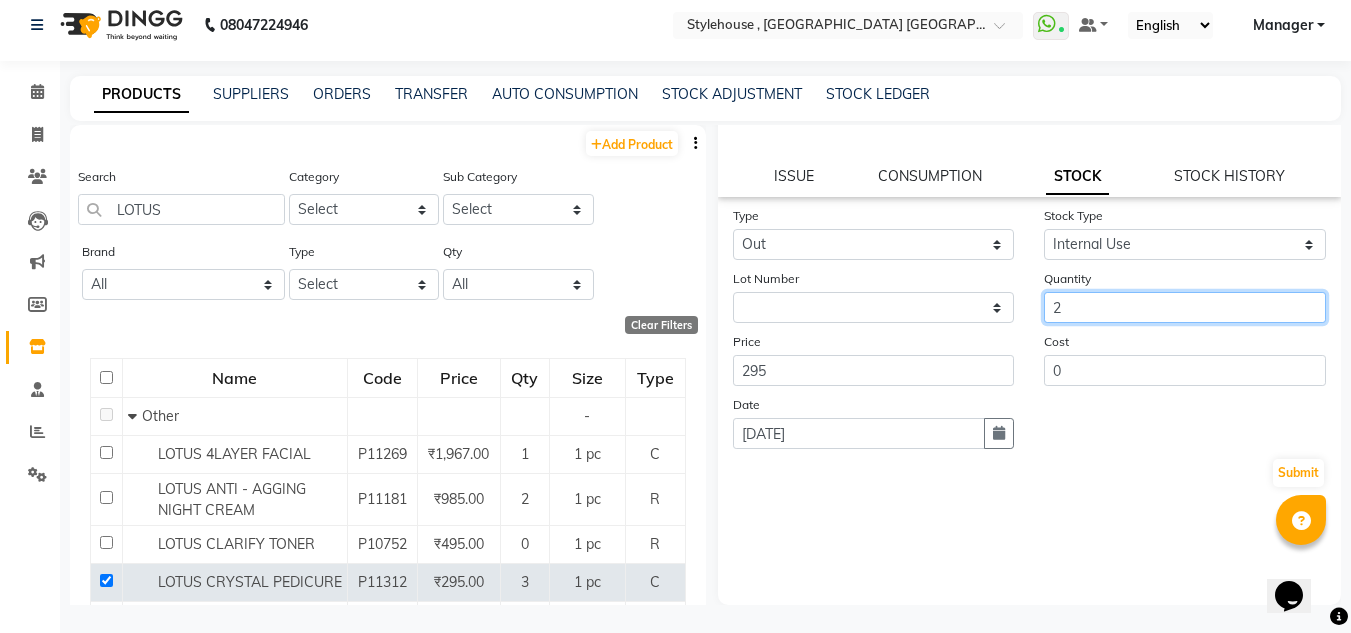 scroll, scrollTop: 13, scrollLeft: 0, axis: vertical 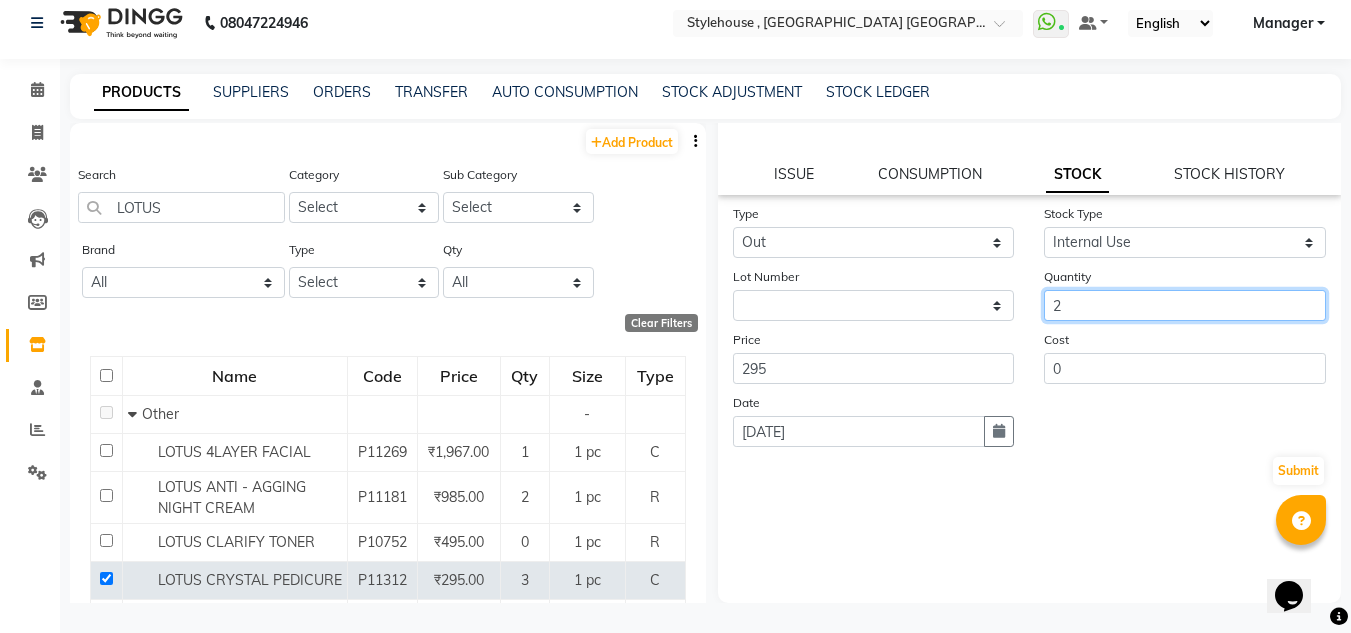 type on "2" 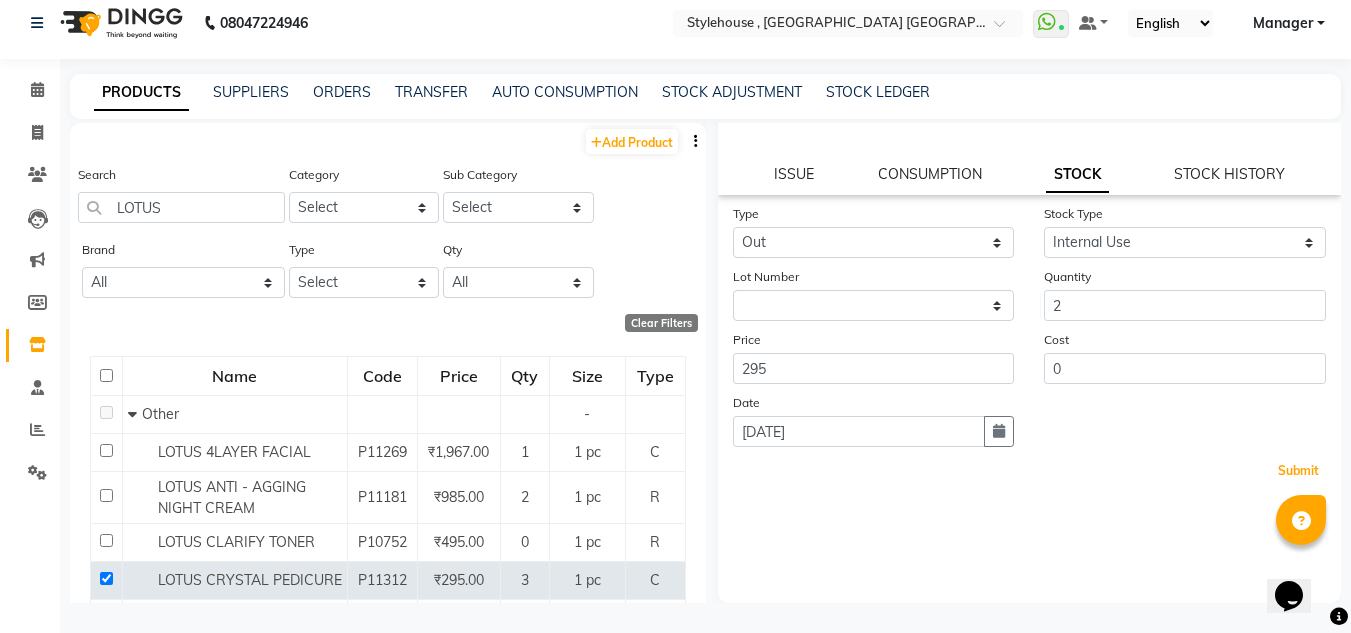 click on "Submit" 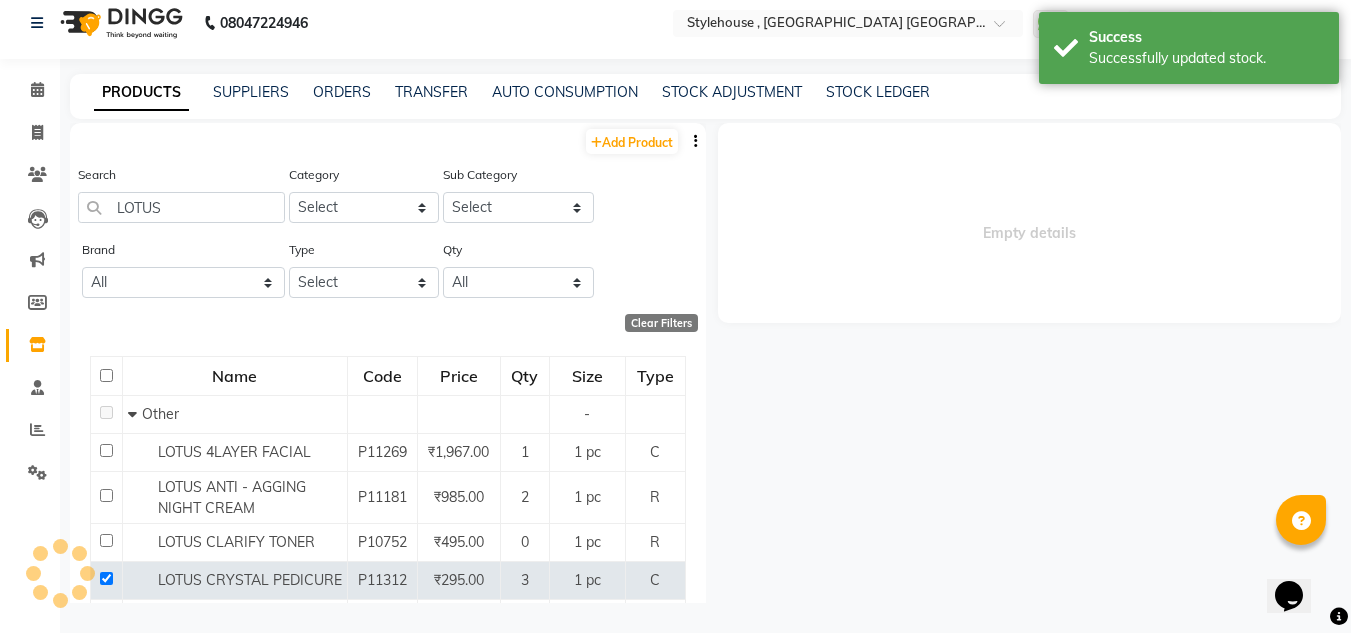 scroll, scrollTop: 0, scrollLeft: 0, axis: both 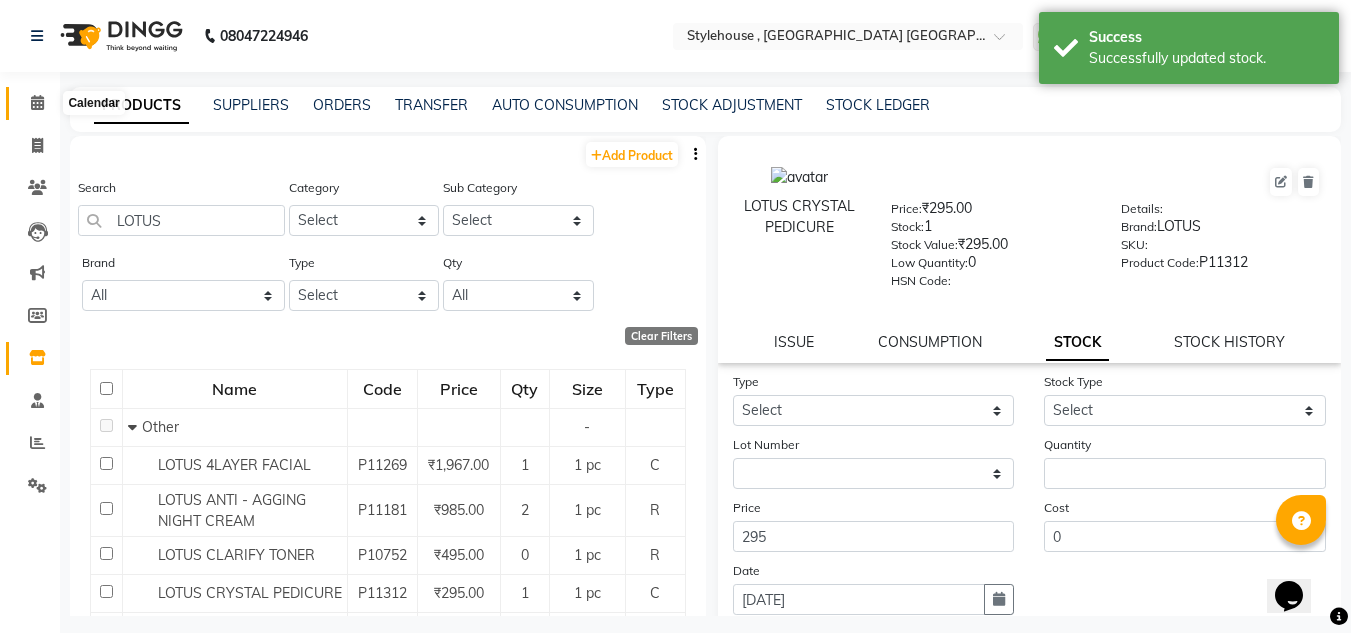 click 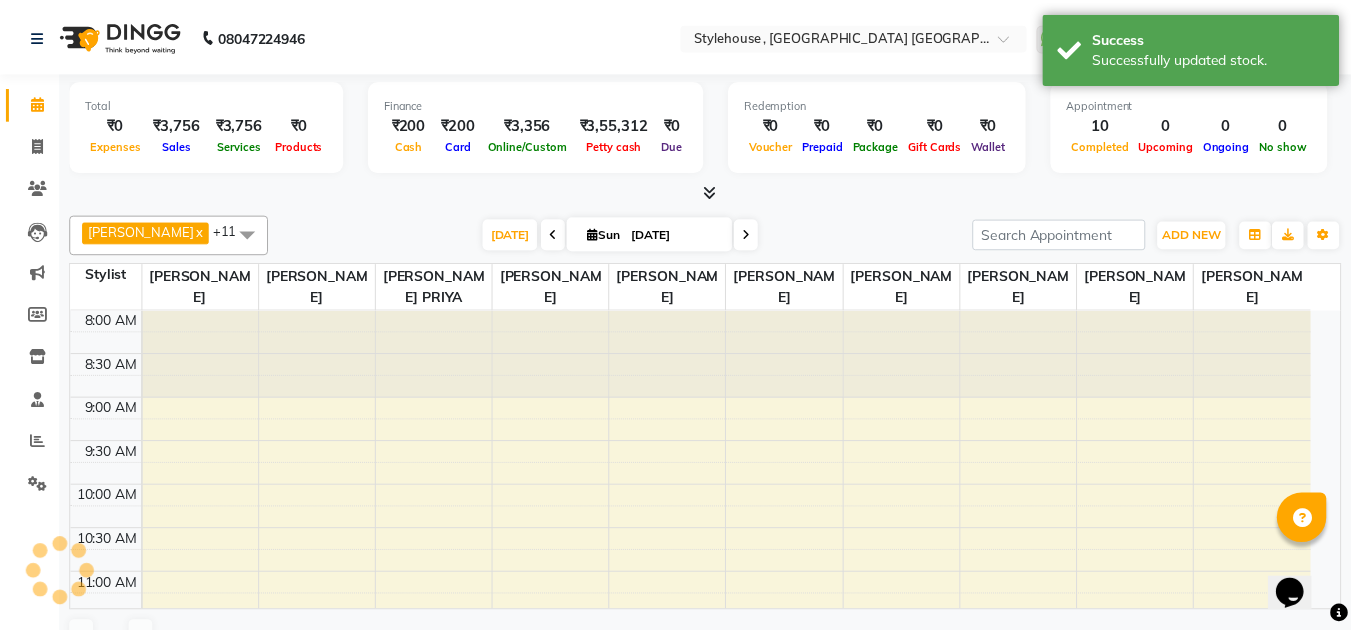 scroll, scrollTop: 0, scrollLeft: 0, axis: both 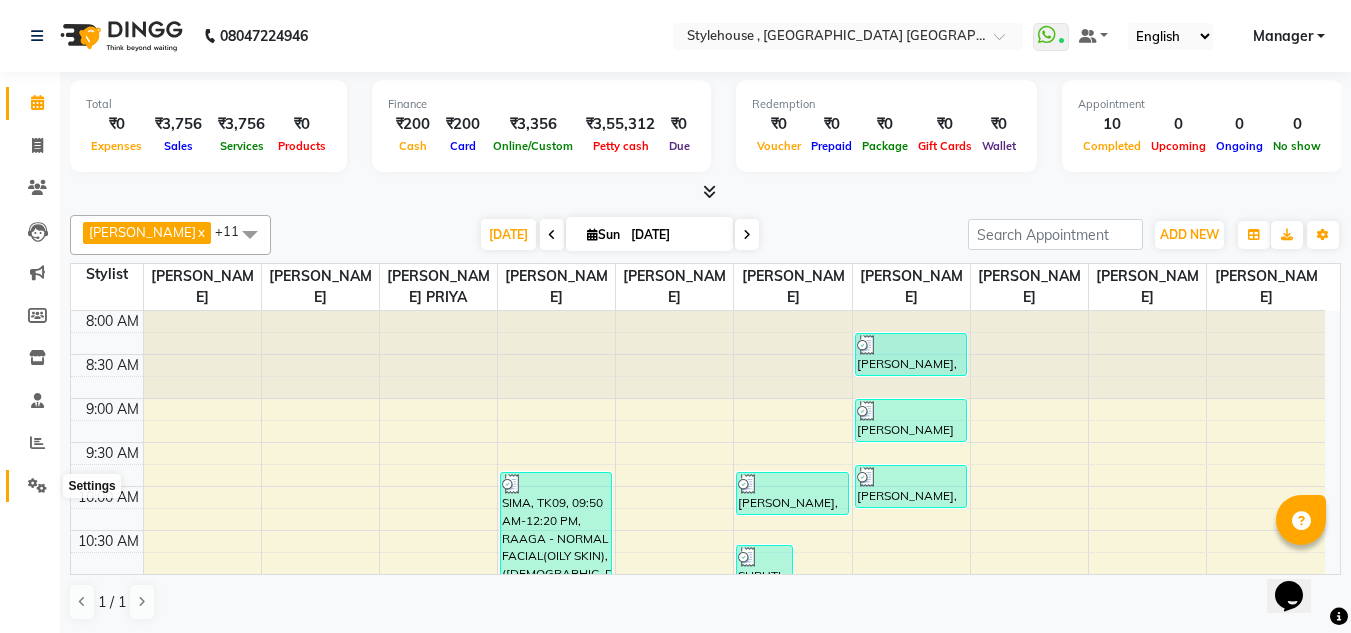 click 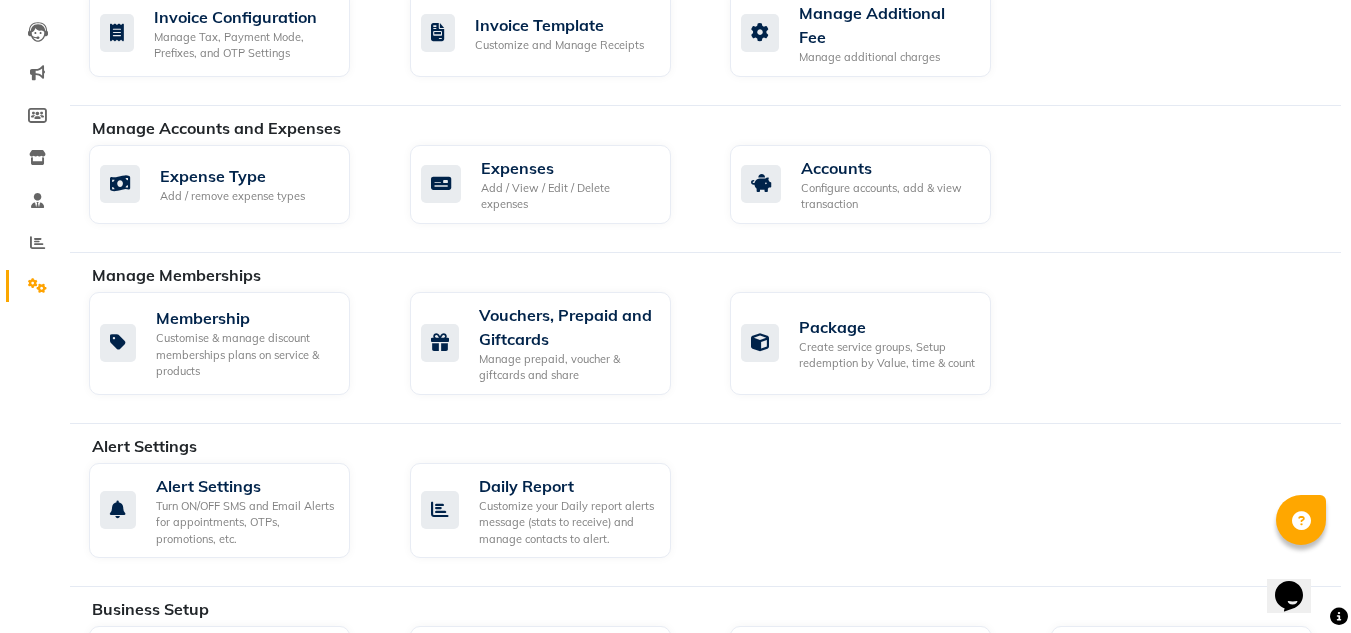 scroll, scrollTop: 300, scrollLeft: 0, axis: vertical 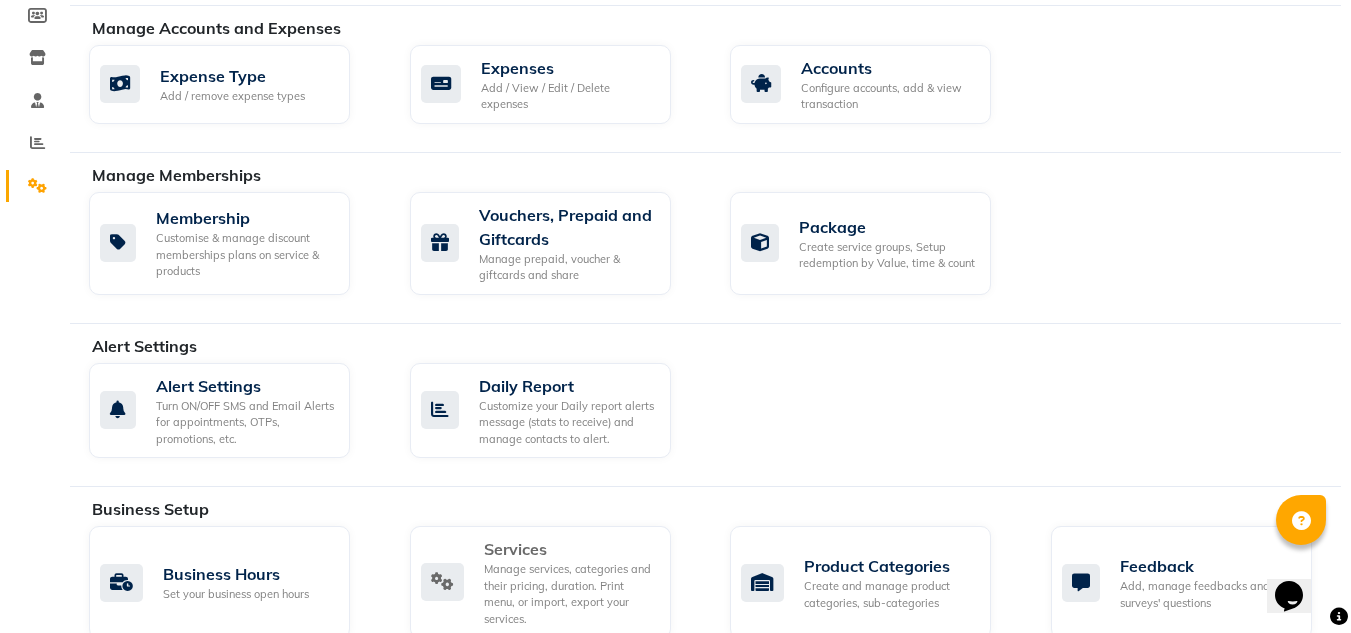 click on "Manage services, categories and their pricing, duration. Print menu, or import, export your services." 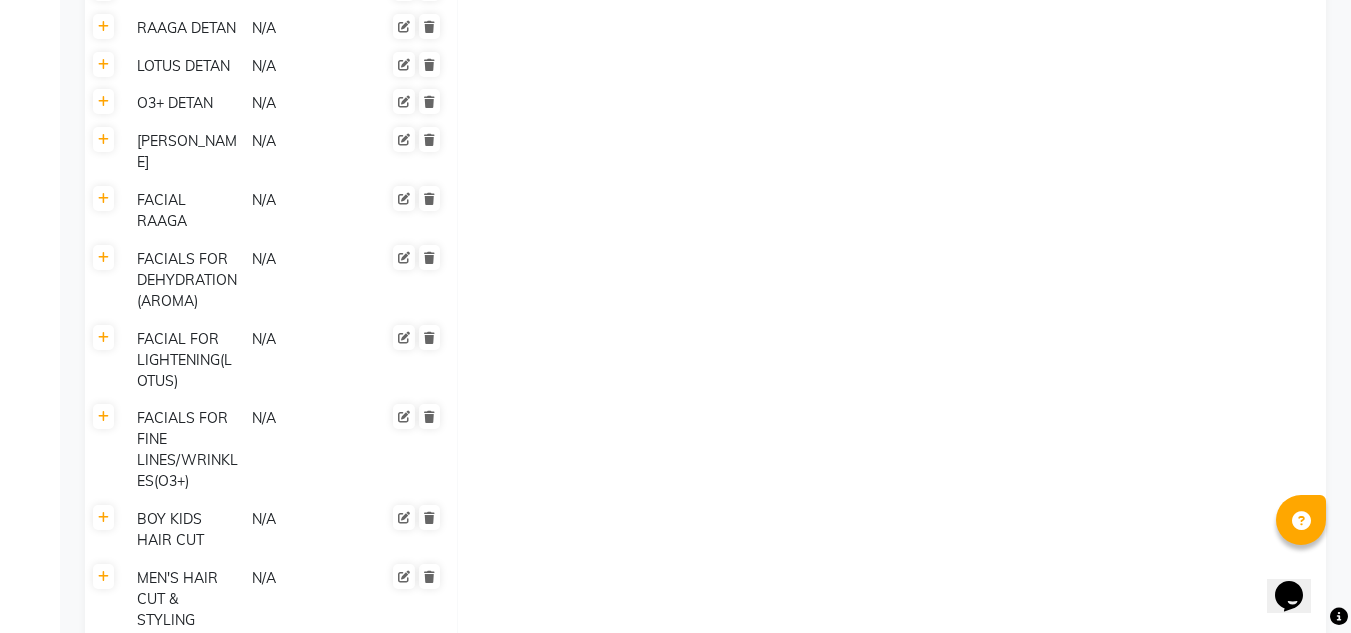 scroll, scrollTop: 700, scrollLeft: 0, axis: vertical 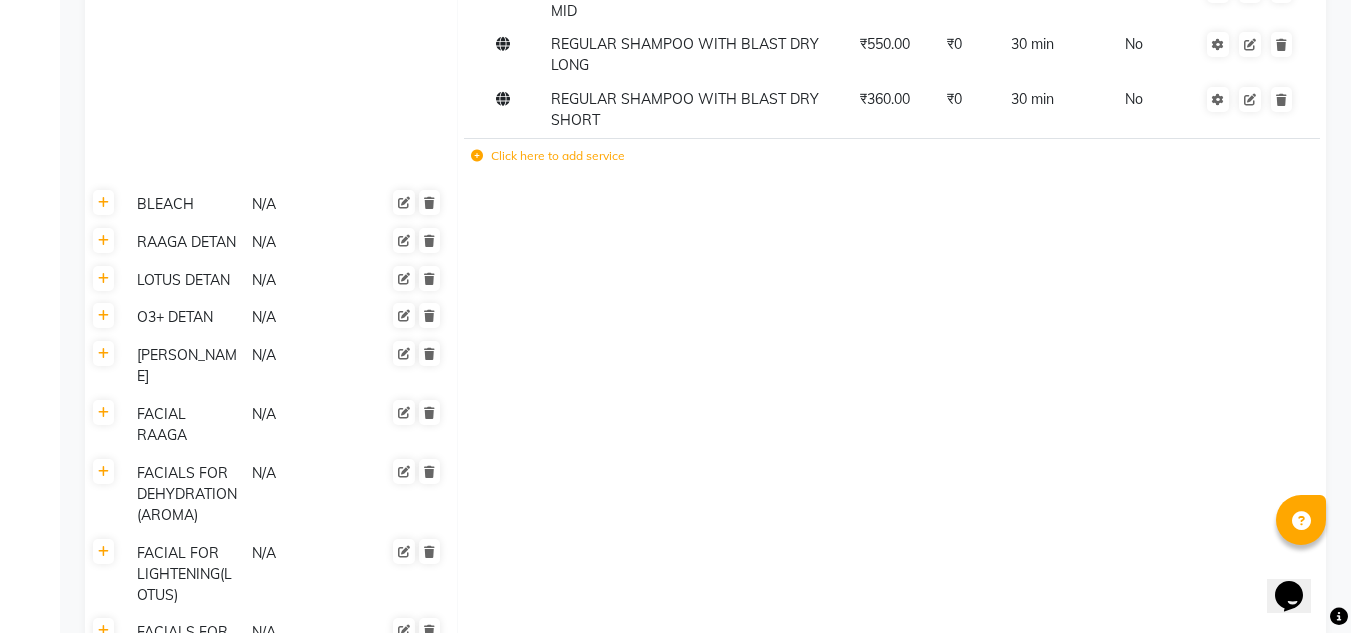 click on "Click here to add service" 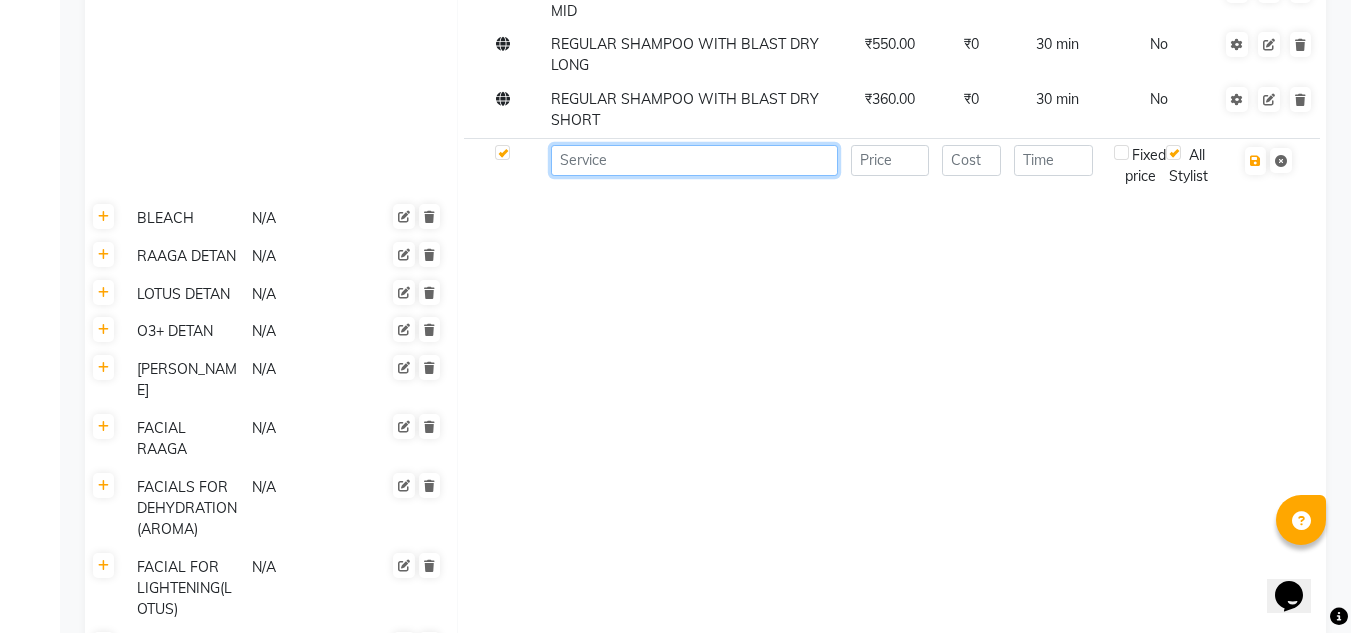 click 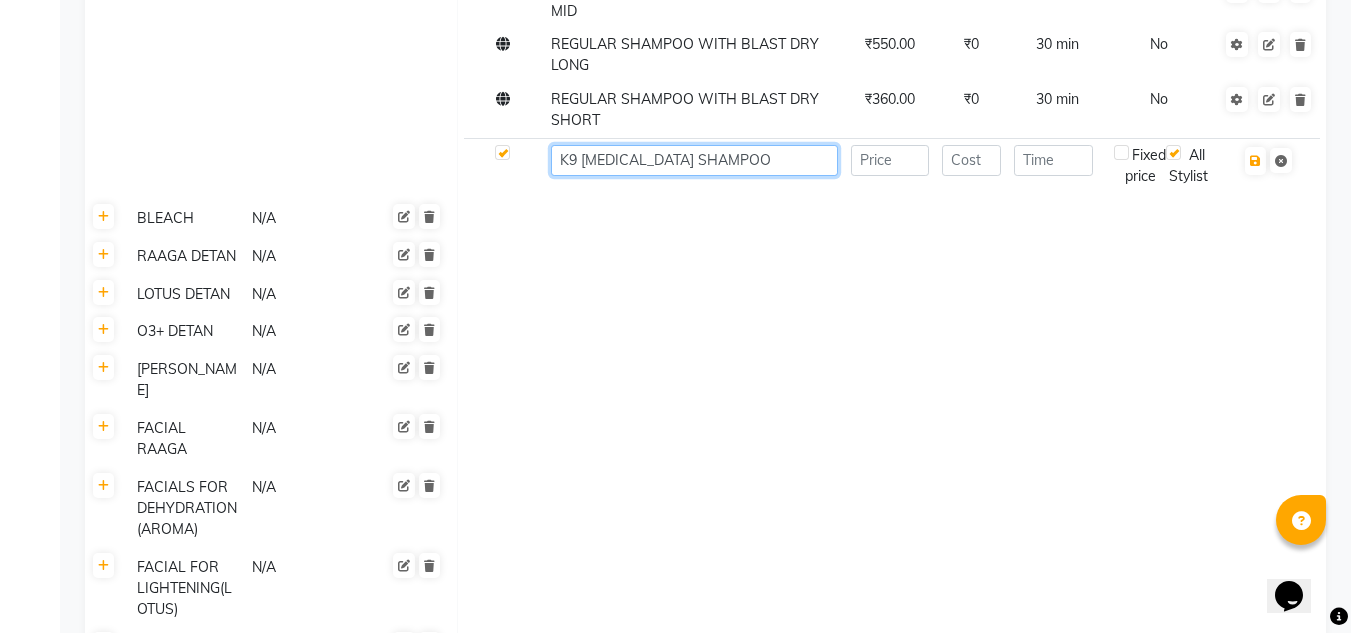 type on "K9 BOTOX SHAMPOO" 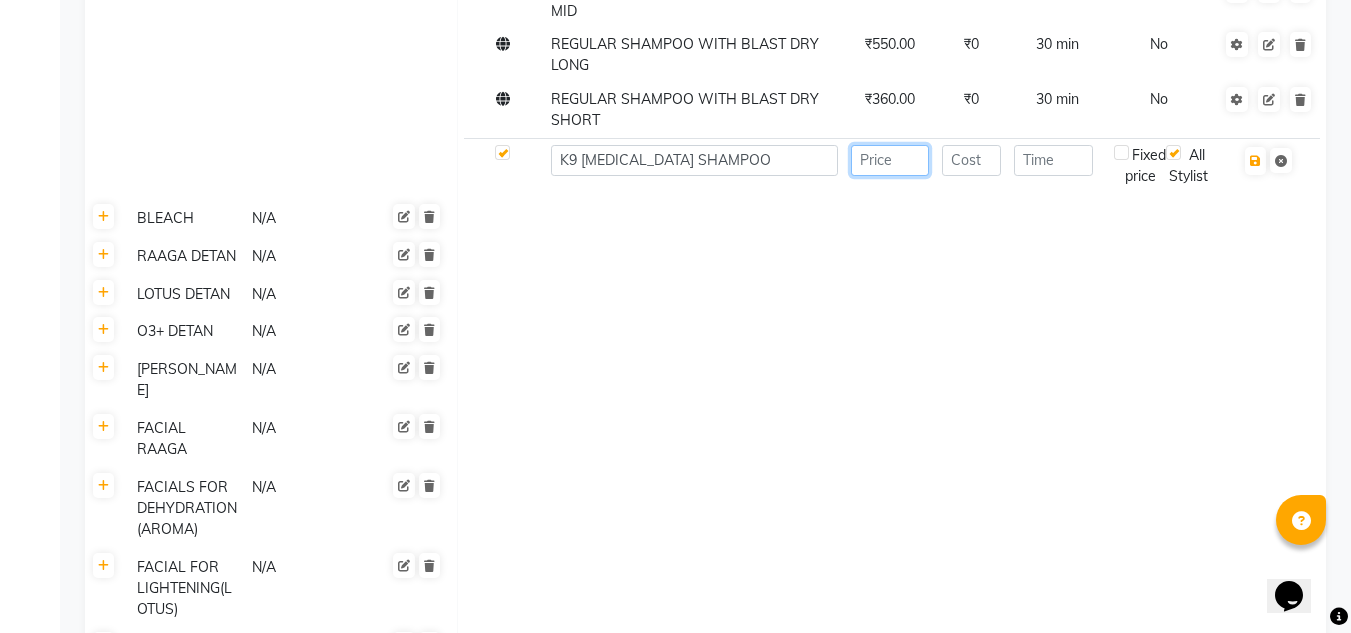 click 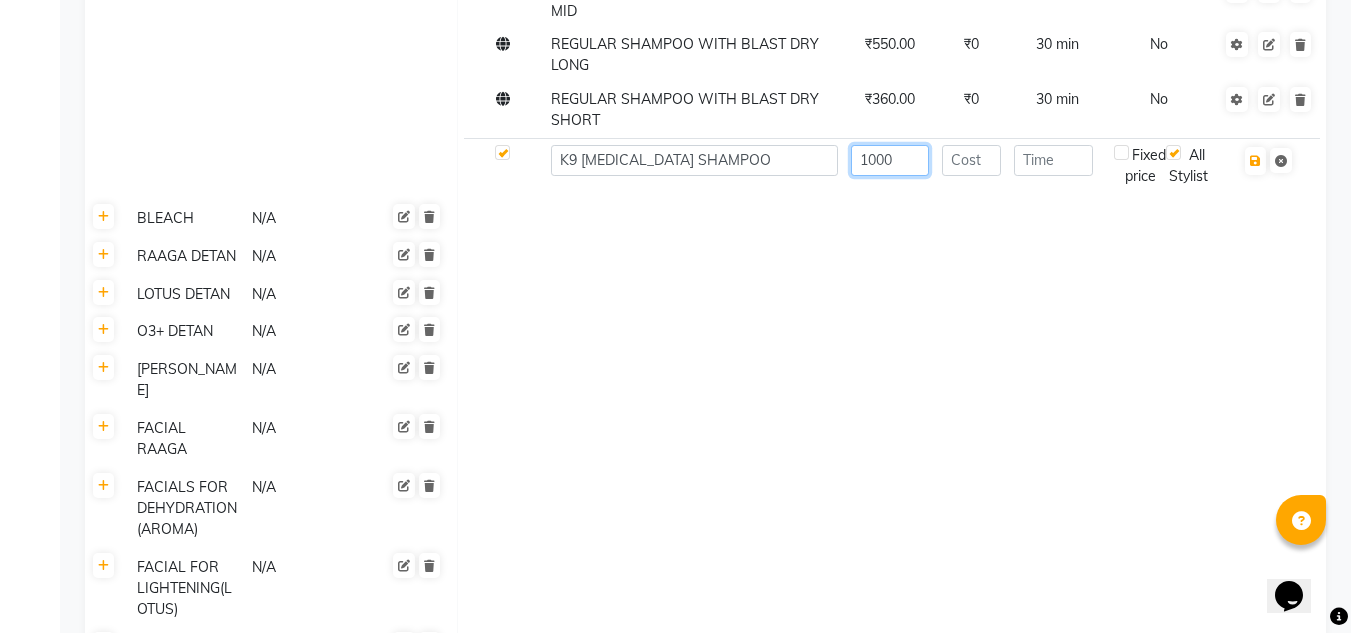 type on "1000" 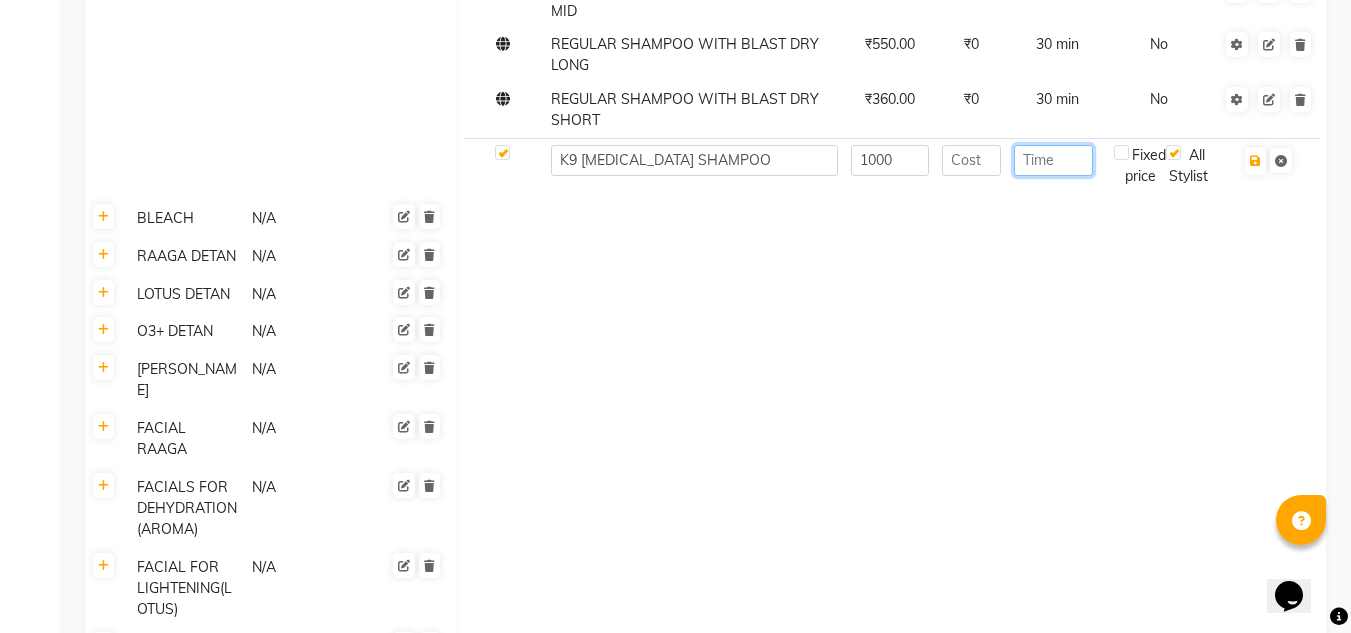 click 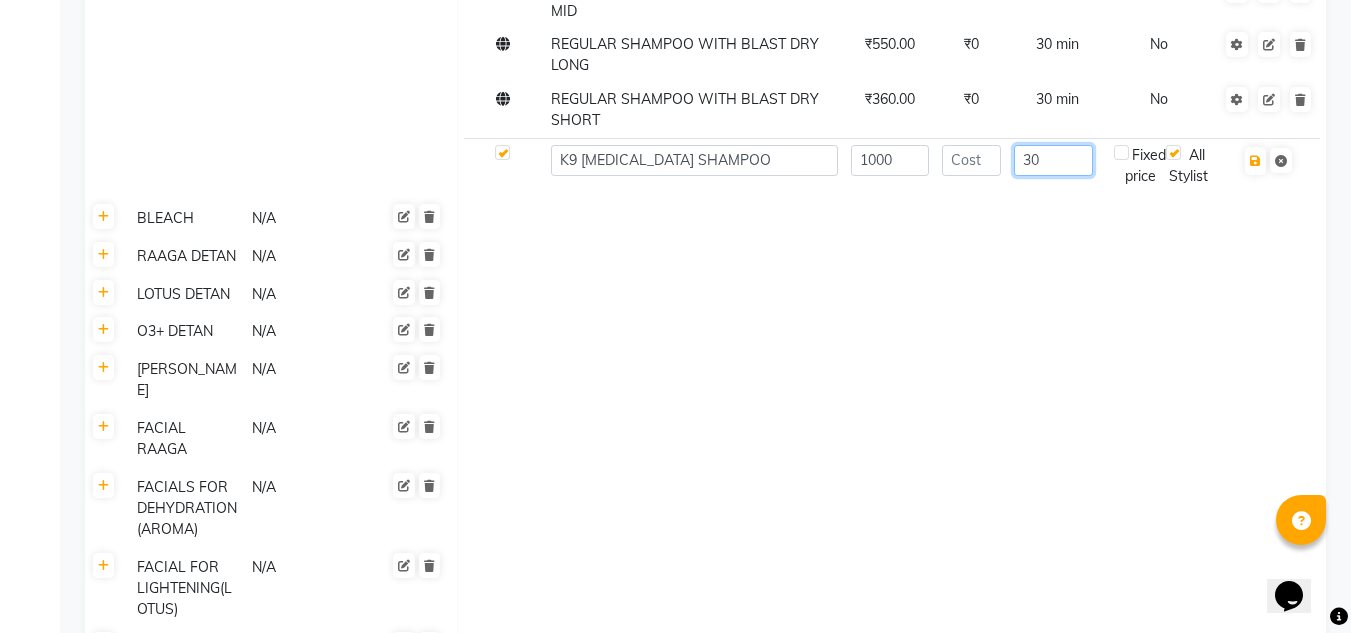 type on "30" 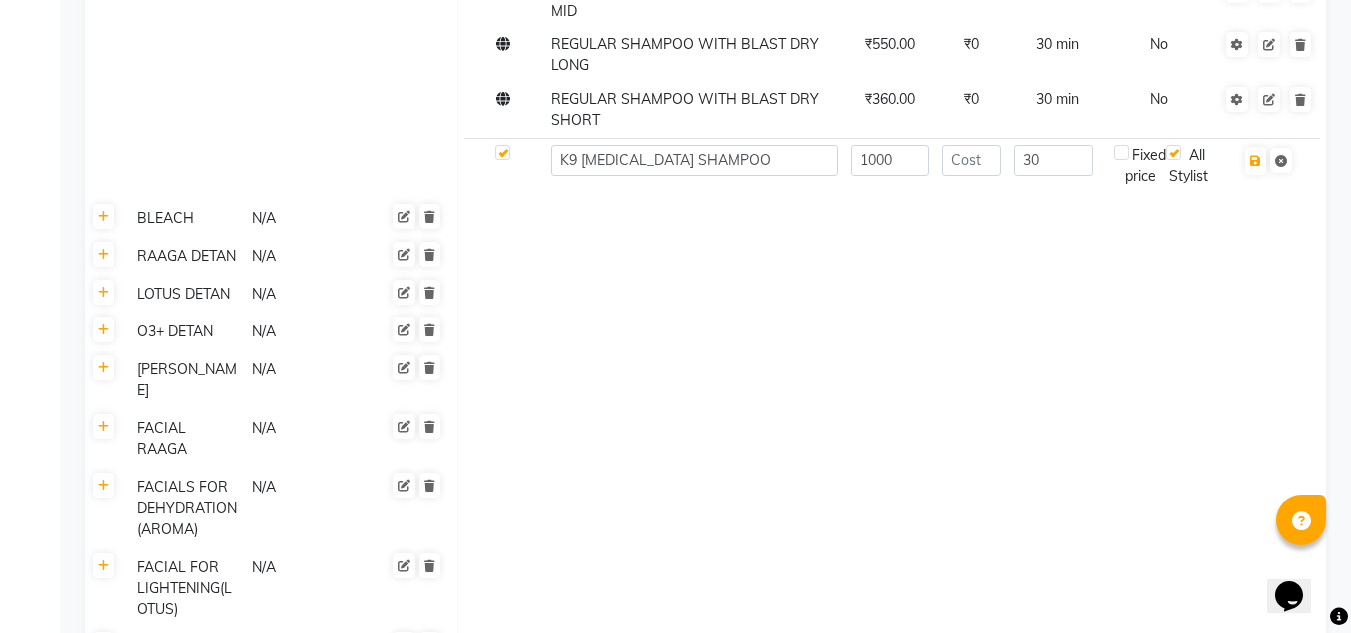click 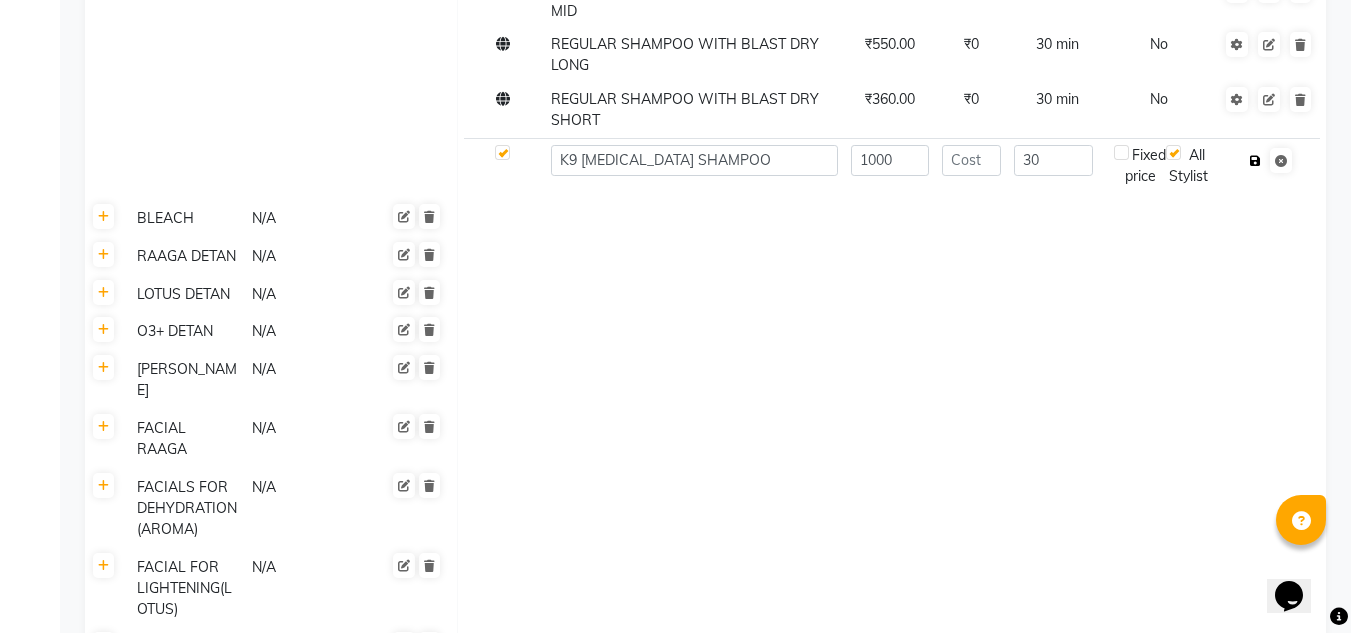 click at bounding box center (1255, 161) 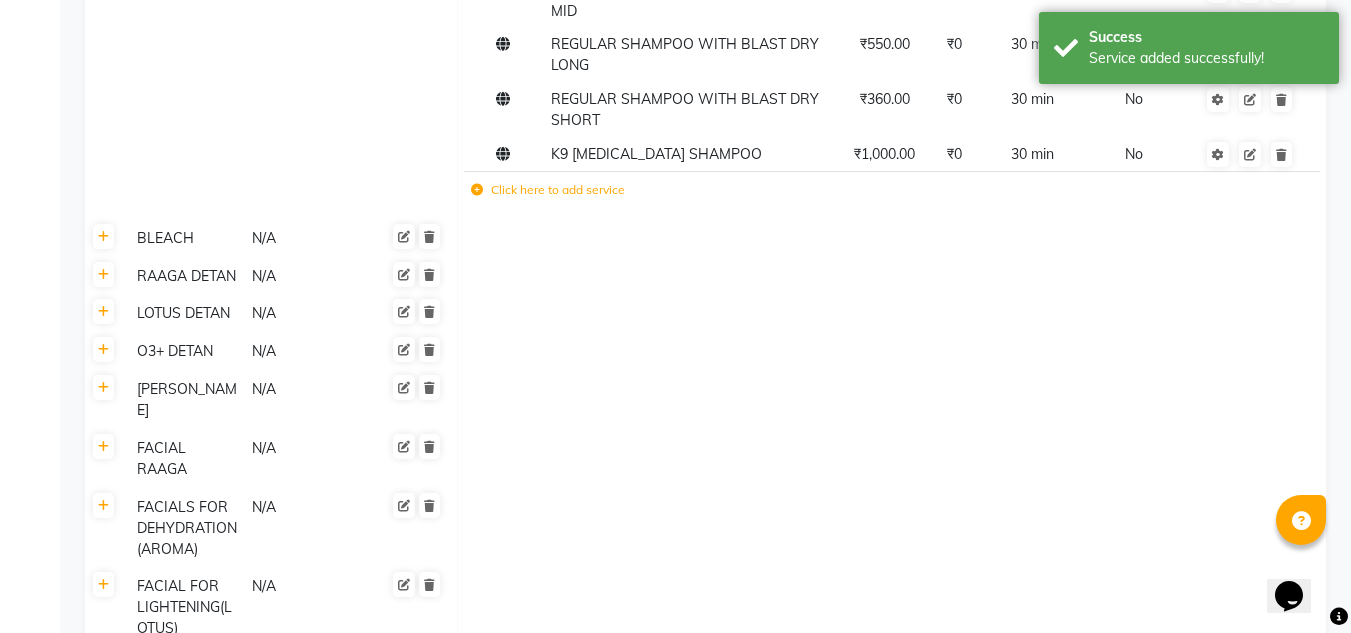 click on "Click here to add service" 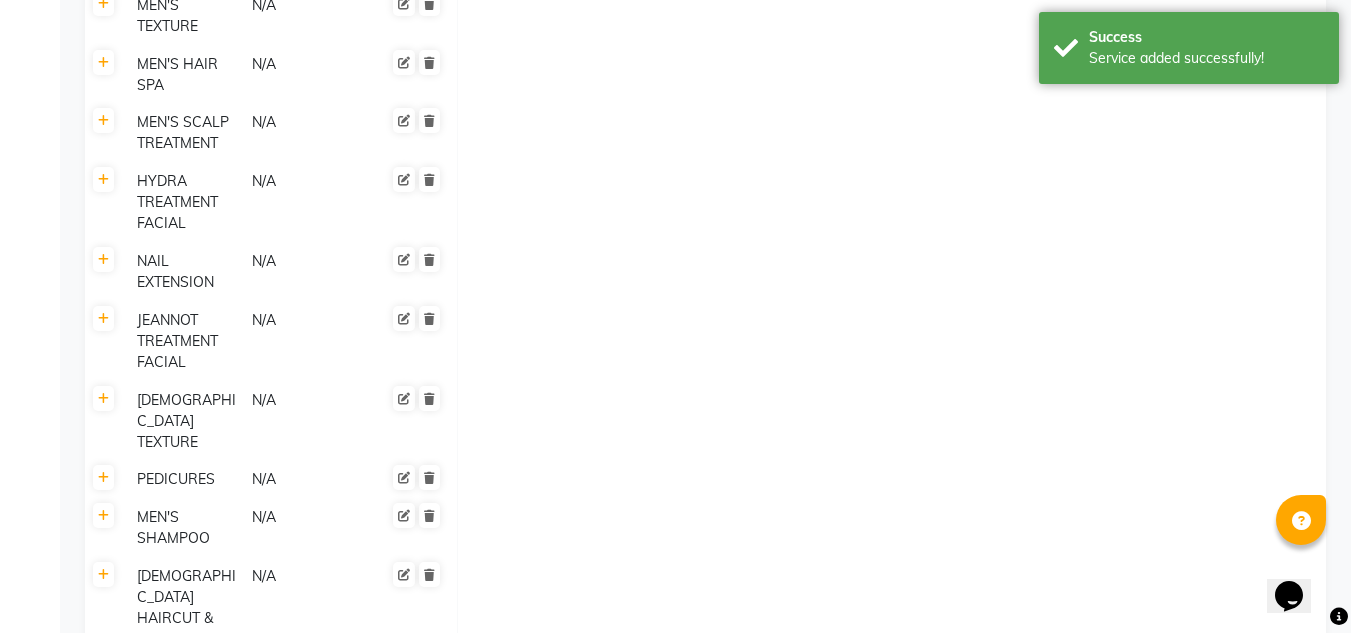 scroll, scrollTop: 3207, scrollLeft: 0, axis: vertical 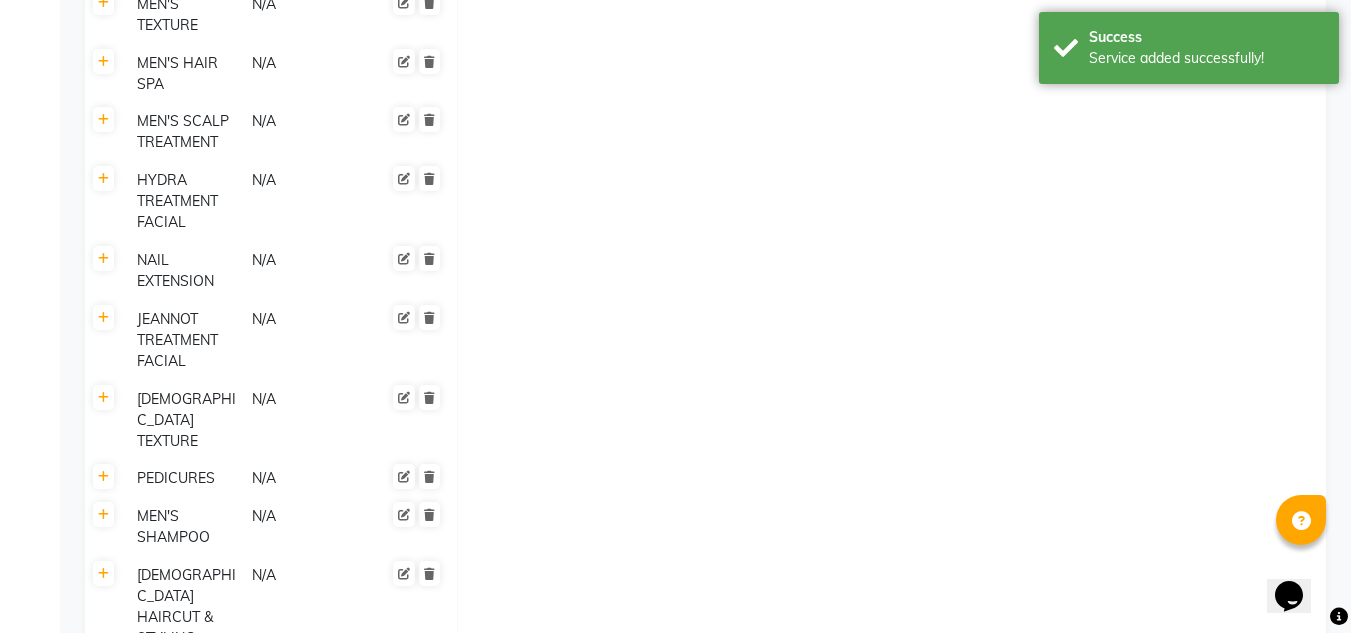 click on "Save Changes" 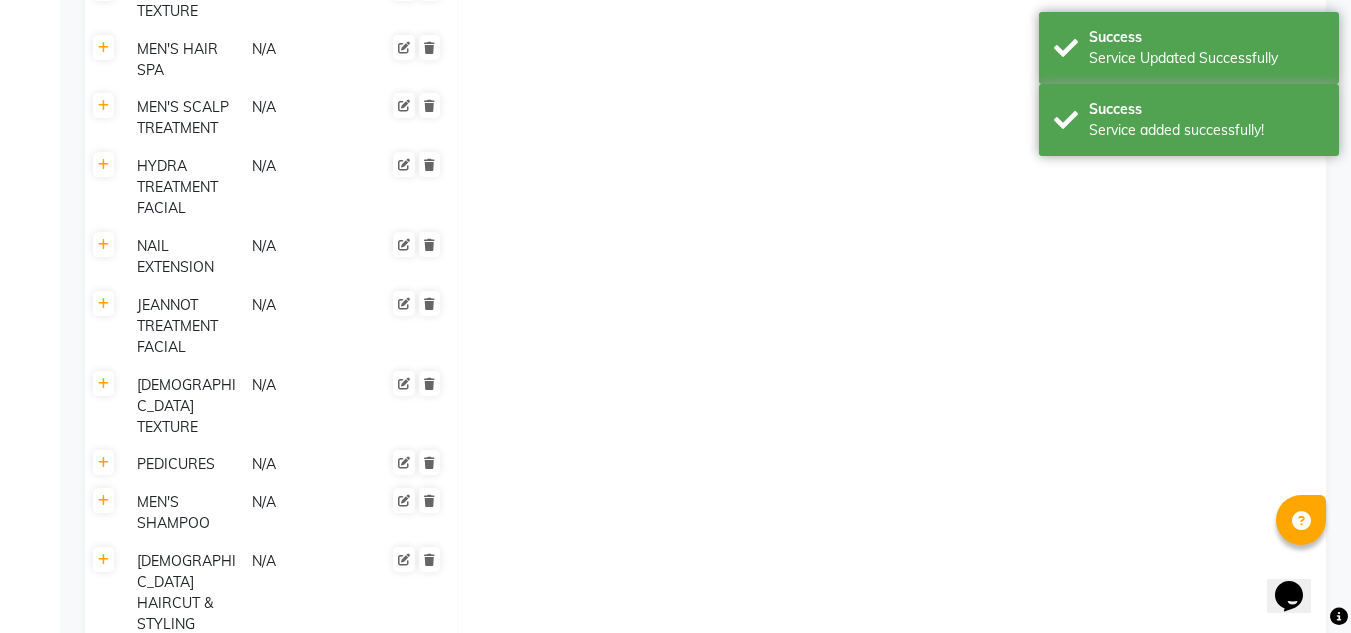 scroll, scrollTop: 3172, scrollLeft: 0, axis: vertical 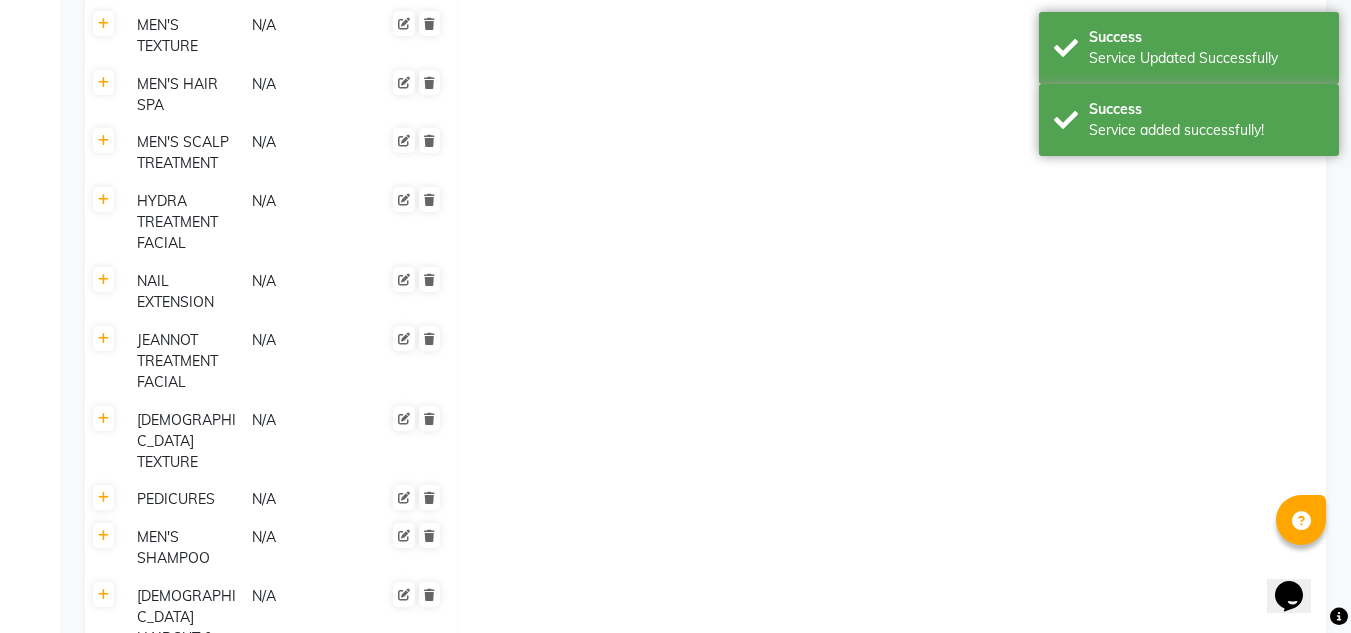 click on "Save Changes" 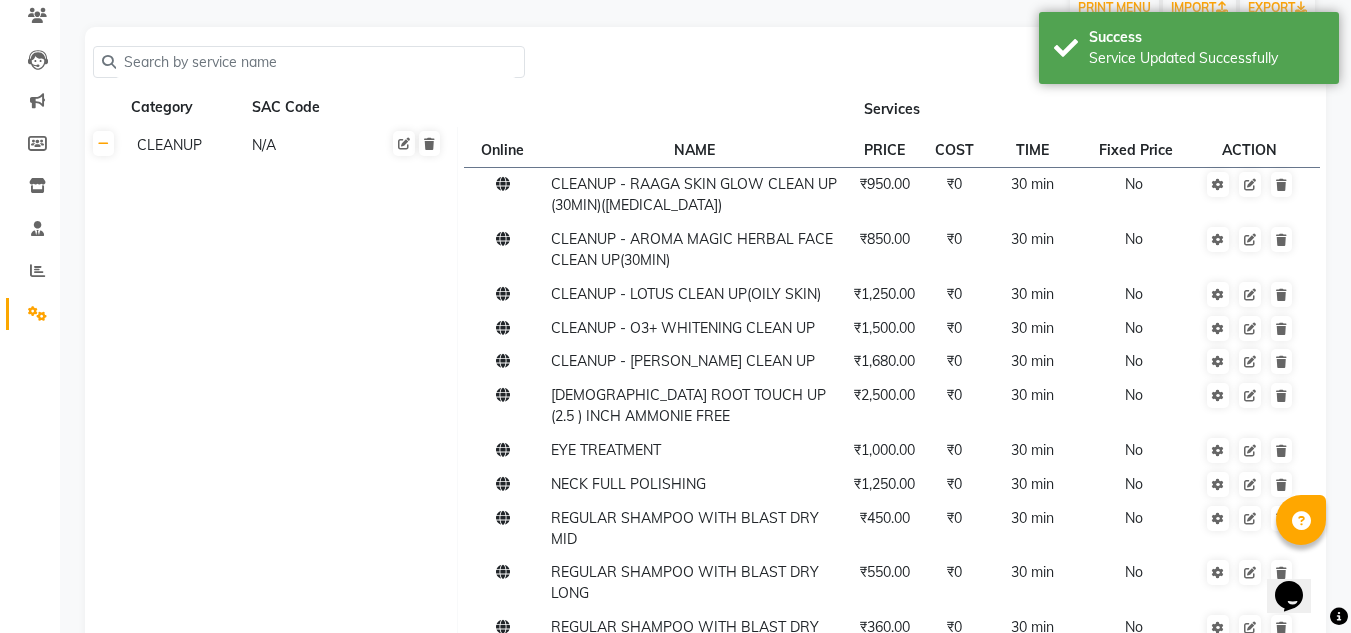 scroll, scrollTop: 0, scrollLeft: 0, axis: both 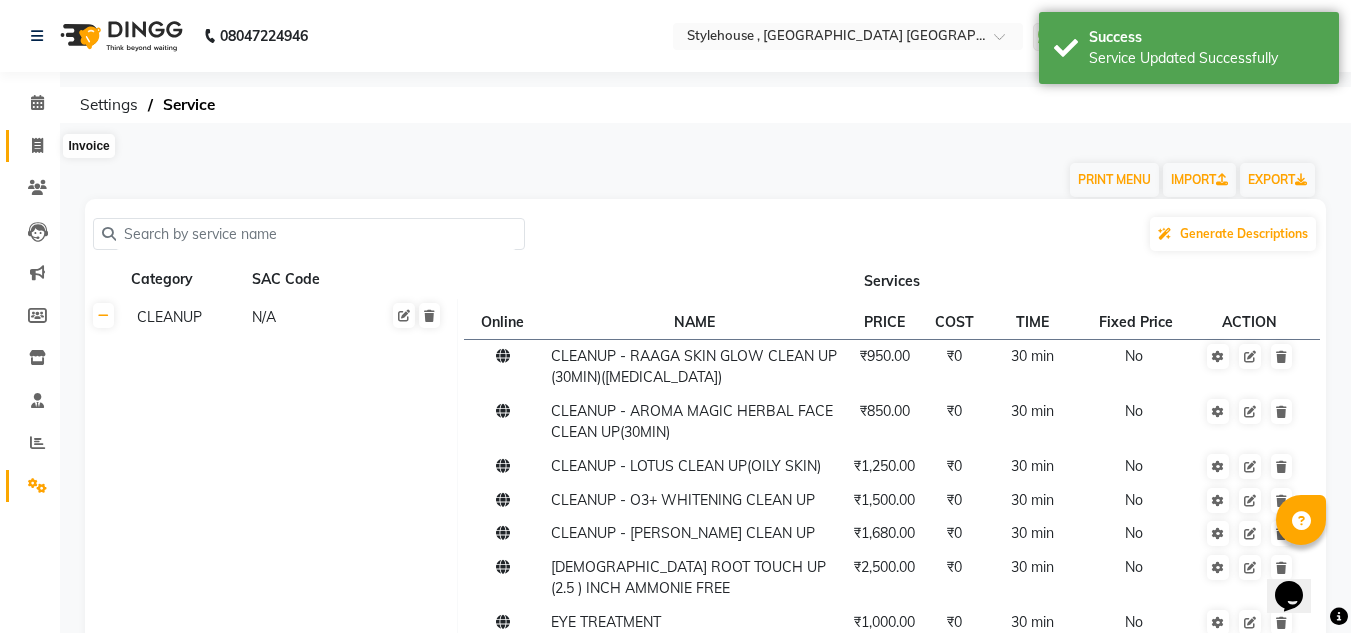 click 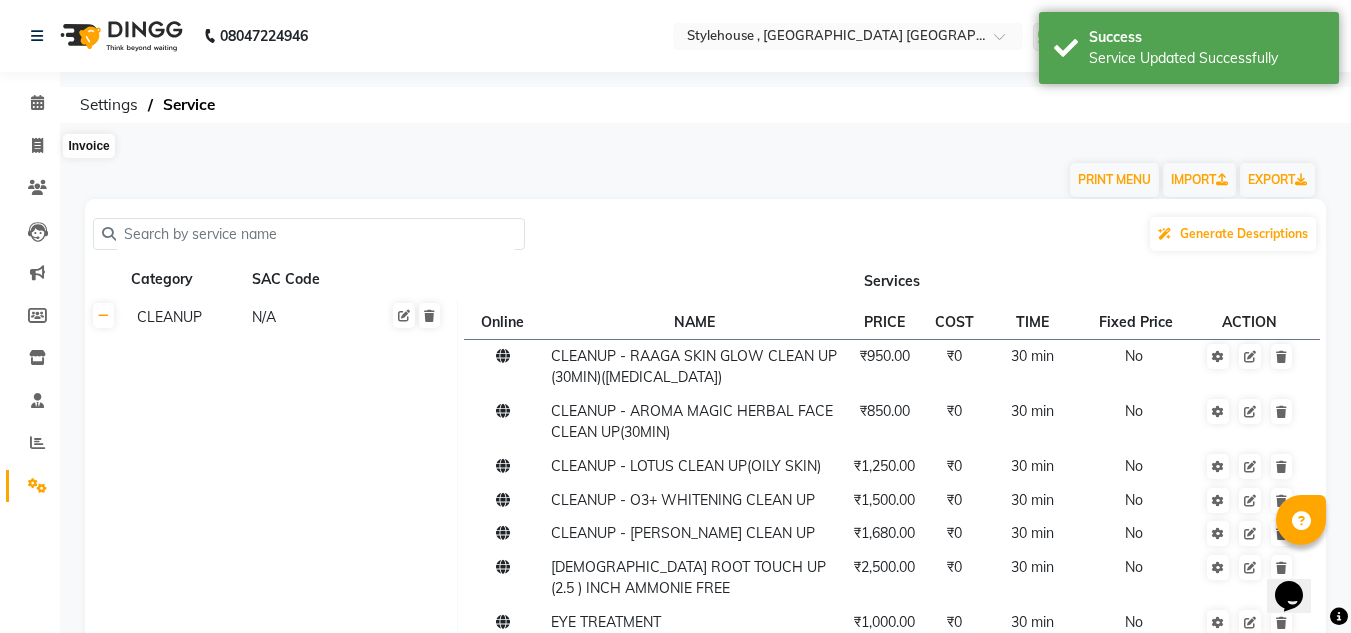 select on "7793" 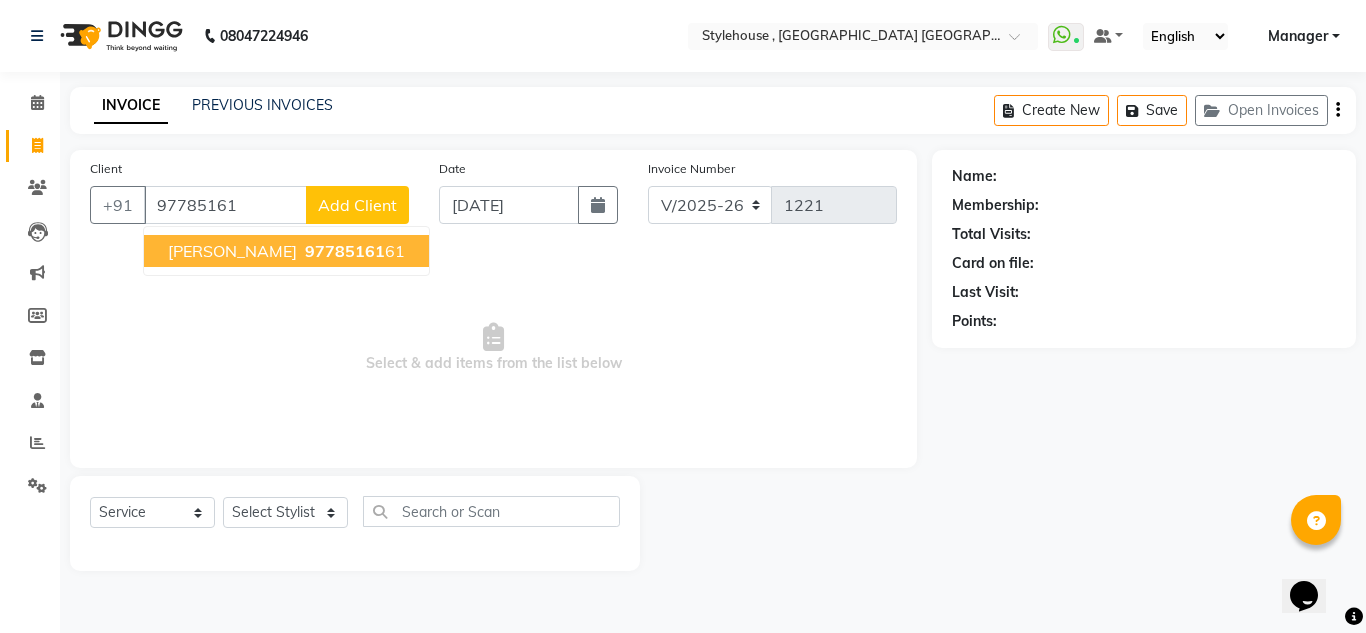click on "BASANTA SAHOO" at bounding box center (232, 251) 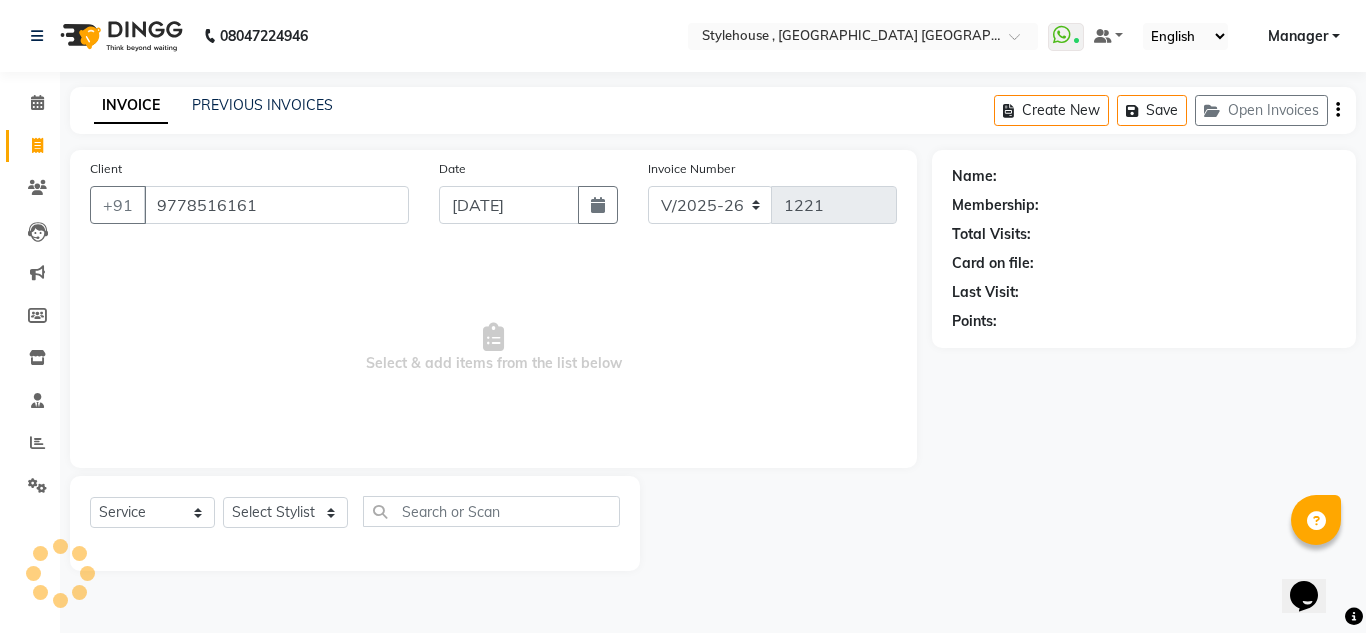 type on "9778516161" 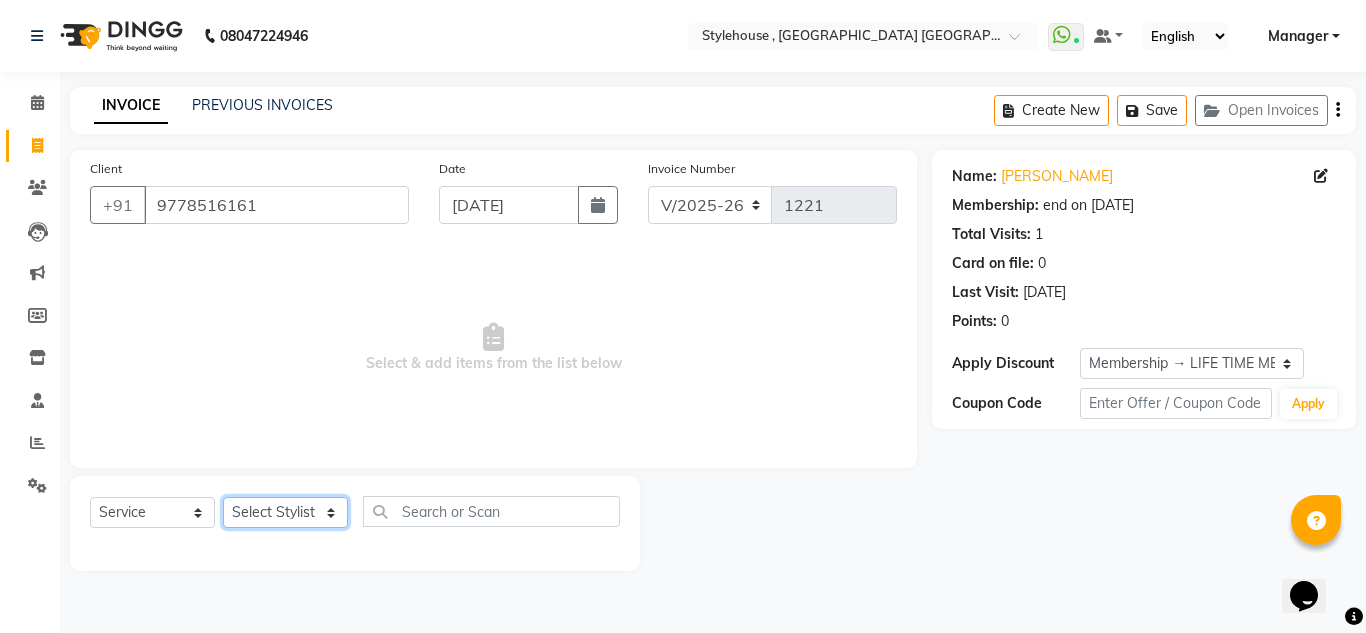 click on "Select Stylist ANIL BARIK ANIRUDH SAHOO JYOTIRANJAN BARIK KANHA LAXMI PRIYA Manager Manisha MANJIT BARIK PRADEEP BARIK PRIYANKA NANDA PUJA ROUT RUMA SAGARIKA SAHOO SALMAN SAMEER BARIK SAROJ SITHA" 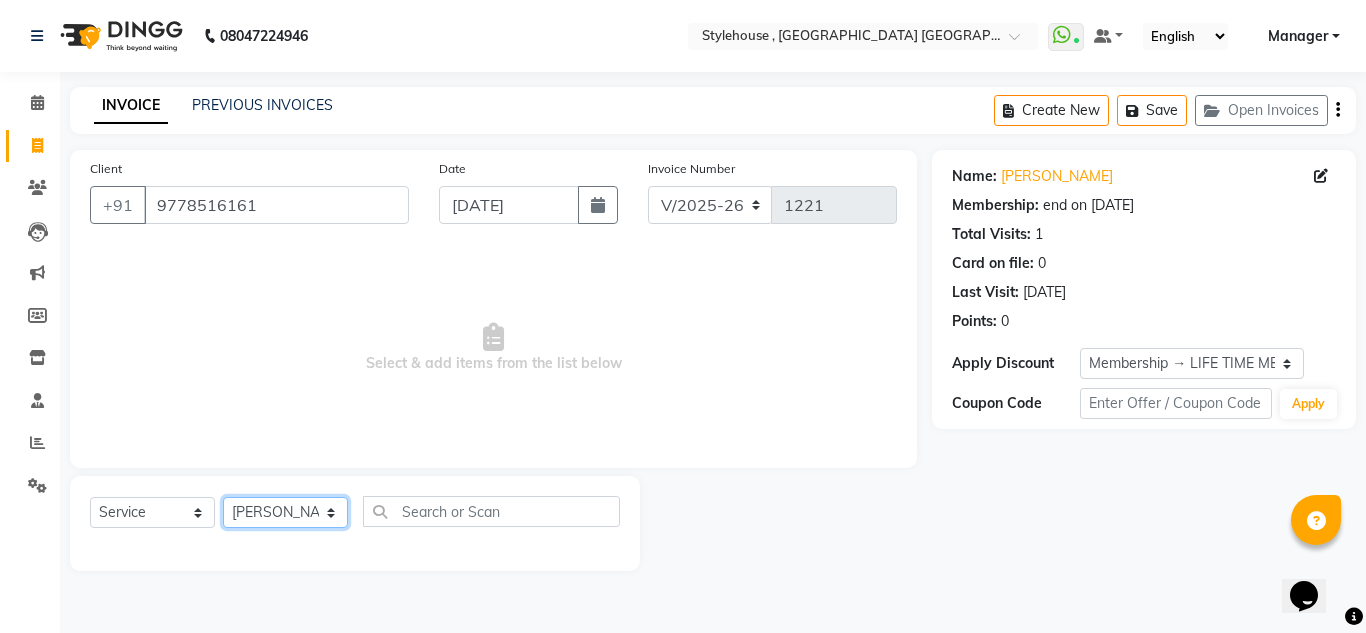 click on "Select Stylist ANIL BARIK ANIRUDH SAHOO JYOTIRANJAN BARIK KANHA LAXMI PRIYA Manager Manisha MANJIT BARIK PRADEEP BARIK PRIYANKA NANDA PUJA ROUT RUMA SAGARIKA SAHOO SALMAN SAMEER BARIK SAROJ SITHA" 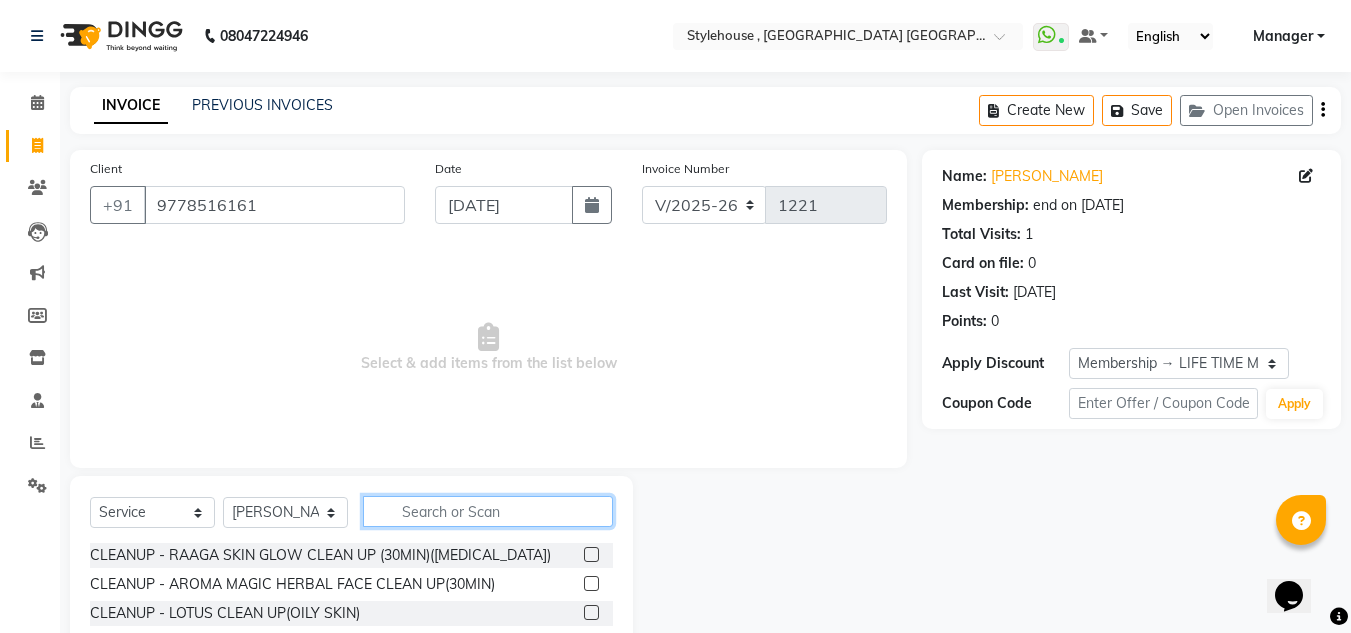 click 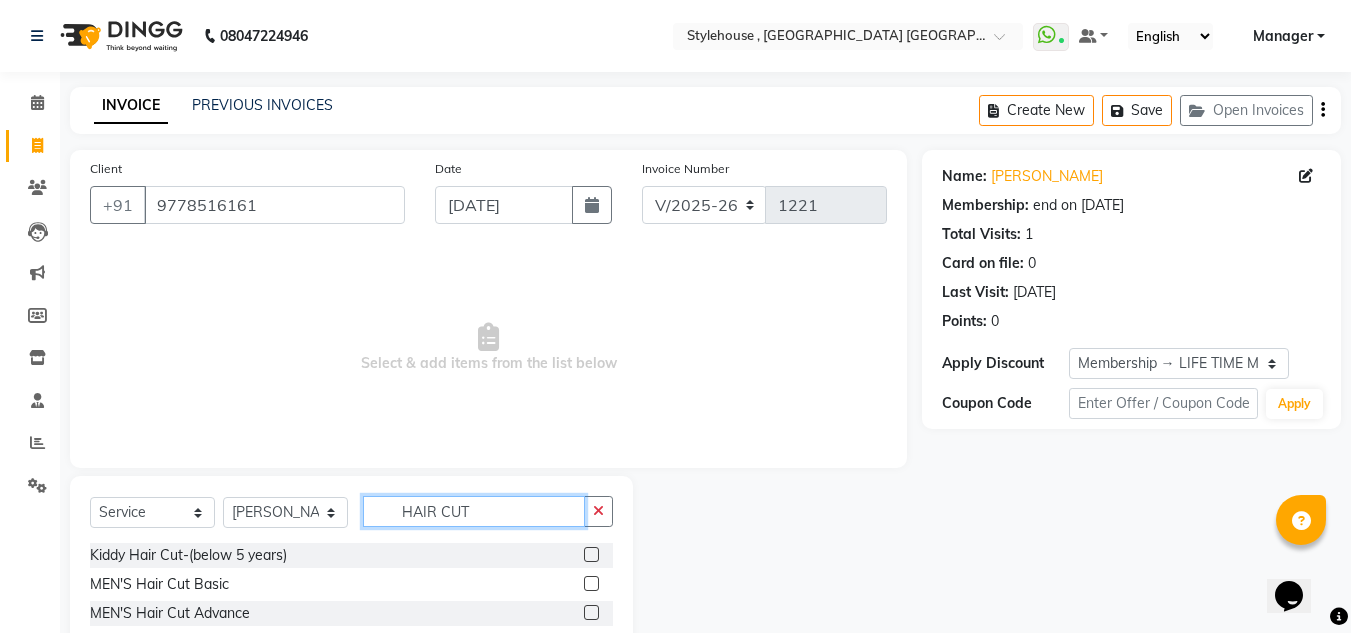 type on "HAIR CUT" 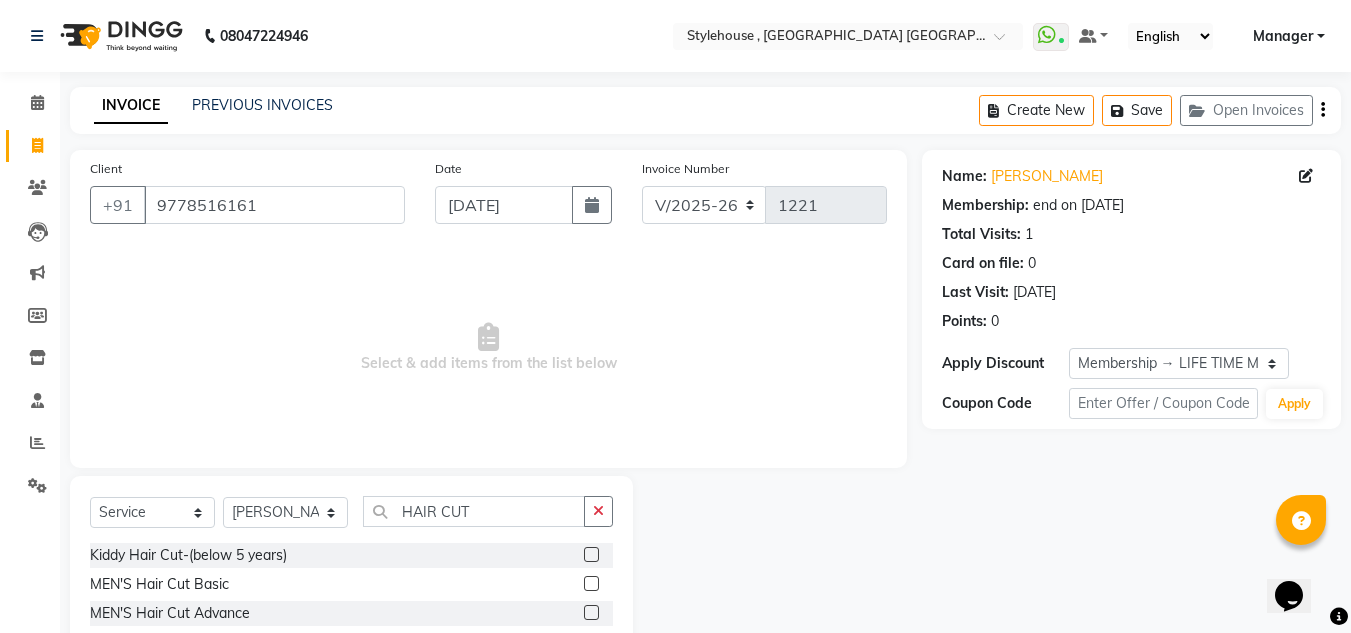 click 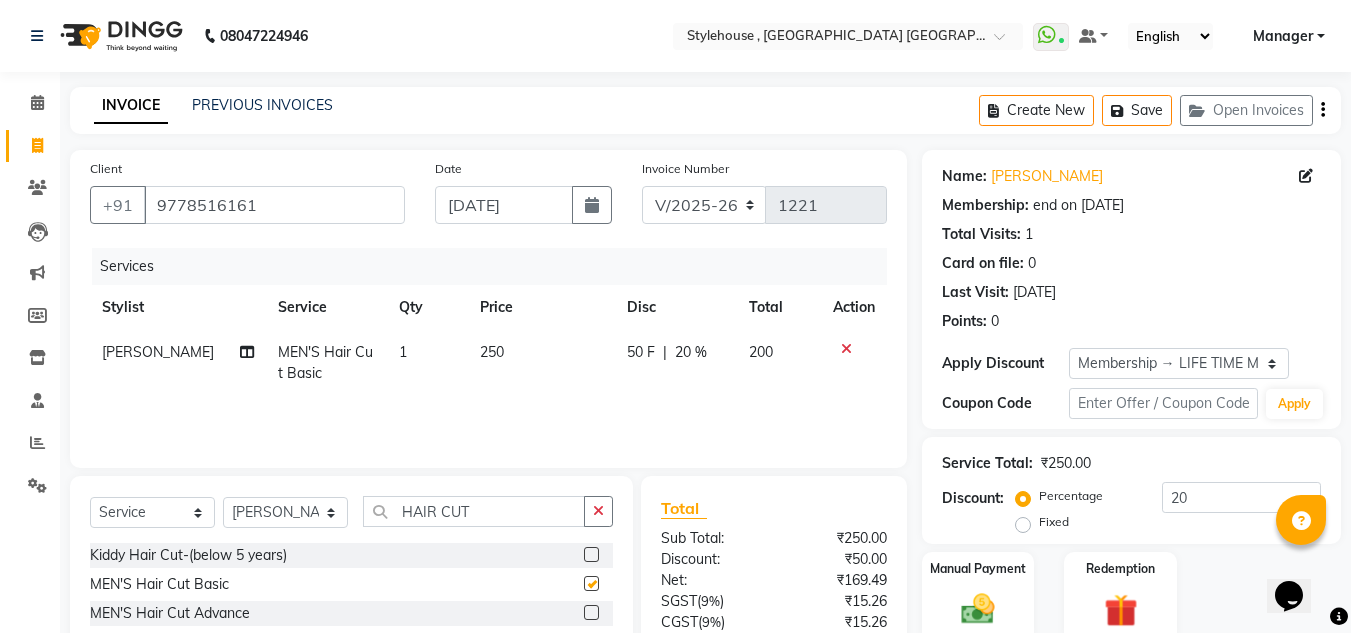 checkbox on "false" 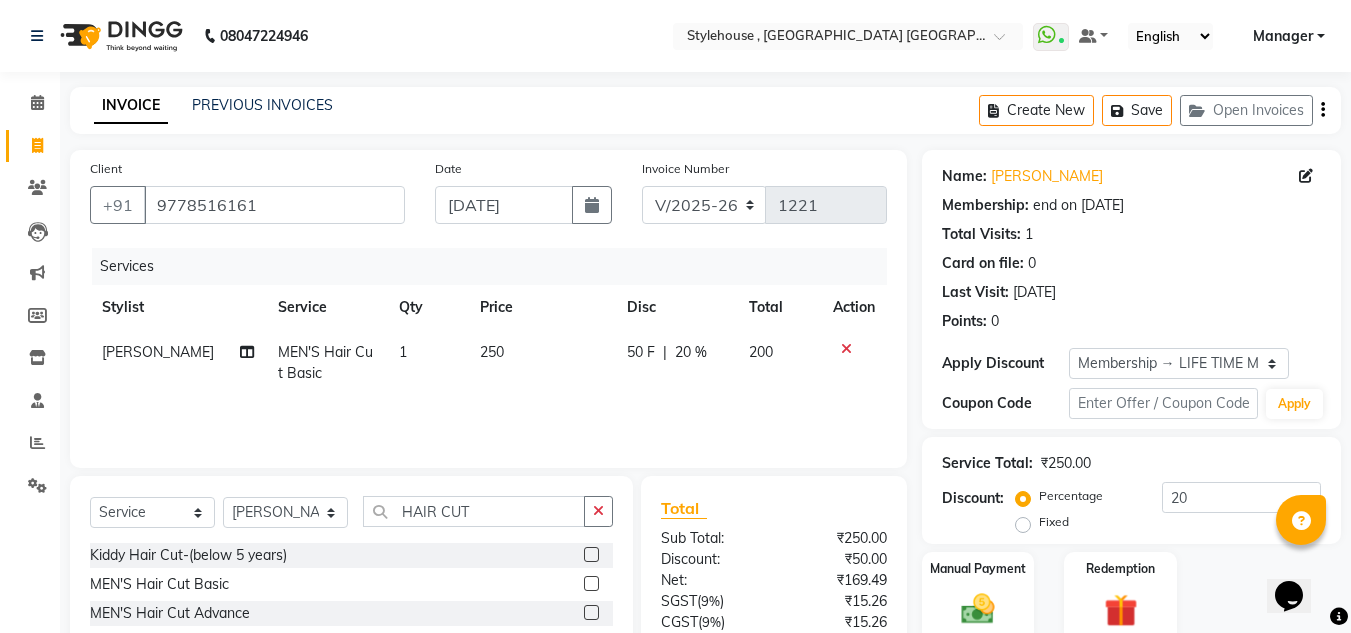 scroll, scrollTop: 168, scrollLeft: 0, axis: vertical 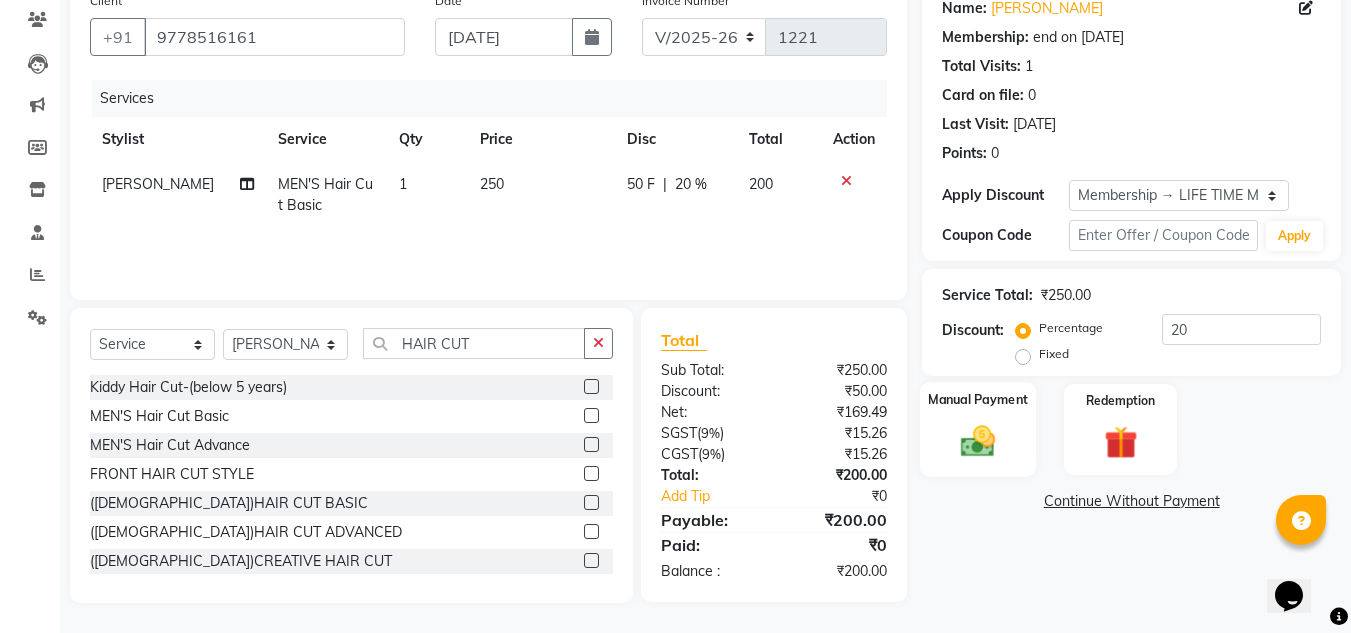 click on "Manual Payment" 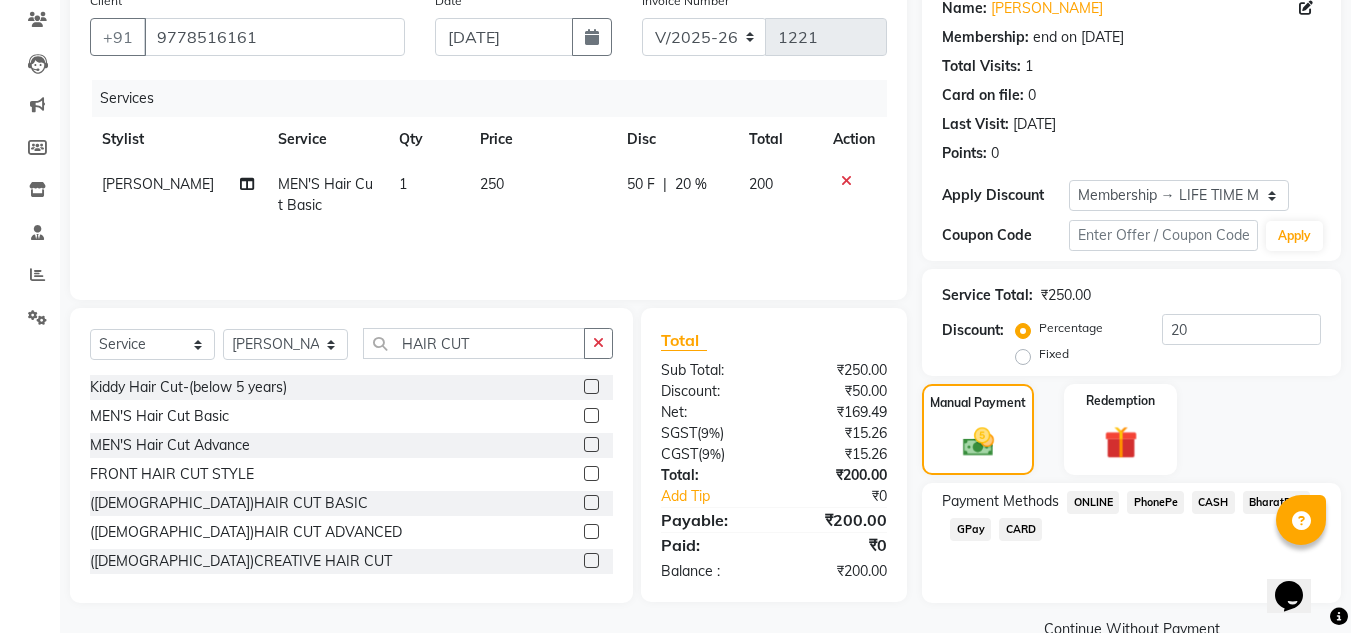 scroll, scrollTop: 209, scrollLeft: 0, axis: vertical 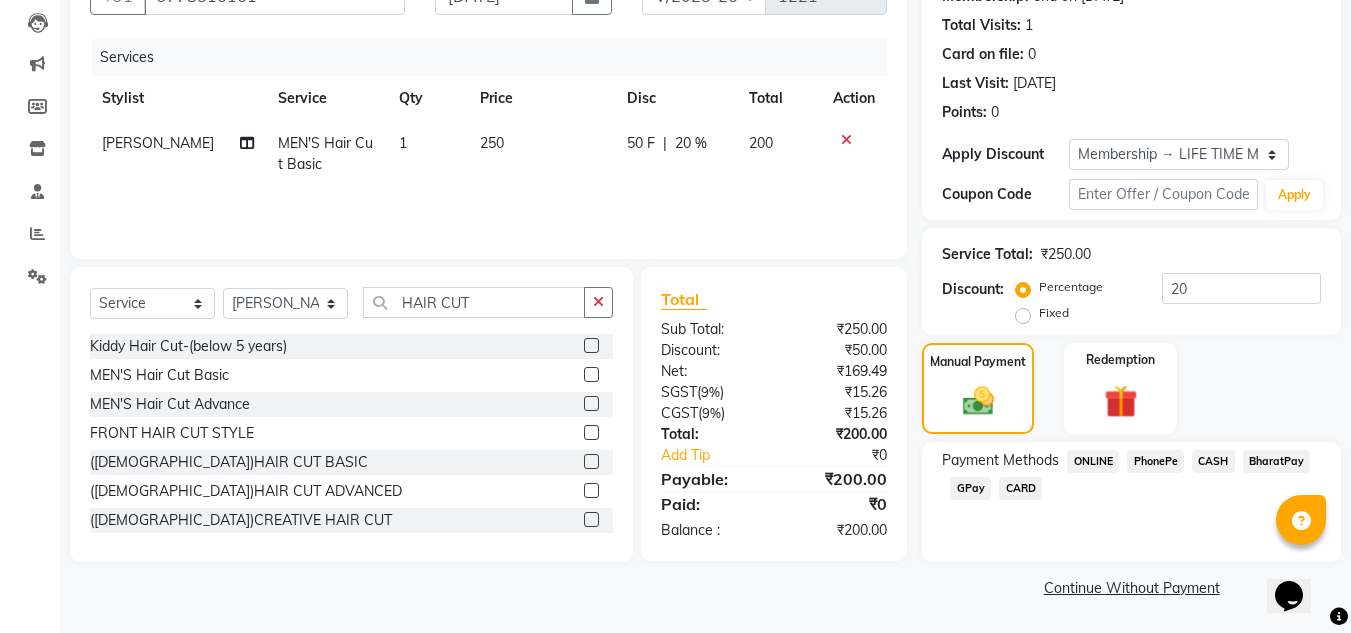 click on "CARD" 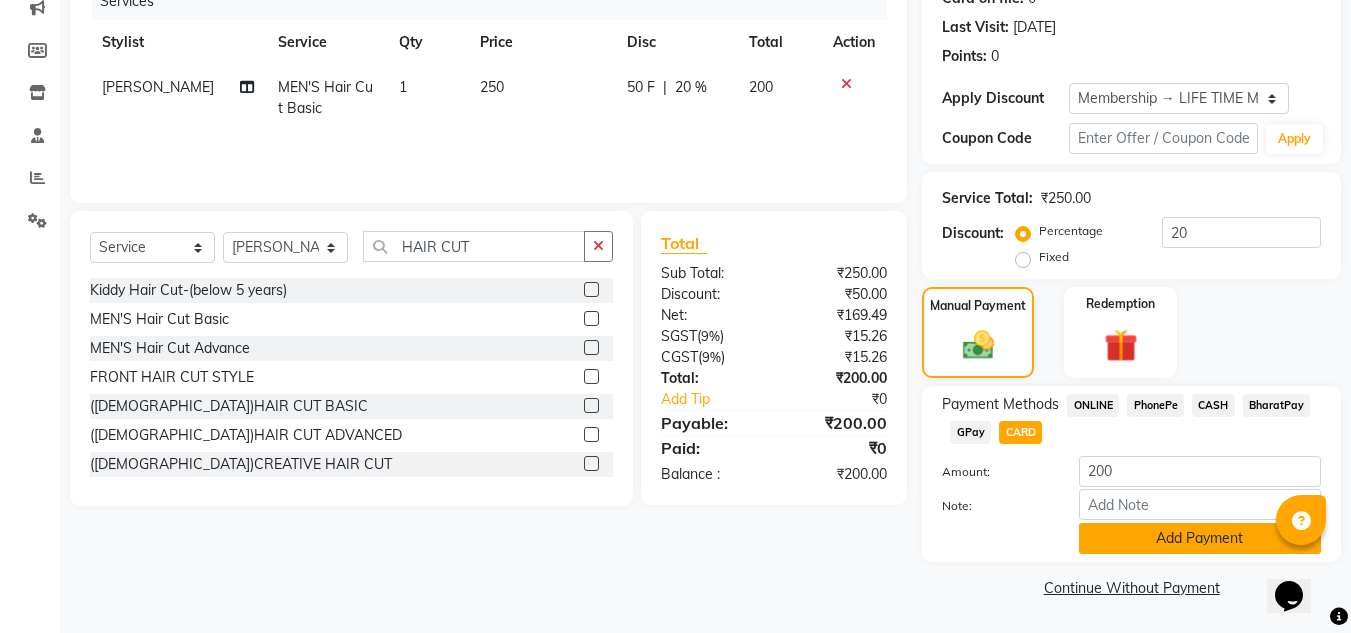 click on "Add Payment" 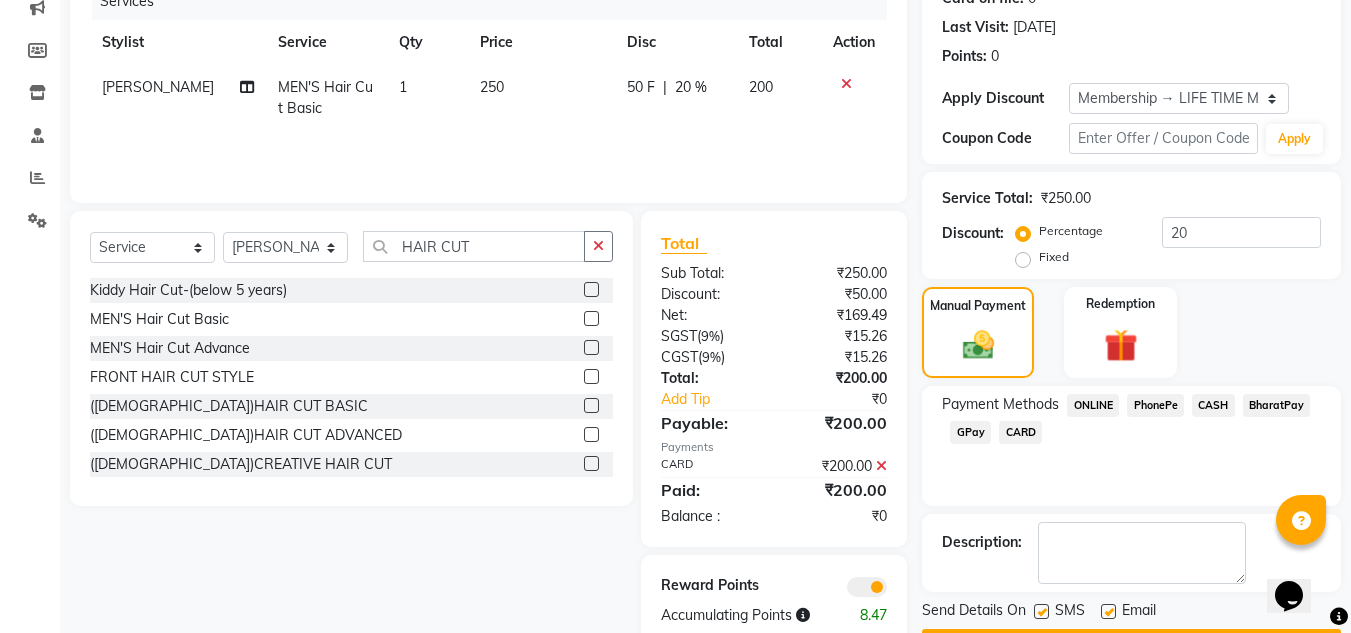 scroll, scrollTop: 322, scrollLeft: 0, axis: vertical 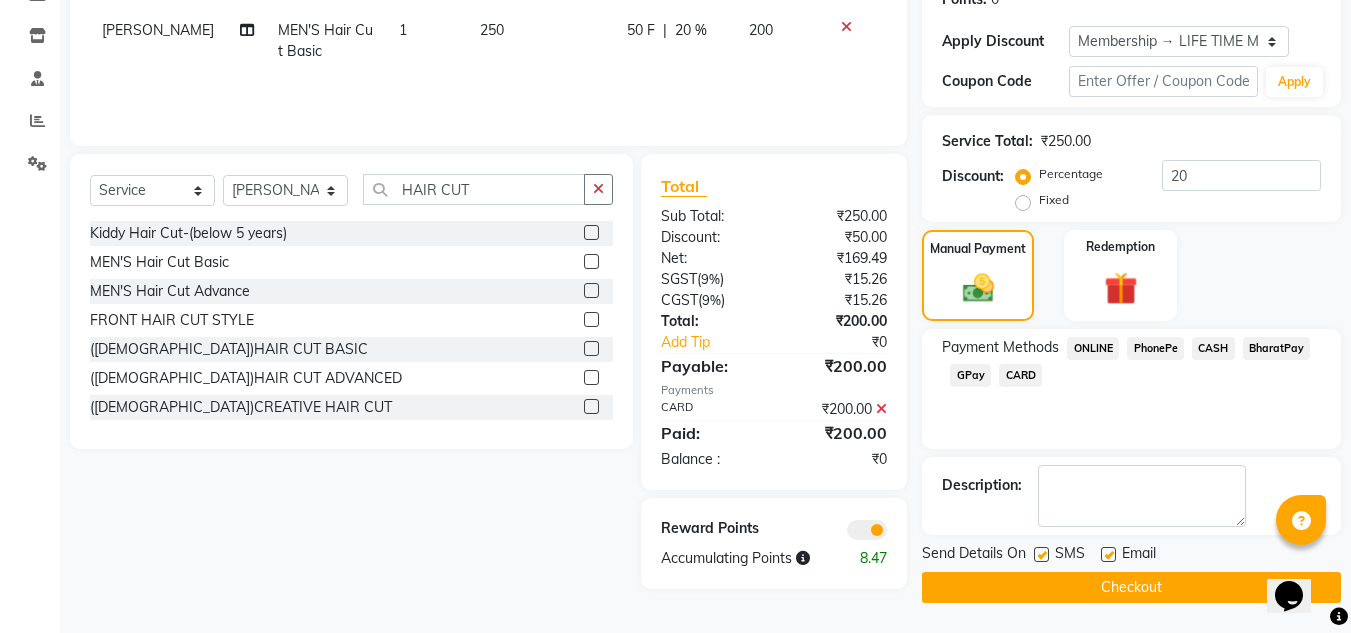 click on "Checkout" 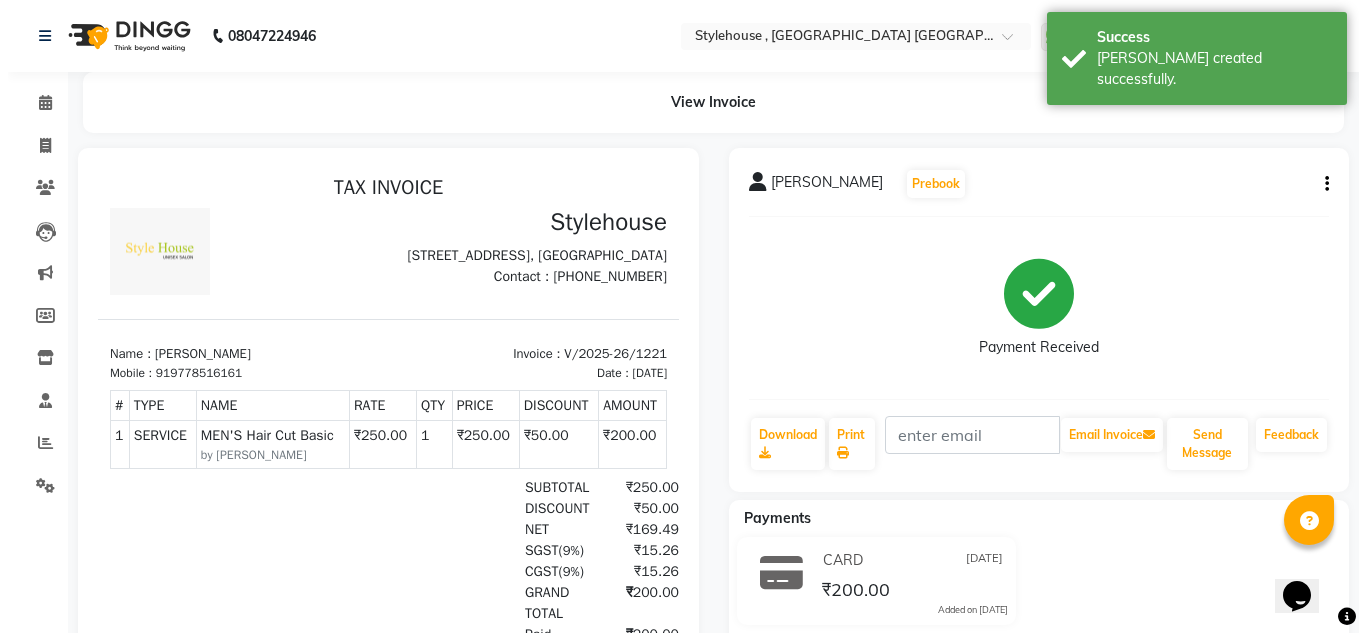 scroll, scrollTop: 0, scrollLeft: 0, axis: both 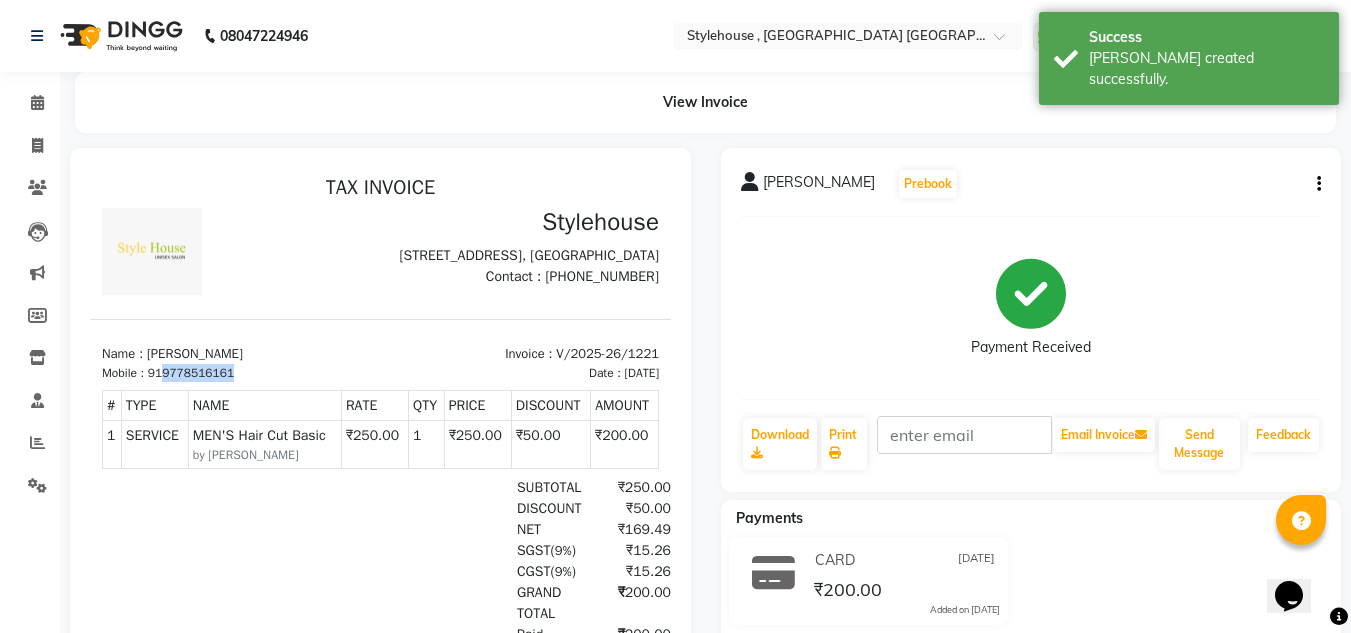 drag, startPoint x: 235, startPoint y: 409, endPoint x: 168, endPoint y: 399, distance: 67.74216 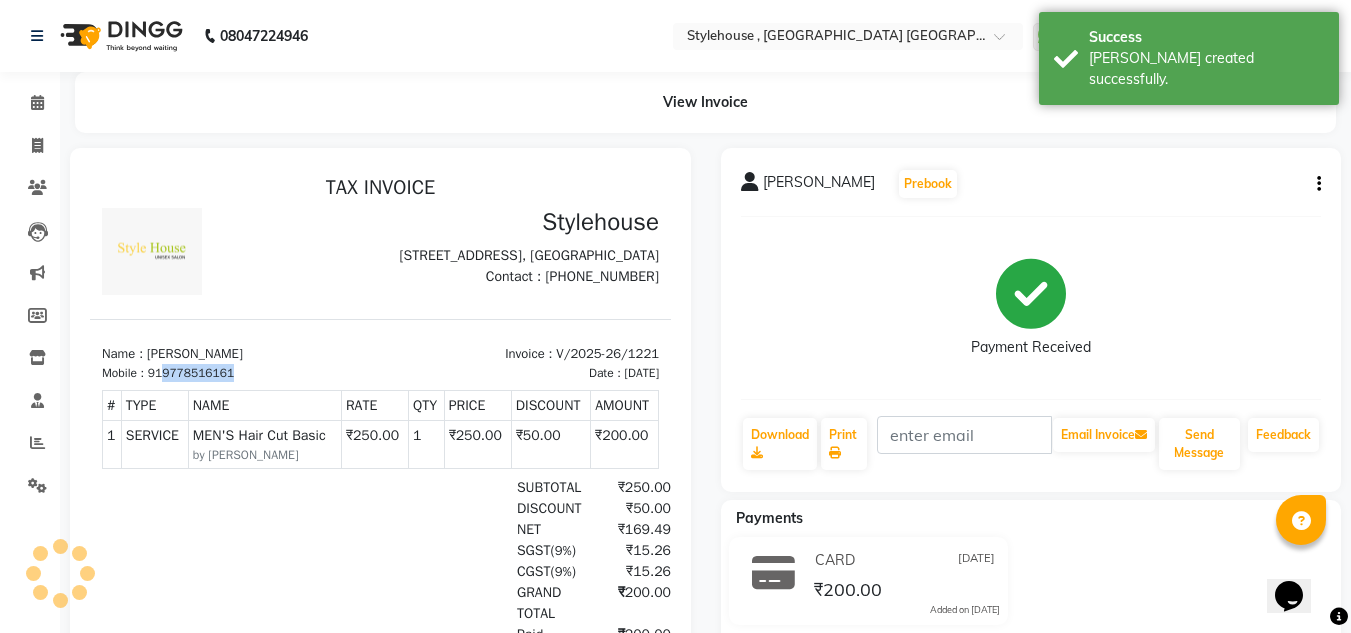 copy on "9778516161" 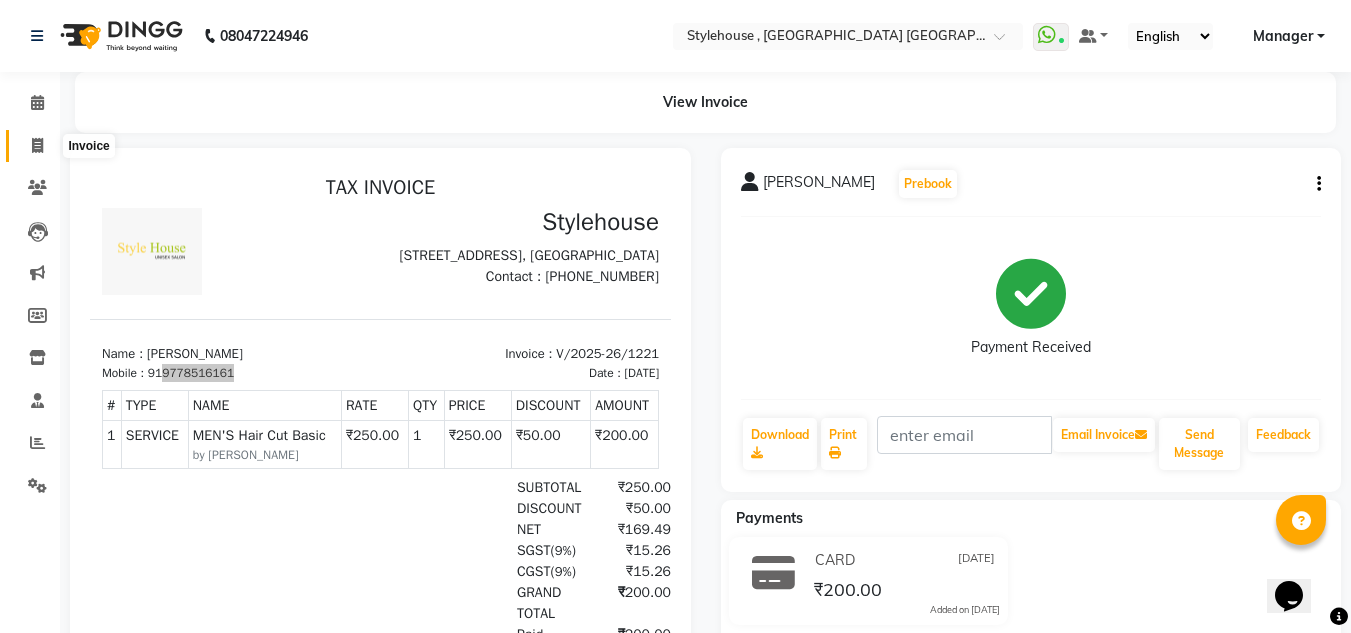 click 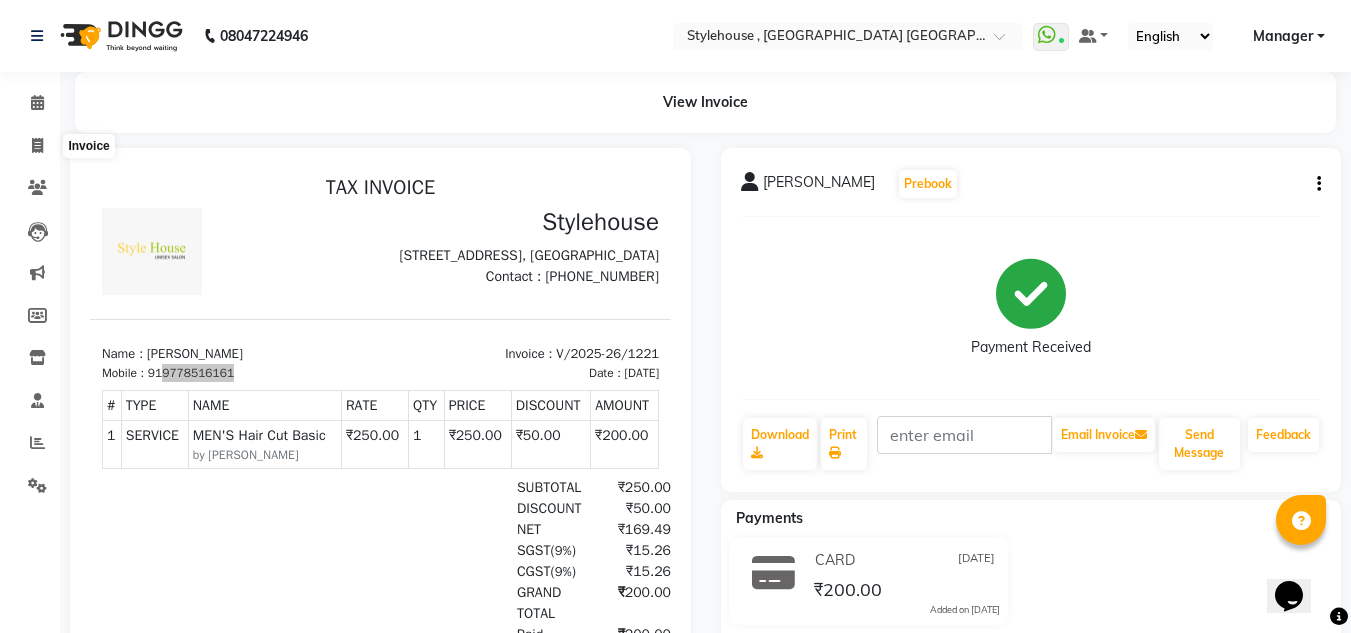 select on "service" 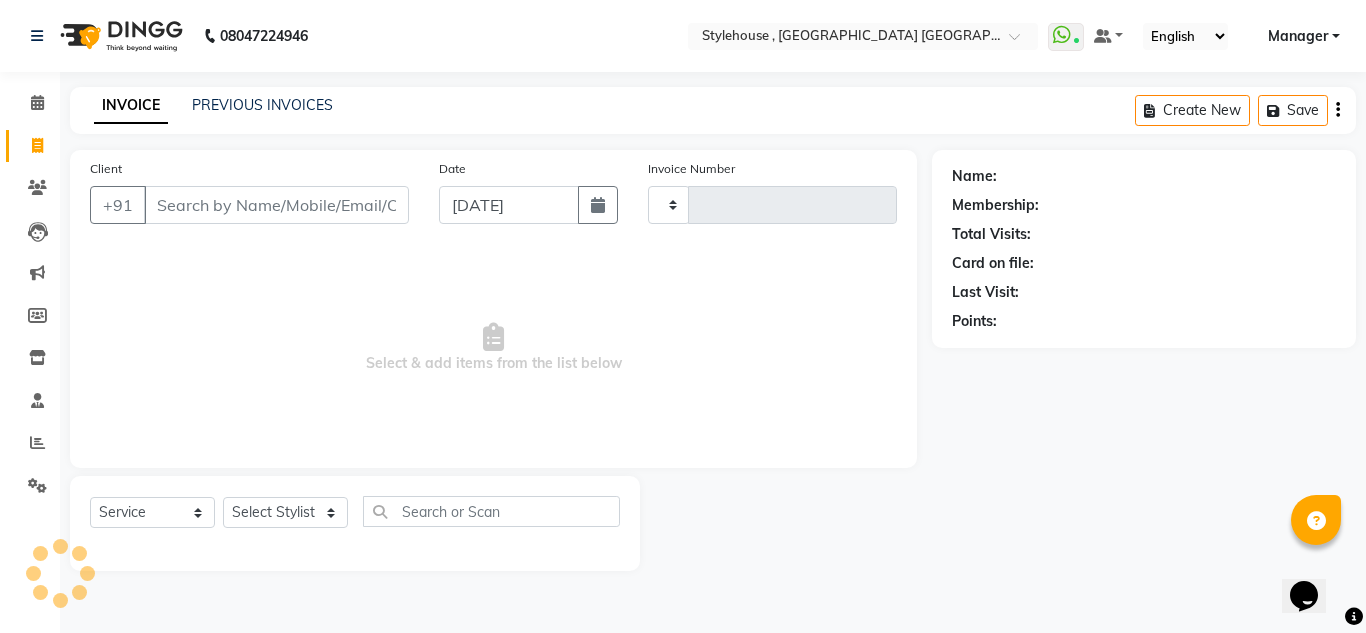 type on "1222" 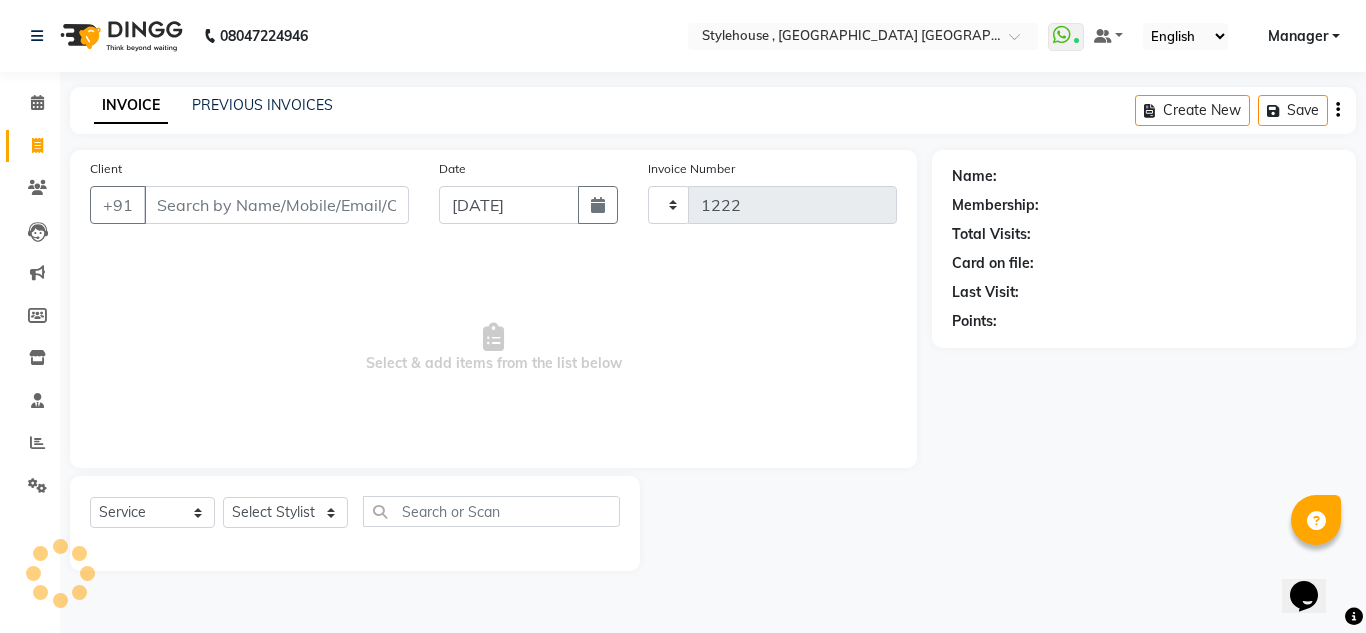 select on "7793" 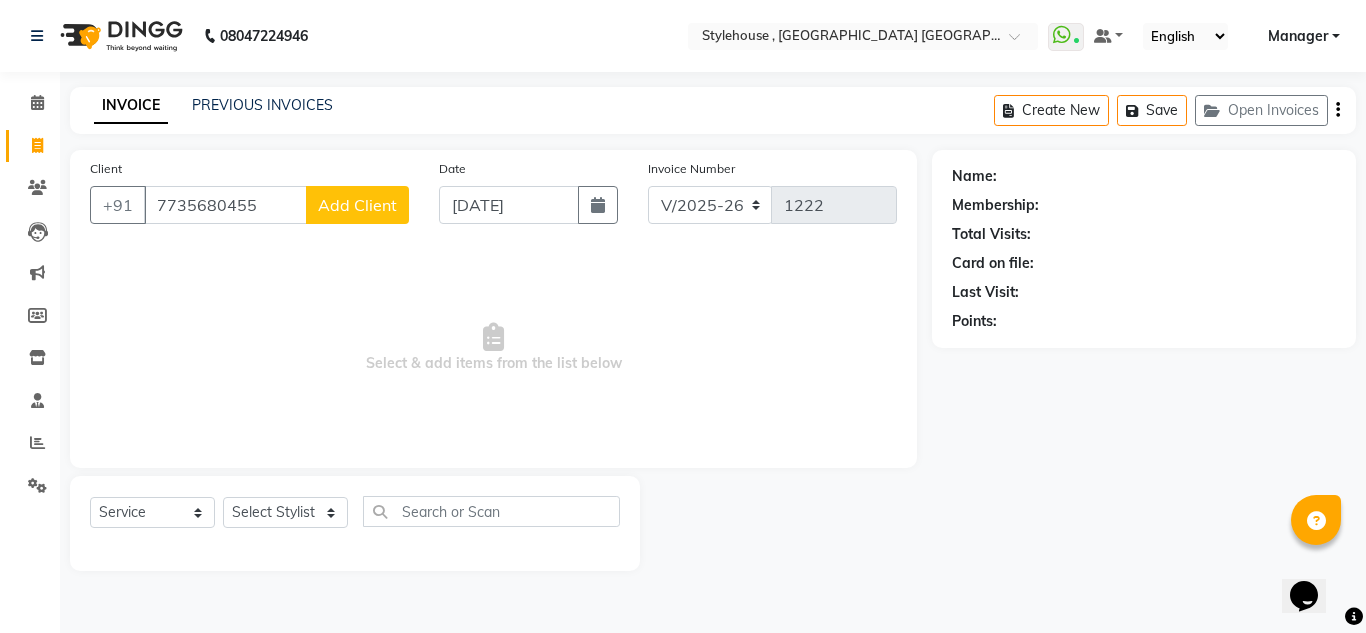 type on "7735680455" 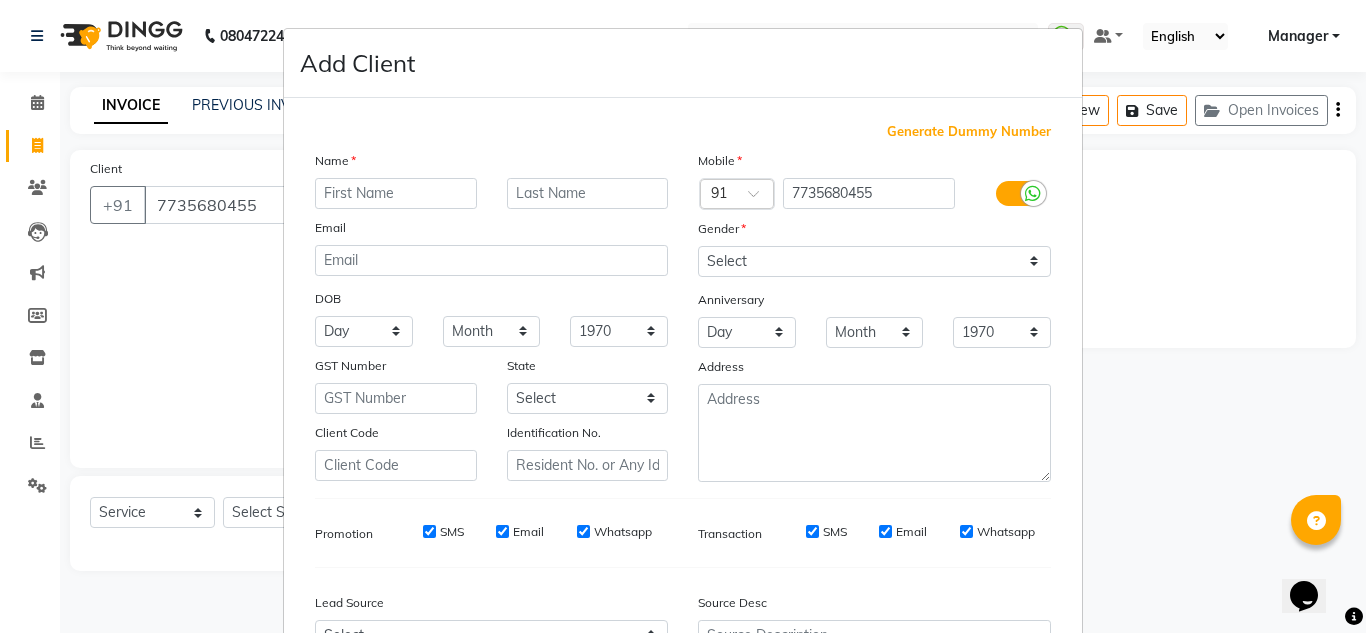 click at bounding box center [396, 193] 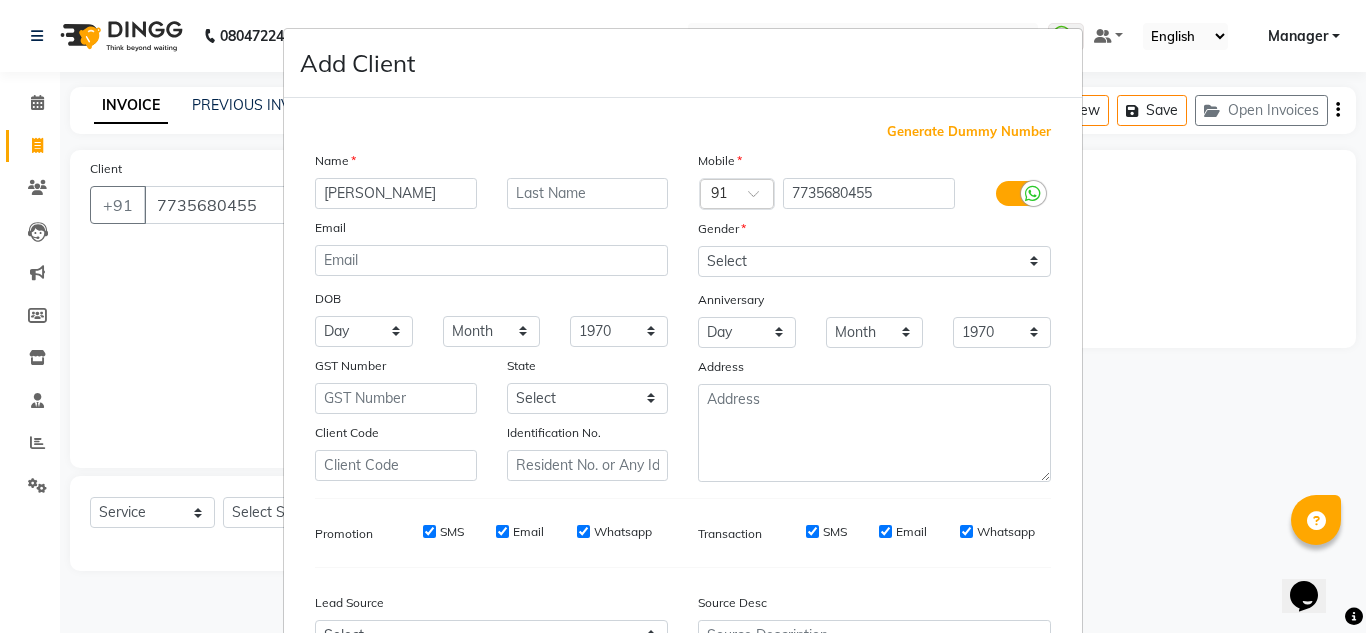 type on "RITIKA" 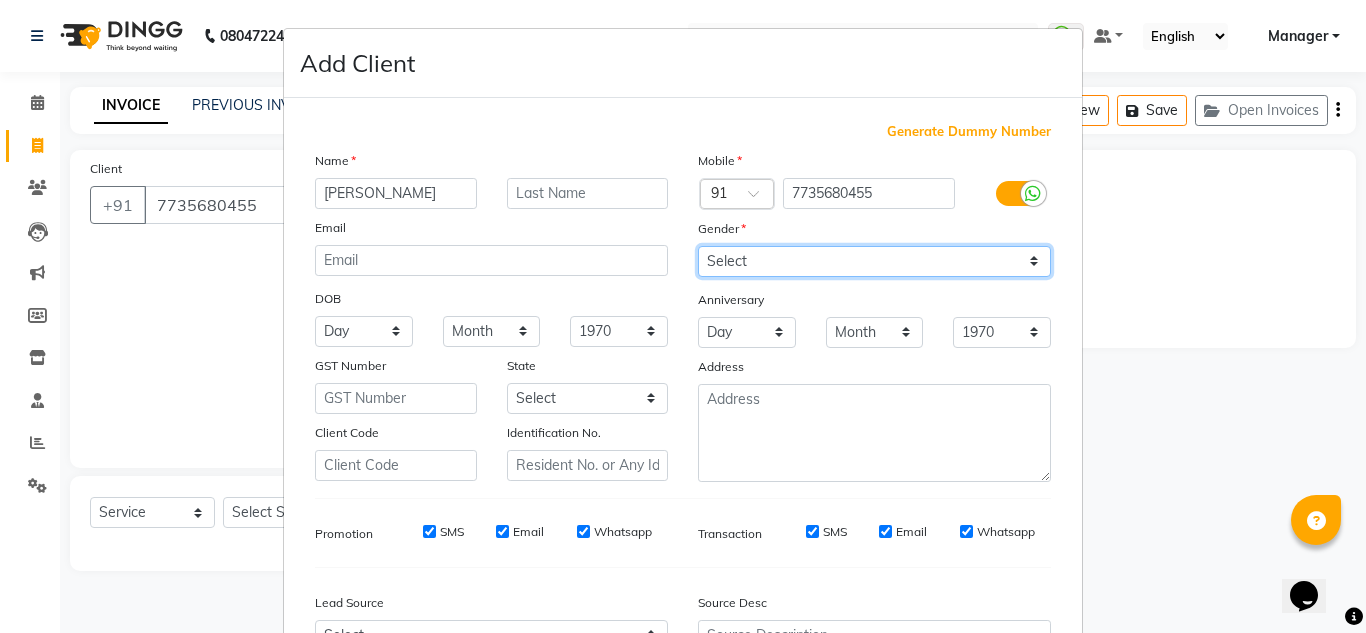 click on "Select Male Female Other Prefer Not To Say" at bounding box center (874, 261) 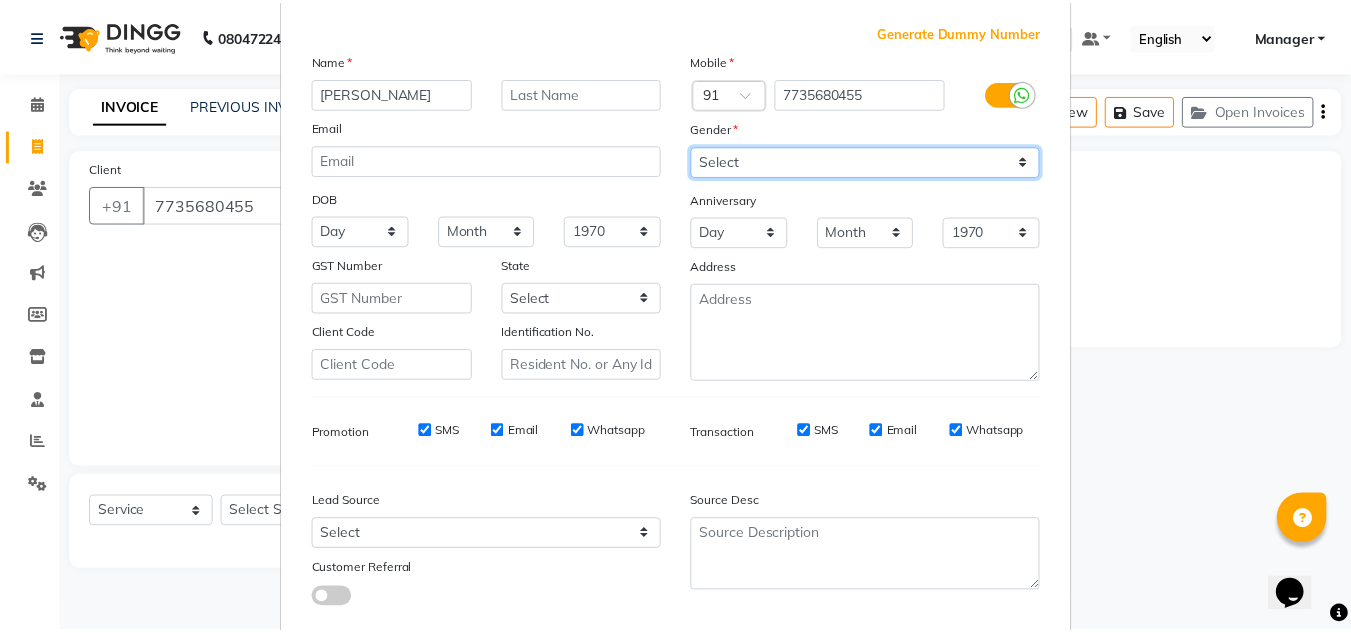scroll, scrollTop: 216, scrollLeft: 0, axis: vertical 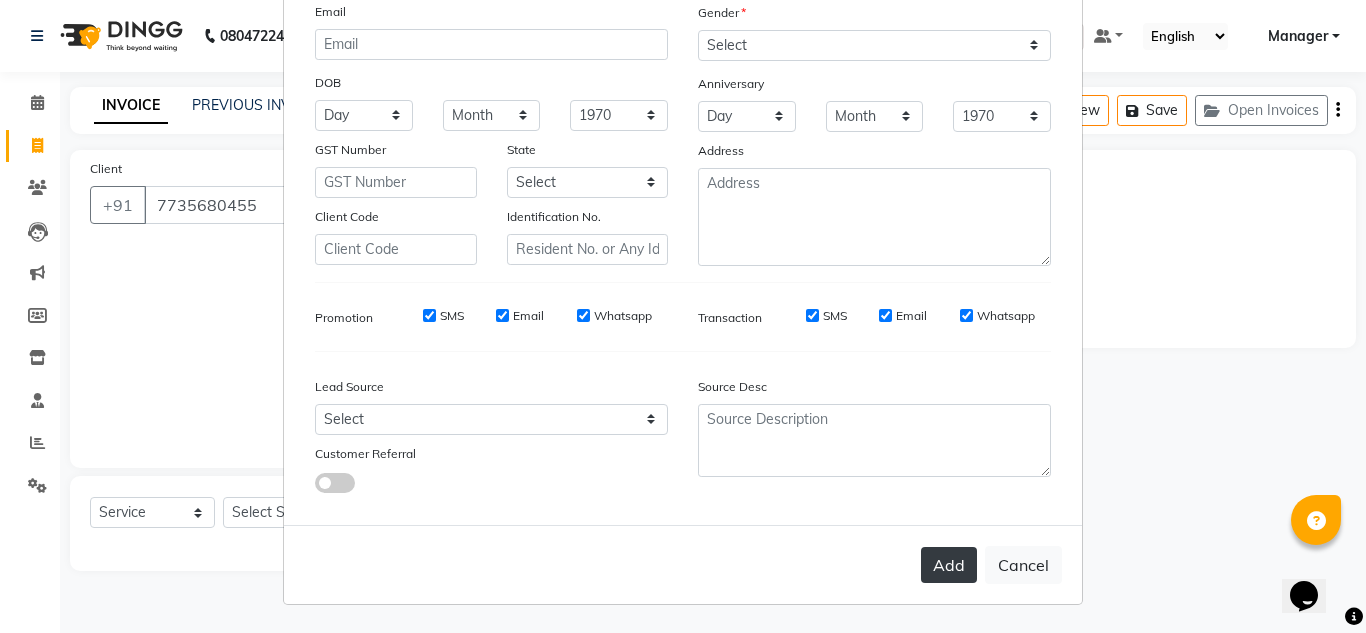 click on "Add   Cancel" at bounding box center (683, 564) 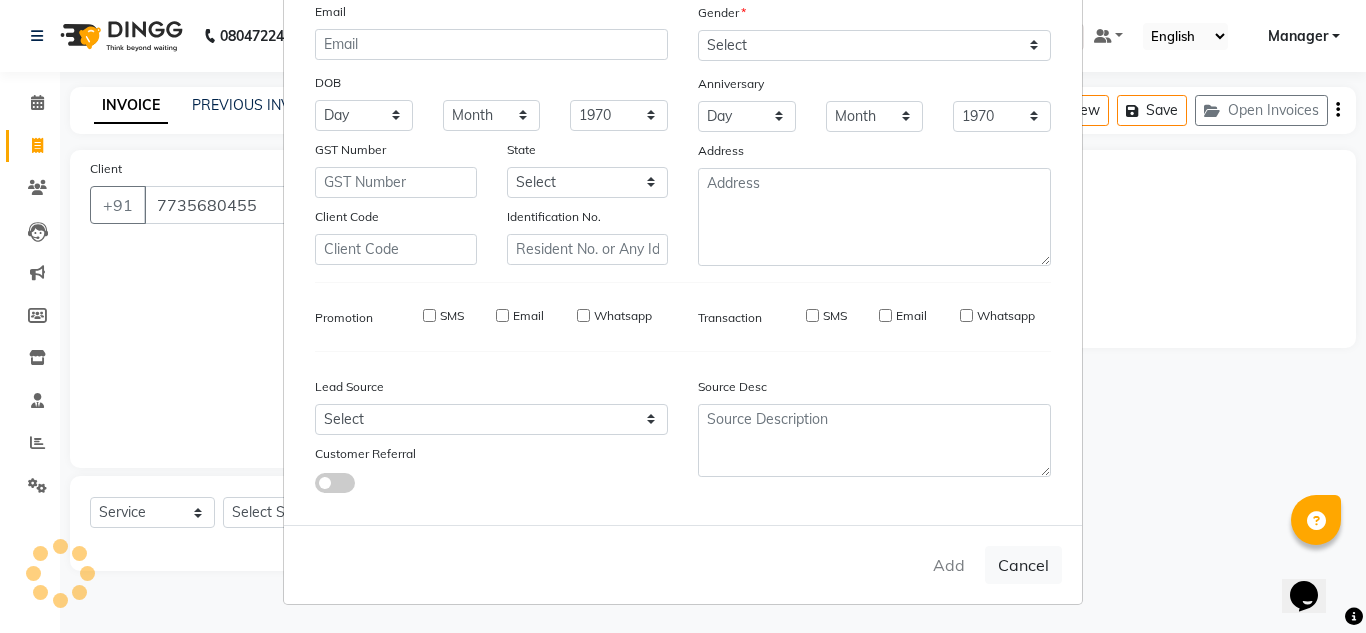 type 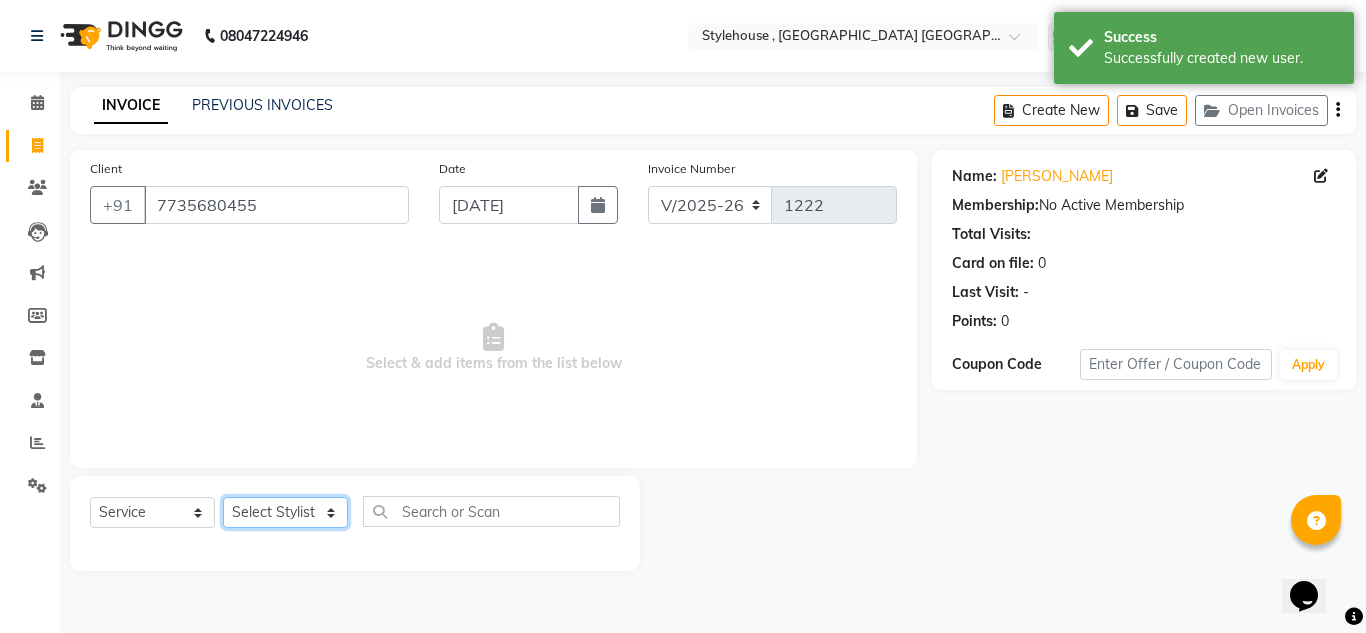 click on "Select Stylist ANIL BARIK ANIRUDH SAHOO JYOTIRANJAN BARIK KANHA LAXMI PRIYA Manager Manisha MANJIT BARIK PRADEEP BARIK PRIYANKA NANDA PUJA ROUT RUMA SAGARIKA SAHOO SALMAN SAMEER BARIK SAROJ SITHA" 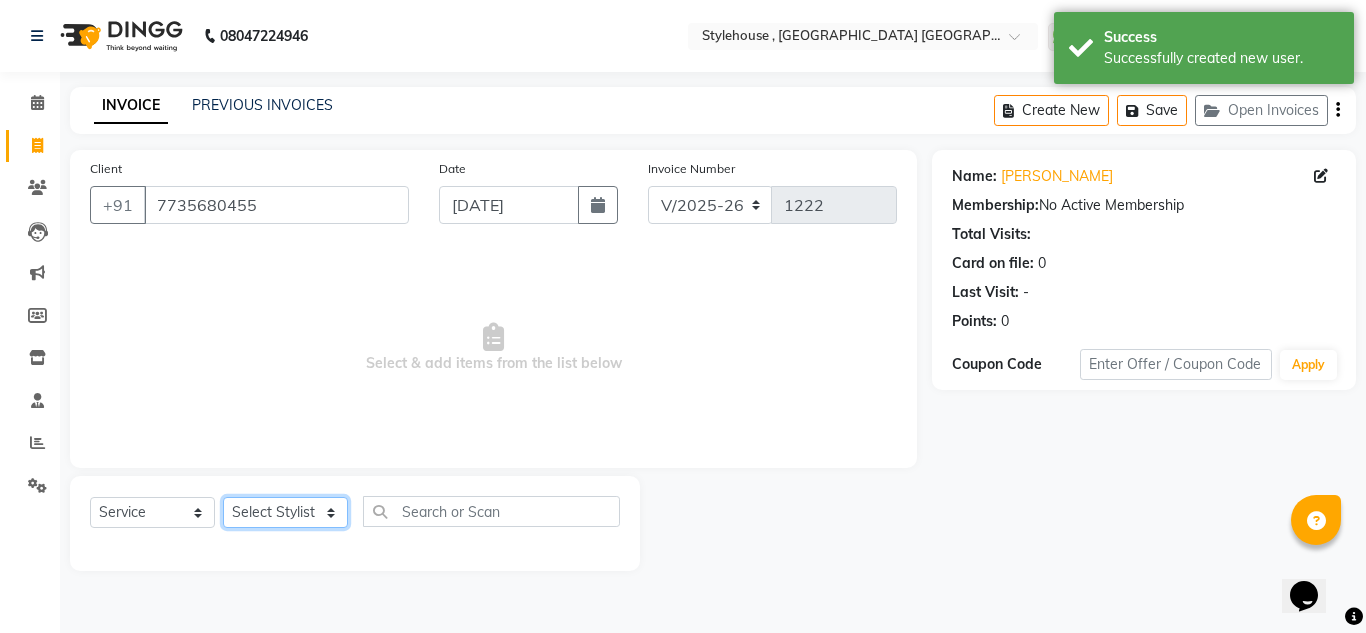 select on "78233" 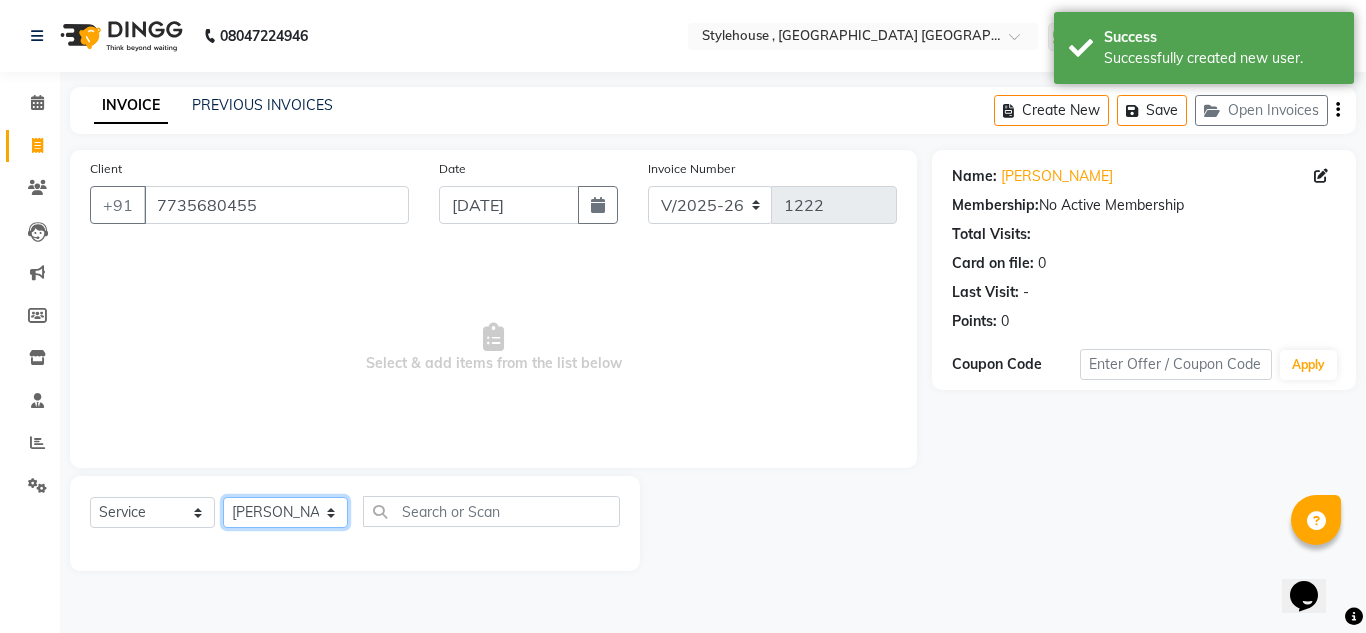 click on "Select Stylist ANIL BARIK ANIRUDH SAHOO JYOTIRANJAN BARIK KANHA LAXMI PRIYA Manager Manisha MANJIT BARIK PRADEEP BARIK PRIYANKA NANDA PUJA ROUT RUMA SAGARIKA SAHOO SALMAN SAMEER BARIK SAROJ SITHA" 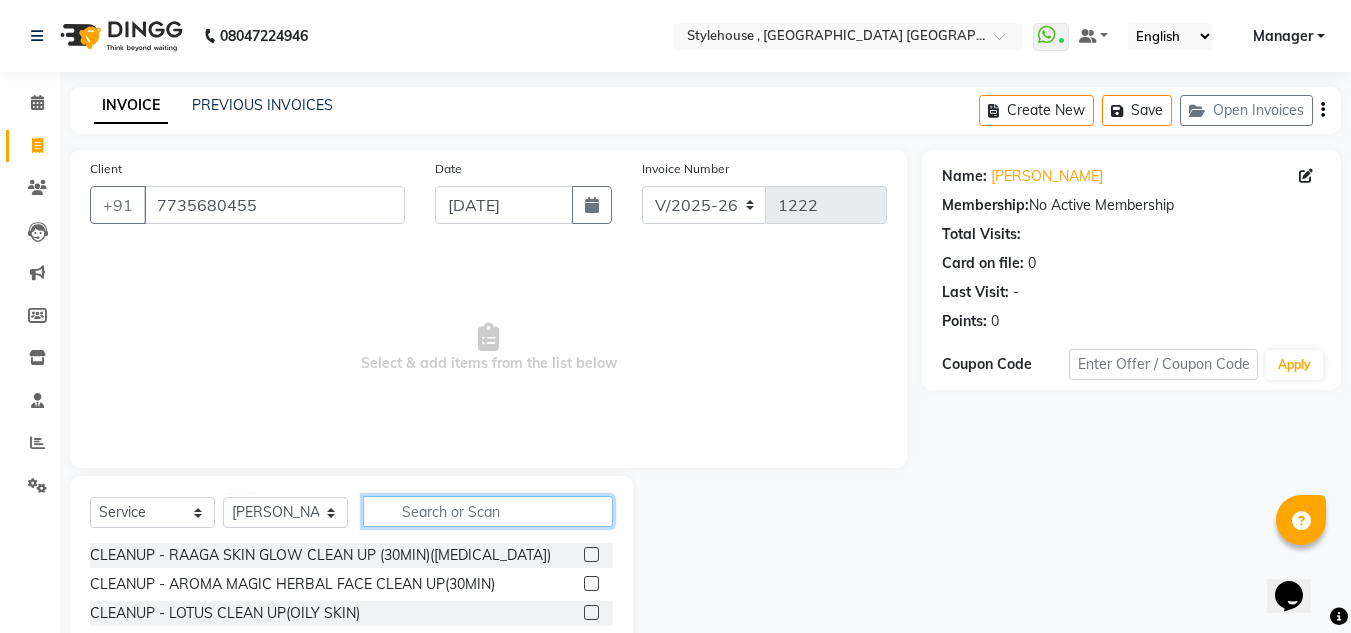 click 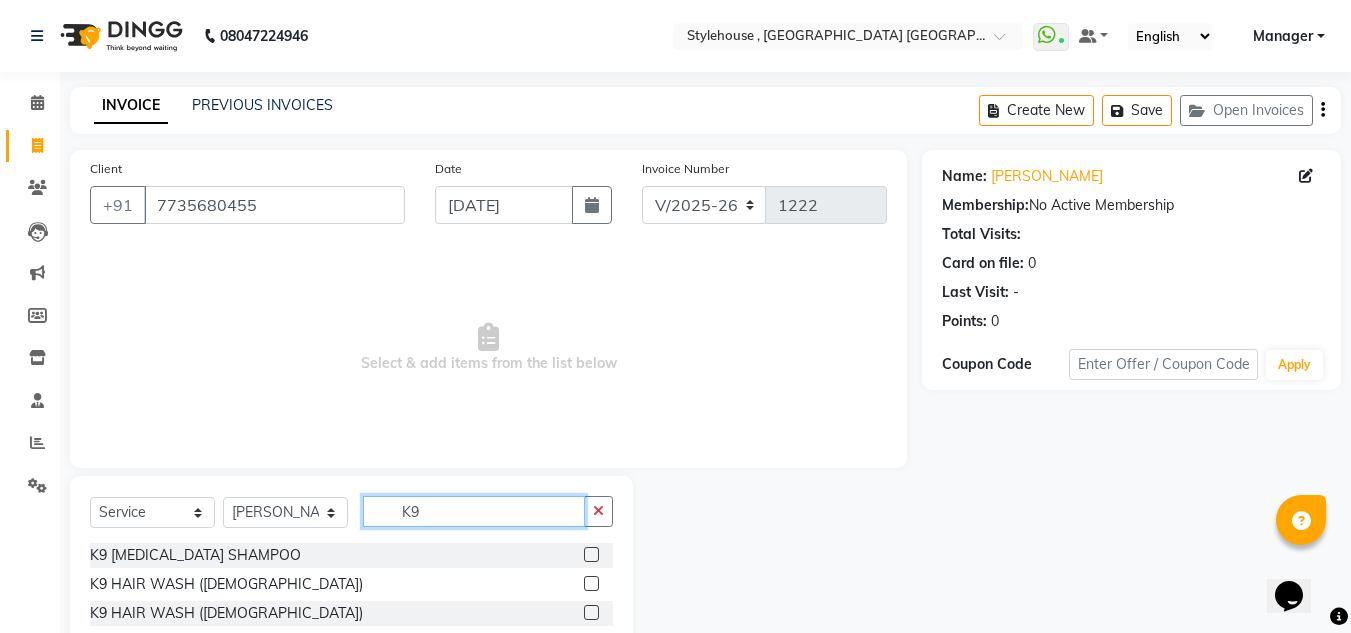 type on "K9" 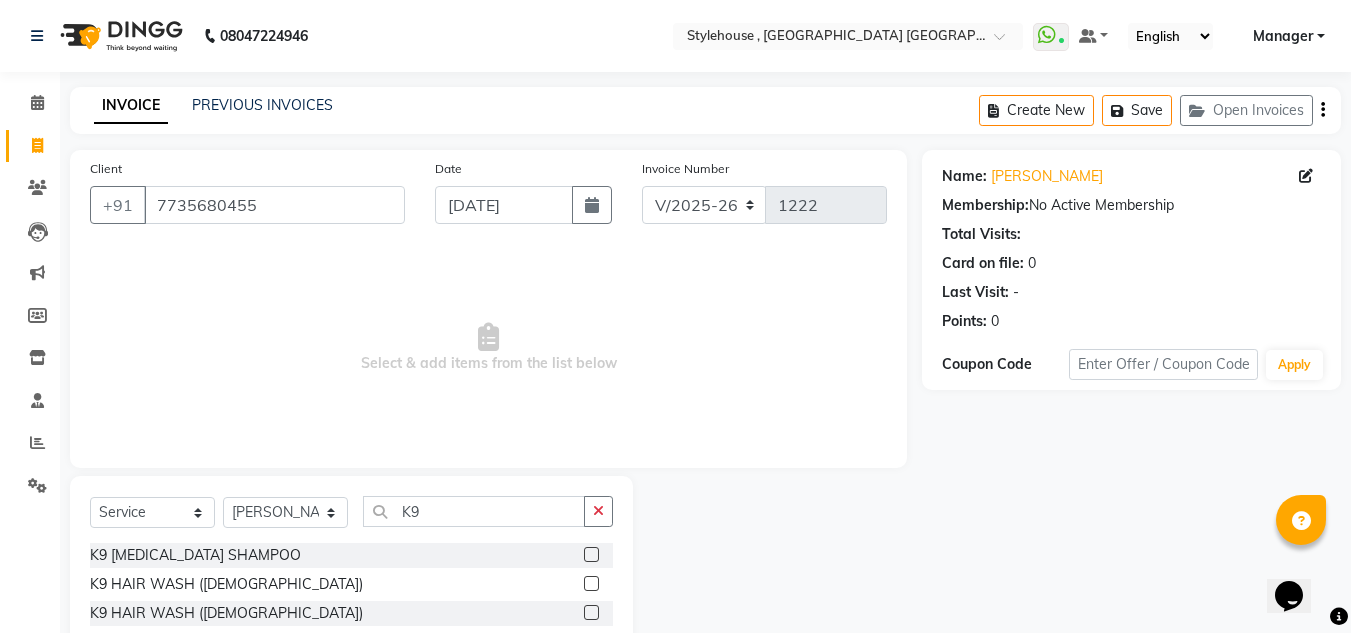 click 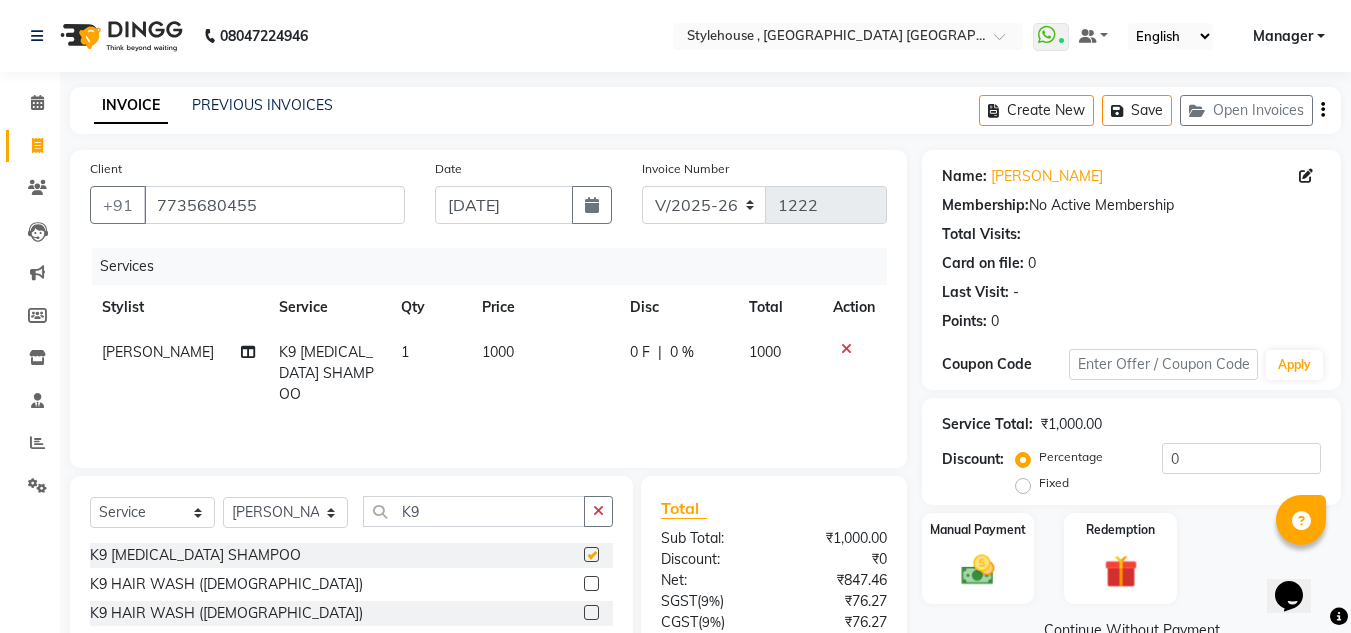 checkbox on "false" 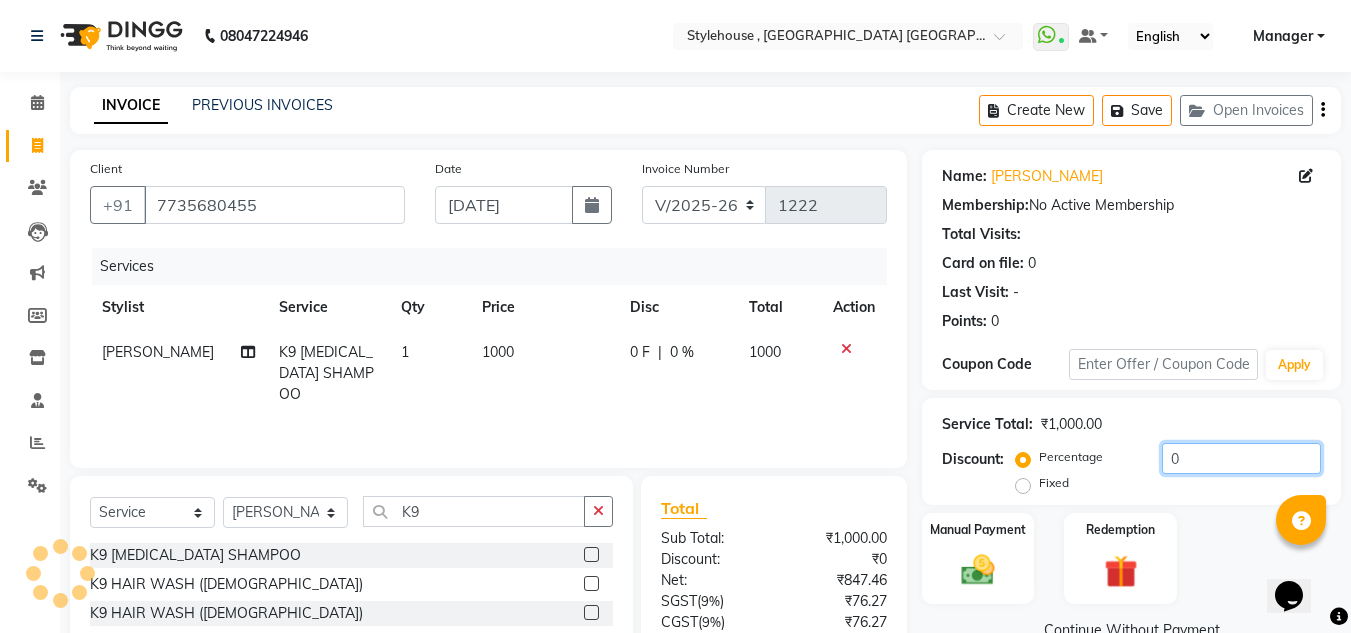 click on "0" 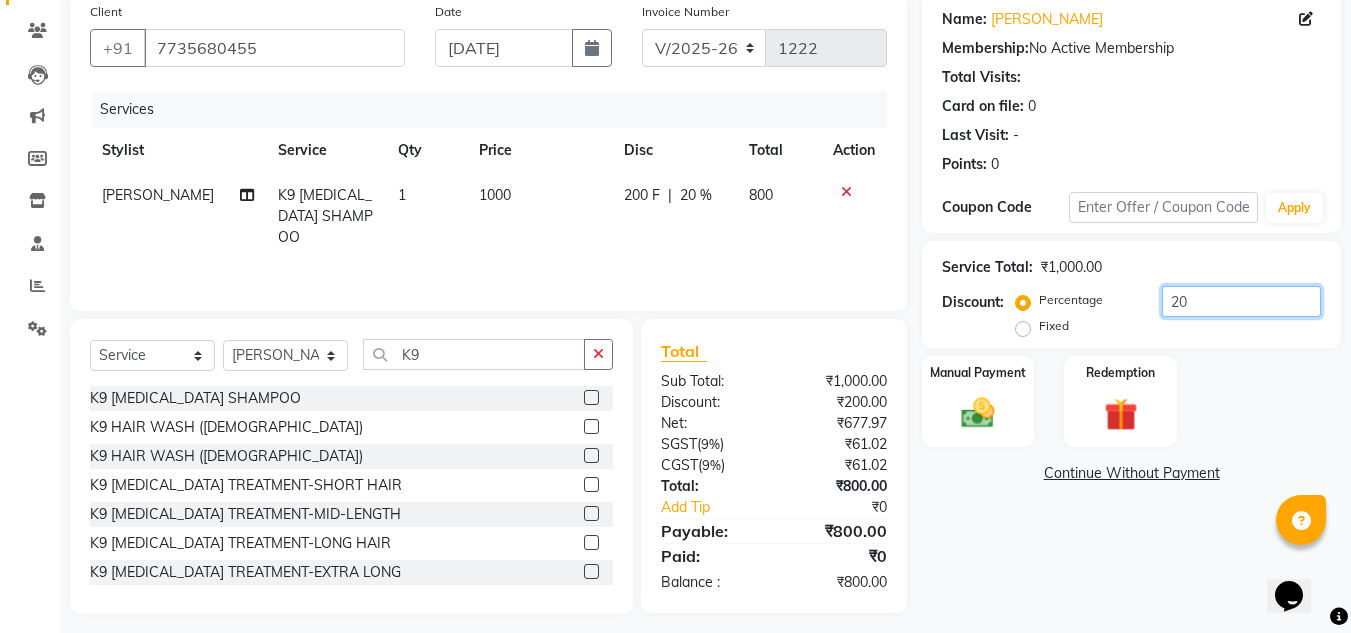 scroll, scrollTop: 168, scrollLeft: 0, axis: vertical 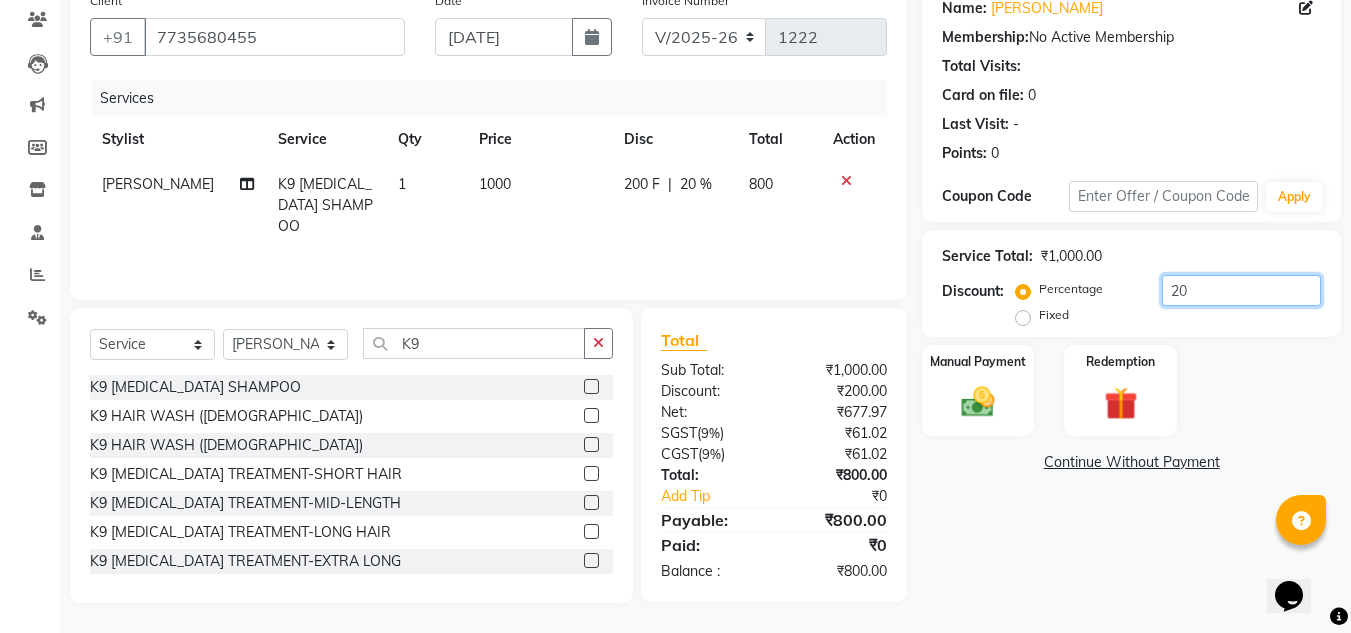click on "20" 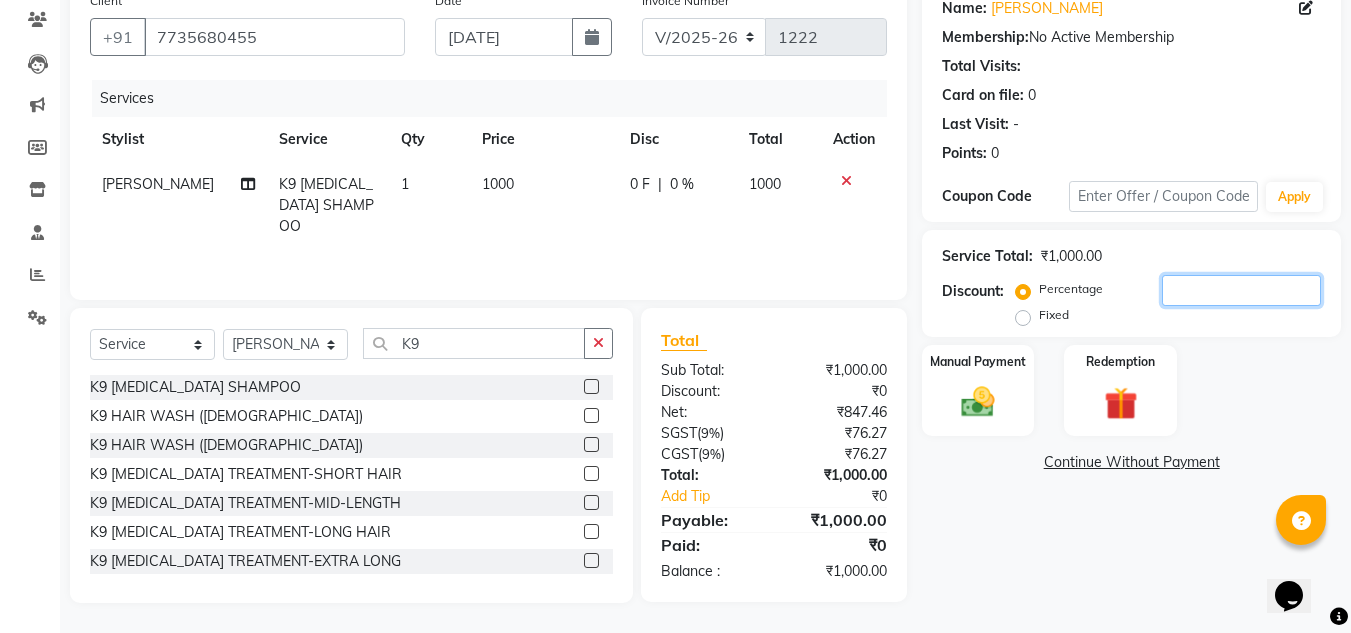 type 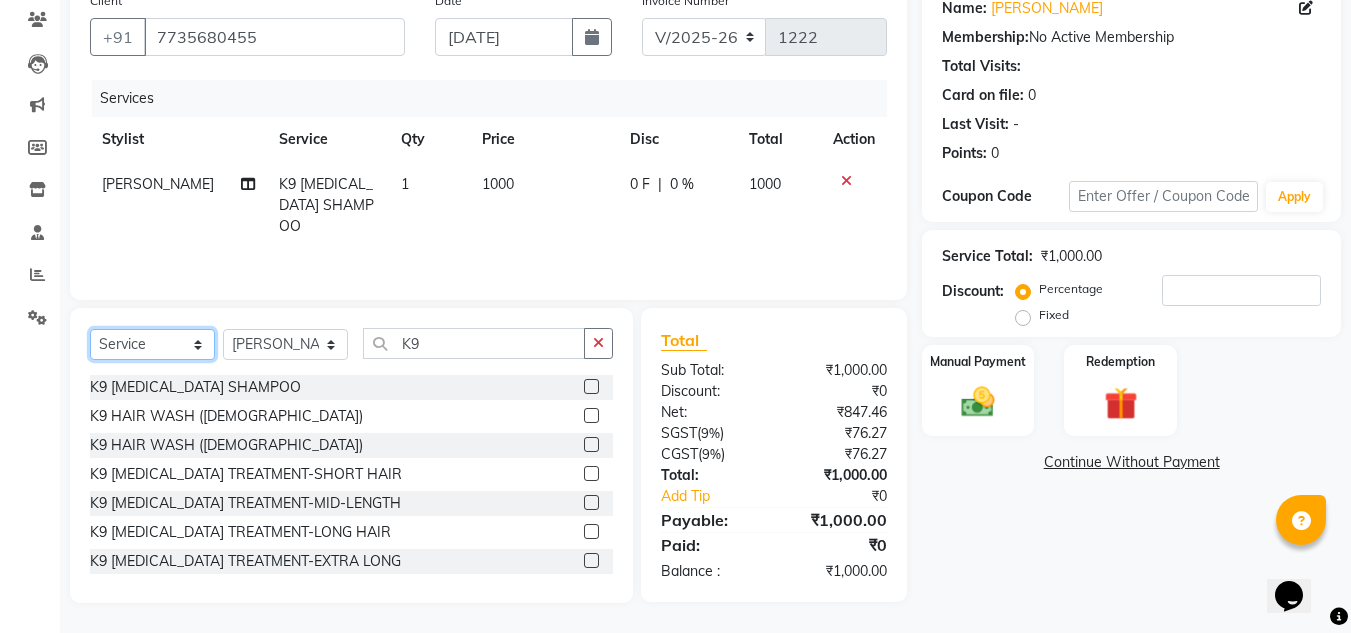 click on "Select  Service  Product  Membership  Package Voucher Prepaid Gift Card" 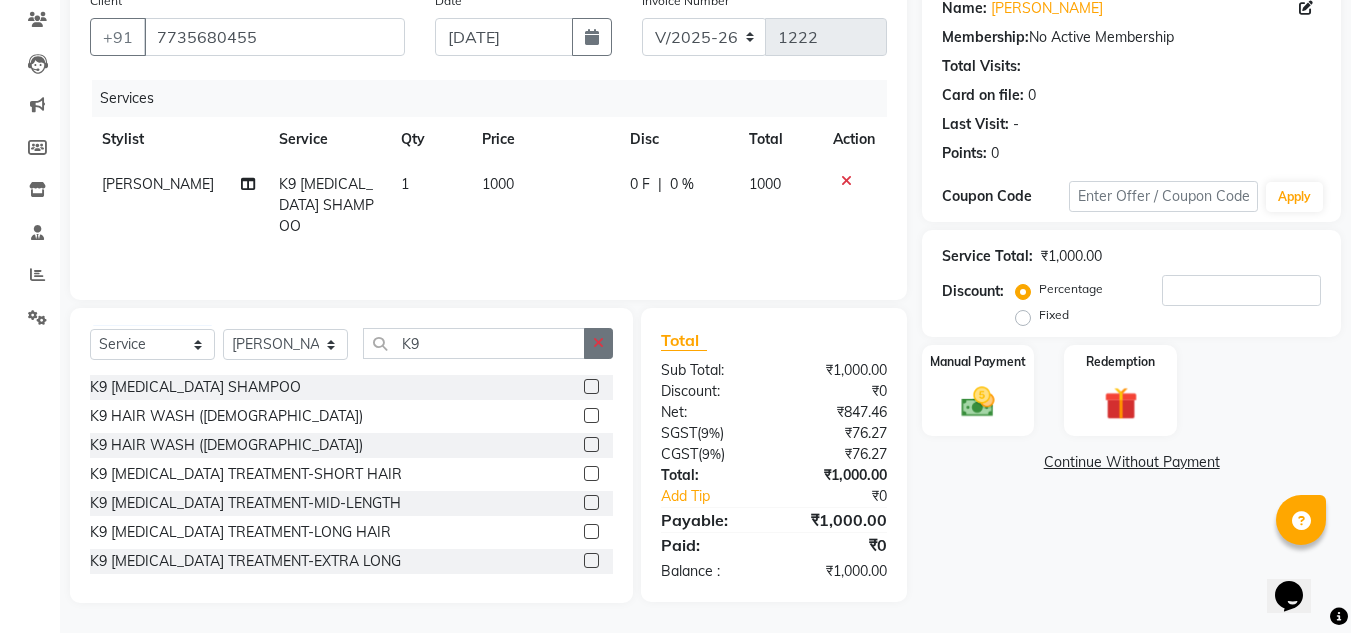 click 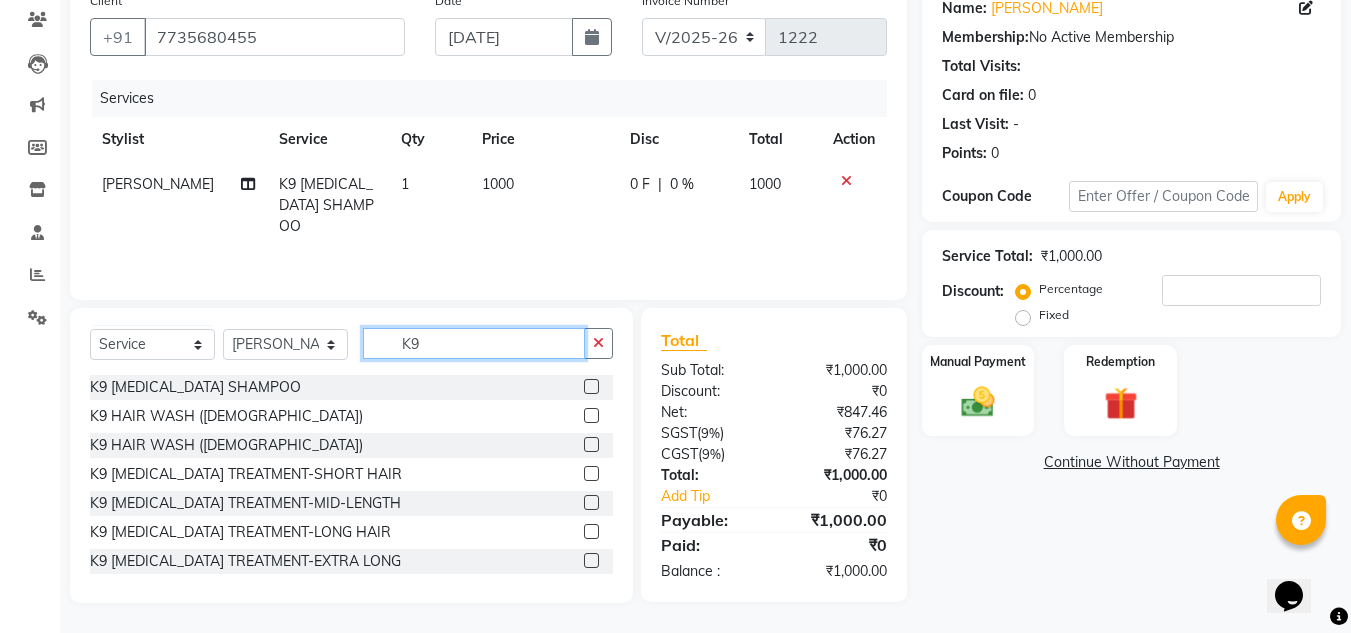 type 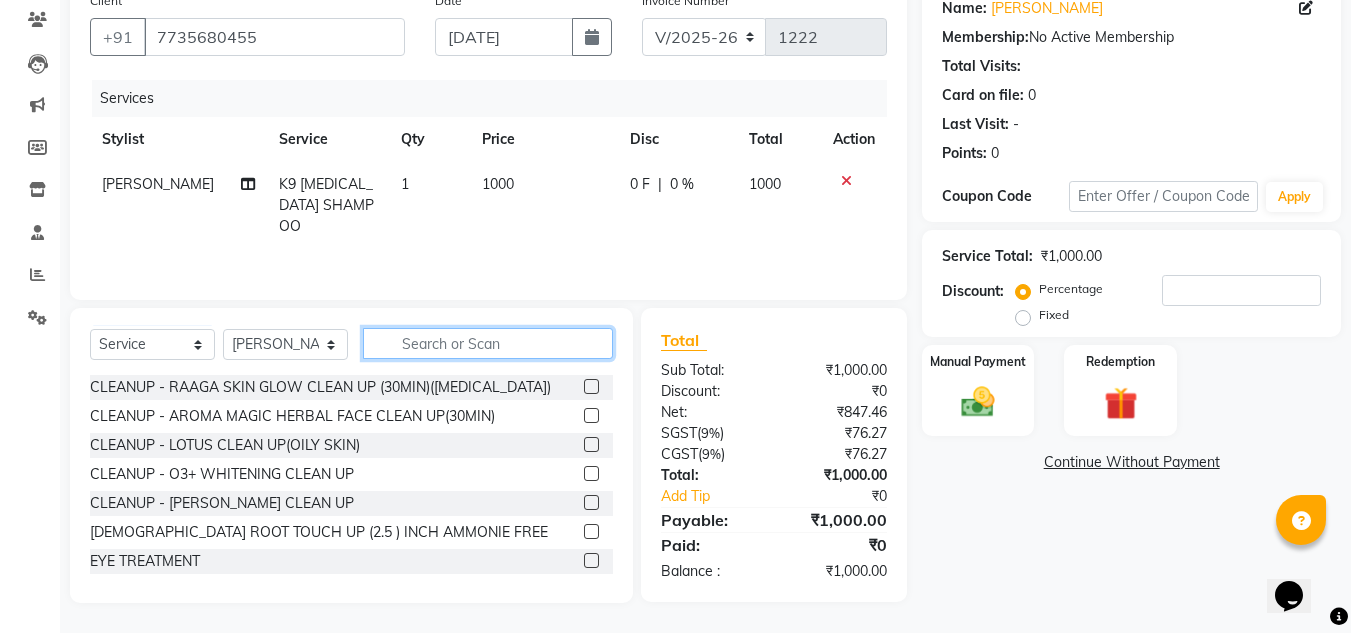 click 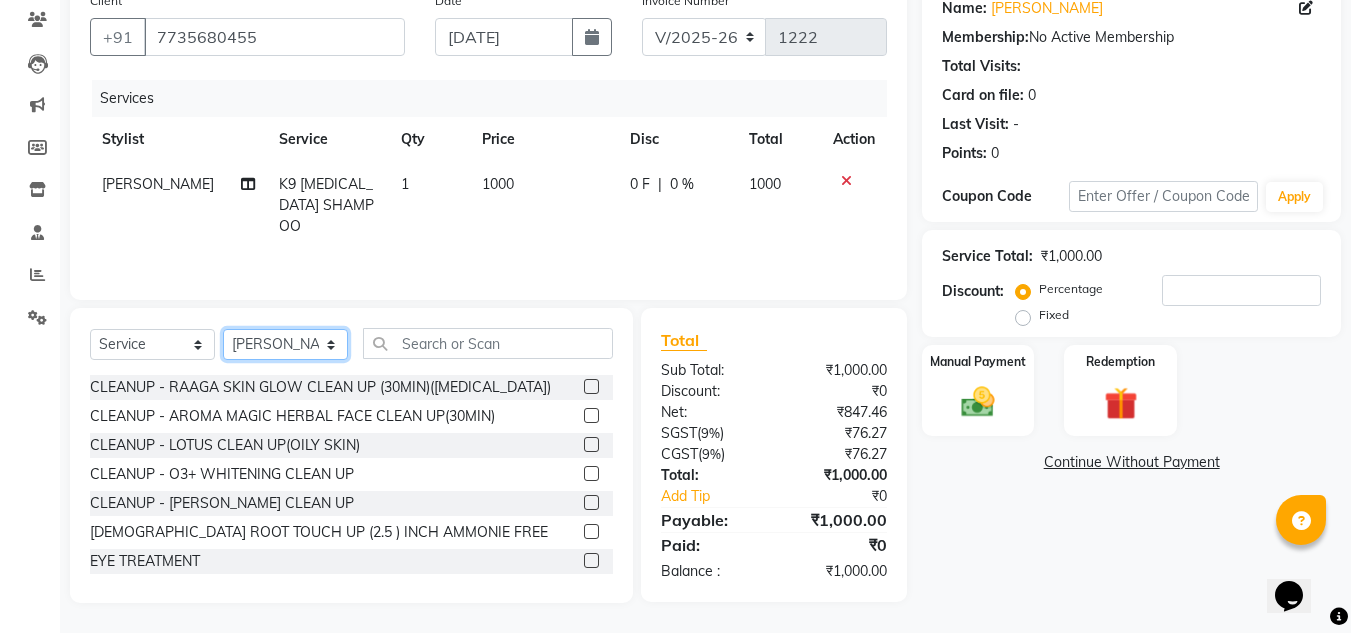 click on "Select Stylist ANIL BARIK ANIRUDH SAHOO JYOTIRANJAN BARIK KANHA LAXMI PRIYA Manager Manisha MANJIT BARIK PRADEEP BARIK PRIYANKA NANDA PUJA ROUT RUMA SAGARIKA SAHOO SALMAN SAMEER BARIK SAROJ SITHA" 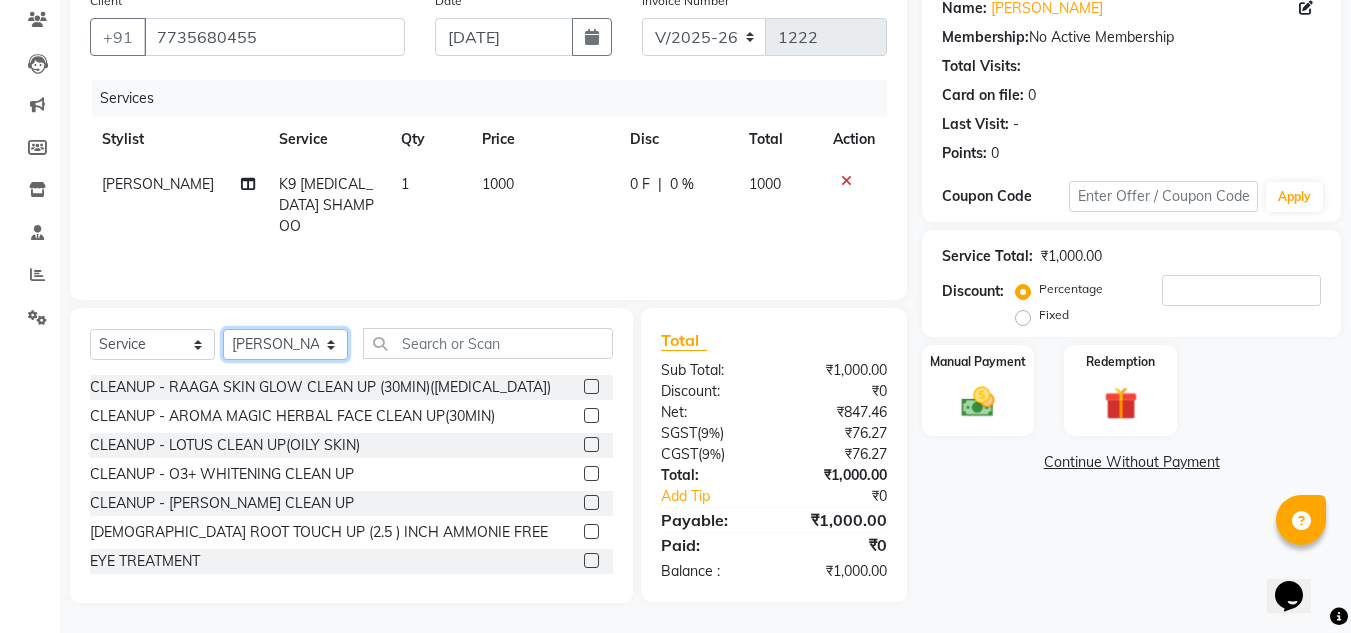 select on "69893" 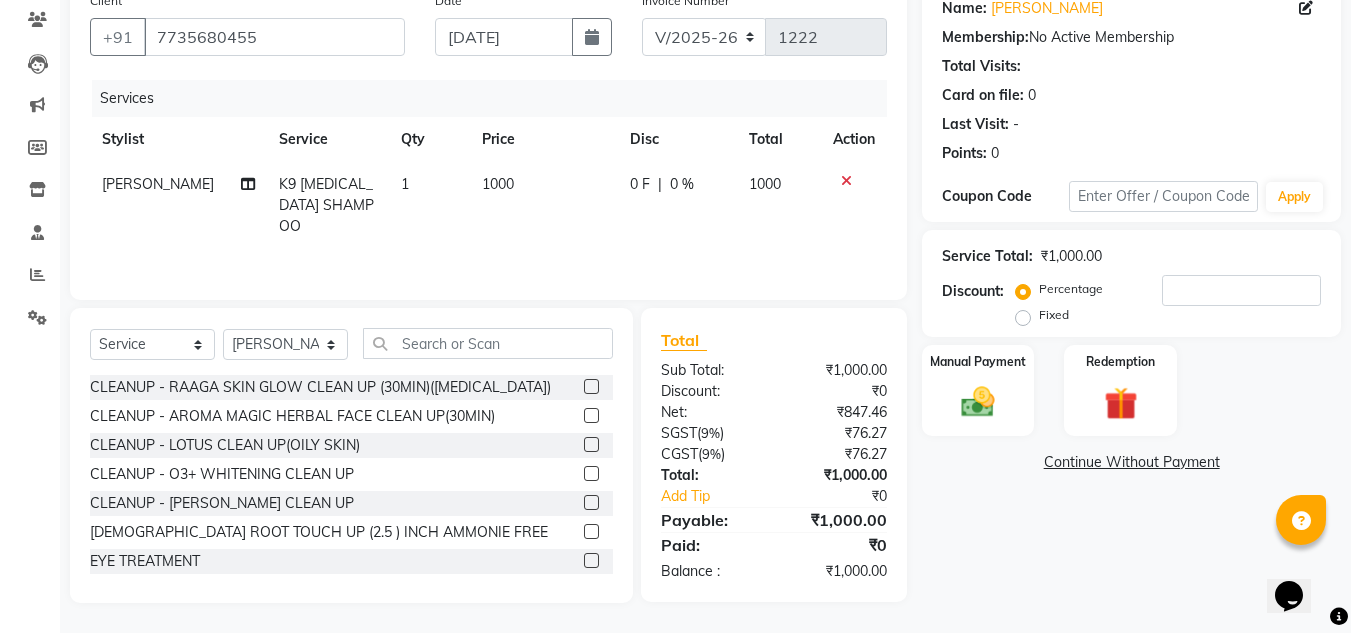 click on "Client +91 7735680455 Date 13-07-2025 Invoice Number V/2025 V/2025-26 1222 Services Stylist Service Qty Price Disc Total Action RUMA K9 BOTOX SHAMPOO 1 1000 0 F | 0 % 1000 Select  Service  Product  Membership  Package Voucher Prepaid Gift Card  Select Stylist ANIL BARIK ANIRUDH SAHOO JYOTIRANJAN BARIK KANHA LAXMI PRIYA Manager Manisha MANJIT BARIK PRADEEP BARIK PRIYANKA NANDA PUJA ROUT RUMA SAGARIKA SAHOO SALMAN SAMEER BARIK SAROJ SITHA CLEANUP - RAAGA SKIN GLOW CLEAN UP (30MIN)(DRY SKIN)  CLEANUP - AROMA MAGIC HERBAL FACE CLEAN UP(30MIN)  CLEANUP - LOTUS CLEAN UP(OILY SKIN)  CLEANUP - O3+ WHITENING CLEAN UP  CLEANUP - JEANNOT CLEAN UP  LADIES ROOT TOUCH UP (2.5 ) INCH AMMONIE FREE  EYE TREATMENT  NECK FULL POLISHING  REGULAR SHAMPOO WITH BLAST DRY MID  REGULAR SHAMPOO WITH BLAST DRY LONG  REGULAR SHAMPOO WITH BLAST DRY SHORT  K9 BOTOX SHAMPOO  BLEACH - FULL FACE BLEACH  BLEACH - FULL ARMS  BLEACH - HALF ARMS  BLEACH - UNDER ARMS  BLEACH - FULL LEG  BLEACH - HALF LEG  BLEACH - FEET  BLEACH - HALF FRONT/BACK" 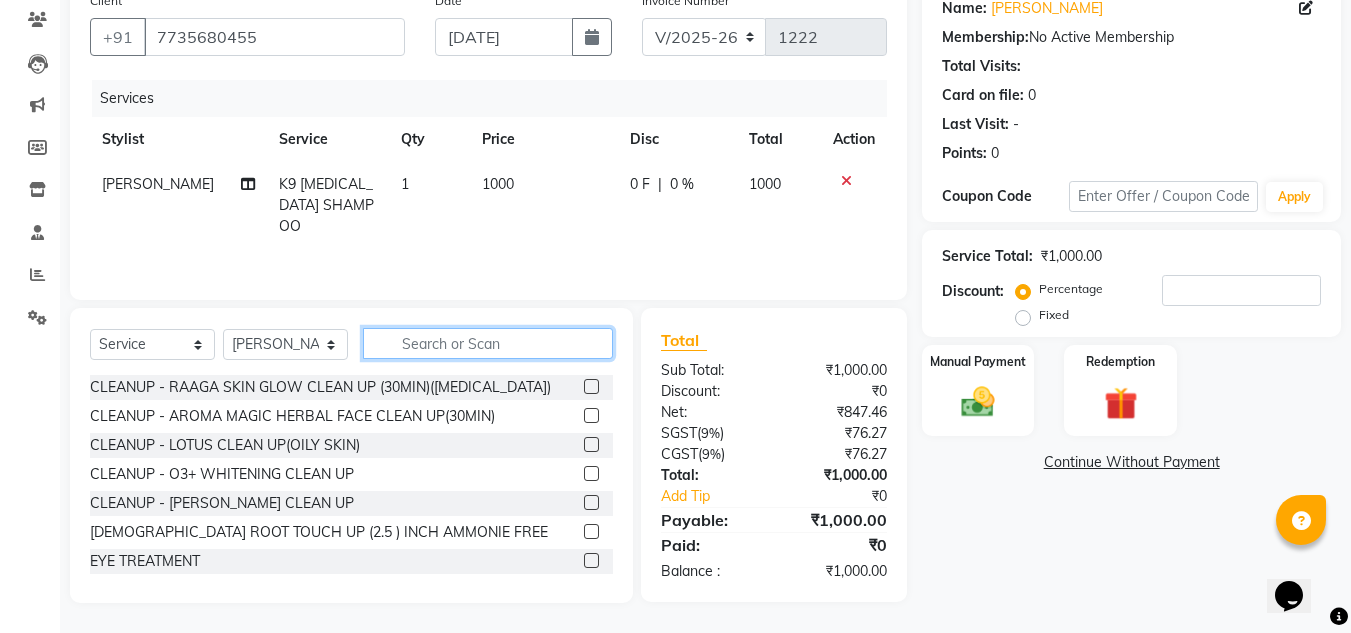 click 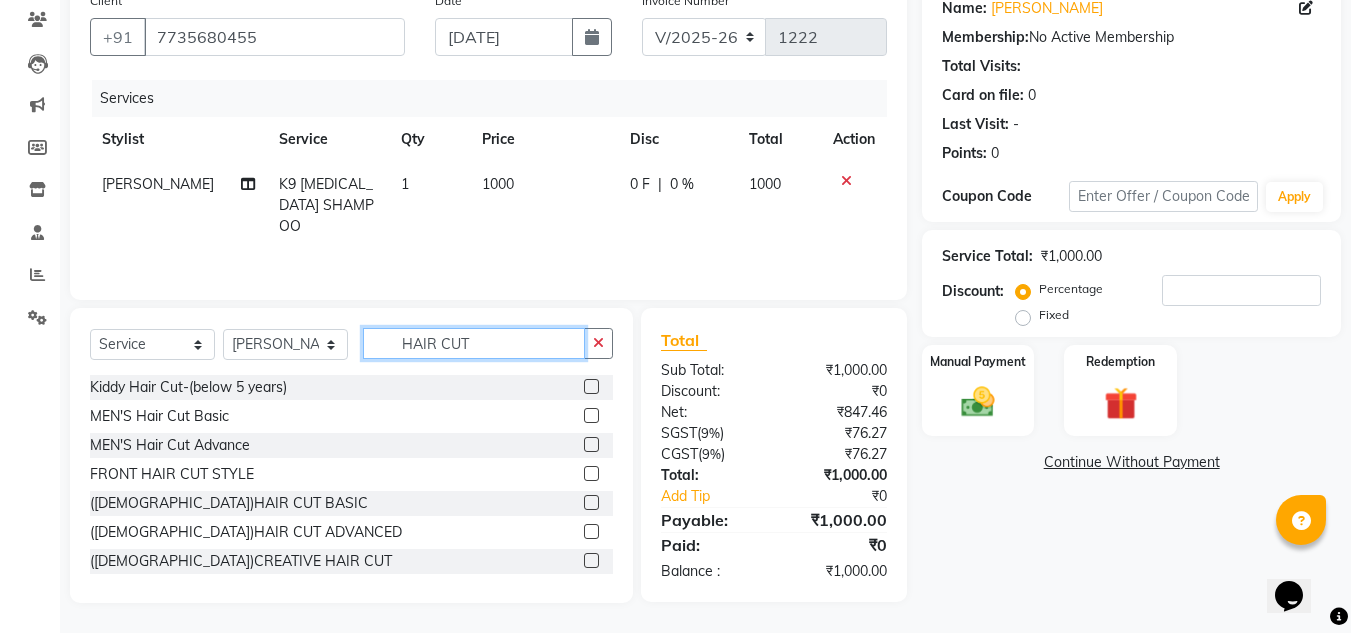 type on "HAIR CUT" 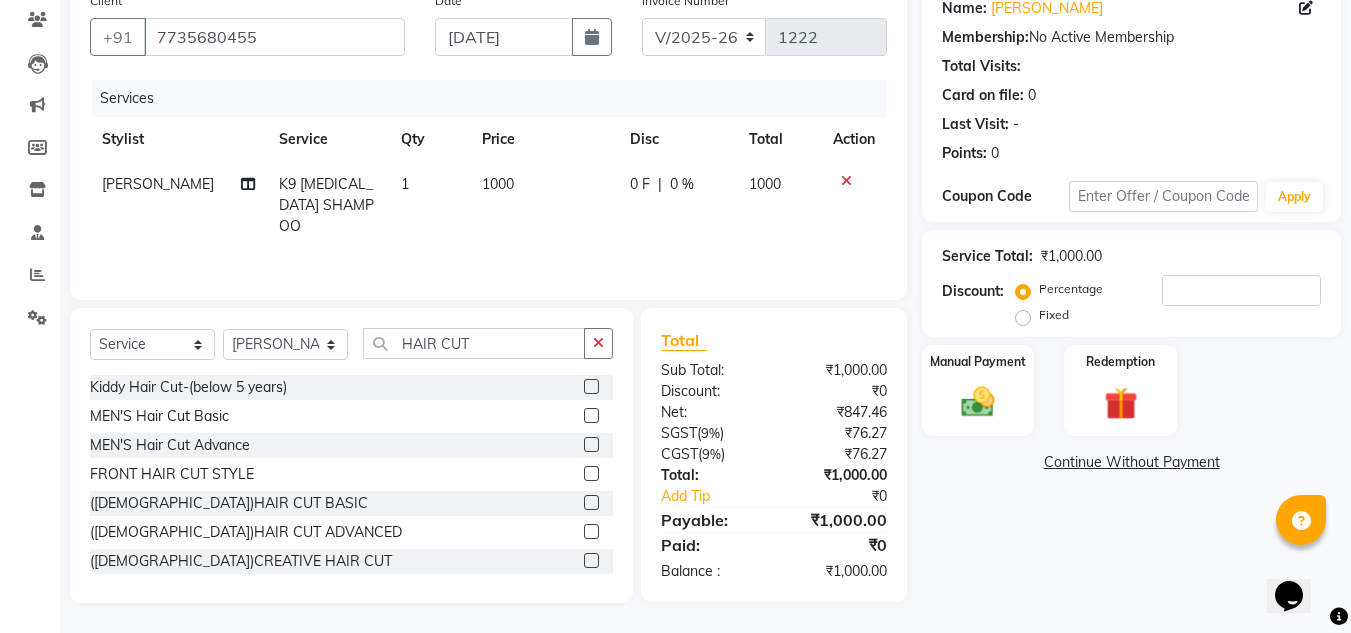 click 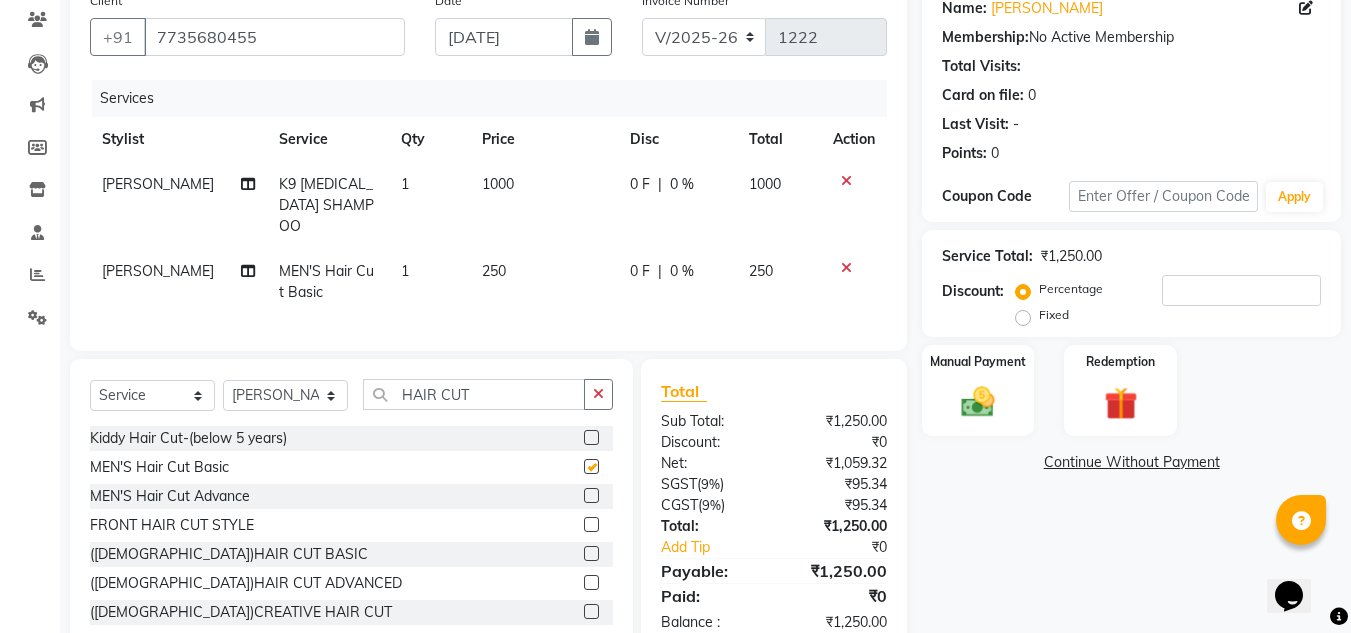 checkbox on "false" 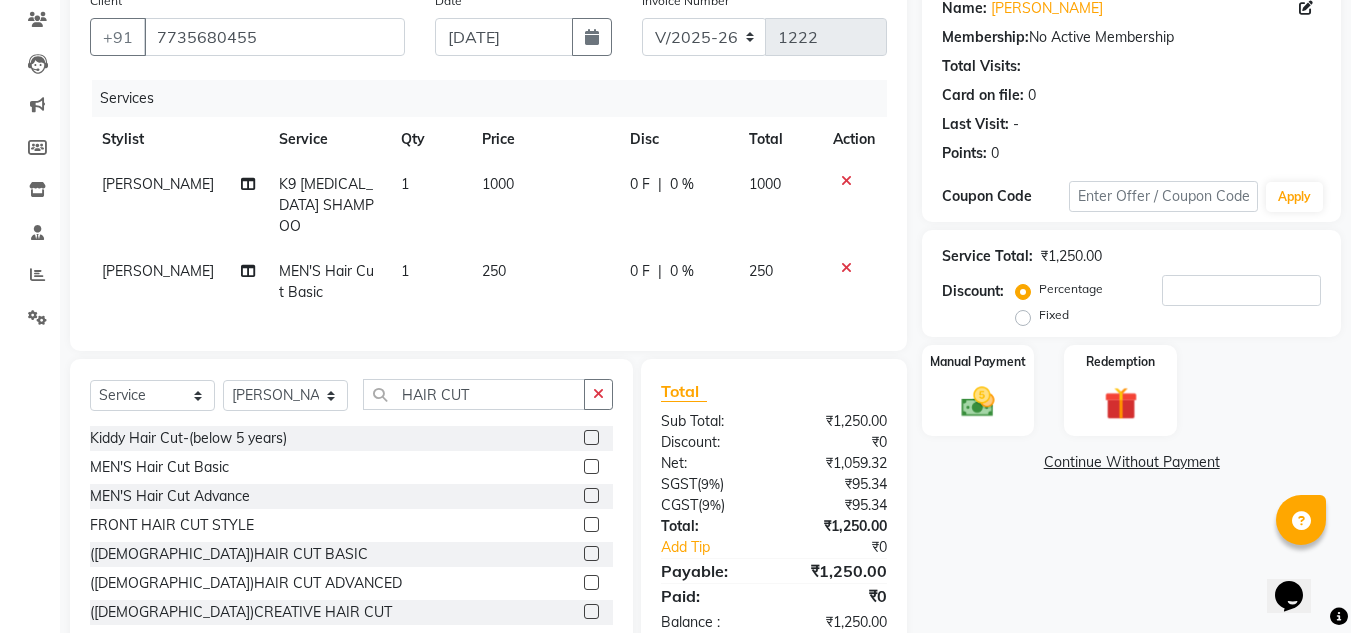 scroll, scrollTop: 213, scrollLeft: 0, axis: vertical 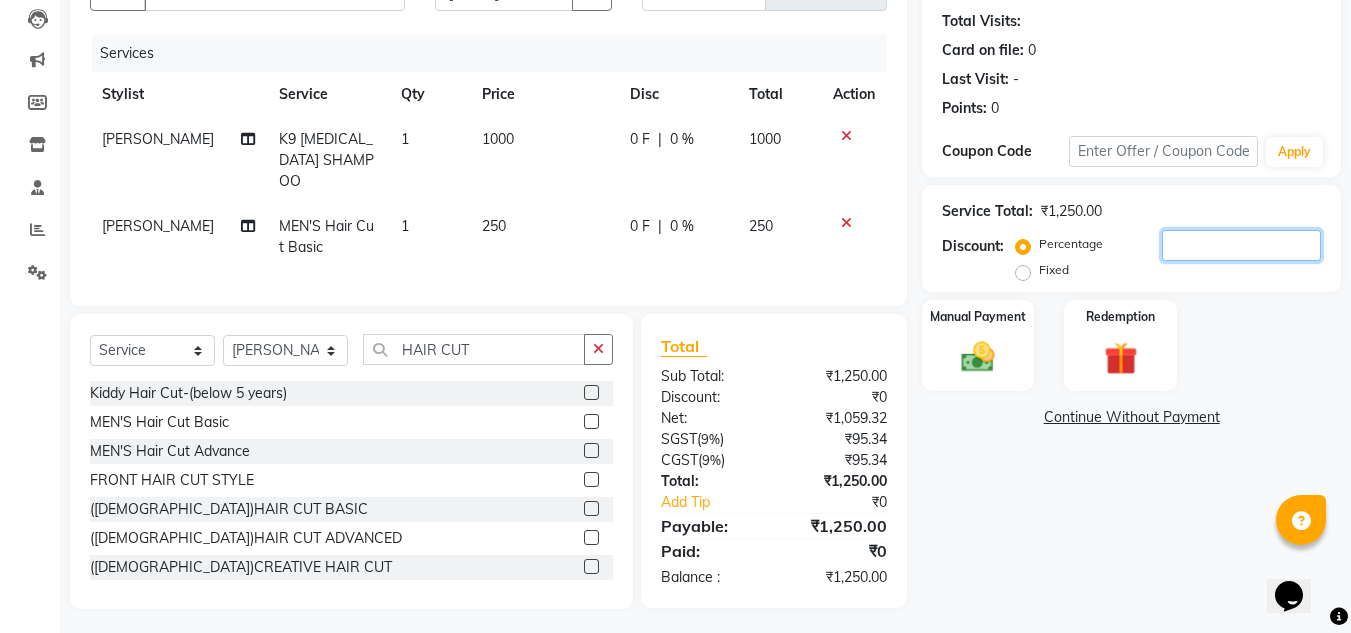 click 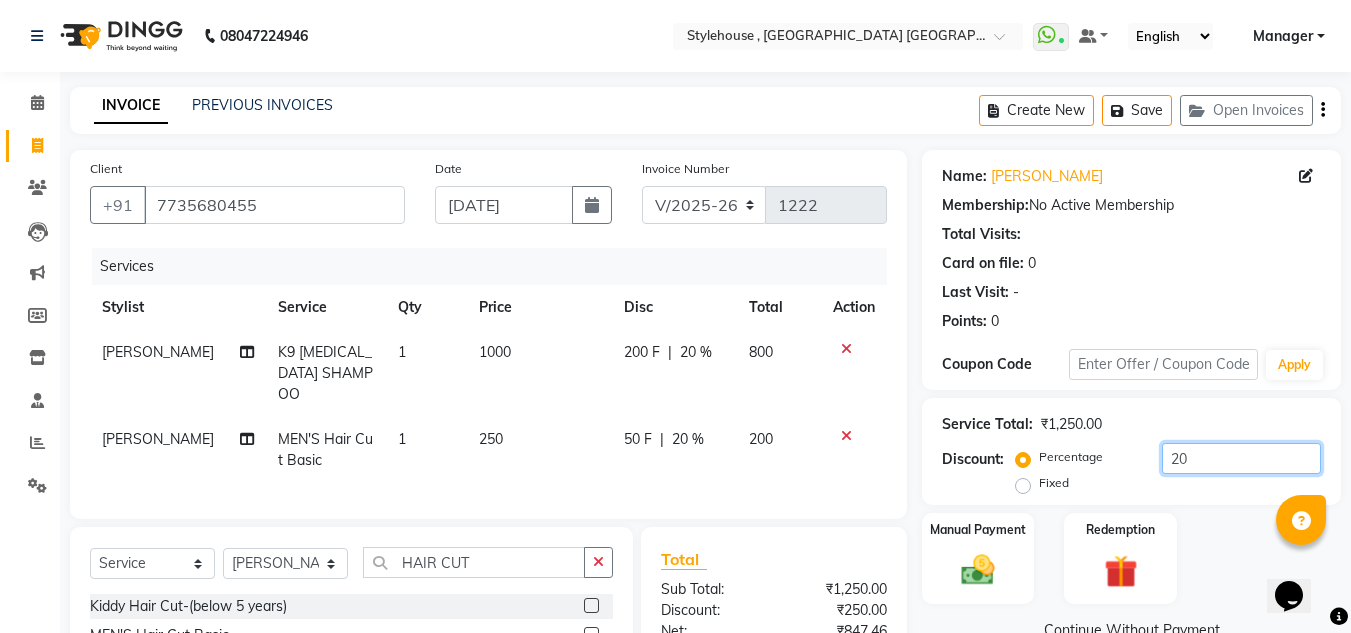 scroll, scrollTop: 200, scrollLeft: 0, axis: vertical 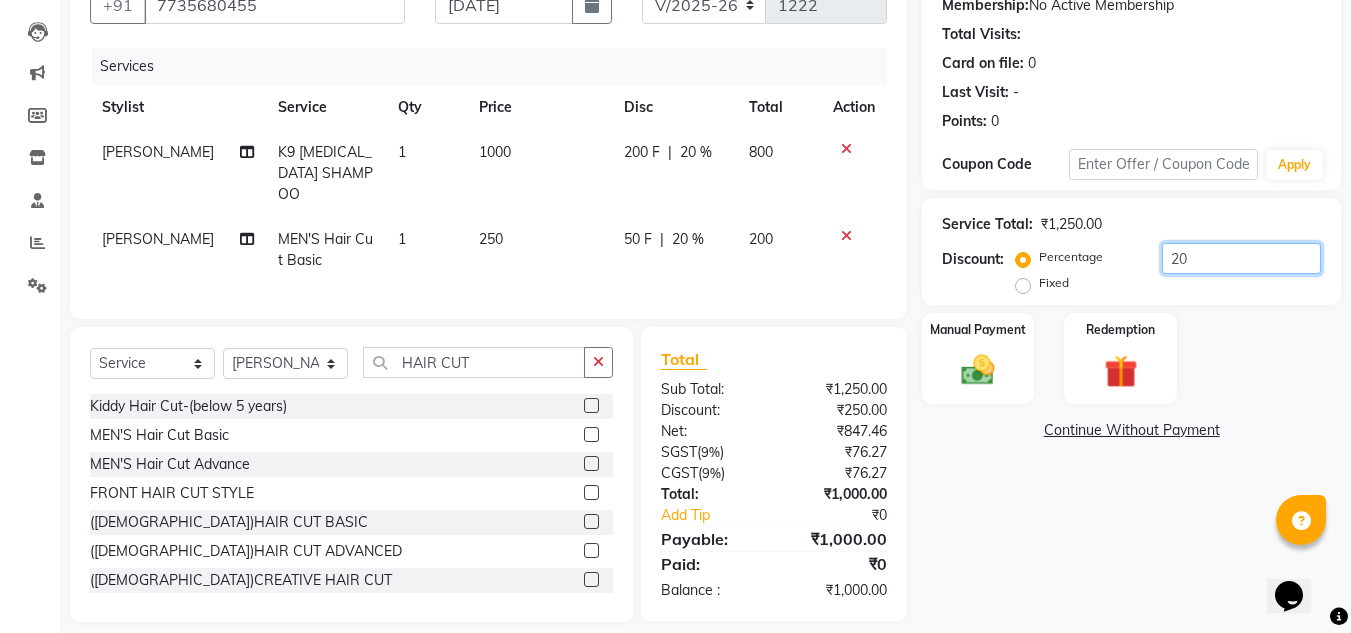type on "20" 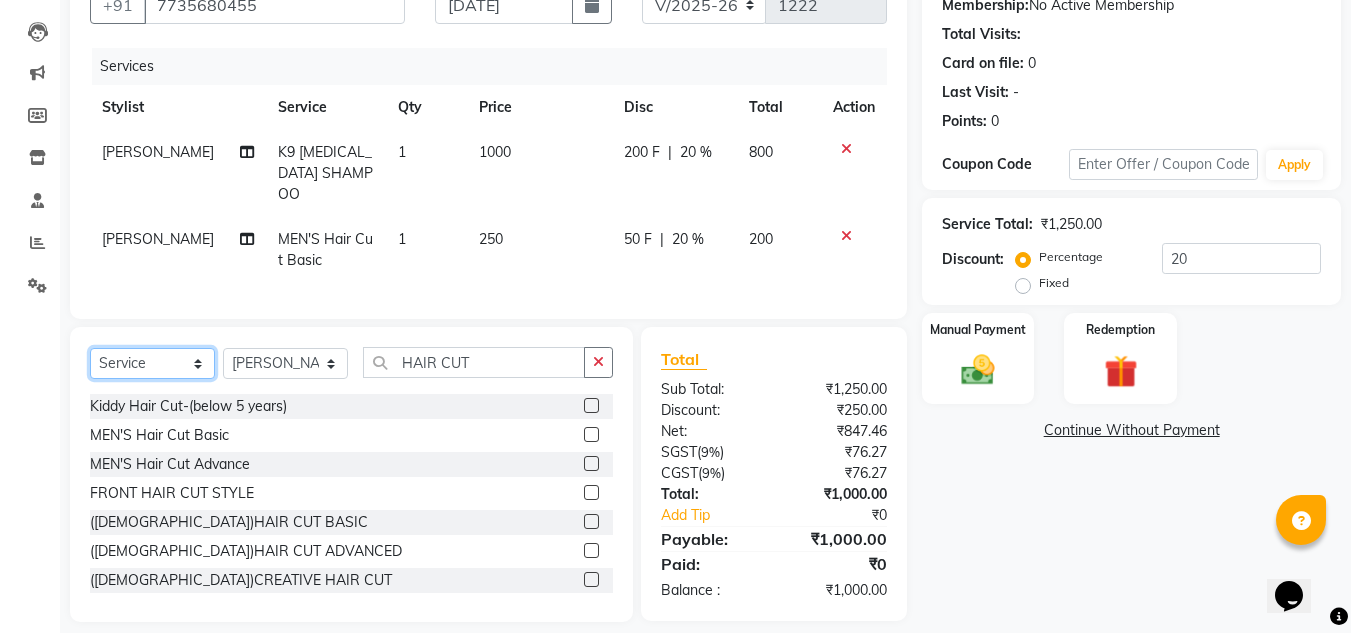 click on "Select  Service  Product  Membership  Package Voucher Prepaid Gift Card" 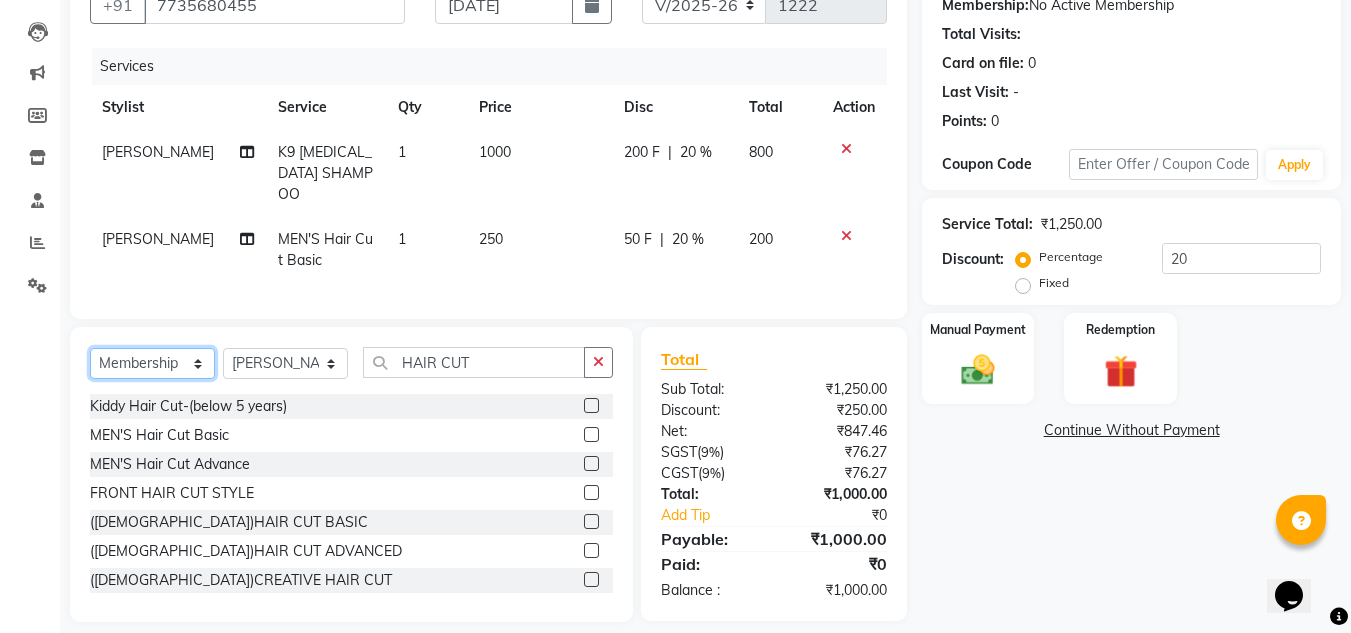click on "Select  Service  Product  Membership  Package Voucher Prepaid Gift Card" 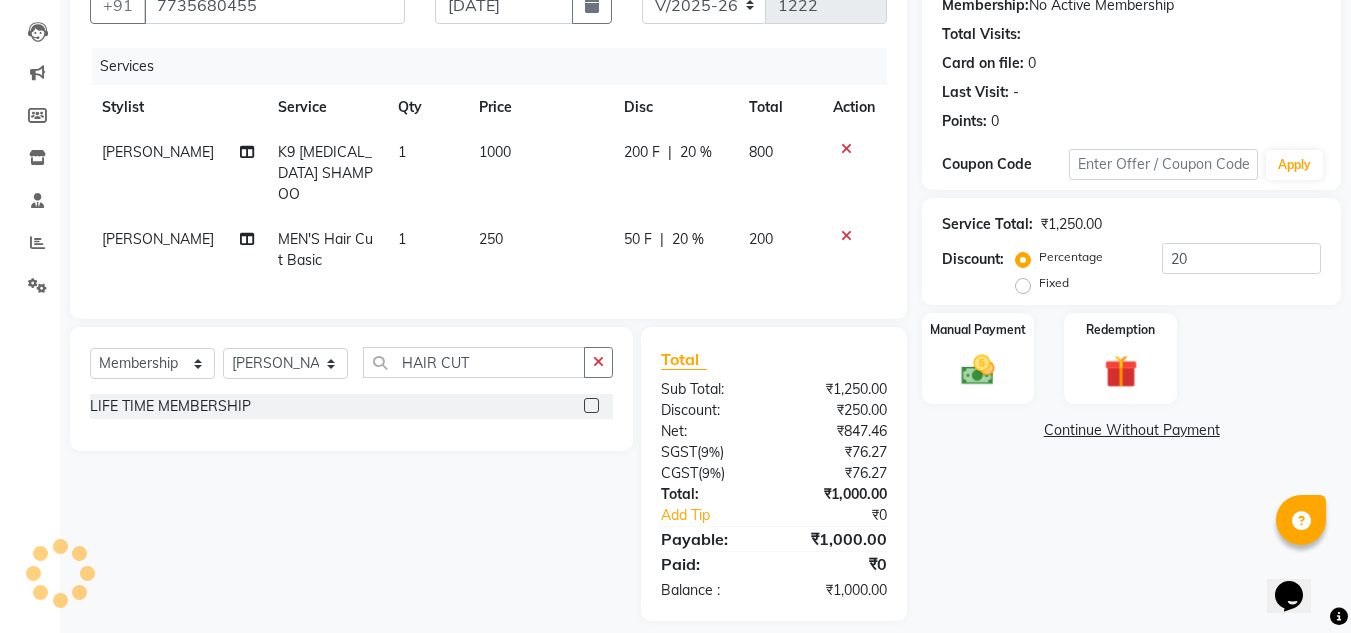 click 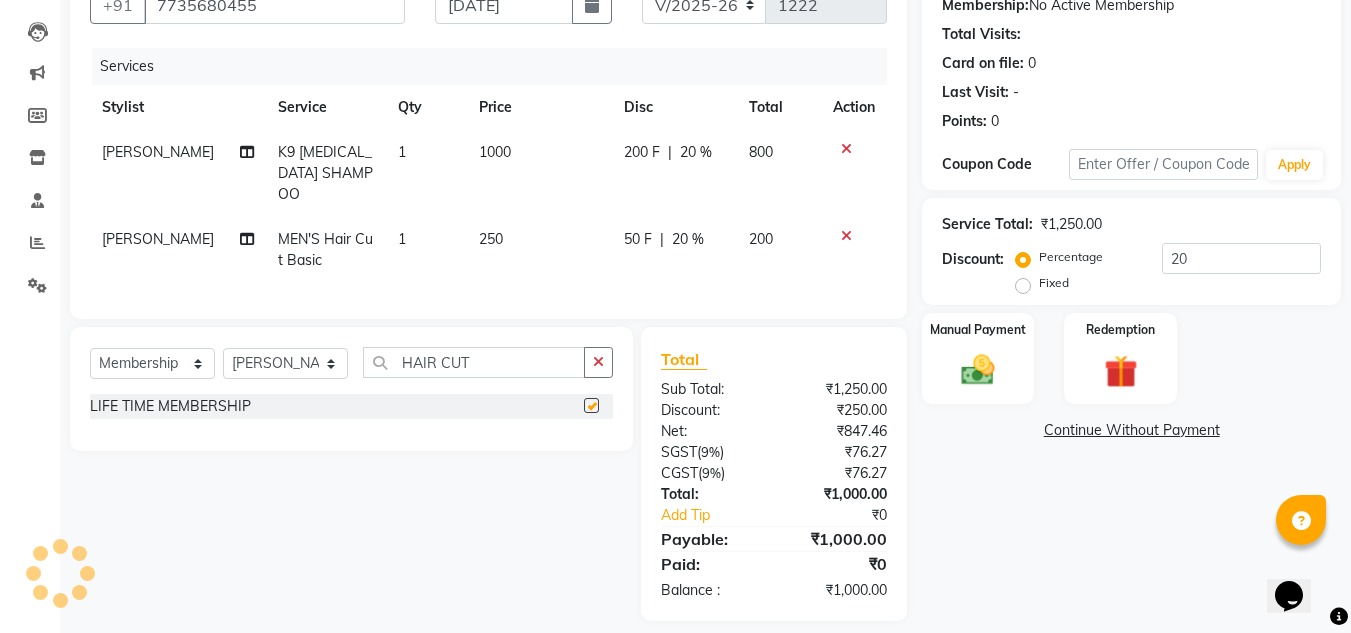 select on "select" 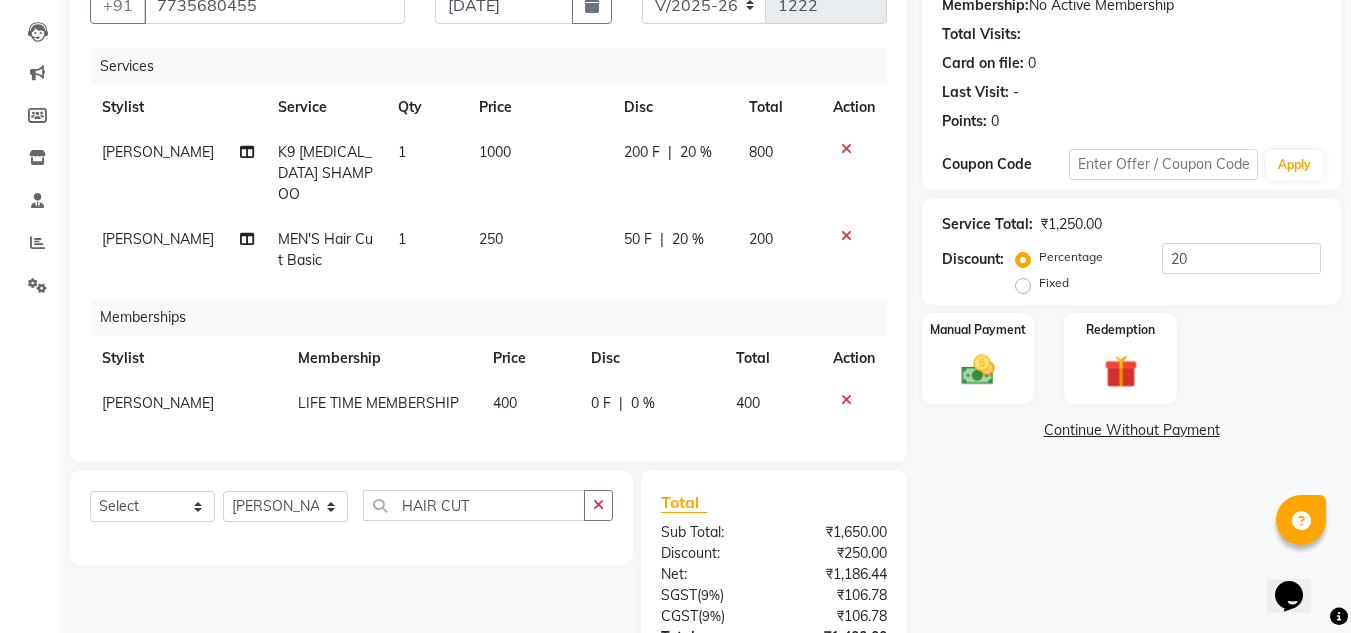 click on "400" 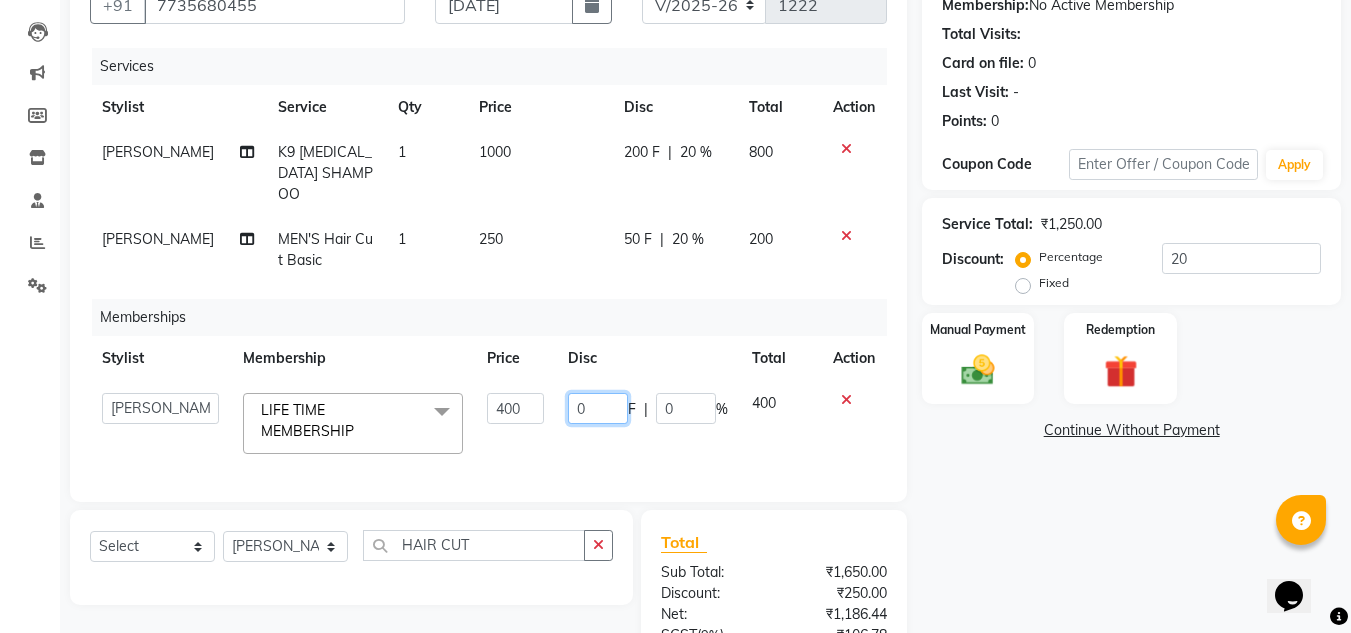 click on "0" 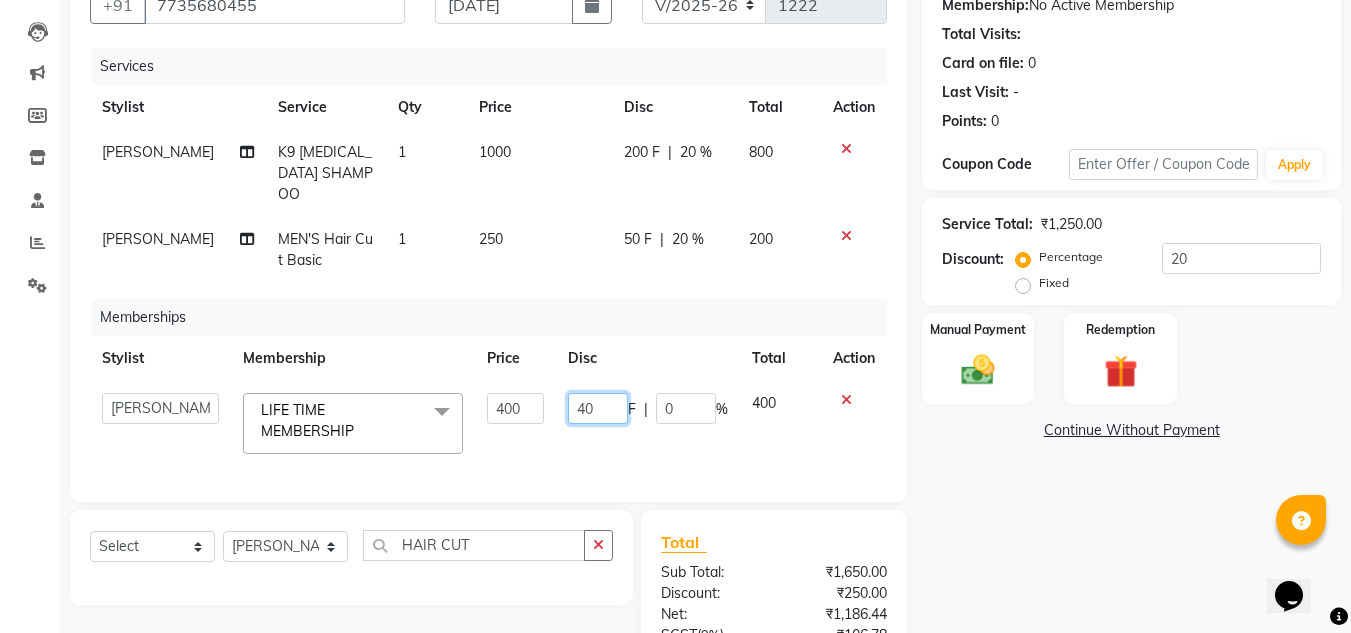 type on "400" 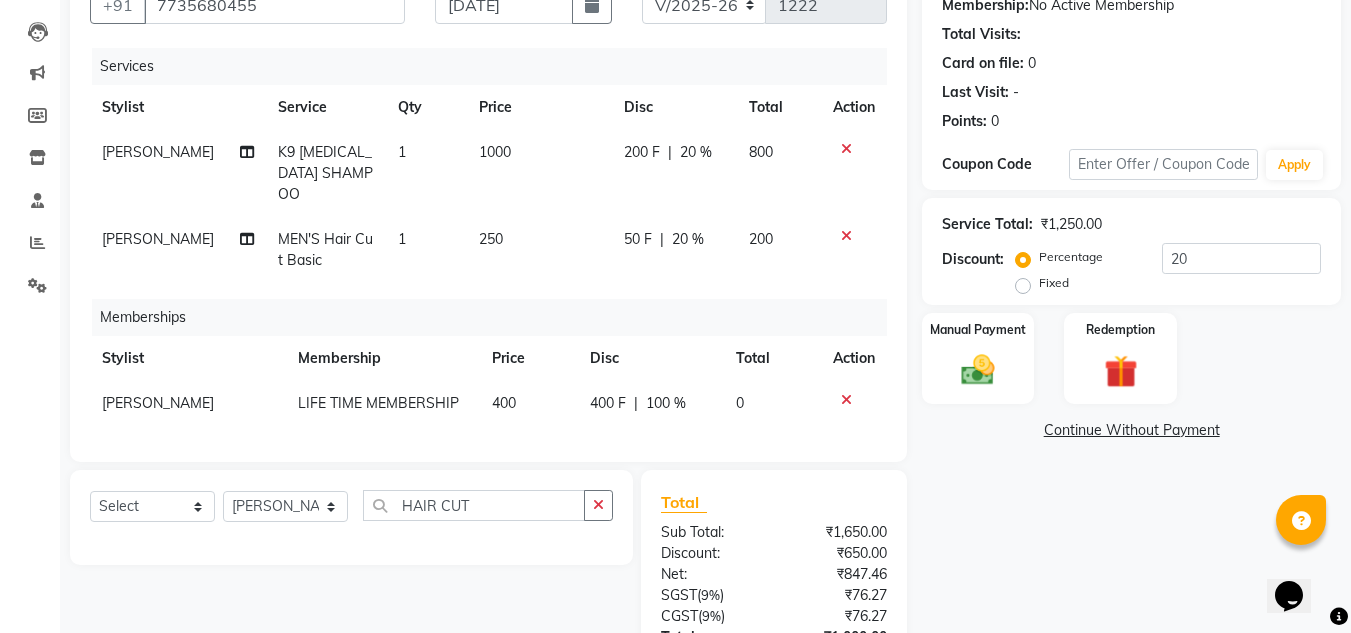 click on "Client +91 7735680455 Date 13-07-2025 Invoice Number V/2025 V/2025-26 1222 Services Stylist Service Qty Price Disc Total Action RUMA K9 BOTOX SHAMPOO 1 1000 200 F | 20 % 800 SAMEER BARIK MEN'S Hair Cut Basic 1 250 50 F | 20 % 200 Memberships Stylist Membership Price Disc Total Action SAMEER BARIK LIFE TIME MEMBERSHIP 400 400 F | 100 % 0" 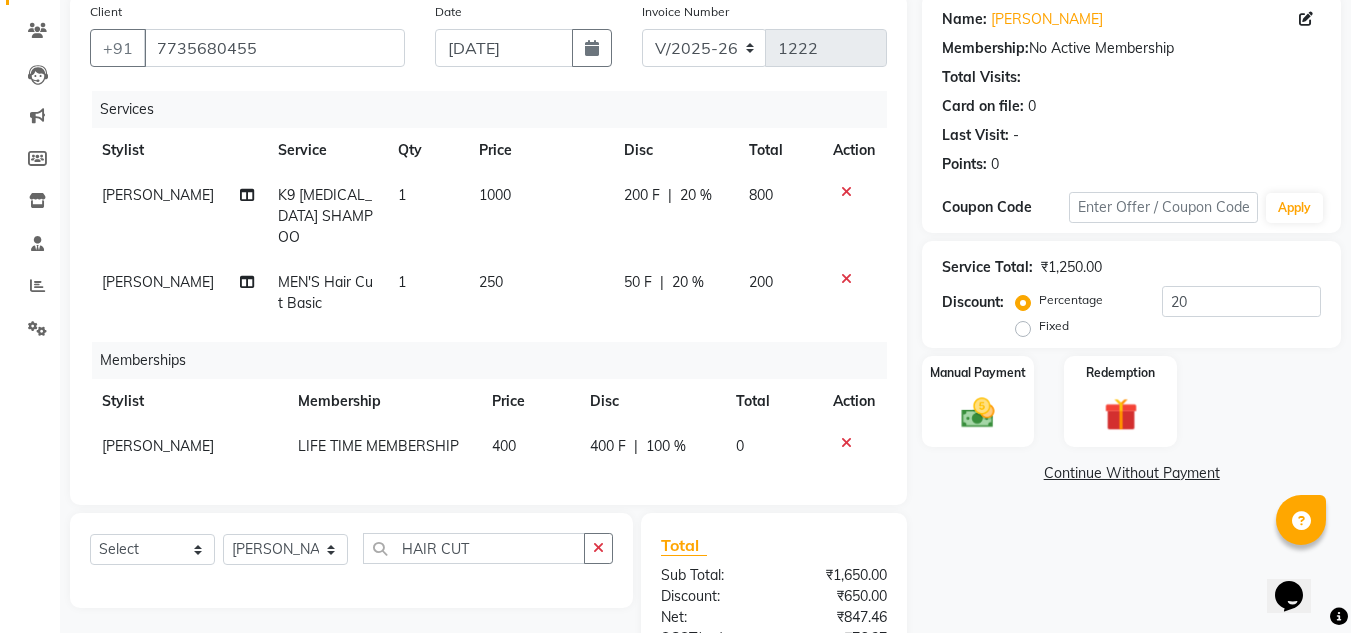 scroll, scrollTop: 355, scrollLeft: 0, axis: vertical 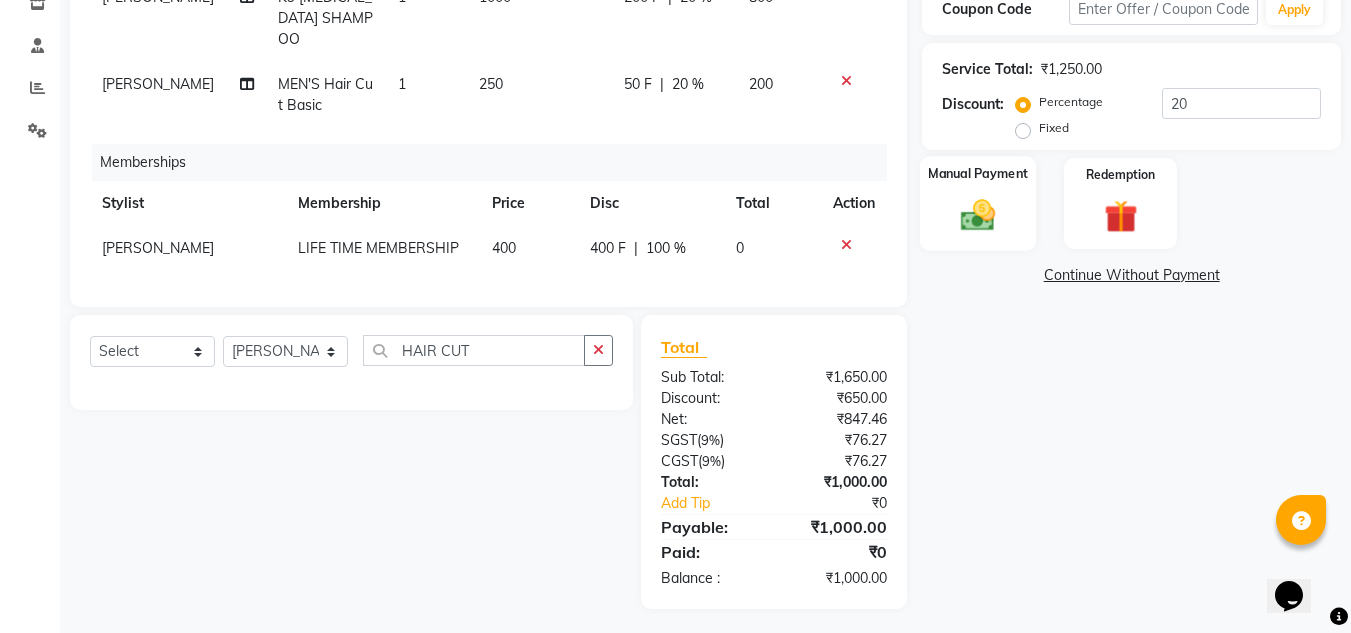 click 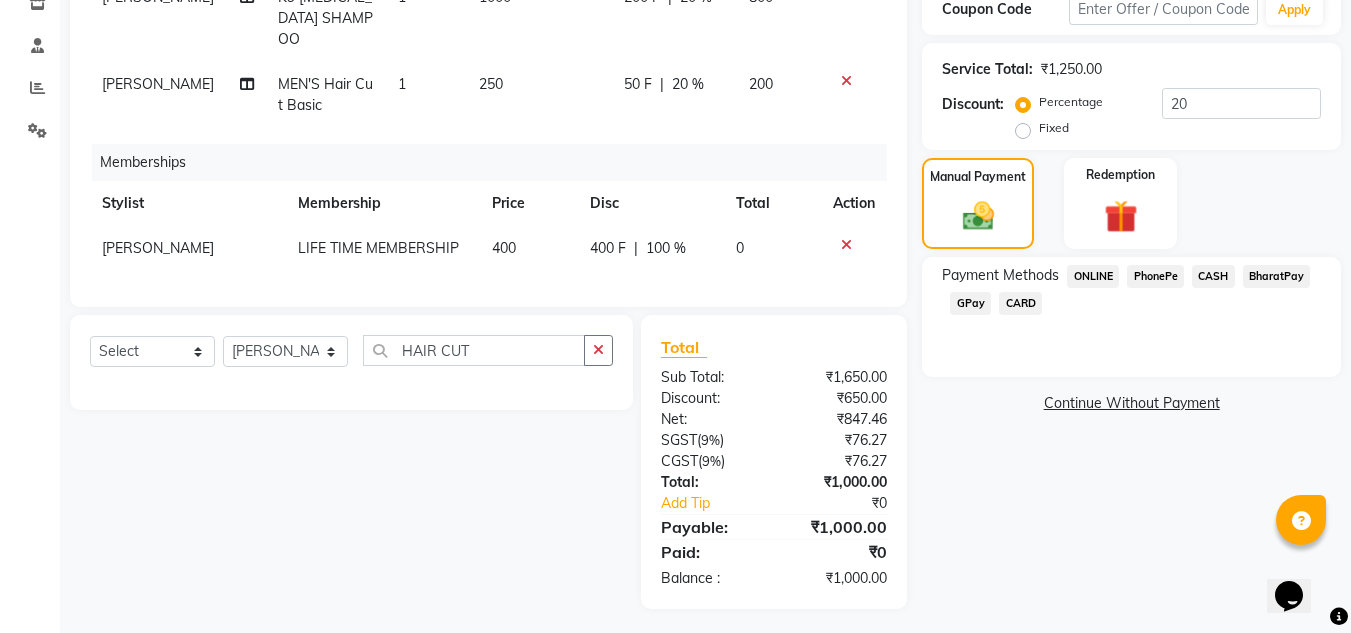click on "PhonePe" 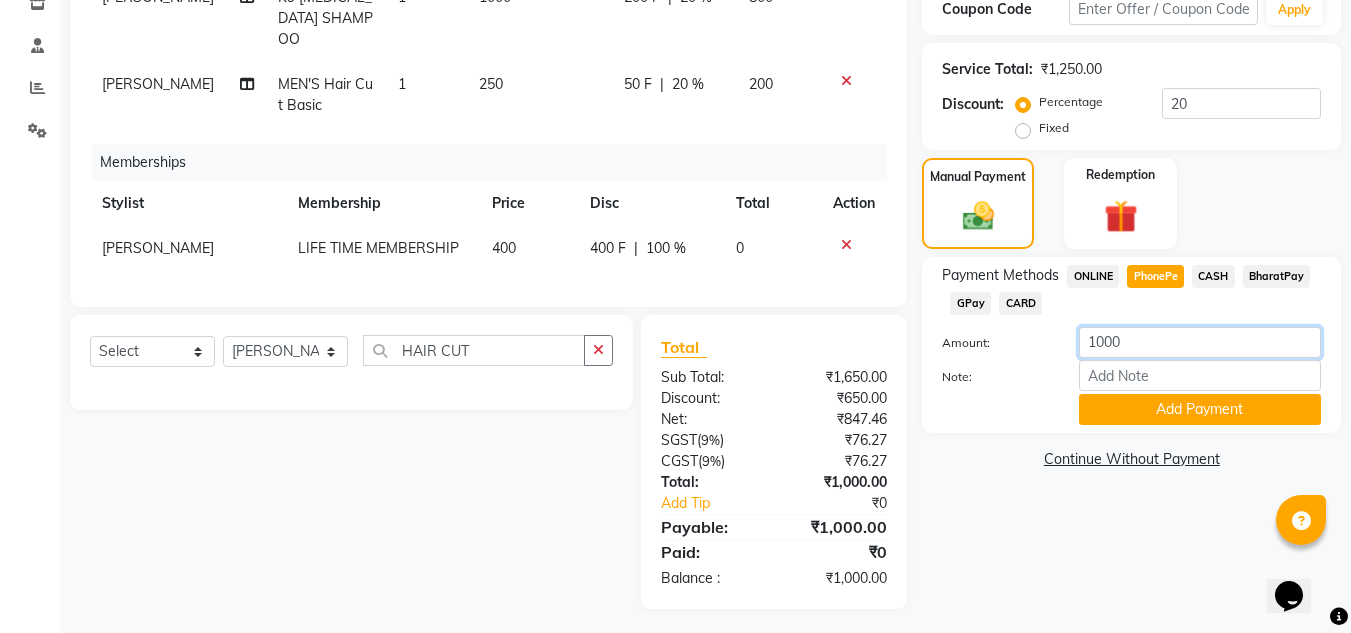 click on "1000" 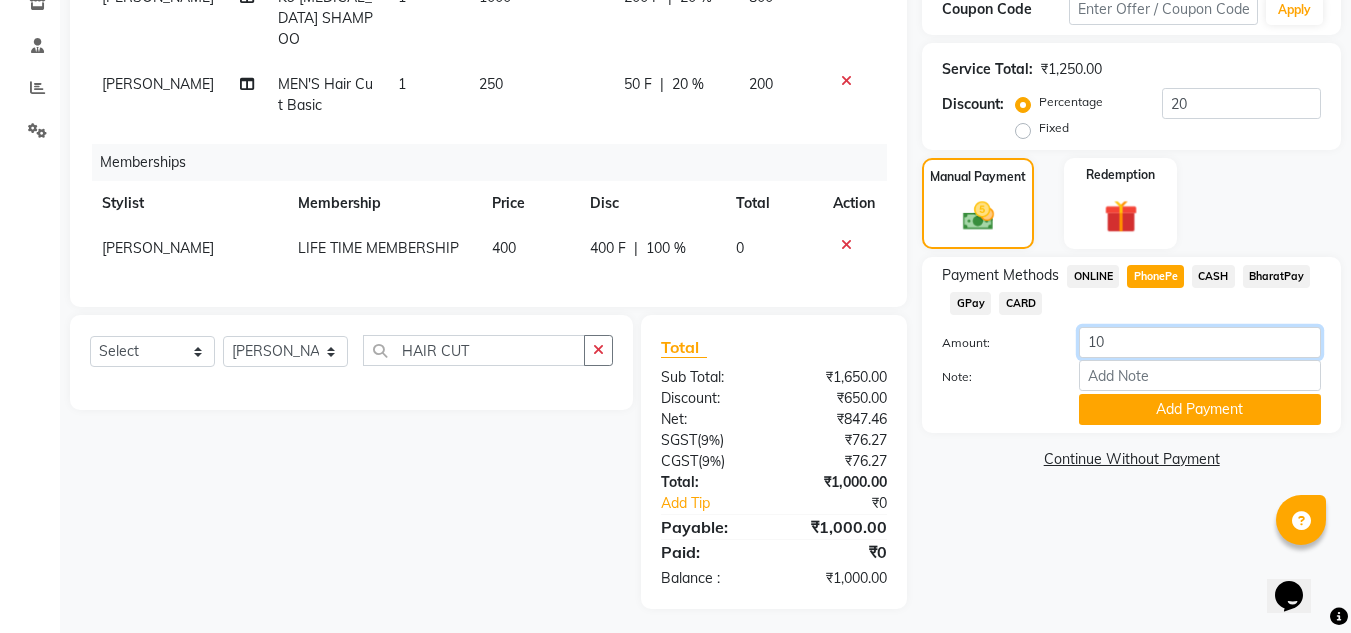 type on "1" 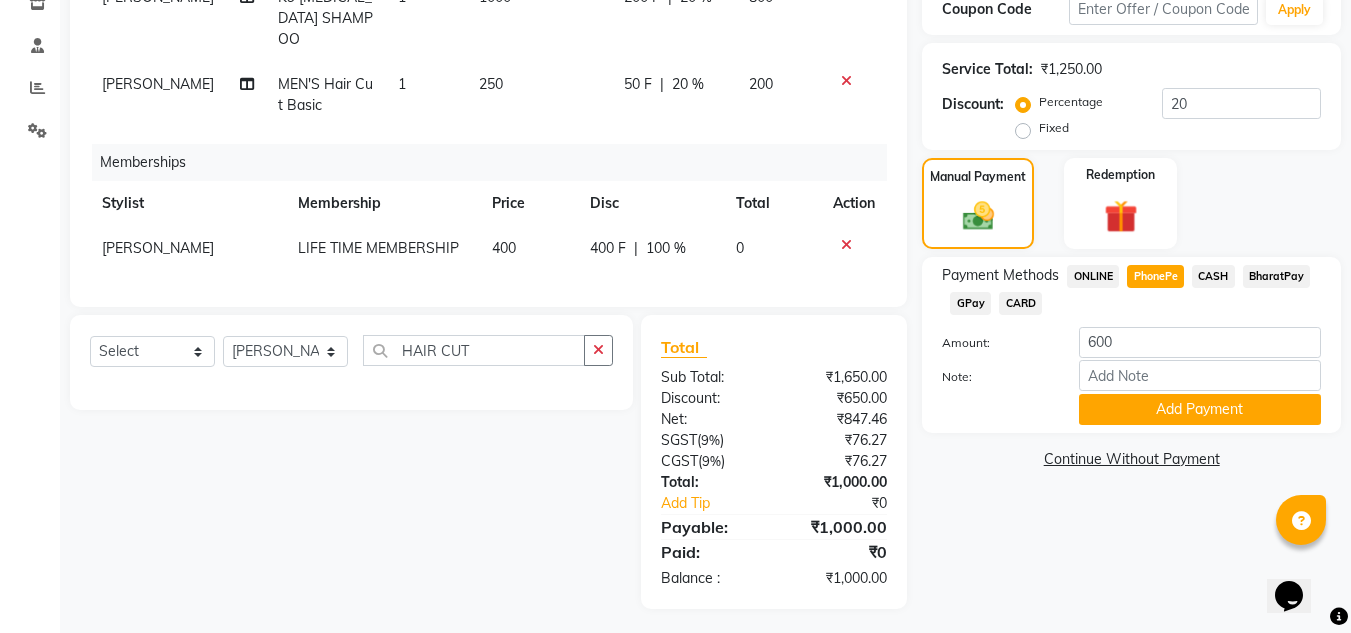 click on "INVOICE PREVIOUS INVOICES Create New   Save   Open Invoices  Client +91 7735680455 Date 13-07-2025 Invoice Number V/2025 V/2025-26 1222 Services Stylist Service Qty Price Disc Total Action RUMA K9 BOTOX SHAMPOO 1 1000 200 F | 20 % 800 SAMEER BARIK MEN'S Hair Cut Basic 1 250 50 F | 20 % 200 Memberships Stylist Membership Price Disc Total Action SAMEER BARIK LIFE TIME MEMBERSHIP 400 400 F | 100 % 0 Select  Service  Product  Package Voucher Prepaid Gift Card  Select Stylist ANIL BARIK ANIRUDH SAHOO JYOTIRANJAN BARIK KANHA LAXMI PRIYA Manager Manisha MANJIT BARIK PRADEEP BARIK PRIYANKA NANDA PUJA ROUT RUMA SAGARIKA SAHOO SALMAN SAMEER BARIK SAROJ SITHA HAIR CUT Total Sub Total: ₹1,650.00 Discount: ₹650.00 Net: ₹847.46 SGST  ( 9% ) ₹76.27 CGST  ( 9% ) ₹76.27 Total: ₹1,000.00 Add Tip ₹0 Payable: ₹1,000.00 Paid: ₹0 Balance   : ₹1,000.00 Name: Ritika  Membership:  No Active Membership  Total Visits:   Card on file:  0 Last Visit:   - Points:   0  Coupon Code Apply Service Total:  ₹1,250.00  20" 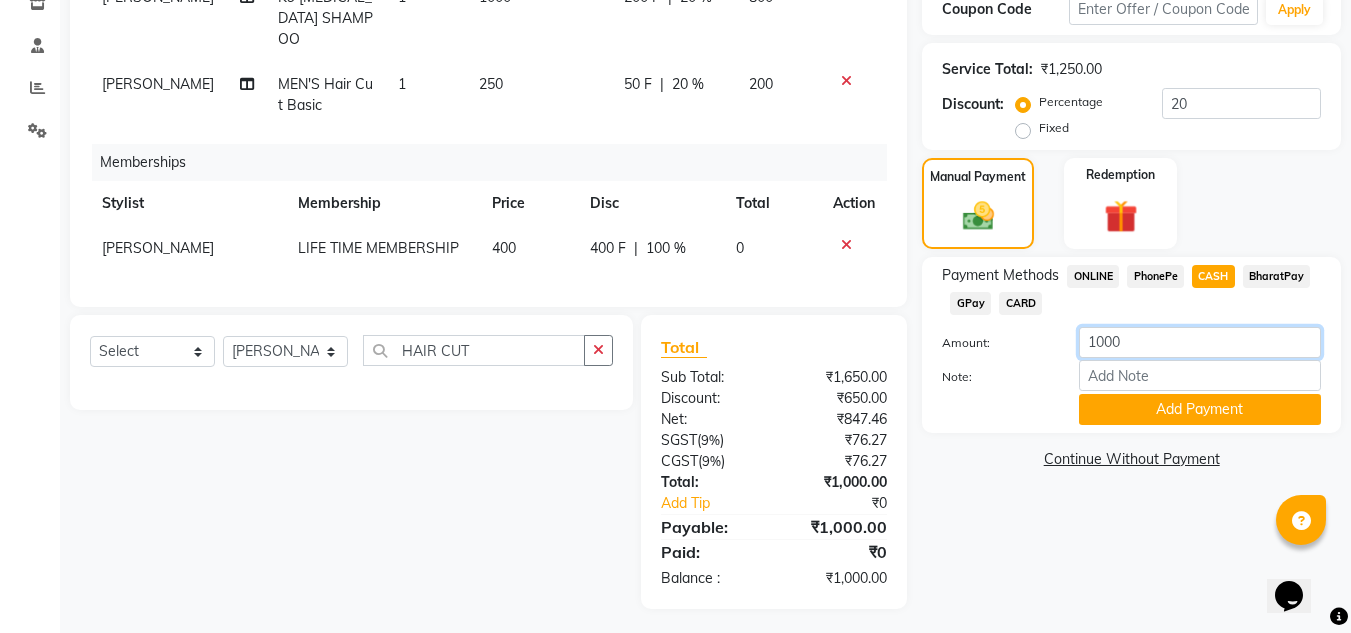 click on "1000" 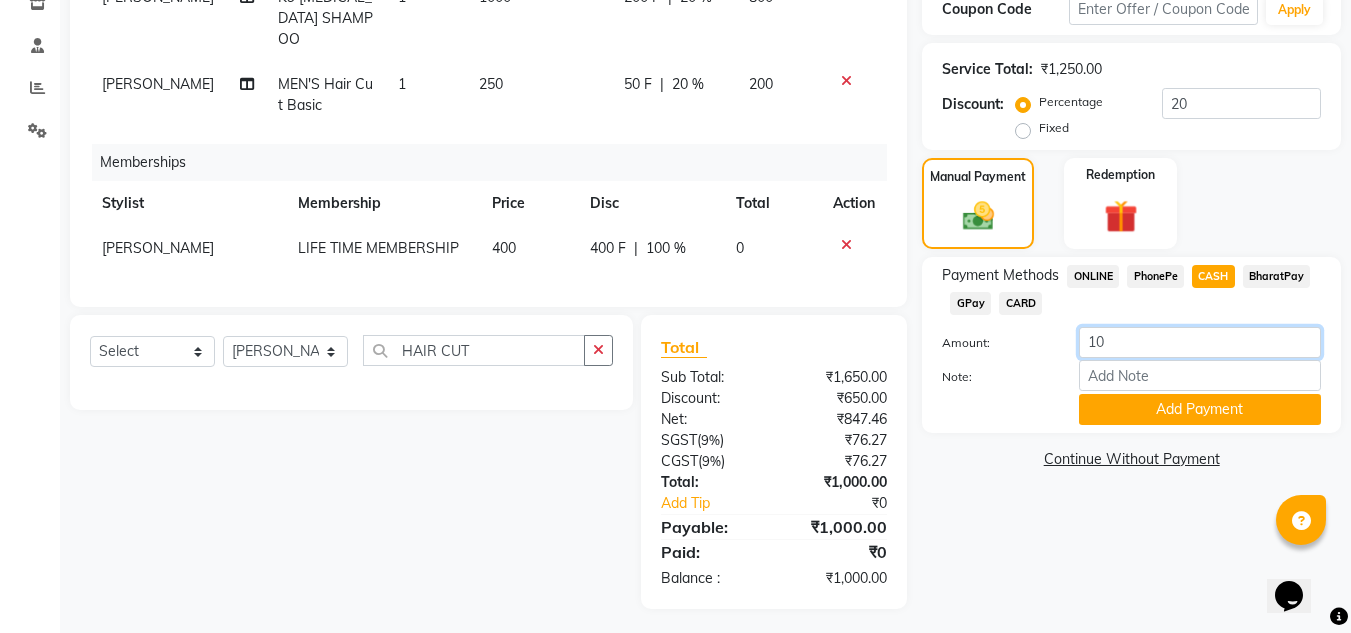 type on "1" 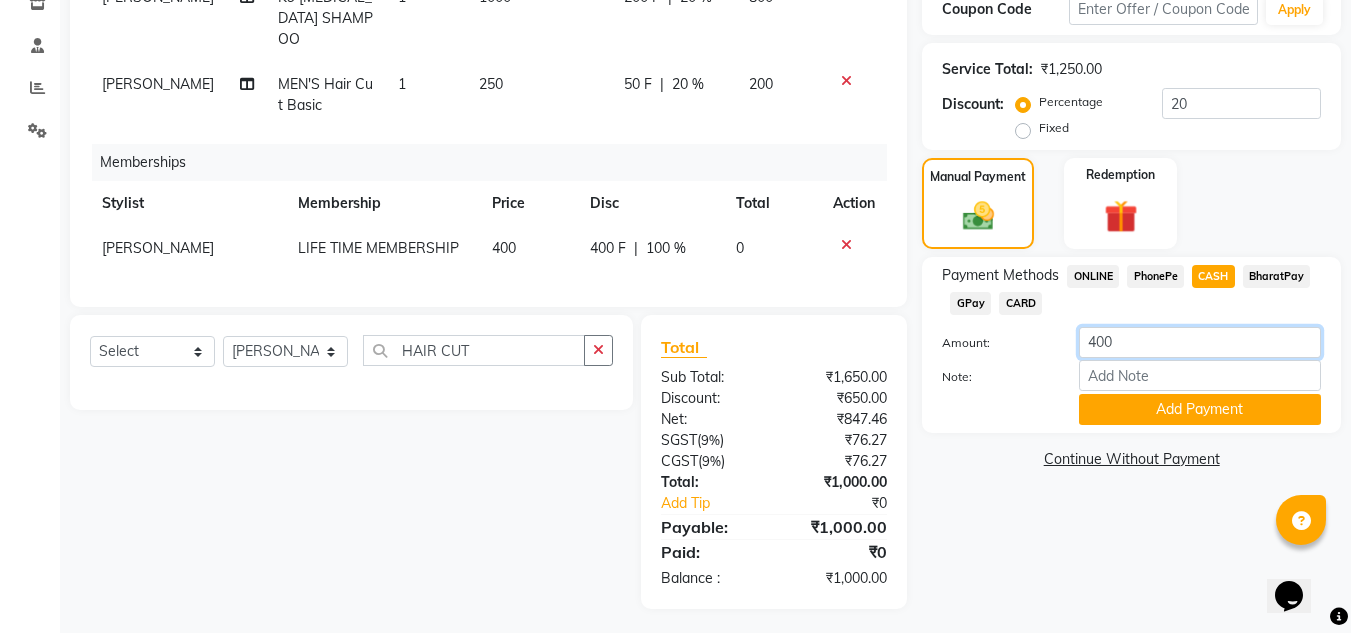 type on "400" 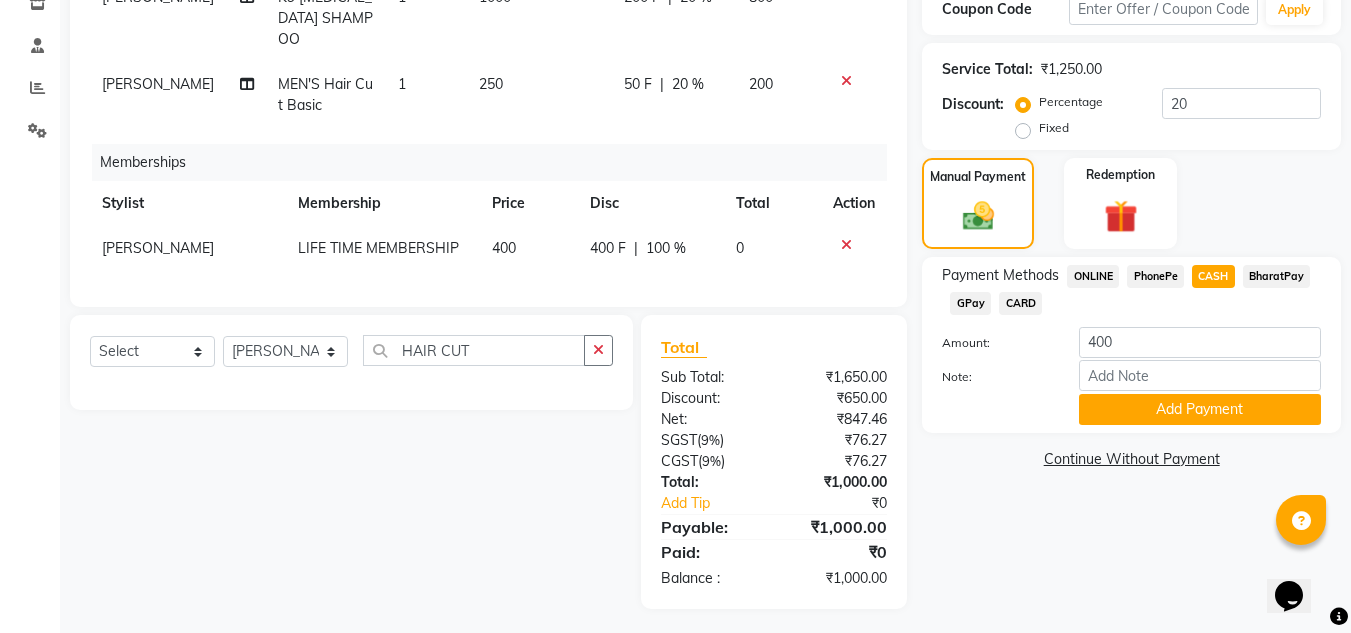 click on "Name: Ritika  Membership:  No Active Membership  Total Visits:   Card on file:  0 Last Visit:   - Points:   0  Coupon Code Apply Service Total:  ₹1,250.00  Discount:  Percentage   Fixed  20 Manual Payment Redemption Payment Methods  ONLINE   PhonePe   CASH   BharatPay   GPay   CARD  Amount: 400 Note: Add Payment  Continue Without Payment" 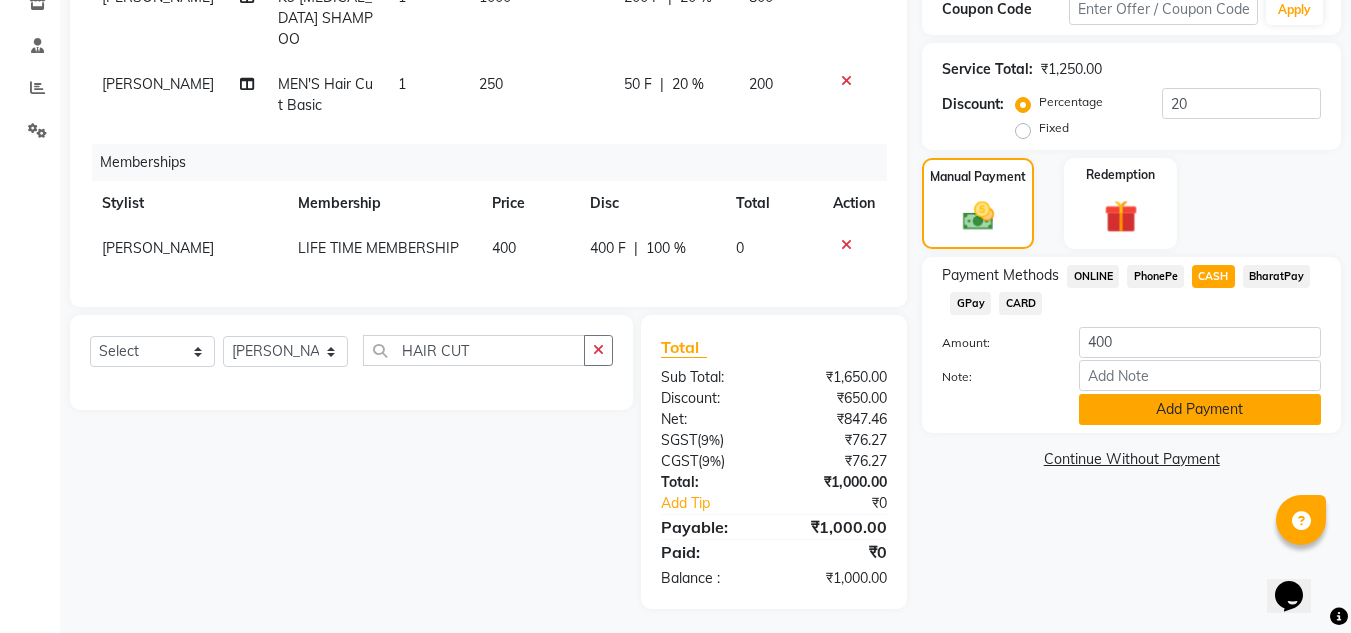 click on "Add Payment" 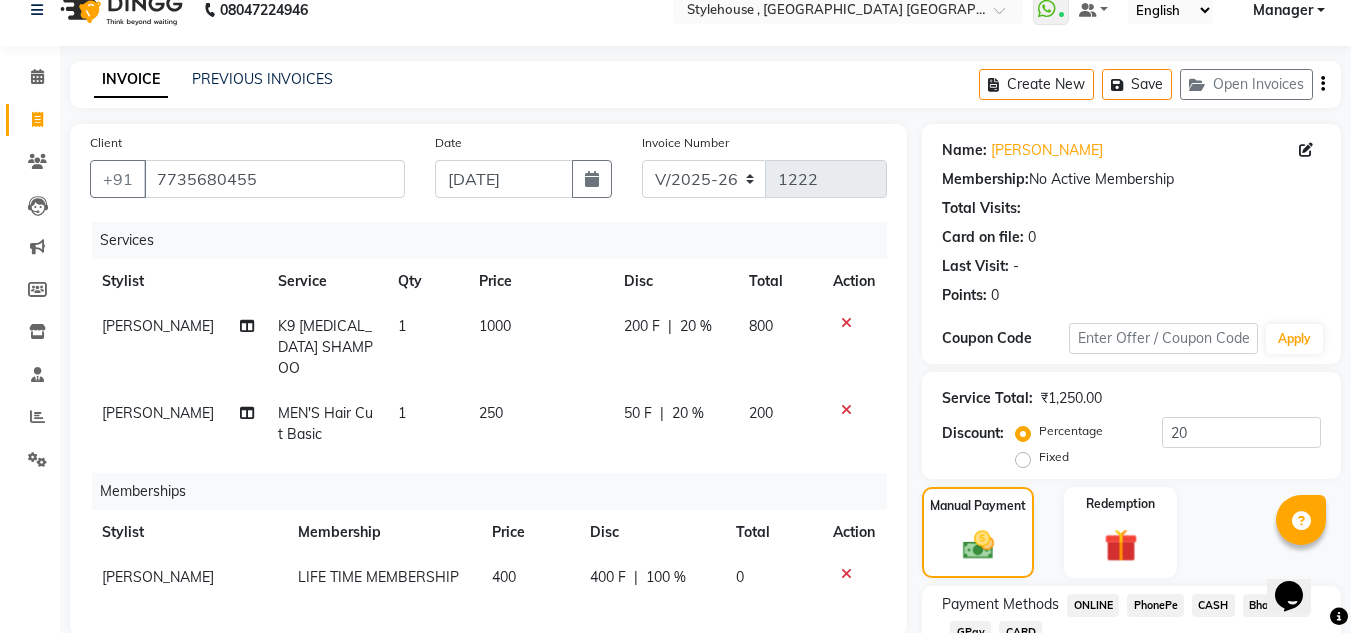 scroll, scrollTop: 426, scrollLeft: 0, axis: vertical 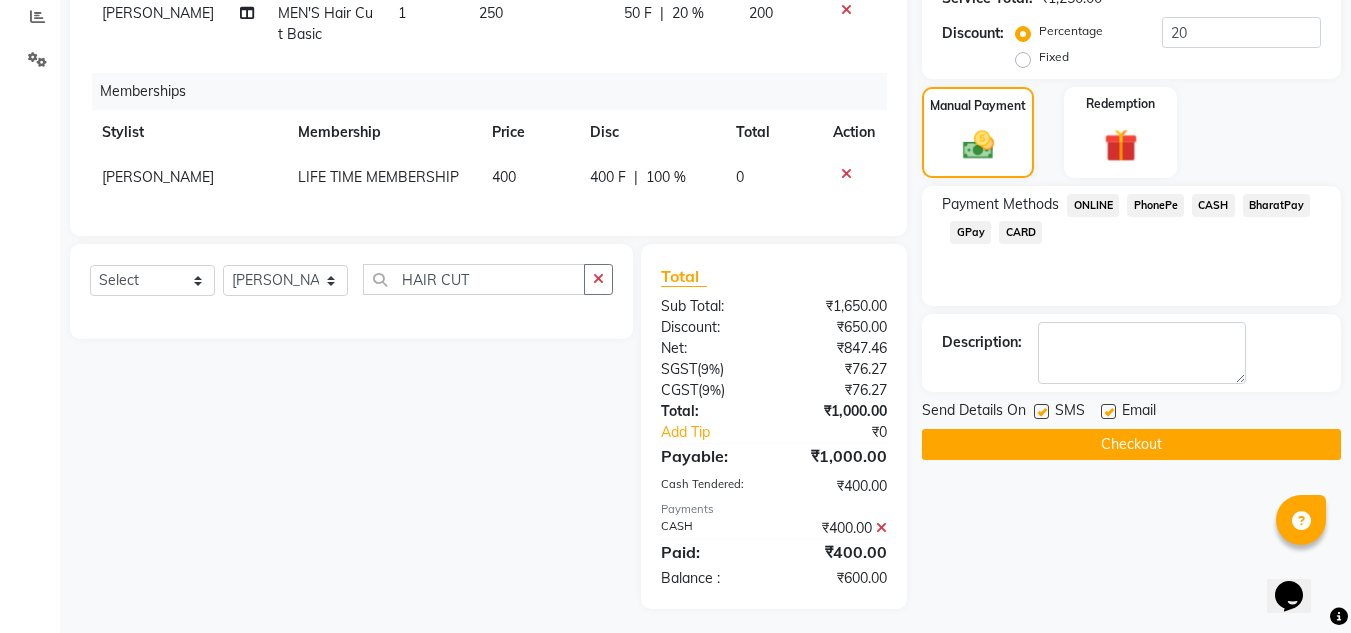 click on "Checkout" 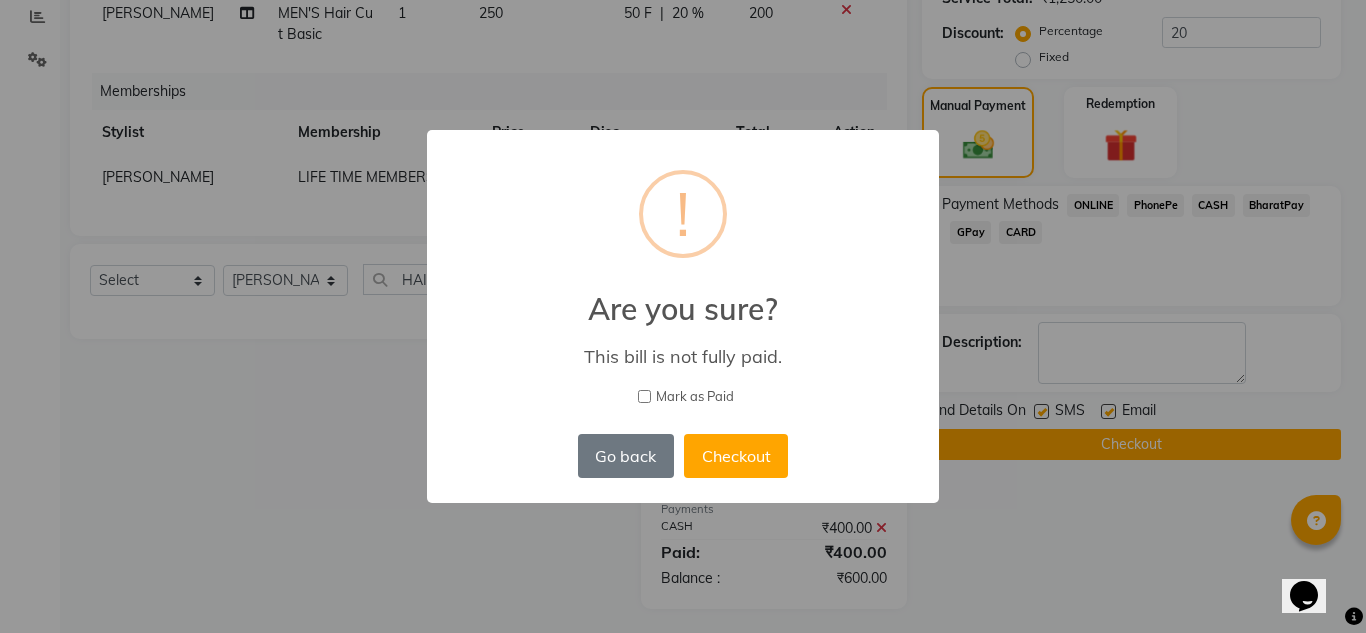 click on "Go back No Checkout" at bounding box center [683, 456] 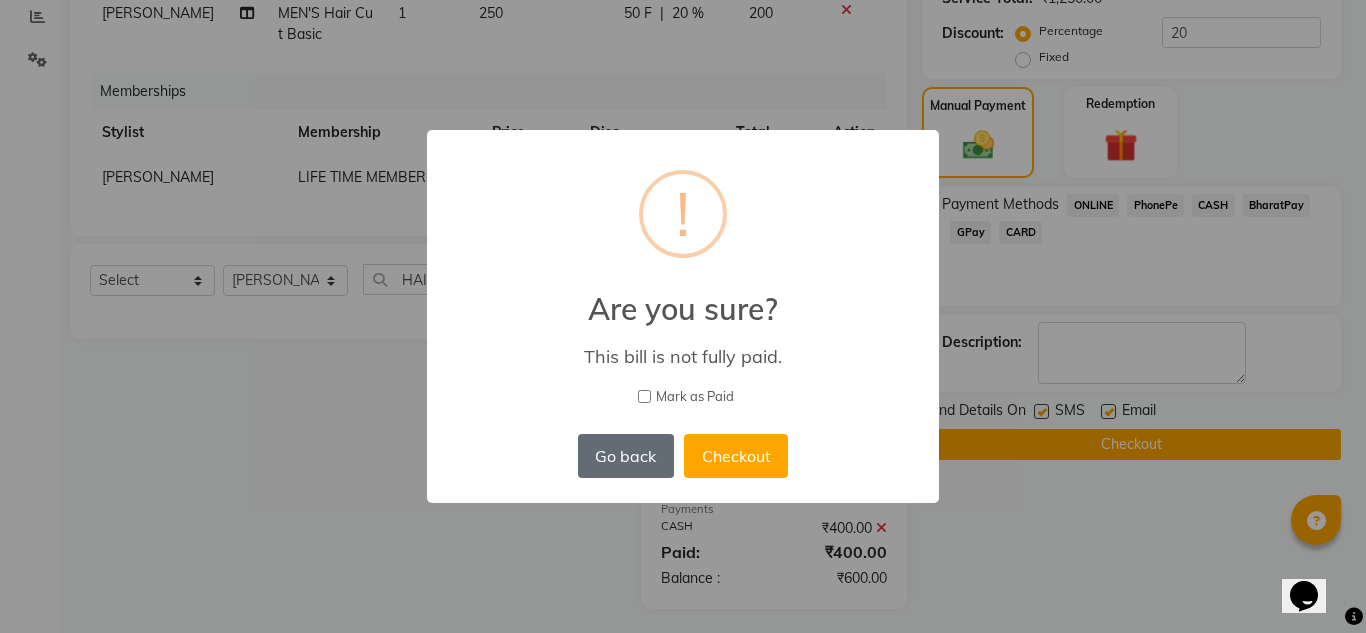 click on "Go back" at bounding box center [626, 456] 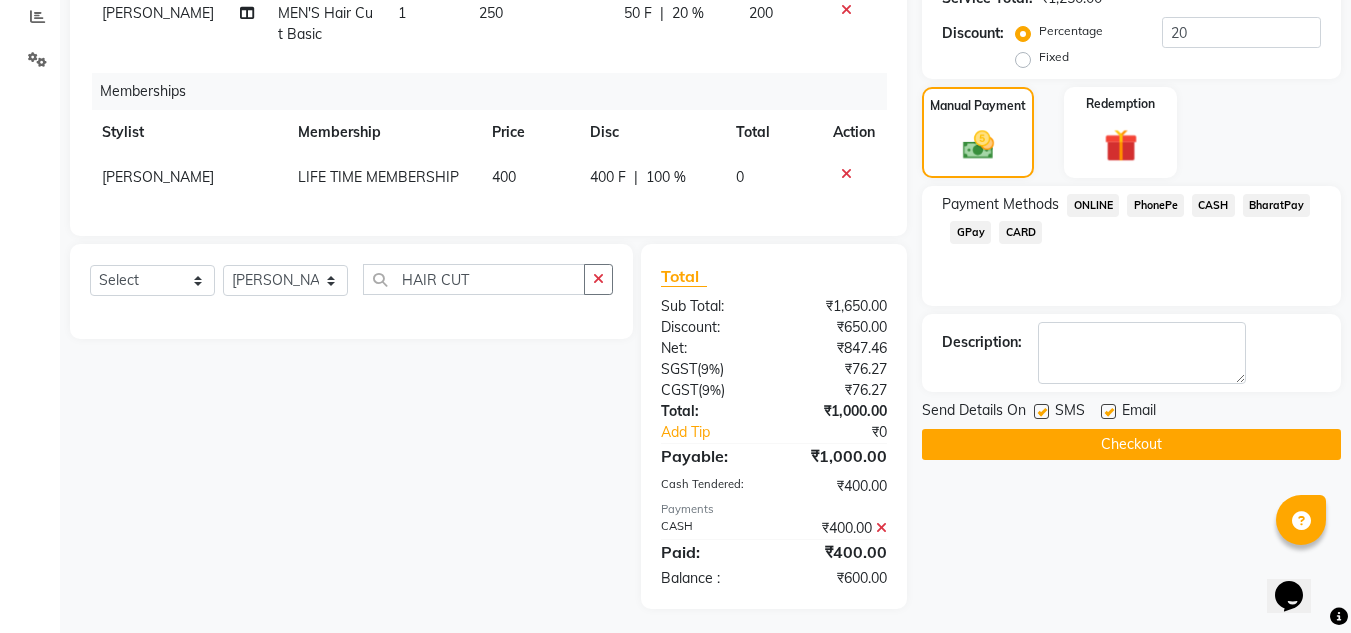 click on "Name: Ritika  Membership:  No Active Membership  Total Visits:   Card on file:  0 Last Visit:   - Points:   0  Coupon Code Apply Service Total:  ₹1,250.00  Discount:  Percentage   Fixed  20 Manual Payment Redemption Payment Methods  ONLINE   PhonePe   CASH   BharatPay   GPay   CARD  Description:                  Send Details On SMS Email  Checkout" 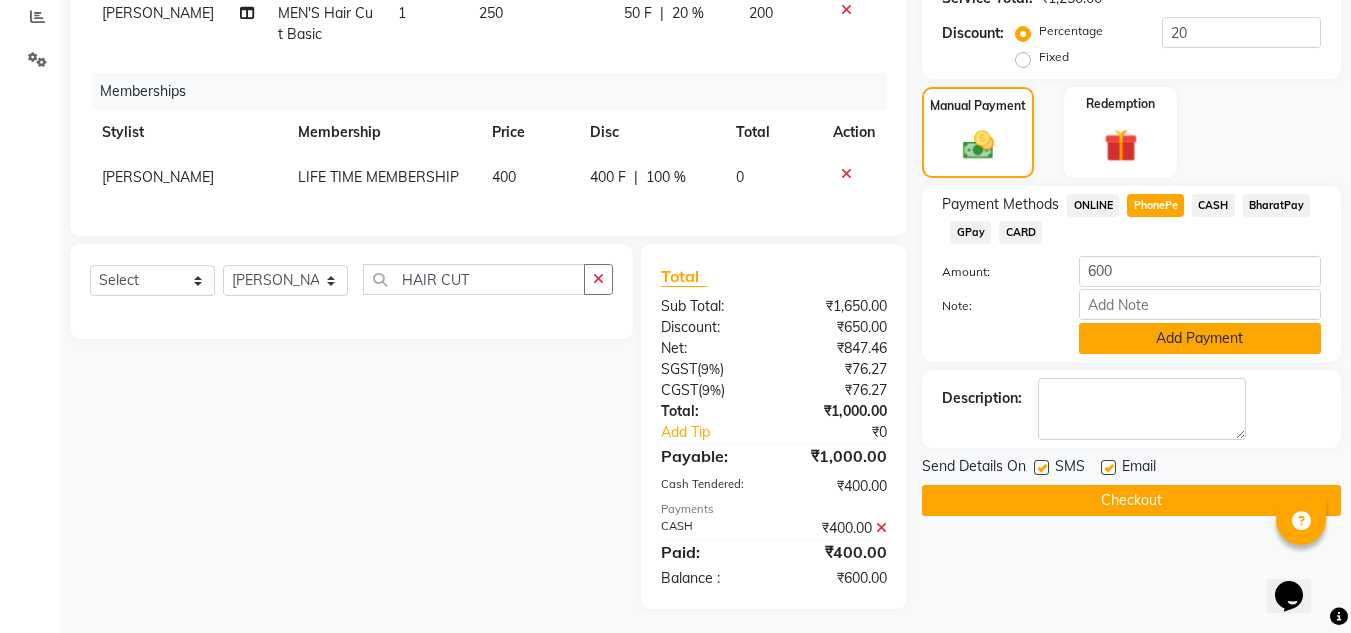 click on "Add Payment" 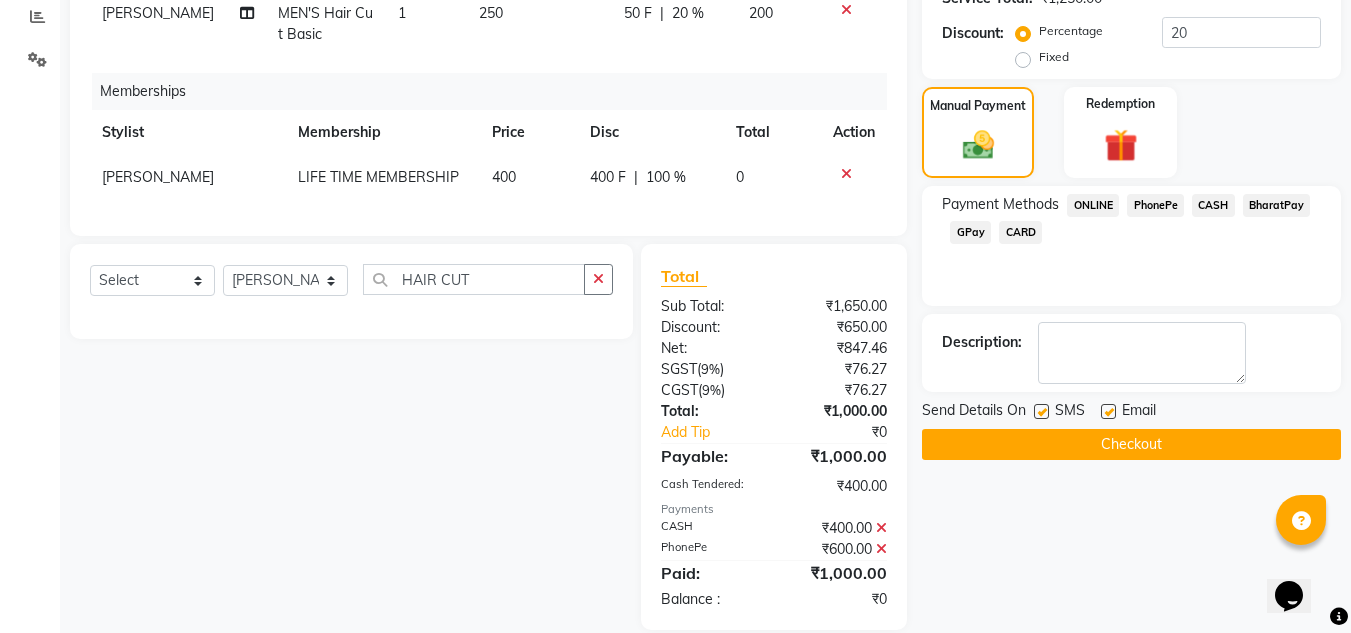 scroll, scrollTop: 447, scrollLeft: 0, axis: vertical 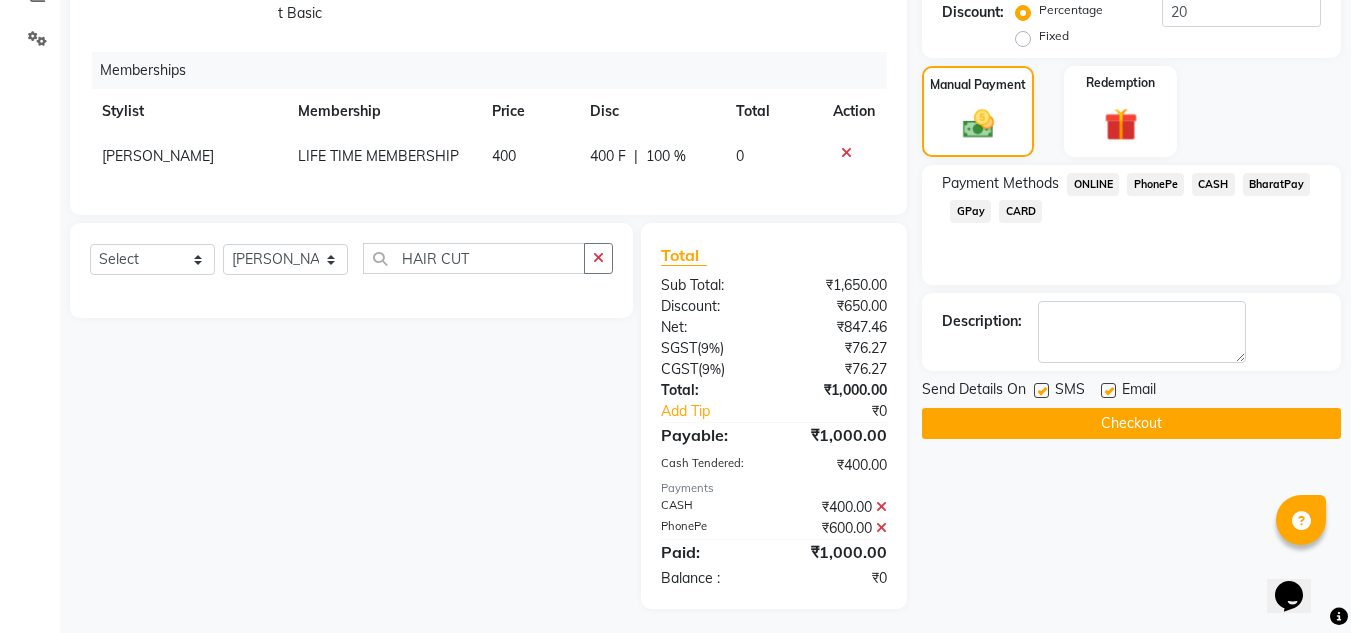 click on "Checkout" 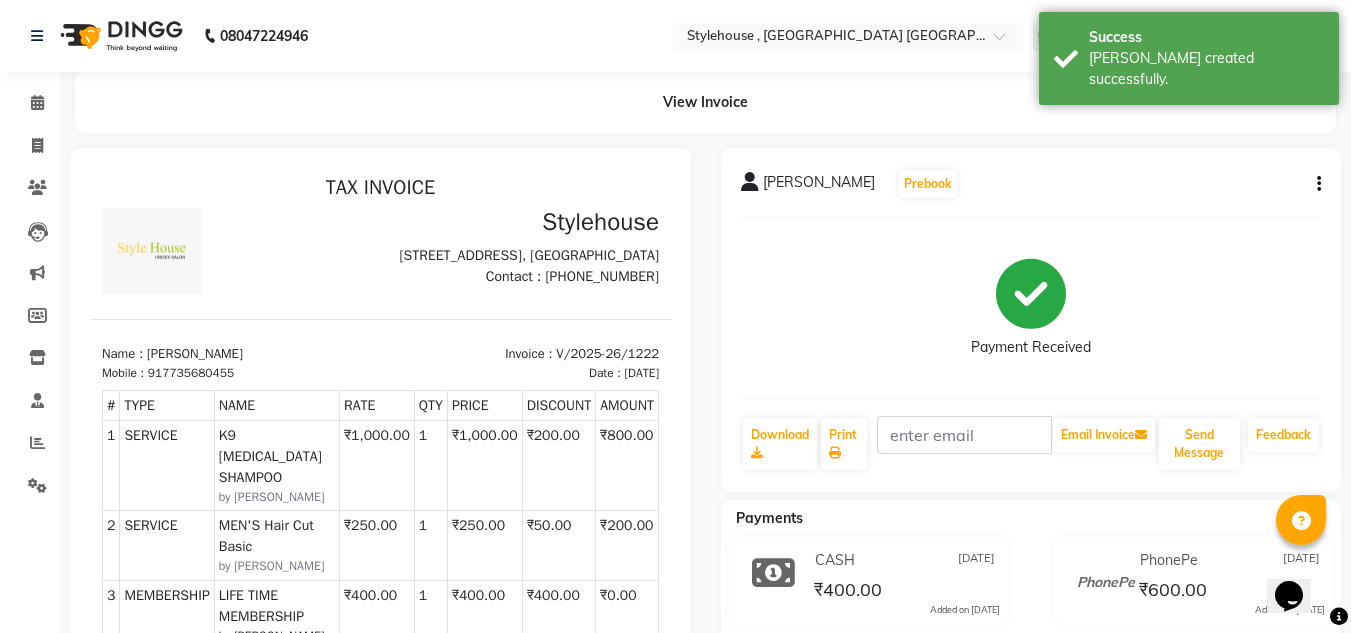 scroll, scrollTop: 0, scrollLeft: 0, axis: both 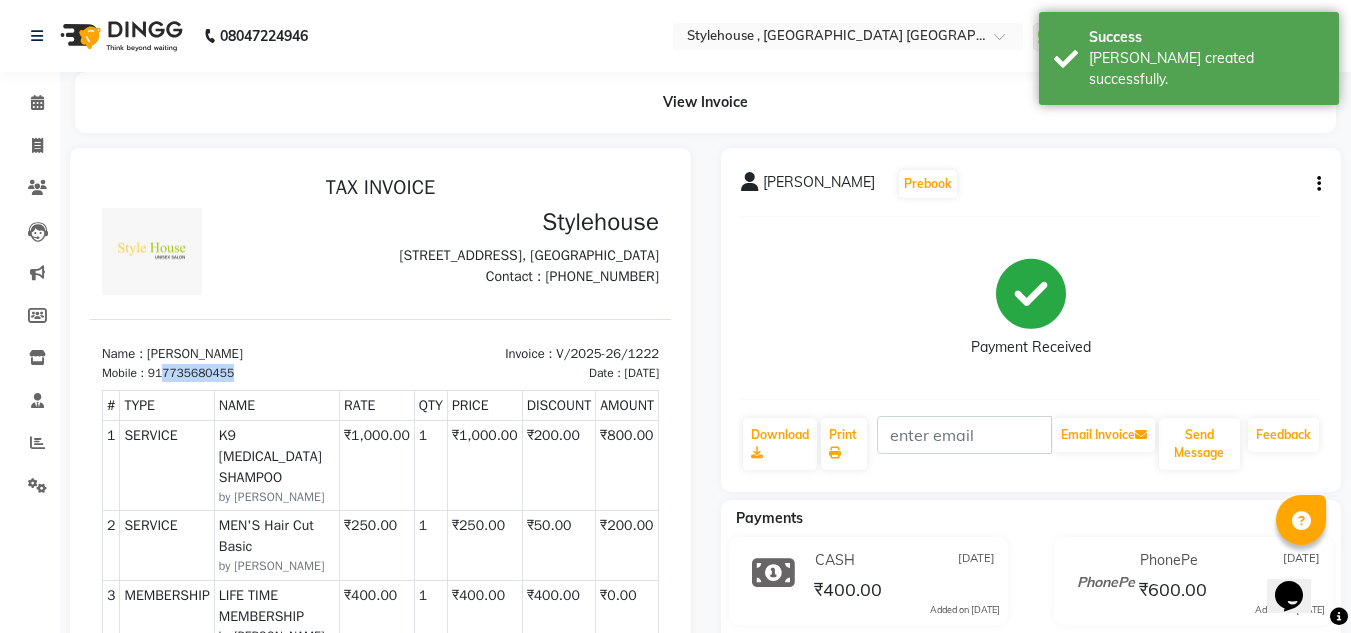 drag, startPoint x: 242, startPoint y: 401, endPoint x: 167, endPoint y: 403, distance: 75.026665 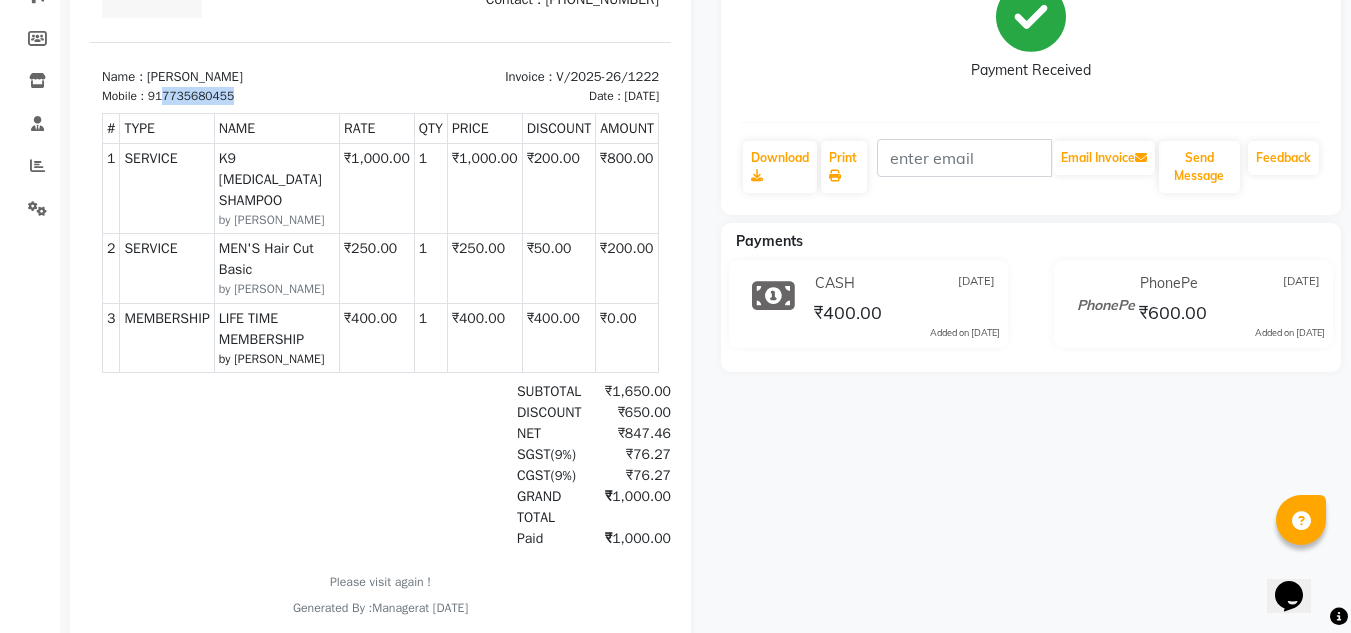 scroll, scrollTop: 0, scrollLeft: 0, axis: both 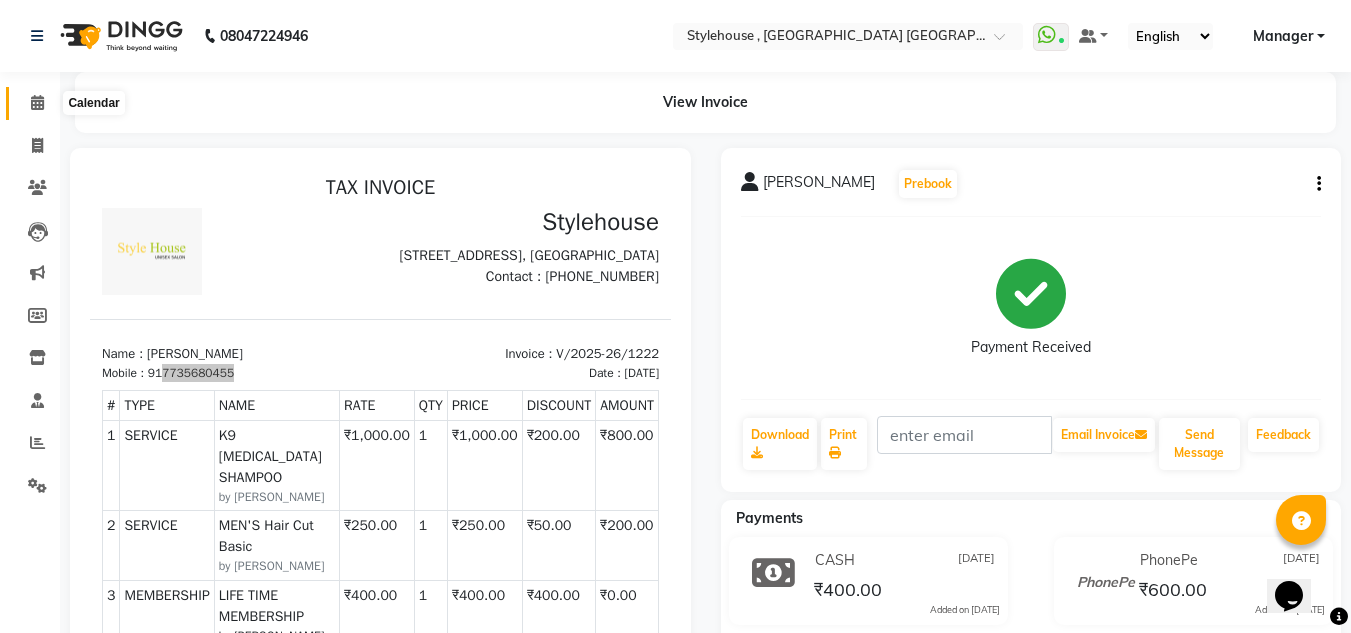click 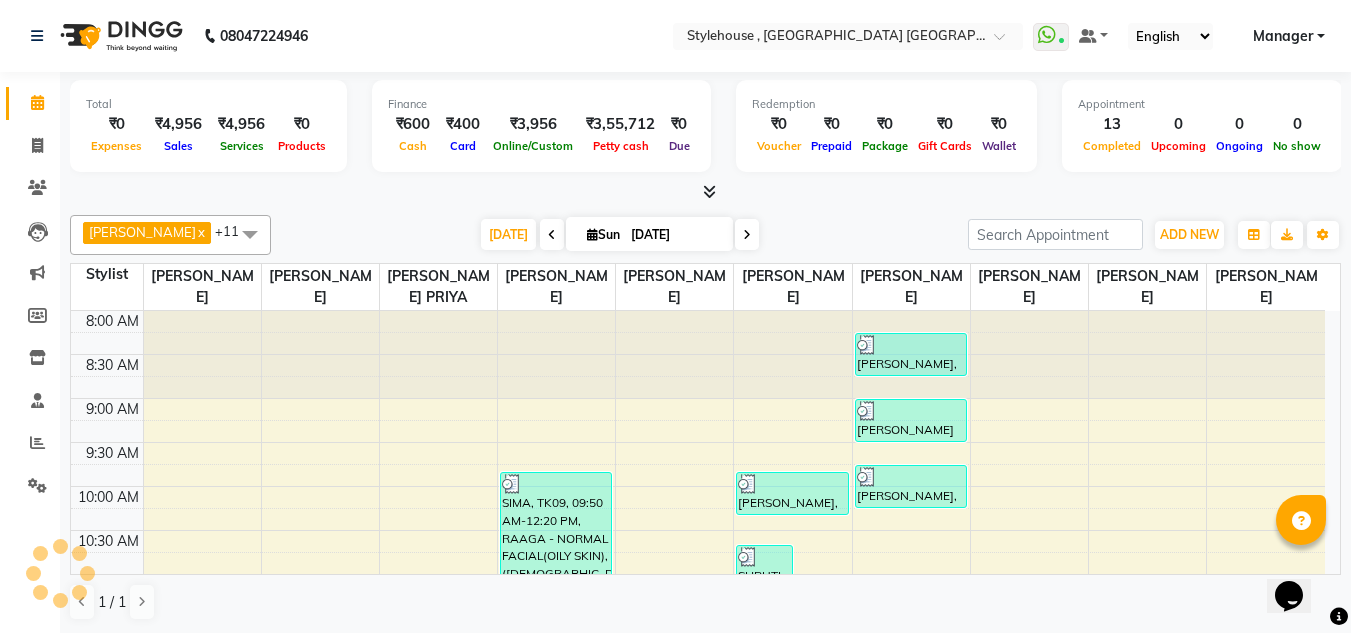scroll, scrollTop: 0, scrollLeft: 0, axis: both 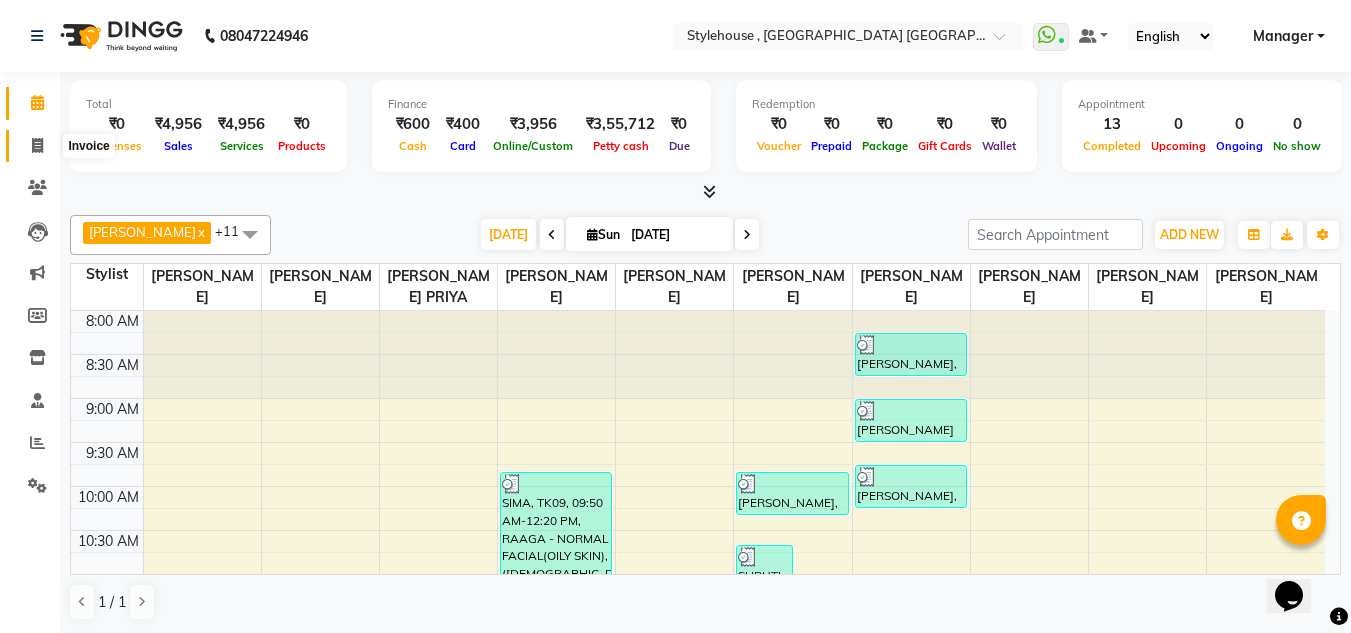 click 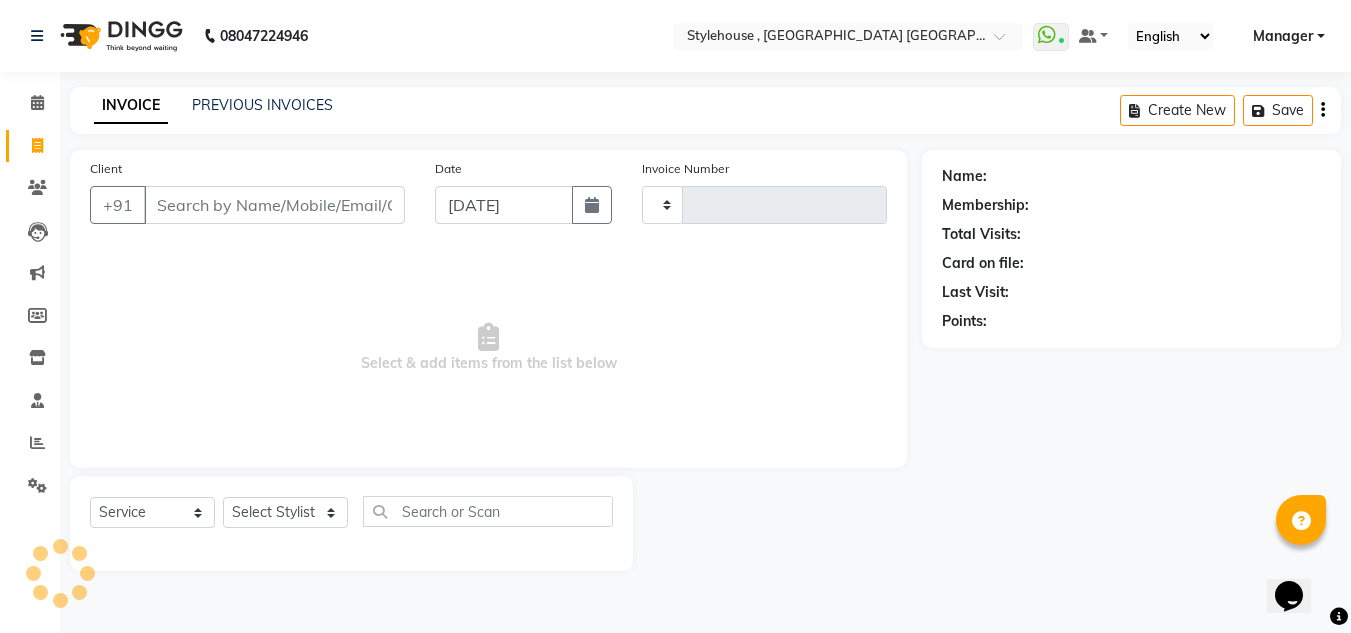 type on "1223" 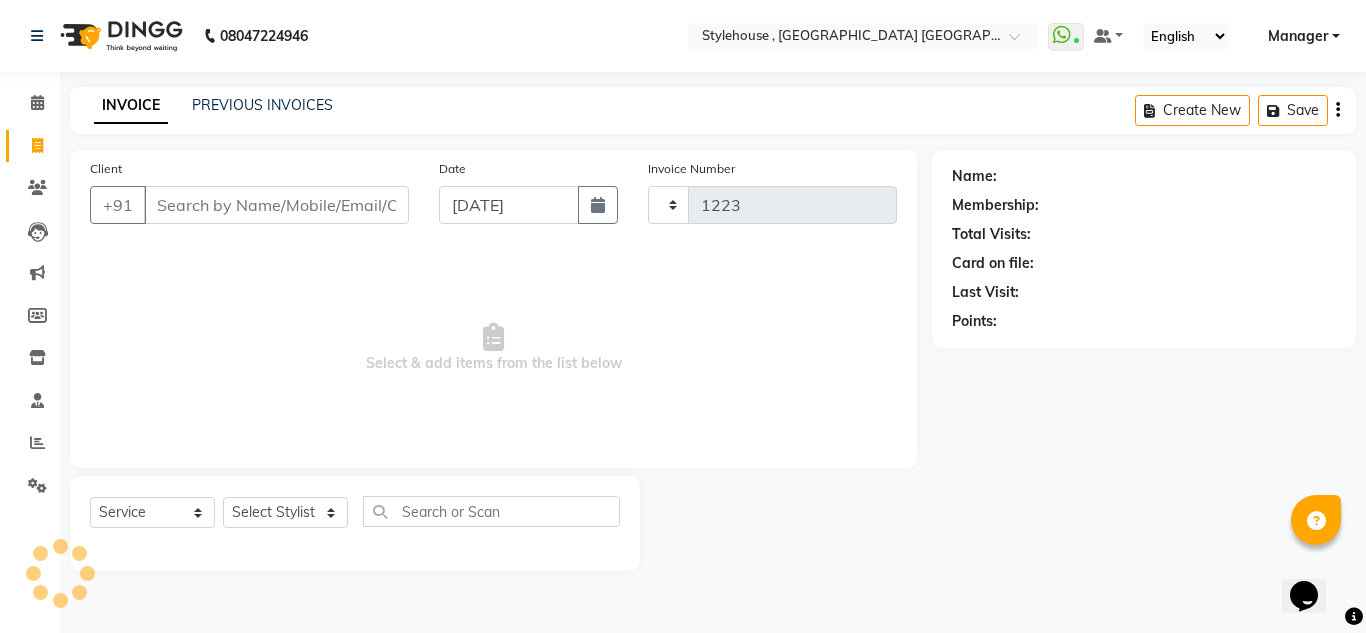 select on "7793" 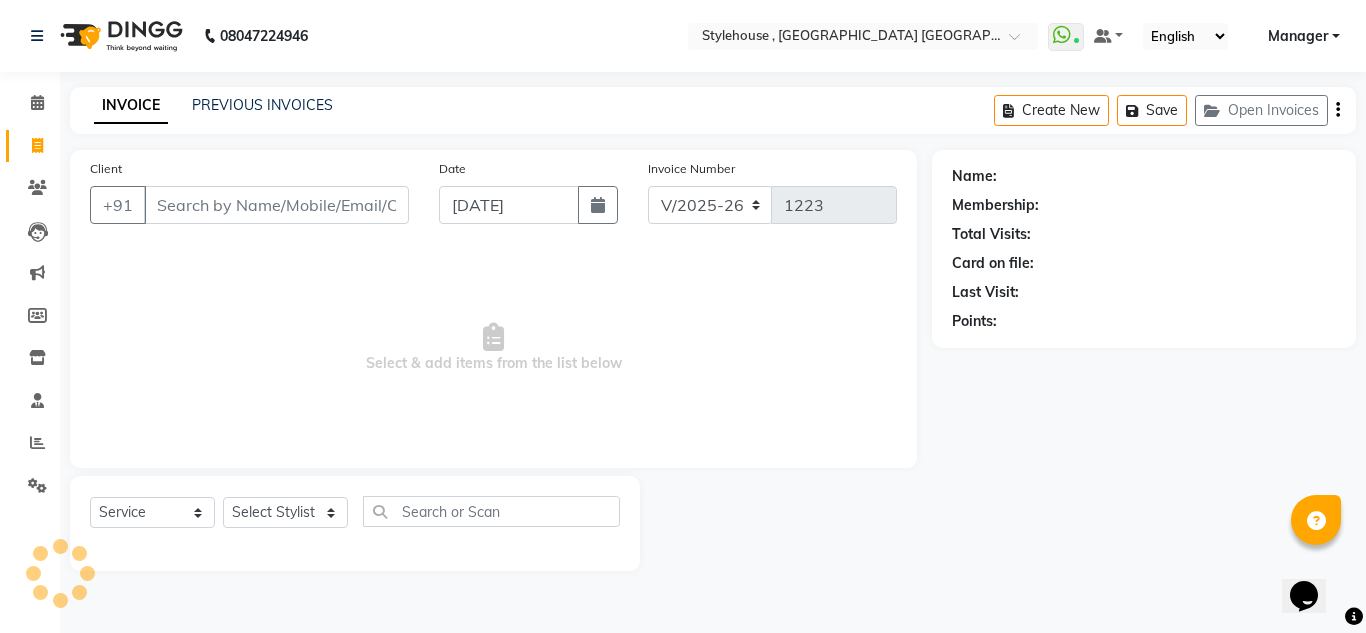 click on "Client" at bounding box center [276, 205] 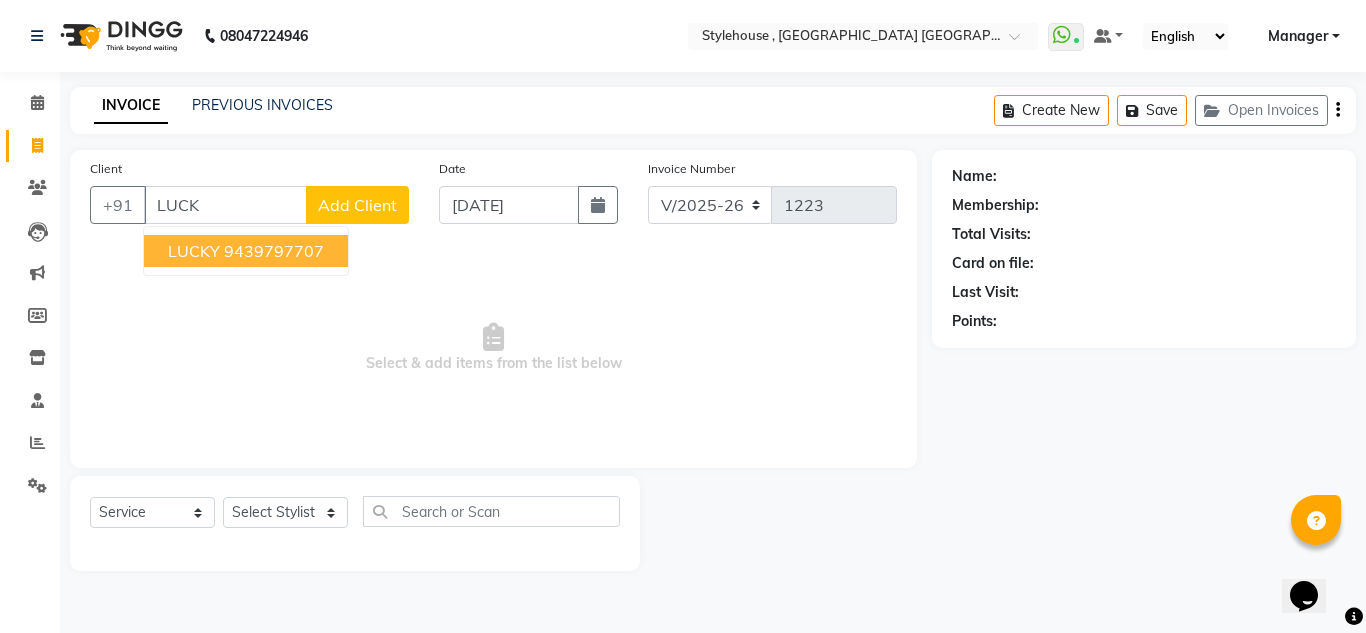 click on "9439797707" at bounding box center (274, 251) 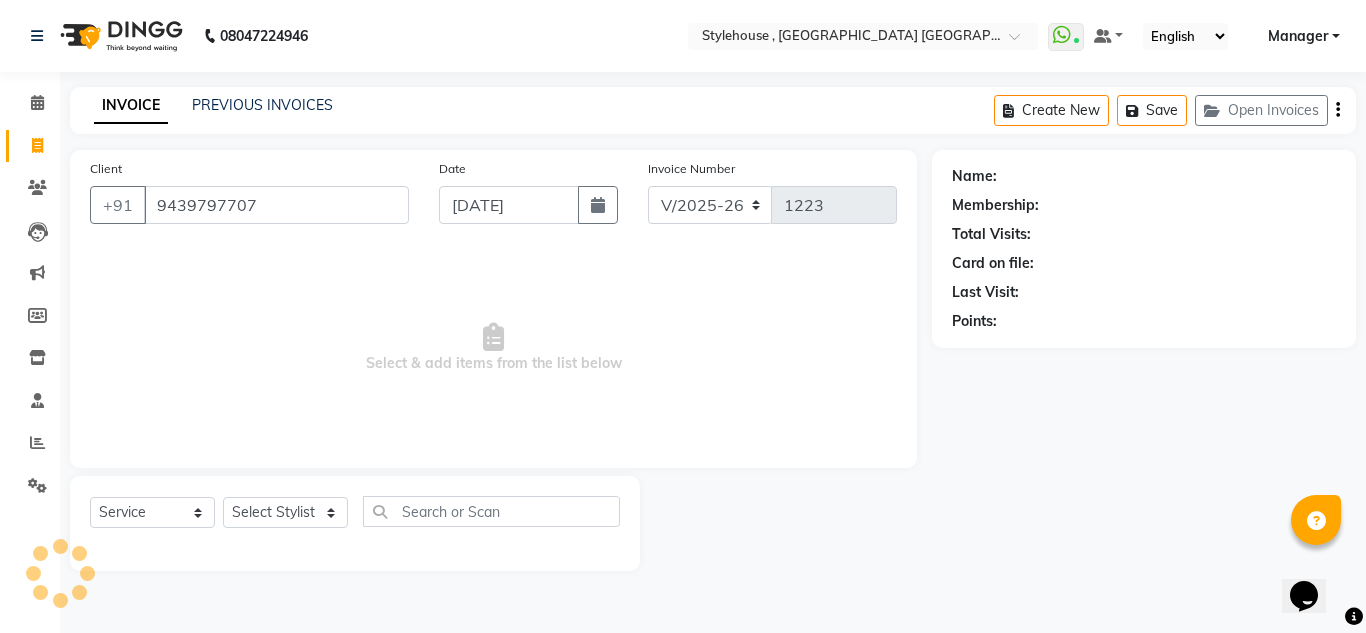 type on "9439797707" 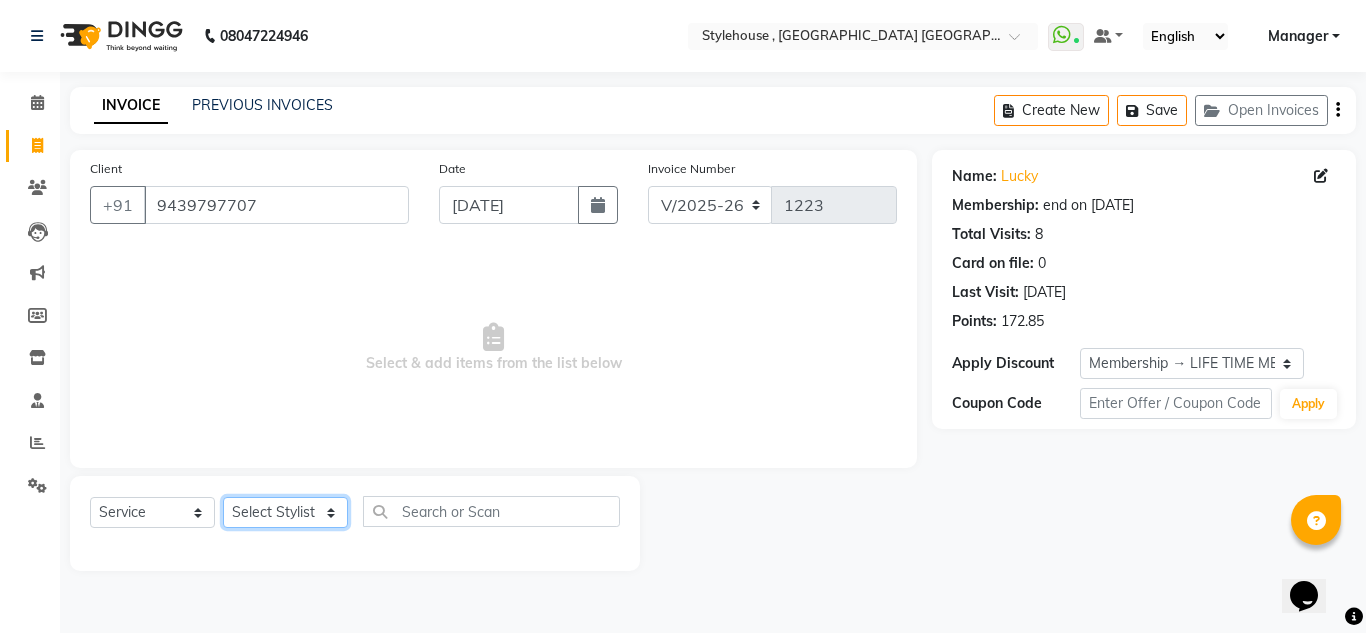 click on "Select Stylist ANIL BARIK ANIRUDH SAHOO JYOTIRANJAN BARIK KANHA LAXMI PRIYA Manager Manisha MANJIT BARIK PRADEEP BARIK PRIYANKA NANDA PUJA ROUT RUMA SAGARIKA SAHOO SALMAN SAMEER BARIK SAROJ SITHA" 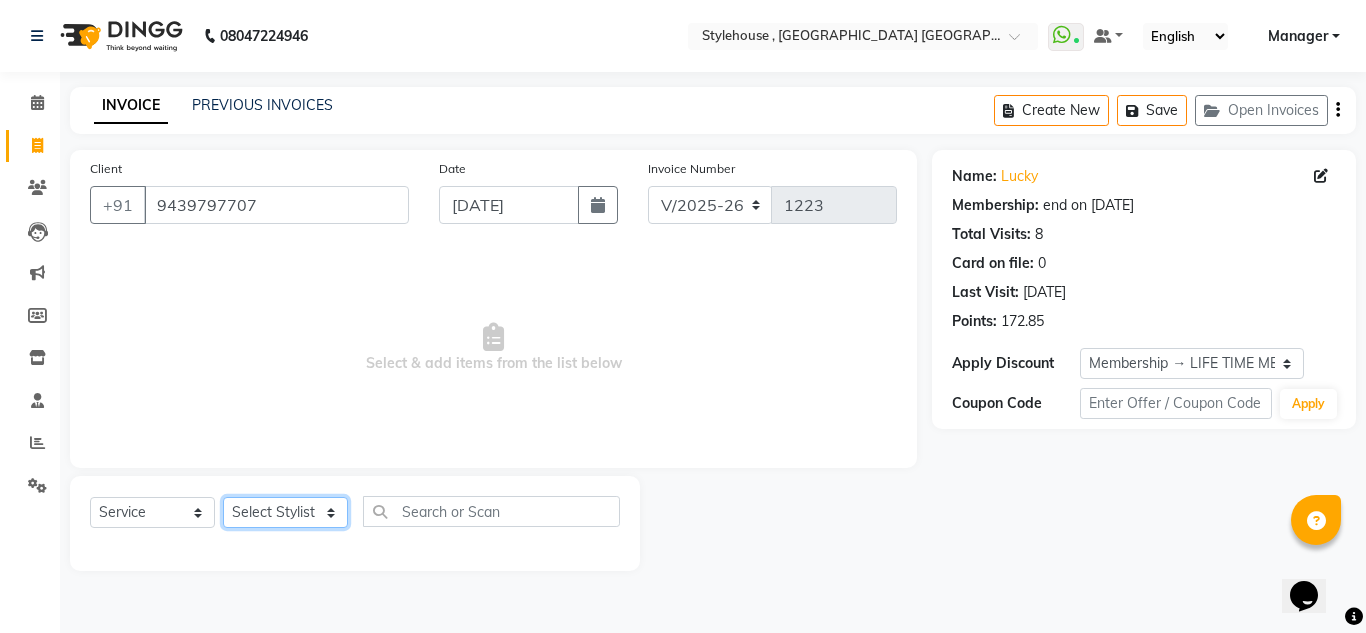 select on "79627" 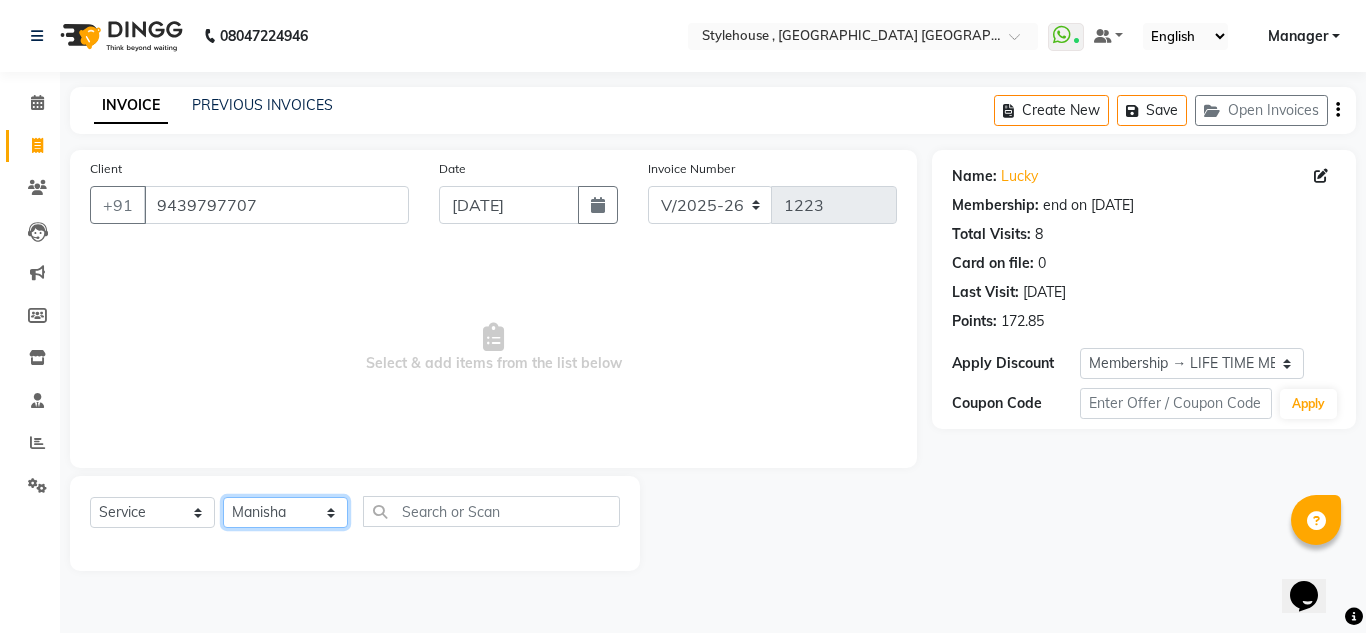 click on "Select Stylist ANIL BARIK ANIRUDH SAHOO JYOTIRANJAN BARIK KANHA LAXMI PRIYA Manager Manisha MANJIT BARIK PRADEEP BARIK PRIYANKA NANDA PUJA ROUT RUMA SAGARIKA SAHOO SALMAN SAMEER BARIK SAROJ SITHA" 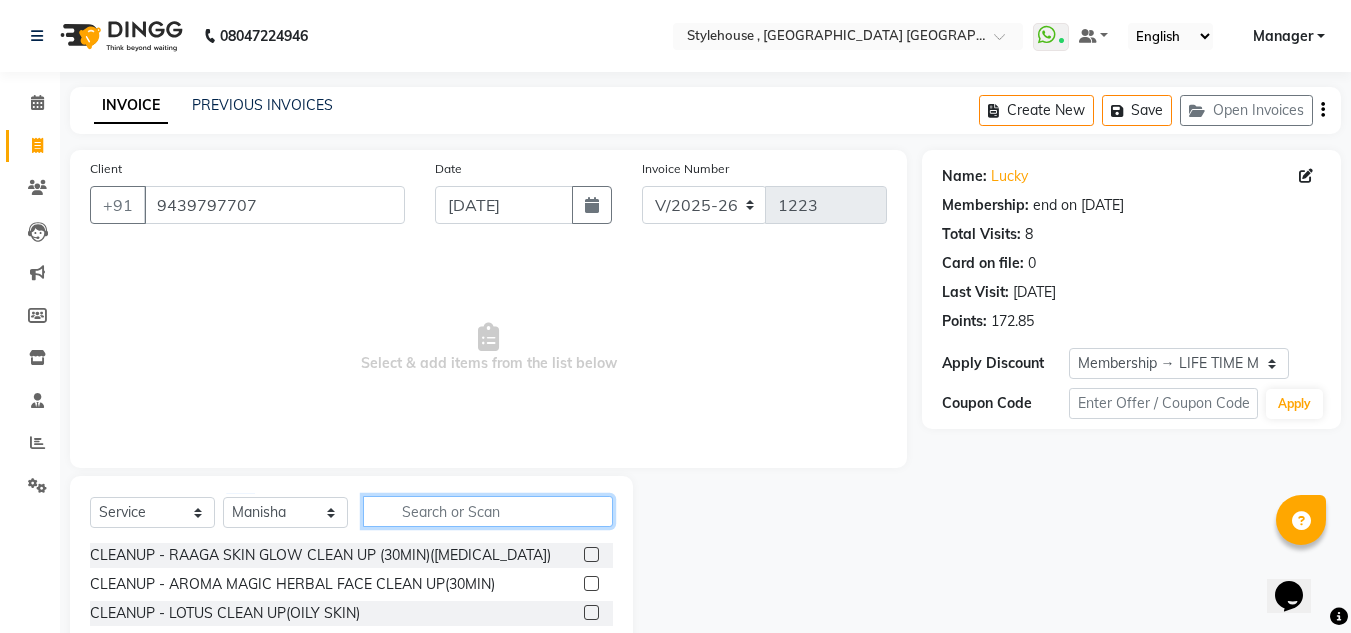 click 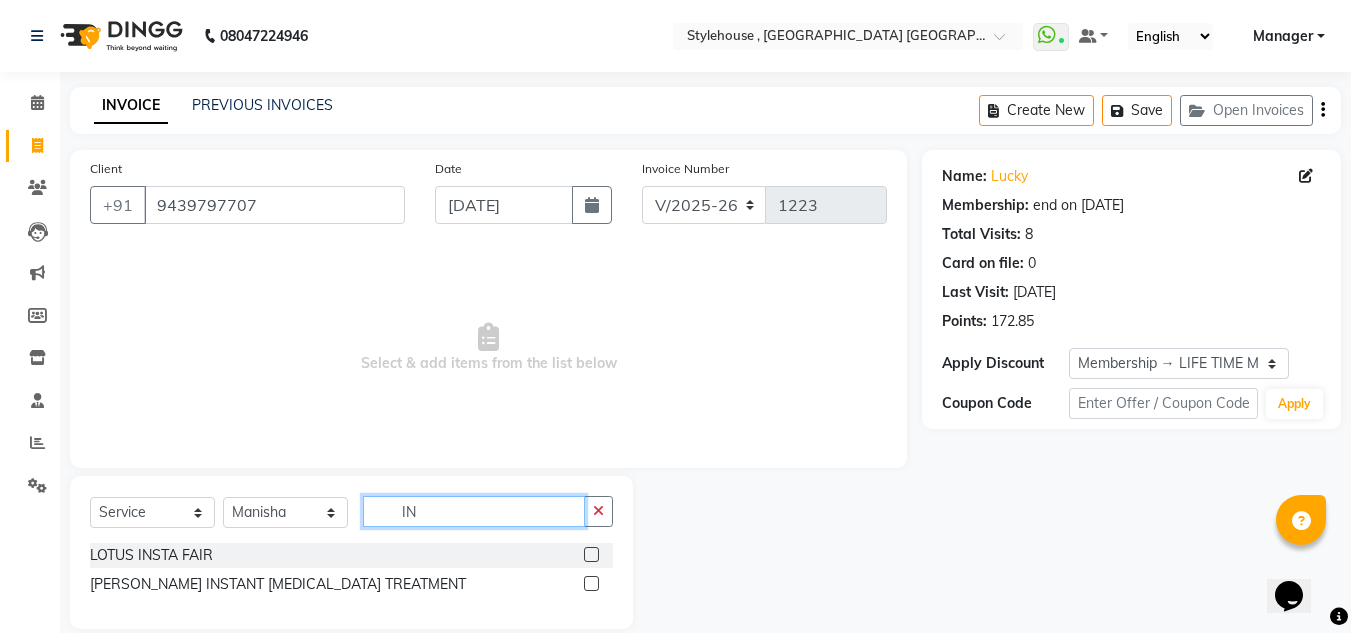 type on "I" 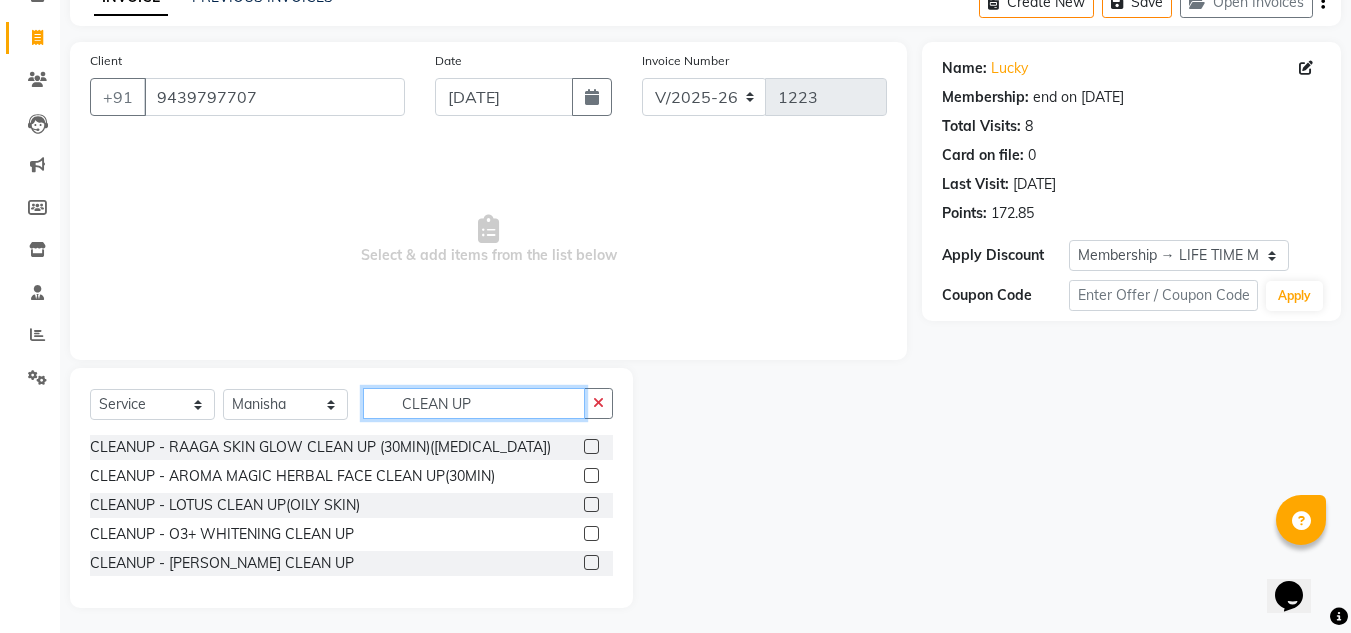 scroll, scrollTop: 113, scrollLeft: 0, axis: vertical 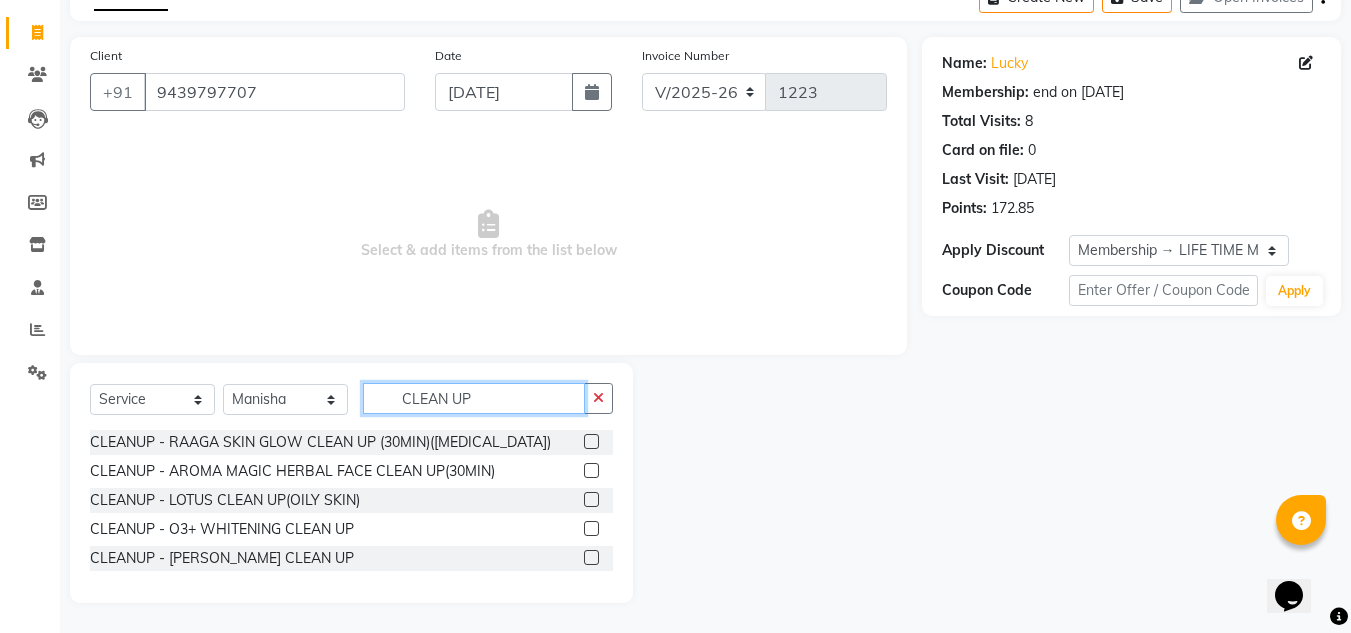 type on "CLEAN UP" 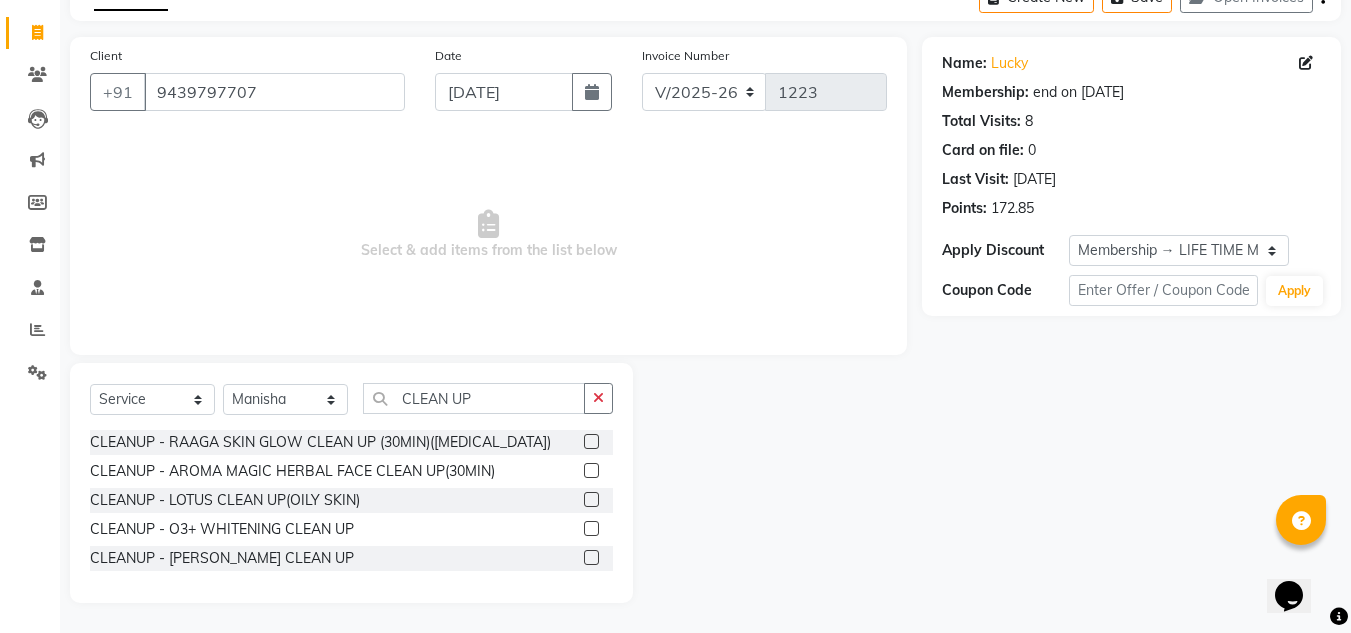 click 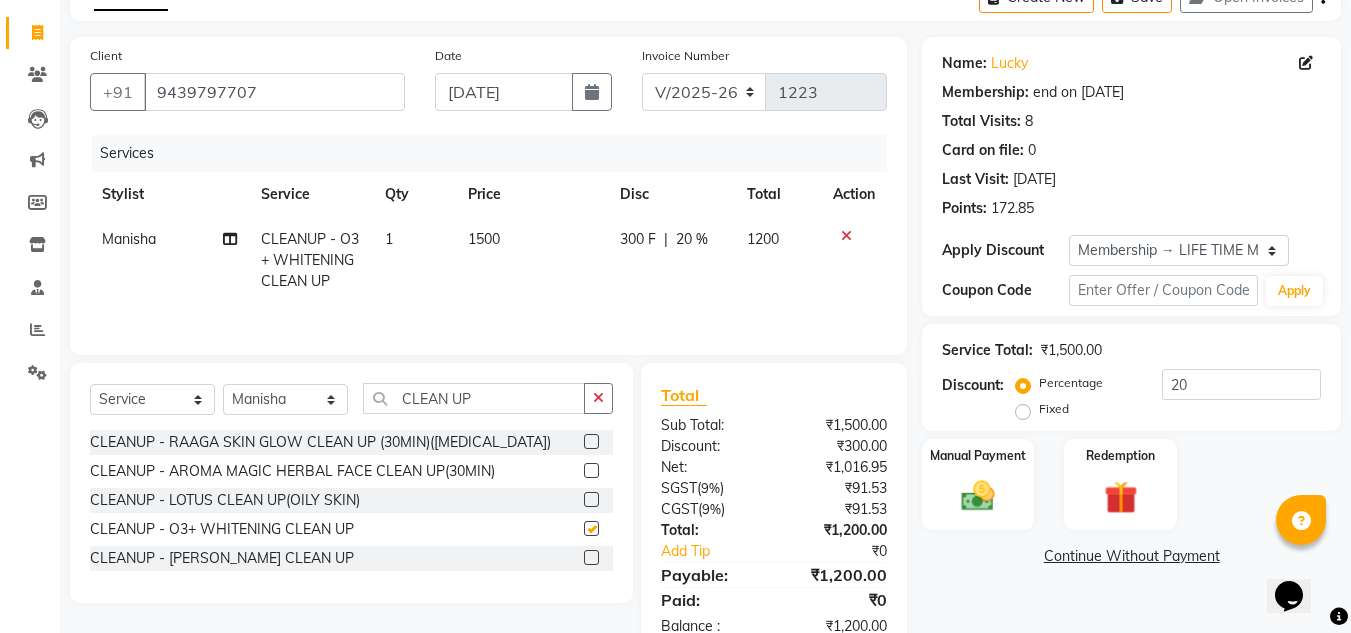checkbox on "false" 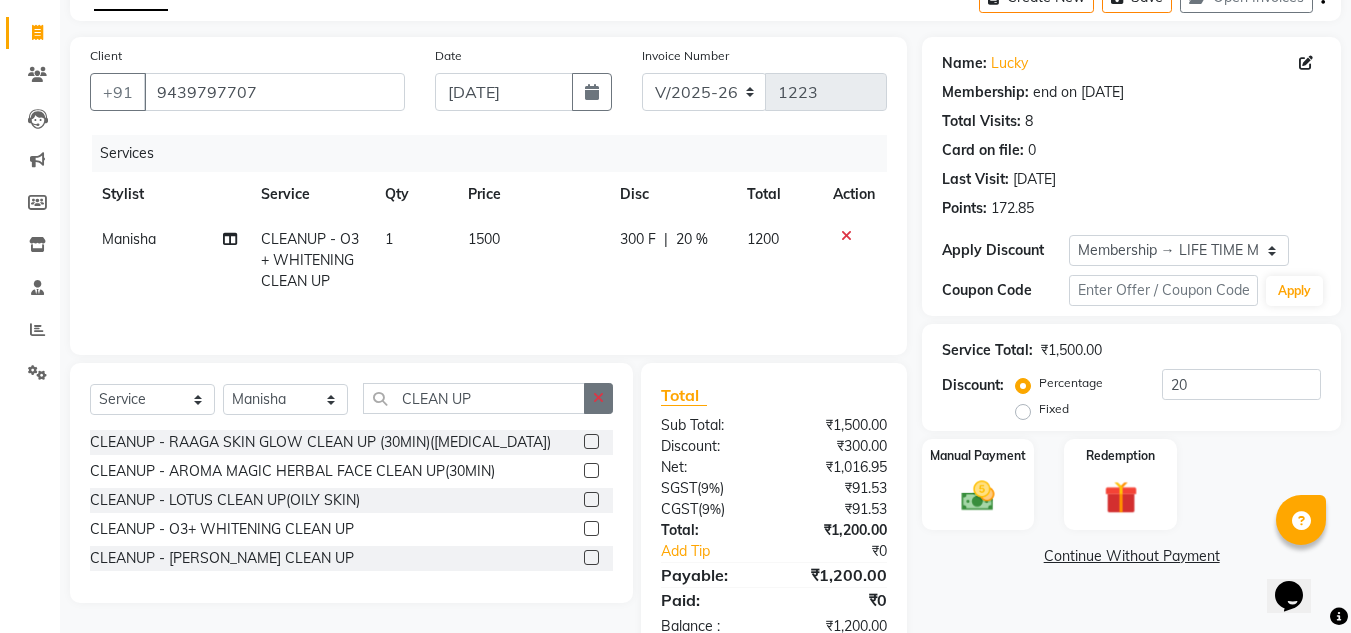 click 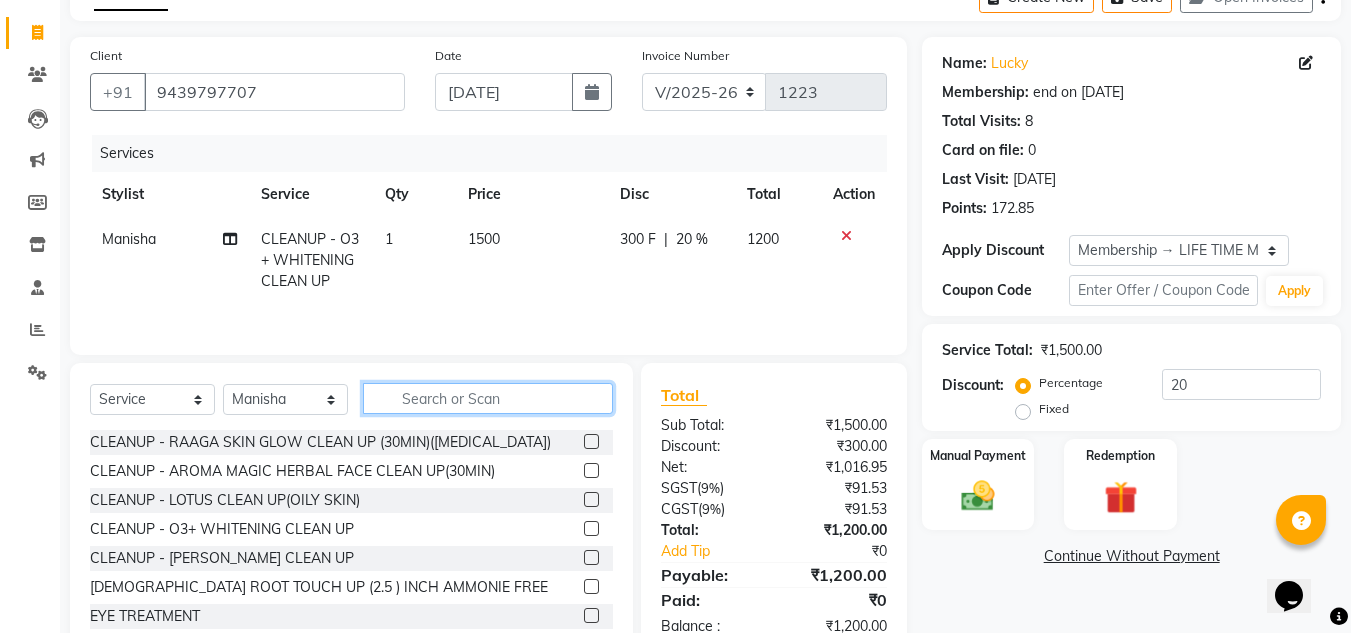 click 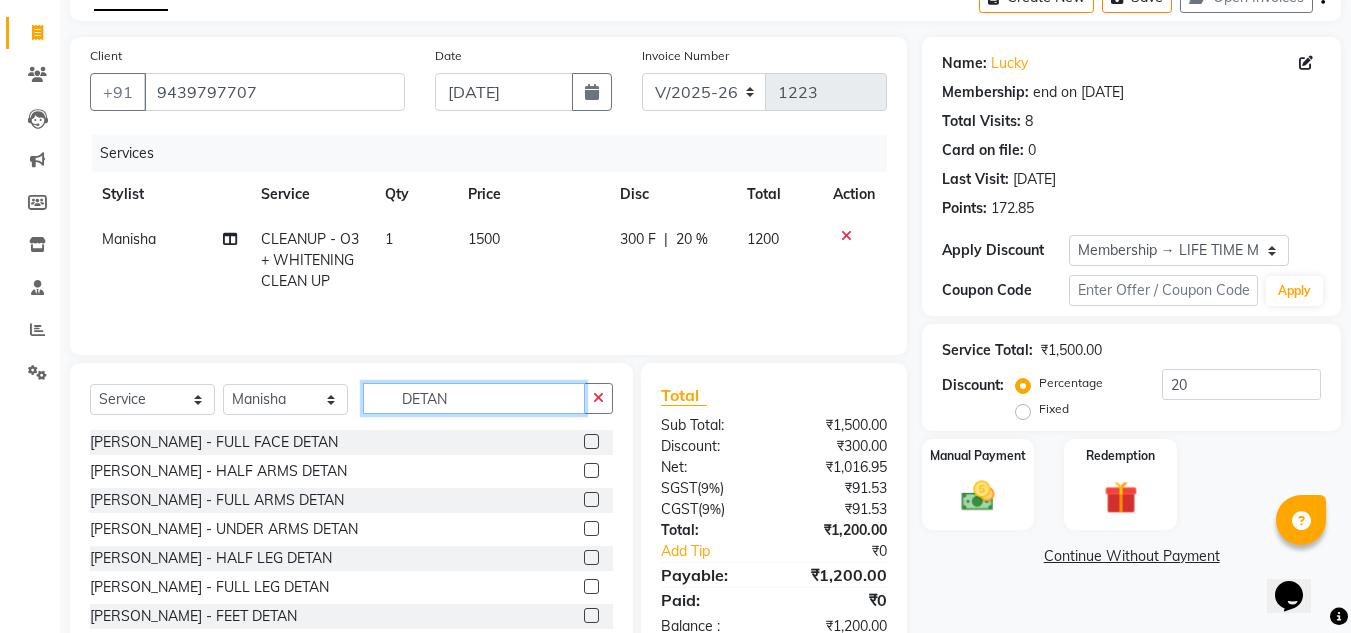 scroll, scrollTop: 168, scrollLeft: 0, axis: vertical 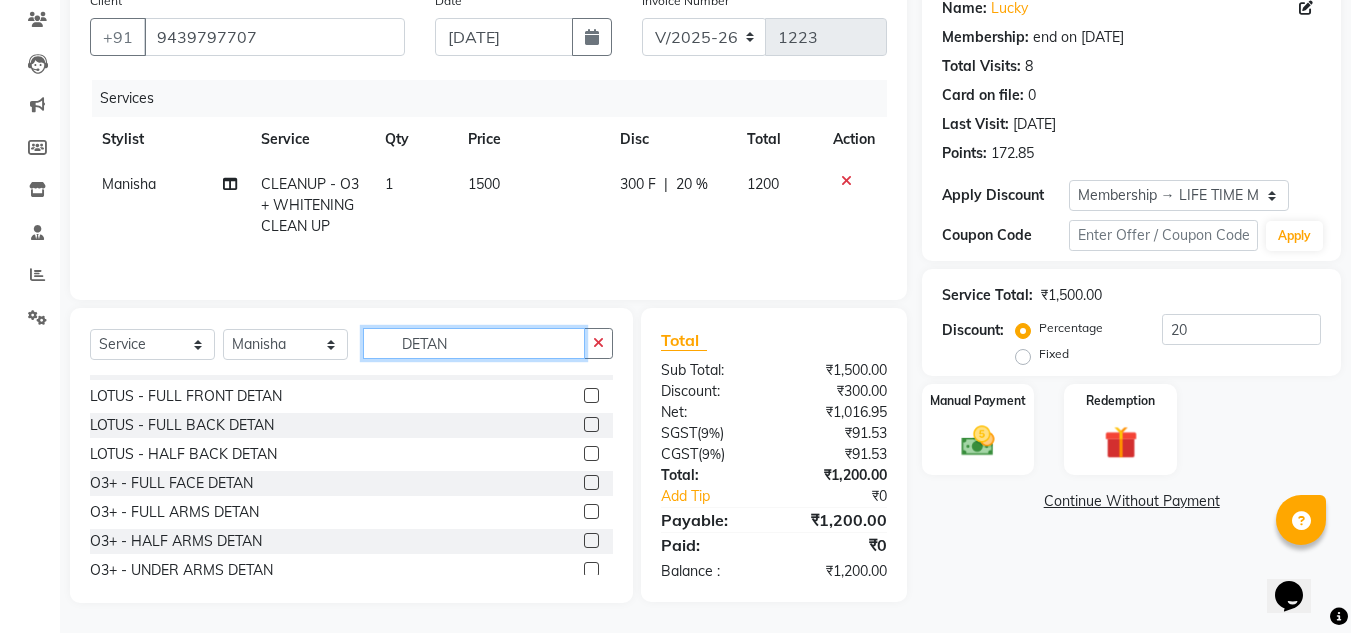 type on "DETAN" 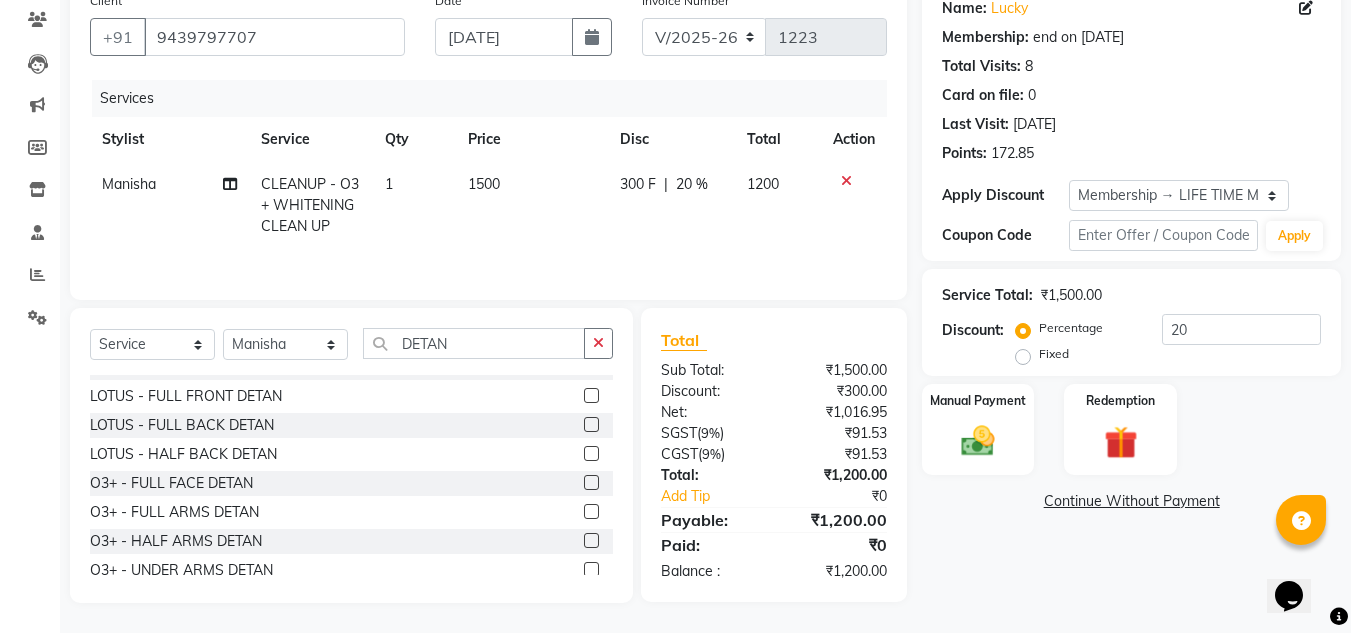 click 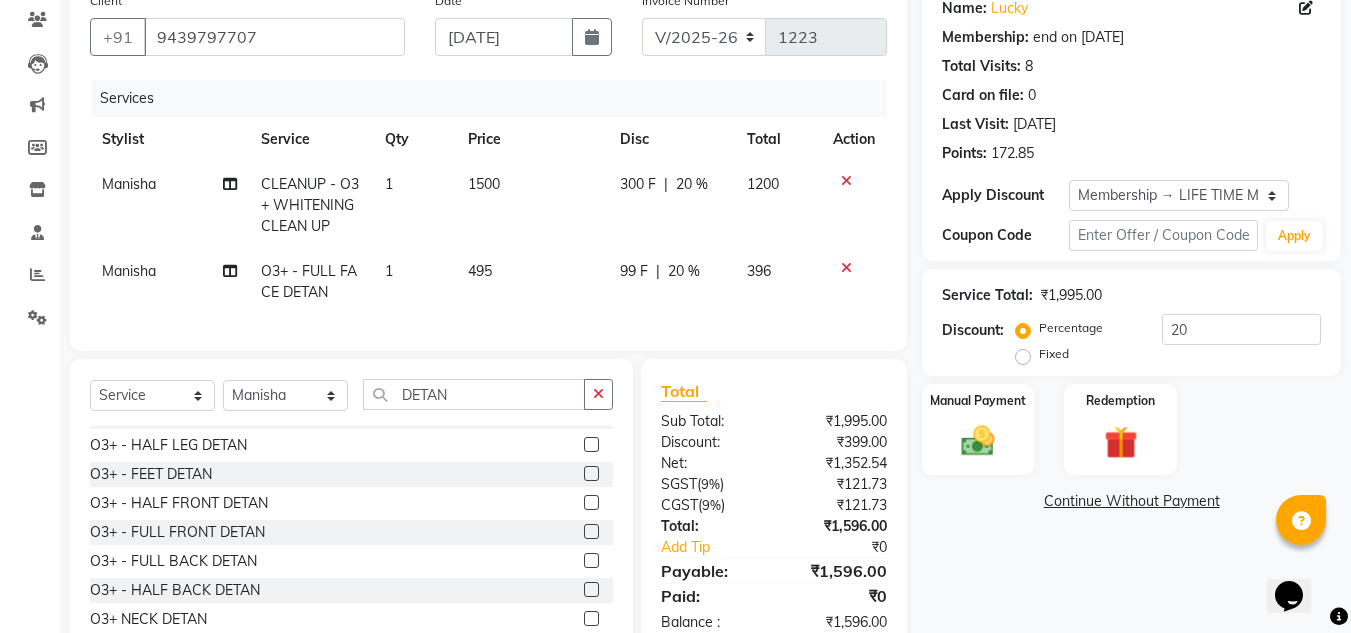checkbox on "false" 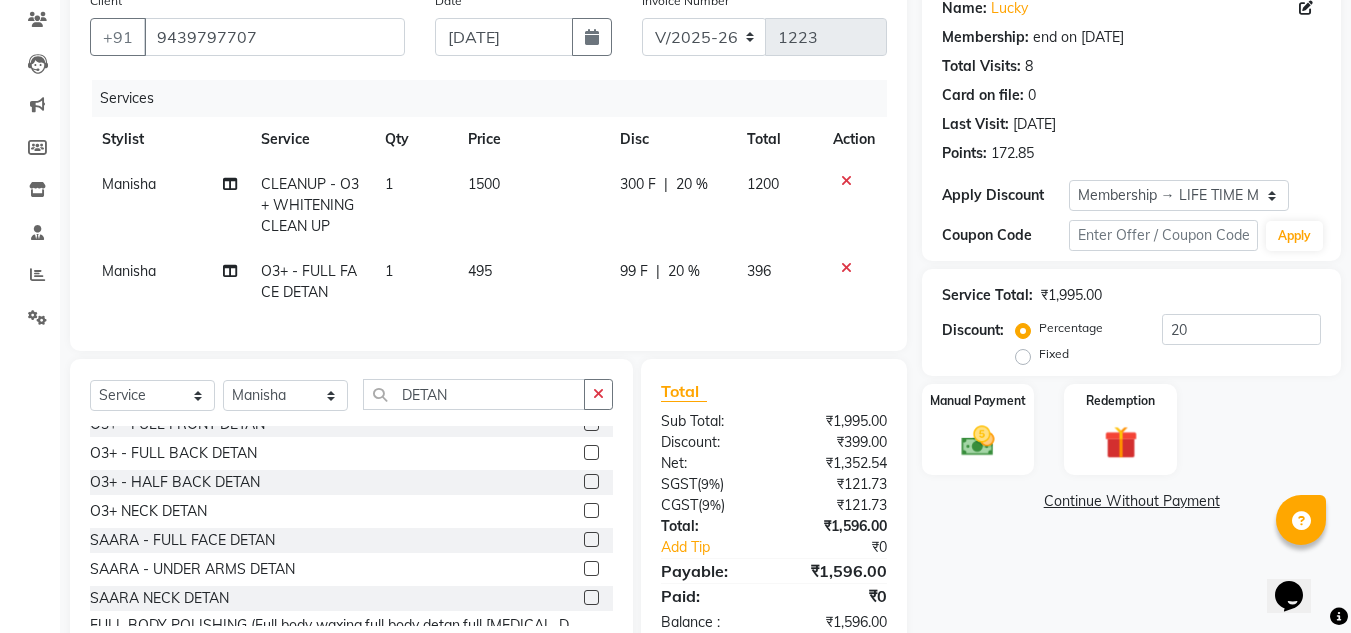 scroll, scrollTop: 977, scrollLeft: 0, axis: vertical 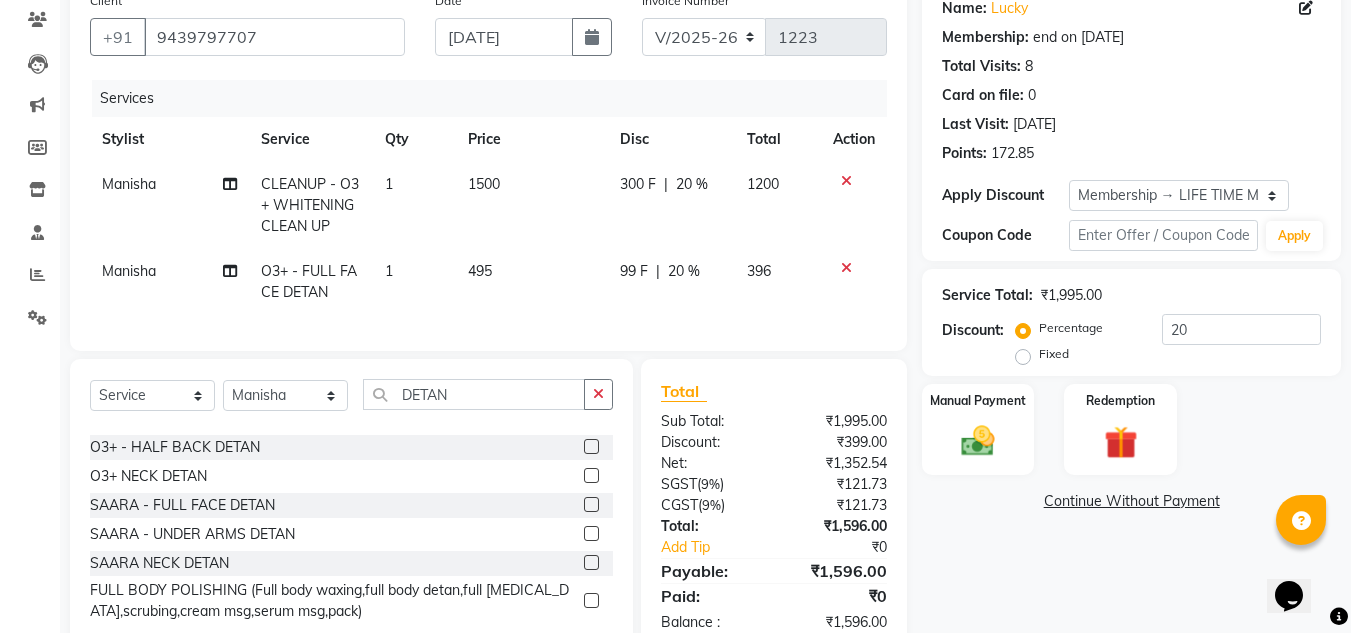 click 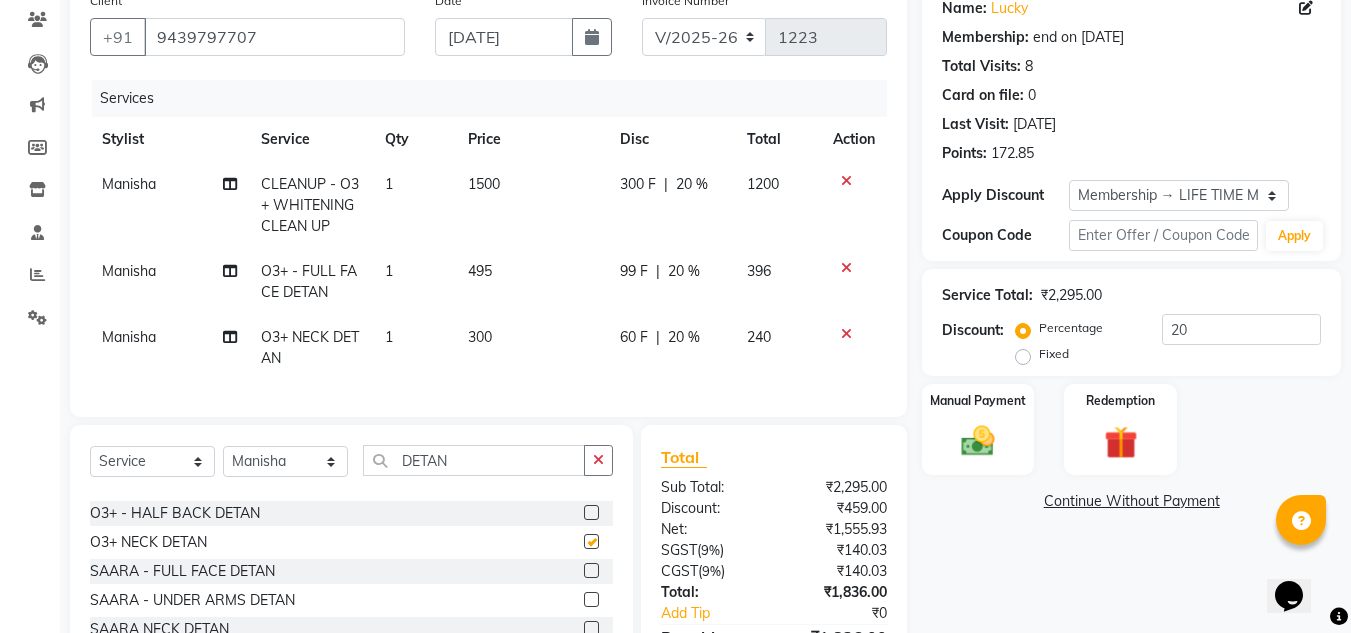 checkbox on "false" 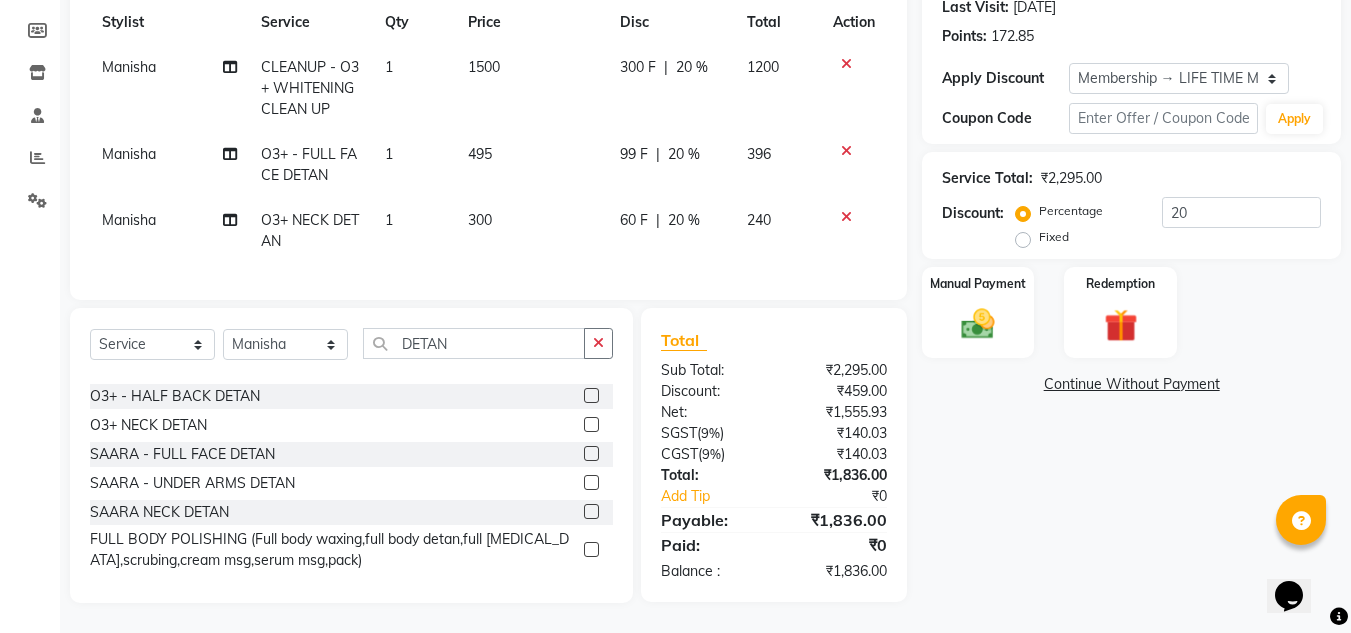 scroll, scrollTop: 300, scrollLeft: 0, axis: vertical 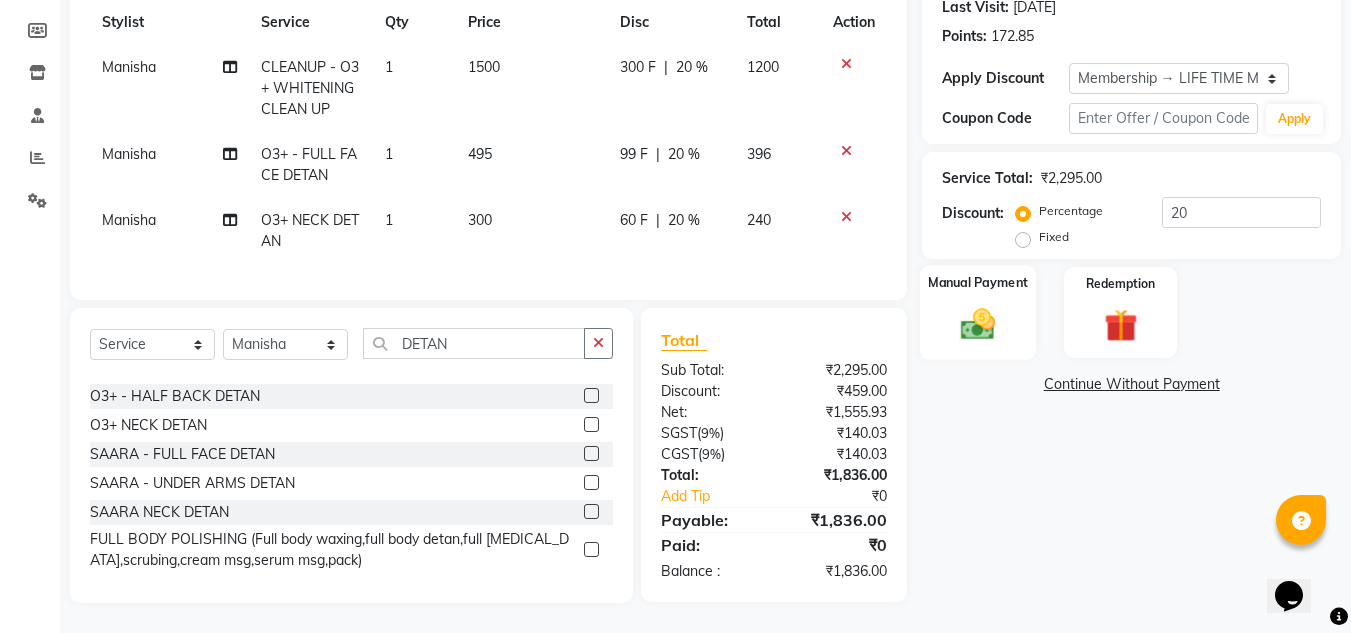 click on "Manual Payment" 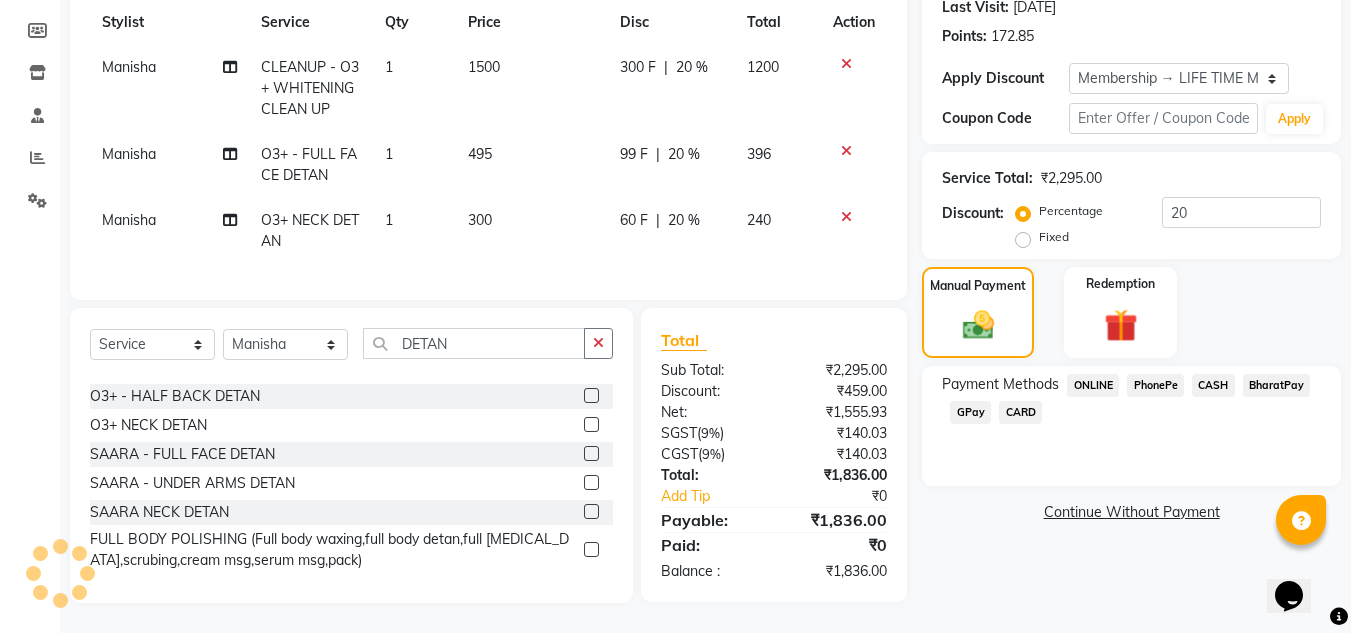 click on "PhonePe" 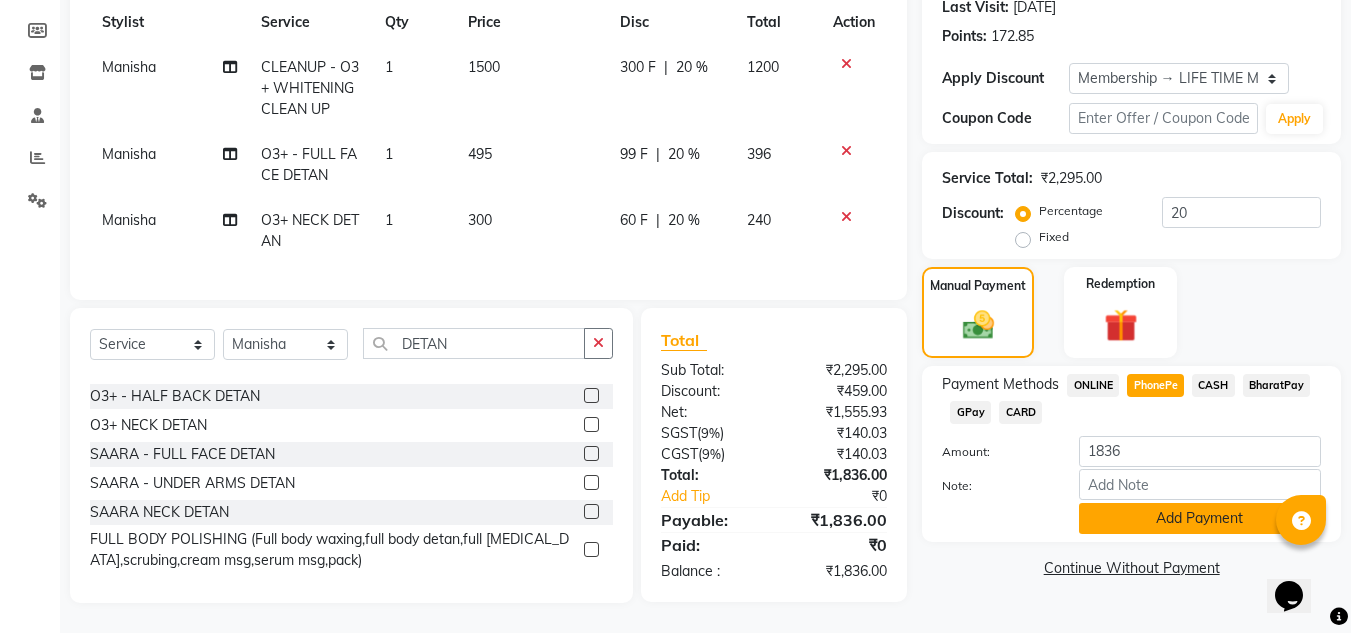 click on "Add Payment" 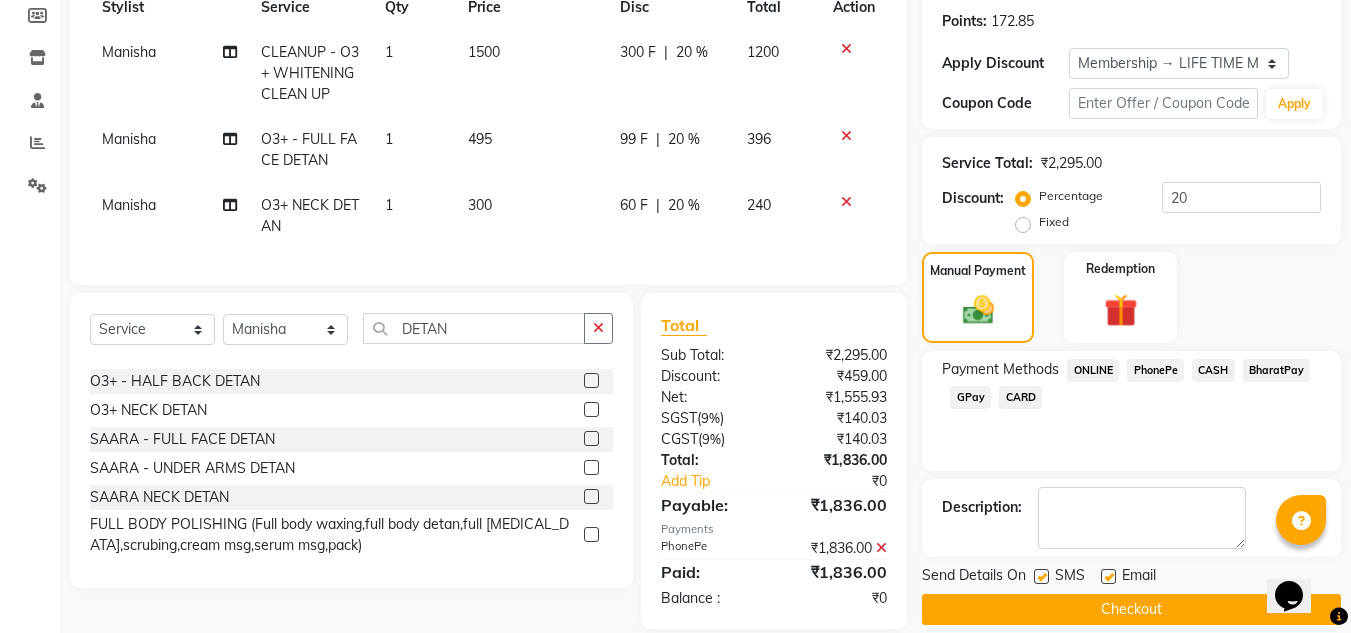 scroll, scrollTop: 440, scrollLeft: 0, axis: vertical 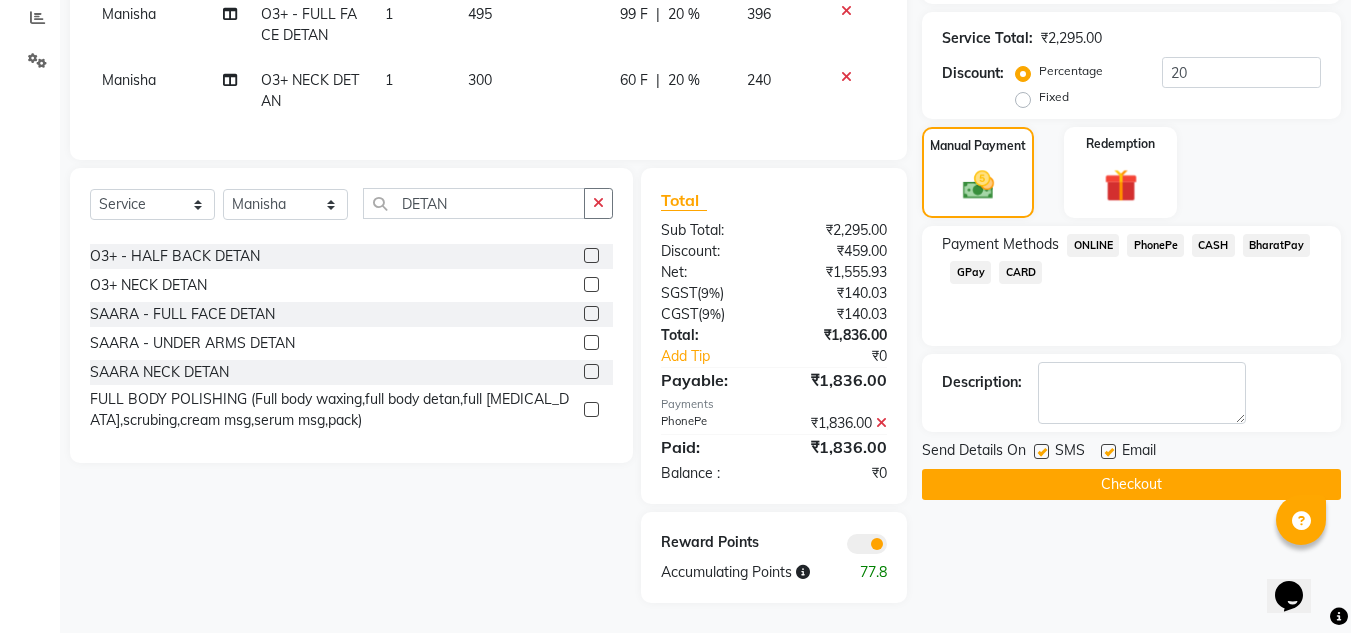 click on "Checkout" 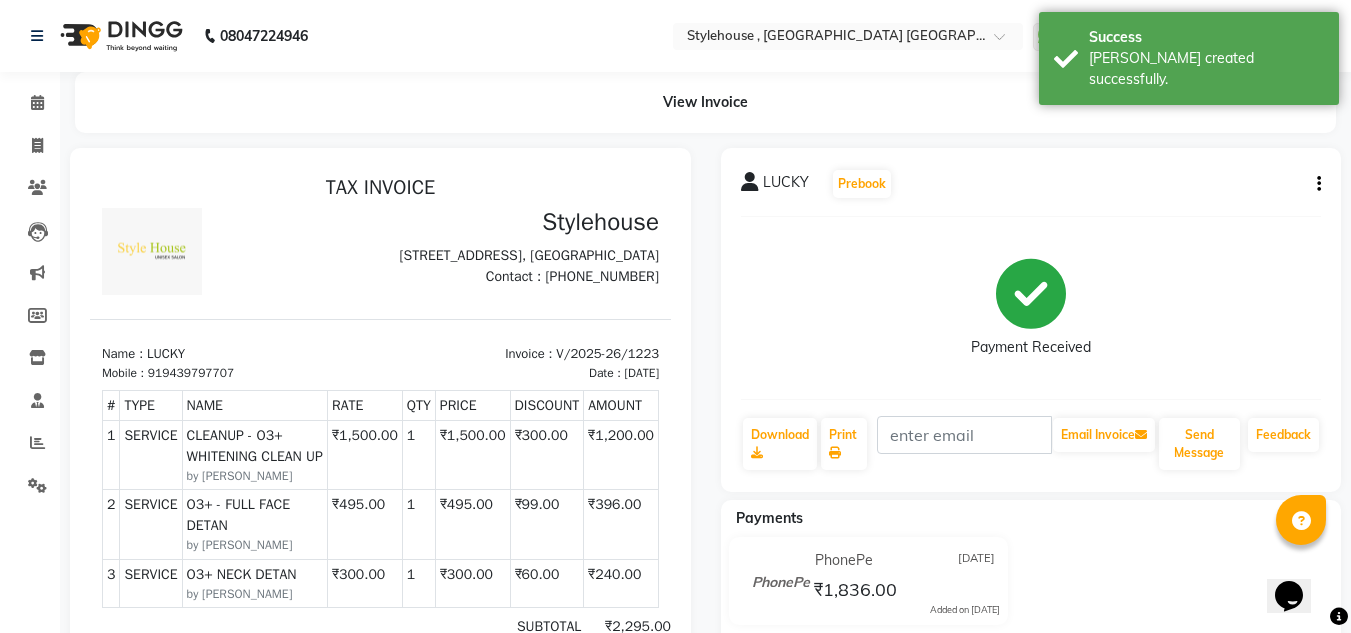 scroll, scrollTop: 0, scrollLeft: 0, axis: both 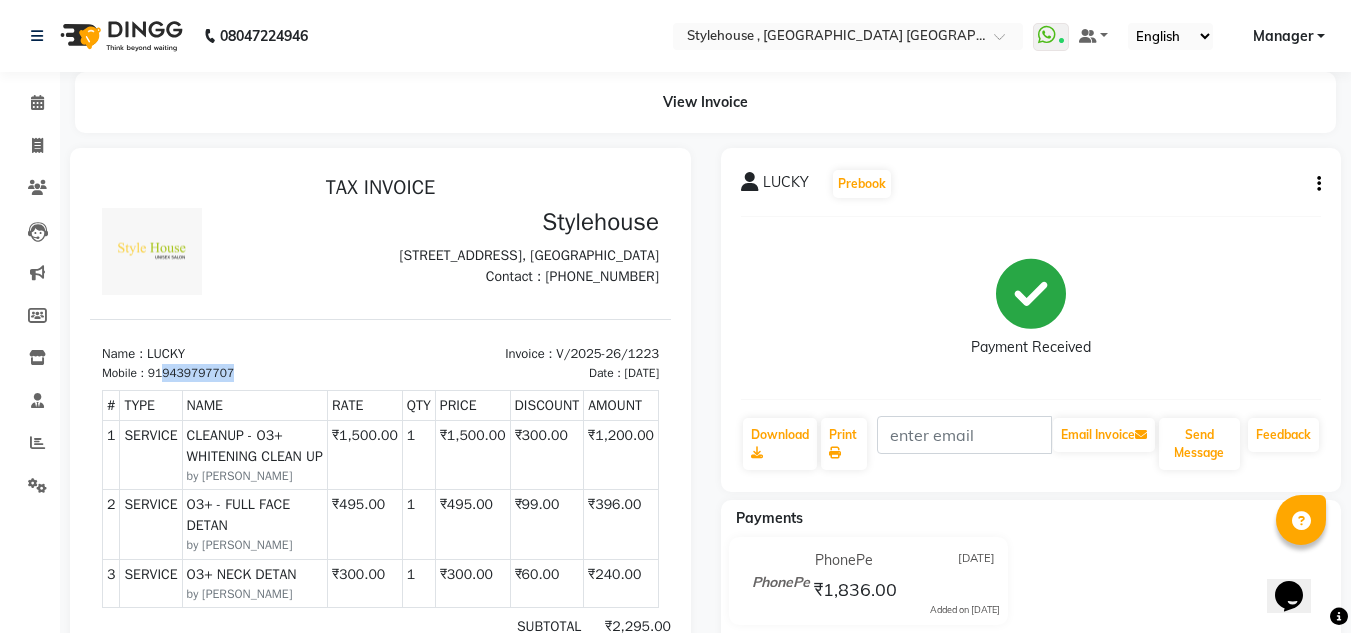 drag, startPoint x: 236, startPoint y: 406, endPoint x: 163, endPoint y: 406, distance: 73 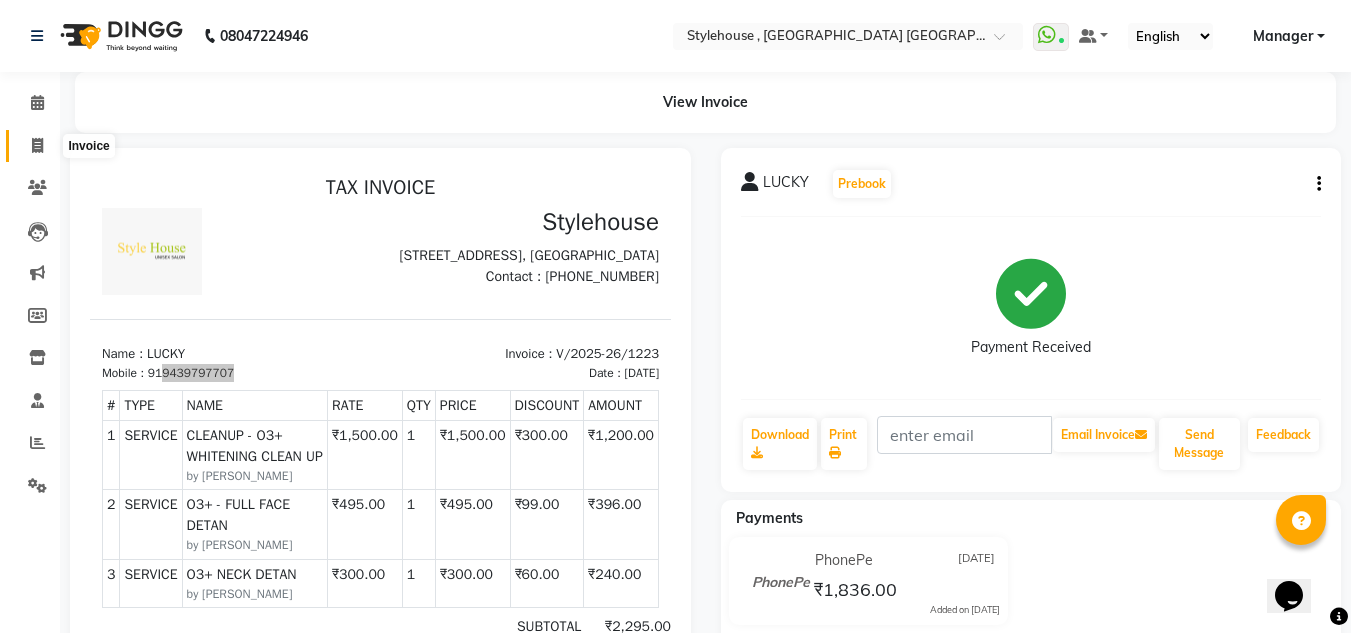 click 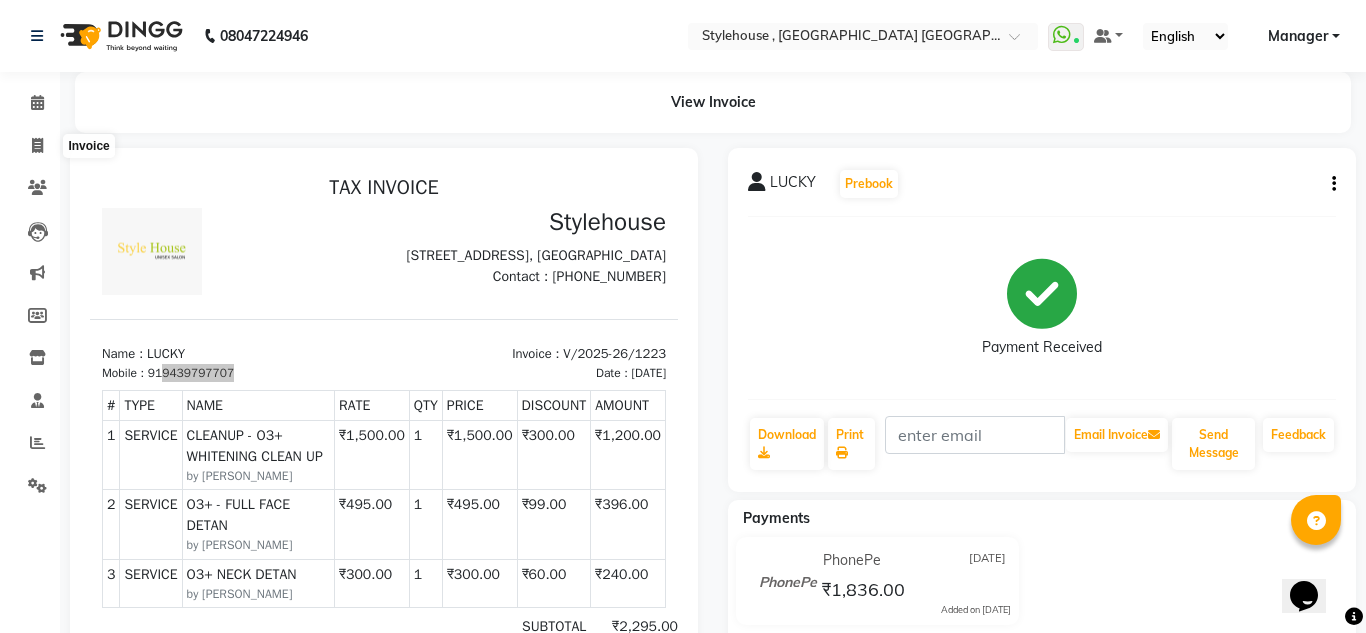 select on "7793" 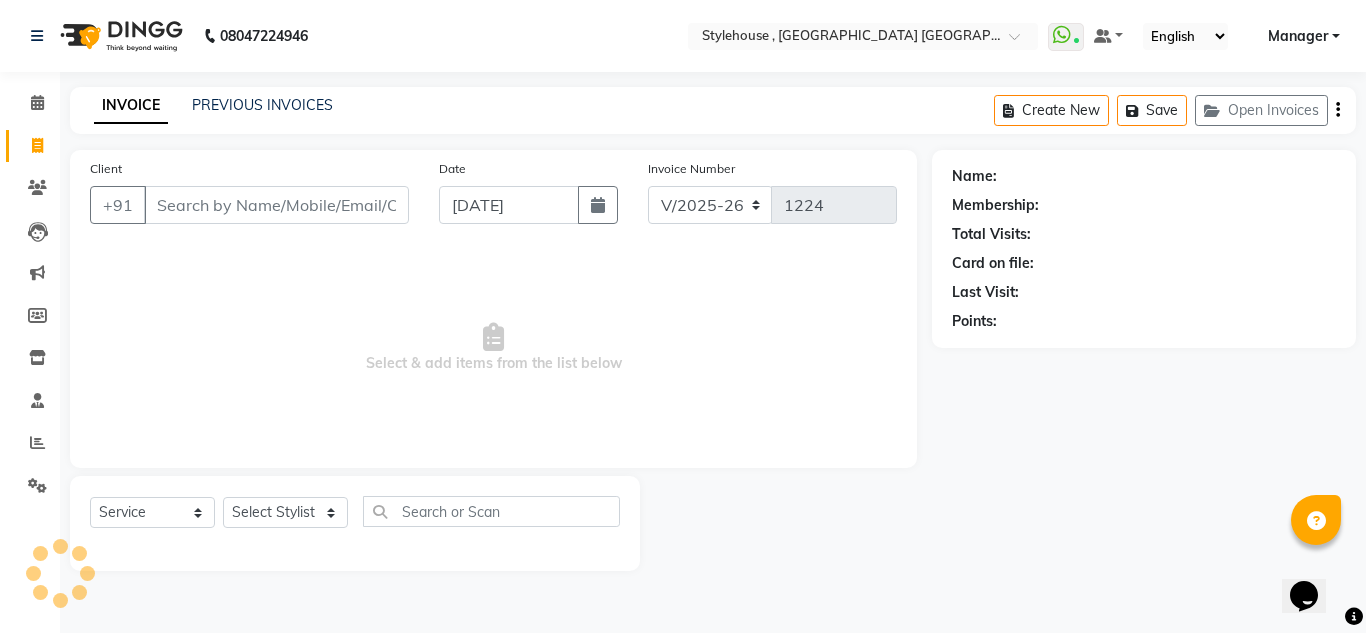 click on "Client" at bounding box center (276, 205) 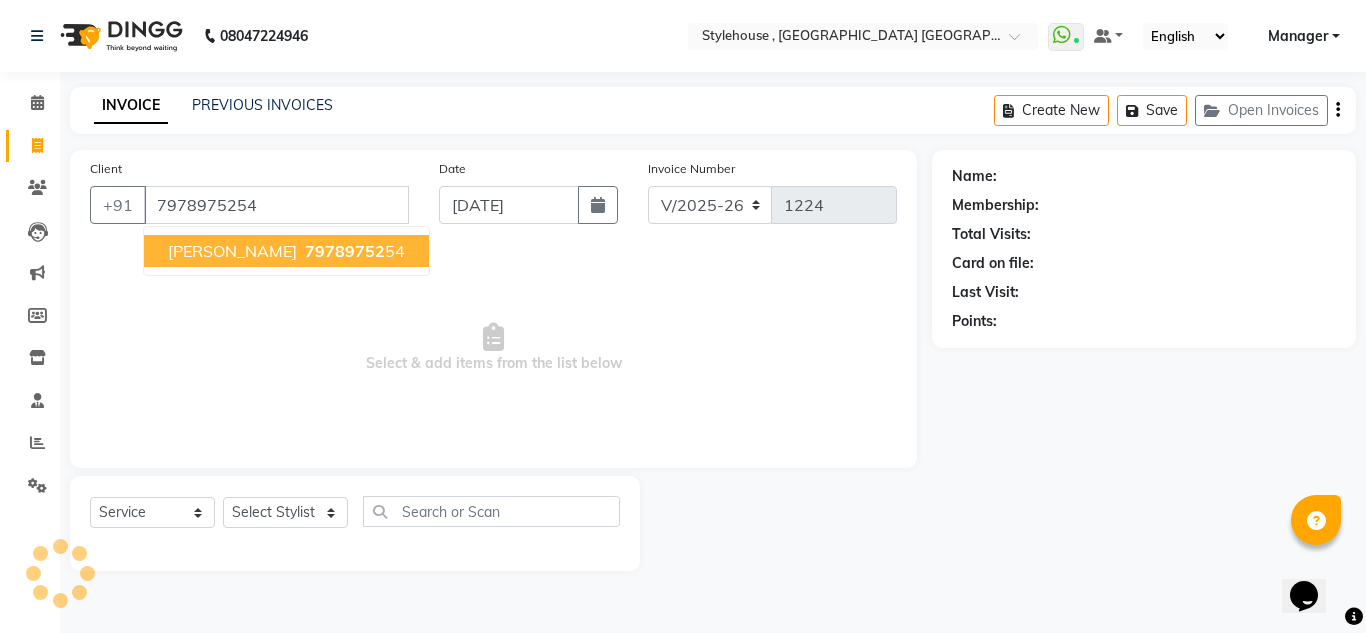 type on "7978975254" 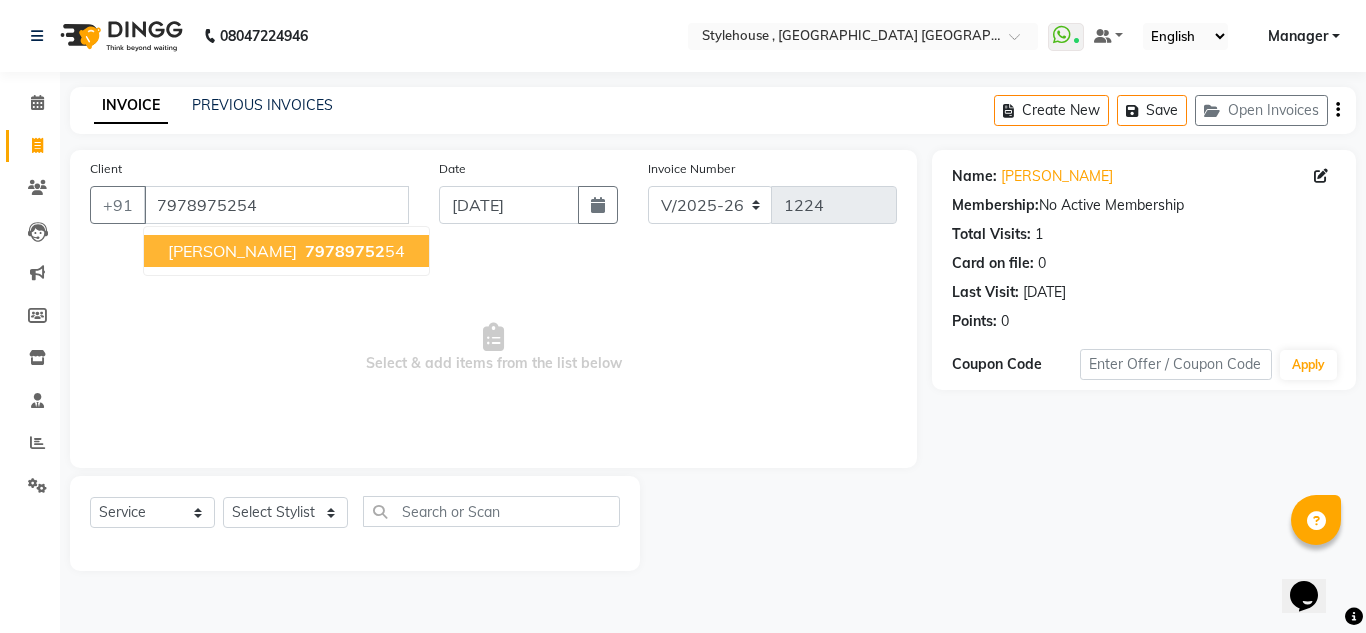 click on "S.SAHOO   79789752 54" at bounding box center (286, 251) 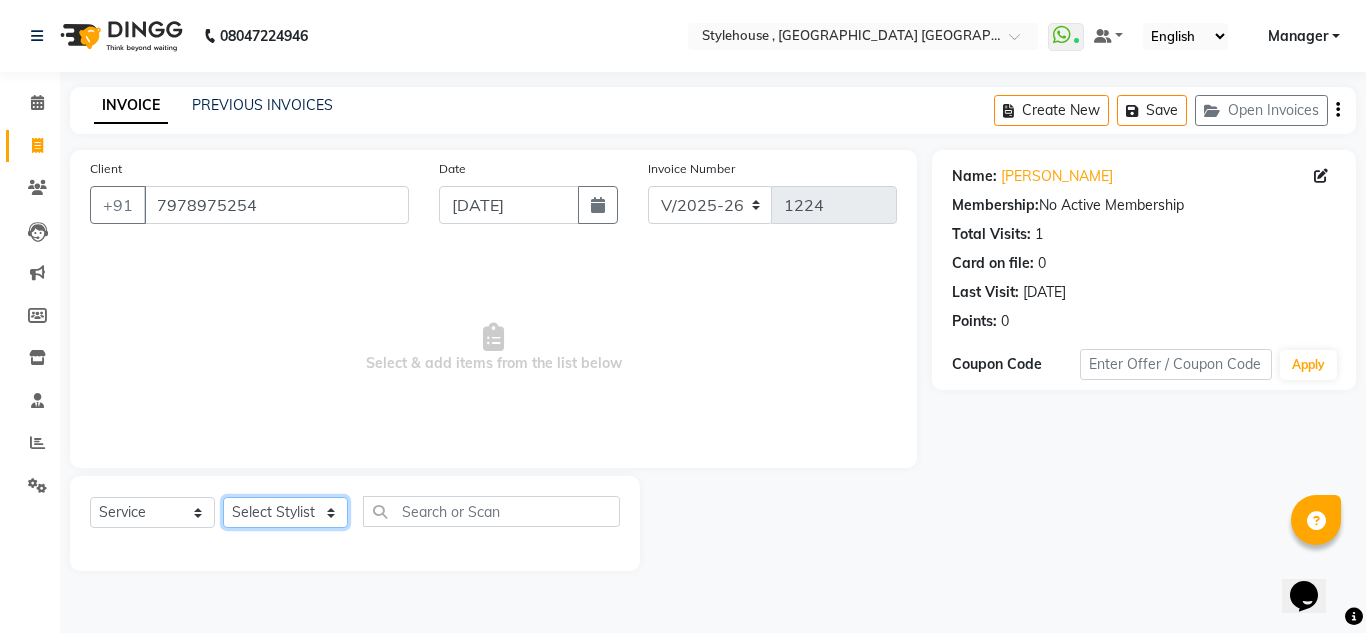 click on "Select Stylist ANIL BARIK ANIRUDH SAHOO JYOTIRANJAN BARIK KANHA LAXMI PRIYA Manager Manisha MANJIT BARIK PRADEEP BARIK PRIYANKA NANDA PUJA ROUT RUMA SAGARIKA SAHOO SALMAN SAMEER BARIK SAROJ SITHA" 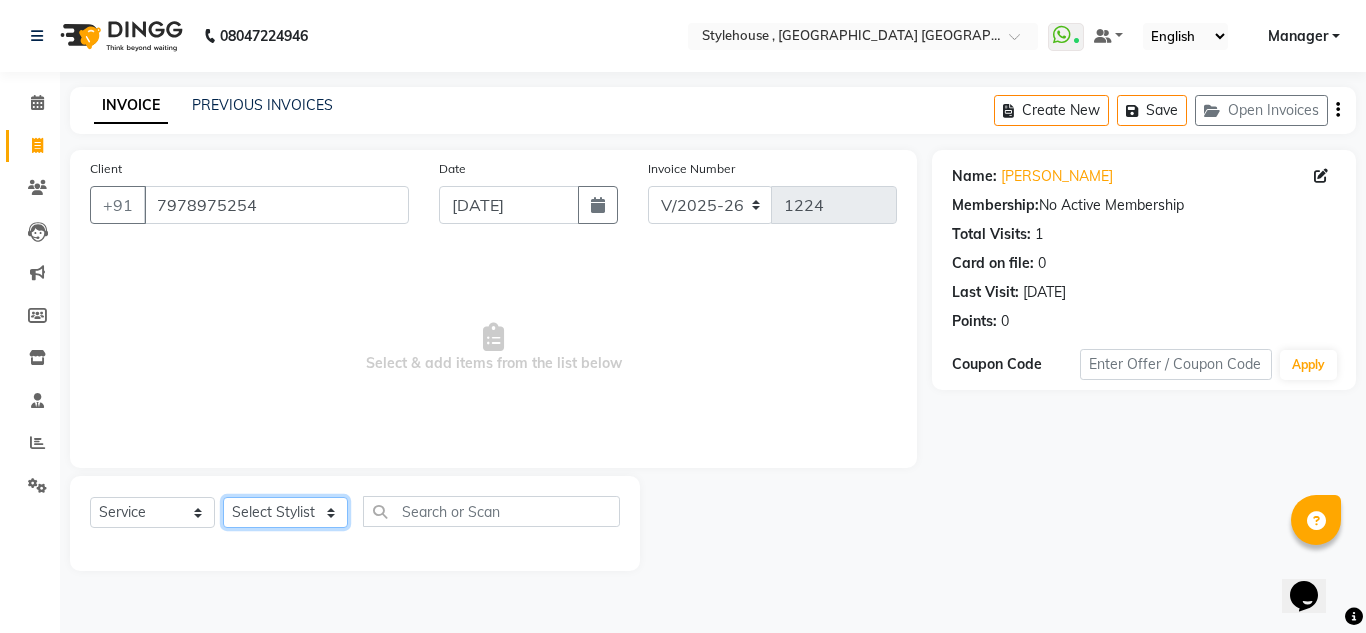 select on "69894" 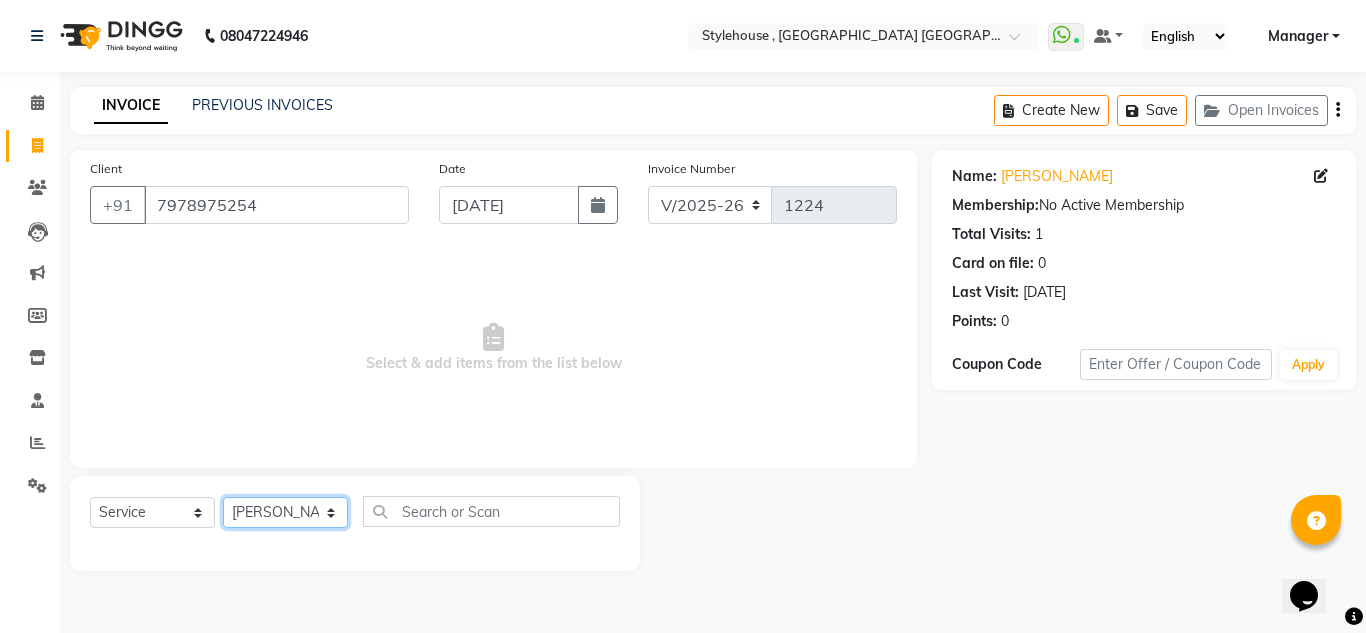 click on "Select Stylist ANIL BARIK ANIRUDH SAHOO JYOTIRANJAN BARIK KANHA LAXMI PRIYA Manager Manisha MANJIT BARIK PRADEEP BARIK PRIYANKA NANDA PUJA ROUT RUMA SAGARIKA SAHOO SALMAN SAMEER BARIK SAROJ SITHA" 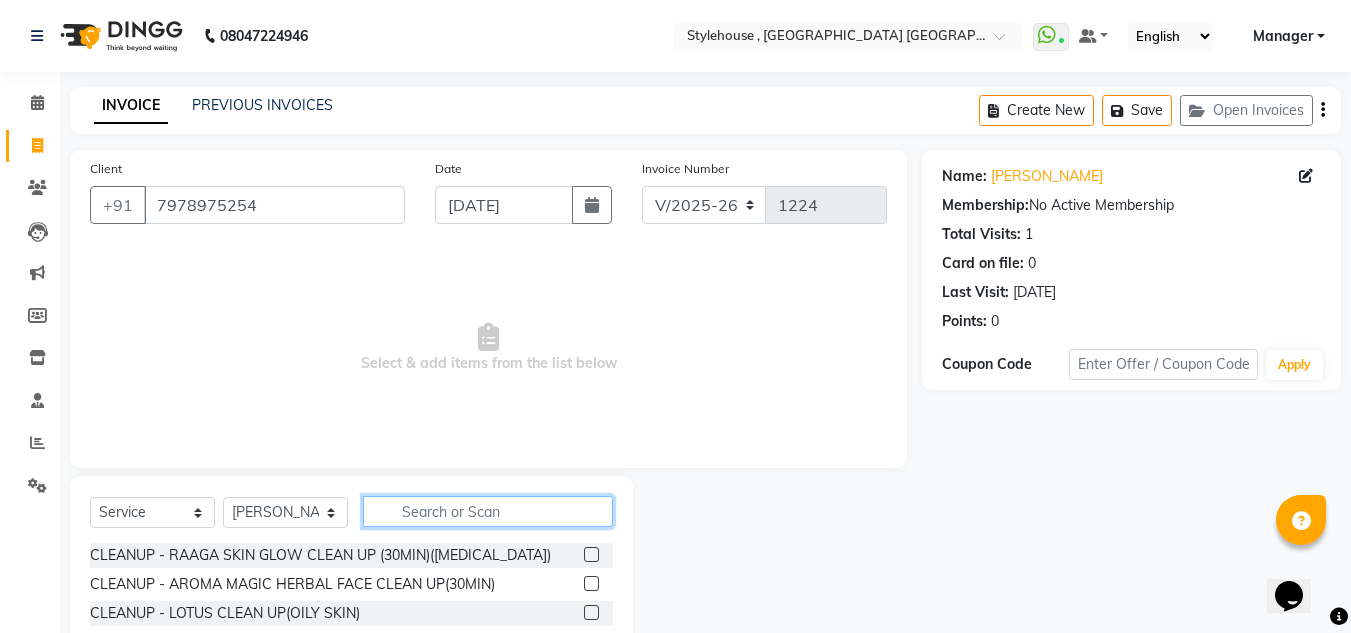 click 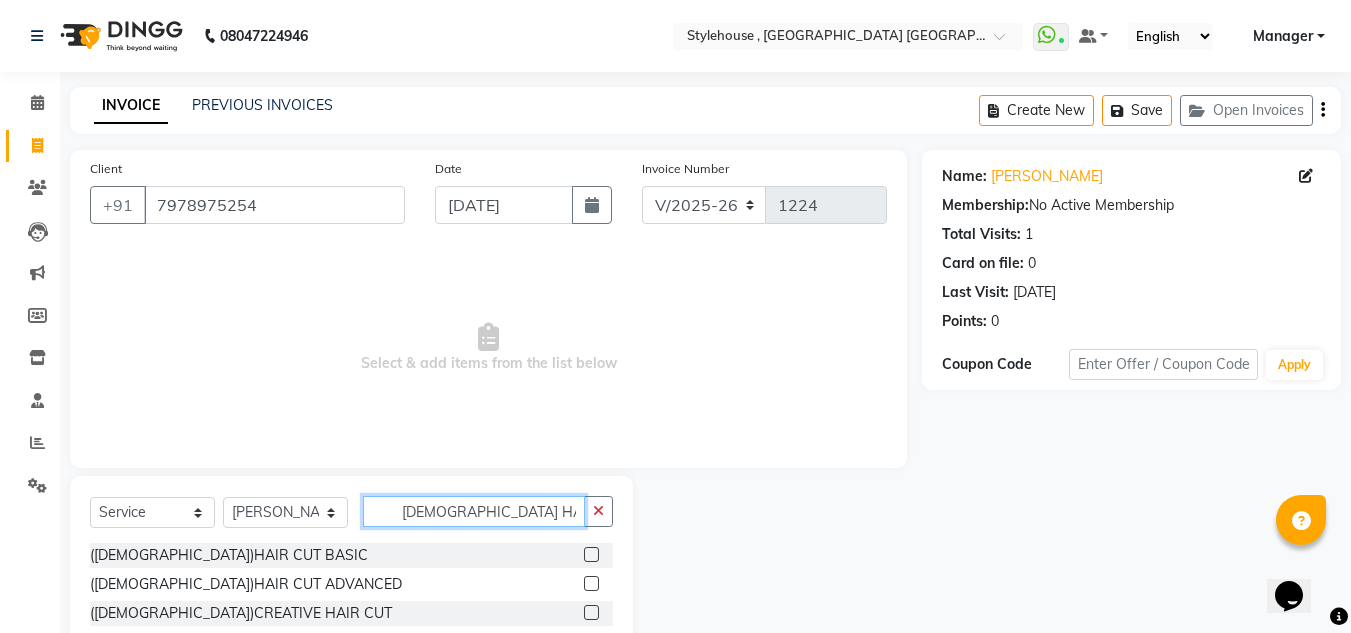 type on "LADIES HAIR CUT" 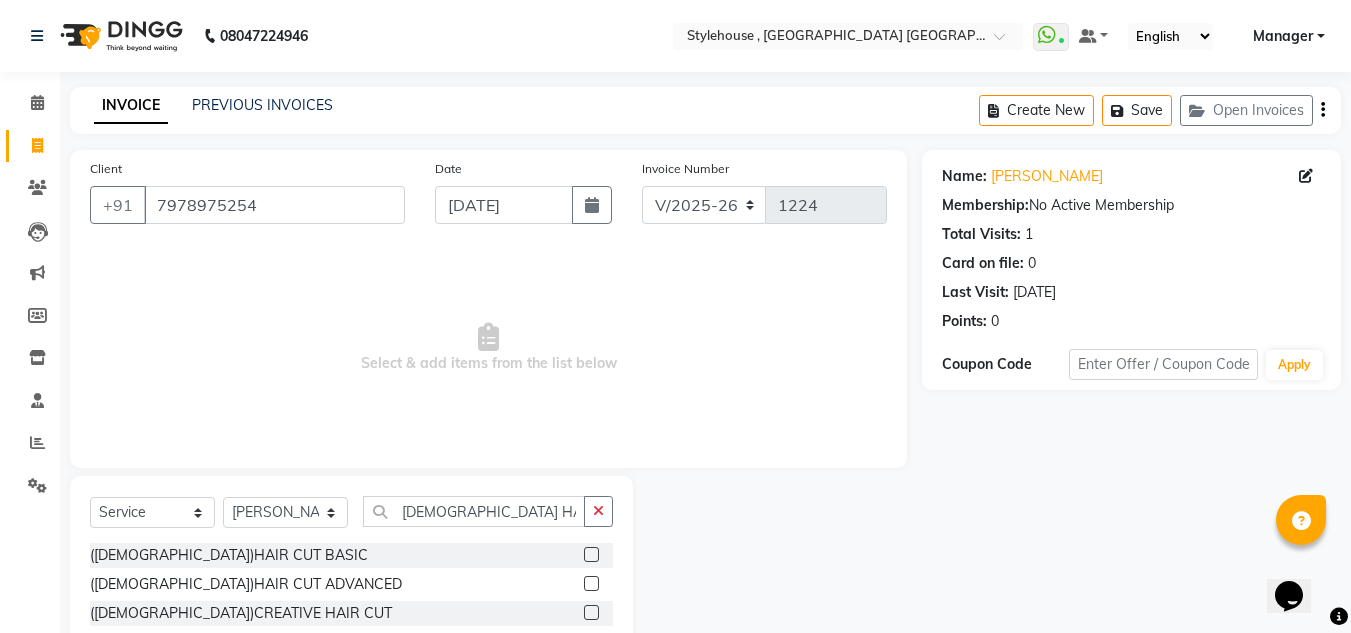 click 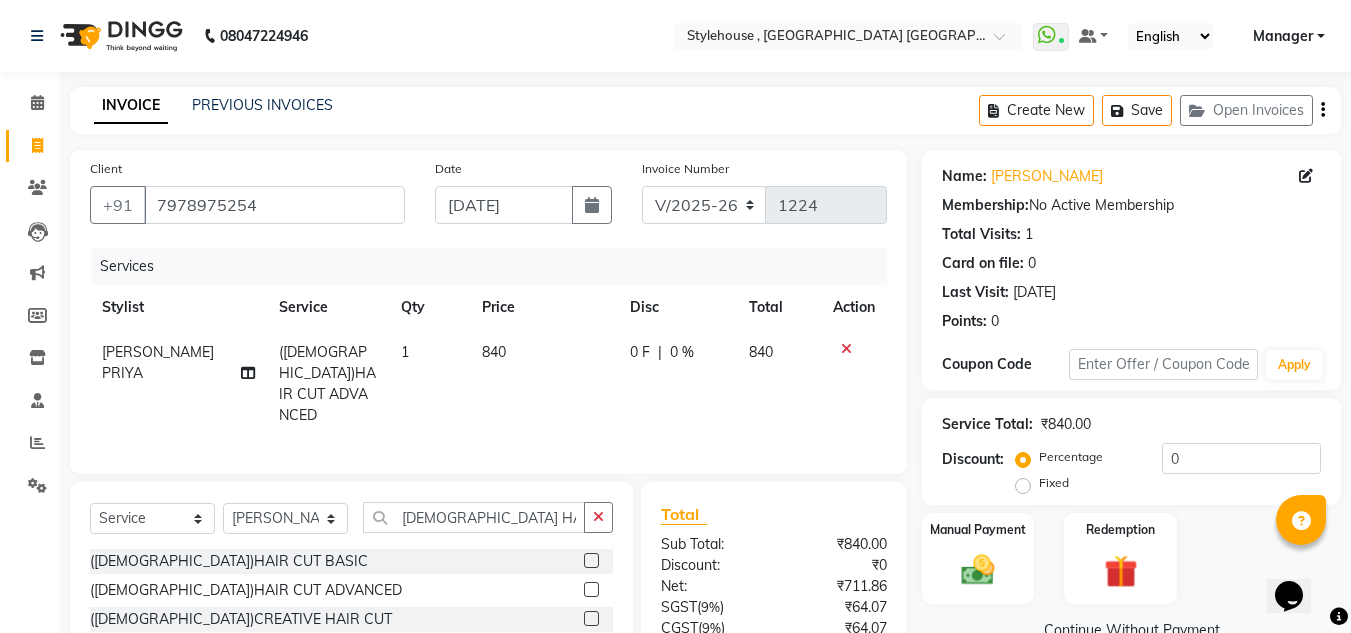 checkbox on "false" 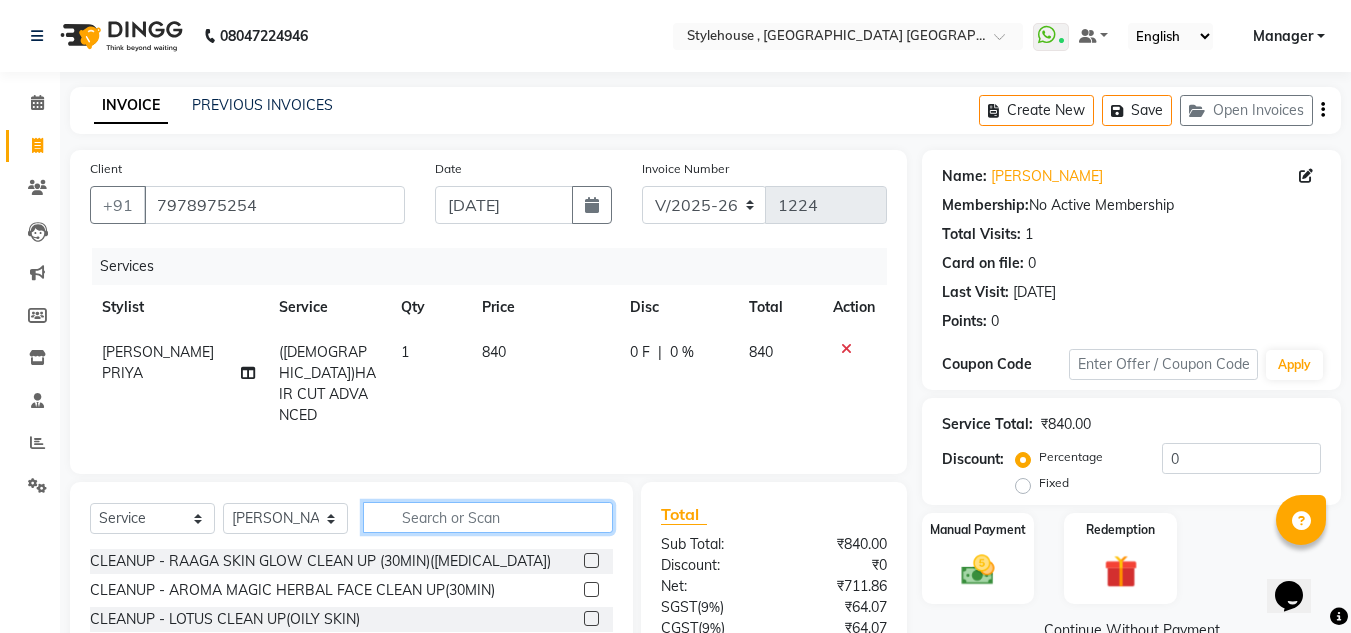 click 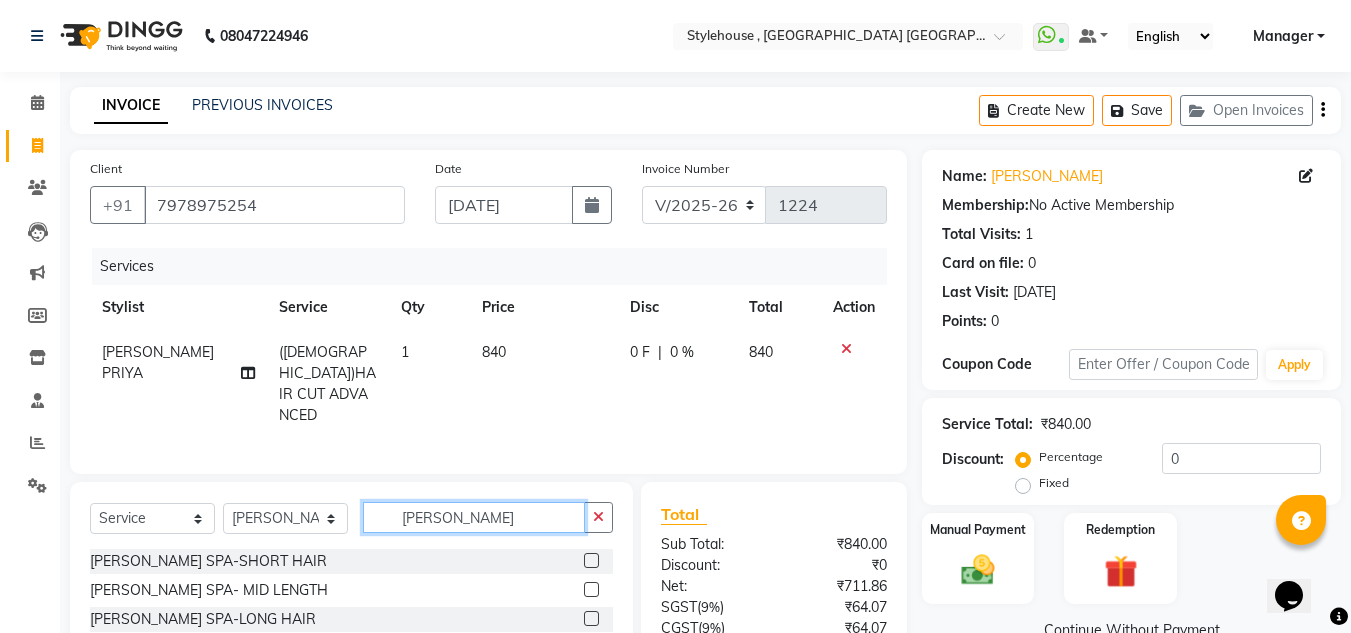 scroll, scrollTop: 167, scrollLeft: 0, axis: vertical 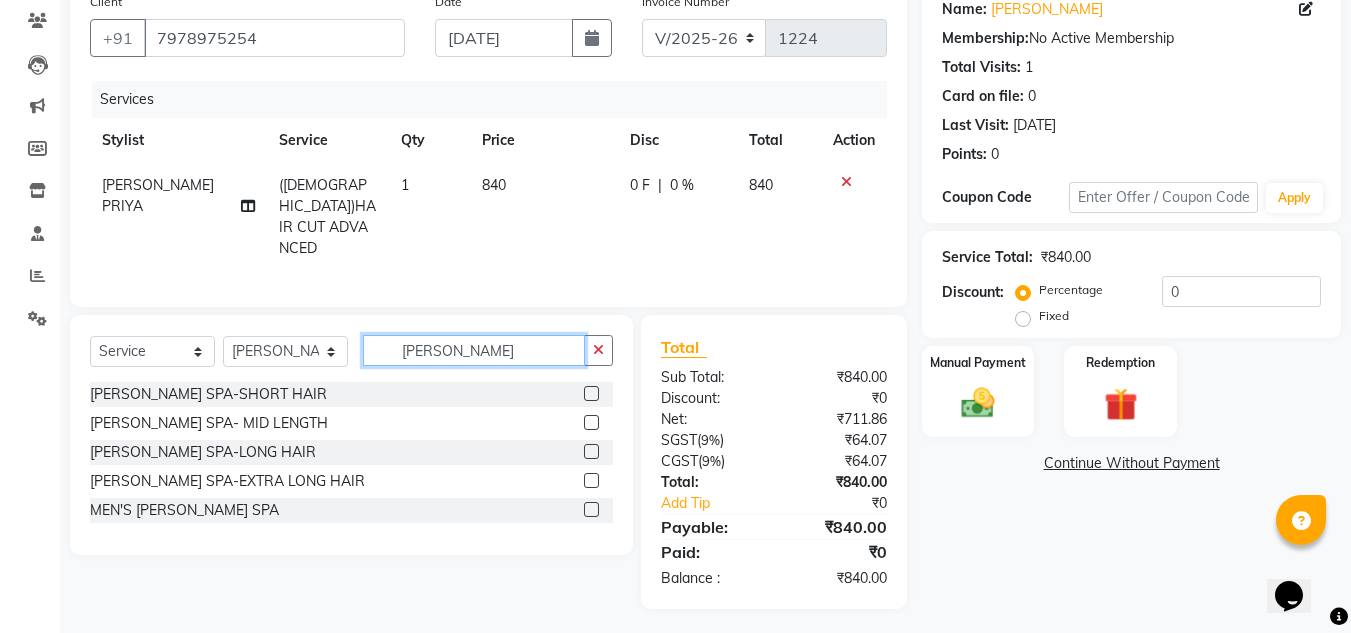type 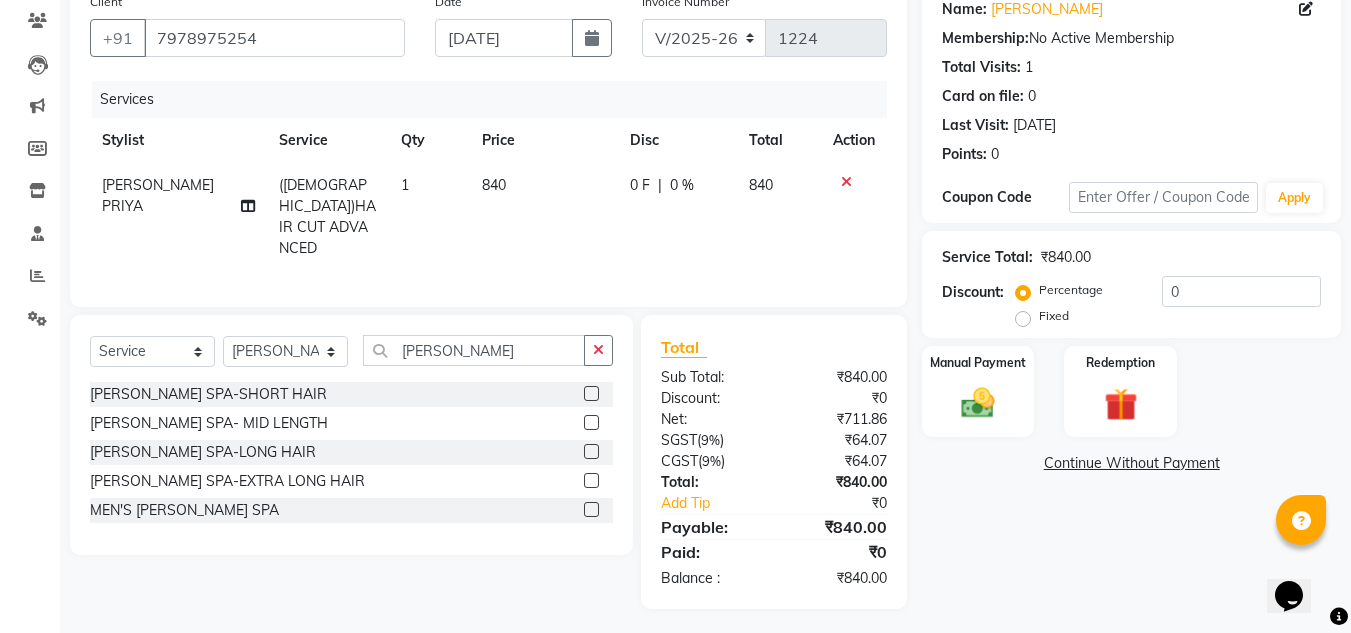 click 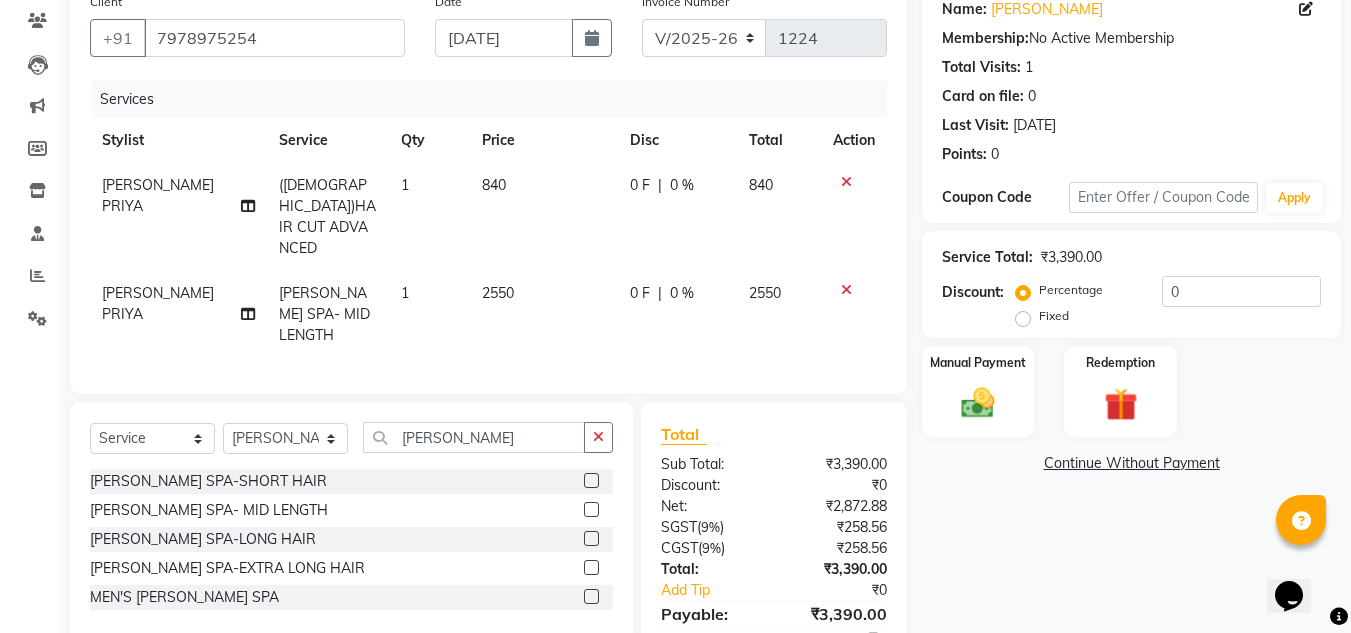 scroll, scrollTop: 233, scrollLeft: 0, axis: vertical 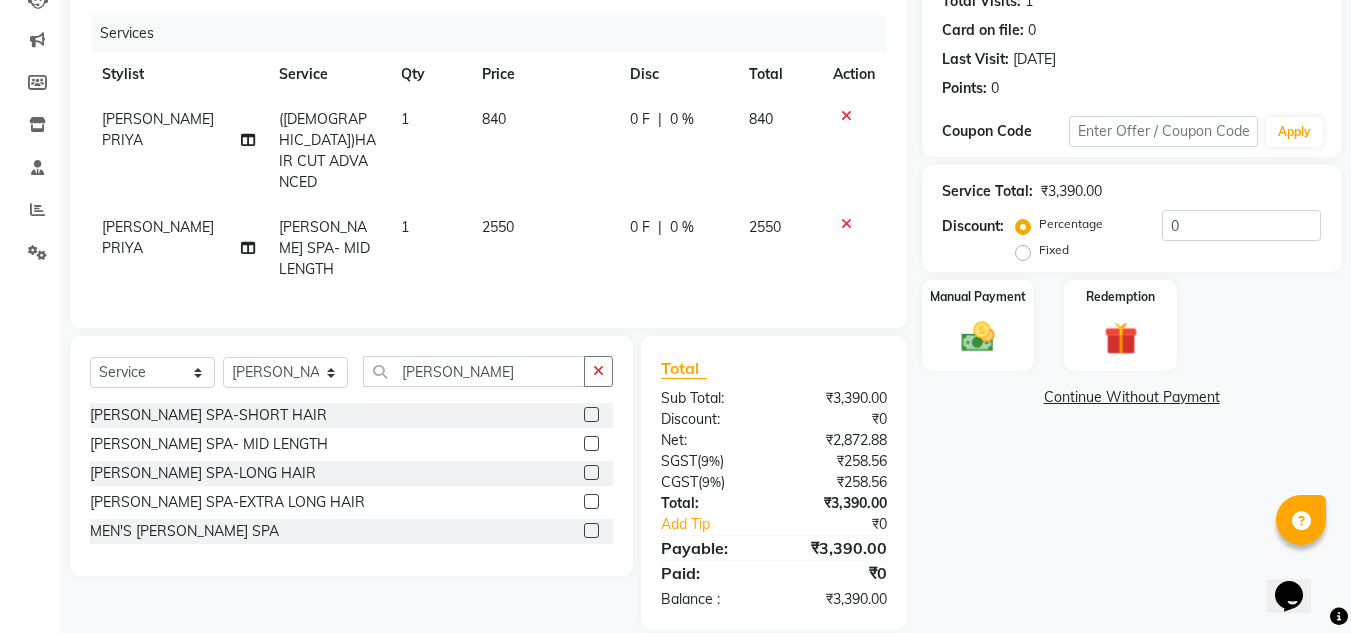 click on "2550" 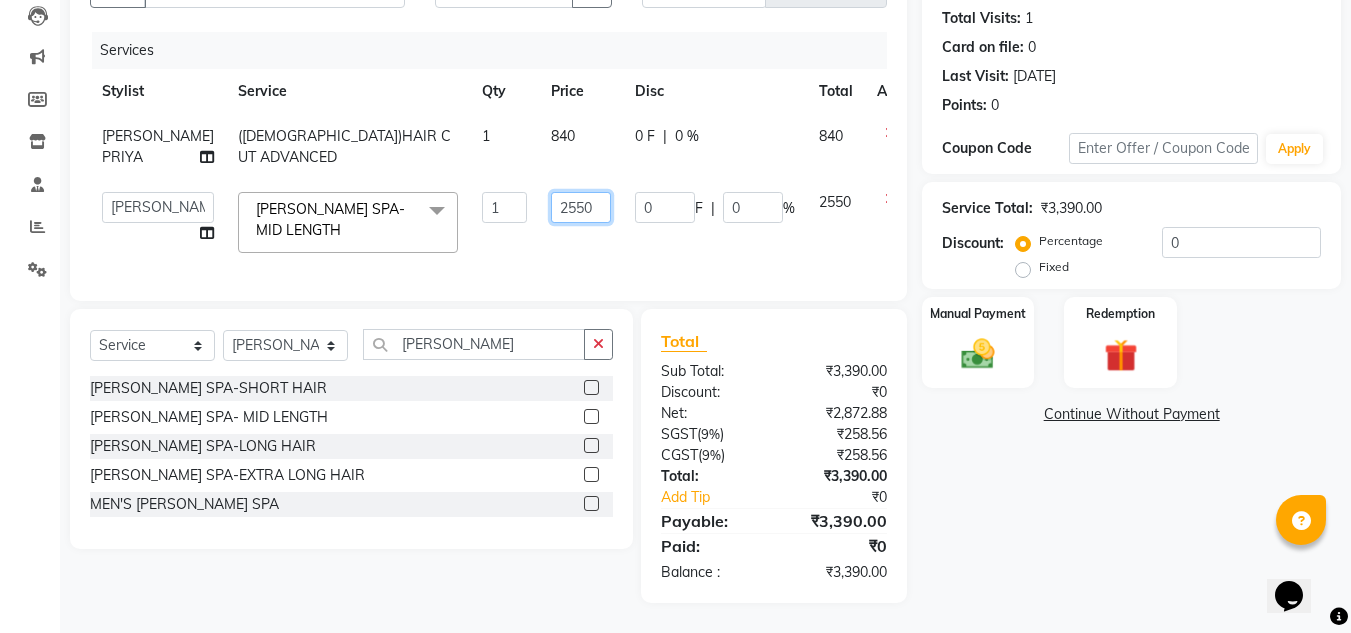 click on "2550" 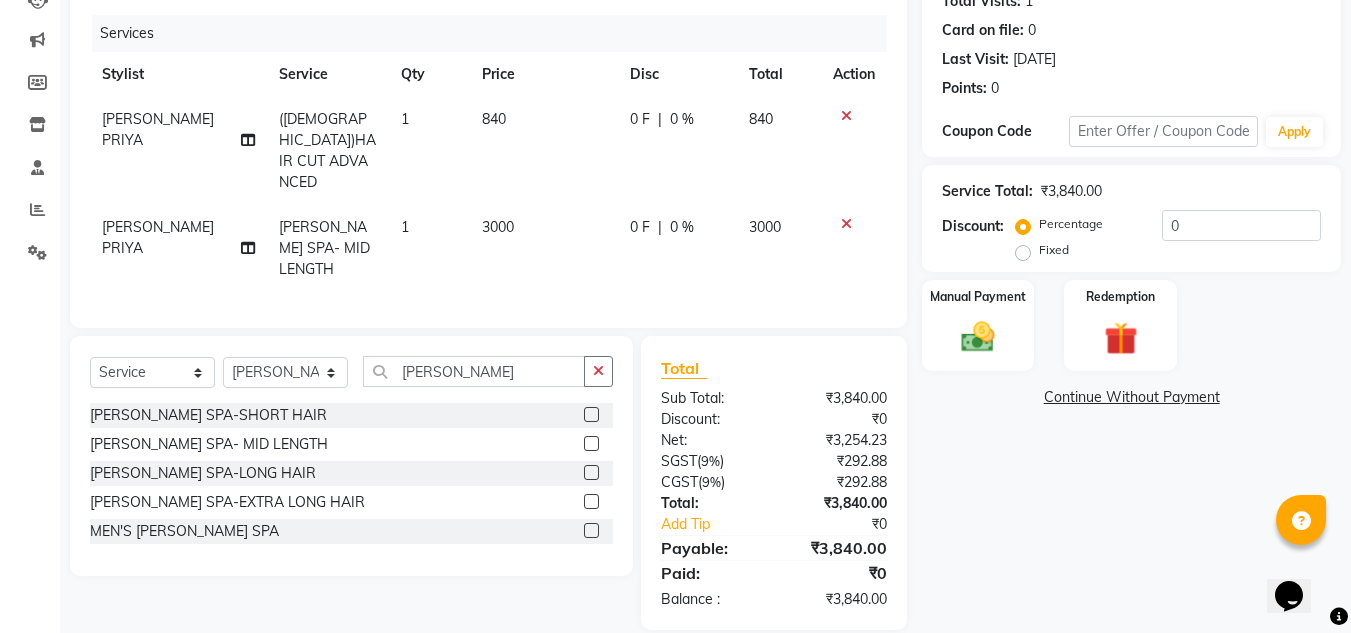 click on "1" 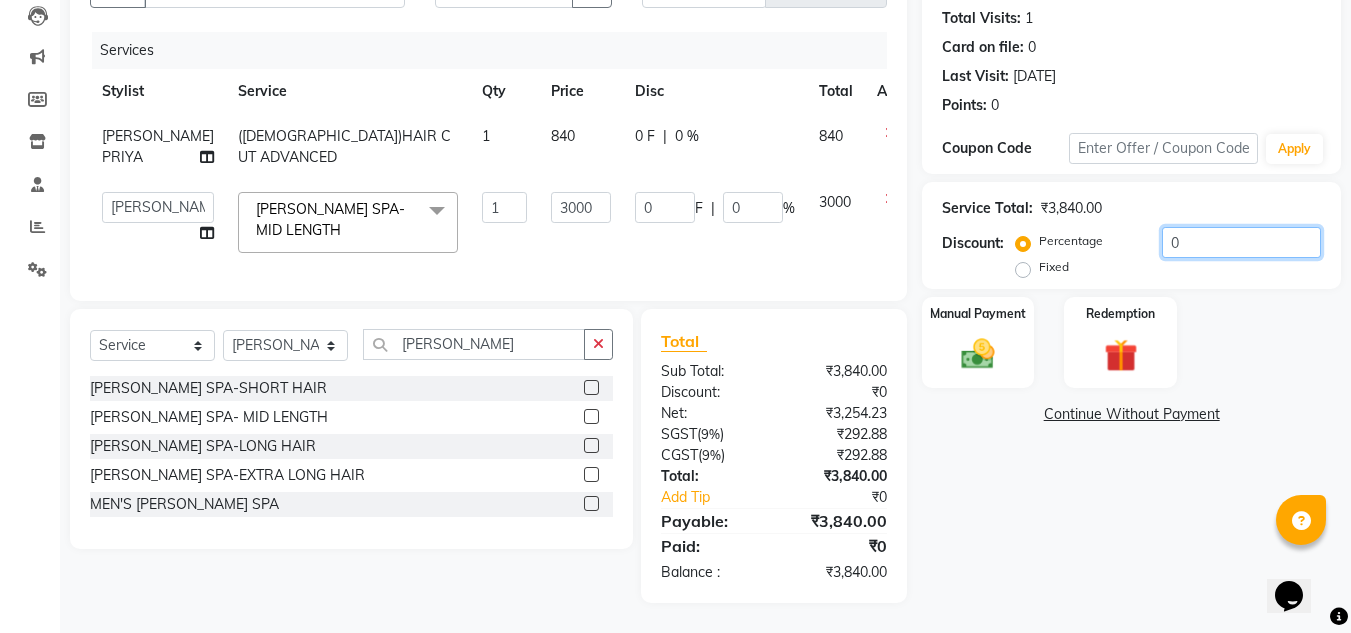 click on "0" 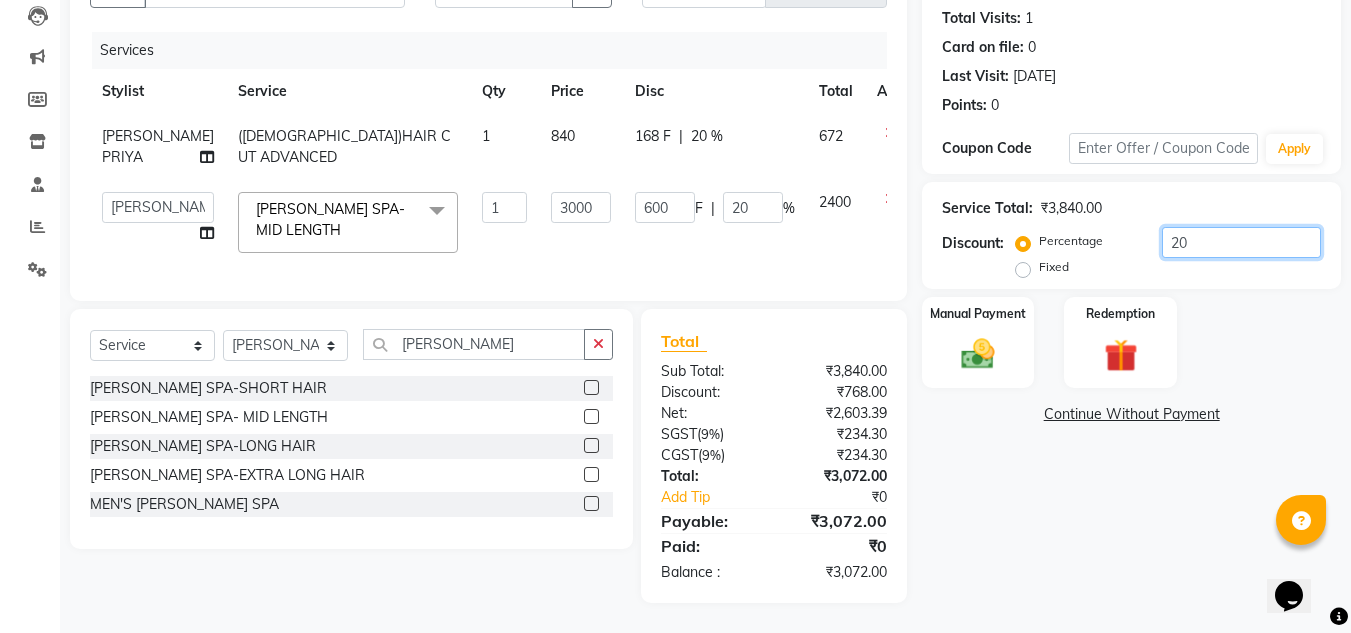 scroll, scrollTop: 252, scrollLeft: 0, axis: vertical 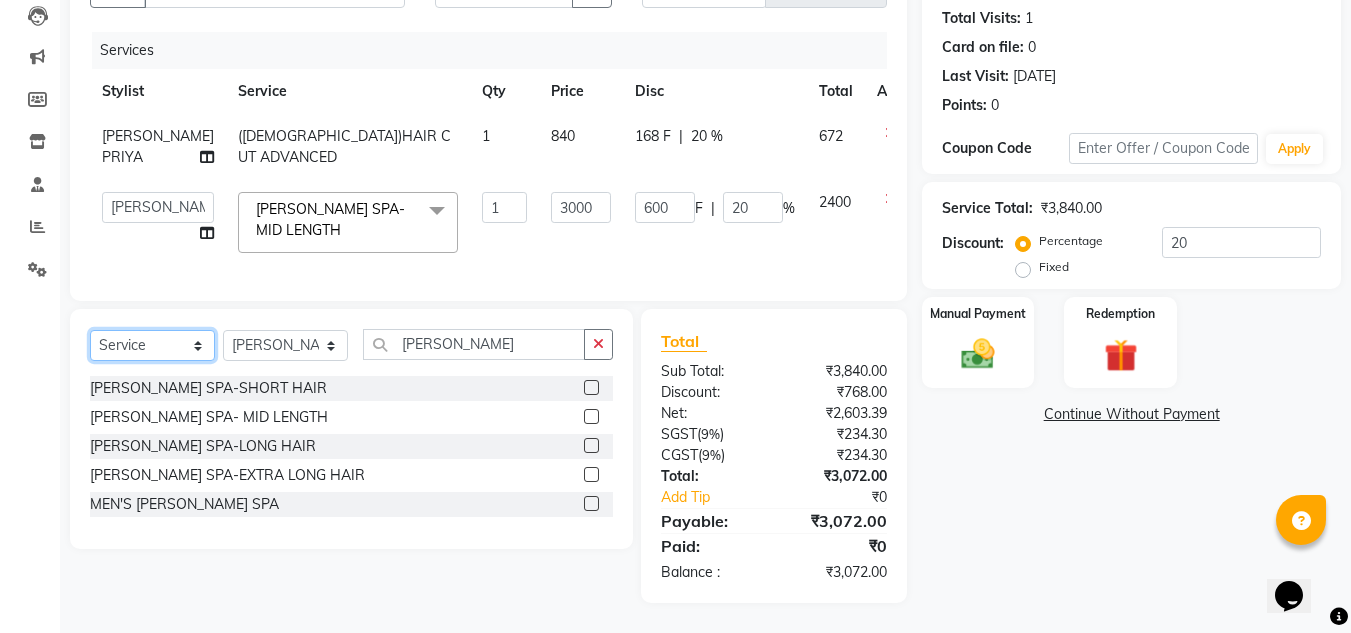 click on "Select  Service  Product  Membership  Package Voucher Prepaid Gift Card" 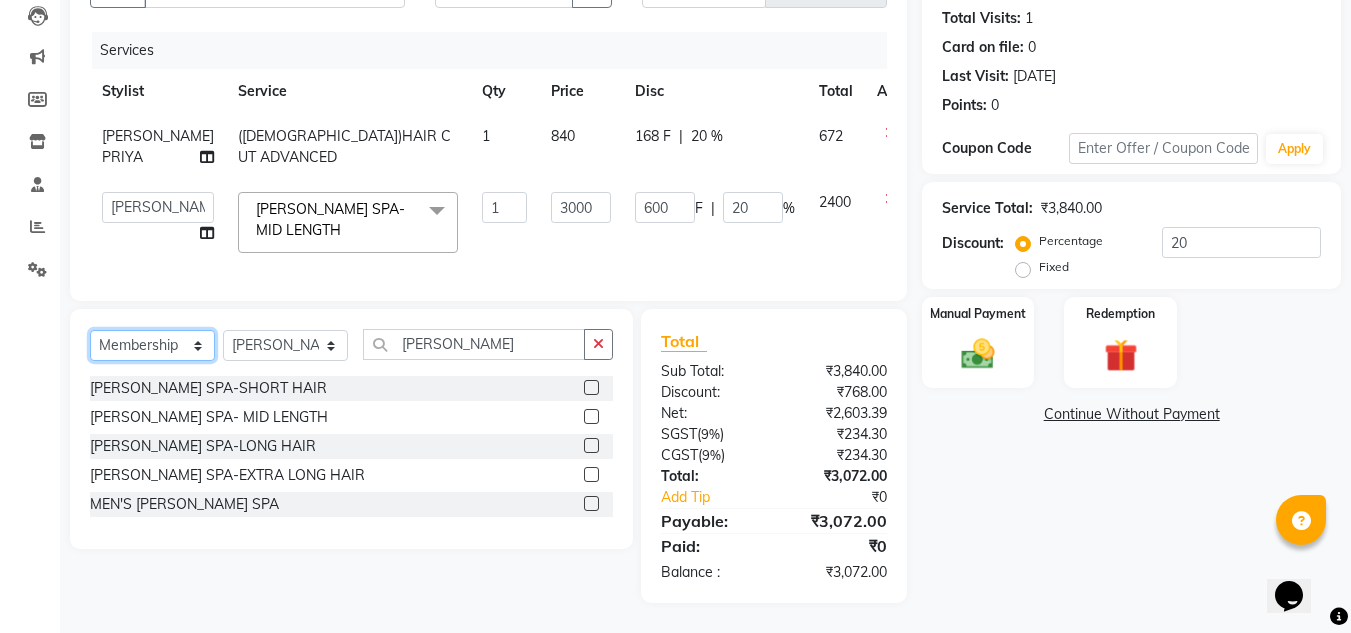click on "Select  Service  Product  Membership  Package Voucher Prepaid Gift Card" 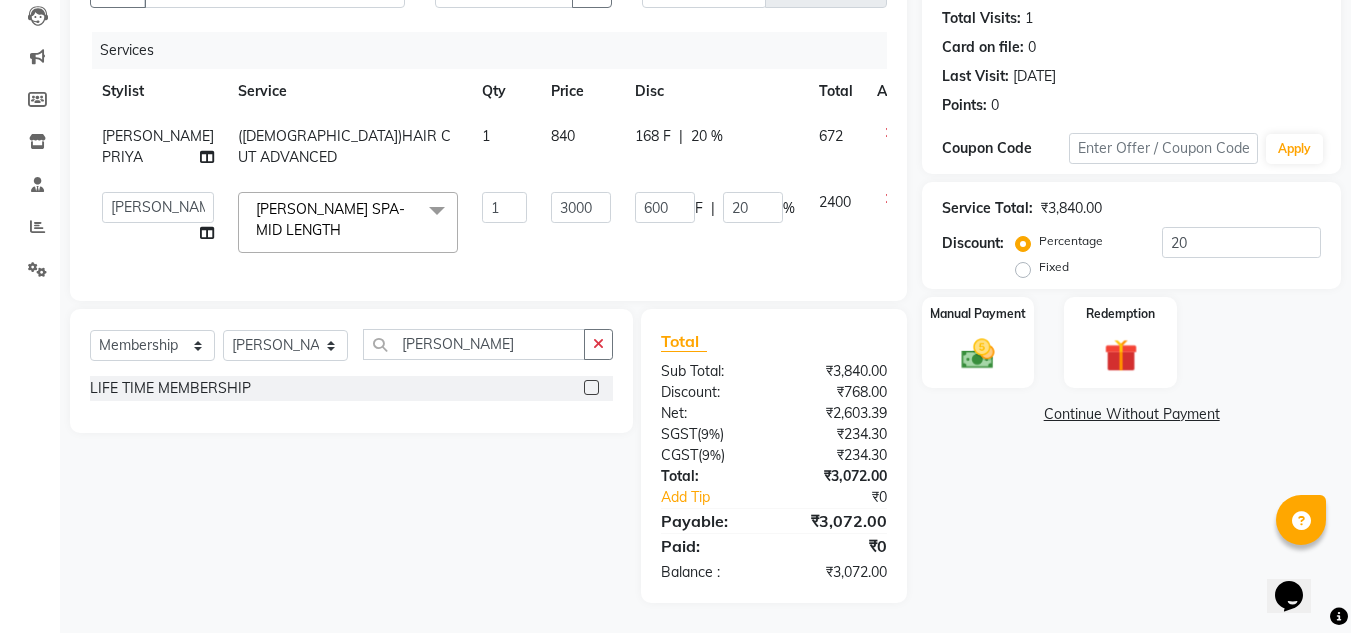 click 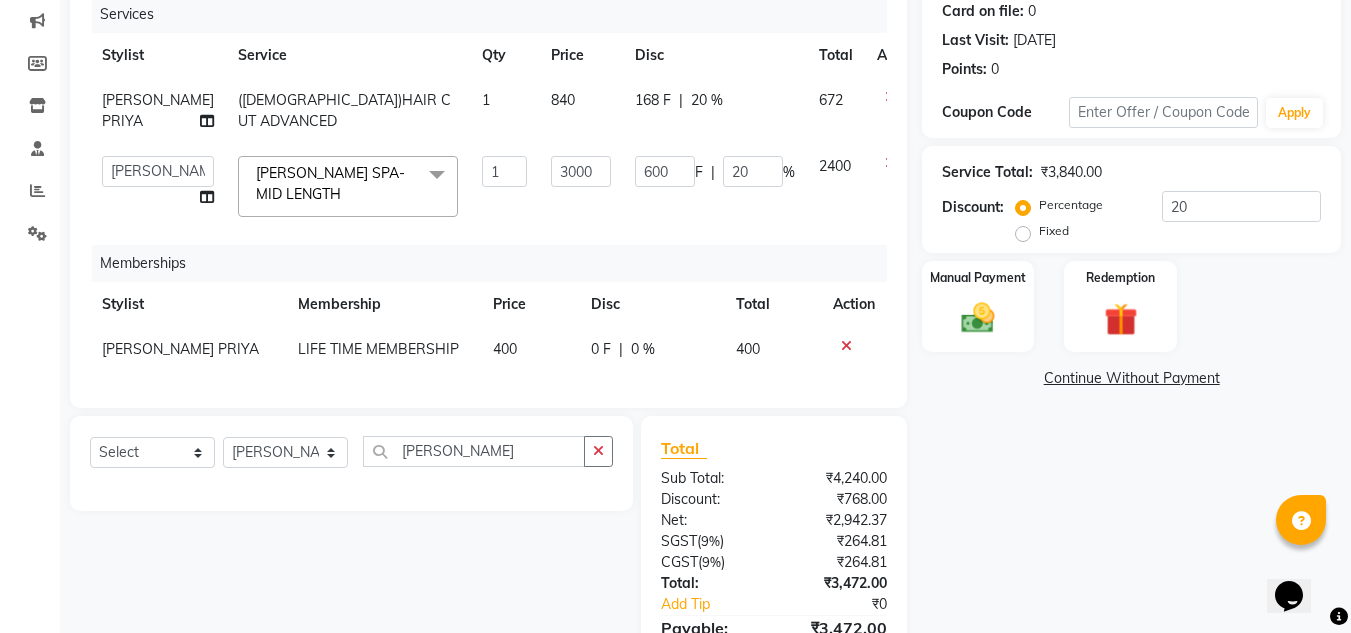 click on "0 F" 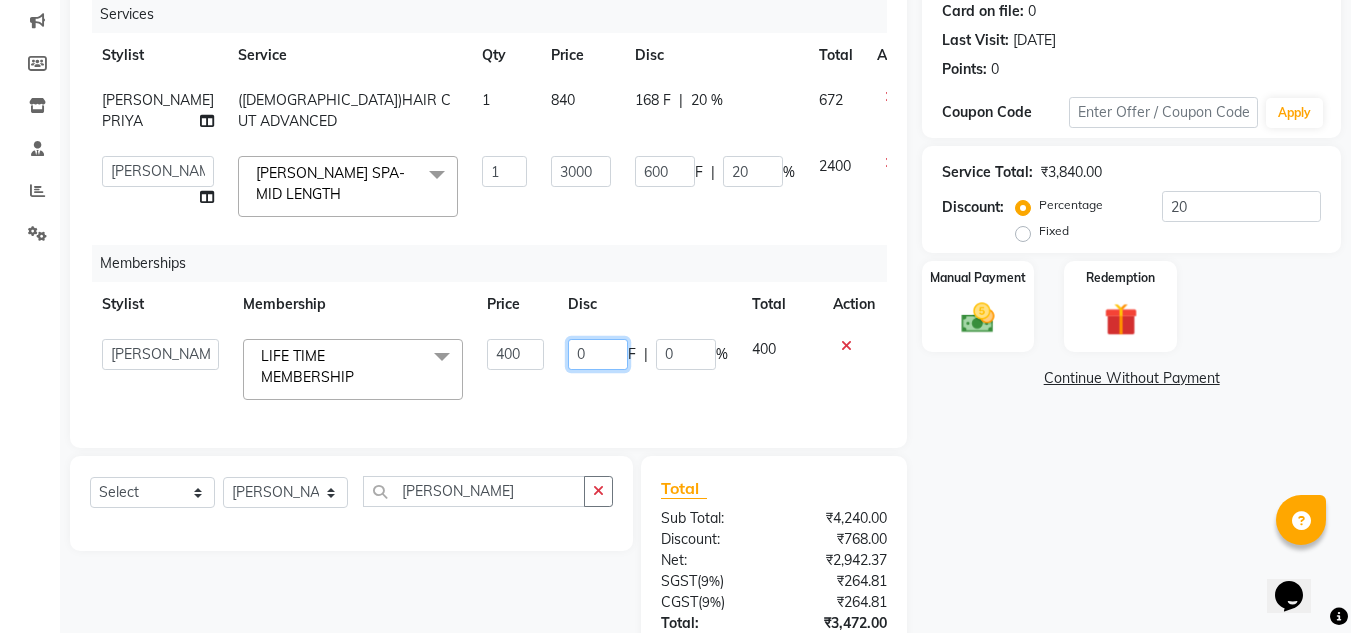 click on "0" 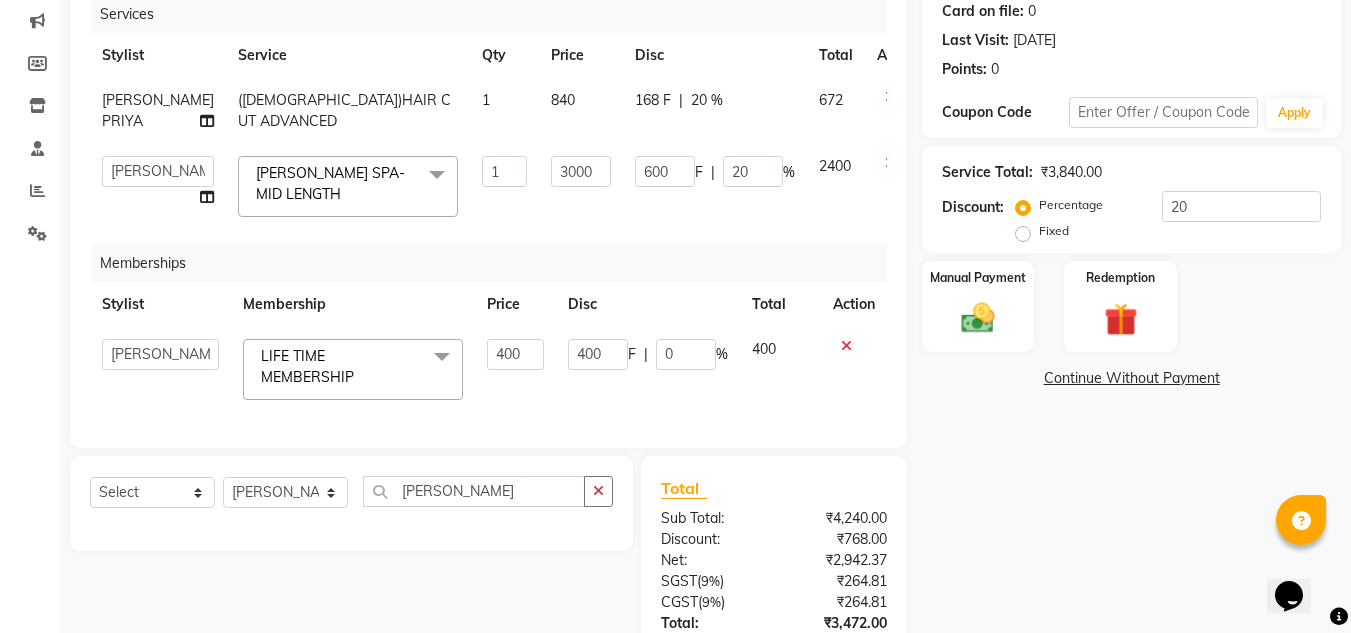 drag, startPoint x: 594, startPoint y: 248, endPoint x: 606, endPoint y: 248, distance: 12 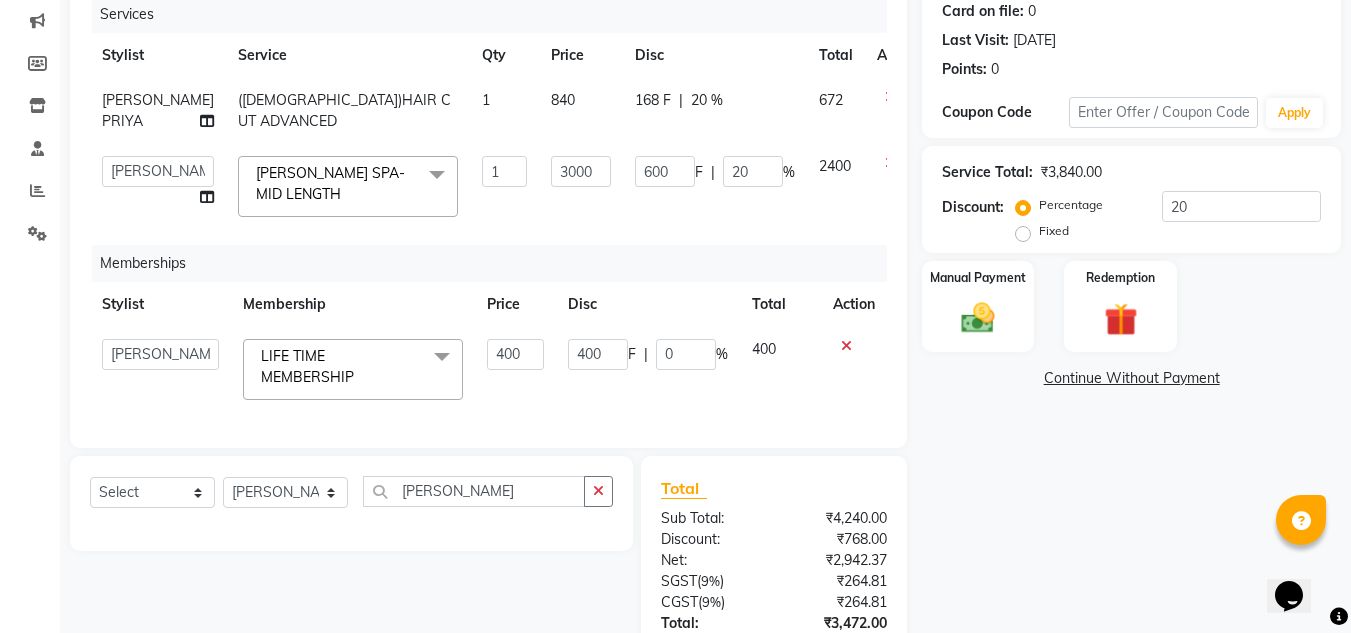 click on "600 F | 20 %" 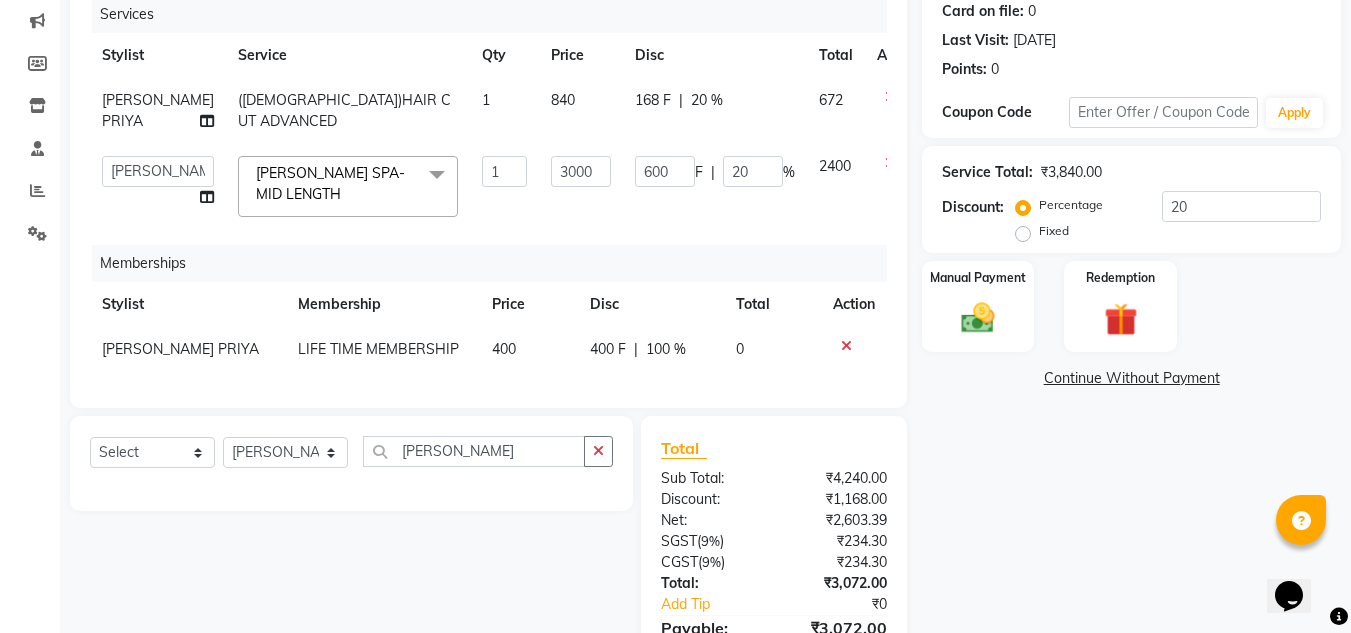 scroll, scrollTop: 395, scrollLeft: 0, axis: vertical 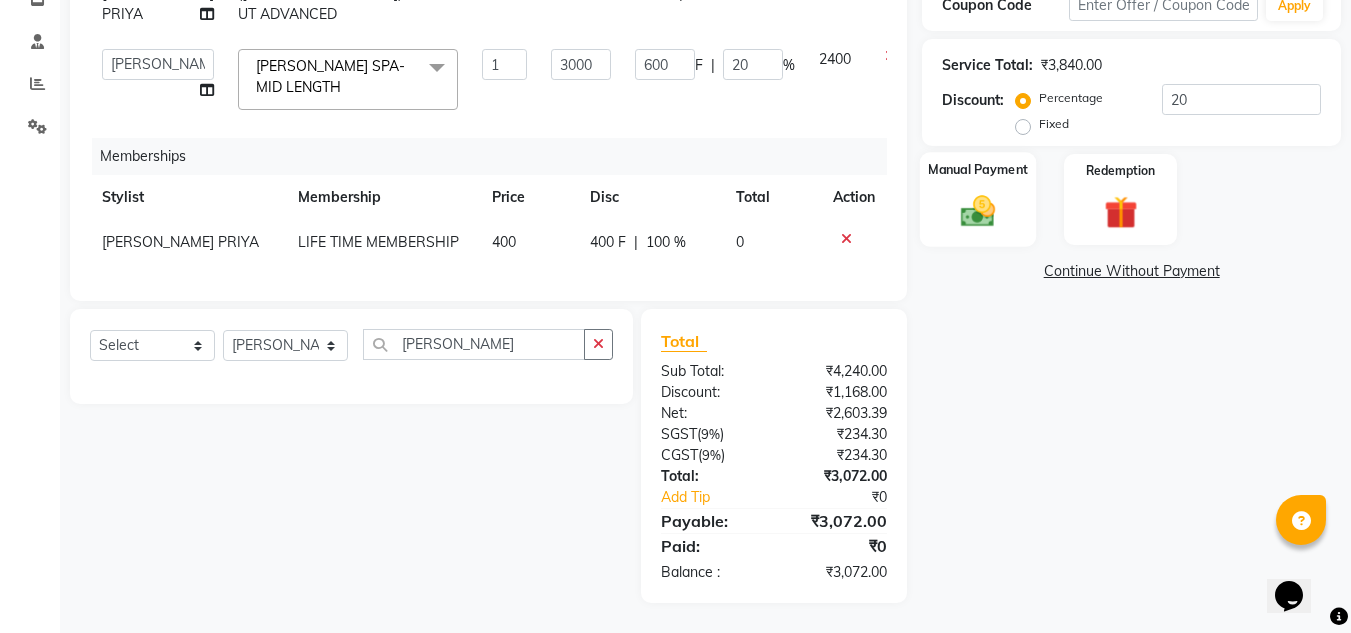 click on "Manual Payment" 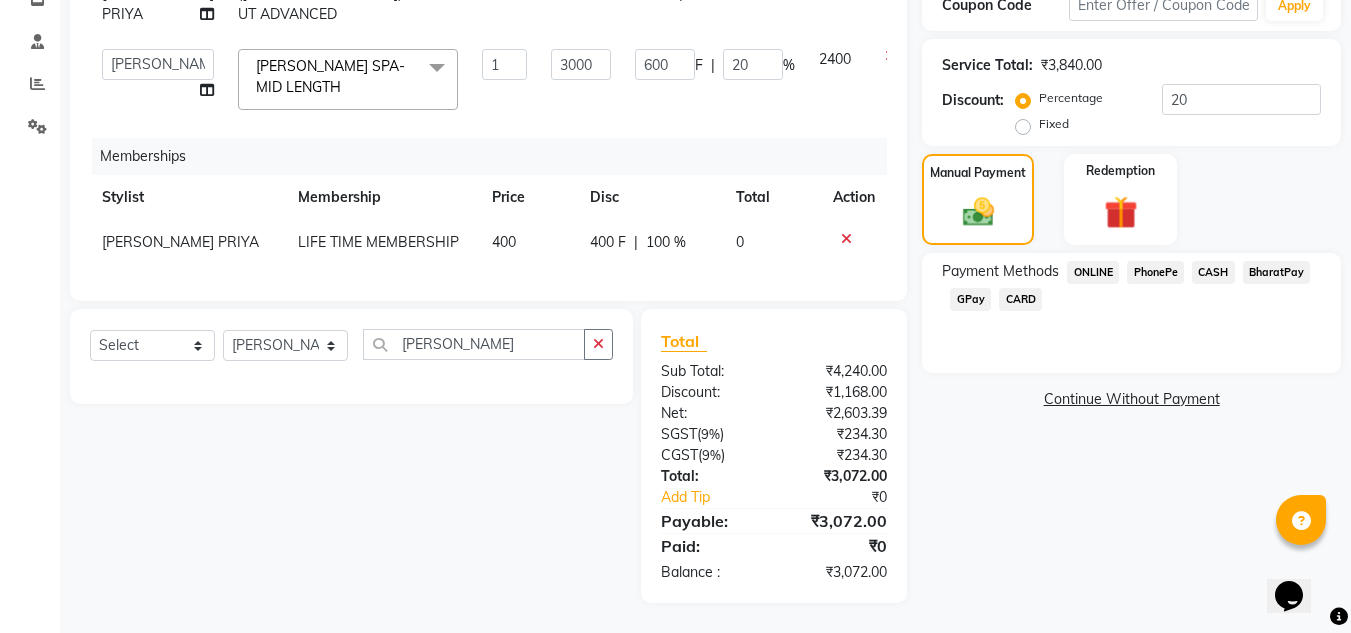 click on "PhonePe" 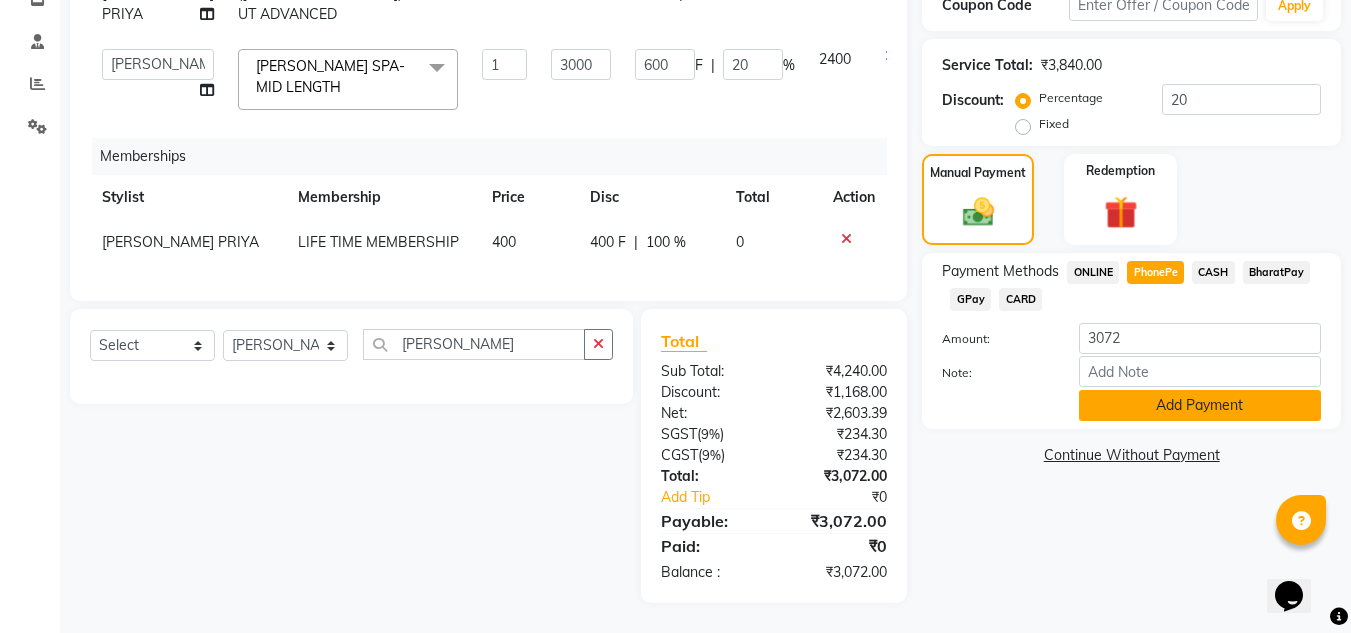 click on "Add Payment" 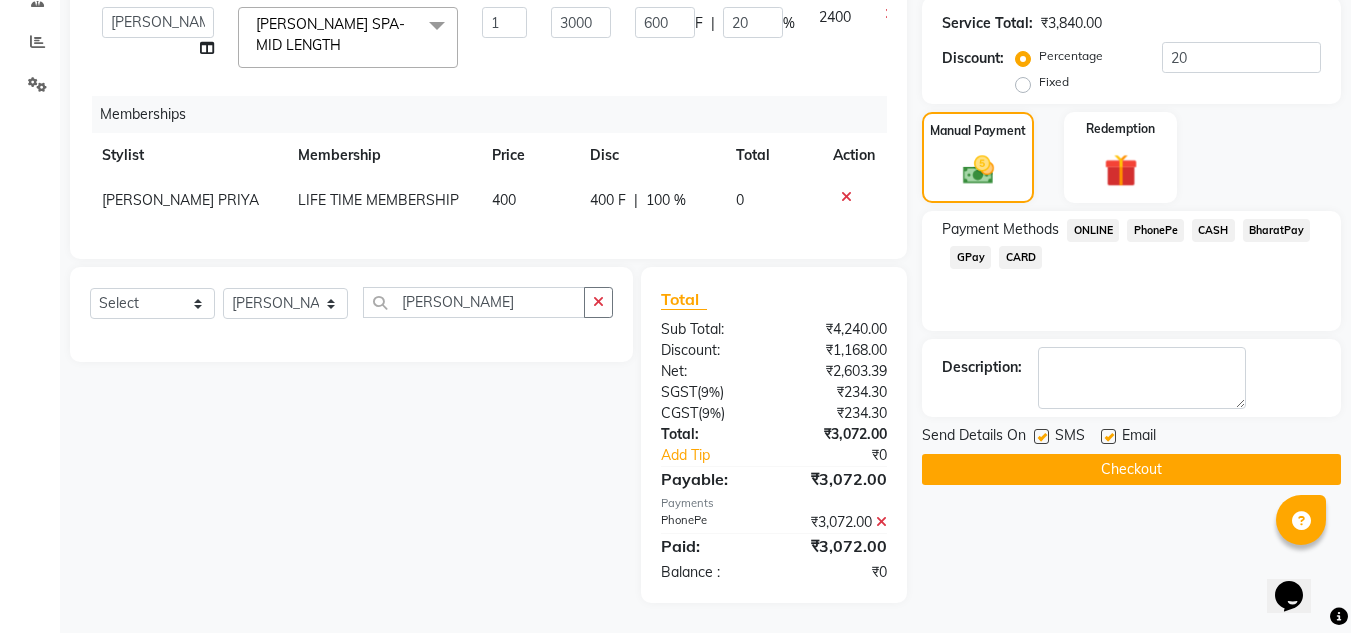 scroll, scrollTop: 437, scrollLeft: 0, axis: vertical 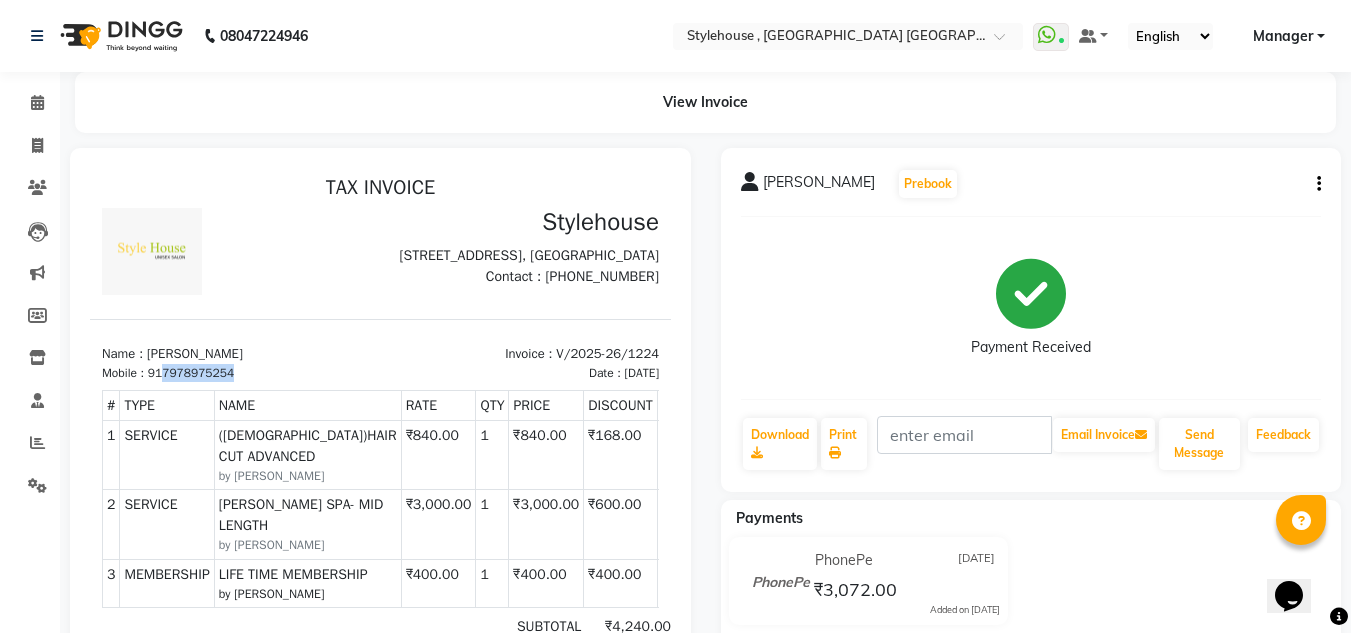 drag, startPoint x: 248, startPoint y: 405, endPoint x: 168, endPoint y: 406, distance: 80.00625 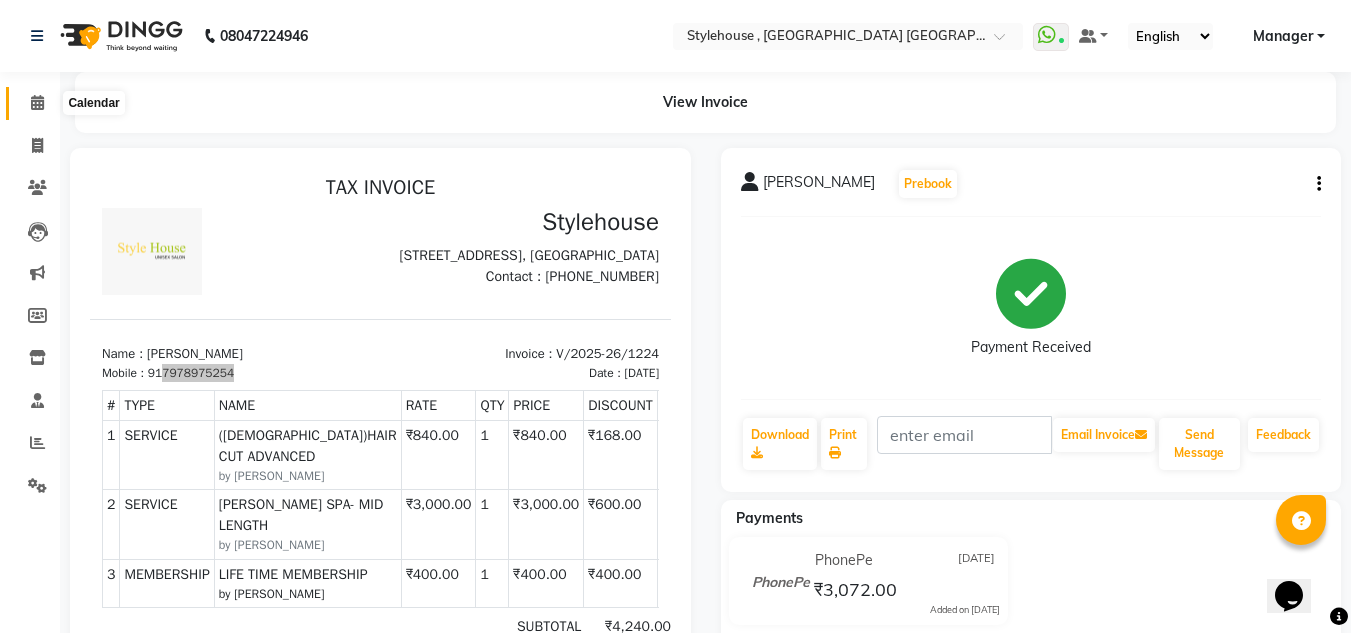 click 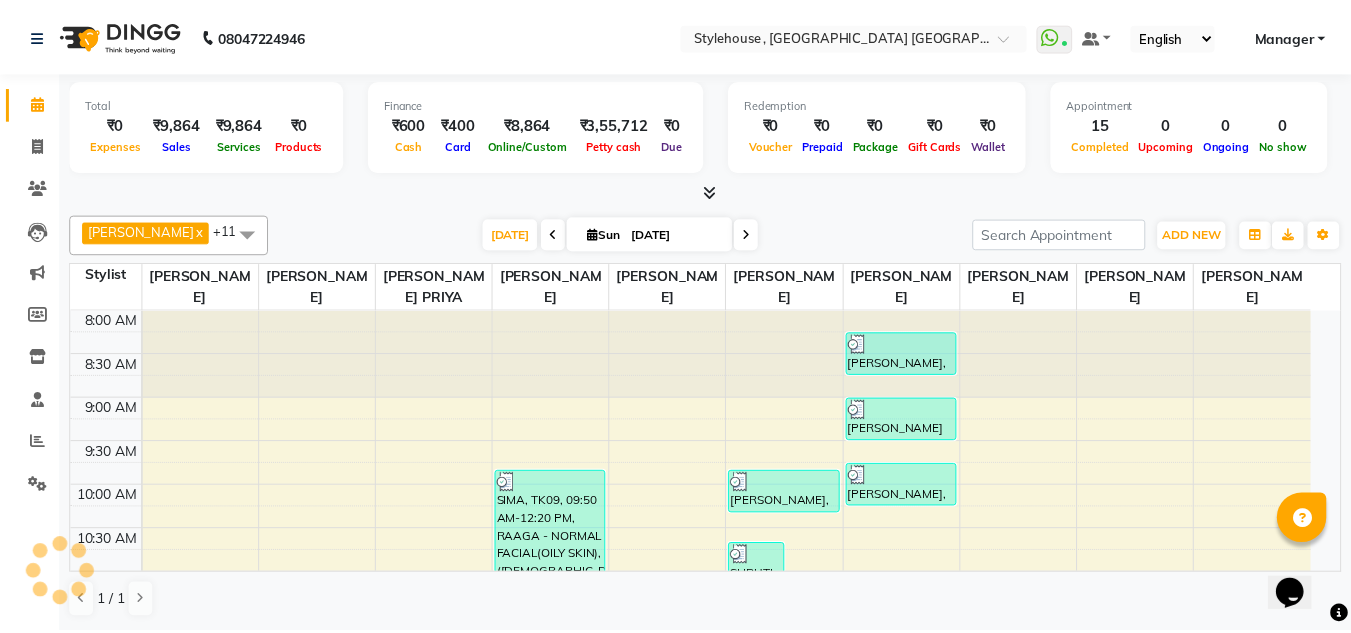 scroll, scrollTop: 0, scrollLeft: 0, axis: both 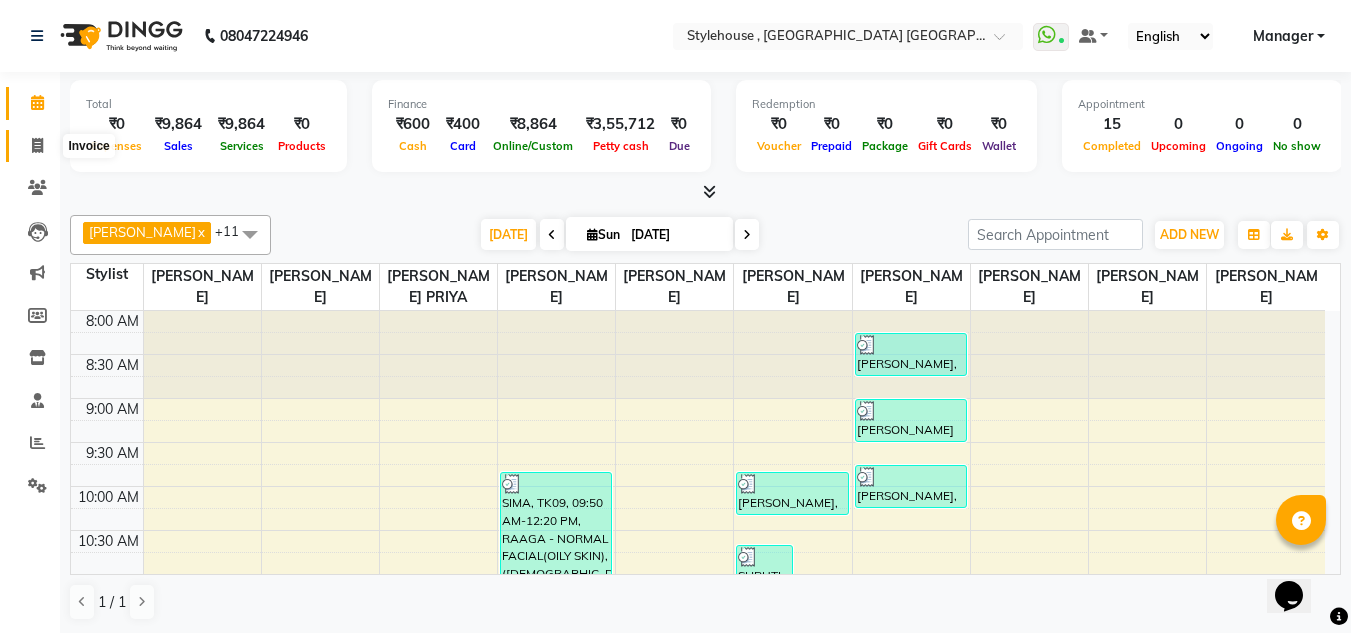 click 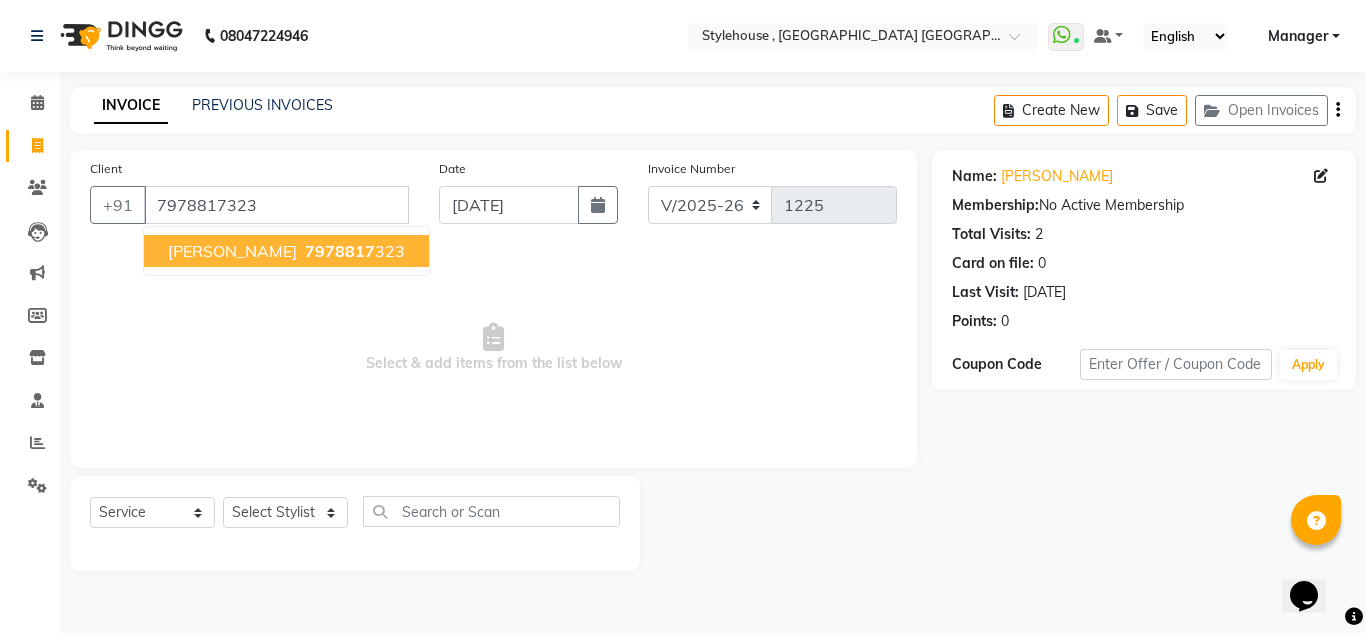 click on "Sourav" at bounding box center [232, 251] 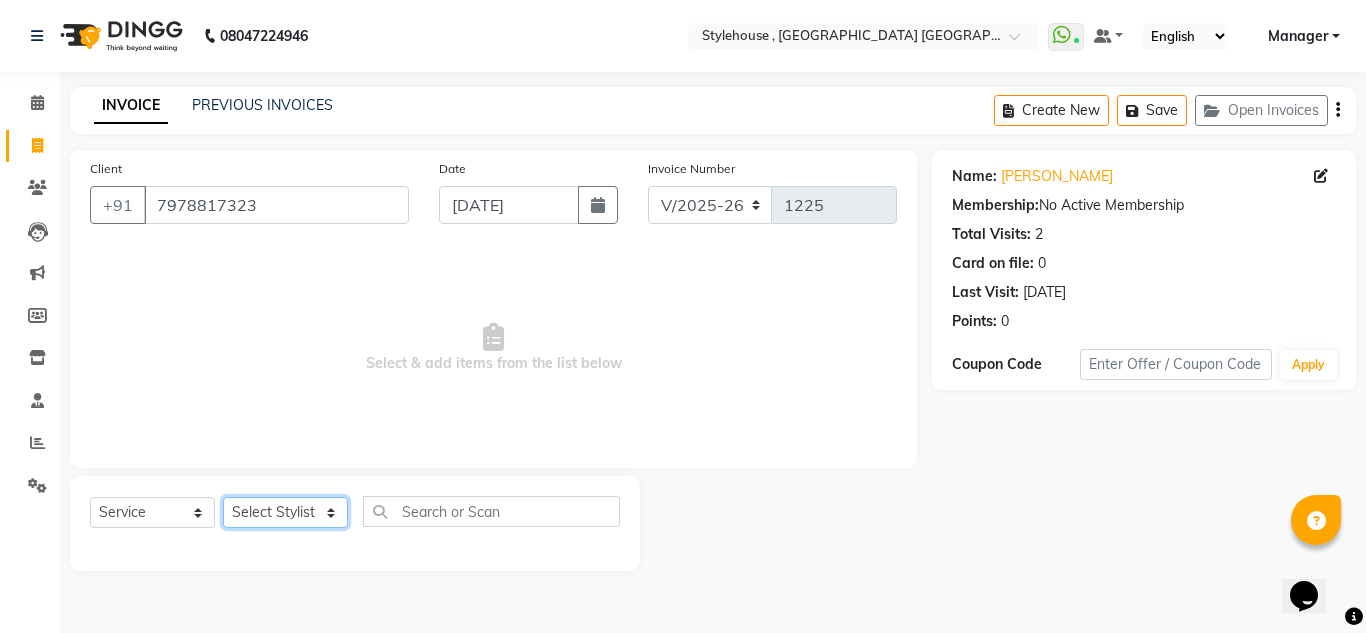 click on "Select Stylist ANIL BARIK ANIRUDH SAHOO JYOTIRANJAN BARIK KANHA LAXMI PRIYA Manager Manisha MANJIT BARIK PRADEEP BARIK PRIYANKA NANDA PUJA ROUT RUMA SAGARIKA SAHOO SALMAN SAMEER BARIK SAROJ SITHA" 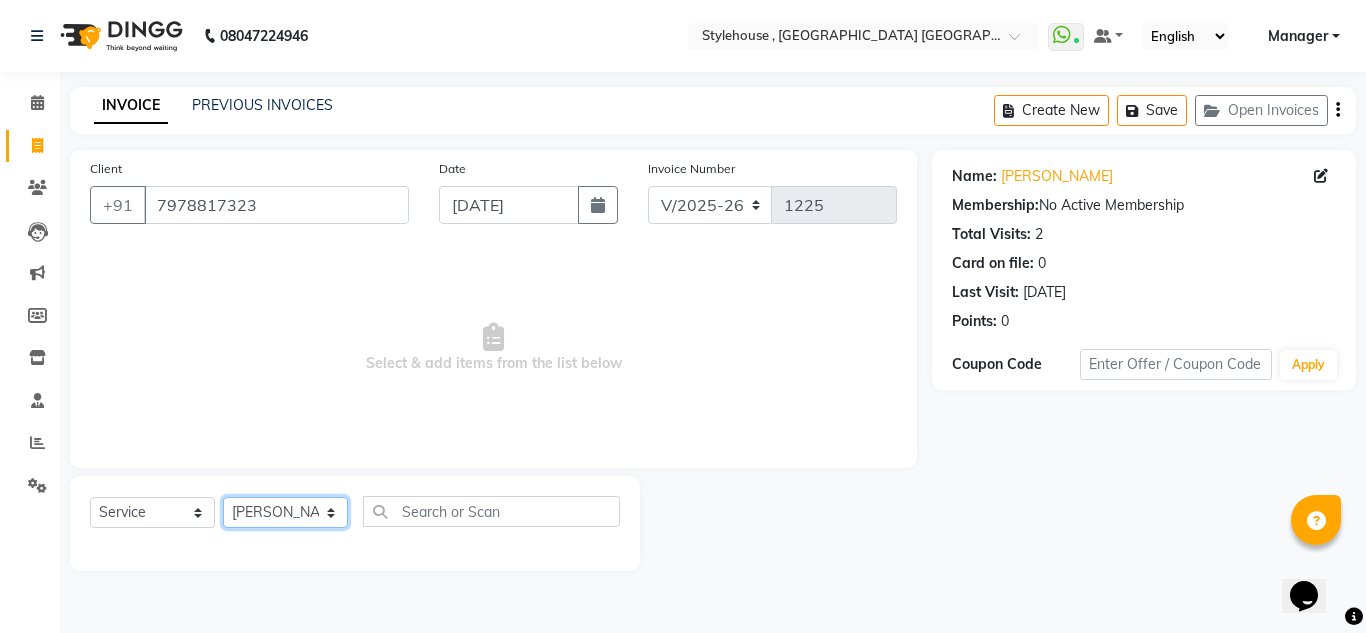 click on "Select Stylist ANIL BARIK ANIRUDH SAHOO JYOTIRANJAN BARIK KANHA LAXMI PRIYA Manager Manisha MANJIT BARIK PRADEEP BARIK PRIYANKA NANDA PUJA ROUT RUMA SAGARIKA SAHOO SALMAN SAMEER BARIK SAROJ SITHA" 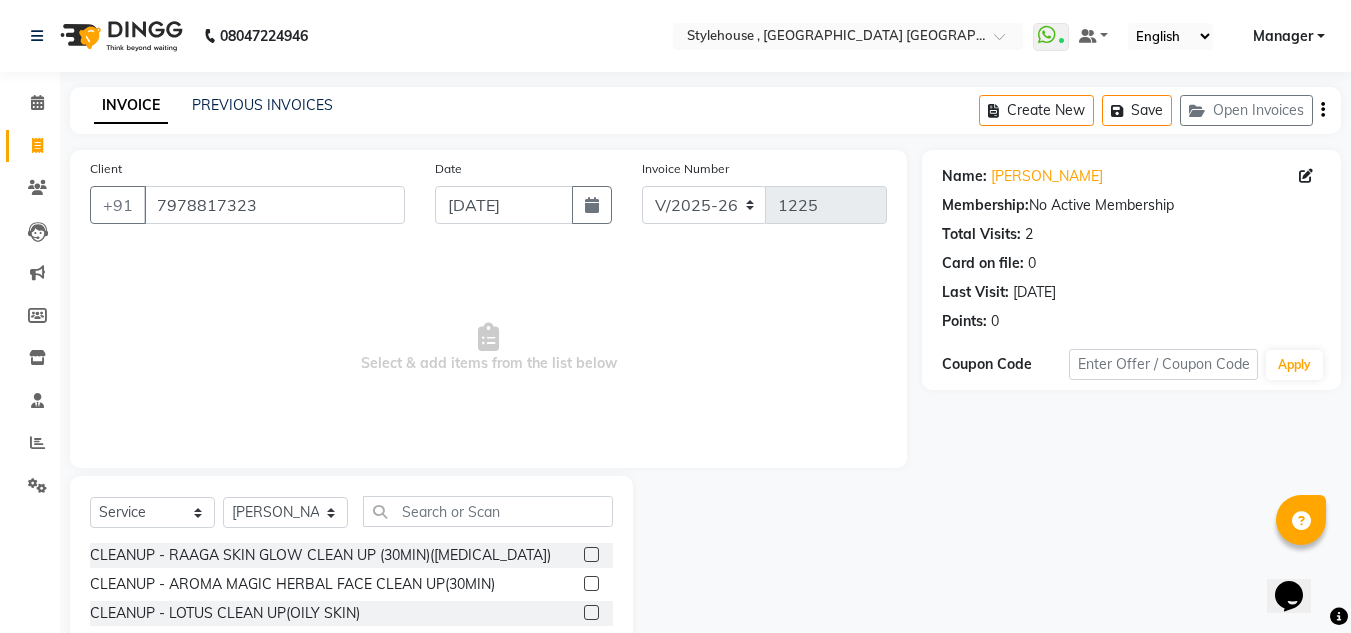 click on "Select  Service  Product  Membership  Package Voucher Prepaid Gift Card  Select Stylist ANIL BARIK ANIRUDH SAHOO JYOTIRANJAN BARIK KANHA LAXMI PRIYA Manager Manisha MANJIT BARIK PRADEEP BARIK PRIYANKA NANDA PUJA ROUT RUMA SAGARIKA SAHOO SALMAN SAMEER BARIK SAROJ SITHA" 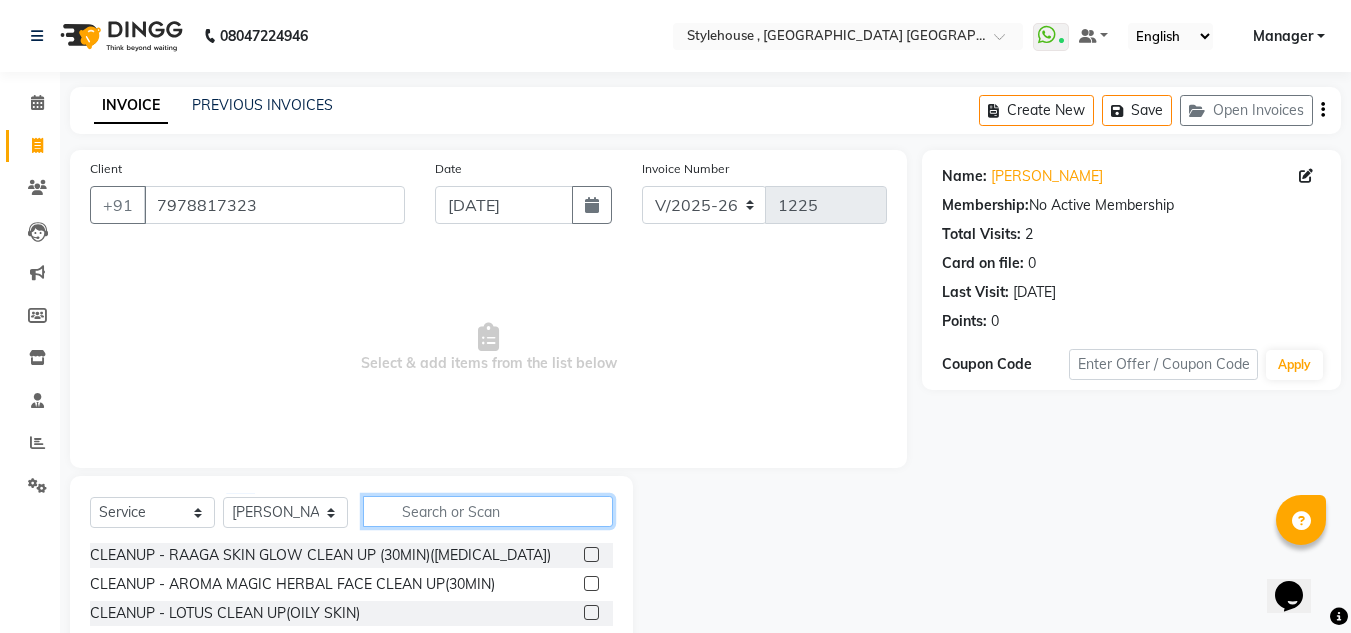 click 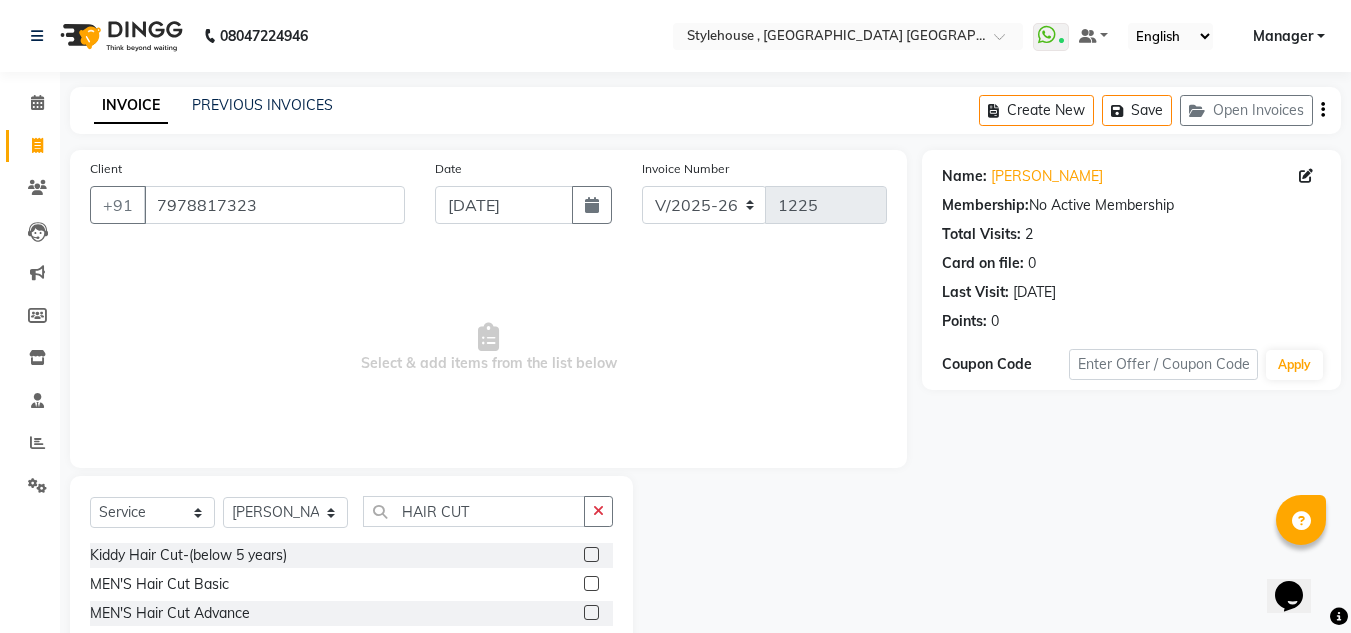 click 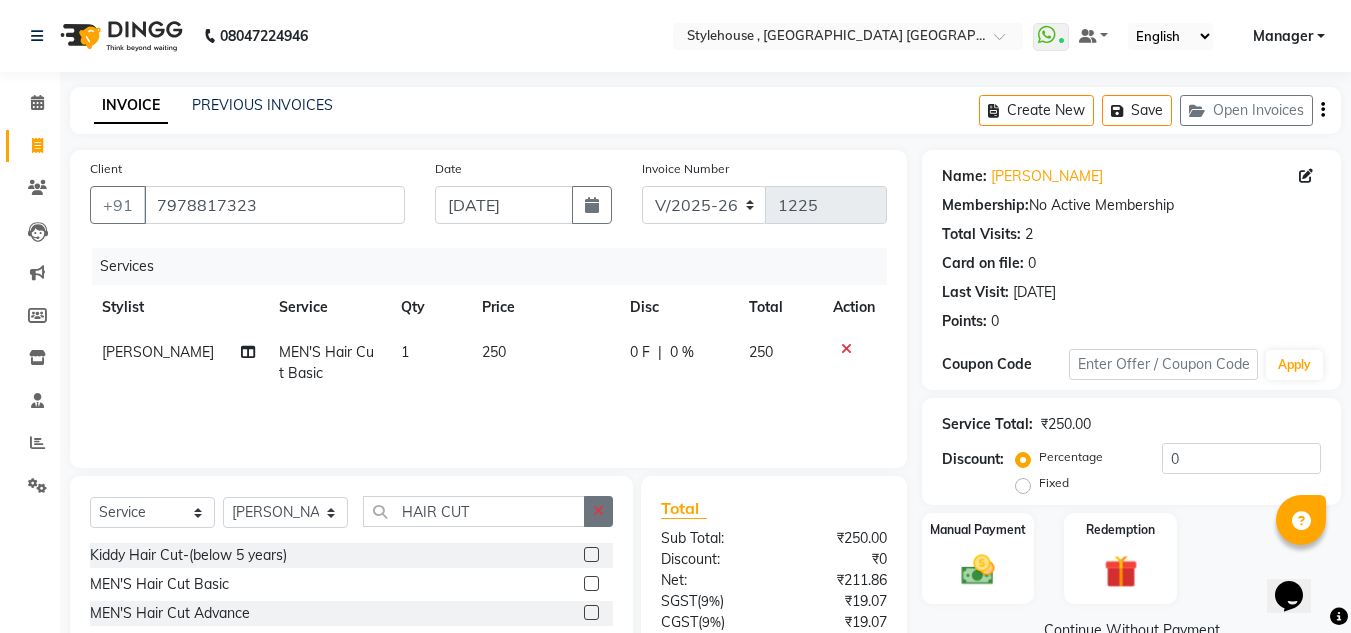click 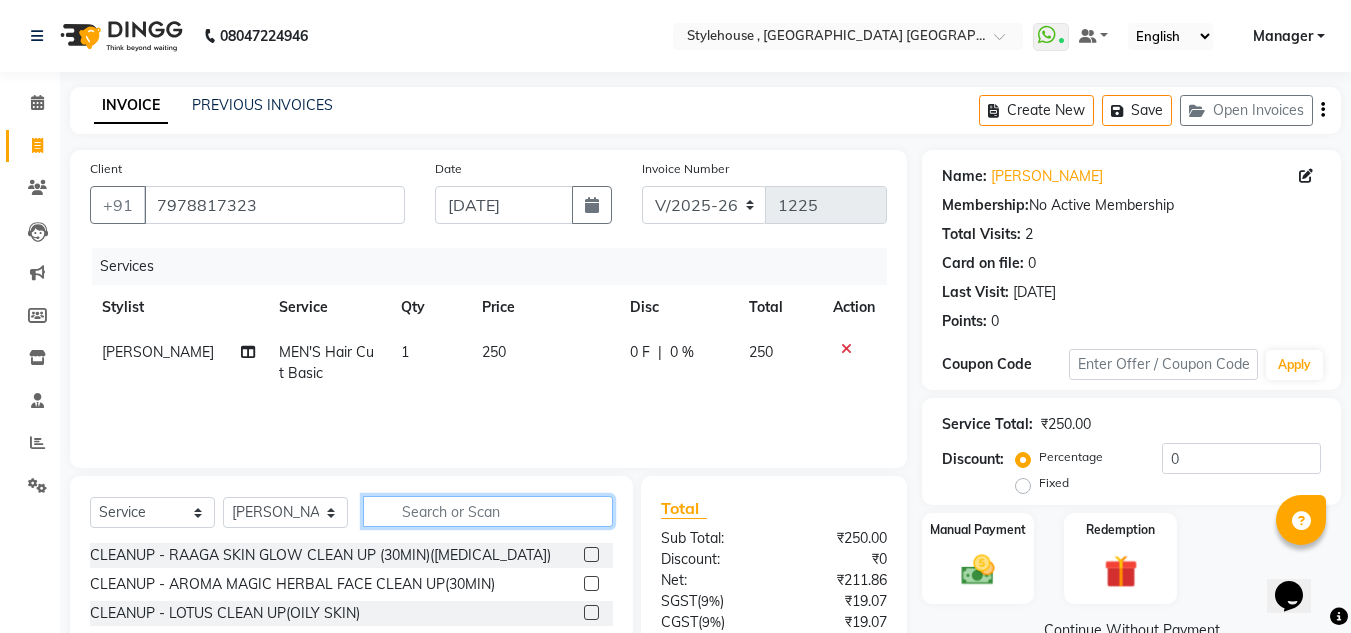click 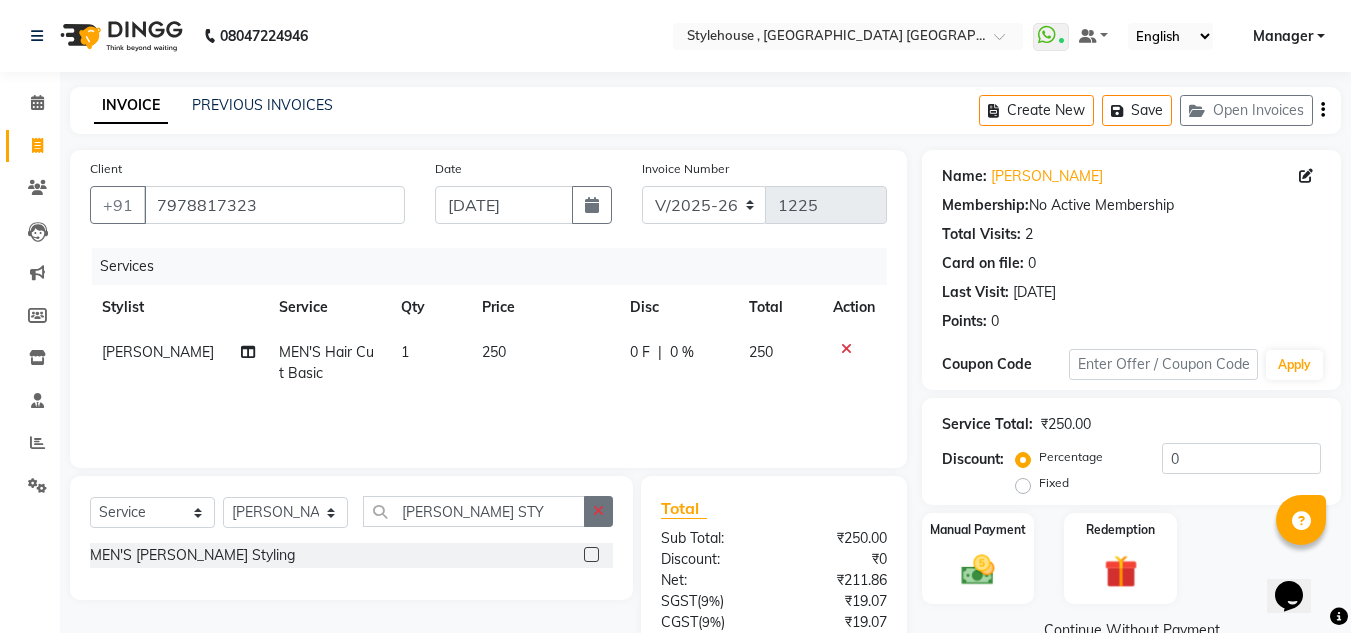 click 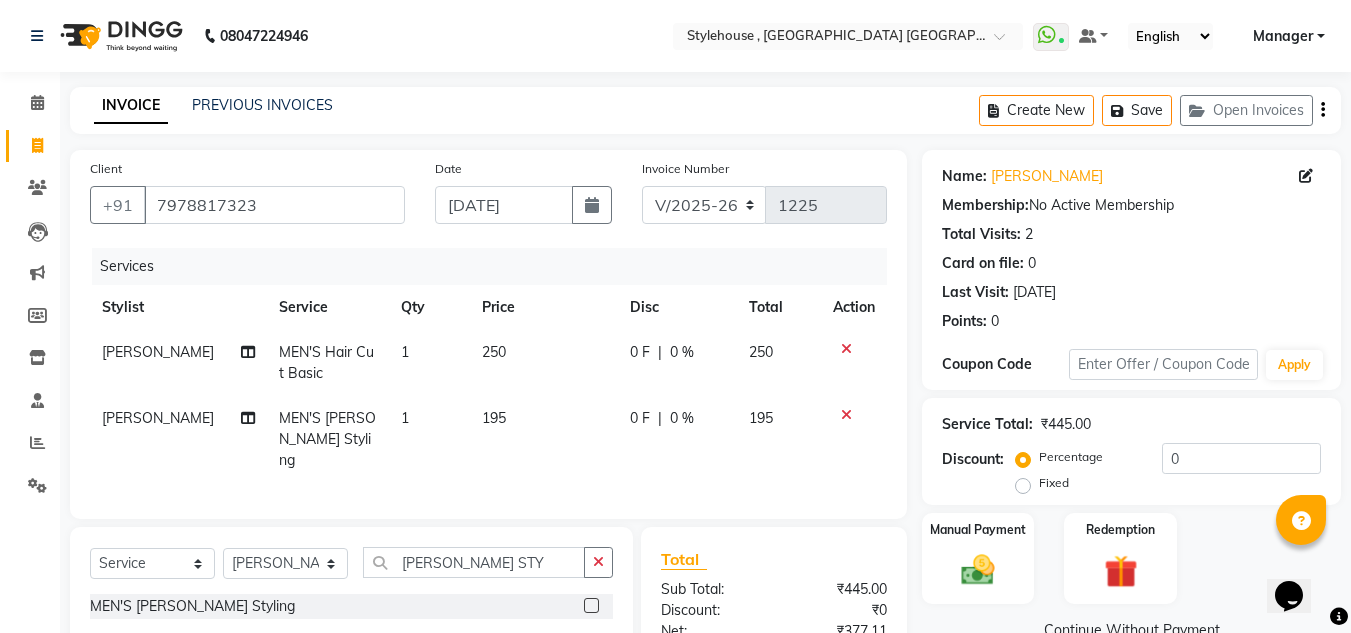 scroll, scrollTop: 200, scrollLeft: 0, axis: vertical 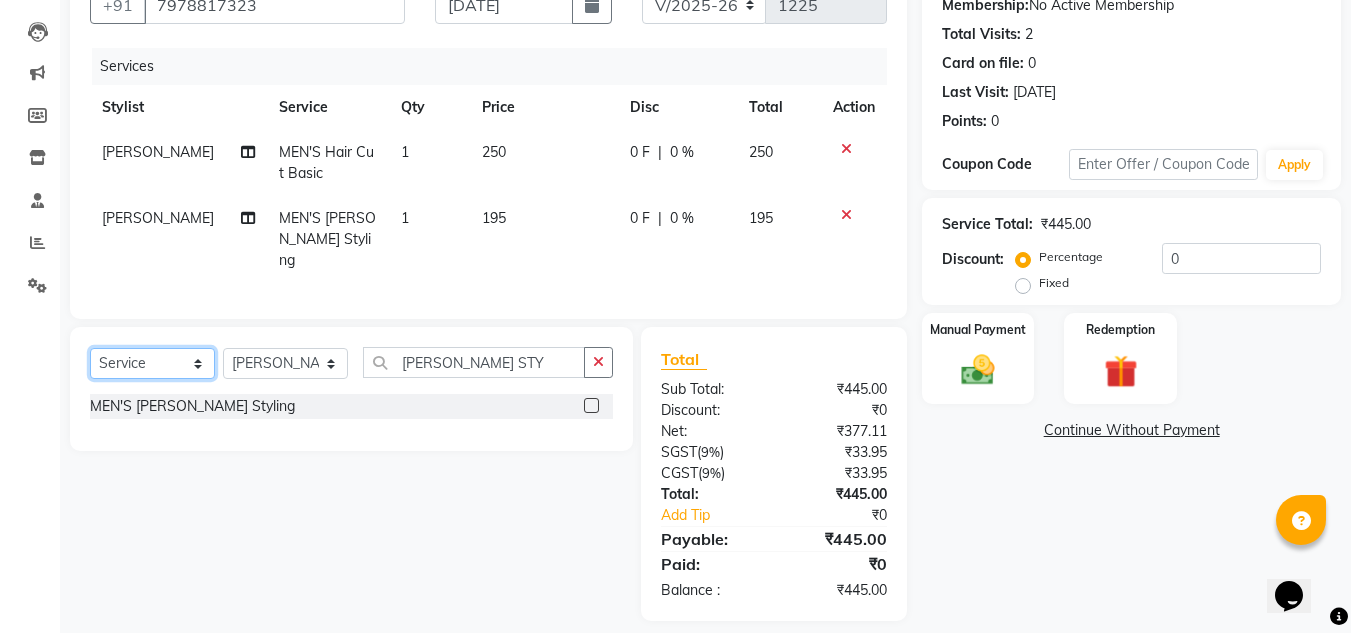click on "Select  Service  Product  Membership  Package Voucher Prepaid Gift Card" 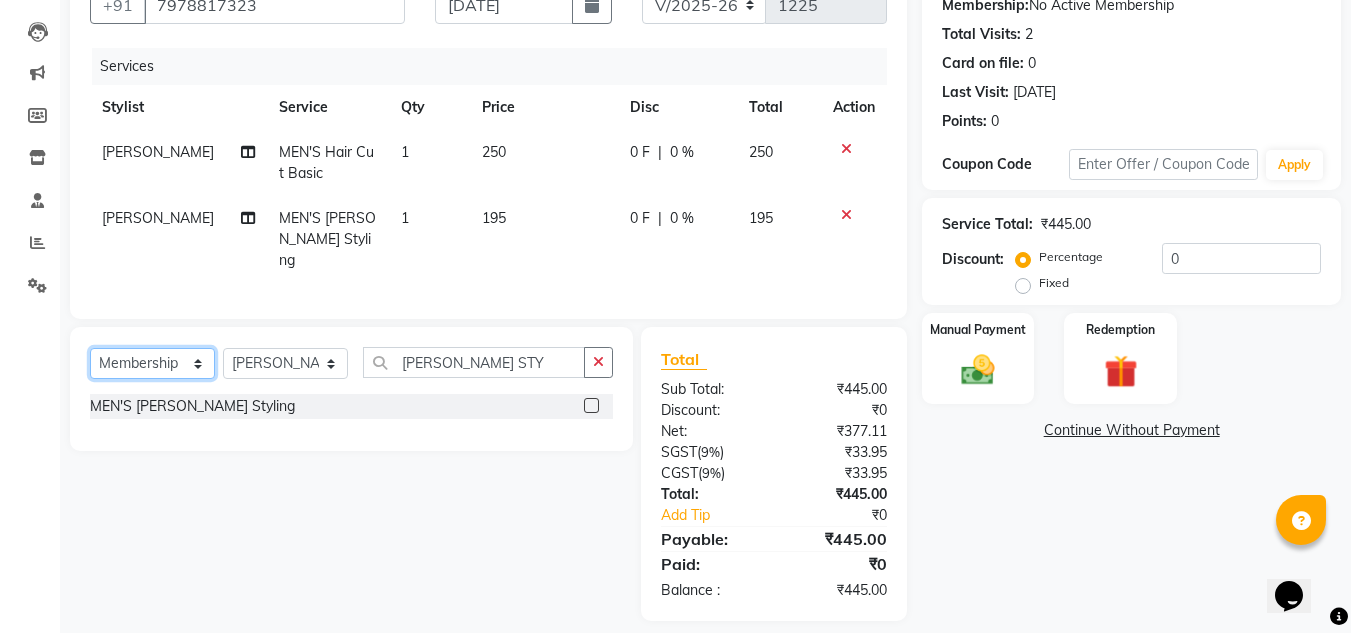 click on "Select  Service  Product  Membership  Package Voucher Prepaid Gift Card" 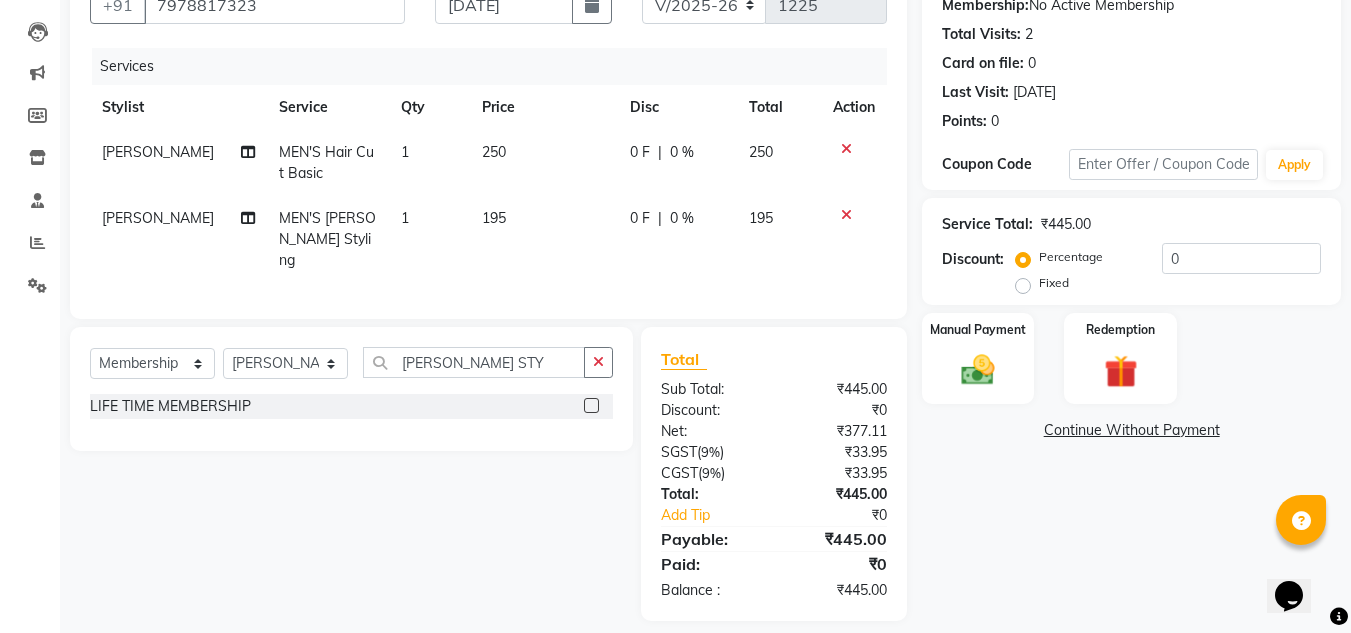 click 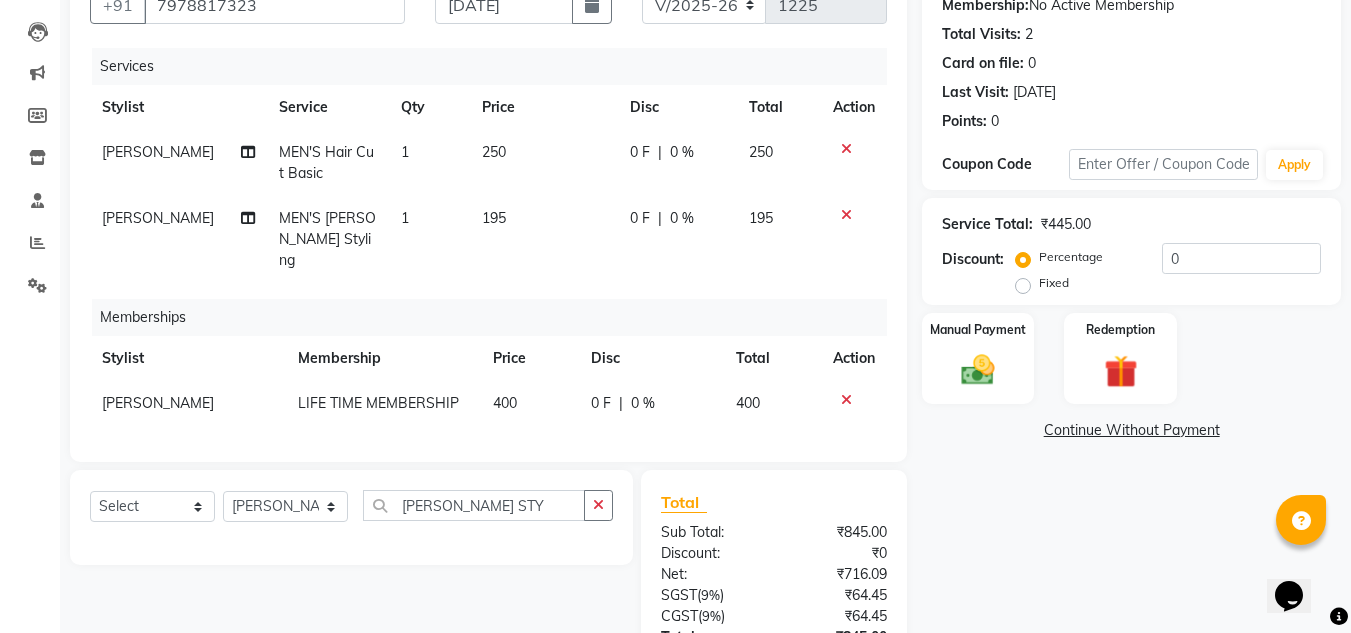 click on "0 F | 0 %" 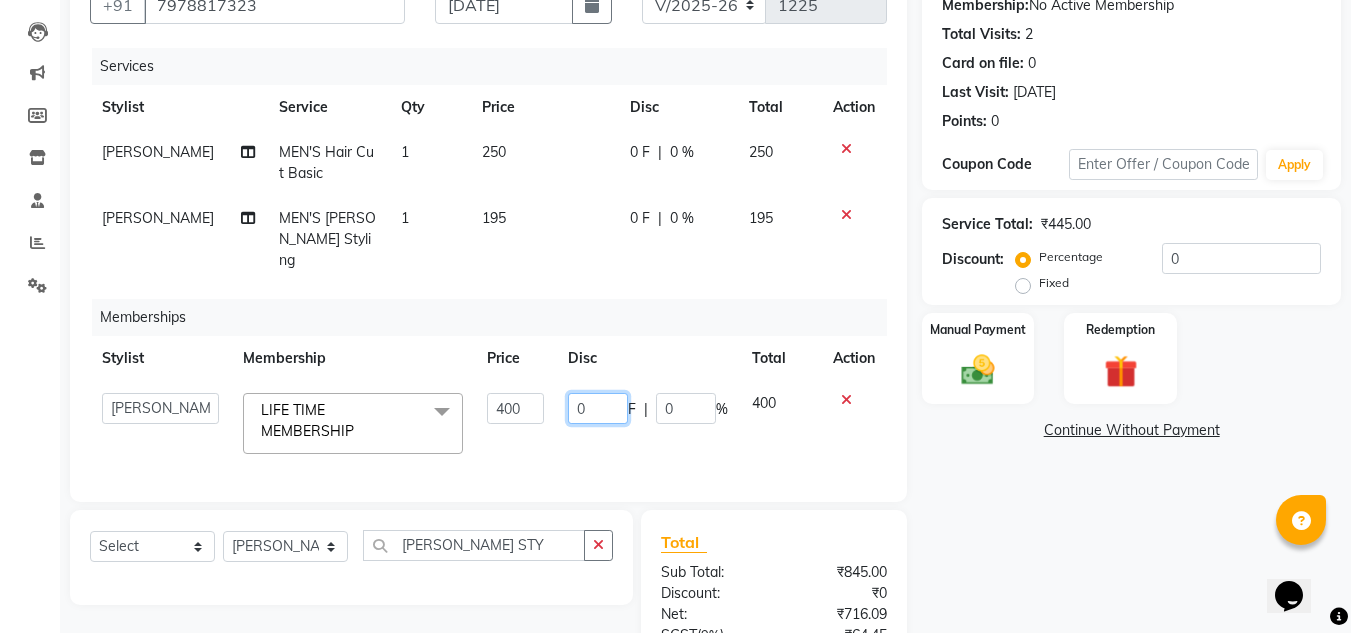 click on "0" 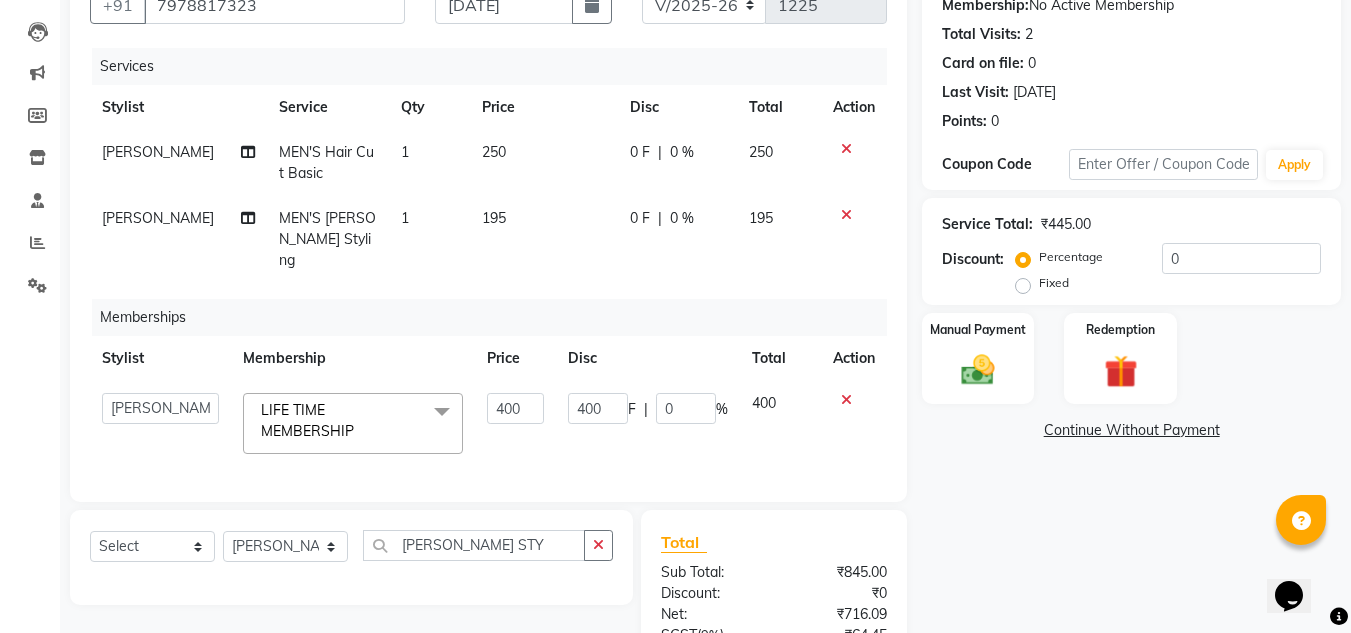 click on "Services Stylist Service Qty Price Disc Total Action ANIL BARIK MEN'S Hair Cut Basic 1 250 0 F | 0 % 250 ANIL BARIK MEN'S Beard Styling 1 195 0 F | 0 % 195 Memberships Stylist Membership Price Disc Total Action  ANIL BARIK   ANIRUDH SAHOO   JYOTIRANJAN BARIK   KANHA   LAXMI PRIYA   Manager   Manisha   MANJIT BARIK   PRADEEP BARIK   PRIYANKA NANDA   PUJA ROUT   RUMA   SAGARIKA SAHOO   SALMAN   SAMEER BARIK   SAROJ SITHA  LIFE TIME MEMBERSHIP  x LIFE TIME MEMBERSHIP 400 400 F | 0 % 400" 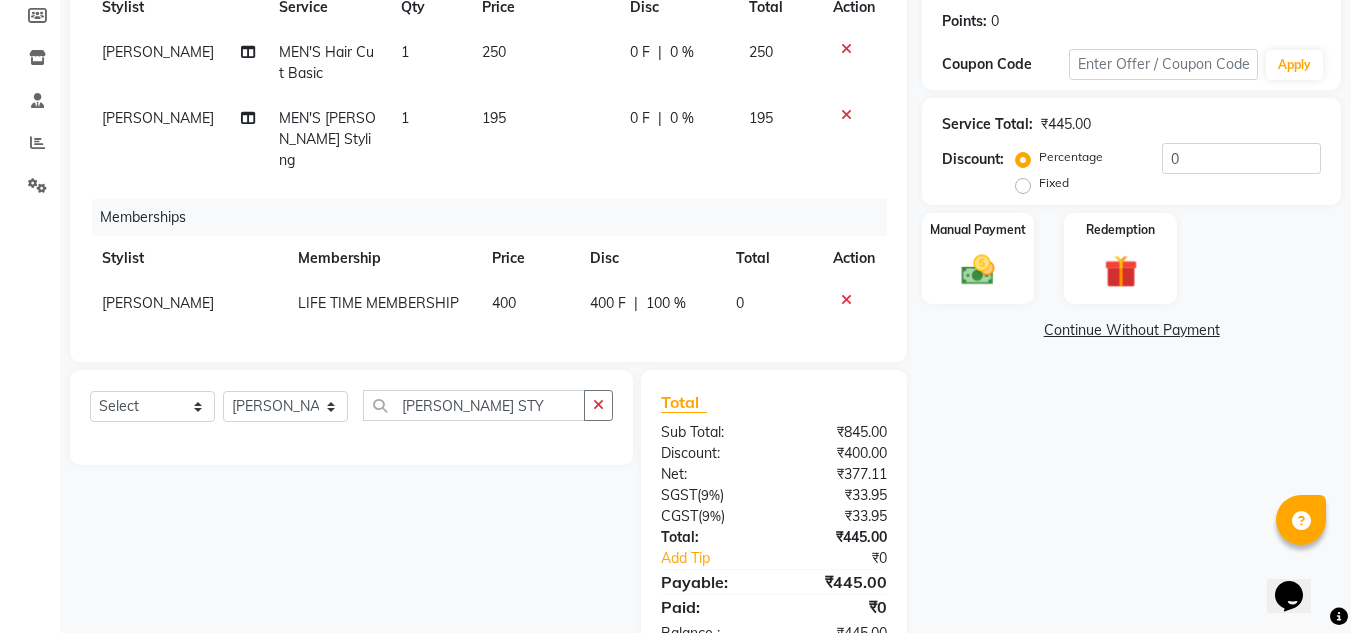 scroll, scrollTop: 355, scrollLeft: 0, axis: vertical 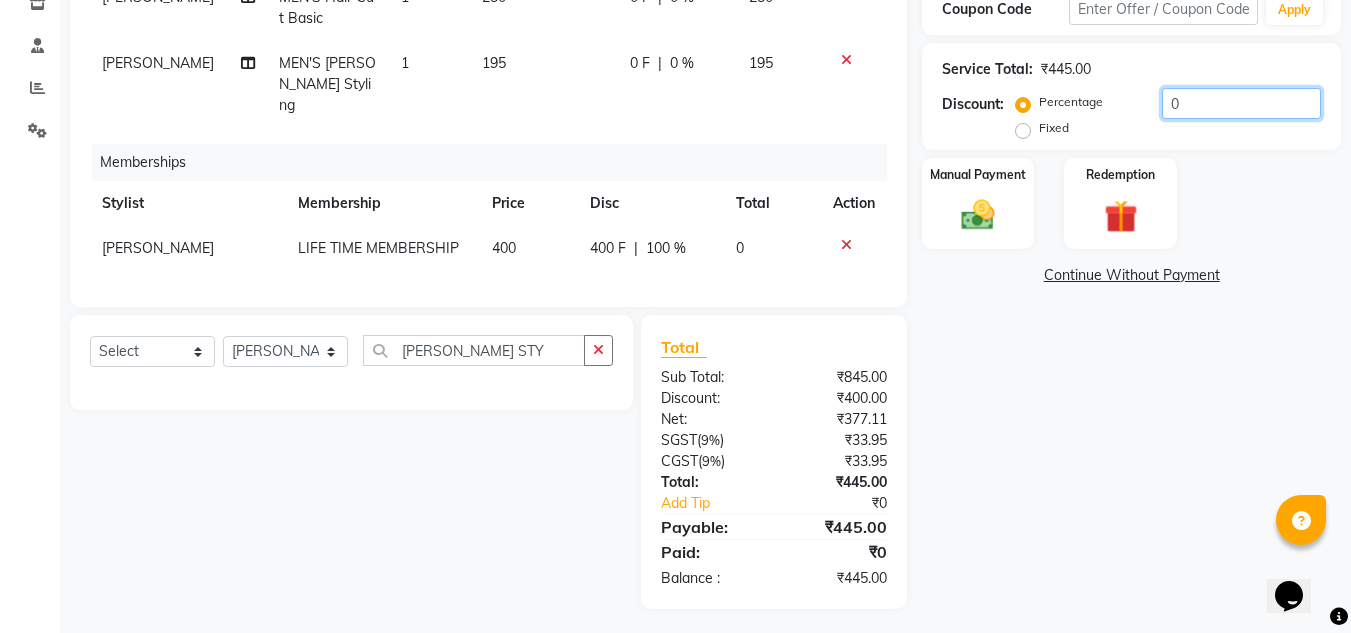 click on "0" 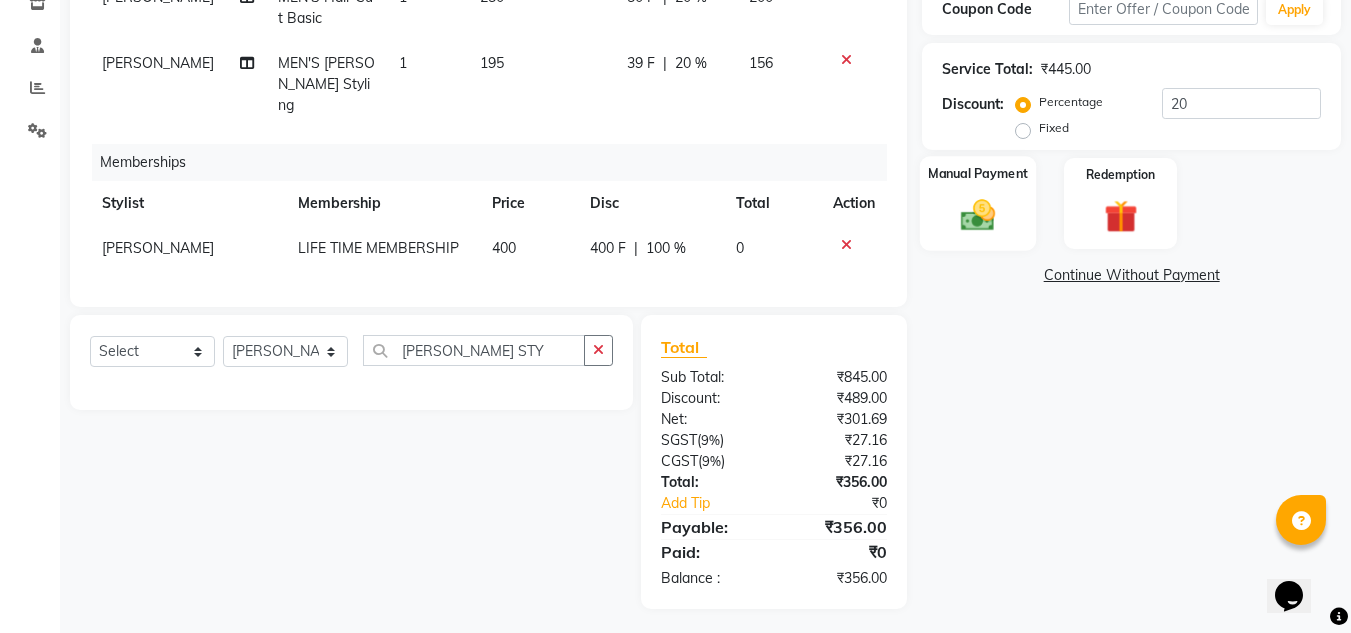 click on "Manual Payment" 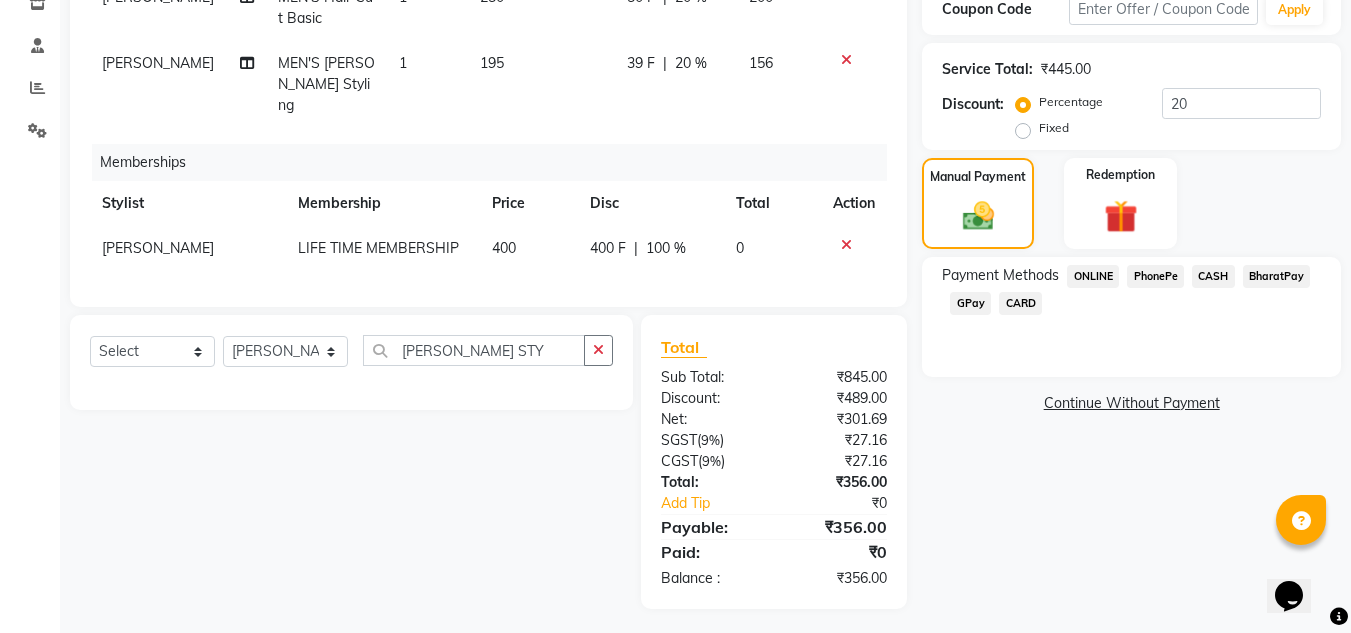 click on "PhonePe" 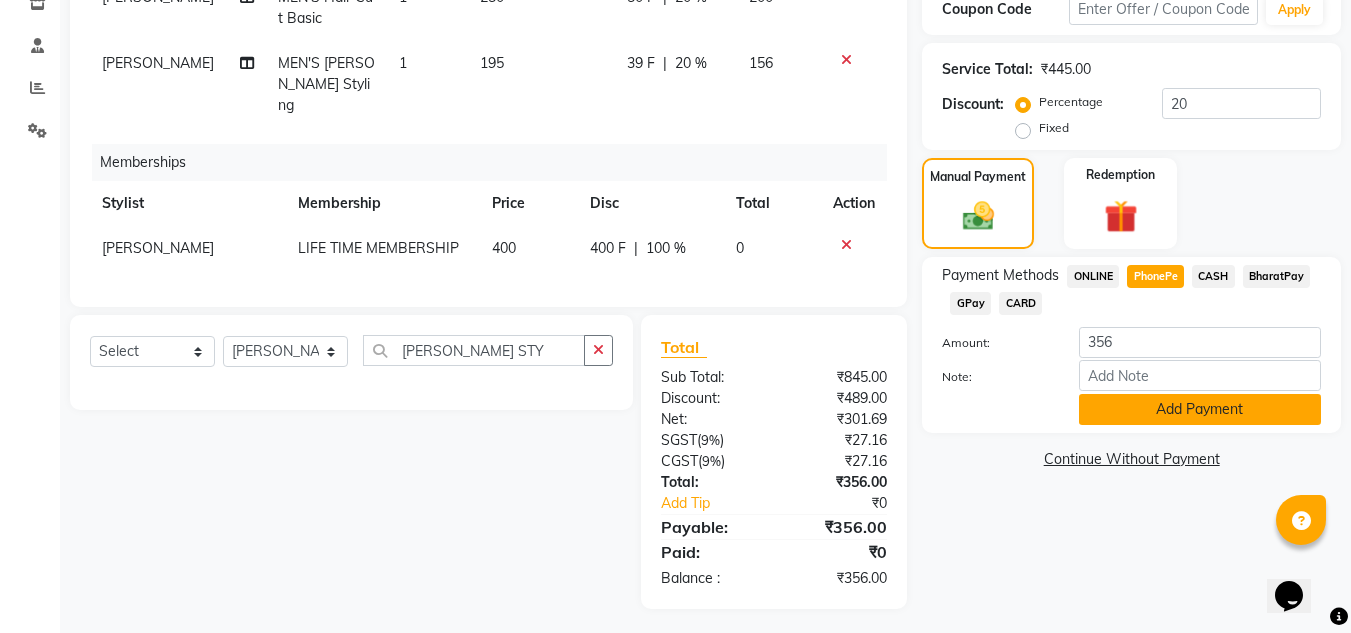 click on "Add Payment" 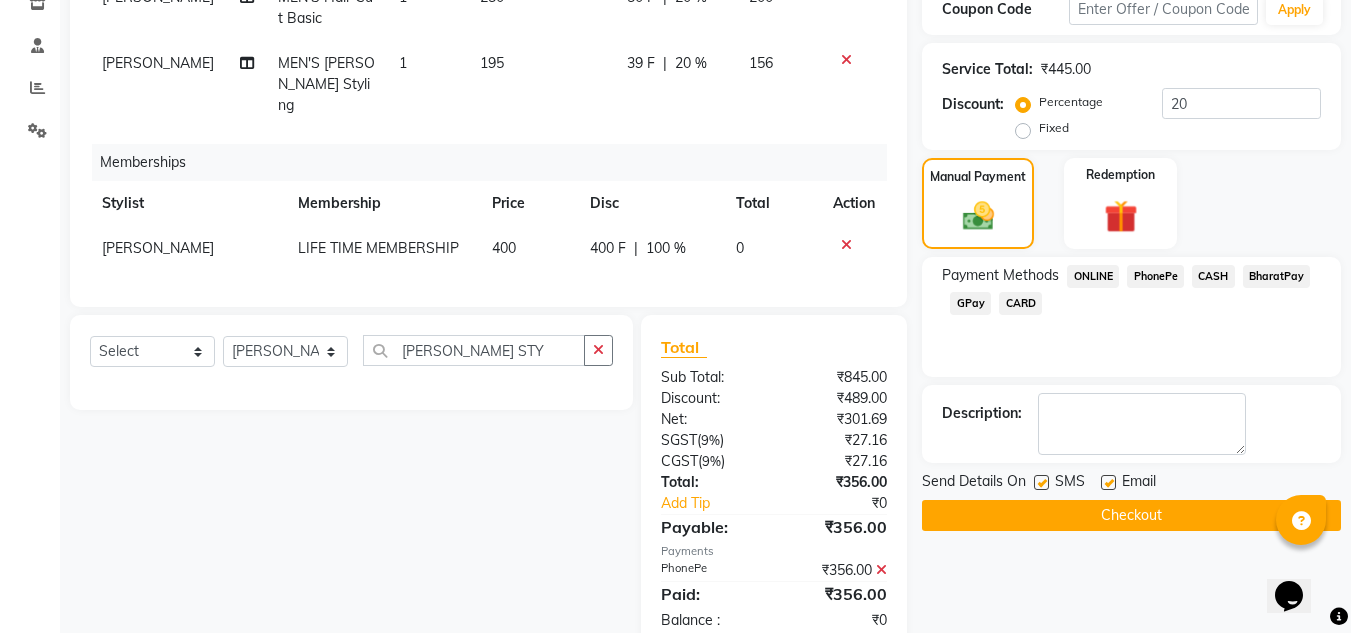 scroll, scrollTop: 397, scrollLeft: 0, axis: vertical 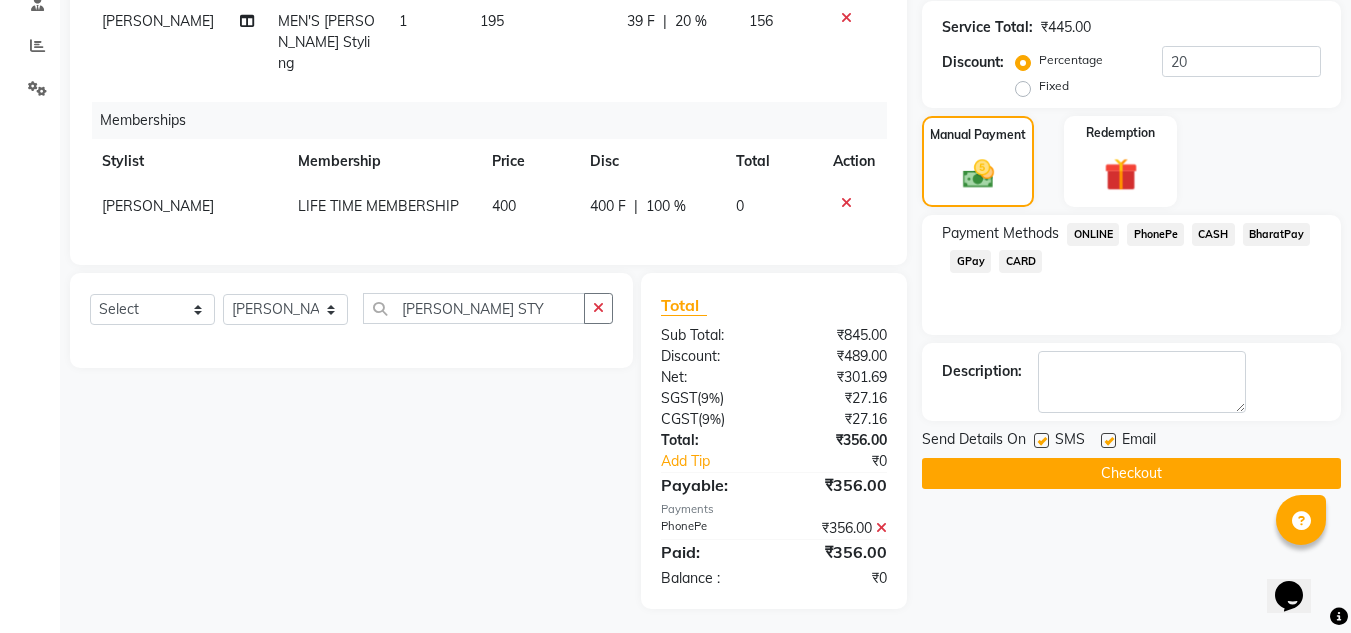 click on "Checkout" 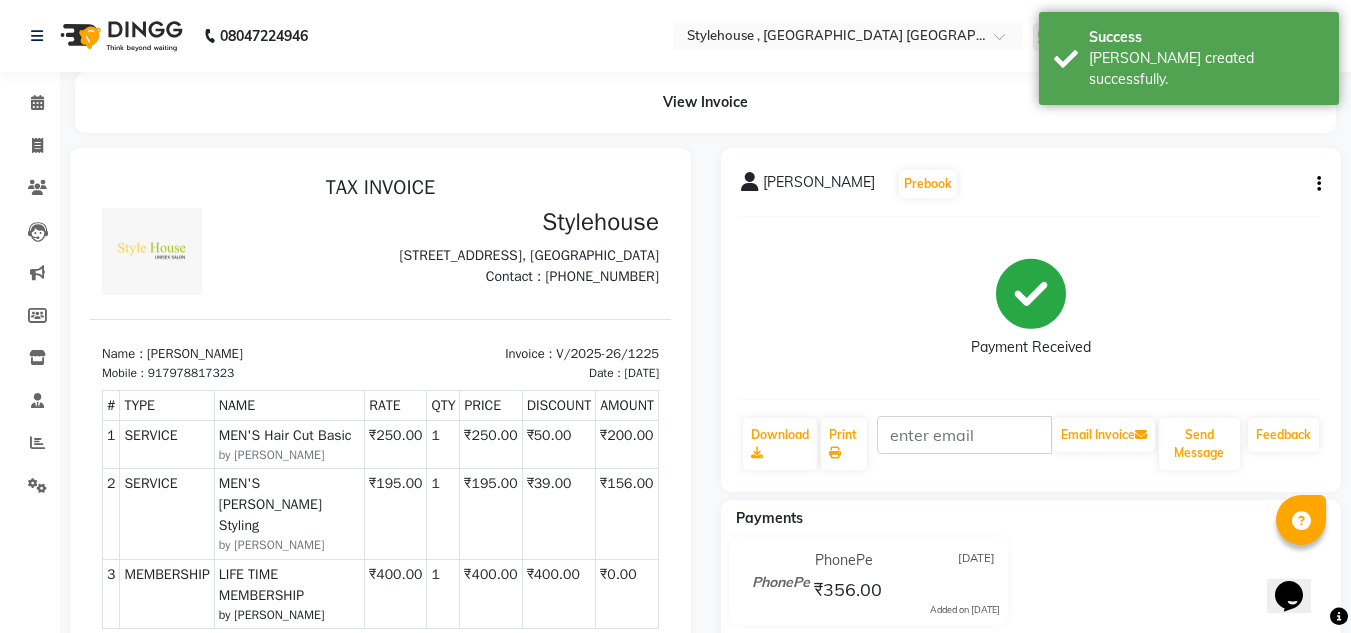 scroll, scrollTop: 0, scrollLeft: 0, axis: both 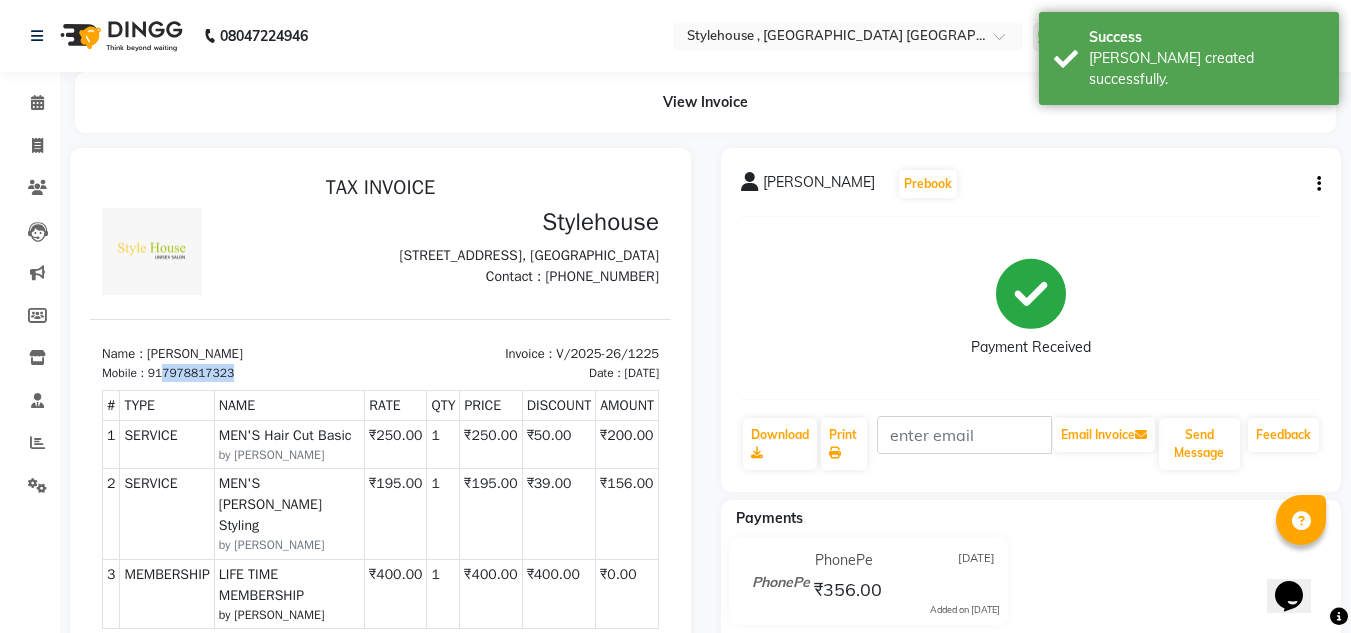 drag, startPoint x: 239, startPoint y: 403, endPoint x: 166, endPoint y: 404, distance: 73.00685 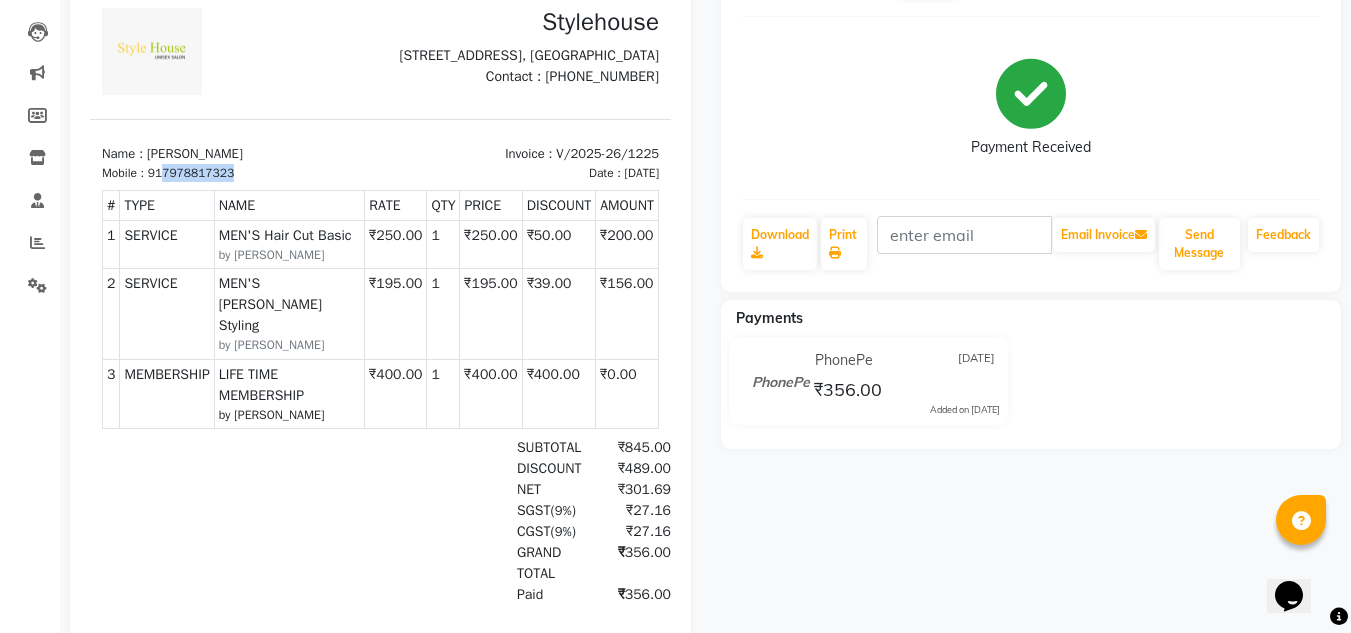 copy on "7978817323" 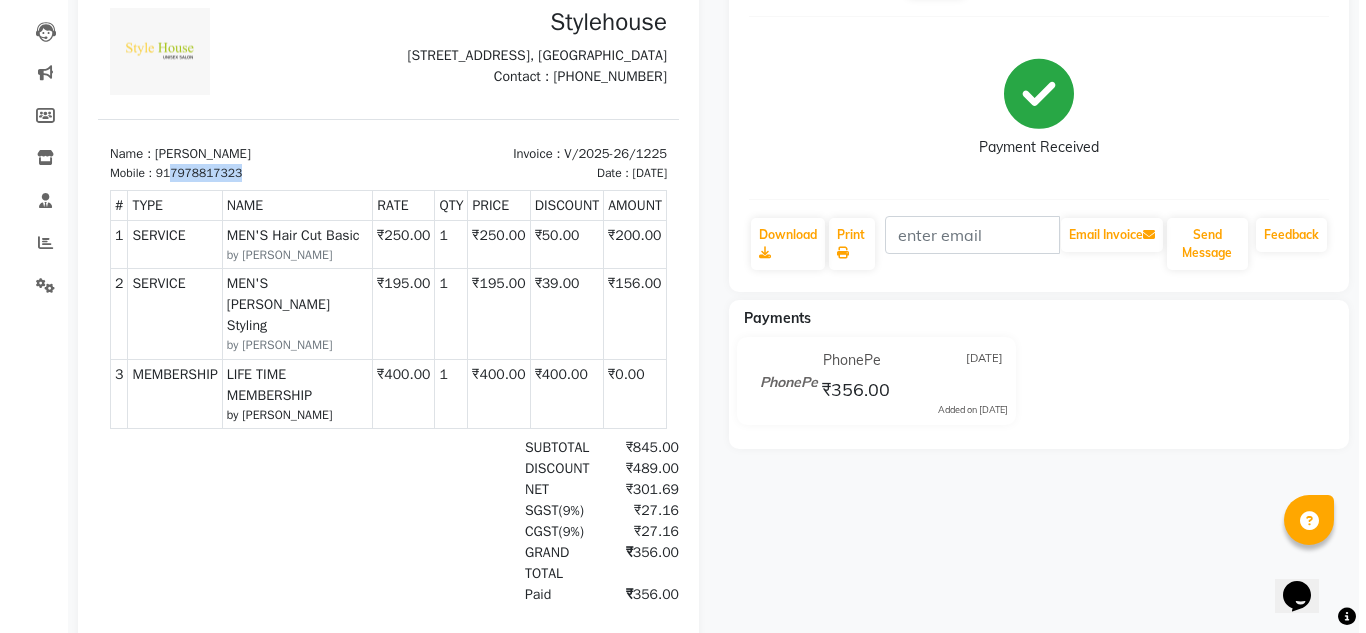 scroll, scrollTop: 0, scrollLeft: 0, axis: both 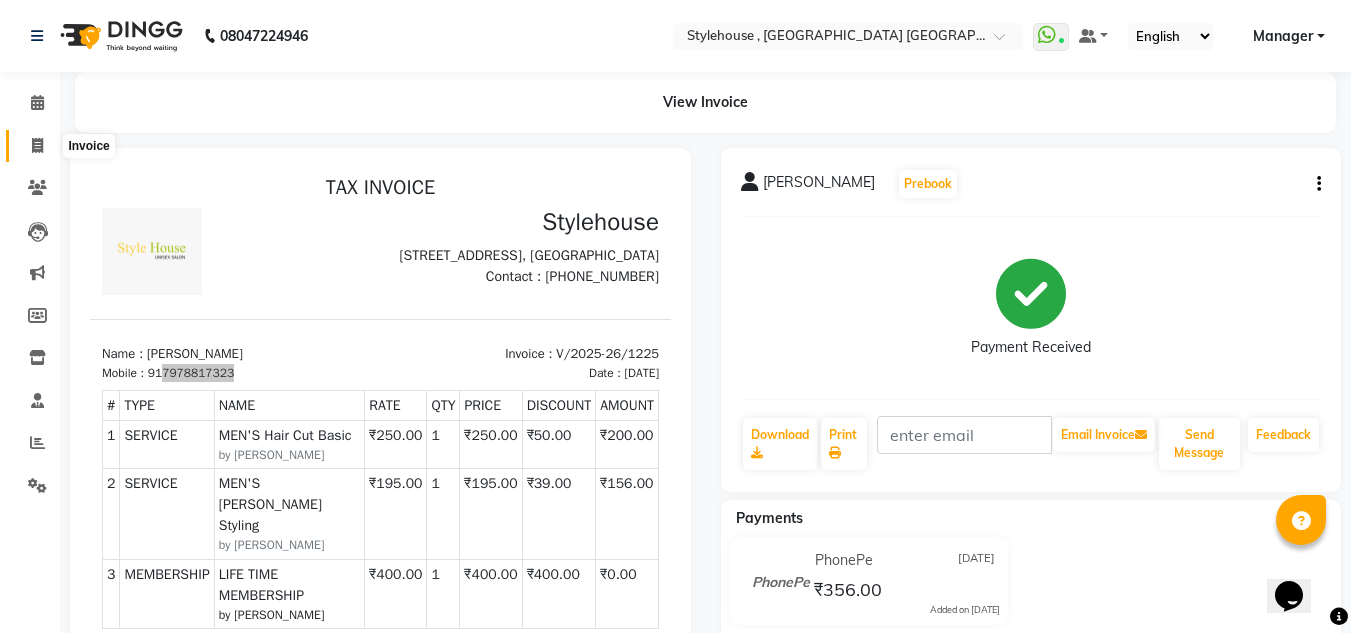 click 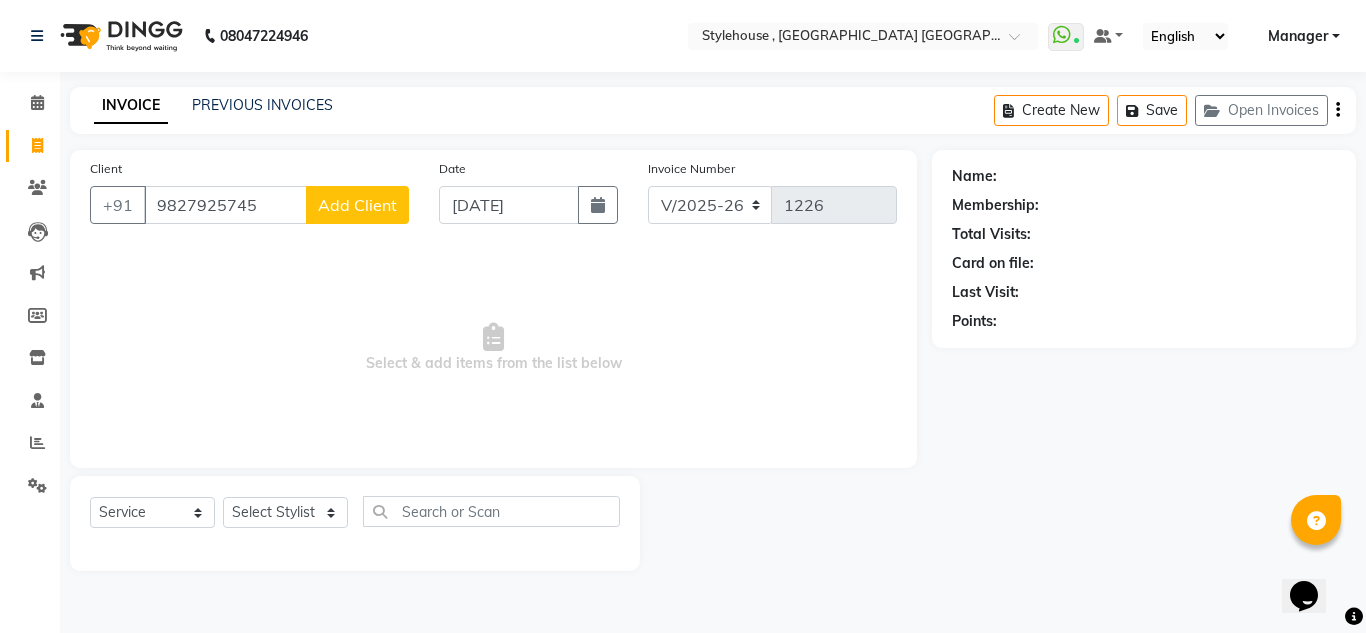 click on "Add Client" 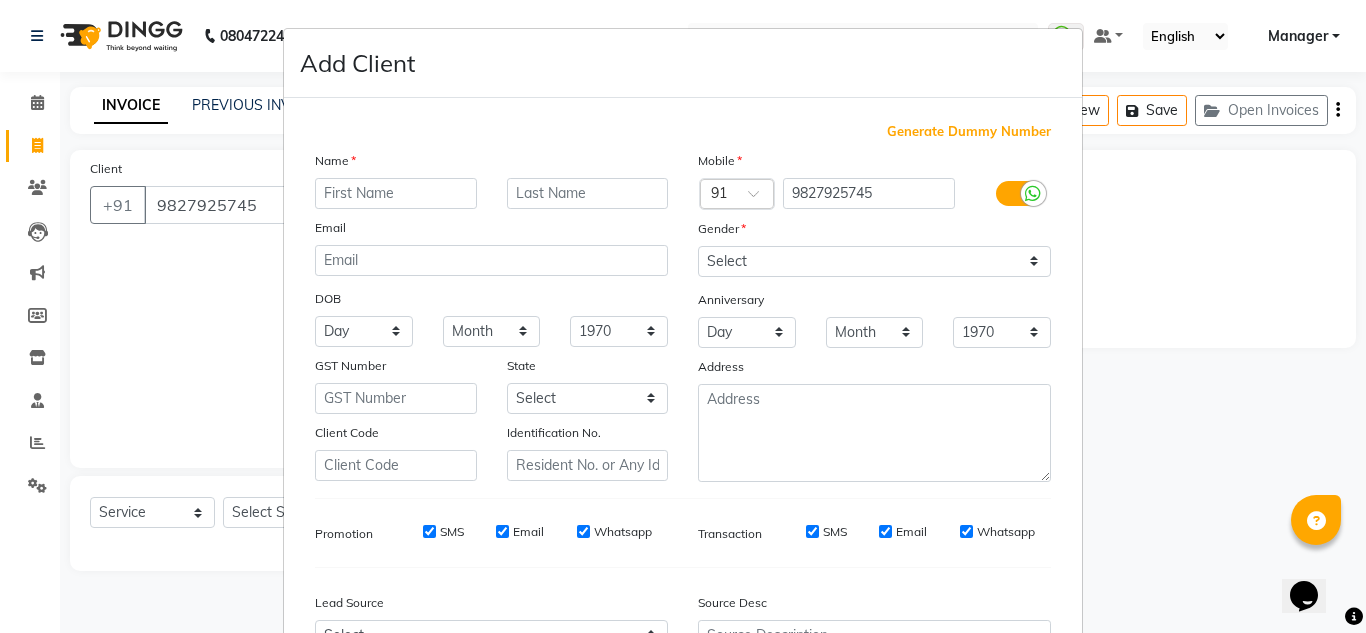 click at bounding box center [396, 193] 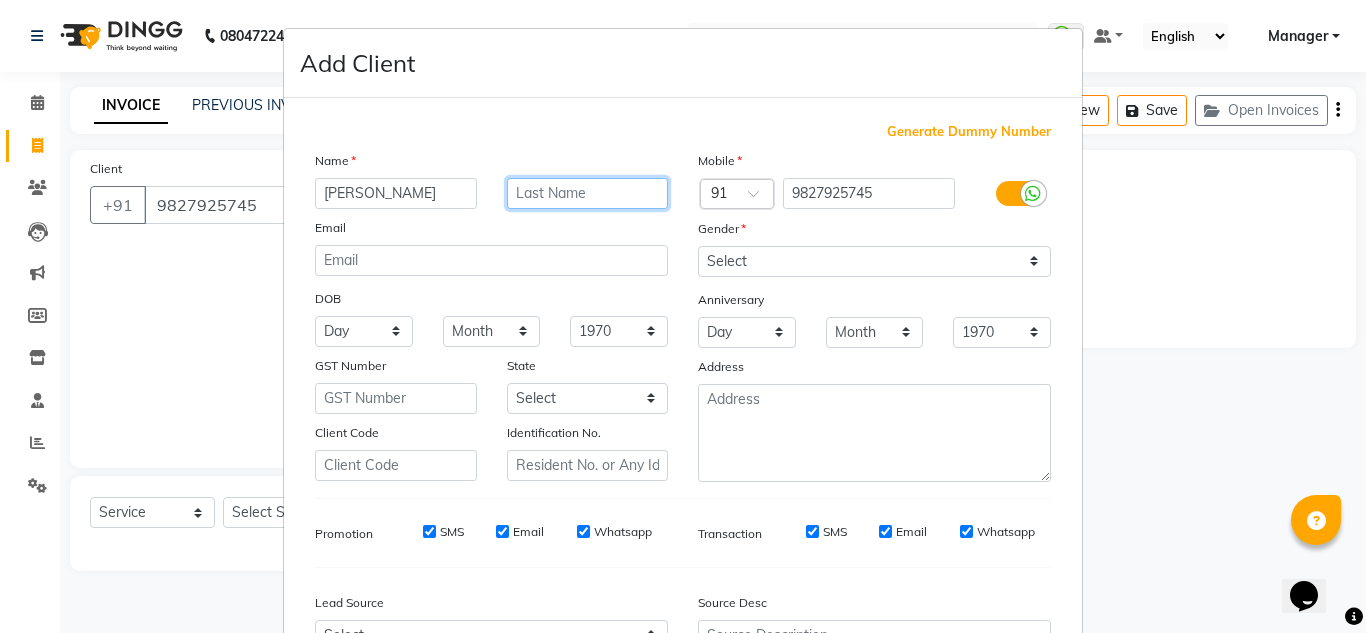 click at bounding box center (588, 193) 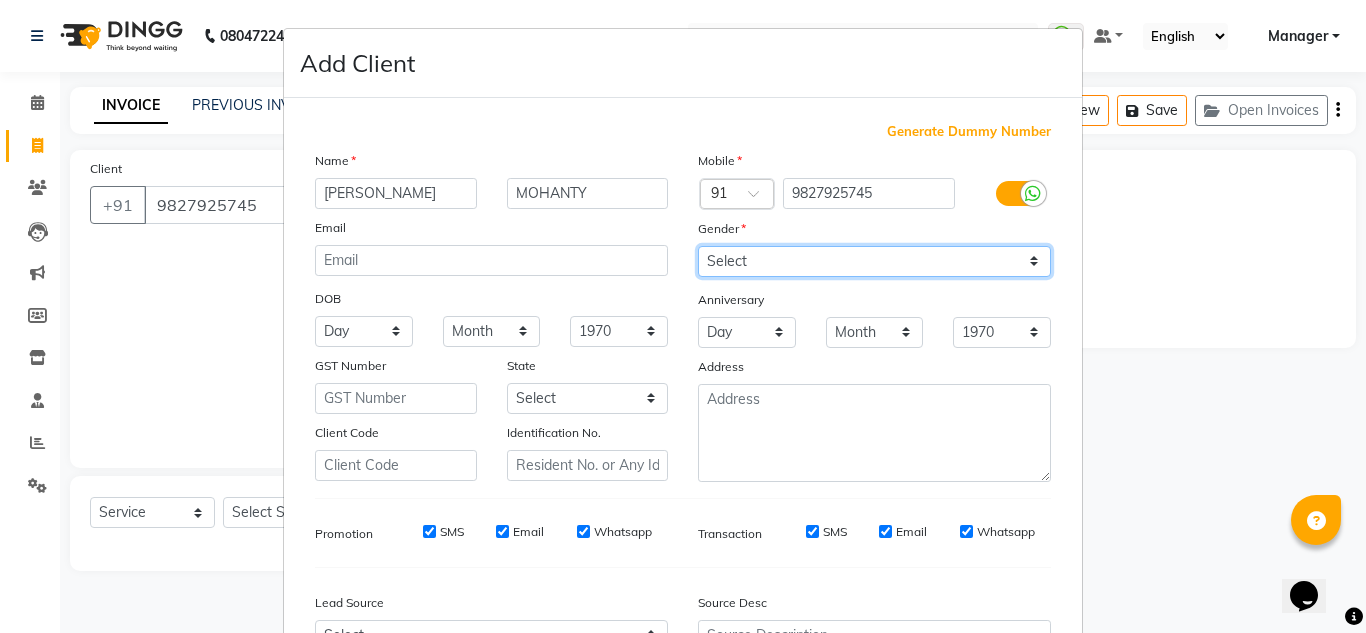 click on "Select Male Female Other Prefer Not To Say" at bounding box center (874, 261) 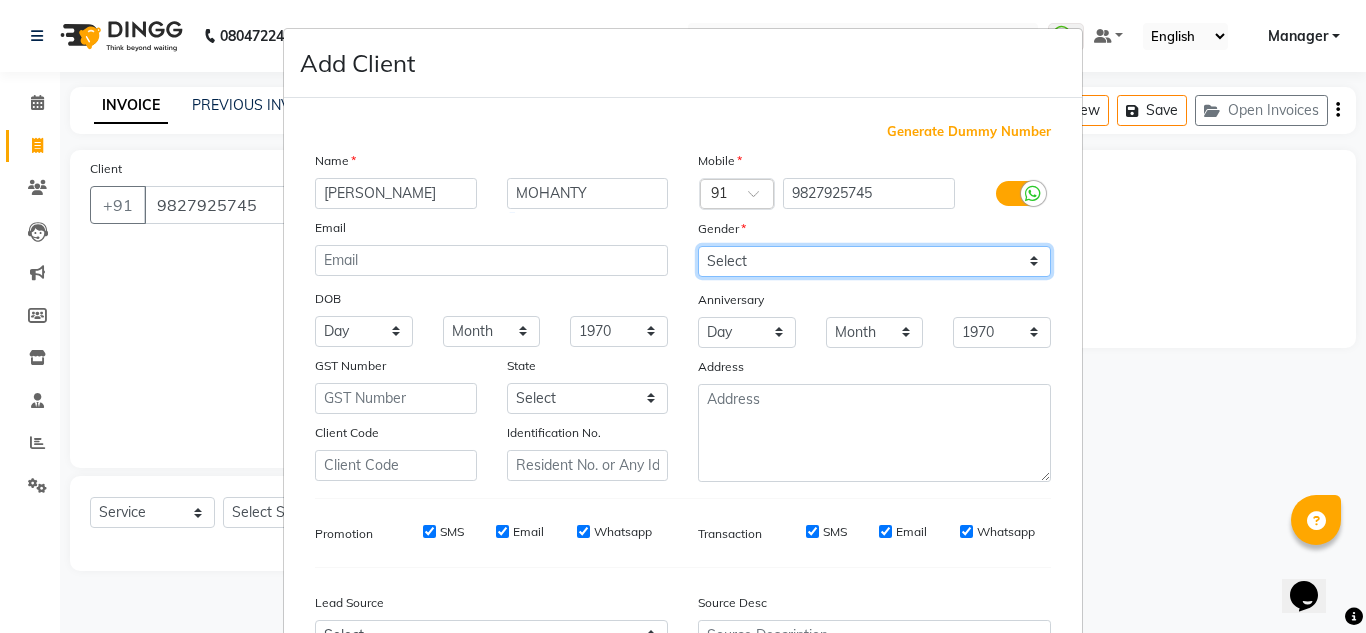 click on "Select Male Female Other Prefer Not To Say" at bounding box center (874, 261) 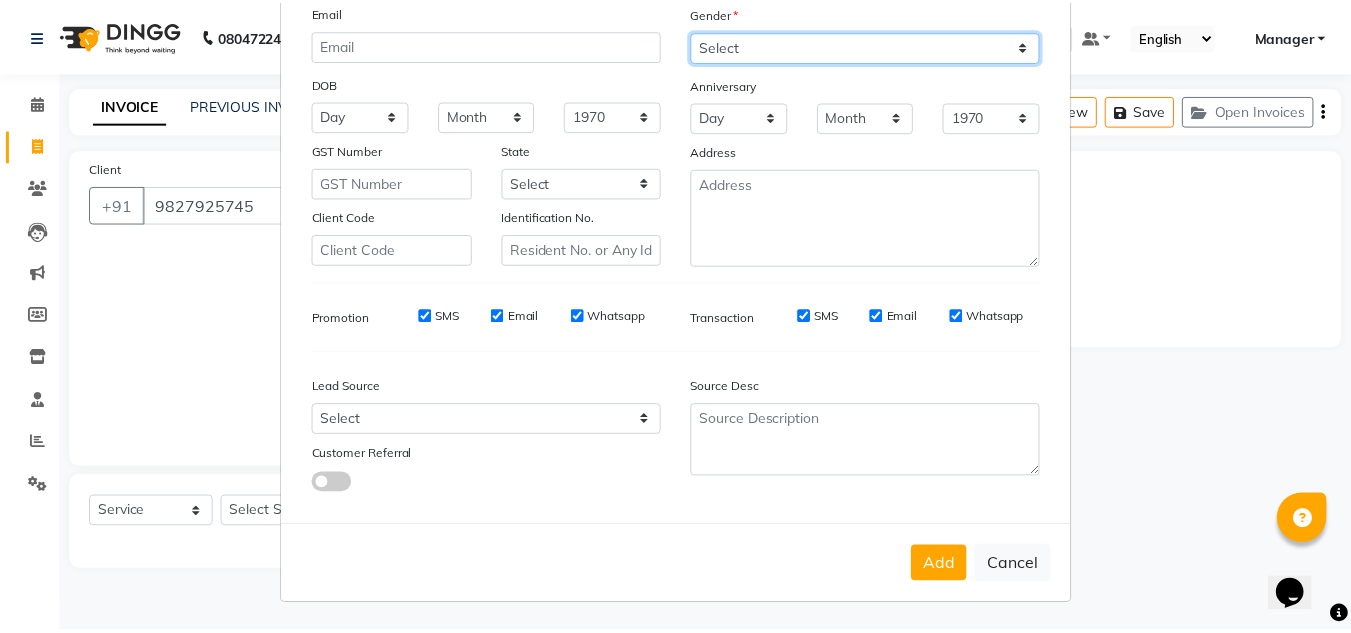 scroll, scrollTop: 216, scrollLeft: 0, axis: vertical 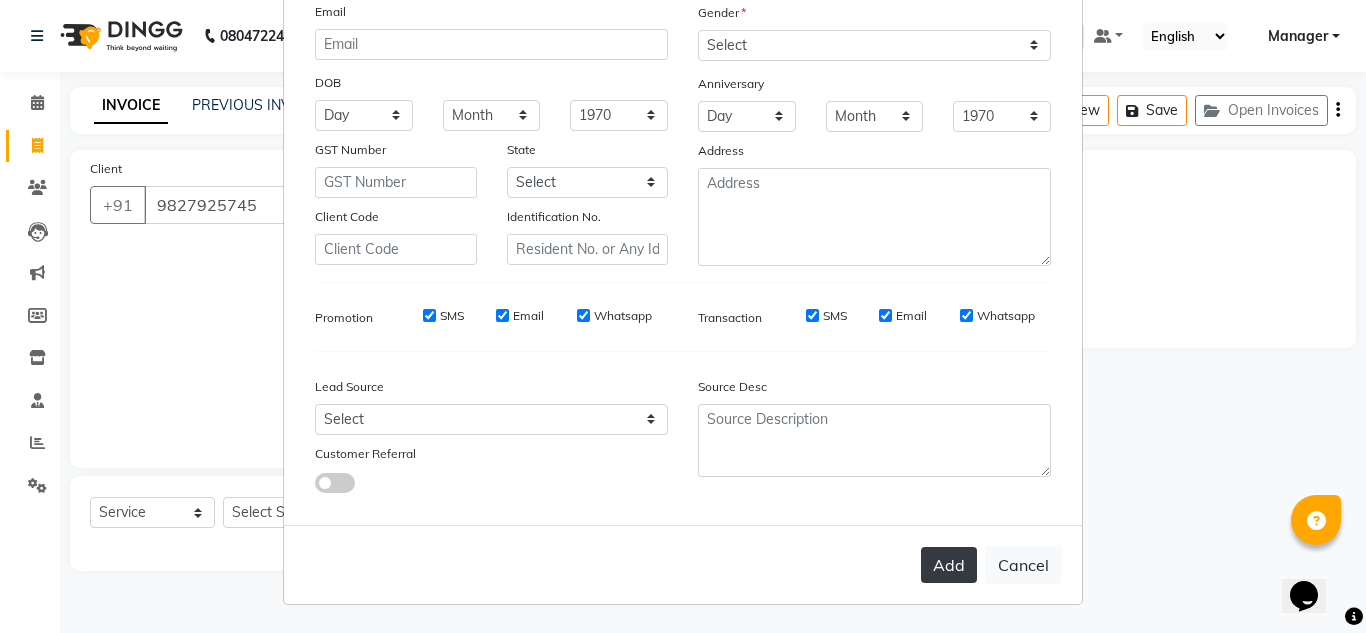 click on "Add" at bounding box center (949, 565) 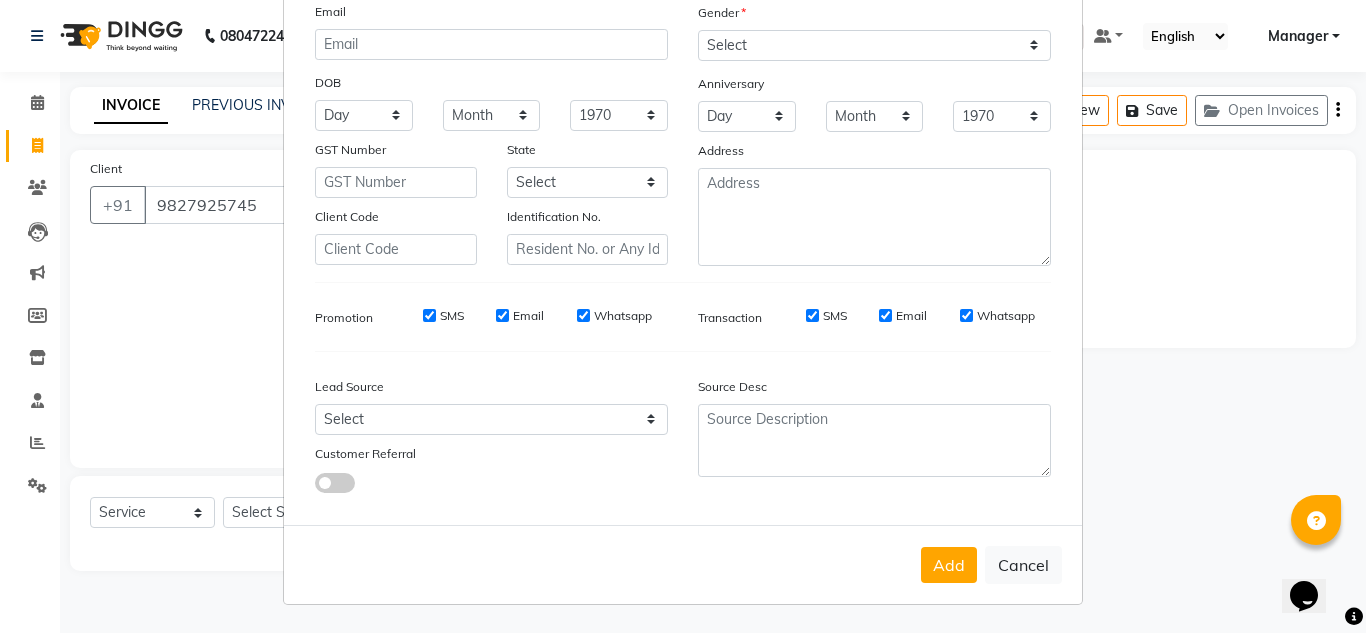click on "Add   Cancel" at bounding box center [683, 564] 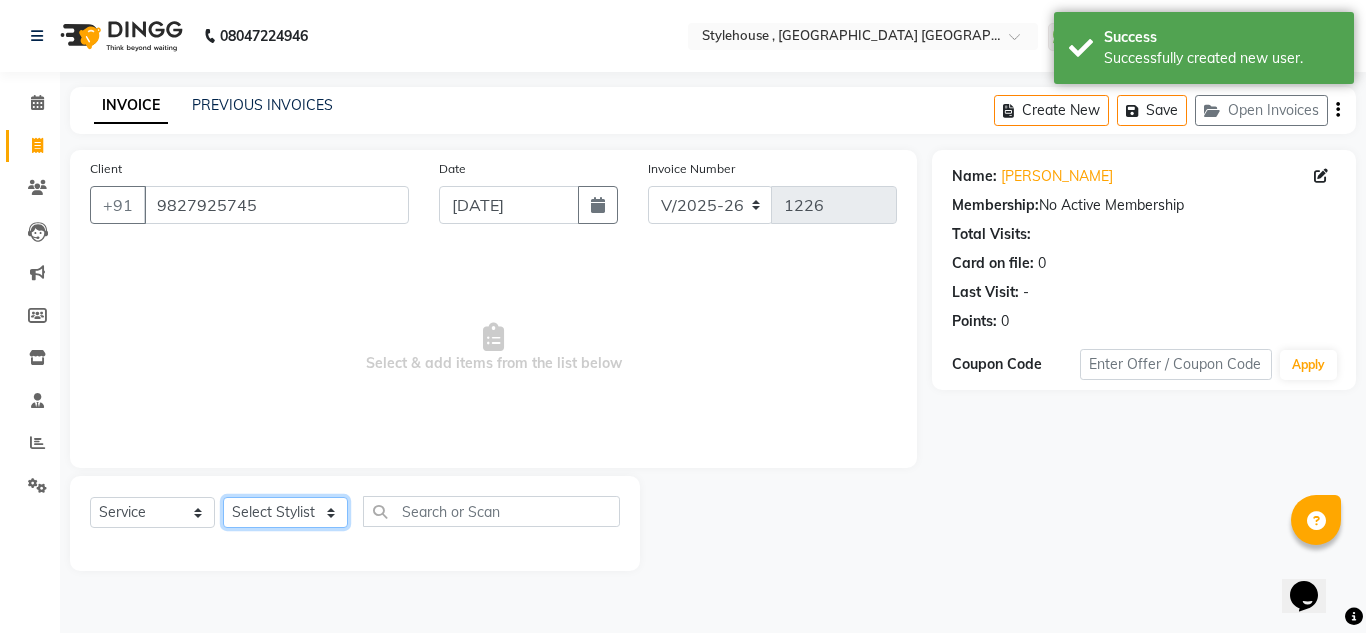 click on "Select Stylist ANIL BARIK ANIRUDH SAHOO JYOTIRANJAN BARIK KANHA LAXMI PRIYA Manager Manisha MANJIT BARIK PRADEEP BARIK PRIYANKA NANDA PUJA ROUT RUMA SAGARIKA SAHOO SALMAN SAMEER BARIK SAROJ SITHA" 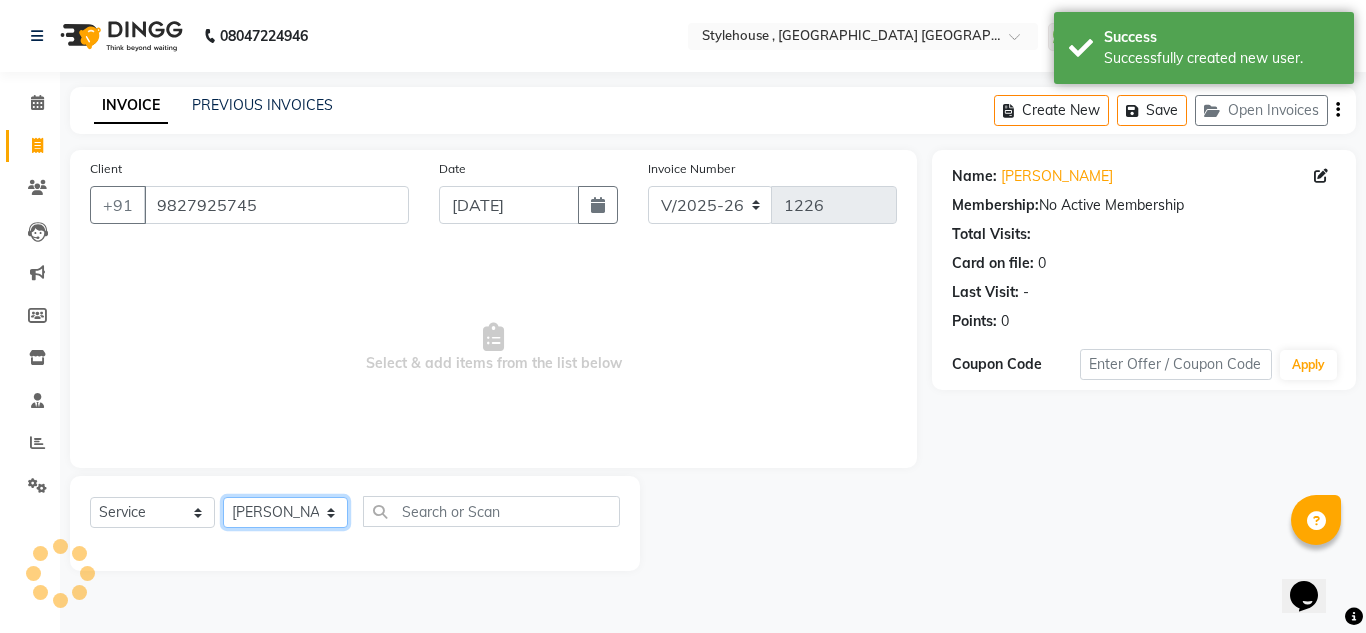click on "Select Stylist ANIL BARIK ANIRUDH SAHOO JYOTIRANJAN BARIK KANHA LAXMI PRIYA Manager Manisha MANJIT BARIK PRADEEP BARIK PRIYANKA NANDA PUJA ROUT RUMA SAGARIKA SAHOO SALMAN SAMEER BARIK SAROJ SITHA" 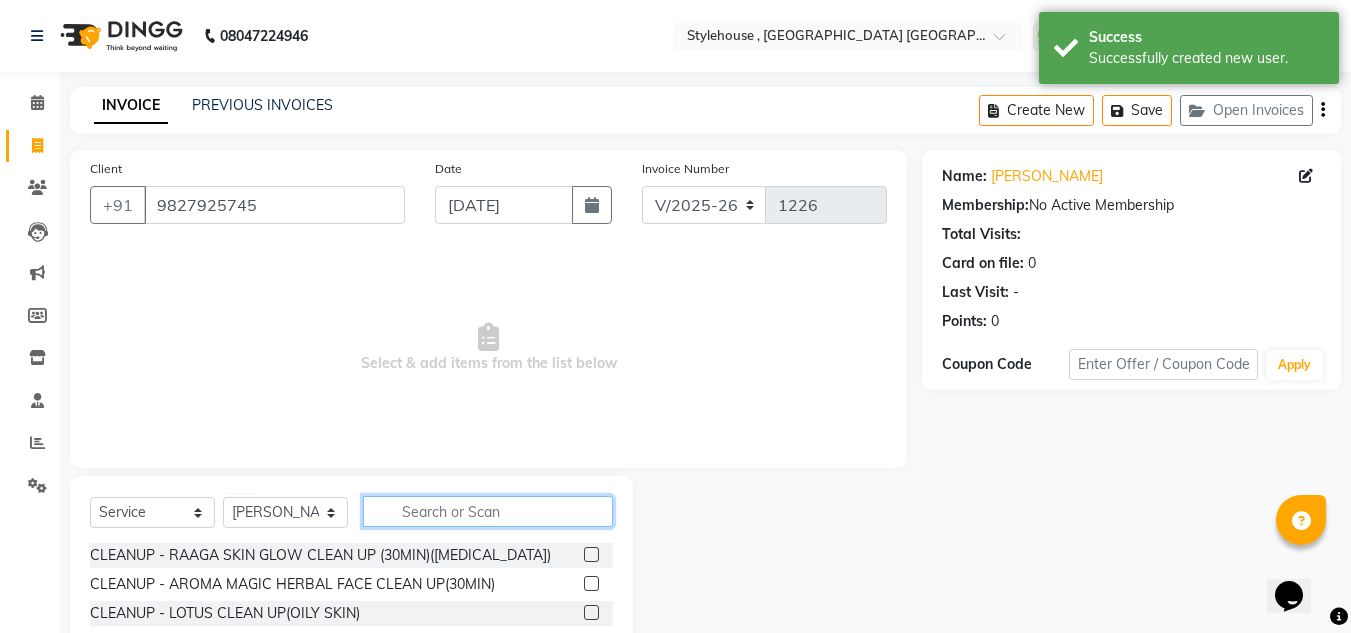 click 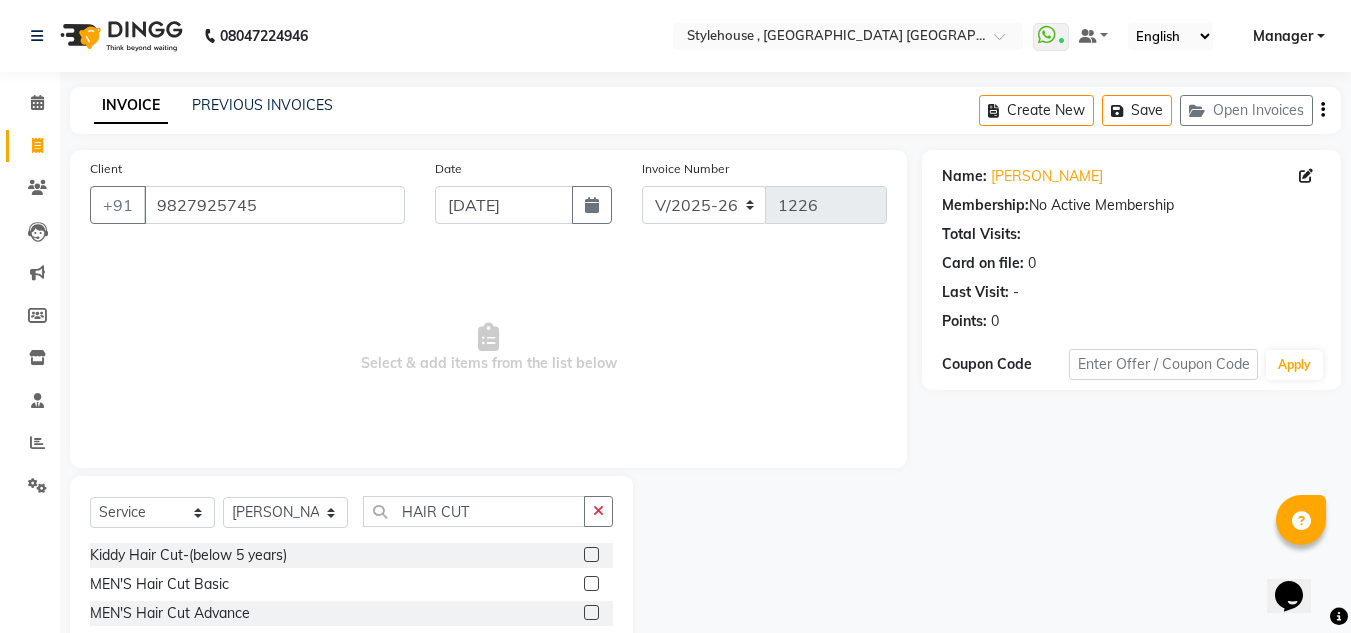click 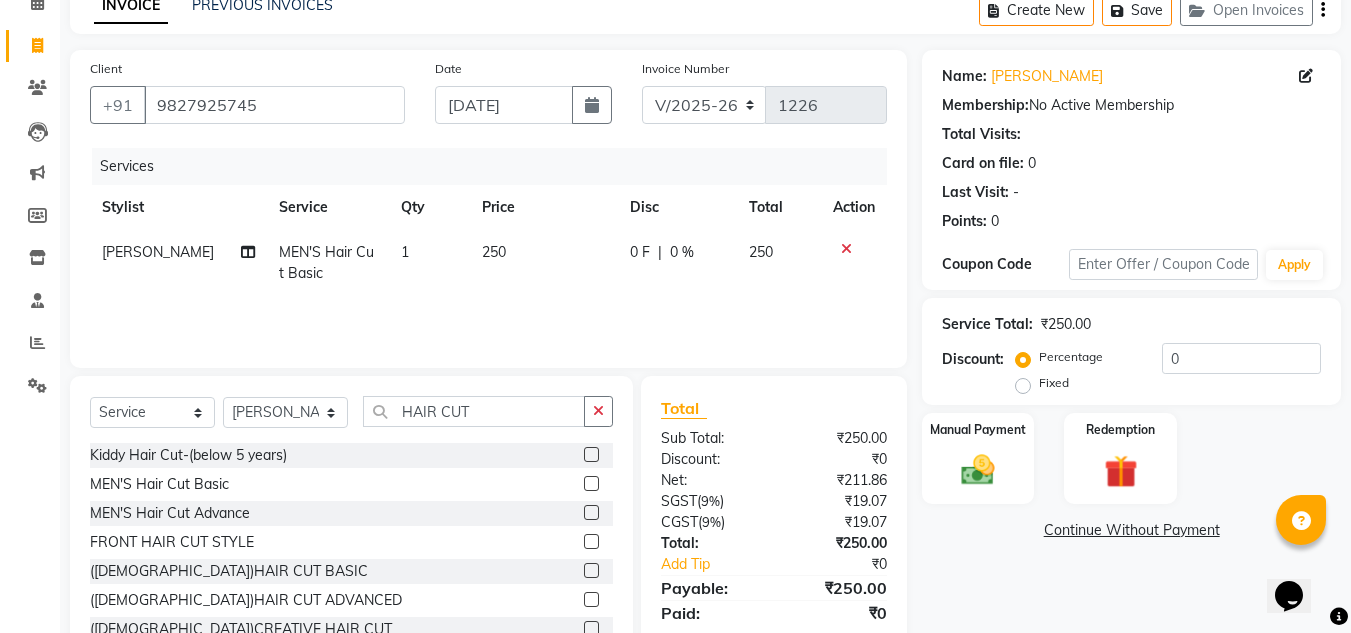 scroll, scrollTop: 168, scrollLeft: 0, axis: vertical 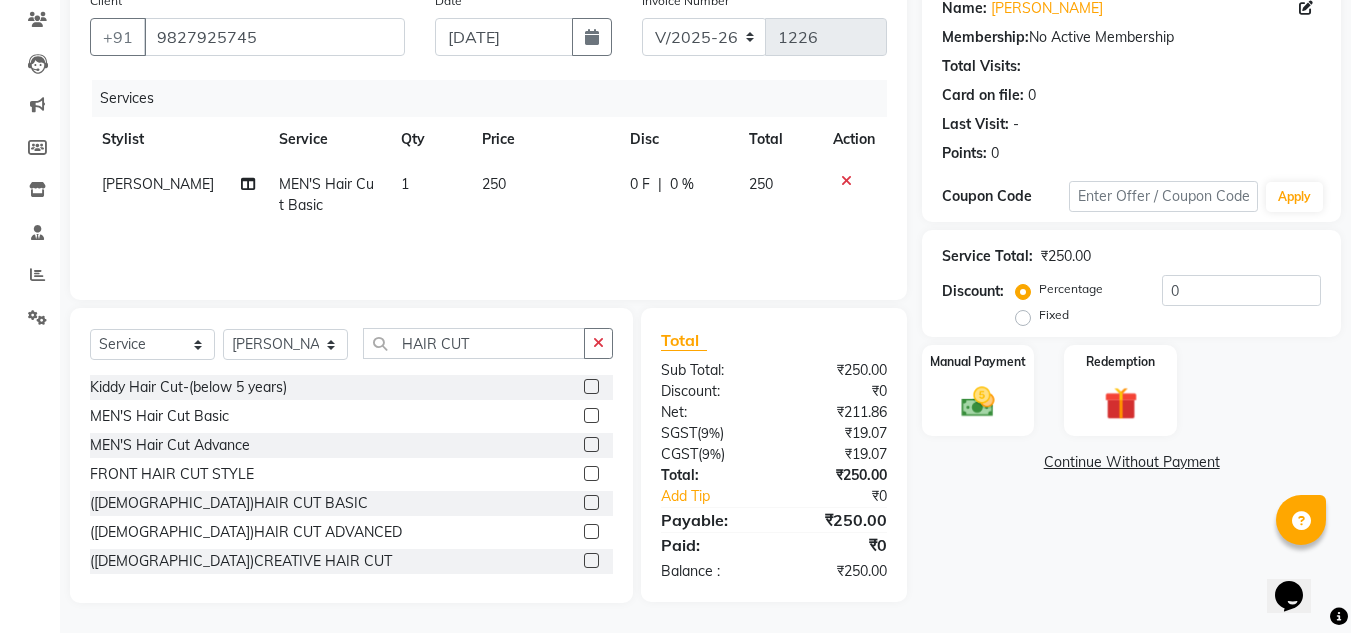 drag, startPoint x: 571, startPoint y: 407, endPoint x: 581, endPoint y: 410, distance: 10.440307 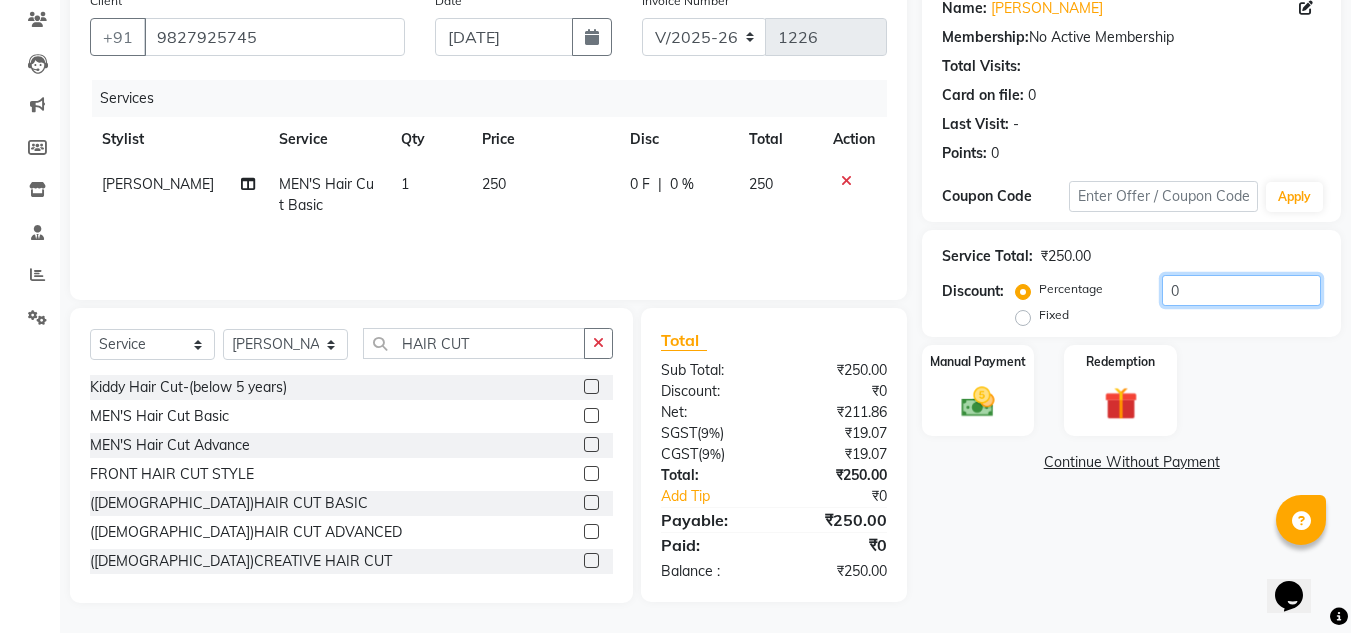 click on "0" 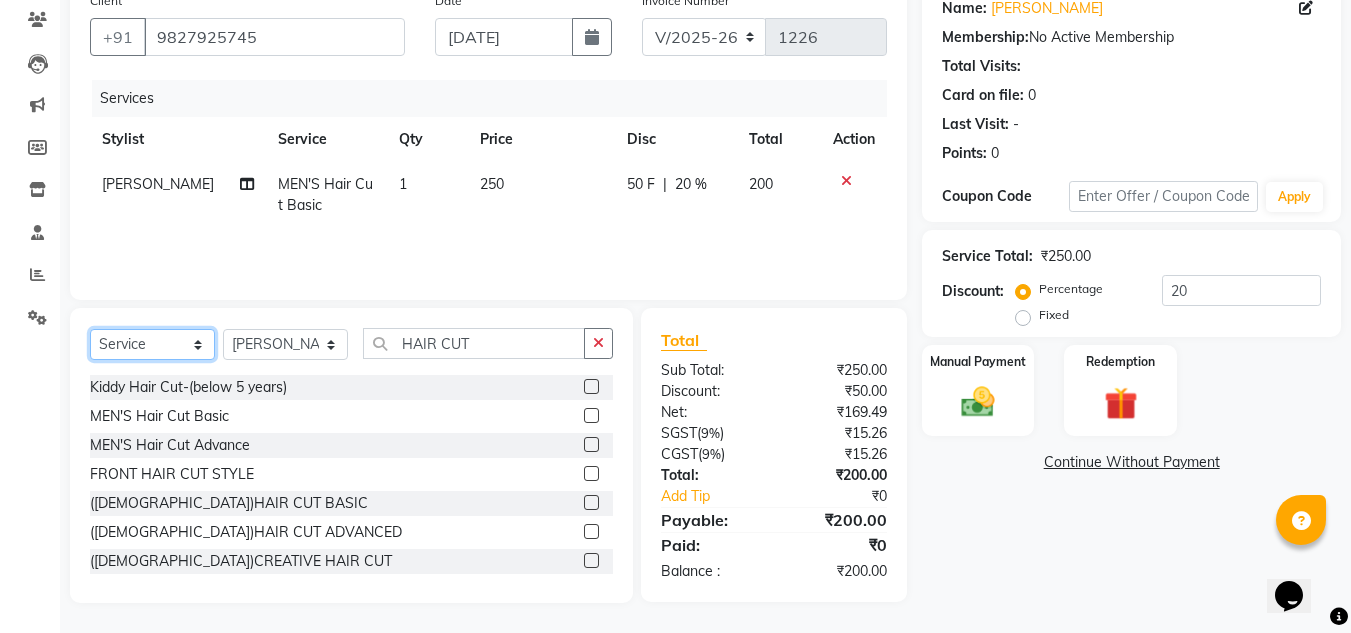 click on "Select  Service  Product  Membership  Package Voucher Prepaid Gift Card" 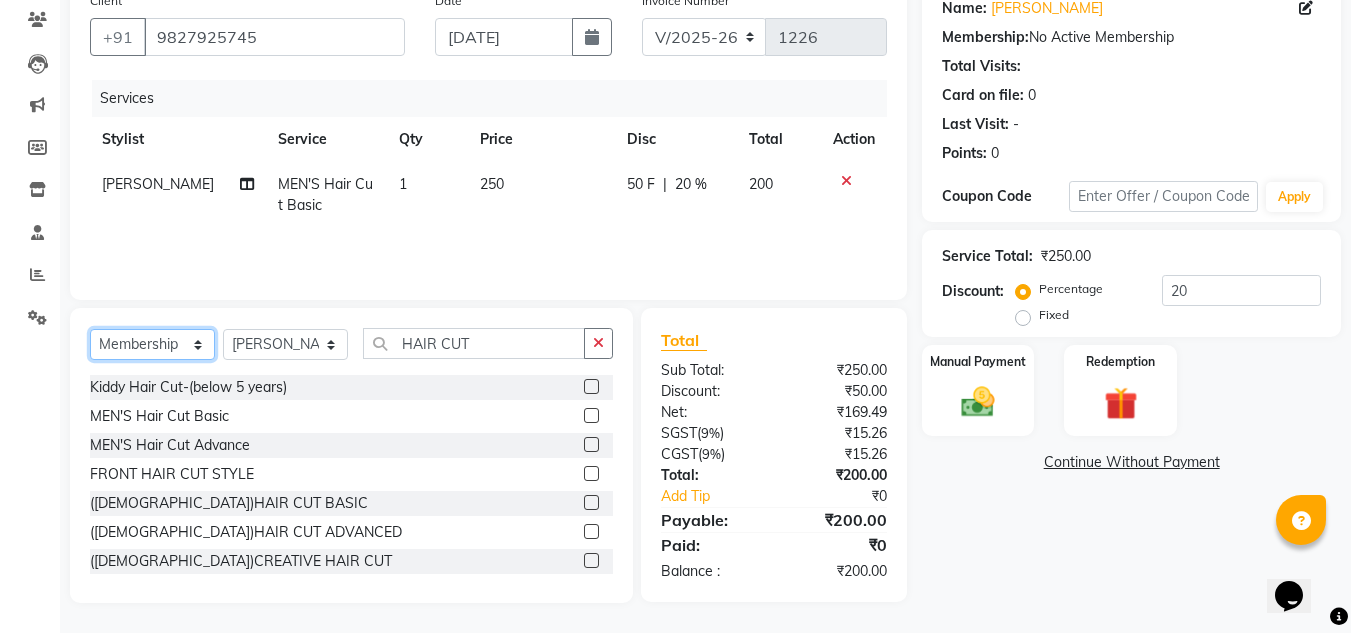click on "Select  Service  Product  Membership  Package Voucher Prepaid Gift Card" 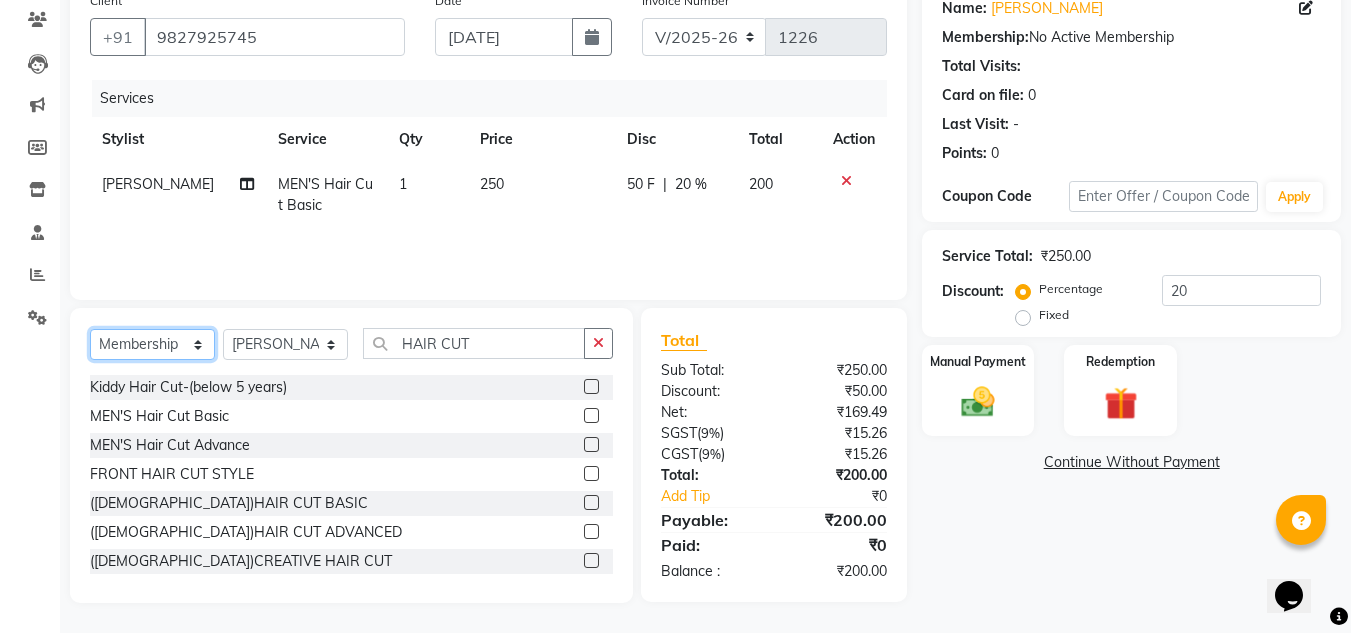 scroll, scrollTop: 167, scrollLeft: 0, axis: vertical 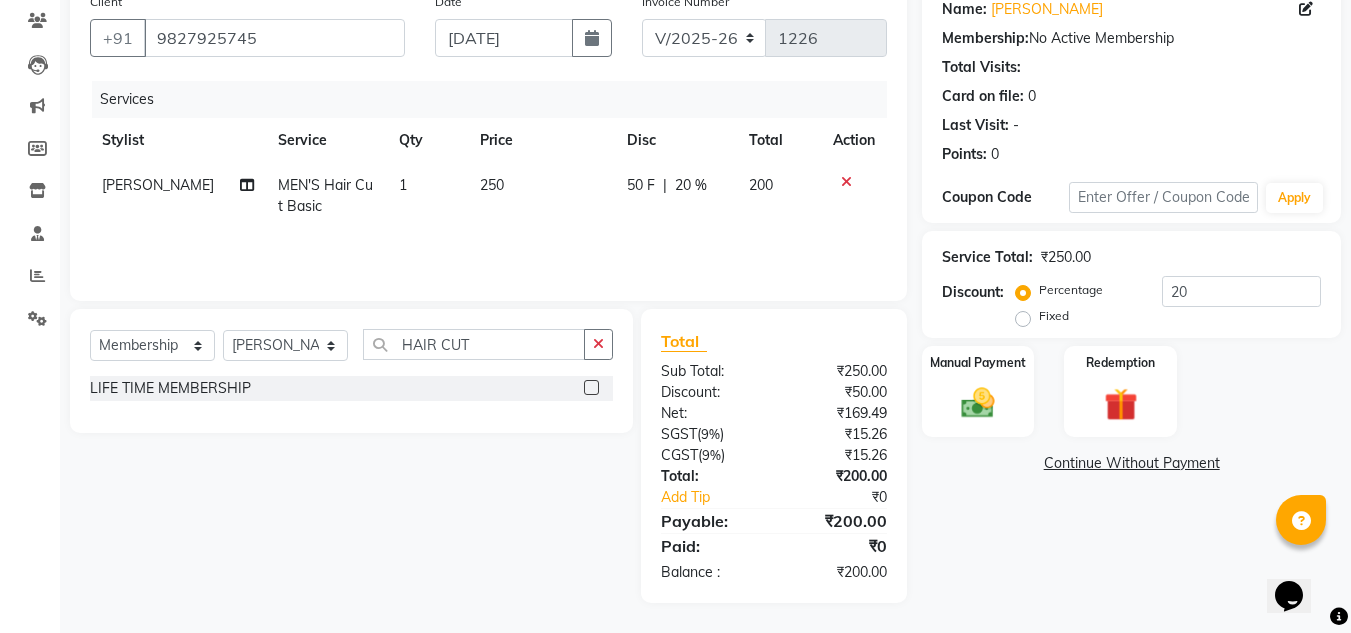click on "LIFE TIME MEMBERSHIP" 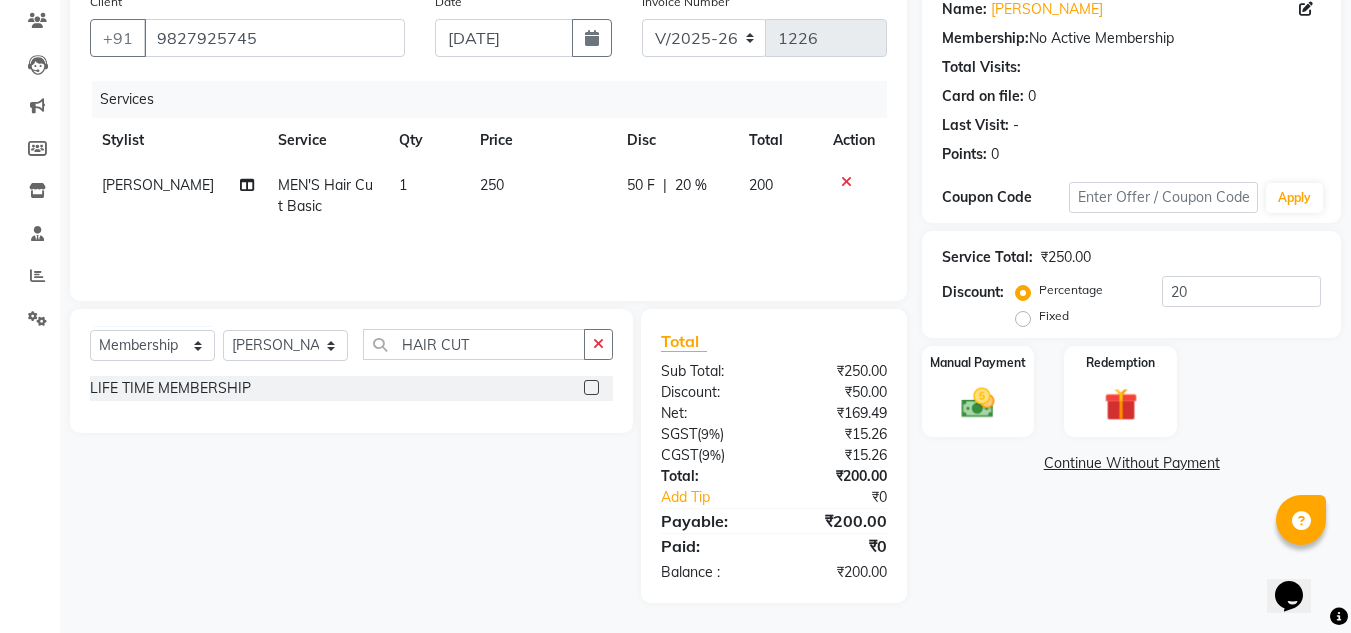 click 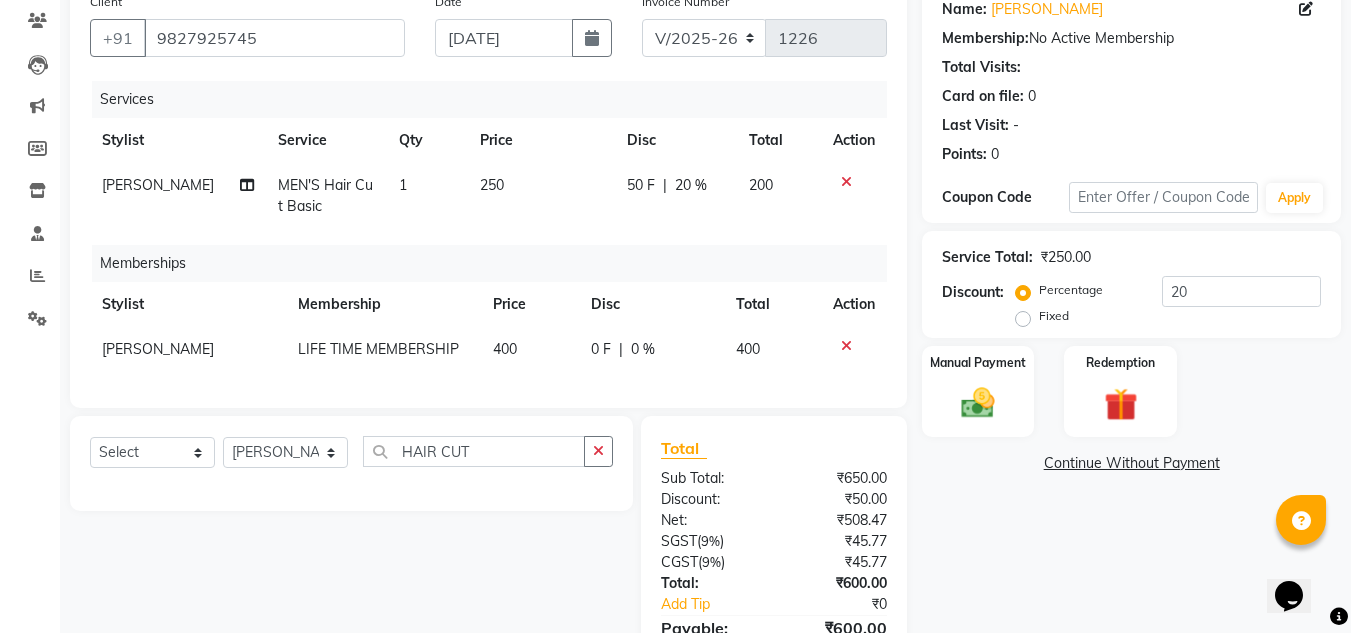 click on "400" 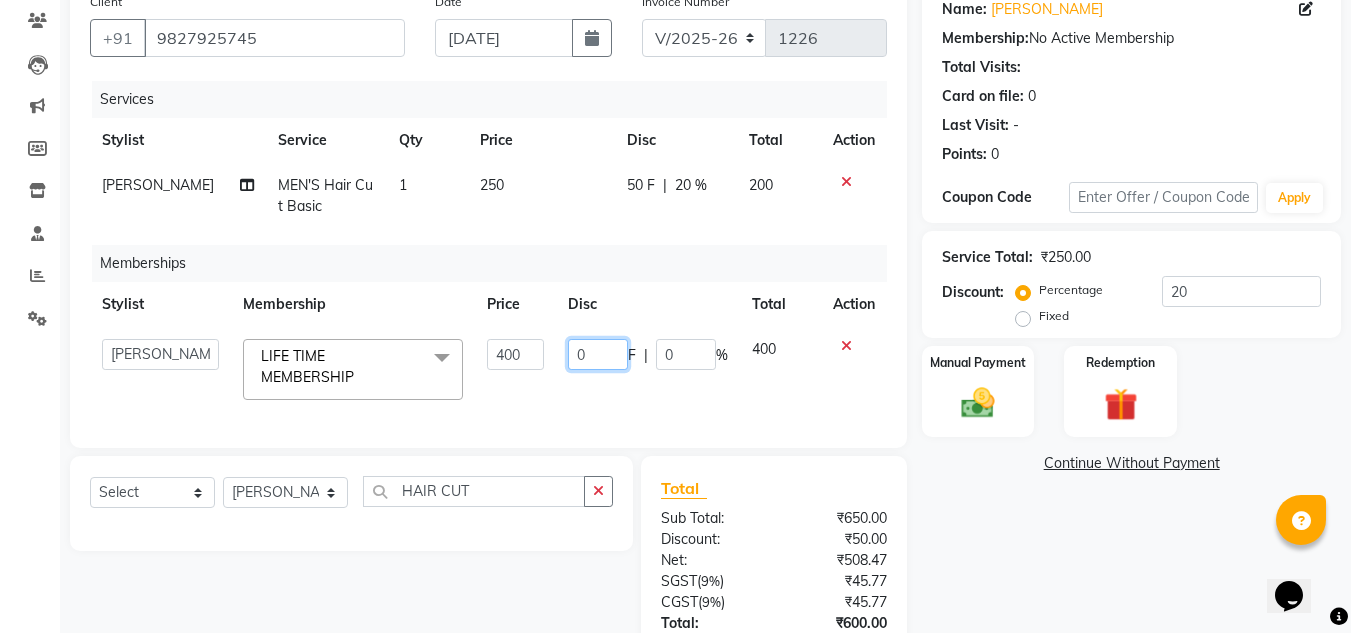 click on "0" 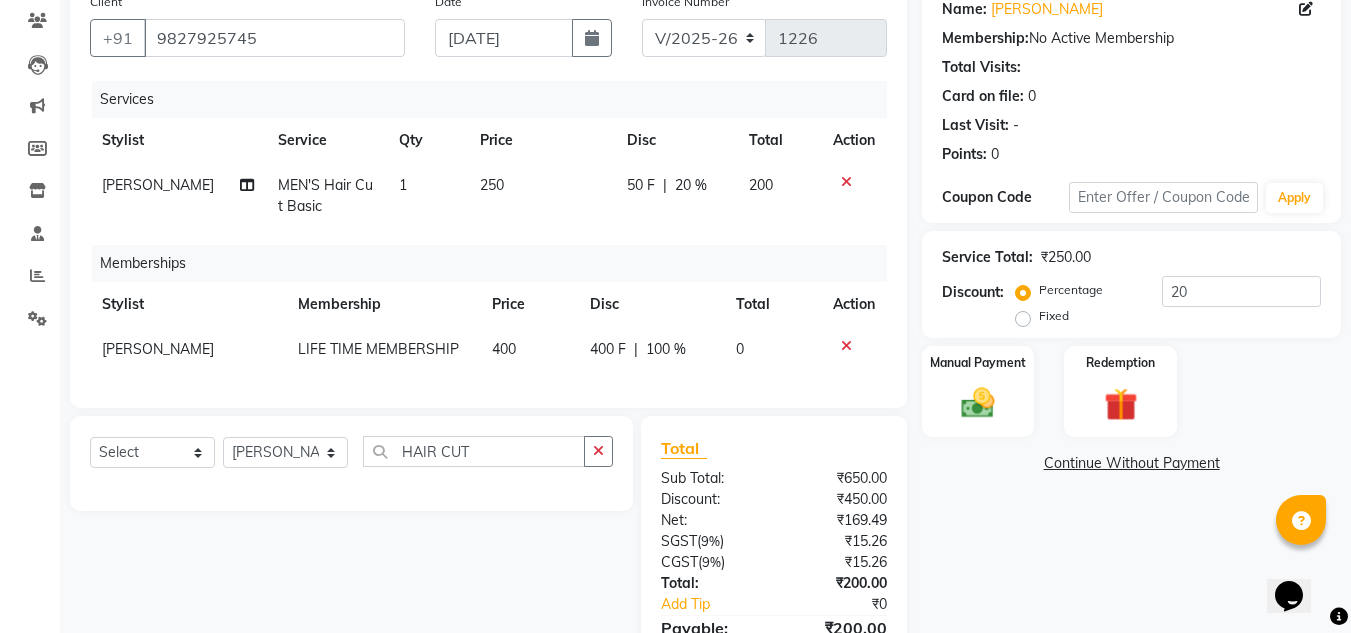 click on "Disc" 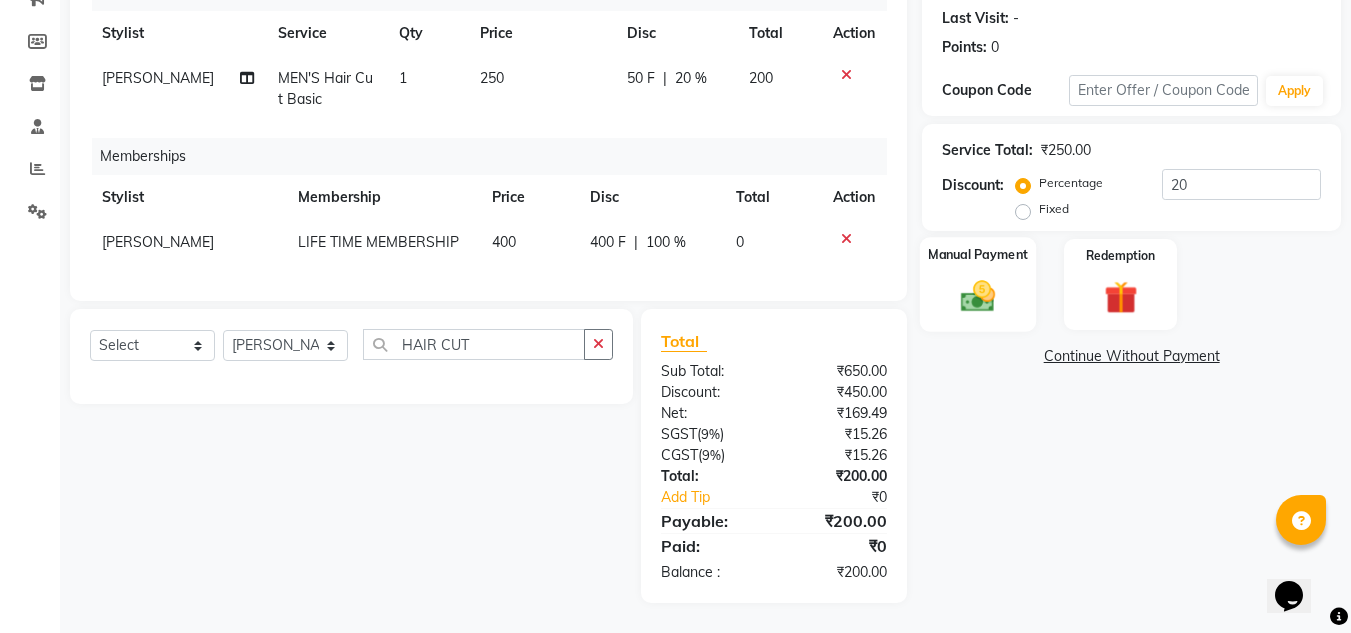 click 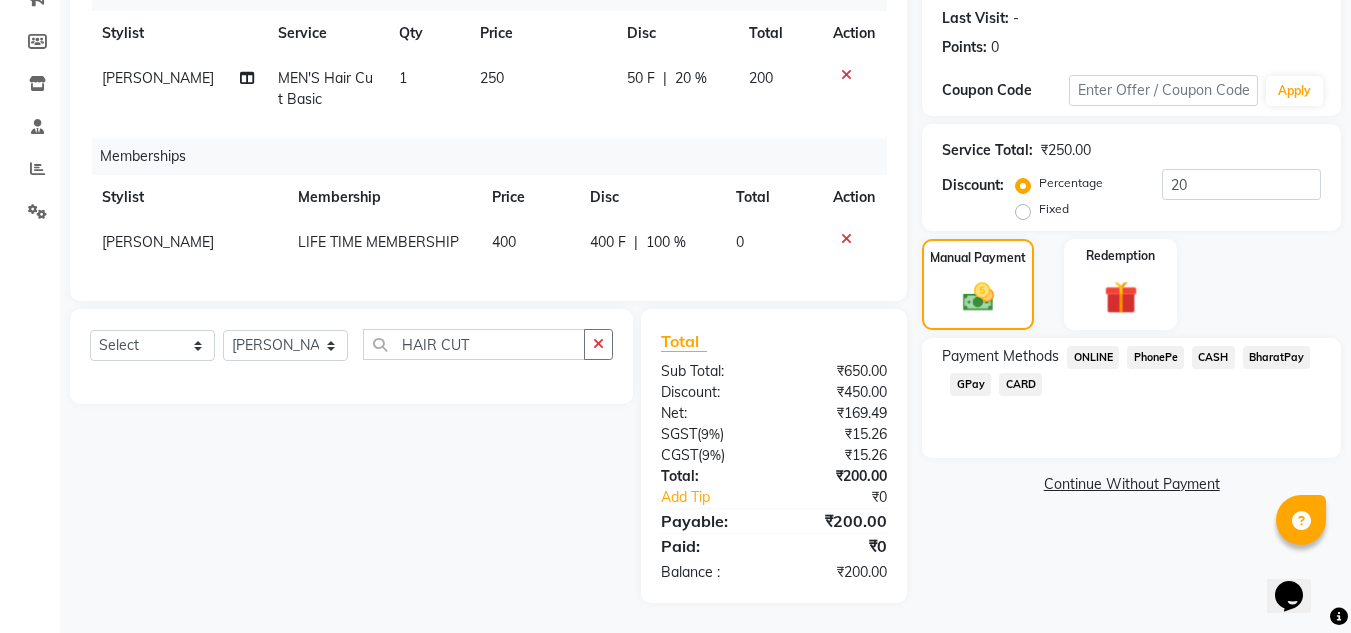 click on "CASH" 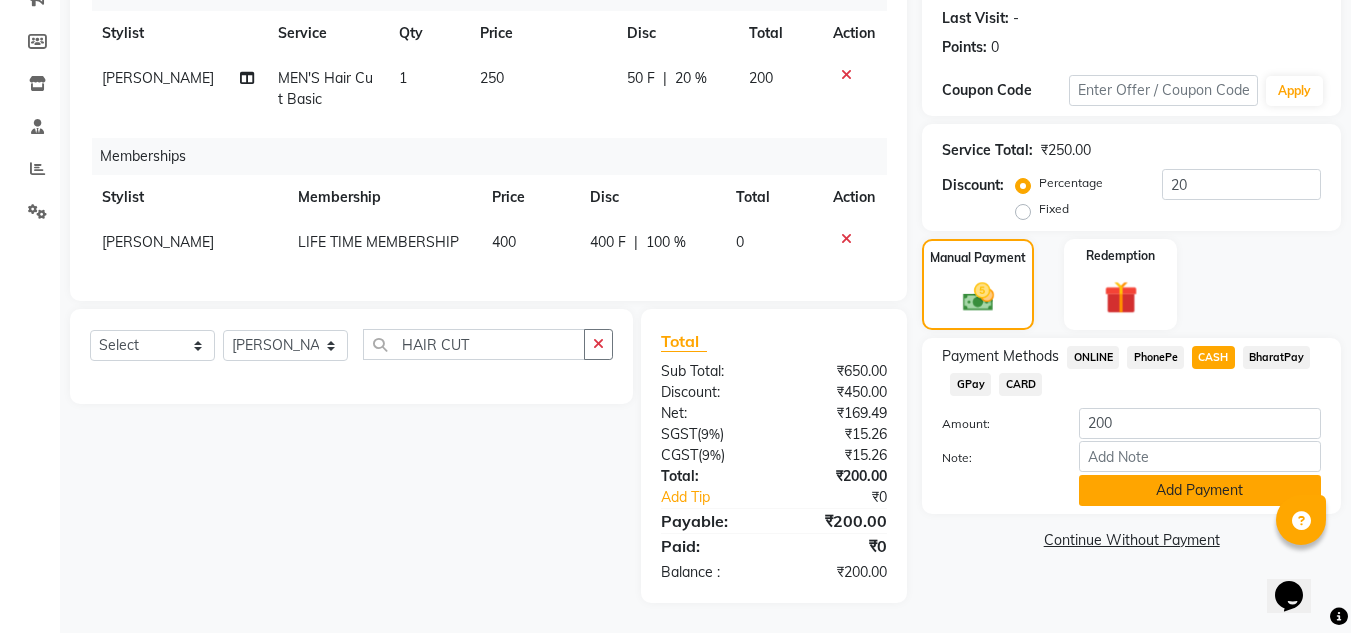 click on "Add Payment" 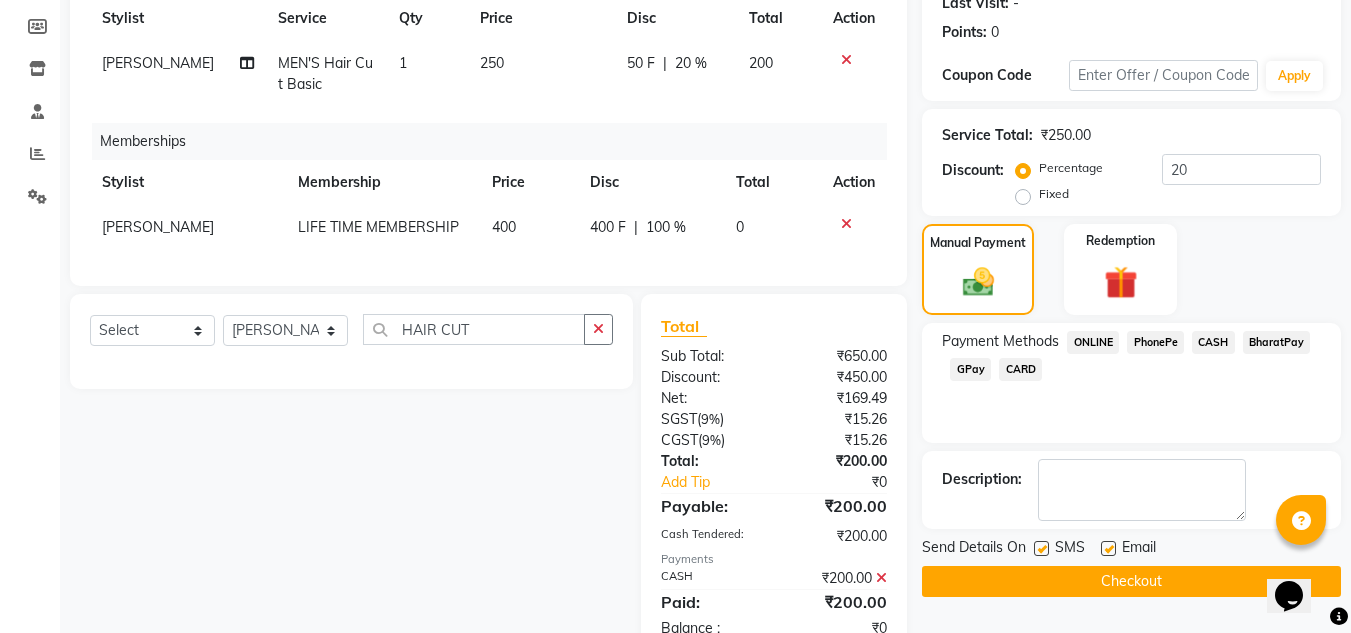 scroll, scrollTop: 360, scrollLeft: 0, axis: vertical 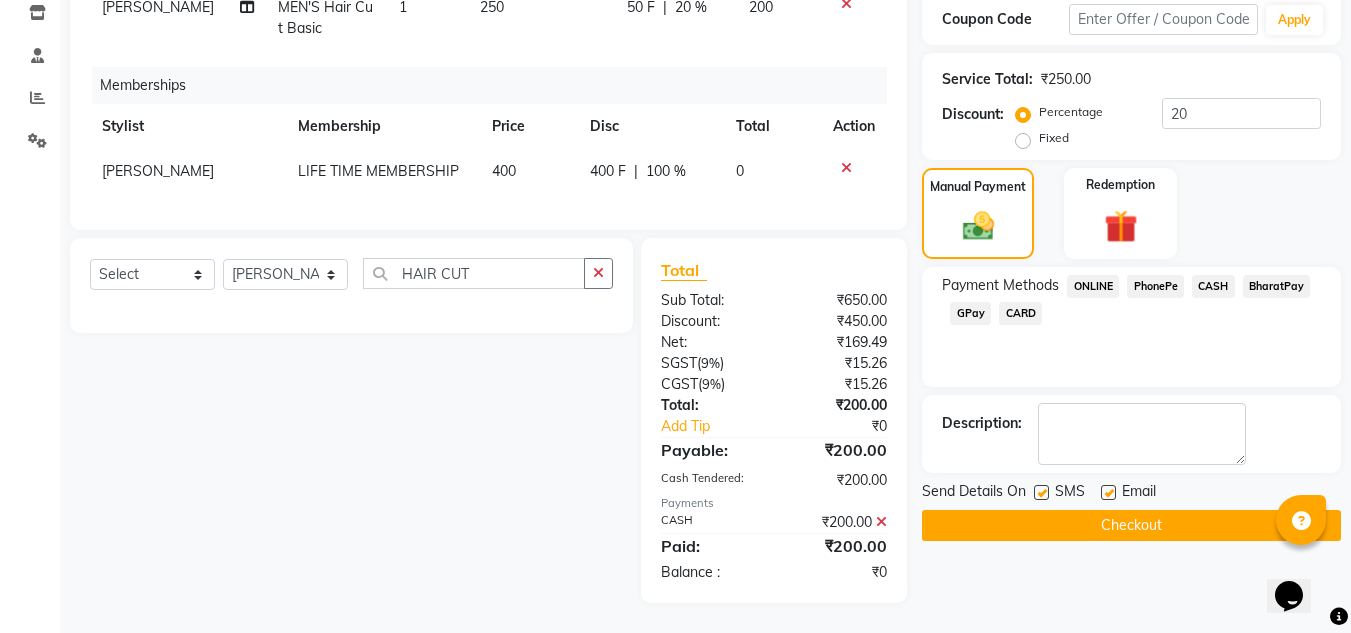 click on "Checkout" 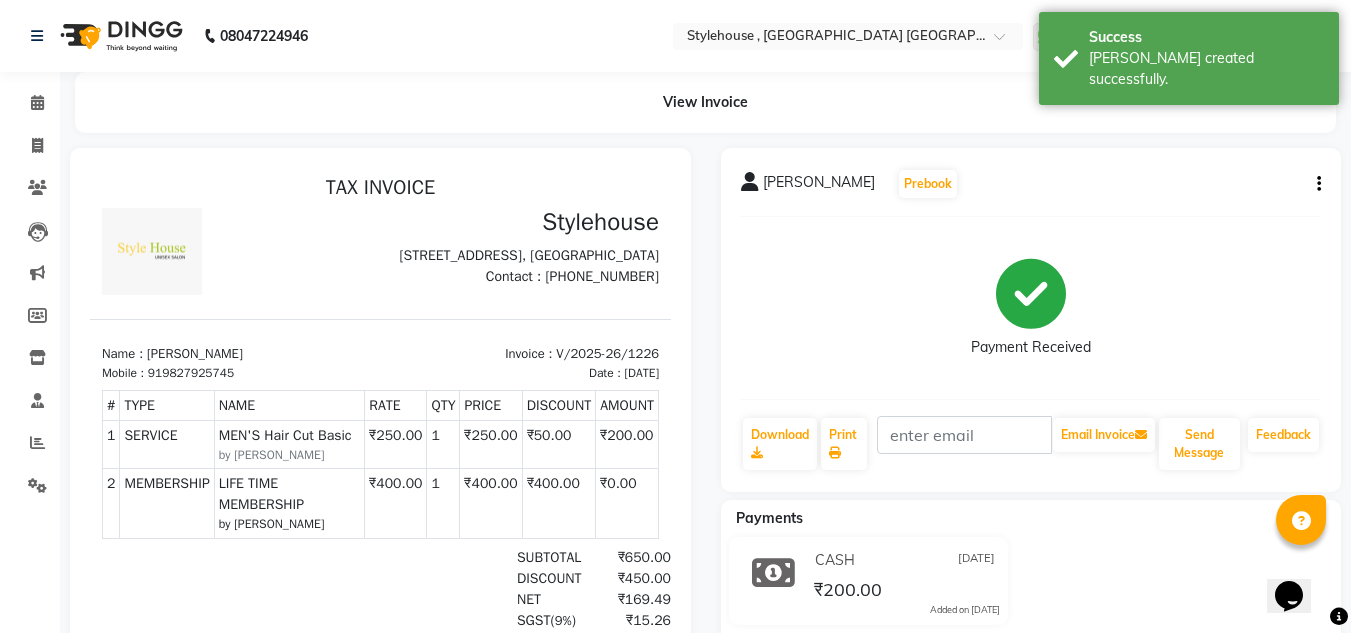 scroll, scrollTop: 0, scrollLeft: 0, axis: both 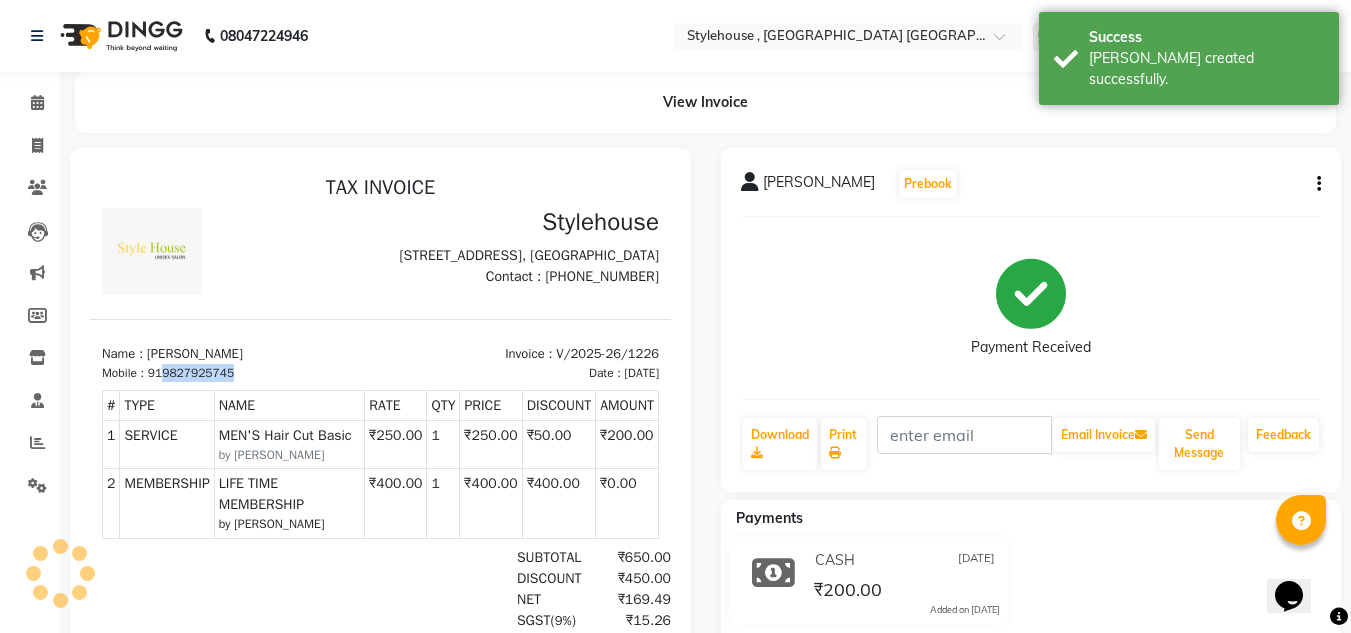 drag, startPoint x: 238, startPoint y: 401, endPoint x: 162, endPoint y: 407, distance: 76.23647 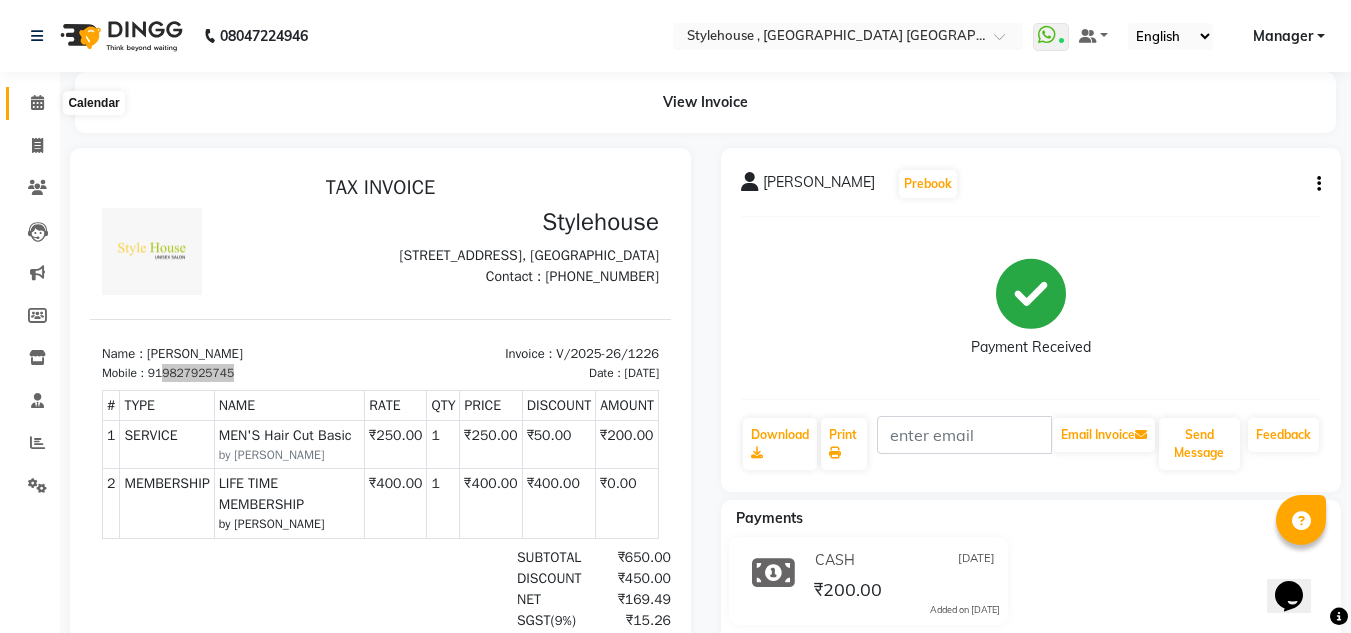 click 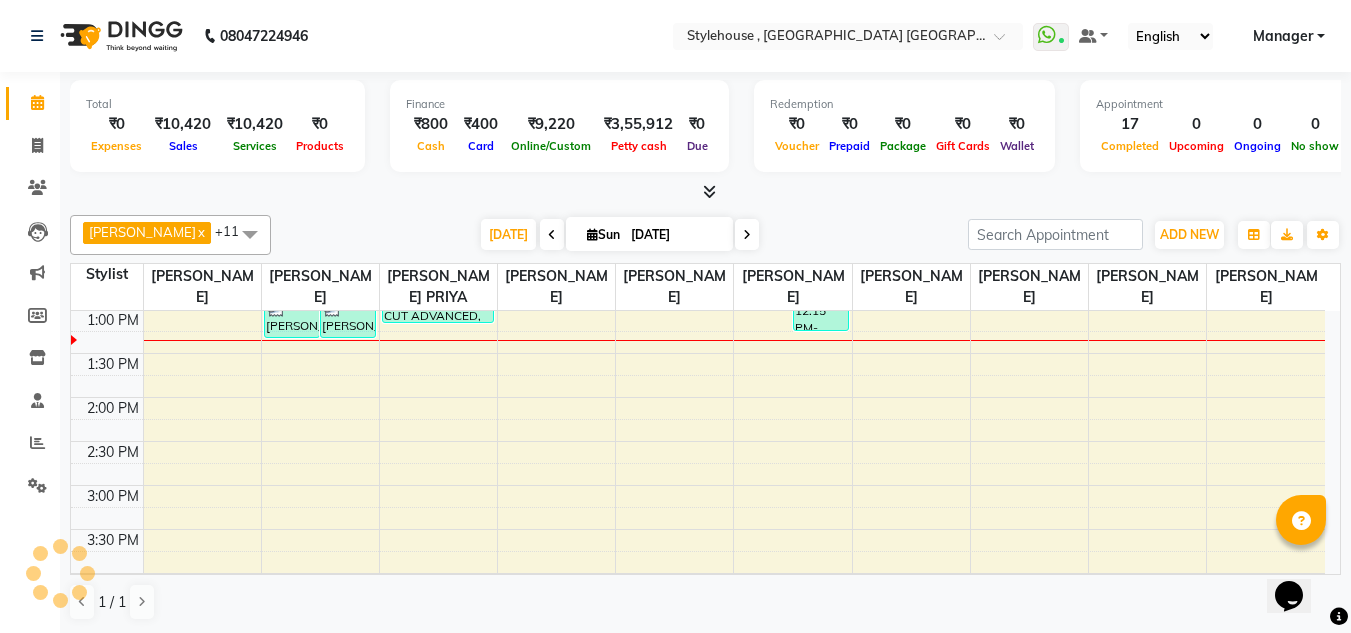 scroll, scrollTop: 0, scrollLeft: 0, axis: both 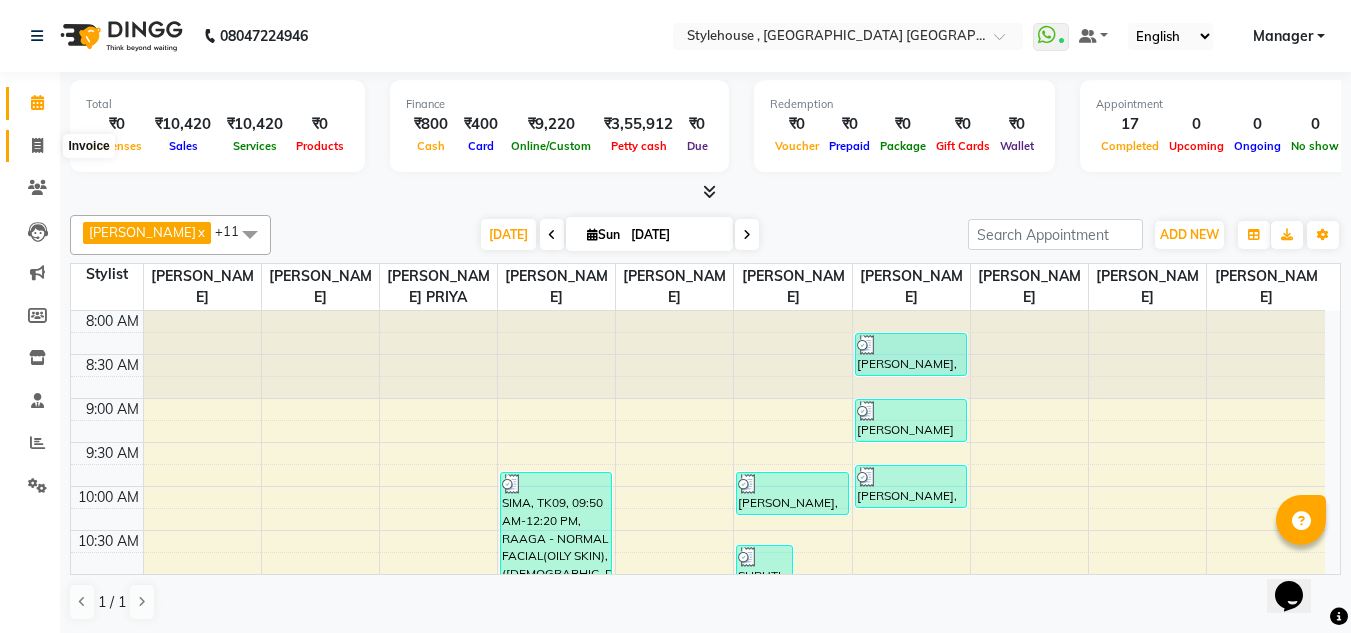 click 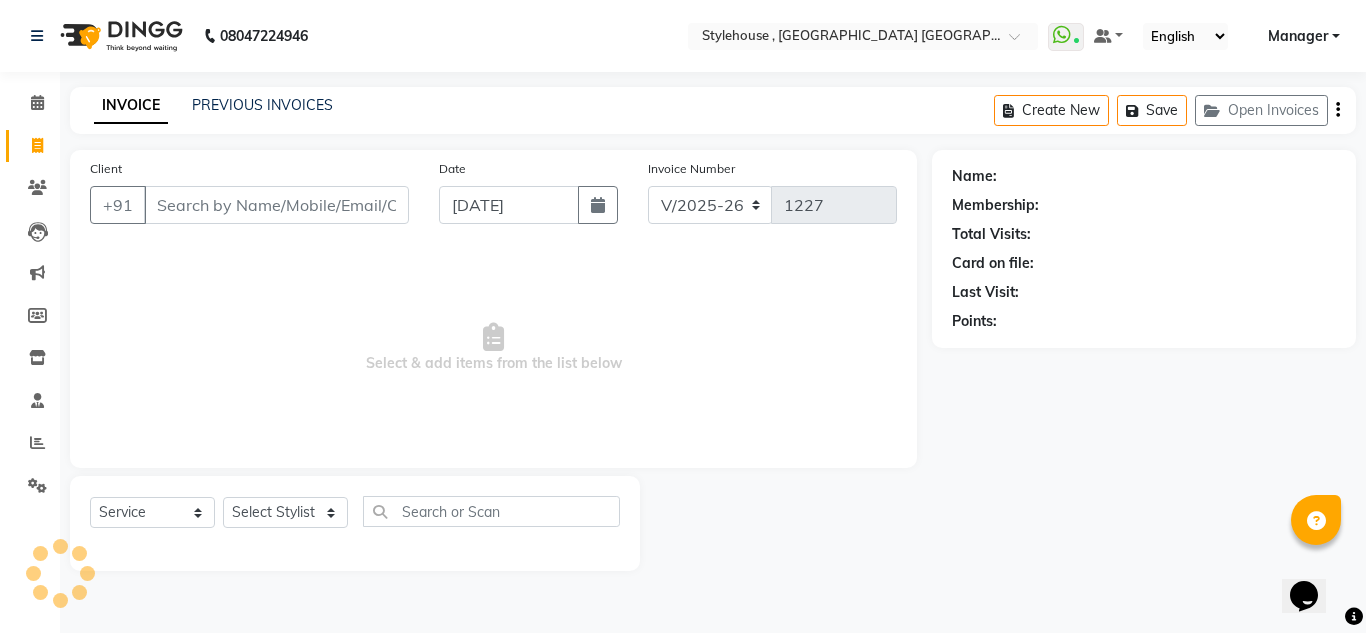 click on "Client" at bounding box center (276, 205) 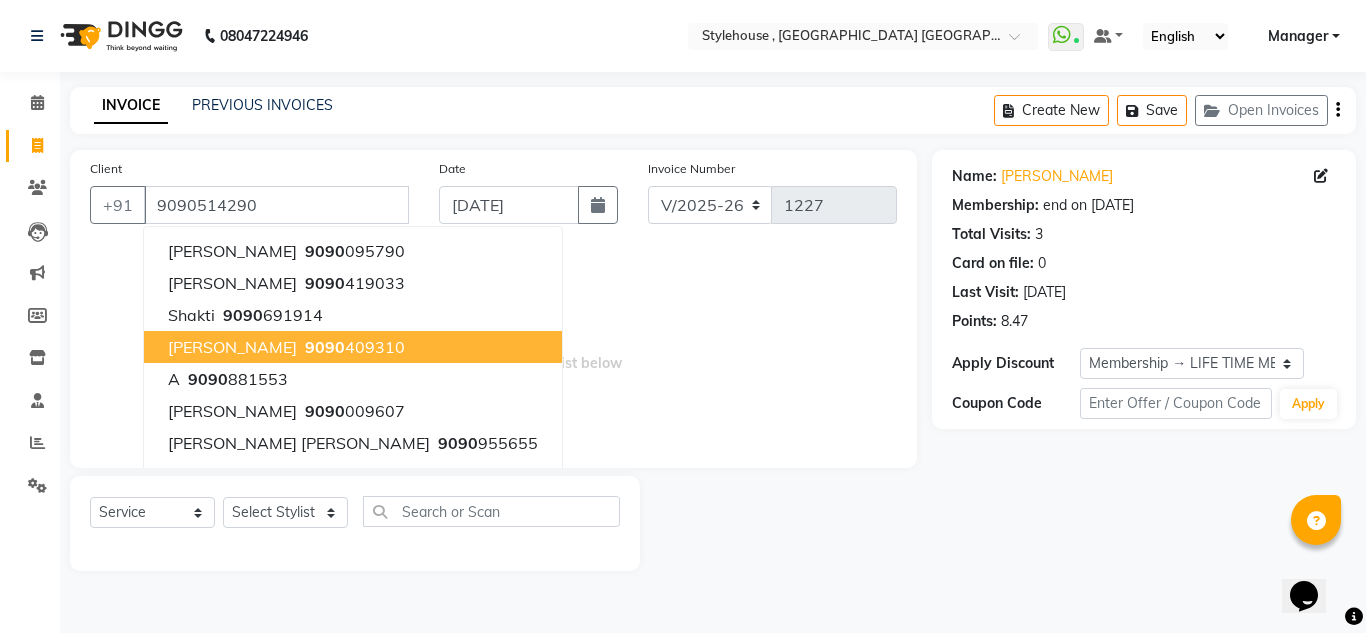 click on "Select & add items from the list below" at bounding box center (493, 348) 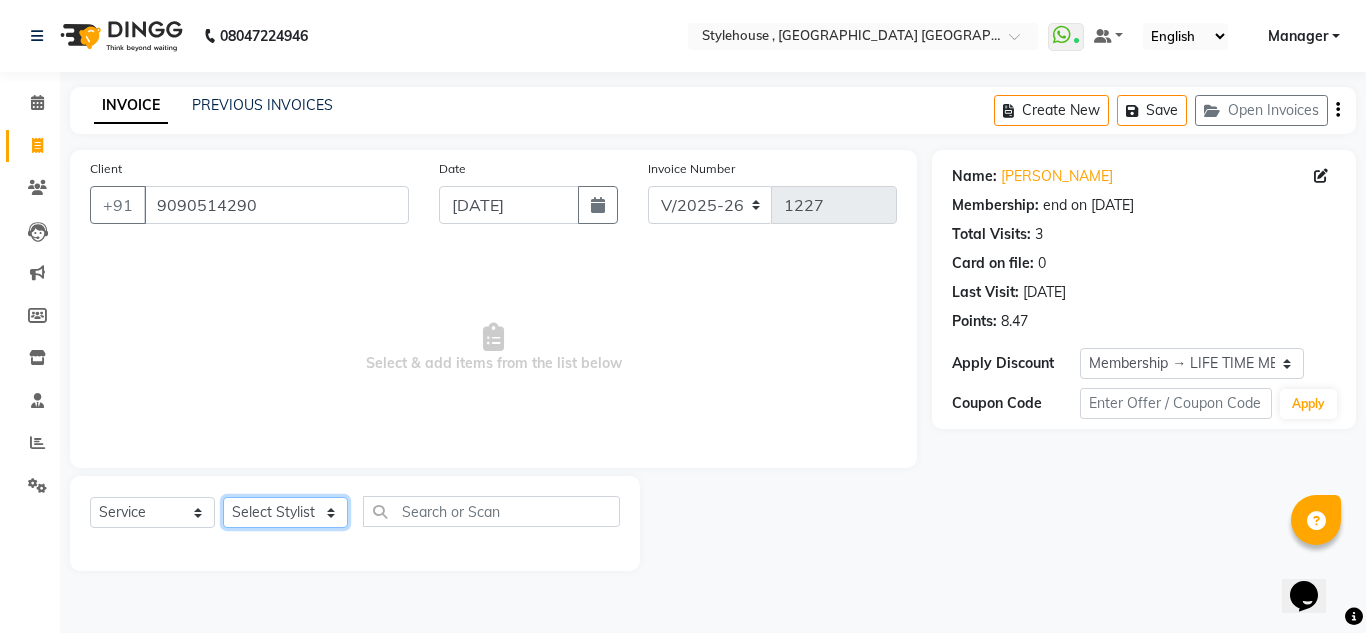 click on "Select Stylist ANIL BARIK ANIRUDH SAHOO JYOTIRANJAN BARIK KANHA LAXMI PRIYA Manager Manisha MANJIT BARIK PRADEEP BARIK PRIYANKA NANDA PUJA ROUT RUMA SAGARIKA SAHOO SALMAN SAMEER BARIK SAROJ SITHA" 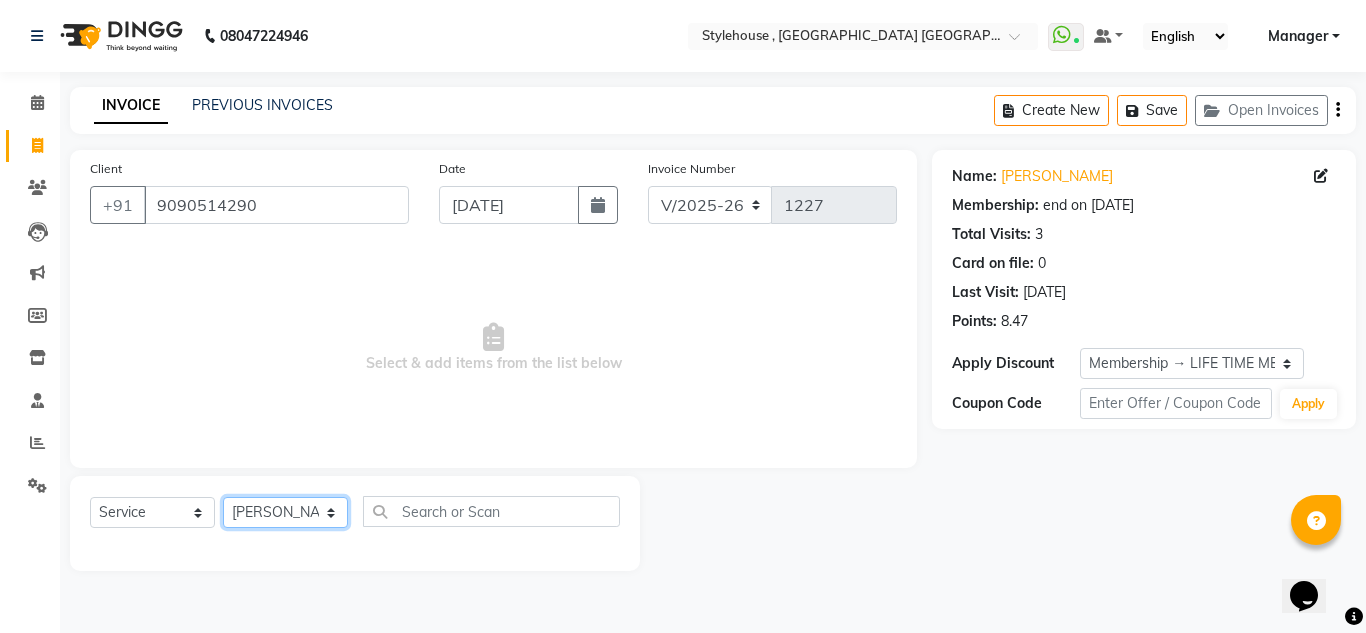 click on "Select Stylist ANIL BARIK ANIRUDH SAHOO JYOTIRANJAN BARIK KANHA LAXMI PRIYA Manager Manisha MANJIT BARIK PRADEEP BARIK PRIYANKA NANDA PUJA ROUT RUMA SAGARIKA SAHOO SALMAN SAMEER BARIK SAROJ SITHA" 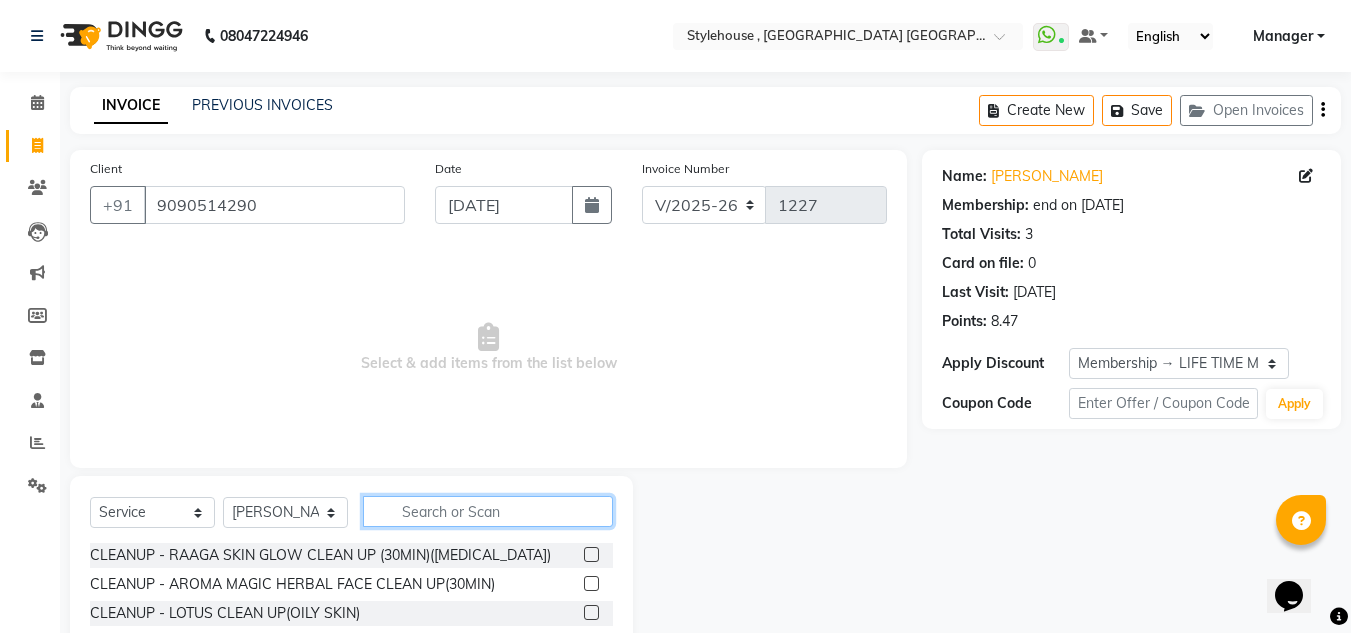 click 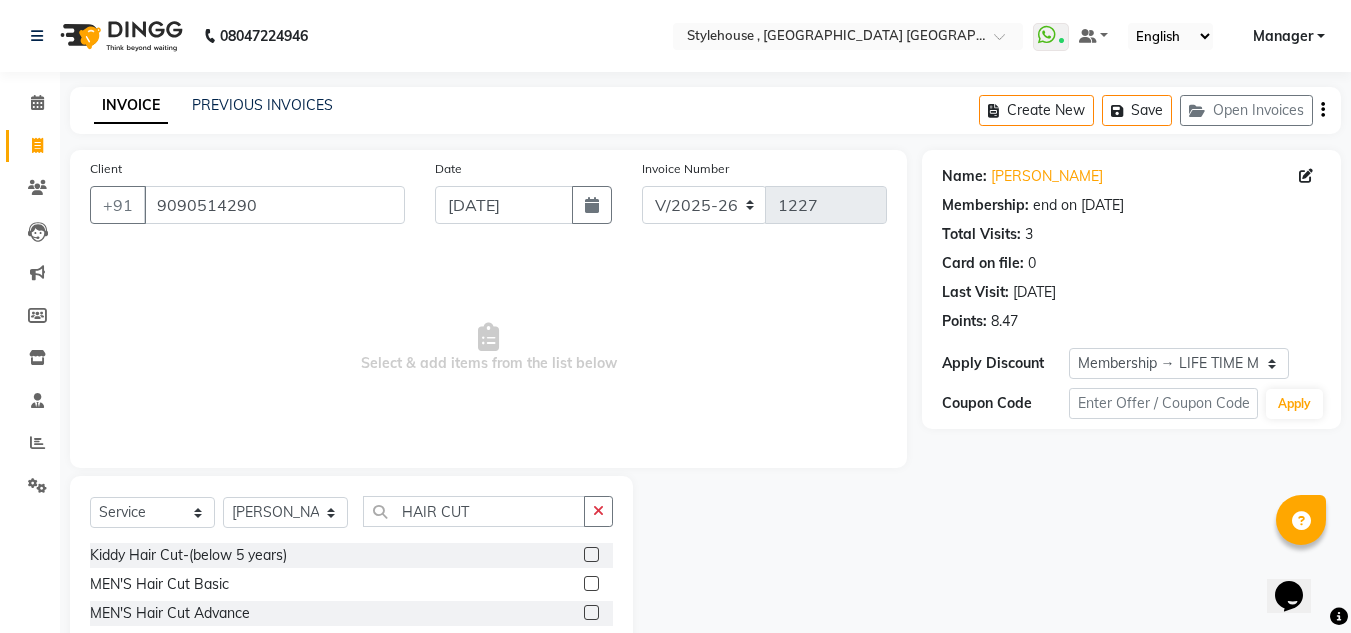 click 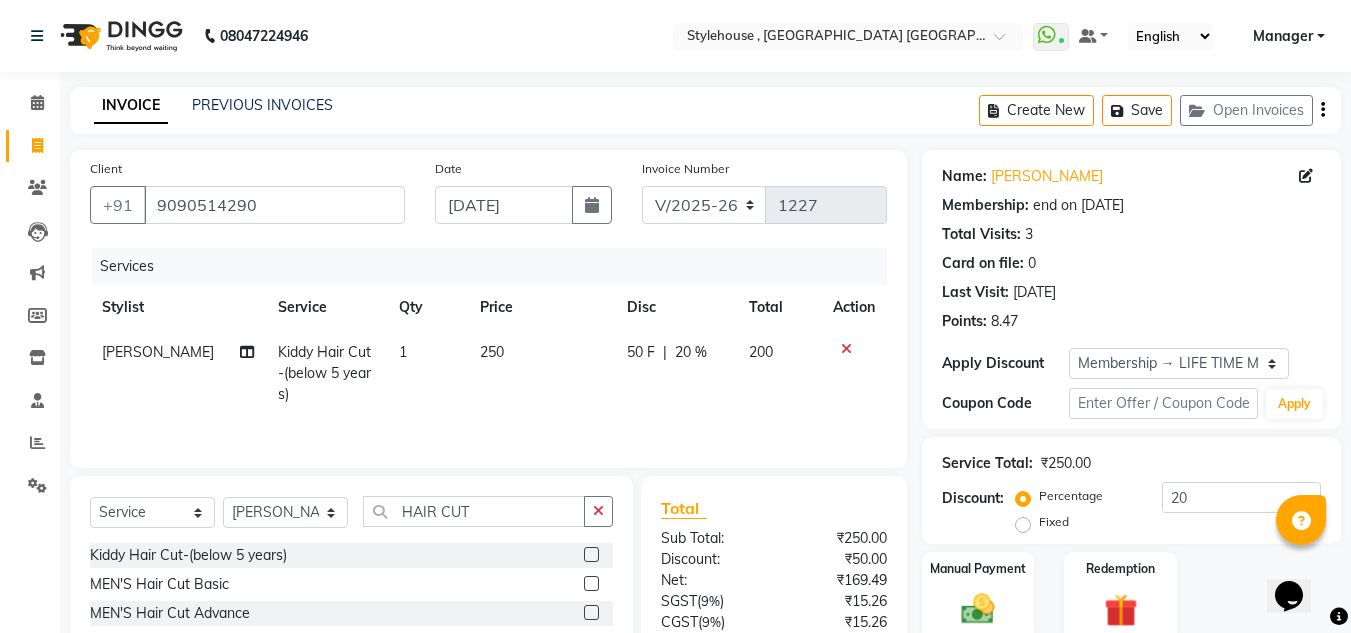 scroll, scrollTop: 168, scrollLeft: 0, axis: vertical 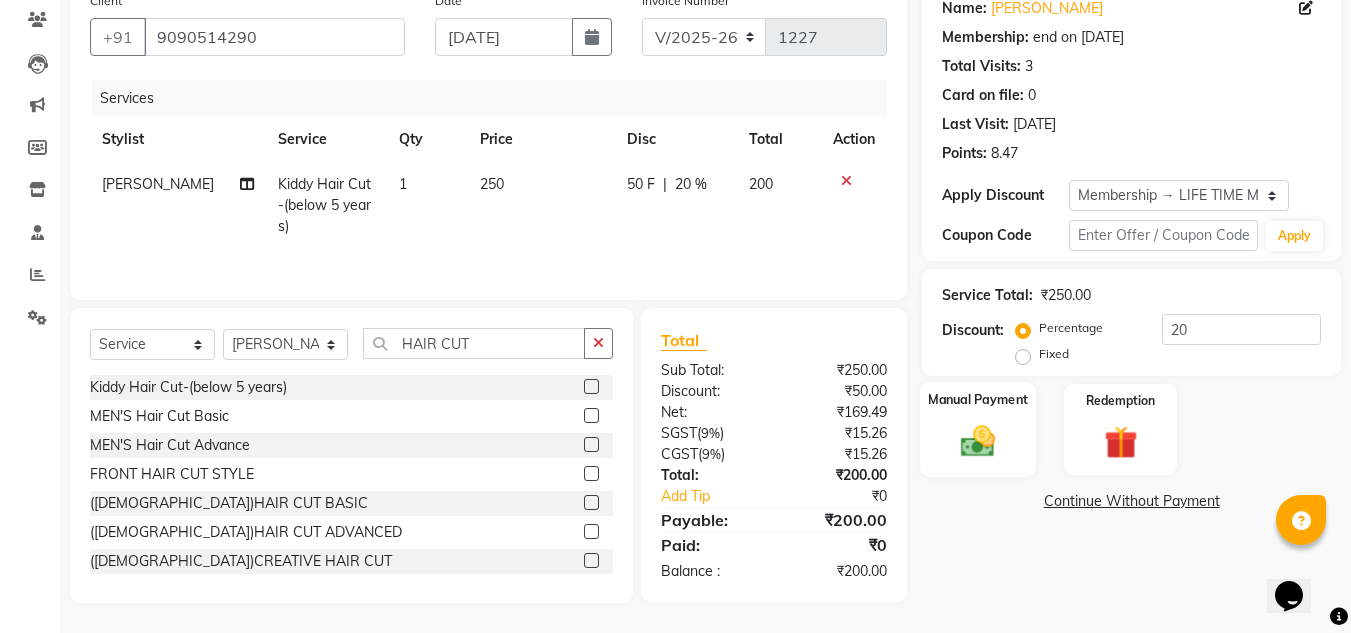 click on "Manual Payment" 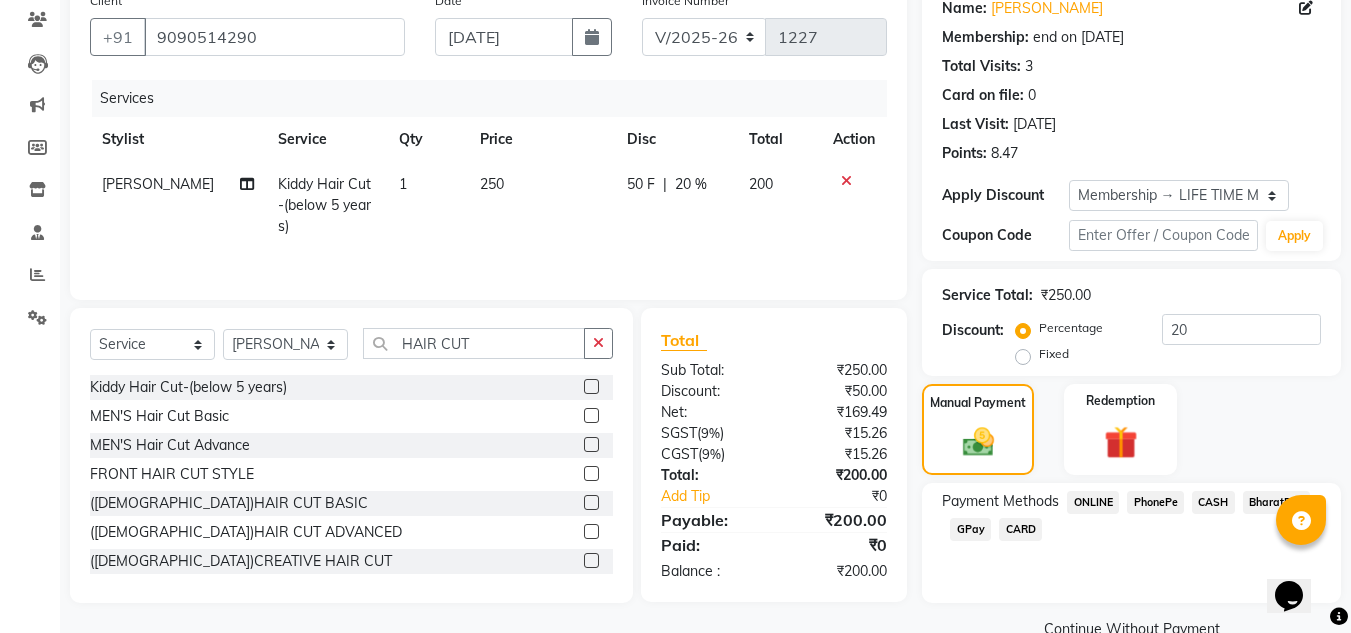 click on "PhonePe" 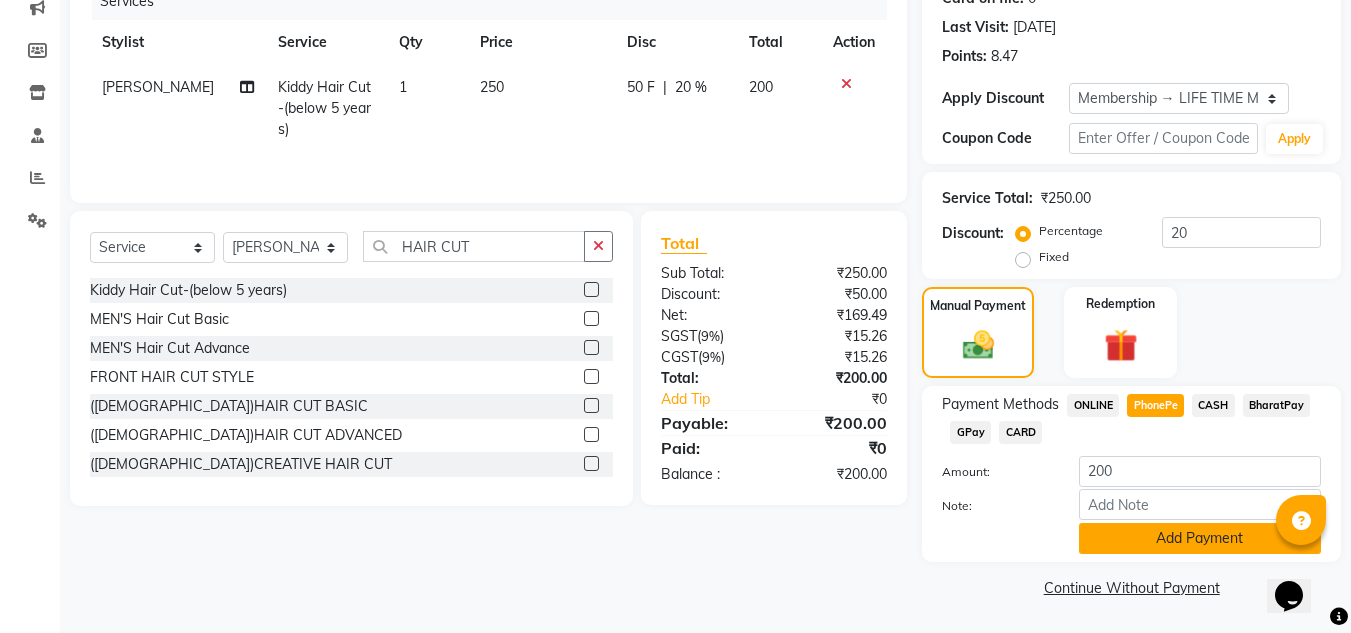 click on "Add Payment" 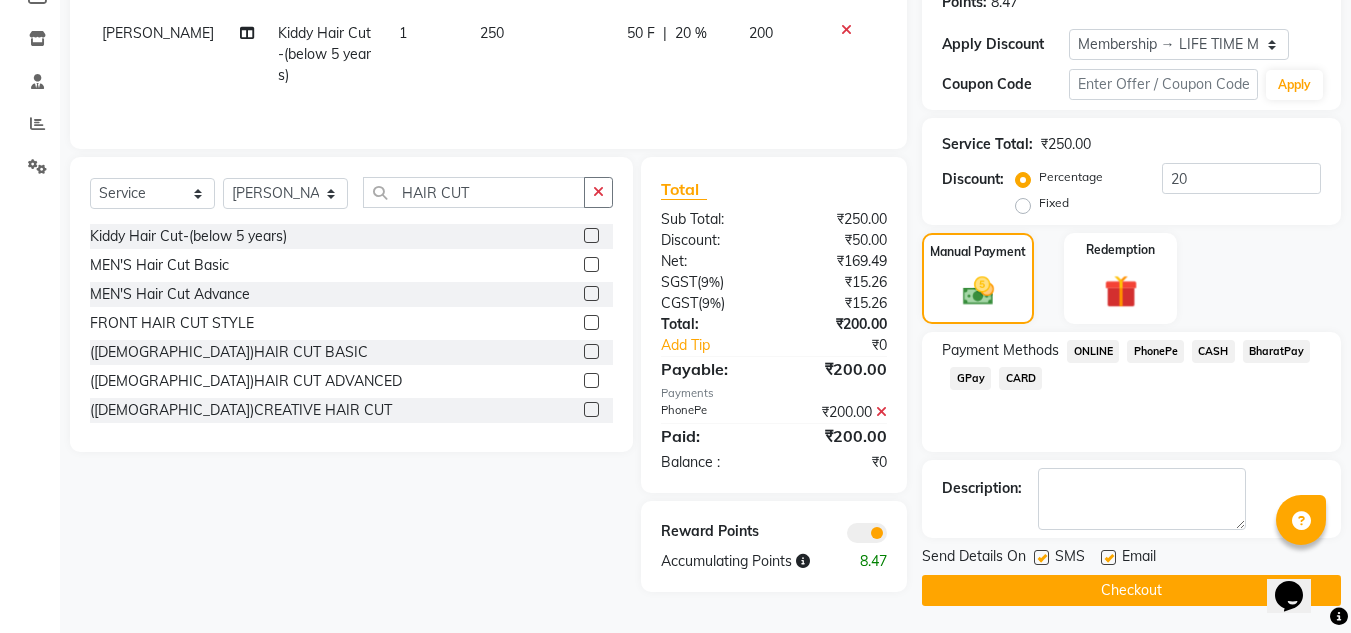 scroll, scrollTop: 322, scrollLeft: 0, axis: vertical 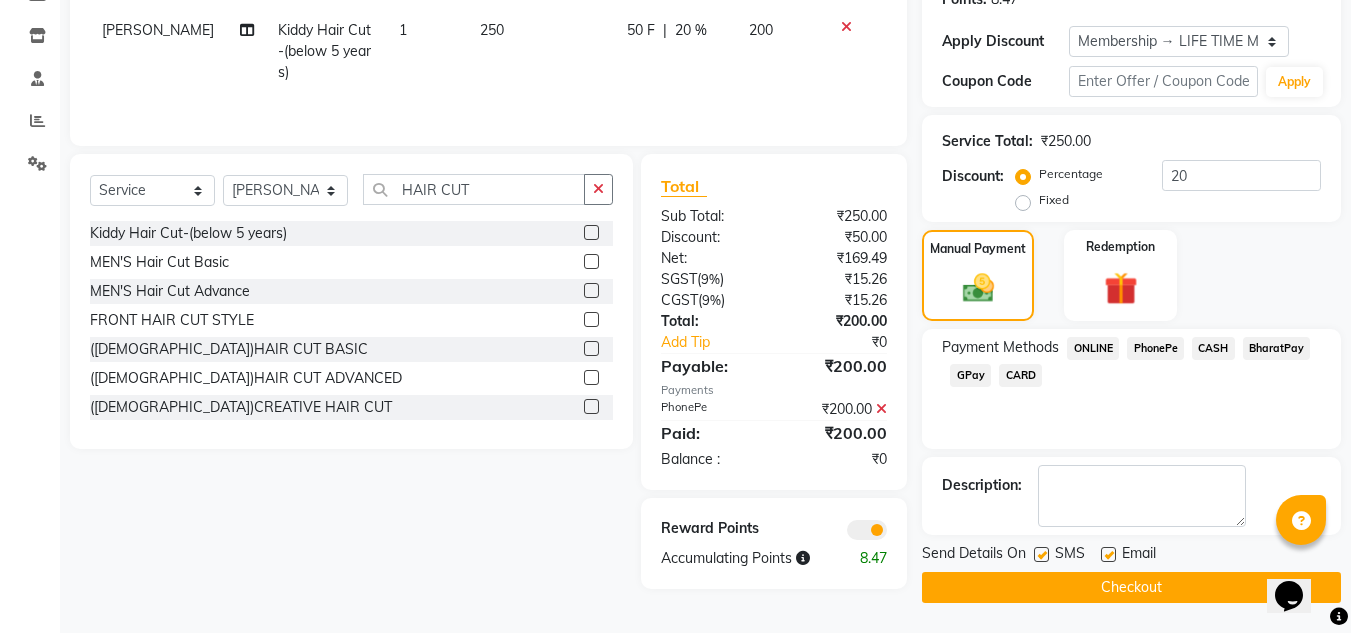 click on "Checkout" 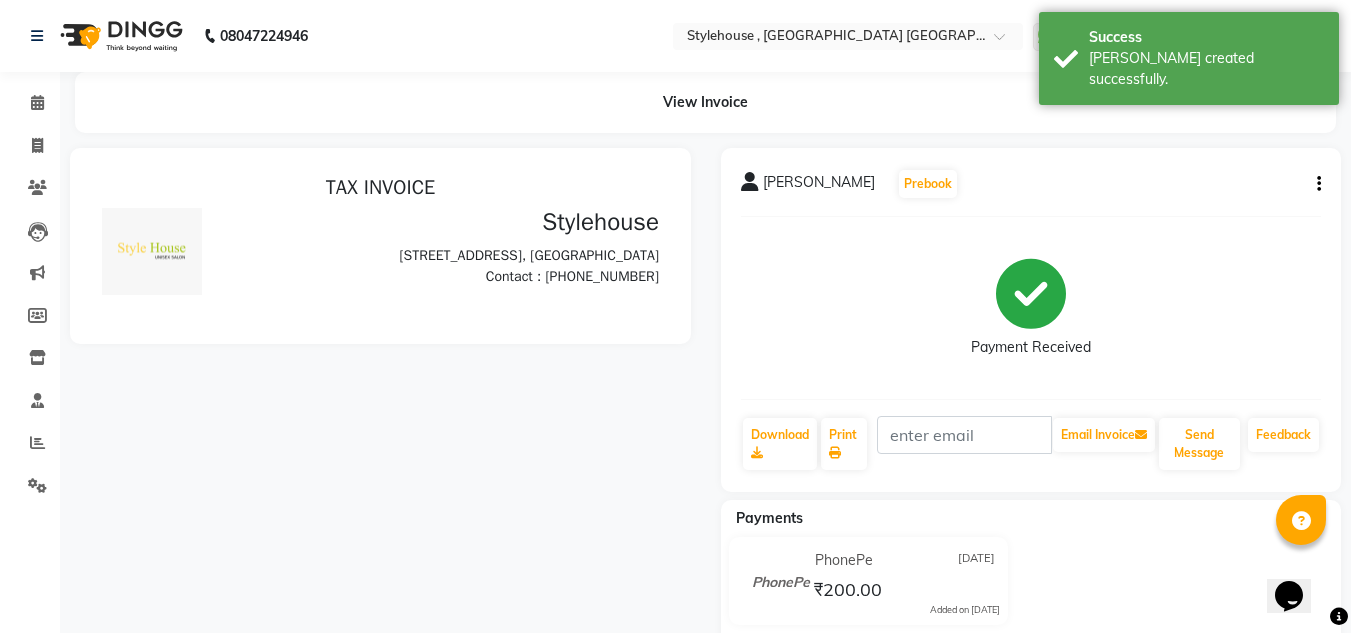 scroll, scrollTop: 0, scrollLeft: 0, axis: both 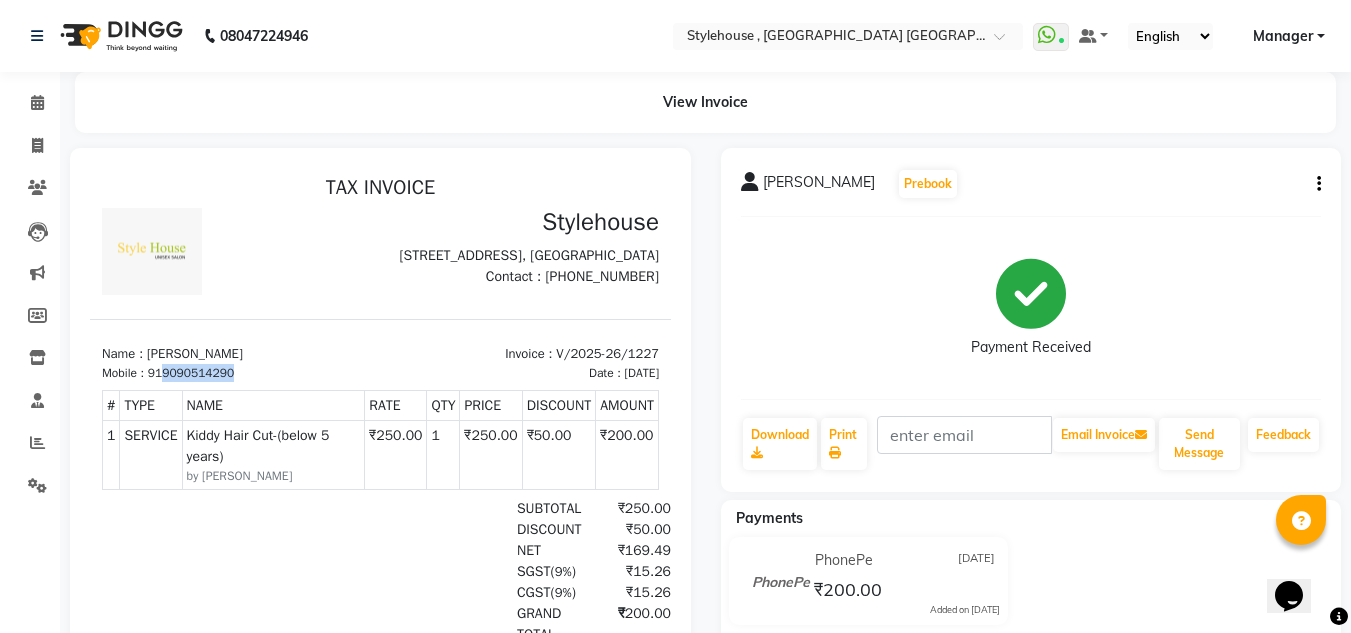 drag, startPoint x: 244, startPoint y: 405, endPoint x: 167, endPoint y: 404, distance: 77.00649 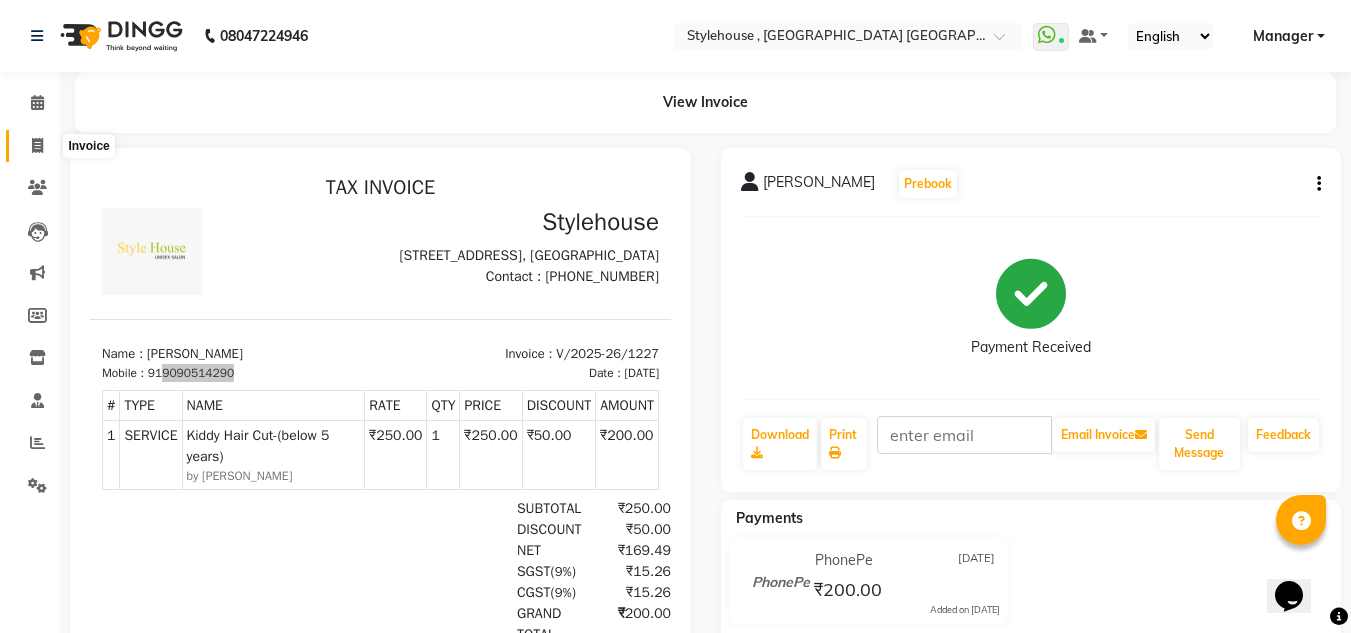 click 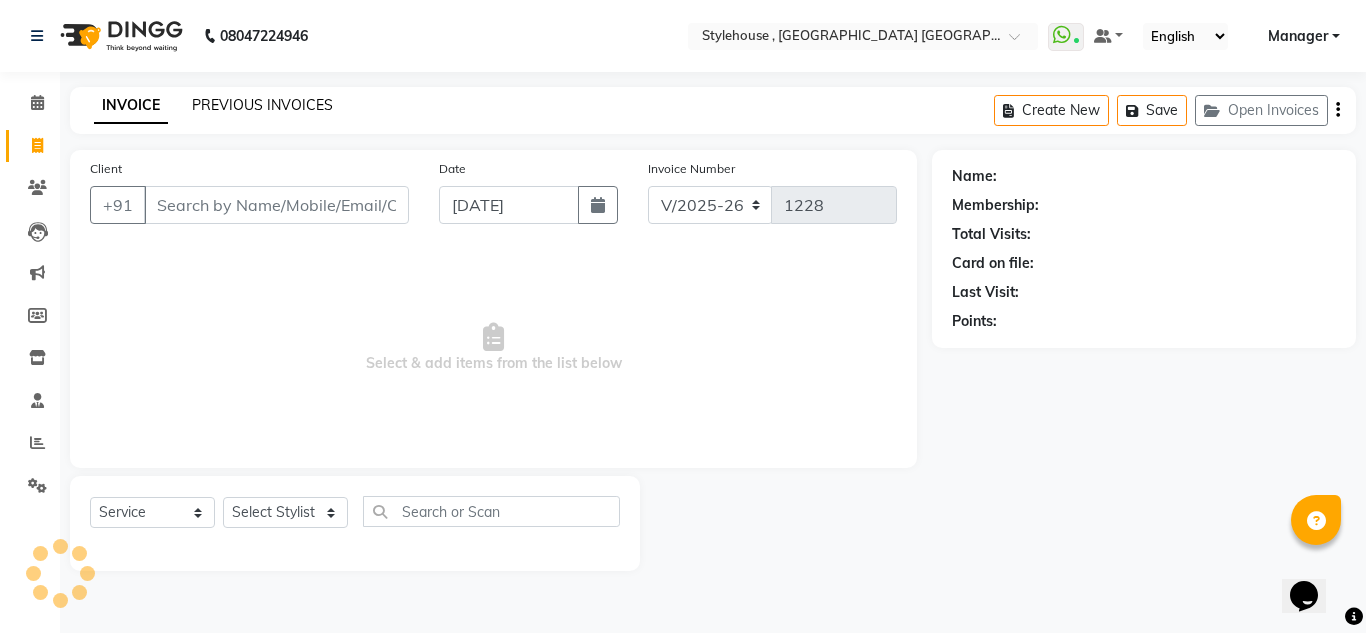 click on "PREVIOUS INVOICES" 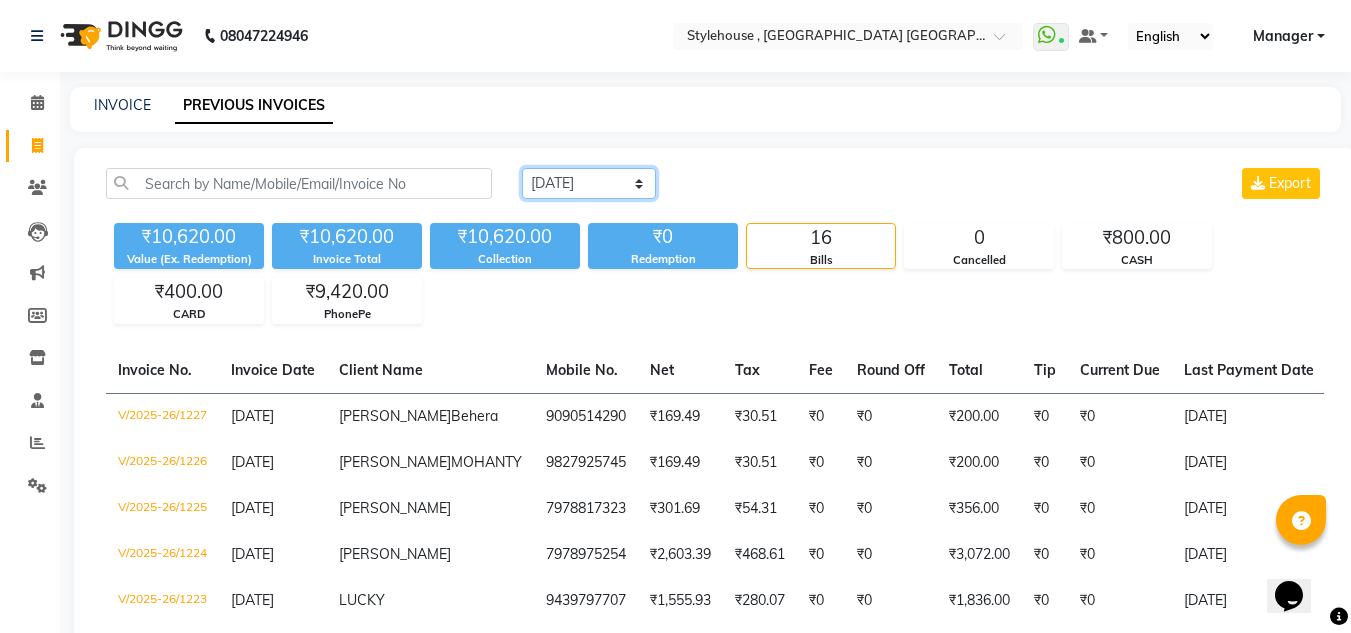click on "Today Yesterday Custom Range" 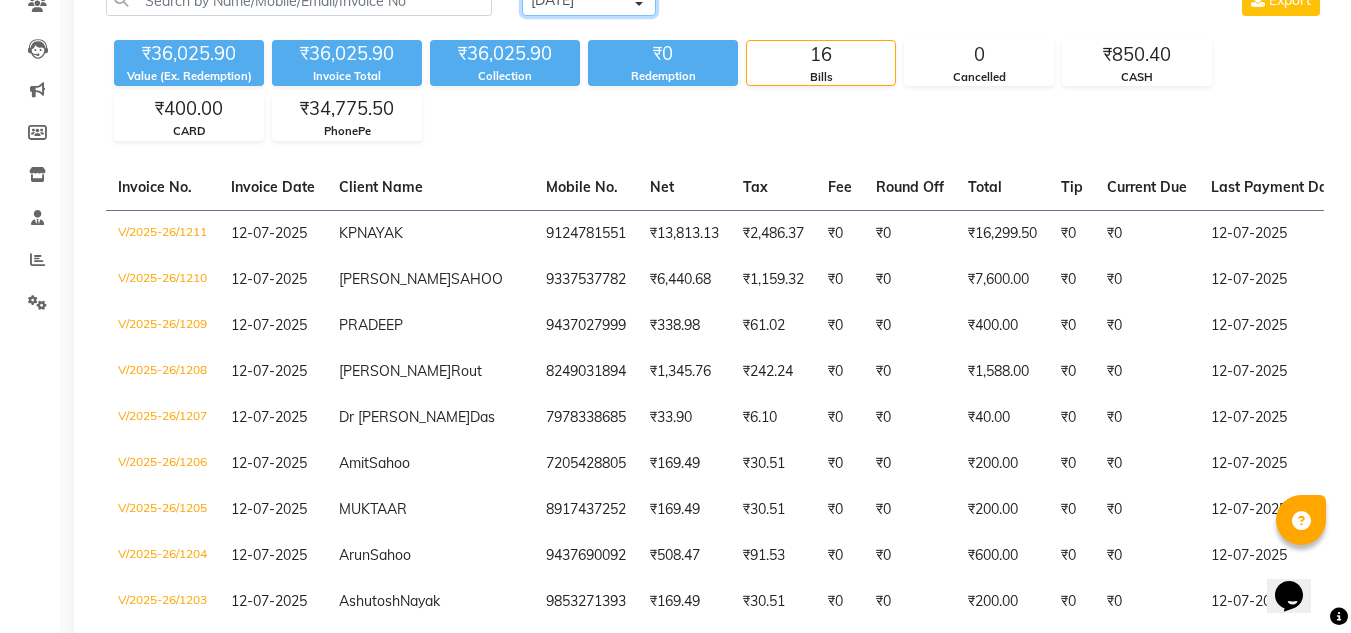 scroll, scrollTop: 200, scrollLeft: 0, axis: vertical 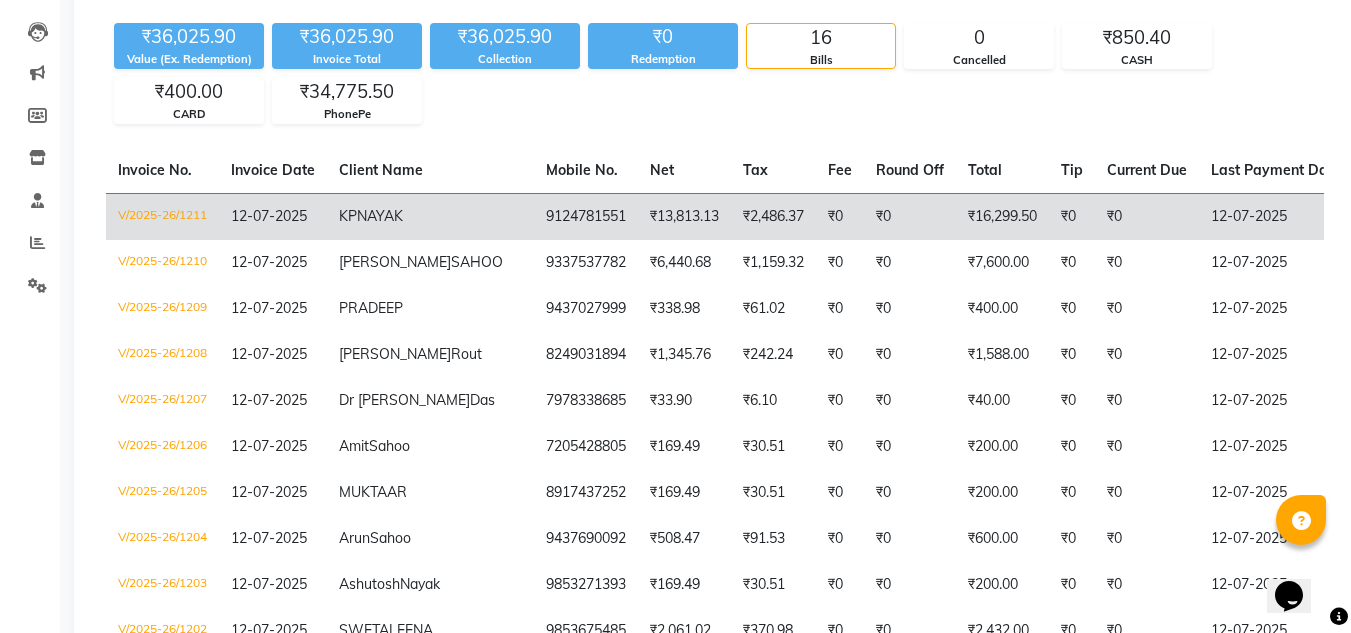 click on "KP  NAYAK" 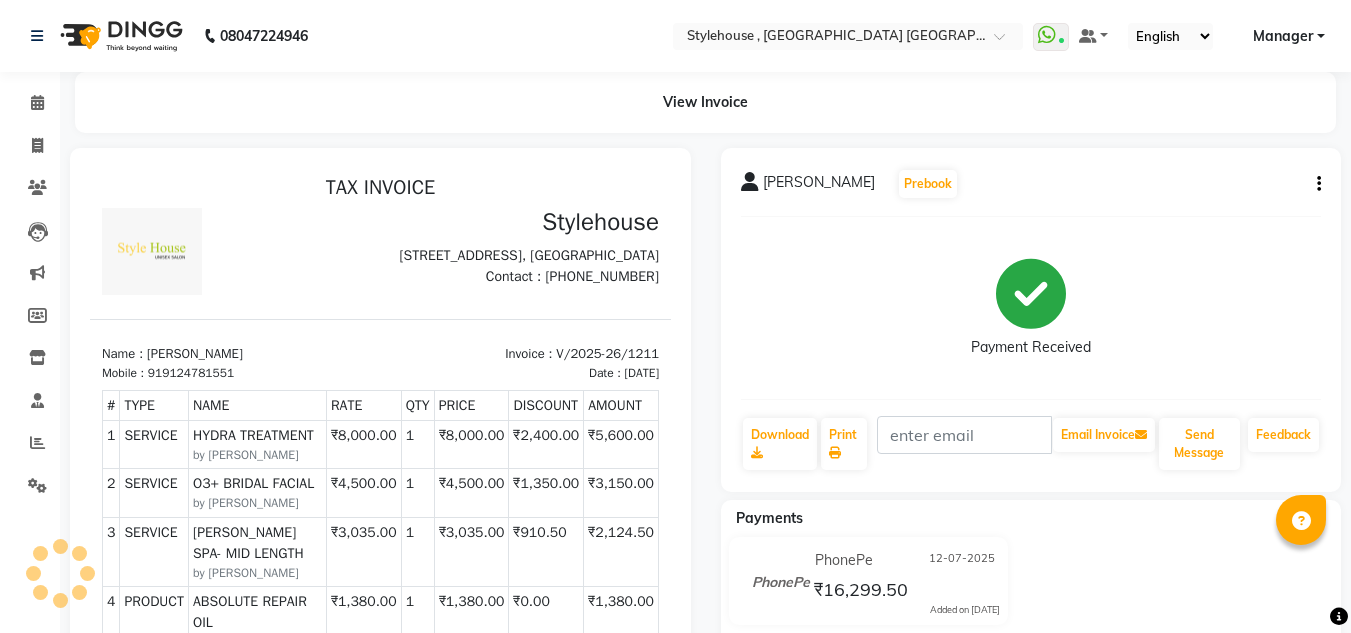 scroll, scrollTop: 0, scrollLeft: 0, axis: both 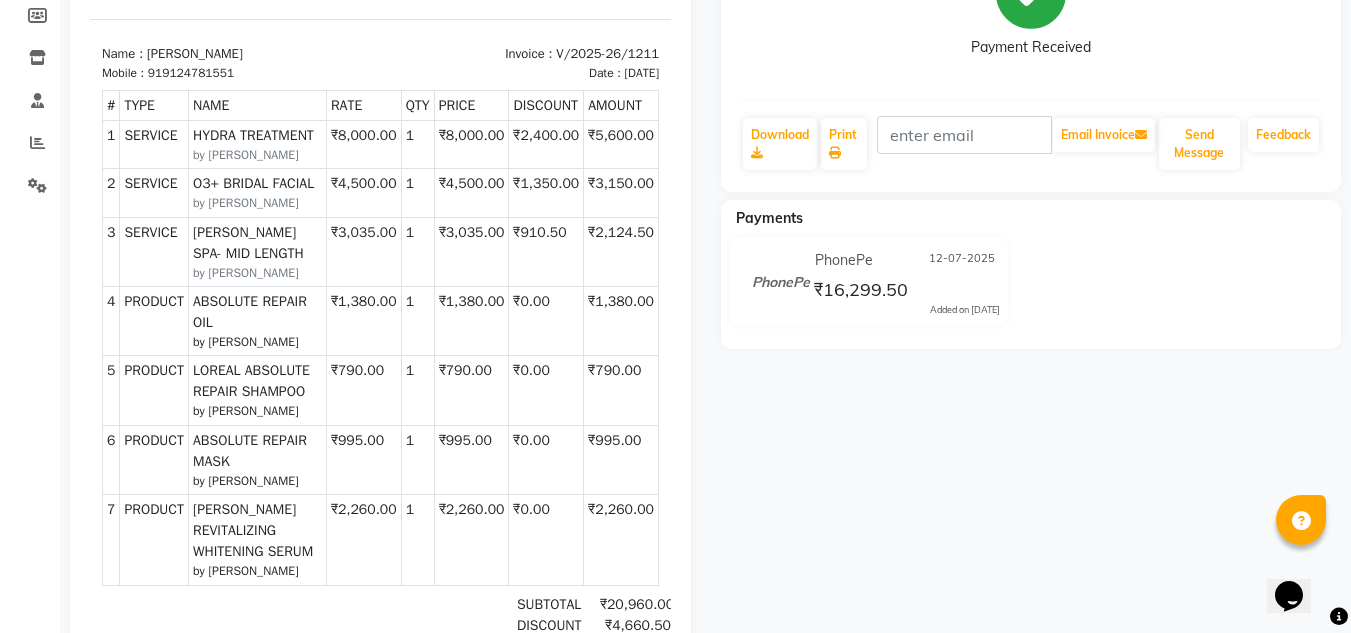 click on "[PERSON_NAME]  Prebook   Payment Received  Download  Print   Email Invoice   Send Message Feedback  Payments PhonePe [DATE] ₹16,299.50  Added on [DATE]" 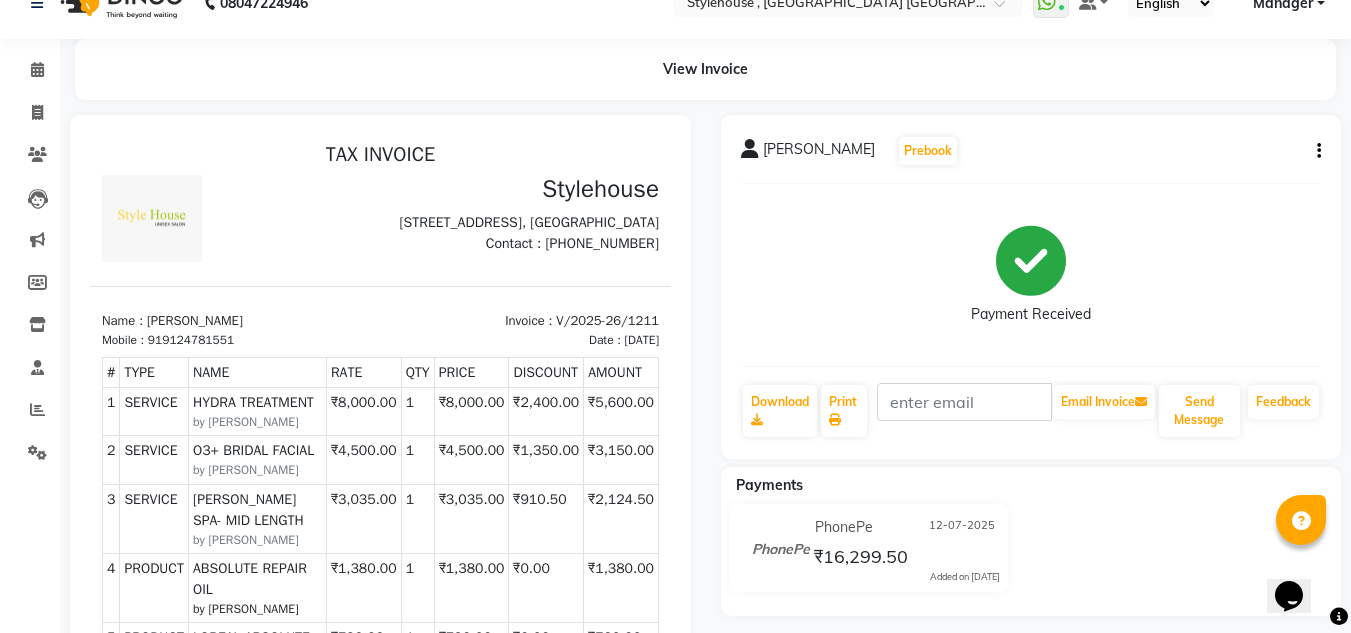 scroll, scrollTop: 0, scrollLeft: 0, axis: both 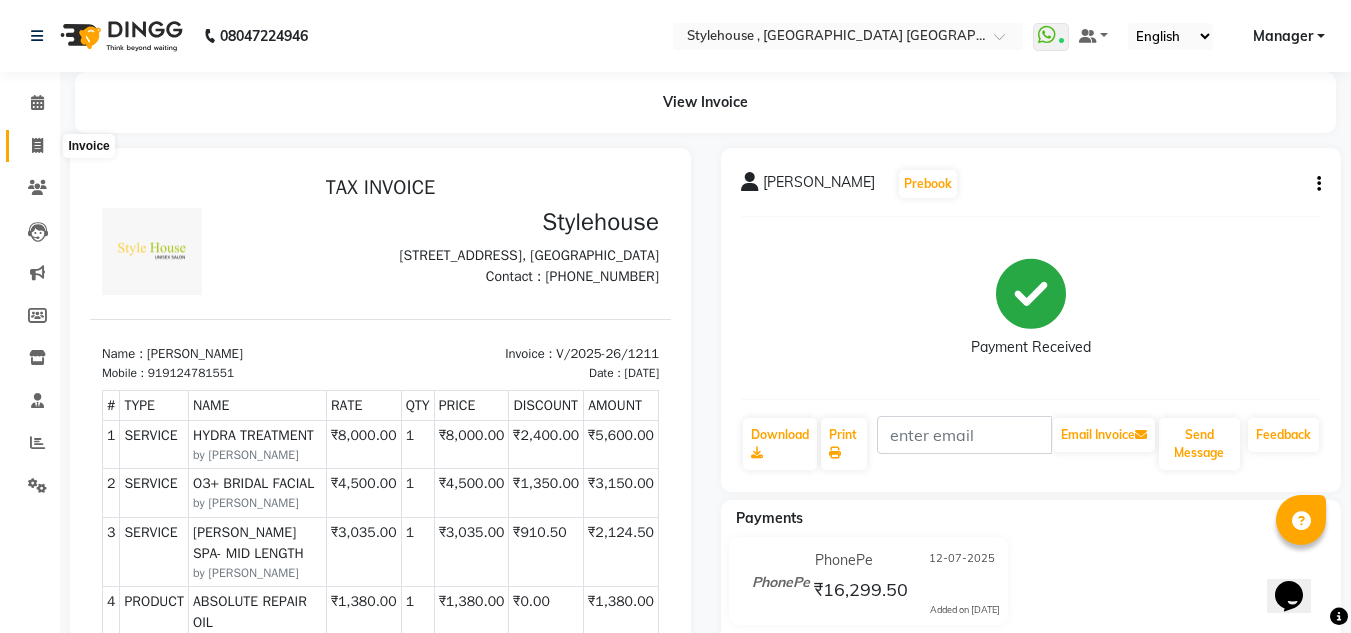 click 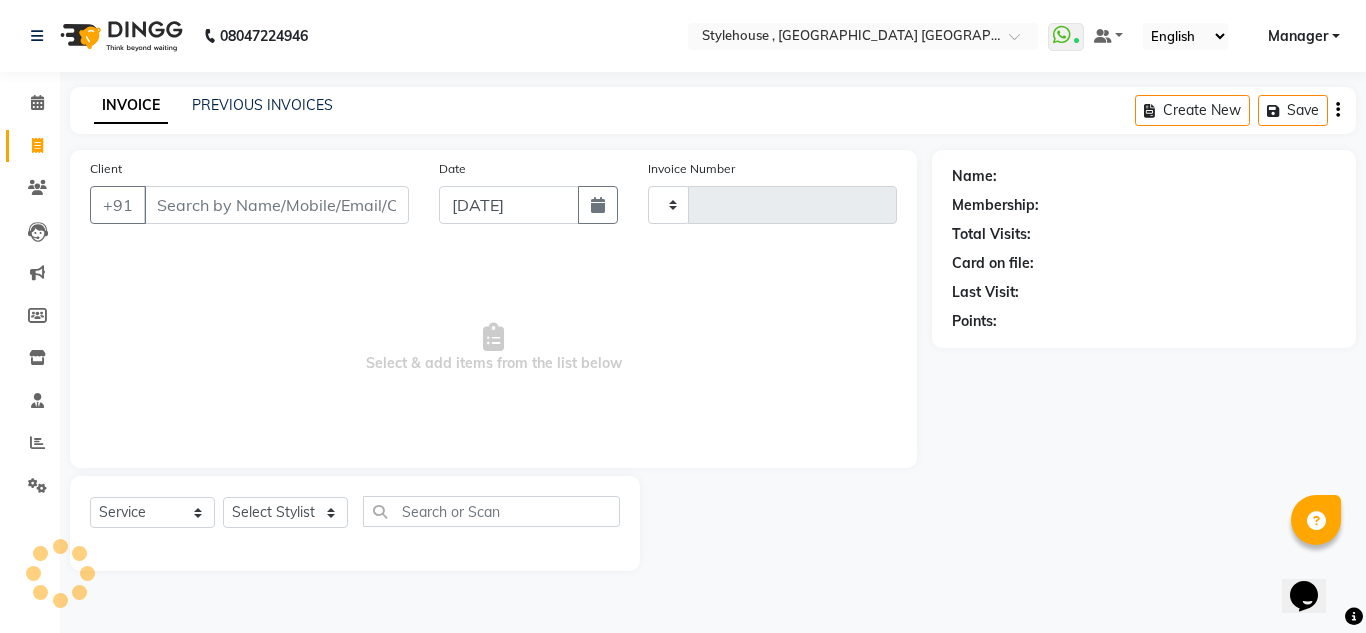 type on "1228" 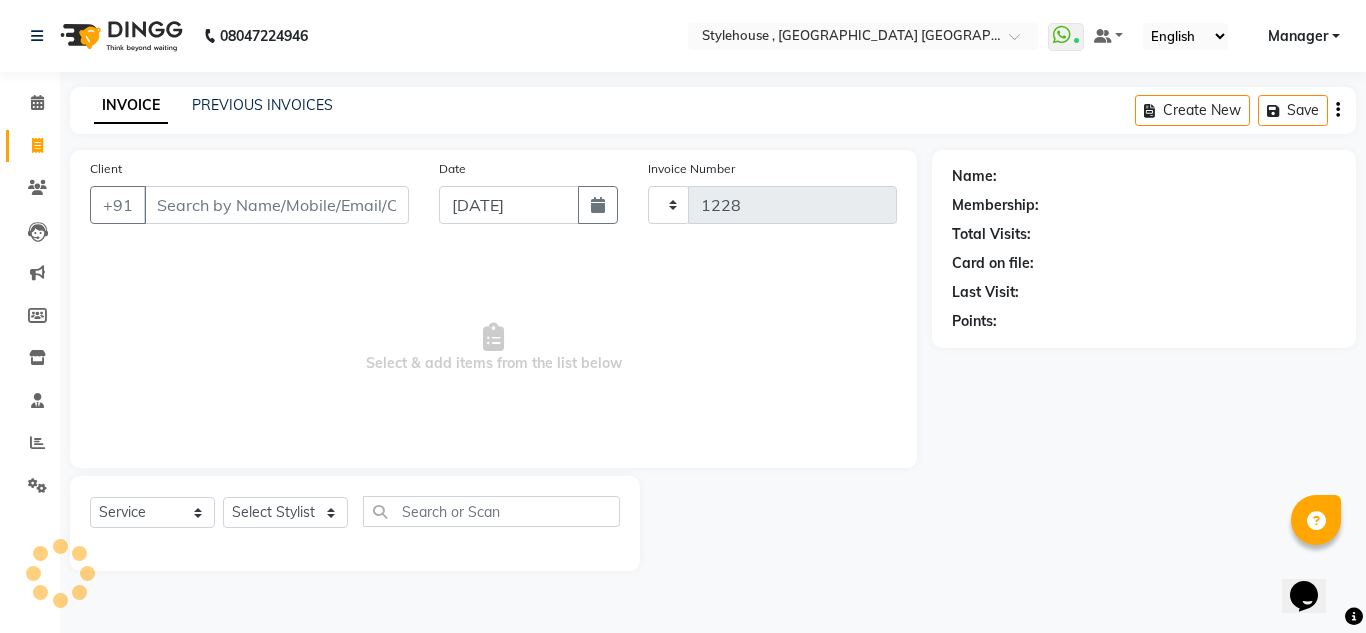 select on "7793" 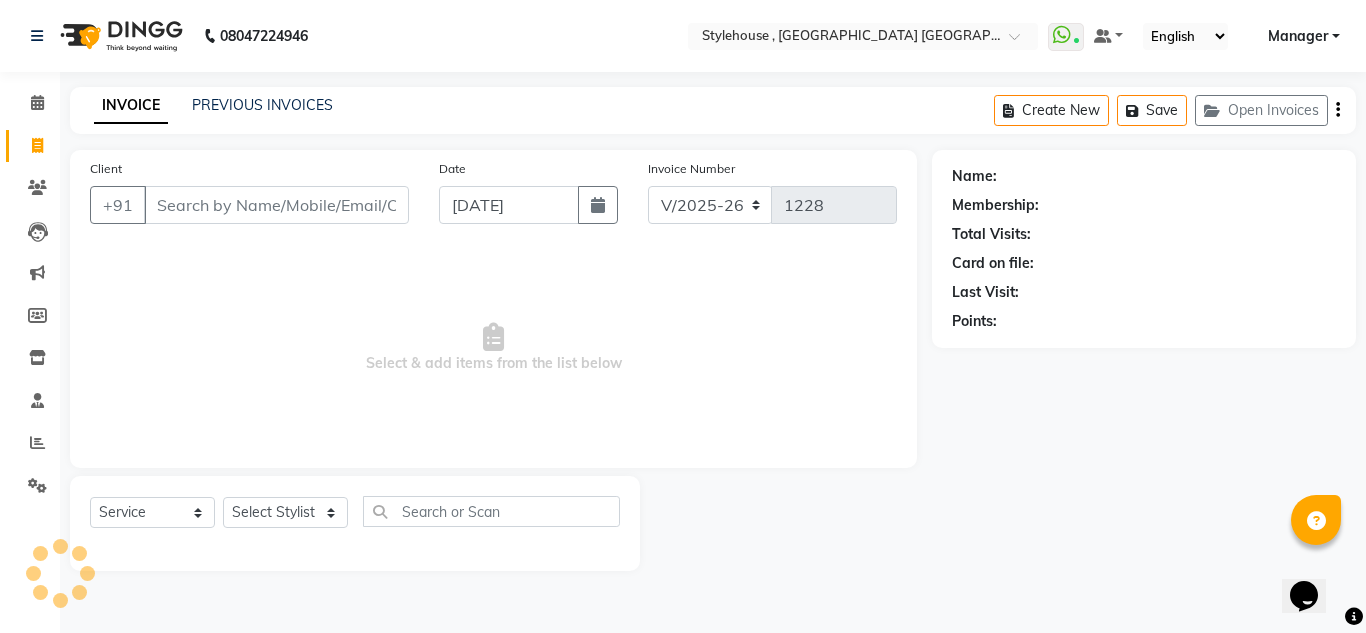 click on "INVOICE PREVIOUS INVOICES" 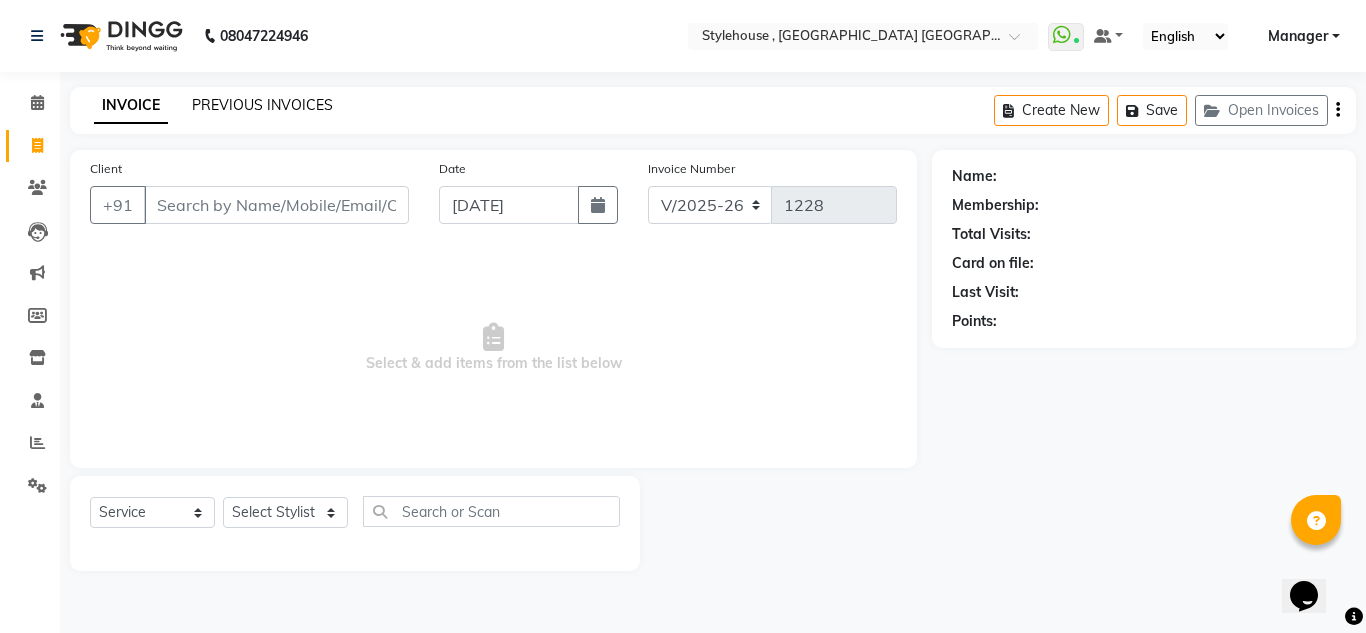 click on "PREVIOUS INVOICES" 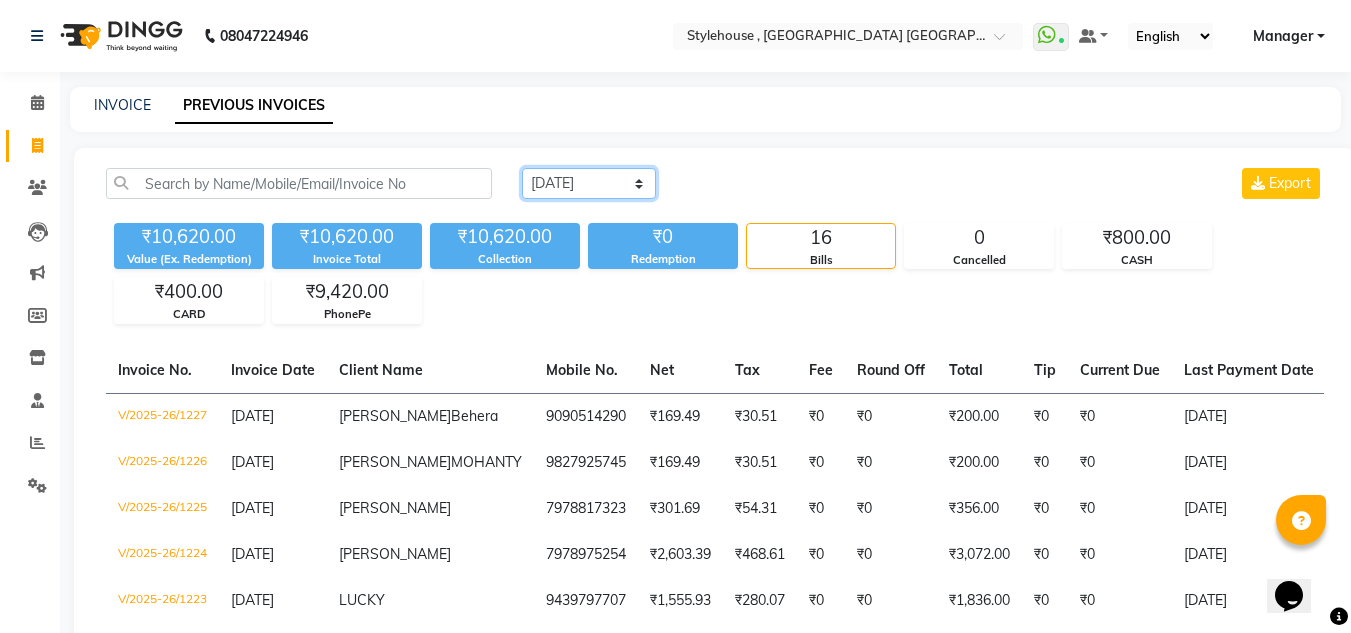 click on "Today Yesterday Custom Range" 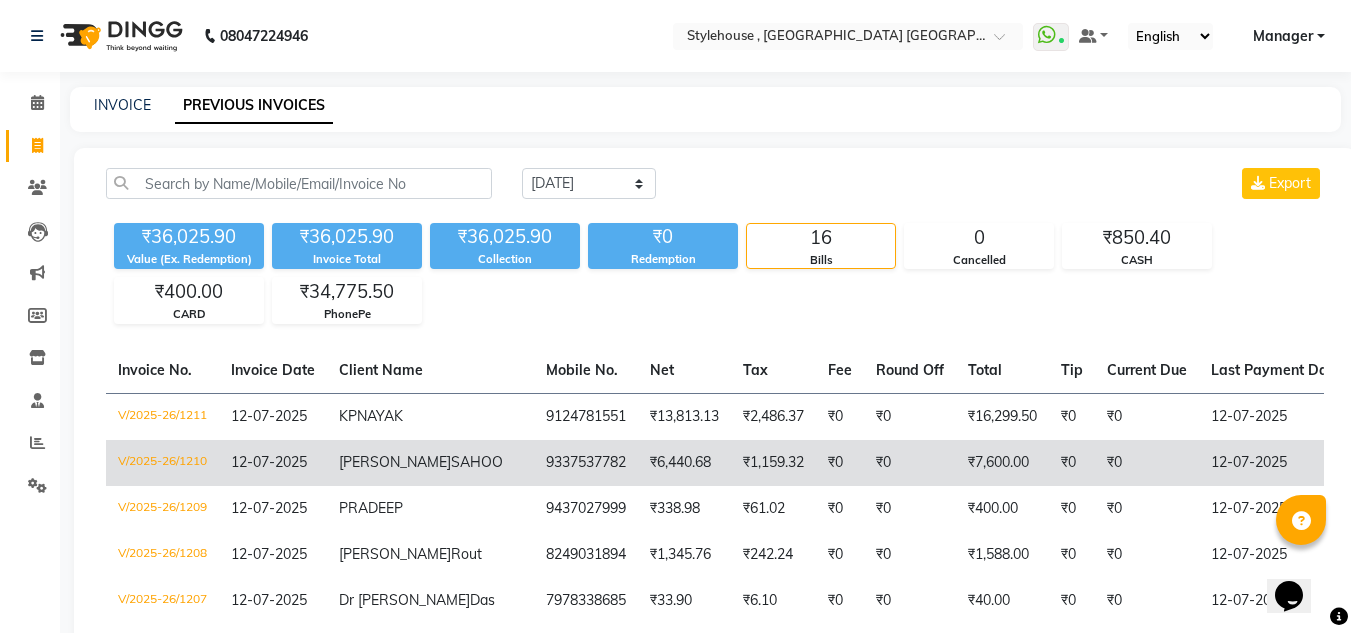 click on "9337537782" 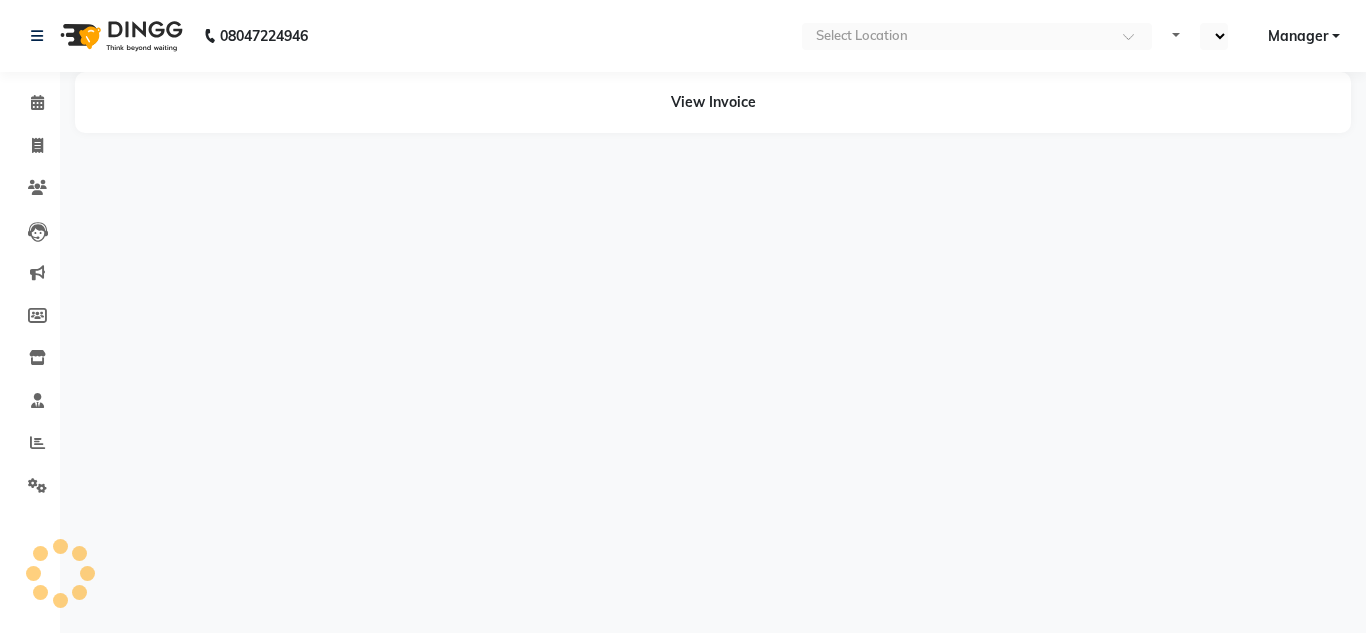 scroll, scrollTop: 0, scrollLeft: 0, axis: both 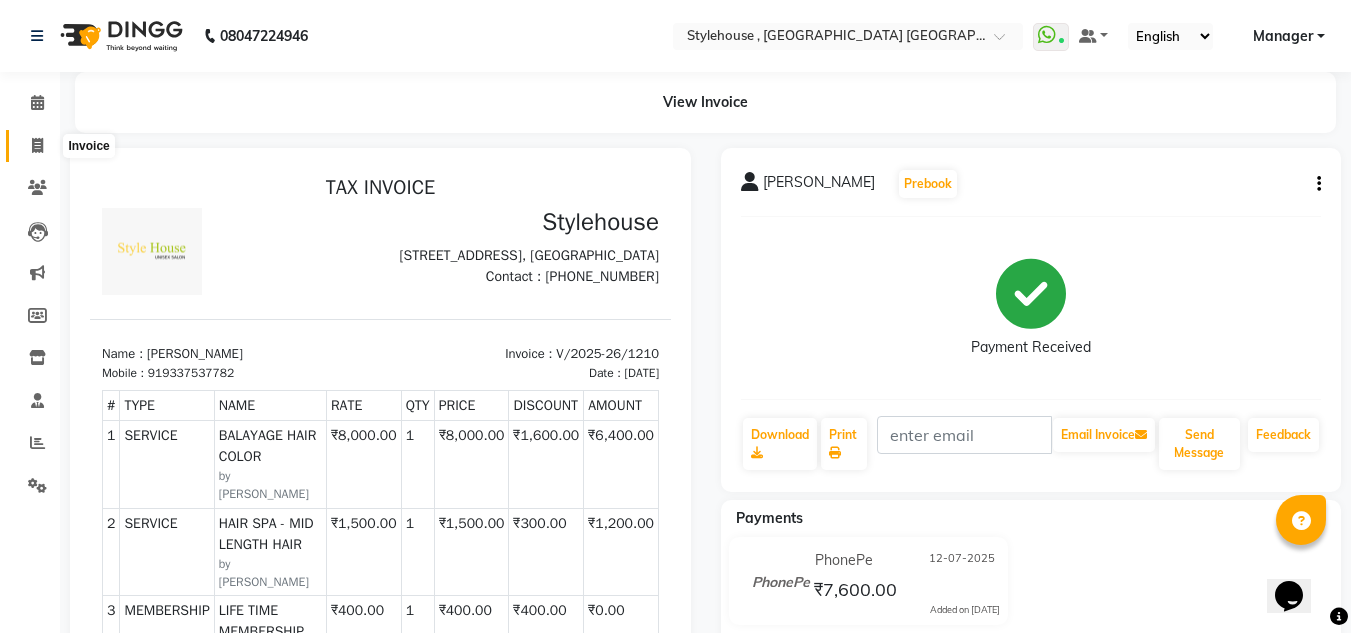 click 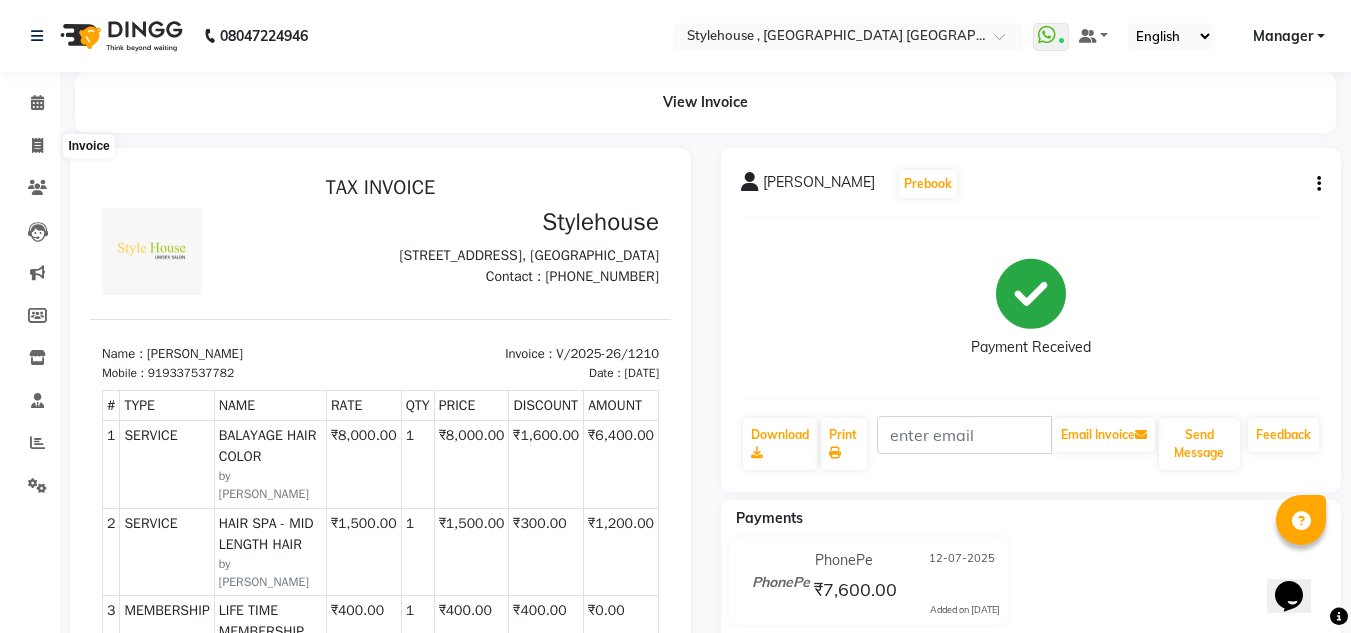 select on "service" 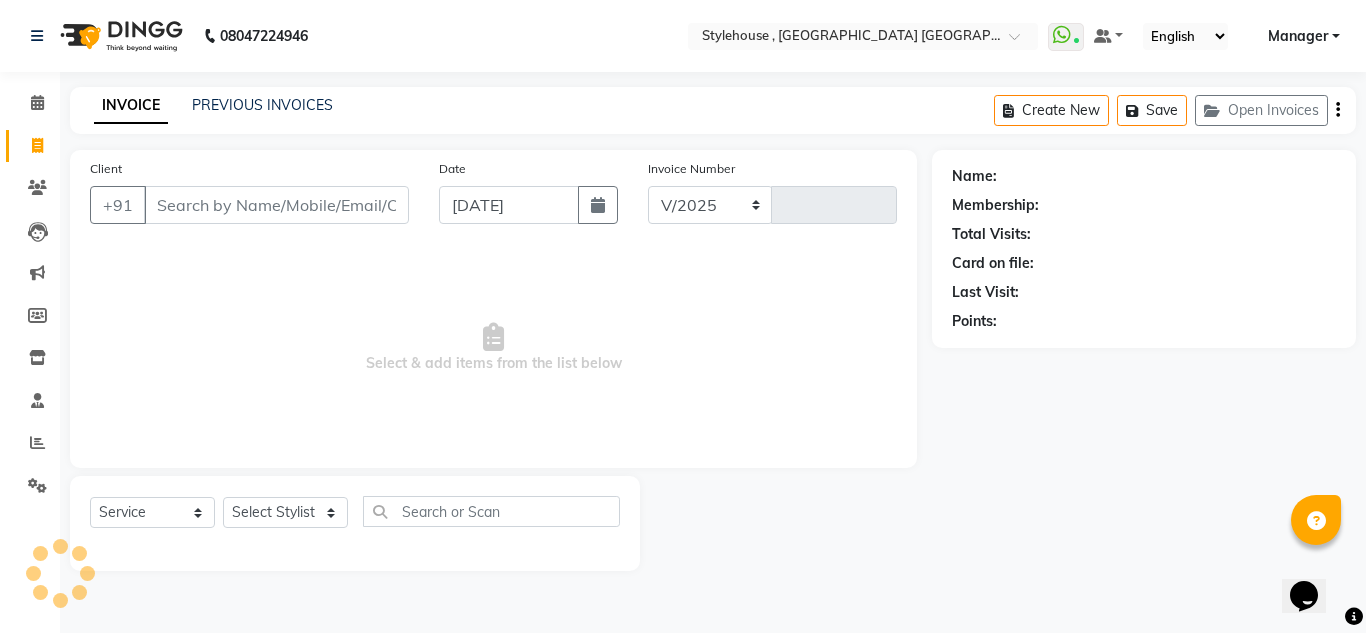 select on "7793" 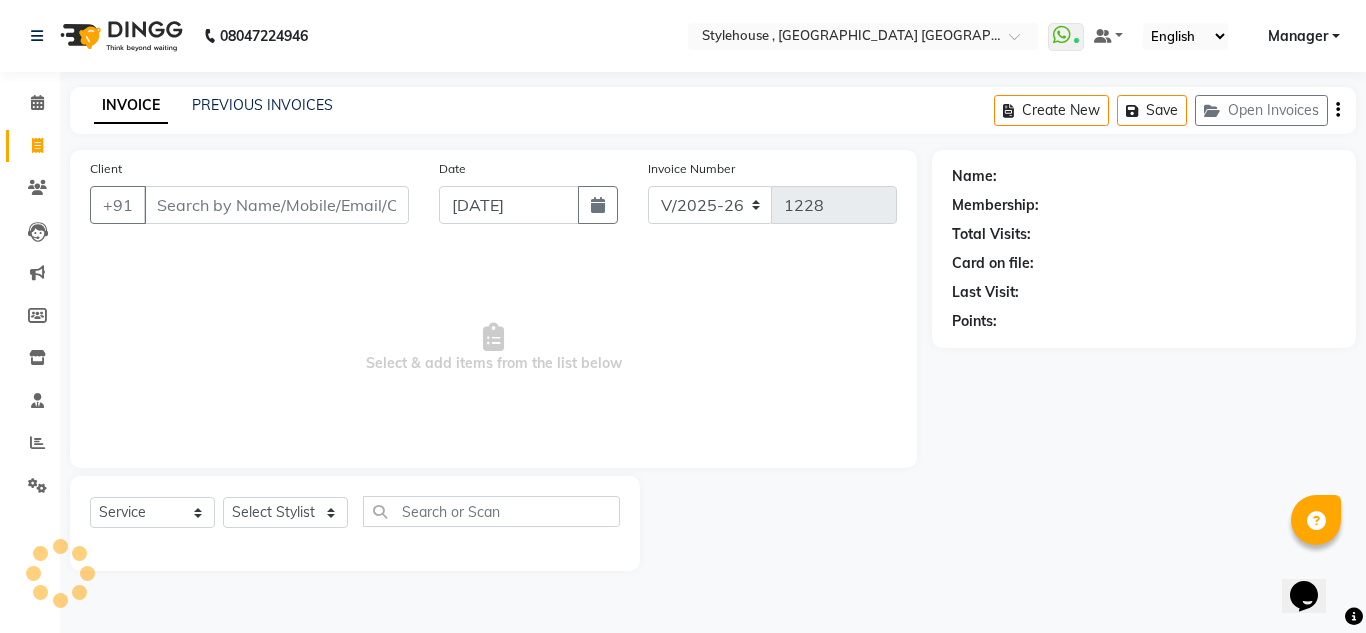 click on "Client" at bounding box center (276, 205) 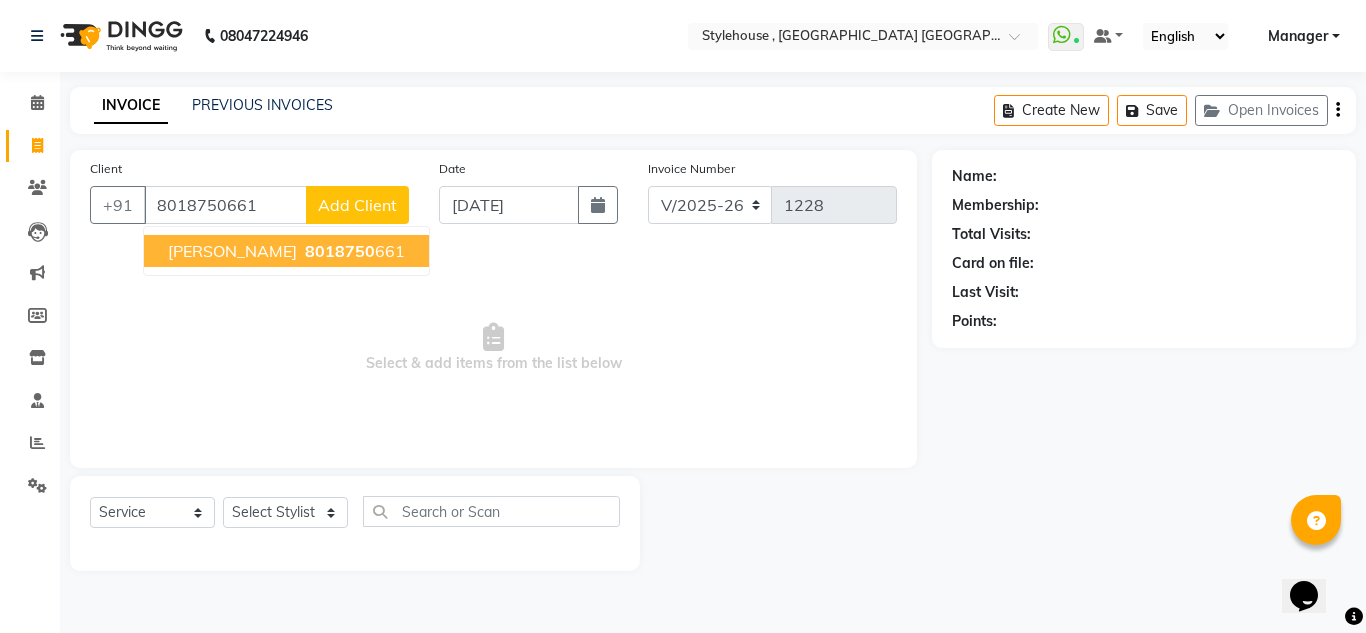 type on "8018750661" 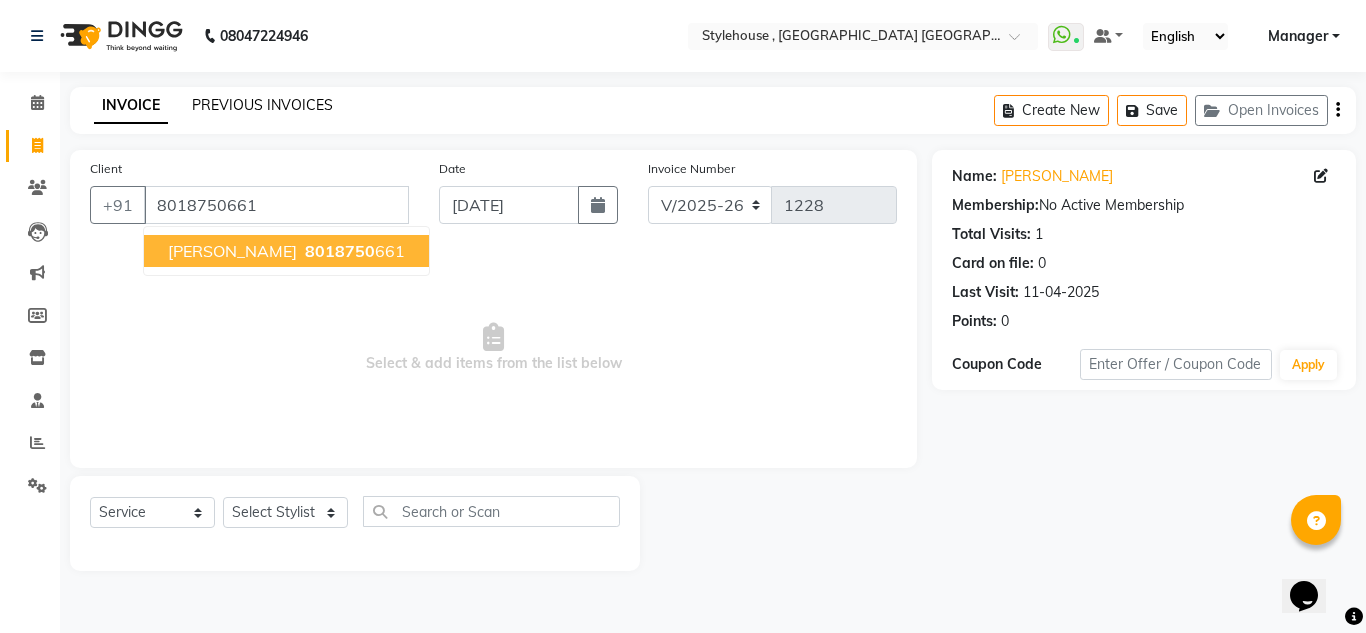 click on "PREVIOUS INVOICES" 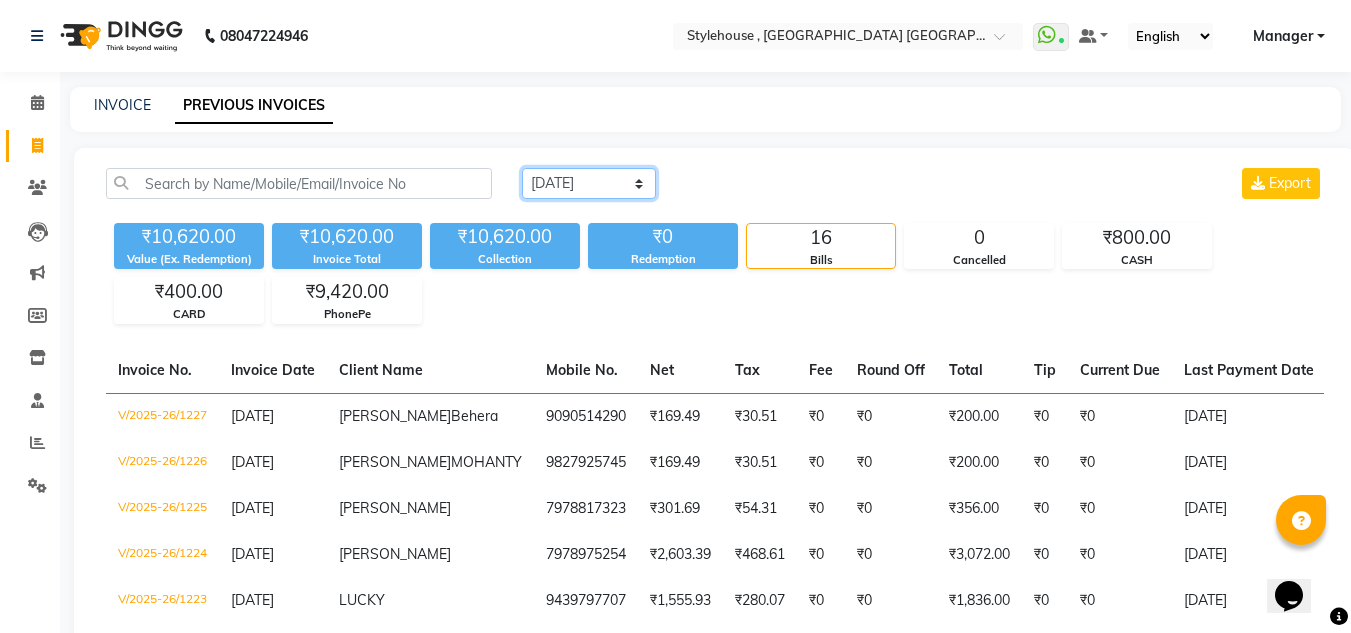 click on "[DATE] [DATE] Custom Range" 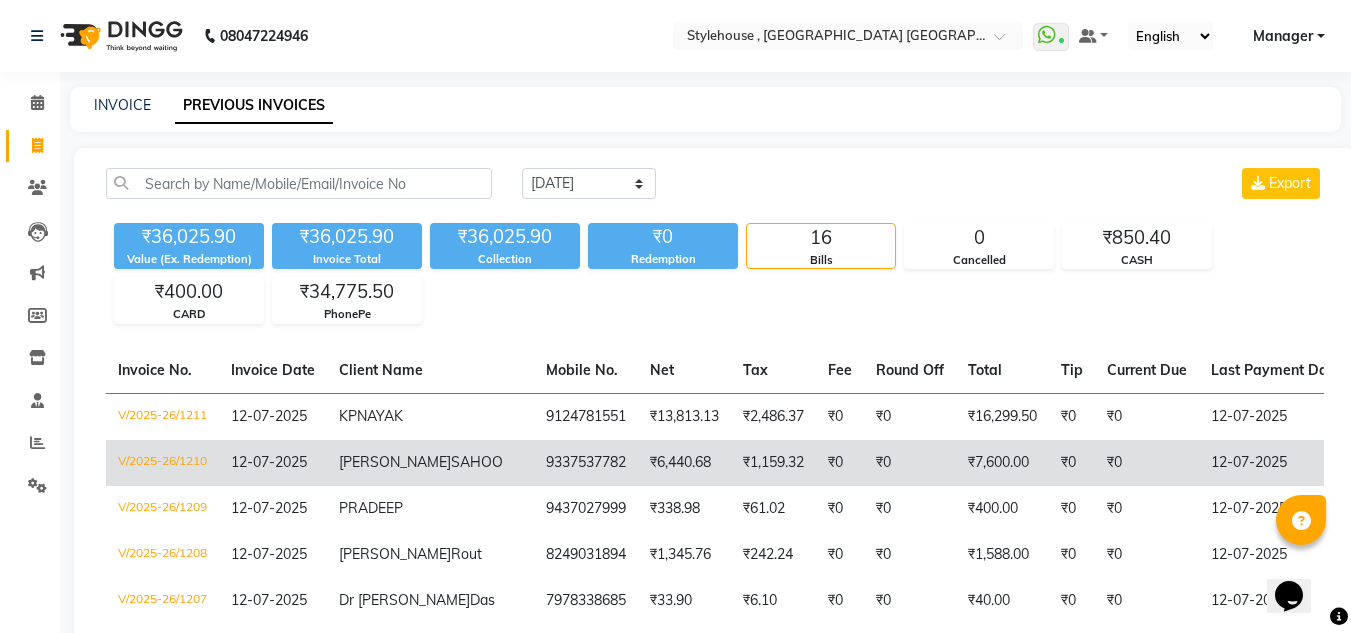 click on "[PERSON_NAME]" 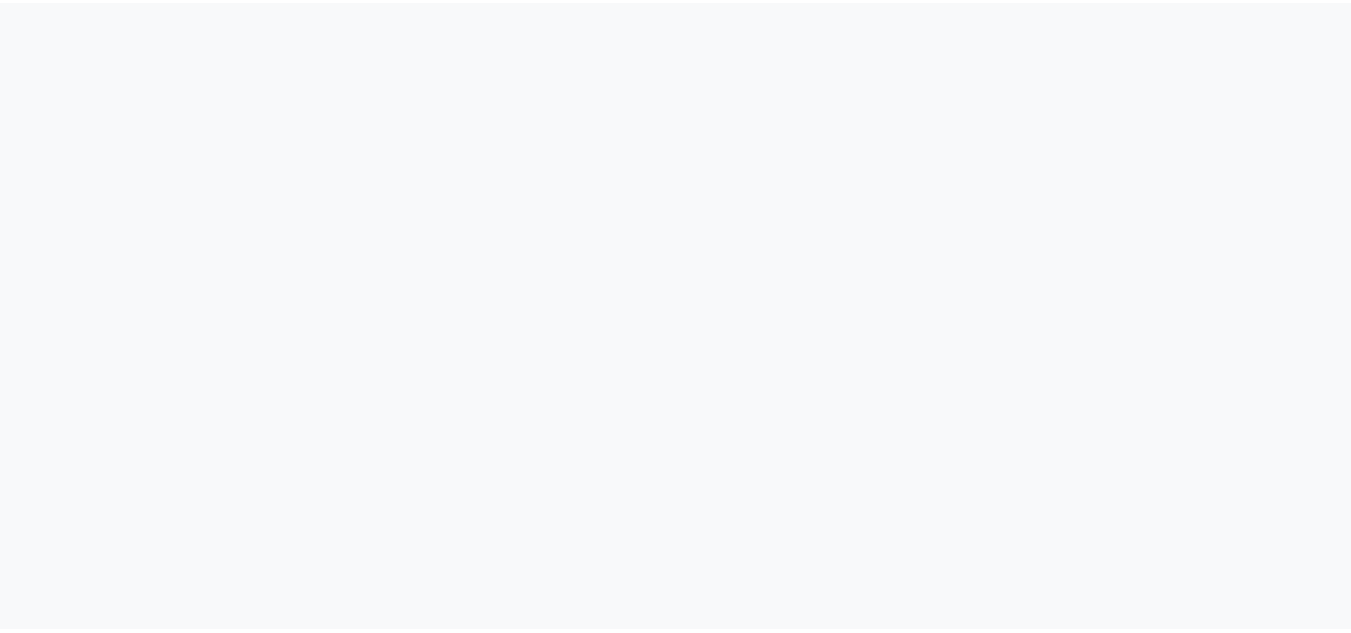 scroll, scrollTop: 0, scrollLeft: 0, axis: both 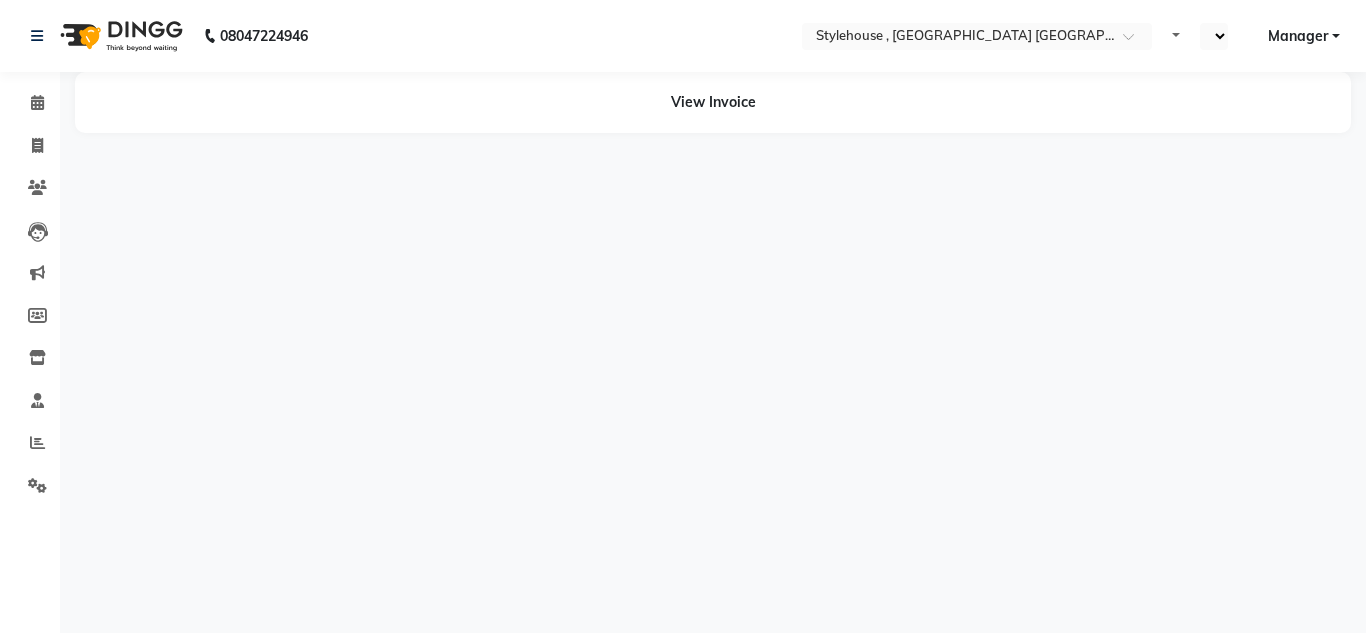 select on "en" 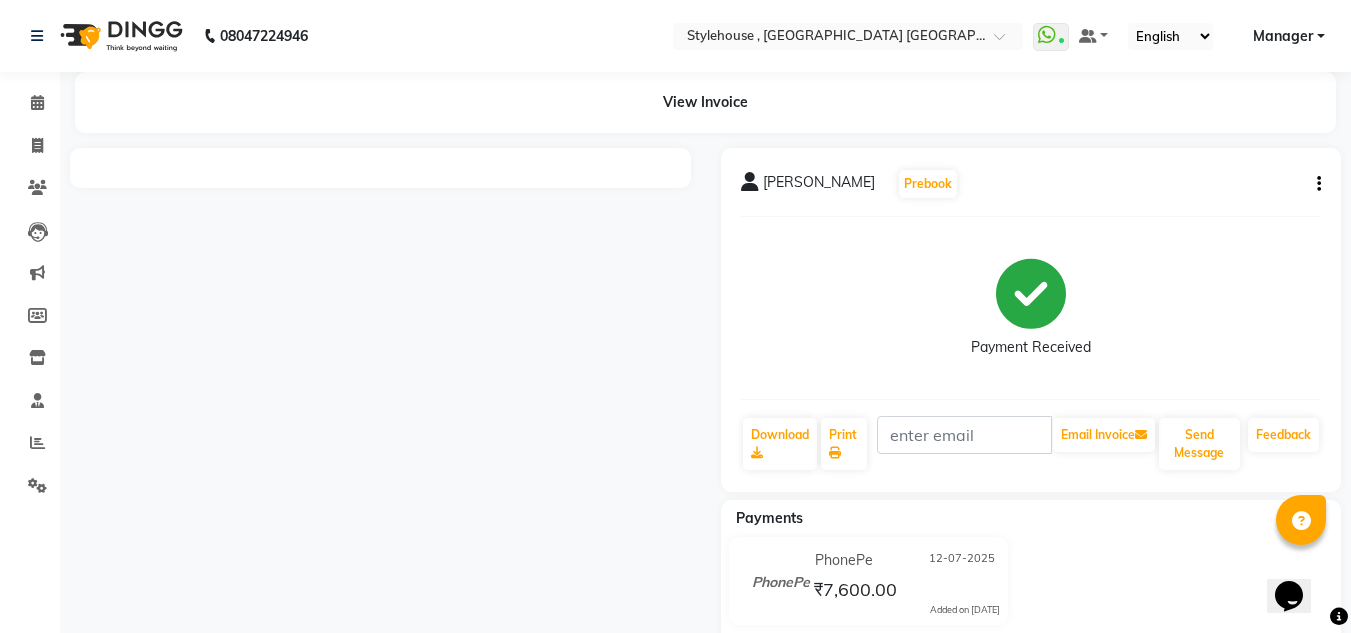 scroll, scrollTop: 0, scrollLeft: 0, axis: both 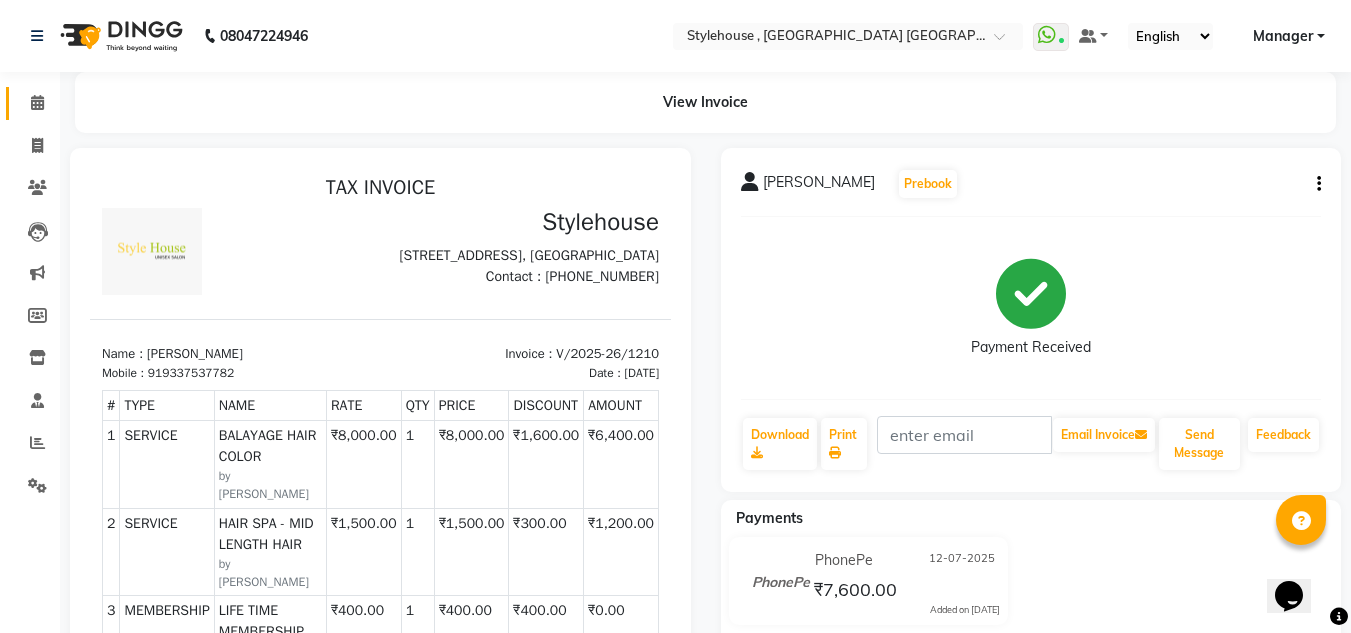 click on "Calendar" 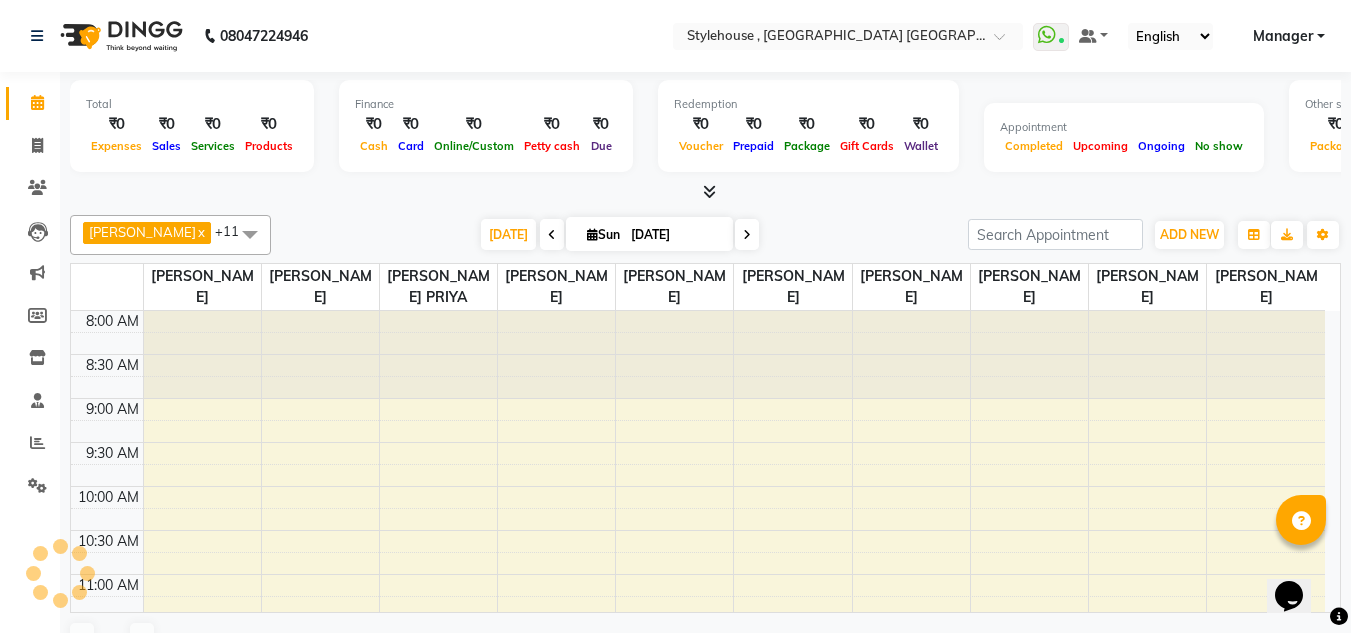 scroll, scrollTop: 0, scrollLeft: 0, axis: both 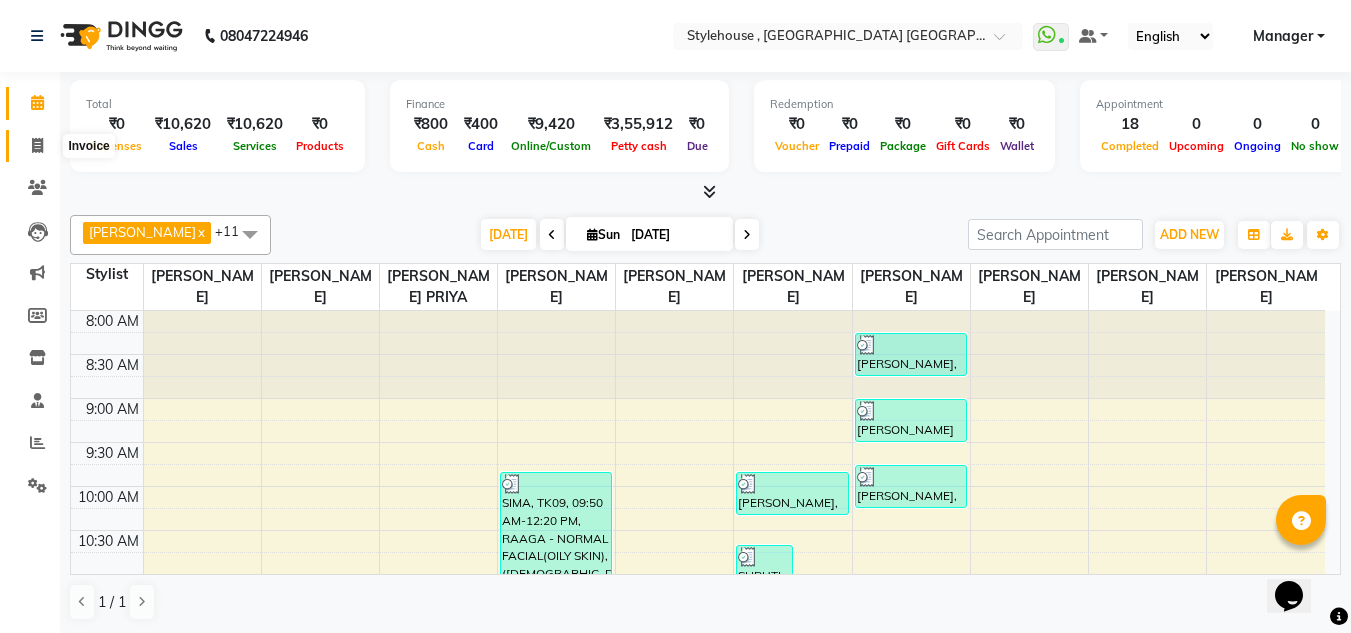 click 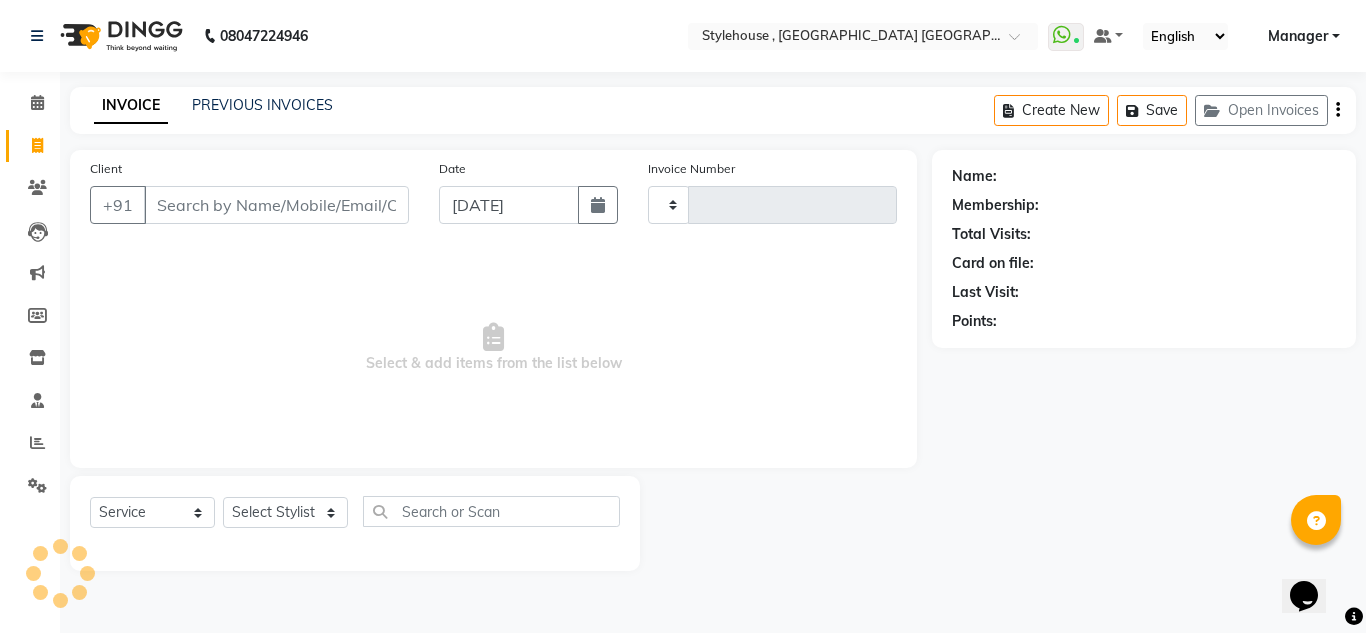 type on "1228" 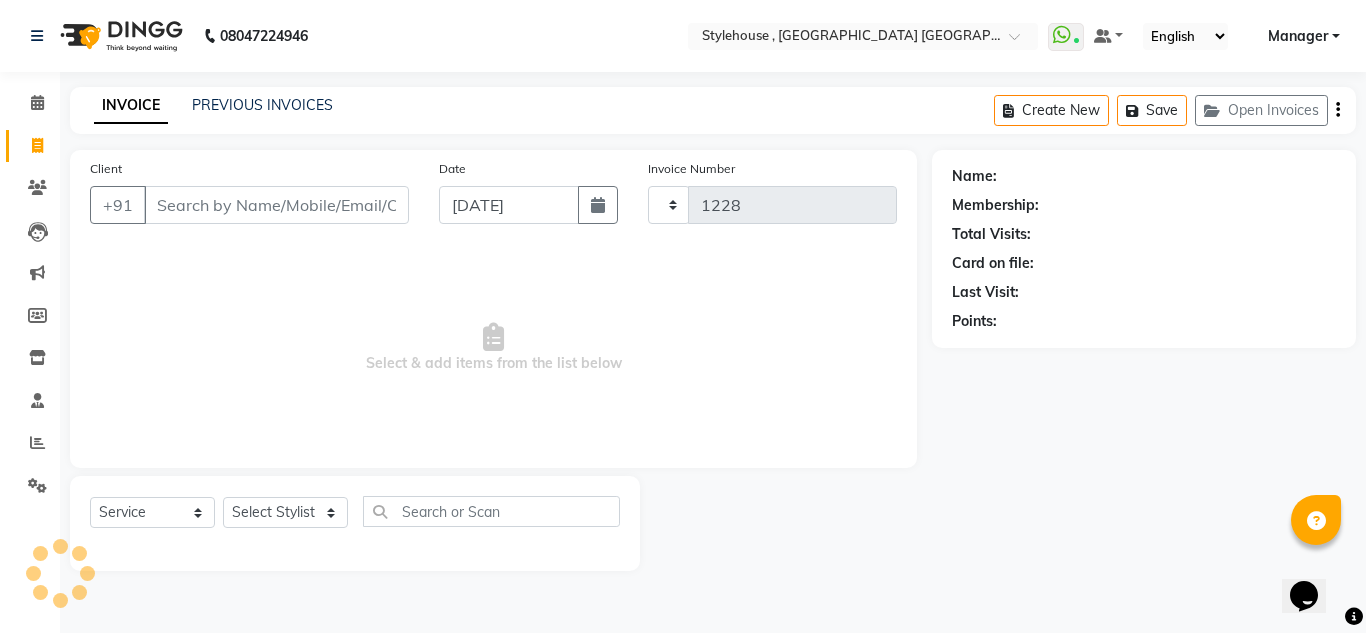 select on "7793" 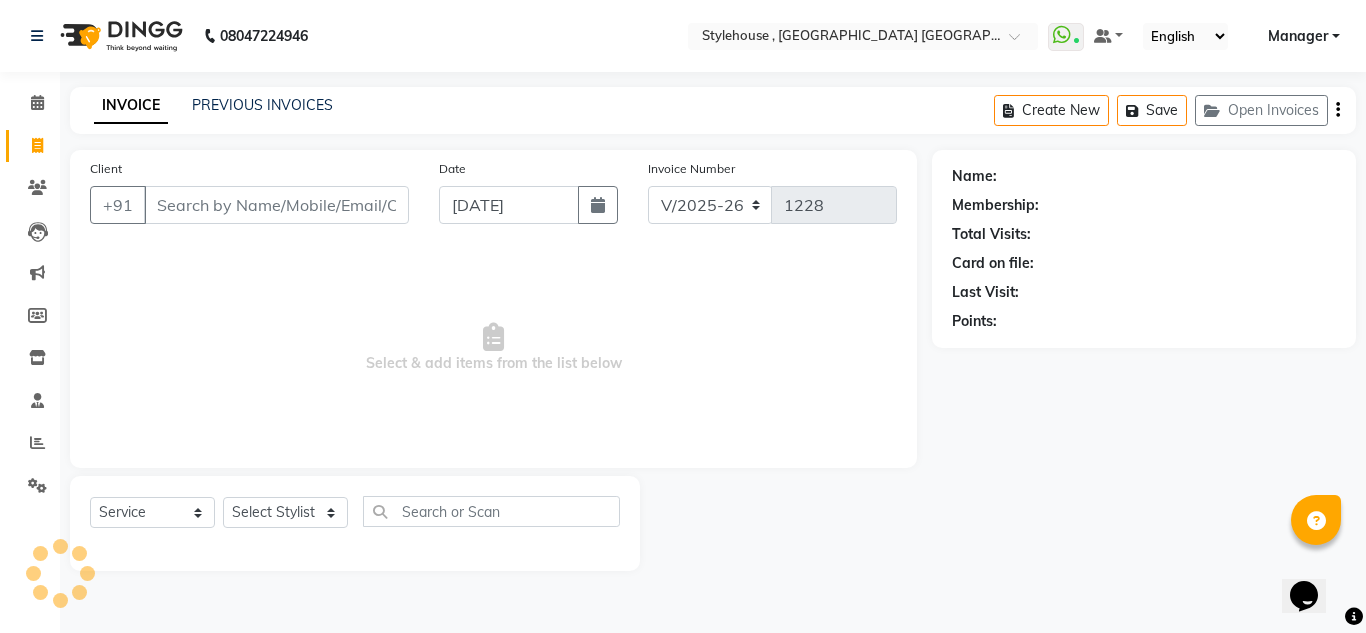 click on "Client" at bounding box center [276, 205] 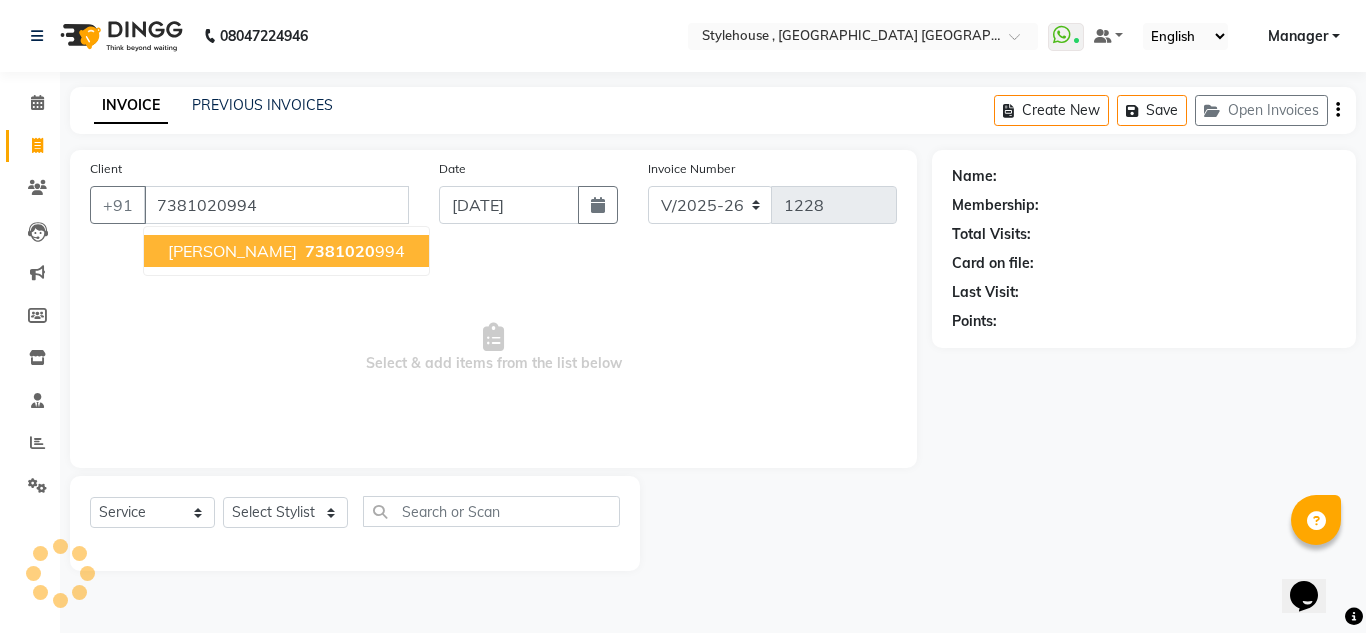 type on "7381020994" 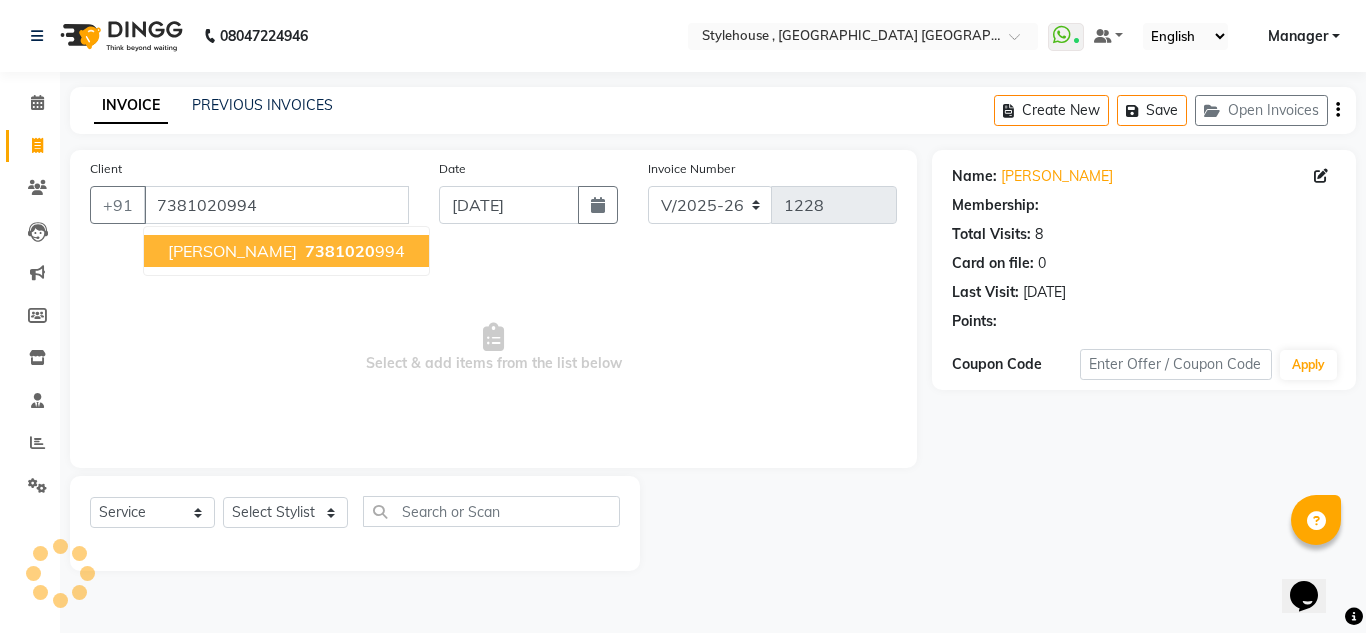 select on "1: Object" 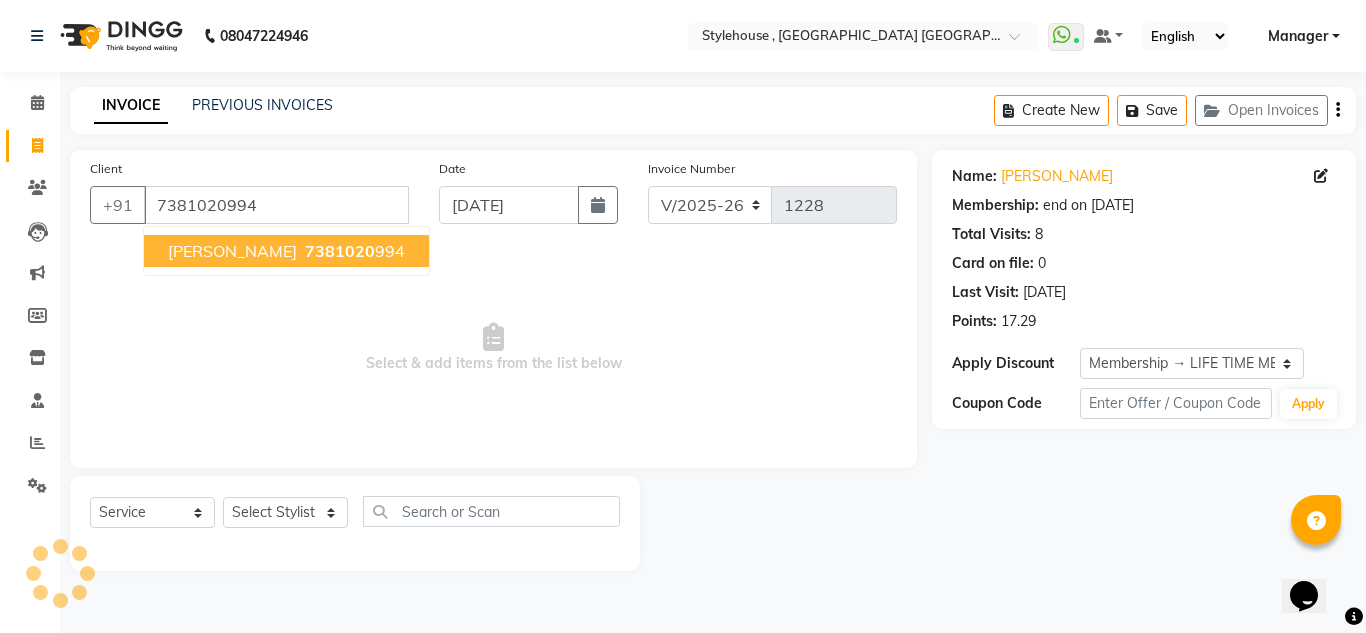 click on "JITENDRA MOHANTY" at bounding box center [232, 251] 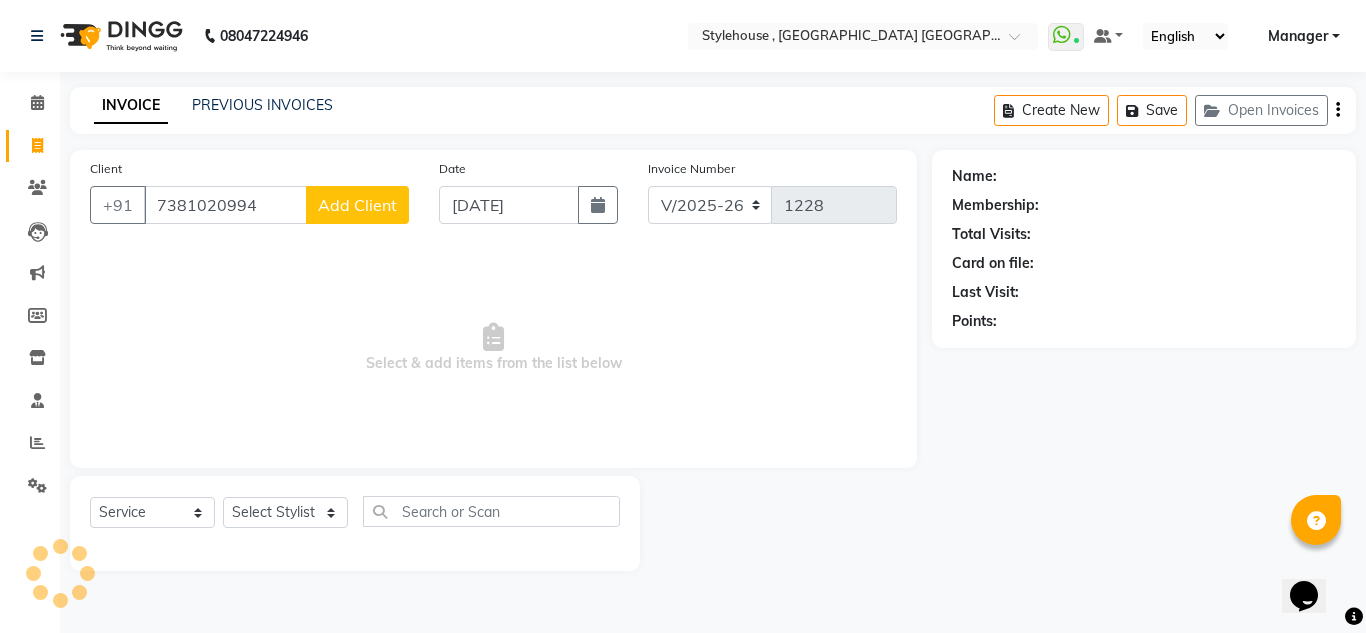 select on "1: Object" 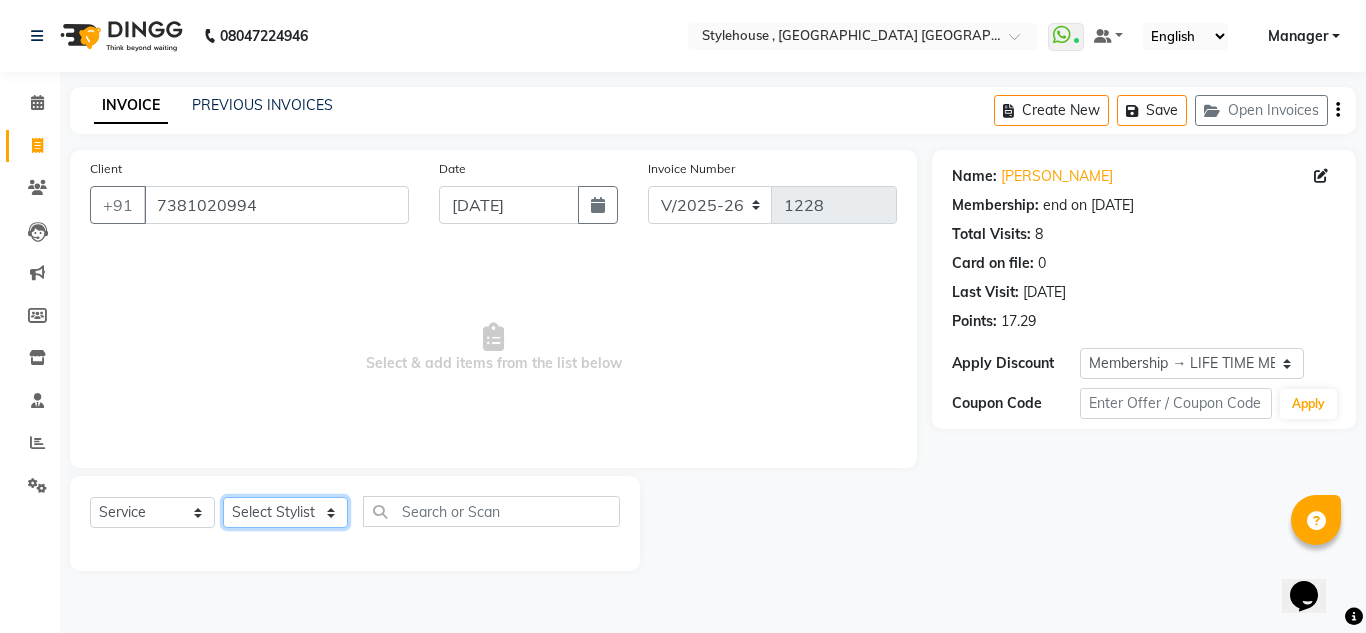 click on "Select Stylist ANIL BARIK ANIRUDH SAHOO JYOTIRANJAN BARIK KANHA LAXMI PRIYA Manager Manisha MANJIT BARIK PRADEEP BARIK PRIYANKA NANDA PUJA ROUT RUMA SAGARIKA SAHOO SALMAN SAMEER BARIK SAROJ SITHA" 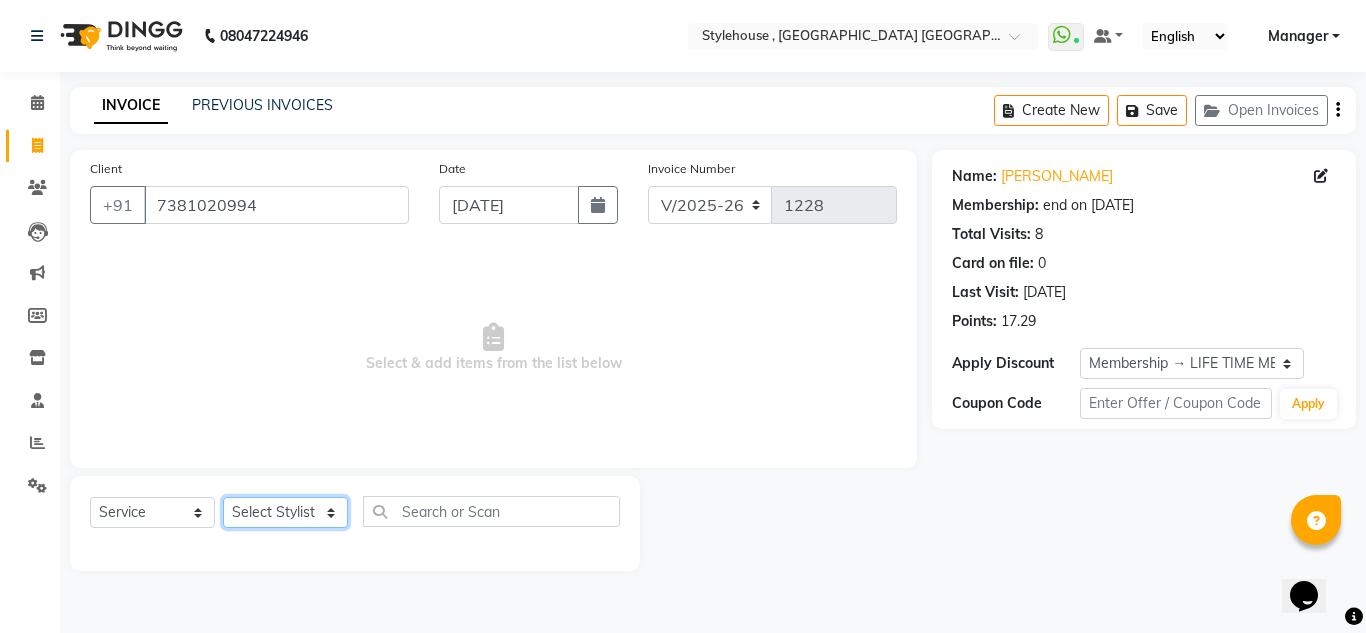 select on "69899" 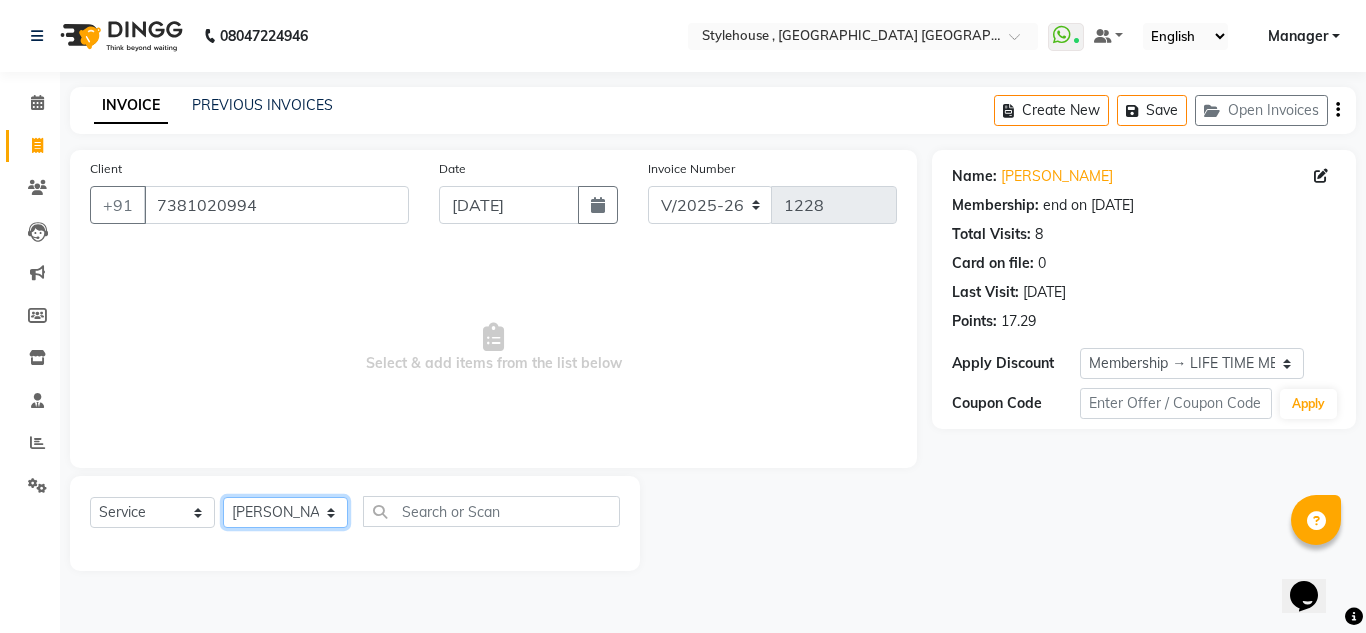 click on "Select Stylist ANIL BARIK ANIRUDH SAHOO JYOTIRANJAN BARIK KANHA LAXMI PRIYA Manager Manisha MANJIT BARIK PRADEEP BARIK PRIYANKA NANDA PUJA ROUT RUMA SAGARIKA SAHOO SALMAN SAMEER BARIK SAROJ SITHA" 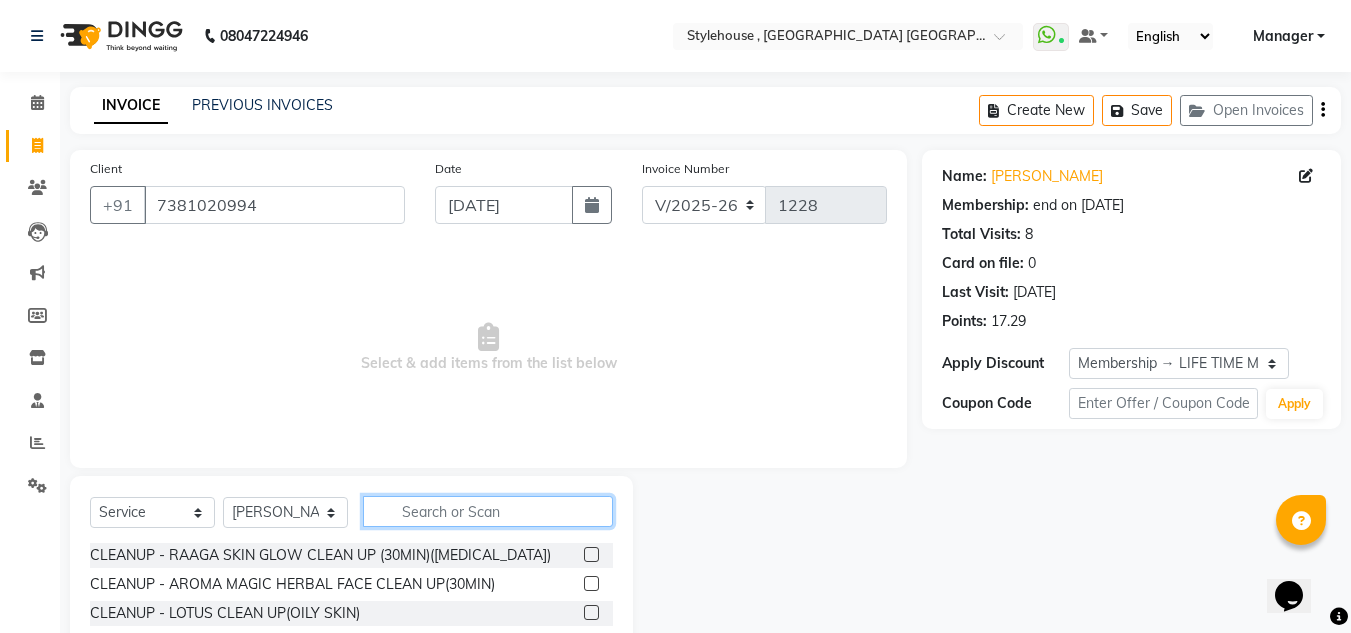 click 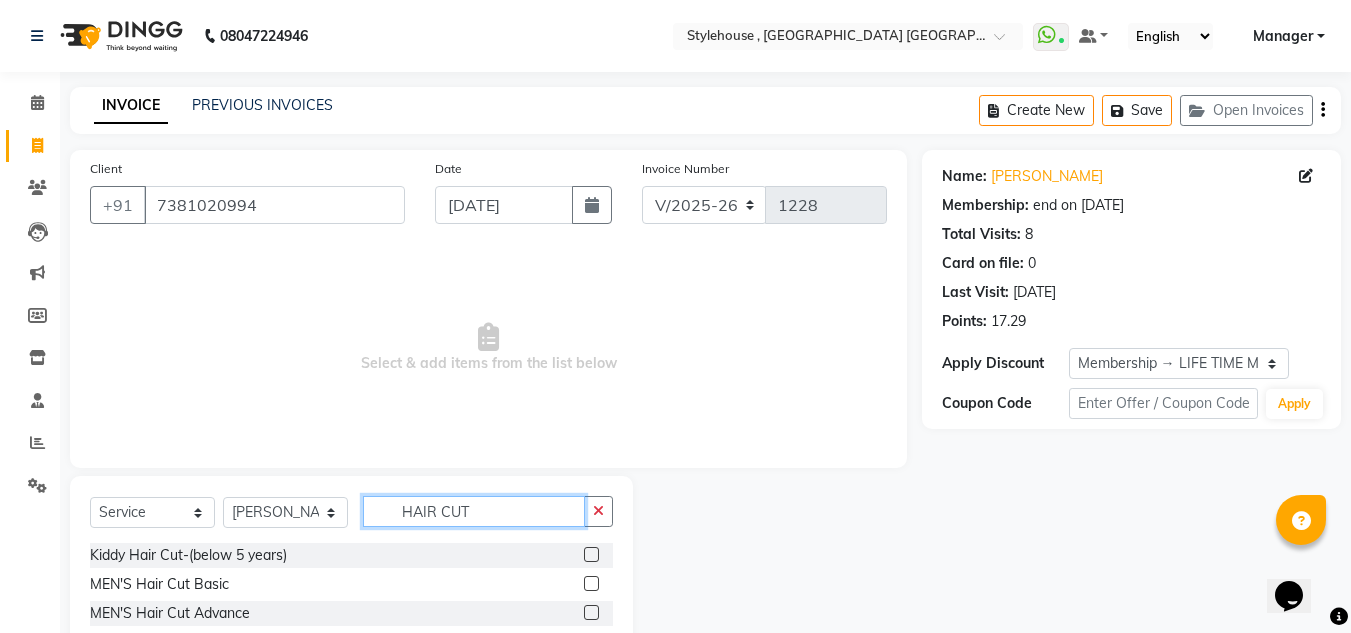type on "HAIR CUT" 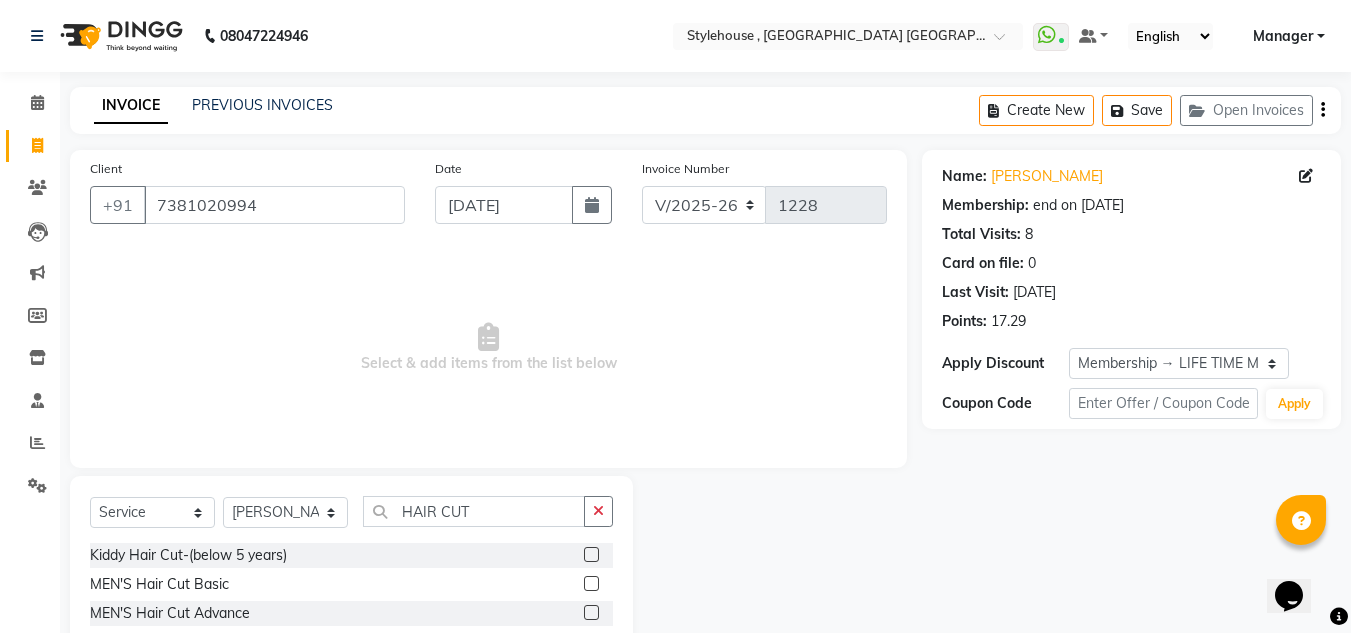click 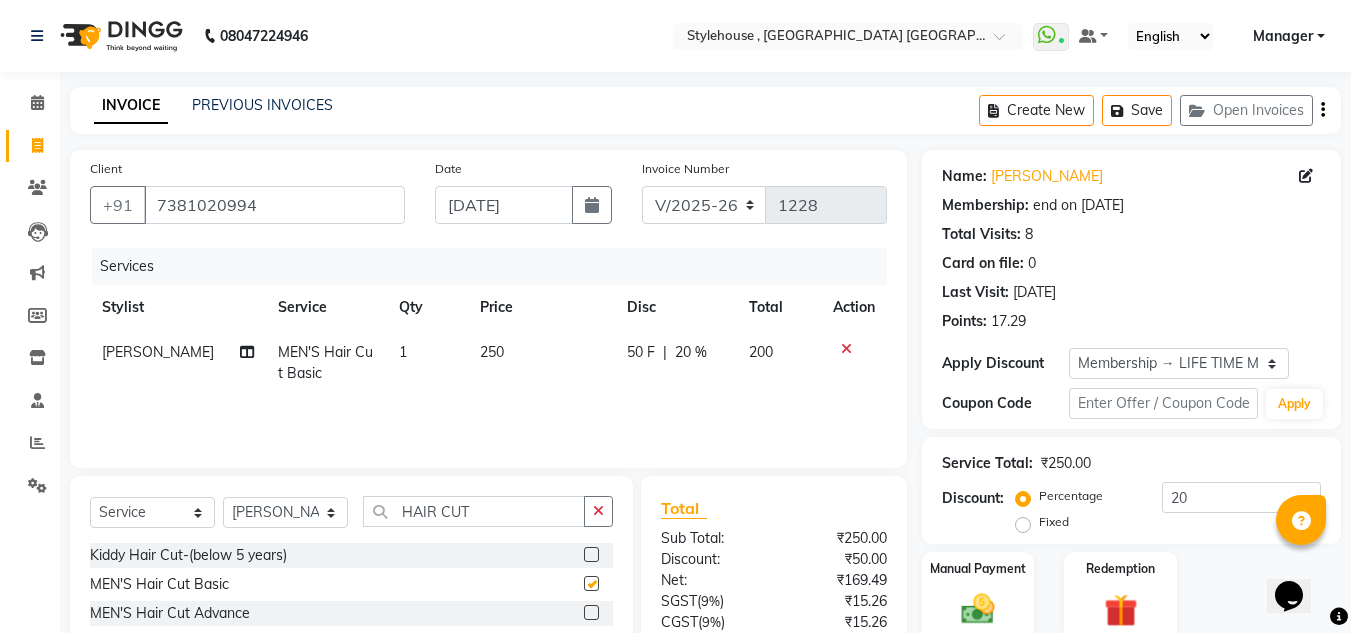 checkbox on "false" 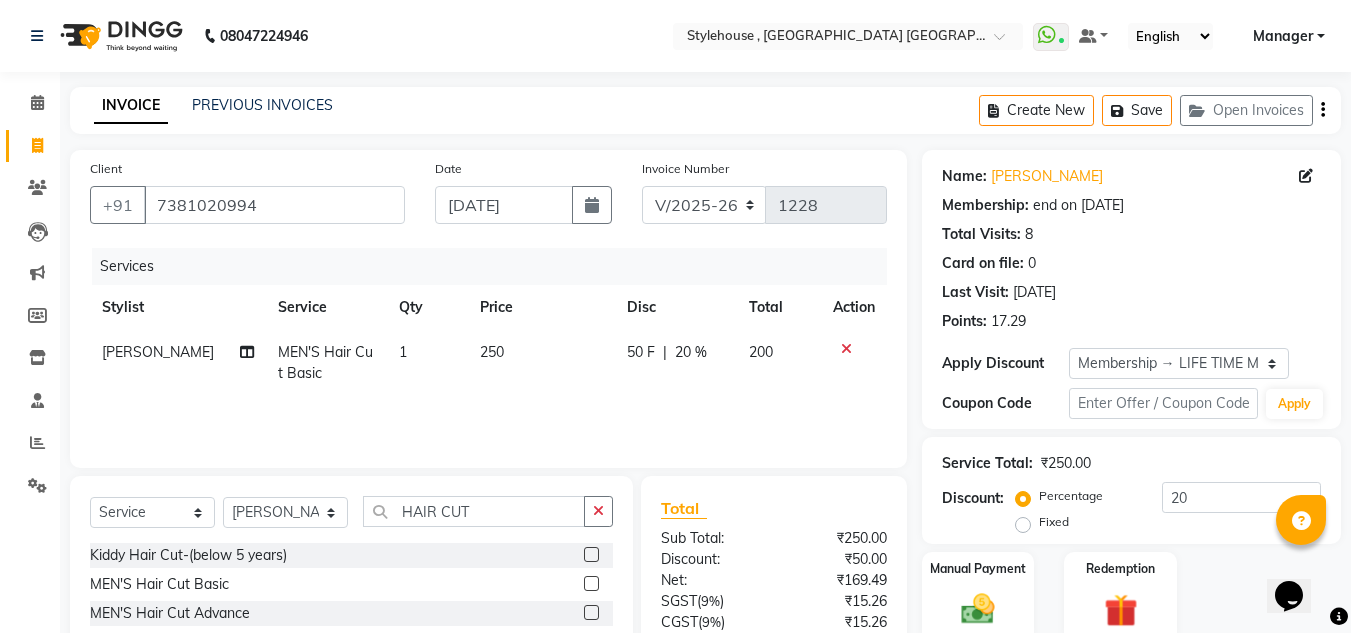 scroll, scrollTop: 100, scrollLeft: 0, axis: vertical 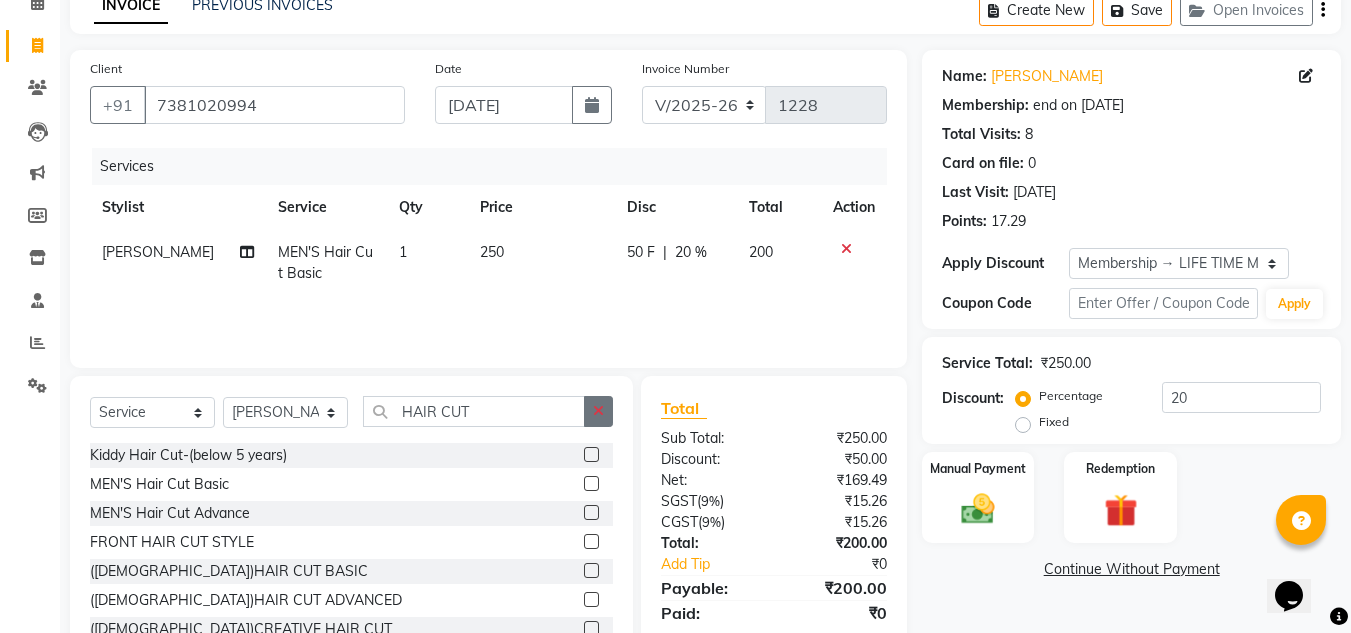click 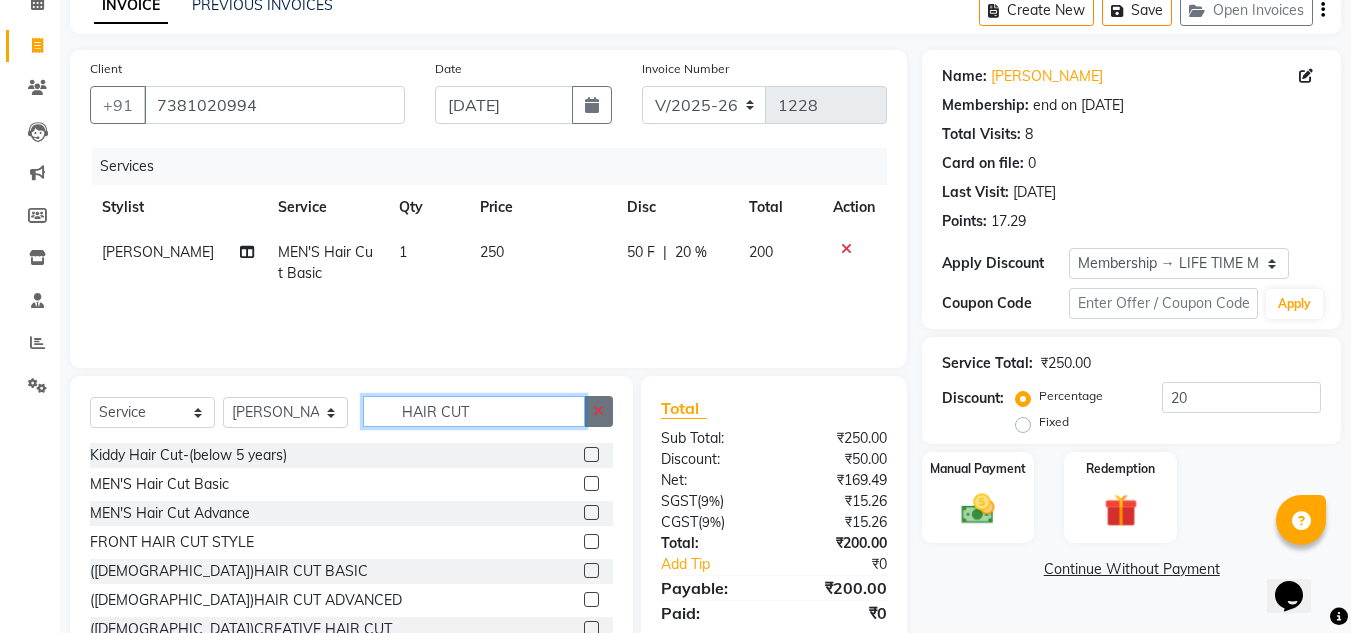 type 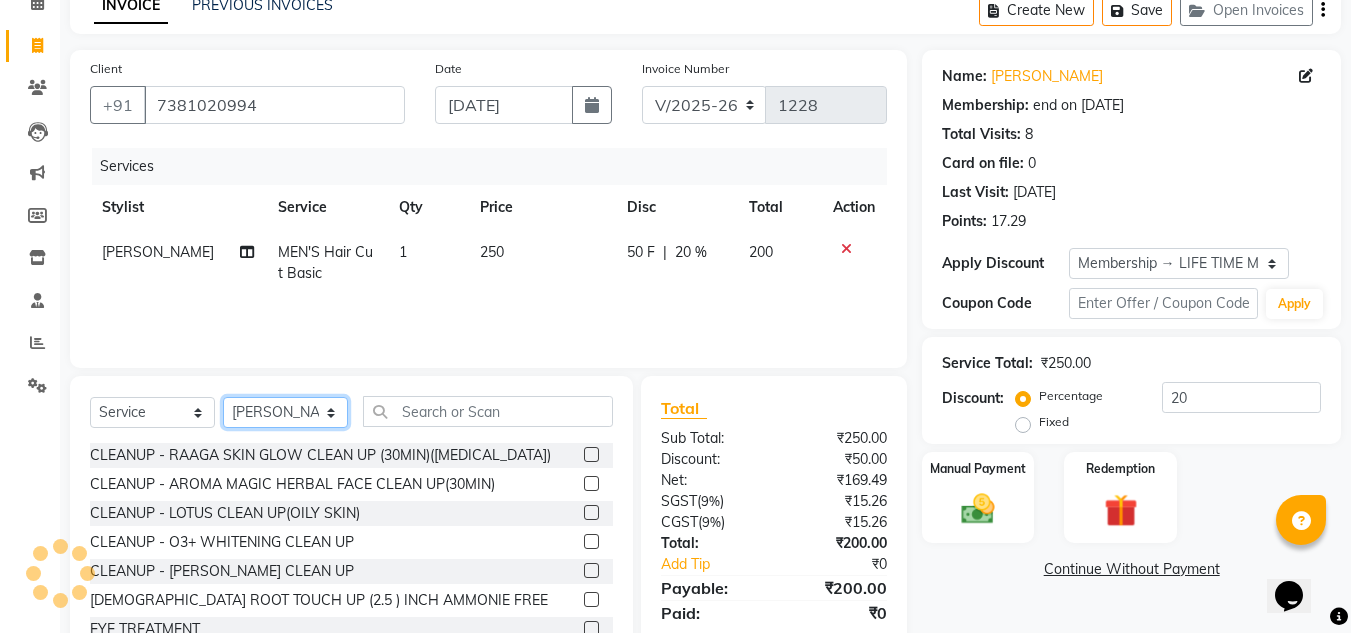 click on "Select Stylist ANIL BARIK ANIRUDH SAHOO JYOTIRANJAN BARIK KANHA LAXMI PRIYA Manager Manisha MANJIT BARIK PRADEEP BARIK PRIYANKA NANDA PUJA ROUT RUMA SAGARIKA SAHOO SALMAN SAMEER BARIK SAROJ SITHA" 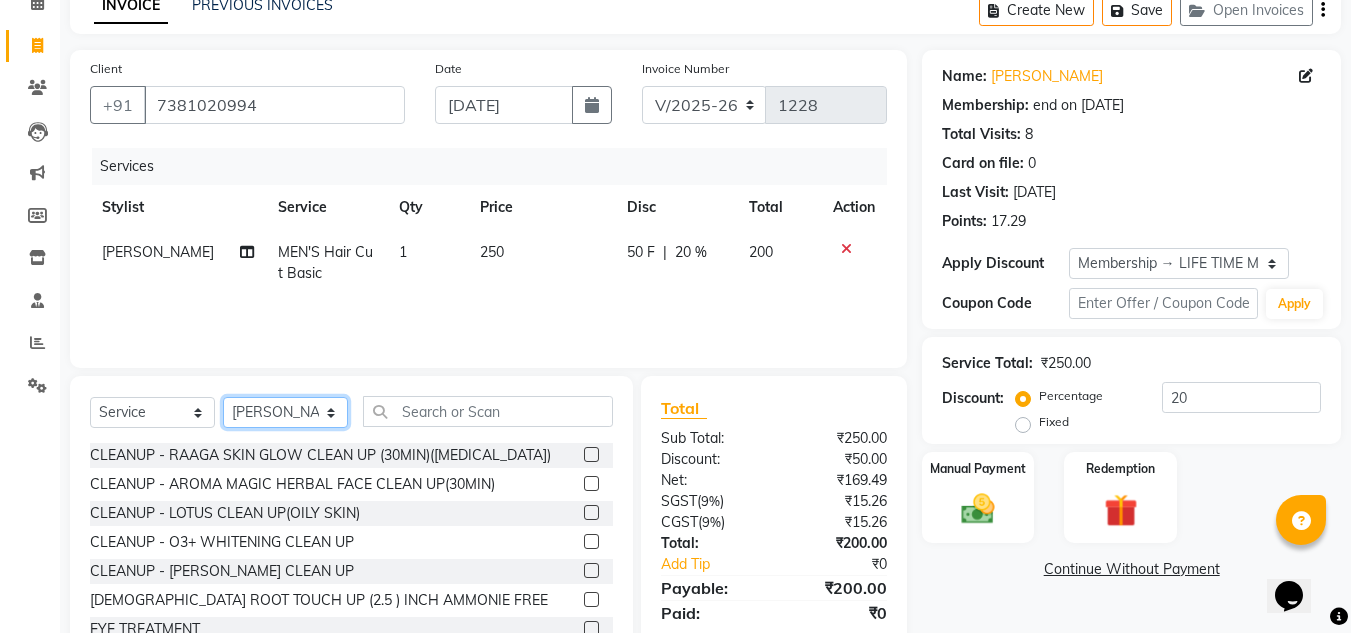 select on "69895" 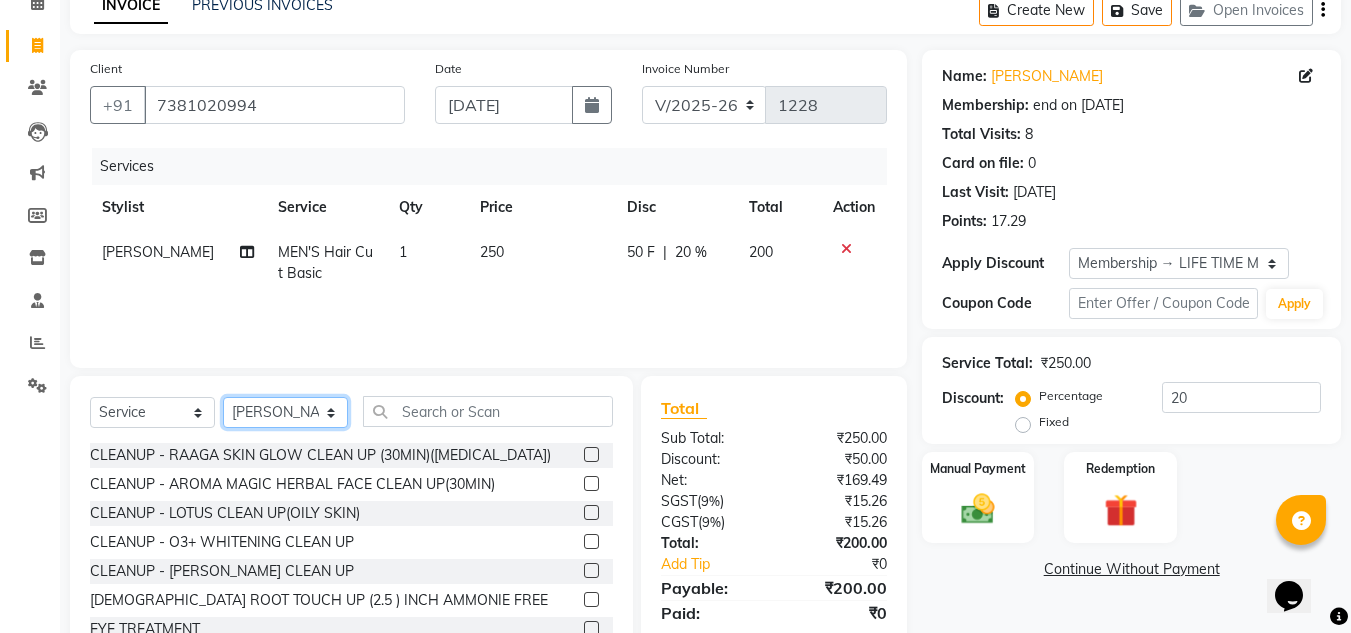 click on "Select Stylist ANIL BARIK ANIRUDH SAHOO JYOTIRANJAN BARIK KANHA LAXMI PRIYA Manager Manisha MANJIT BARIK PRADEEP BARIK PRIYANKA NANDA PUJA ROUT RUMA SAGARIKA SAHOO SALMAN SAMEER BARIK SAROJ SITHA" 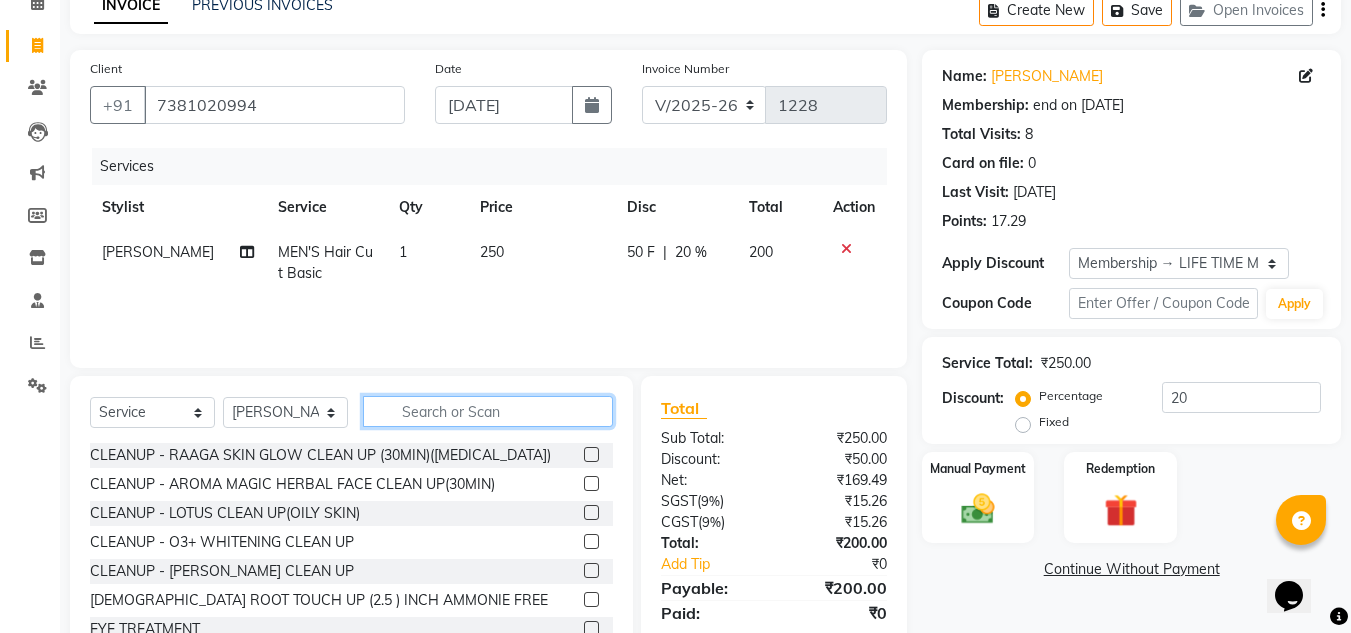 click 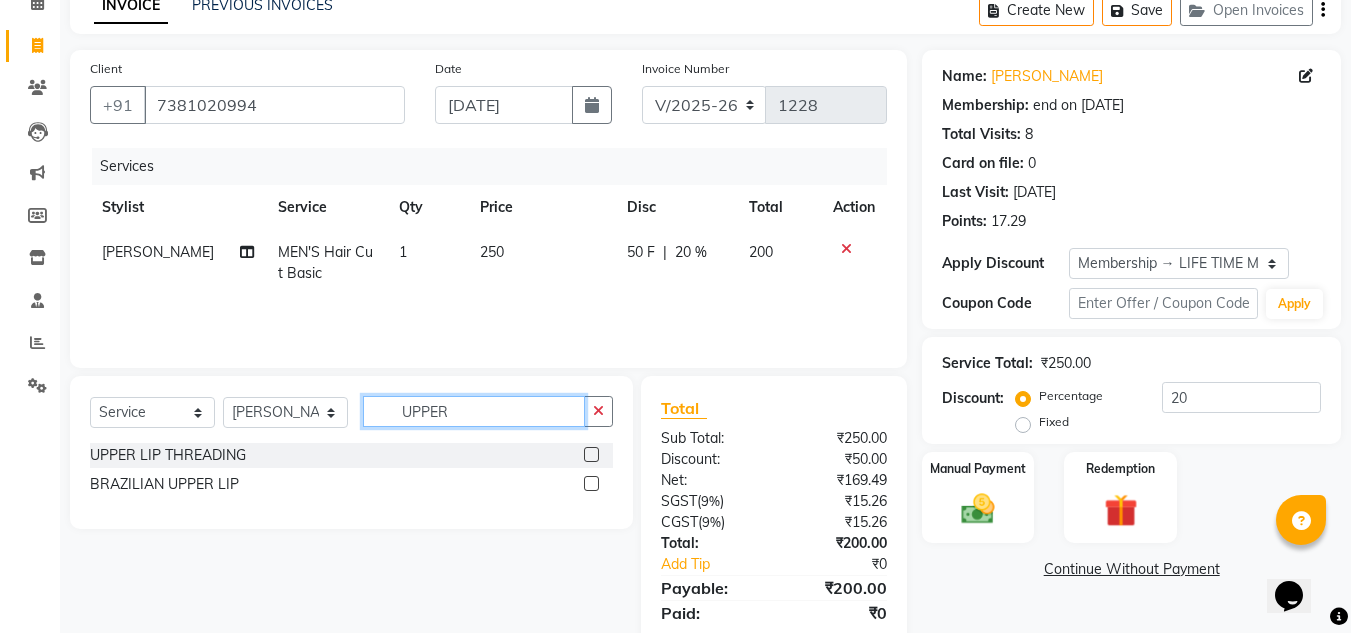 type on "UPPER" 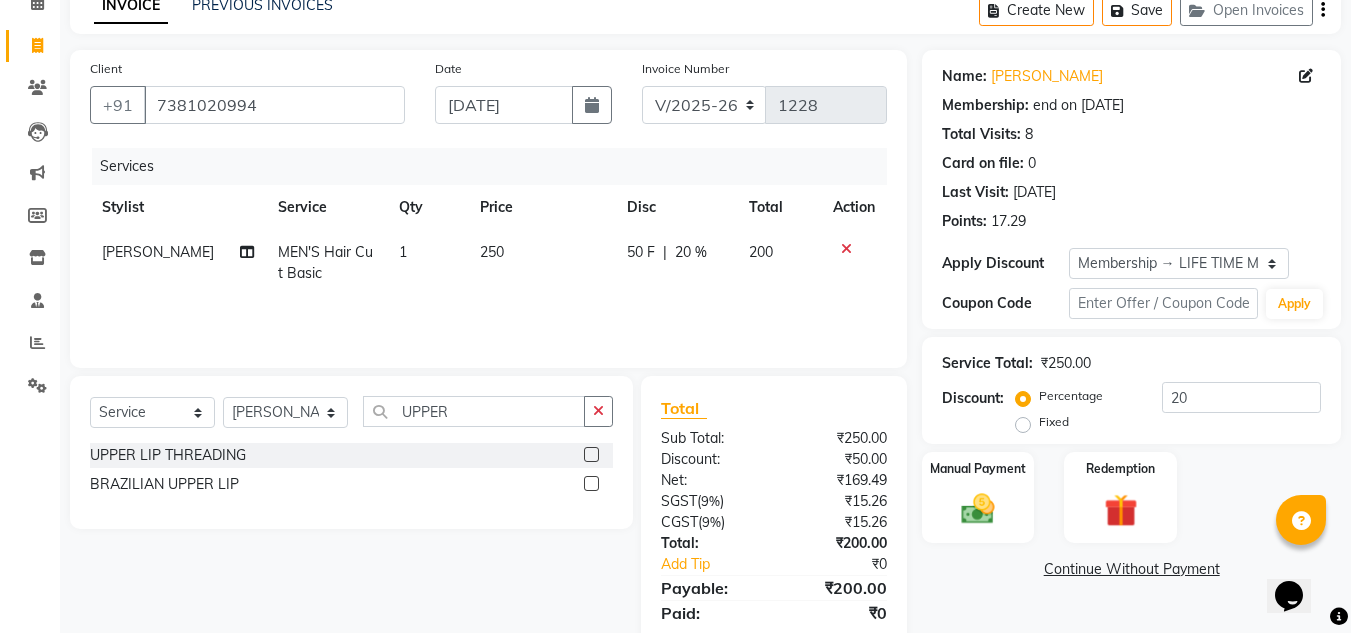 click 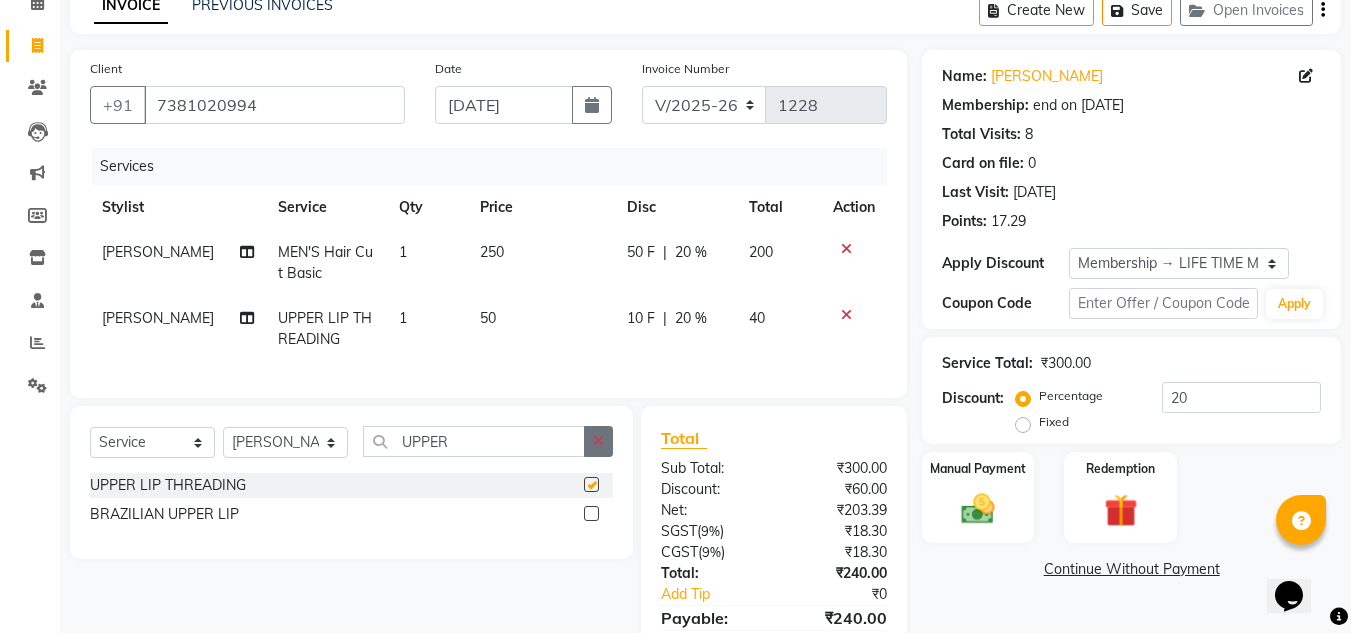 checkbox on "false" 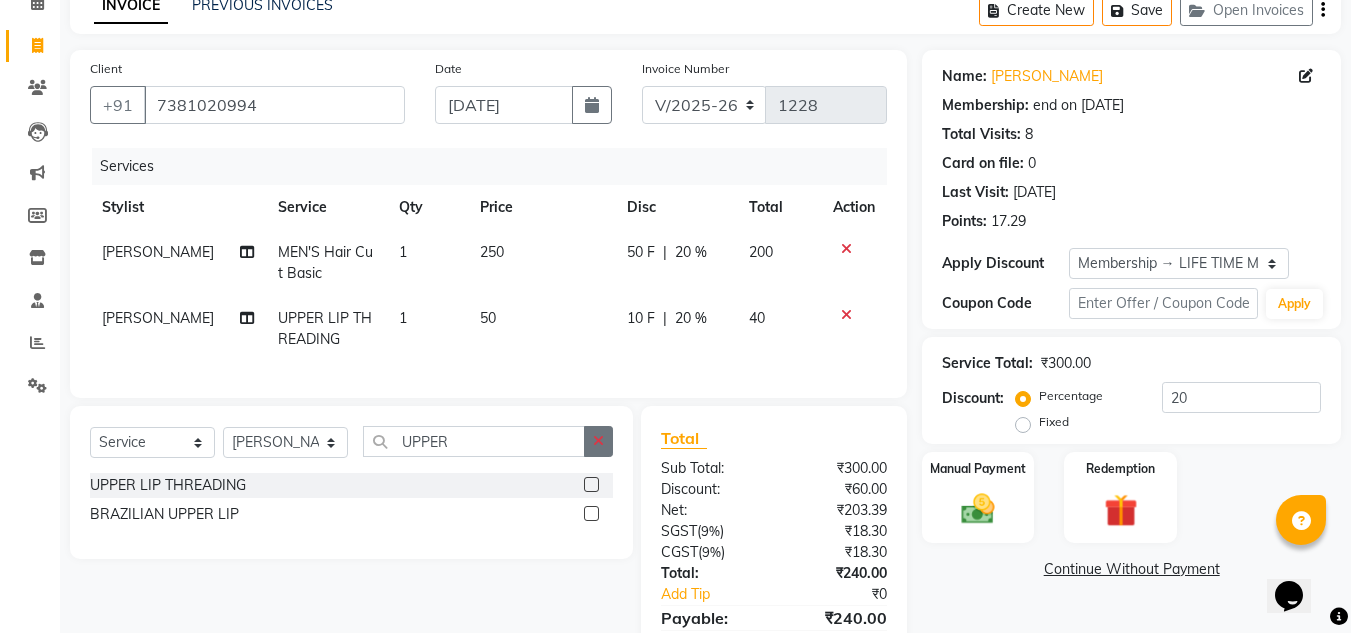 click 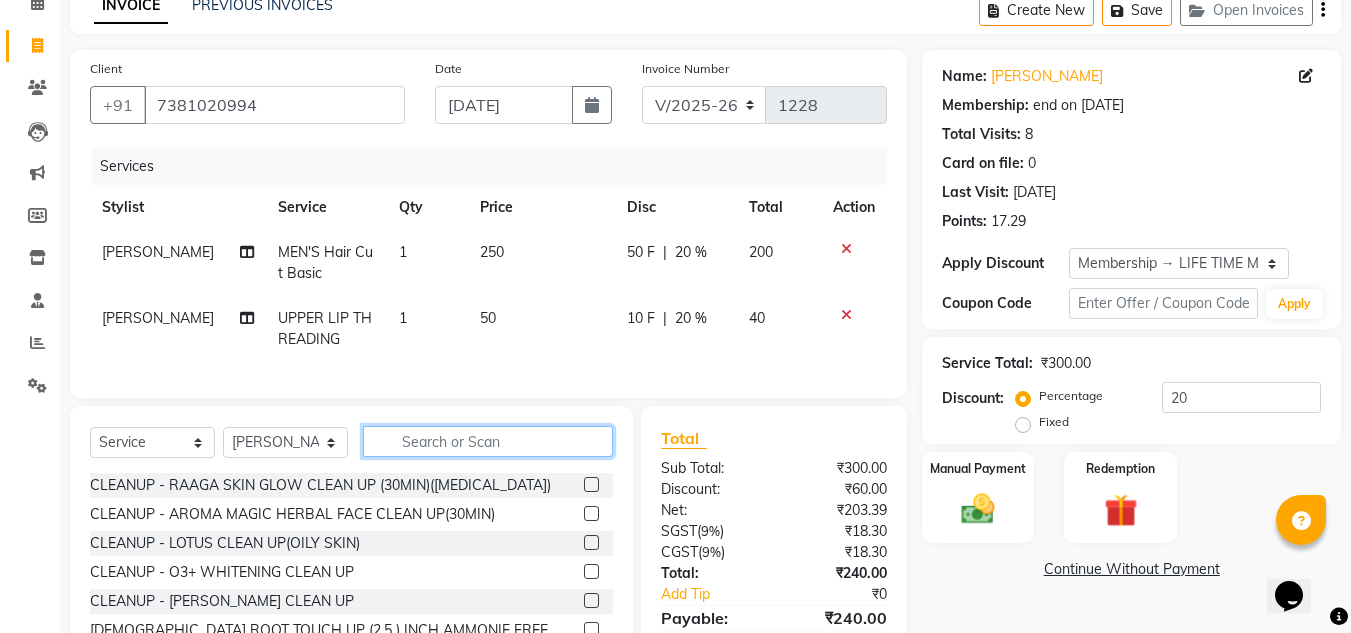 click 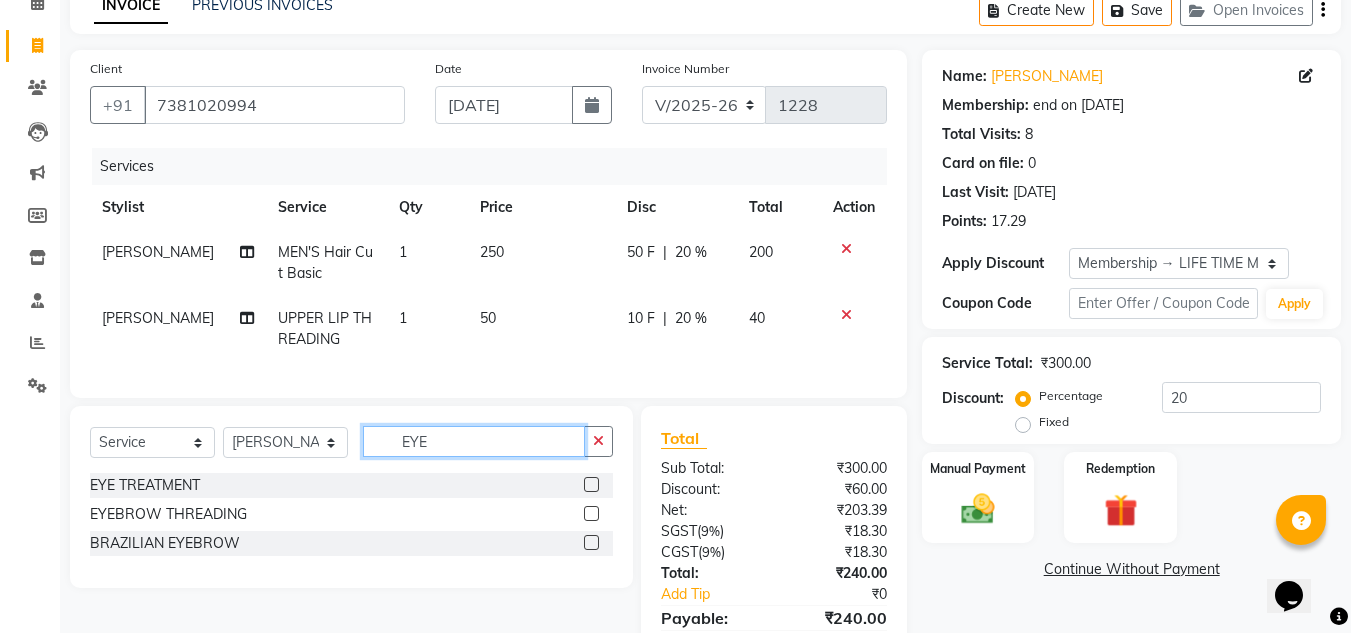 type on "EYE" 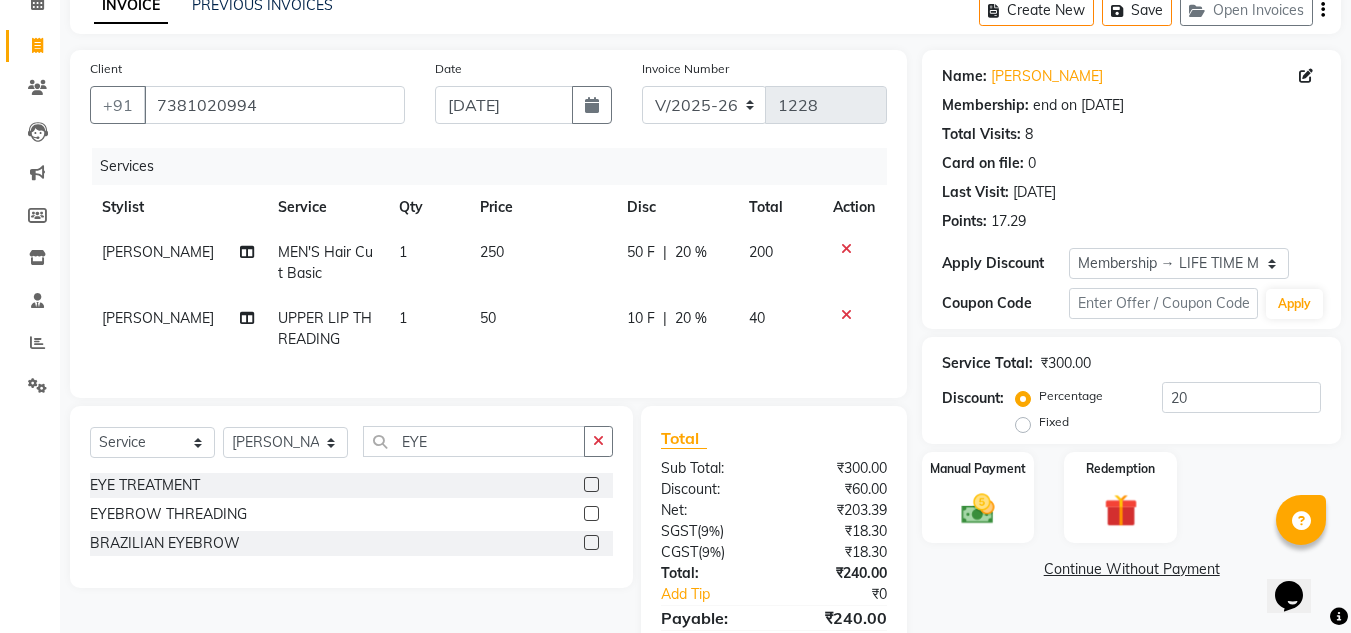 click on "EYEBROW THREADING" 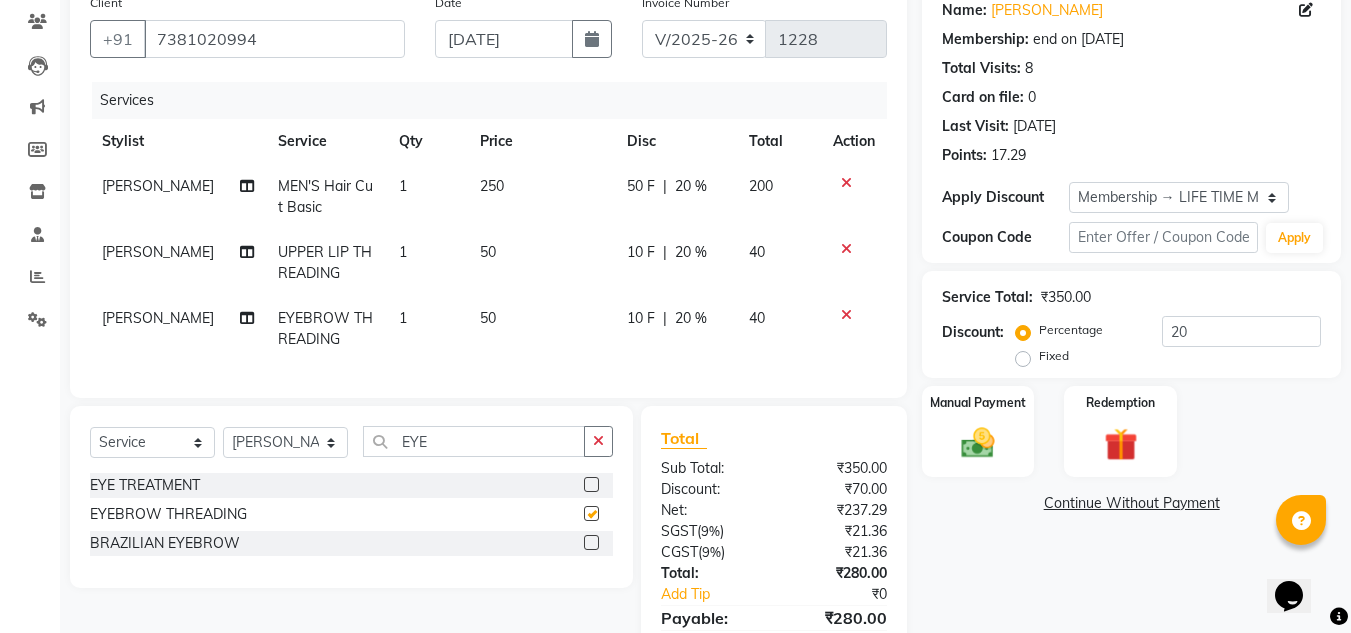 checkbox on "false" 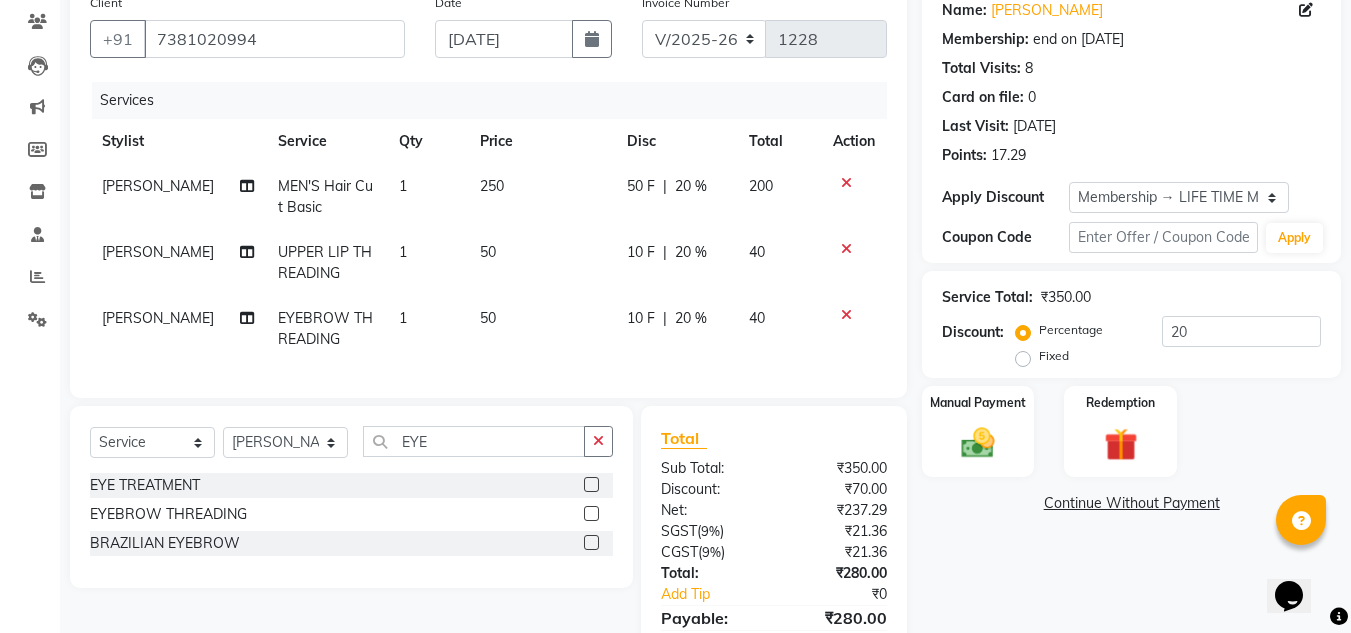 scroll, scrollTop: 278, scrollLeft: 0, axis: vertical 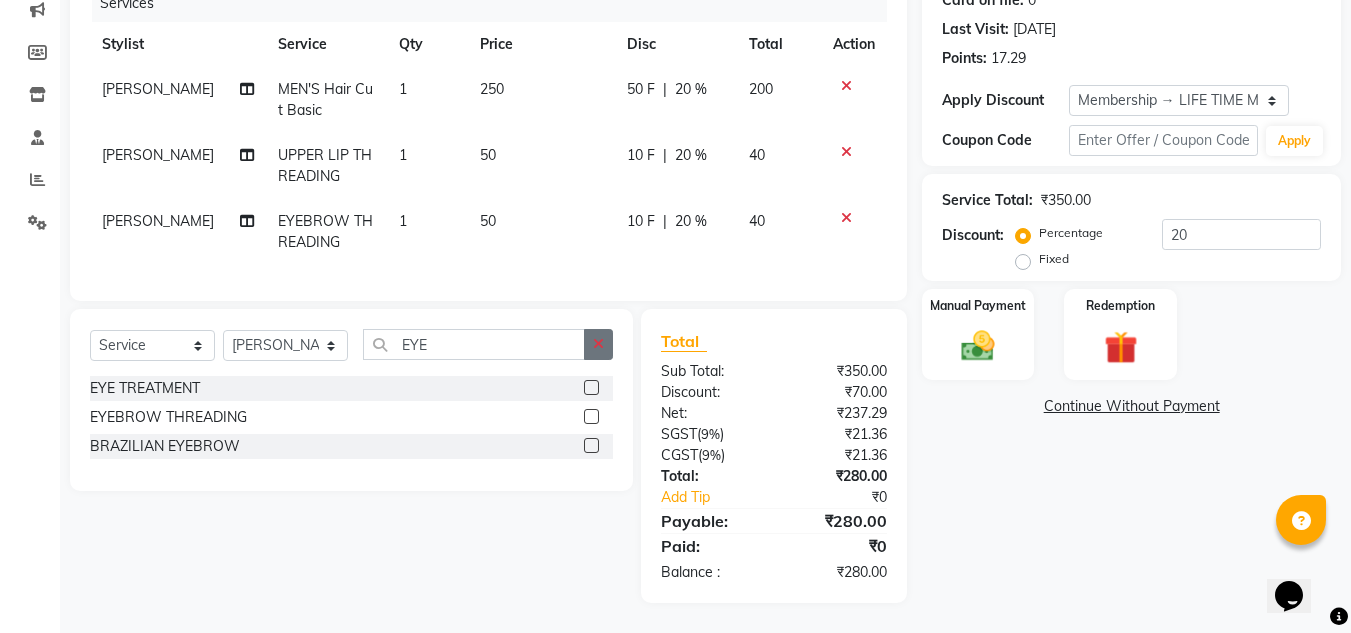 click 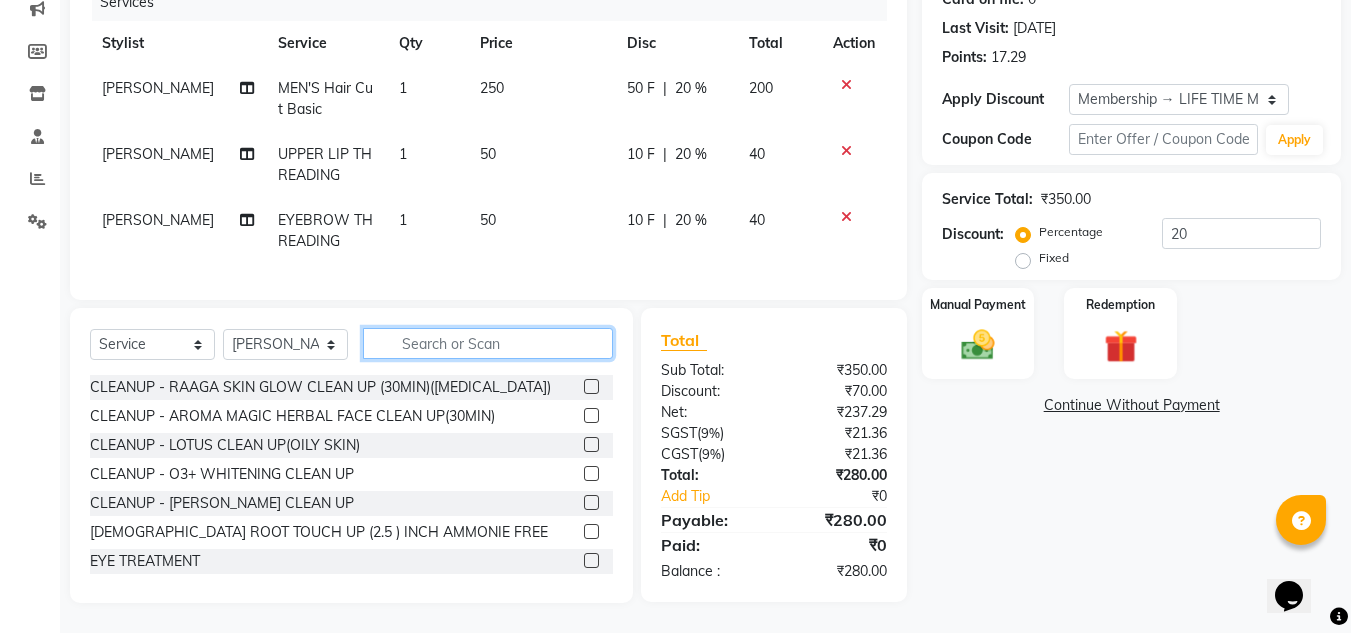 click 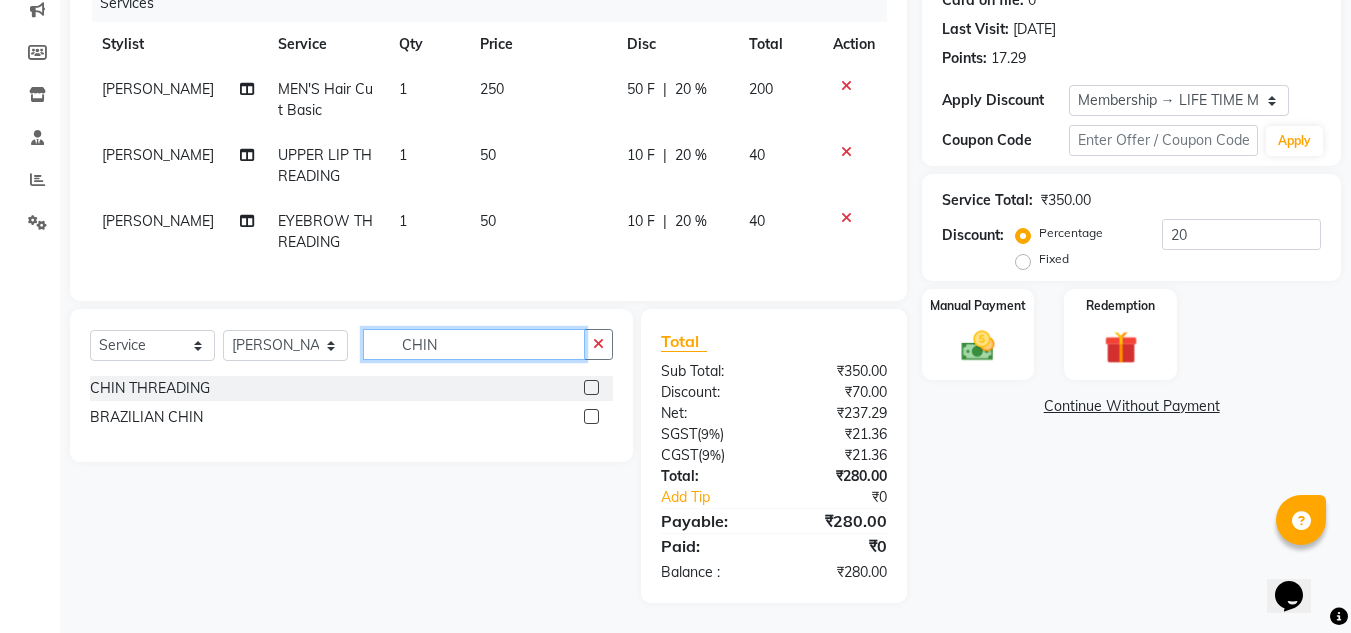 type on "CHIN" 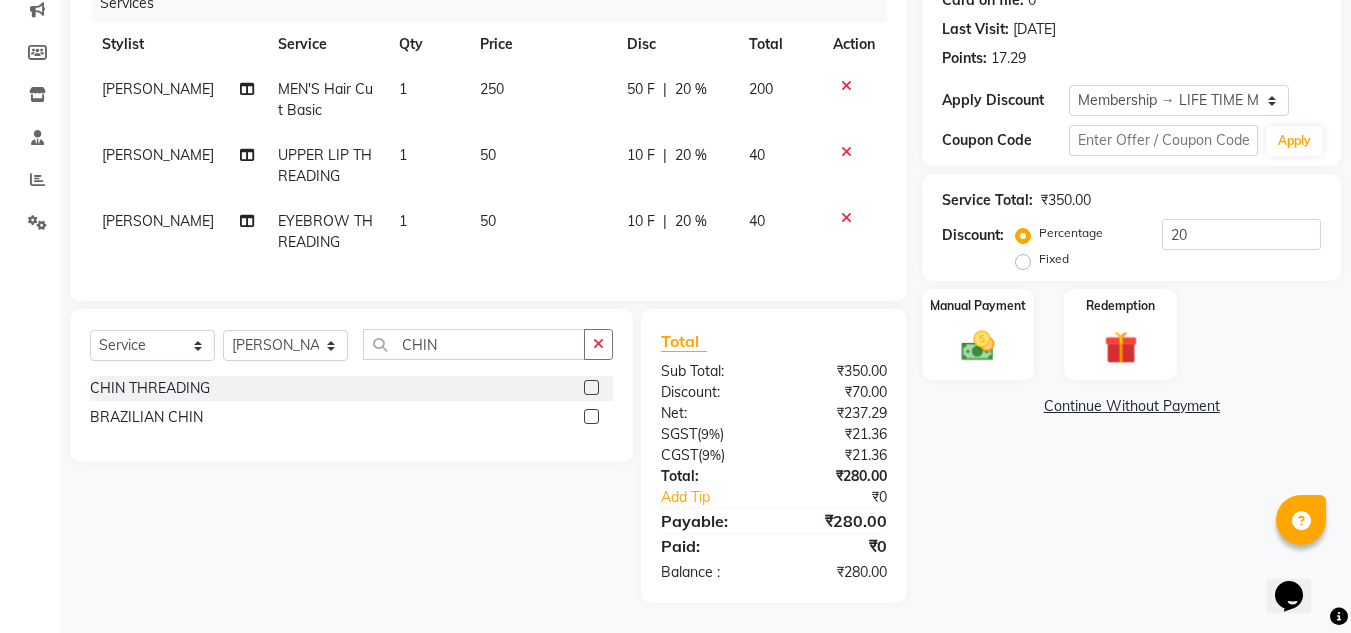 click 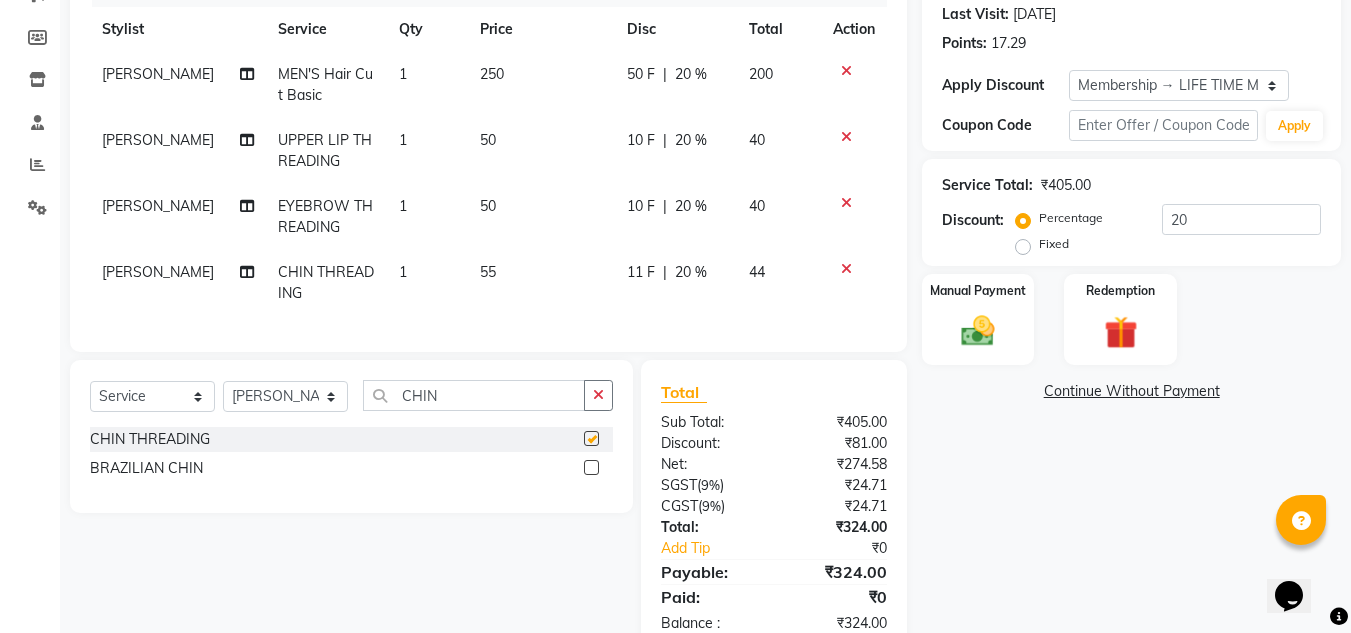 checkbox on "false" 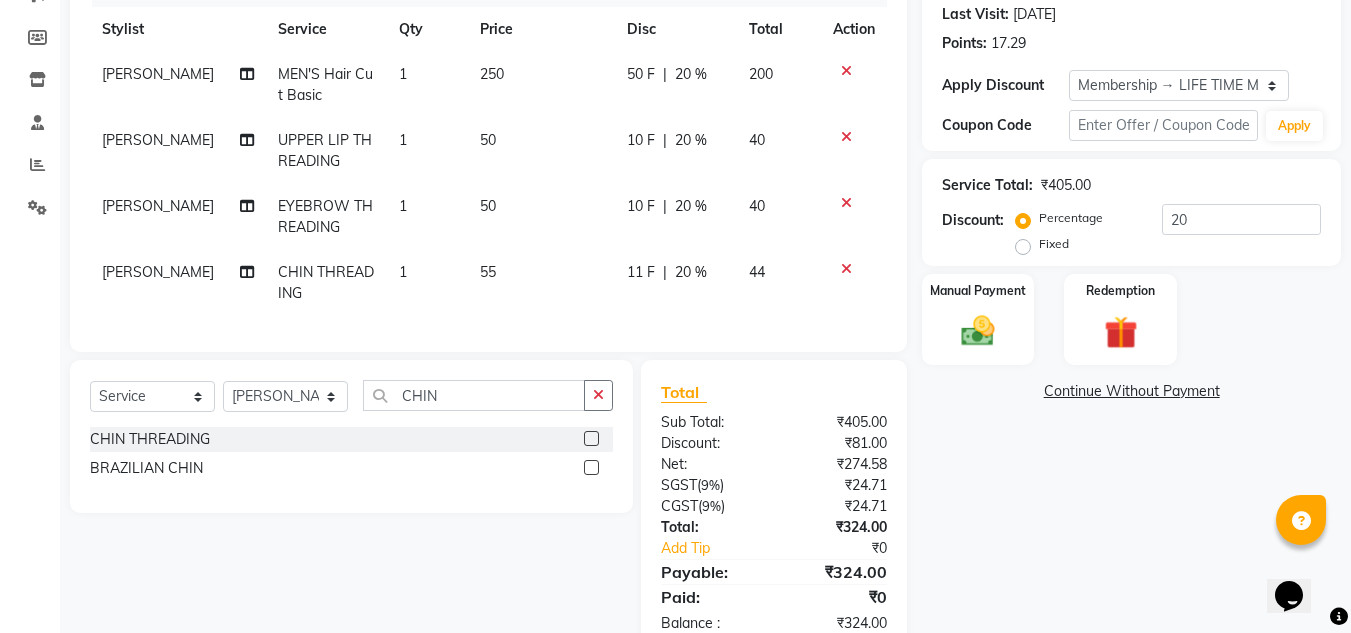 click 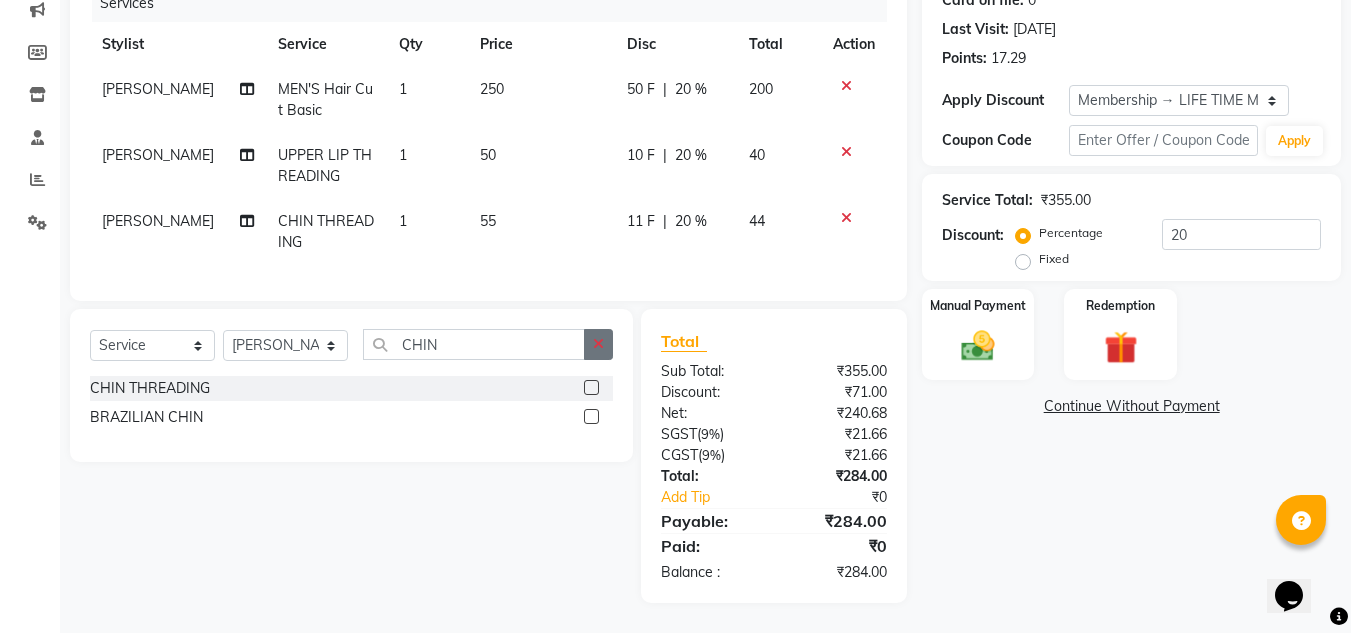 click 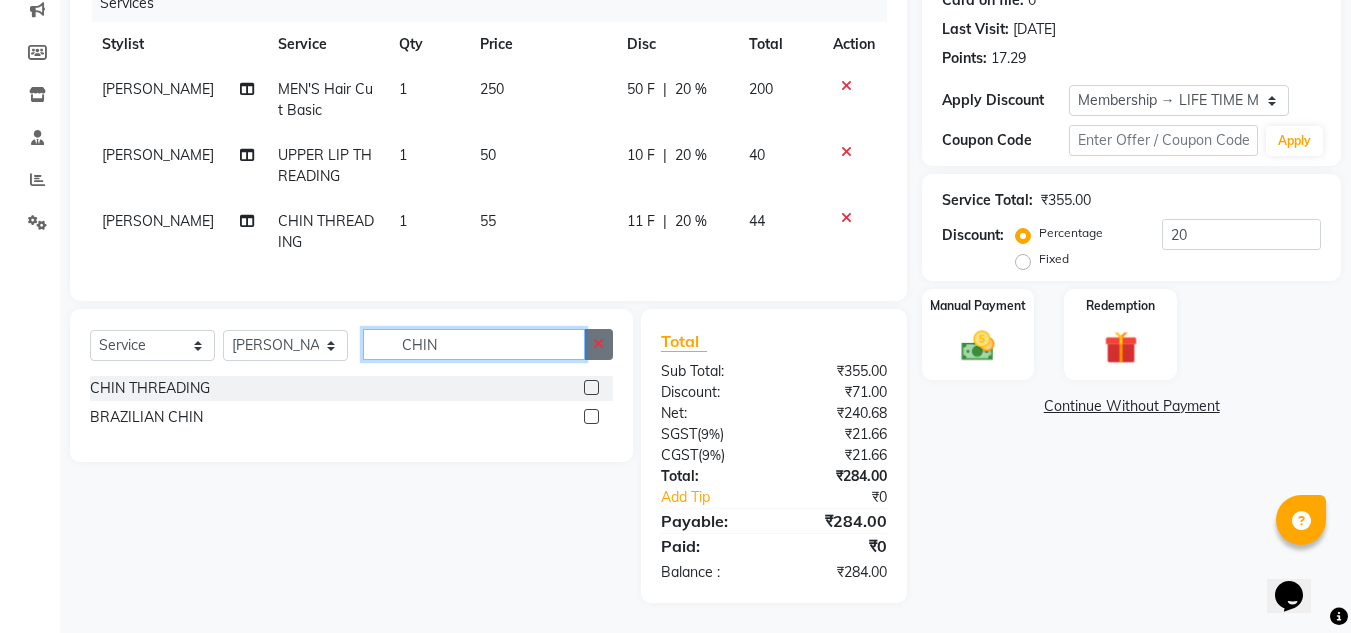 type 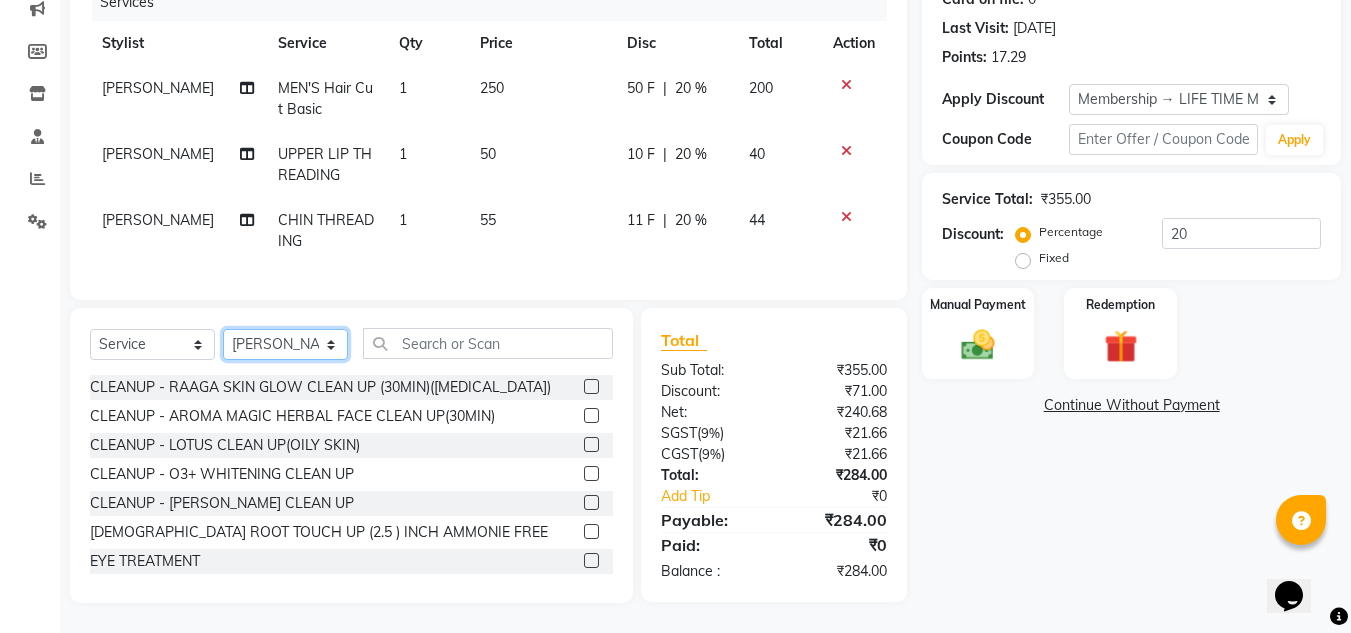 click on "Select Stylist ANIL BARIK ANIRUDH SAHOO JYOTIRANJAN BARIK KANHA LAXMI PRIYA Manager Manisha MANJIT BARIK PRADEEP BARIK PRIYANKA NANDA PUJA ROUT RUMA SAGARIKA SAHOO SALMAN SAMEER BARIK SAROJ SITHA" 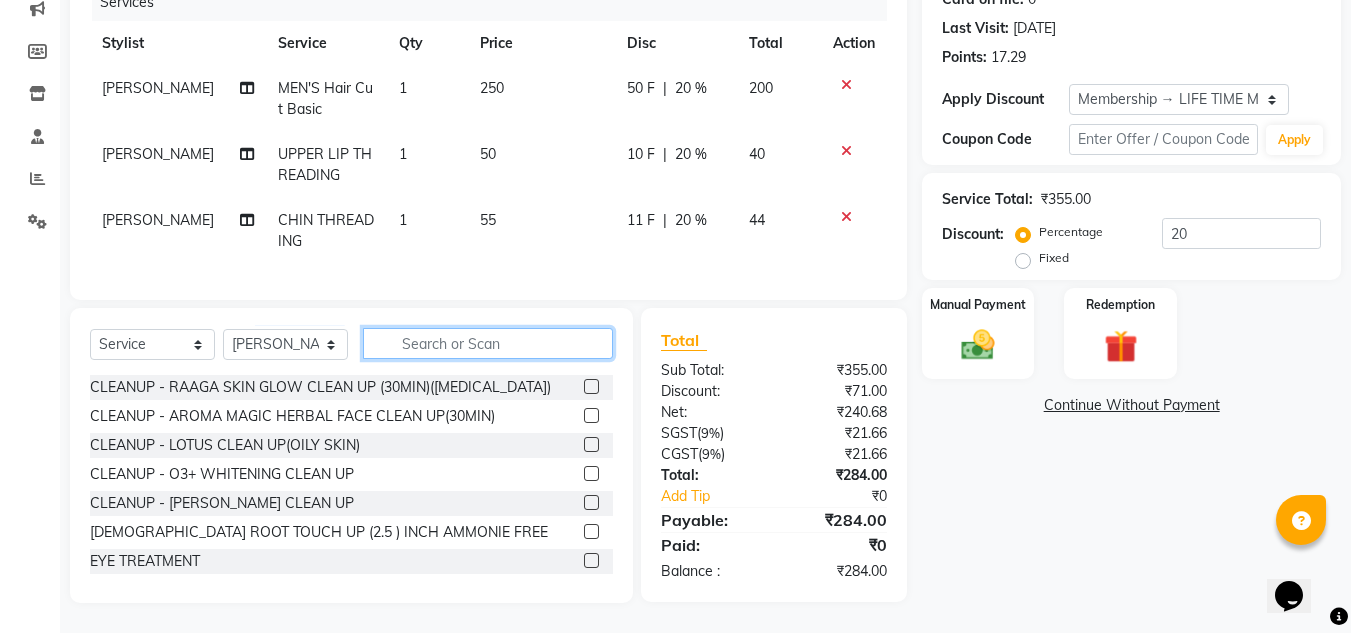 drag, startPoint x: 483, startPoint y: 350, endPoint x: 470, endPoint y: 336, distance: 19.104973 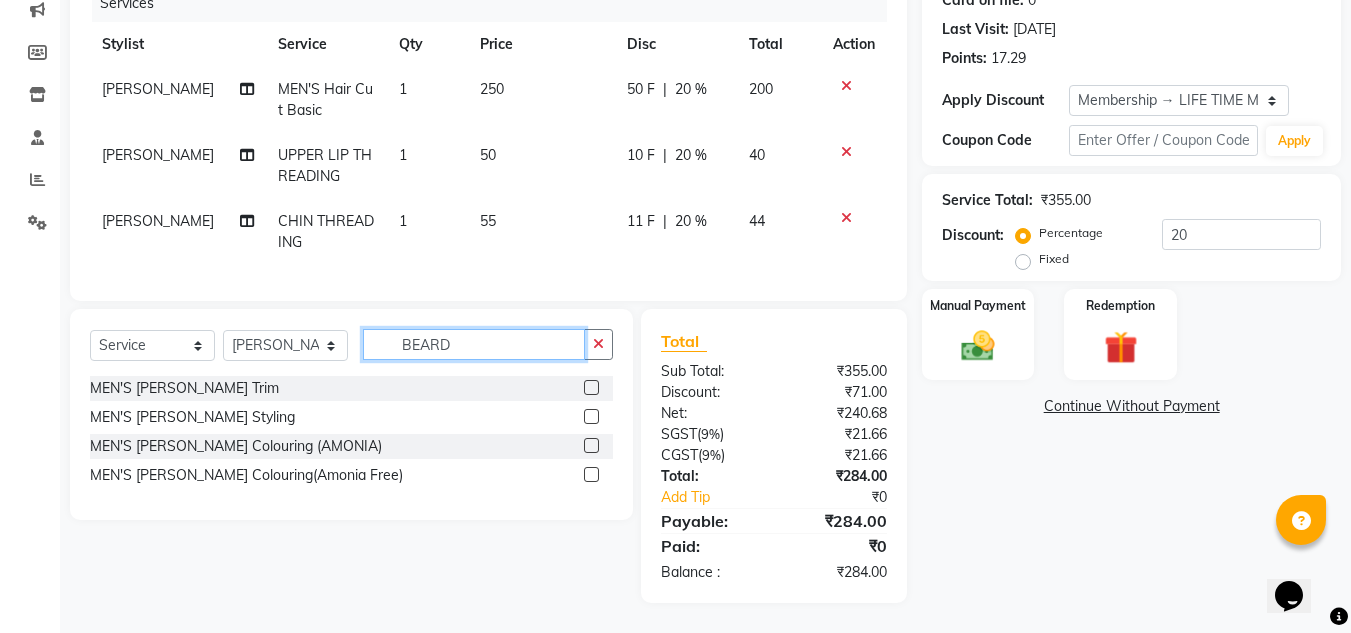 type on "BEARD" 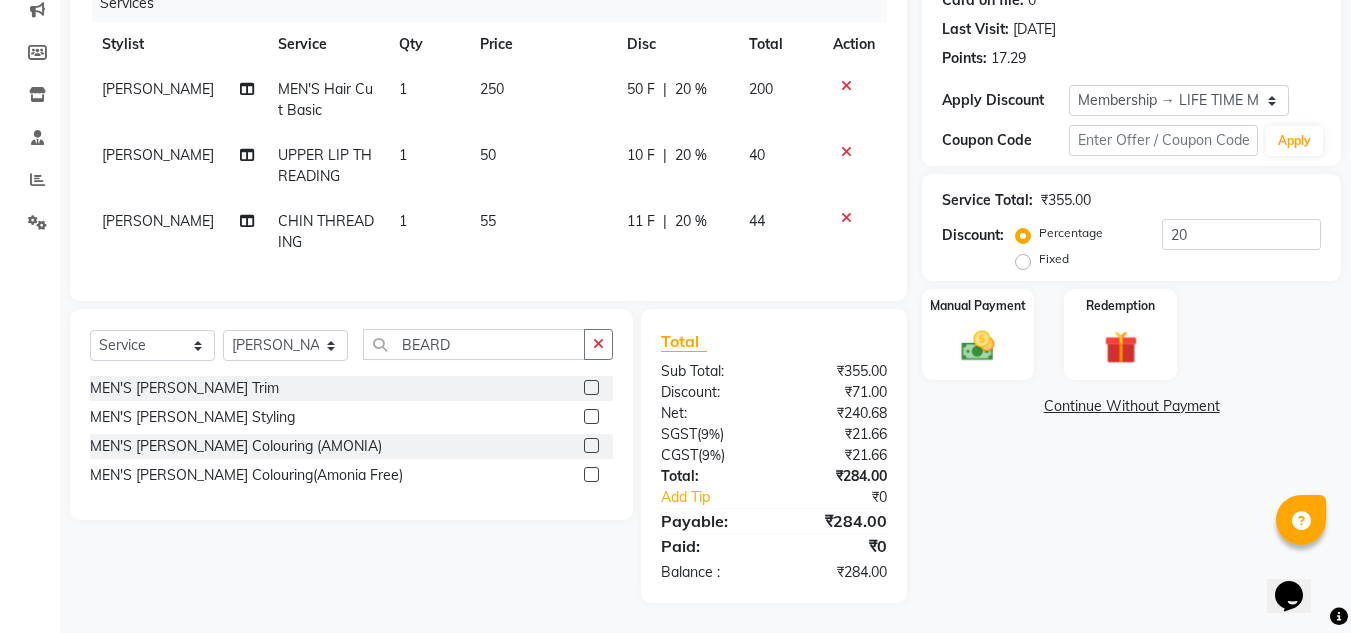 click 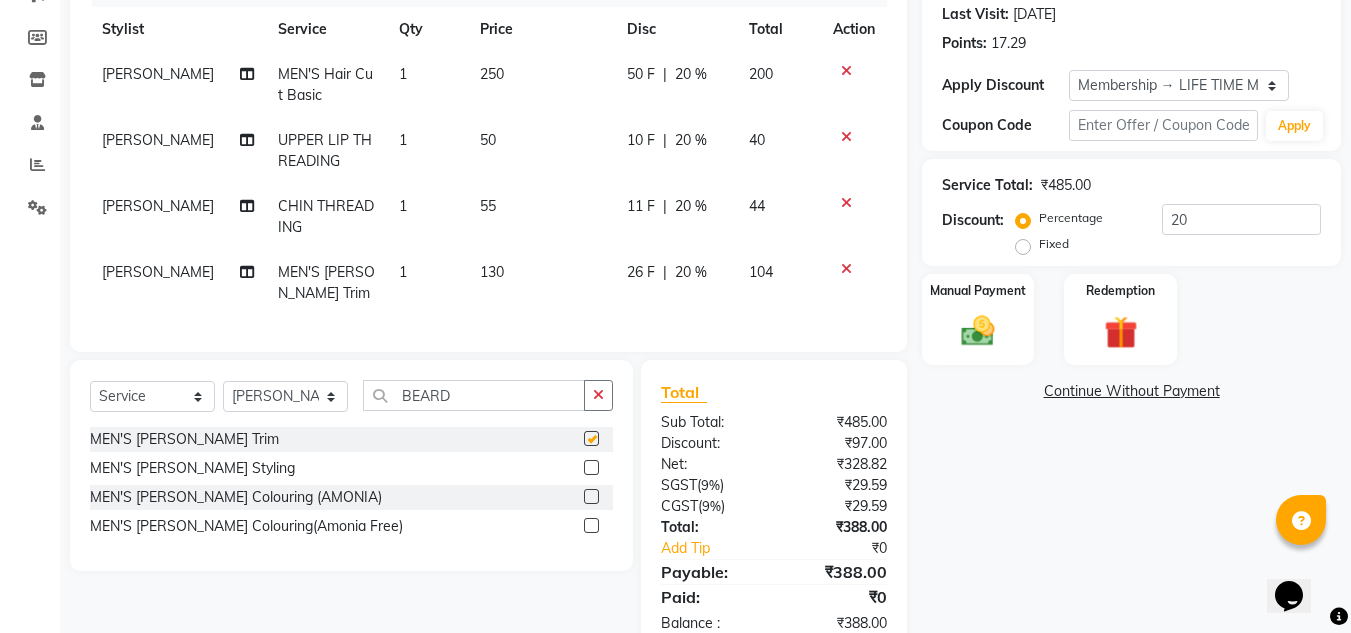 scroll, scrollTop: 344, scrollLeft: 0, axis: vertical 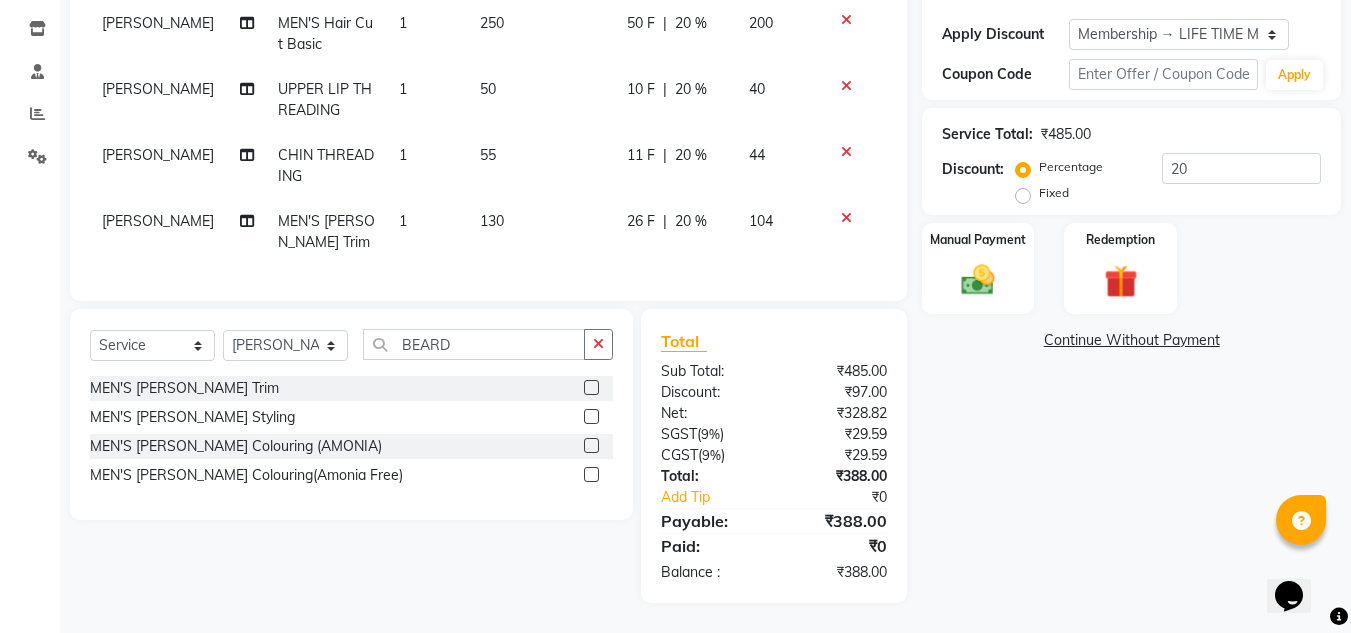 checkbox on "false" 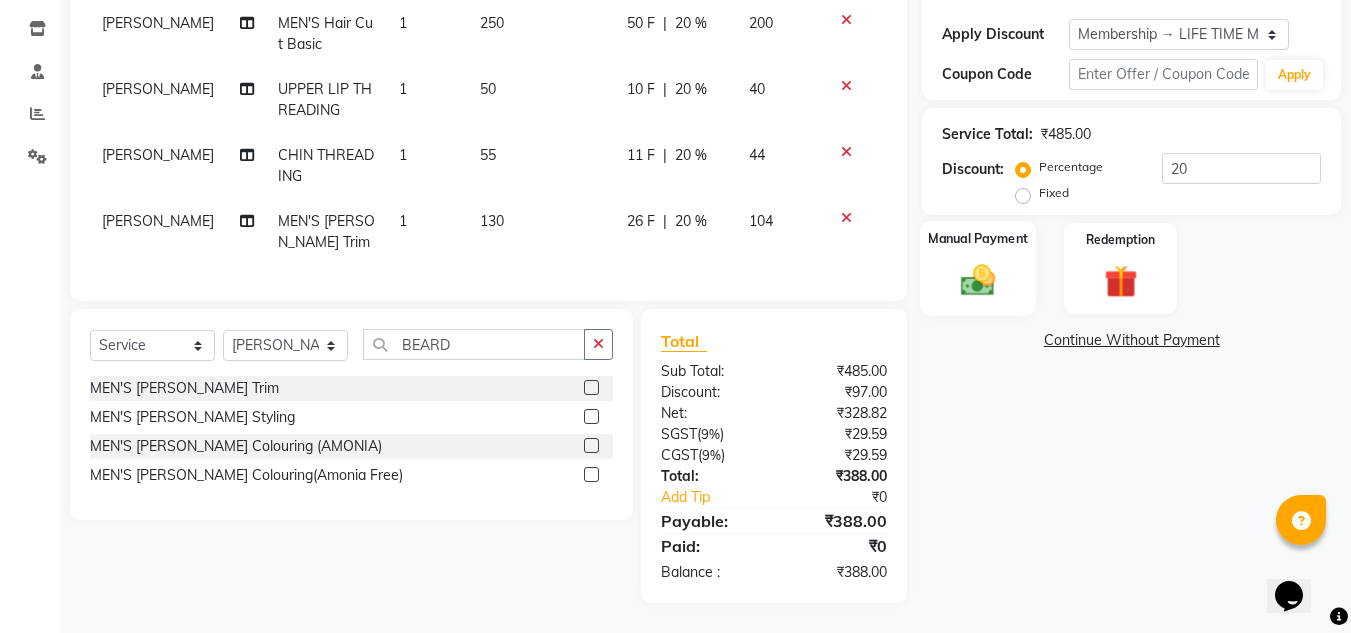 click 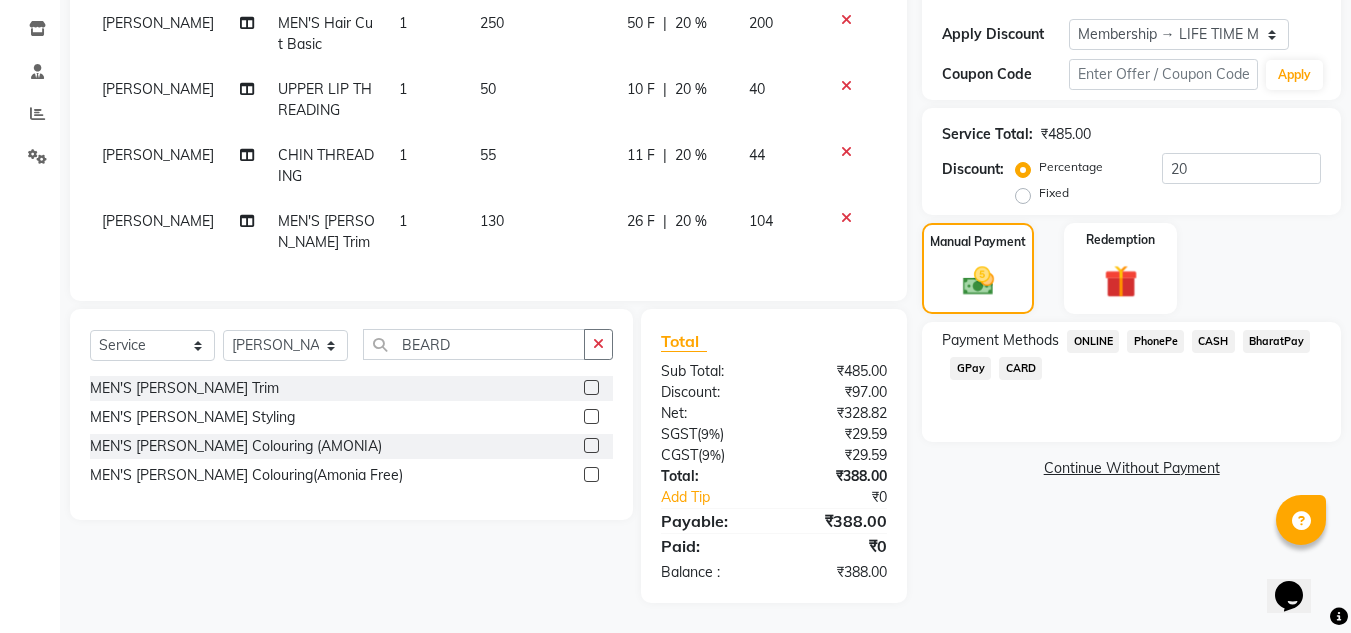 click on "CASH" 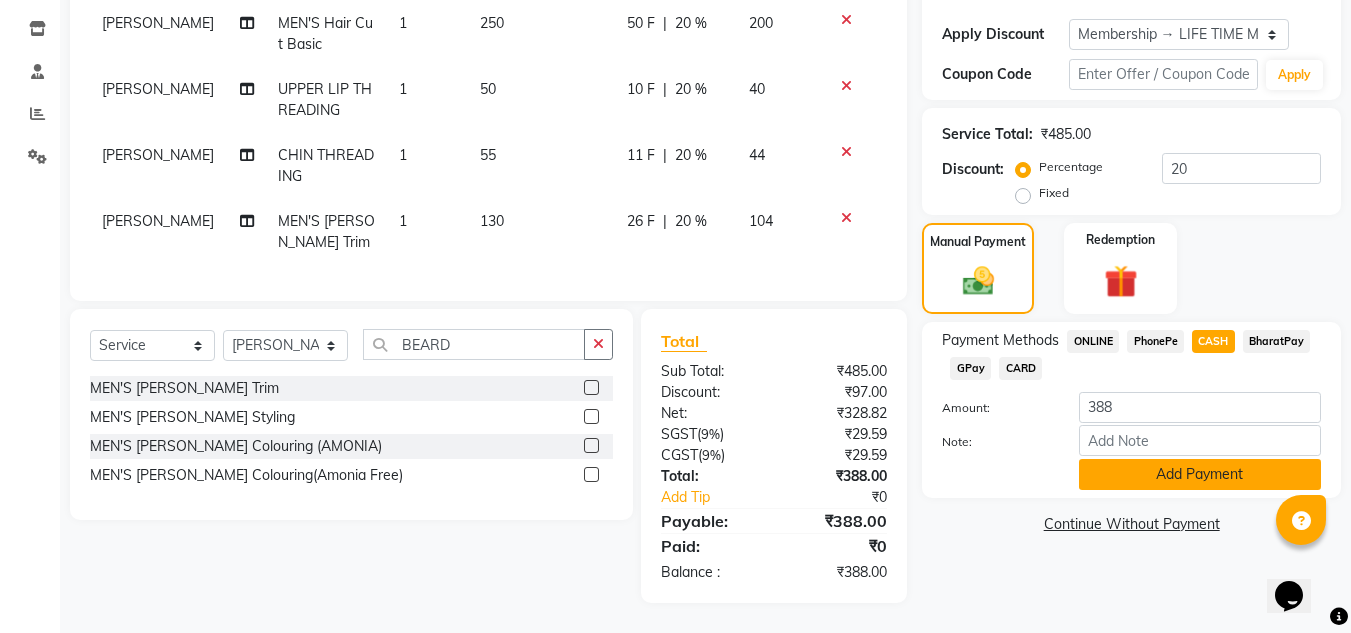 click on "Add Payment" 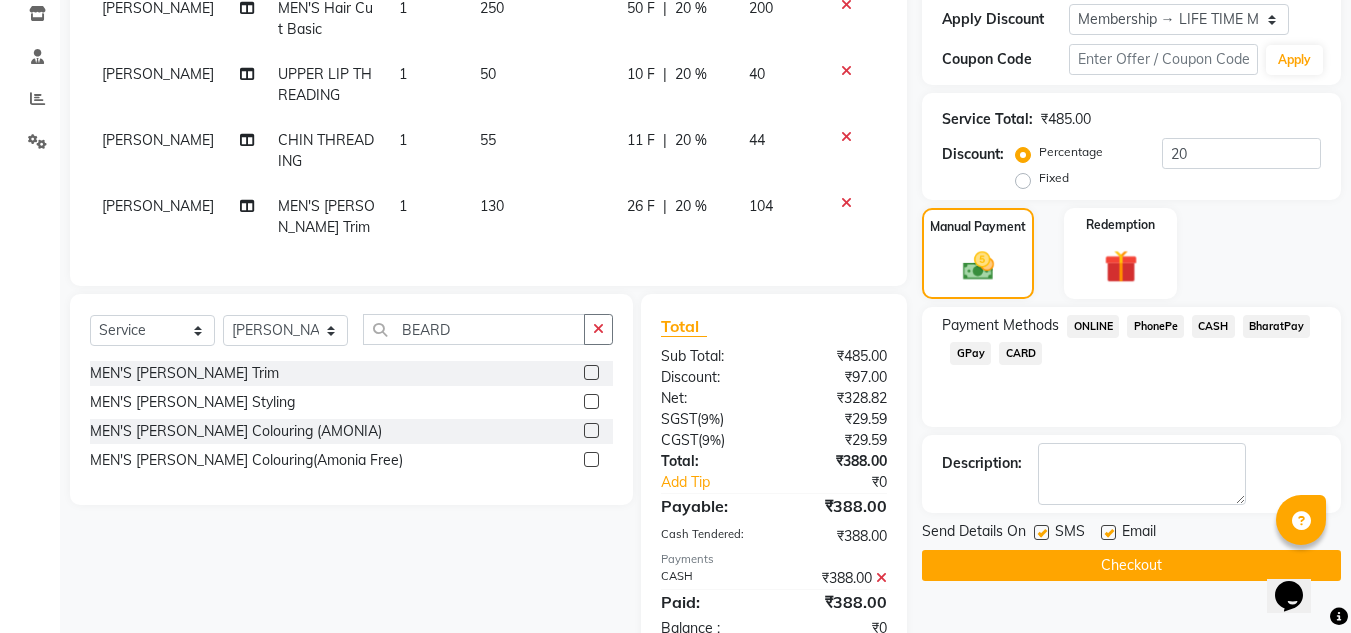 click on "Checkout" 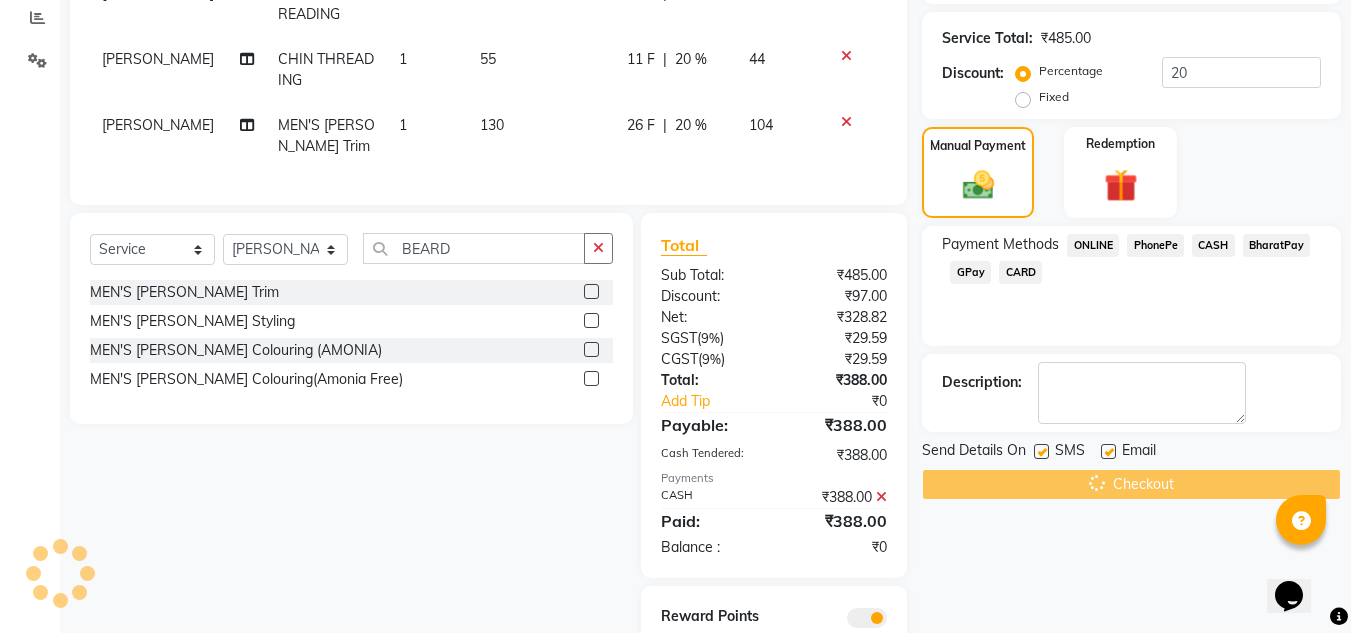 scroll, scrollTop: 535, scrollLeft: 0, axis: vertical 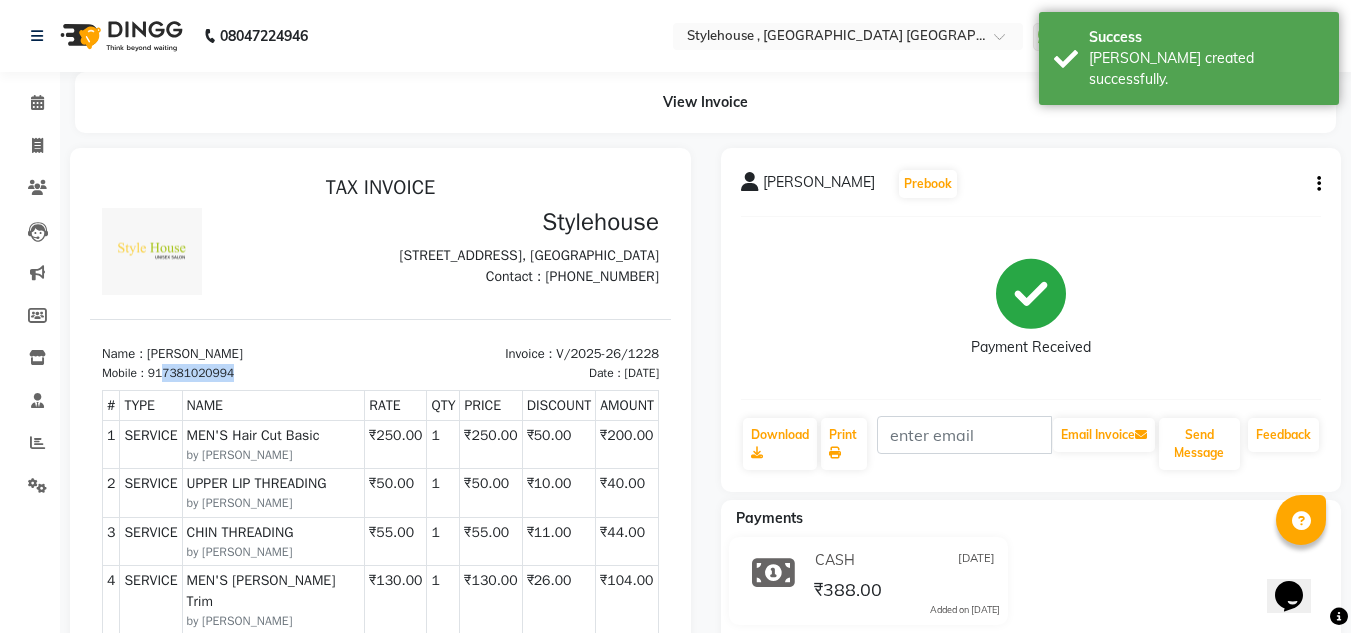 drag, startPoint x: 231, startPoint y: 402, endPoint x: 164, endPoint y: 405, distance: 67.06713 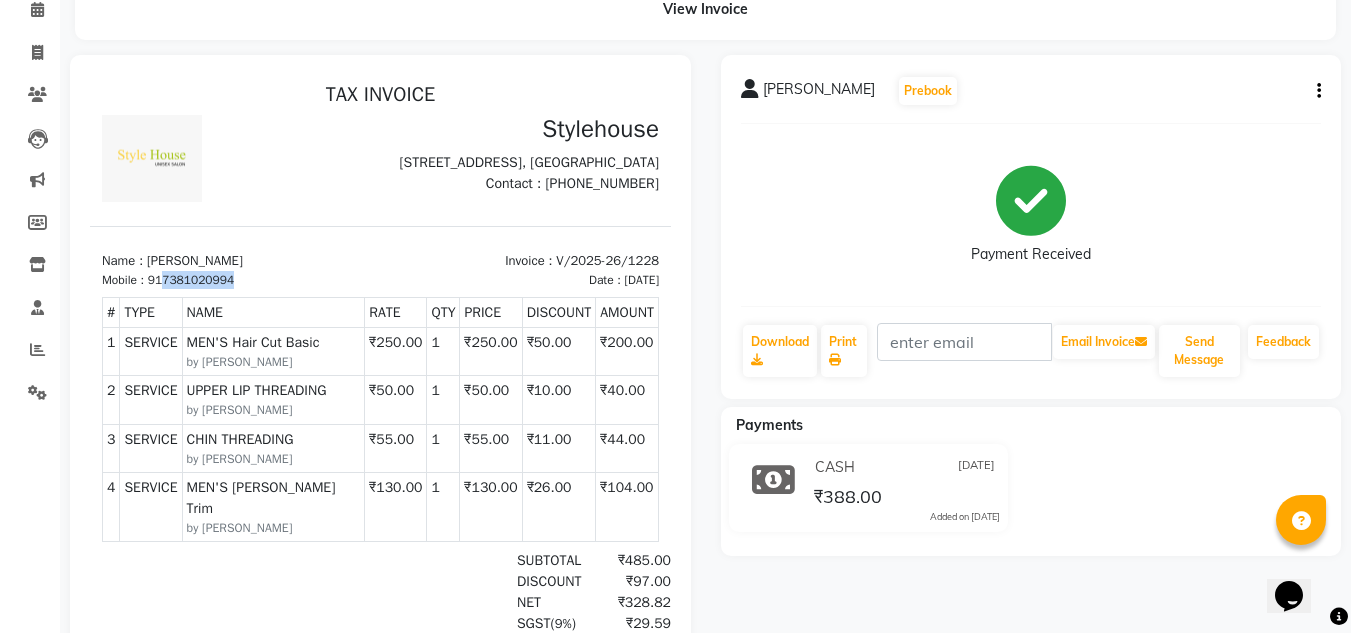 scroll, scrollTop: 0, scrollLeft: 0, axis: both 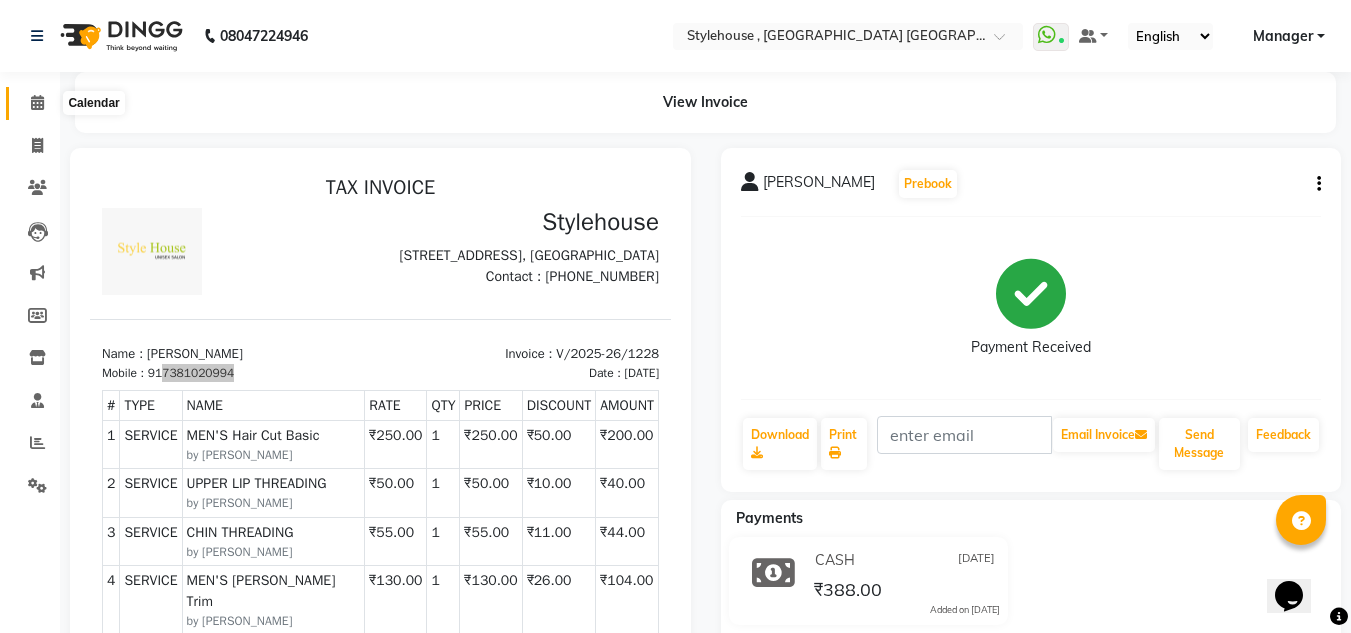 click 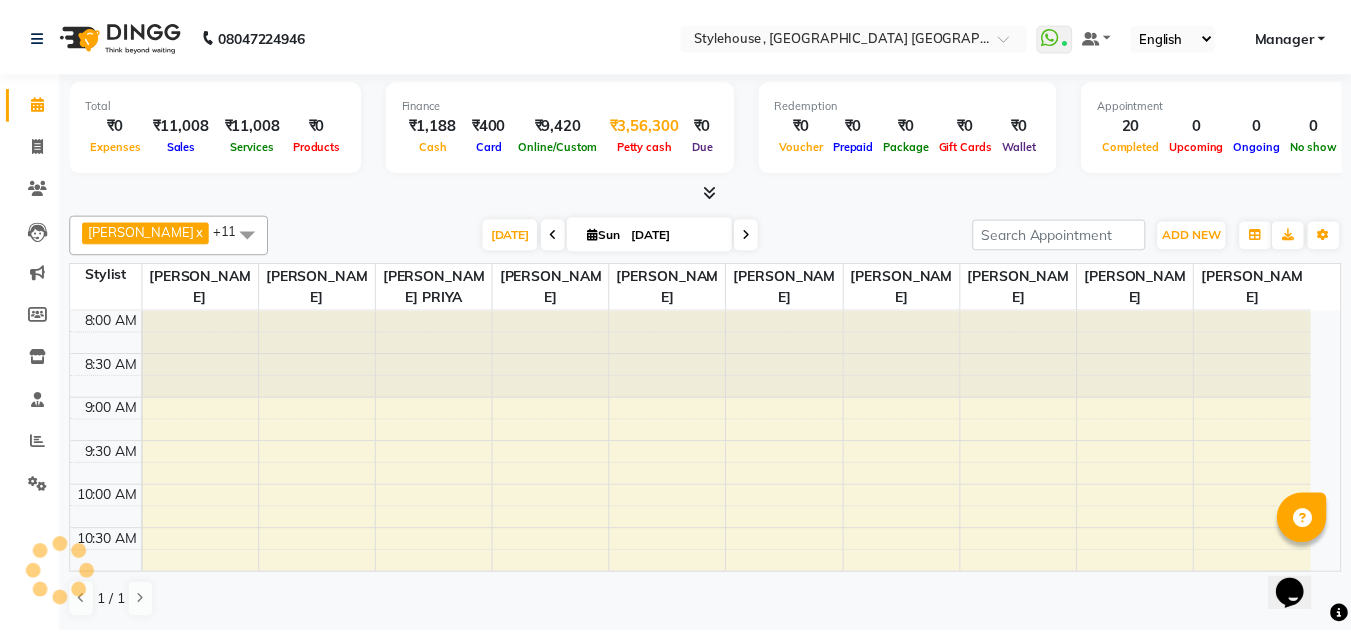 scroll, scrollTop: 0, scrollLeft: 0, axis: both 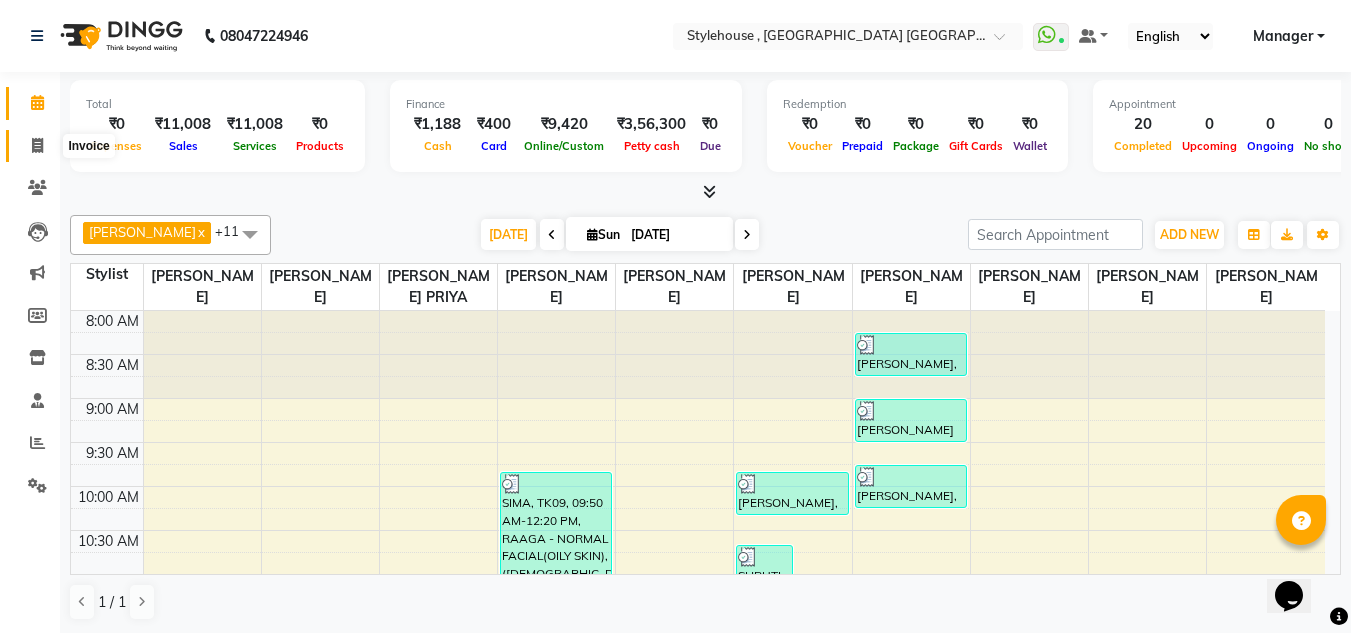 click 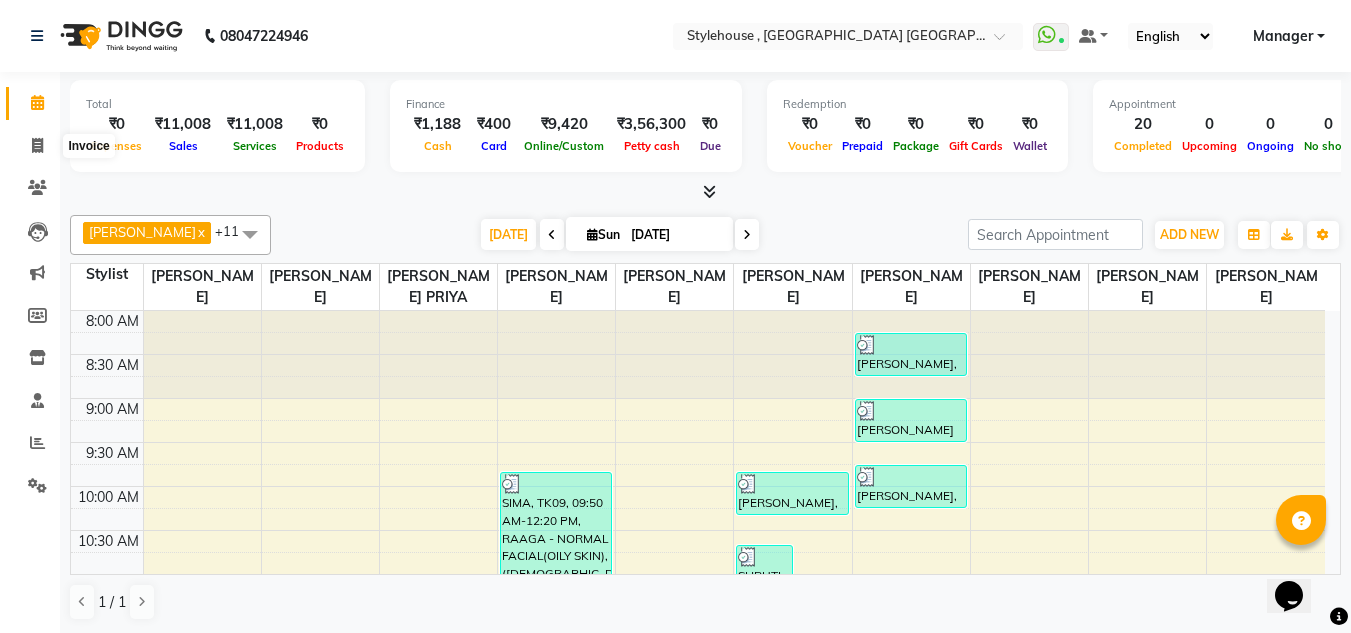 select on "service" 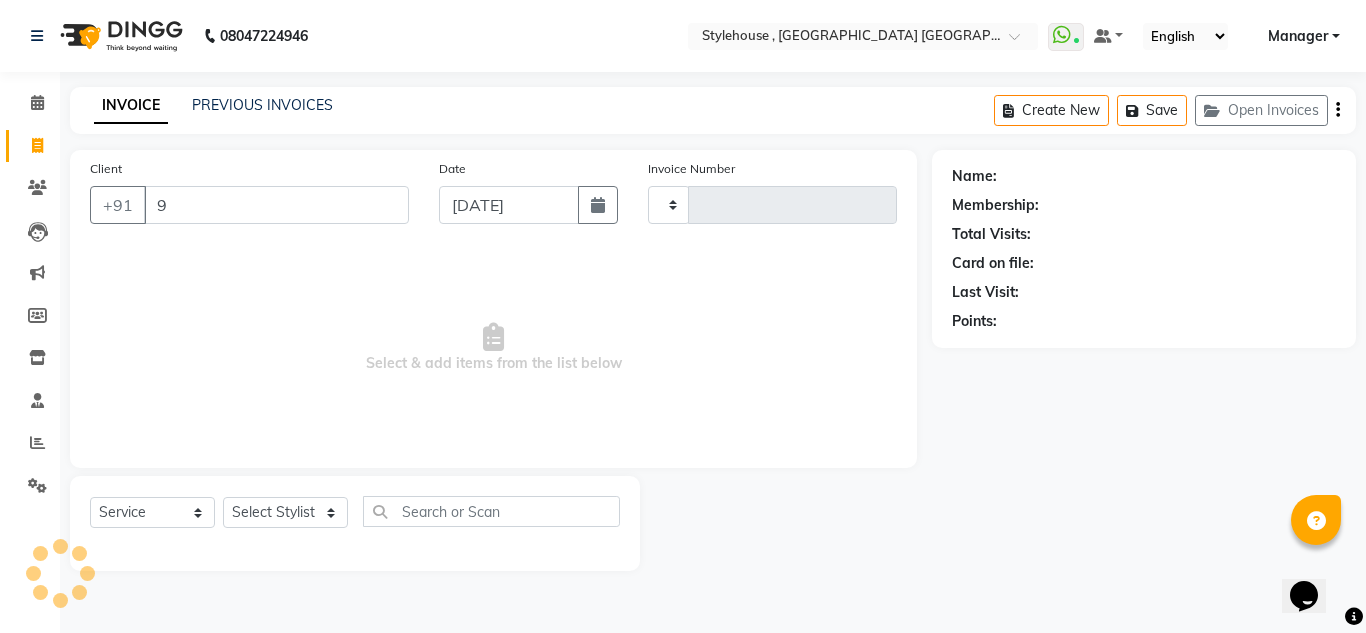 type on "94" 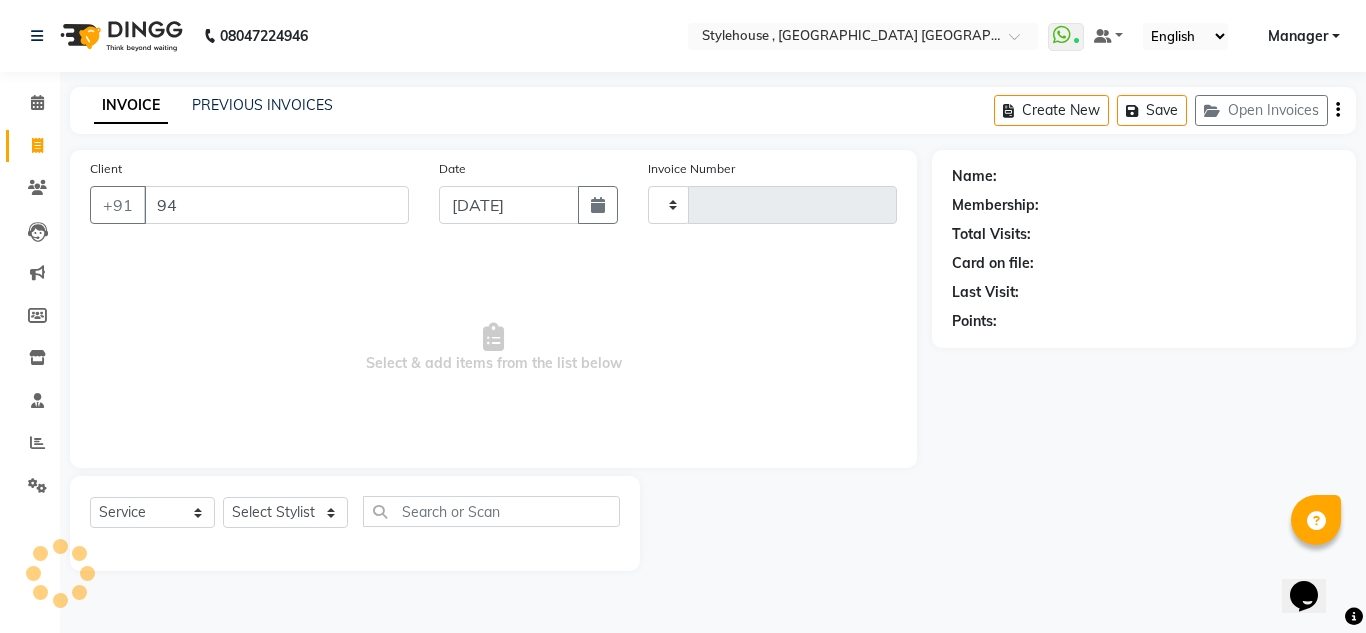 type on "1229" 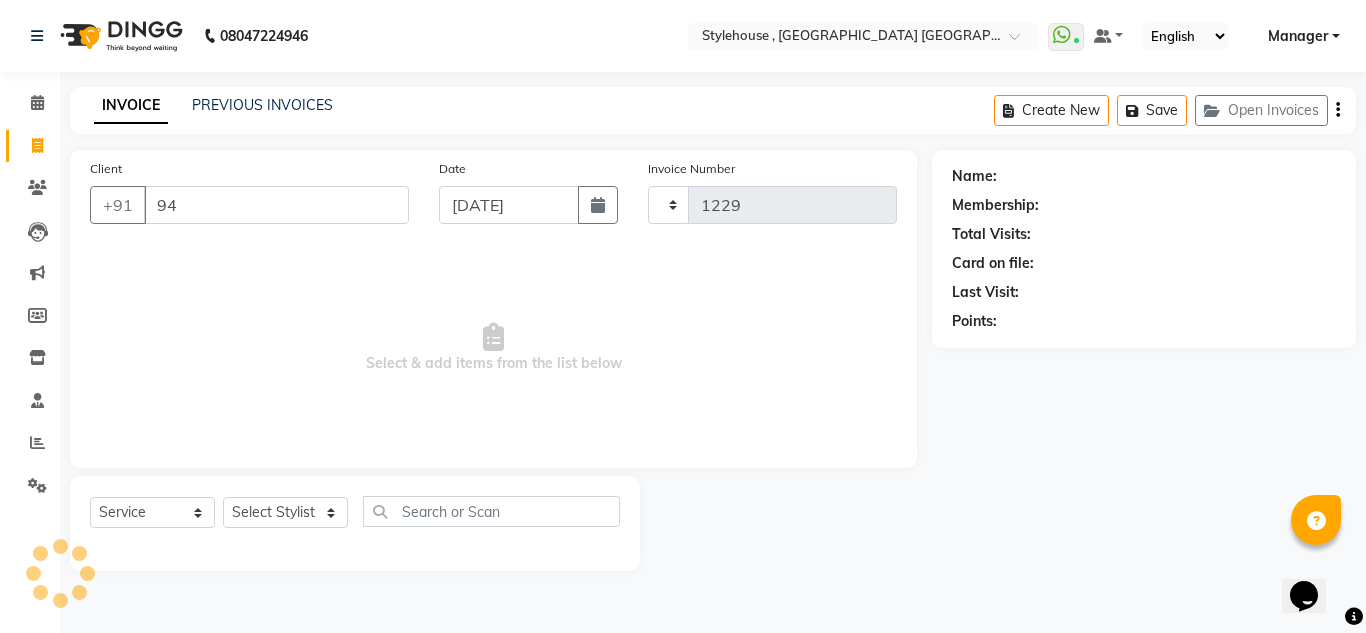 type on "943" 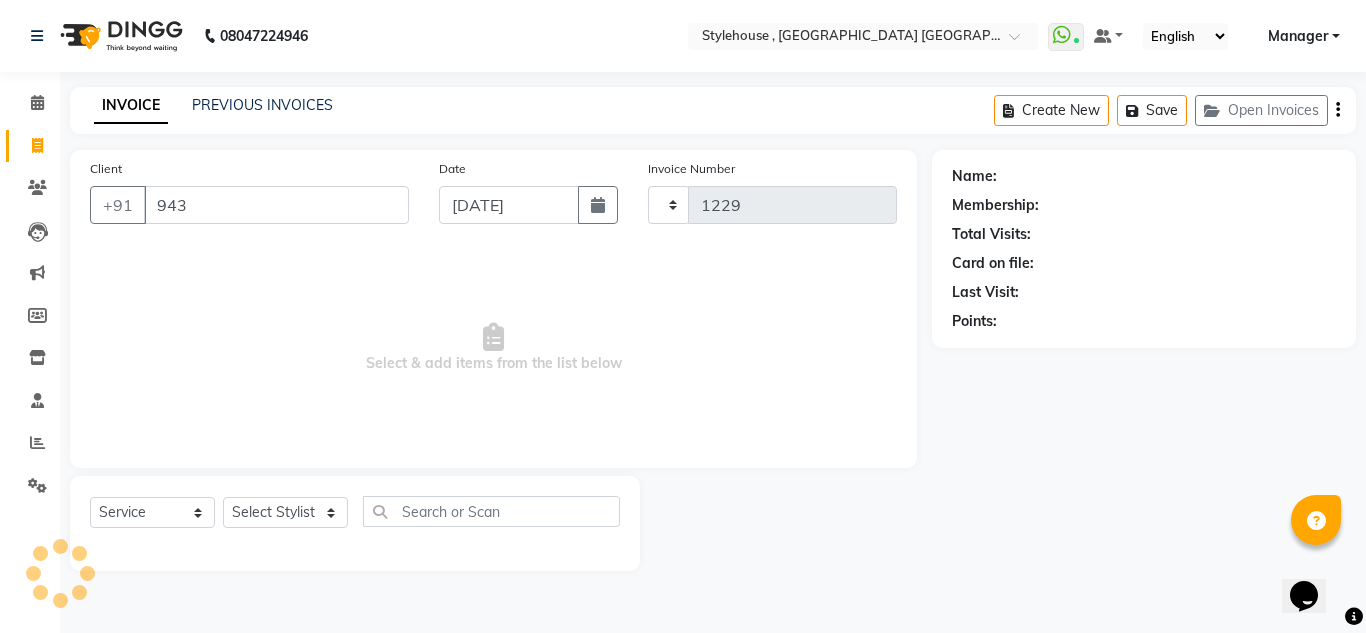 select on "7793" 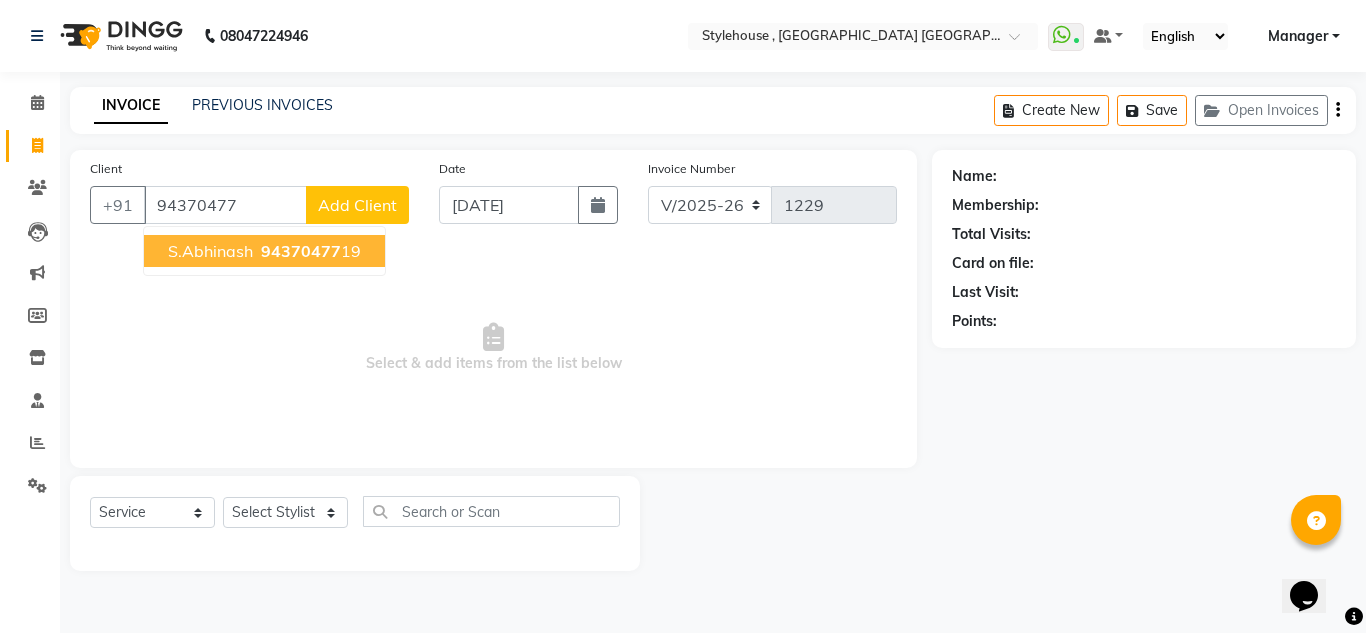 click on "94370477" at bounding box center [301, 251] 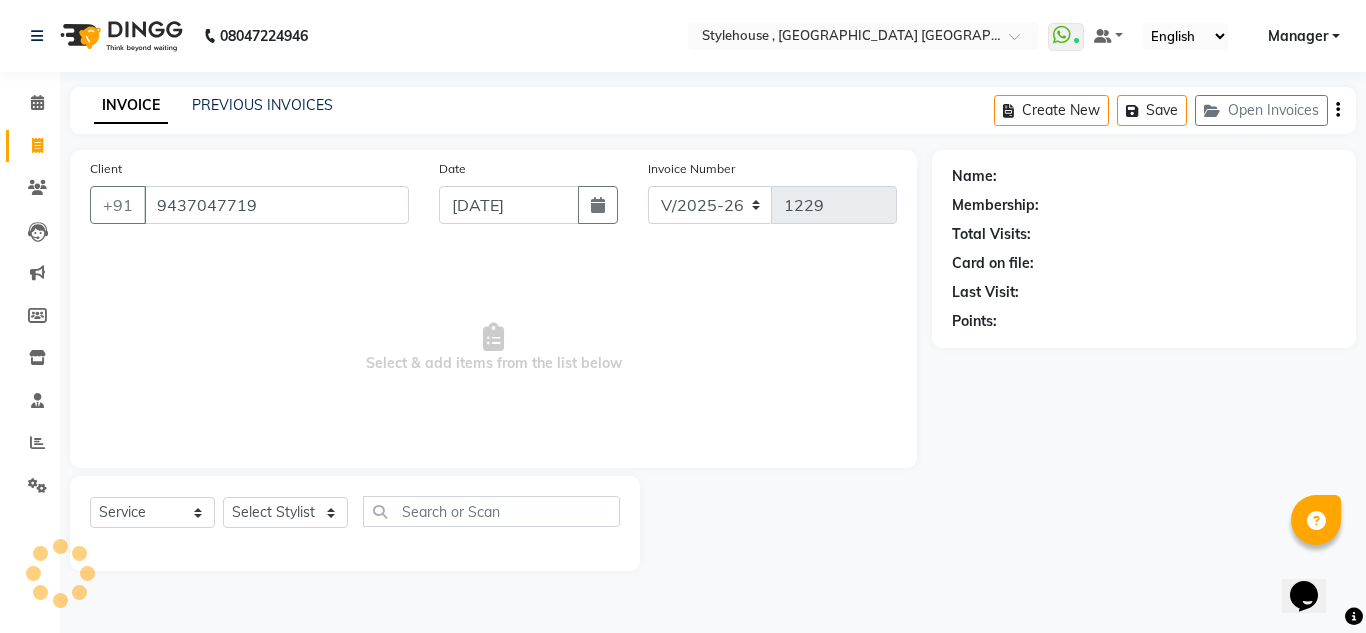 type on "9437047719" 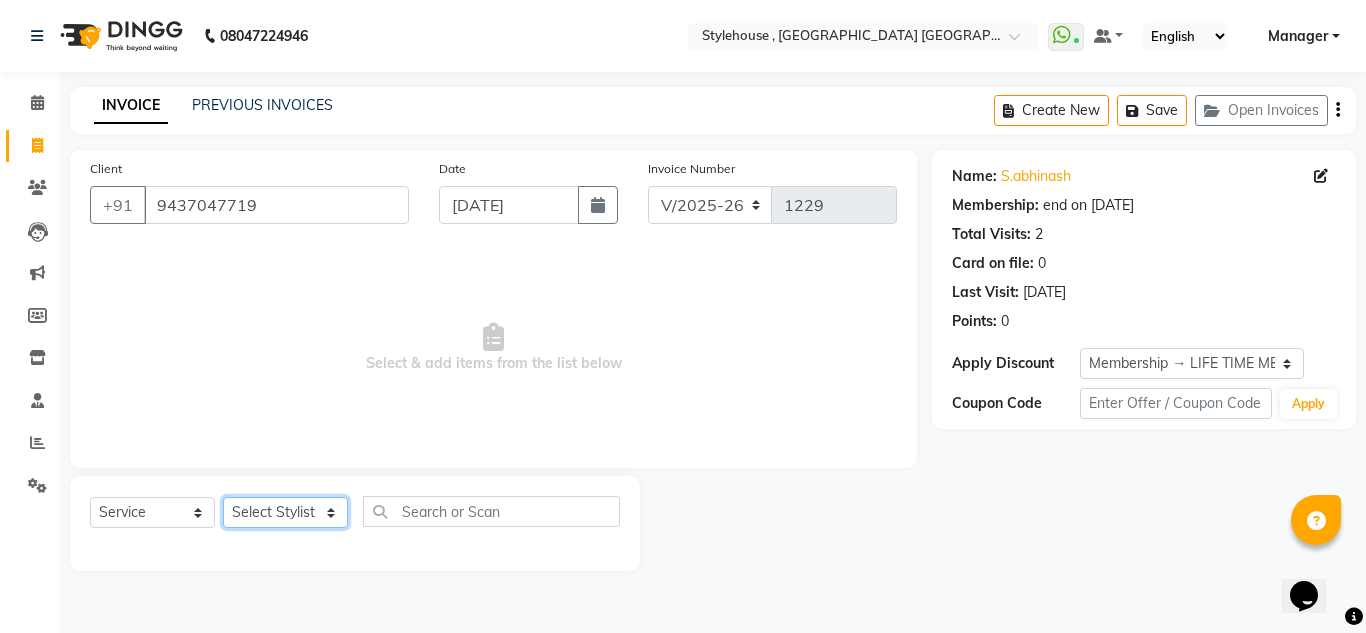 drag, startPoint x: 329, startPoint y: 505, endPoint x: 319, endPoint y: 497, distance: 12.806249 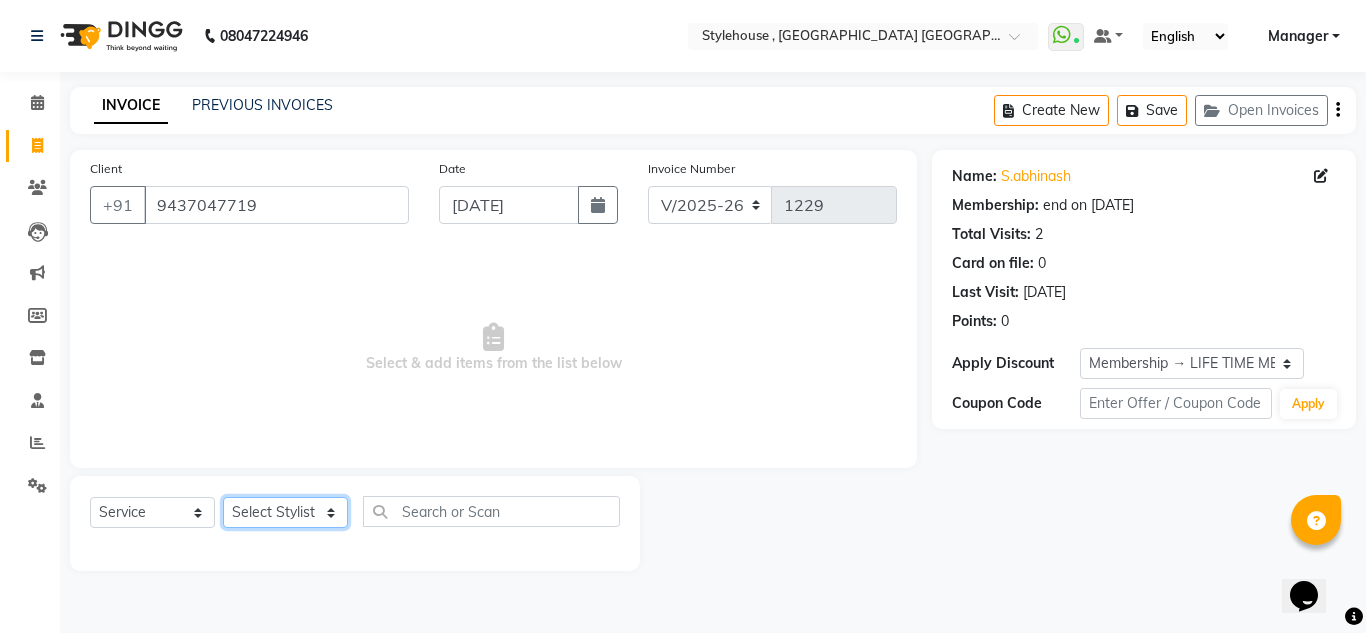 select on "69893" 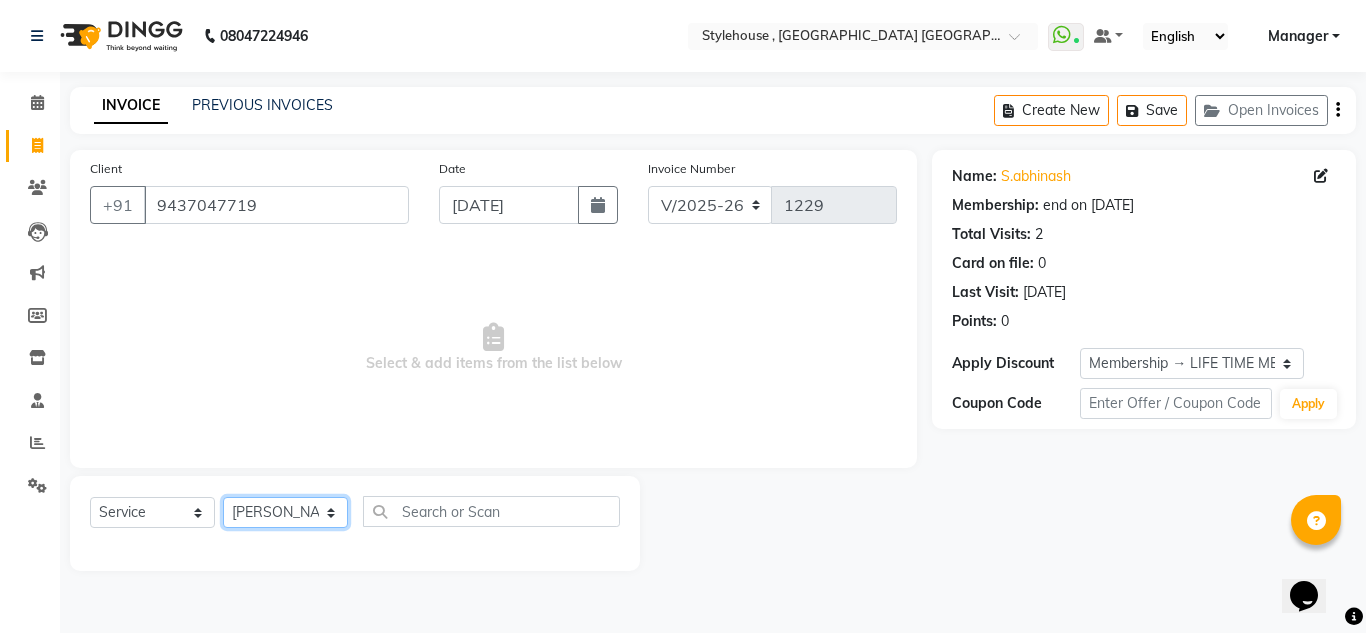 click on "Select Stylist ANIL BARIK ANIRUDH SAHOO JYOTIRANJAN BARIK KANHA LAXMI PRIYA Manager Manisha MANJIT BARIK PRADEEP BARIK PRIYANKA NANDA PUJA ROUT RUMA SAGARIKA SAHOO SALMAN SAMEER BARIK SAROJ SITHA" 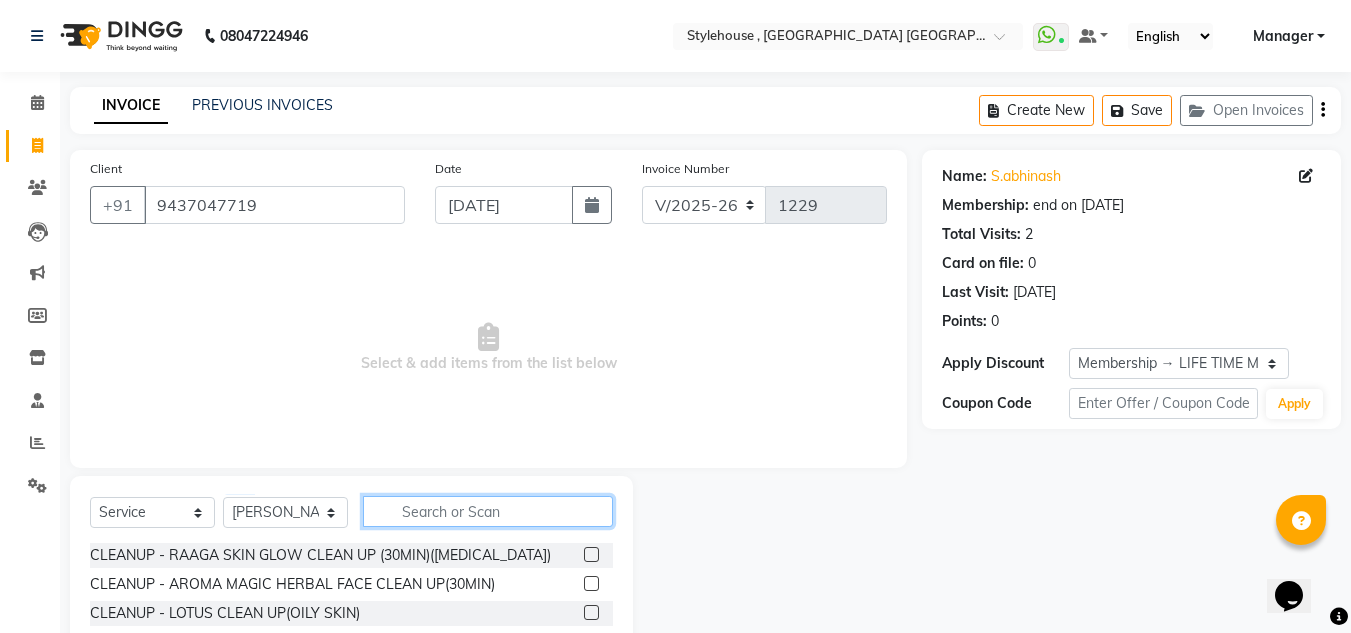 click 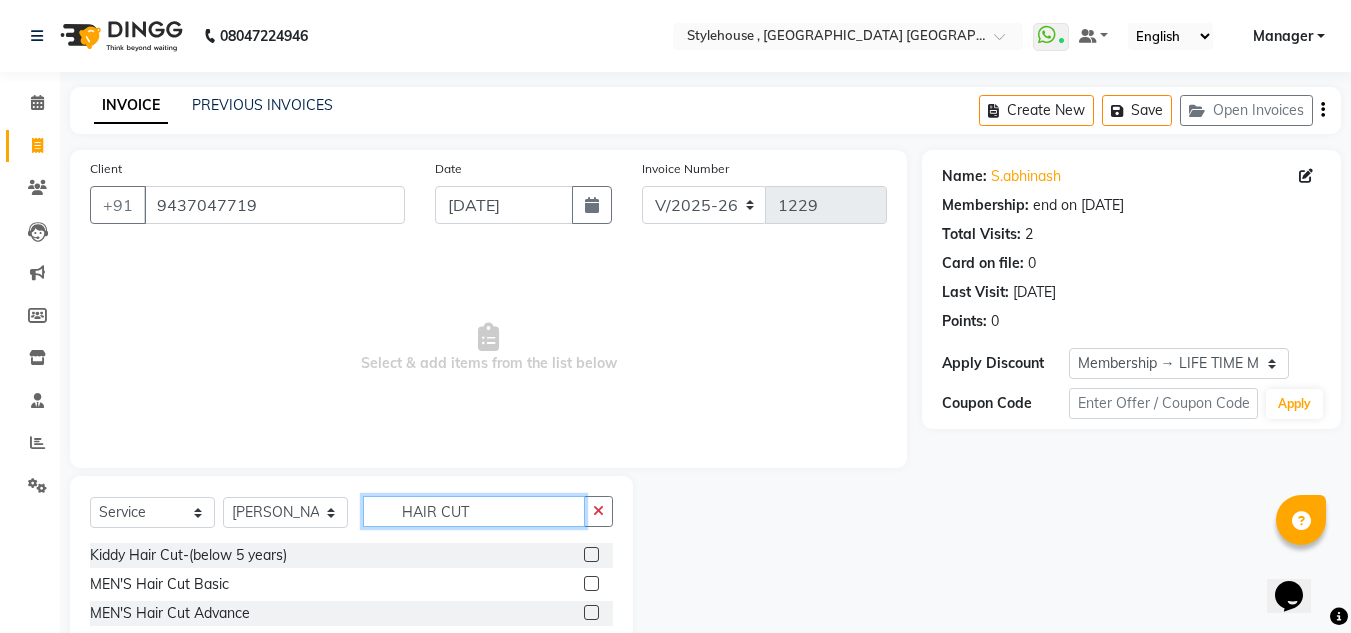 type on "HAIR CUT" 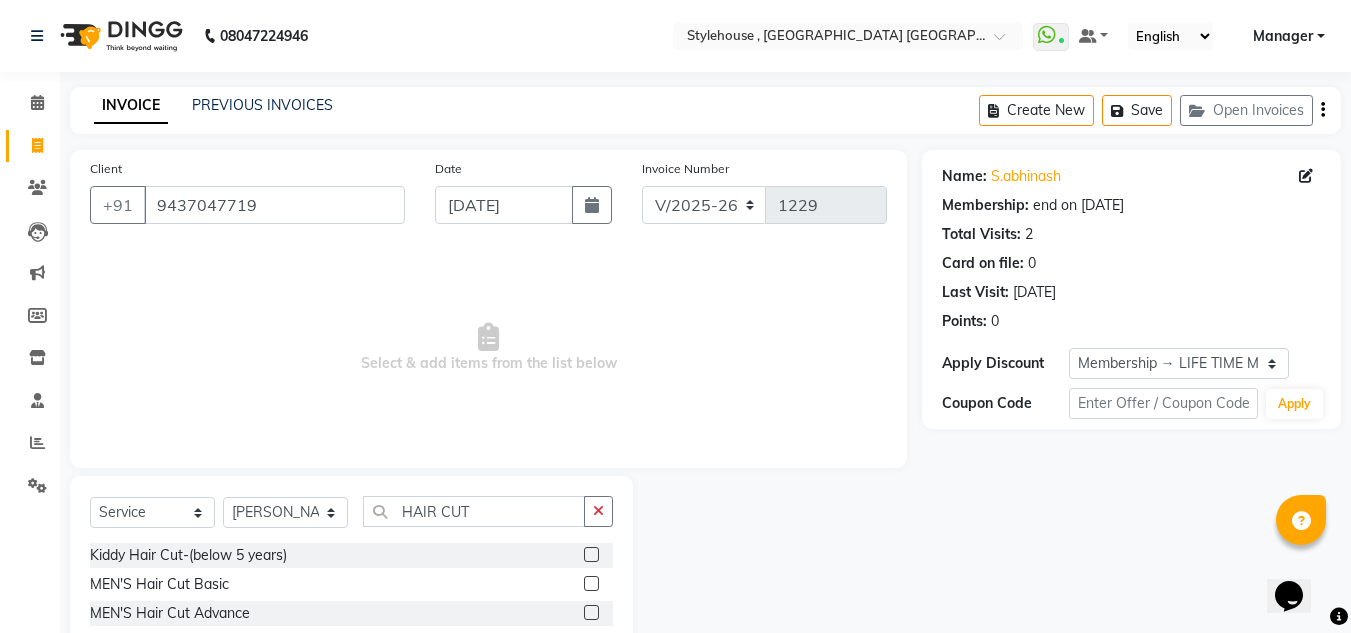 click 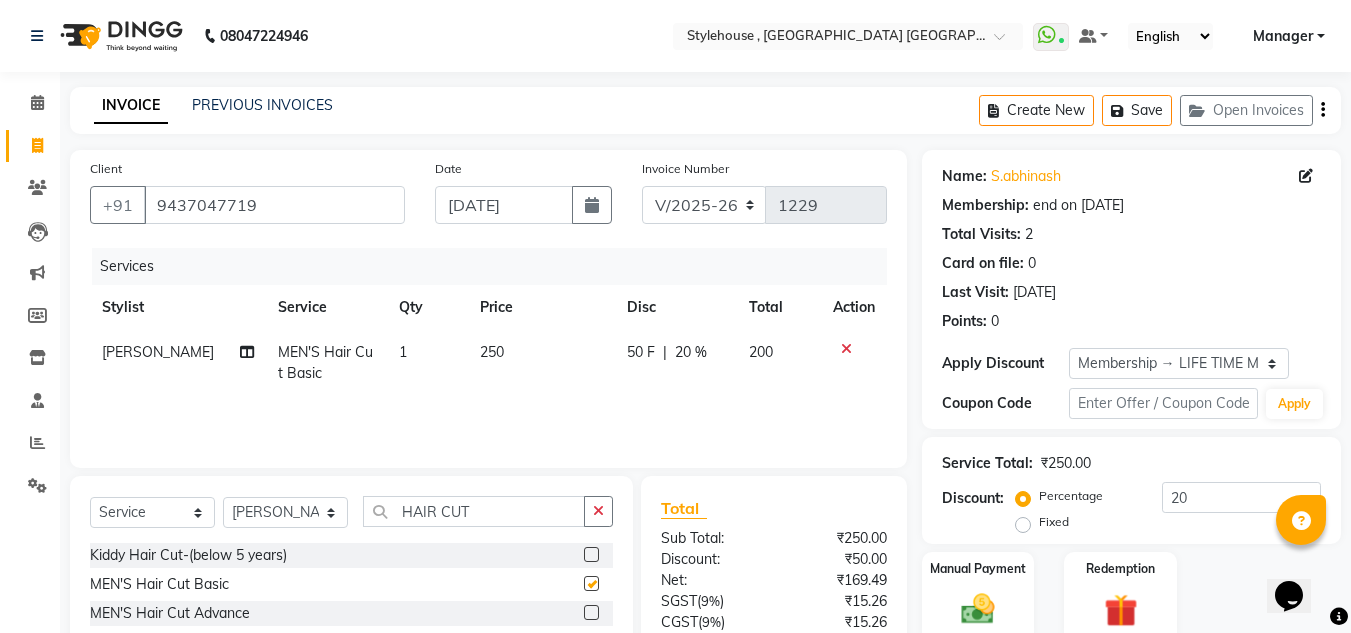 checkbox on "false" 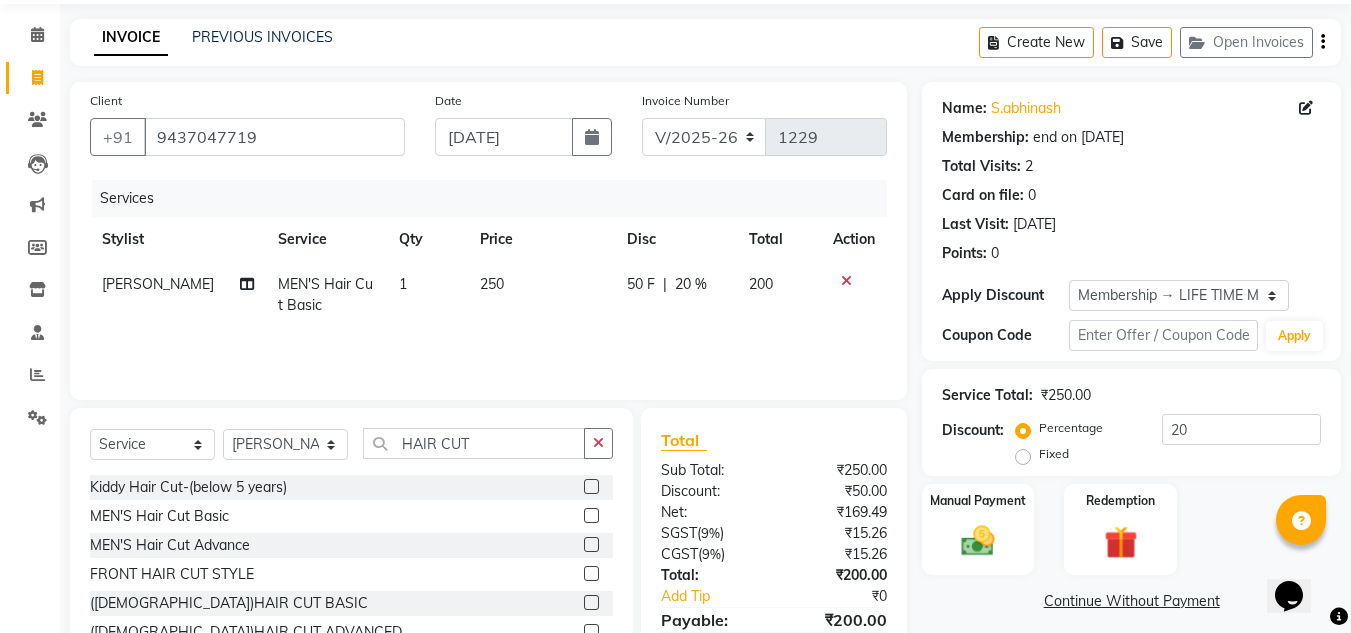 scroll, scrollTop: 168, scrollLeft: 0, axis: vertical 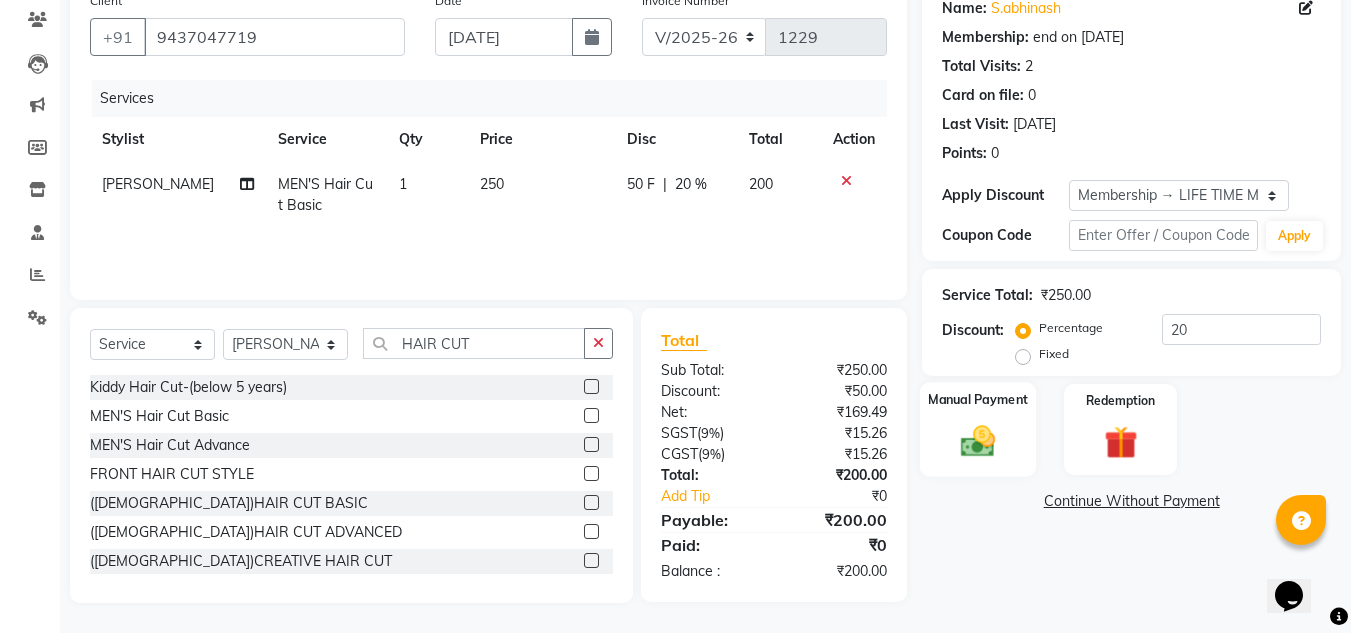 click 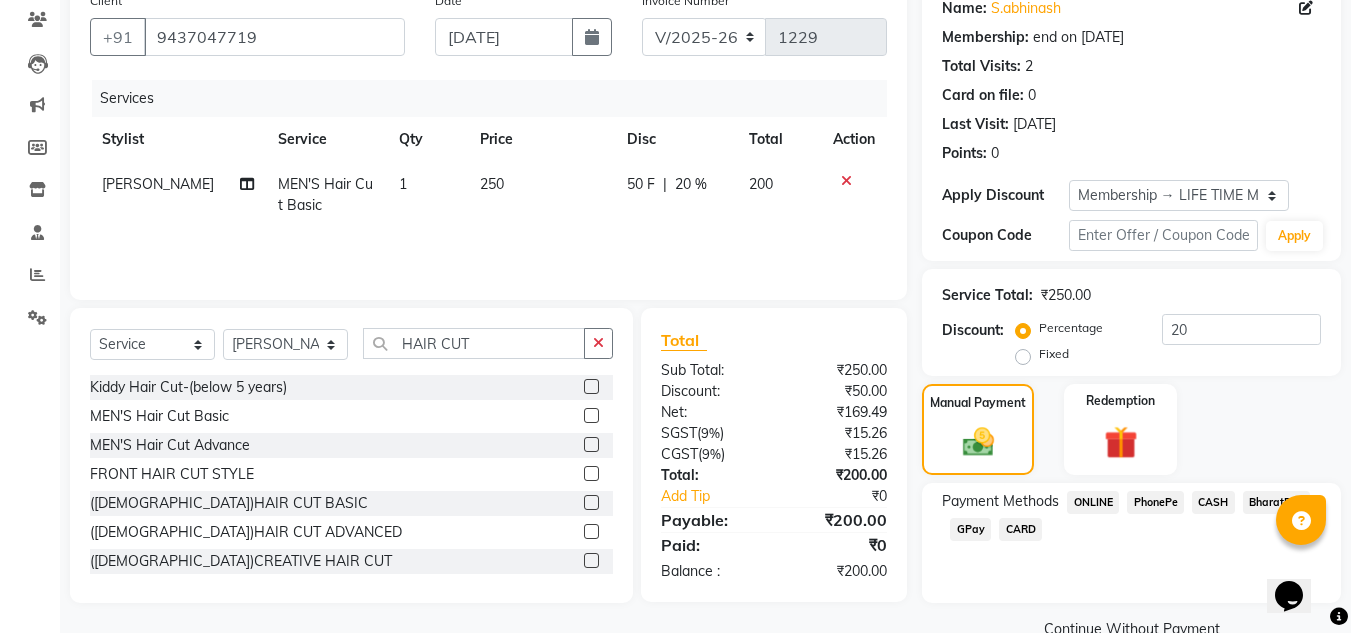 click on "PhonePe" 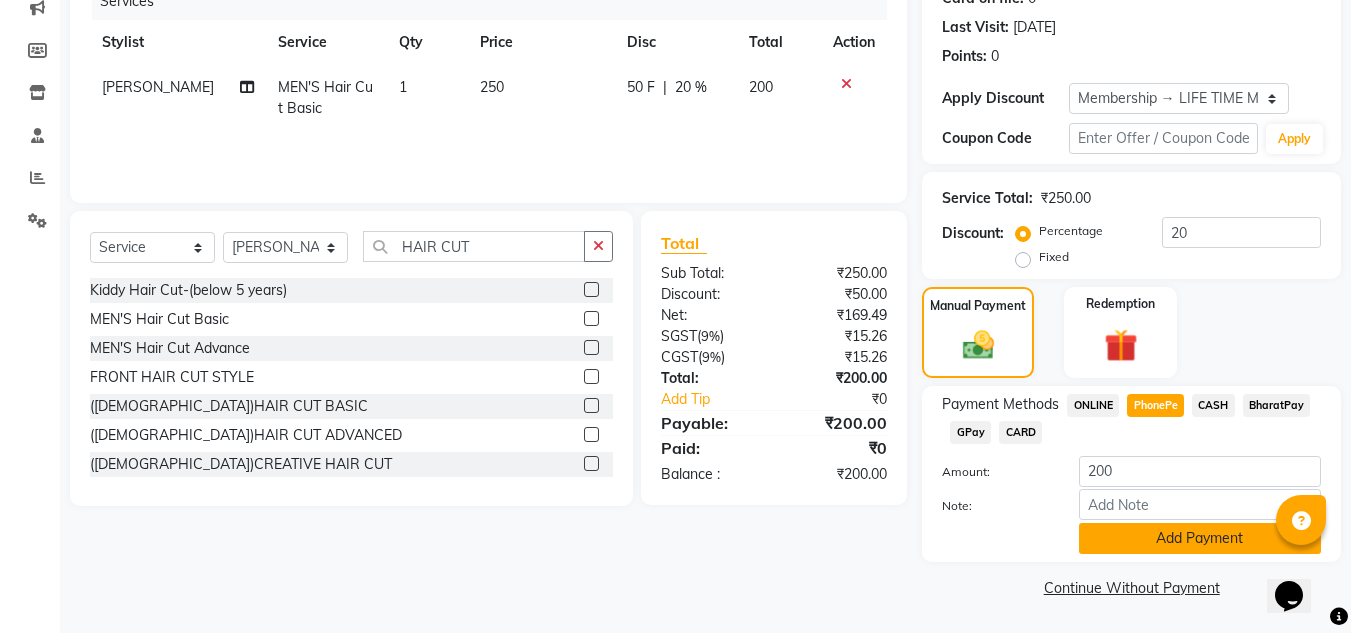 click on "Add Payment" 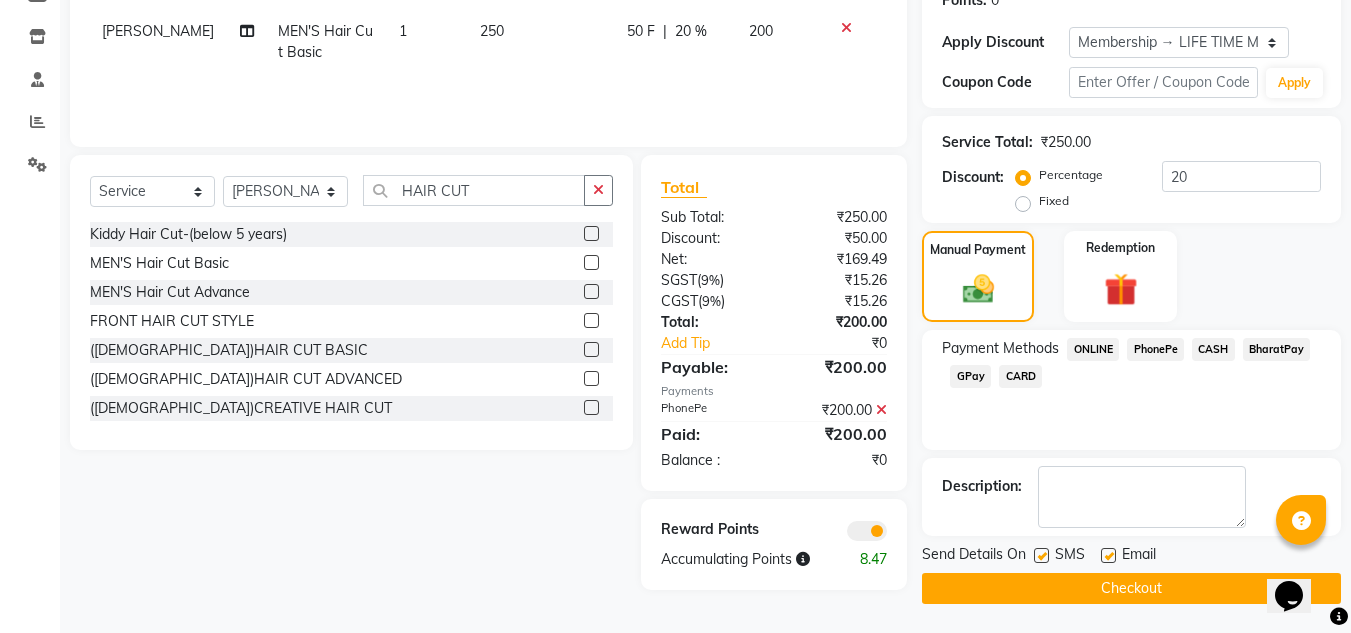 scroll, scrollTop: 322, scrollLeft: 0, axis: vertical 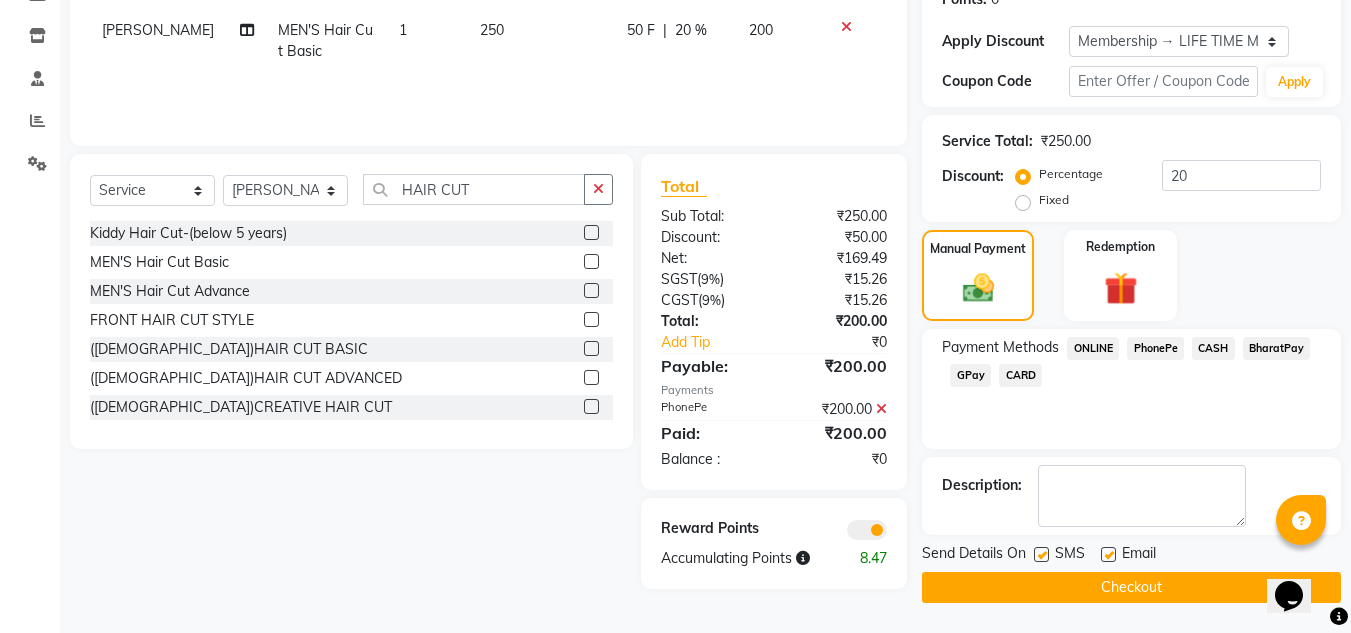 click on "Checkout" 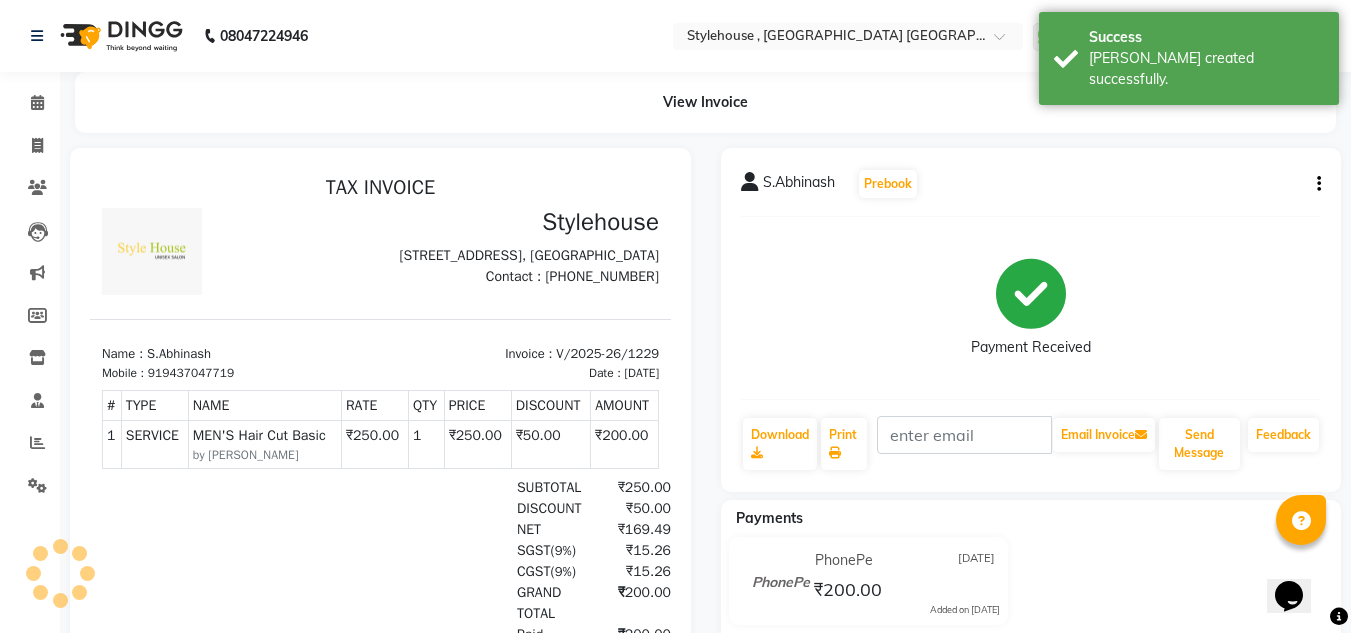 scroll, scrollTop: 0, scrollLeft: 0, axis: both 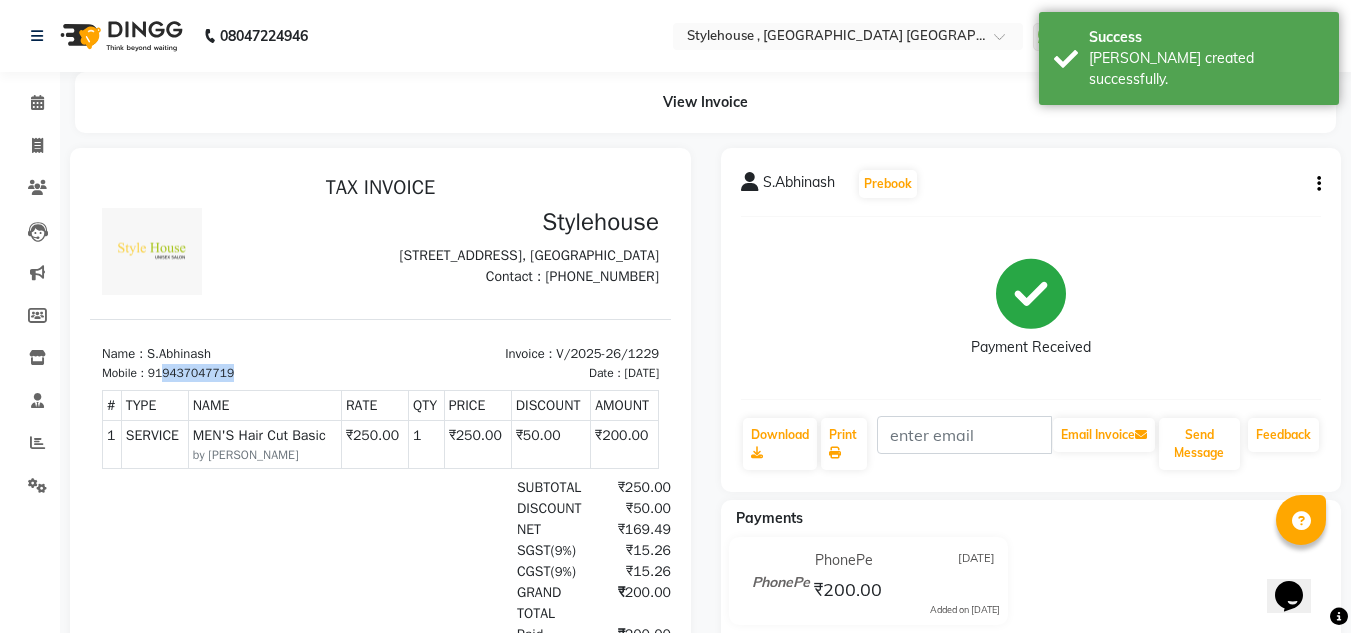 drag, startPoint x: 244, startPoint y: 409, endPoint x: 167, endPoint y: 408, distance: 77.00649 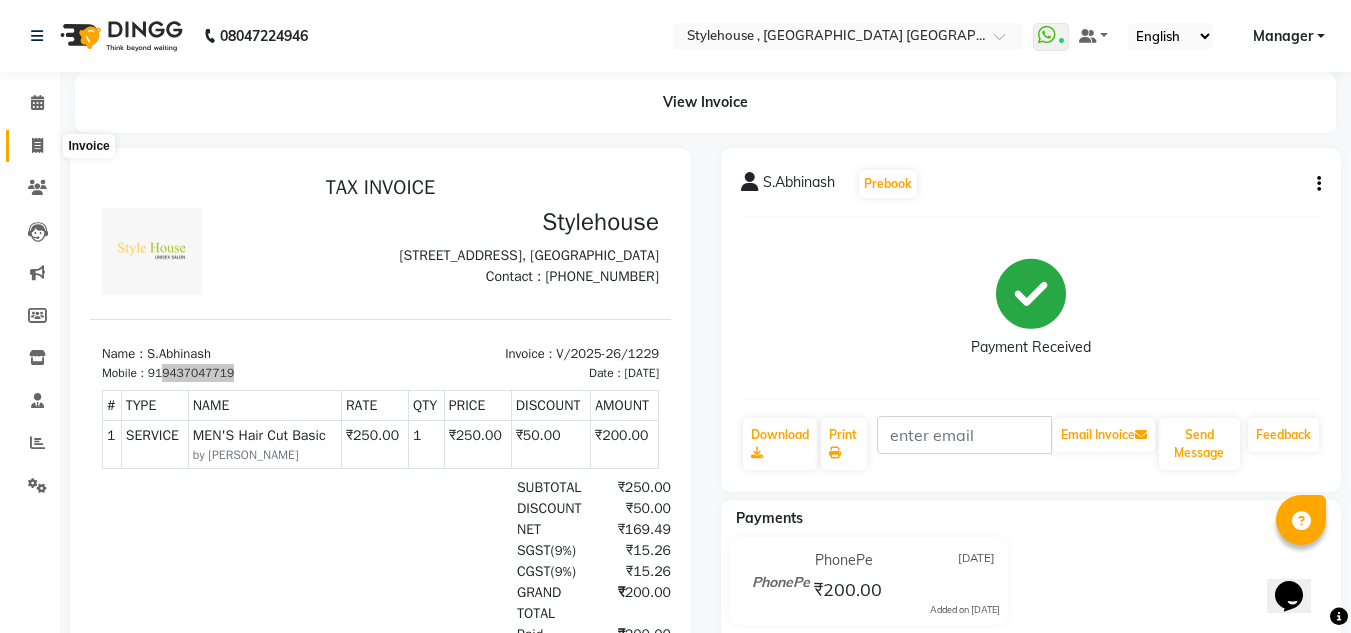 click 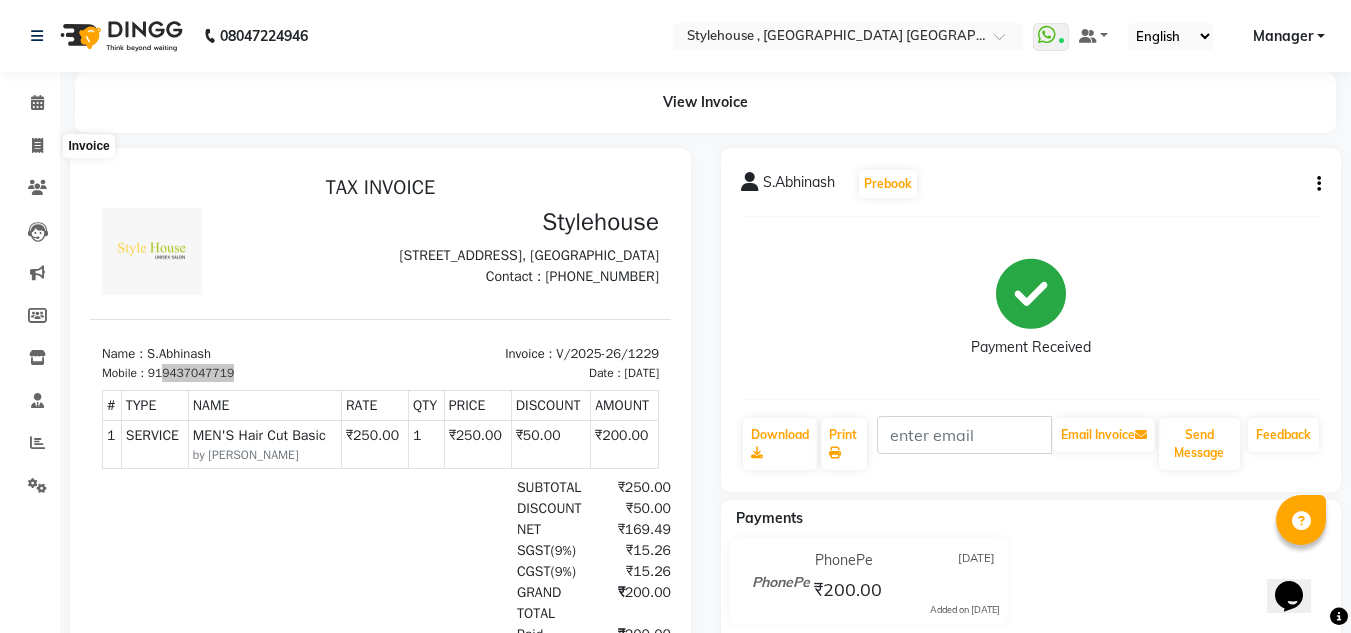 select on "service" 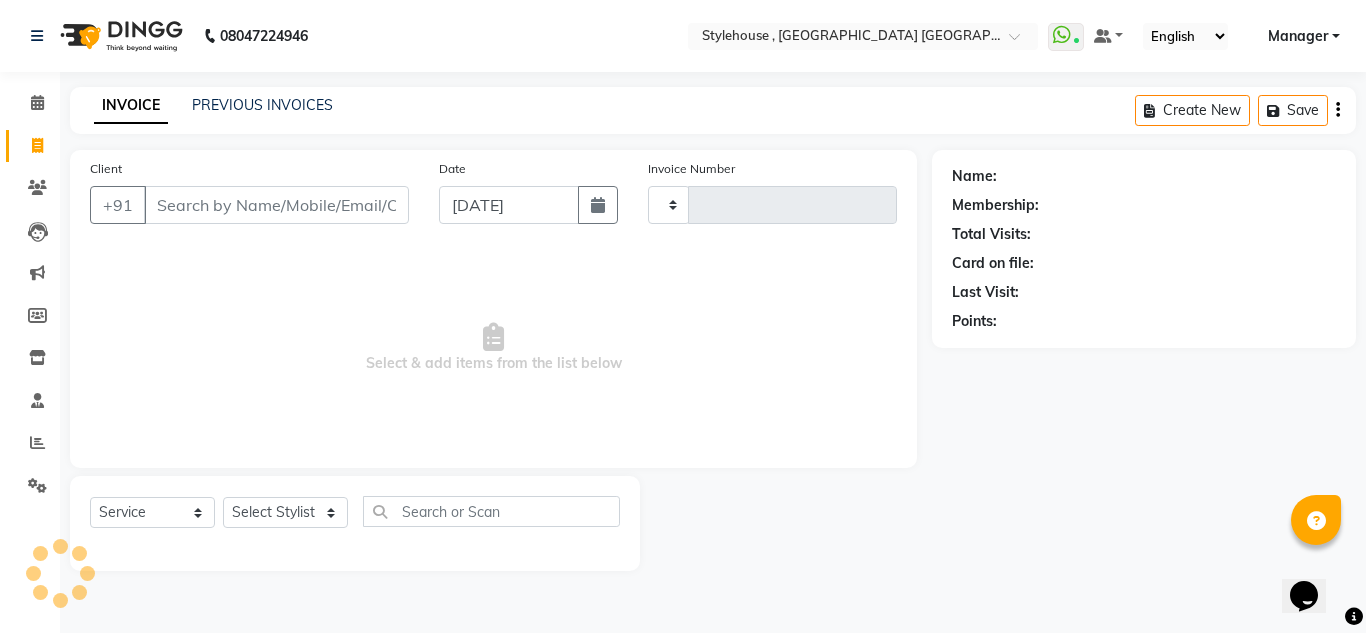 type on "1230" 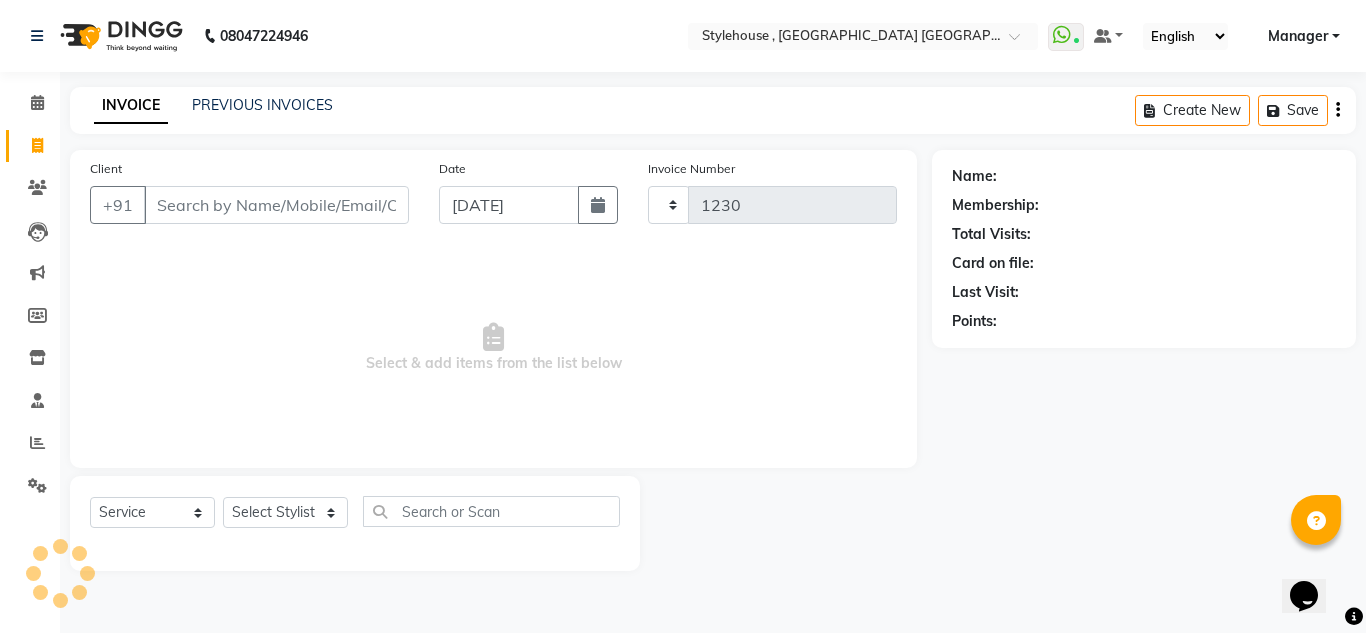 select on "7793" 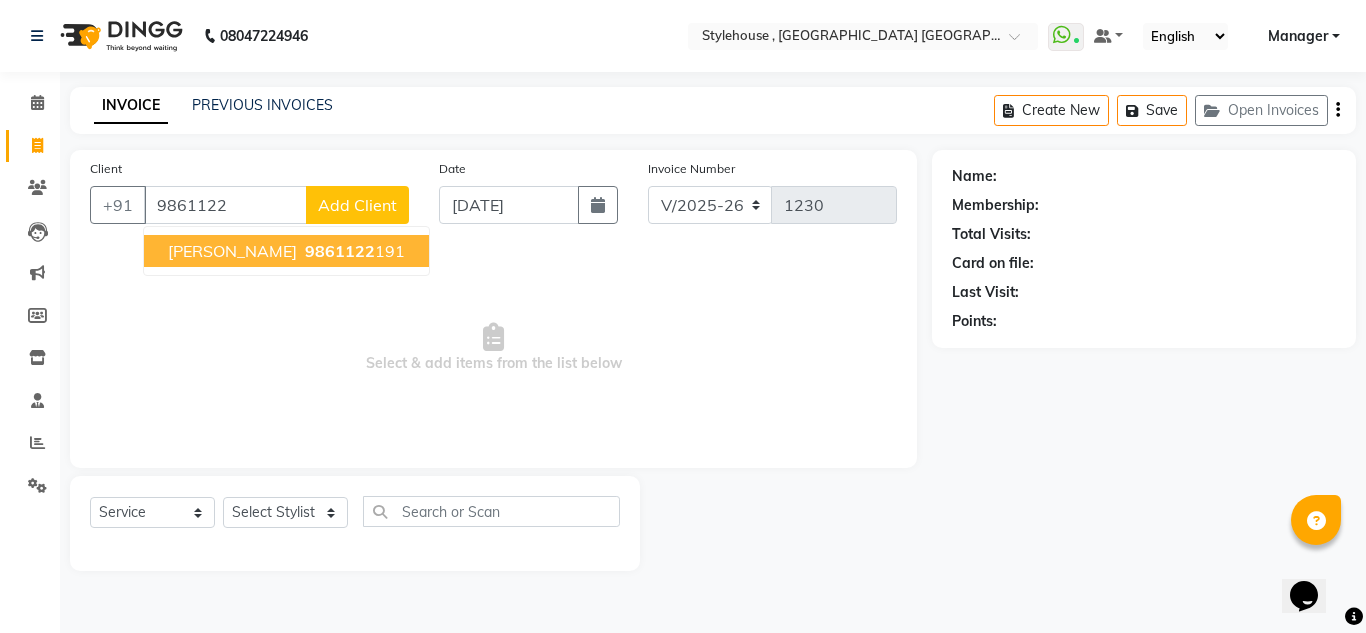 click on "9861122" at bounding box center (340, 251) 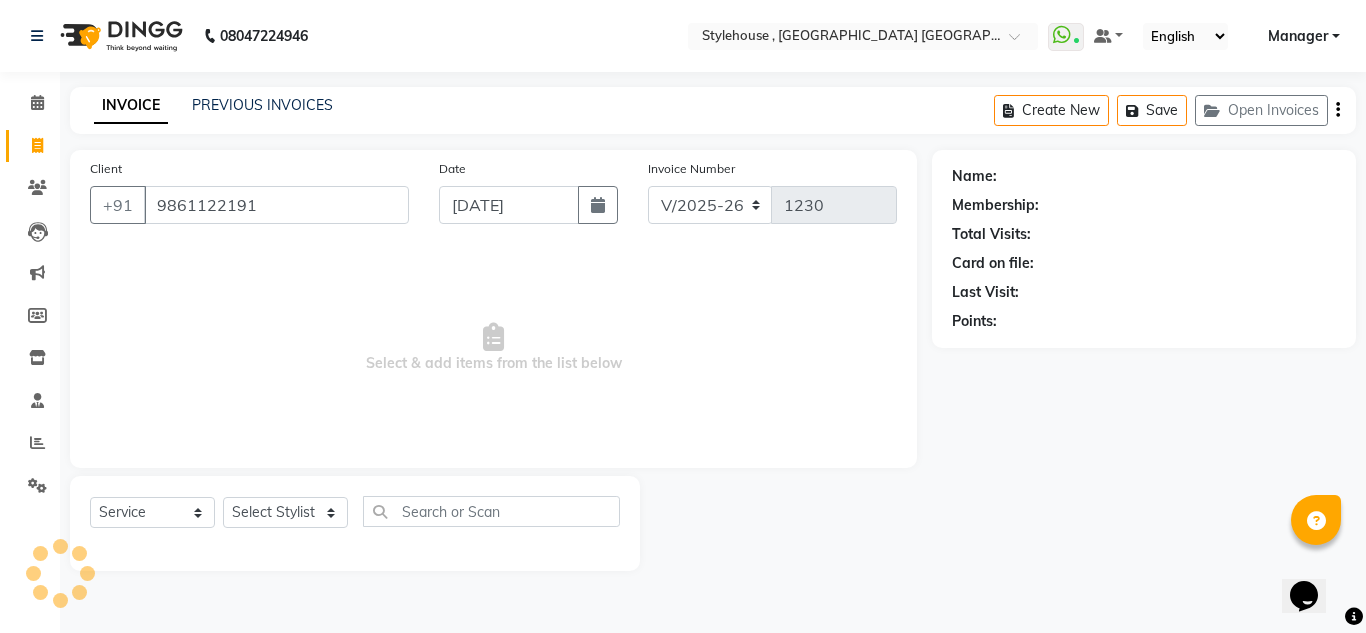 type on "9861122191" 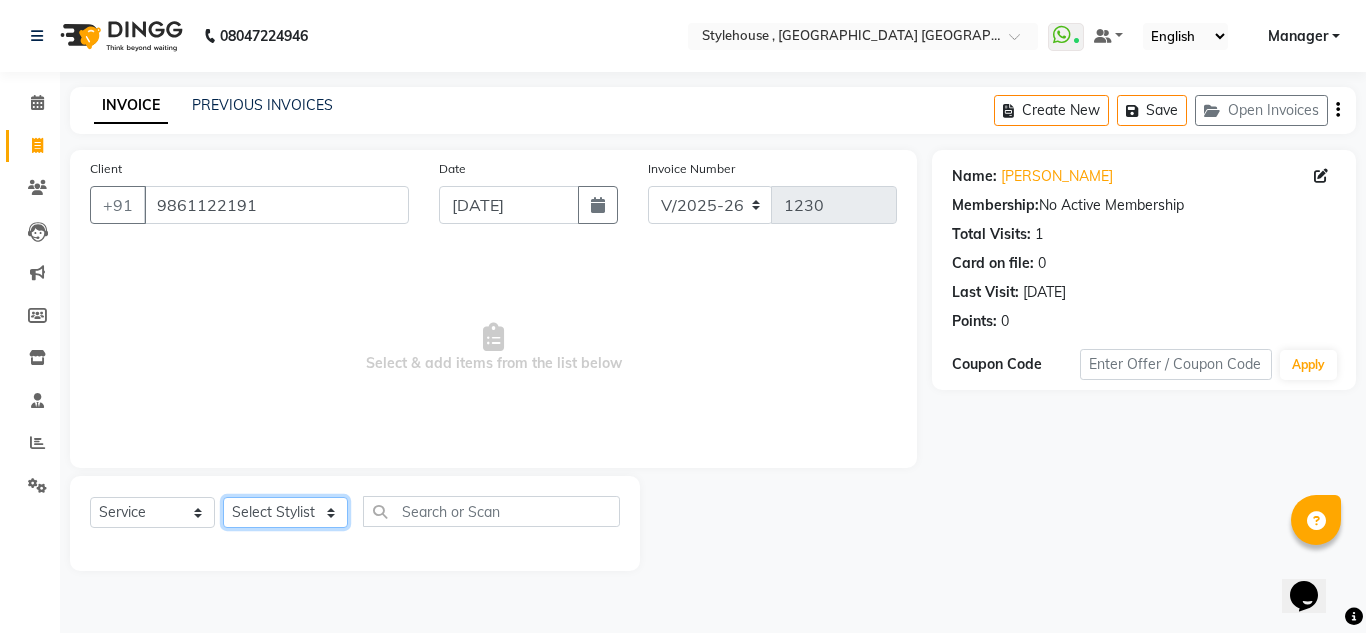 click on "Select Stylist ANIL BARIK ANIRUDH SAHOO JYOTIRANJAN BARIK KANHA LAXMI PRIYA Manager Manisha MANJIT BARIK PRADEEP BARIK PRIYANKA NANDA PUJA ROUT RUMA SAGARIKA SAHOO SALMAN SAMEER BARIK SAROJ SITHA" 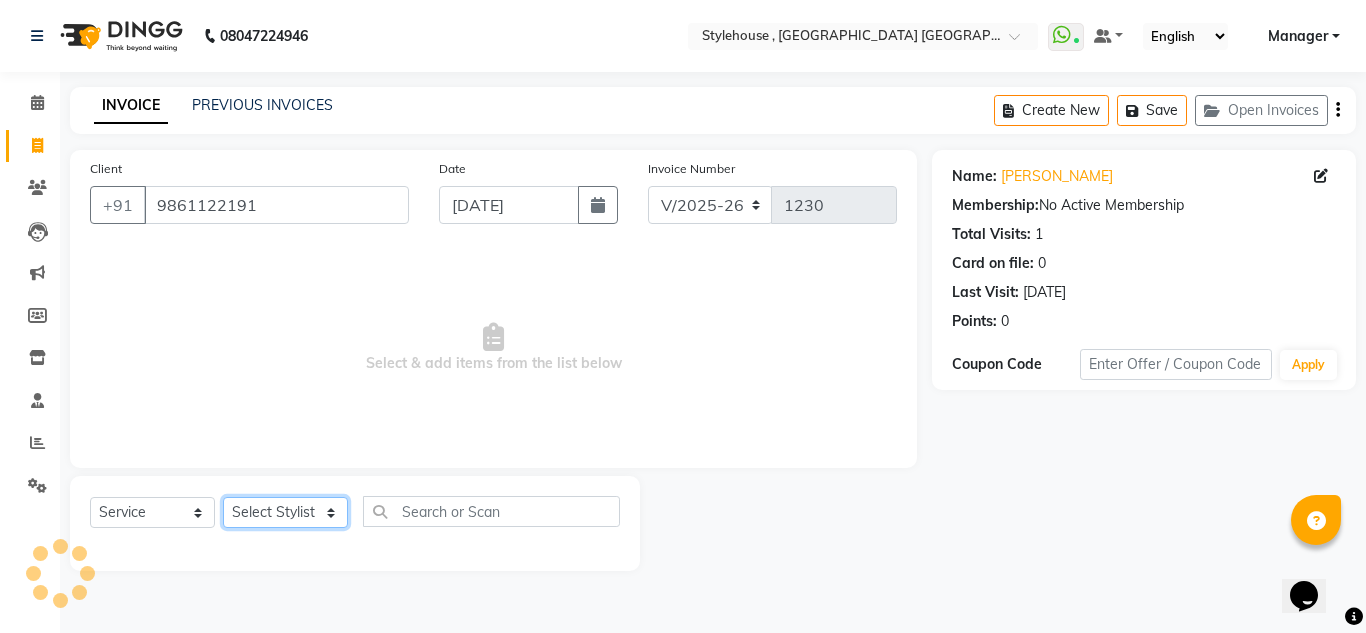 select on "69893" 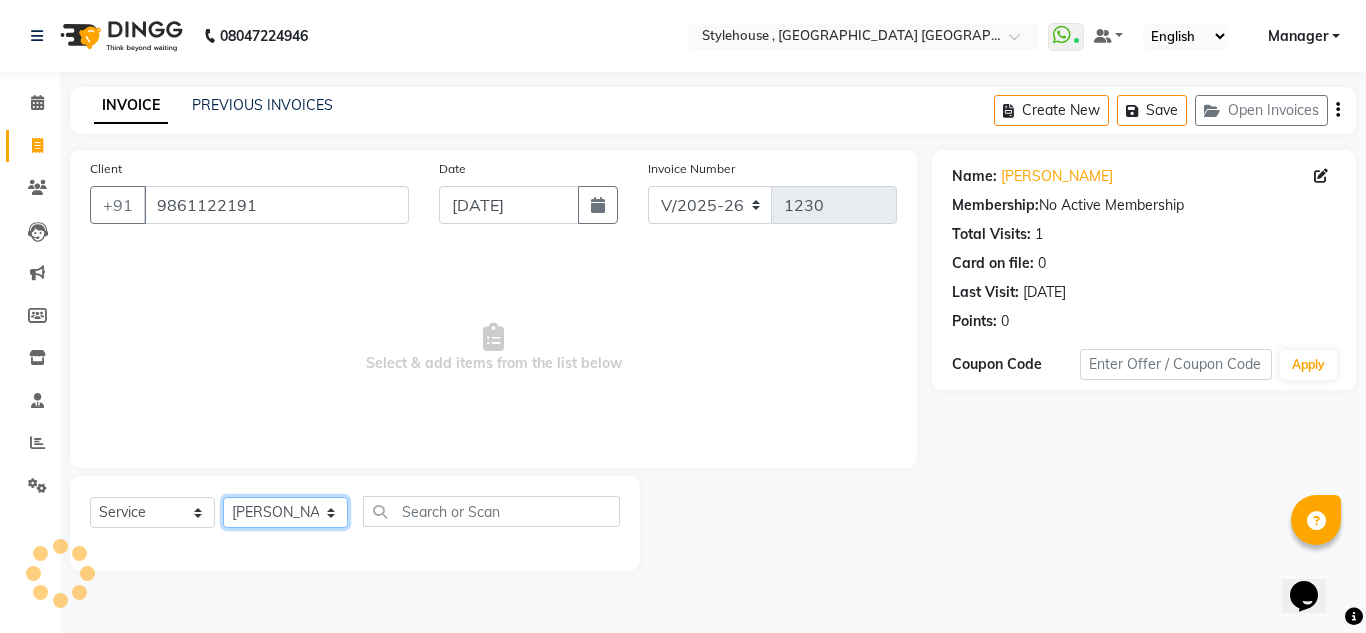 click on "Select Stylist ANIL BARIK ANIRUDH SAHOO JYOTIRANJAN BARIK KANHA LAXMI PRIYA Manager Manisha MANJIT BARIK PRADEEP BARIK PRIYANKA NANDA PUJA ROUT RUMA SAGARIKA SAHOO SALMAN SAMEER BARIK SAROJ SITHA" 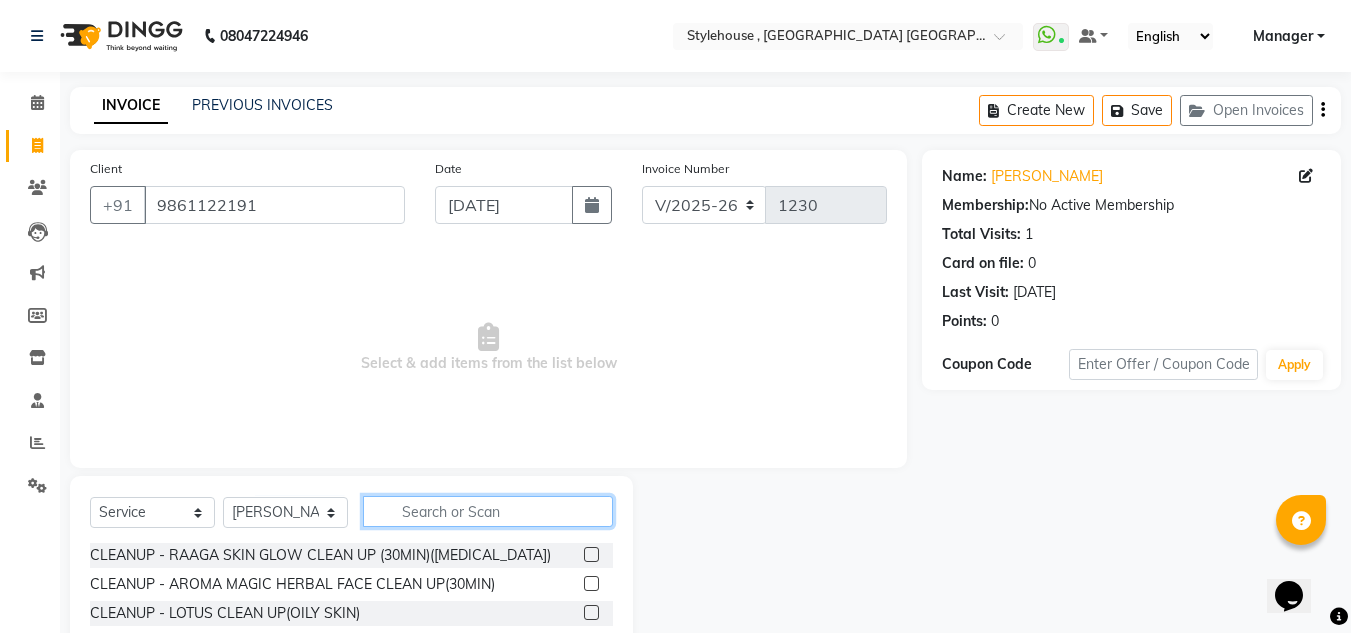 click 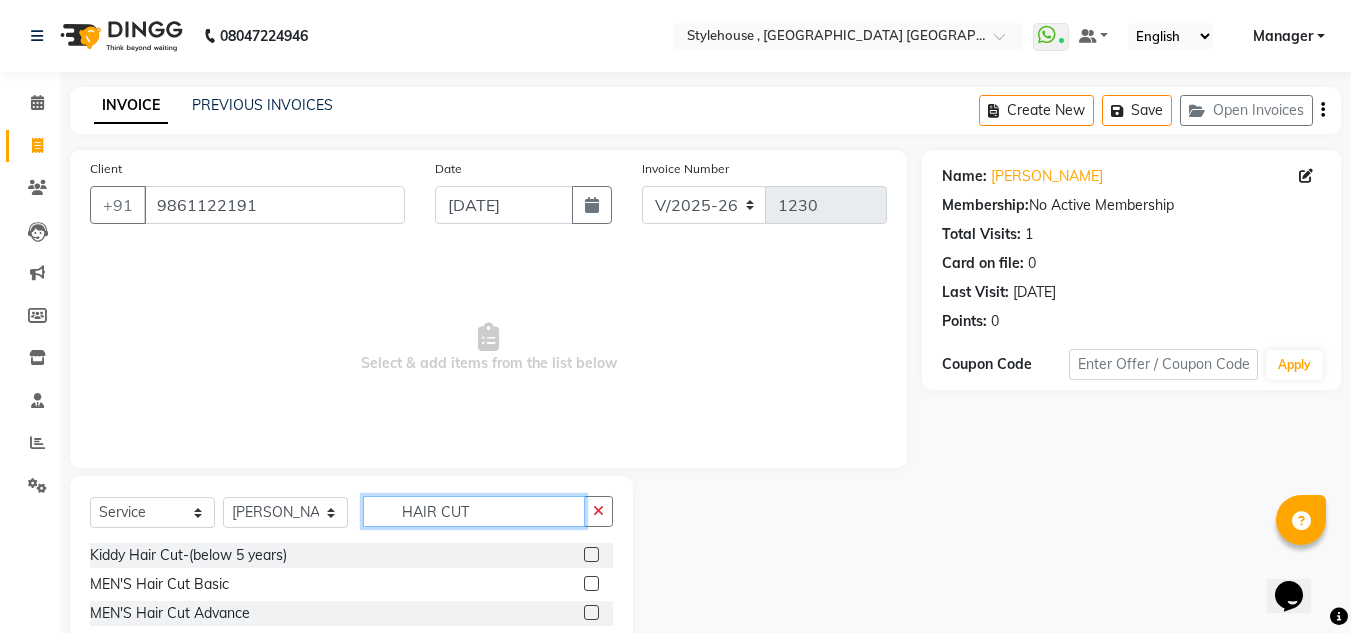type on "HAIR CUT" 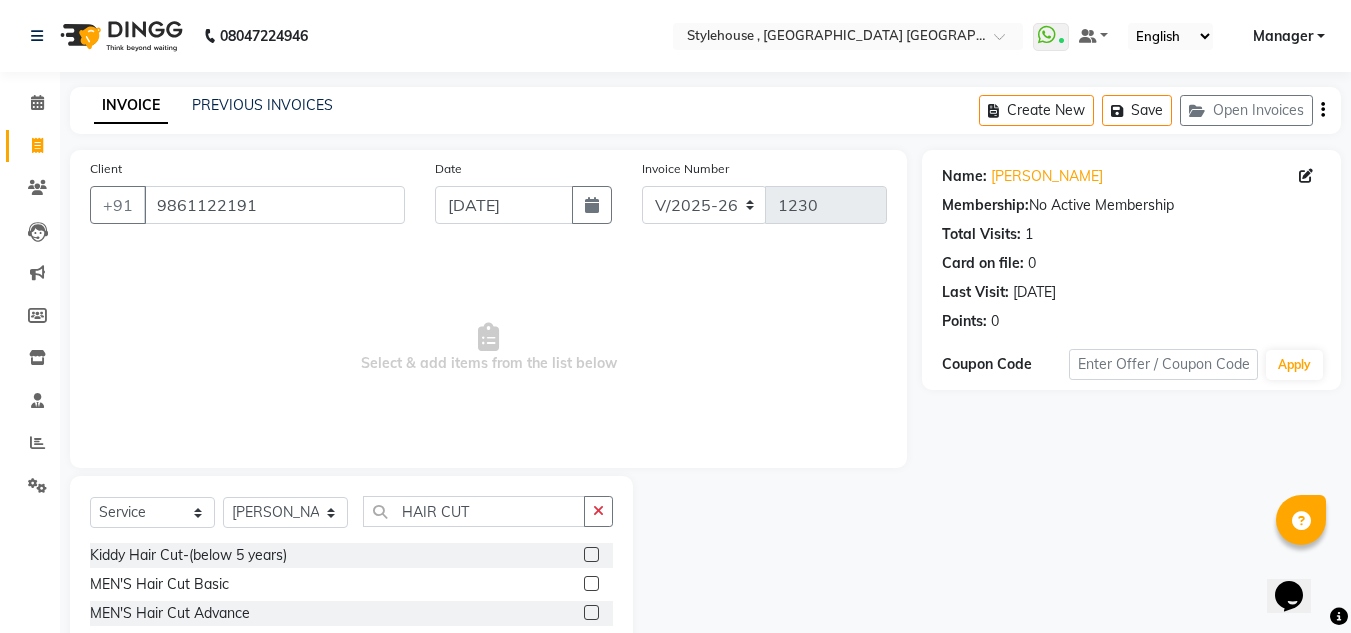 click 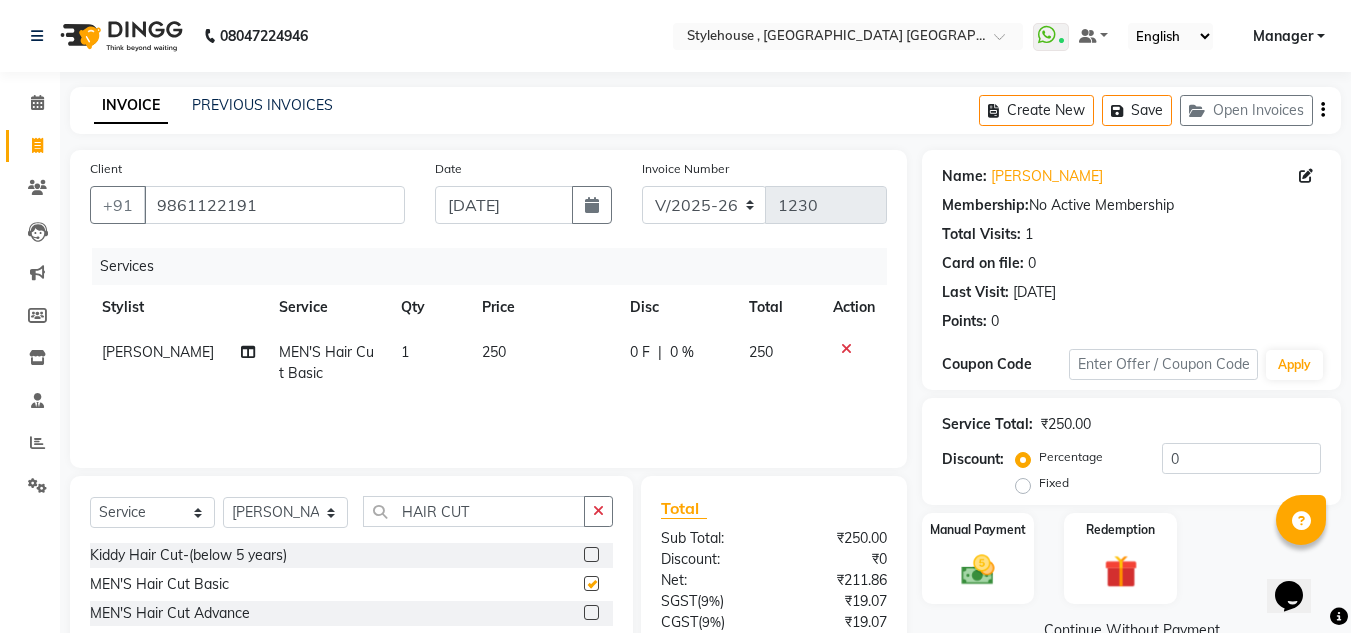 checkbox on "false" 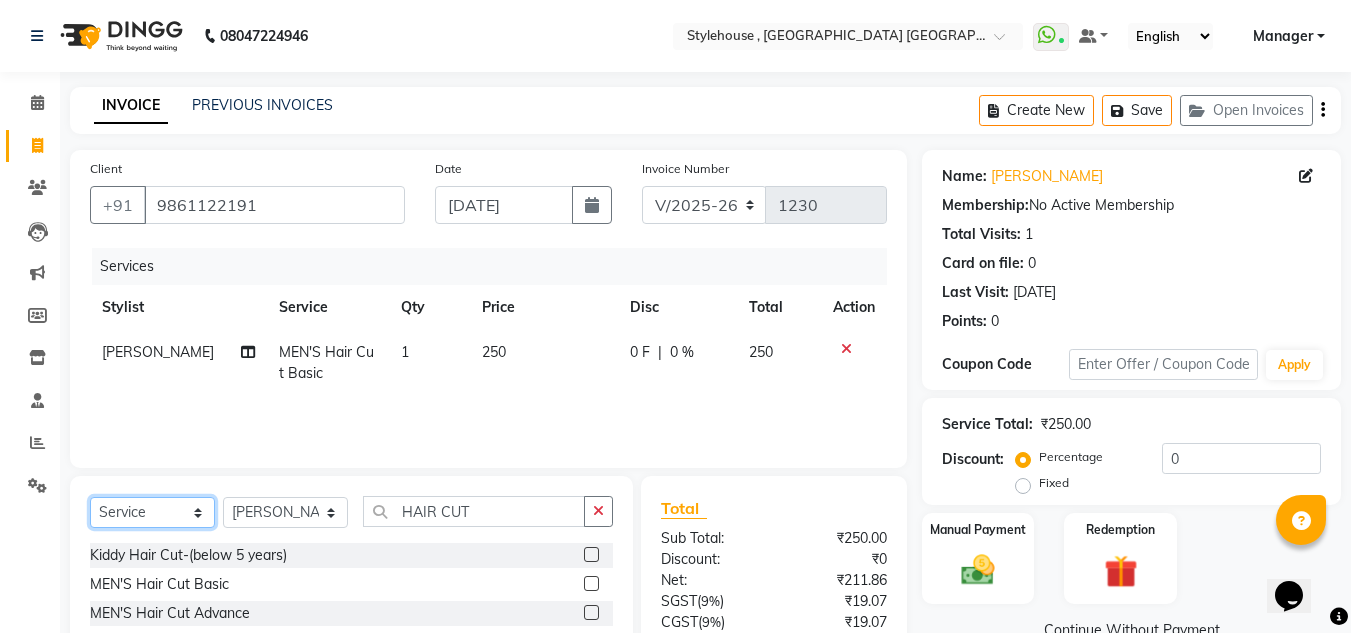click on "Select  Service  Product  Membership  Package Voucher Prepaid Gift Card" 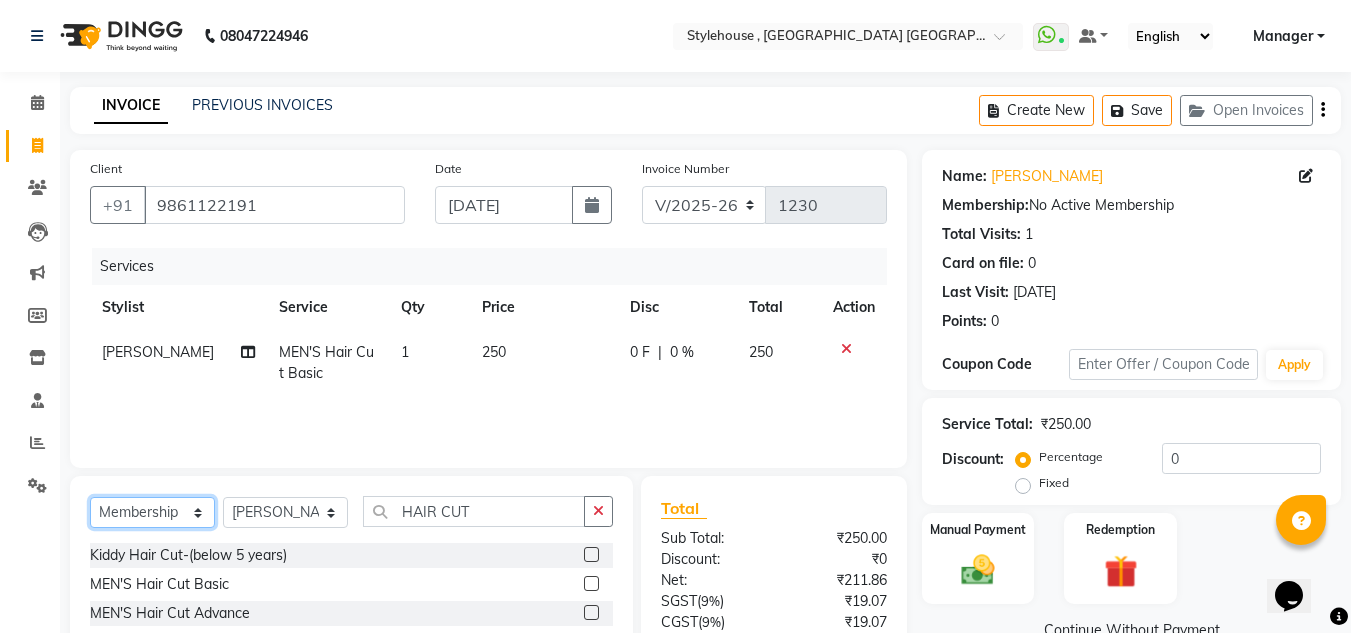 click on "Select  Service  Product  Membership  Package Voucher Prepaid Gift Card" 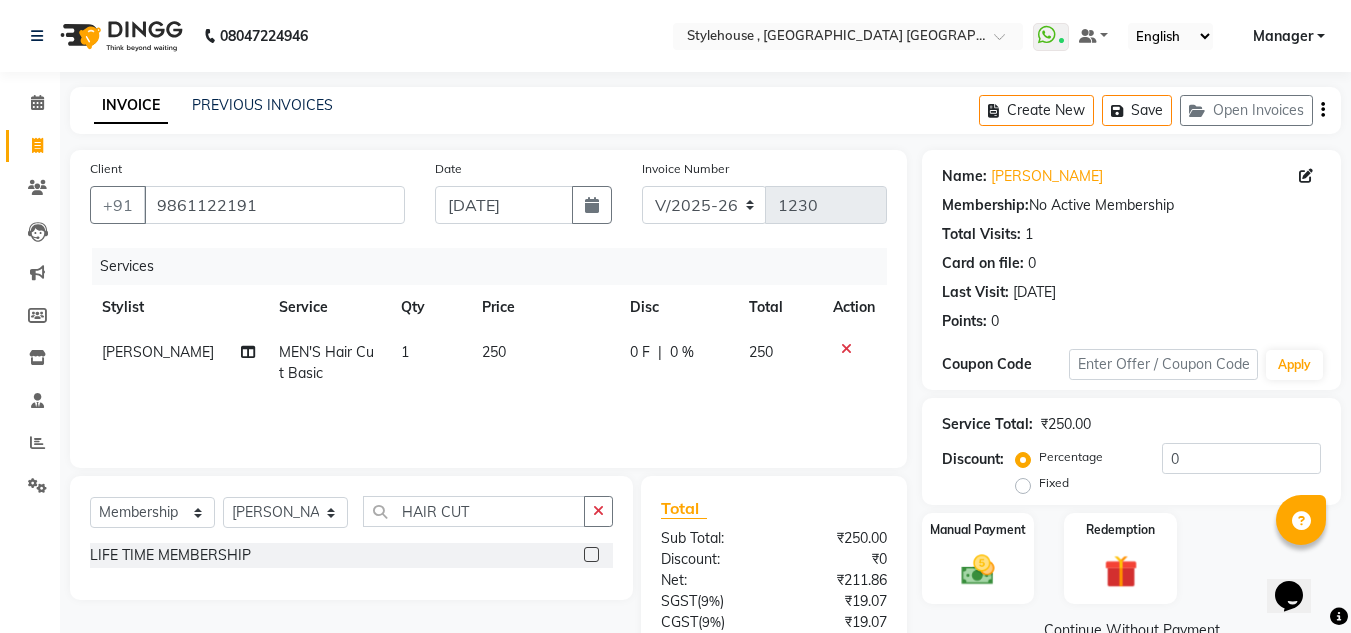 click 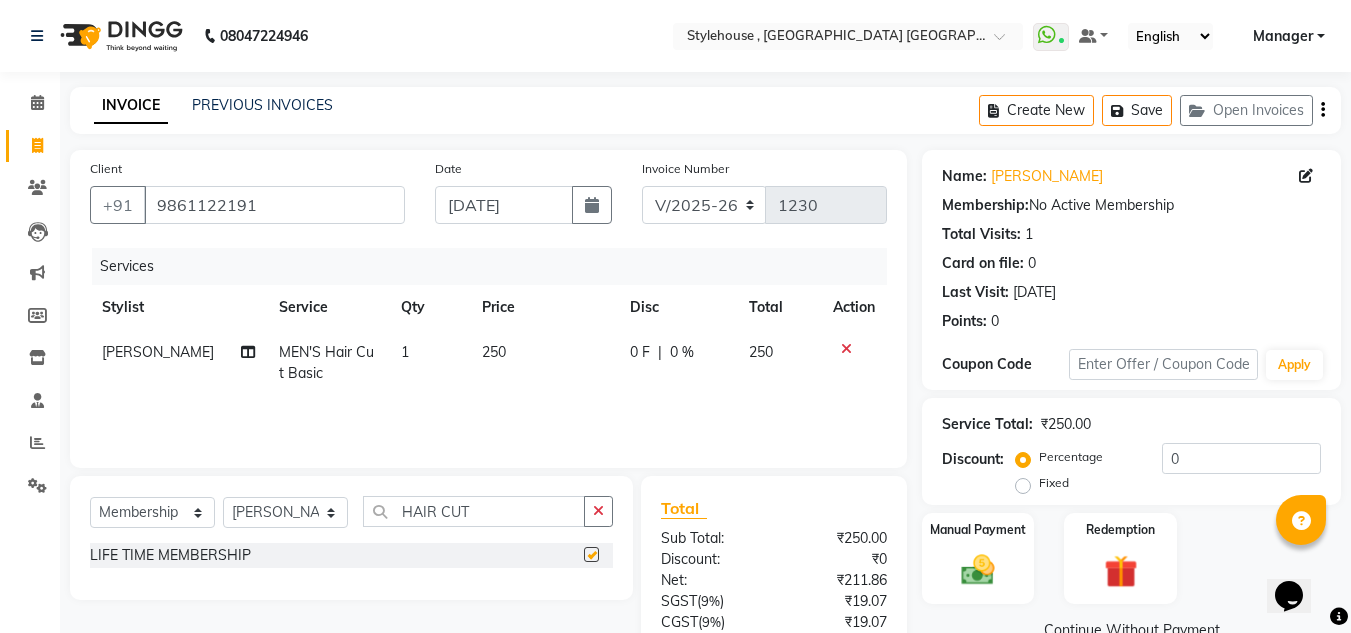 select on "select" 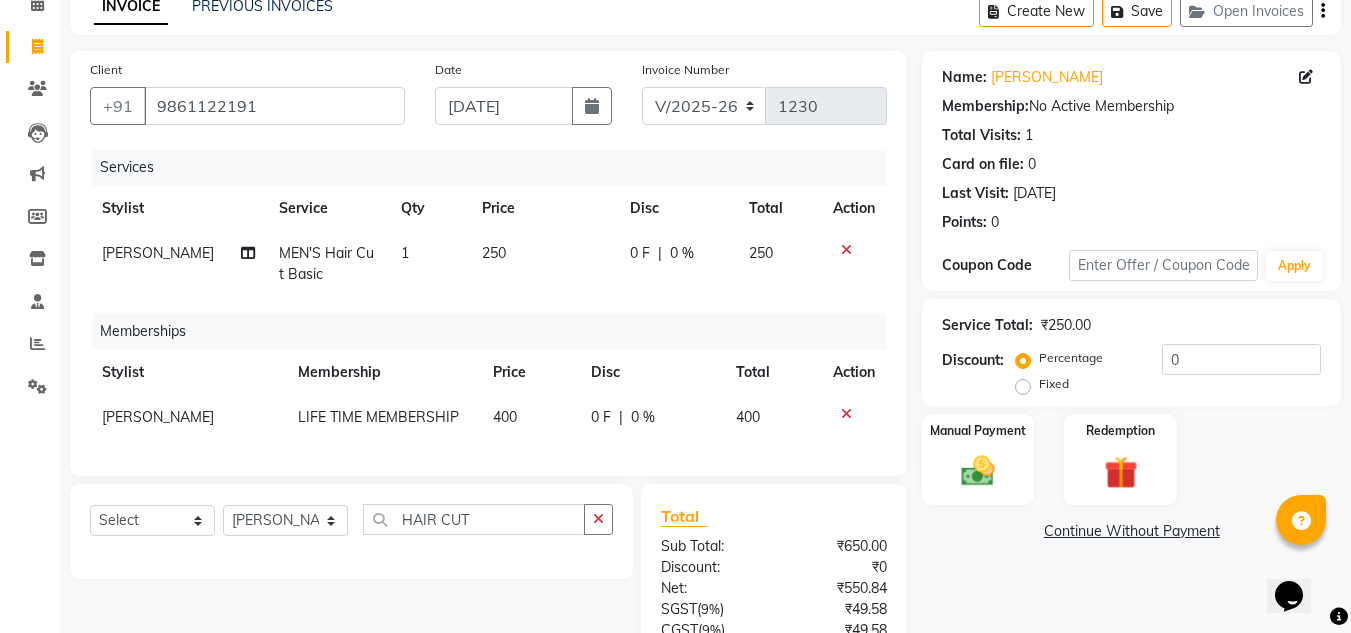 scroll, scrollTop: 100, scrollLeft: 0, axis: vertical 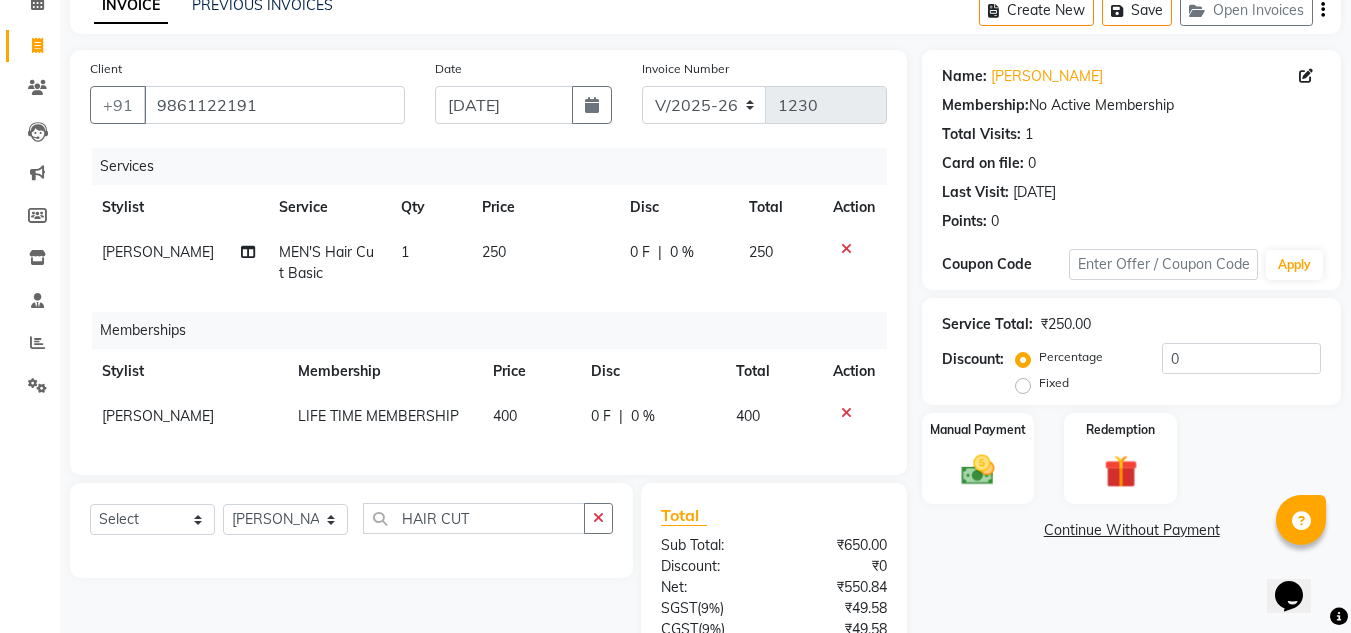 click on "0 F | 0 %" 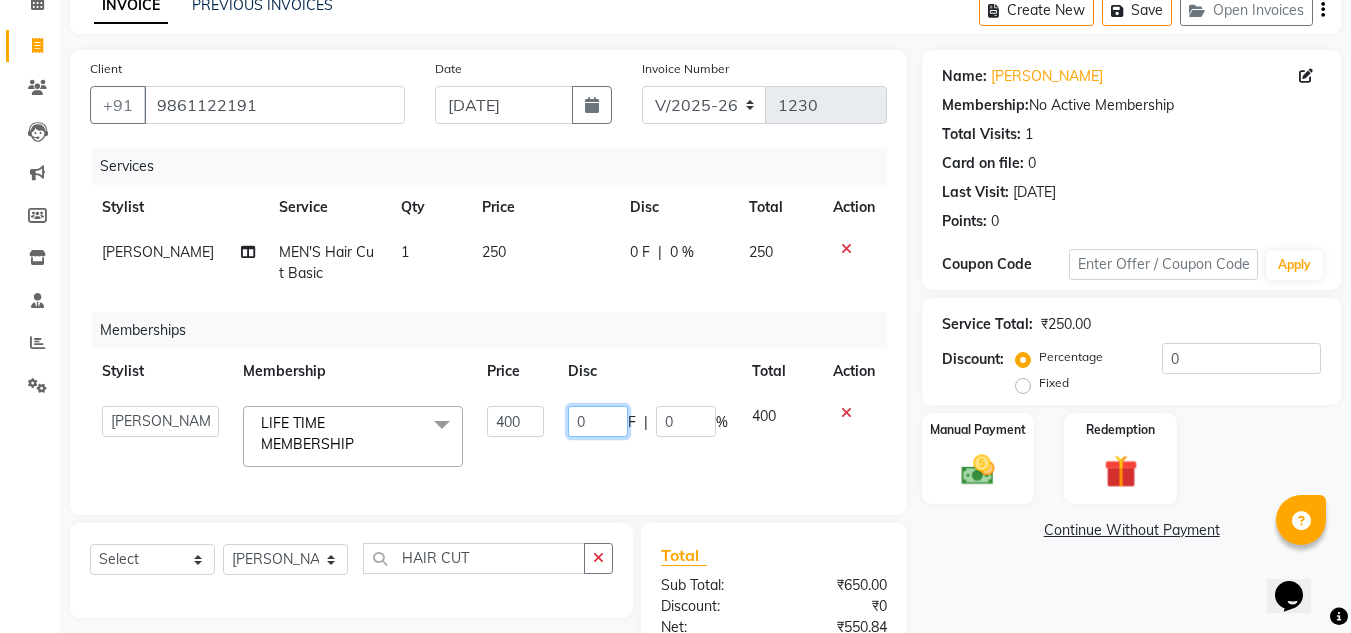 click on "0" 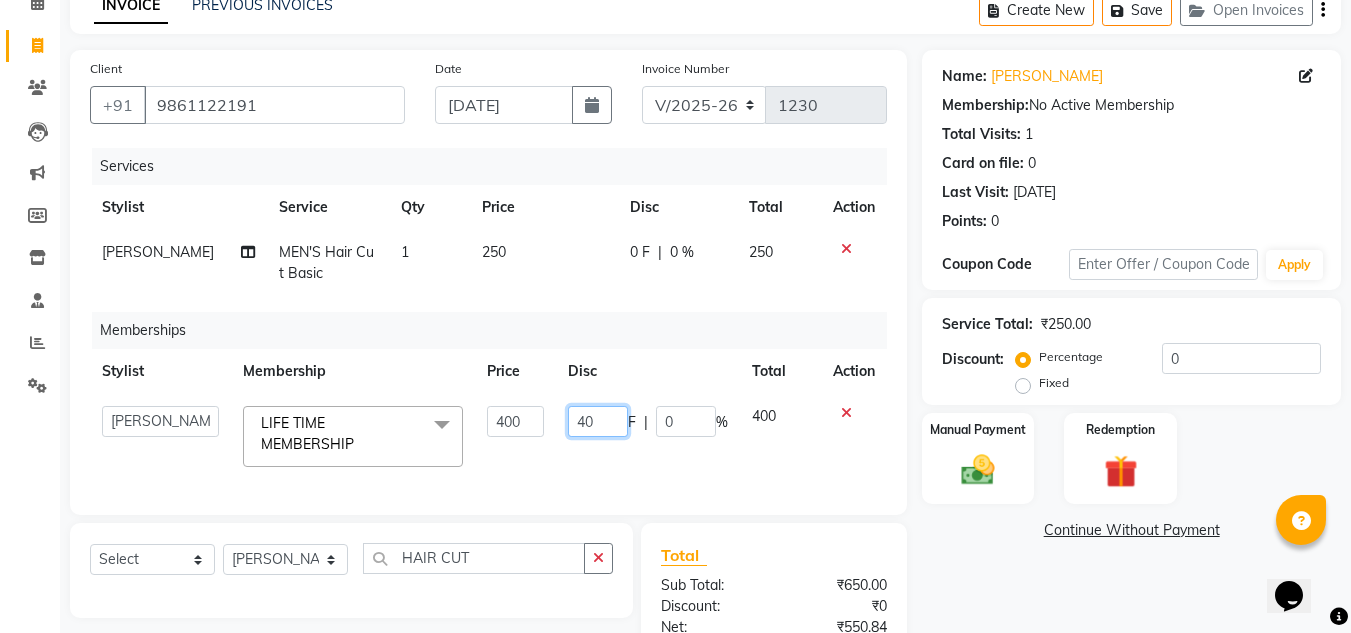 type on "400" 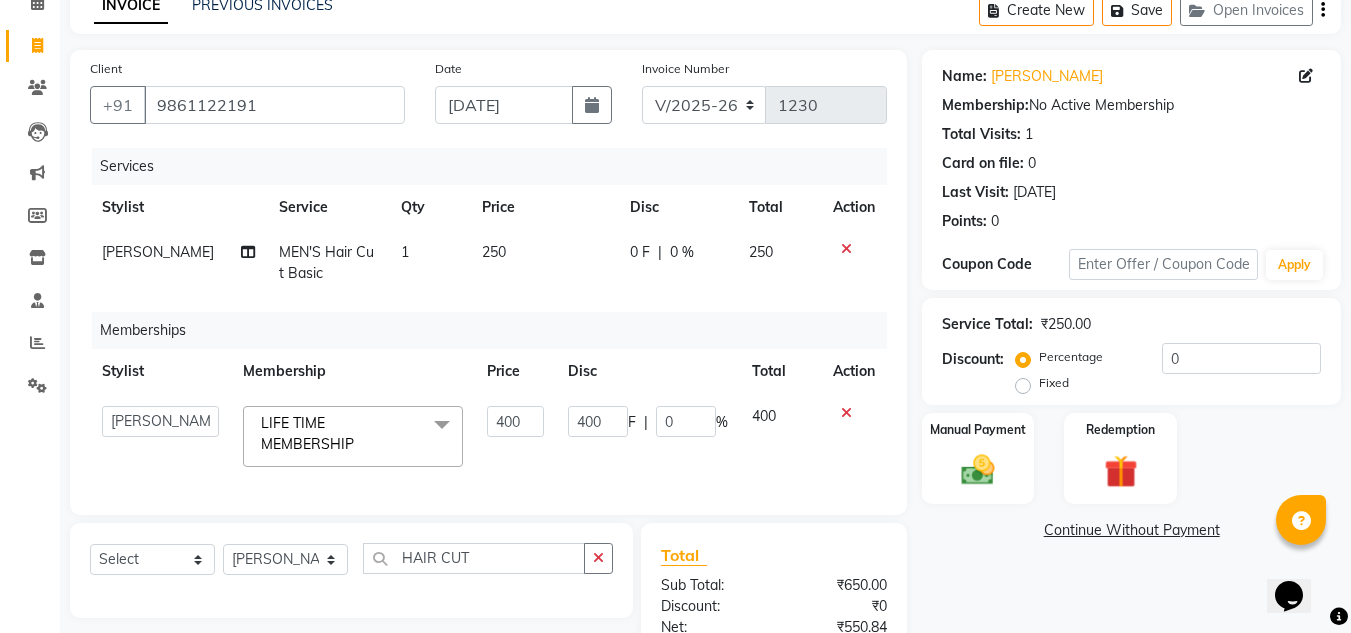 click on "Memberships" 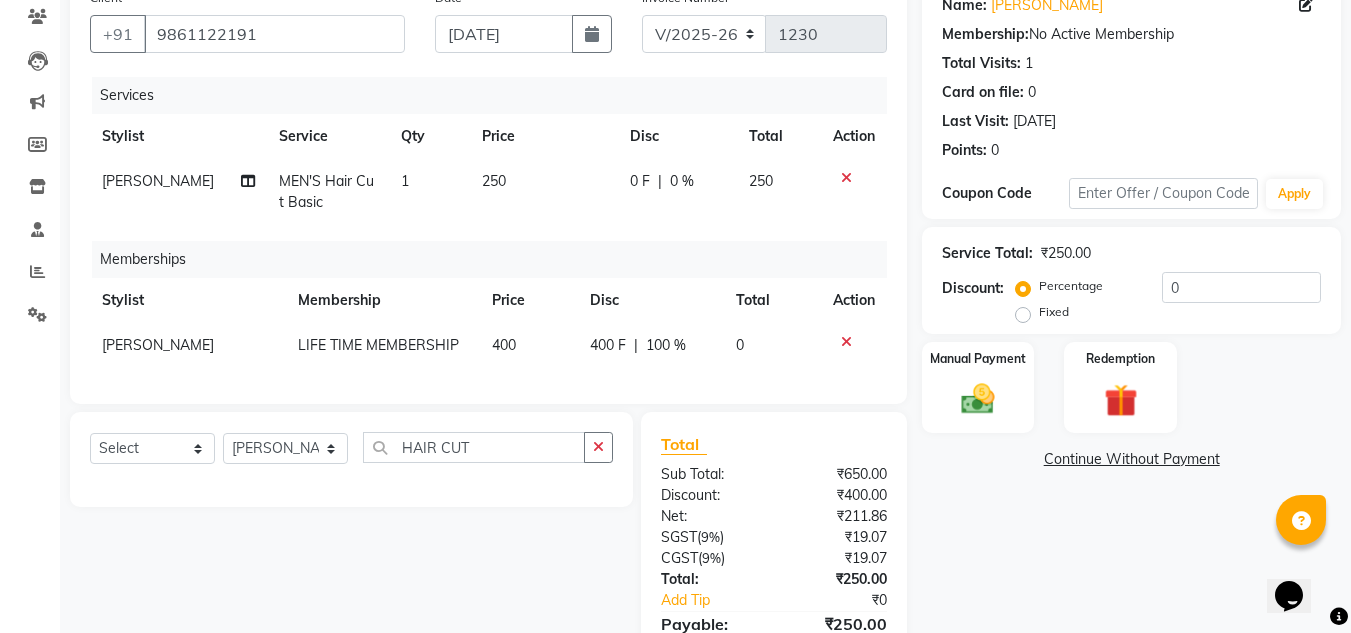 scroll, scrollTop: 289, scrollLeft: 0, axis: vertical 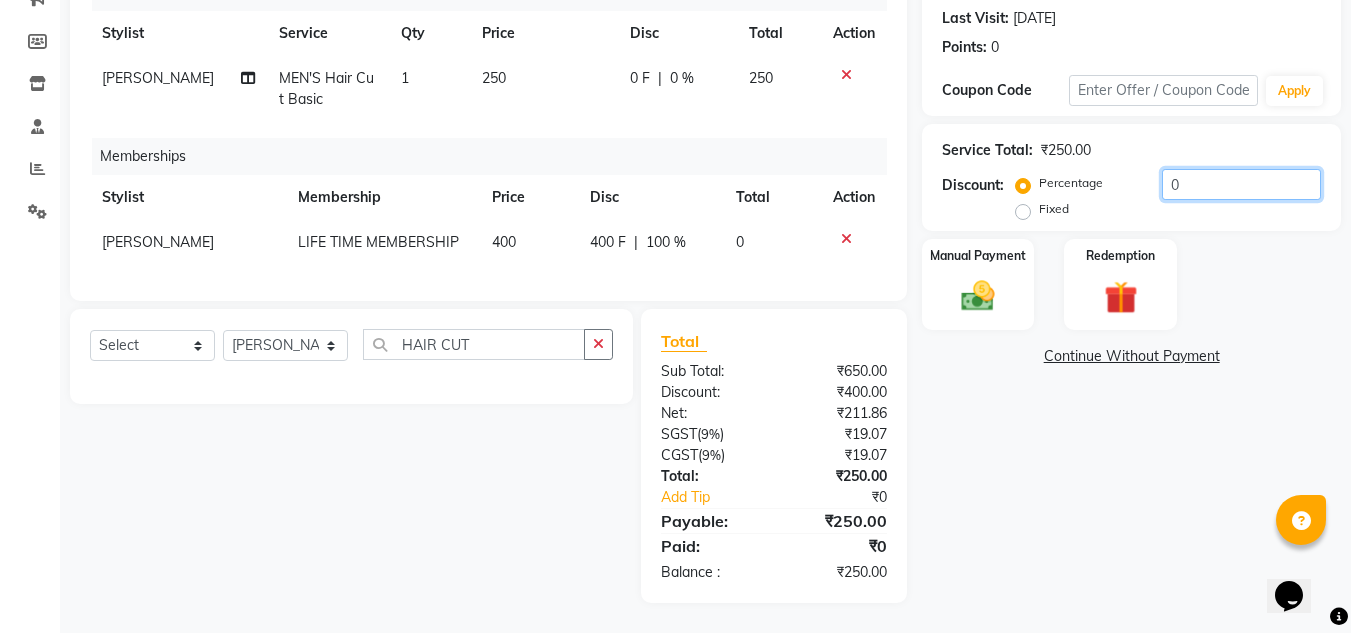 click on "0" 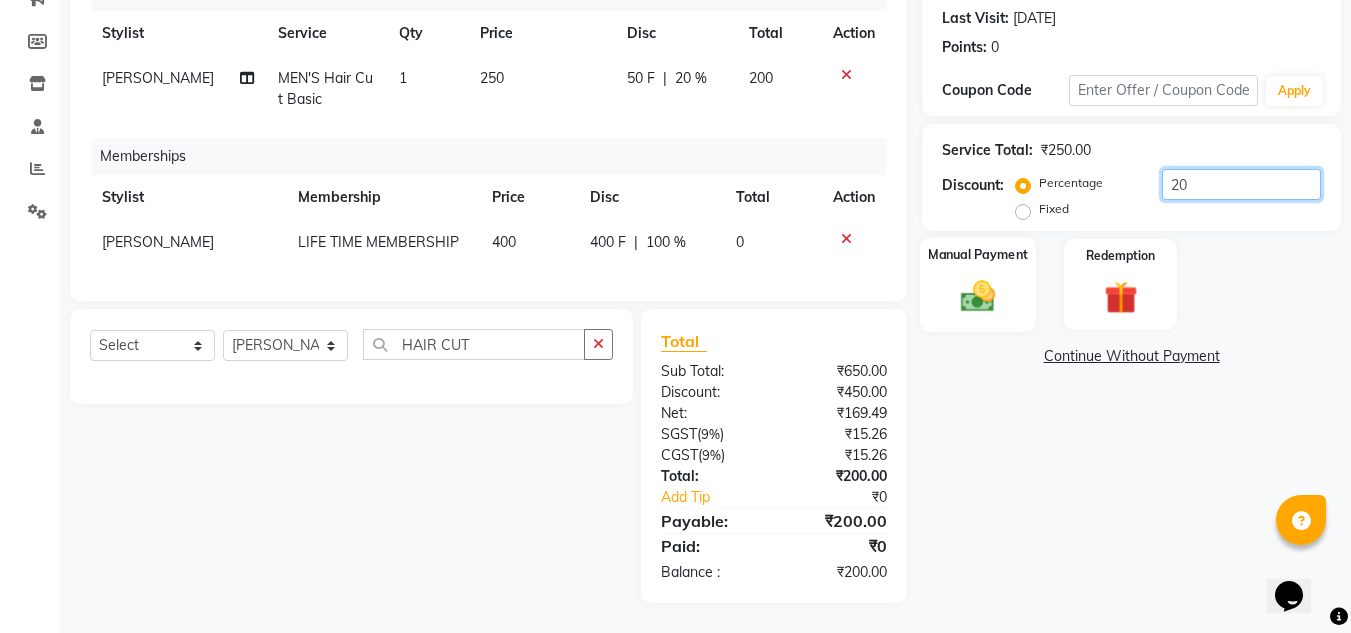 type on "20" 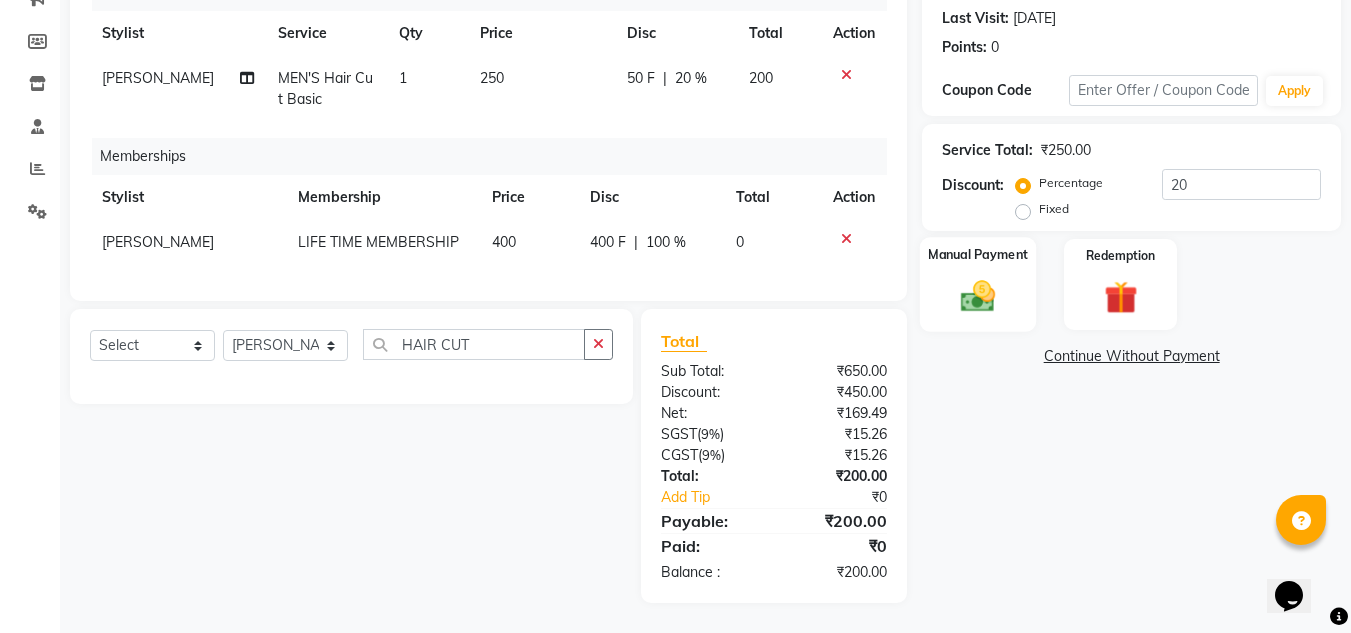 click on "Manual Payment" 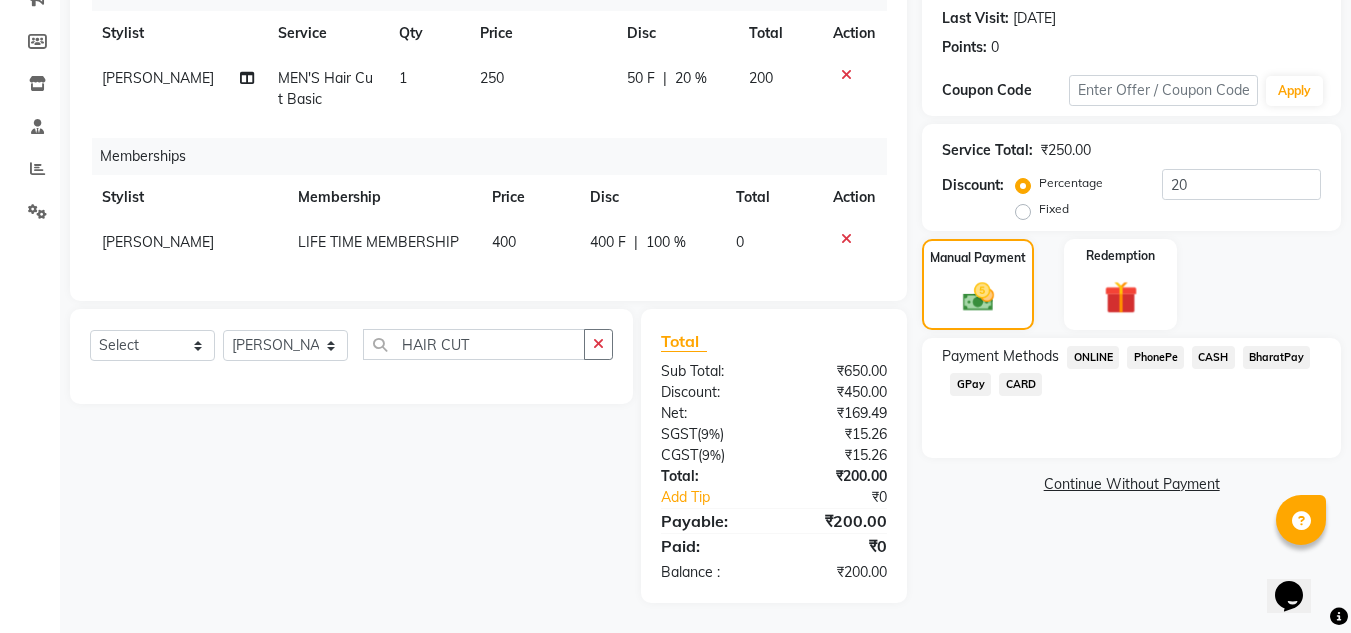 click on "CASH" 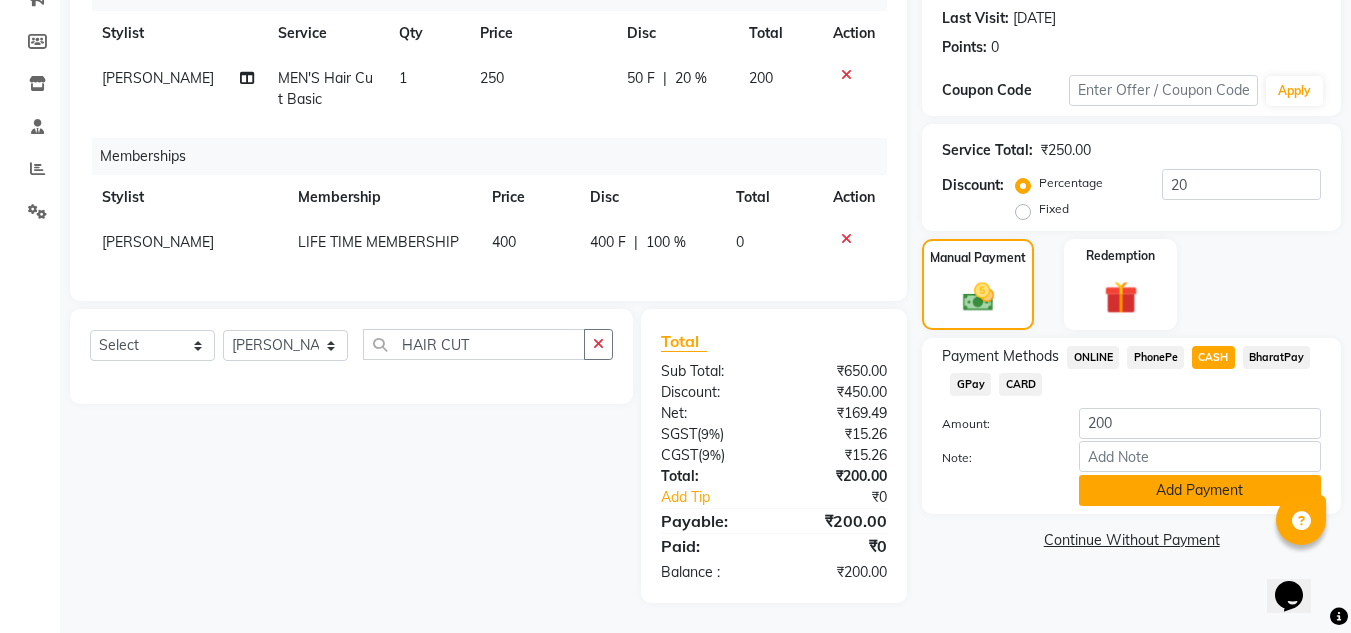 click on "Add Payment" 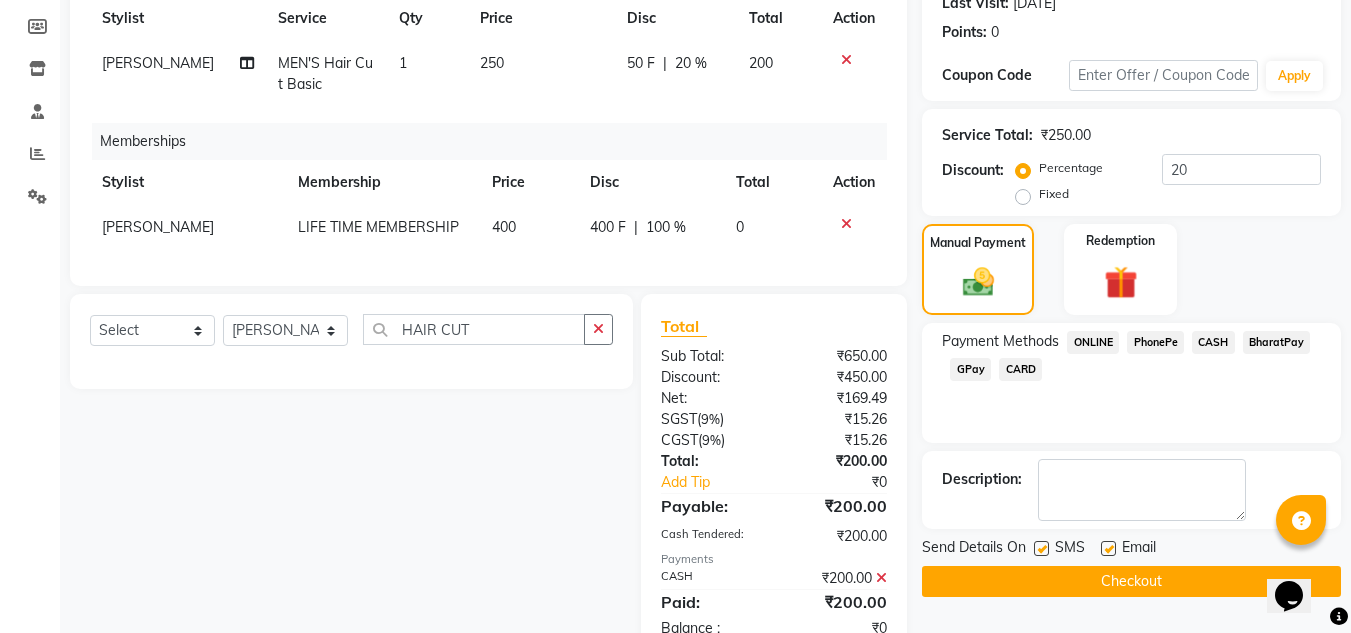 scroll, scrollTop: 360, scrollLeft: 0, axis: vertical 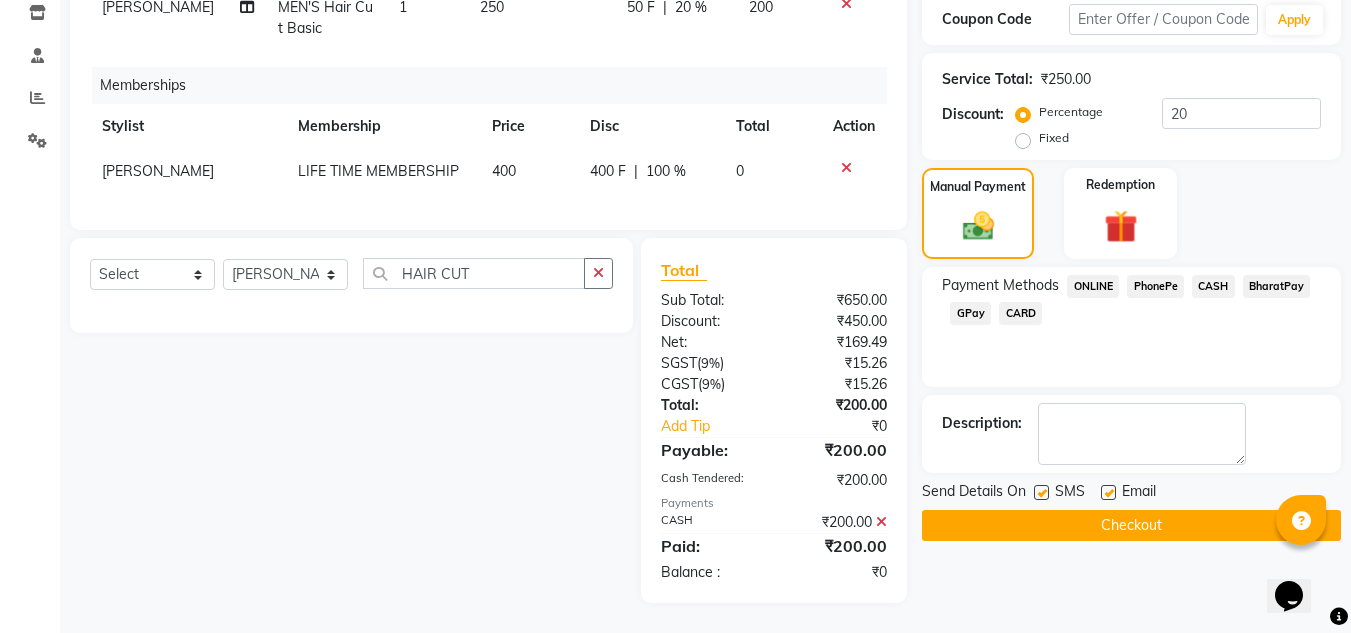 click on "Checkout" 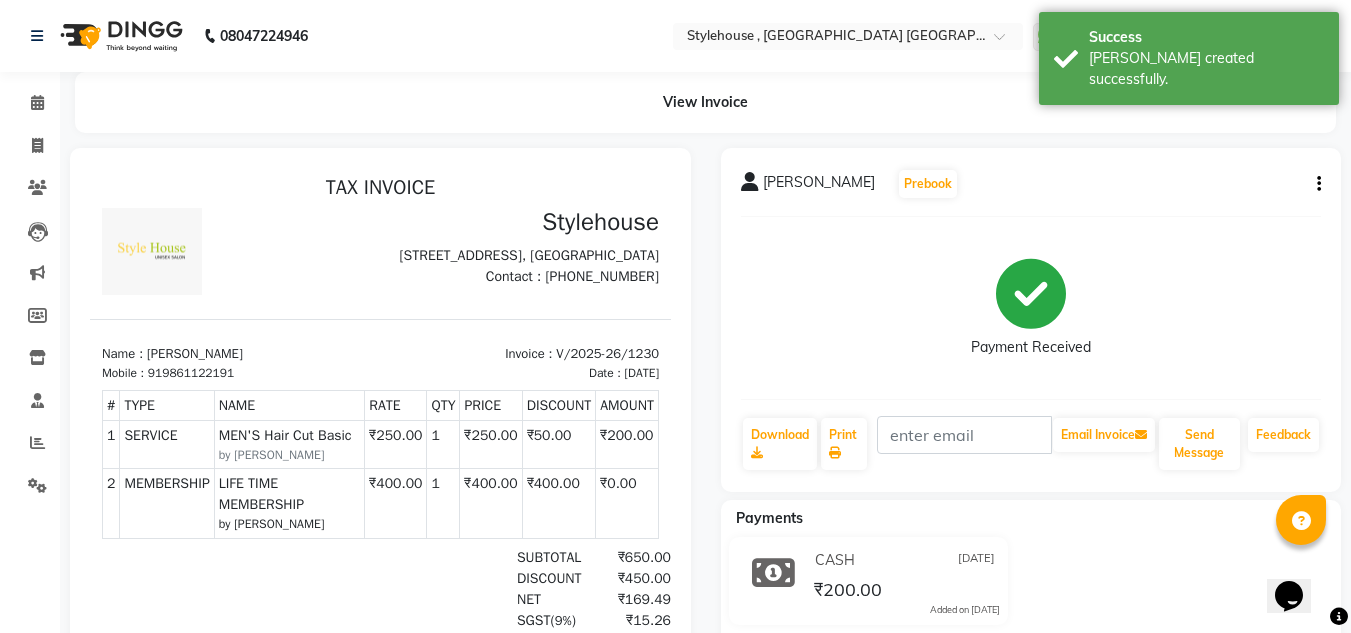 scroll, scrollTop: 0, scrollLeft: 0, axis: both 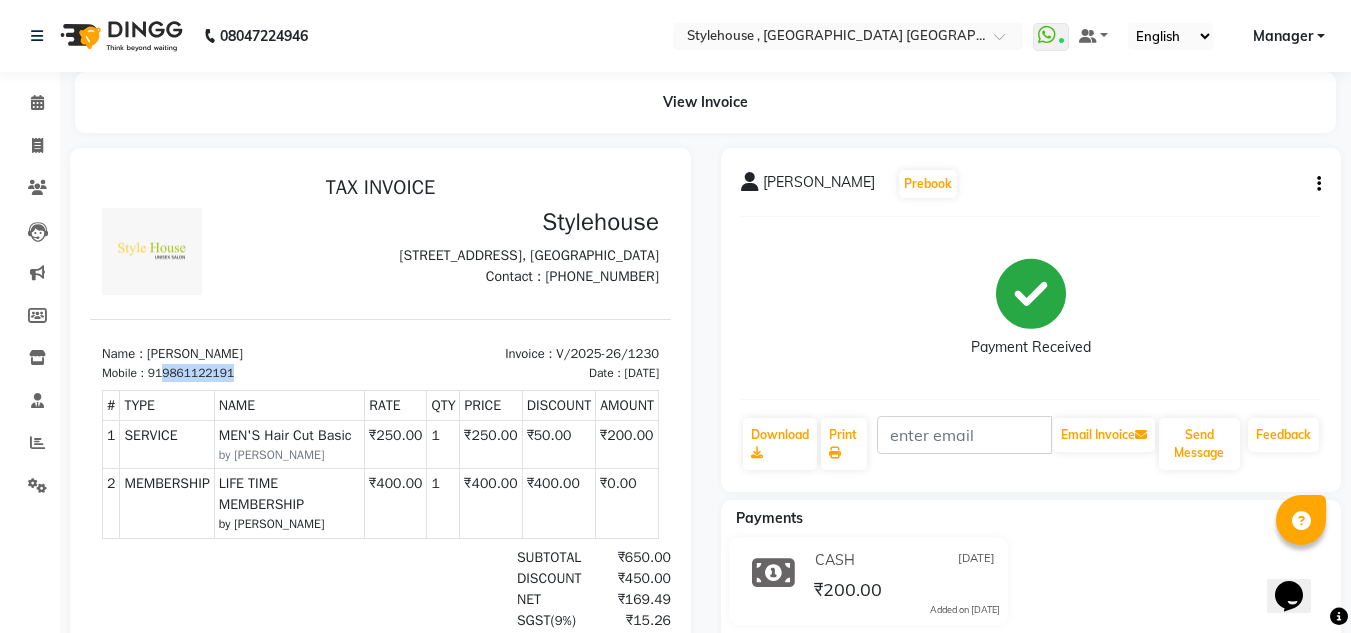 drag, startPoint x: 244, startPoint y: 398, endPoint x: 163, endPoint y: 410, distance: 81.88406 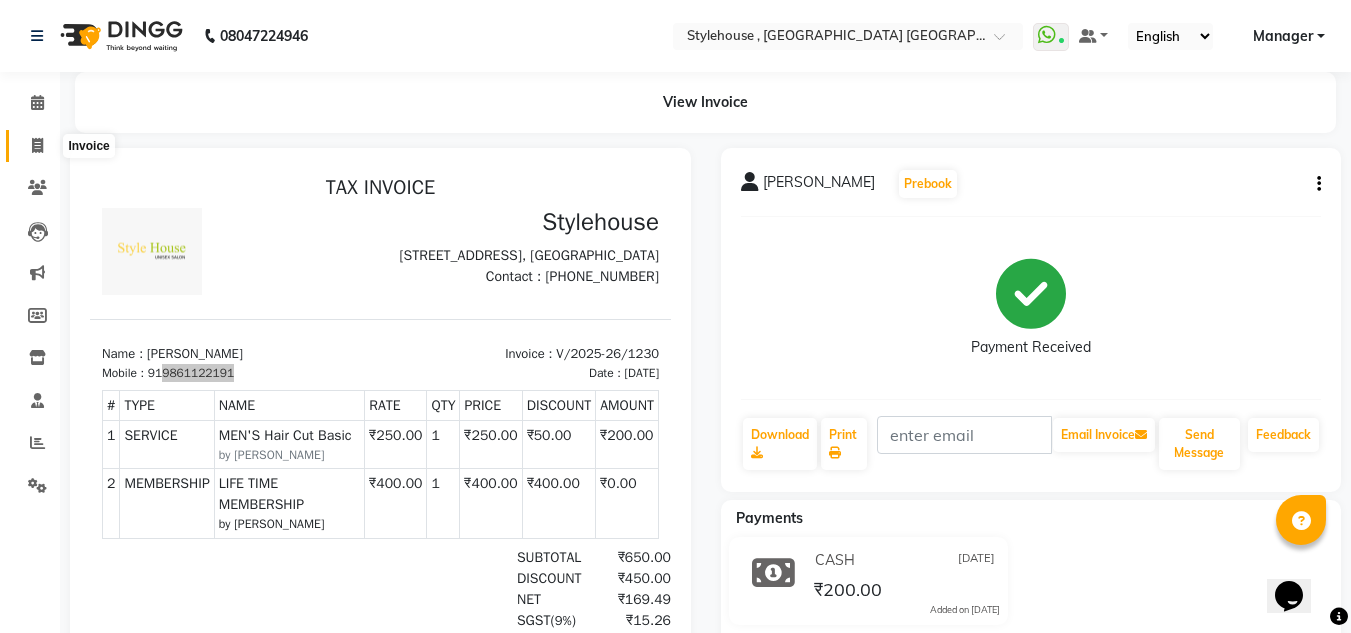click 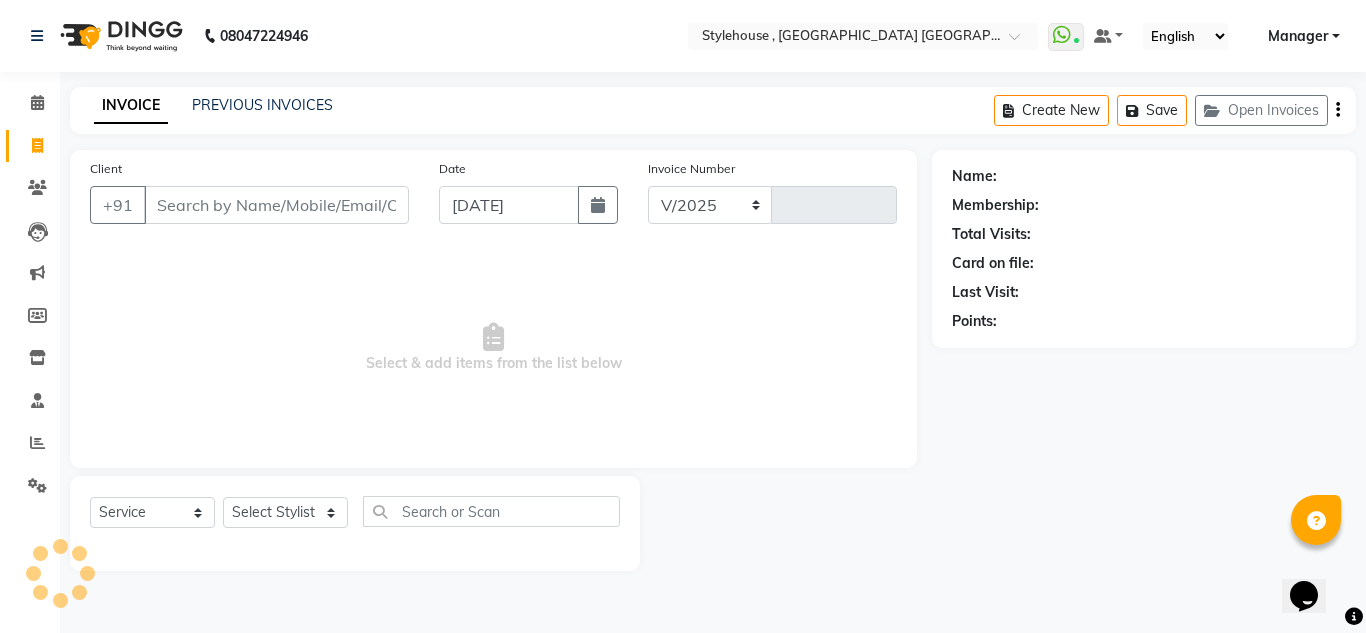 select on "7793" 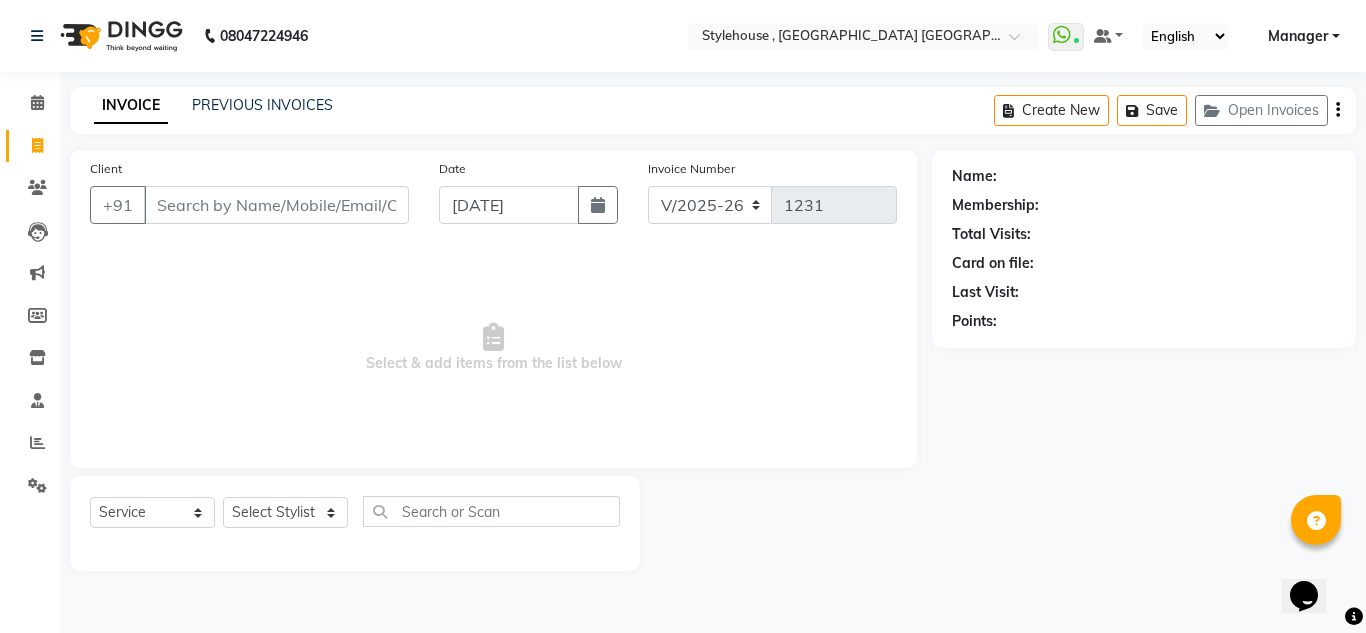 click on "Client" at bounding box center [276, 205] 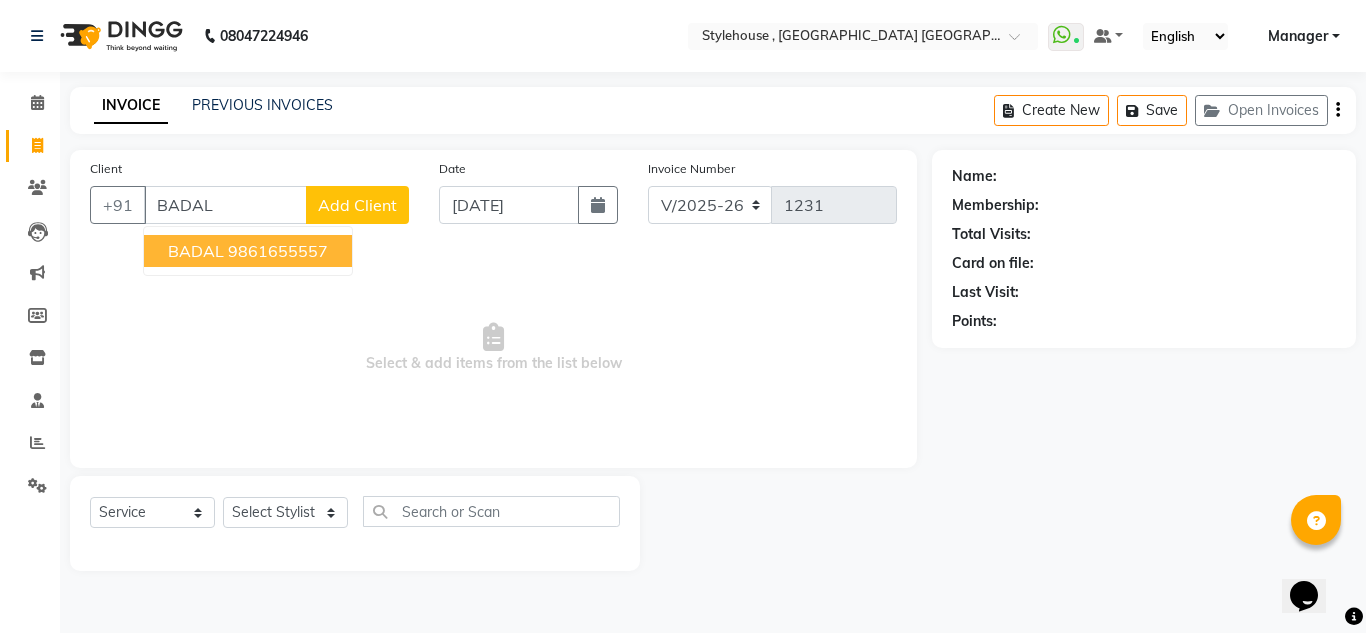 click on "9861655557" at bounding box center (278, 251) 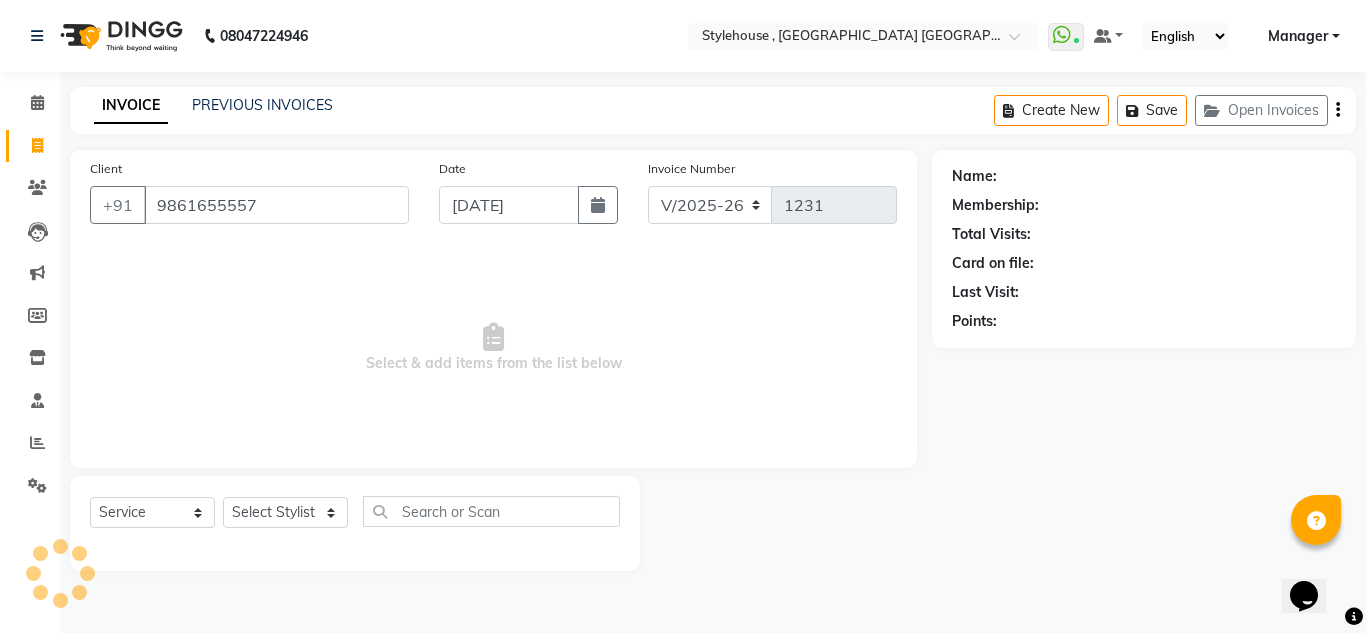 type on "9861655557" 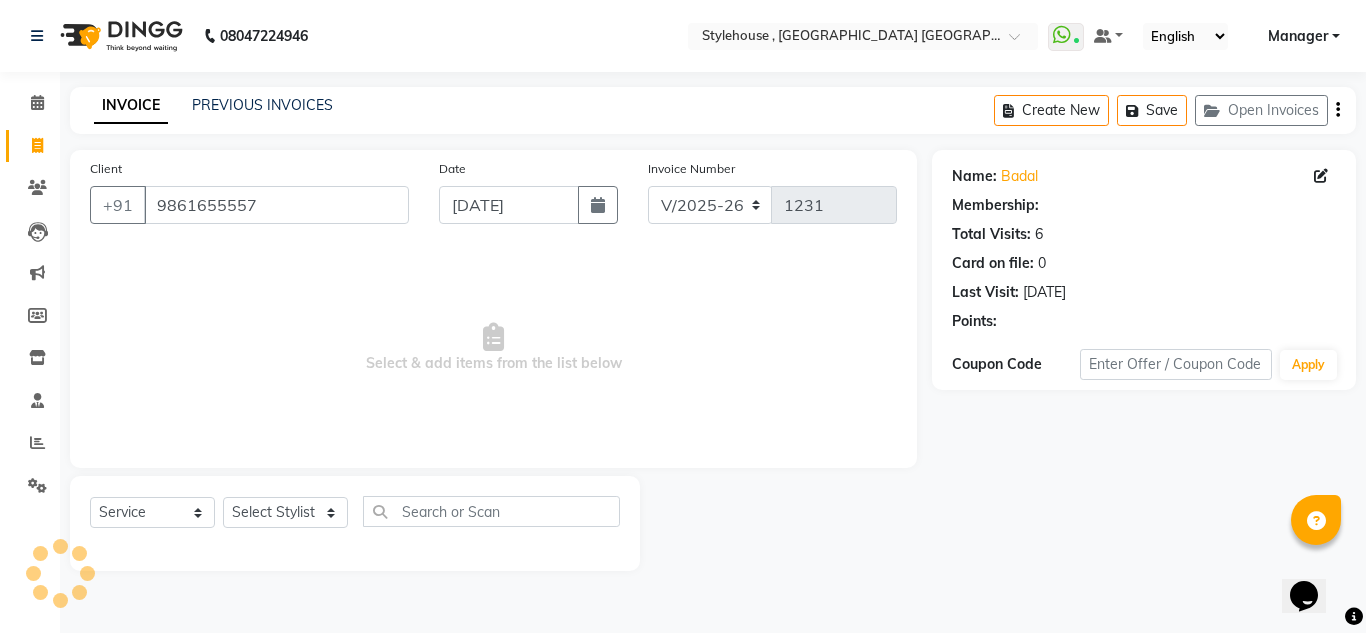 select on "1: Object" 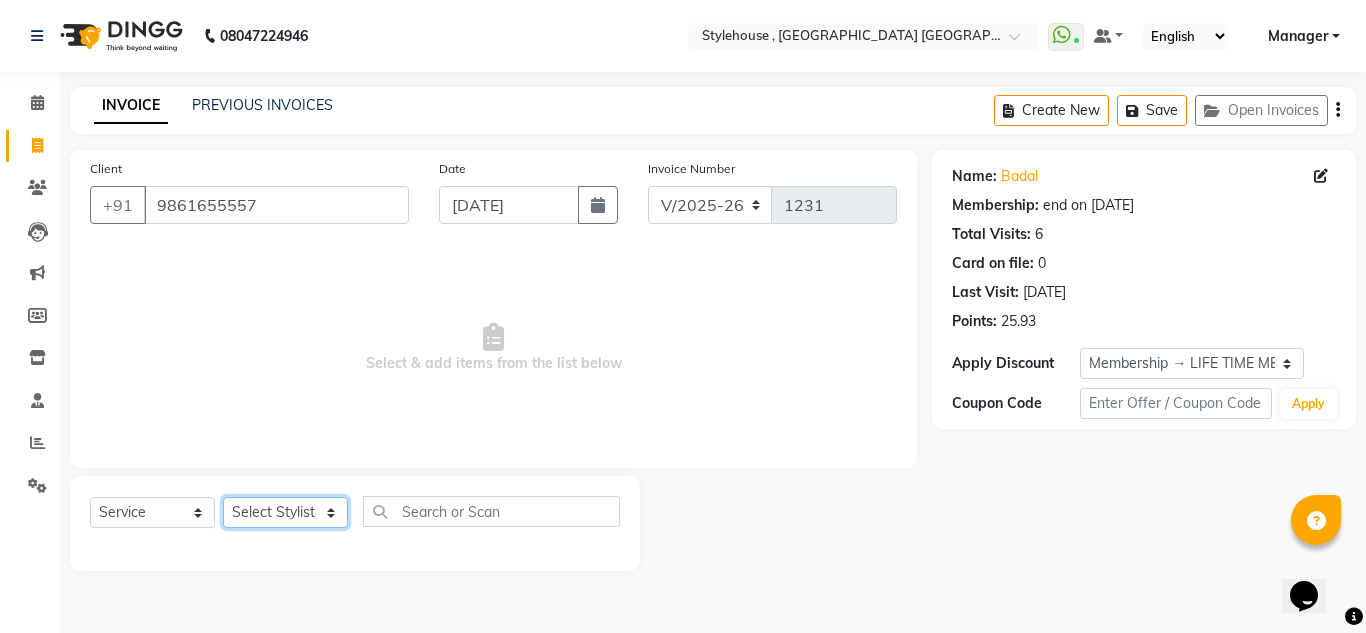 click on "Select Stylist ANIL BARIK ANIRUDH SAHOO JYOTIRANJAN BARIK KANHA LAXMI PRIYA Manager Manisha MANJIT BARIK PRADEEP BARIK PRIYANKA NANDA PUJA ROUT RUMA SAGARIKA SAHOO SALMAN SAMEER BARIK SAROJ SITHA" 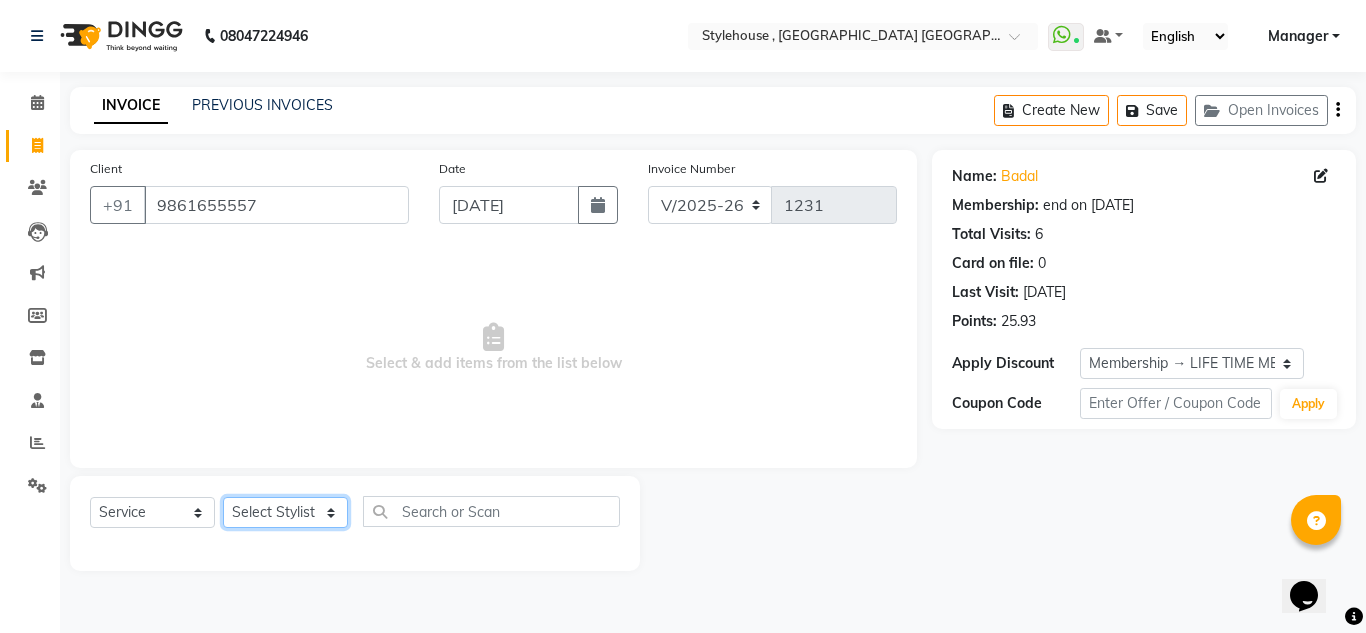 select on "69899" 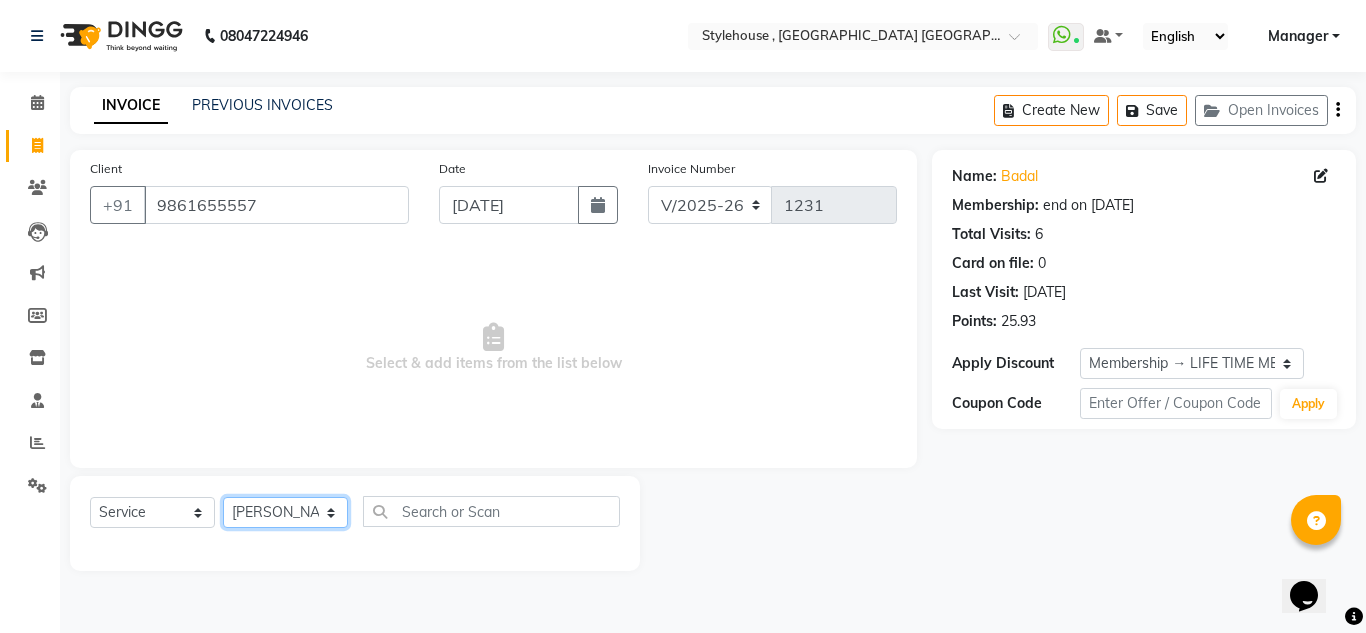 click on "Select Stylist ANIL BARIK ANIRUDH SAHOO JYOTIRANJAN BARIK KANHA LAXMI PRIYA Manager Manisha MANJIT BARIK PRADEEP BARIK PRIYANKA NANDA PUJA ROUT RUMA SAGARIKA SAHOO SALMAN SAMEER BARIK SAROJ SITHA" 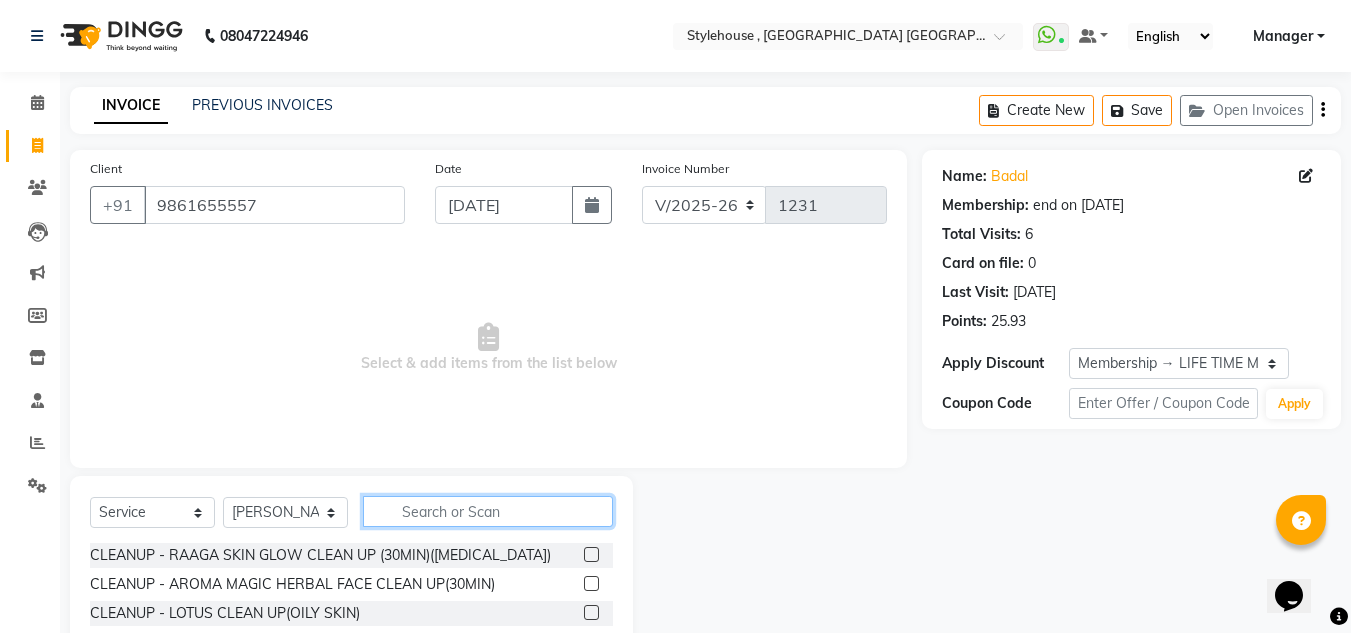 click 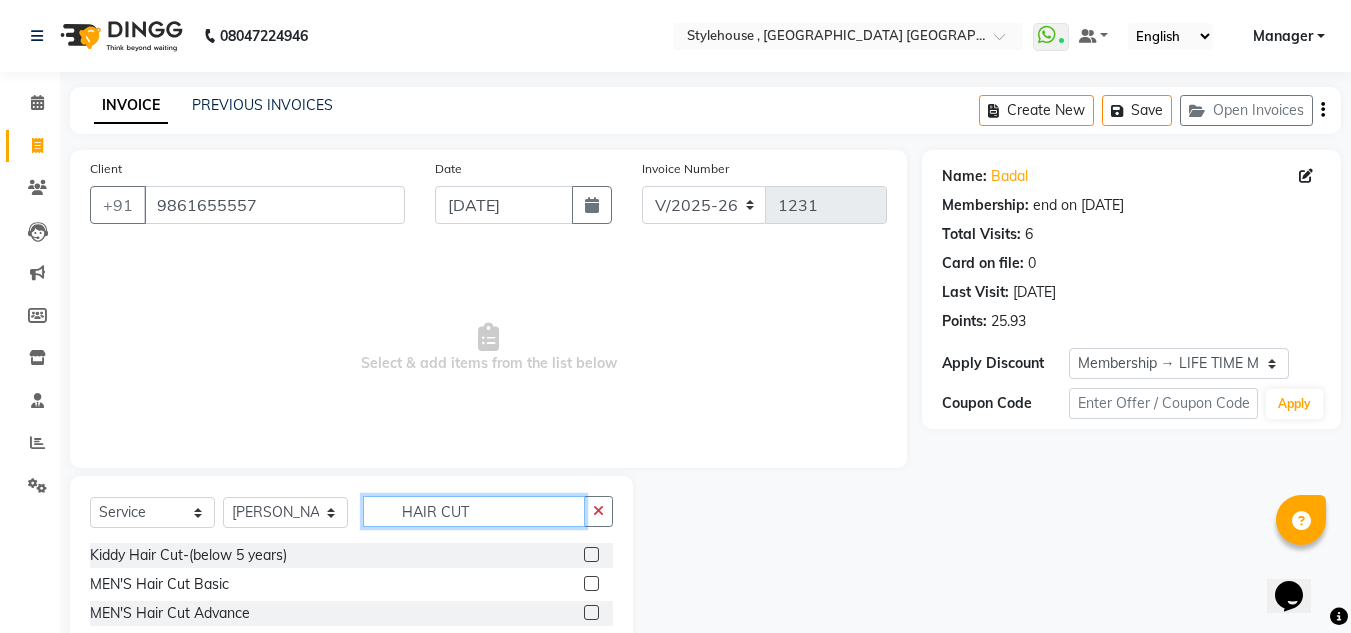type on "HAIR CUT" 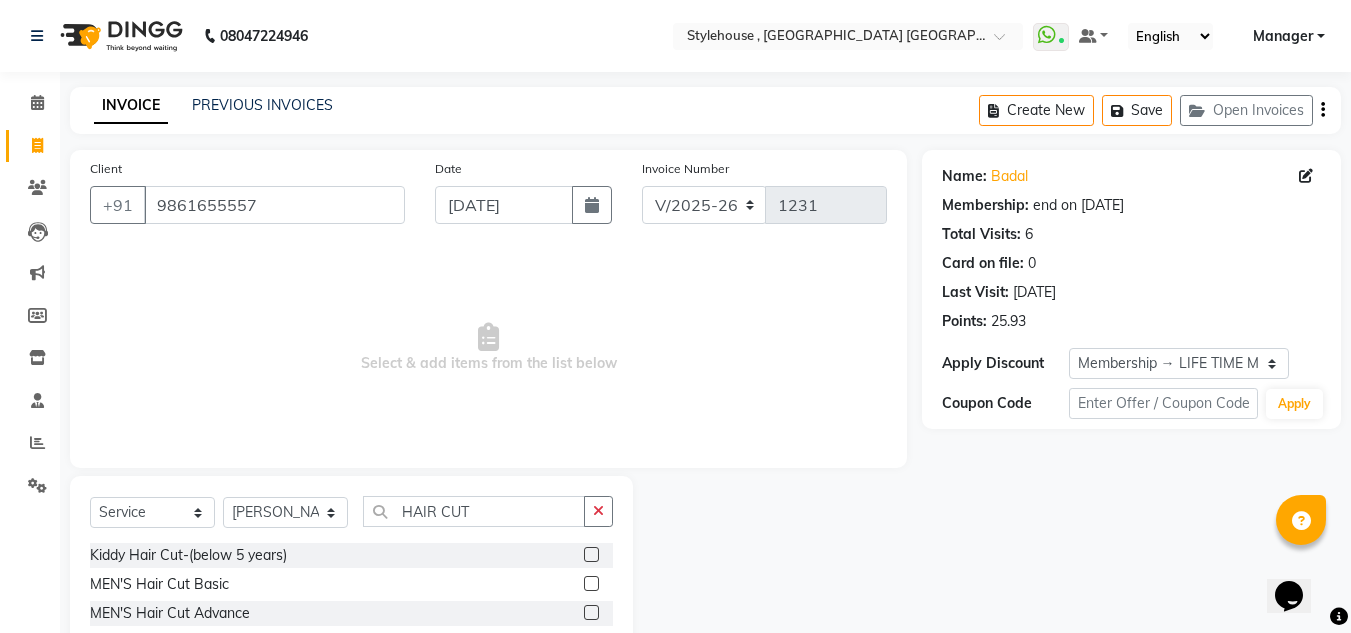 click 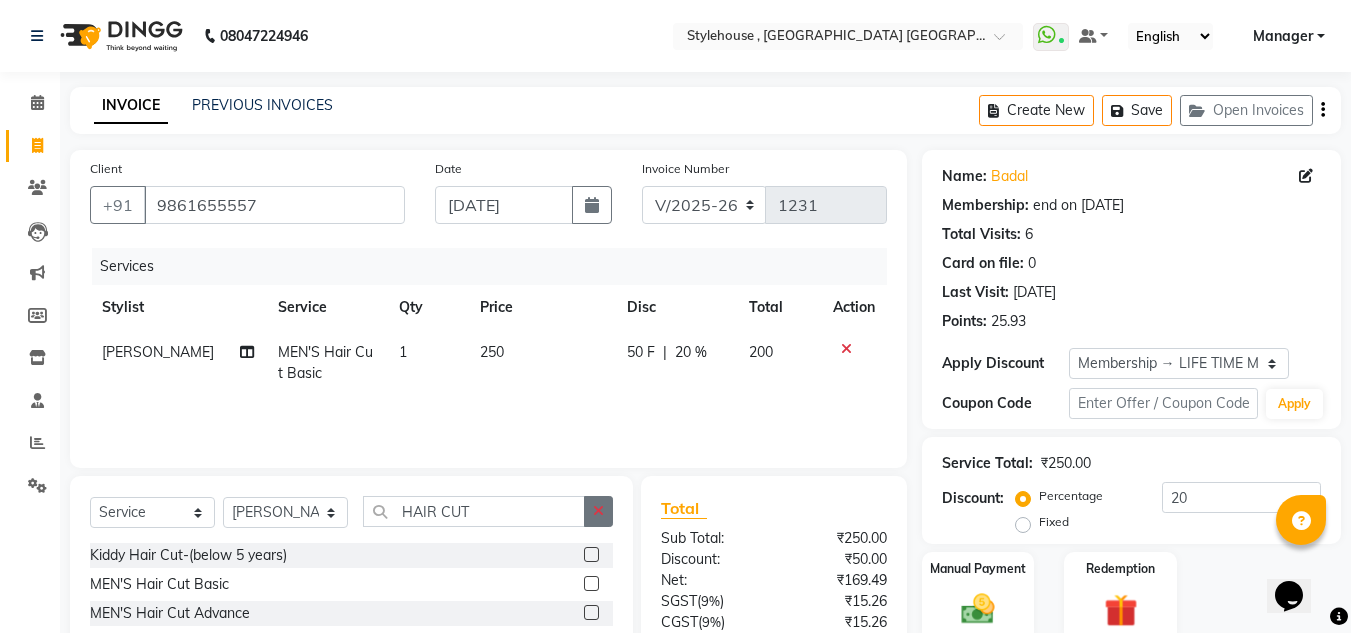 click 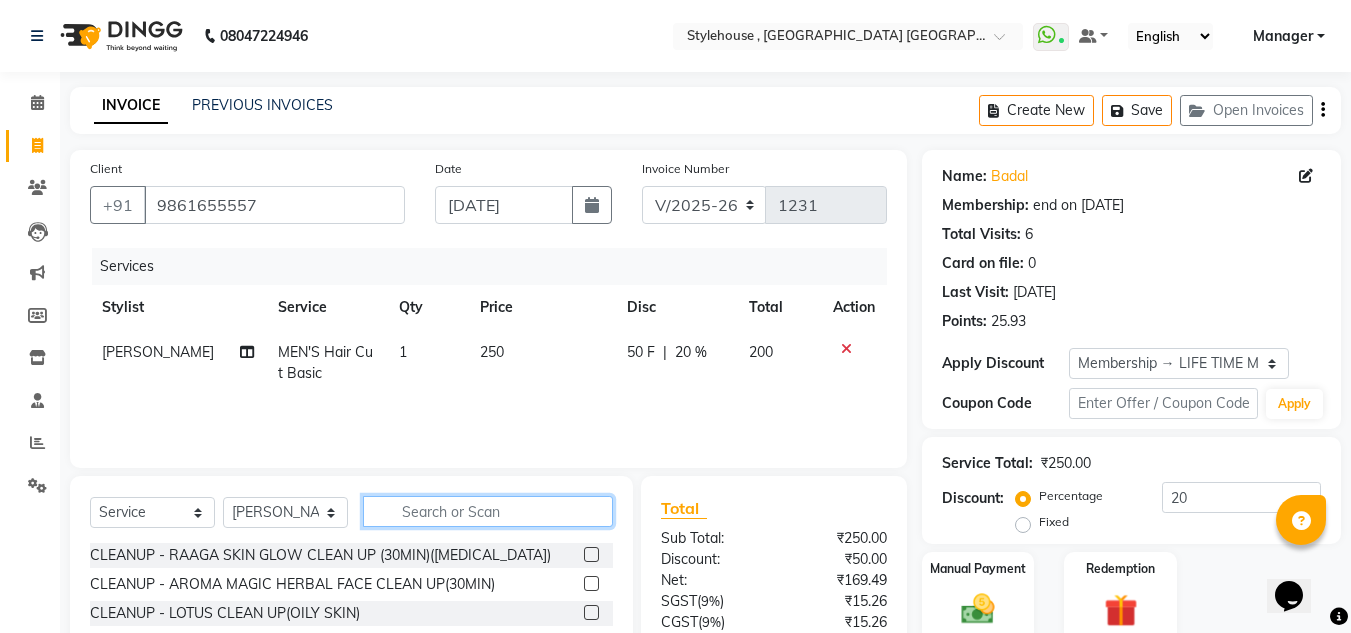 click 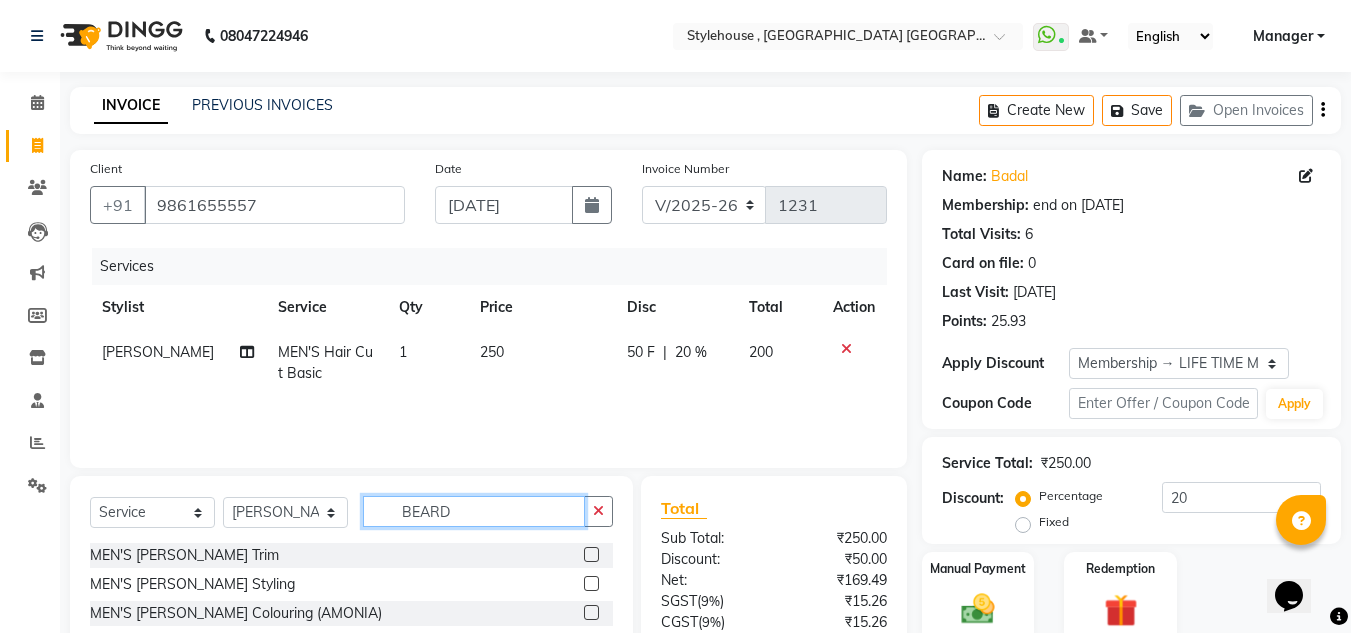 type on "BEARD" 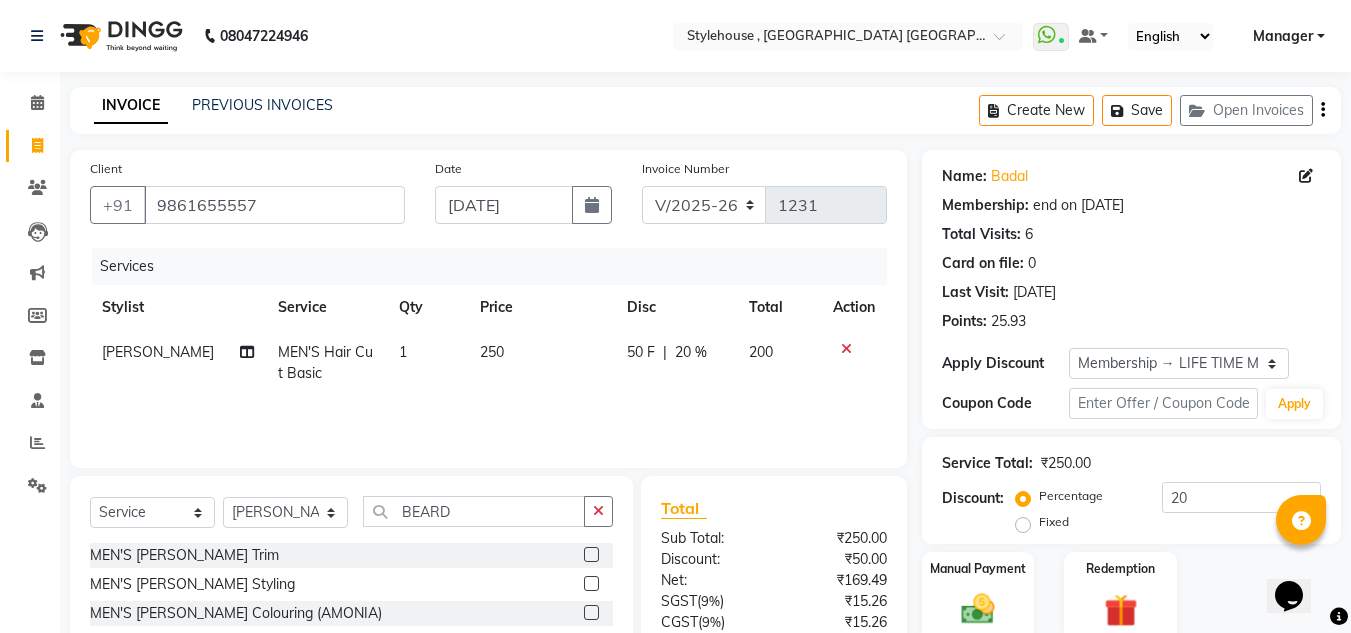 click 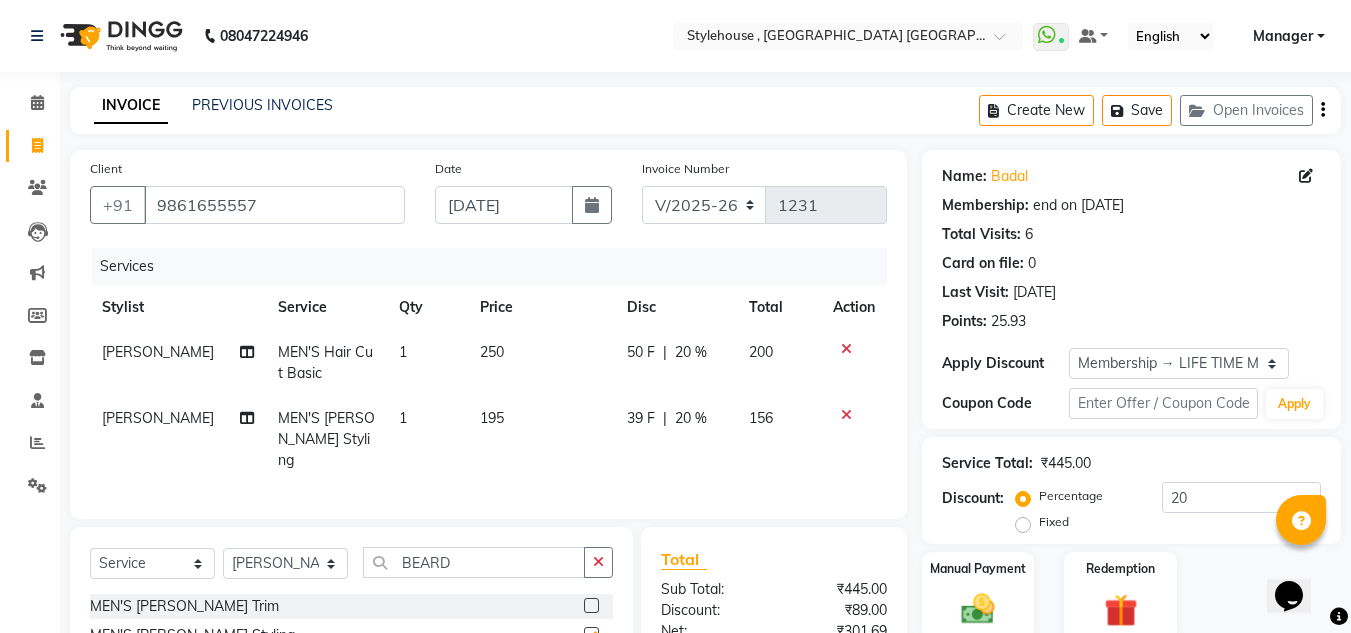 checkbox on "false" 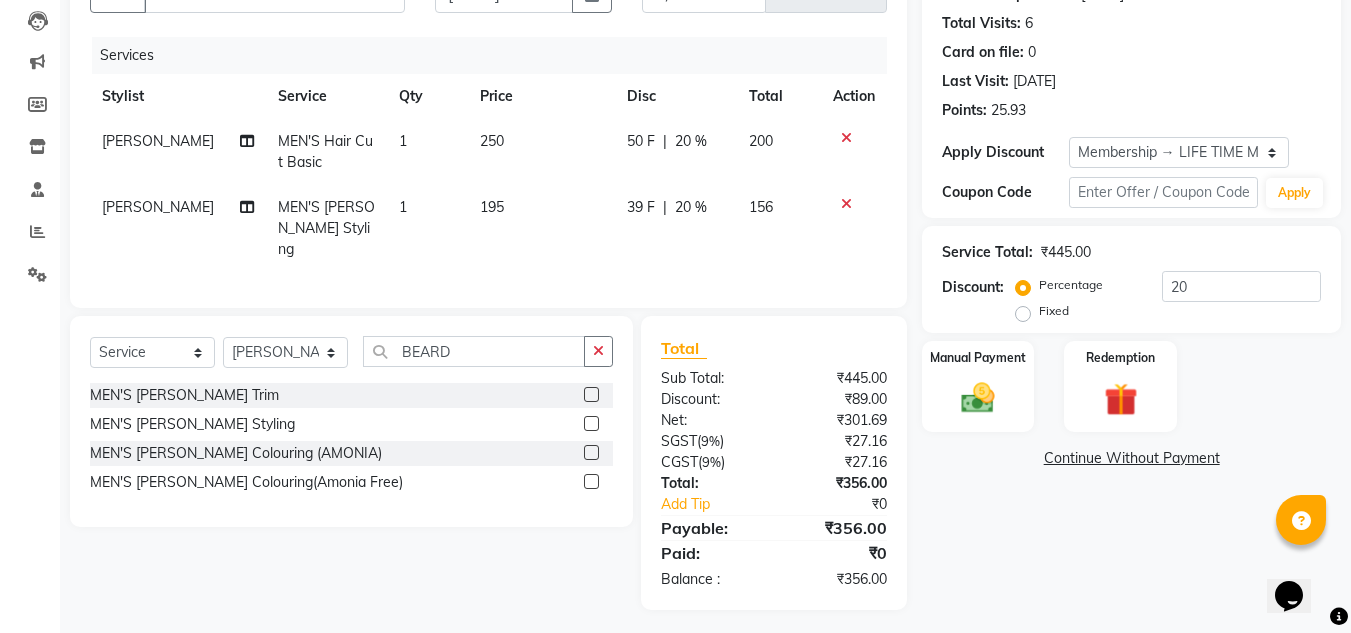 scroll, scrollTop: 212, scrollLeft: 0, axis: vertical 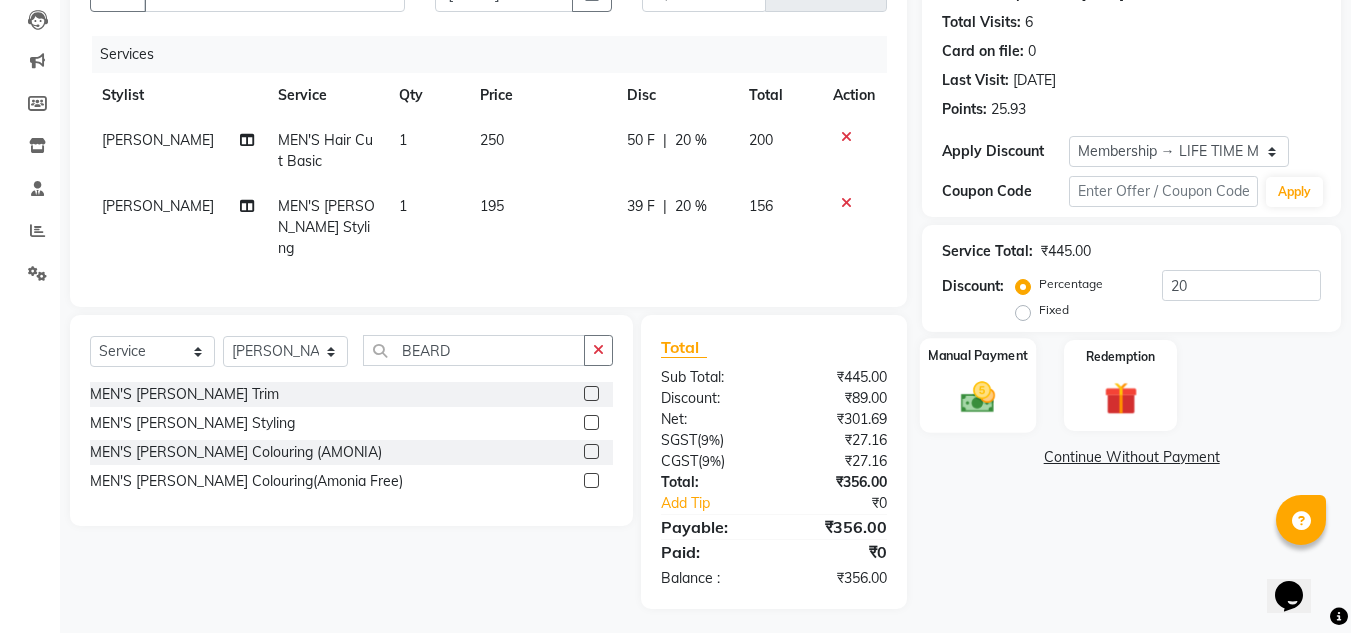 click 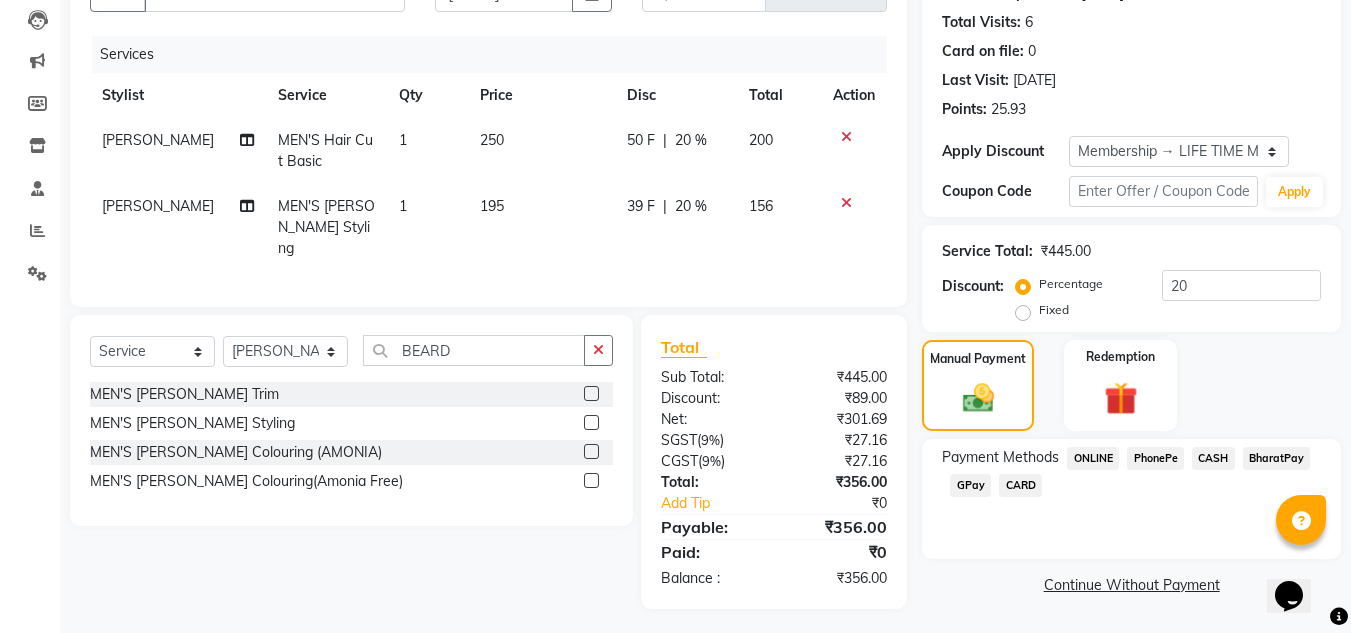 click on "PhonePe" 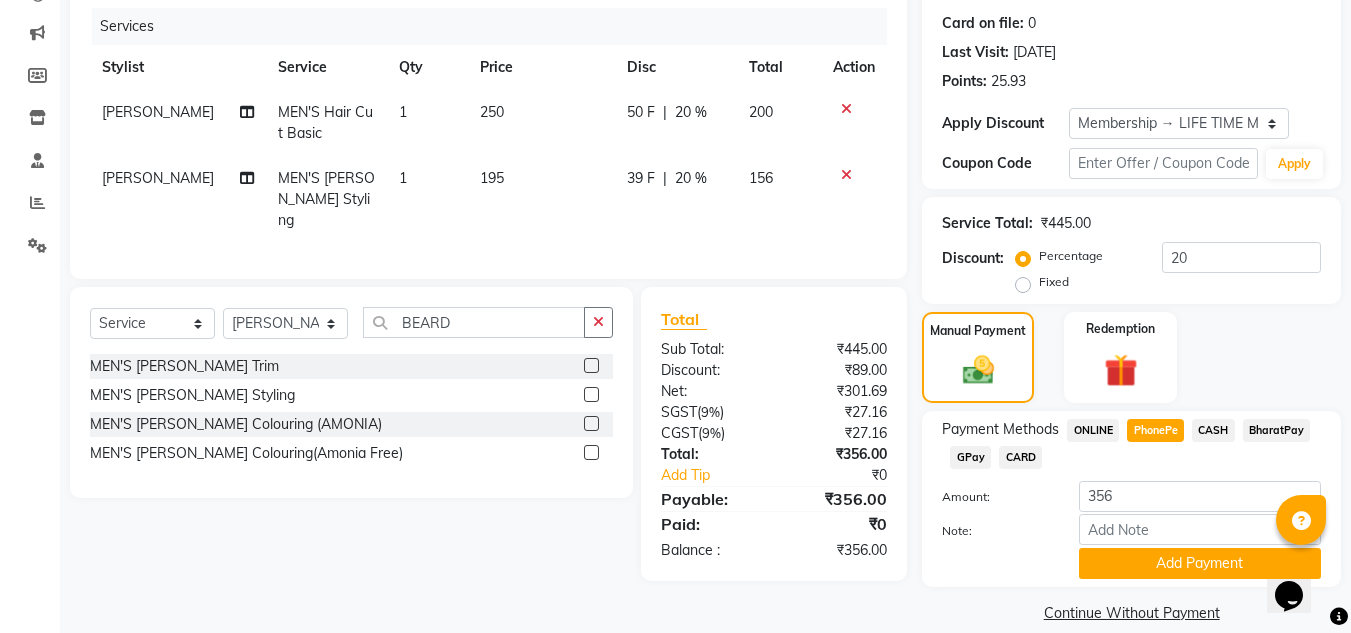 scroll, scrollTop: 265, scrollLeft: 0, axis: vertical 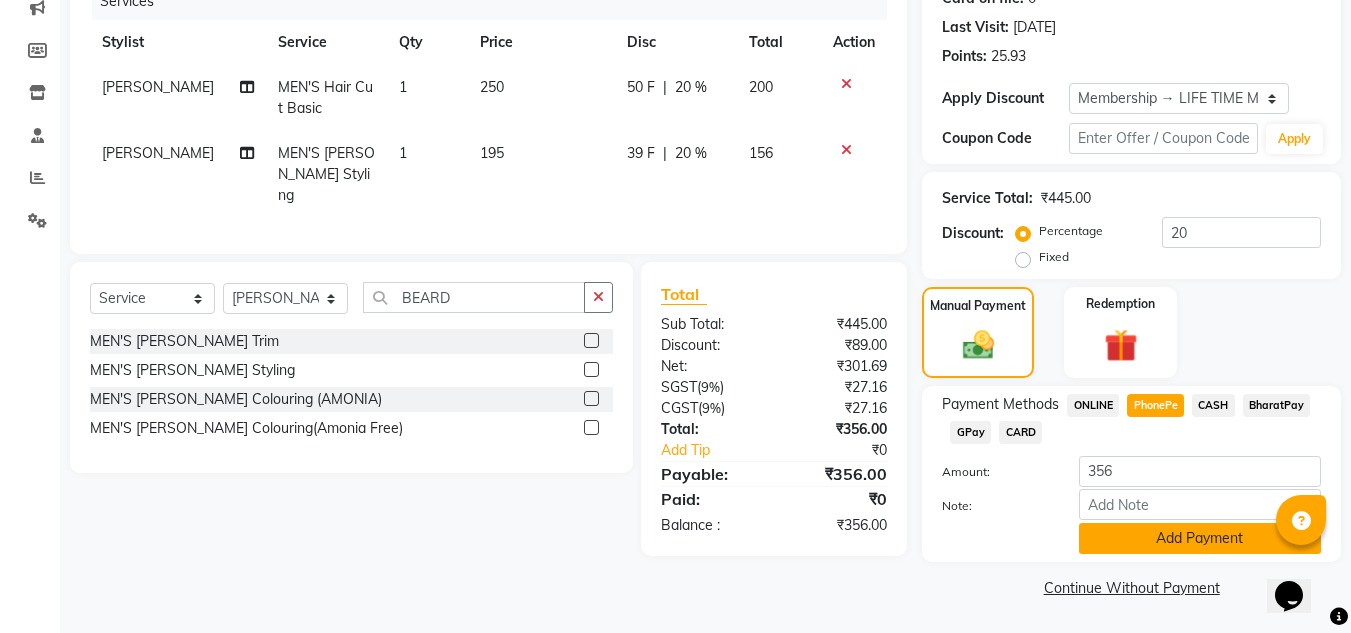 click on "Add Payment" 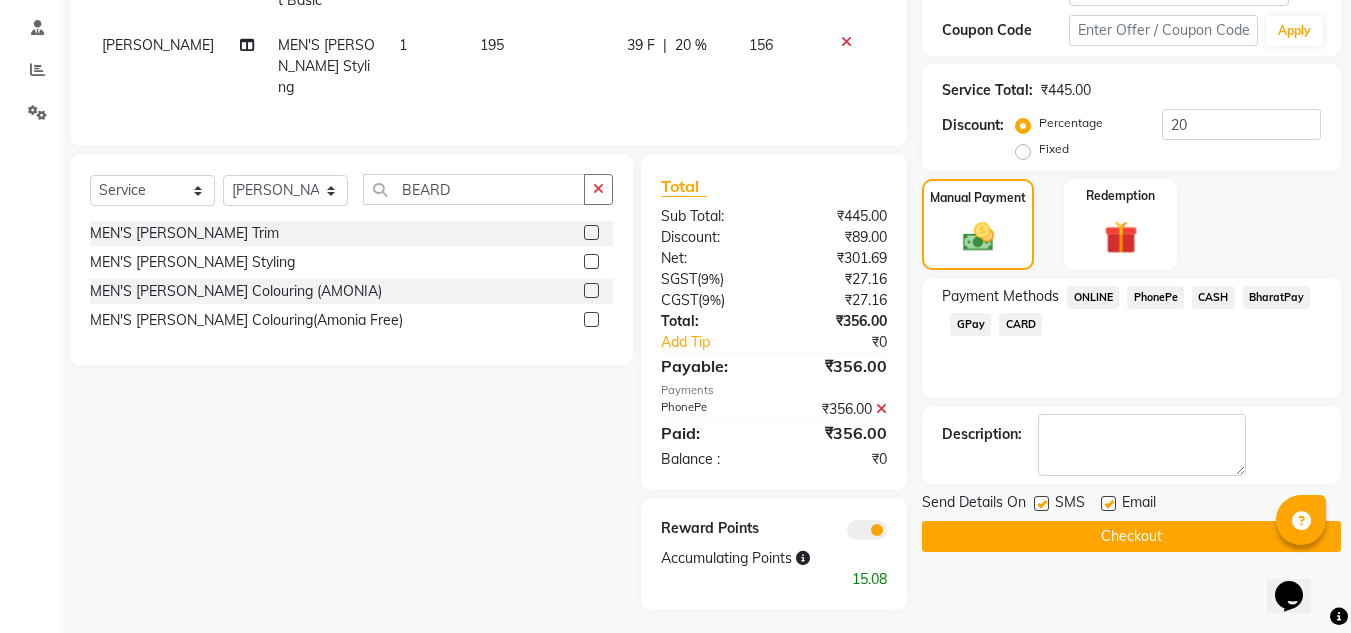 scroll, scrollTop: 374, scrollLeft: 0, axis: vertical 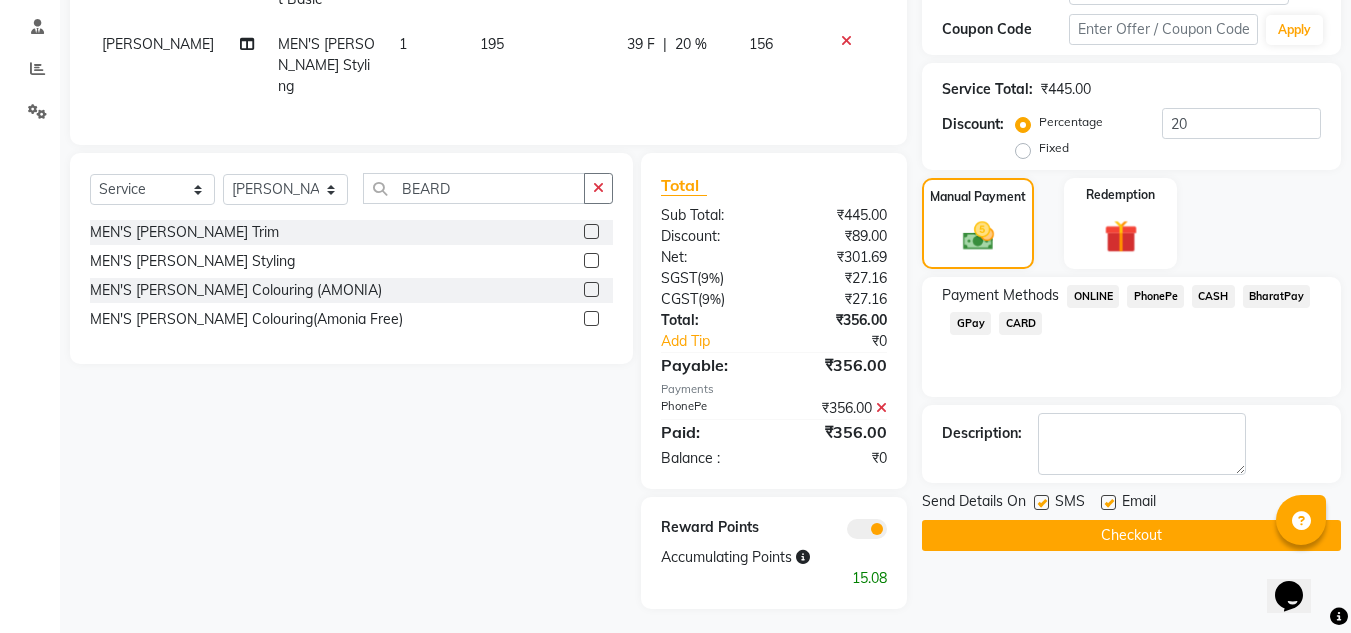 click on "Checkout" 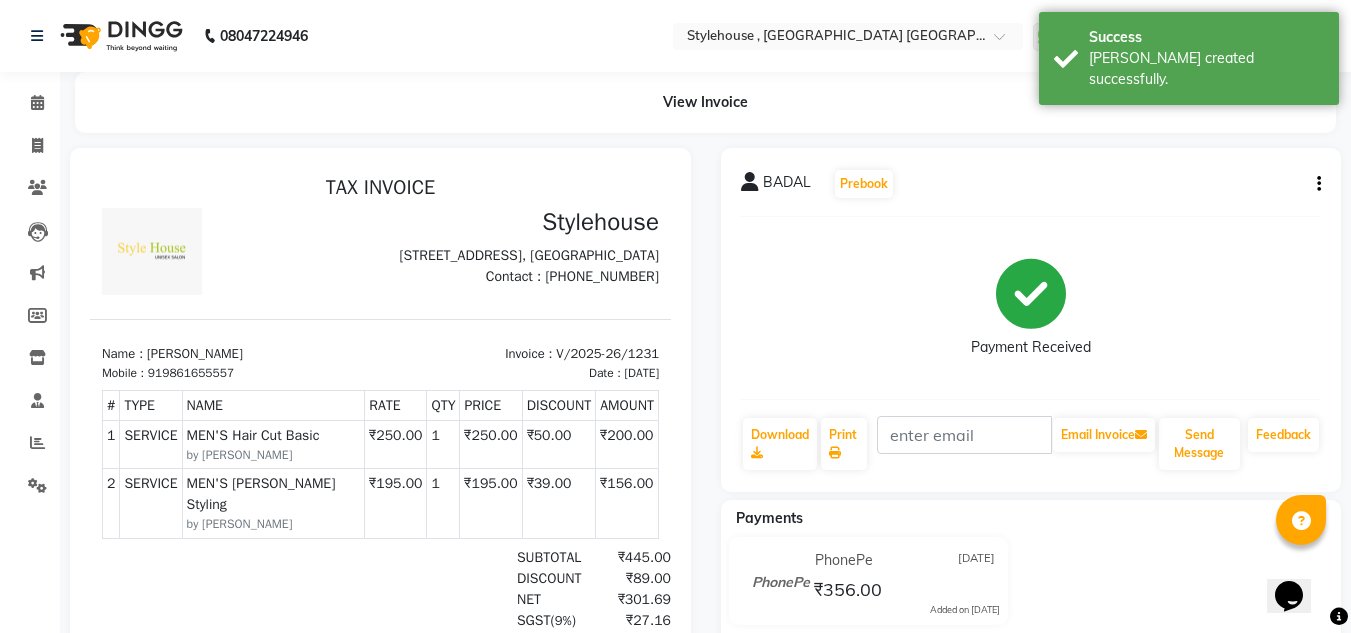 scroll, scrollTop: 0, scrollLeft: 0, axis: both 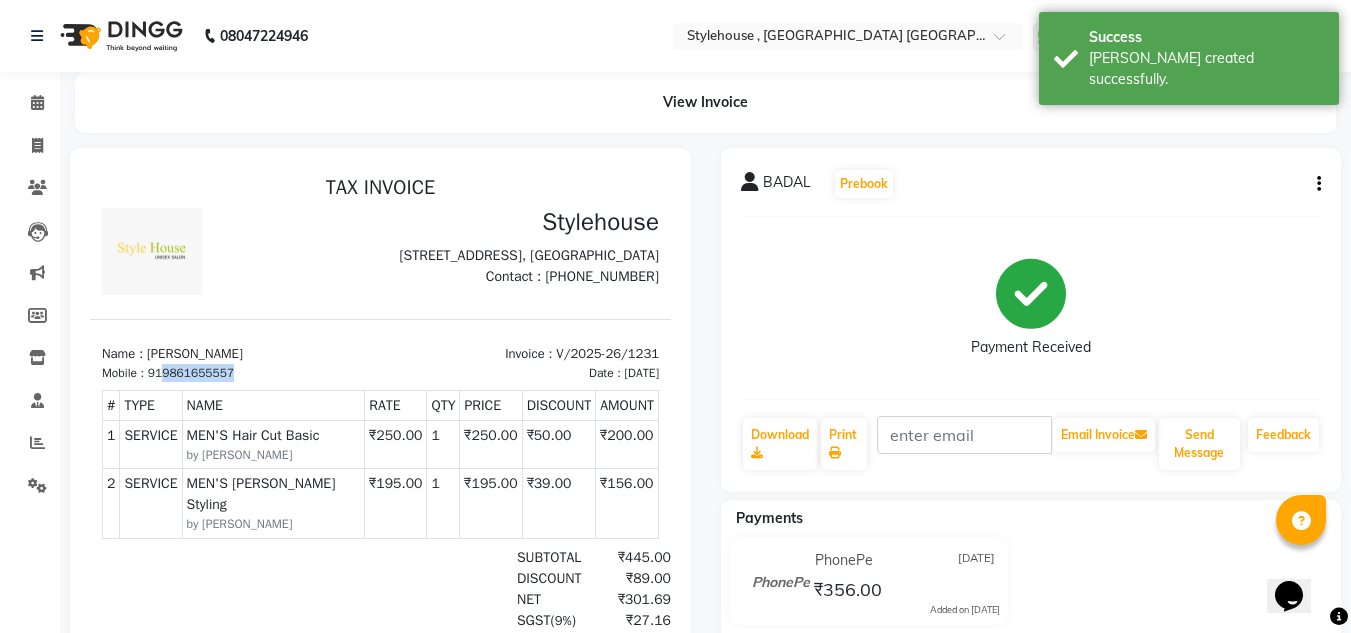 drag, startPoint x: 233, startPoint y: 413, endPoint x: 168, endPoint y: 404, distance: 65.62012 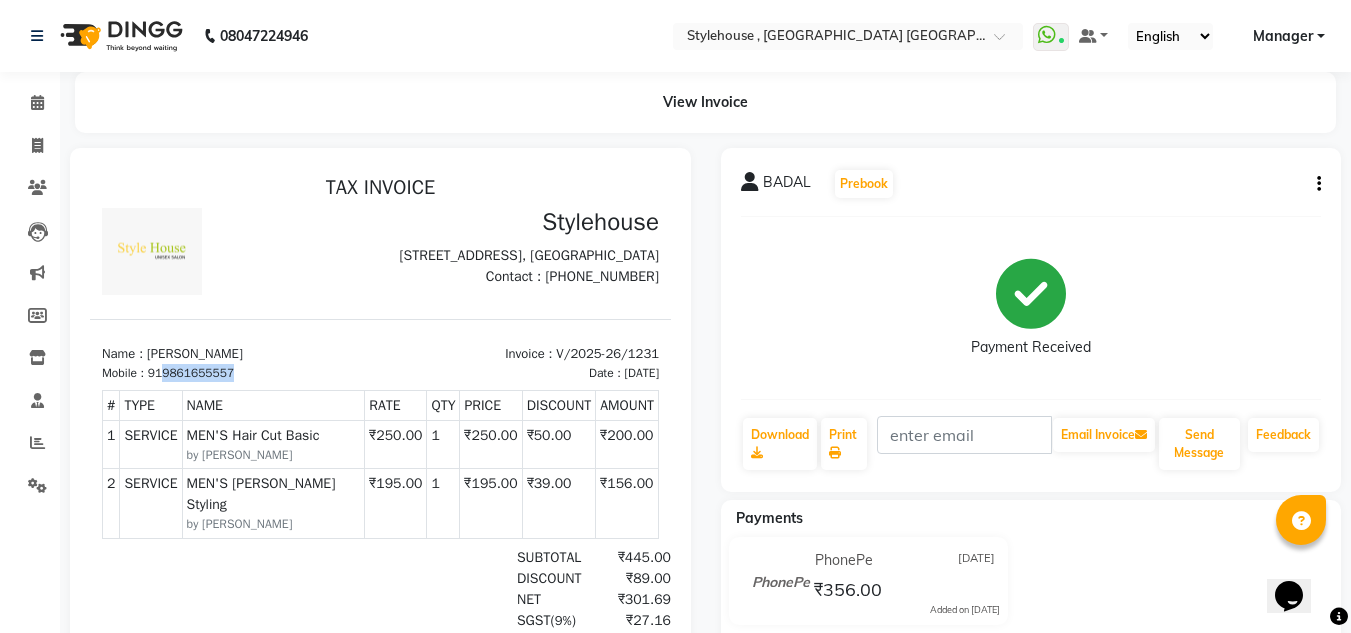 copy on "9861655557" 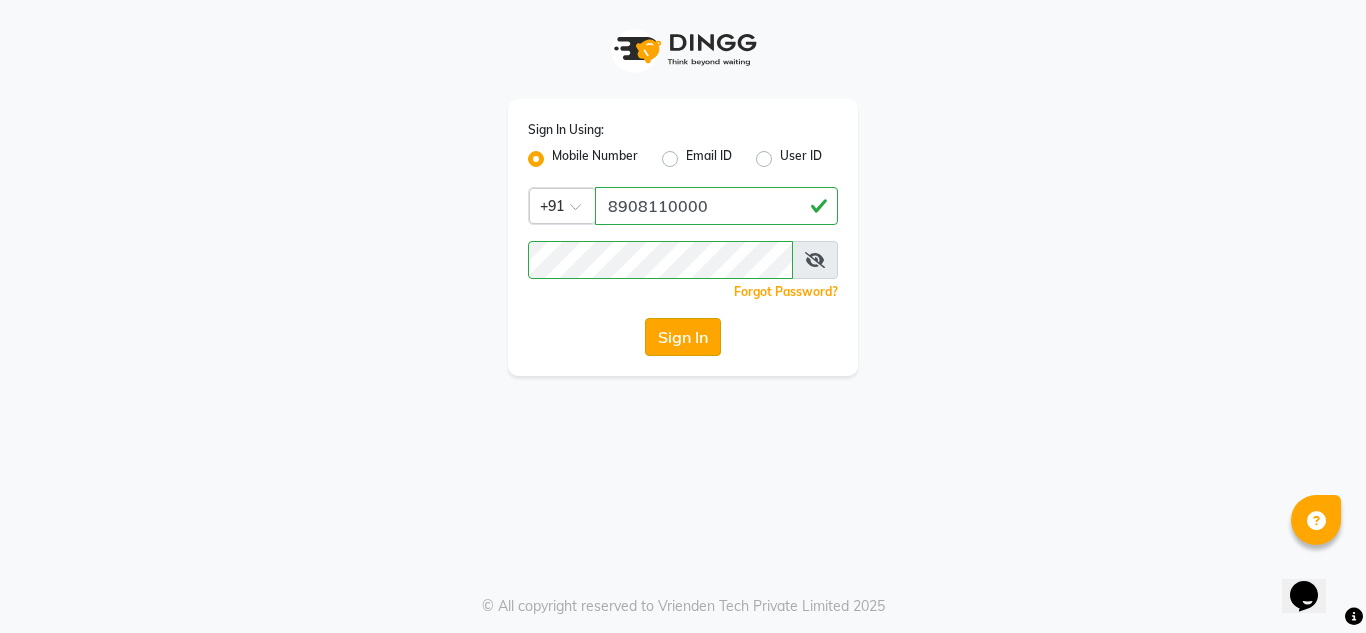 click on "Sign In" 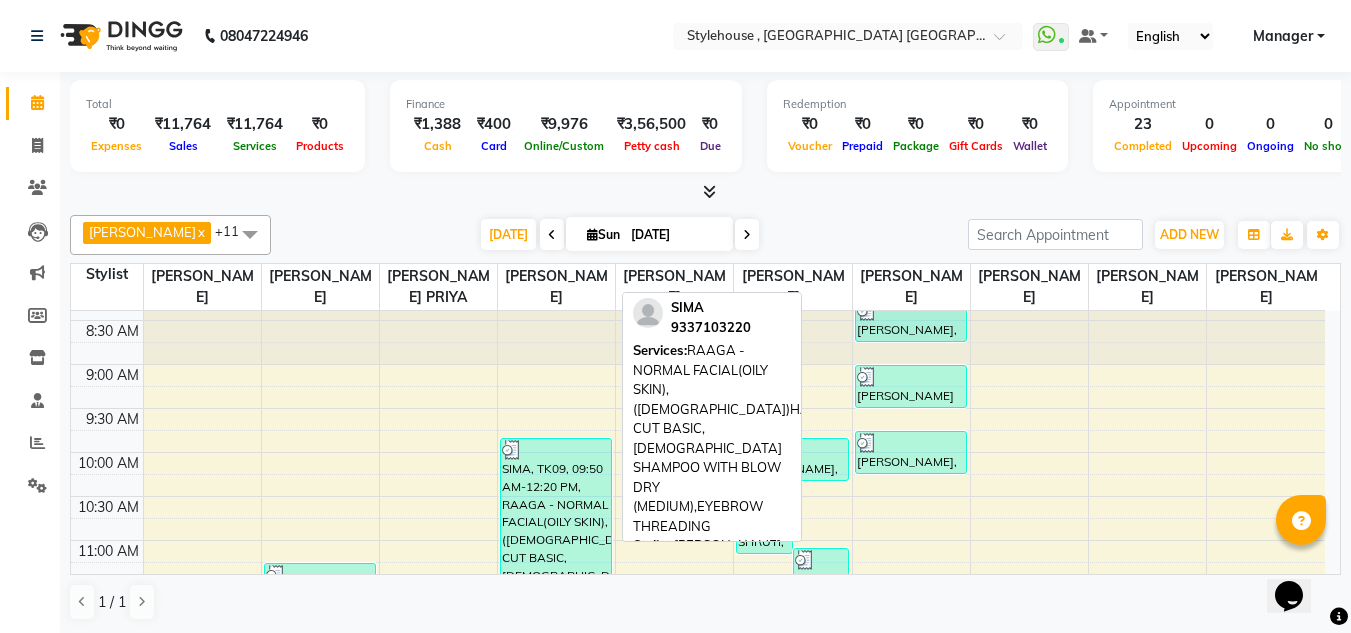scroll, scrollTop: 0, scrollLeft: 0, axis: both 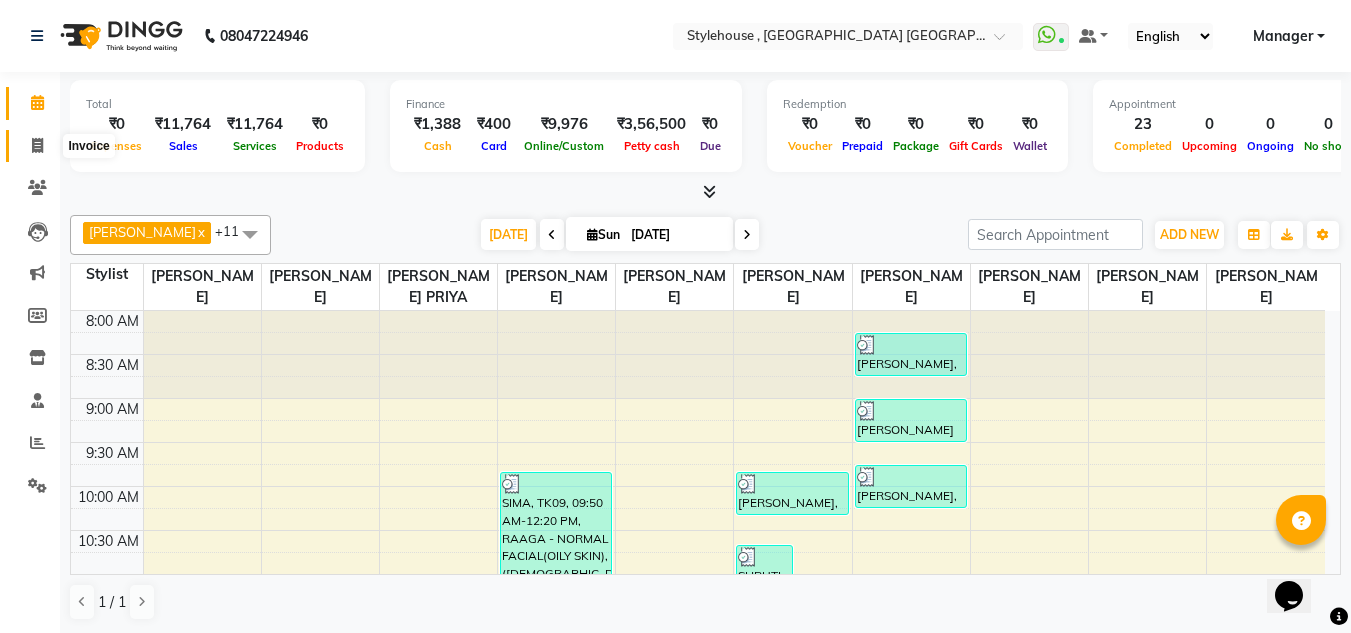 click 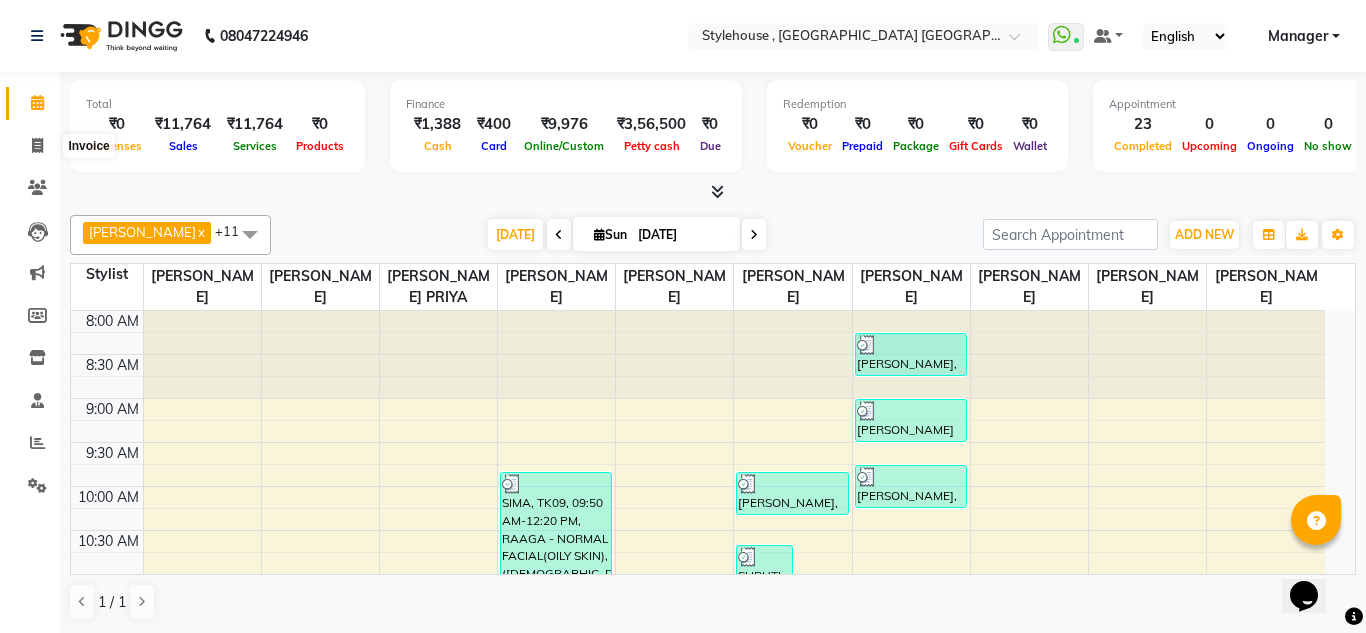 select on "7793" 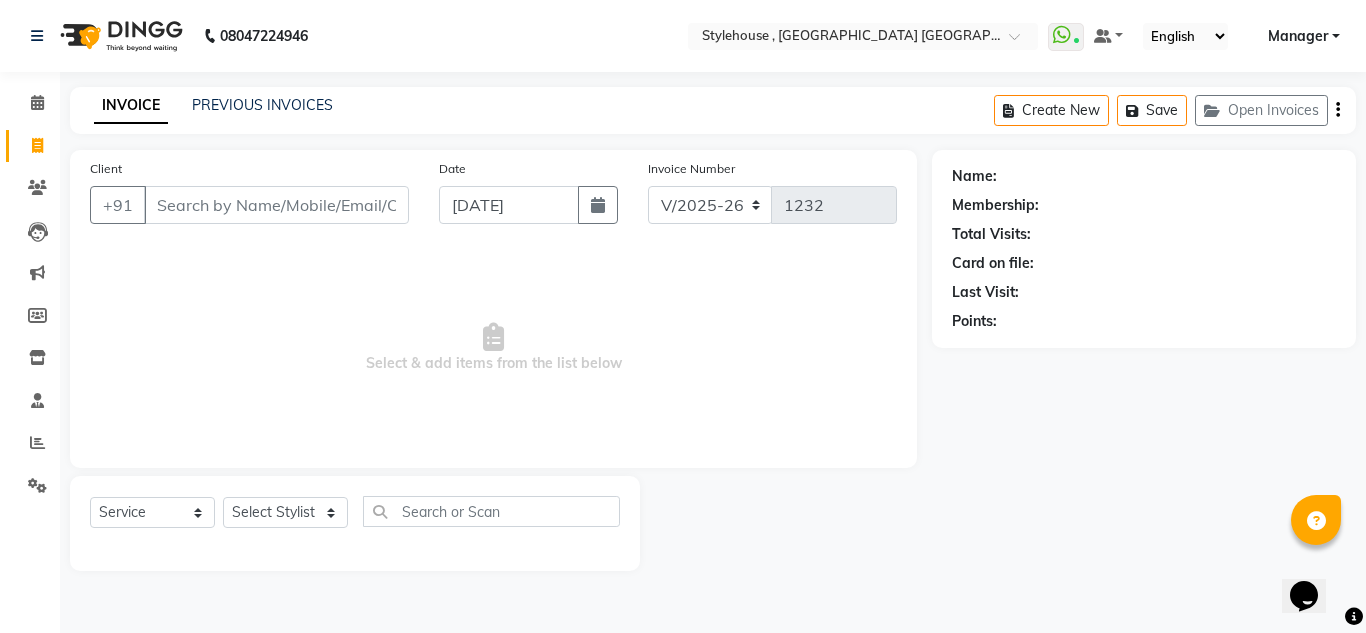 click on "Client" at bounding box center (276, 205) 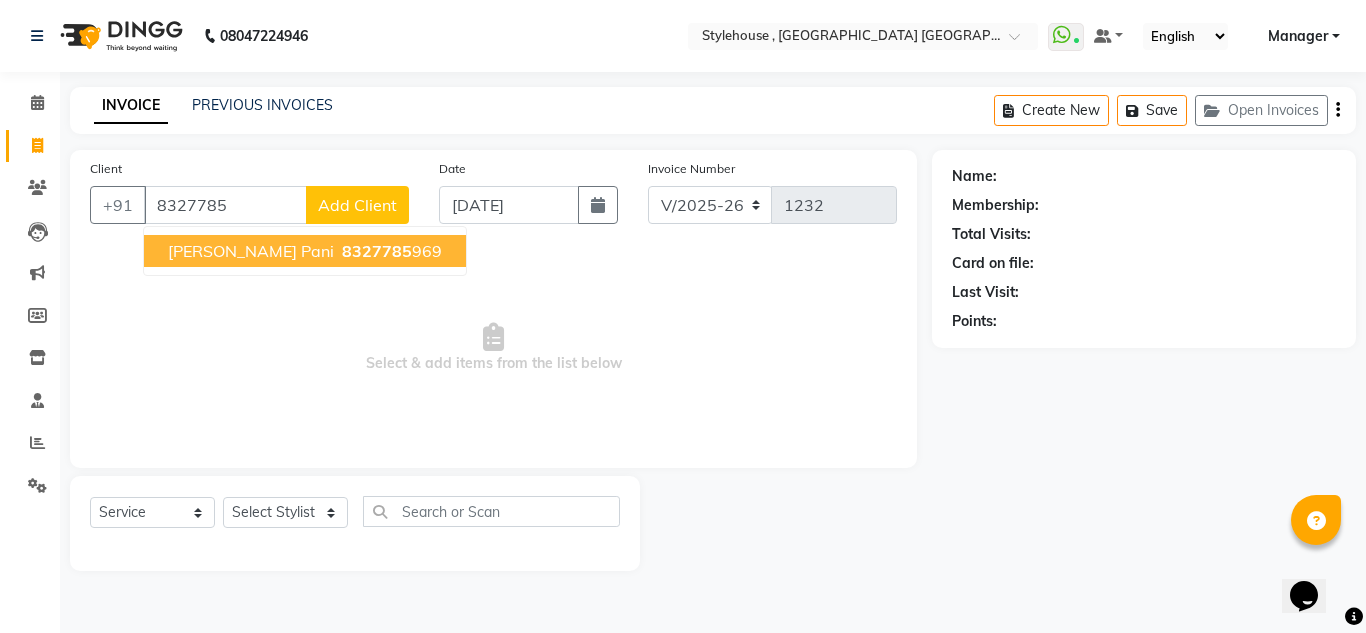 click on "8327785 969" at bounding box center (390, 251) 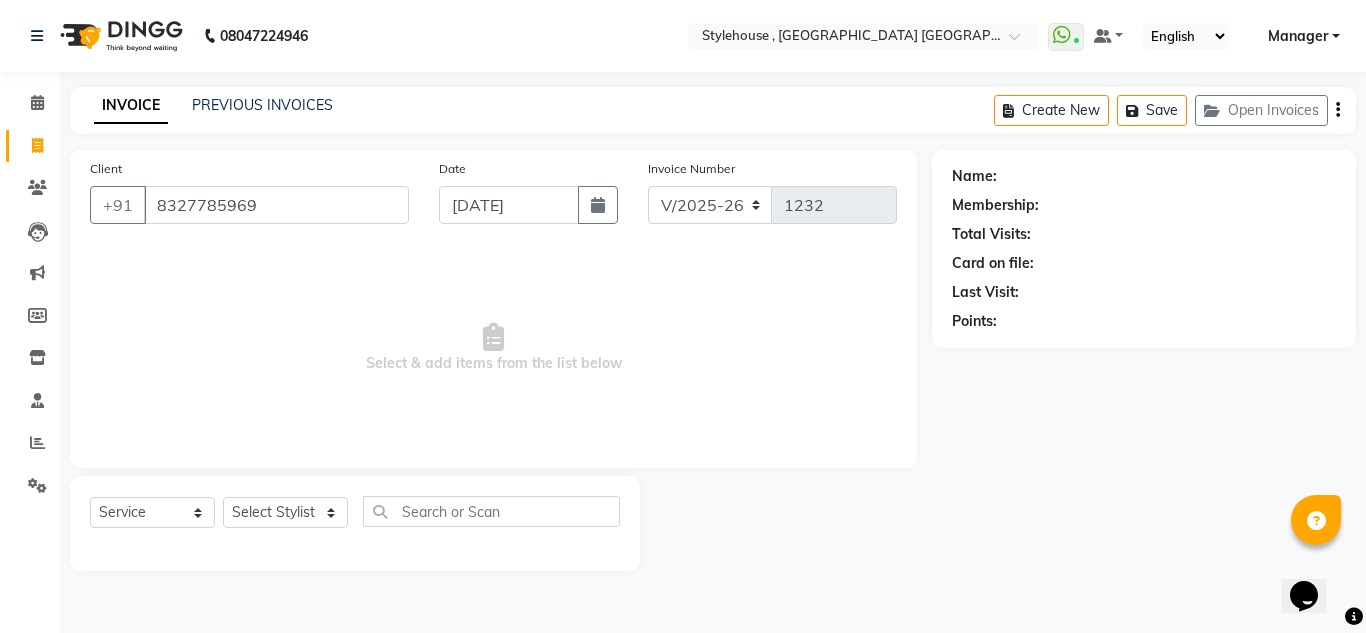 type on "8327785969" 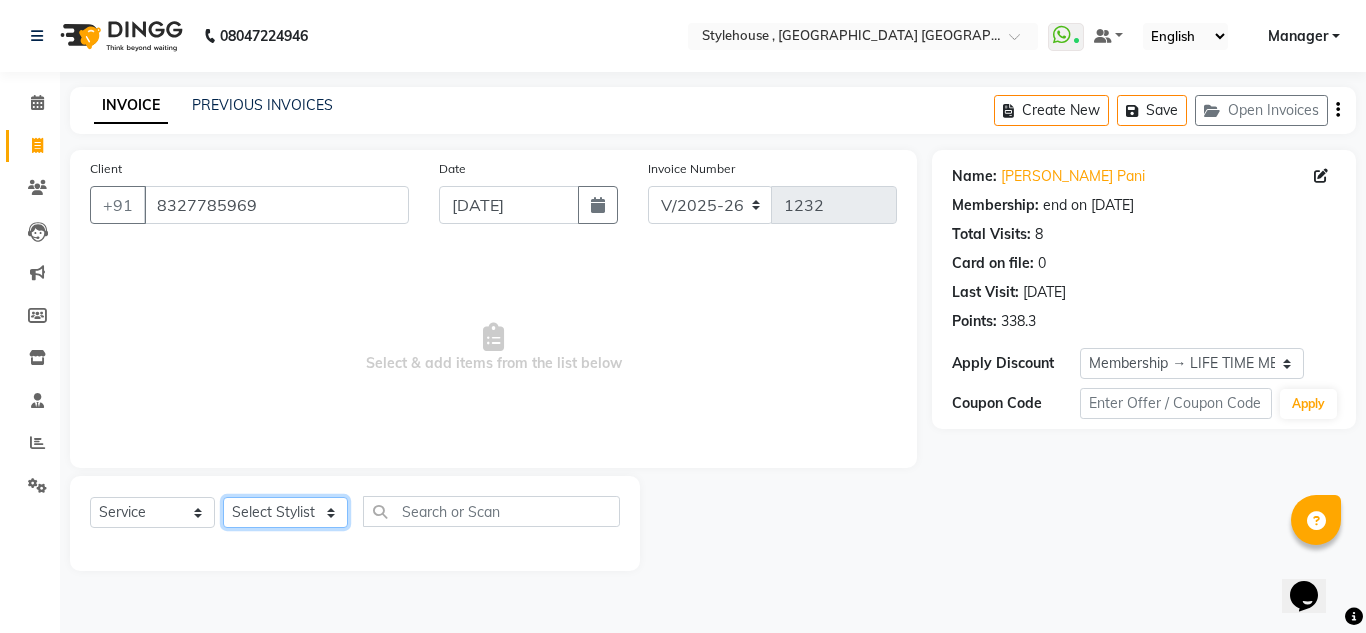 click on "Select Stylist ANIL BARIK ANIRUDH SAHOO JYOTIRANJAN BARIK KANHA LAXMI PRIYA Manager Manisha MANJIT BARIK PRADEEP BARIK PRIYANKA NANDA PUJA ROUT RUMA SAGARIKA SAHOO SALMAN SAMEER BARIK SAROJ SITHA" 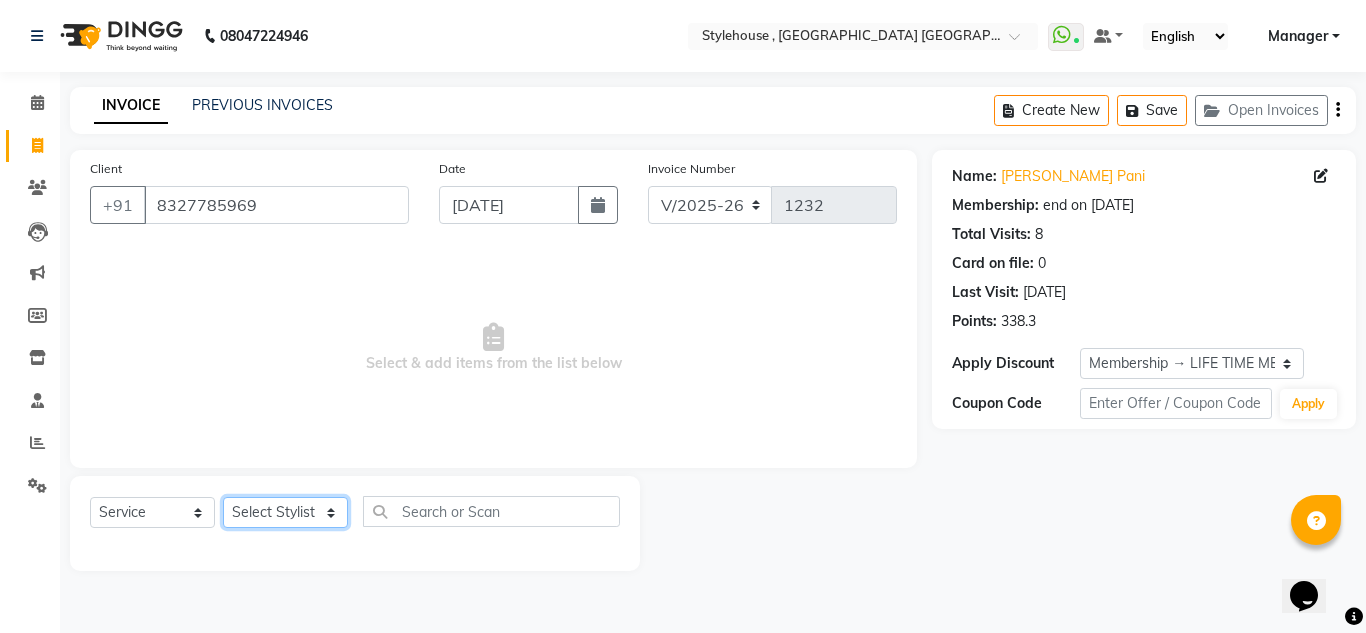 click on "Select Stylist ANIL BARIK ANIRUDH SAHOO JYOTIRANJAN BARIK KANHA LAXMI PRIYA Manager Manisha MANJIT BARIK PRADEEP BARIK PRIYANKA NANDA PUJA ROUT RUMA SAGARIKA SAHOO SALMAN SAMEER BARIK SAROJ SITHA" 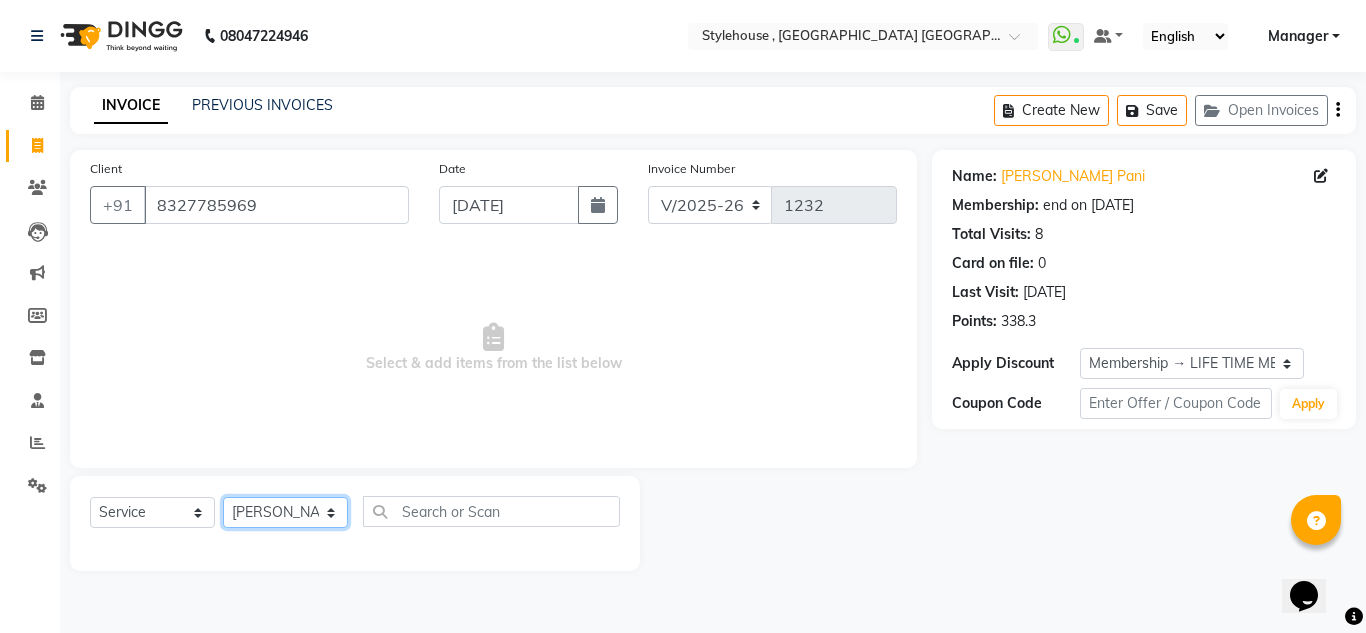 click on "Select Stylist ANIL BARIK ANIRUDH SAHOO JYOTIRANJAN BARIK KANHA LAXMI PRIYA Manager Manisha MANJIT BARIK PRADEEP BARIK PRIYANKA NANDA PUJA ROUT RUMA SAGARIKA SAHOO SALMAN SAMEER BARIK SAROJ SITHA" 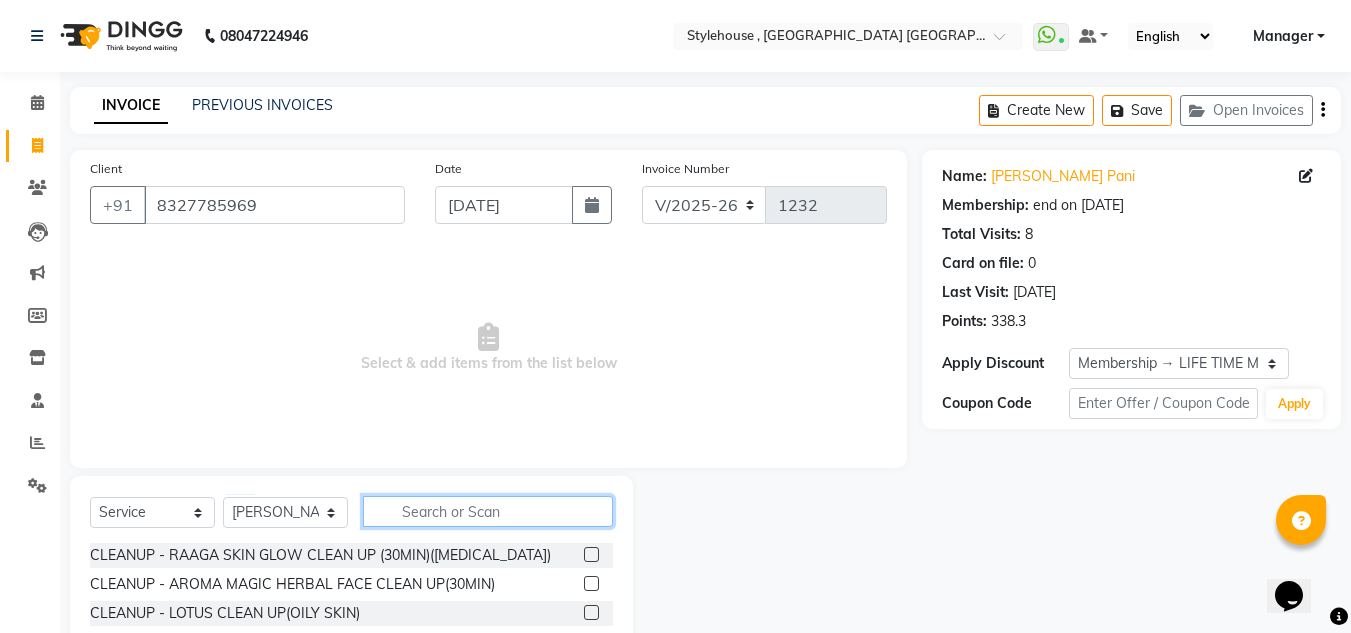 click 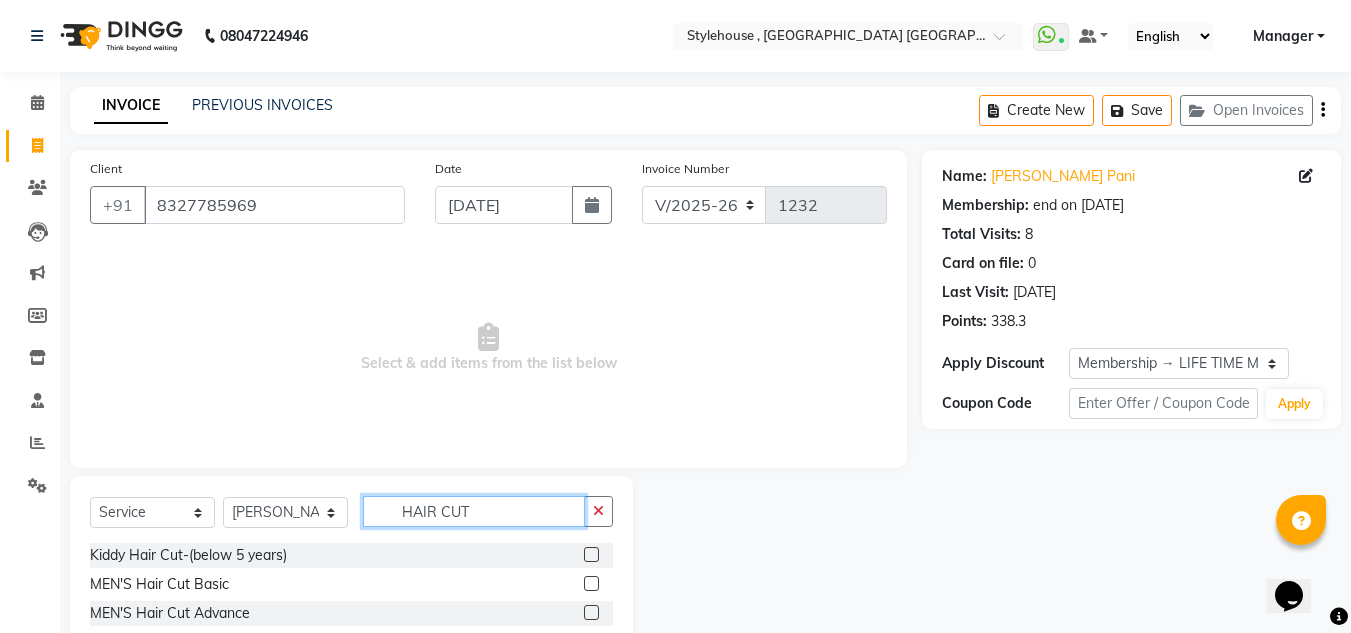 type on "HAIR CUT" 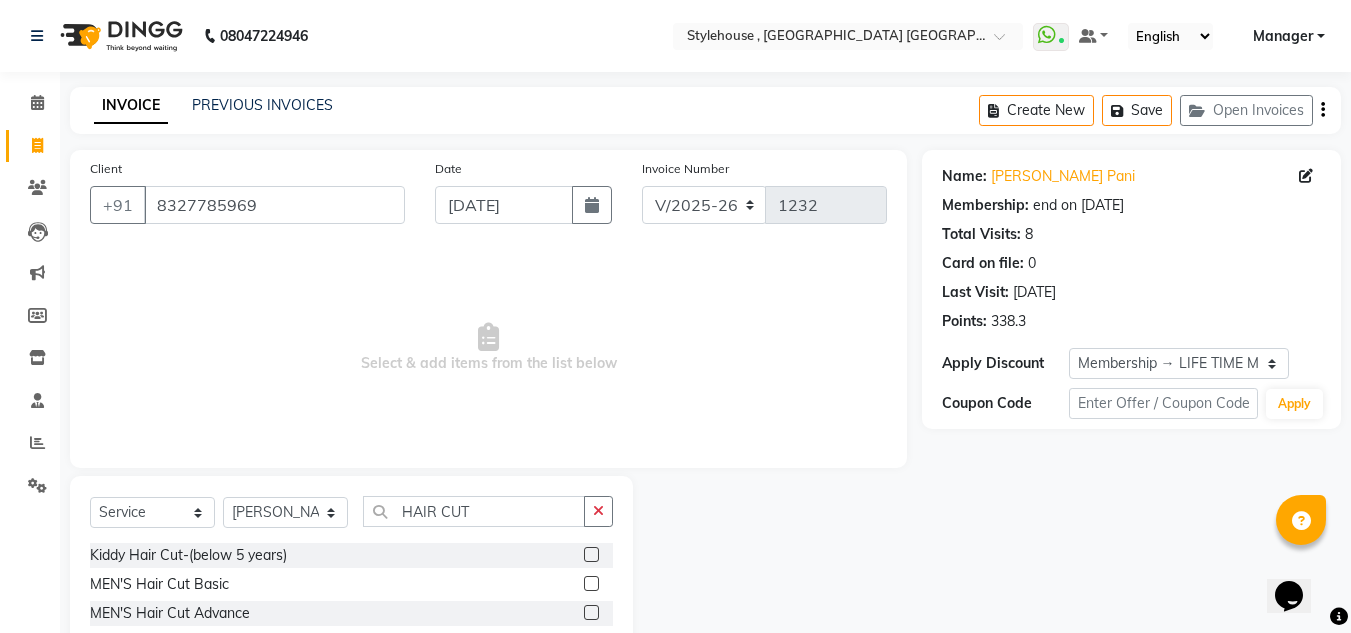 click 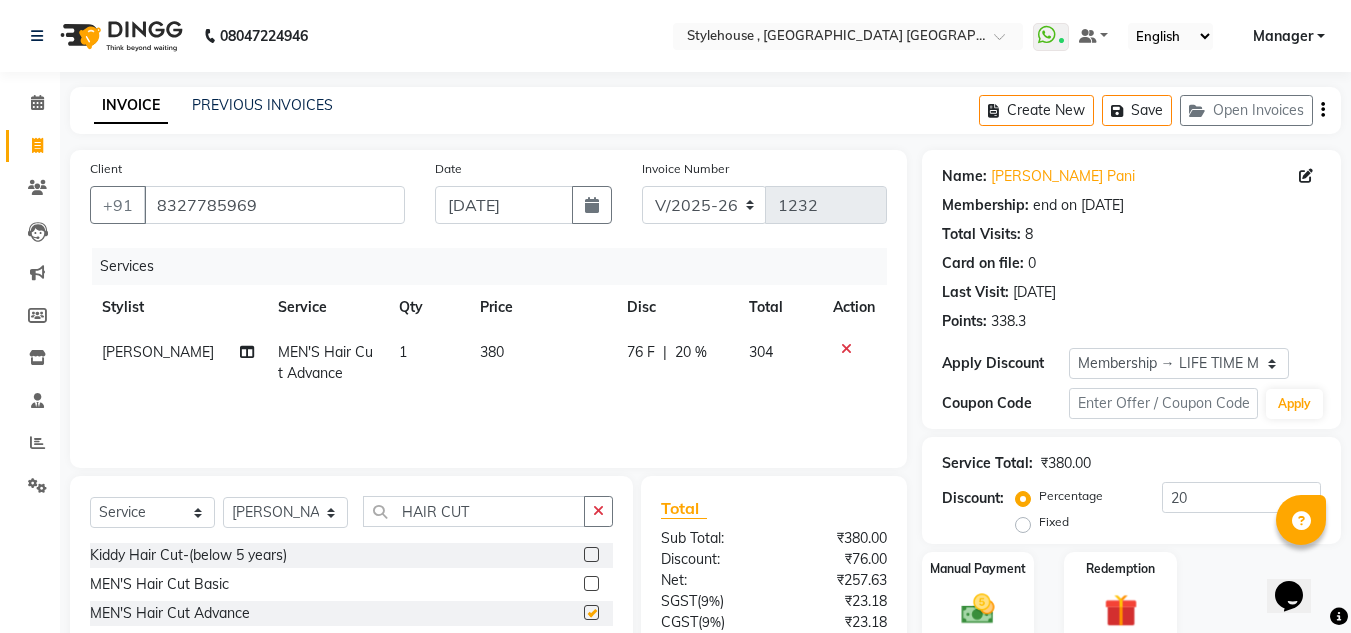 checkbox on "false" 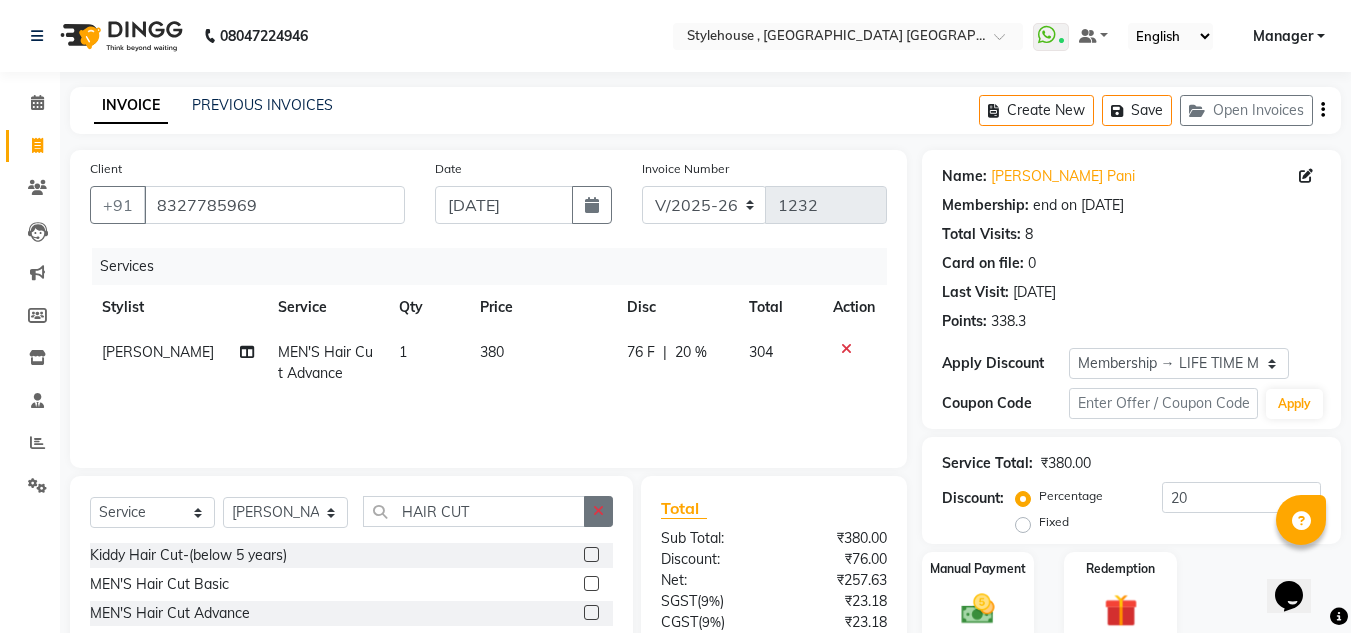 click 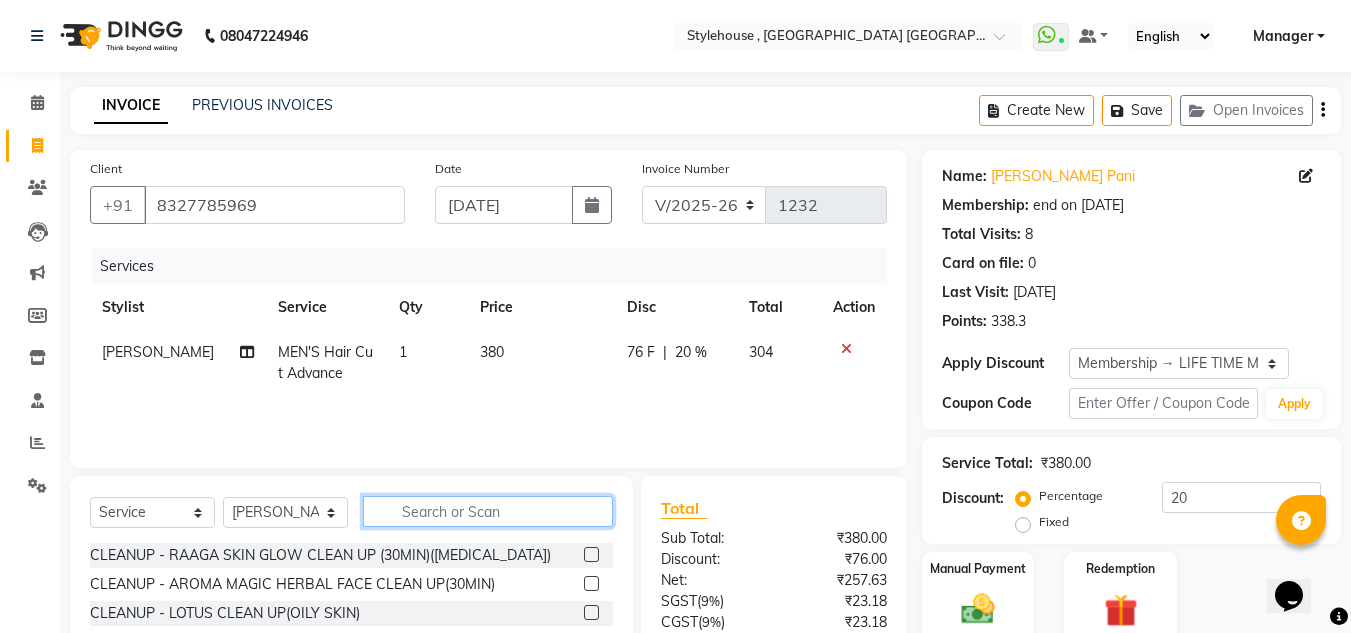 click 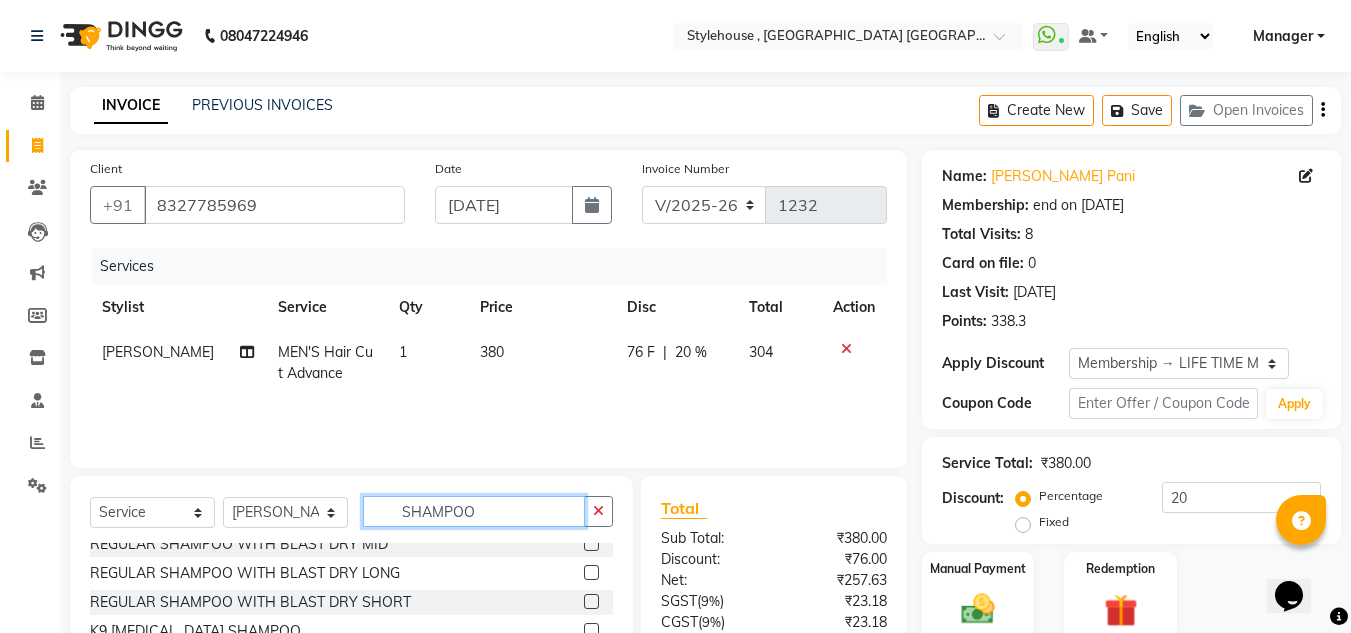 scroll, scrollTop: 0, scrollLeft: 0, axis: both 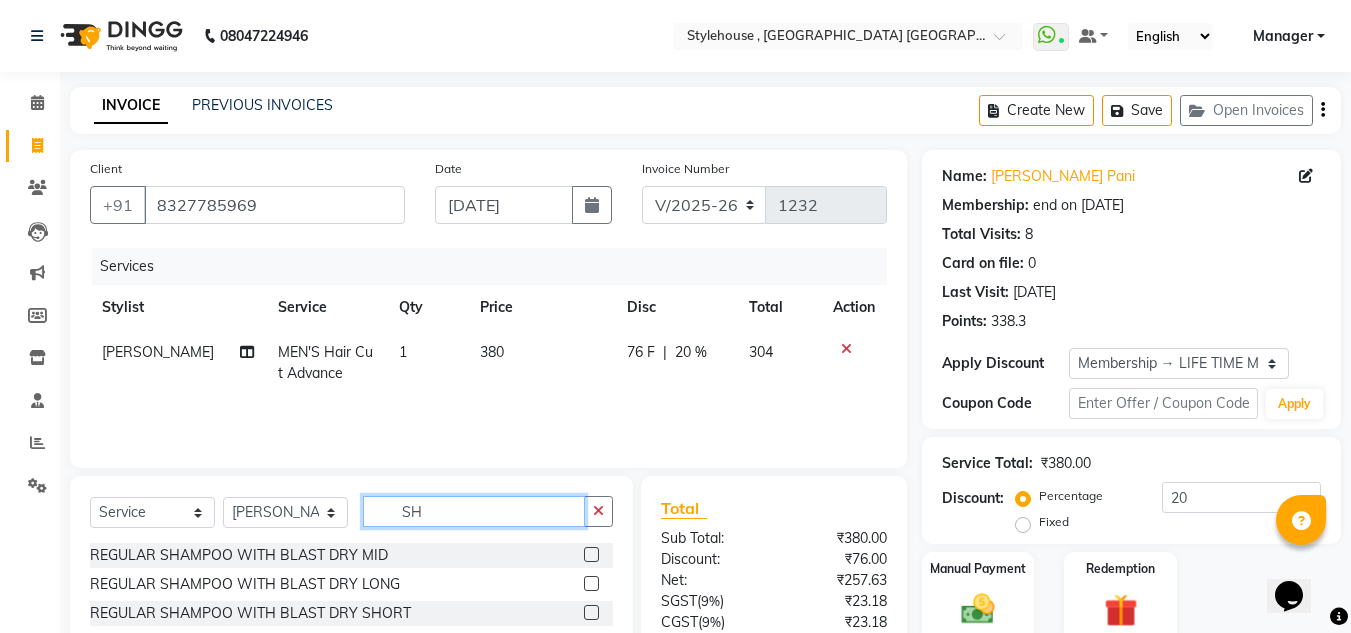 type on "S" 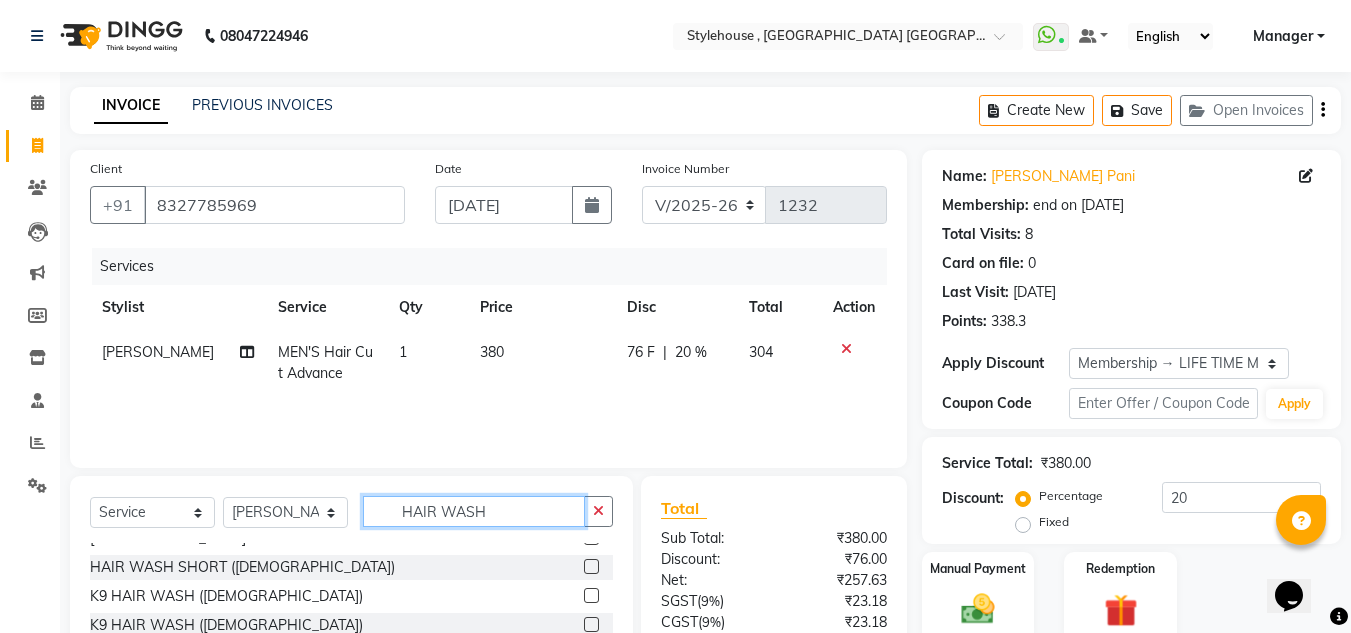scroll, scrollTop: 0, scrollLeft: 0, axis: both 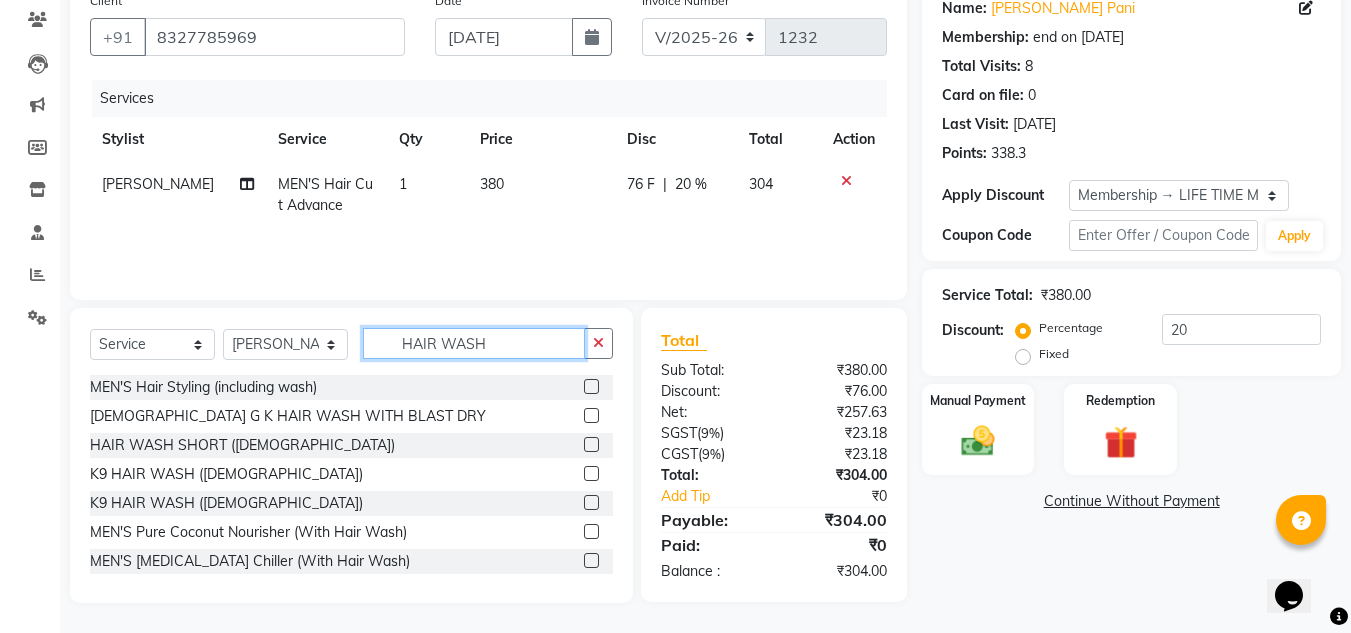 type on "HAIR WASH" 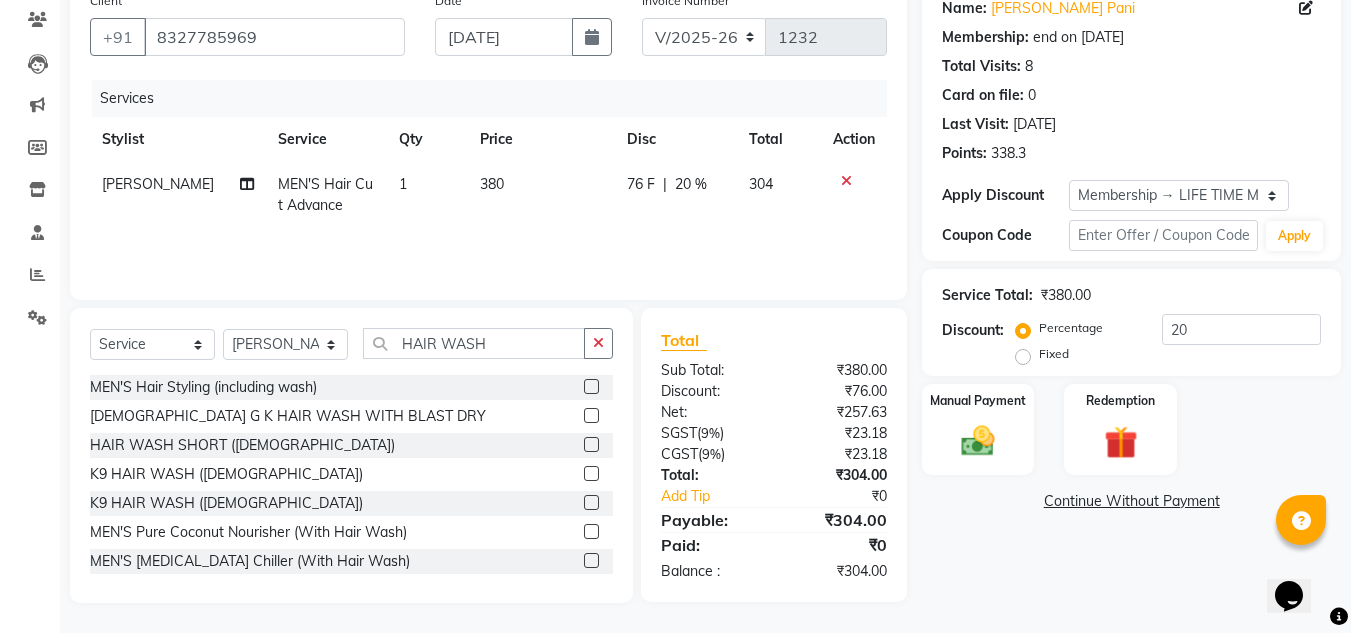 click 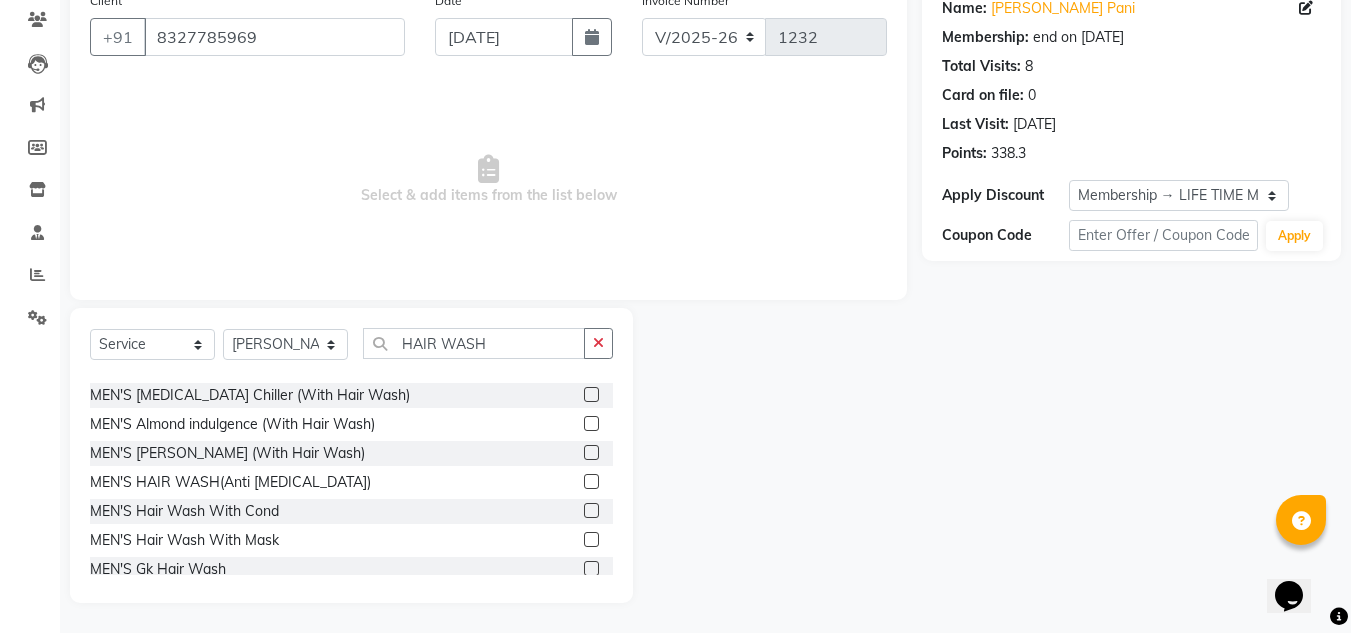 scroll, scrollTop: 177, scrollLeft: 0, axis: vertical 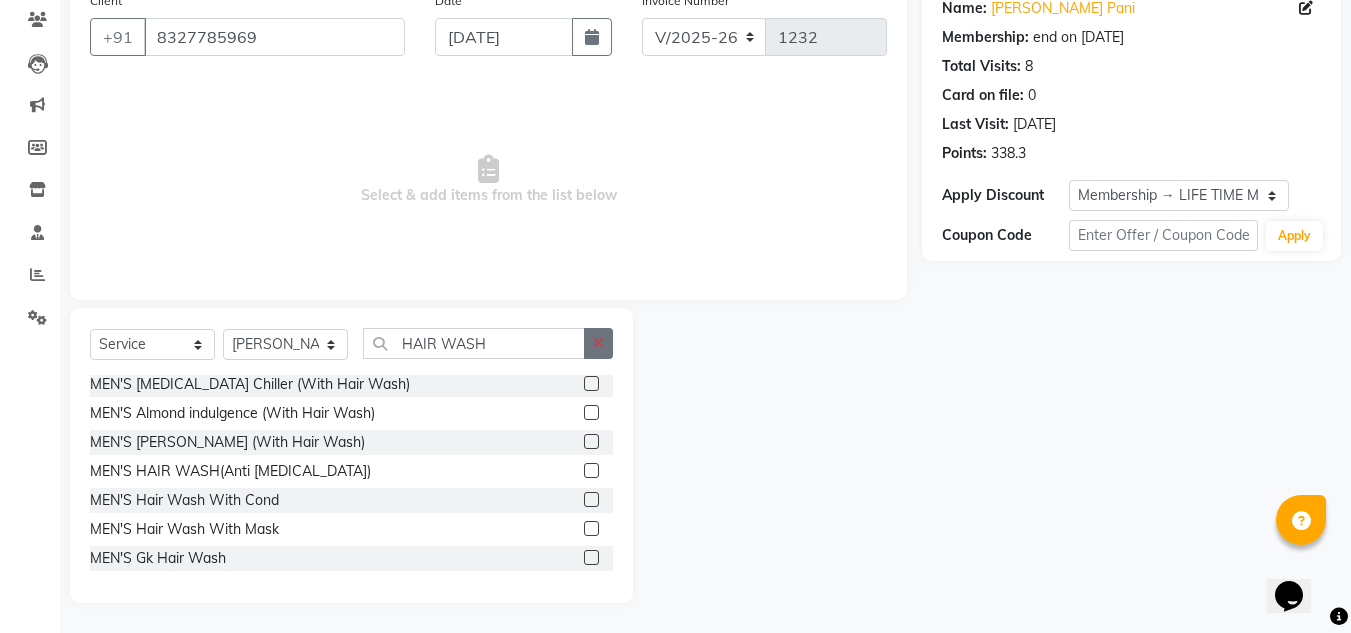 click 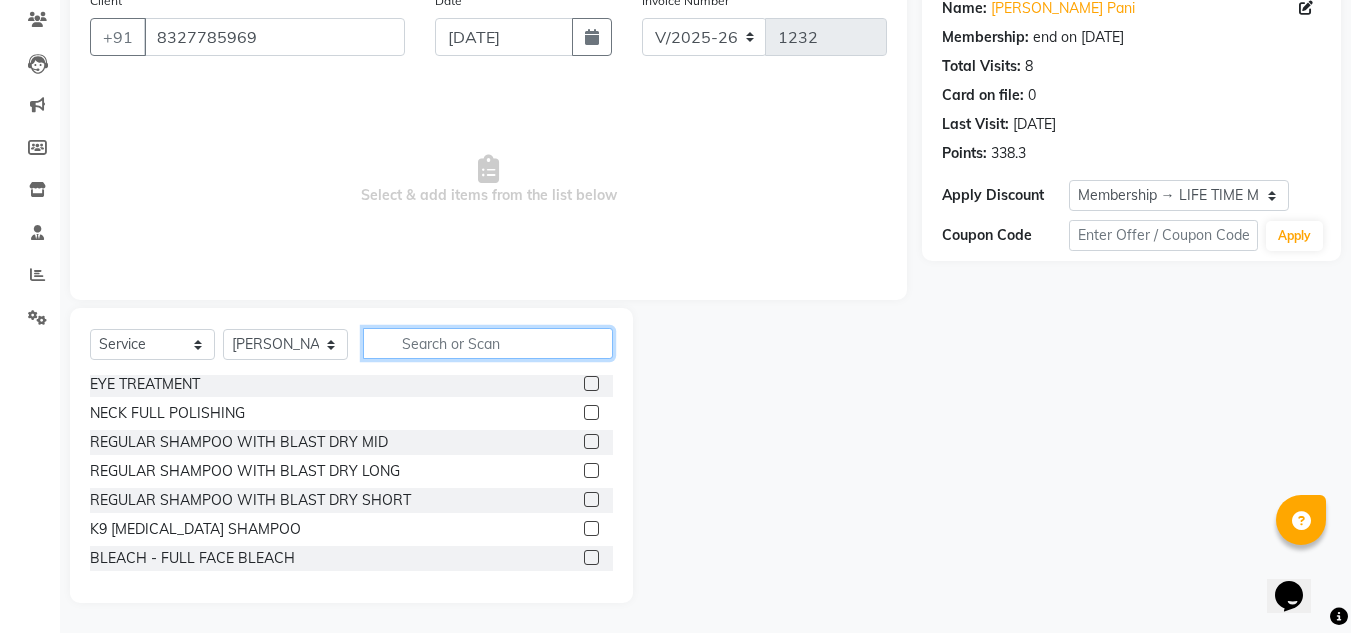 click 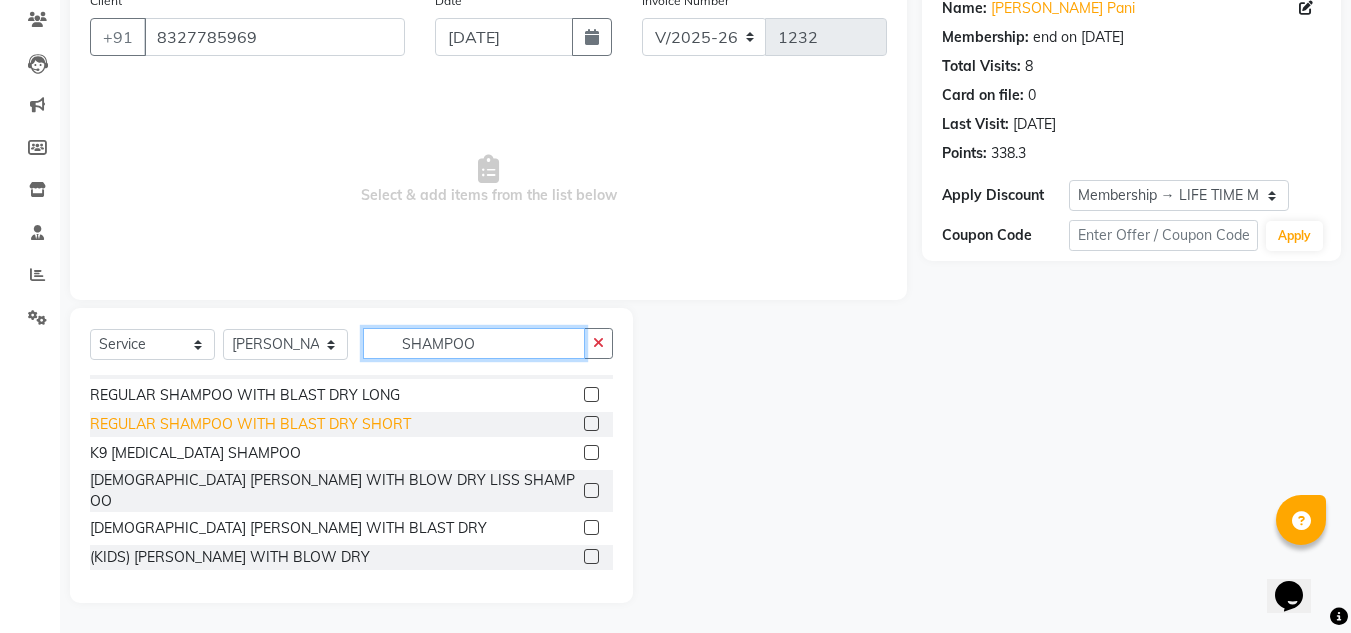 scroll, scrollTop: 32, scrollLeft: 0, axis: vertical 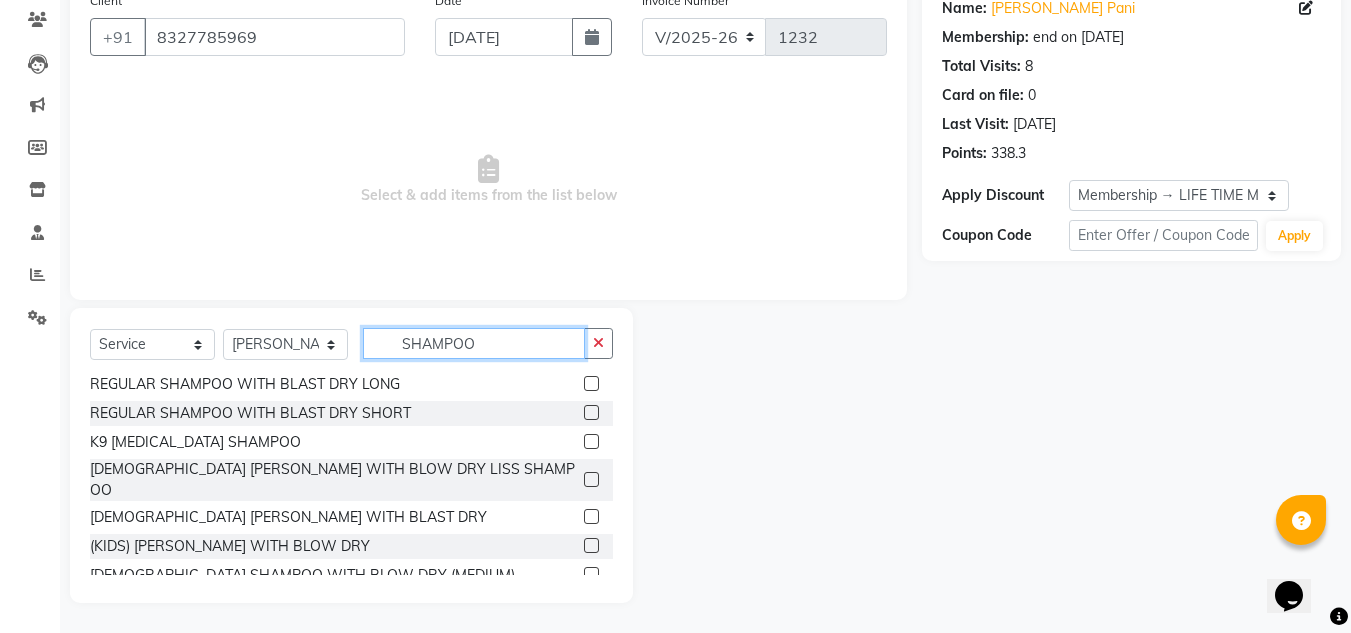 type on "SHAMPOO" 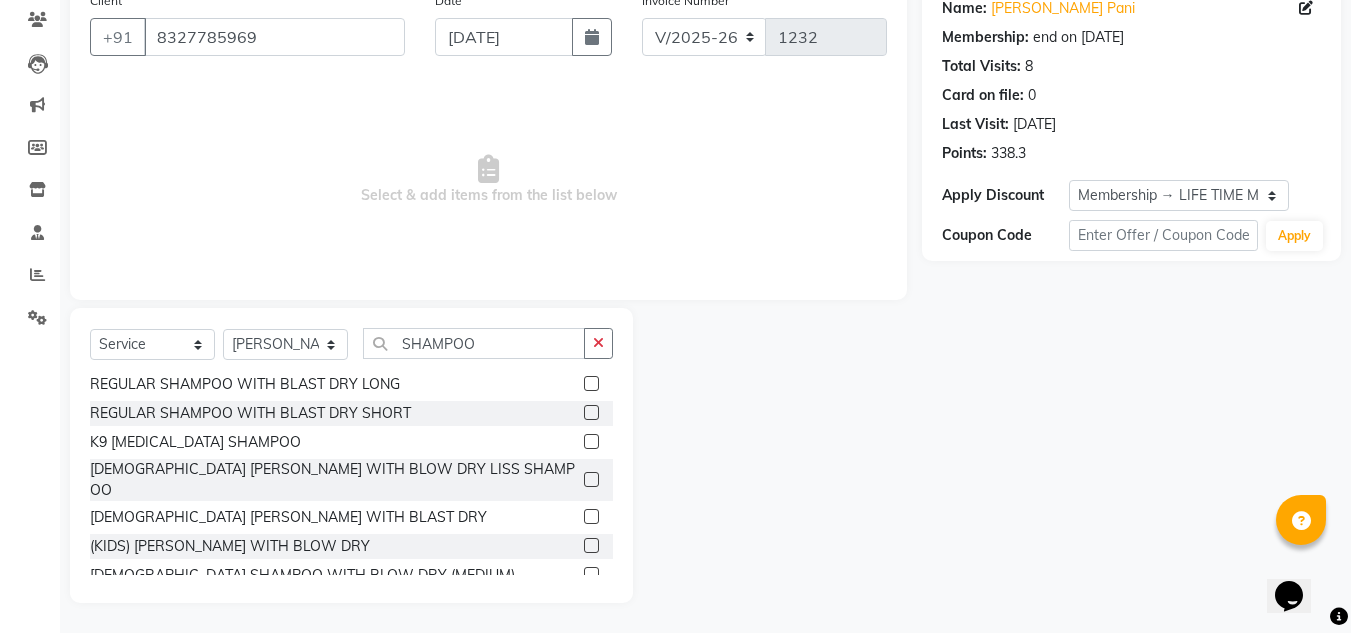 click on "[DEMOGRAPHIC_DATA] [PERSON_NAME] WITH BLAST DRY" 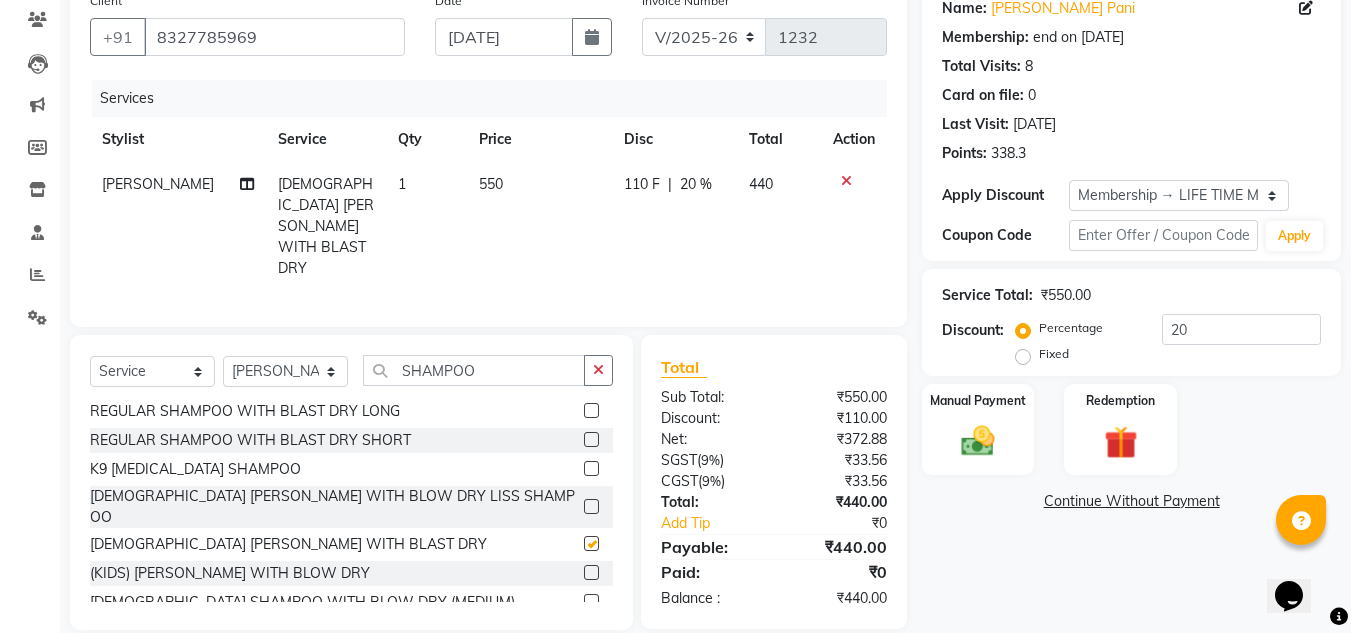 checkbox on "false" 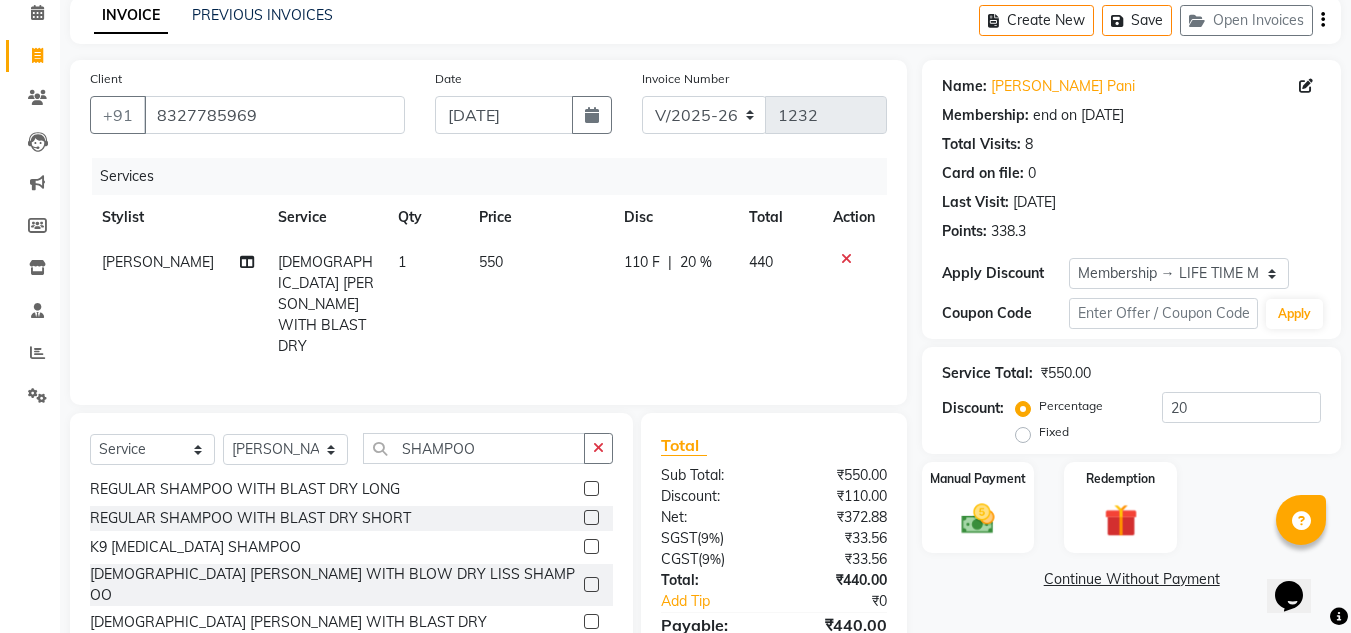 scroll, scrollTop: 89, scrollLeft: 0, axis: vertical 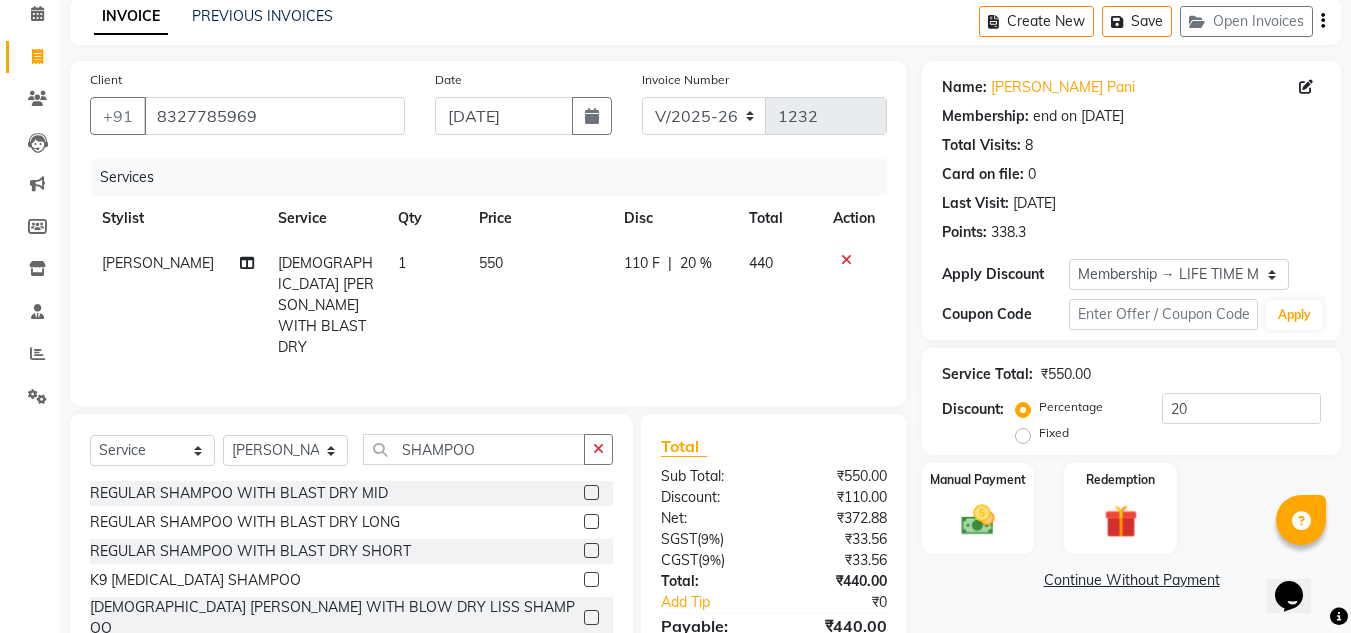 click 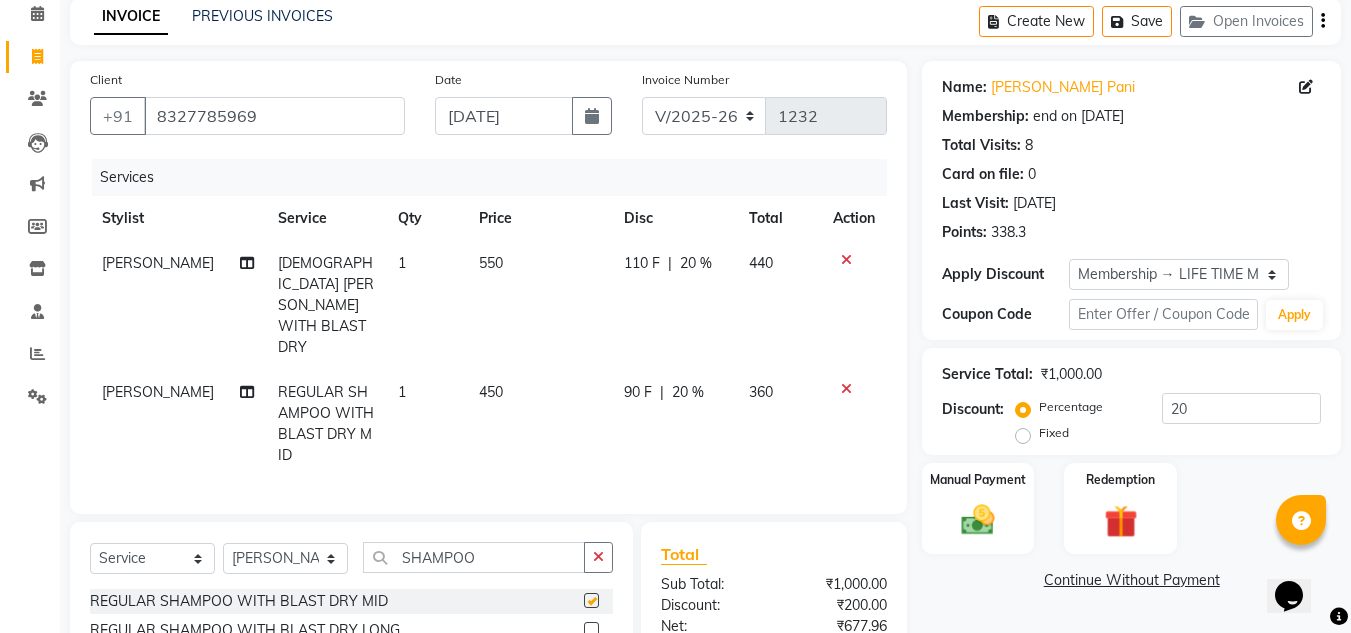 checkbox on "false" 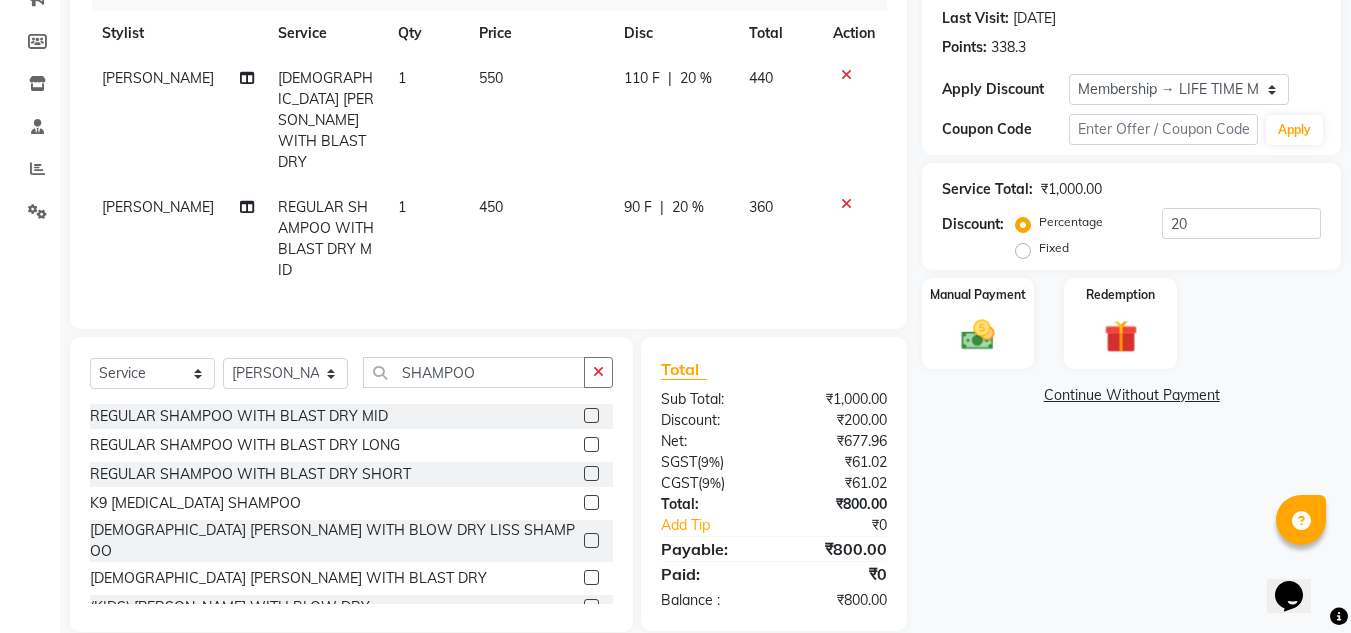 scroll, scrollTop: 276, scrollLeft: 0, axis: vertical 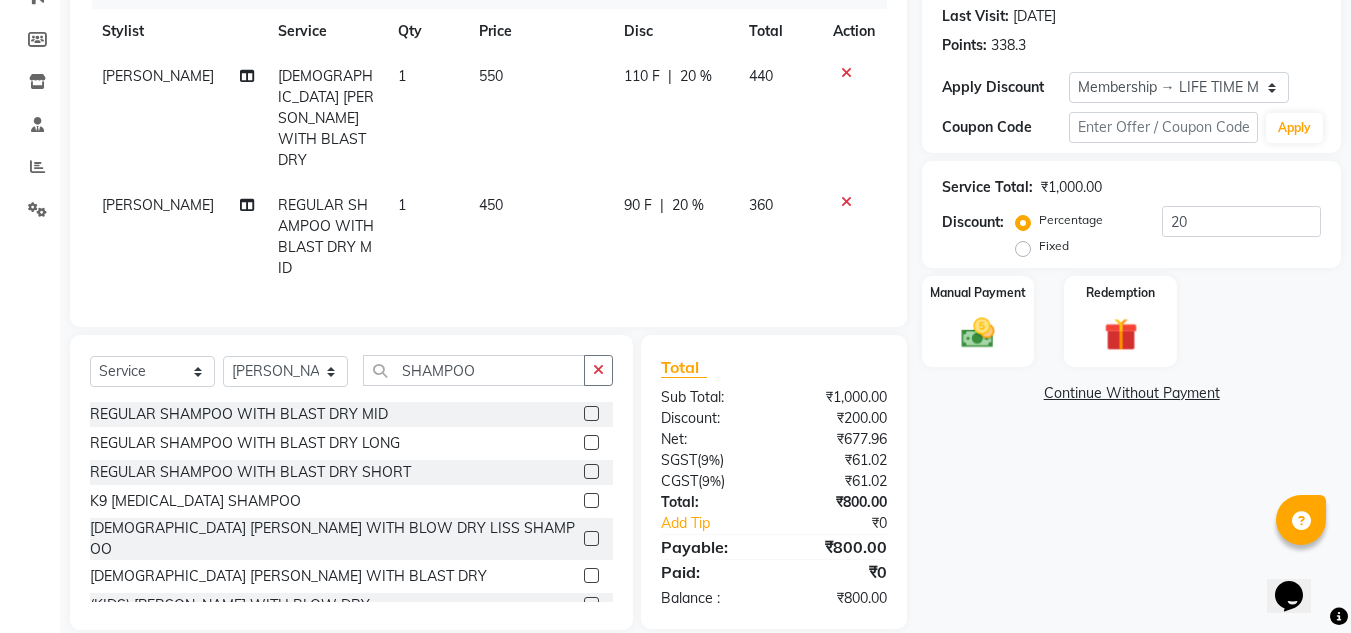 click 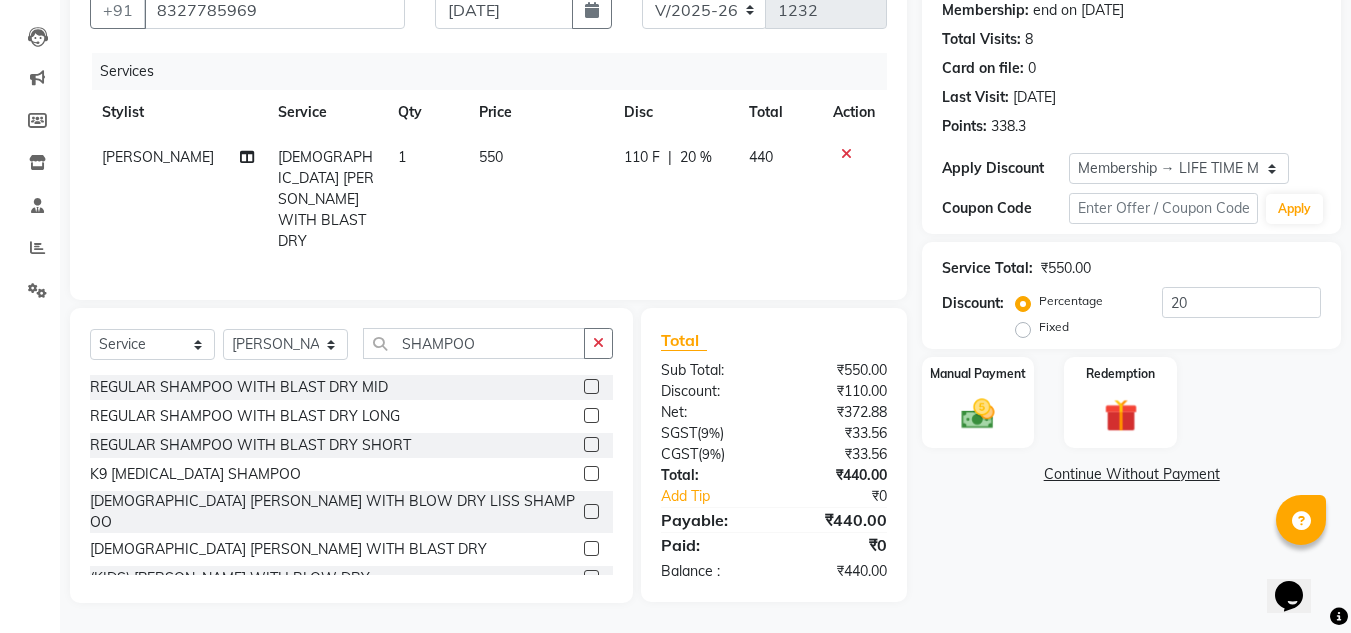 scroll, scrollTop: 189, scrollLeft: 0, axis: vertical 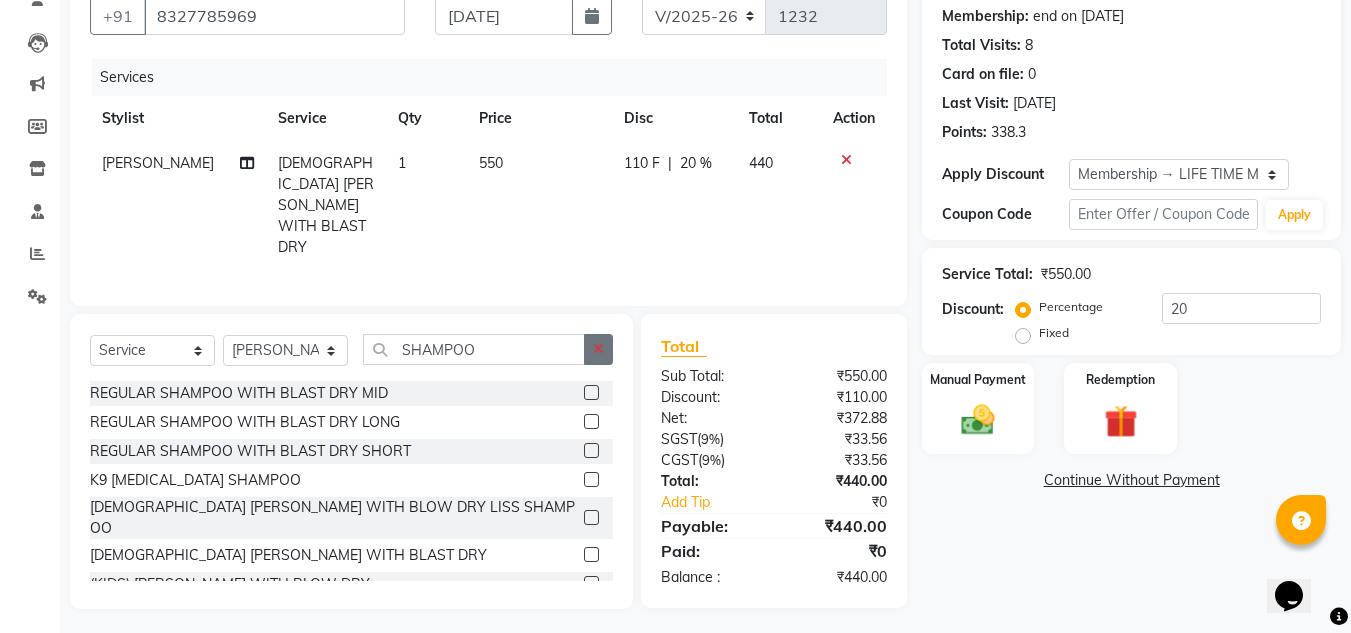 click 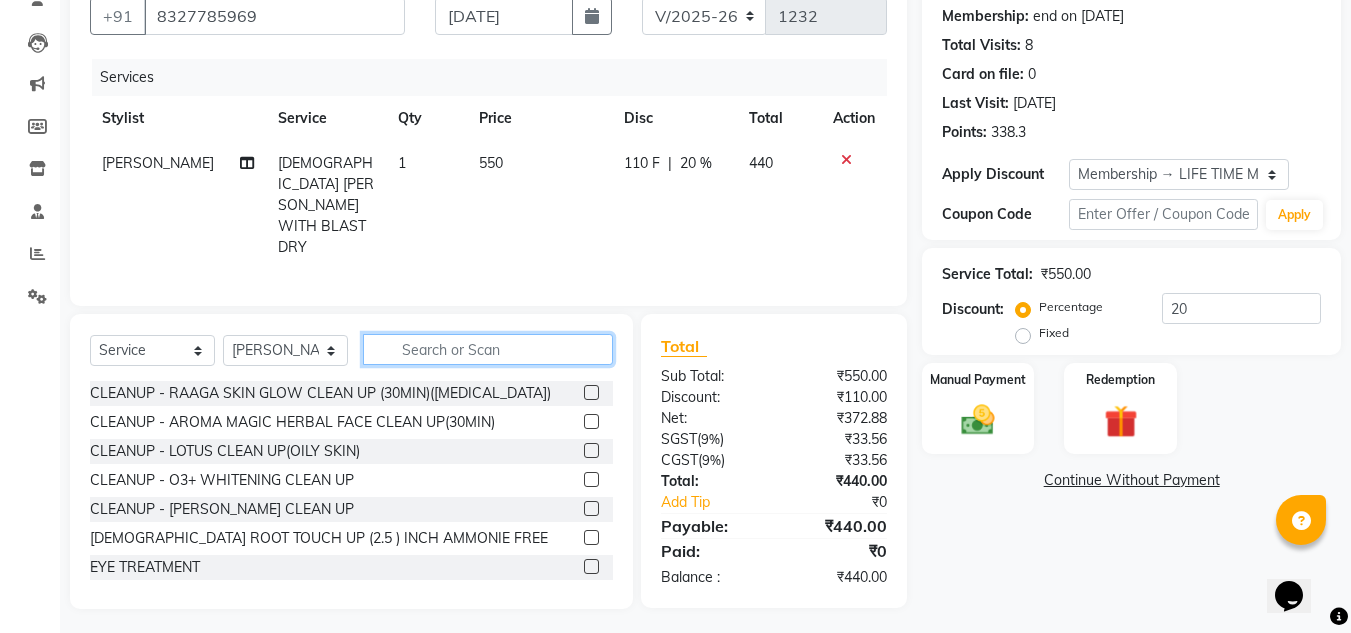 click 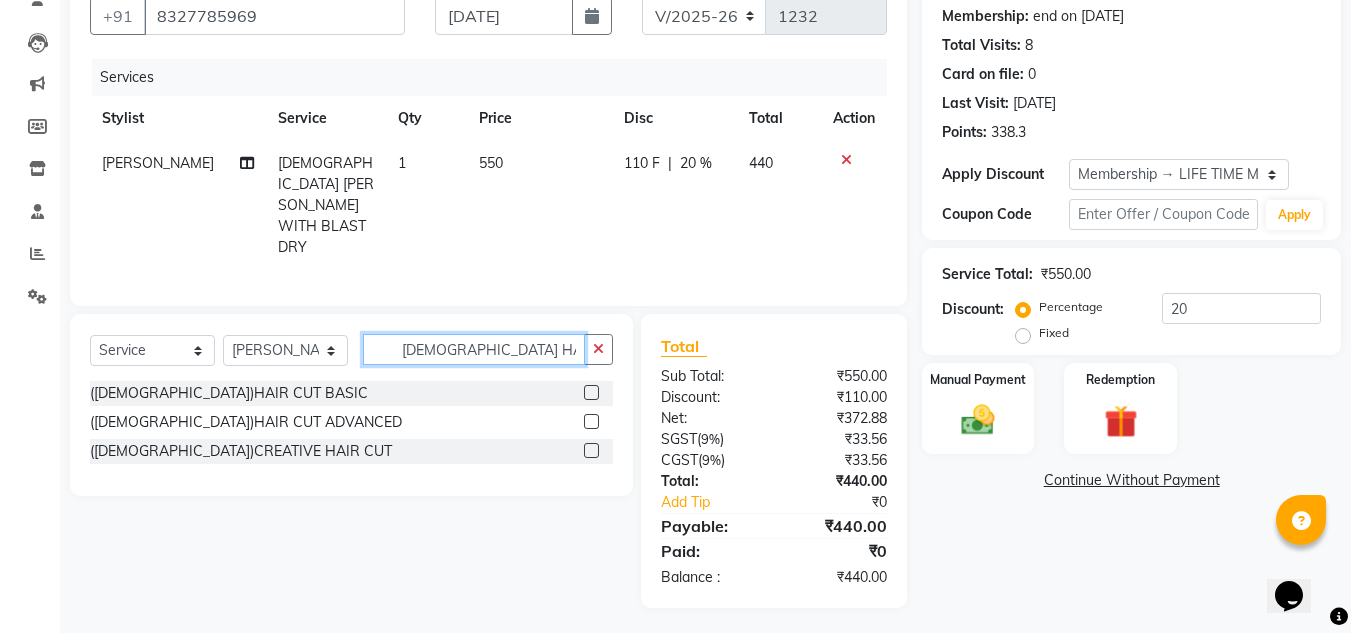 scroll, scrollTop: 188, scrollLeft: 0, axis: vertical 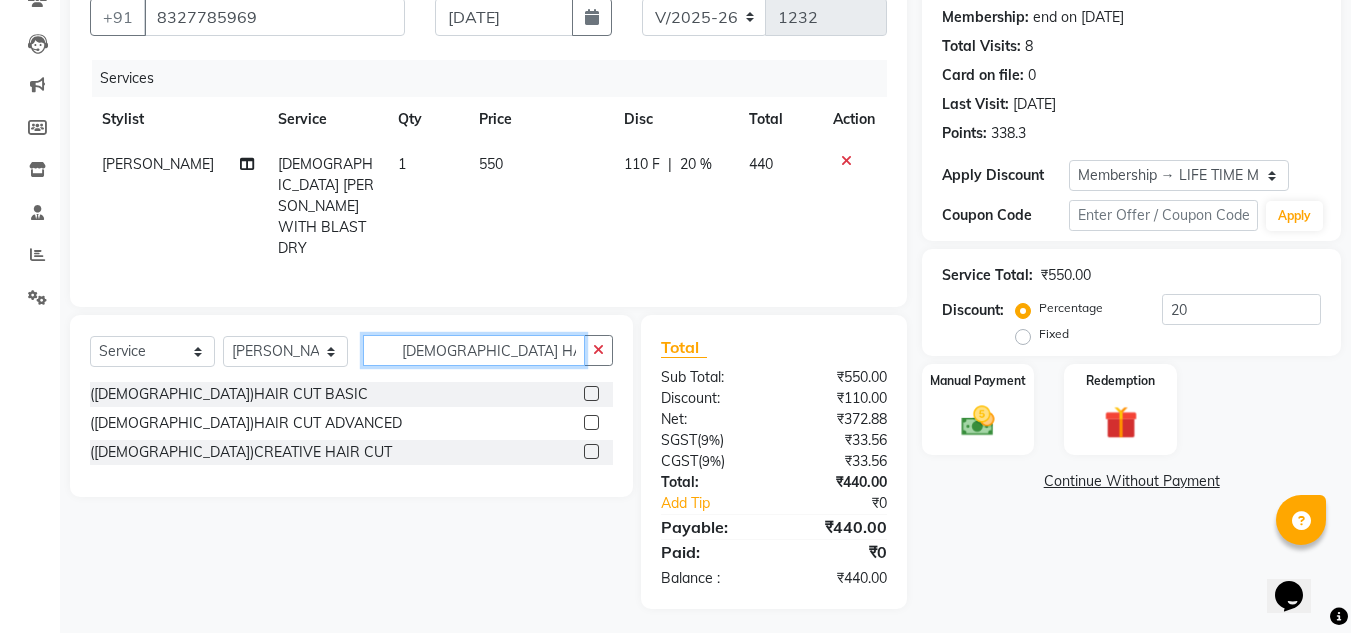 type on "LADIES HAIR CUT" 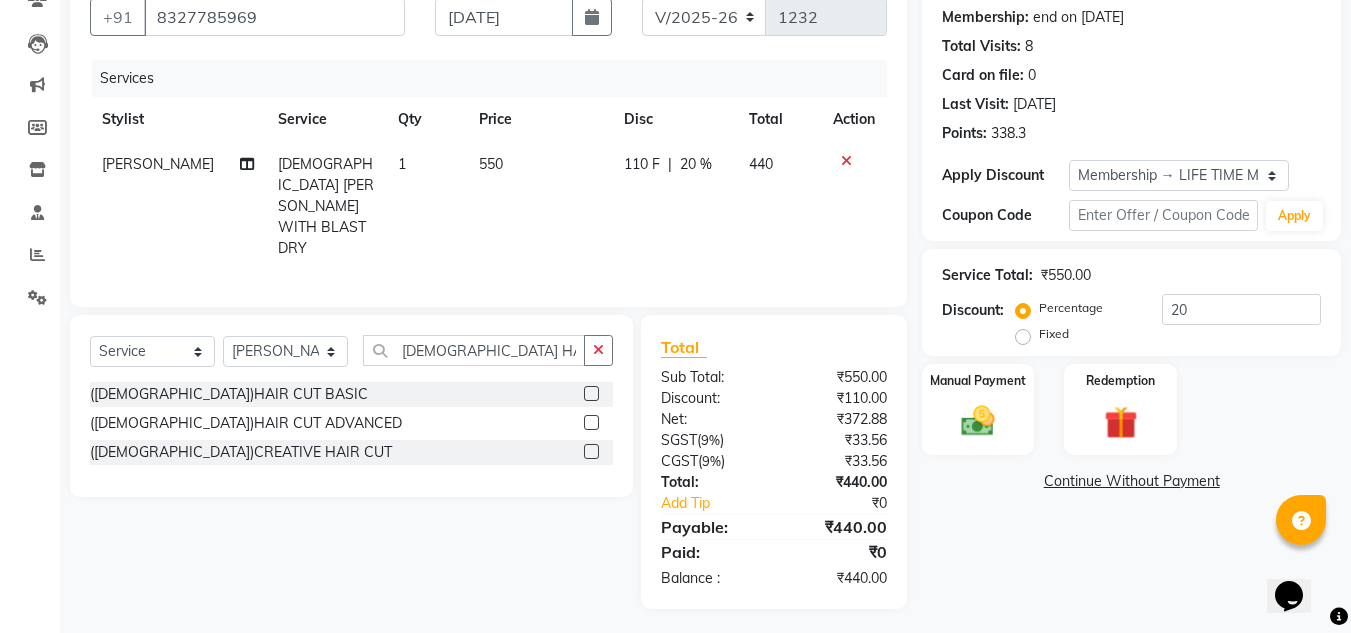 click 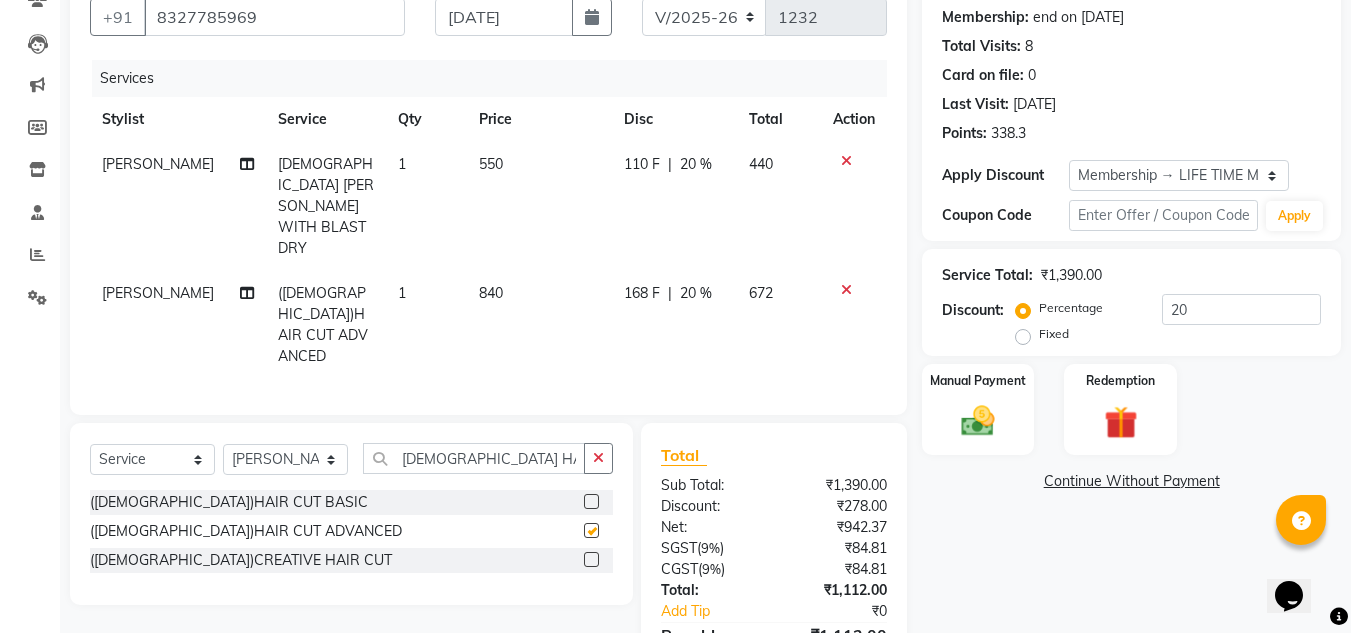 checkbox on "false" 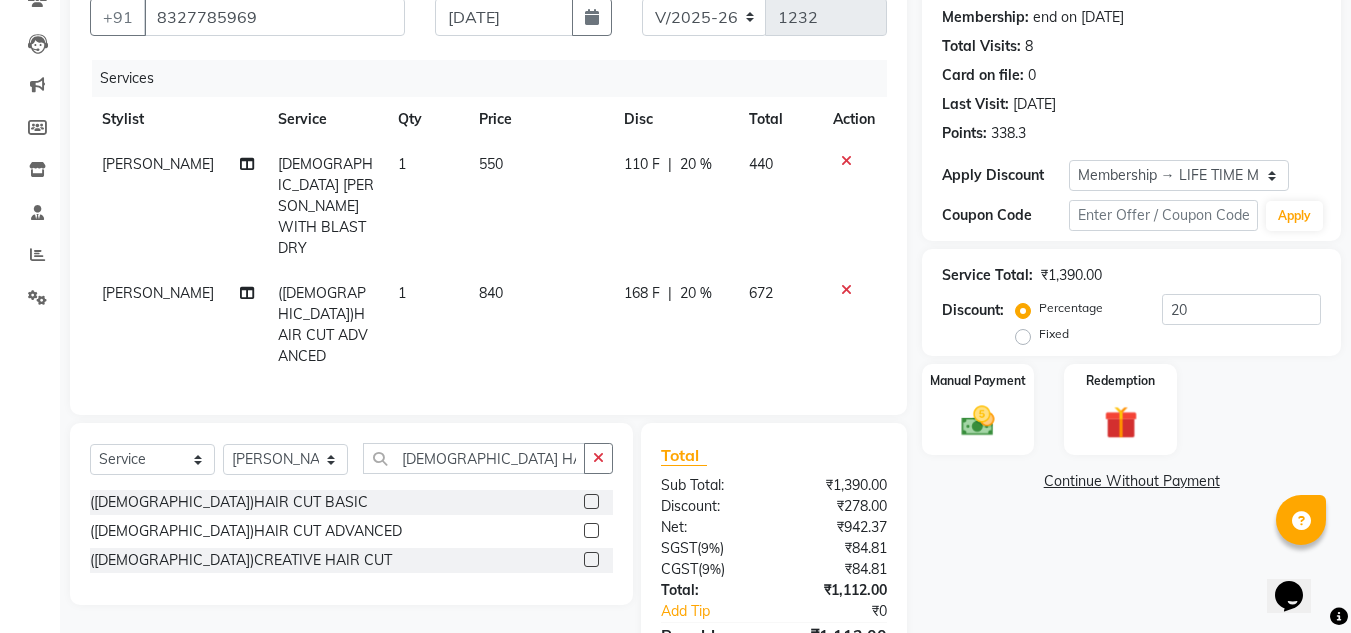 scroll, scrollTop: 275, scrollLeft: 0, axis: vertical 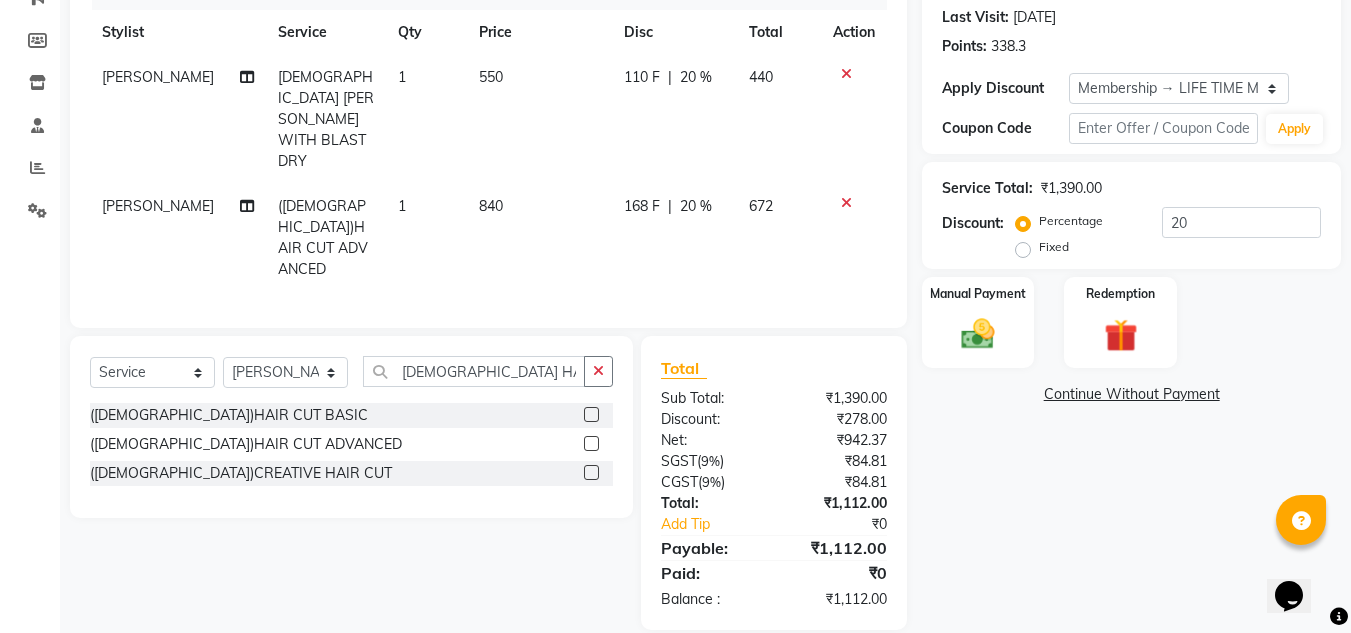 click 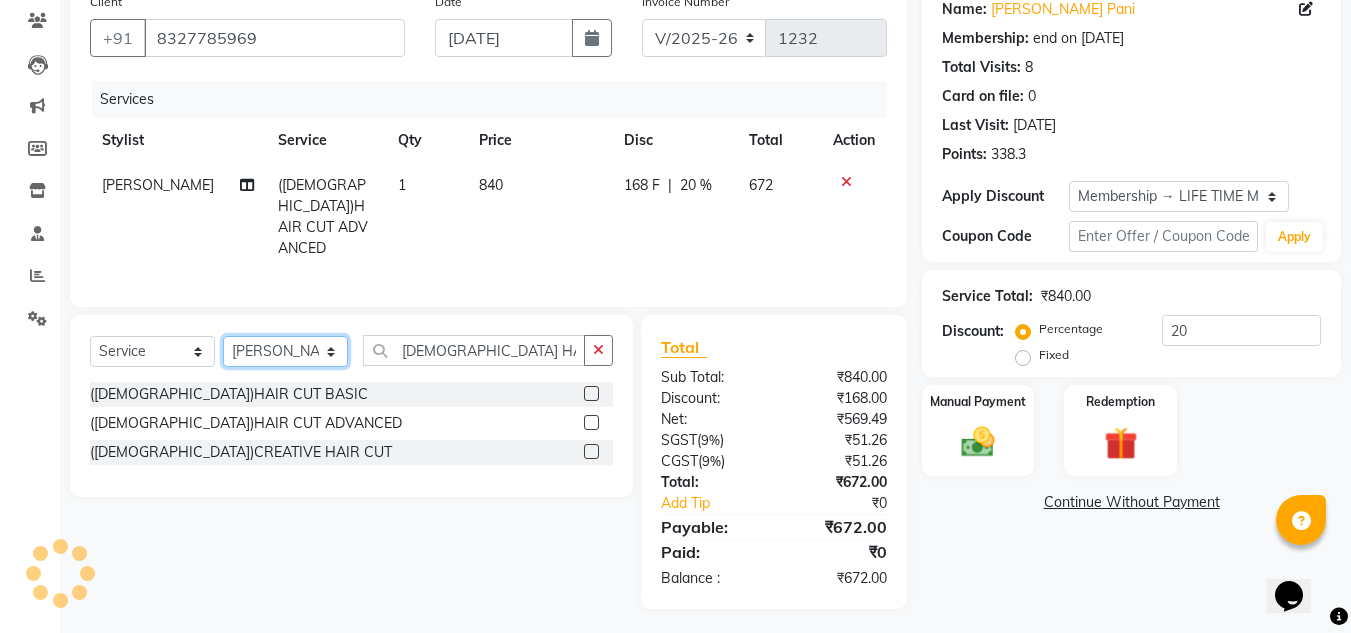 click on "Select Stylist ANIL BARIK ANIRUDH SAHOO JYOTIRANJAN BARIK KANHA LAXMI PRIYA Manager Manisha MANJIT BARIK PRADEEP BARIK PRIYANKA NANDA PUJA ROUT RUMA SAGARIKA SAHOO SALMAN SAMEER BARIK SAROJ SITHA" 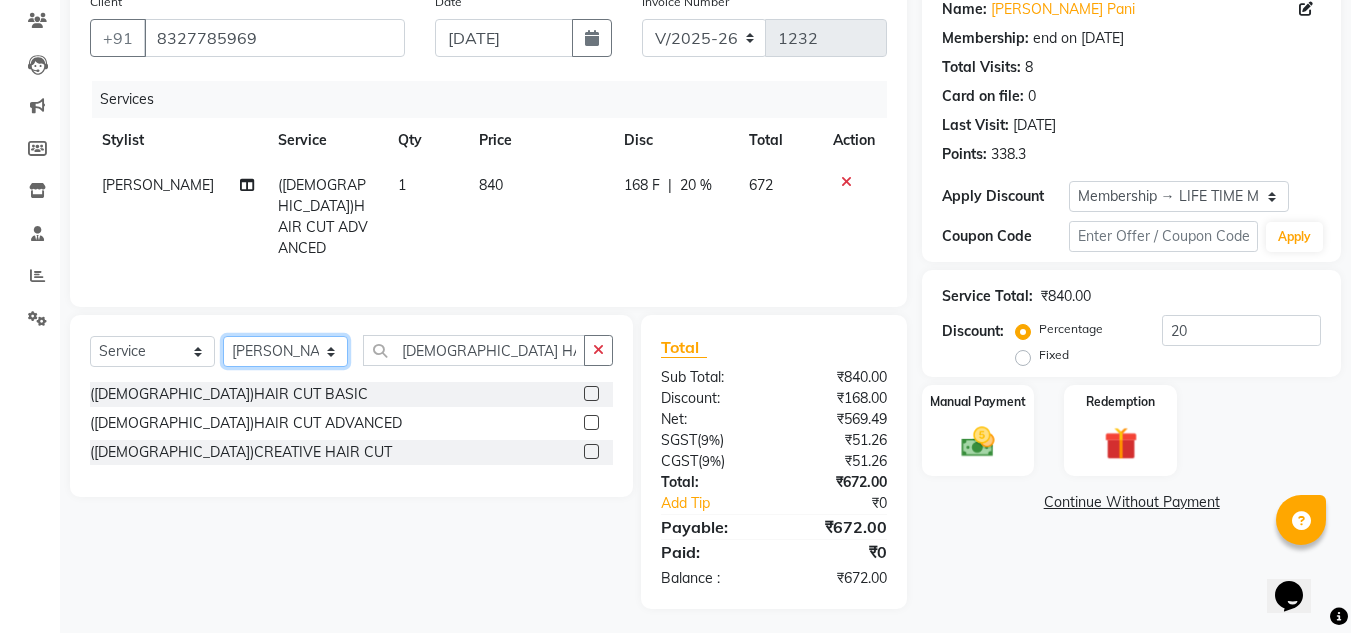 select on "69895" 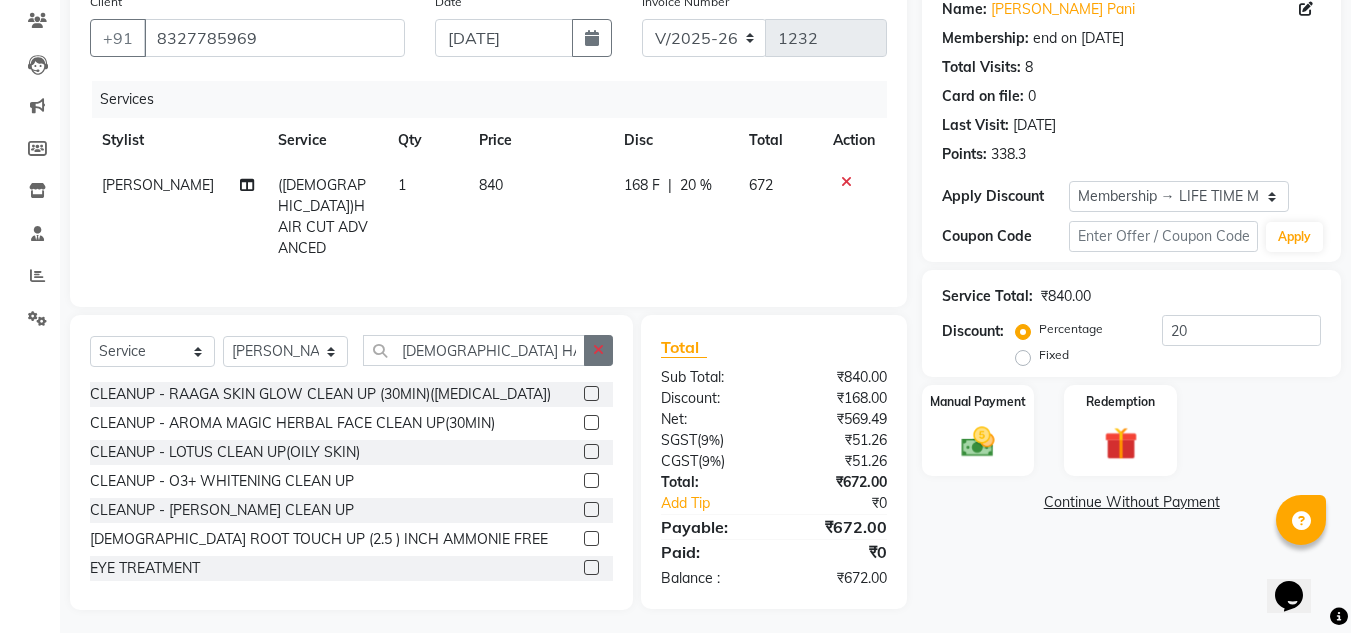 click 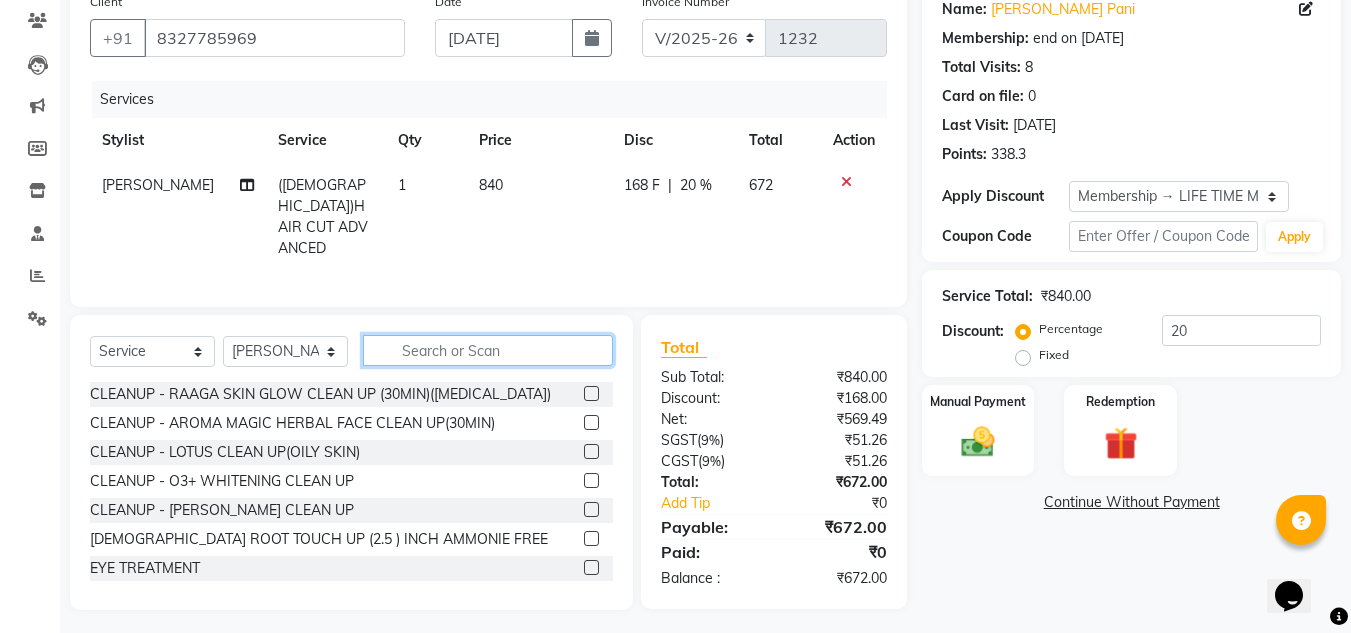 click 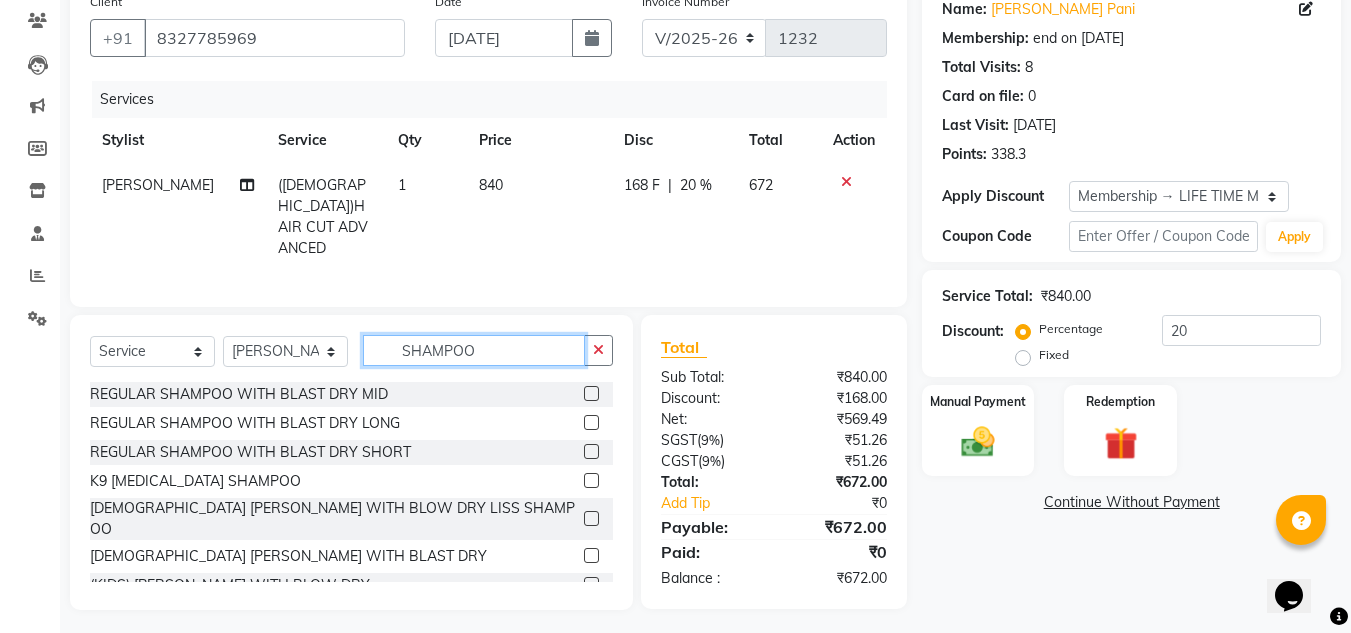 type on "SHAMPOO" 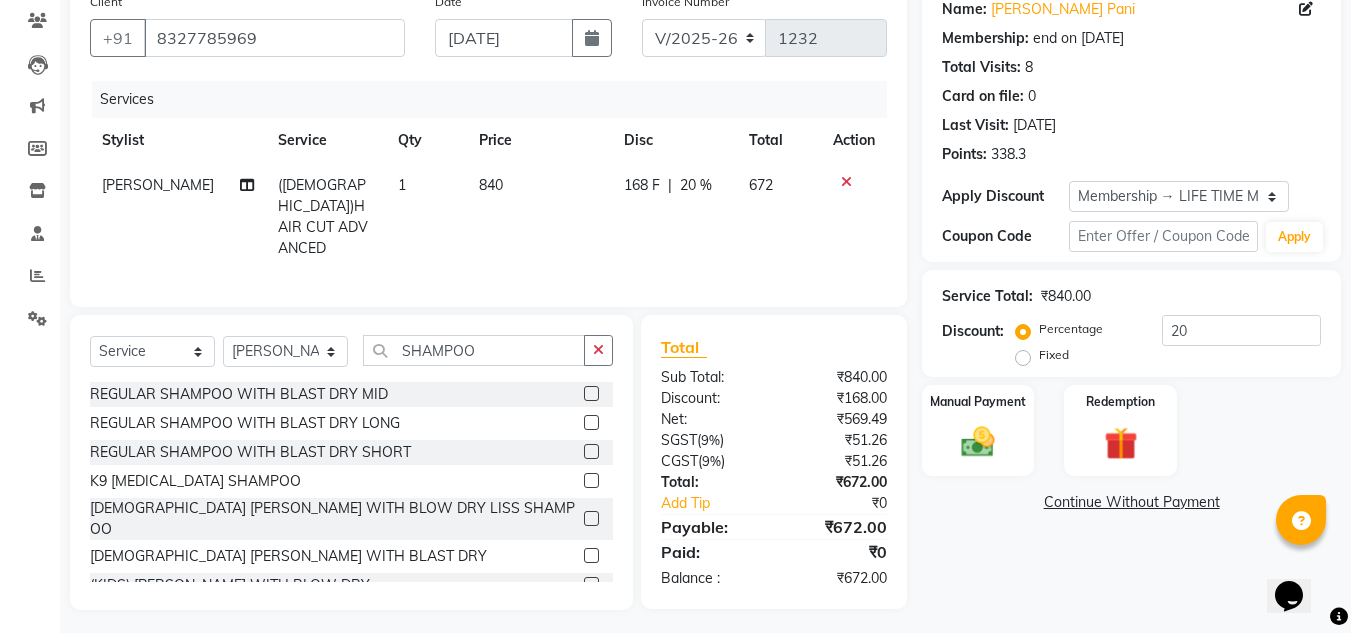 click 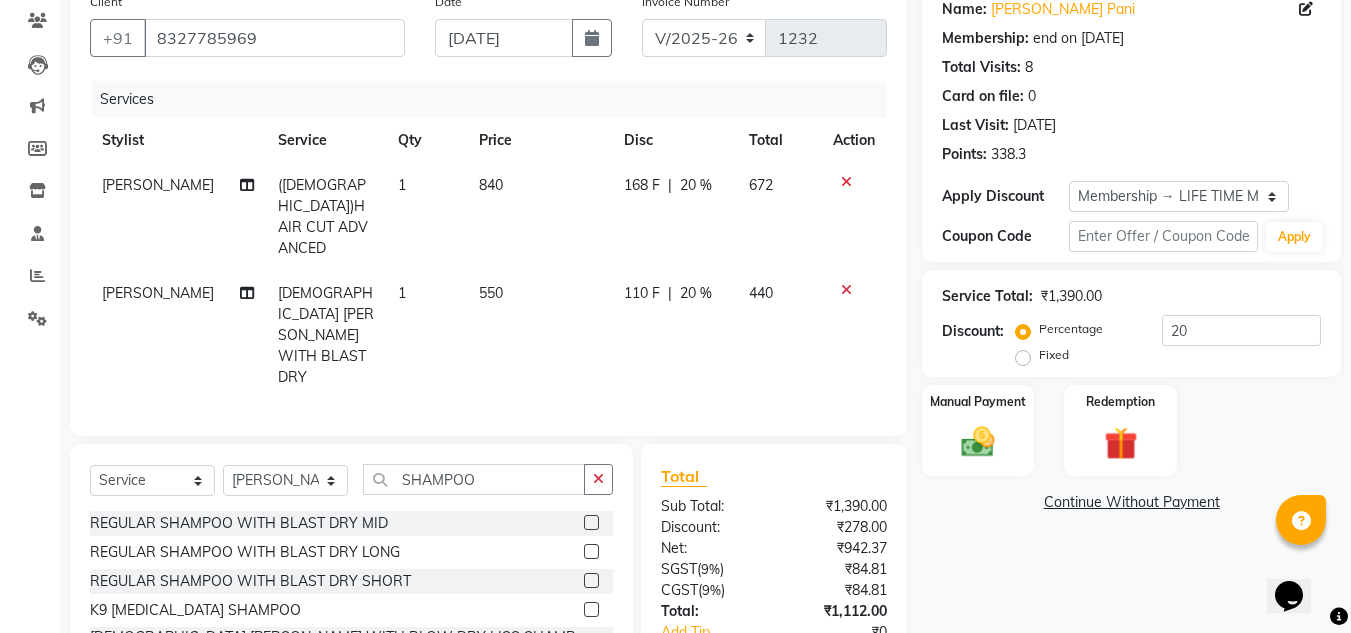 checkbox on "false" 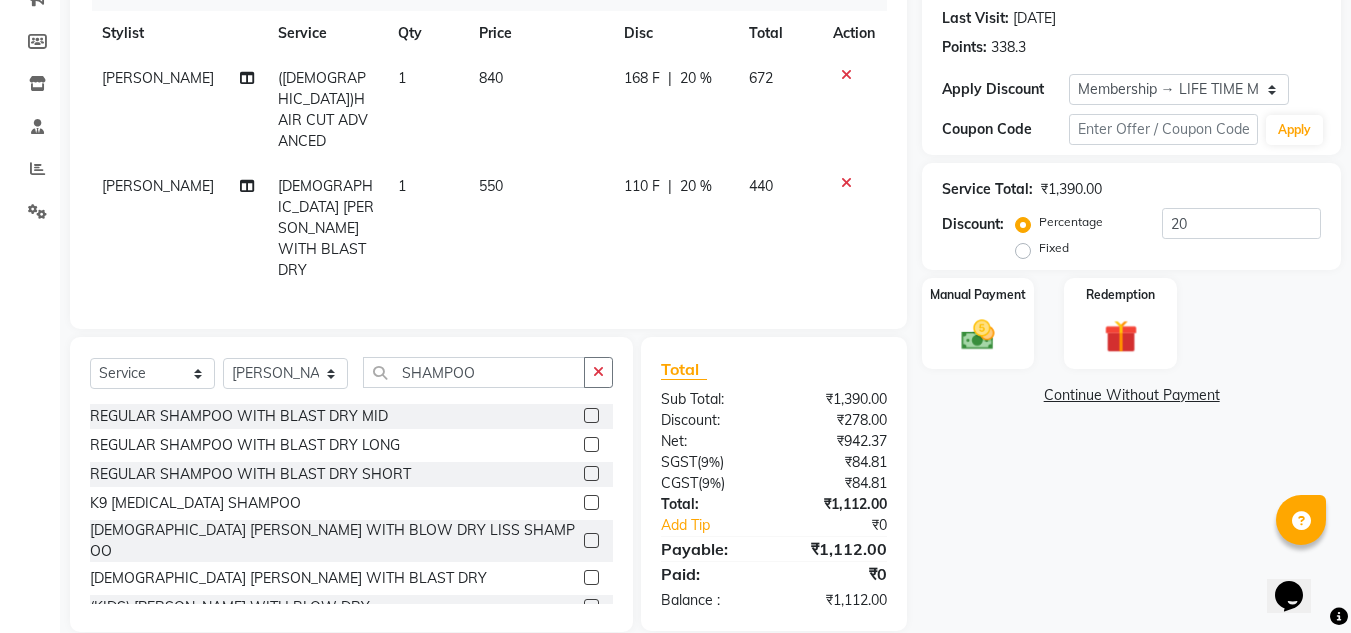 scroll, scrollTop: 276, scrollLeft: 0, axis: vertical 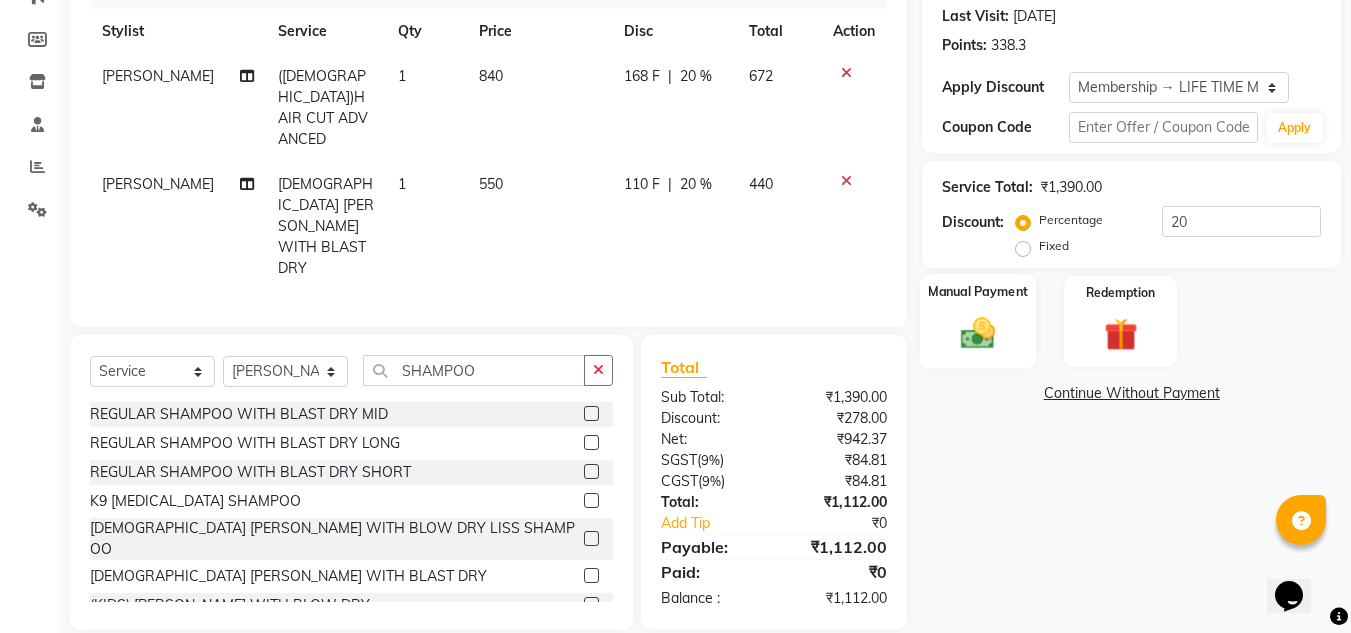 click 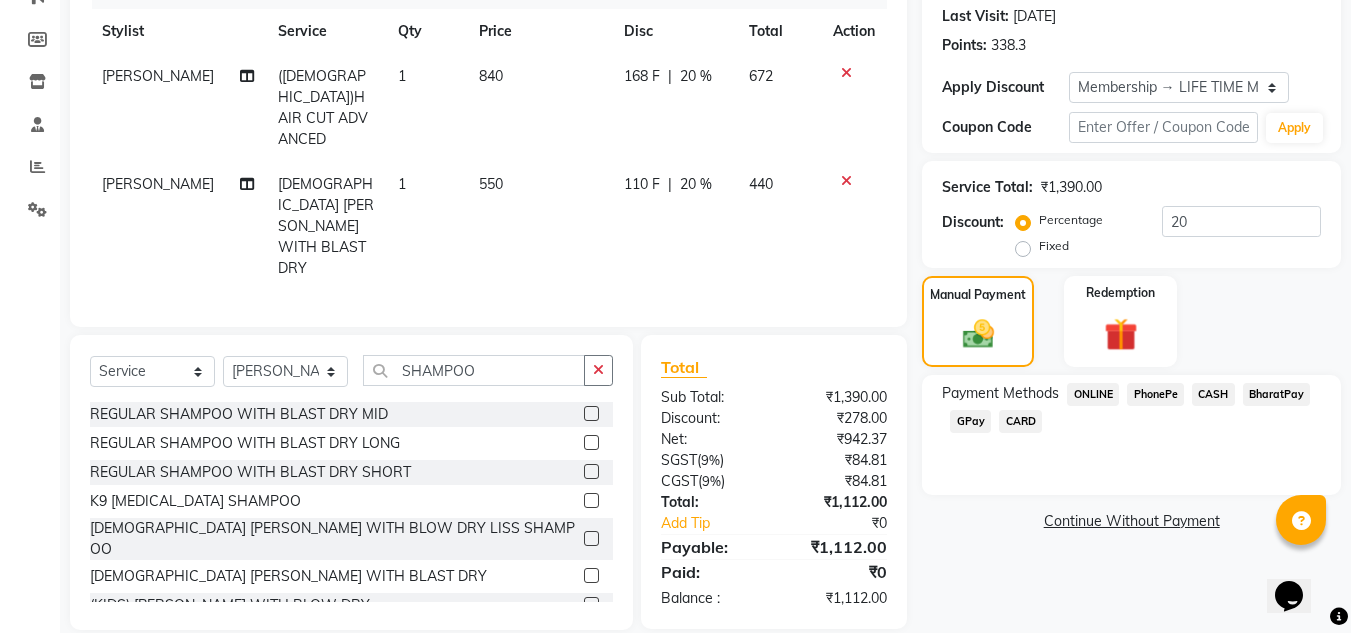 click on "PhonePe" 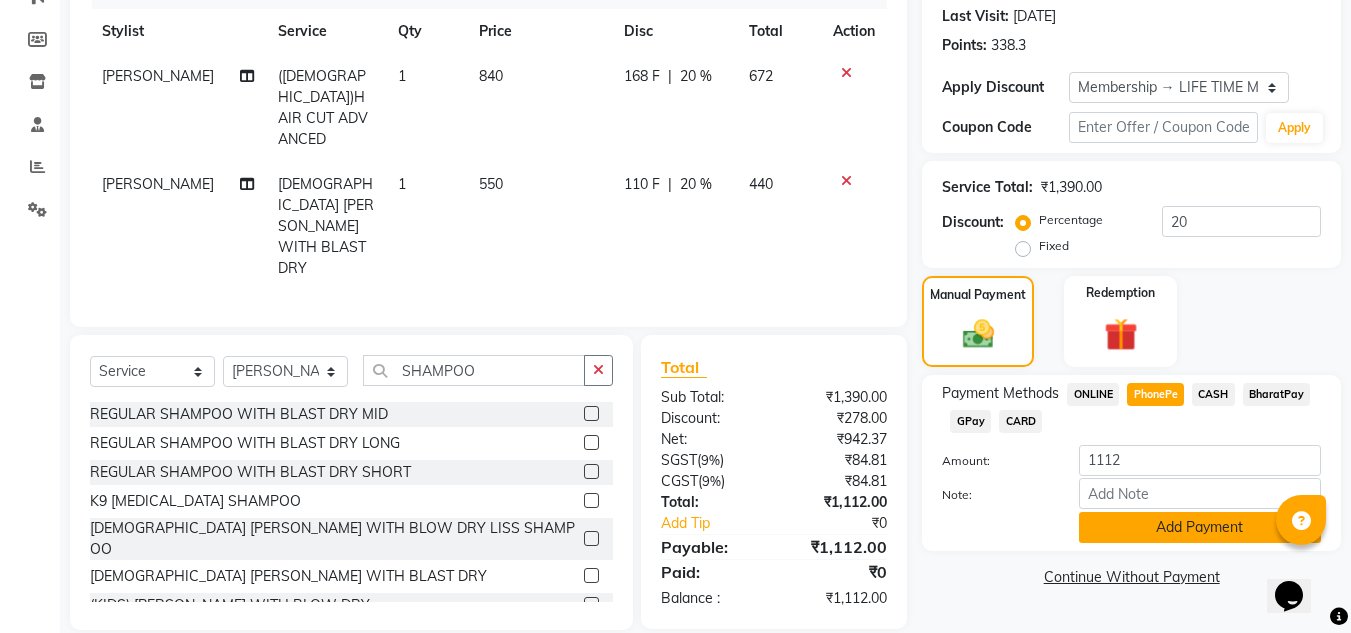 click on "Add Payment" 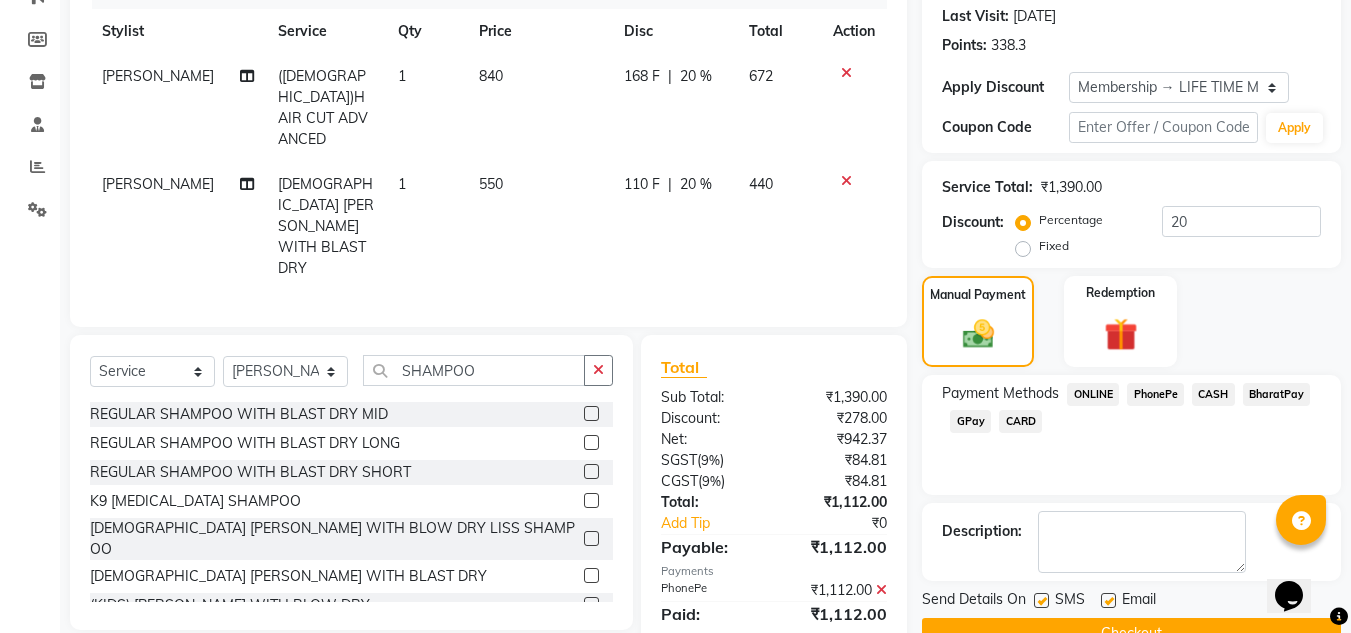 scroll, scrollTop: 437, scrollLeft: 0, axis: vertical 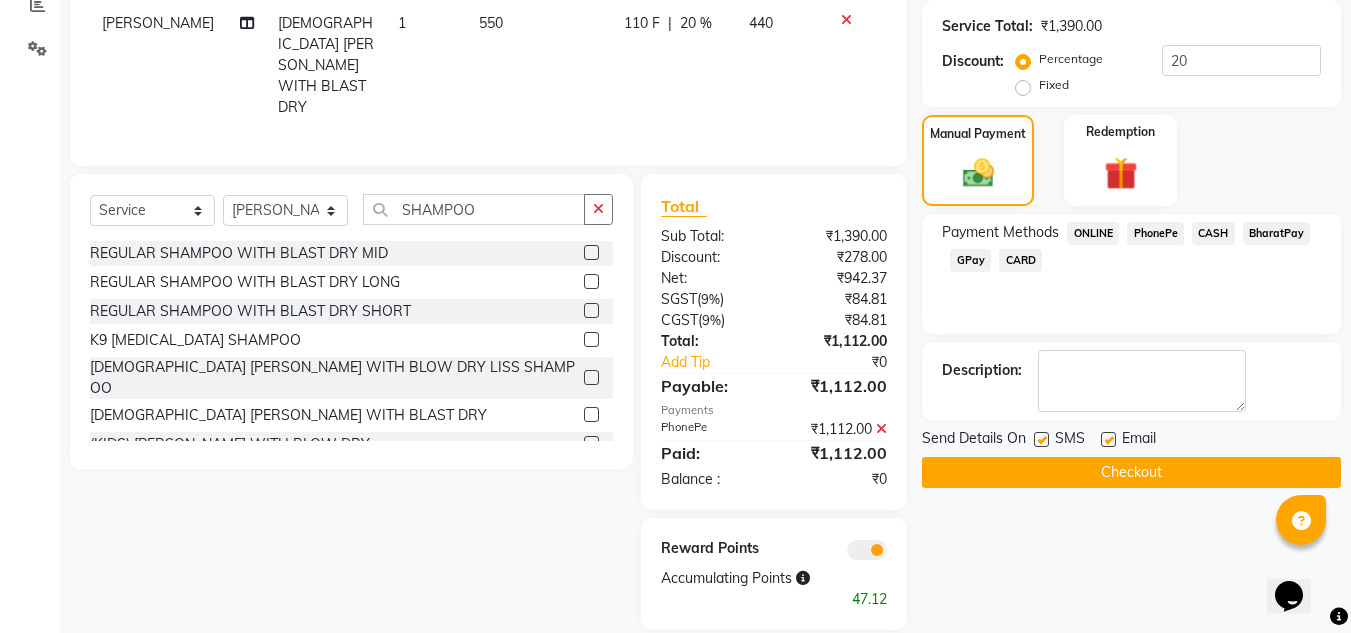 click on "Checkout" 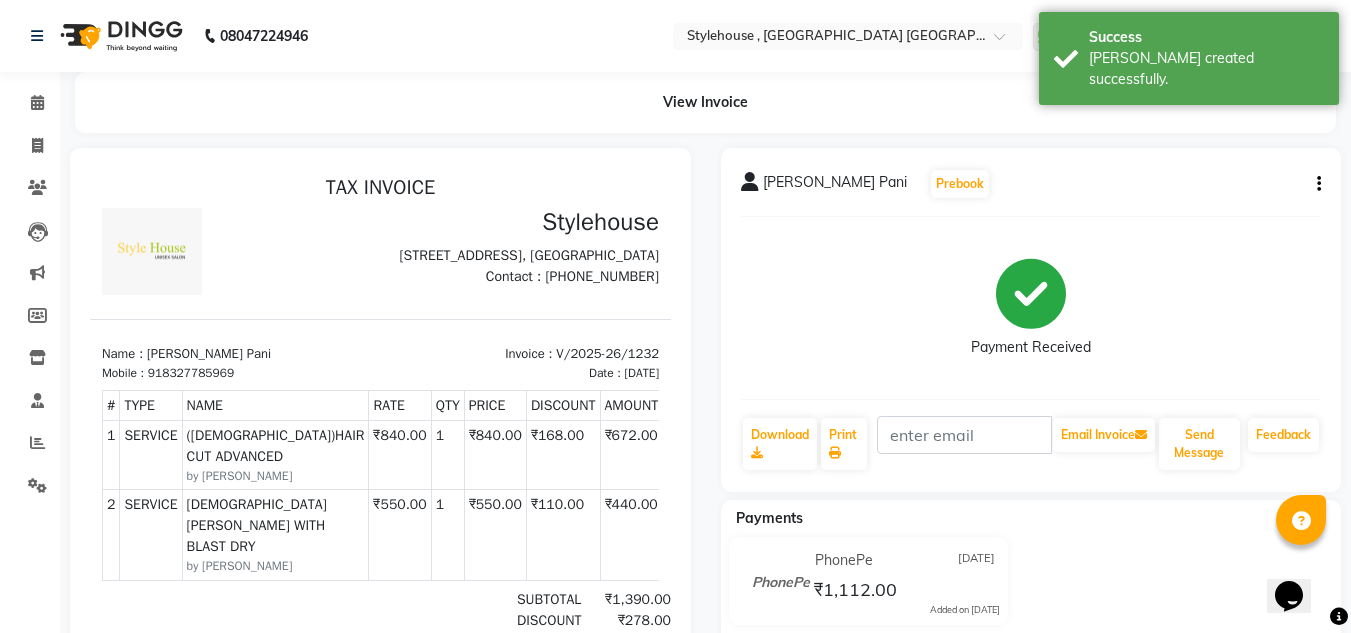 scroll, scrollTop: 0, scrollLeft: 0, axis: both 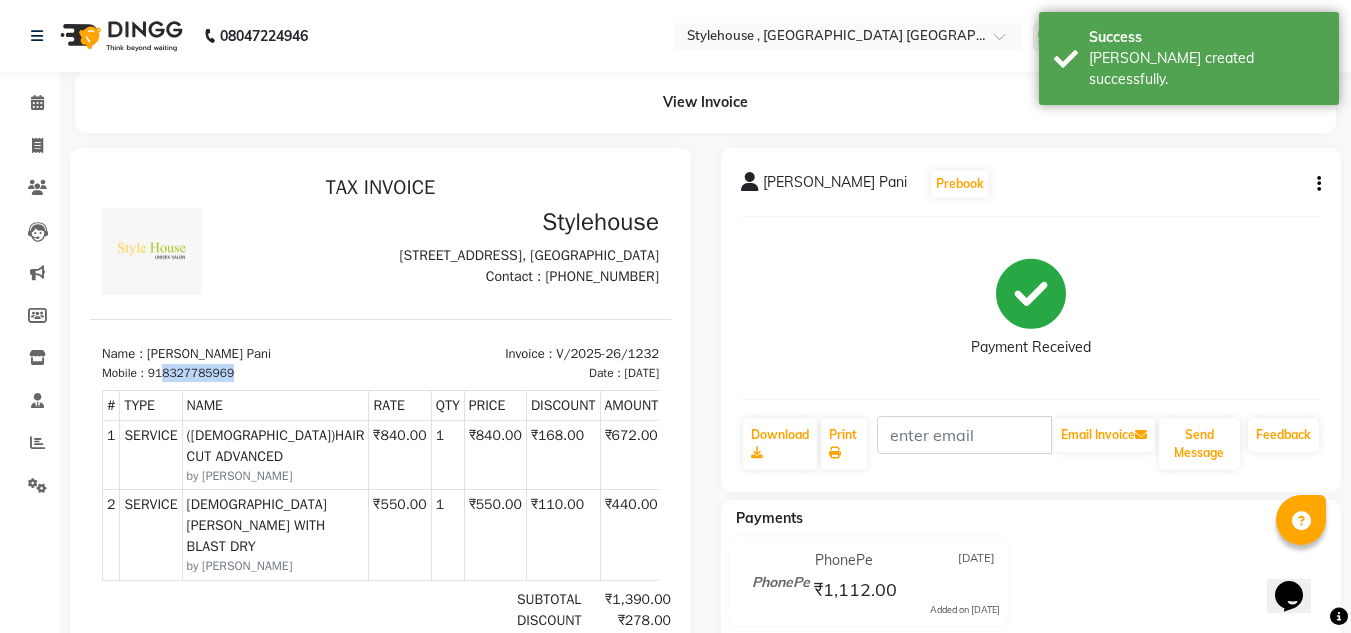 drag, startPoint x: 239, startPoint y: 409, endPoint x: 166, endPoint y: 402, distance: 73.33485 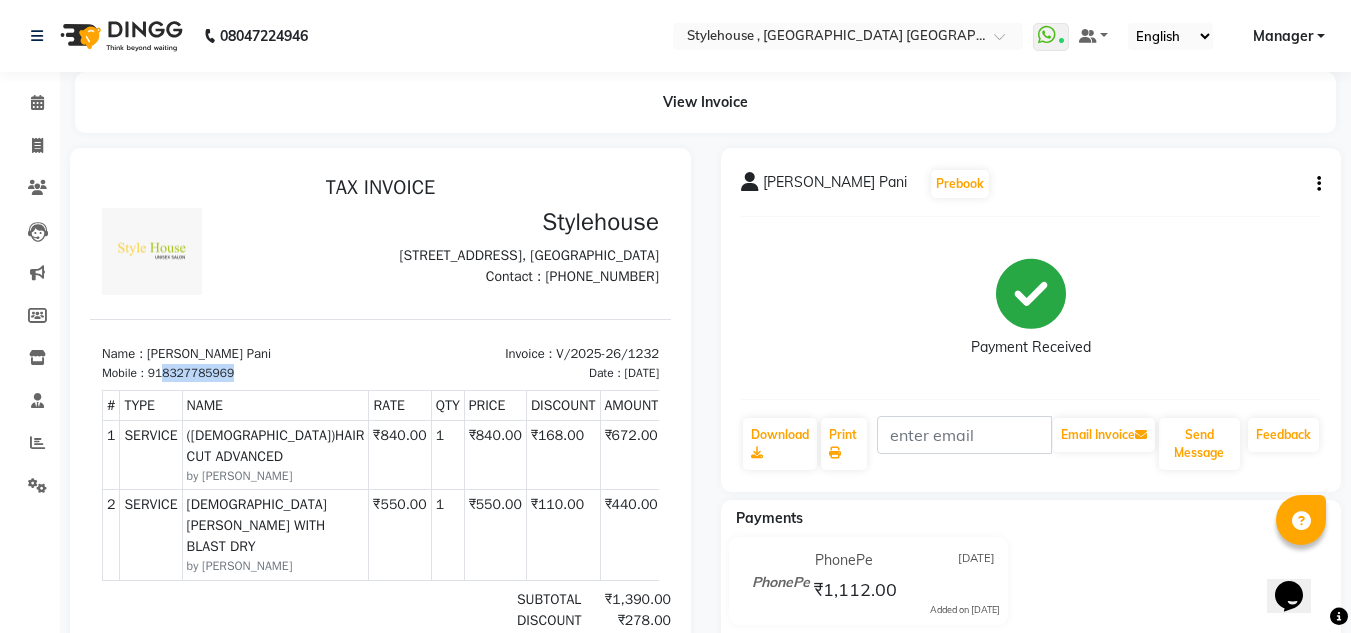 copy on "8327785969" 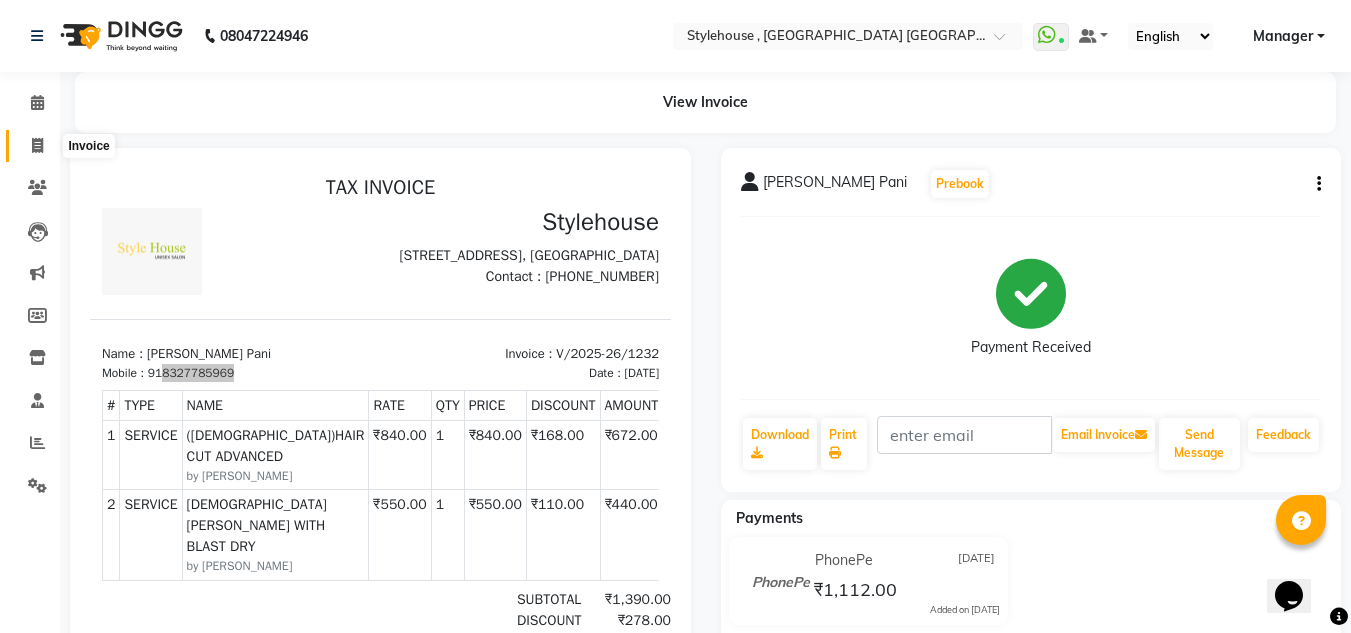 click 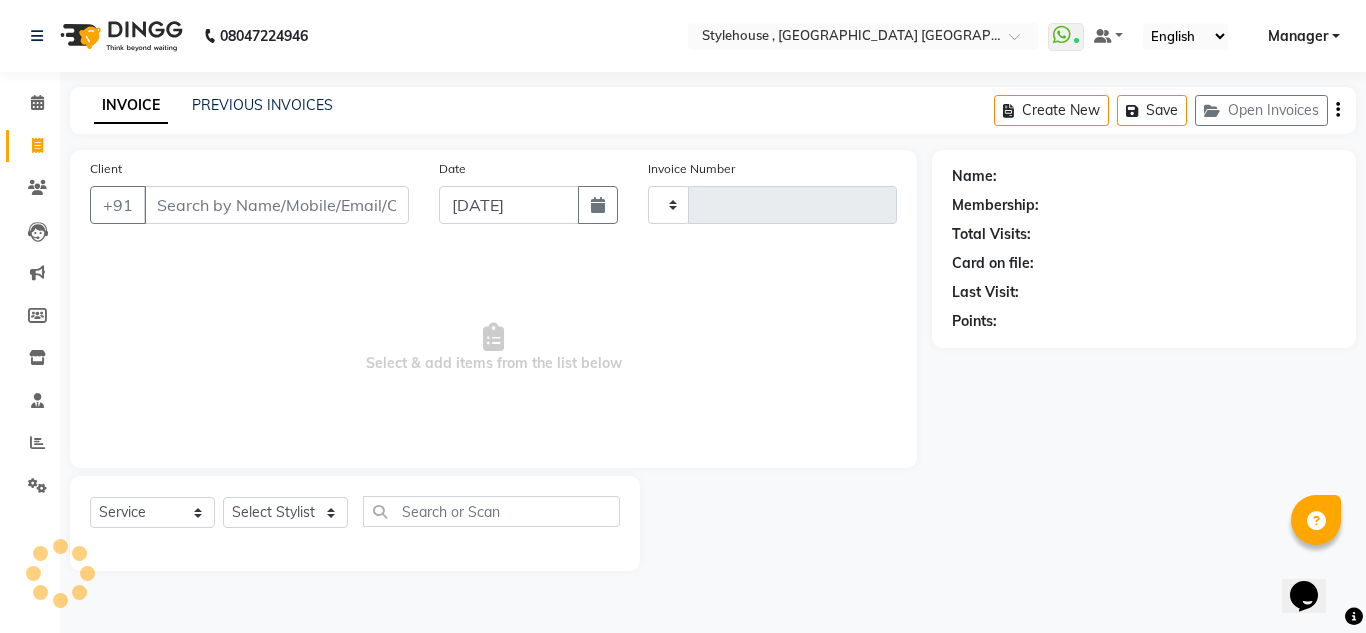 type on "1233" 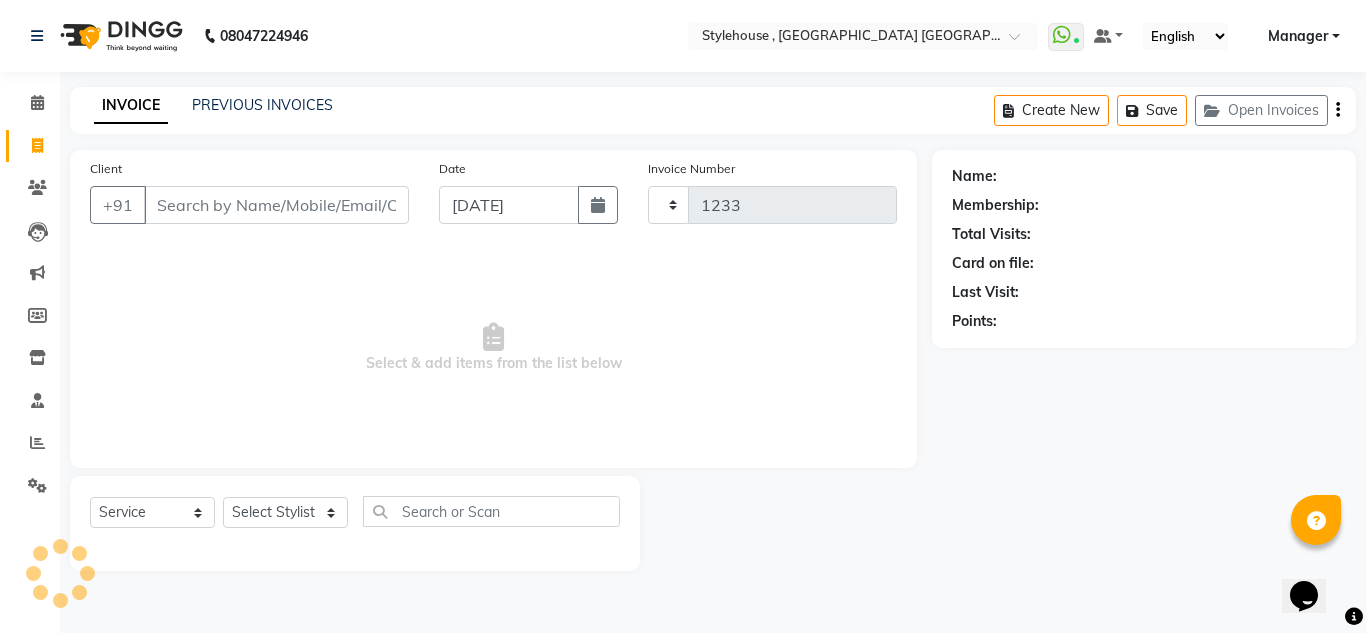 select on "7793" 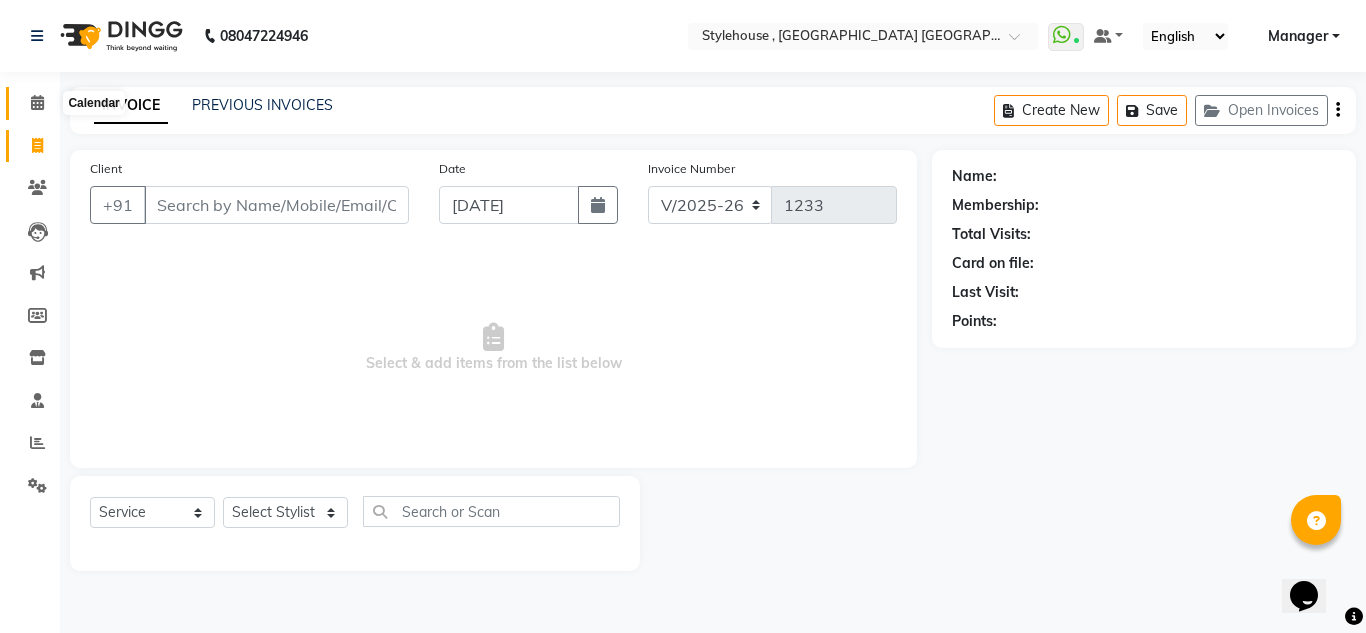 click 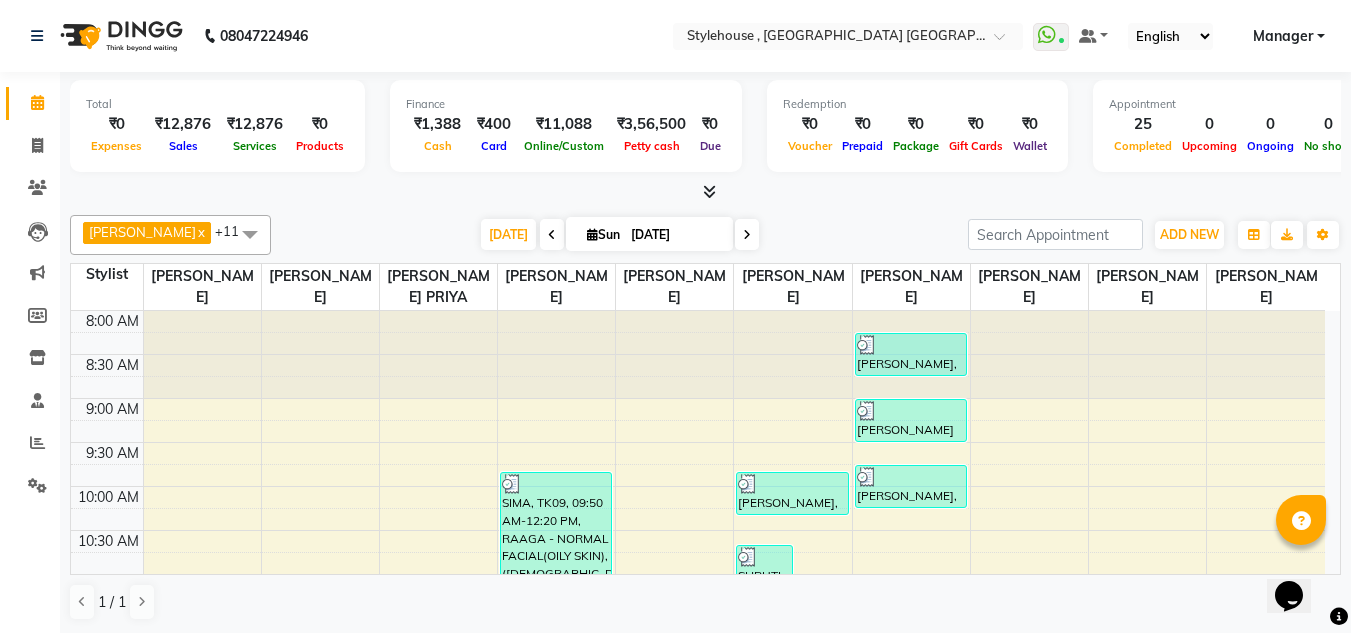 scroll, scrollTop: 0, scrollLeft: 0, axis: both 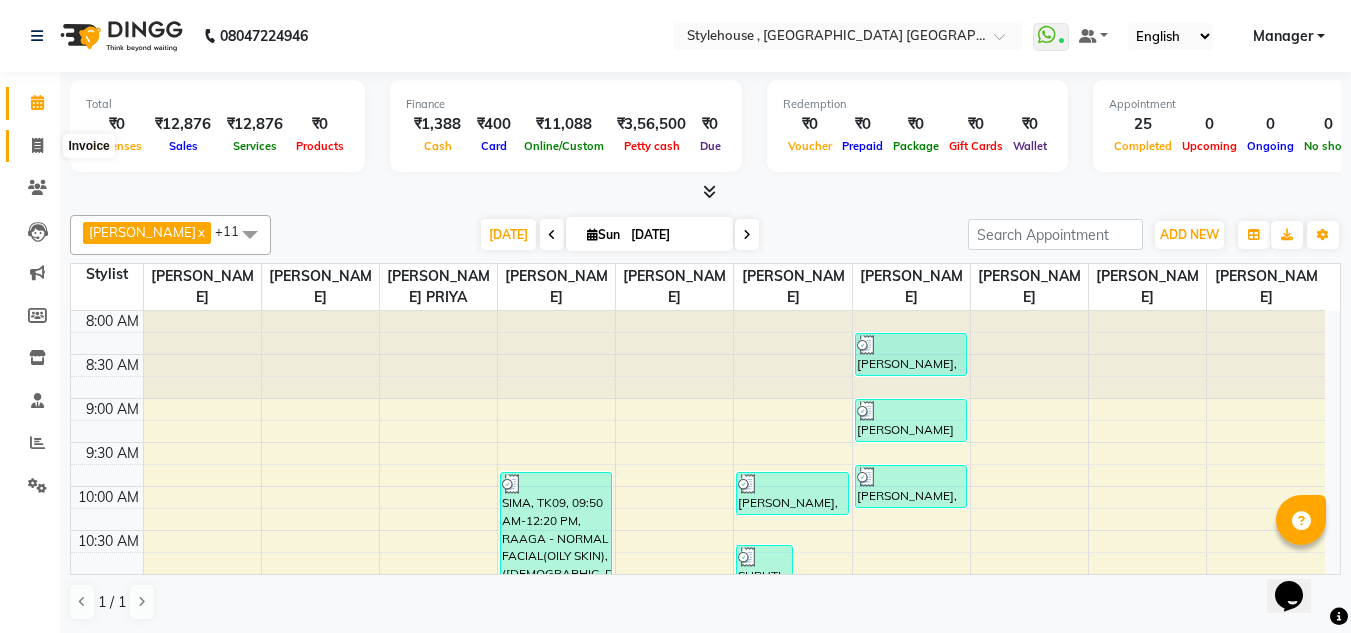 click 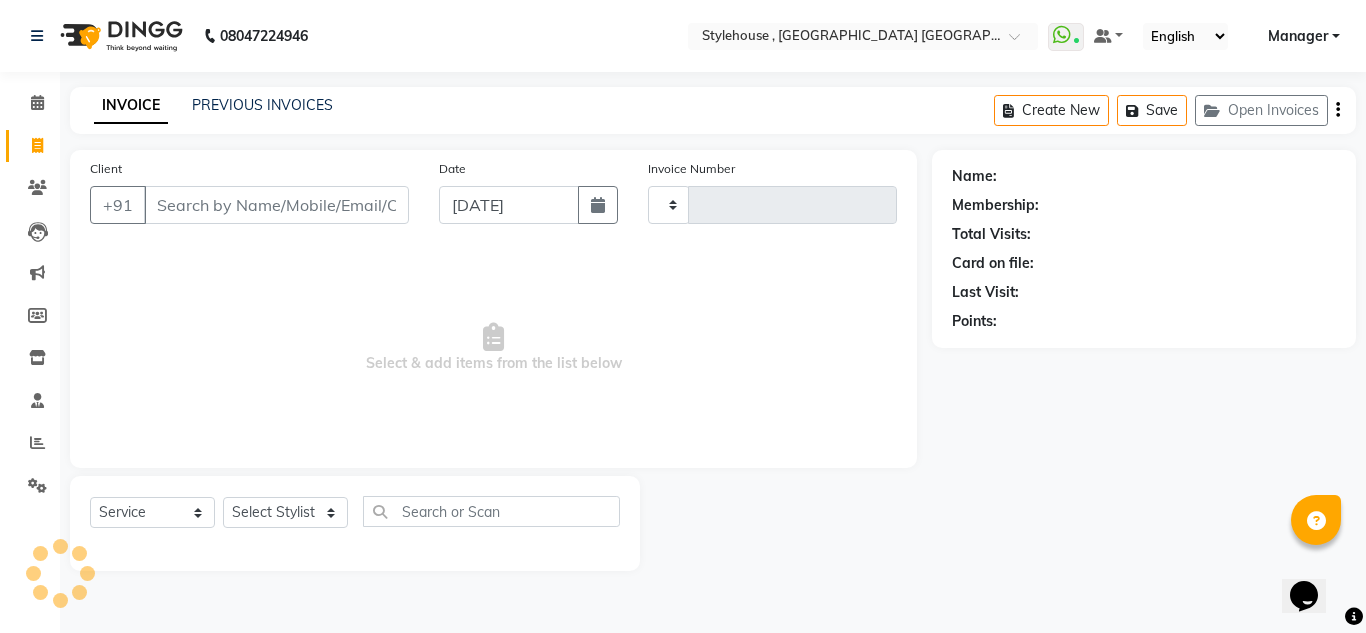 type on "1233" 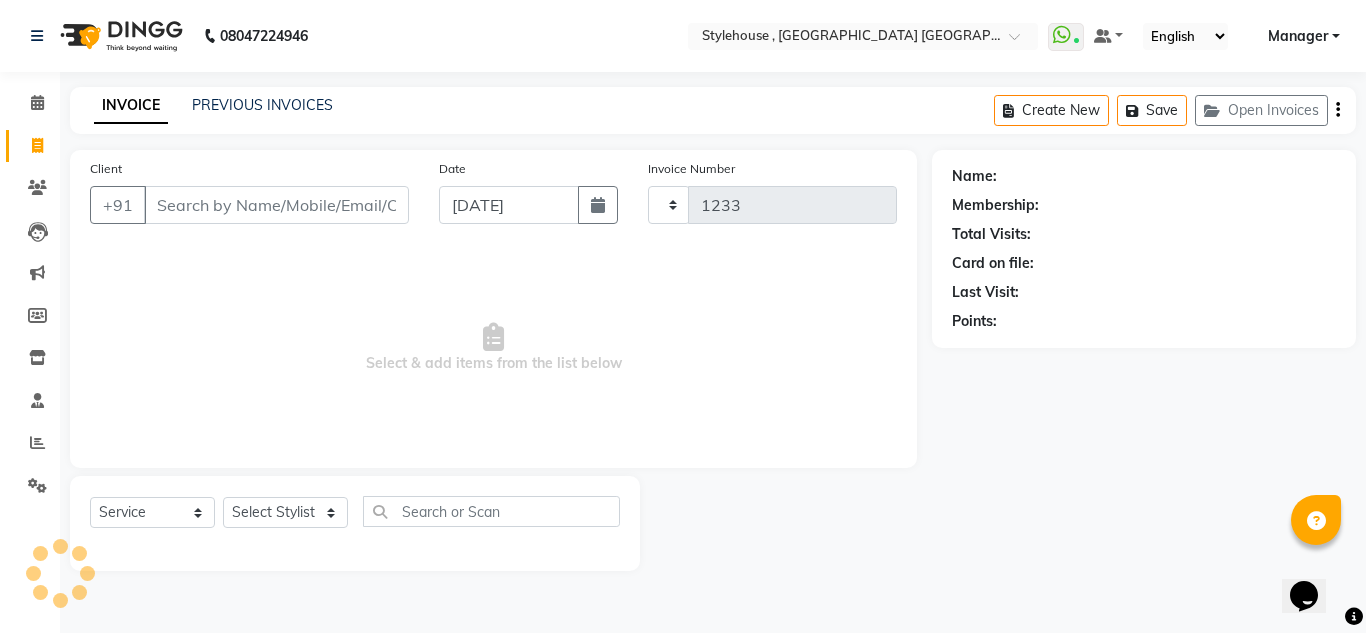 select on "7793" 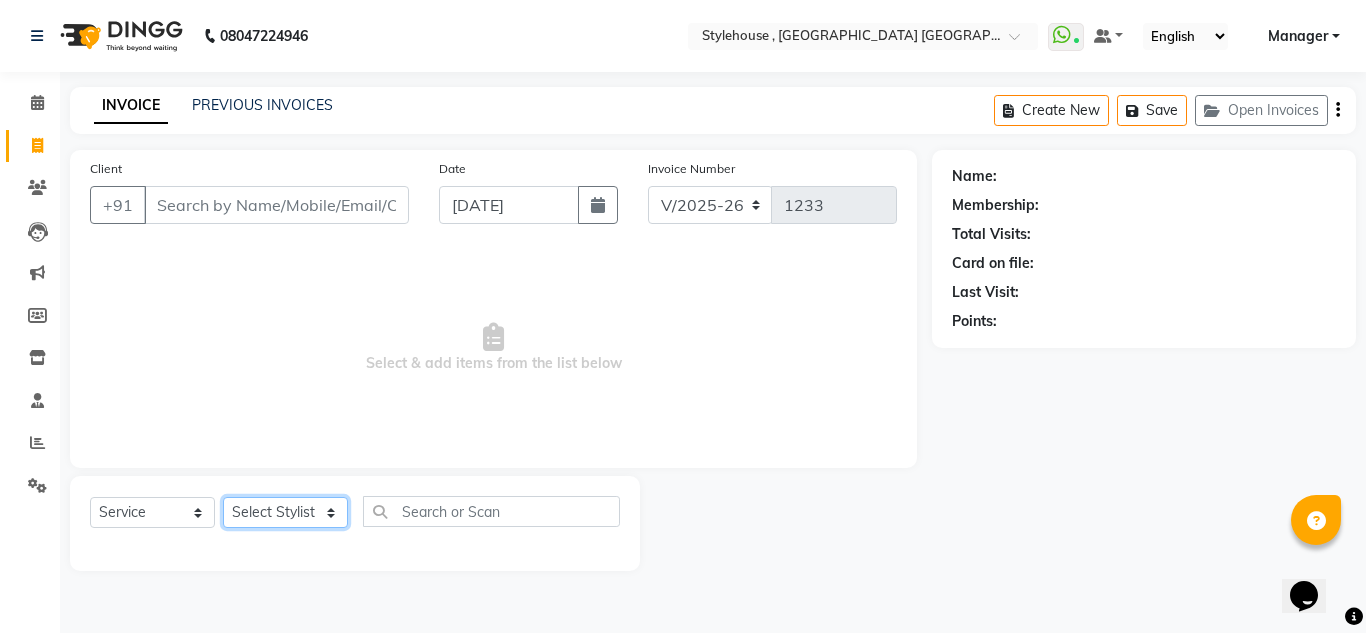 click on "Select Stylist ANIL BARIK ANIRUDH SAHOO JYOTIRANJAN BARIK KANHA LAXMI PRIYA Manager Manisha MANJIT BARIK PRADEEP BARIK PRIYANKA NANDA PUJA ROUT RUMA SAGARIKA SAHOO SALMAN SAMEER BARIK SAROJ SITHA" 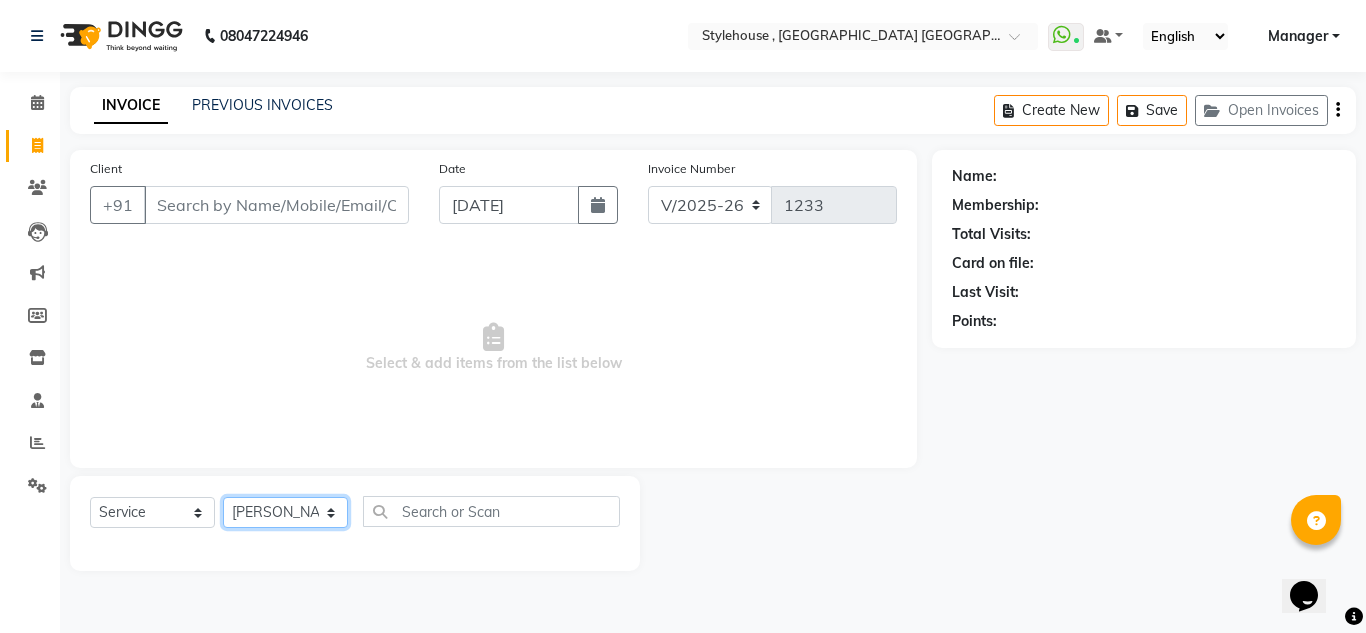 click on "Select Stylist ANIL BARIK ANIRUDH SAHOO JYOTIRANJAN BARIK KANHA LAXMI PRIYA Manager Manisha MANJIT BARIK PRADEEP BARIK PRIYANKA NANDA PUJA ROUT RUMA SAGARIKA SAHOO SALMAN SAMEER BARIK SAROJ SITHA" 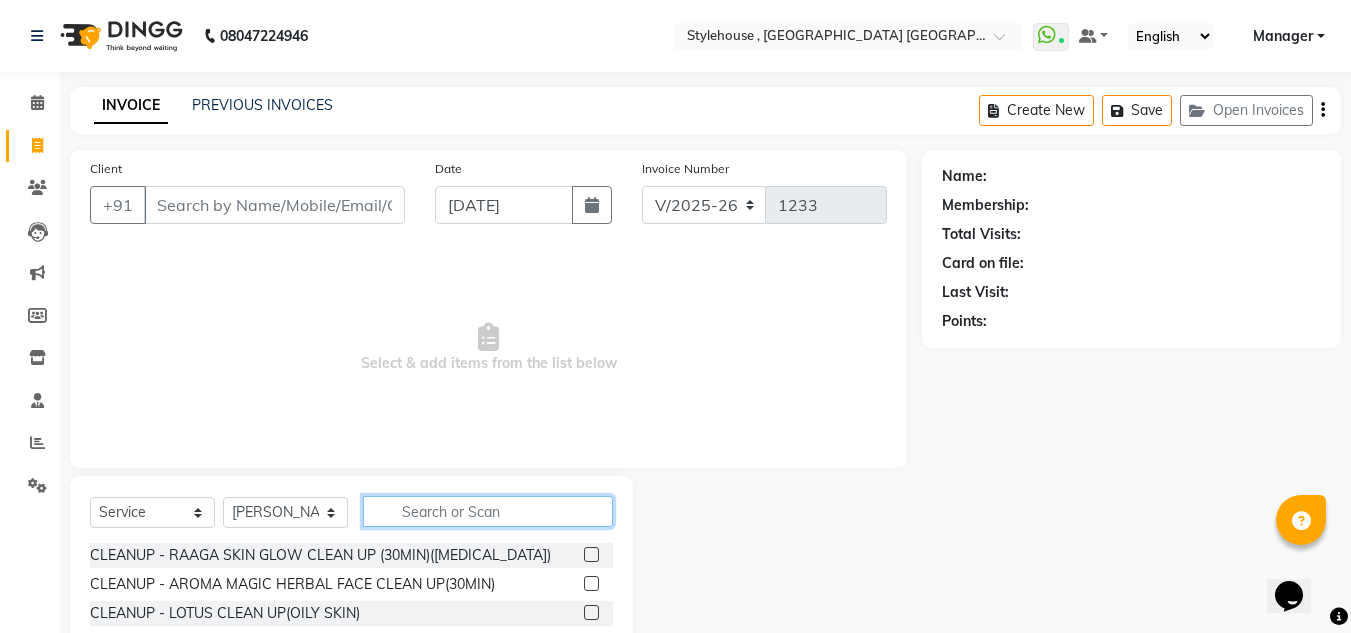 click 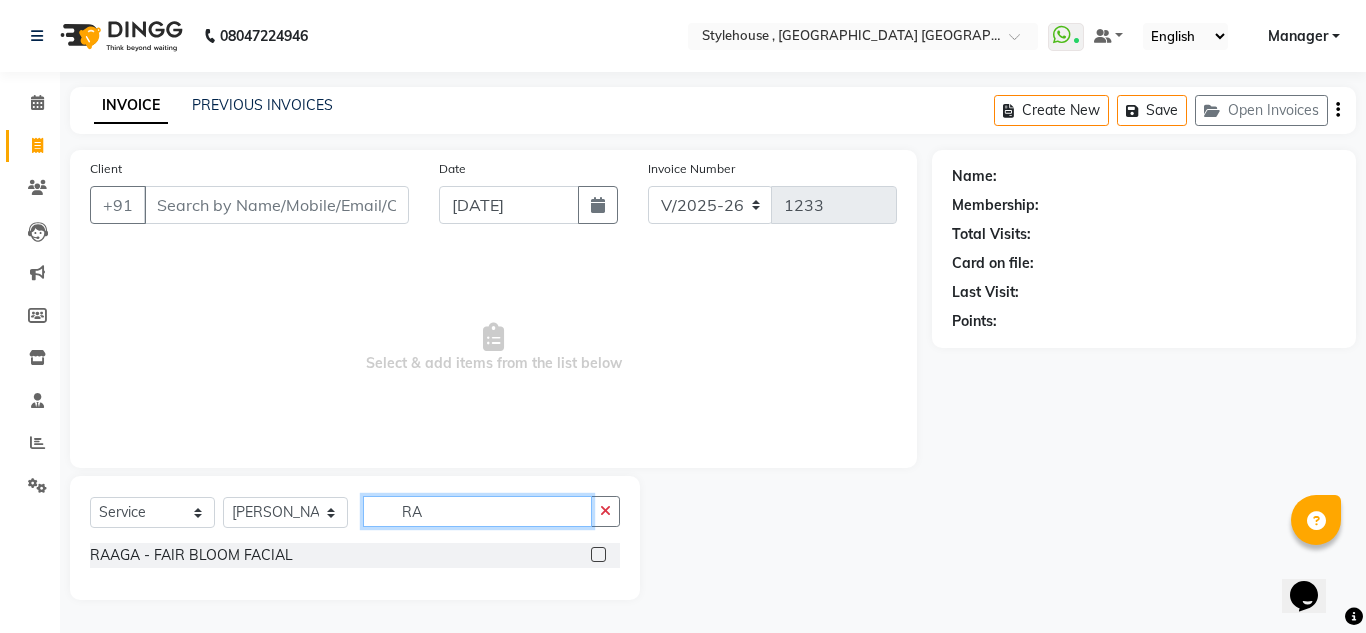 type on "R" 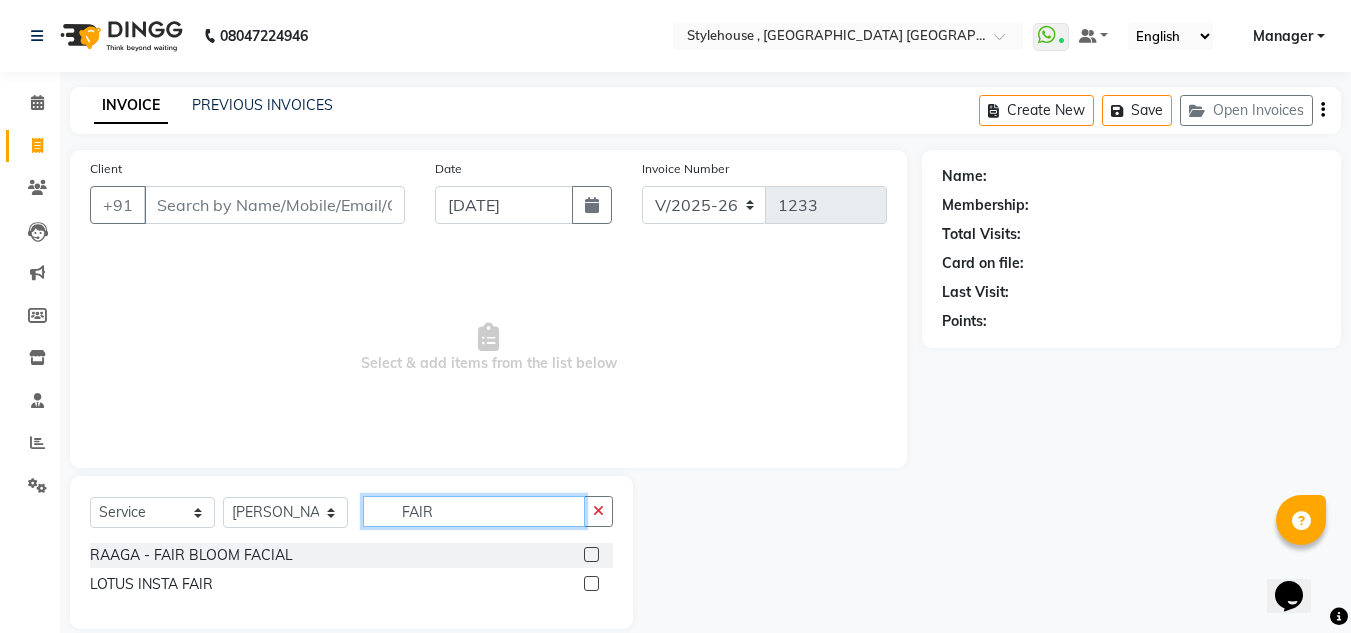 type on "FAIR" 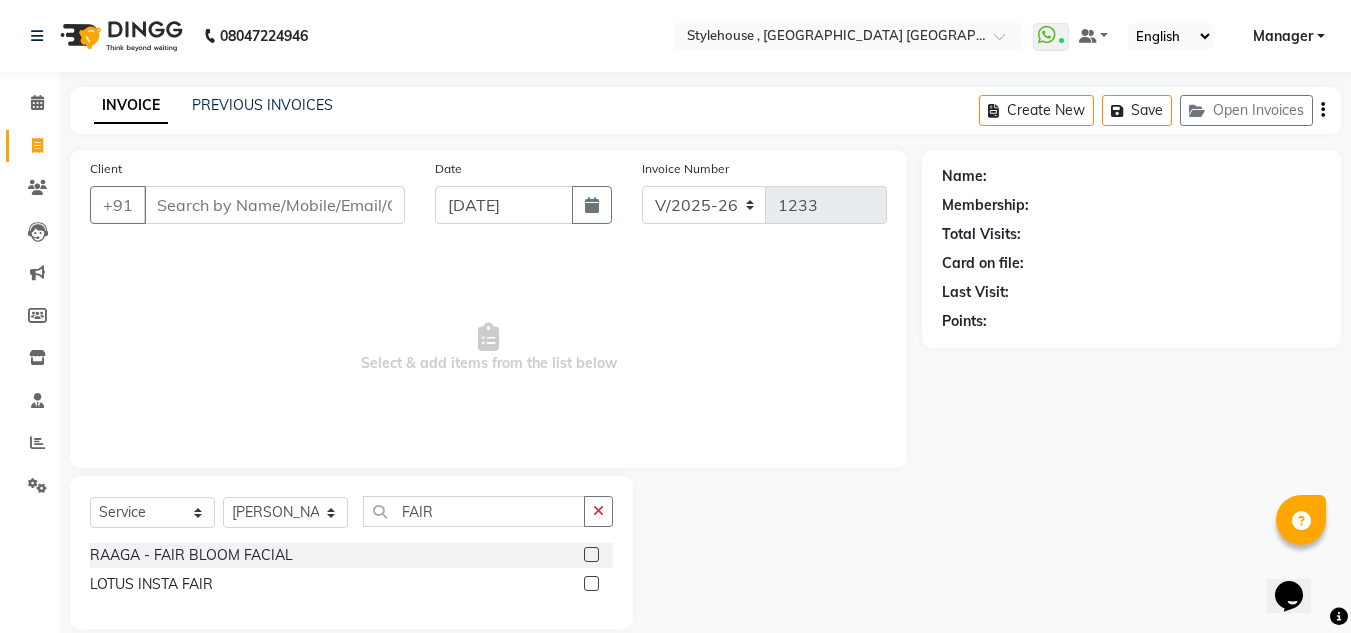 click 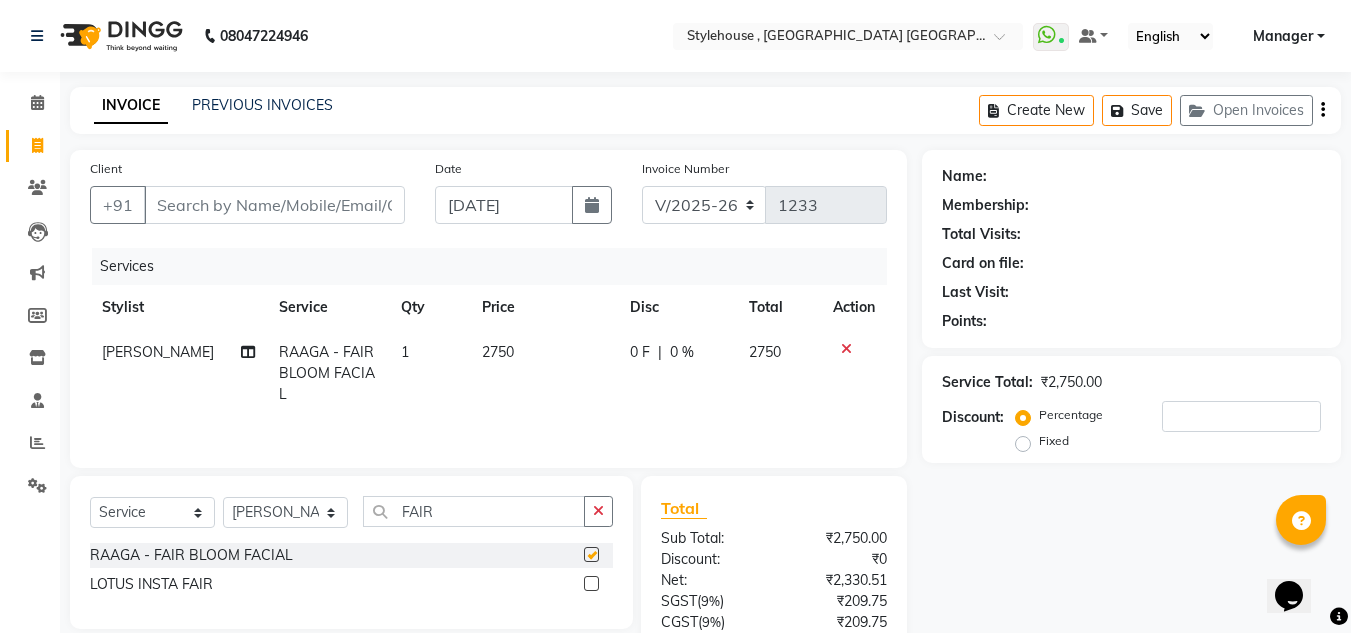 checkbox on "false" 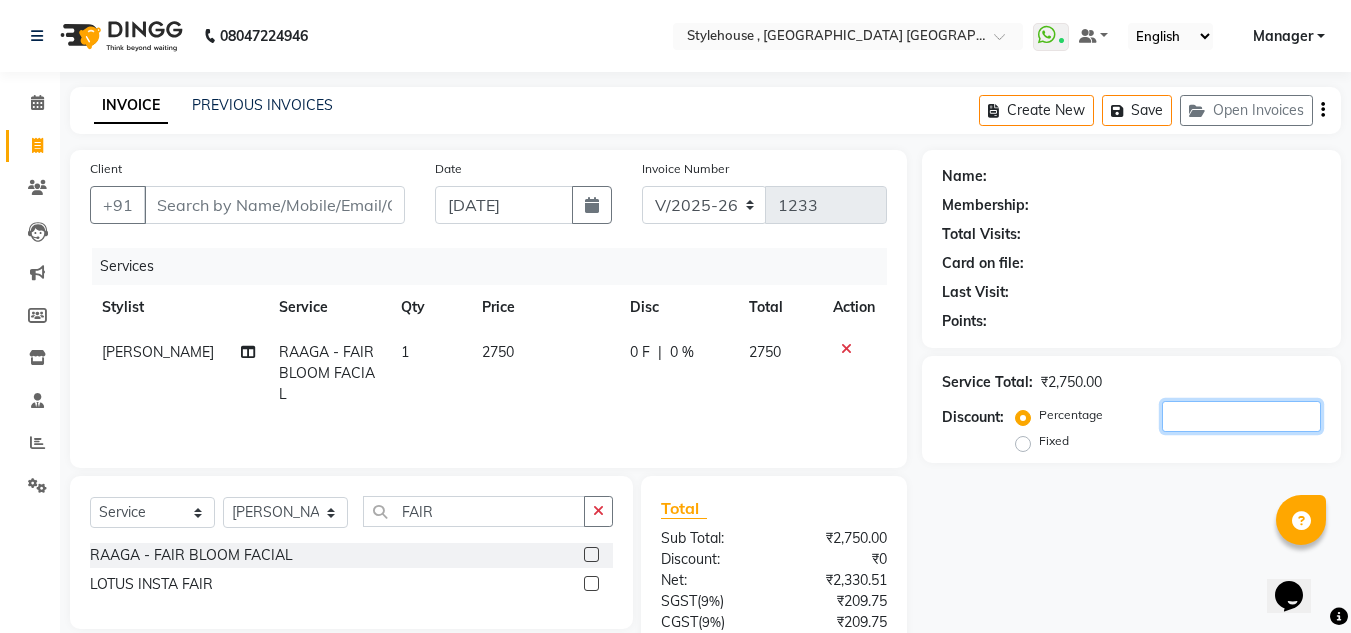 click 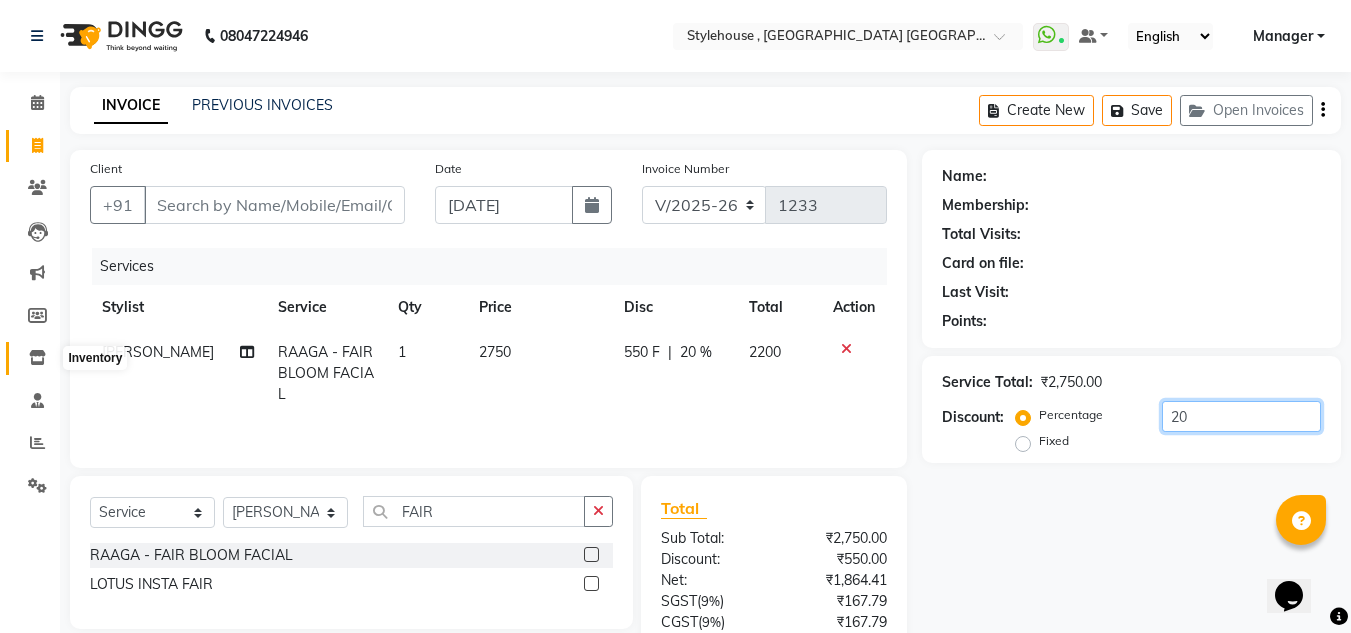 type on "20" 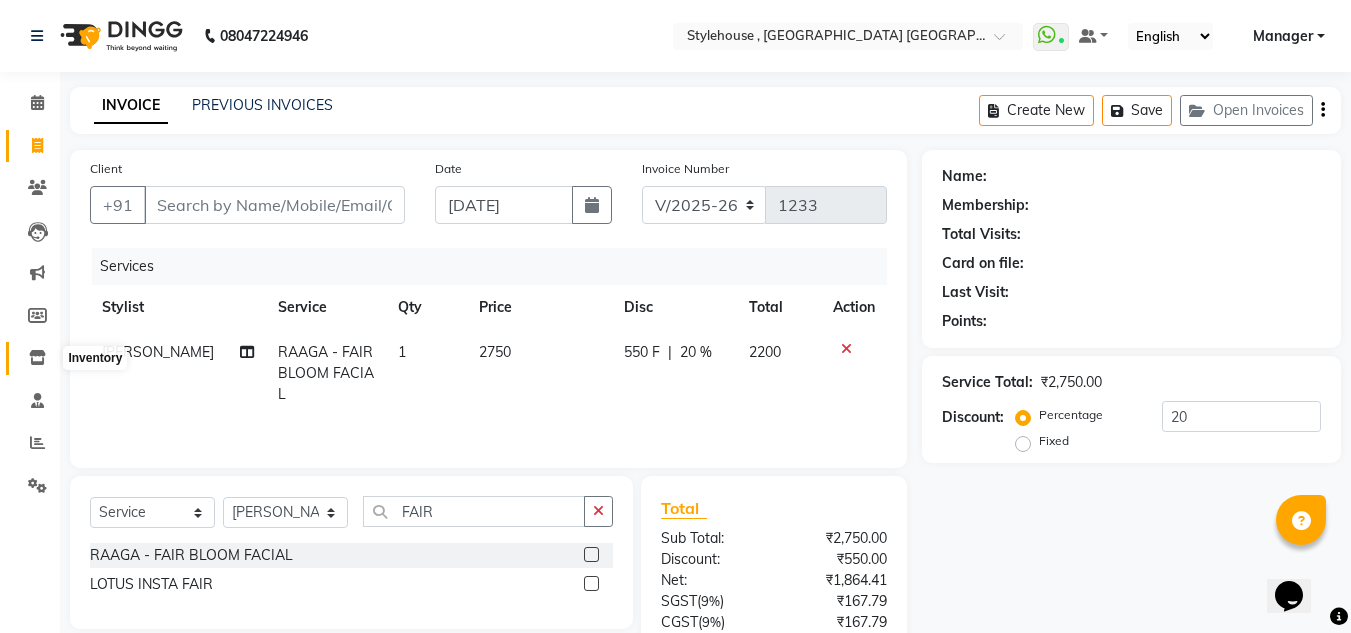 click 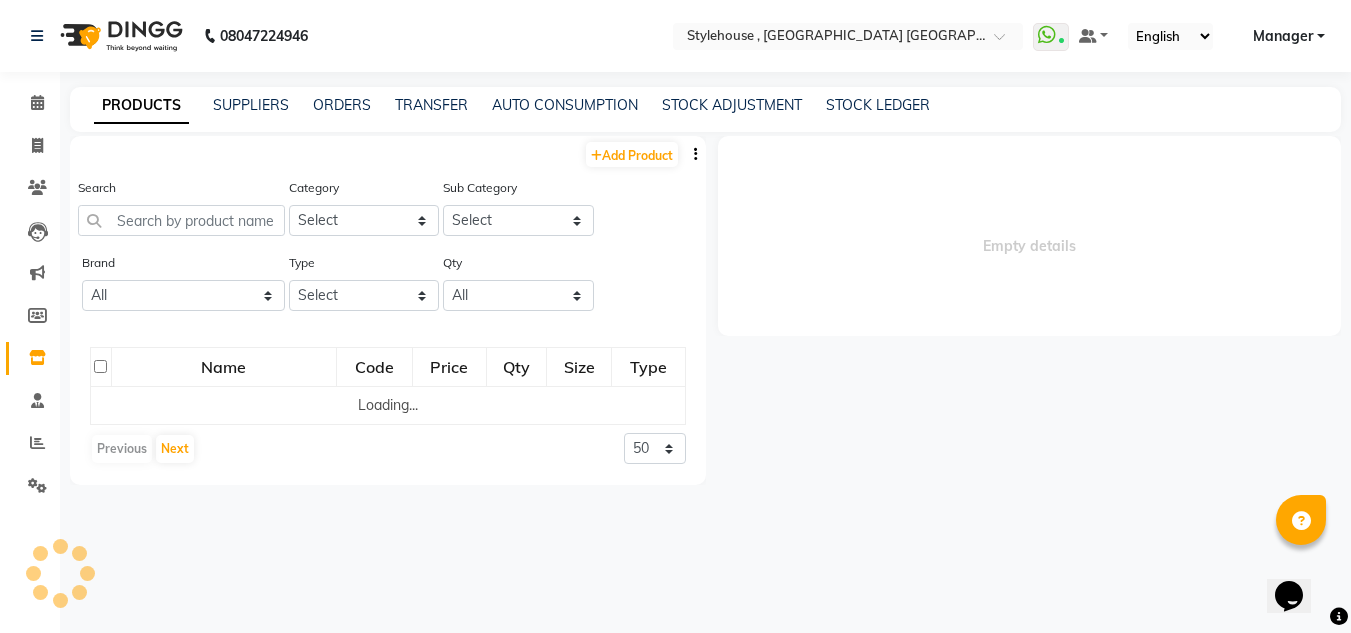select 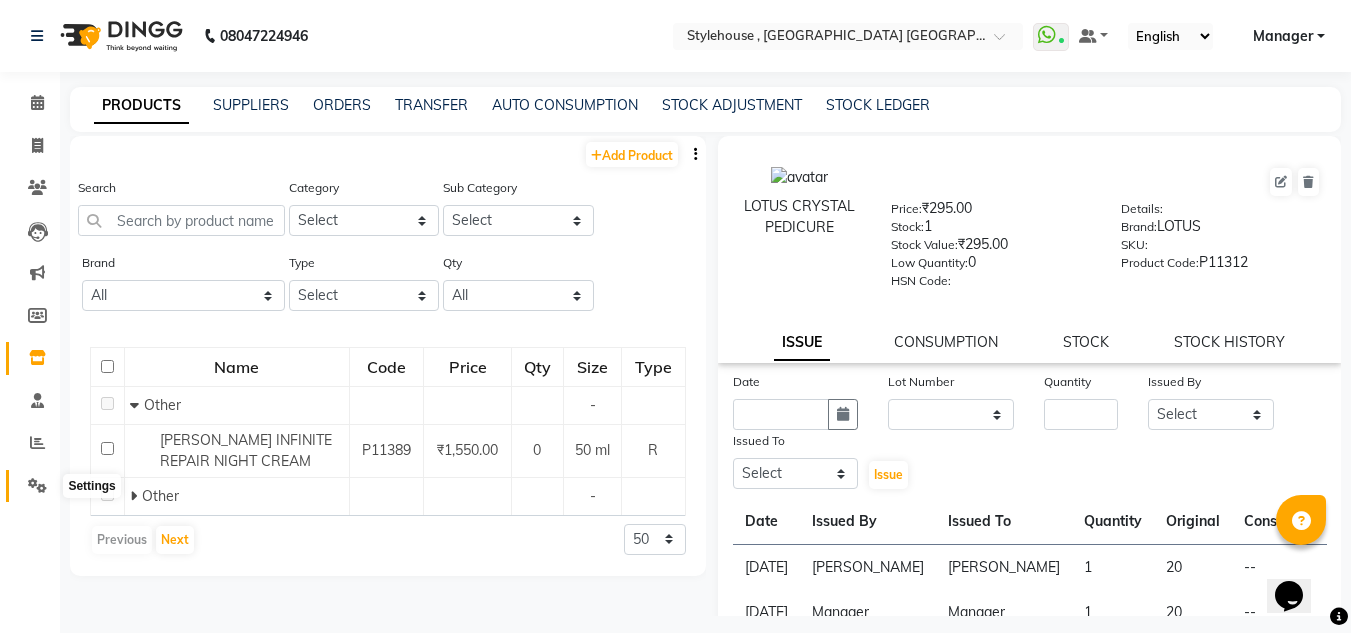 click 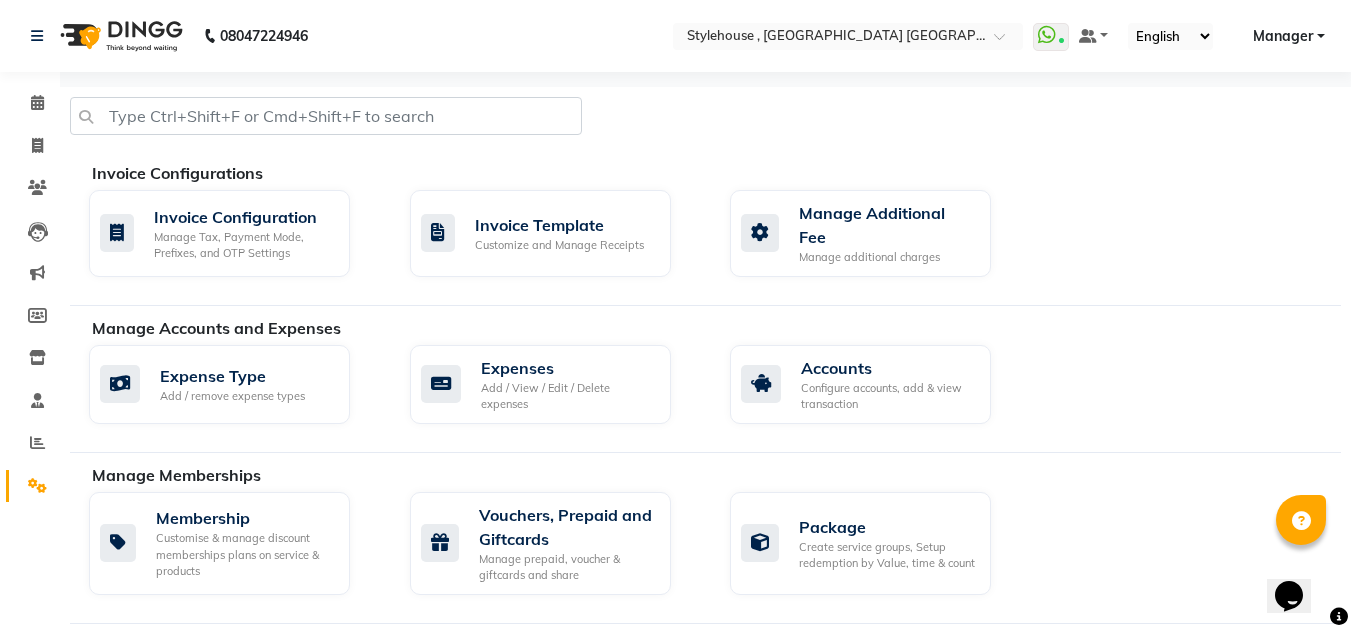 scroll, scrollTop: 400, scrollLeft: 0, axis: vertical 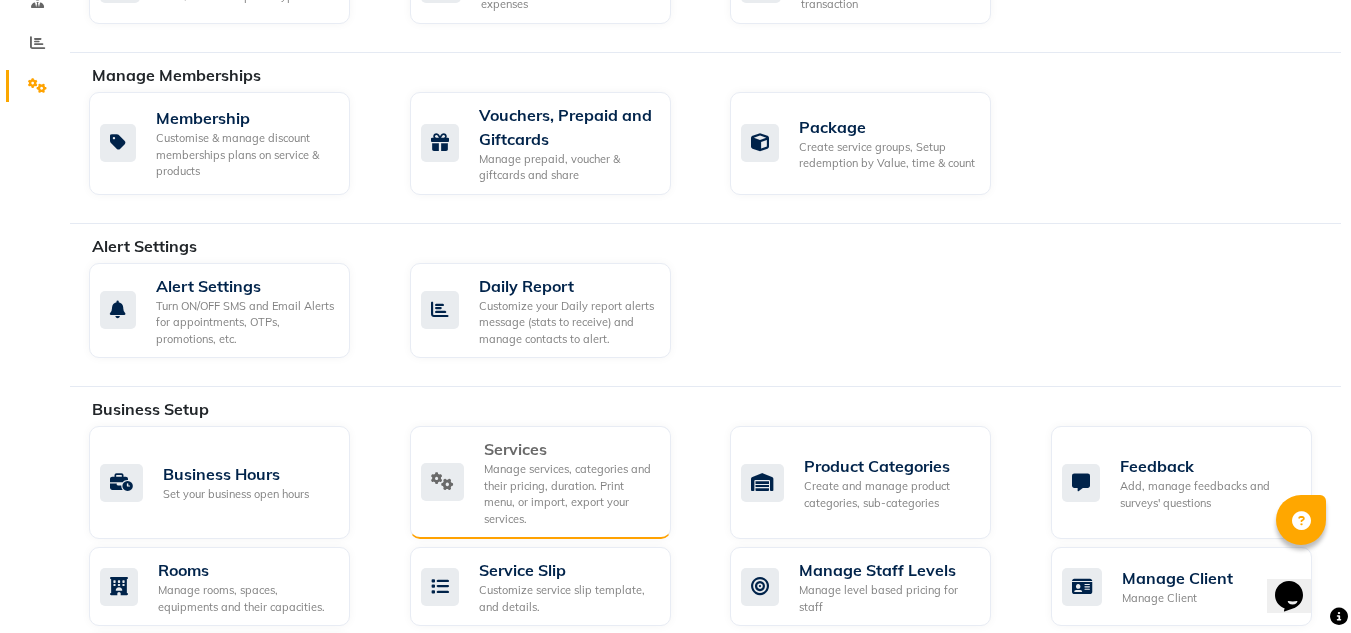 click on "Manage services, categories and their pricing, duration. Print menu, or import, export your services." 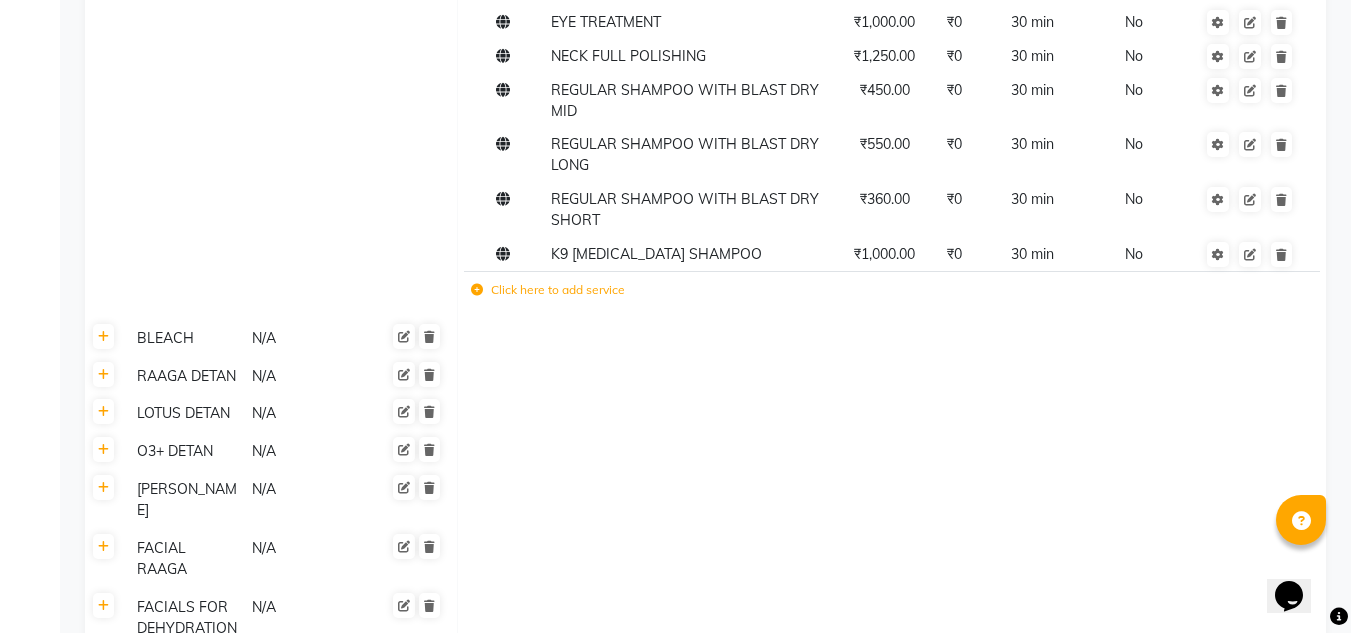 scroll, scrollTop: 800, scrollLeft: 0, axis: vertical 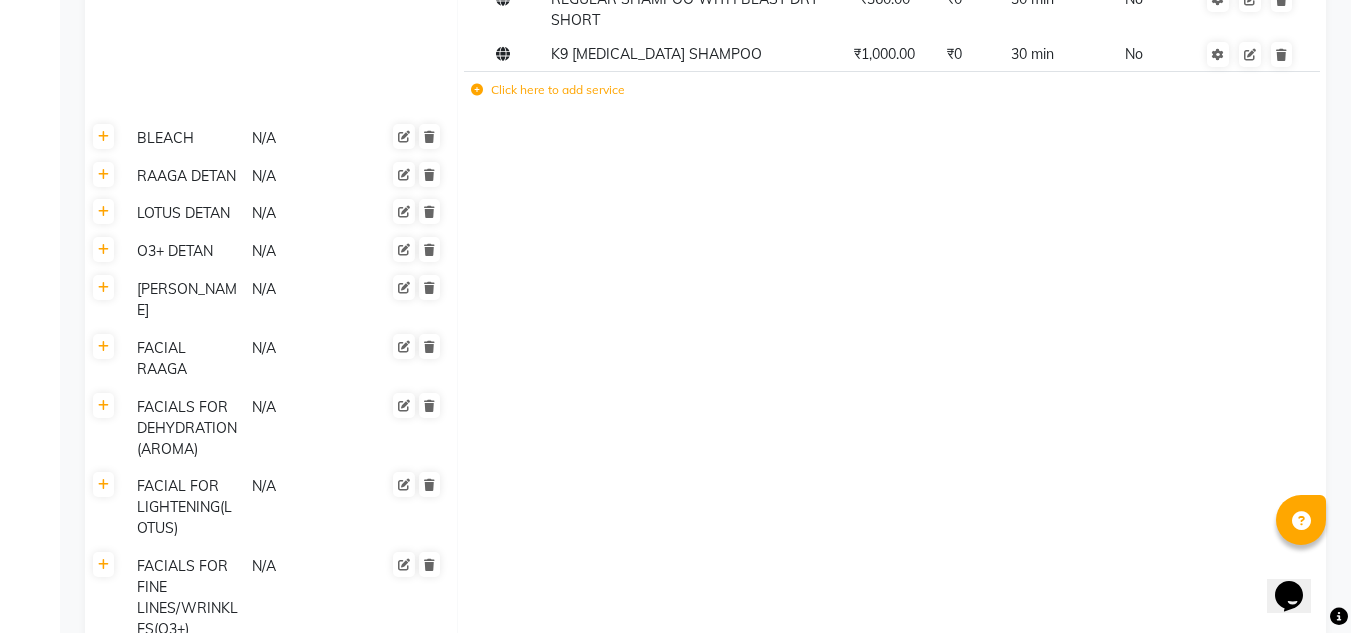click on "Click here to add service" 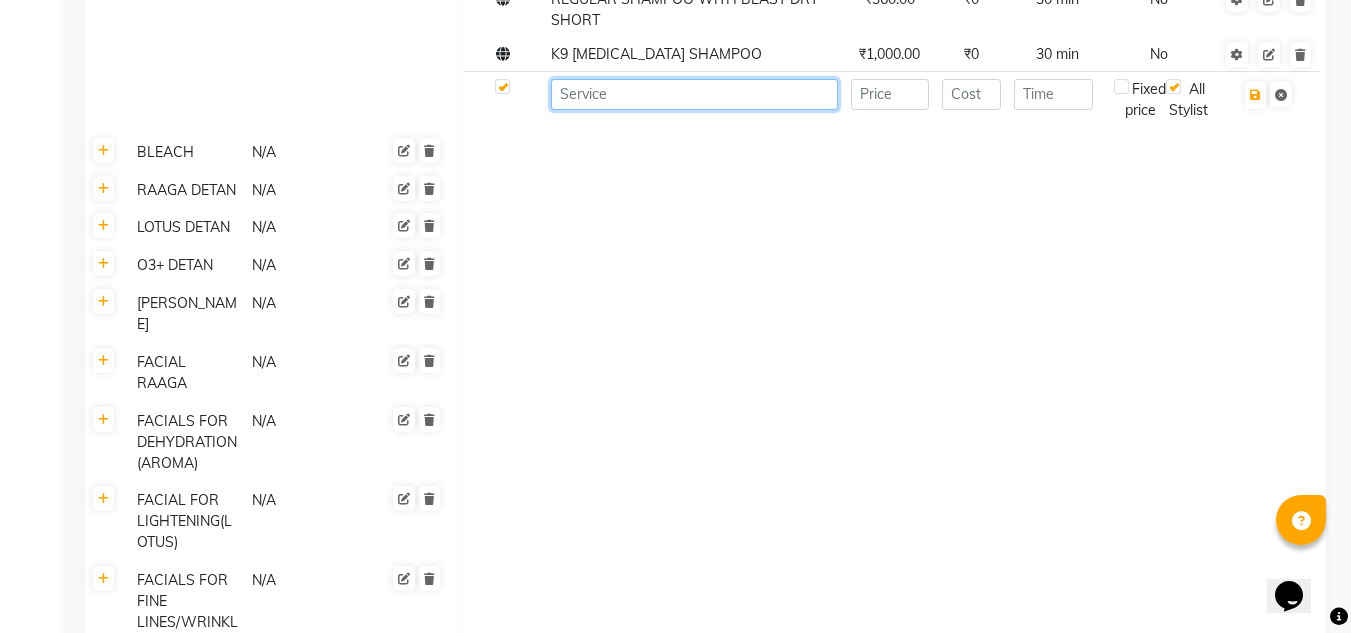 click 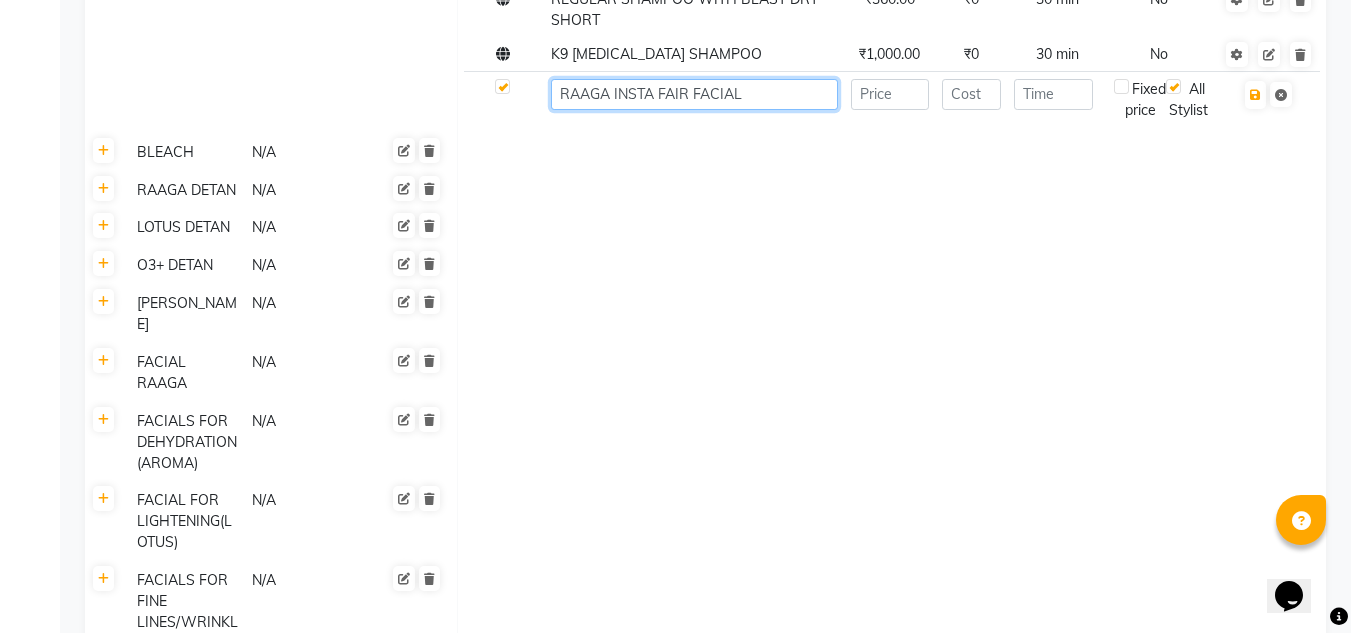 type on "RAAGA INSTA FAIR FACIAL" 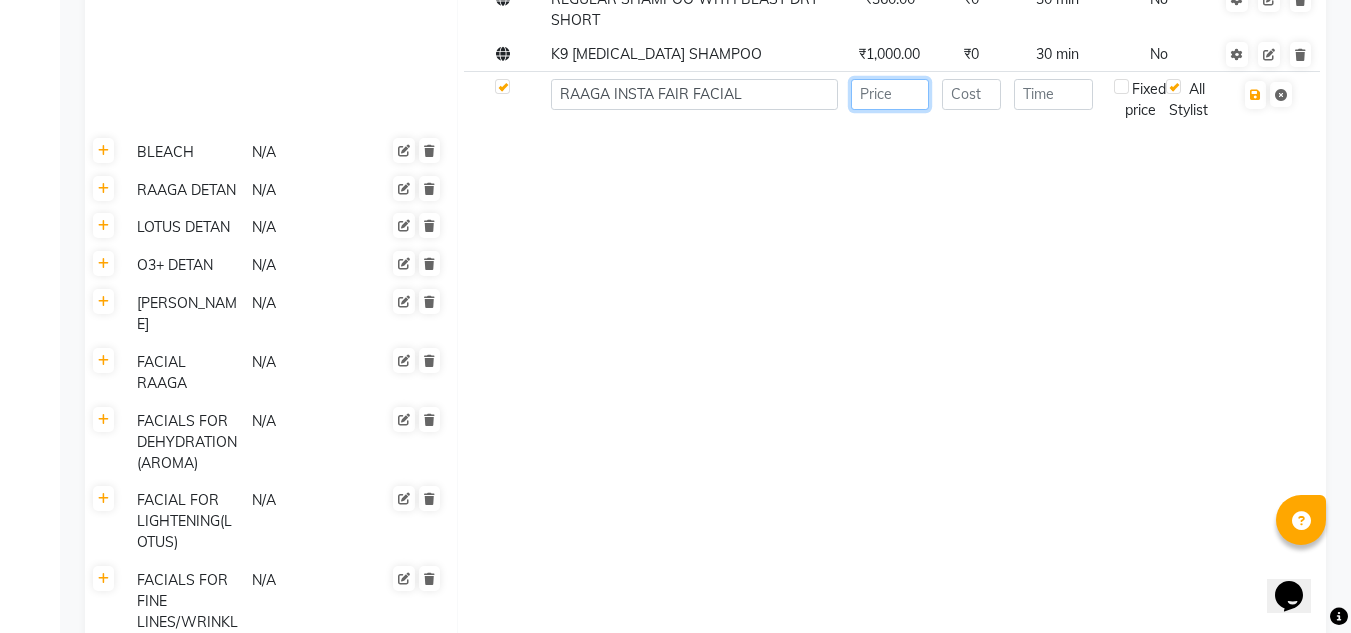 click 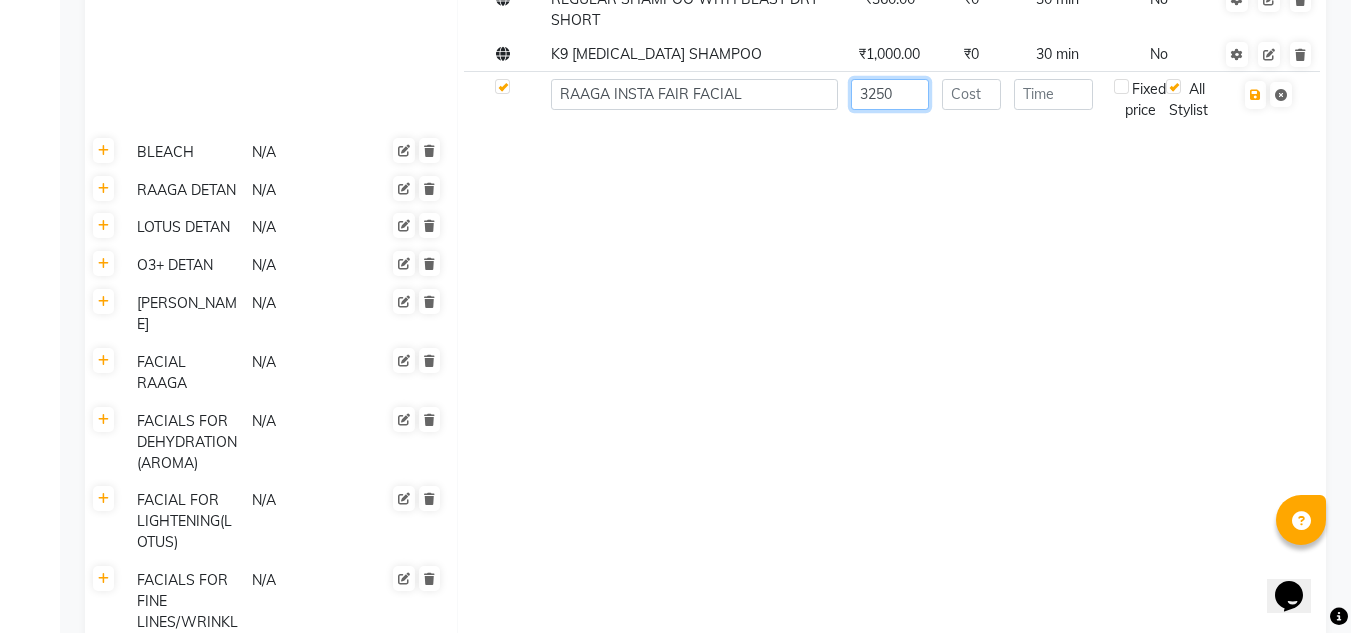 type on "3250" 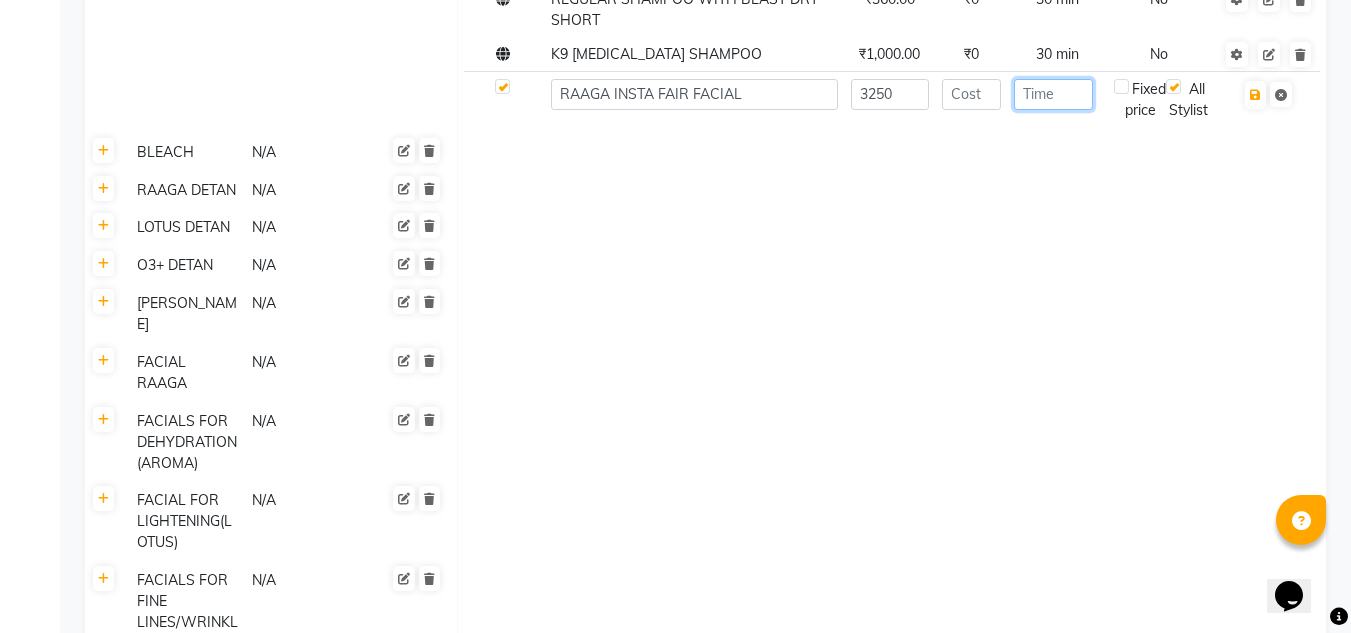 click 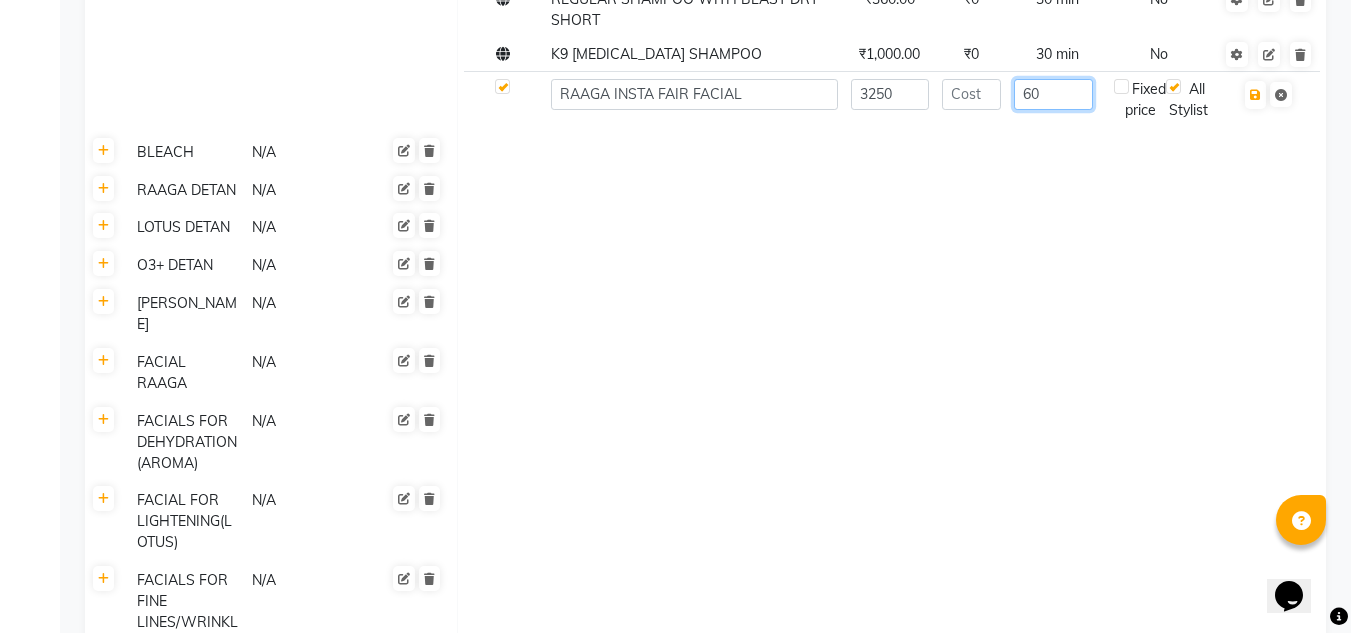 type on "60" 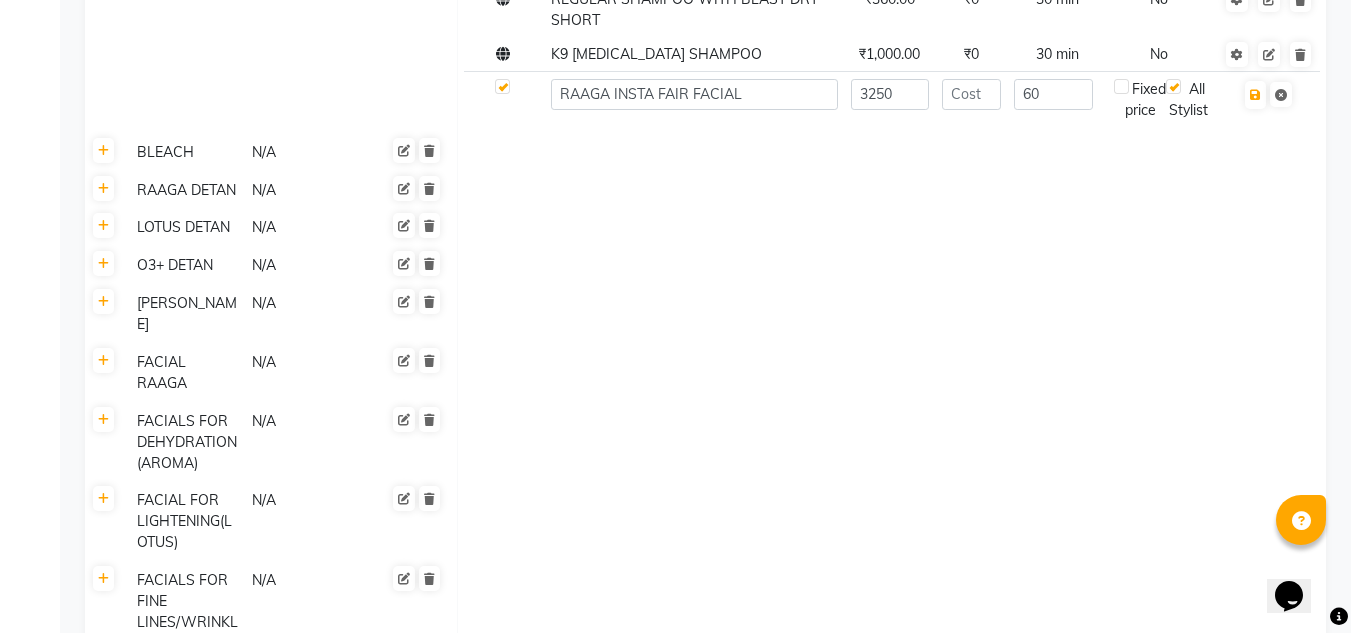 click 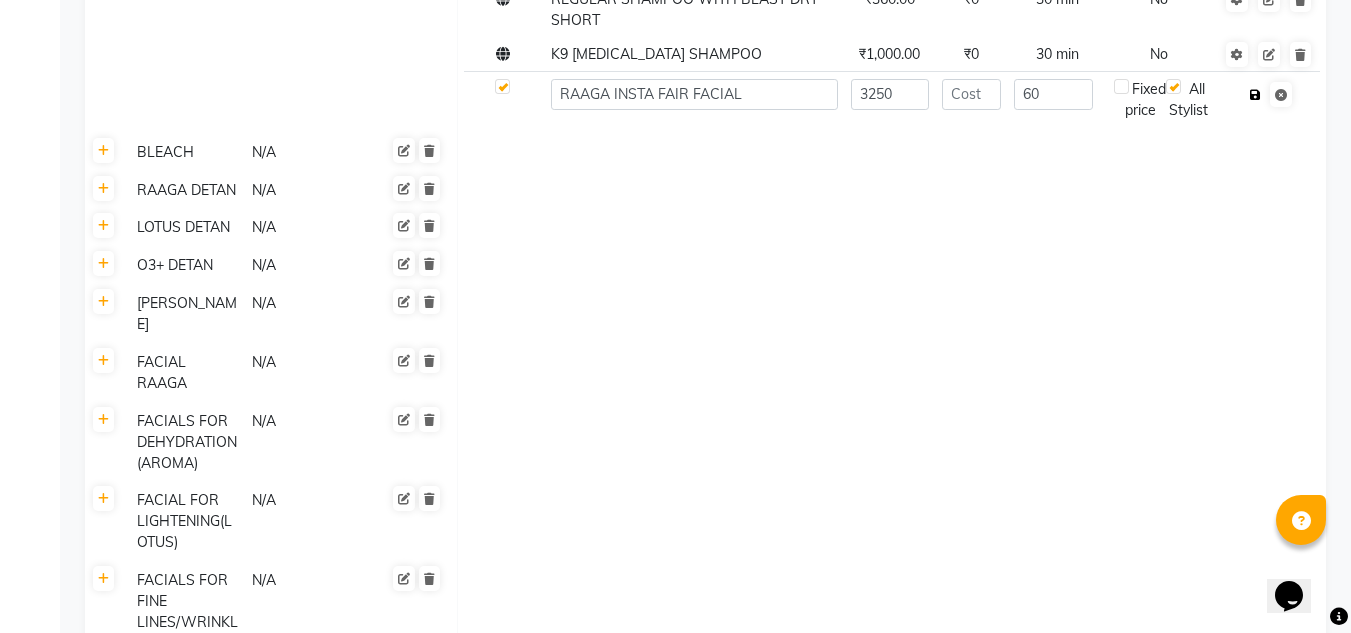 click at bounding box center (1255, 95) 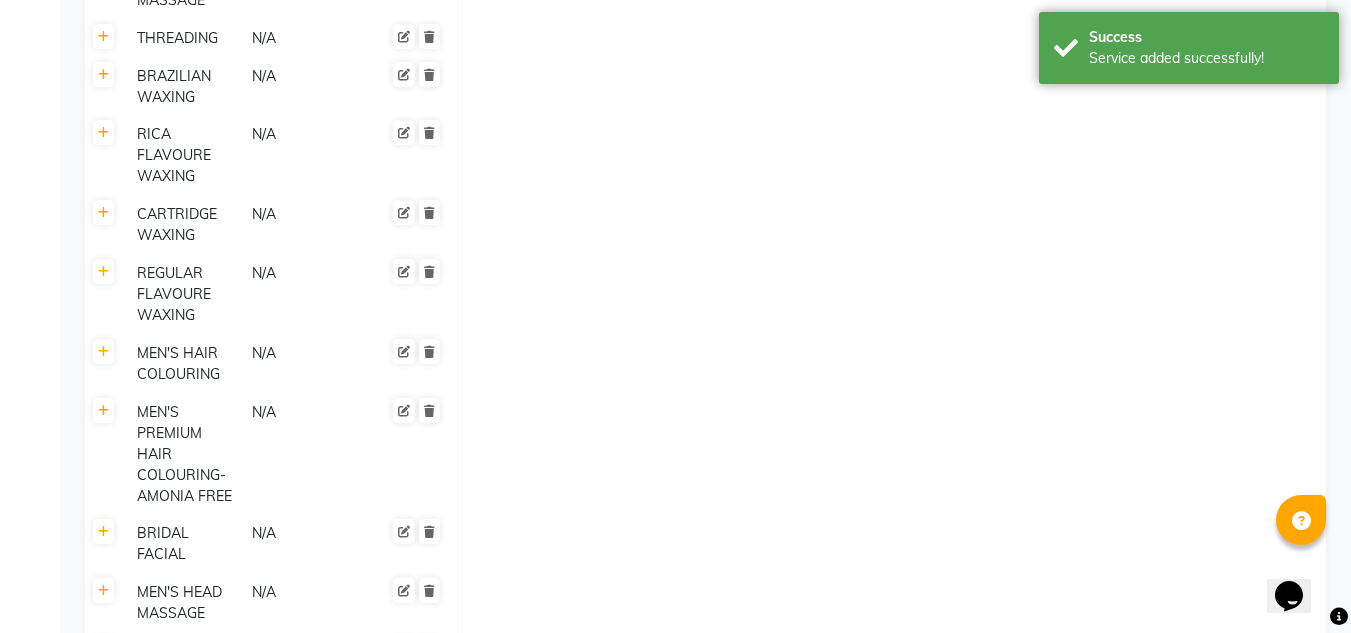 scroll, scrollTop: 3206, scrollLeft: 0, axis: vertical 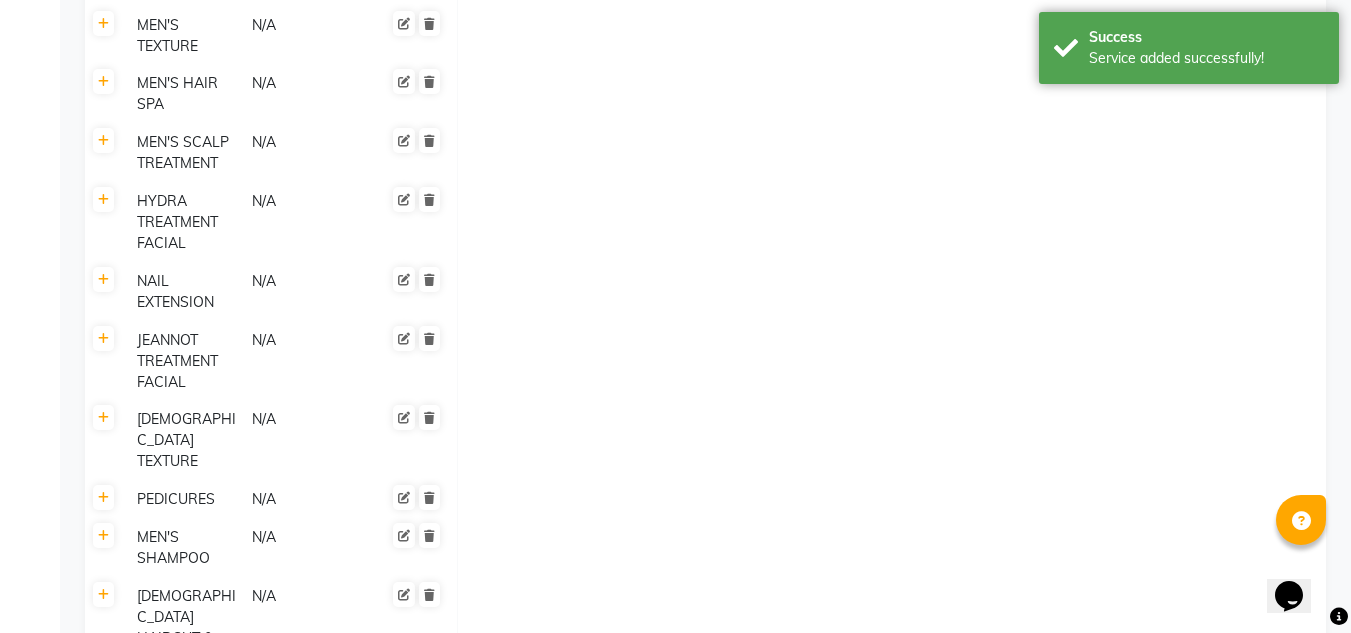 click on "Save Changes" 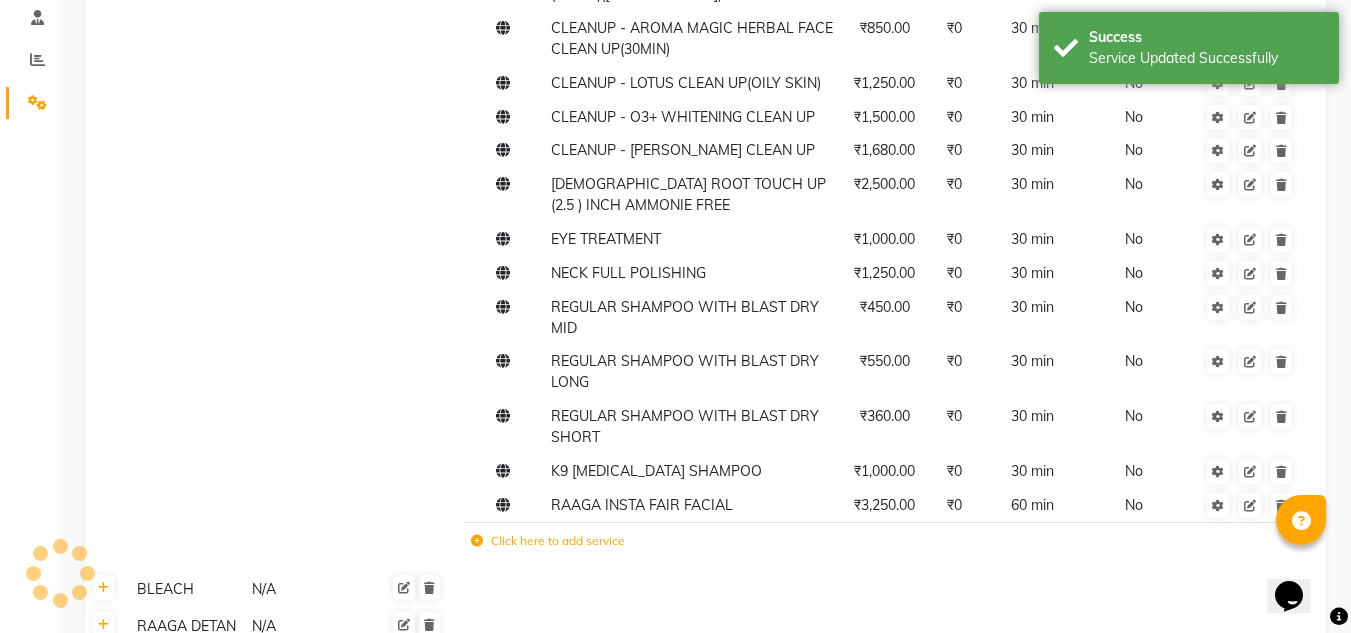 scroll, scrollTop: 0, scrollLeft: 0, axis: both 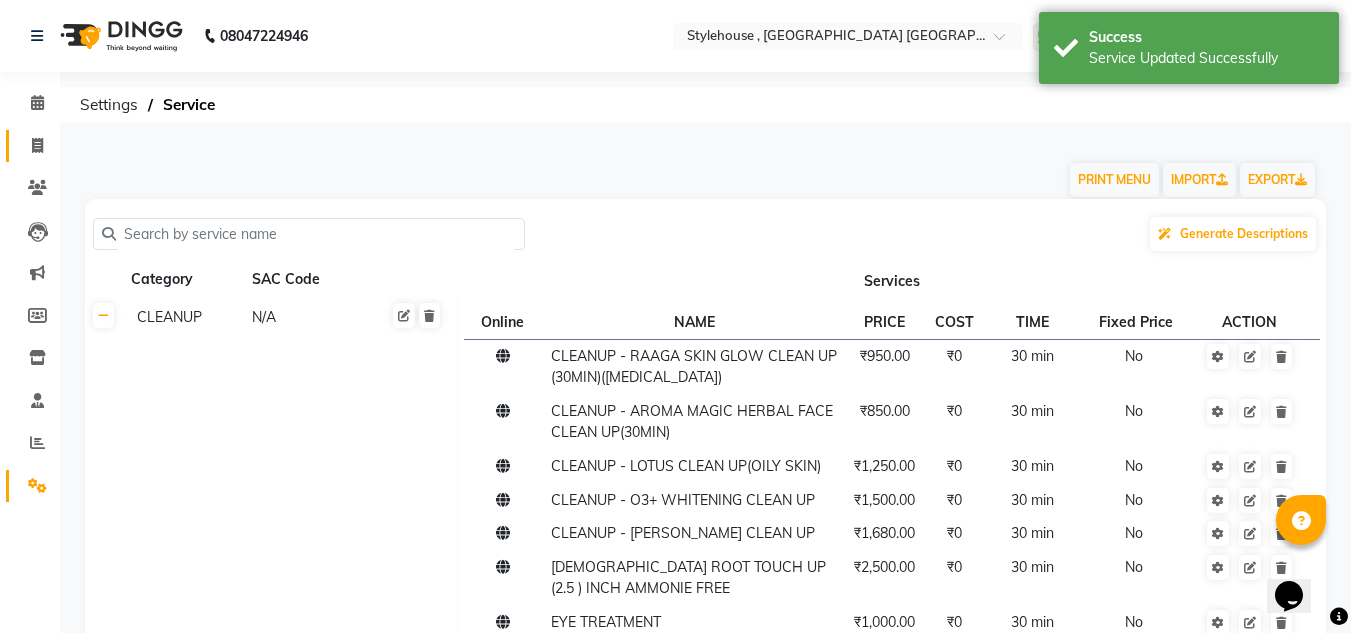 click on "Invoice" 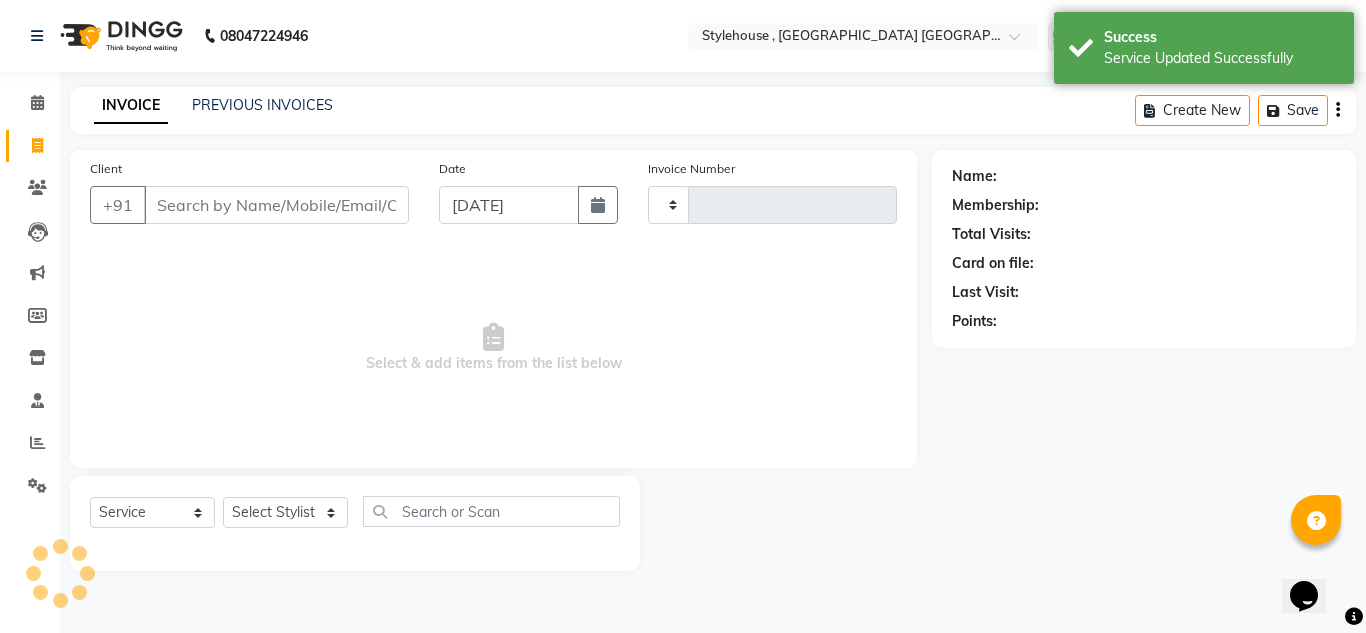 type on "1233" 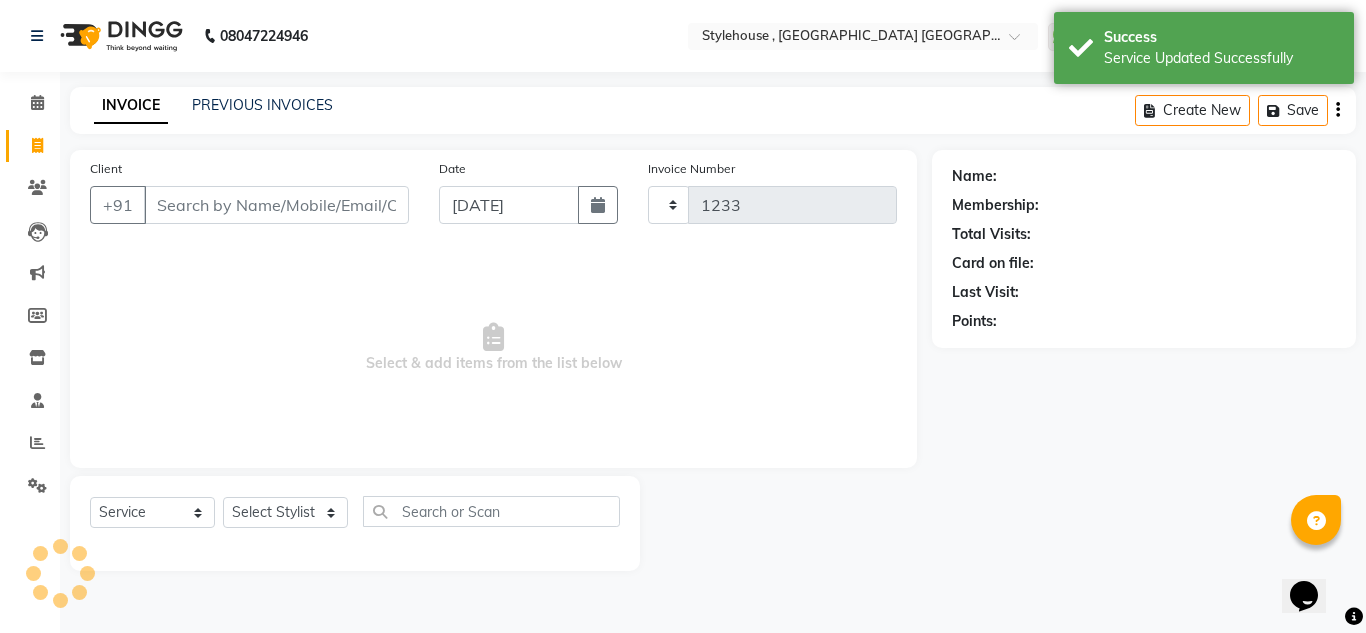 select on "7793" 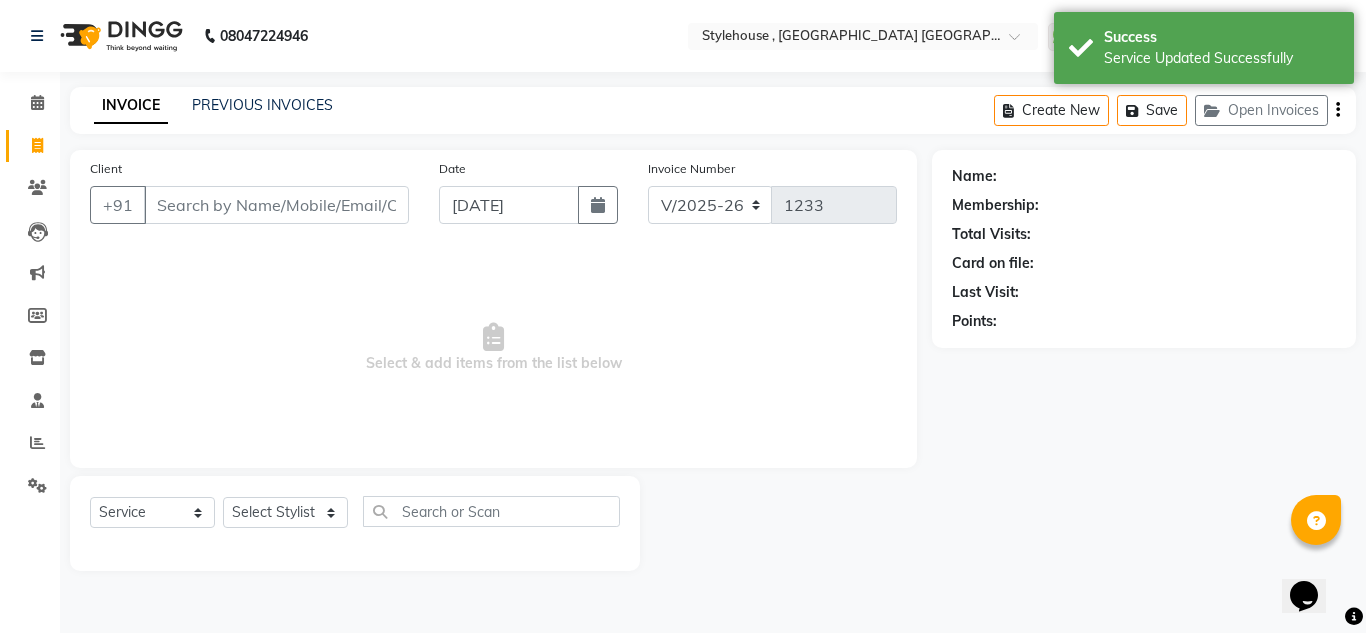 click on "Select  Service  Product  Membership  Package Voucher Prepaid Gift Card  Select Stylist ANIL BARIK ANIRUDH SAHOO JYOTIRANJAN BARIK KANHA LAXMI PRIYA Manager Manisha MANJIT BARIK PRADEEP BARIK PRIYANKA NANDA PUJA ROUT RUMA SAGARIKA SAHOO SALMAN SAMEER BARIK SAROJ SITHA" 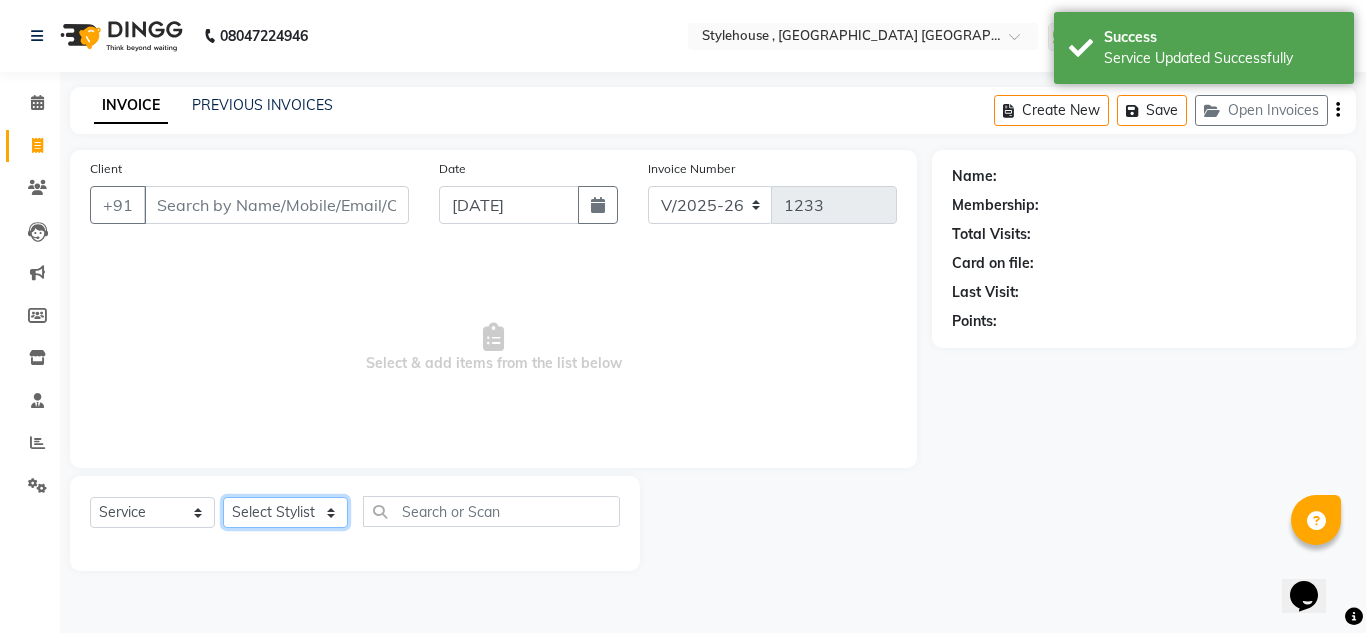 click on "Select Stylist ANIL BARIK ANIRUDH SAHOO JYOTIRANJAN BARIK KANHA LAXMI PRIYA Manager Manisha MANJIT BARIK PRADEEP BARIK PRIYANKA NANDA PUJA ROUT RUMA SAGARIKA SAHOO SALMAN SAMEER BARIK SAROJ SITHA" 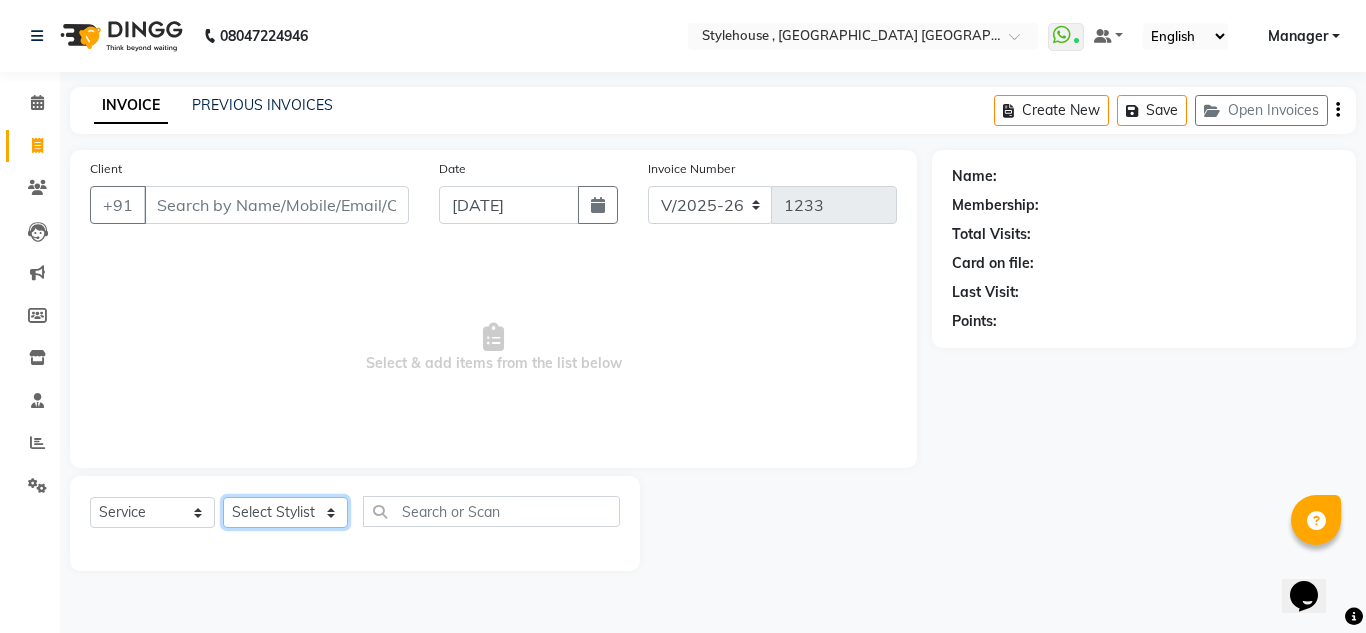 select on "69897" 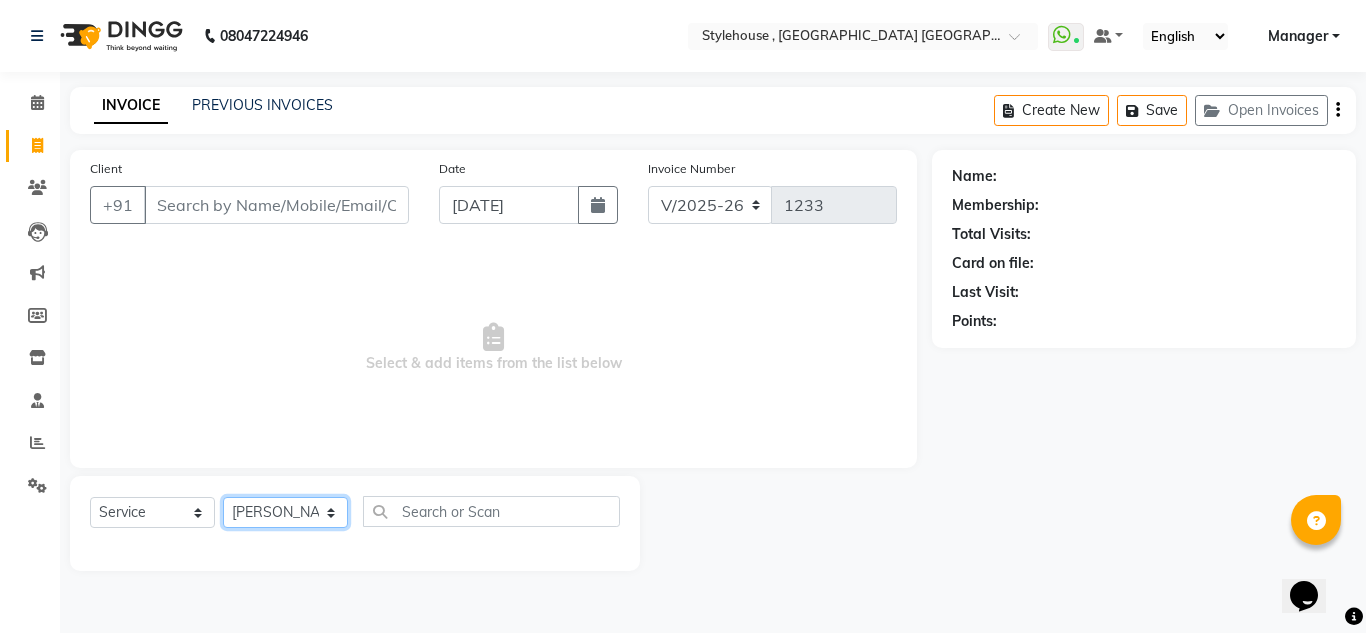 click on "Select Stylist ANIL BARIK ANIRUDH SAHOO JYOTIRANJAN BARIK KANHA LAXMI PRIYA Manager Manisha MANJIT BARIK PRADEEP BARIK PRIYANKA NANDA PUJA ROUT RUMA SAGARIKA SAHOO SALMAN SAMEER BARIK SAROJ SITHA" 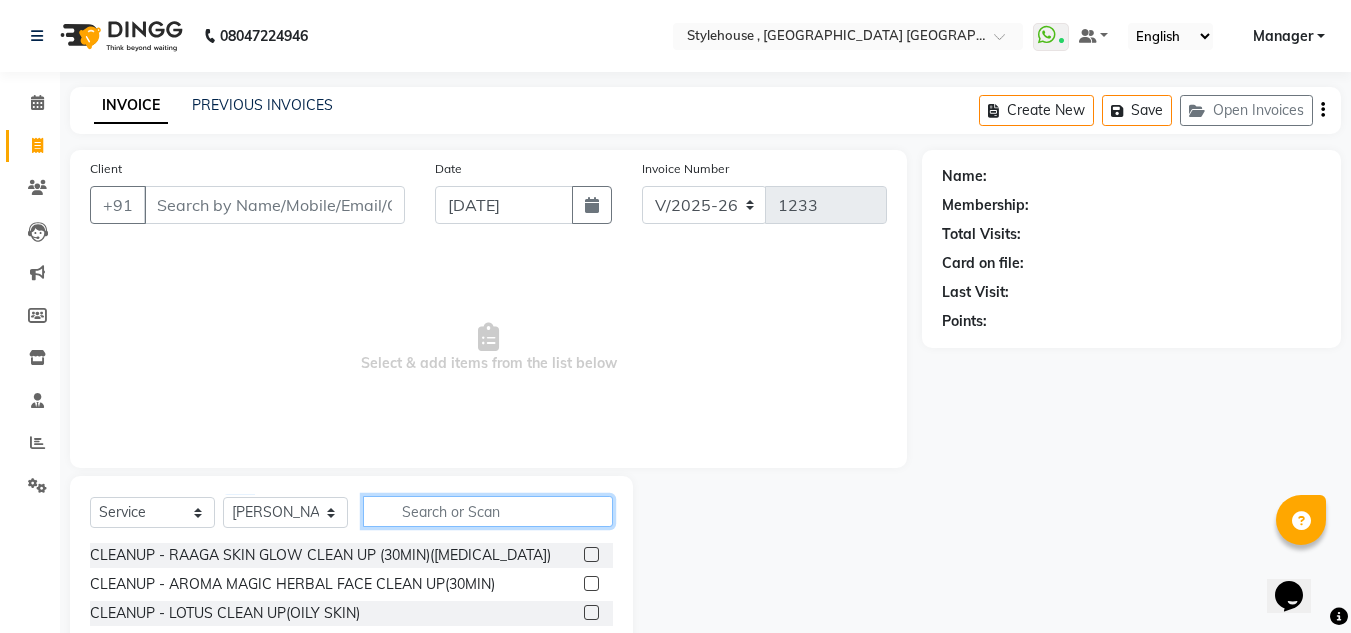 click 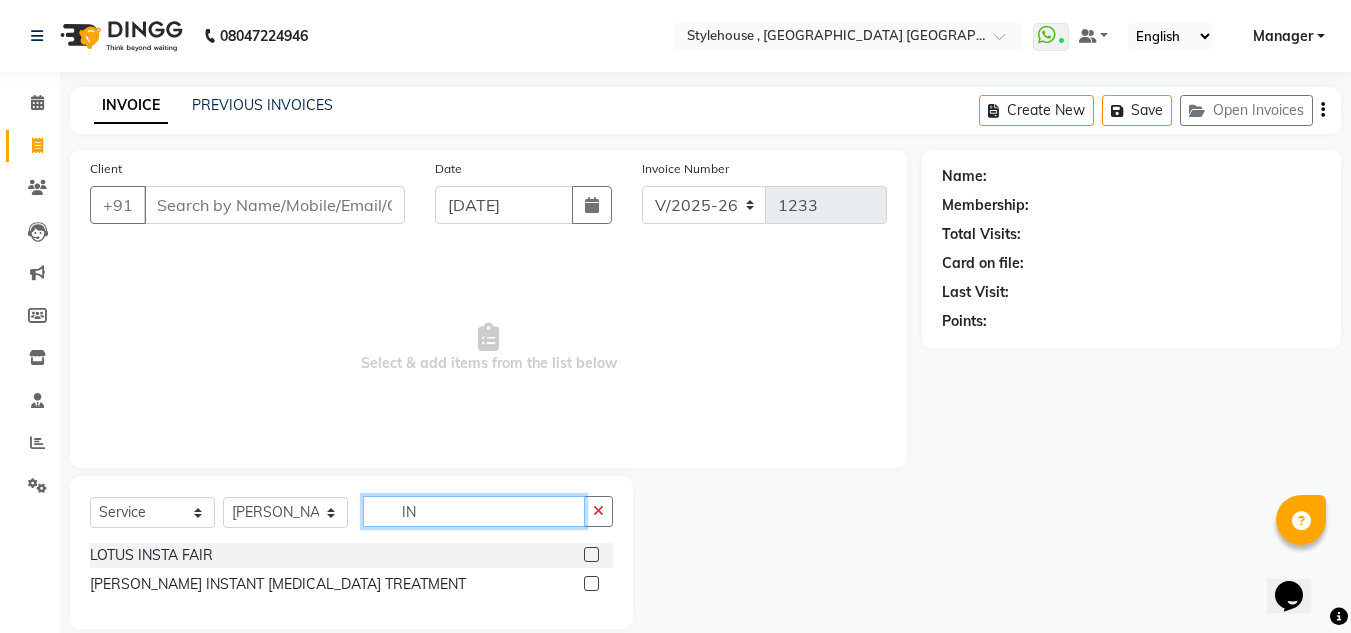 type on "I" 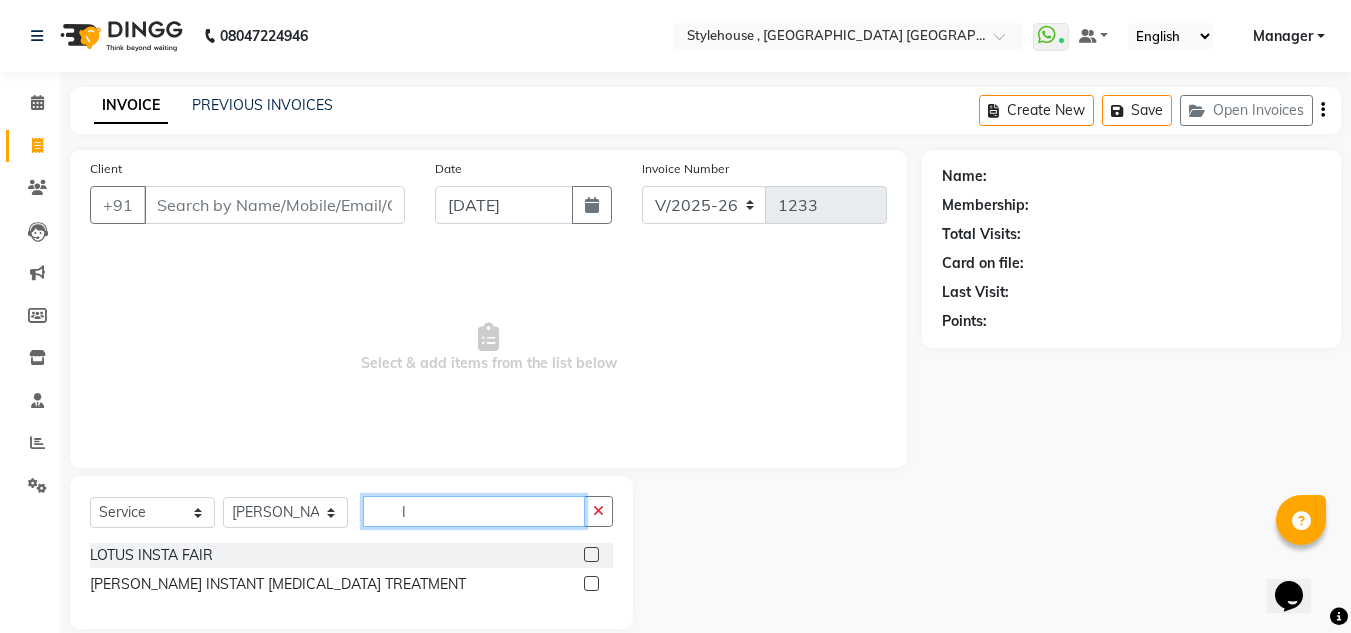 type 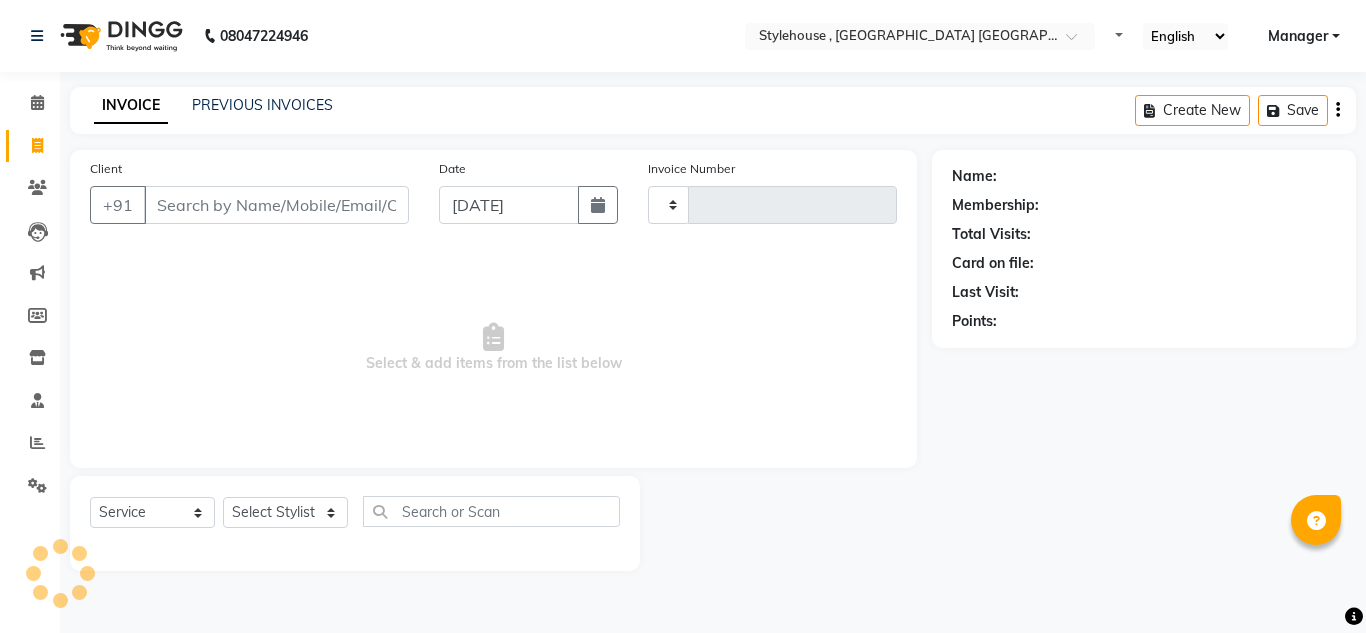 select on "service" 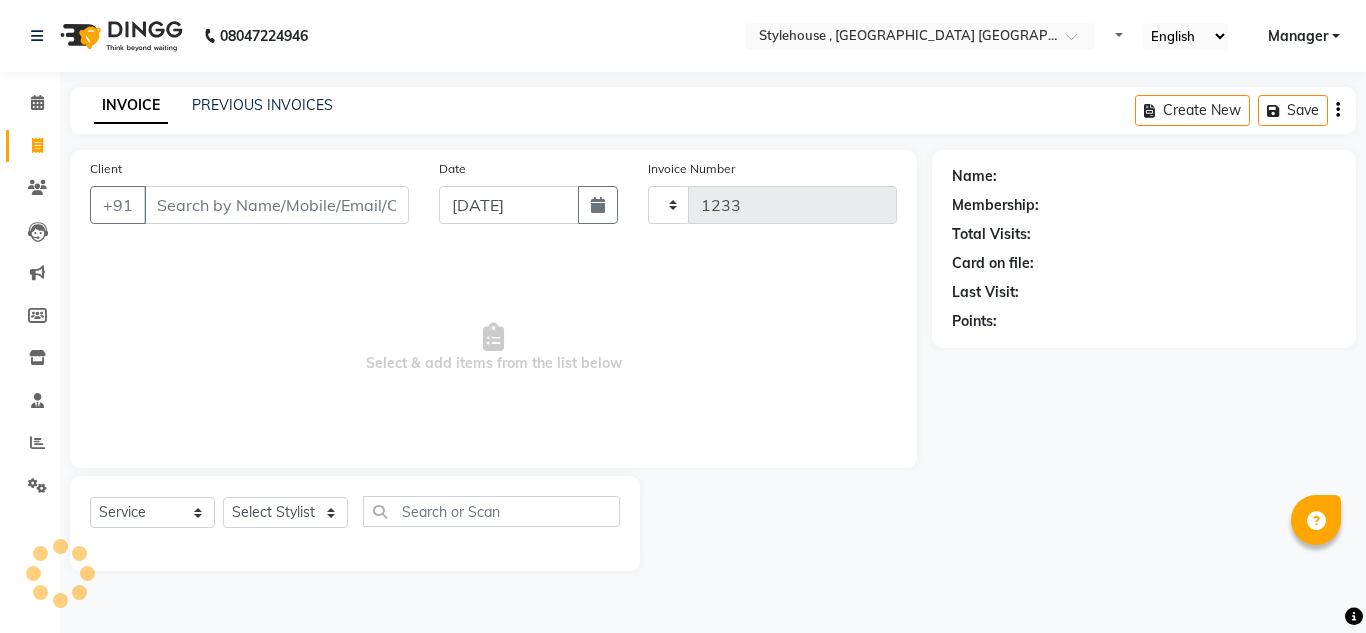 scroll, scrollTop: 0, scrollLeft: 0, axis: both 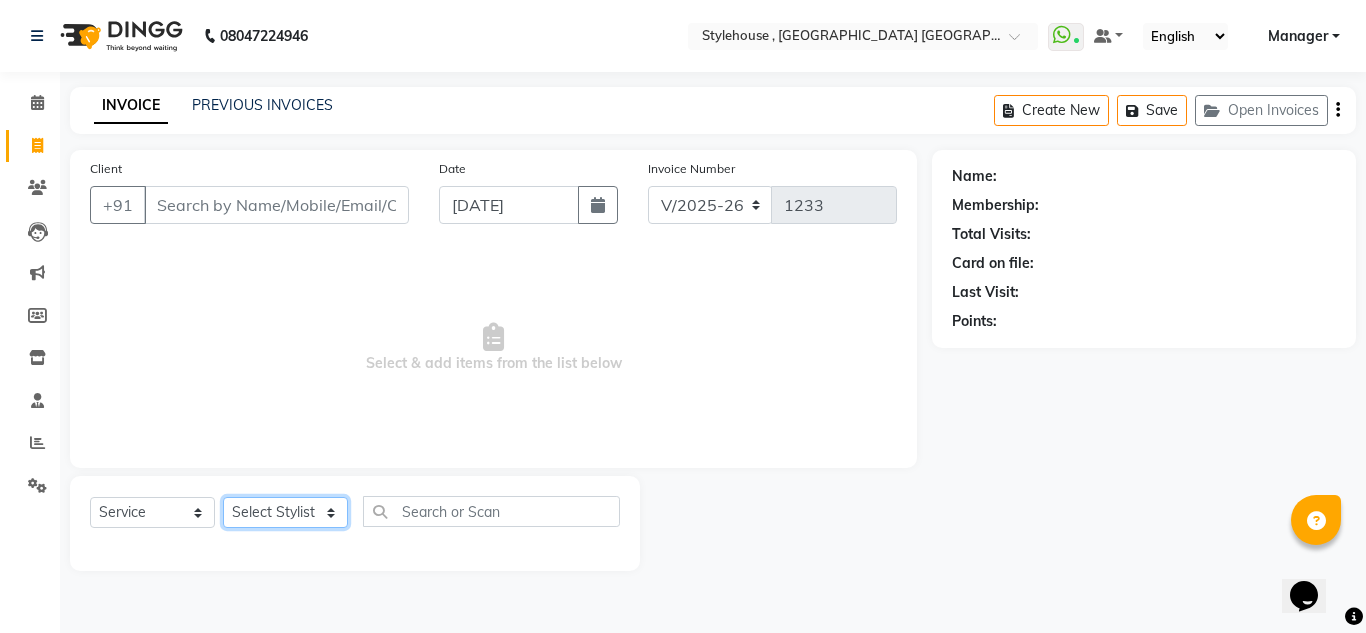 click on "Select Stylist [PERSON_NAME] [PERSON_NAME] [PERSON_NAME] [PERSON_NAME] PRIYA Manager [PERSON_NAME] [PERSON_NAME] [PERSON_NAME] PRIYANKA NANDA PUJA [PERSON_NAME] [PERSON_NAME] [PERSON_NAME] SAMEER [PERSON_NAME] [PERSON_NAME]" 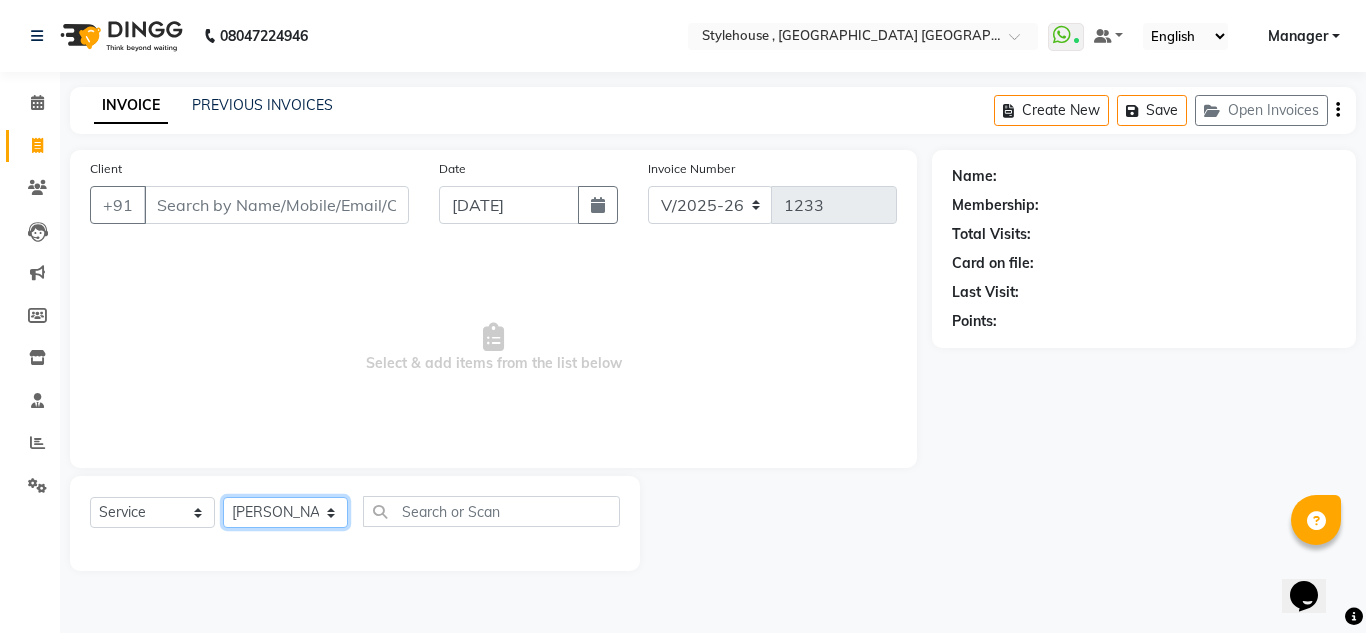click on "Select Stylist [PERSON_NAME] [PERSON_NAME] [PERSON_NAME] [PERSON_NAME] PRIYA Manager [PERSON_NAME] [PERSON_NAME] [PERSON_NAME] PRIYANKA NANDA PUJA [PERSON_NAME] [PERSON_NAME] [PERSON_NAME] SAMEER [PERSON_NAME] [PERSON_NAME]" 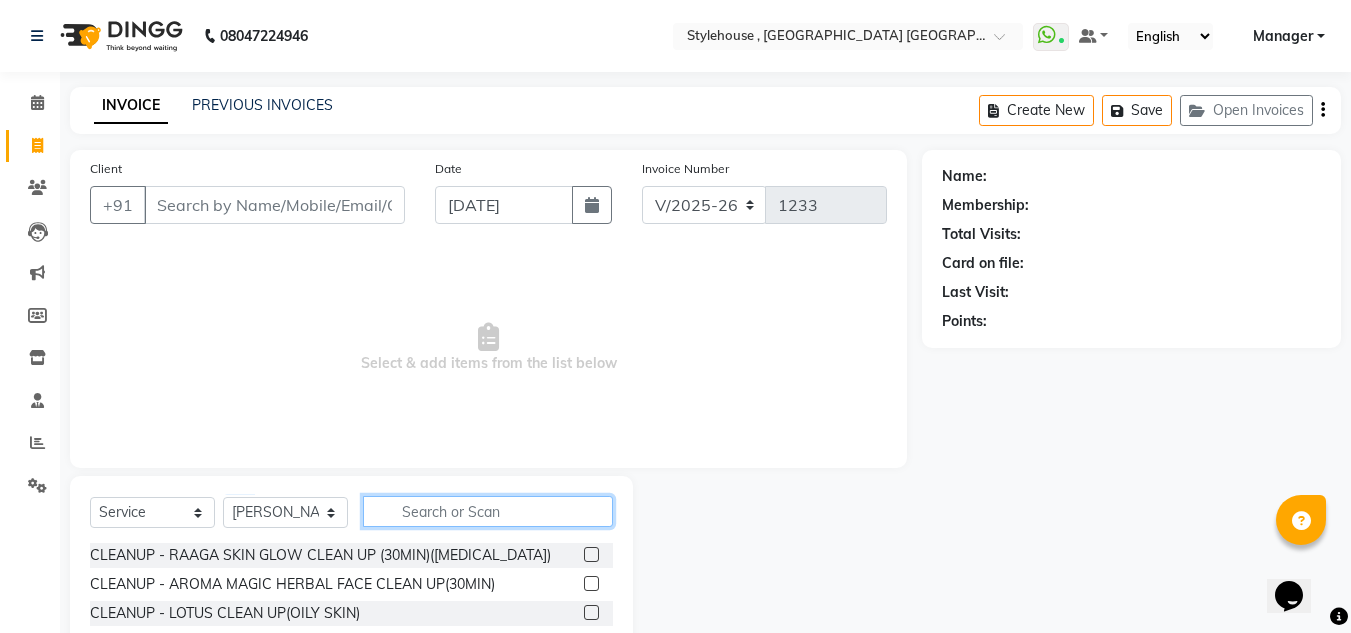 click 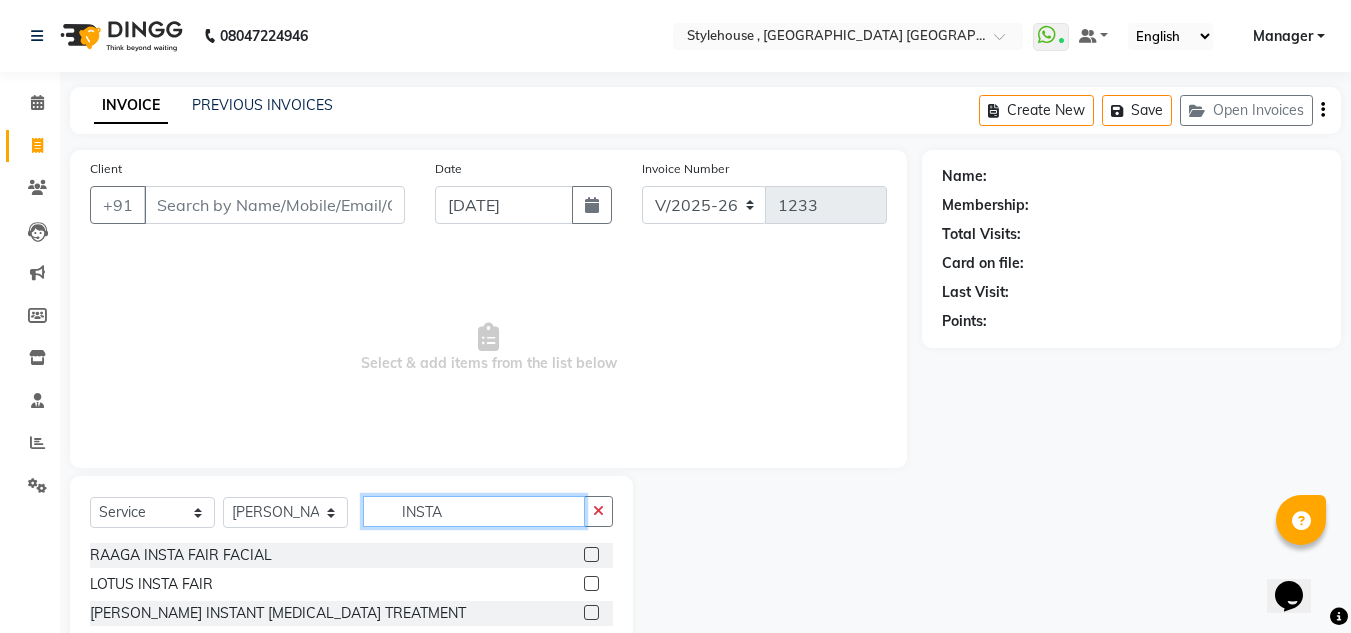 scroll, scrollTop: 55, scrollLeft: 0, axis: vertical 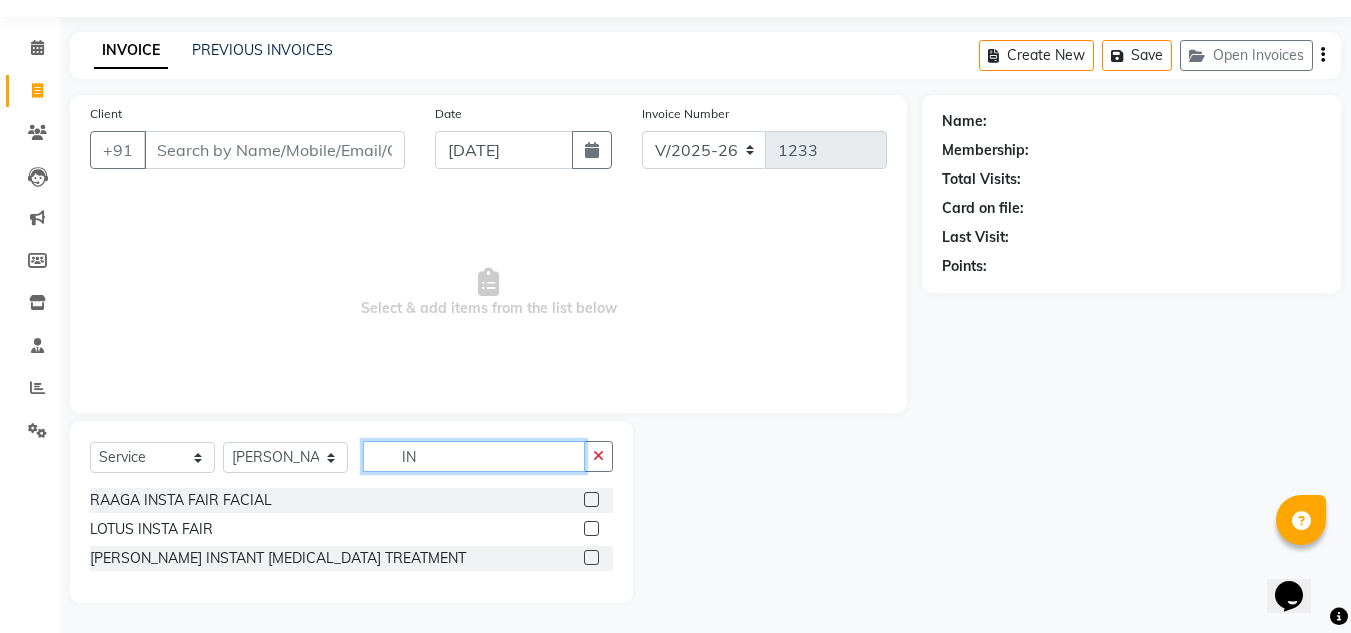 type on "I" 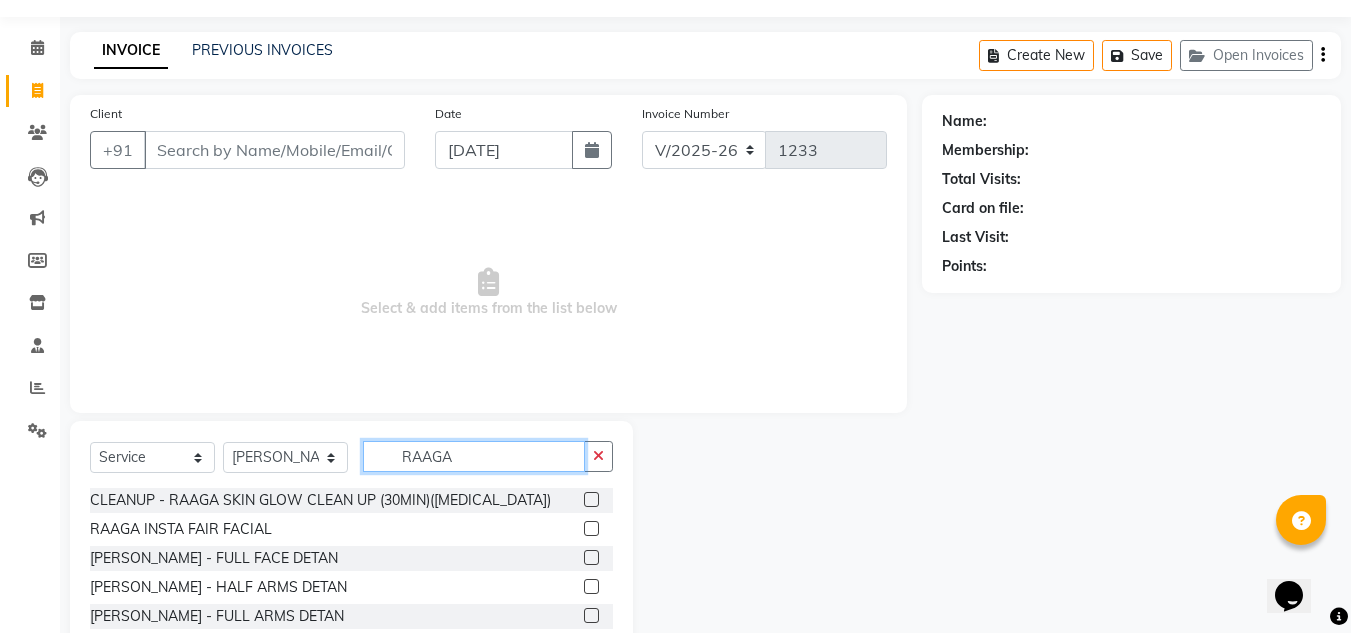 type on "RAAGA" 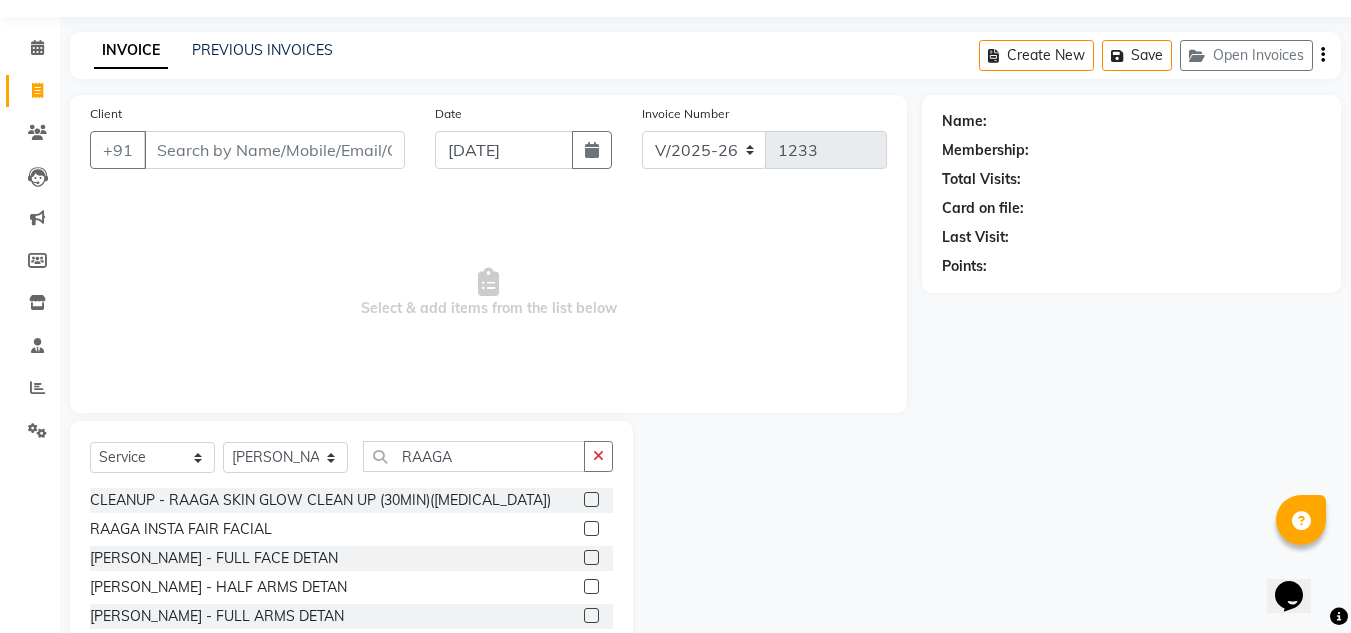 click 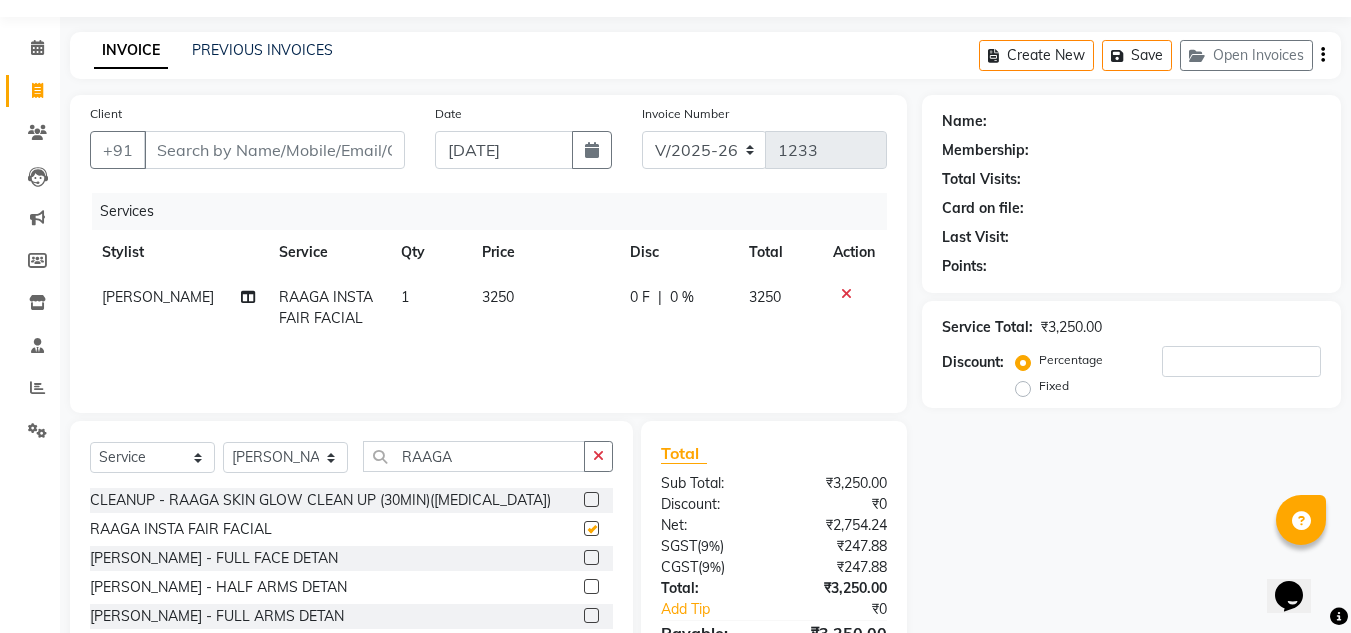 checkbox on "false" 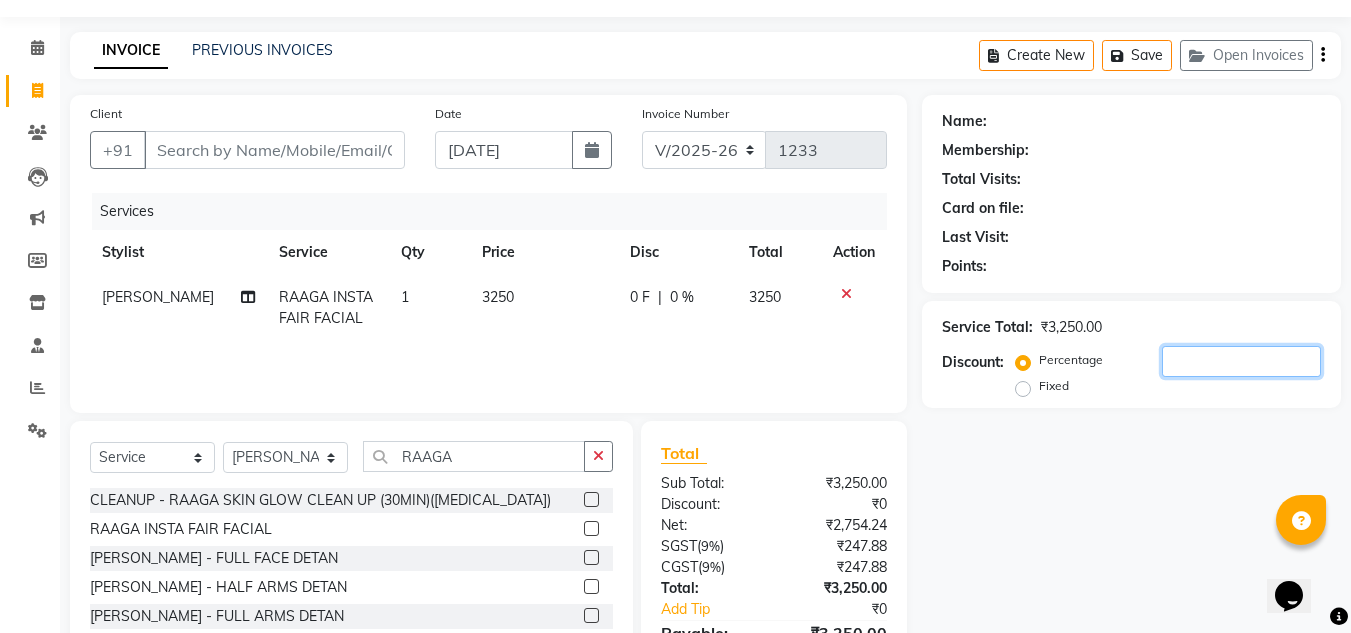 click 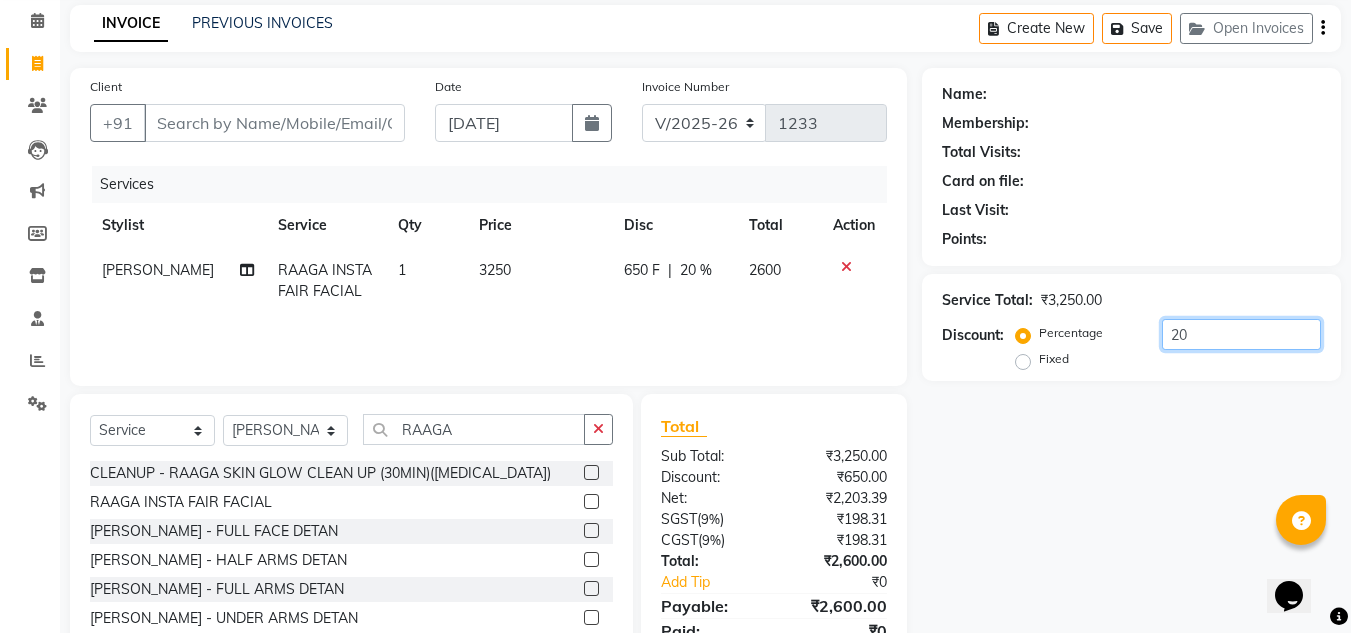 scroll, scrollTop: 0, scrollLeft: 0, axis: both 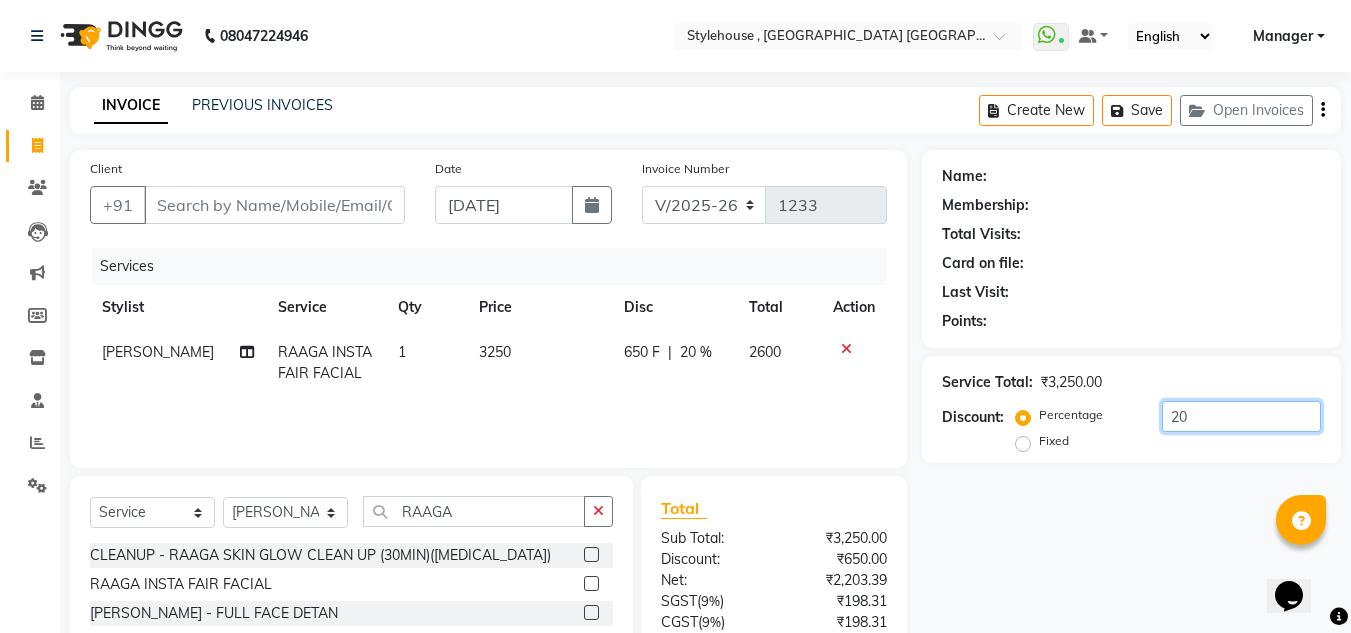 type on "20" 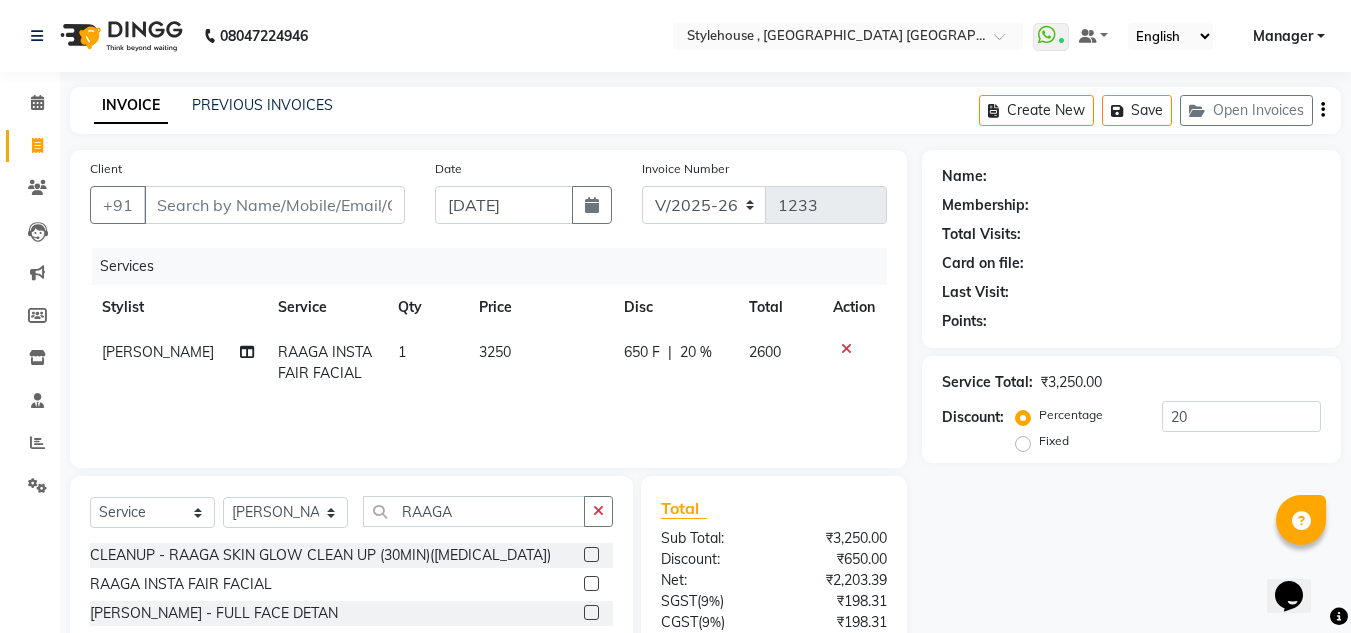 click 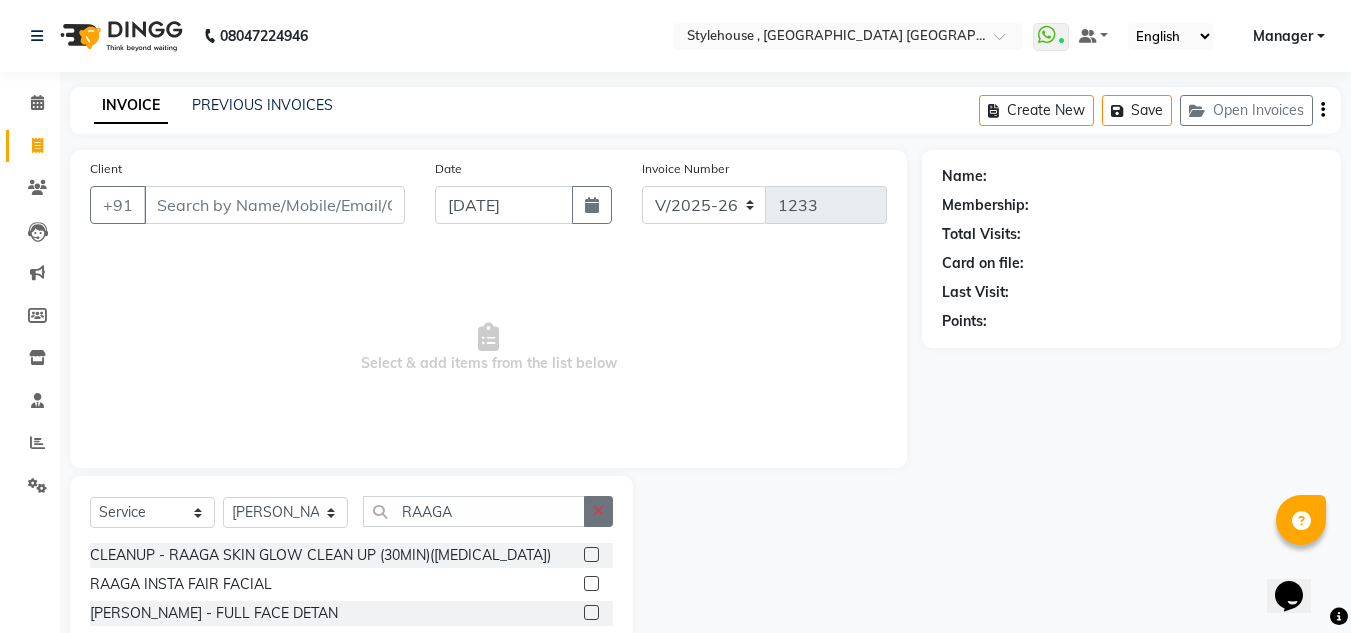 click 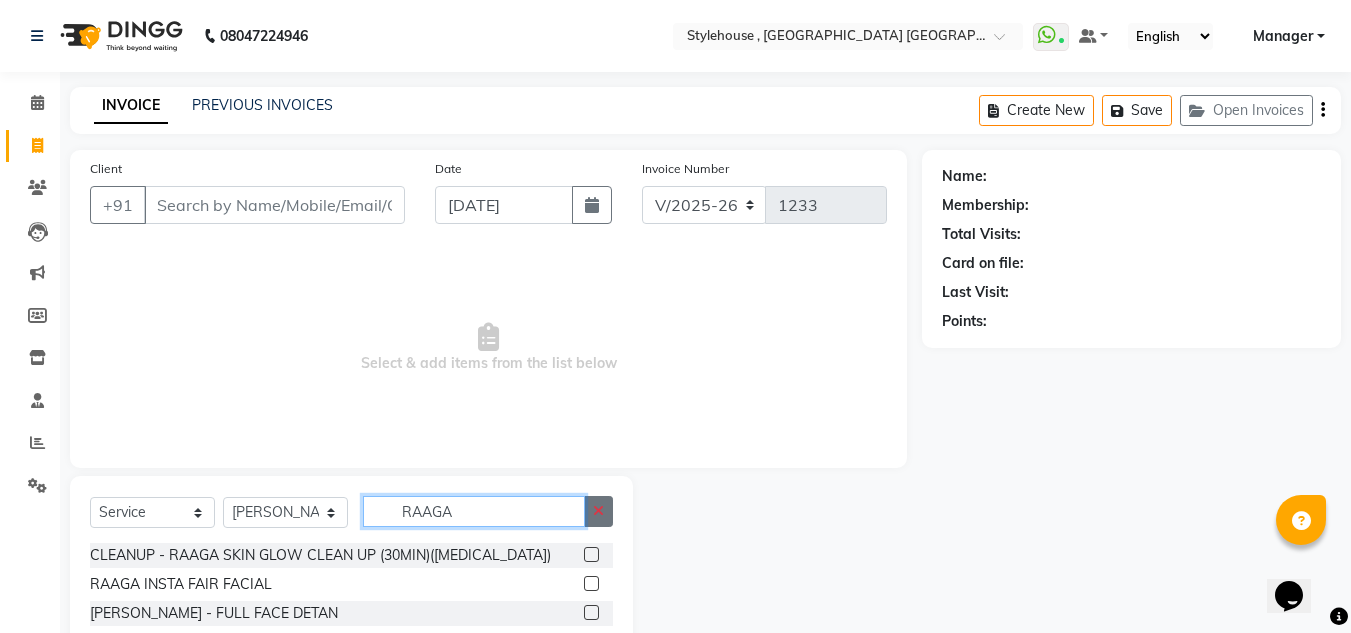 type 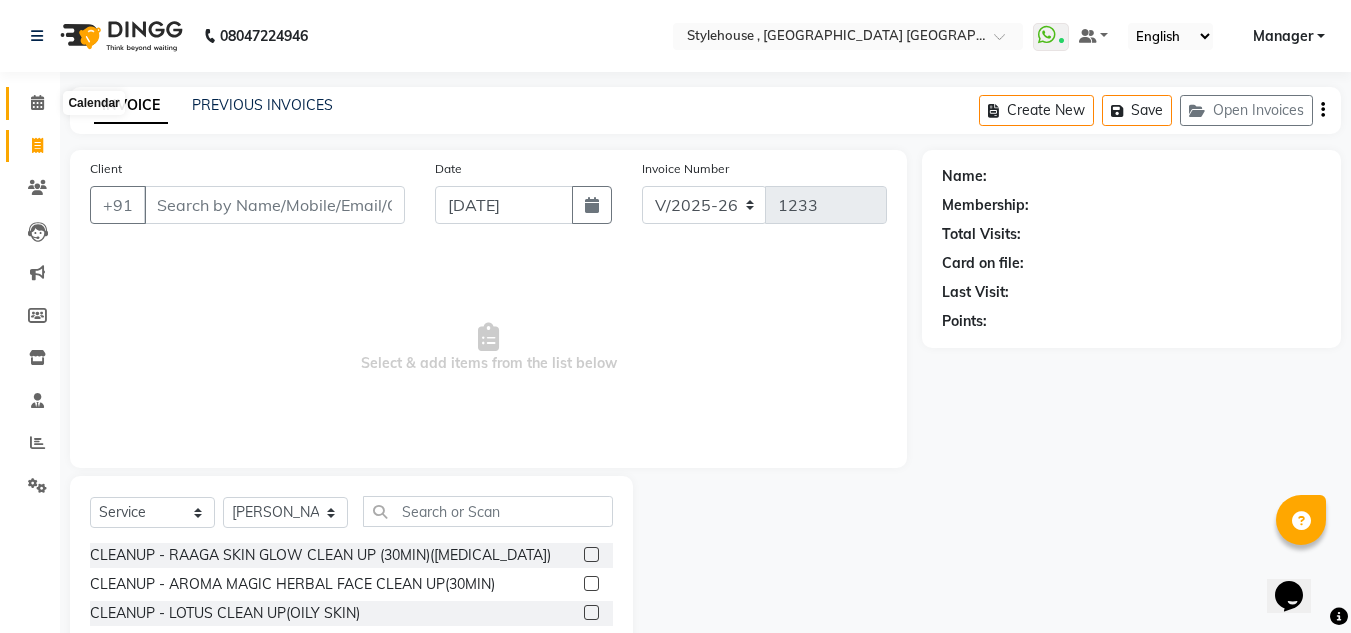 click 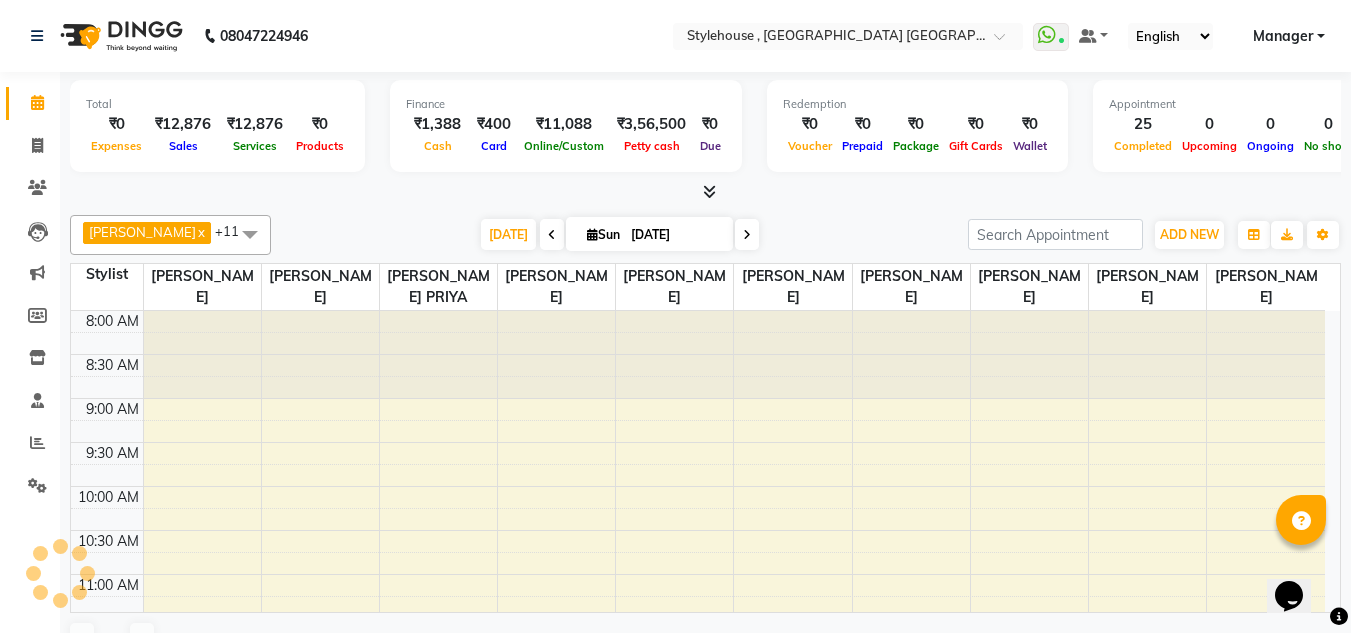 scroll, scrollTop: 617, scrollLeft: 0, axis: vertical 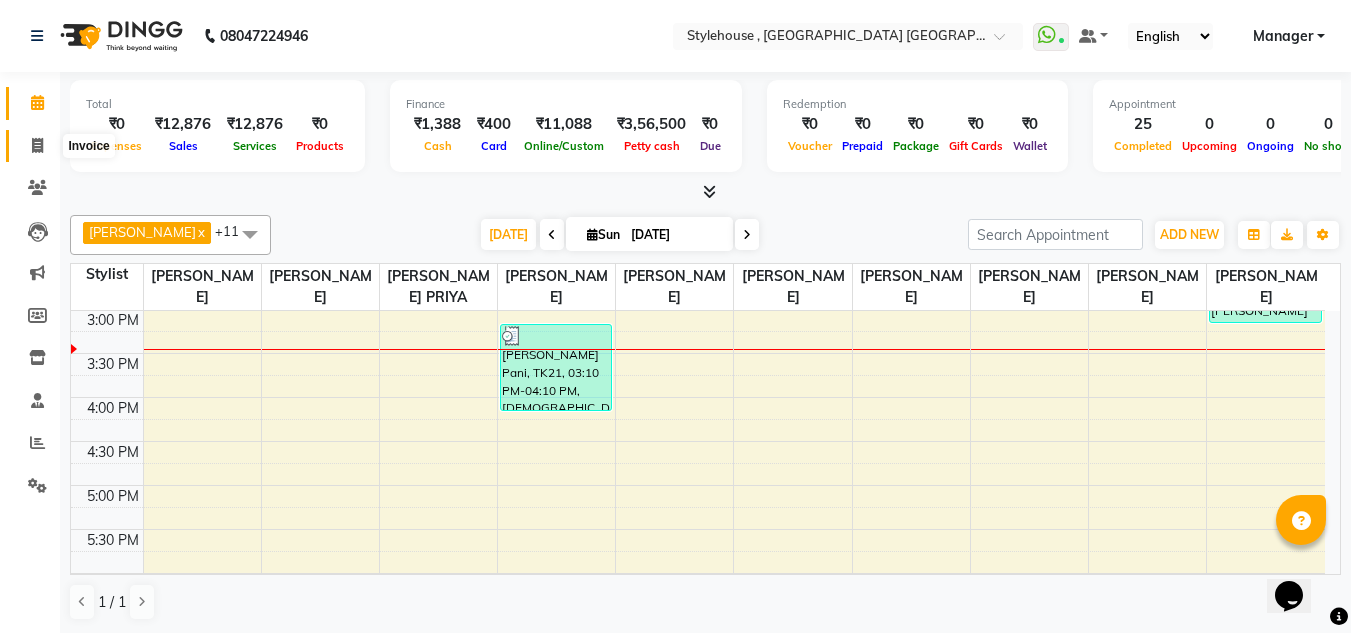 click 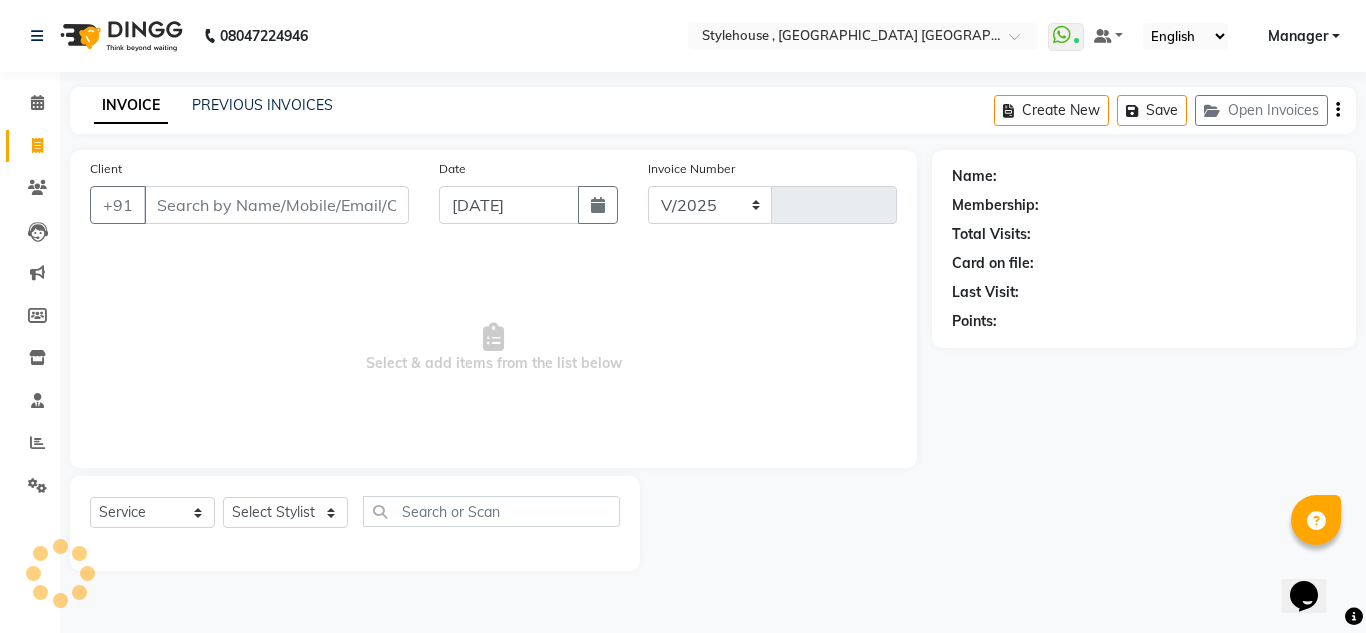 select on "7793" 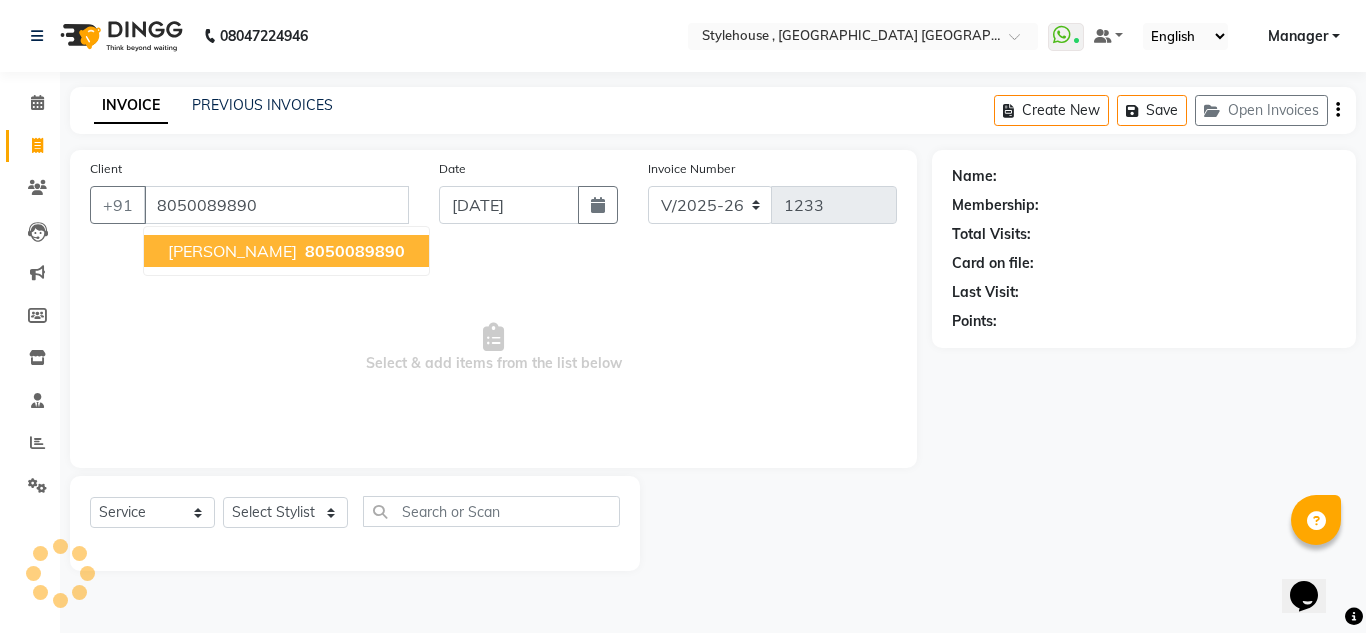 type on "8050089890" 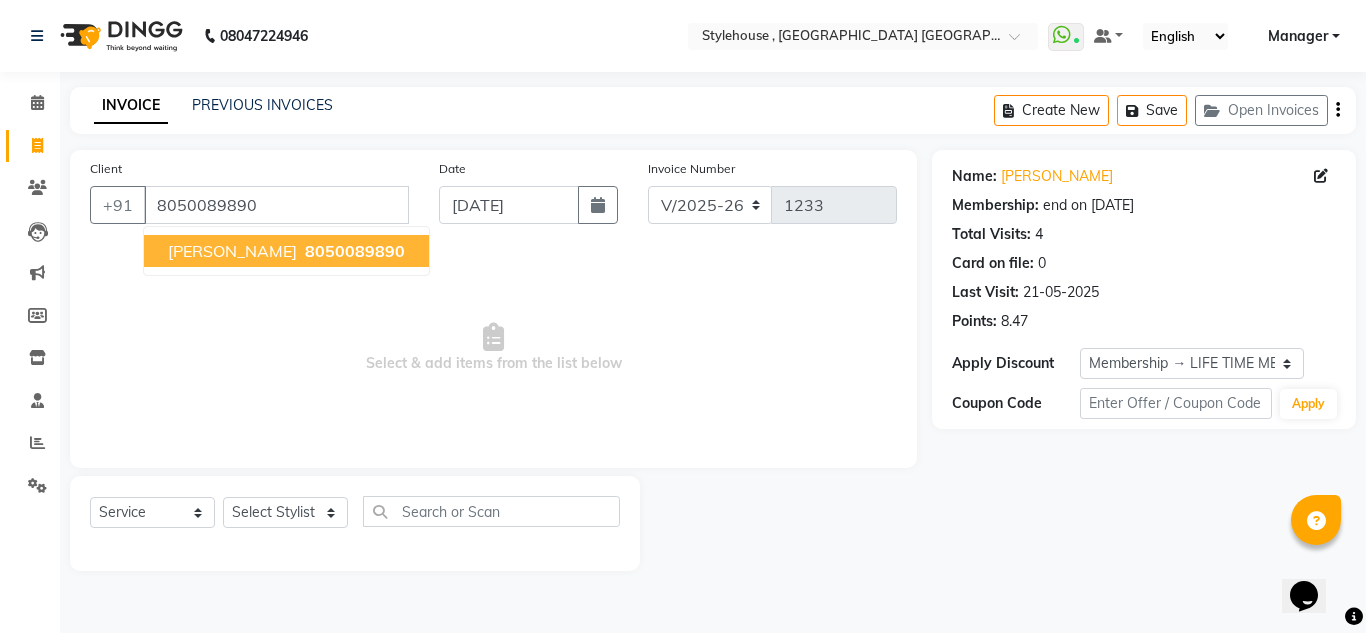 click on "8050089890" at bounding box center (355, 251) 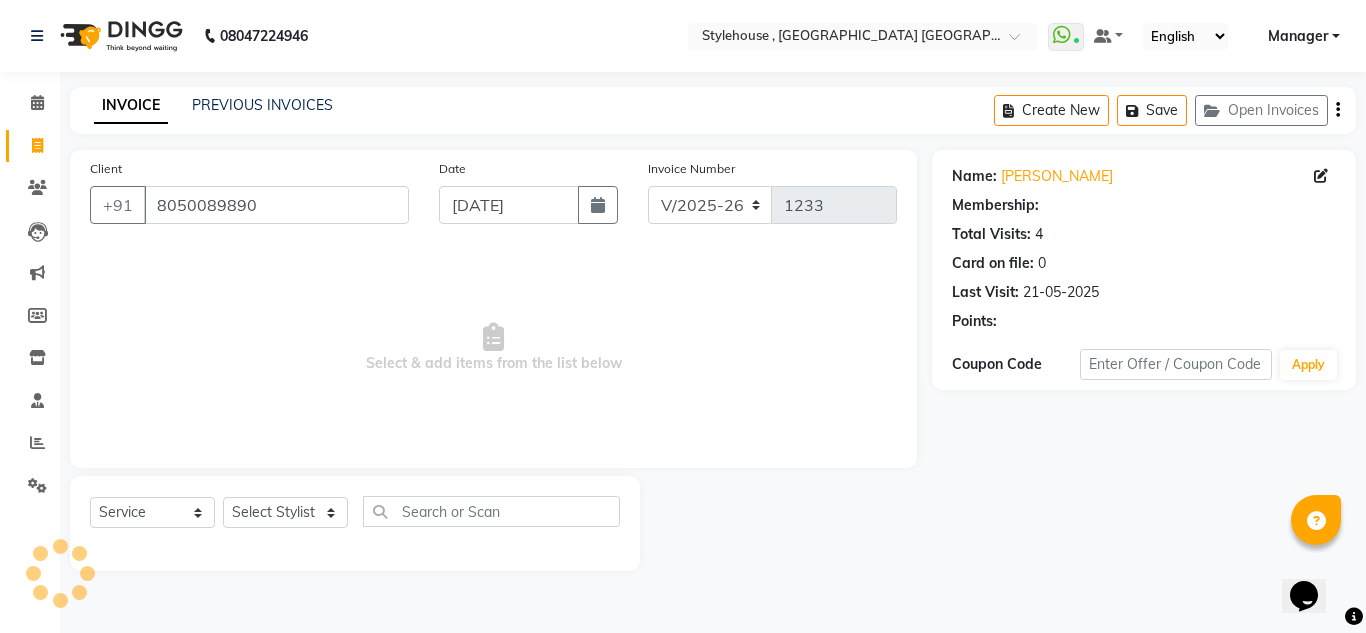 select on "1: Object" 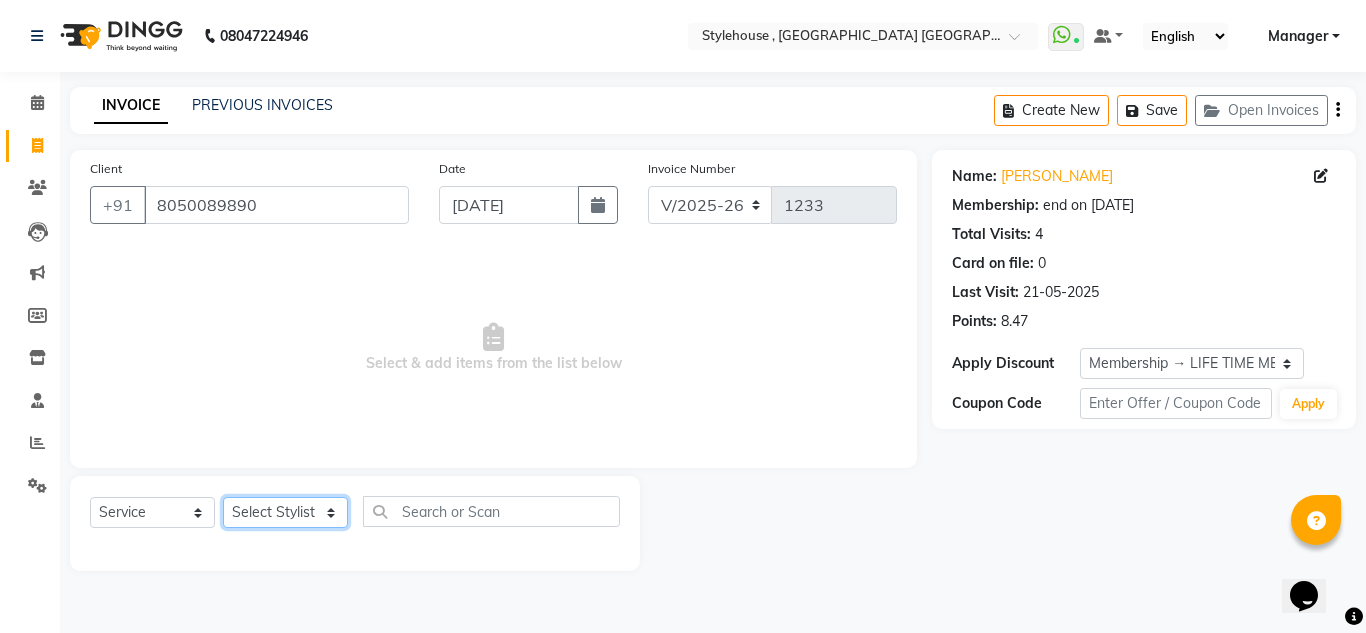 click on "Select Stylist ANIL BARIK ANIRUDH SAHOO JYOTIRANJAN BARIK KANHA LAXMI PRIYA Manager Manisha MANJIT BARIK PRADEEP BARIK PRIYANKA NANDA PUJA ROUT RUMA SAGARIKA SAHOO SALMAN SAMEER BARIK SAROJ SITHA" 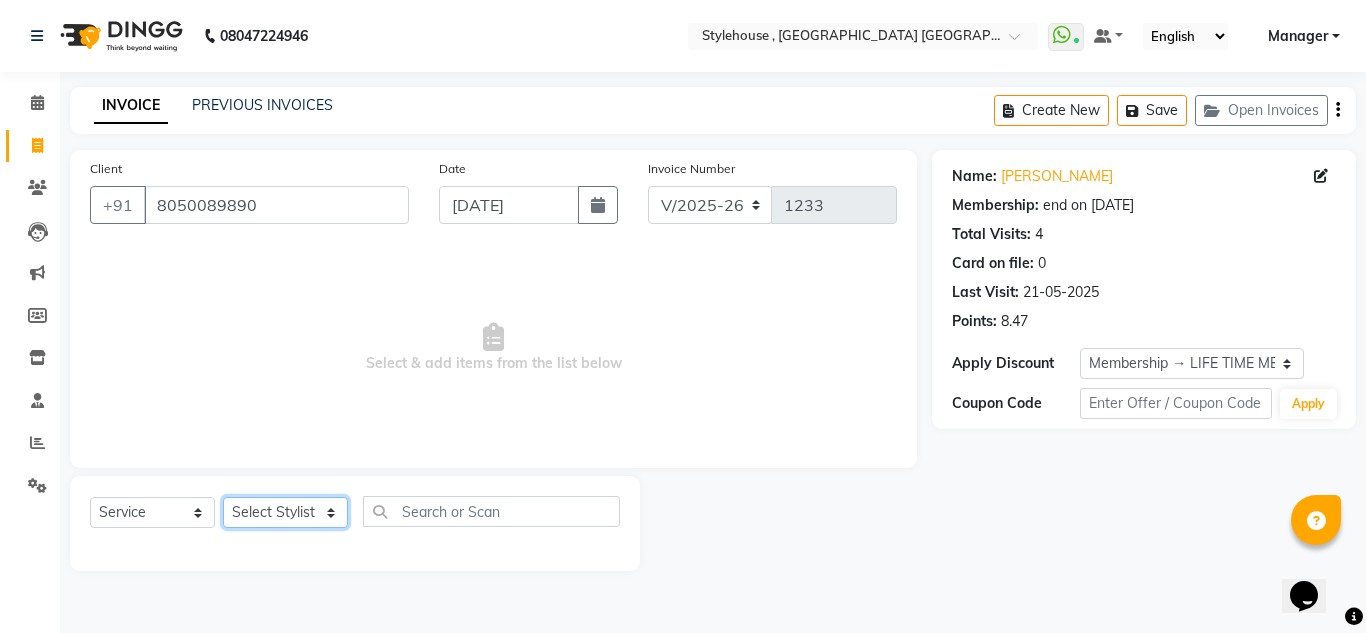 select on "69893" 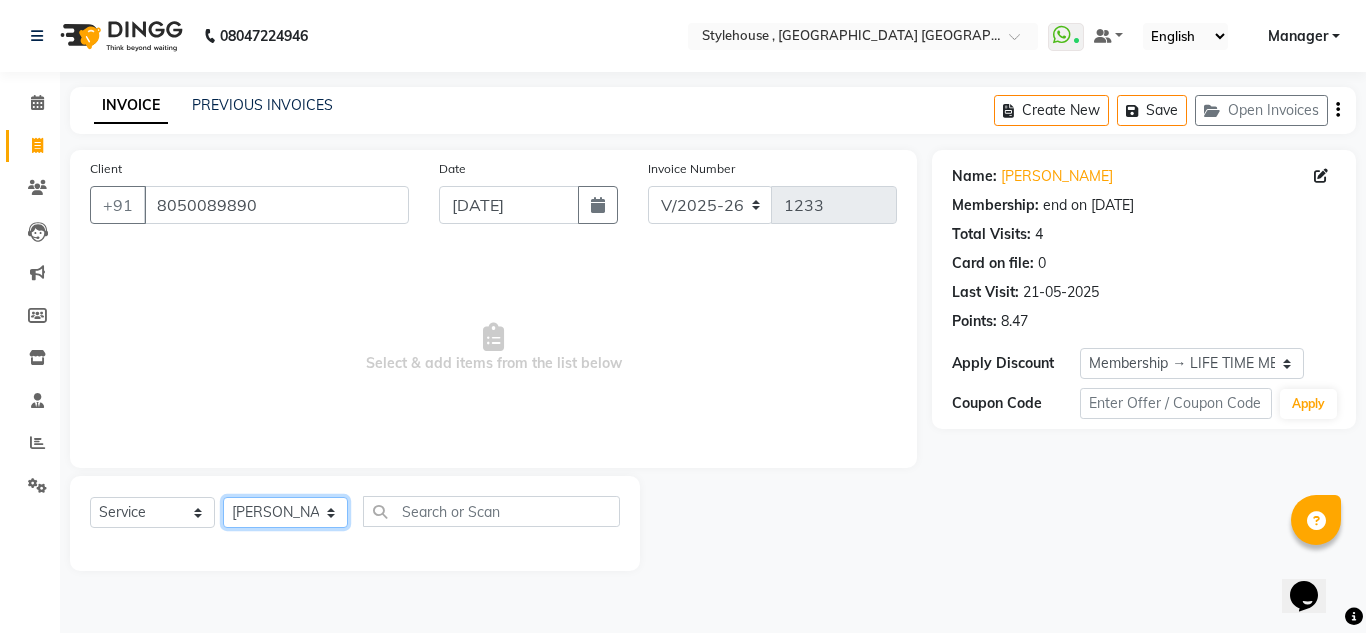 click on "Select Stylist ANIL BARIK ANIRUDH SAHOO JYOTIRANJAN BARIK KANHA LAXMI PRIYA Manager Manisha MANJIT BARIK PRADEEP BARIK PRIYANKA NANDA PUJA ROUT RUMA SAGARIKA SAHOO SALMAN SAMEER BARIK SAROJ SITHA" 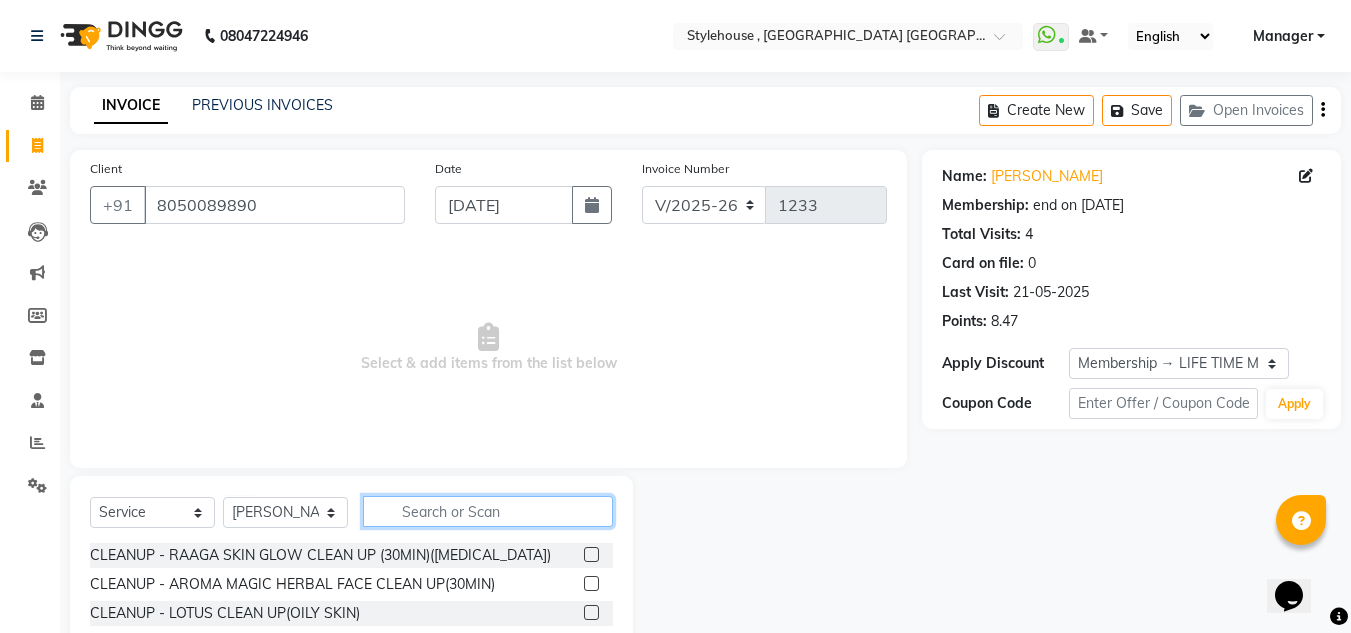 click 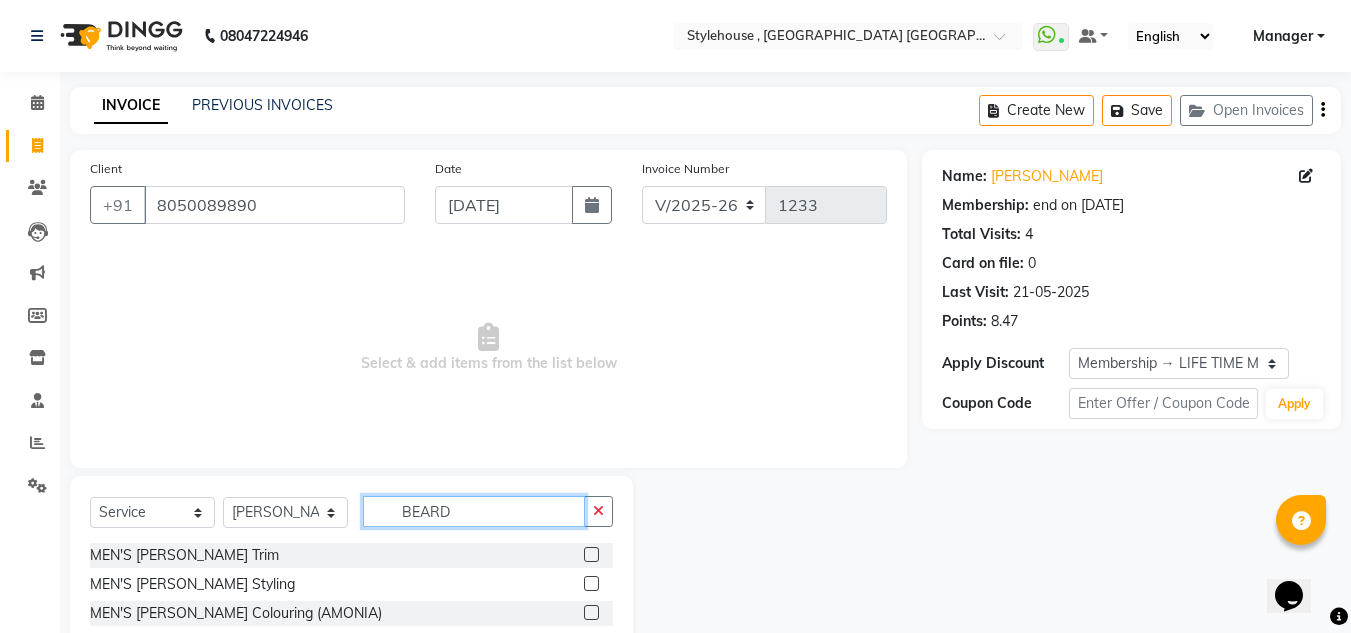 type on "BEARD" 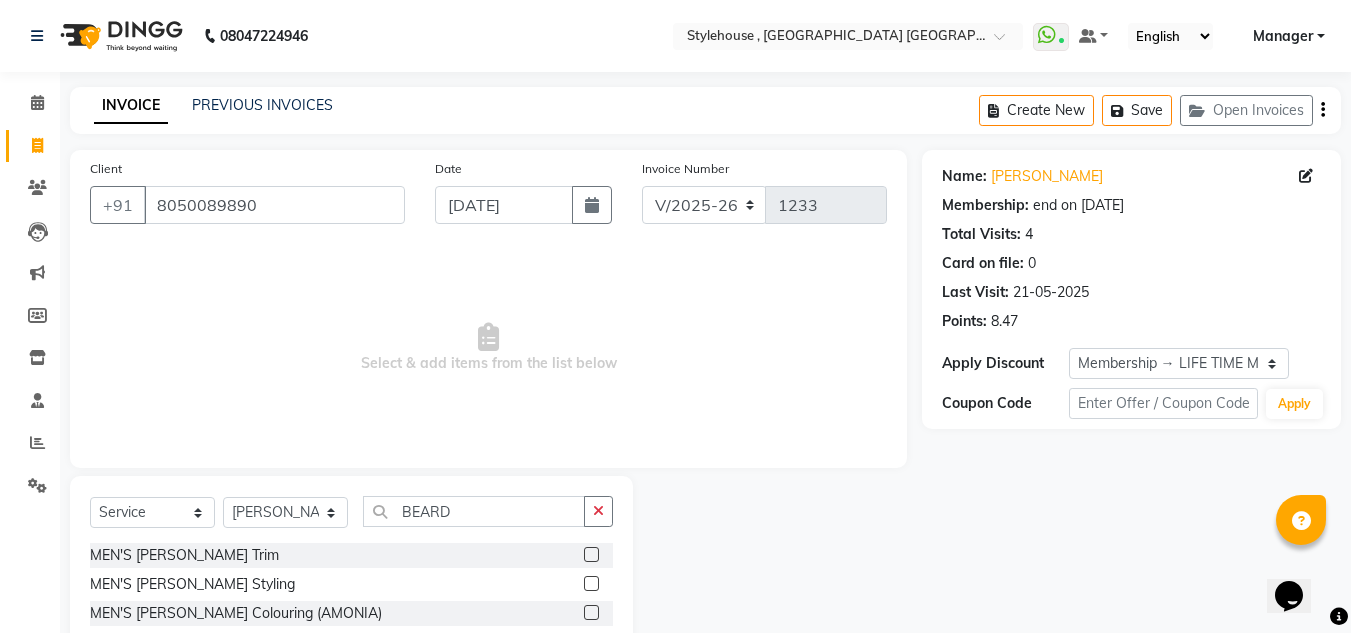click 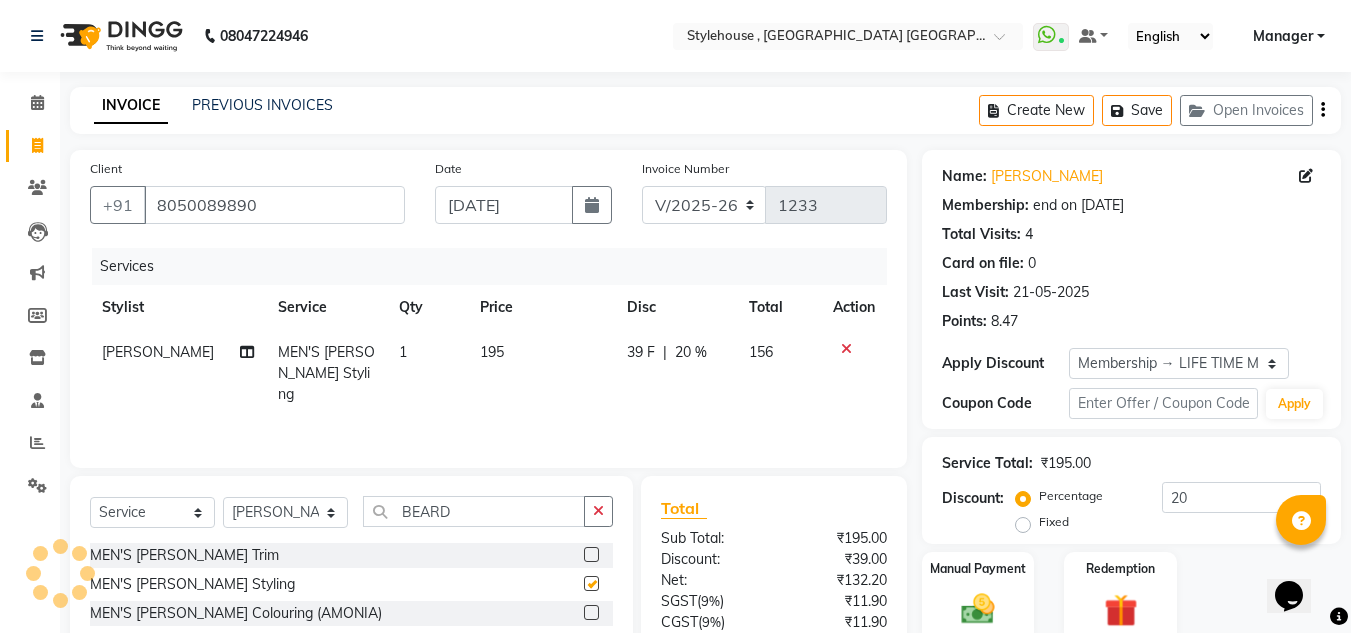 checkbox on "false" 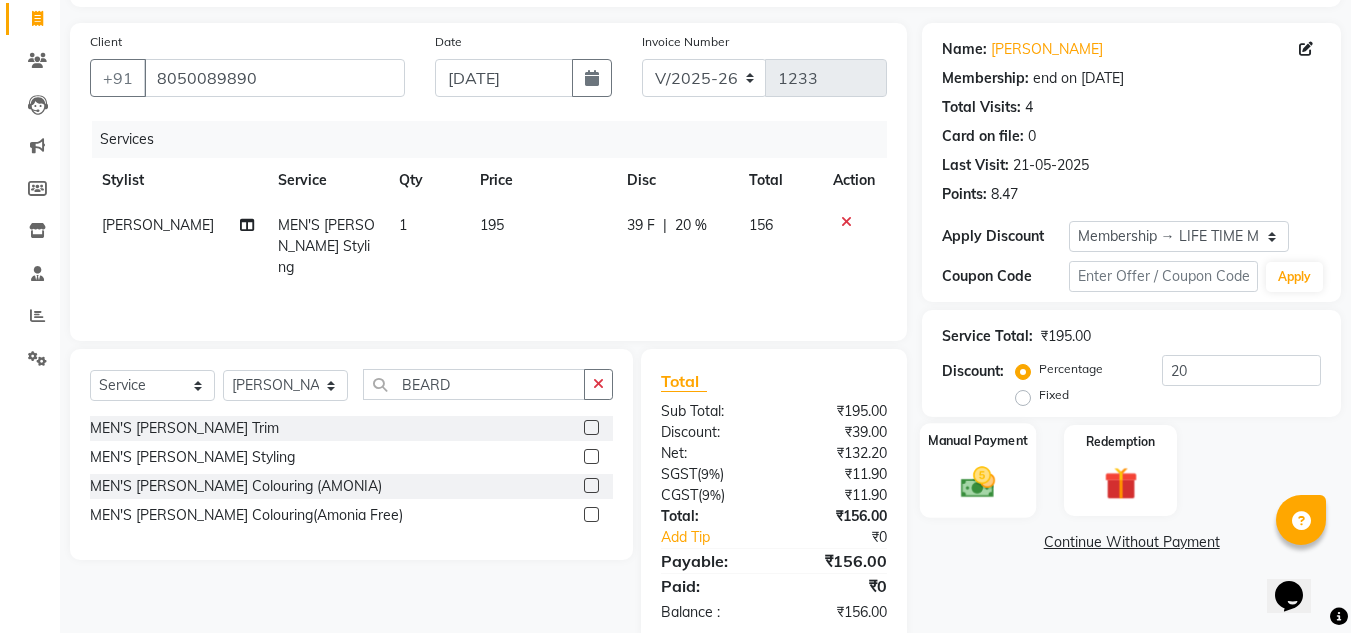 scroll, scrollTop: 167, scrollLeft: 0, axis: vertical 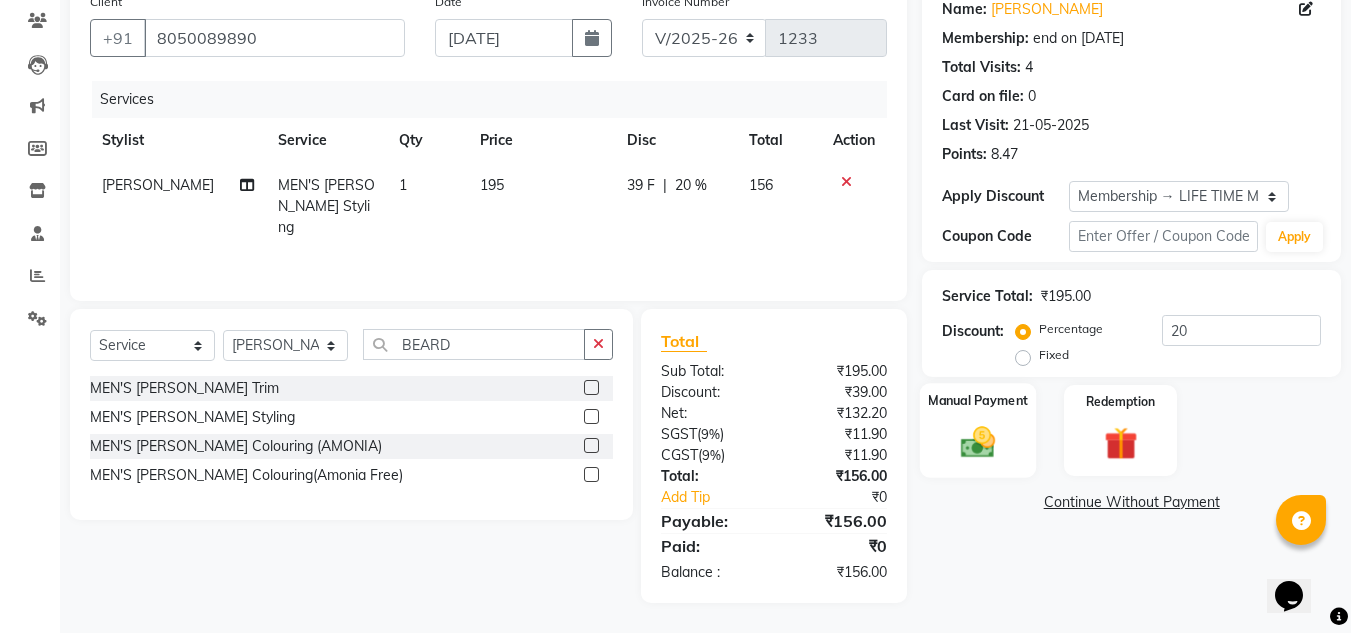 click 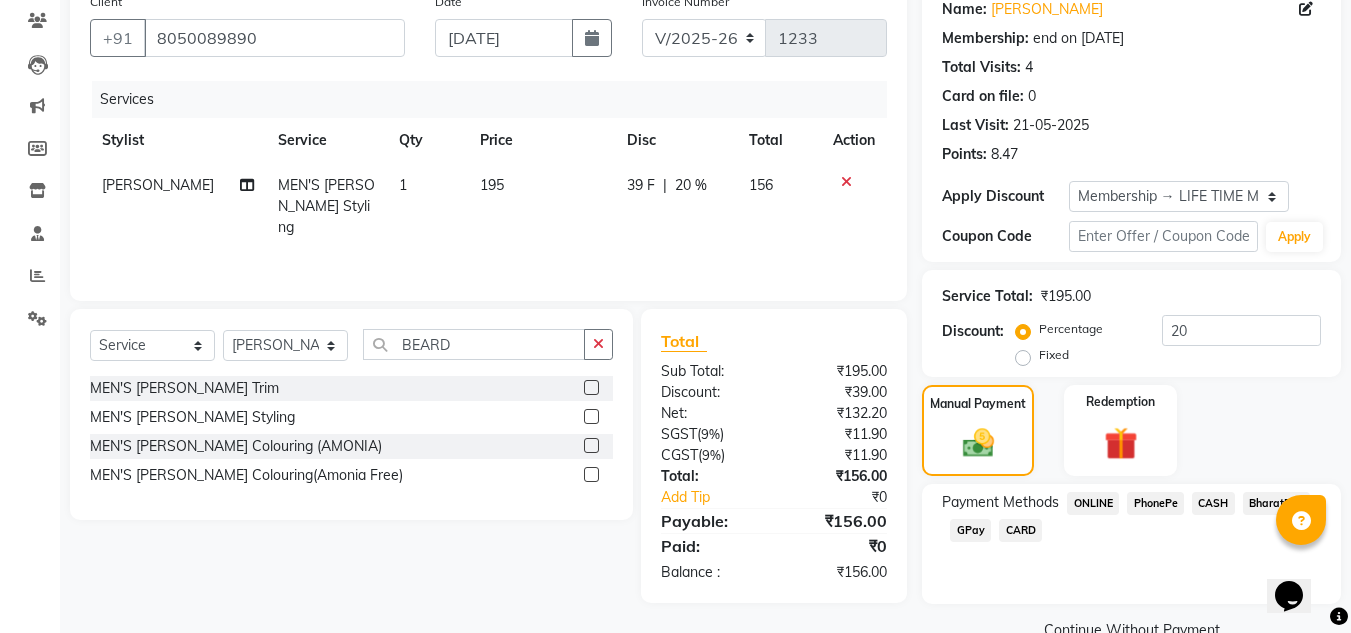 click on "CARD" 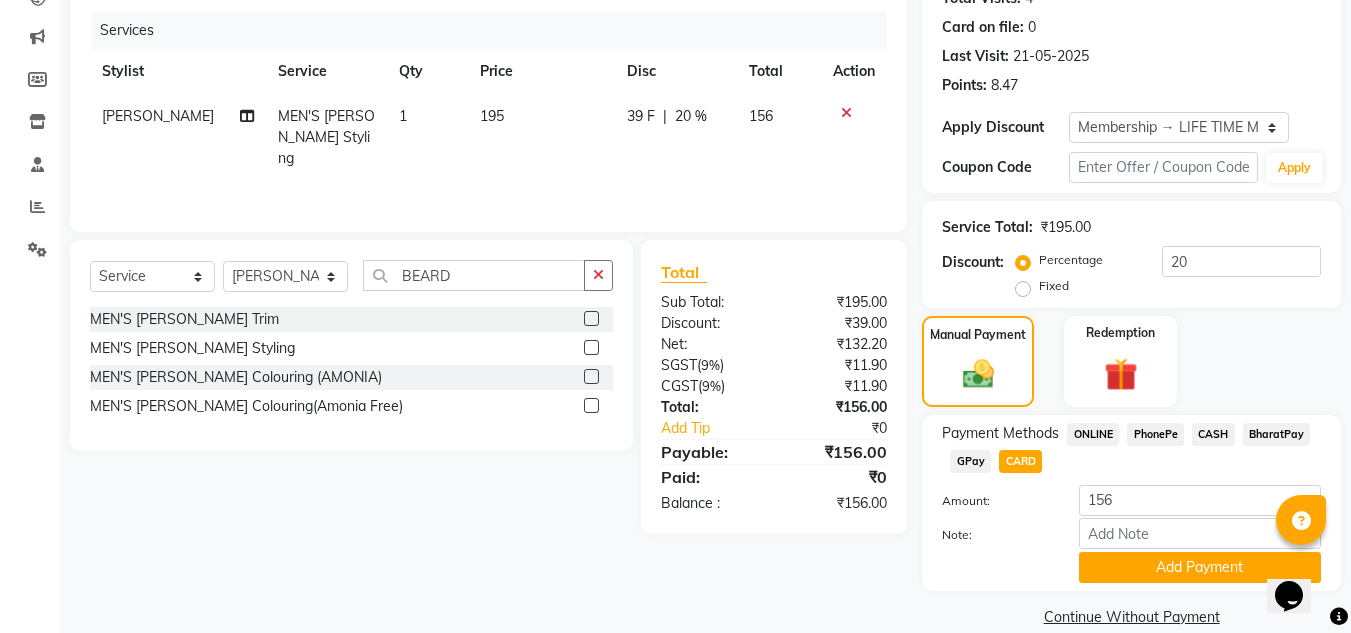 scroll, scrollTop: 265, scrollLeft: 0, axis: vertical 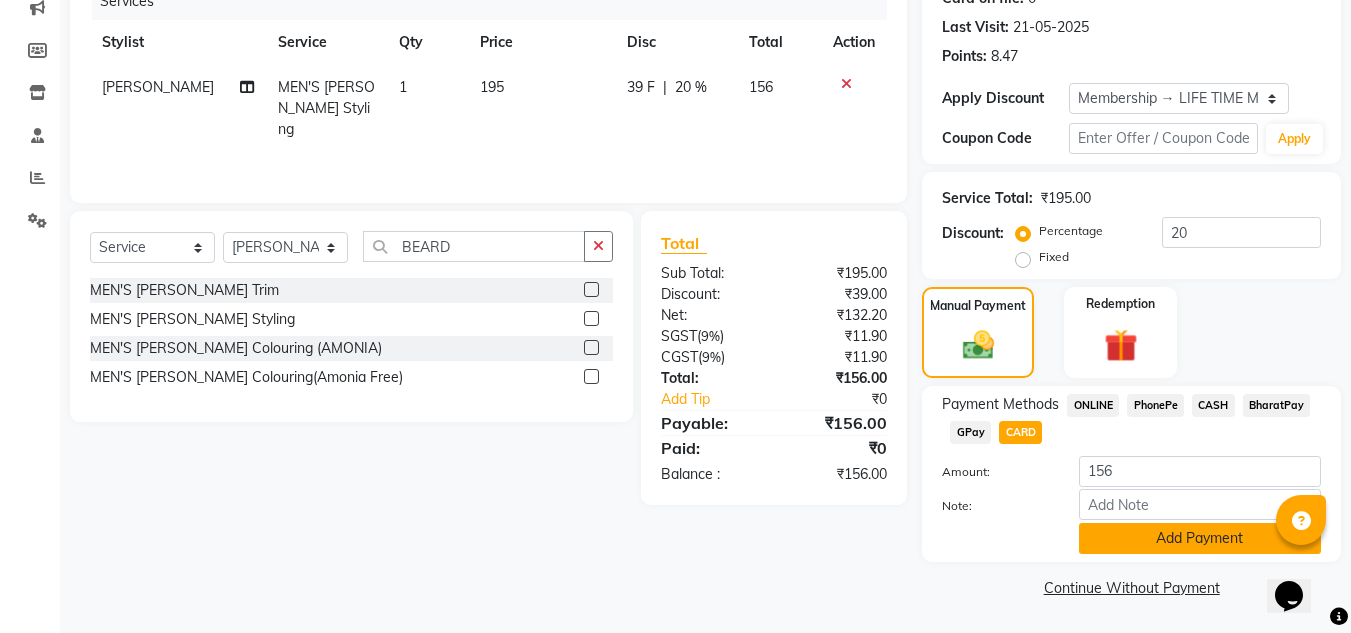 click on "Add Payment" 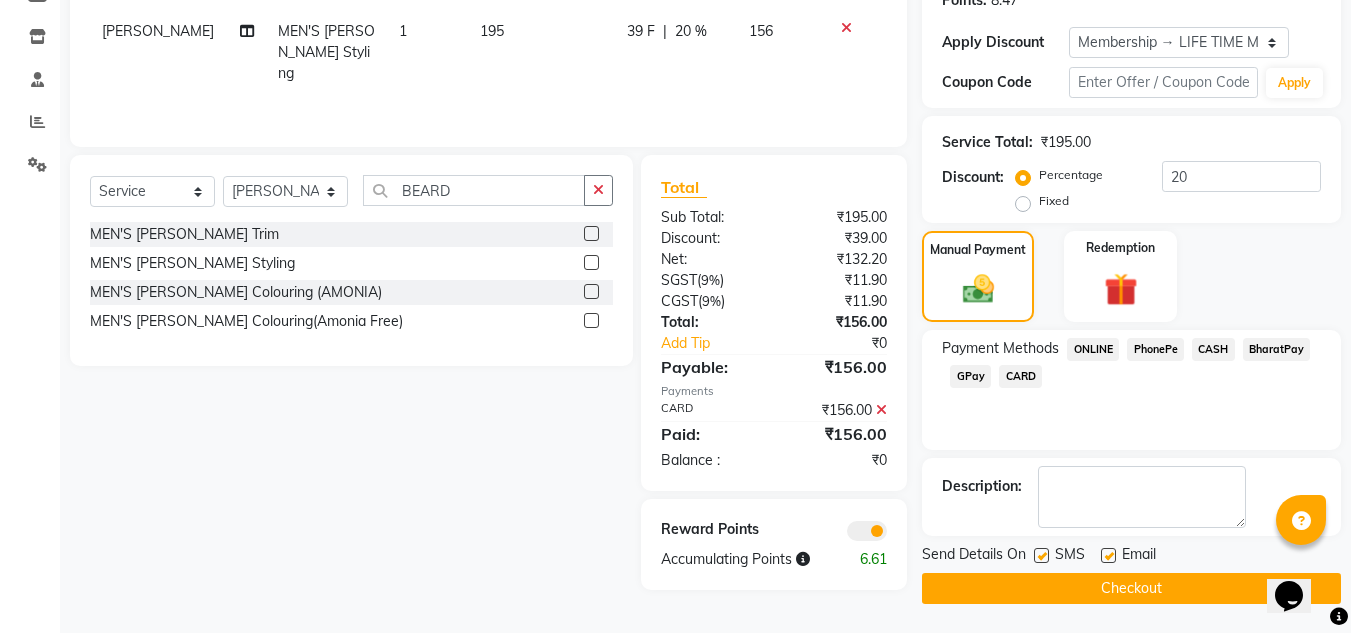 scroll, scrollTop: 322, scrollLeft: 0, axis: vertical 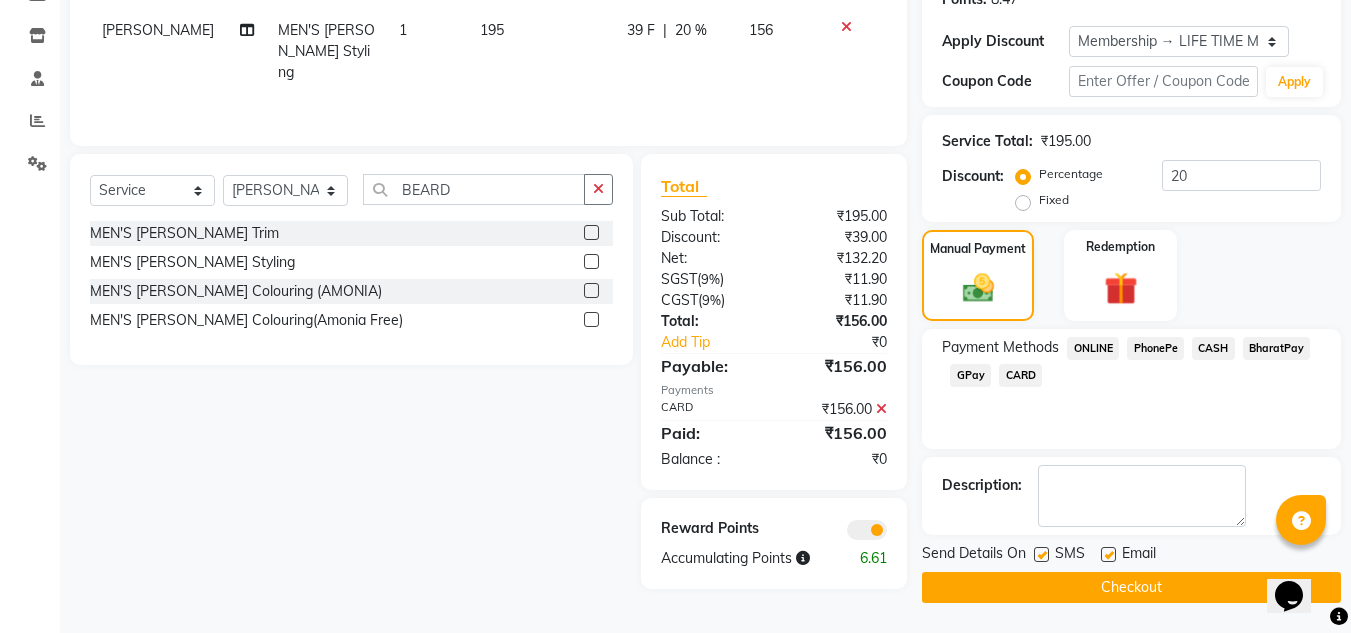 click on "Checkout" 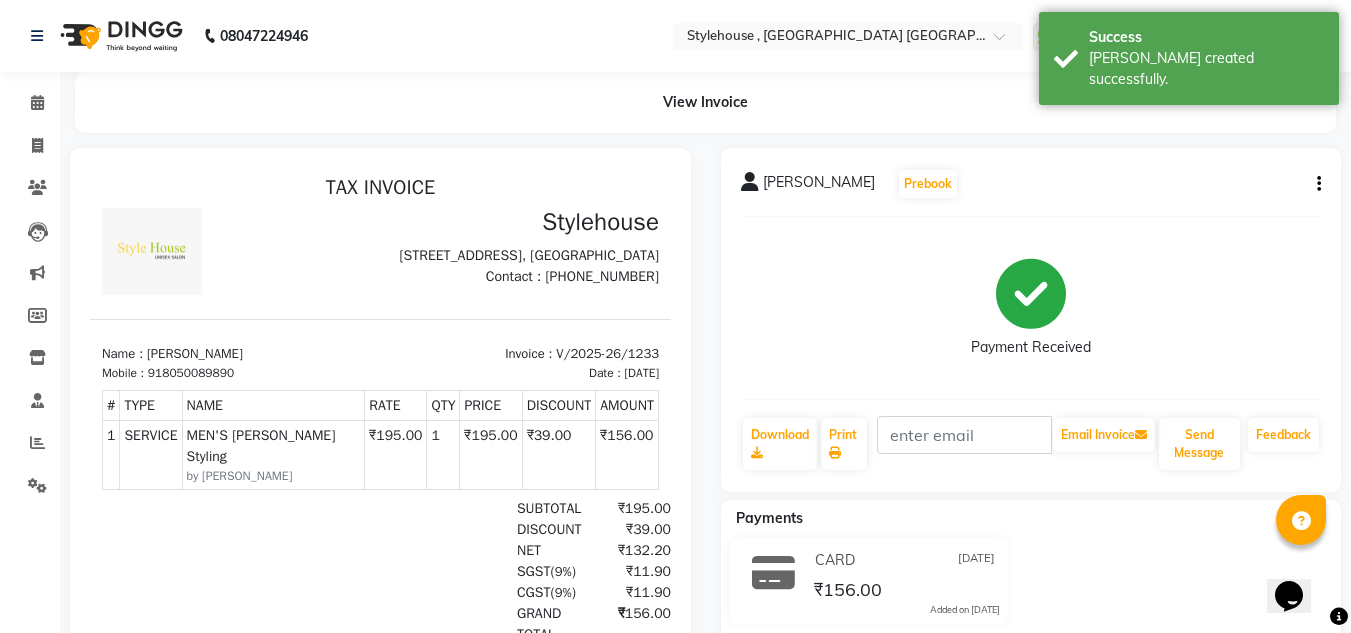 scroll, scrollTop: 0, scrollLeft: 0, axis: both 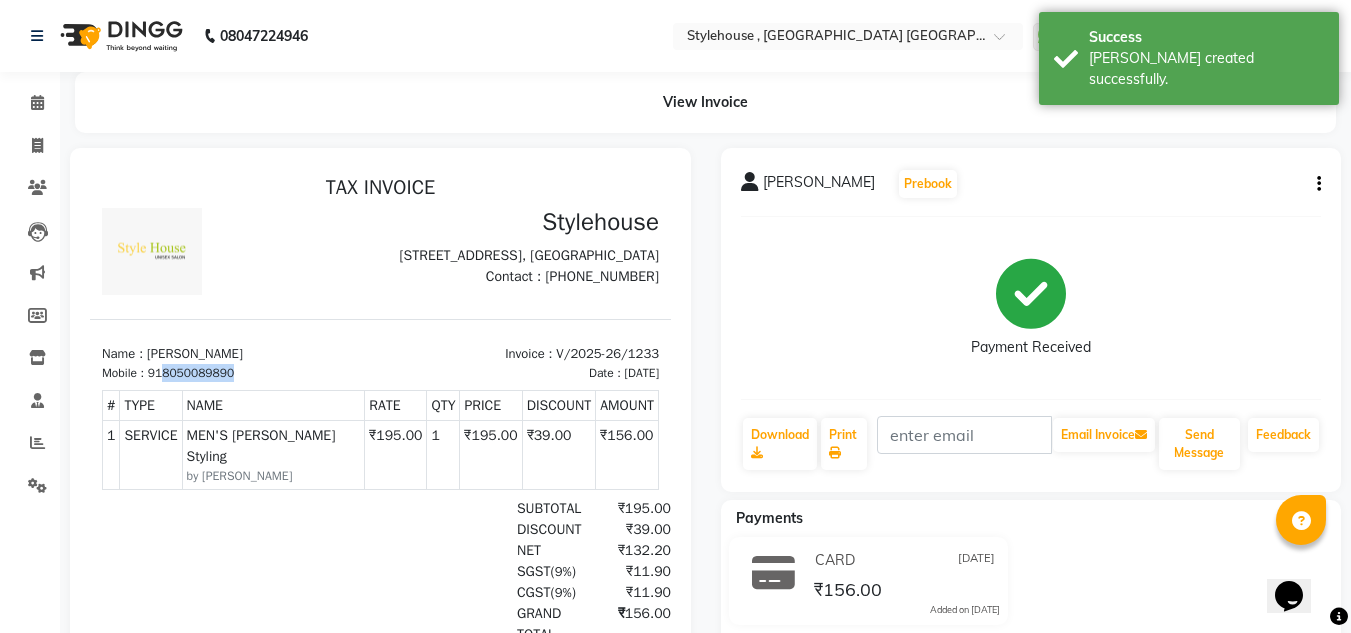 drag, startPoint x: 163, startPoint y: 406, endPoint x: 388, endPoint y: 415, distance: 225.17993 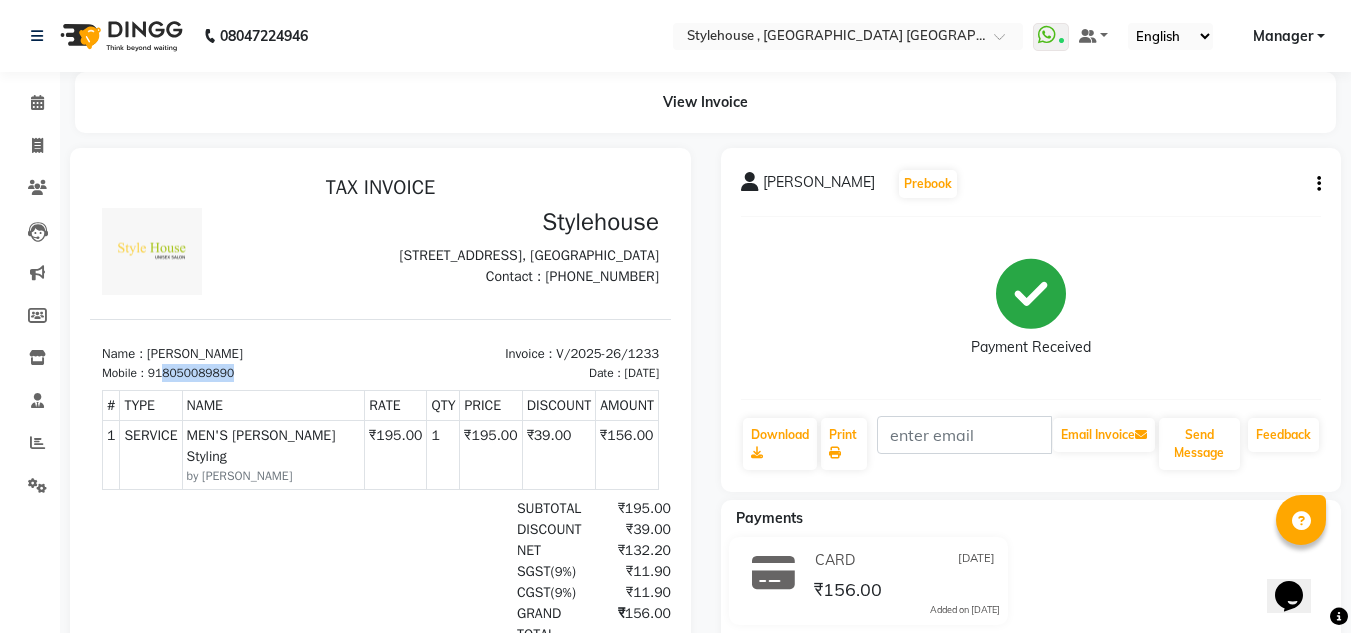 copy on "8050089890" 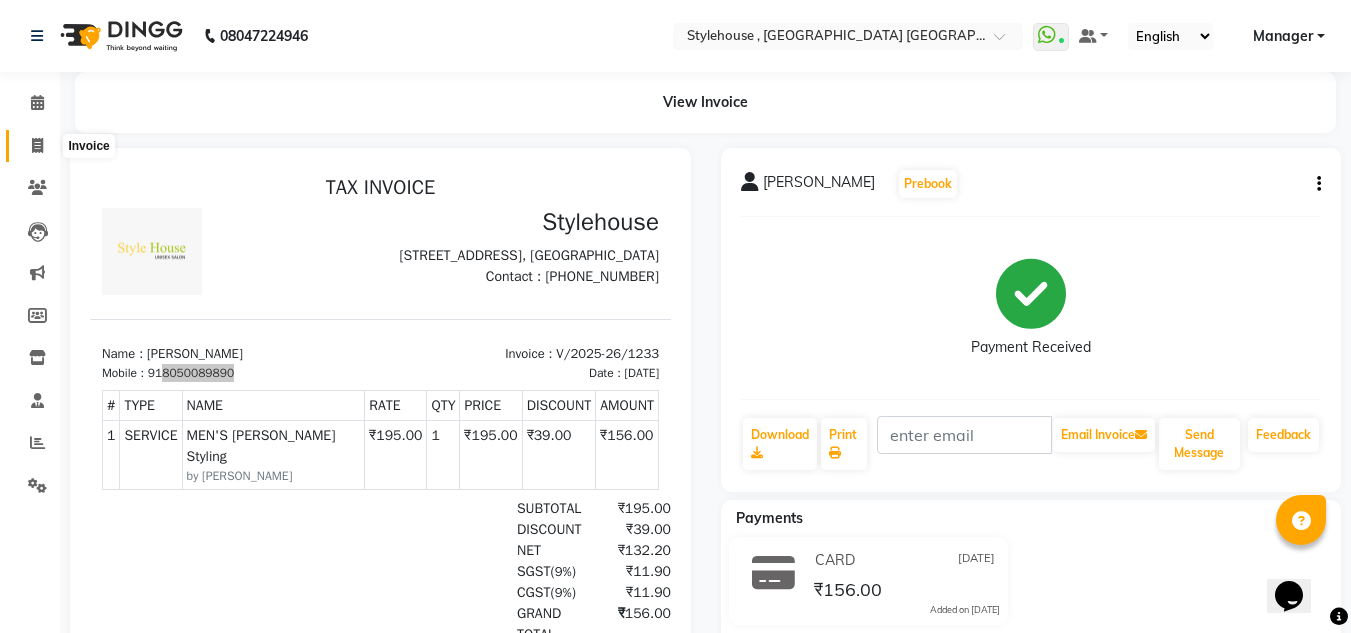 click 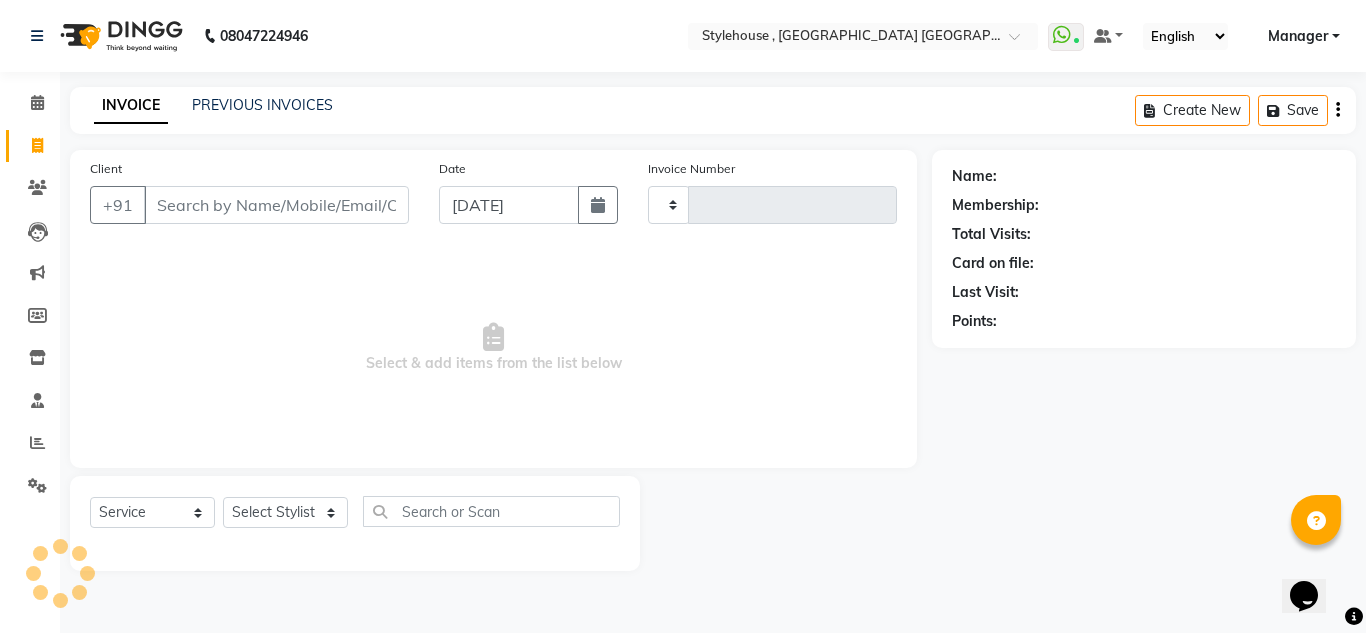 type on "1234" 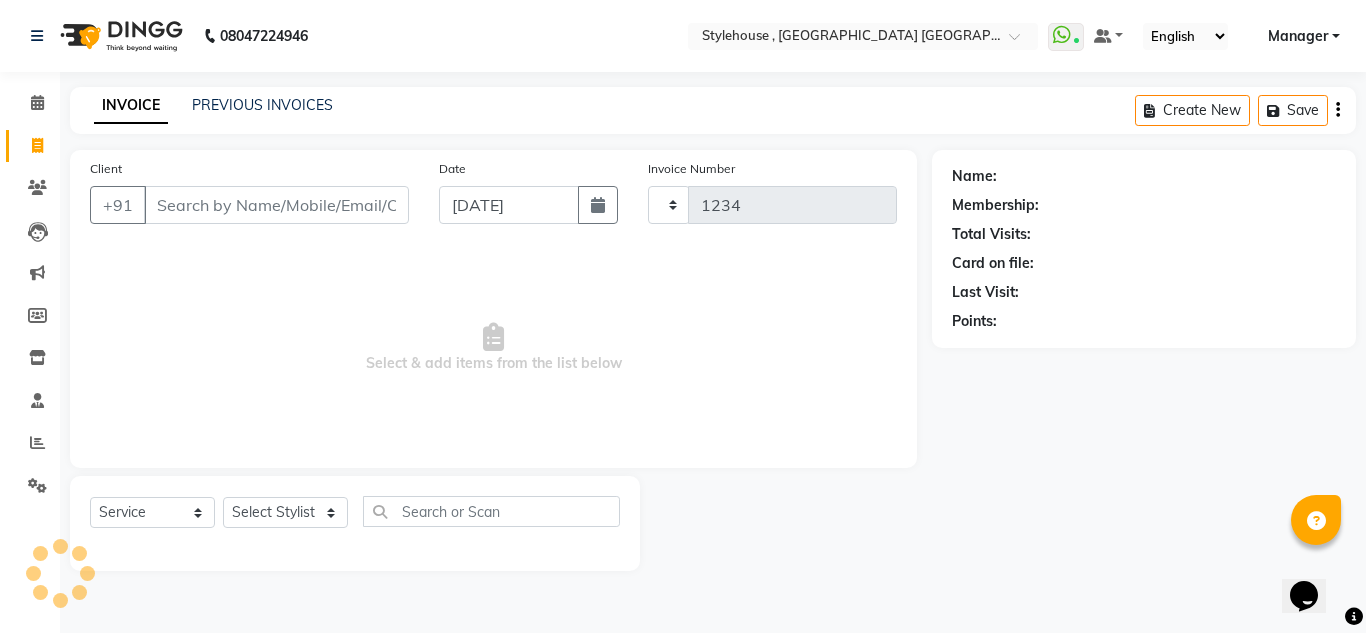 select on "7793" 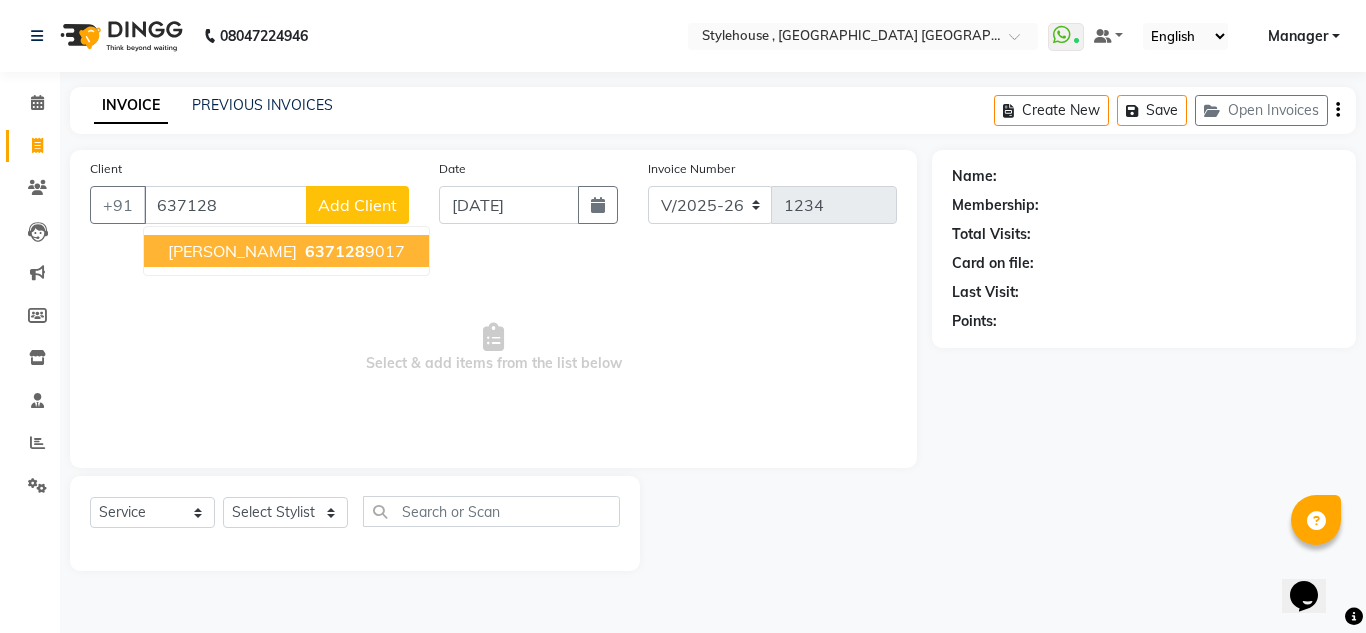 click on "BINOD KUMAR DAS" at bounding box center [232, 251] 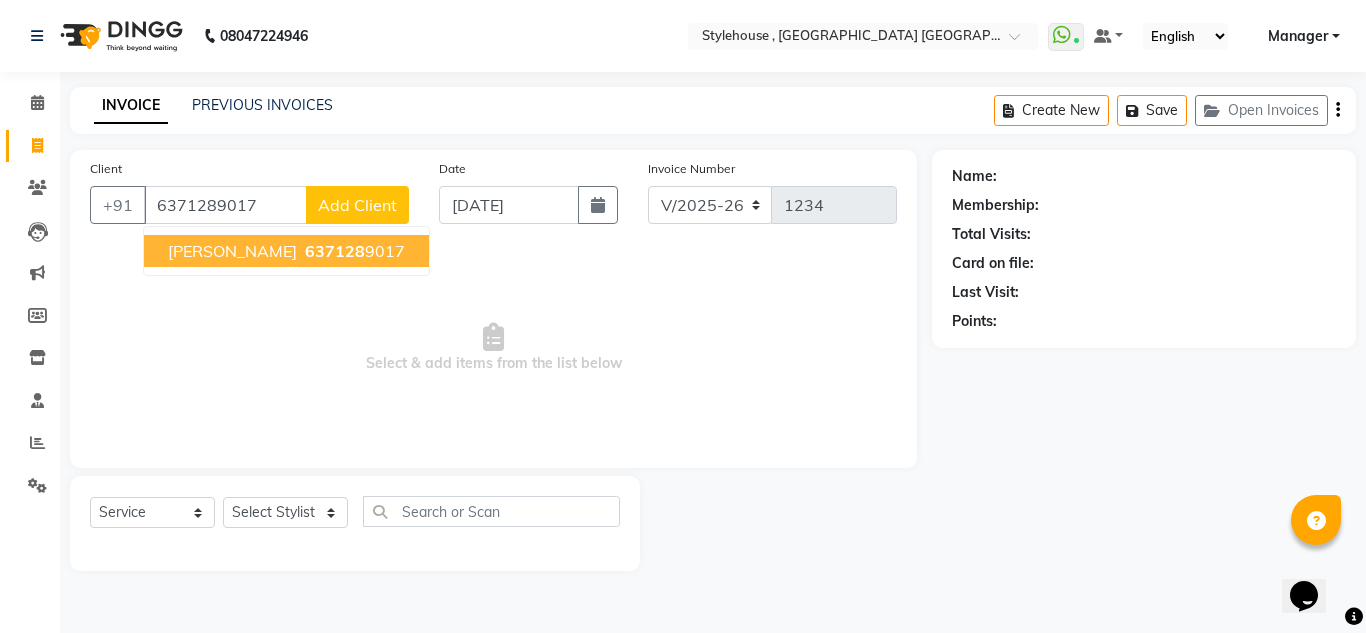 type on "6371289017" 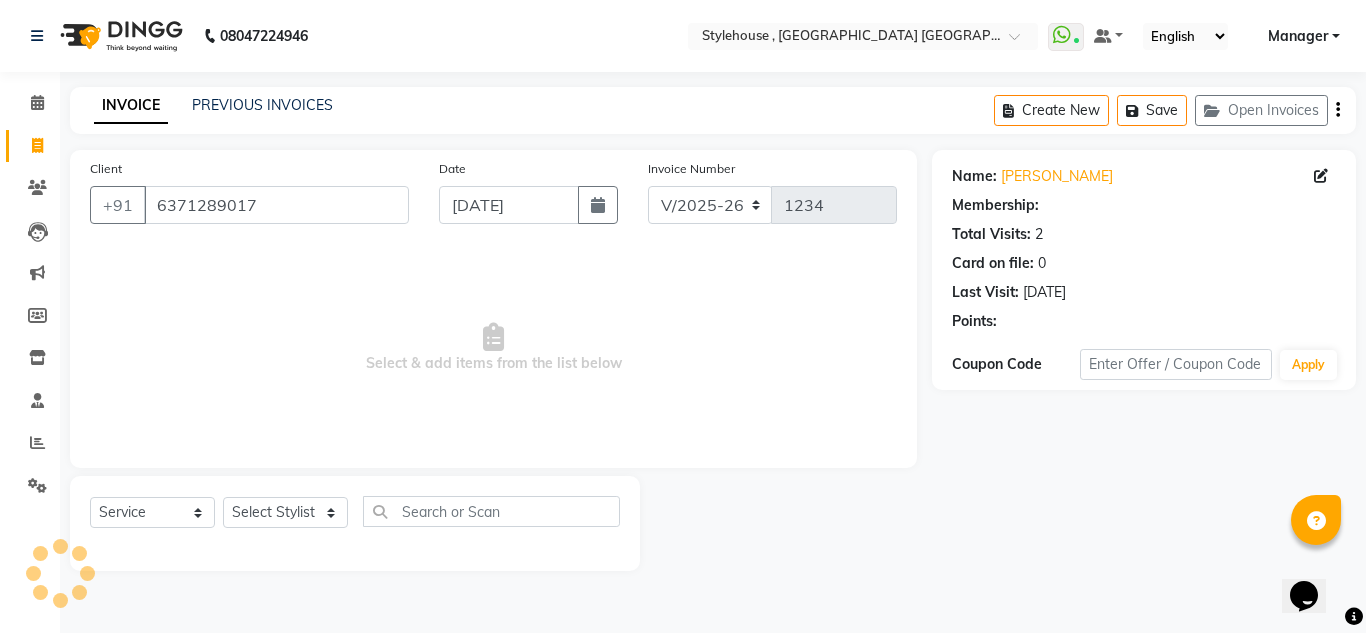 select on "1: Object" 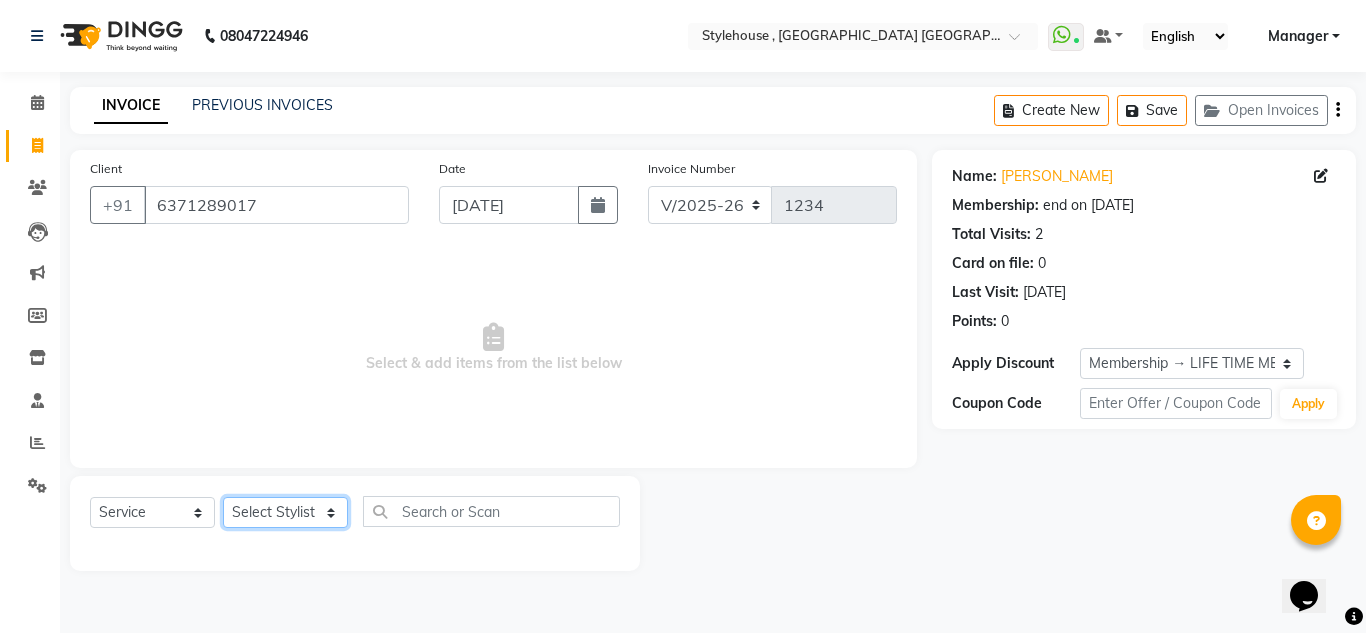 click on "Select Stylist ANIL BARIK ANIRUDH SAHOO JYOTIRANJAN BARIK KANHA LAXMI PRIYA Manager Manisha MANJIT BARIK PRADEEP BARIK PRIYANKA NANDA PUJA ROUT RUMA SAGARIKA SAHOO SALMAN SAMEER BARIK SAROJ SITHA" 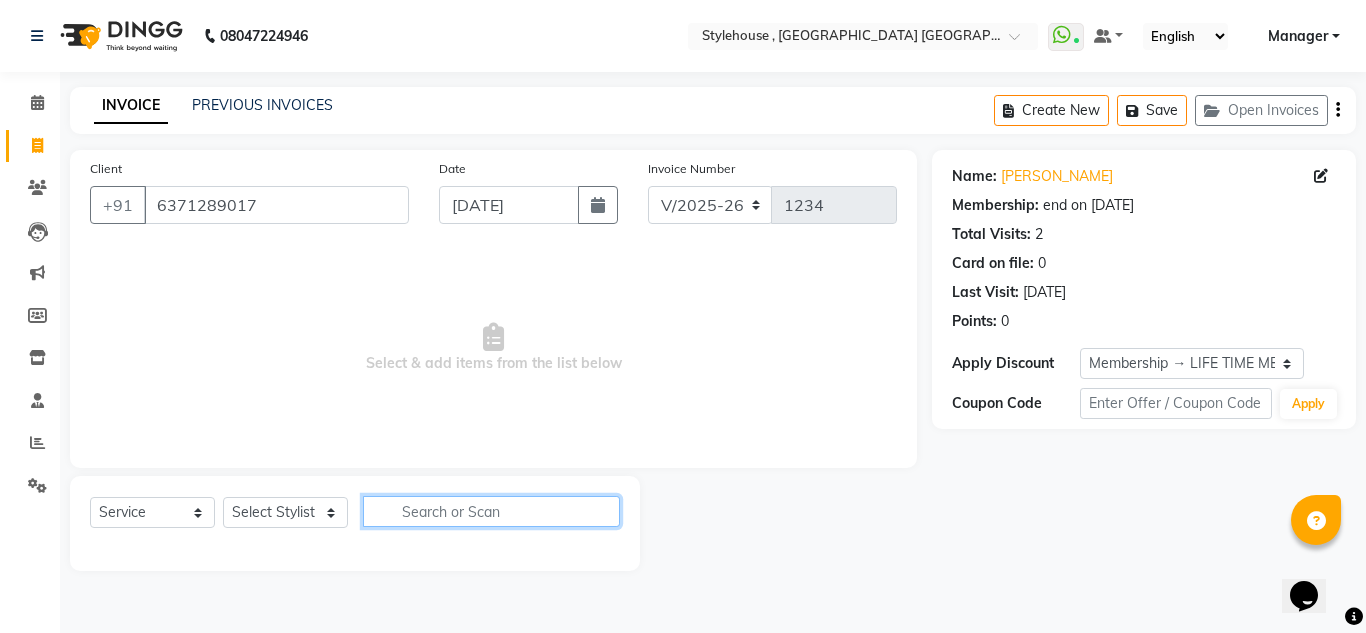 click 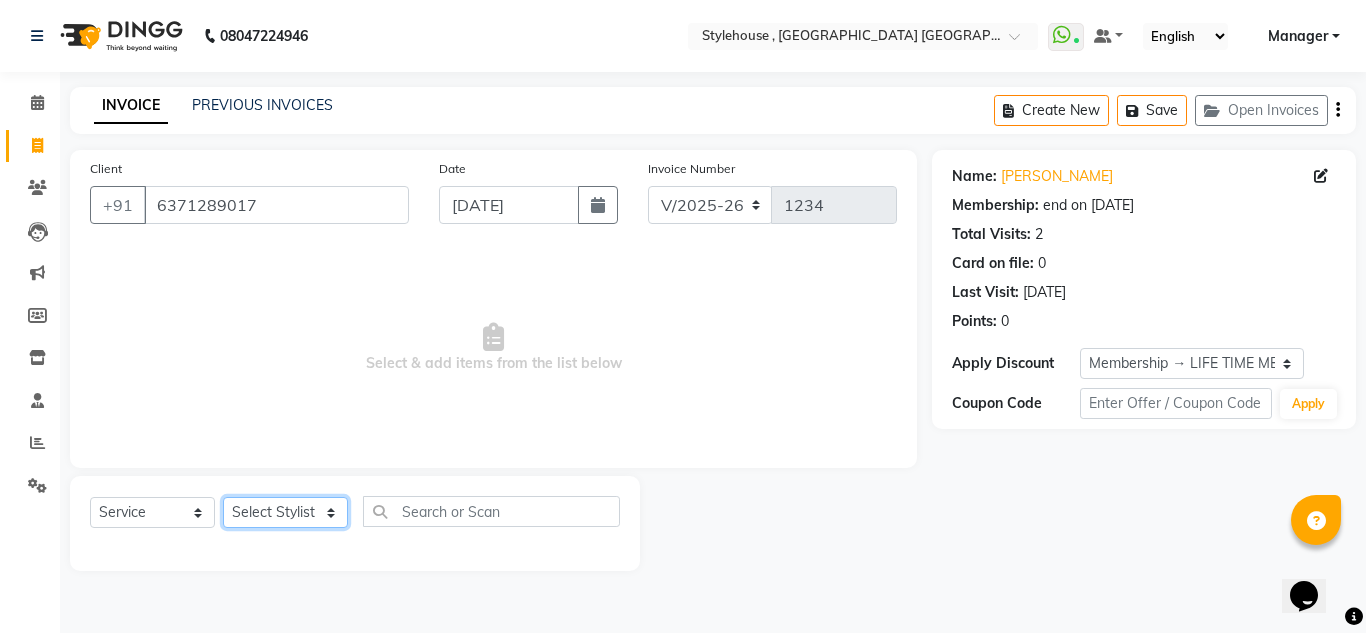 click on "Select Stylist ANIL BARIK ANIRUDH SAHOO JYOTIRANJAN BARIK KANHA LAXMI PRIYA Manager Manisha MANJIT BARIK PRADEEP BARIK PRIYANKA NANDA PUJA ROUT RUMA SAGARIKA SAHOO SALMAN SAMEER BARIK SAROJ SITHA" 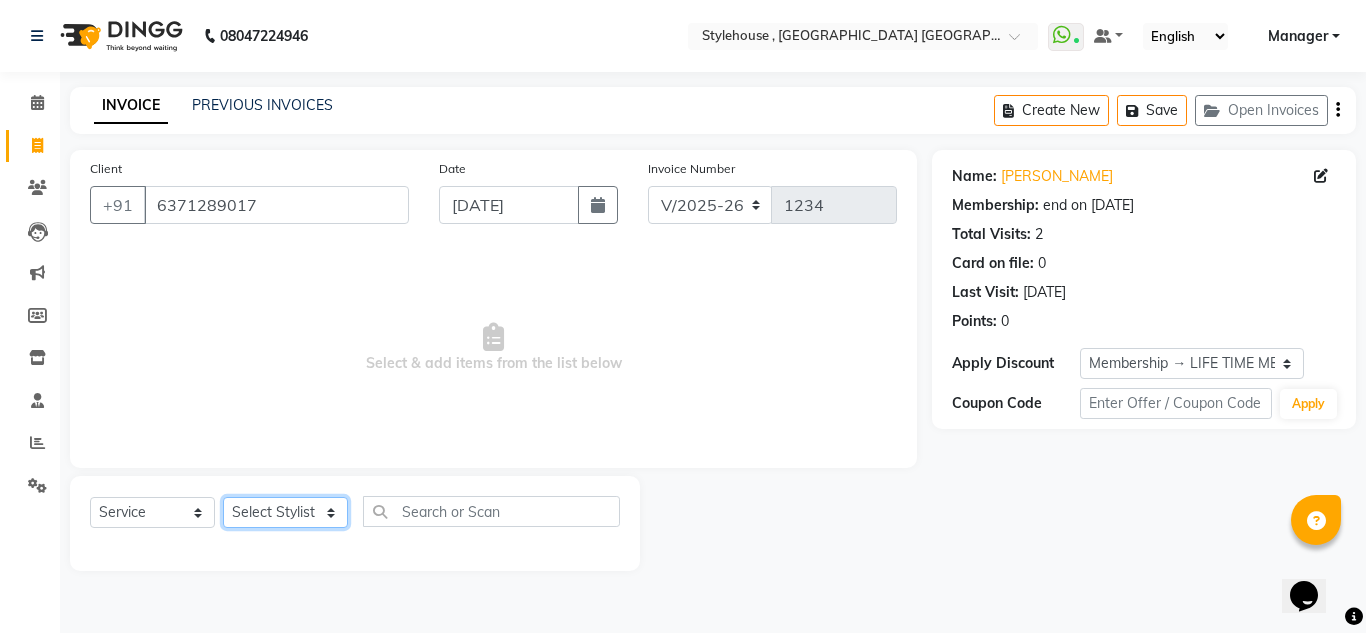 select on "69900" 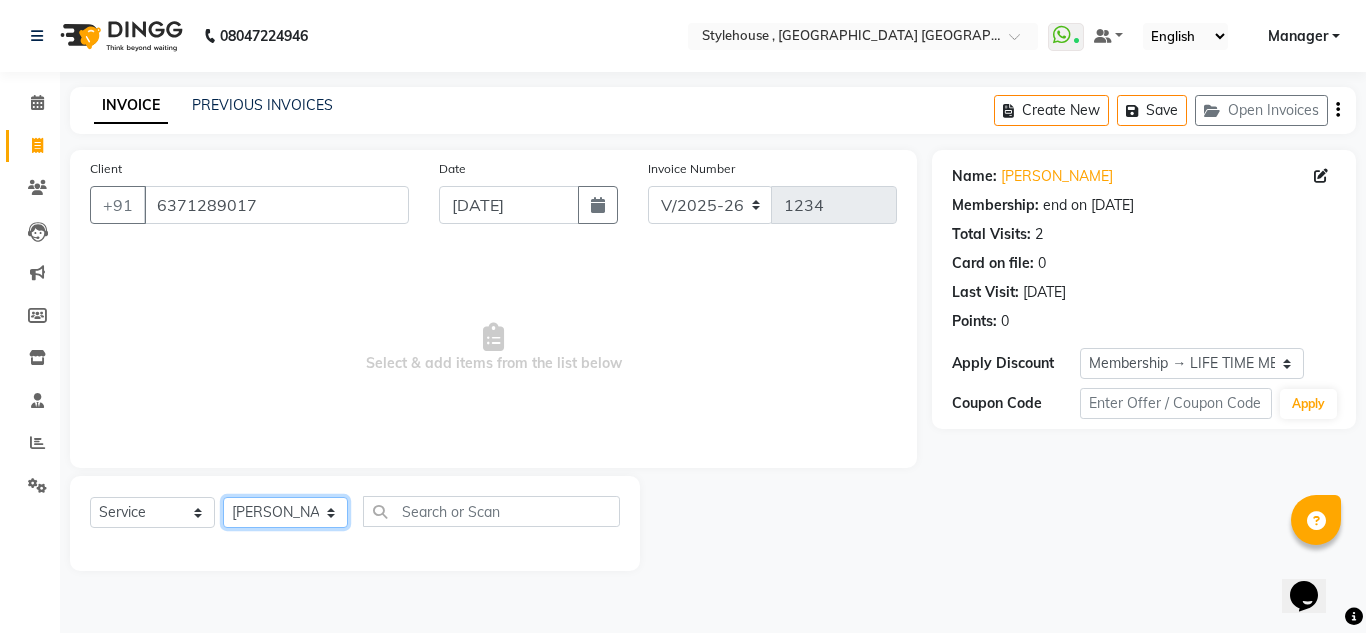 click on "Select Stylist ANIL BARIK ANIRUDH SAHOO JYOTIRANJAN BARIK KANHA LAXMI PRIYA Manager Manisha MANJIT BARIK PRADEEP BARIK PRIYANKA NANDA PUJA ROUT RUMA SAGARIKA SAHOO SALMAN SAMEER BARIK SAROJ SITHA" 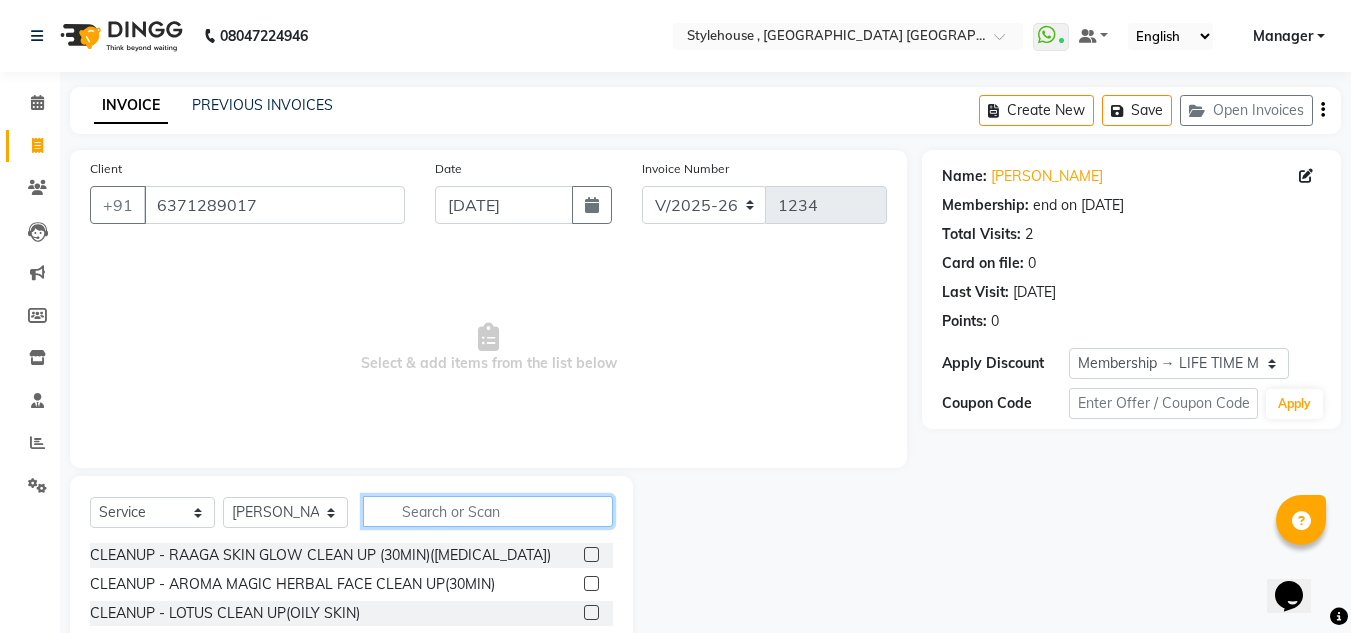 click 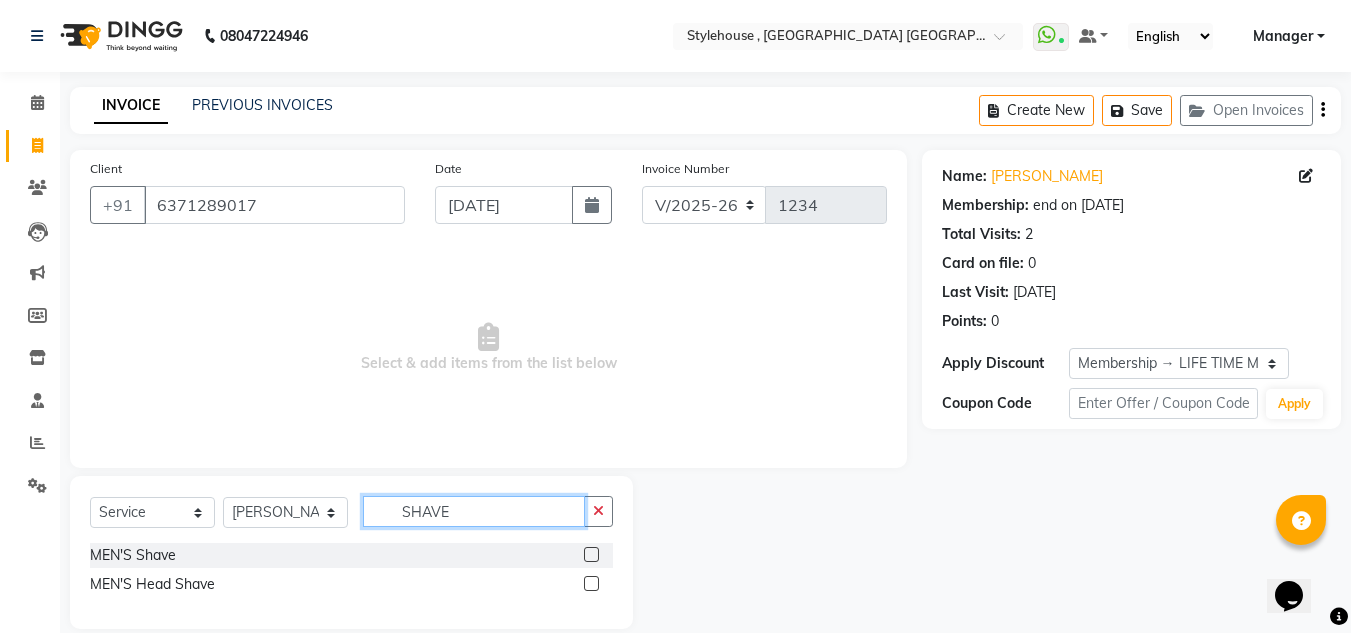 type on "SHAVE" 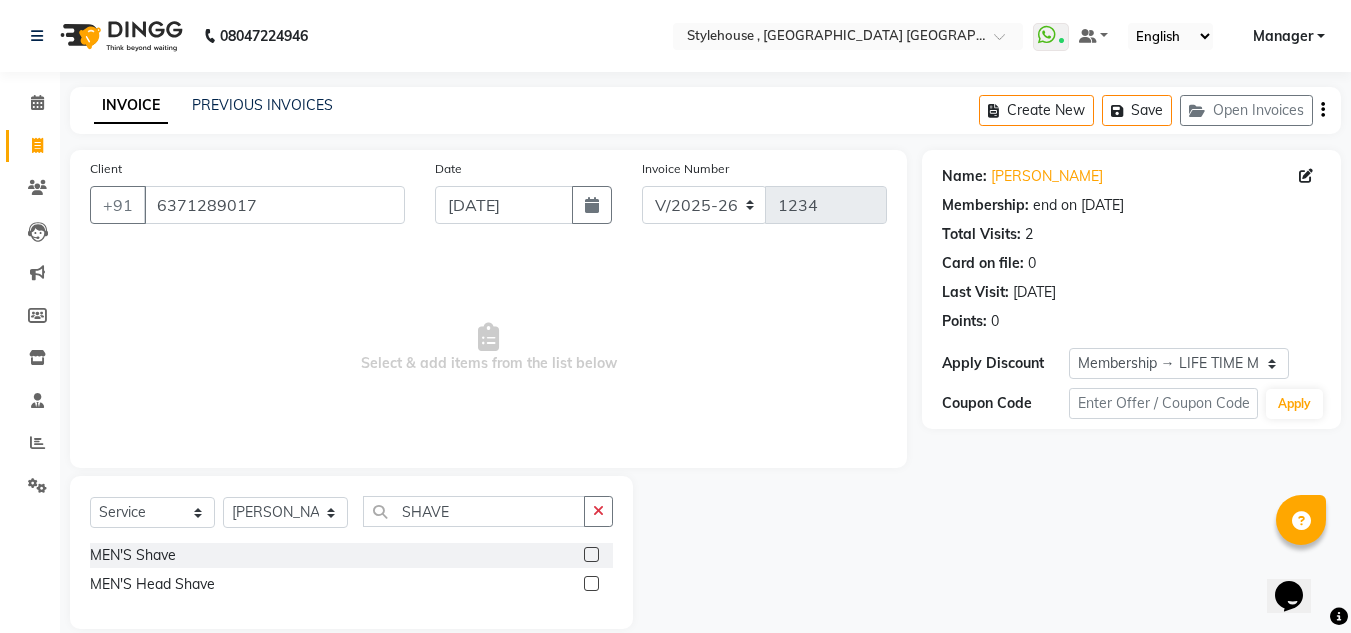 click 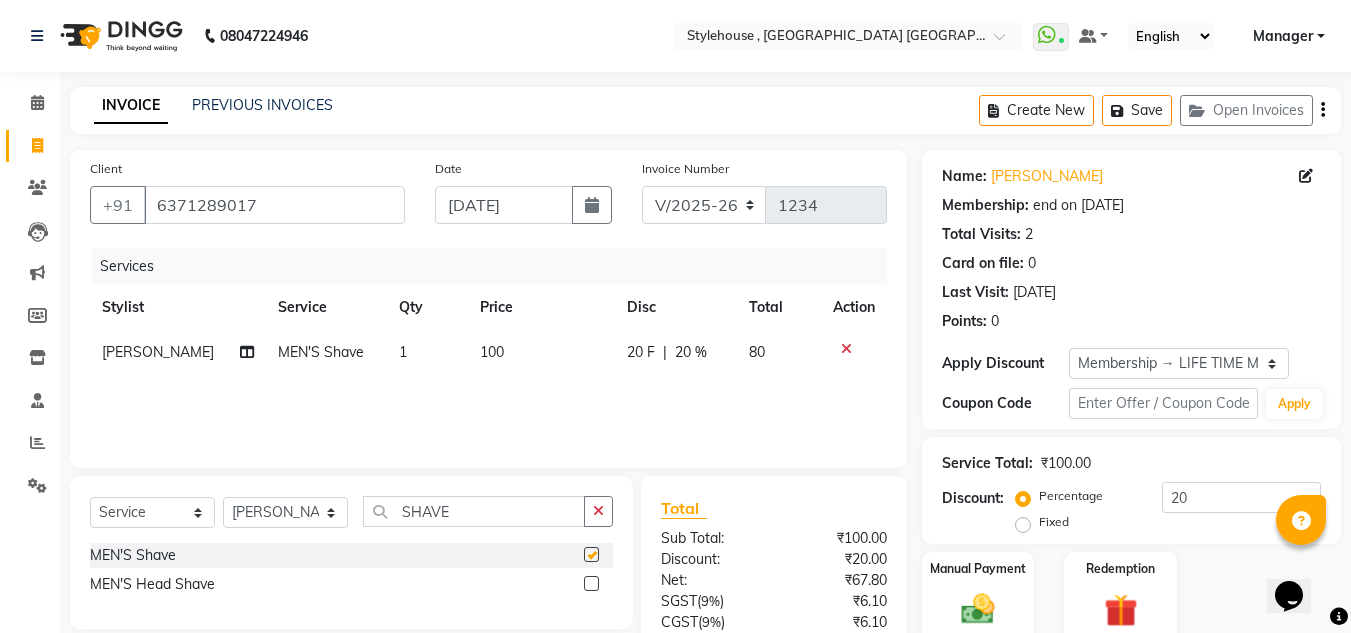 checkbox on "false" 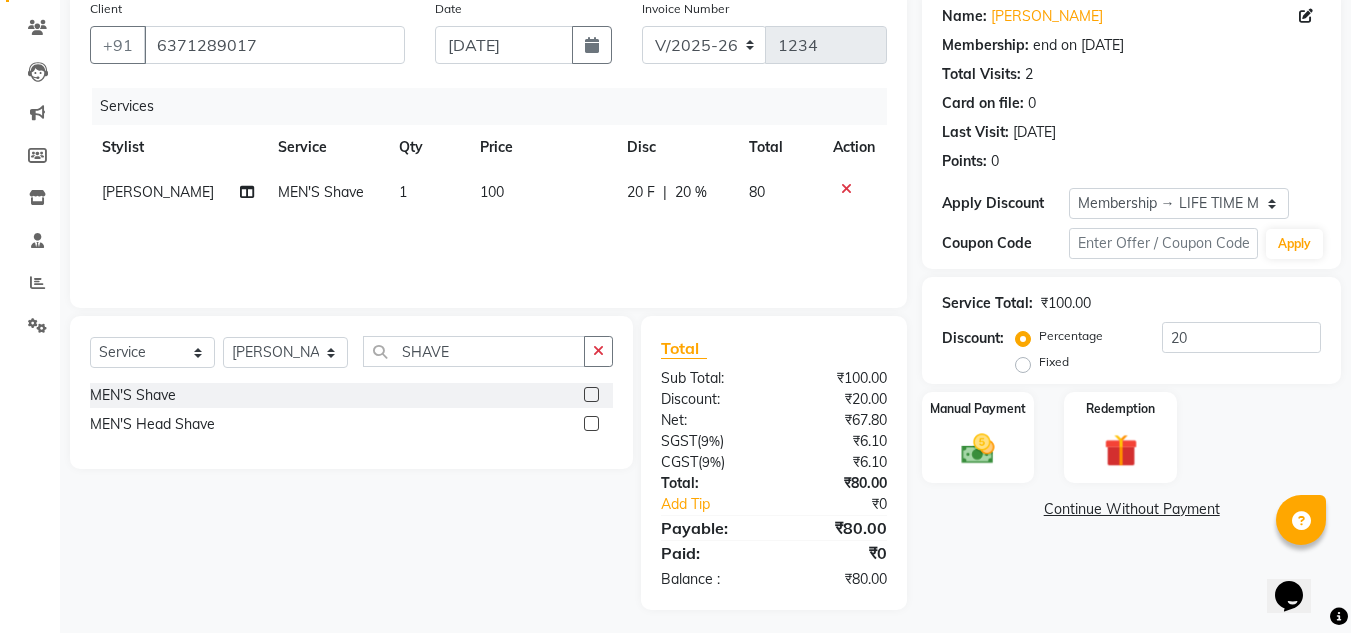 scroll, scrollTop: 167, scrollLeft: 0, axis: vertical 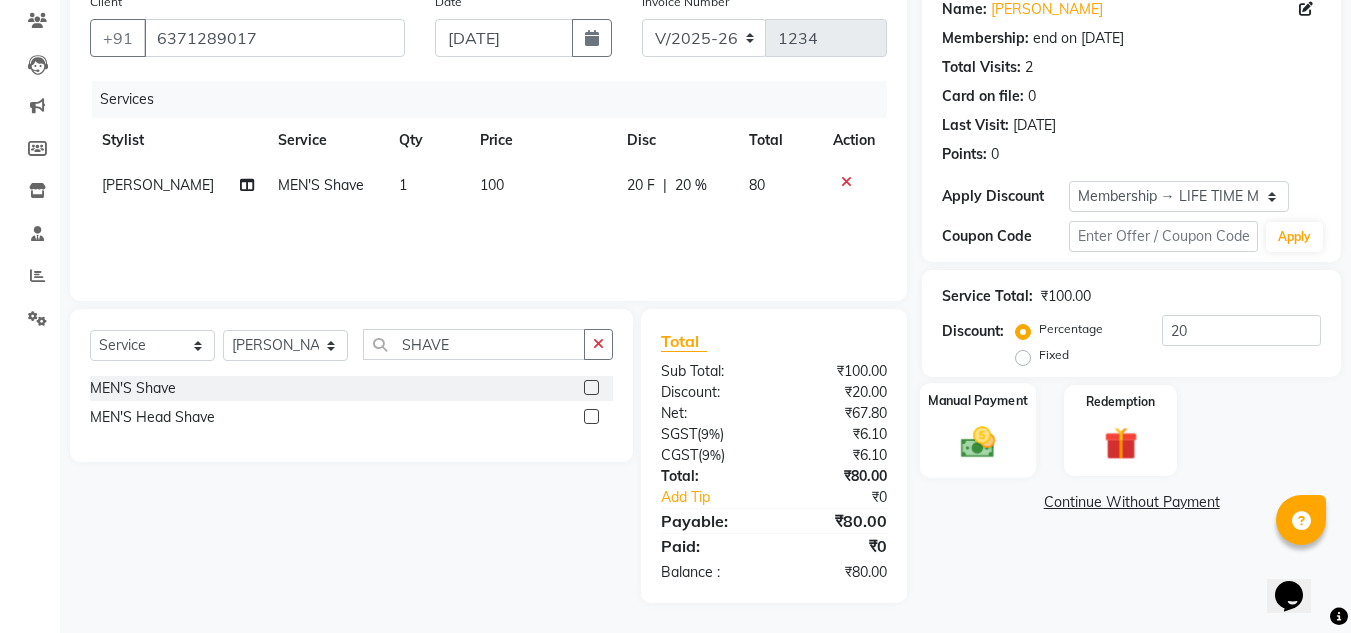 click 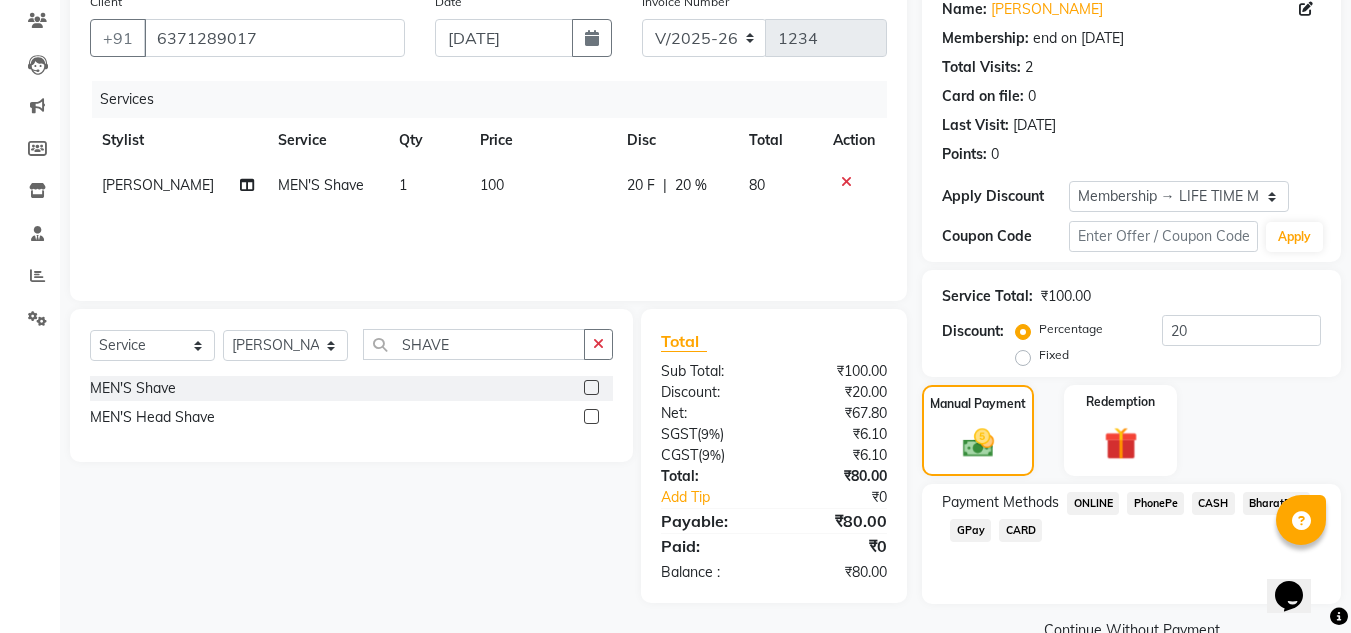 click on "CASH" 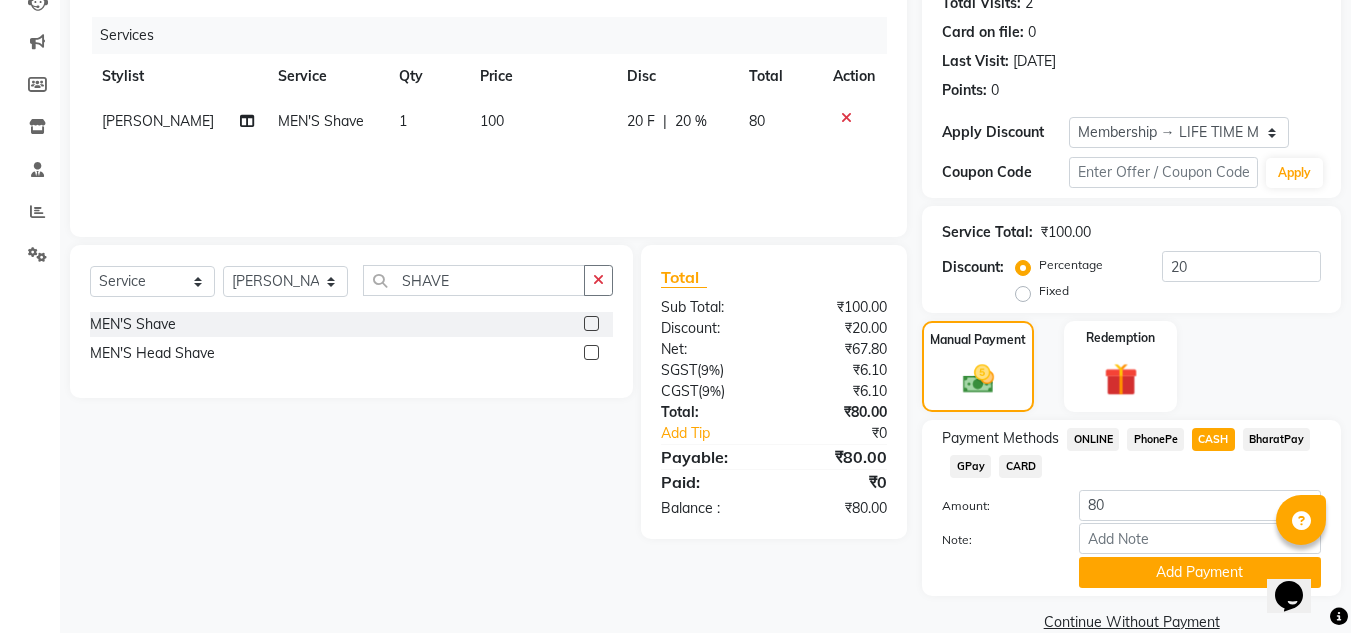 scroll, scrollTop: 265, scrollLeft: 0, axis: vertical 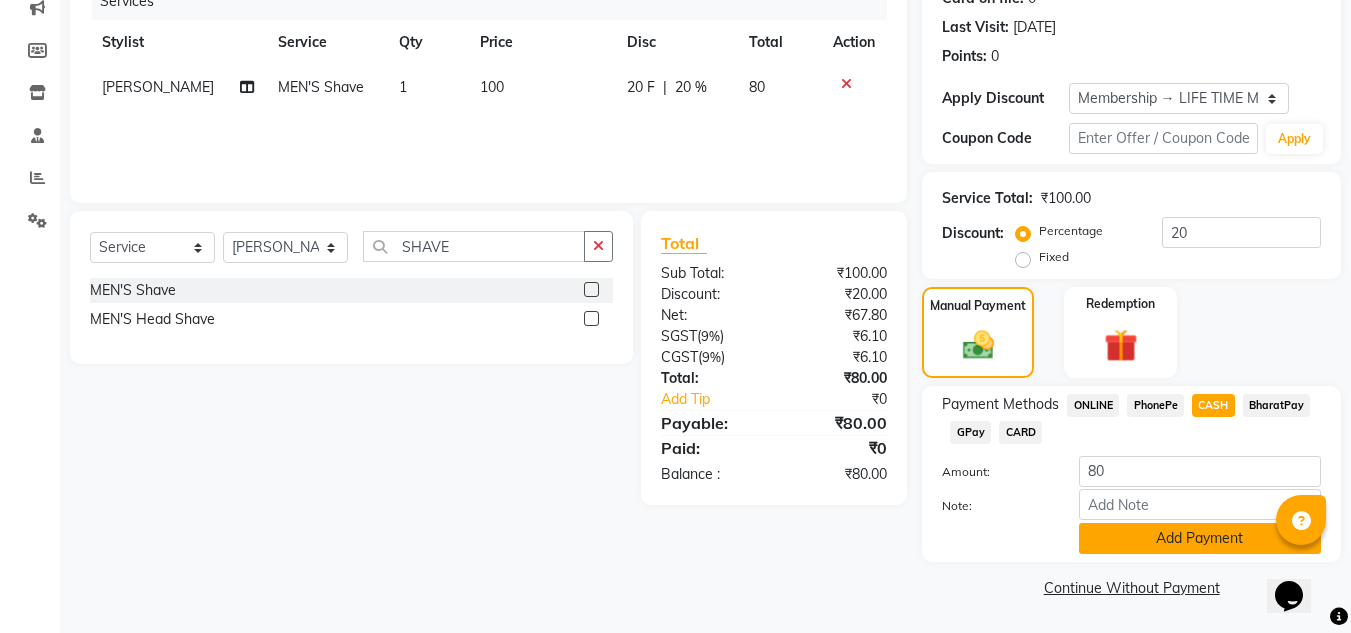 click on "Add Payment" 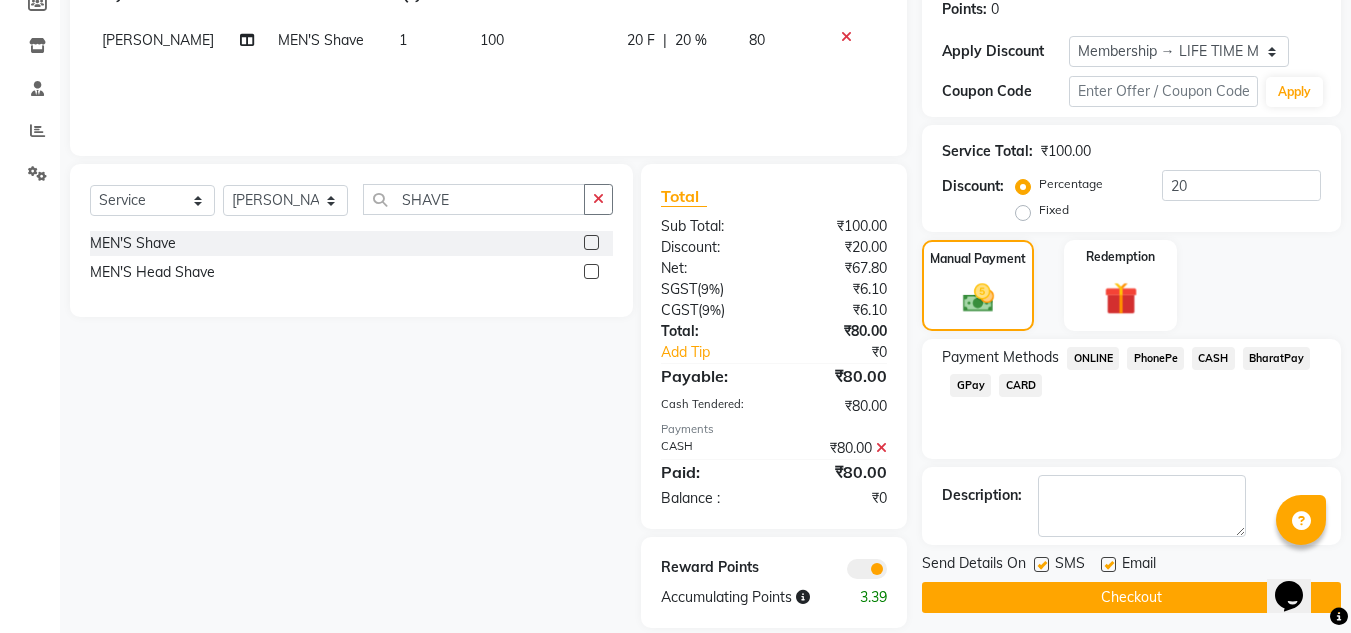 scroll, scrollTop: 337, scrollLeft: 0, axis: vertical 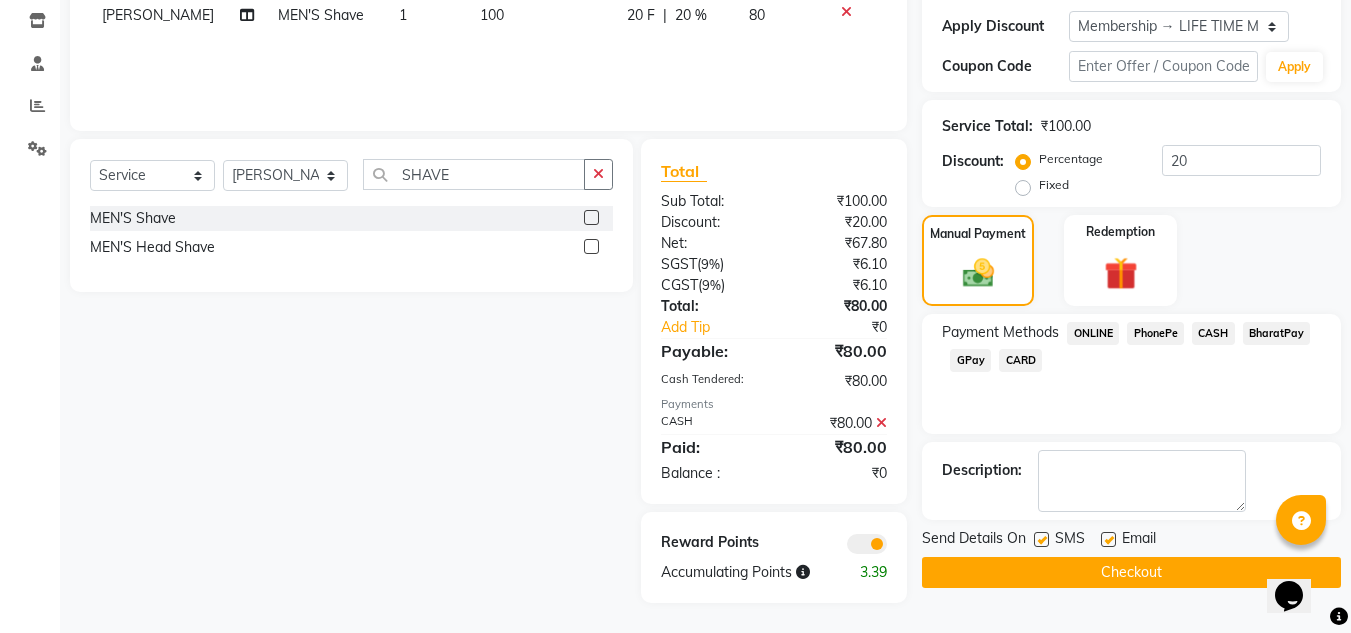 click on "Checkout" 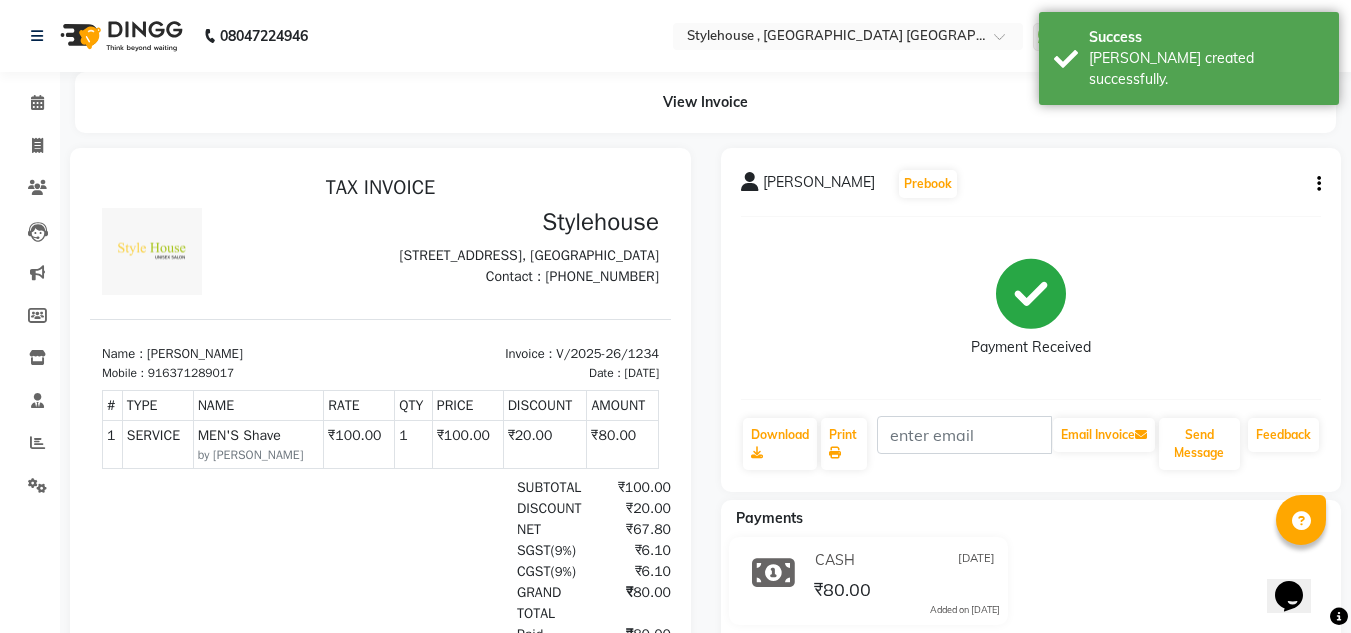 scroll, scrollTop: 0, scrollLeft: 0, axis: both 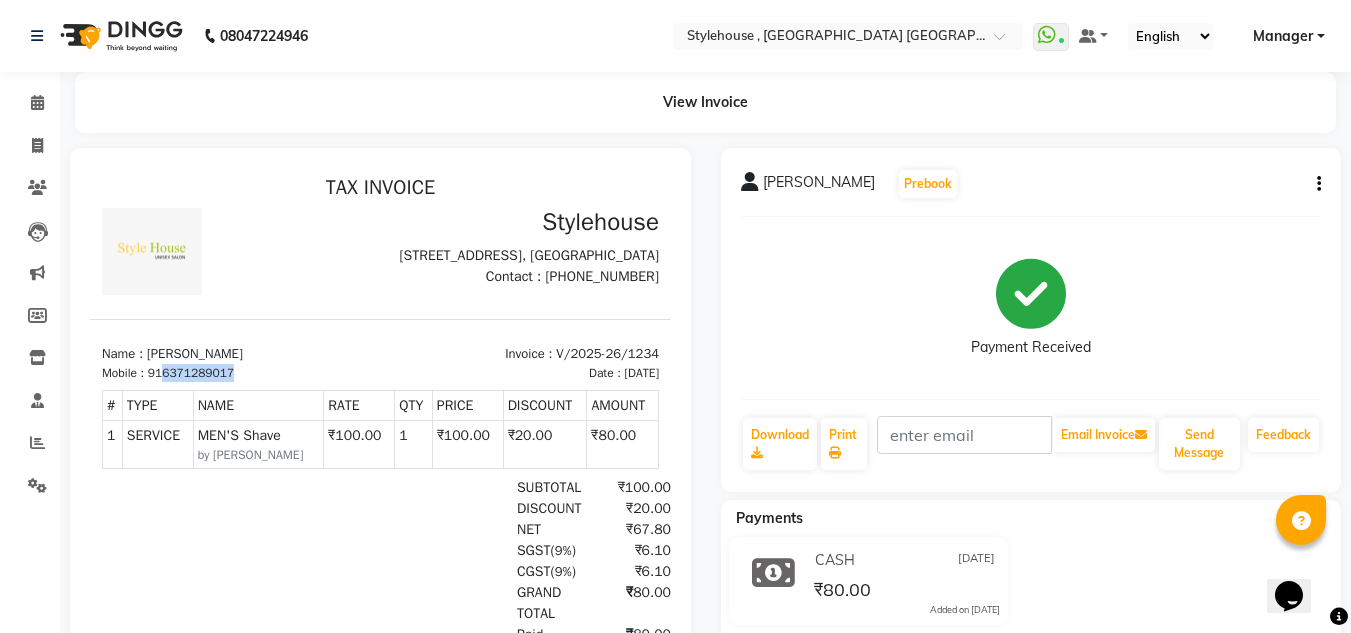 drag, startPoint x: 164, startPoint y: 407, endPoint x: 262, endPoint y: 407, distance: 98 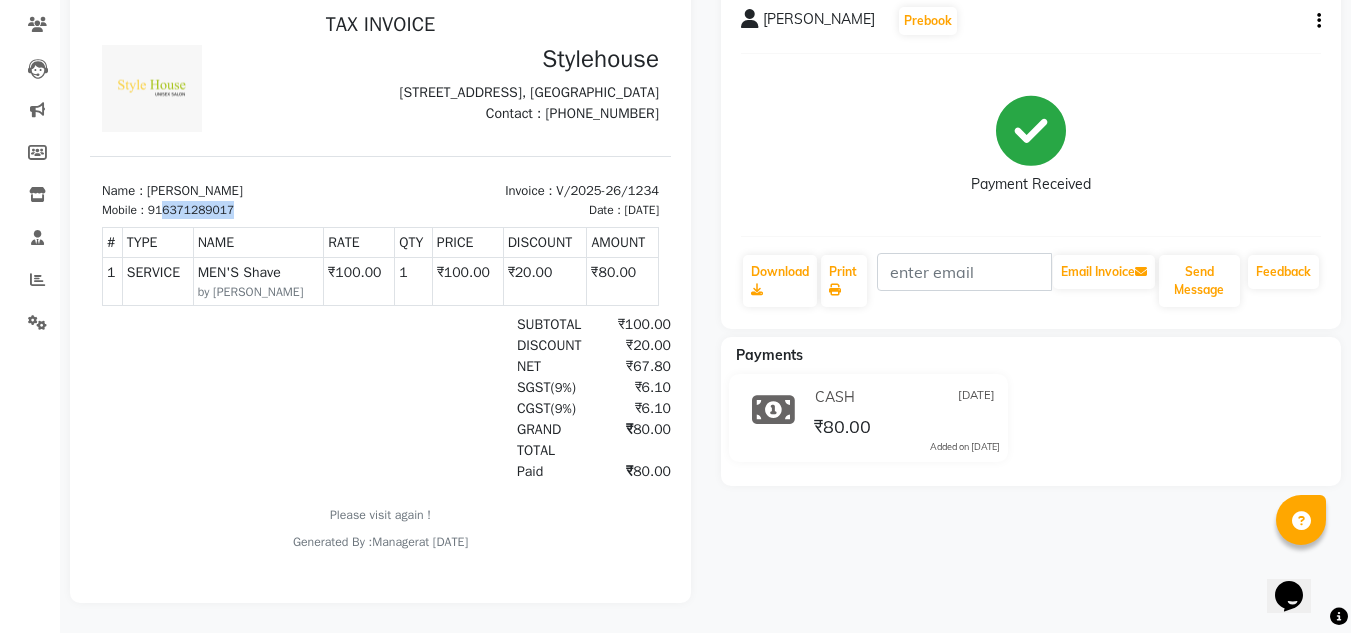 scroll, scrollTop: 0, scrollLeft: 0, axis: both 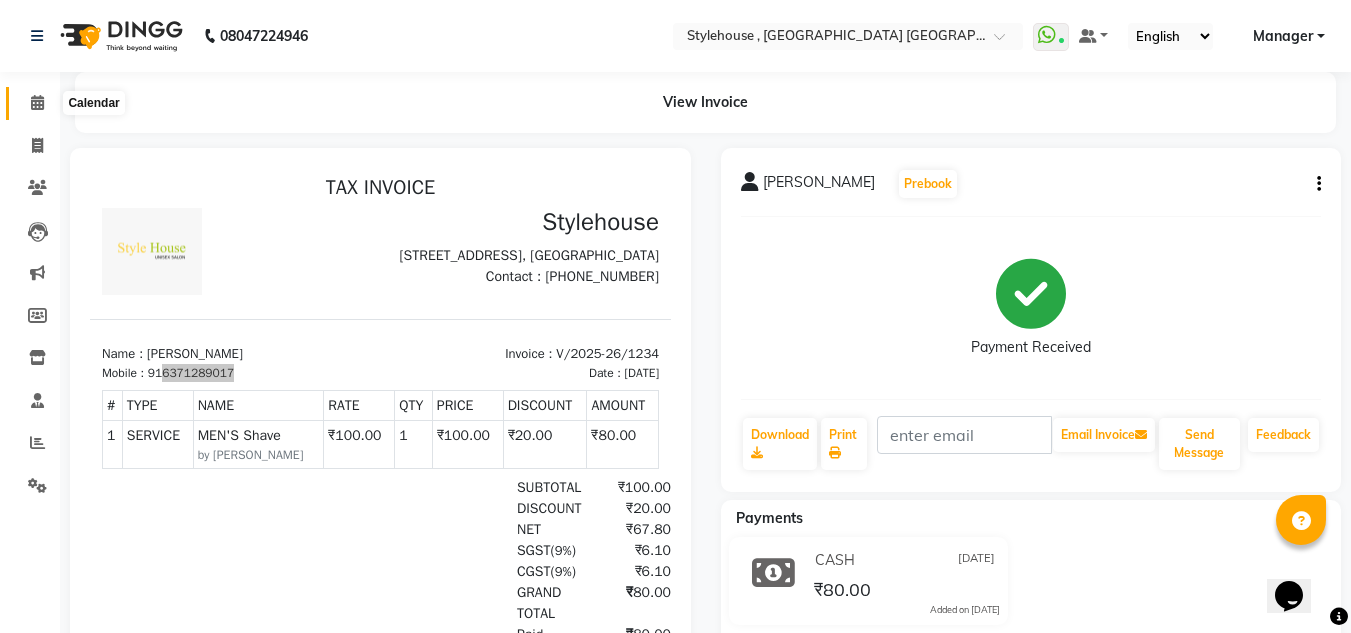click 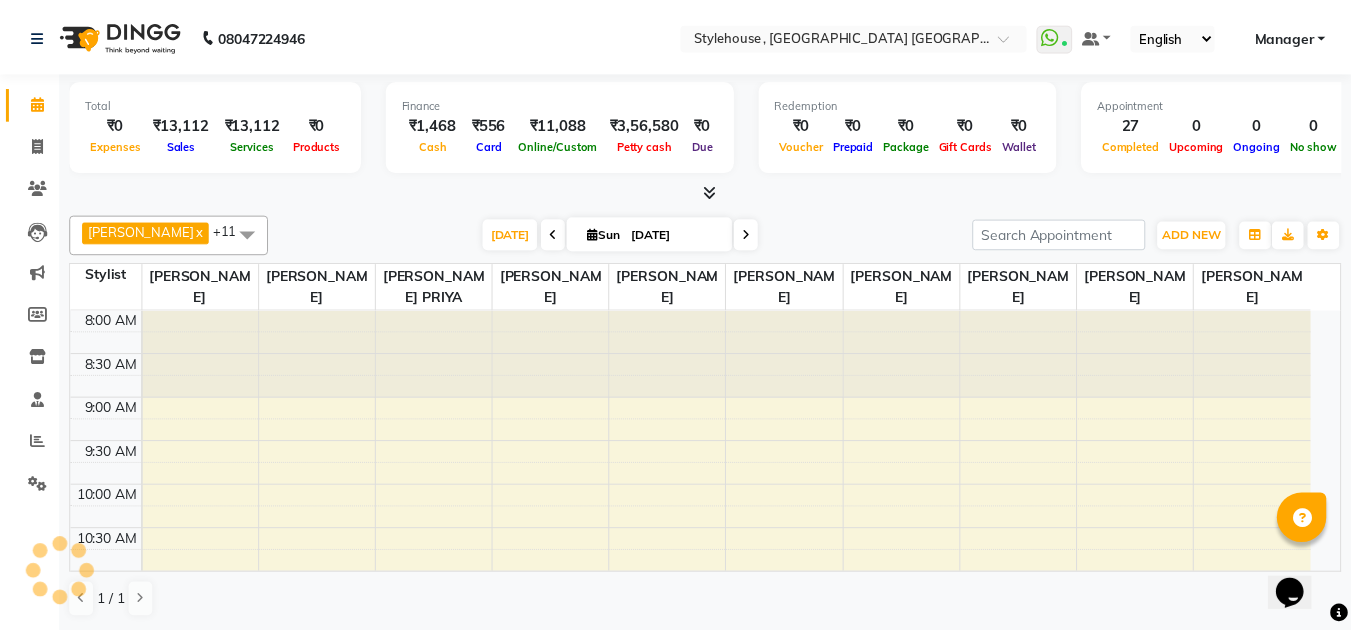 scroll, scrollTop: 0, scrollLeft: 0, axis: both 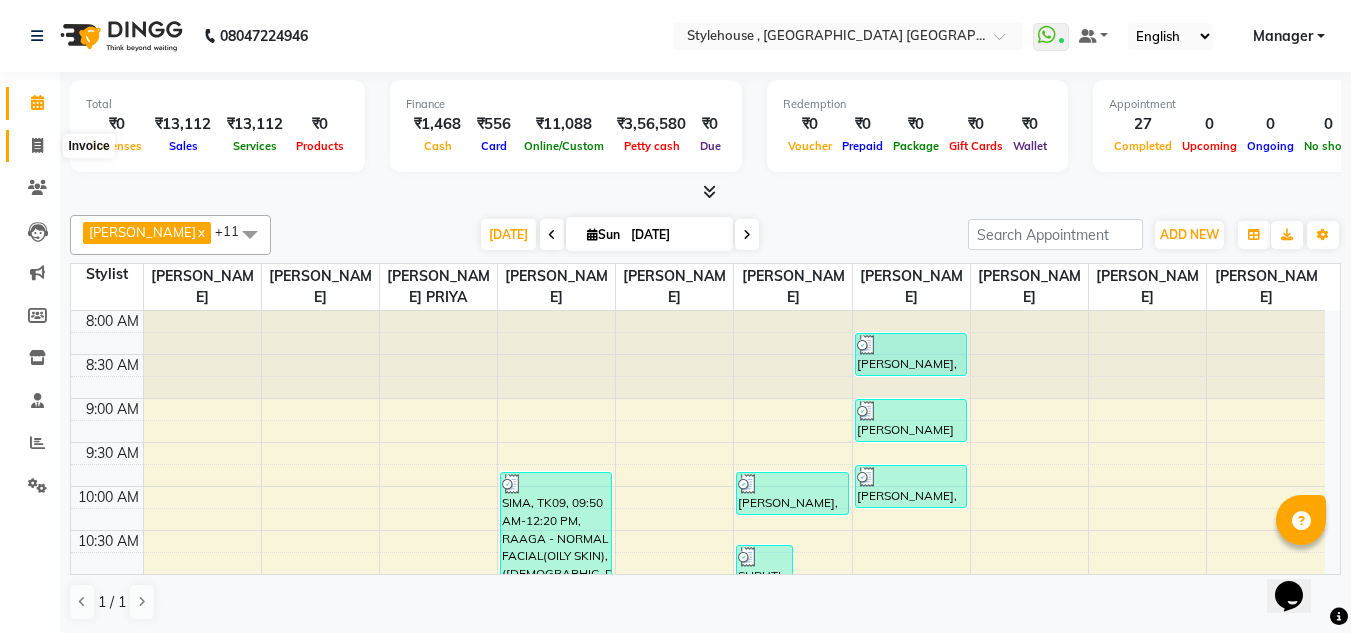 click 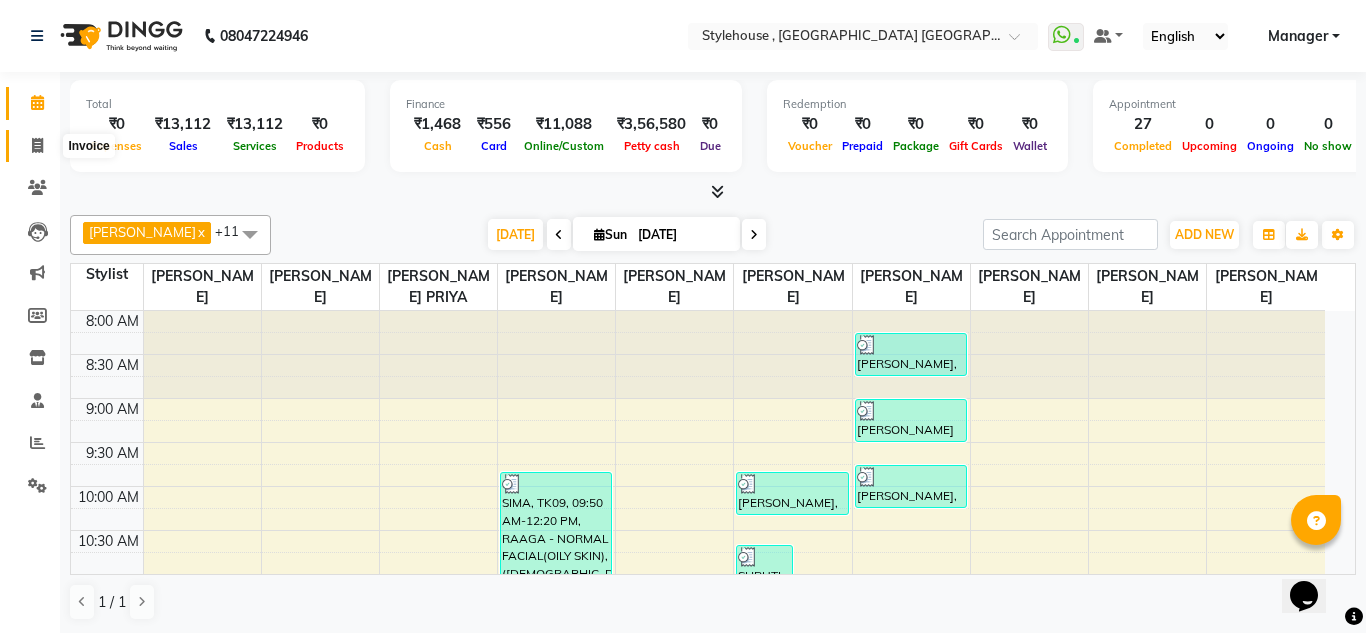 select on "service" 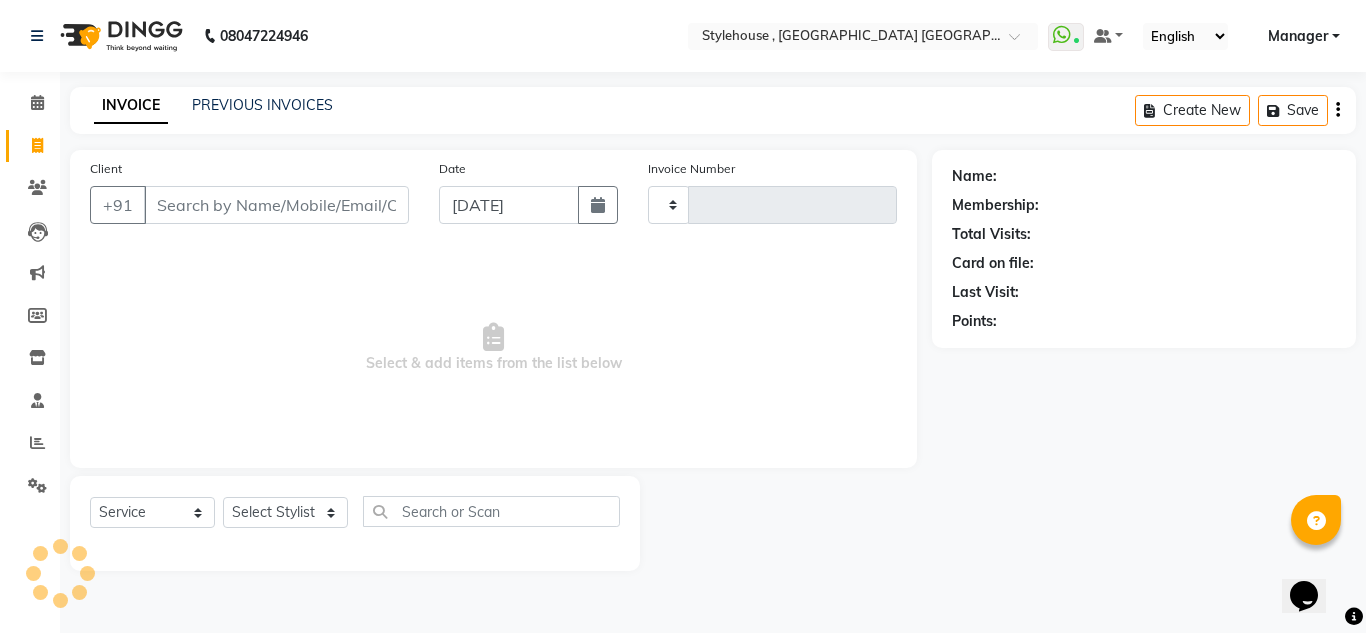 type on "1235" 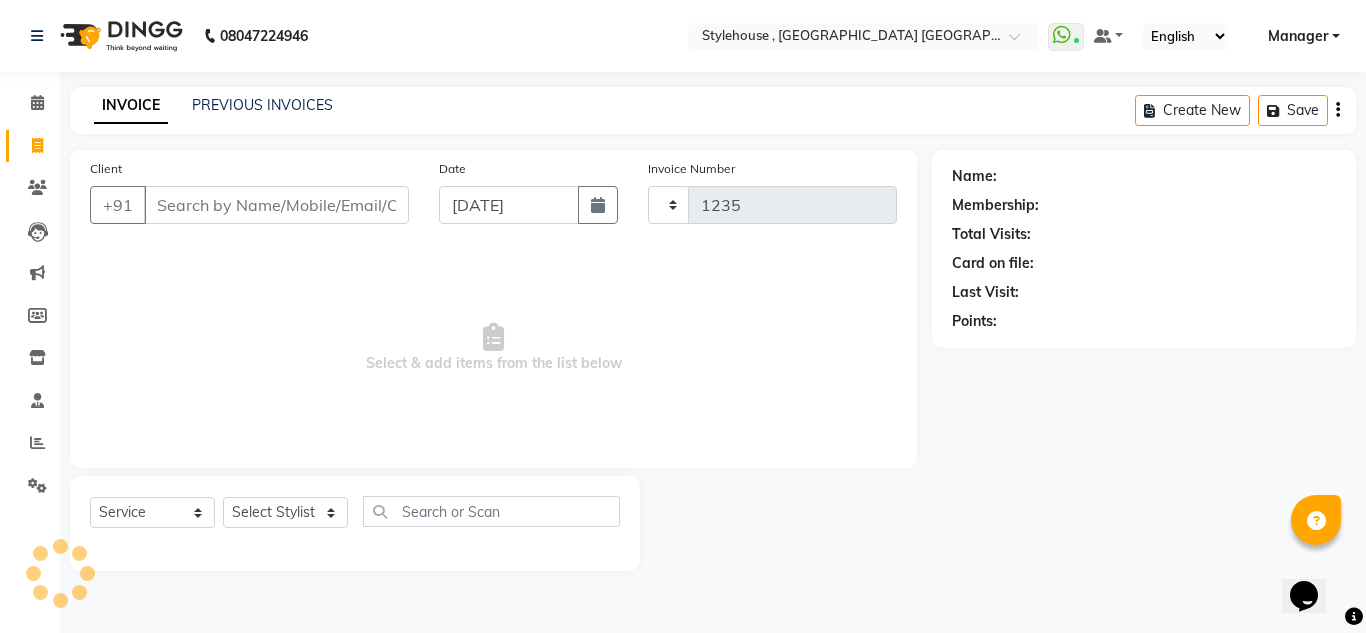 select on "7793" 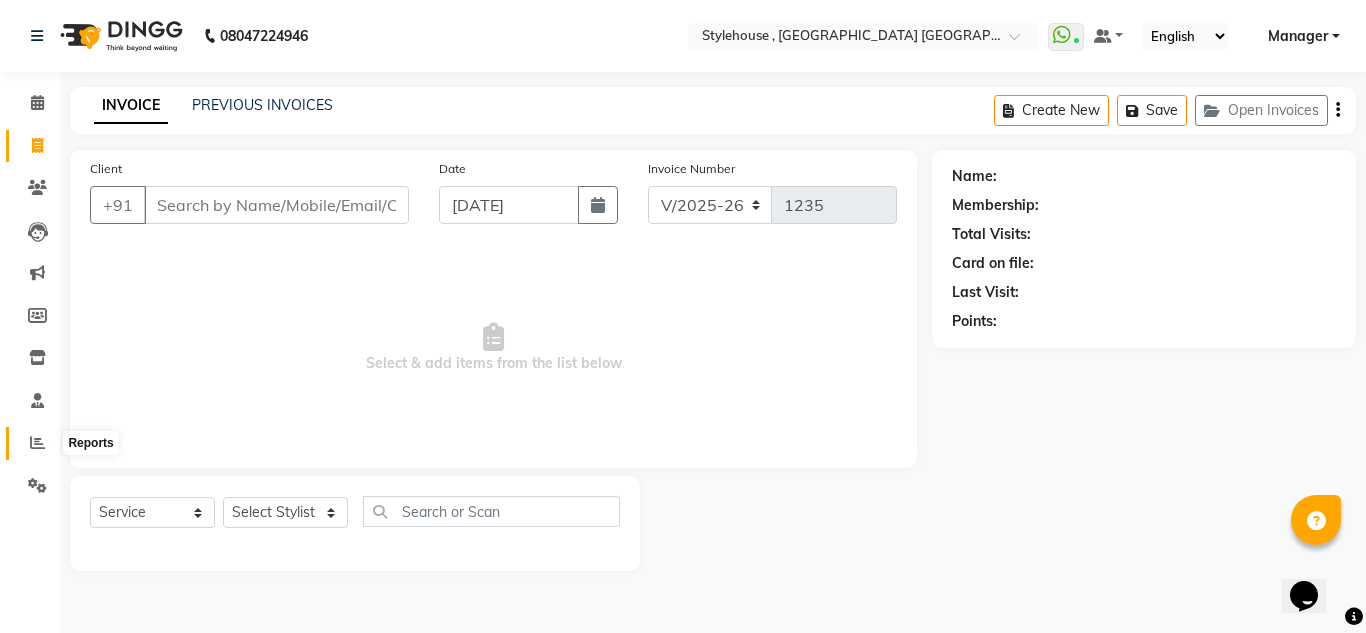 click 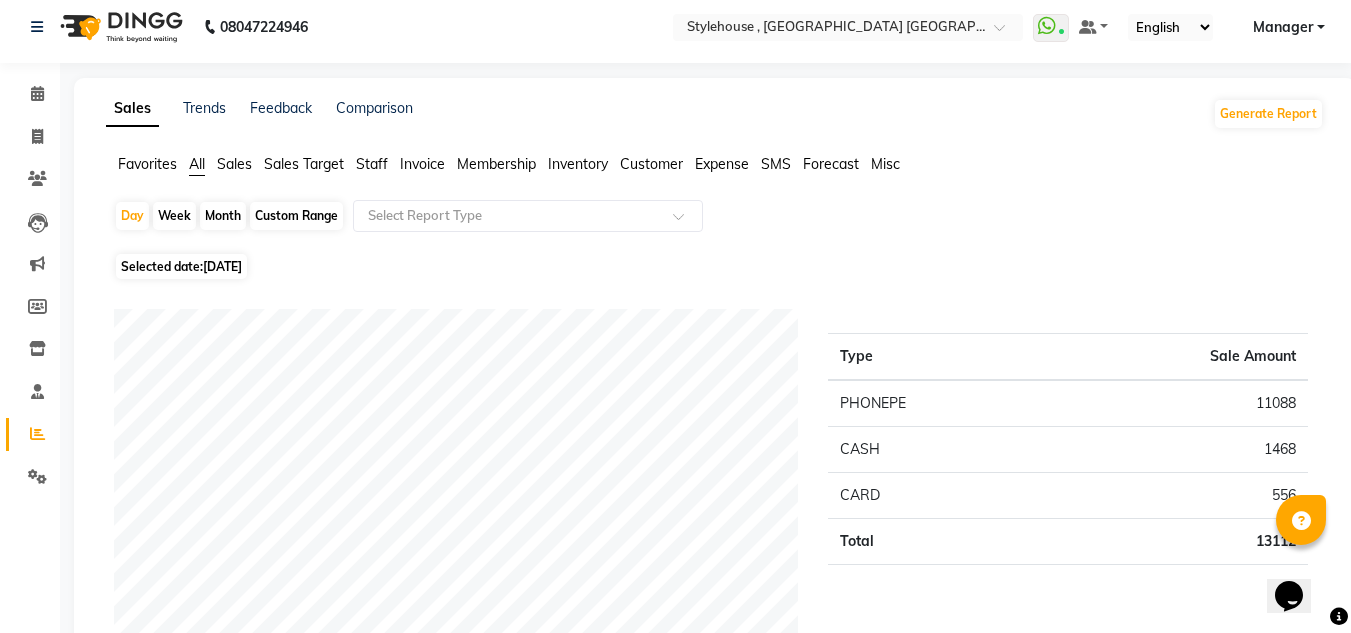 scroll, scrollTop: 0, scrollLeft: 0, axis: both 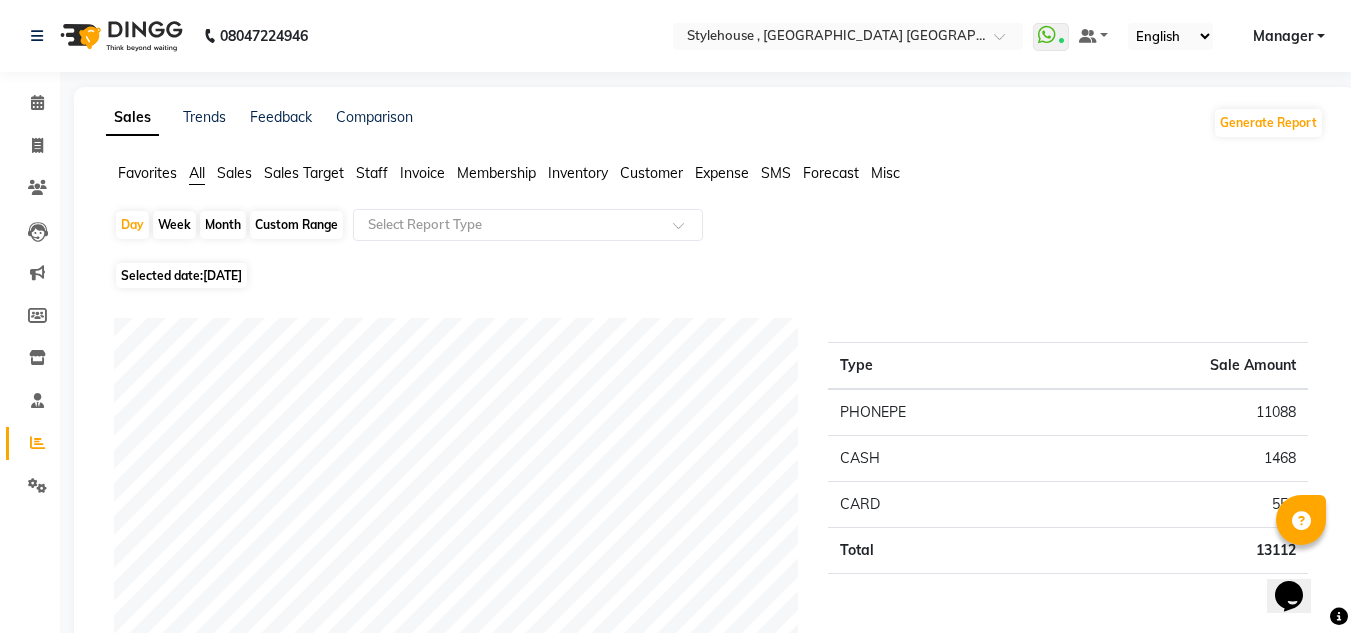 click on "Staff" 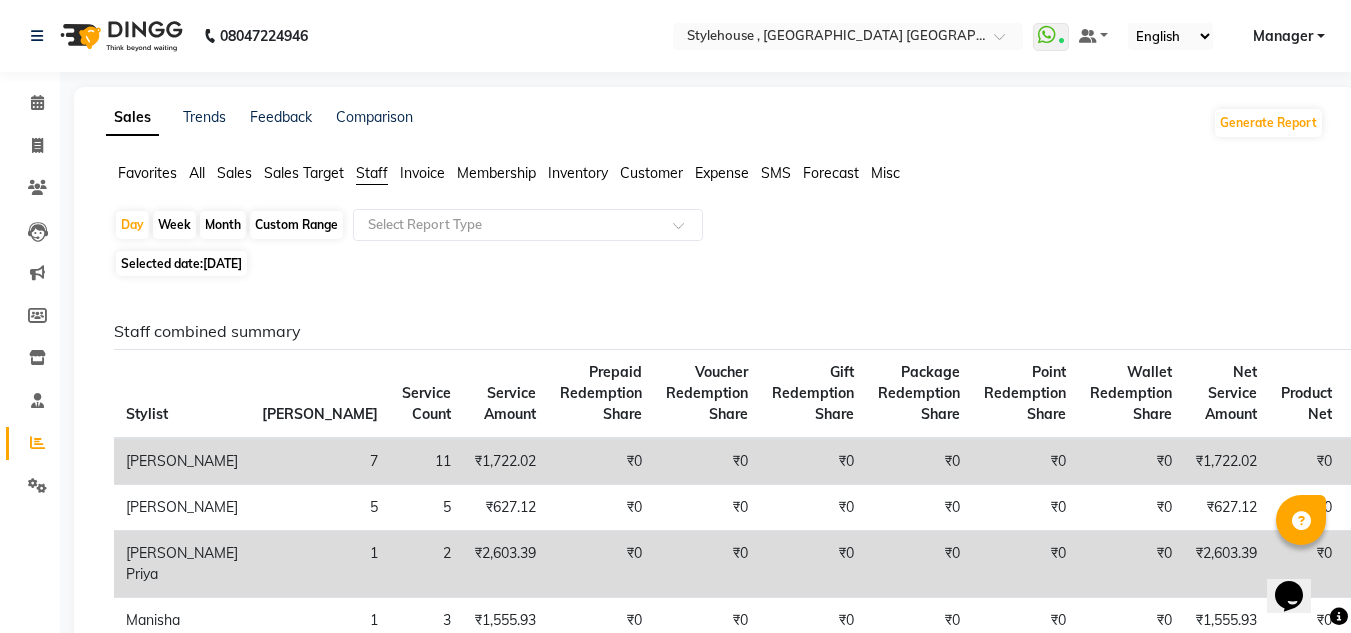 click on "Custom Range" 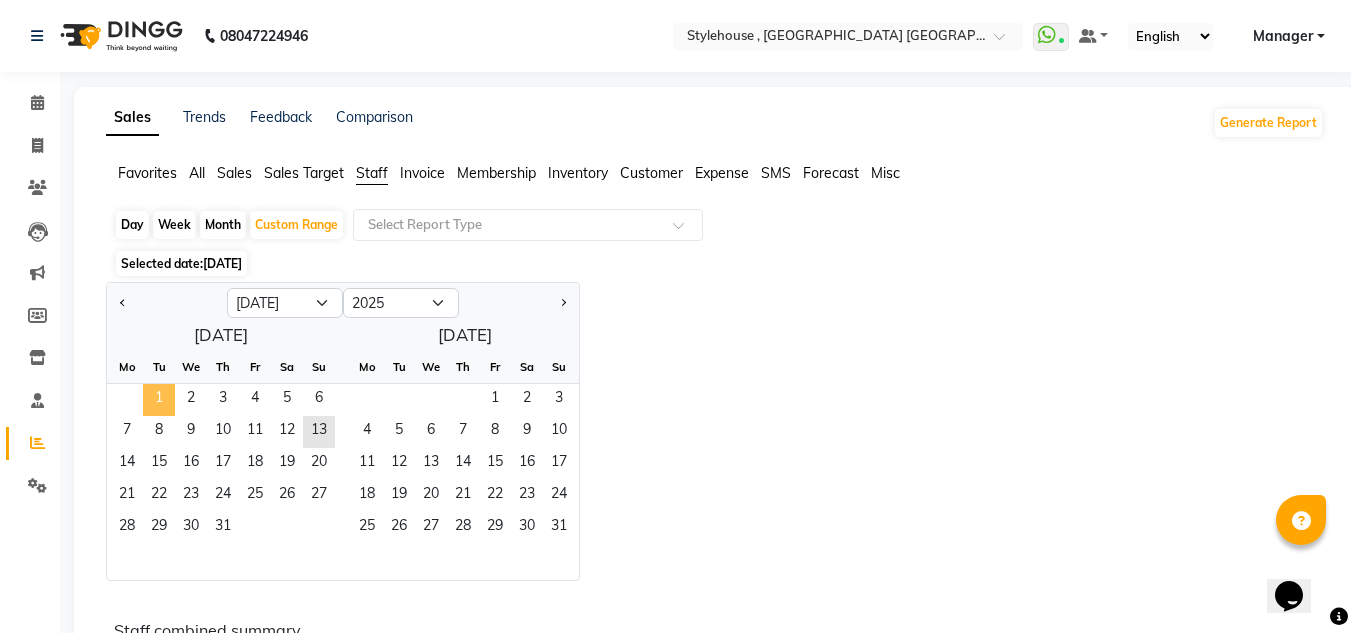 click on "1" 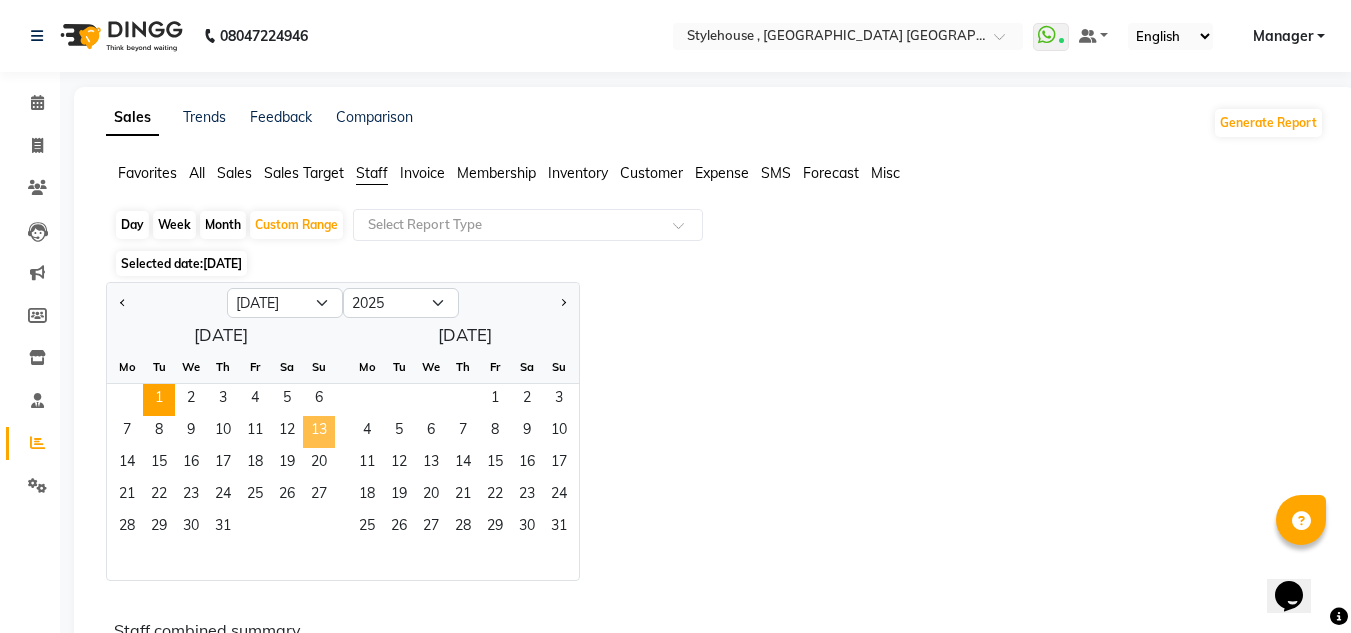 click on "13" 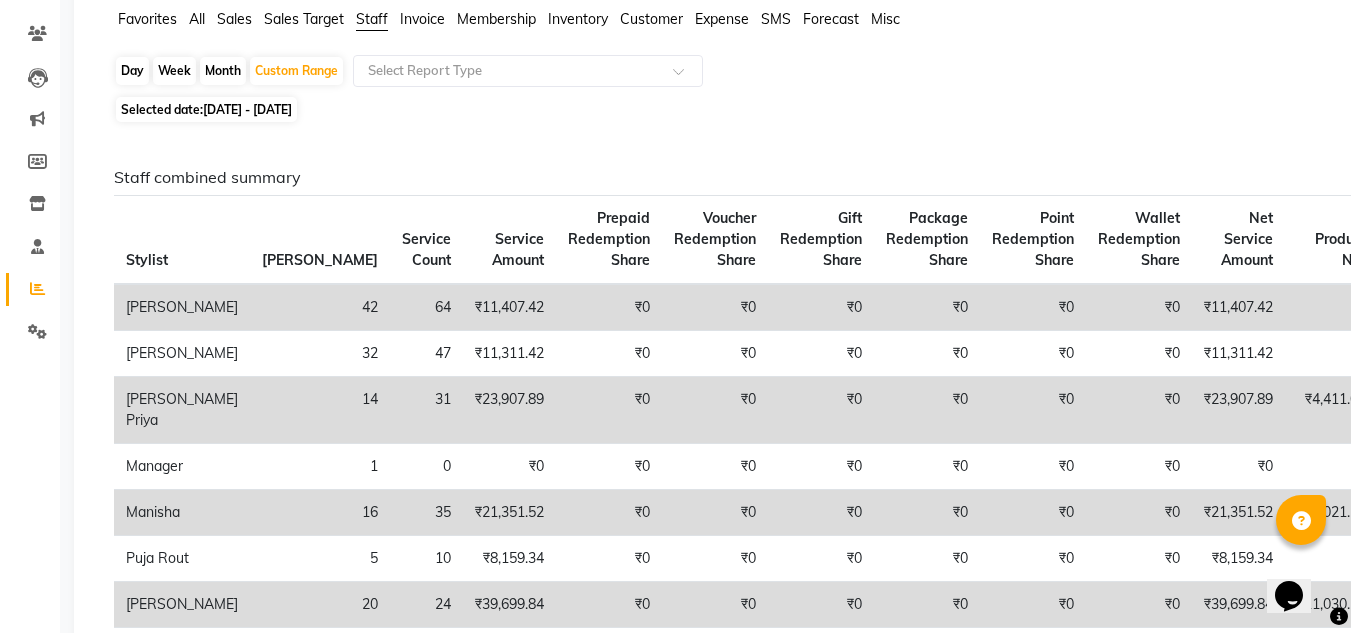 scroll, scrollTop: 0, scrollLeft: 0, axis: both 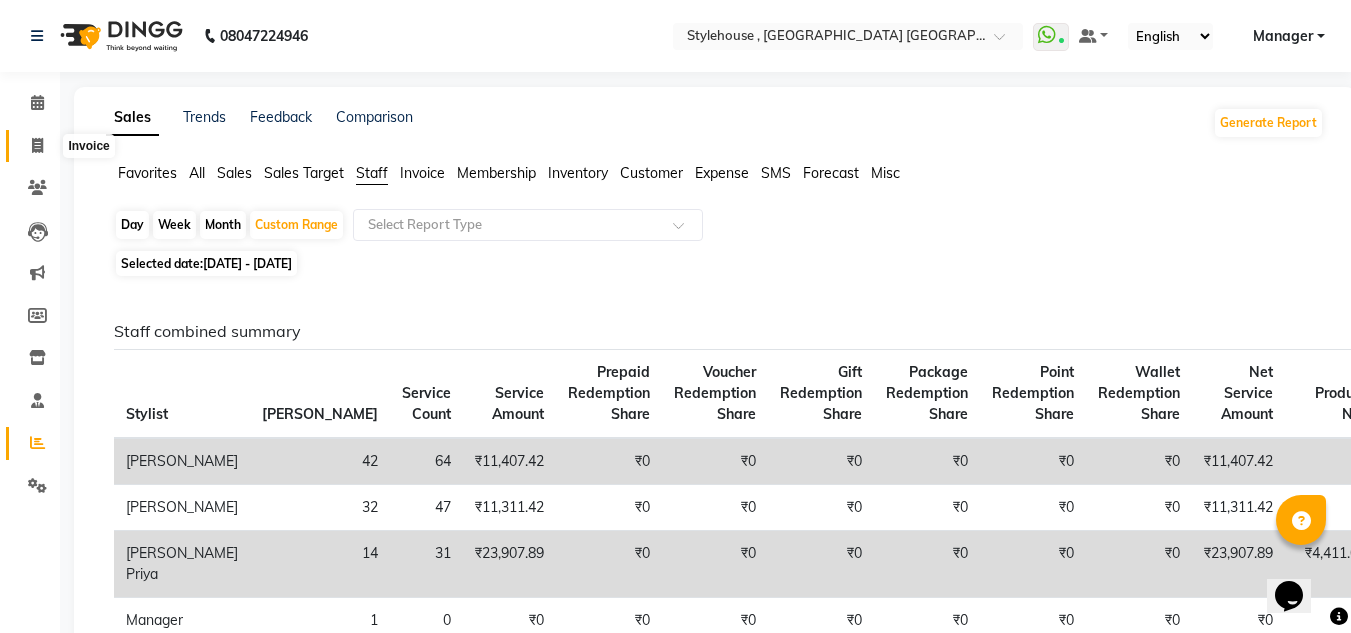 click 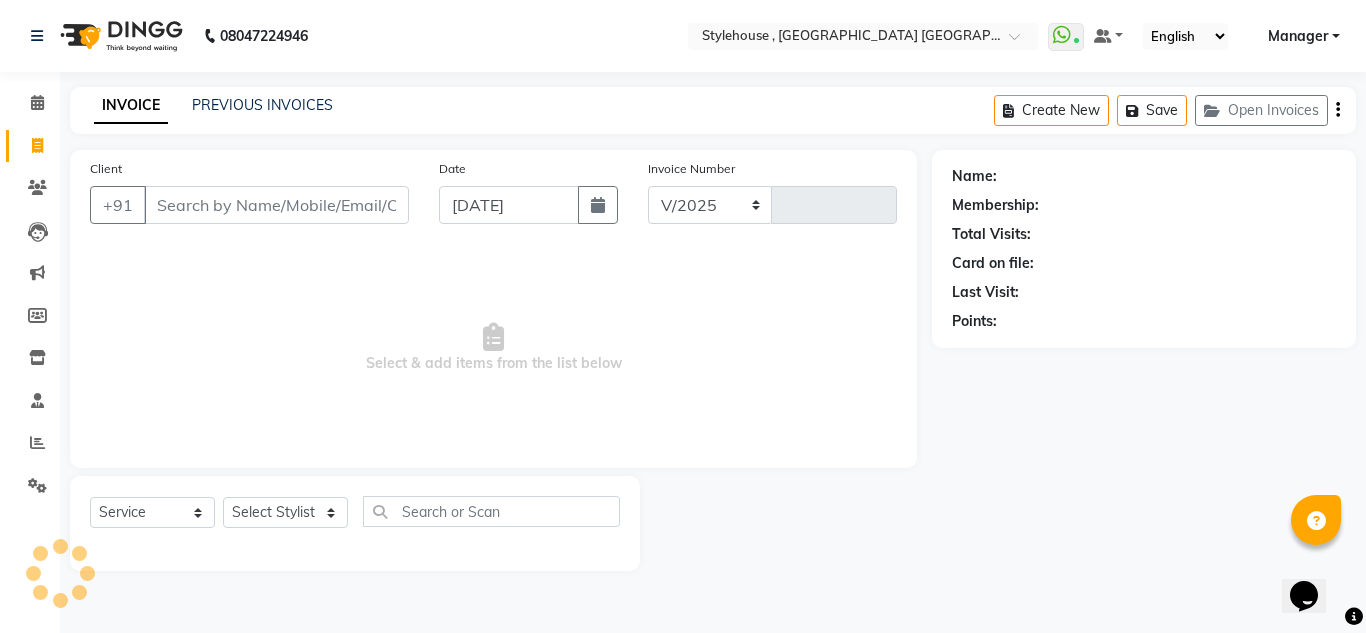 select on "7793" 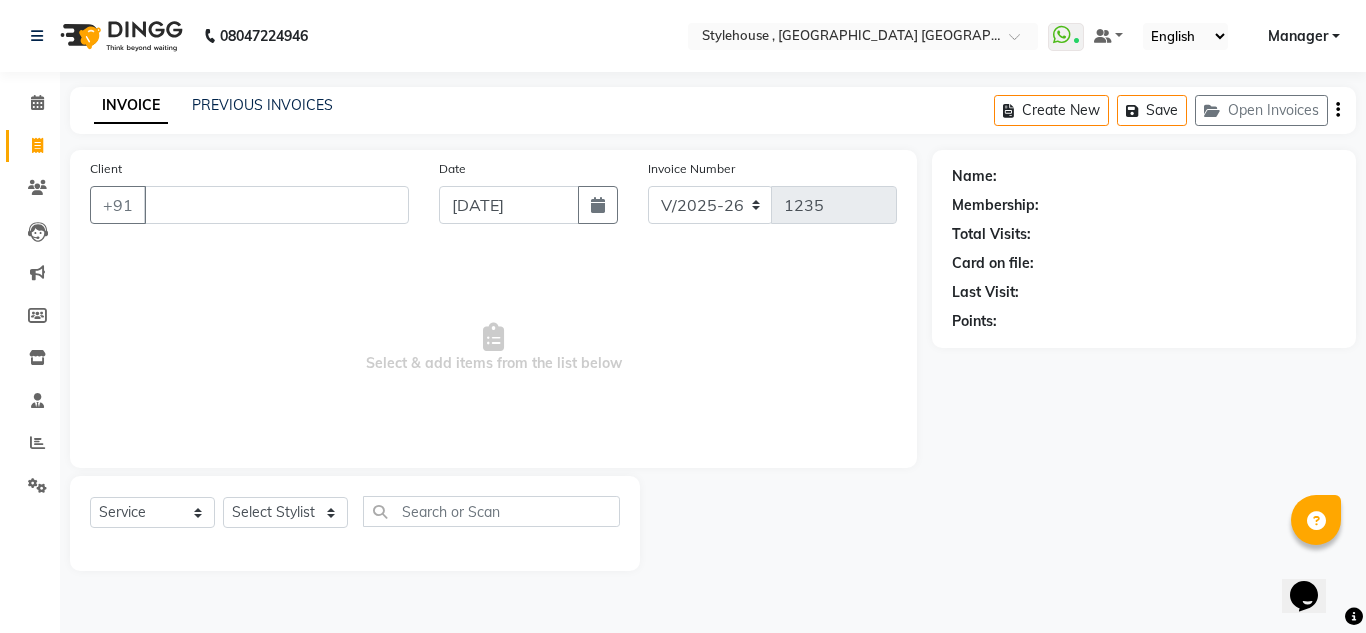 click on "Client" at bounding box center [276, 205] 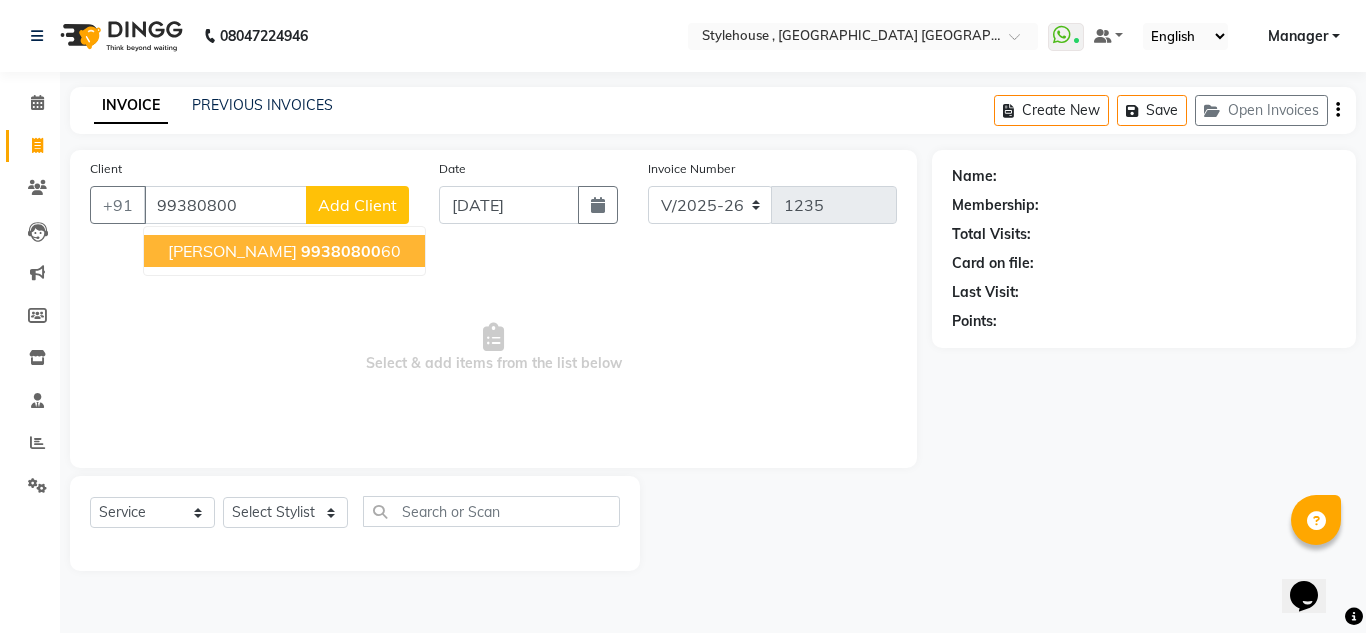 click on "UMESH MOHANTY" at bounding box center [232, 251] 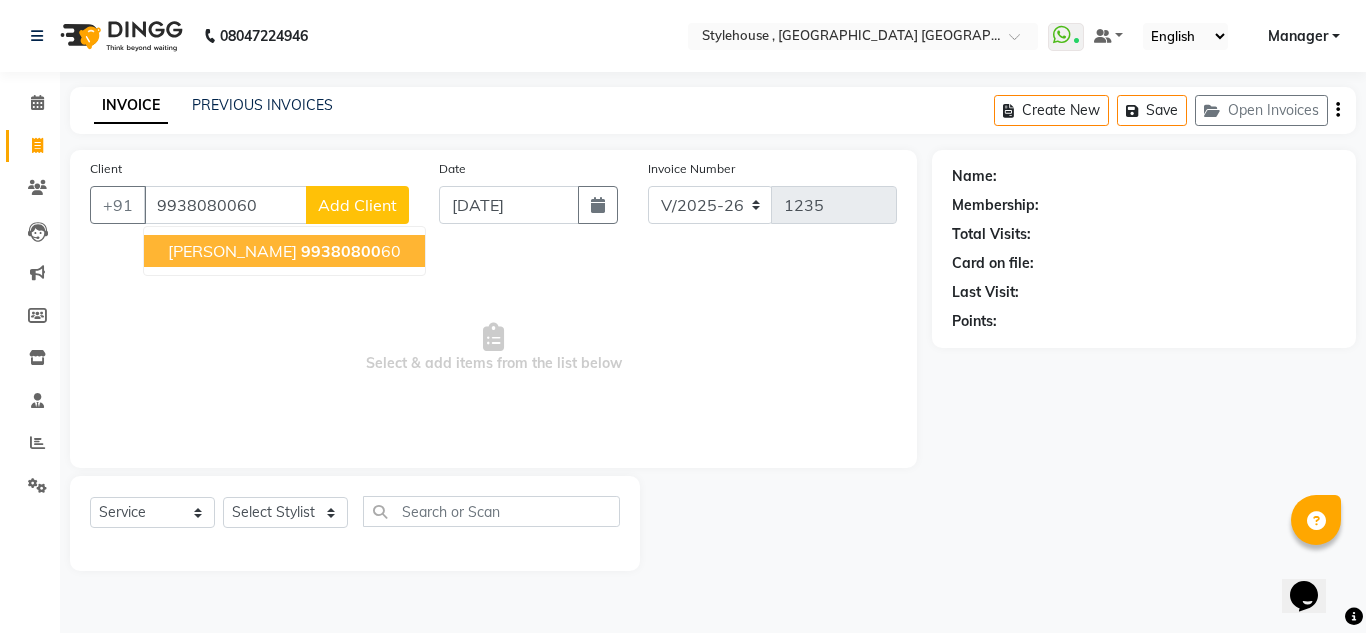 type on "9938080060" 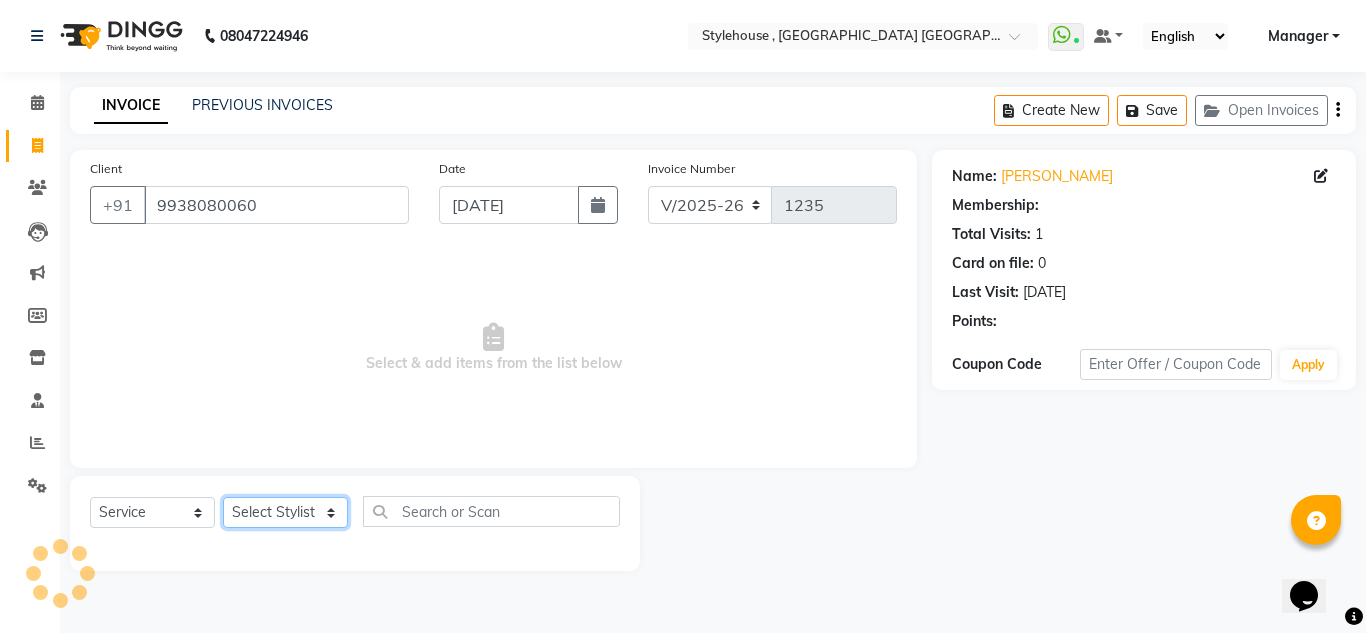 select on "1: Object" 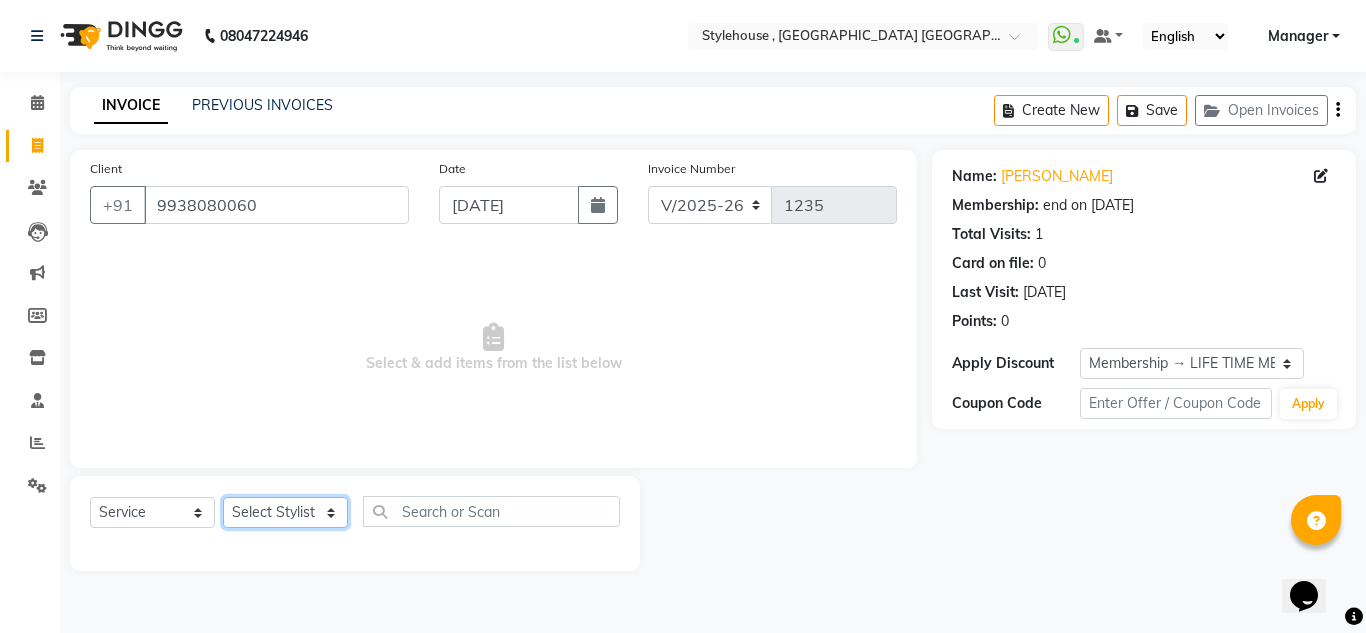 click on "Select Stylist ANIL BARIK ANIRUDH SAHOO JYOTIRANJAN BARIK KANHA LAXMI PRIYA Manager Manisha MANJIT BARIK PRADEEP BARIK PRIYANKA NANDA PUJA ROUT RUMA SAGARIKA SAHOO SALMAN SAMEER BARIK SAROJ SITHA" 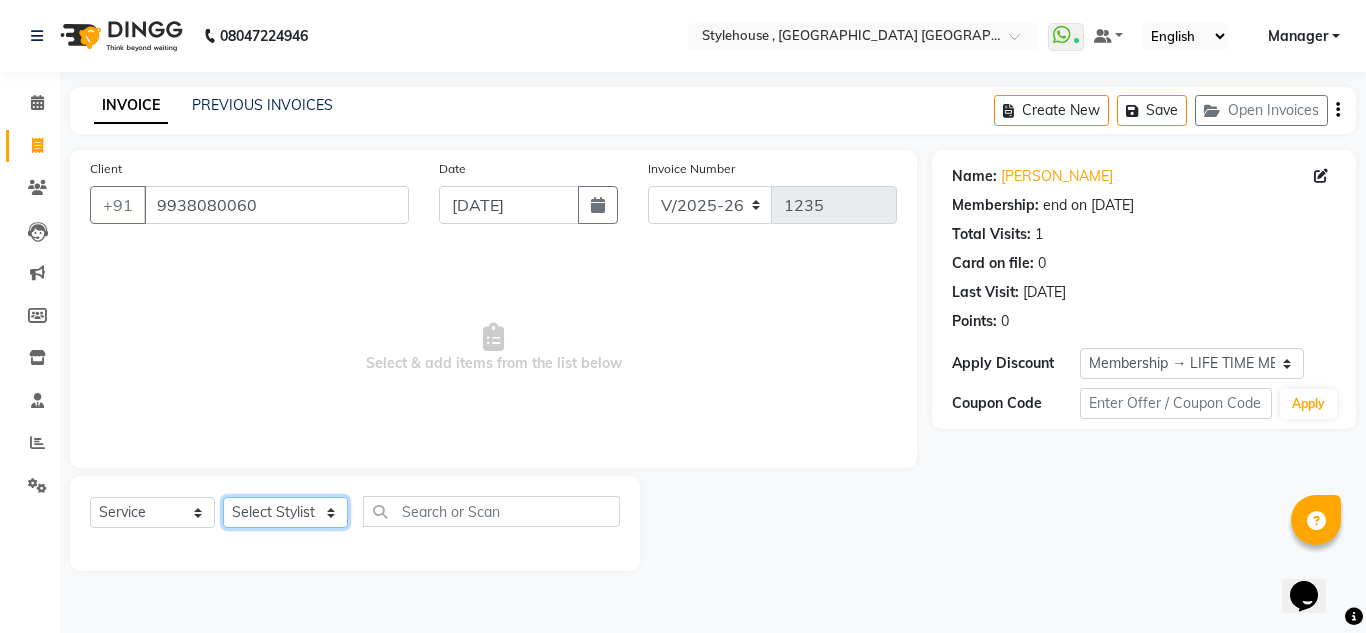 select on "69893" 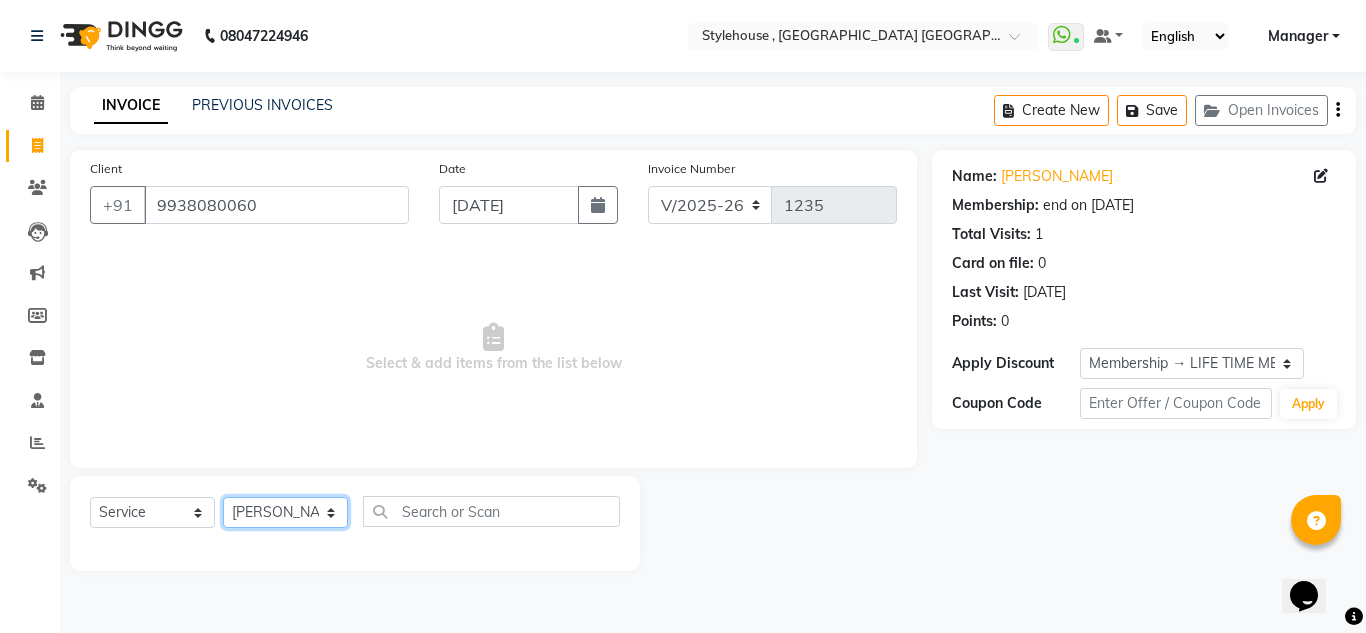 click on "Select Stylist ANIL BARIK ANIRUDH SAHOO JYOTIRANJAN BARIK KANHA LAXMI PRIYA Manager Manisha MANJIT BARIK PRADEEP BARIK PRIYANKA NANDA PUJA ROUT RUMA SAGARIKA SAHOO SALMAN SAMEER BARIK SAROJ SITHA" 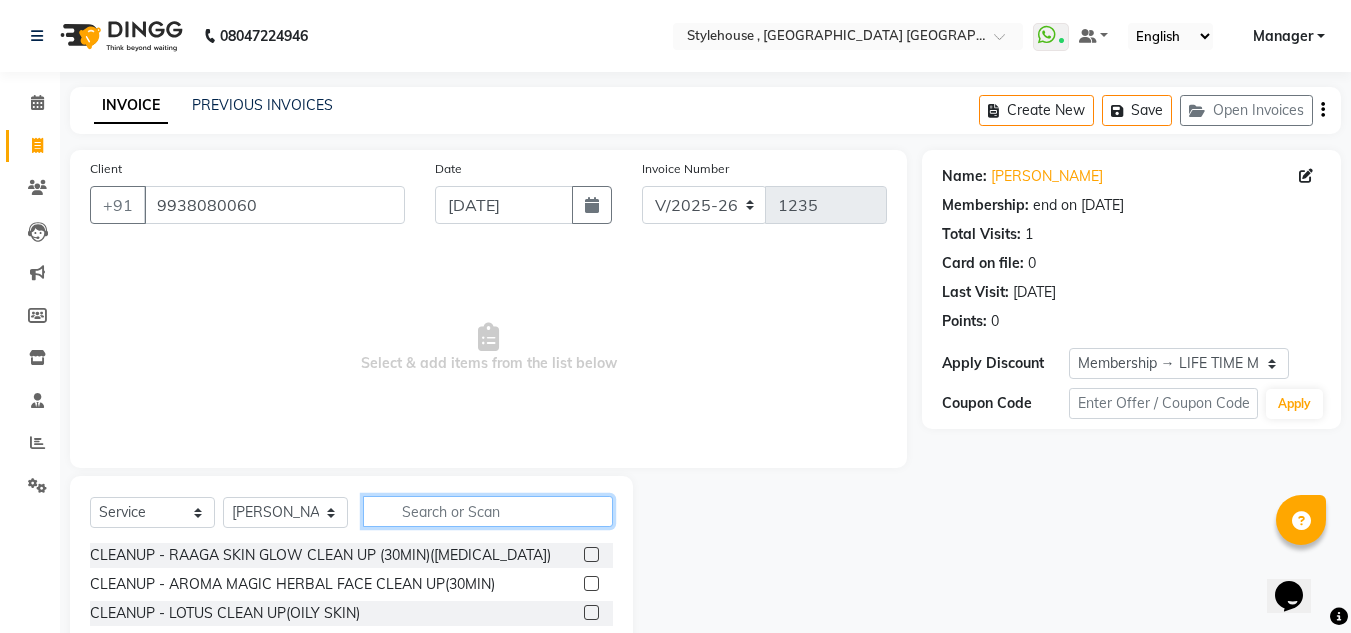 click 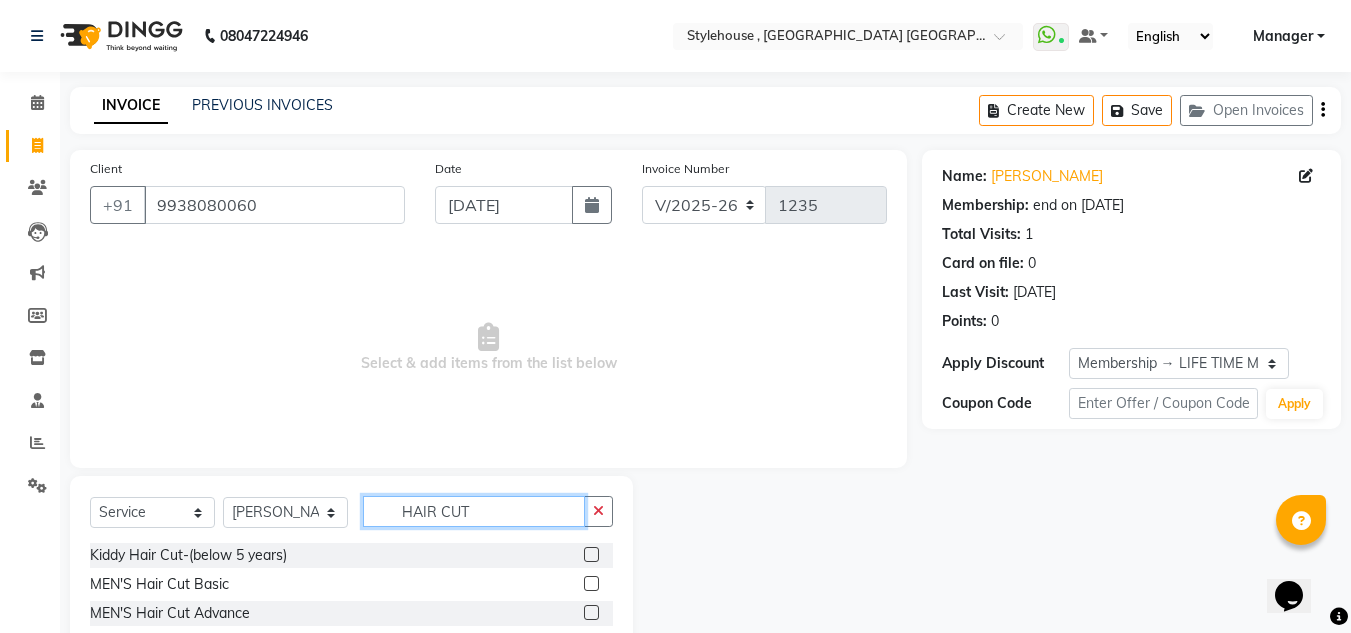 type on "HAIR CUT" 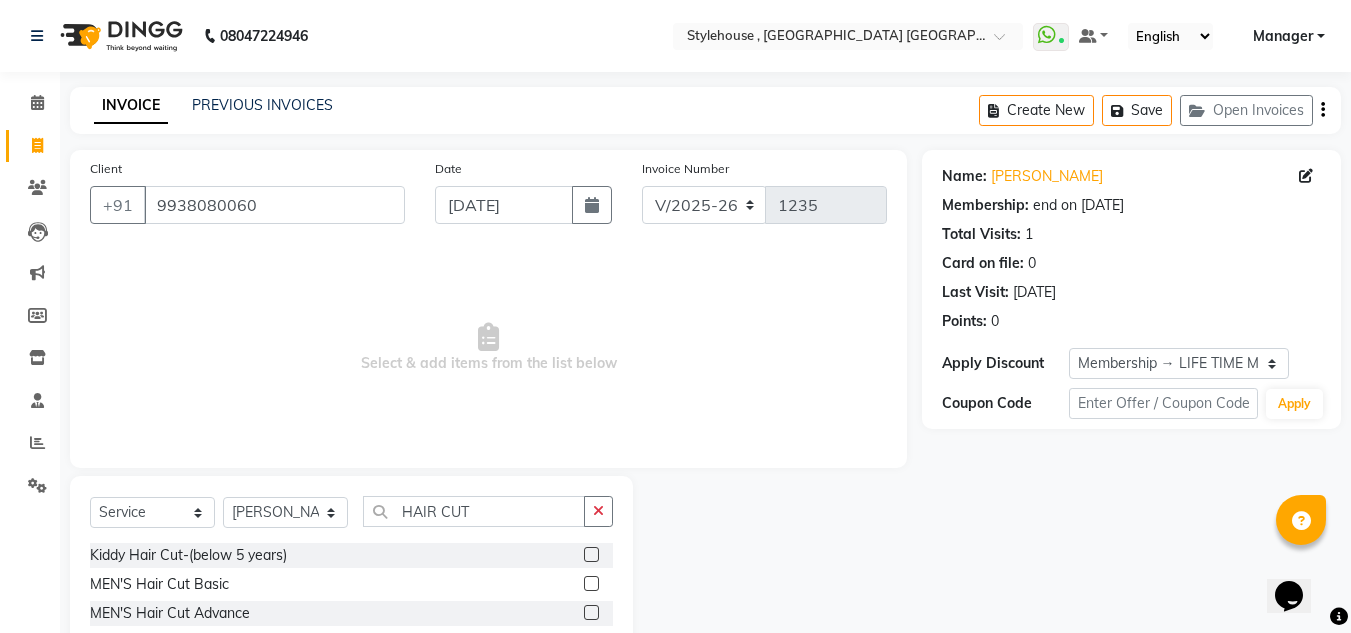 click 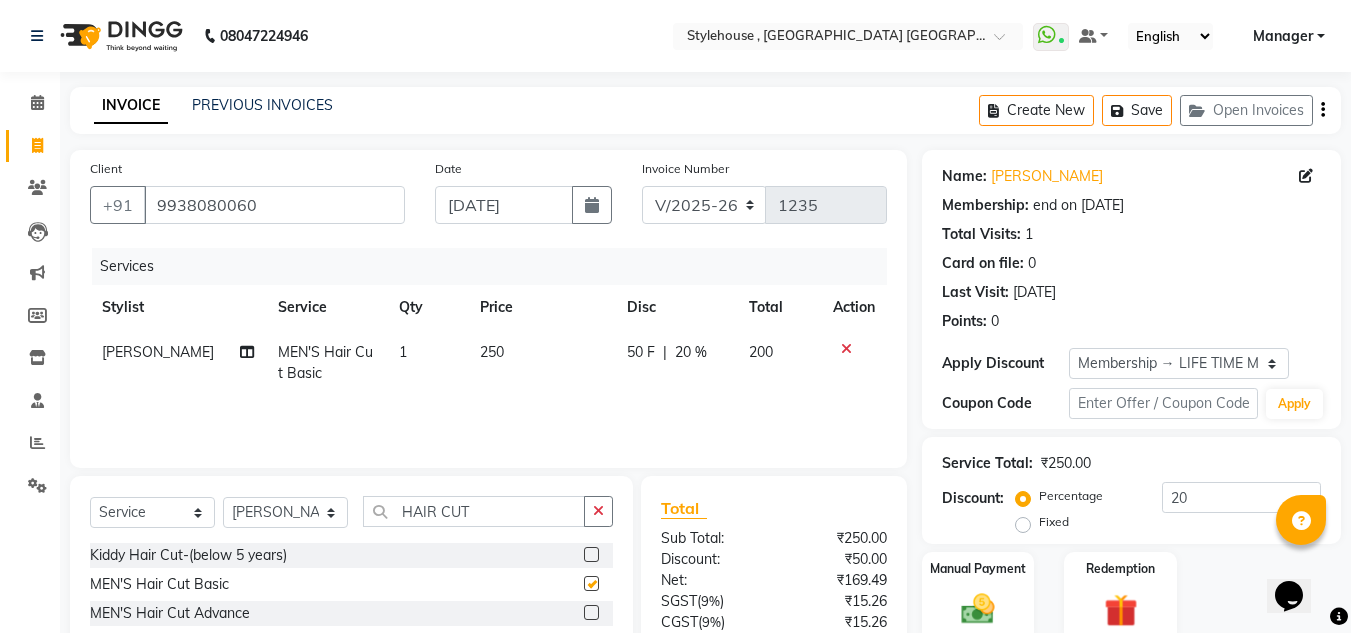 checkbox on "false" 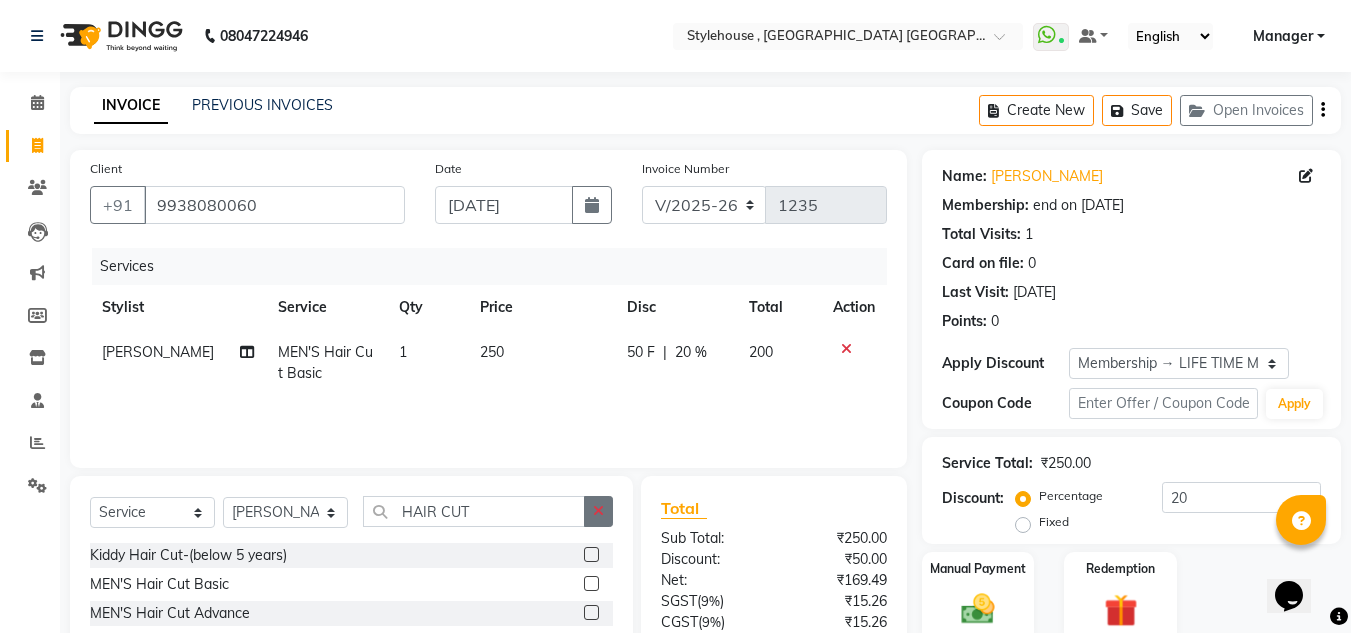 click 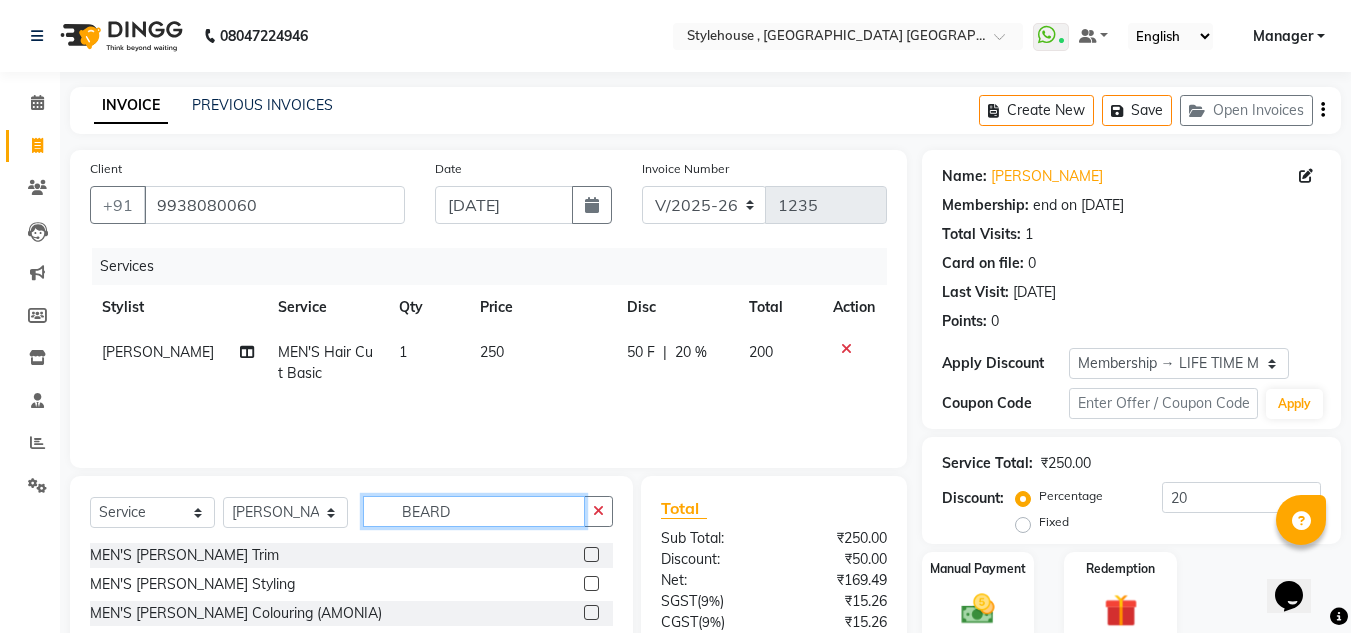 type on "BEARD" 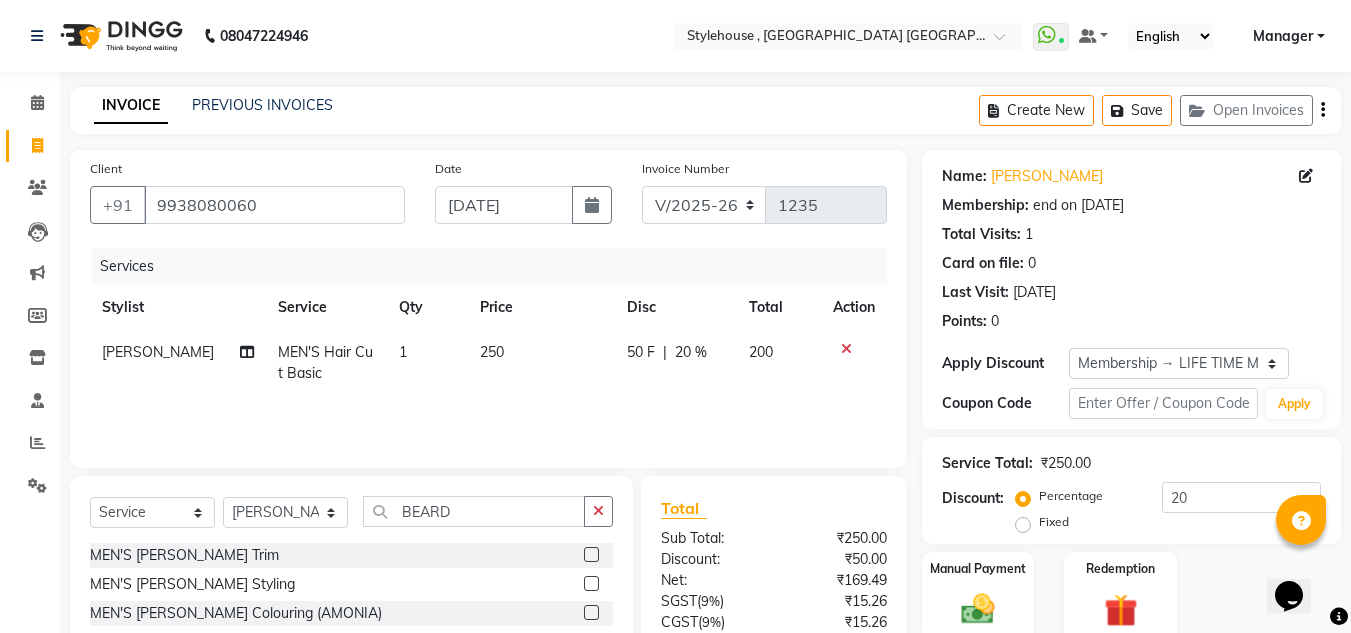 click 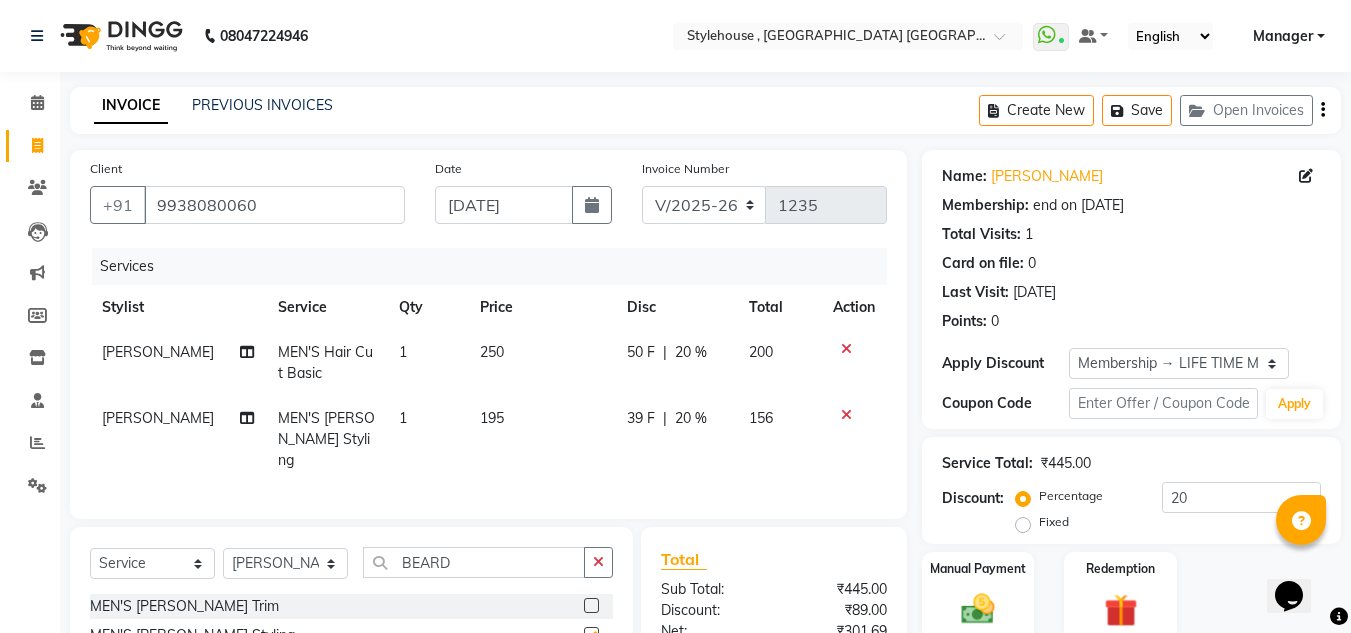 checkbox on "false" 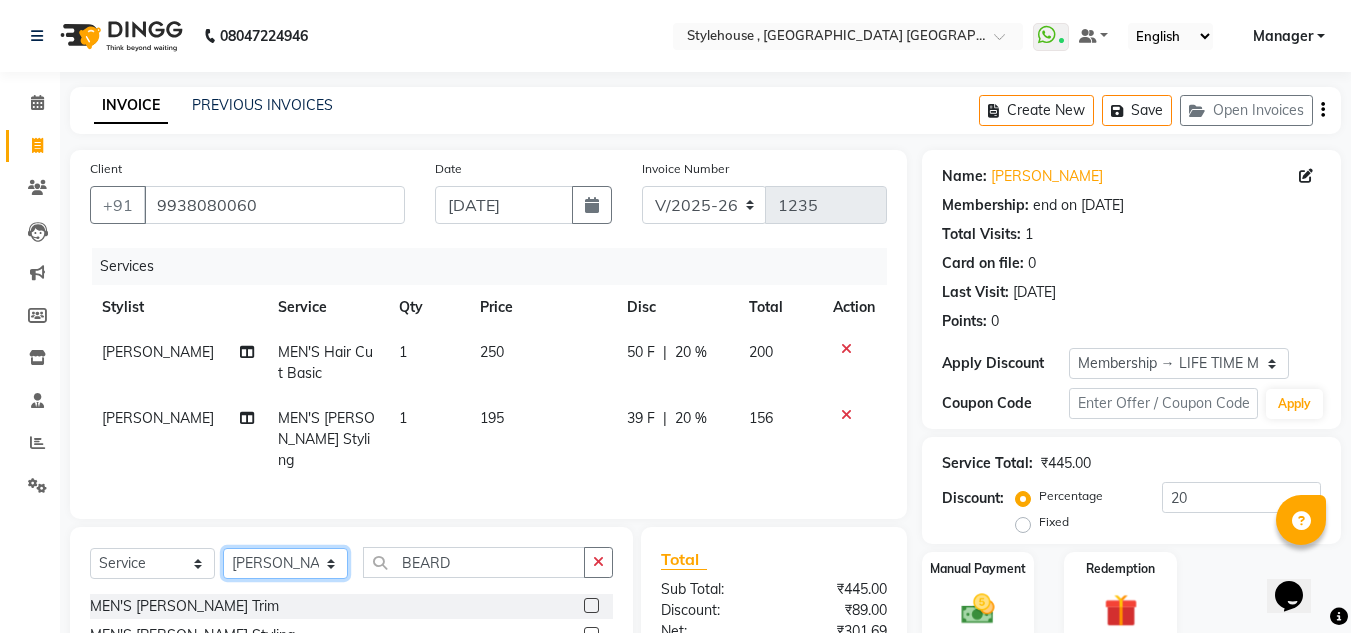 click on "Select Stylist ANIL BARIK ANIRUDH SAHOO JYOTIRANJAN BARIK KANHA LAXMI PRIYA Manager Manisha MANJIT BARIK PRADEEP BARIK PRIYANKA NANDA PUJA ROUT RUMA SAGARIKA SAHOO SALMAN SAMEER BARIK SAROJ SITHA" 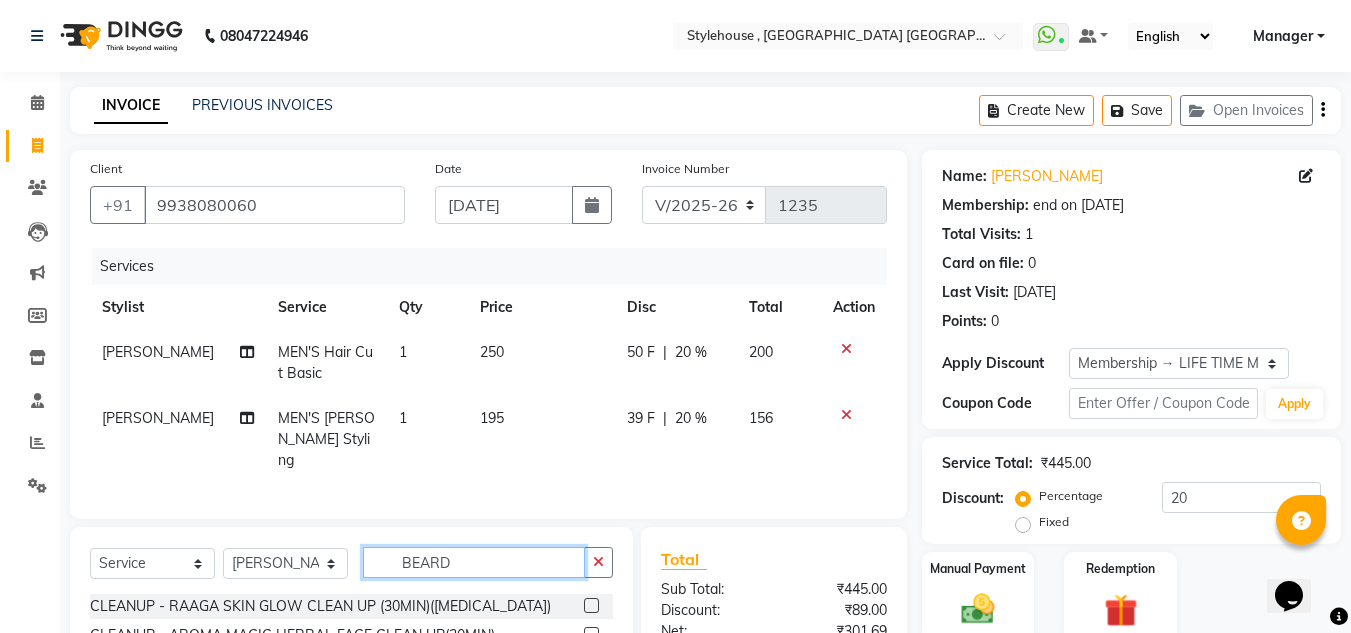 click on "BEARD" 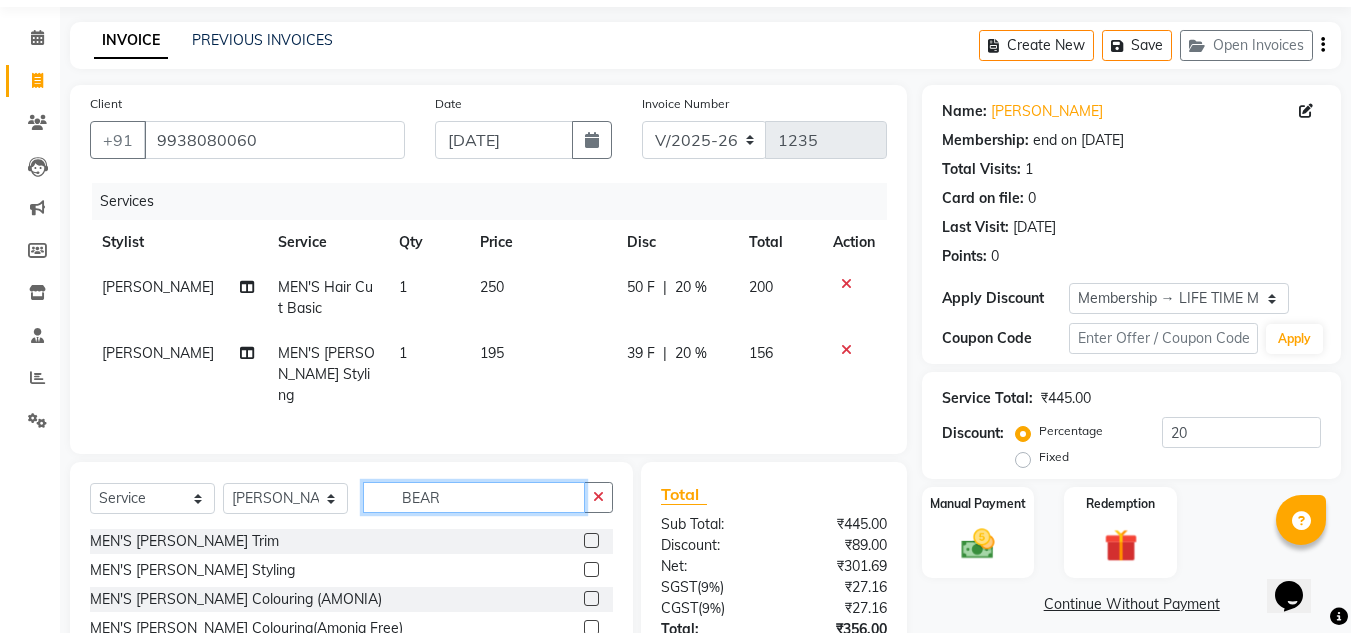 scroll, scrollTop: 100, scrollLeft: 0, axis: vertical 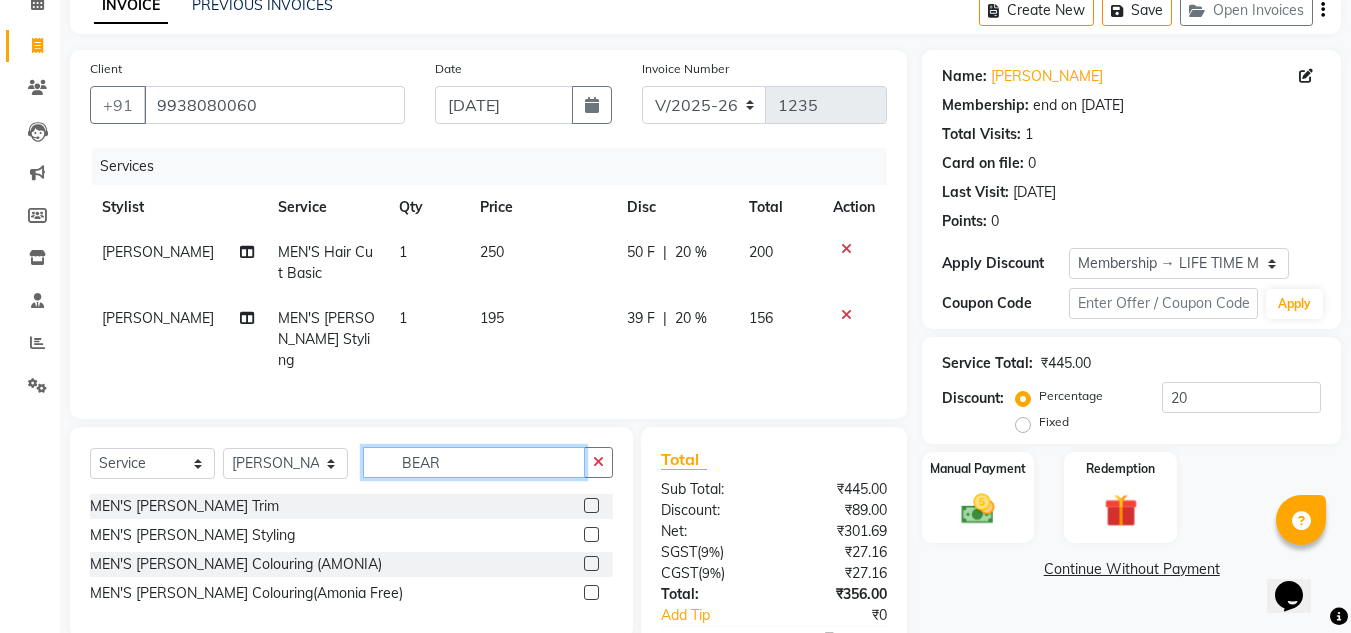 type on "BEAR" 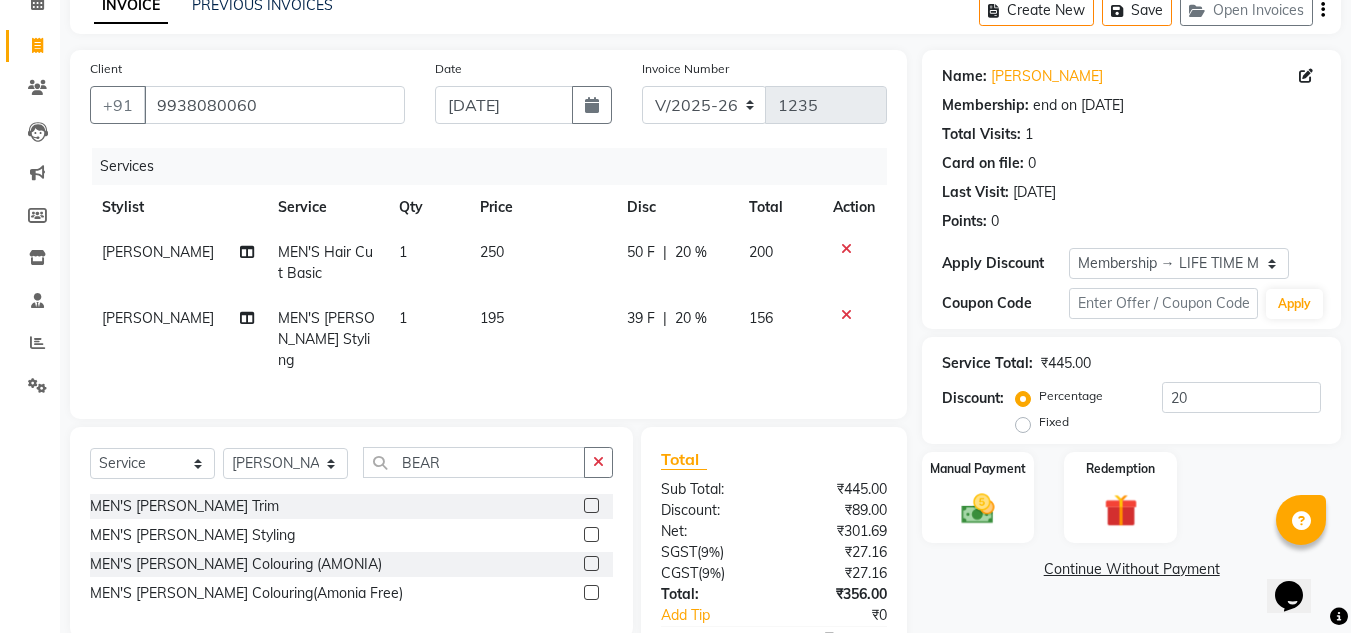 click 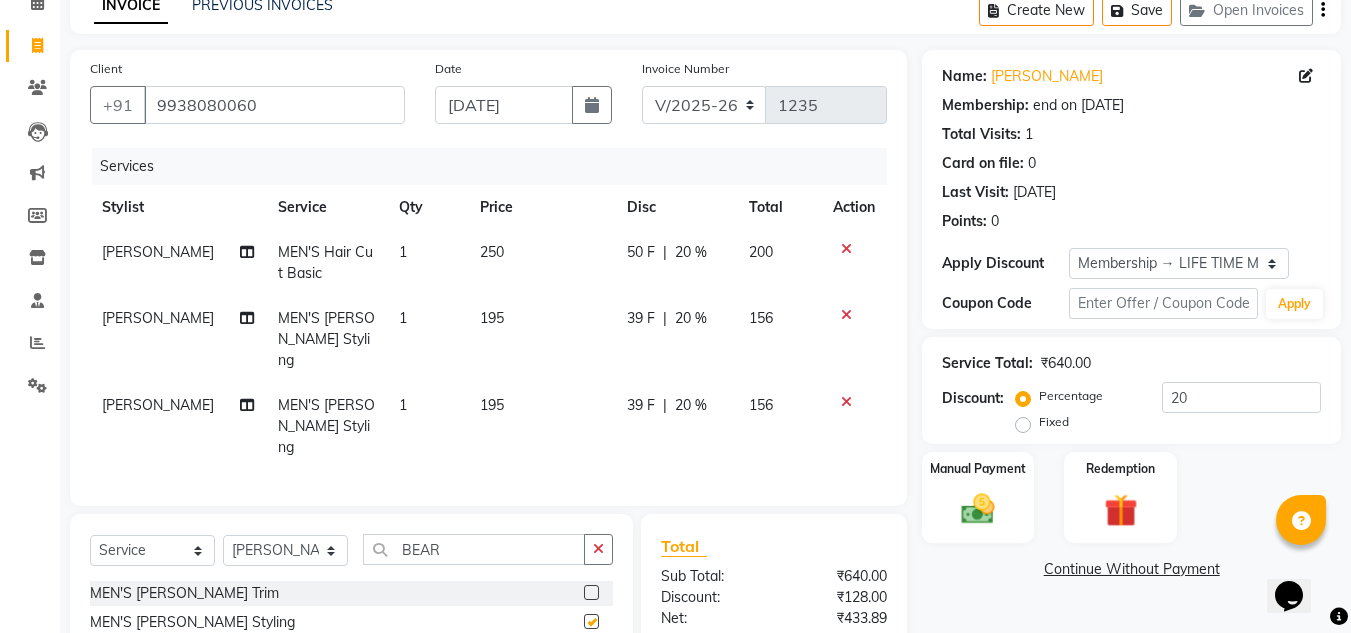 checkbox on "false" 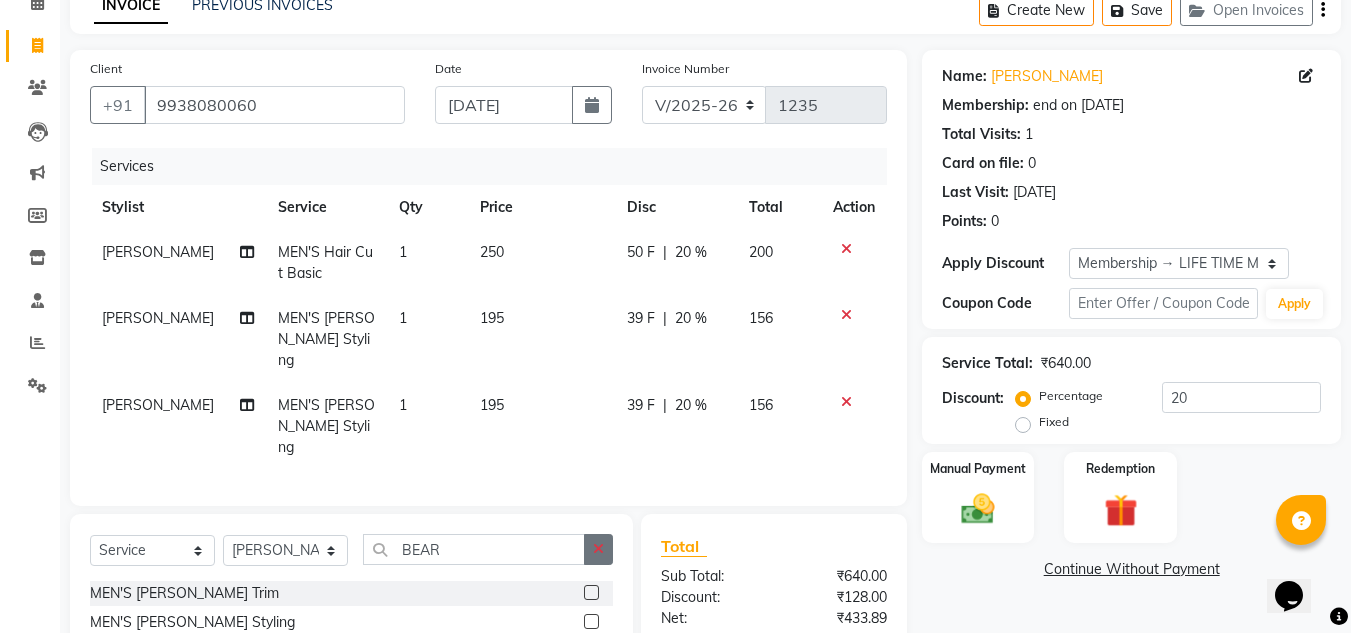 click 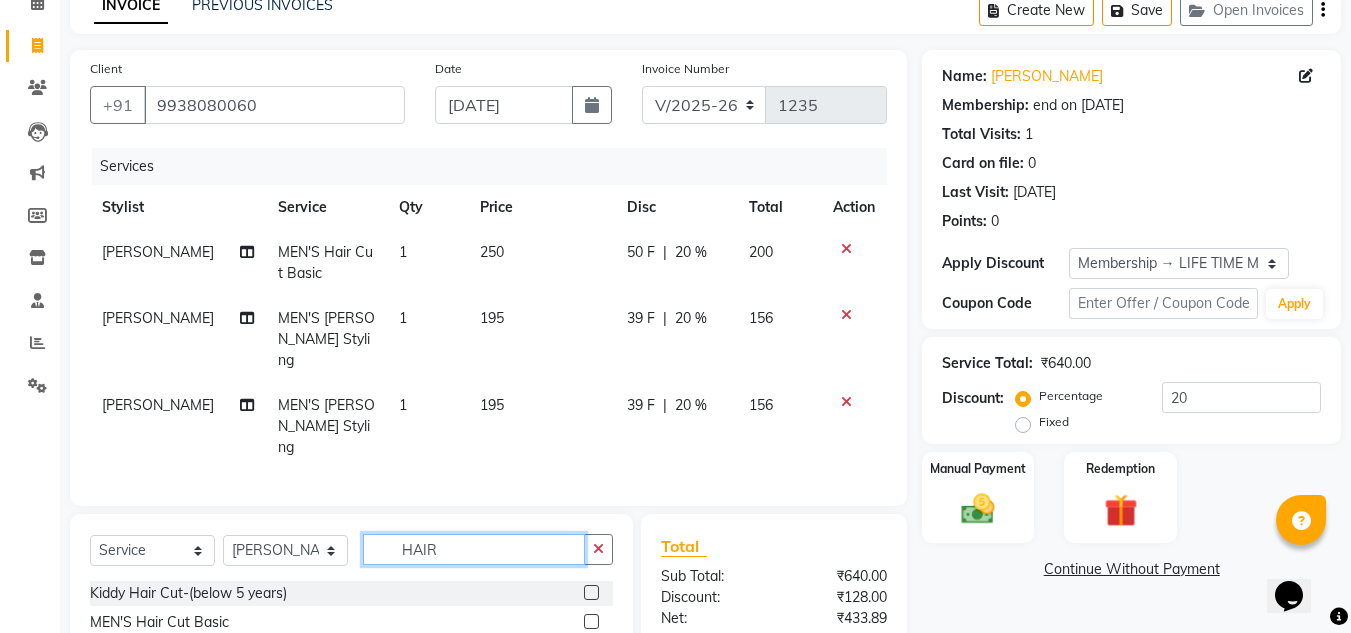 type on "HAIR" 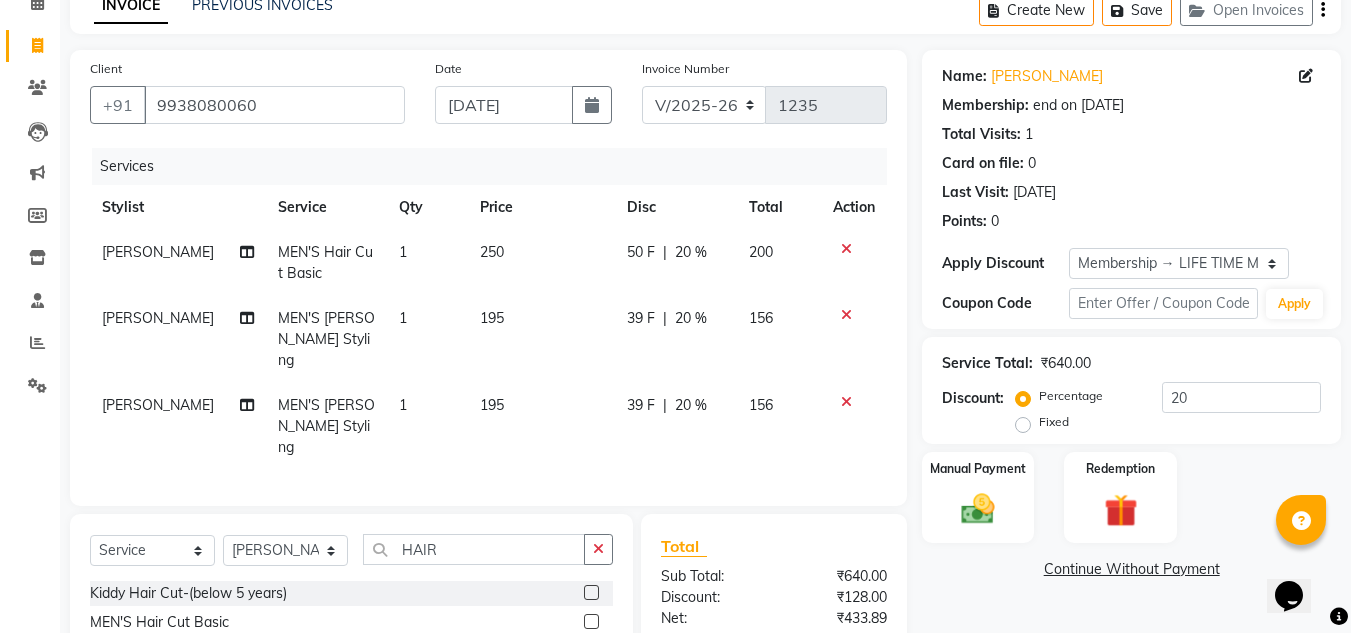 click 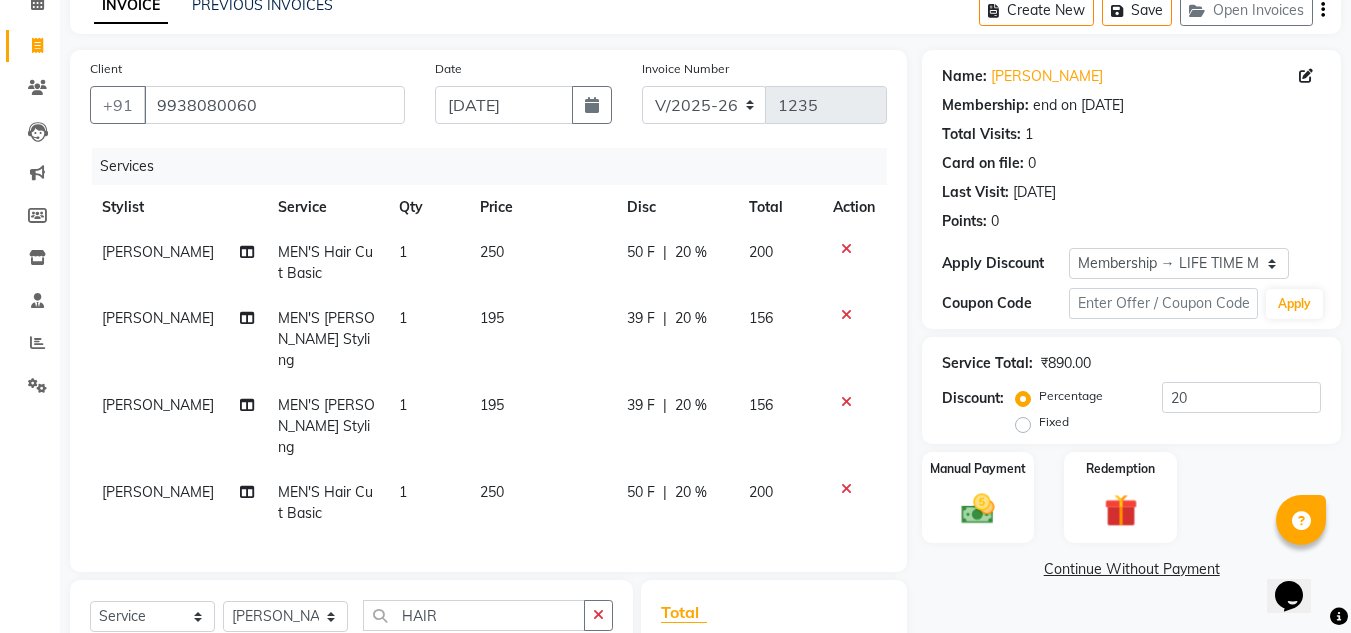 checkbox on "false" 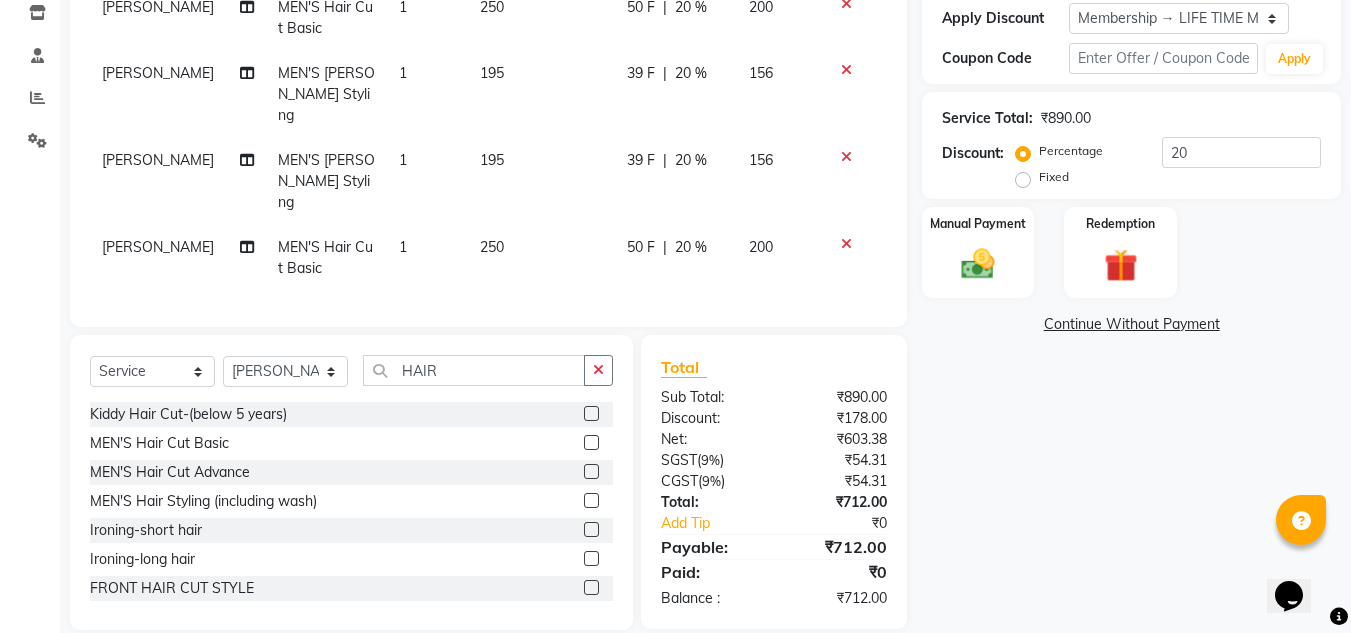 scroll, scrollTop: 245, scrollLeft: 0, axis: vertical 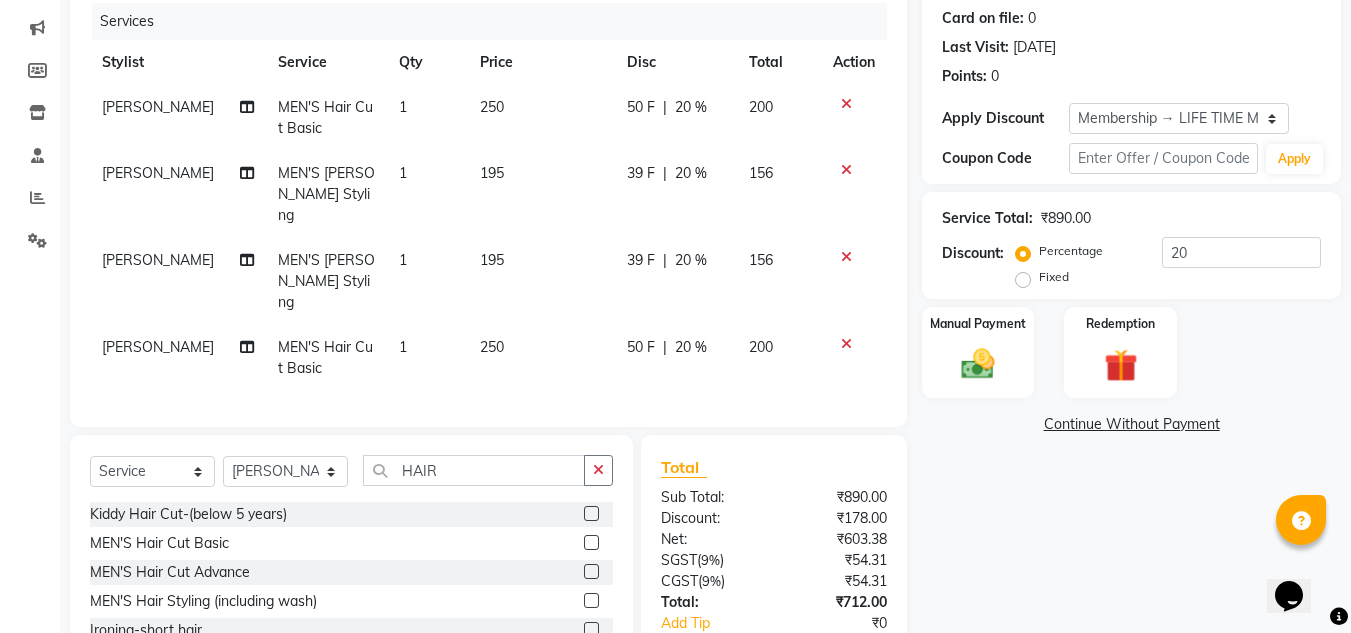 click 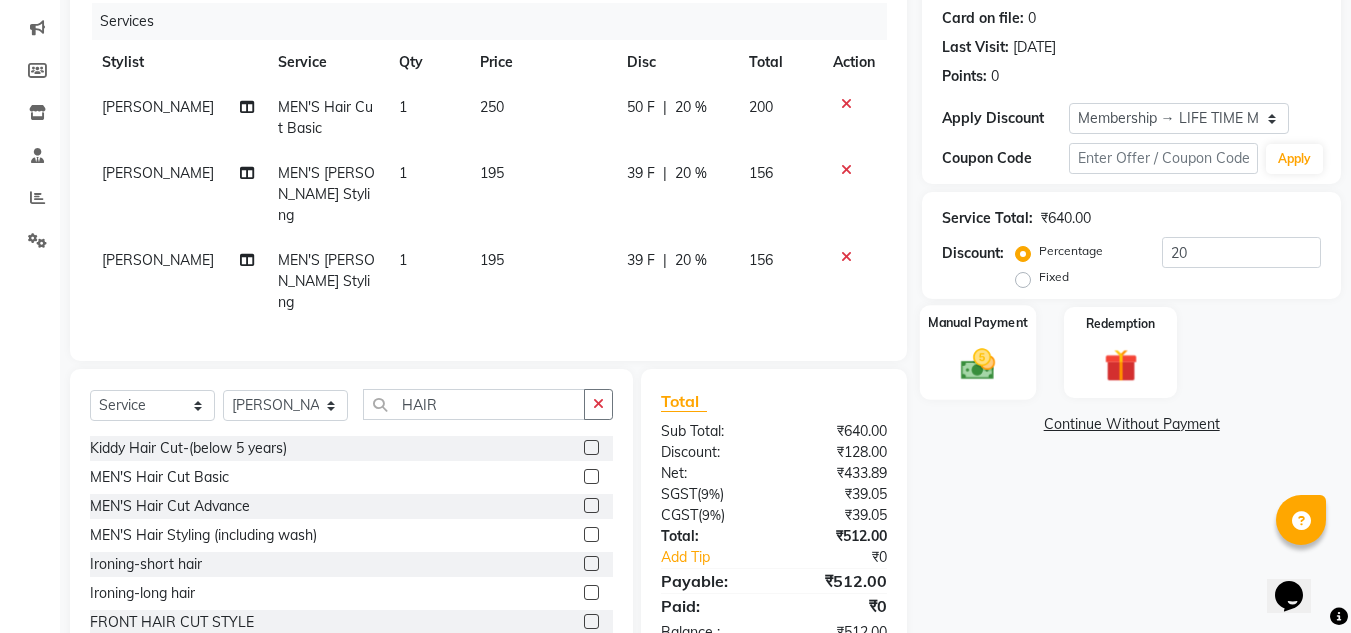 click 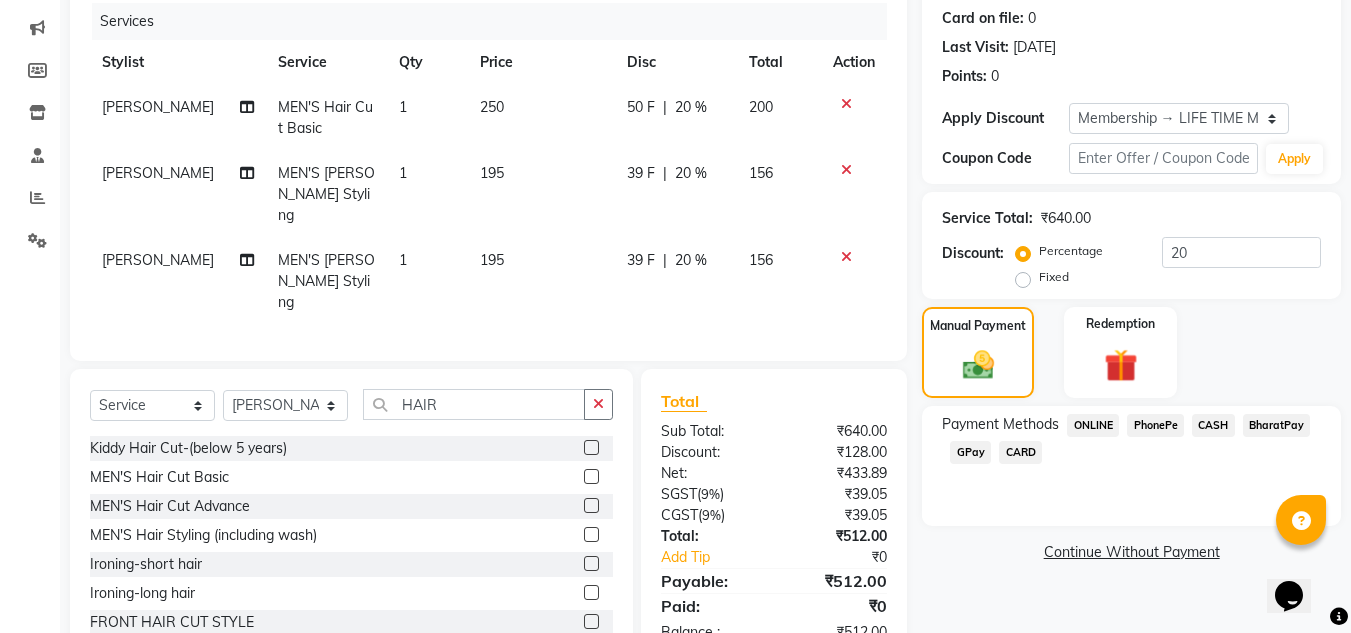 scroll, scrollTop: 279, scrollLeft: 0, axis: vertical 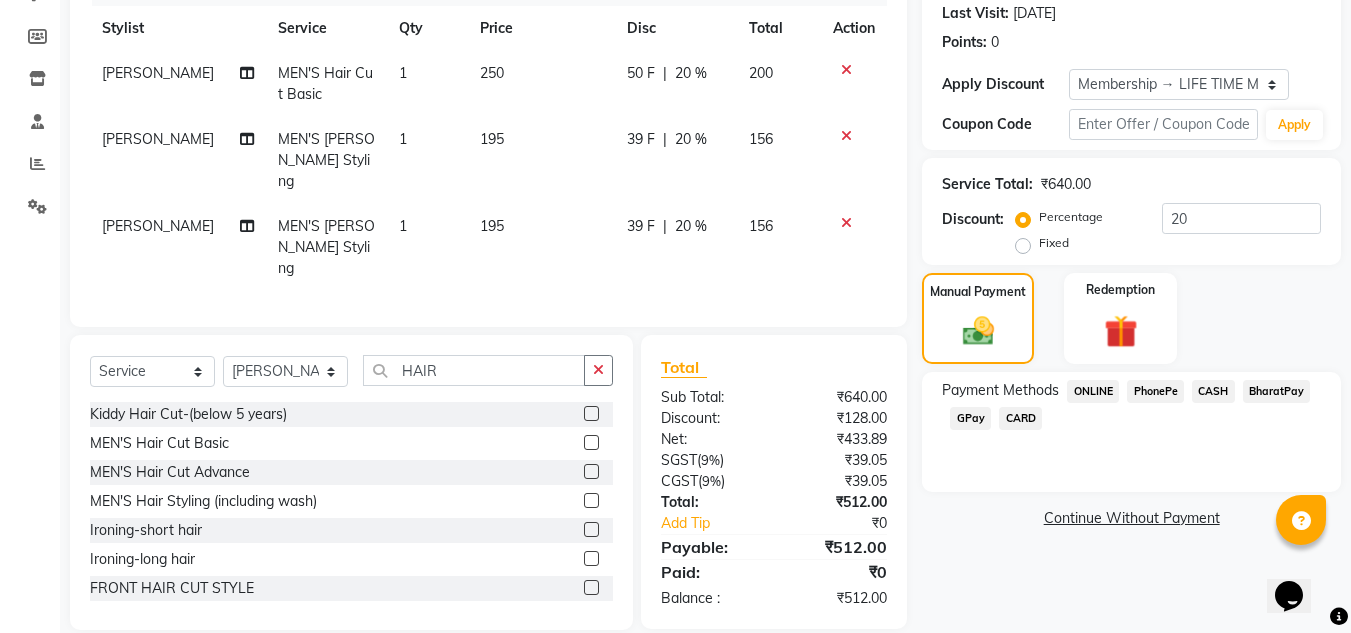 click on "CARD" 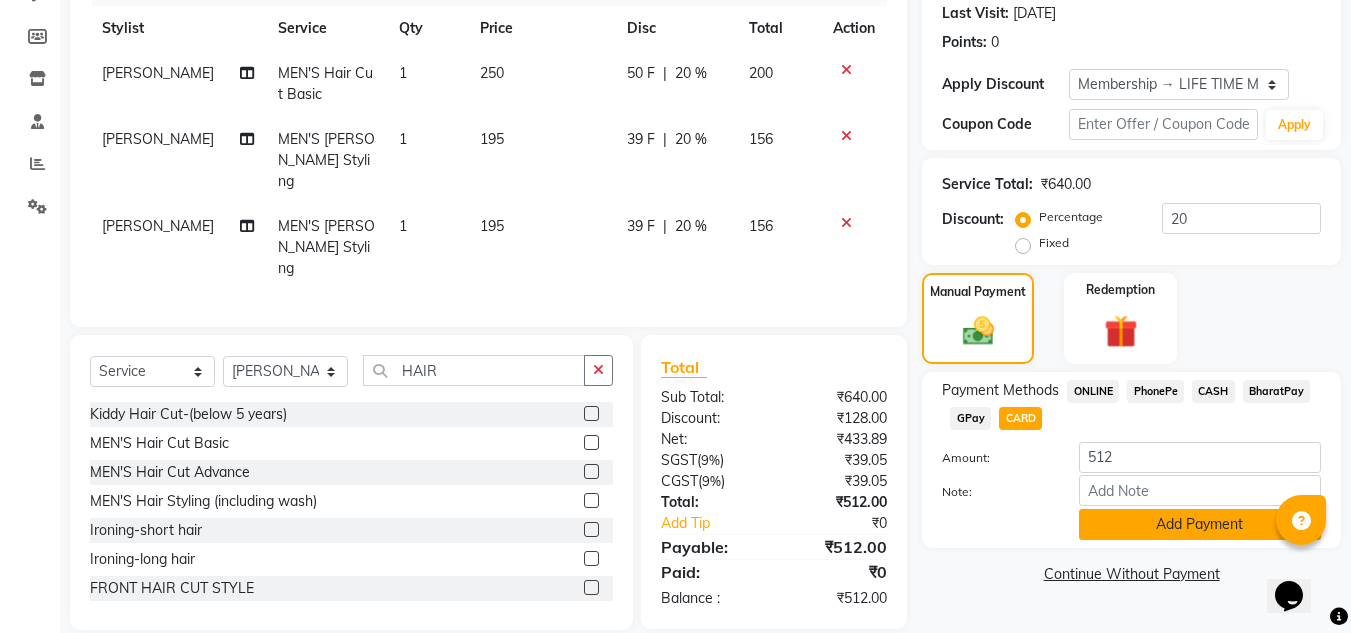 click on "Add Payment" 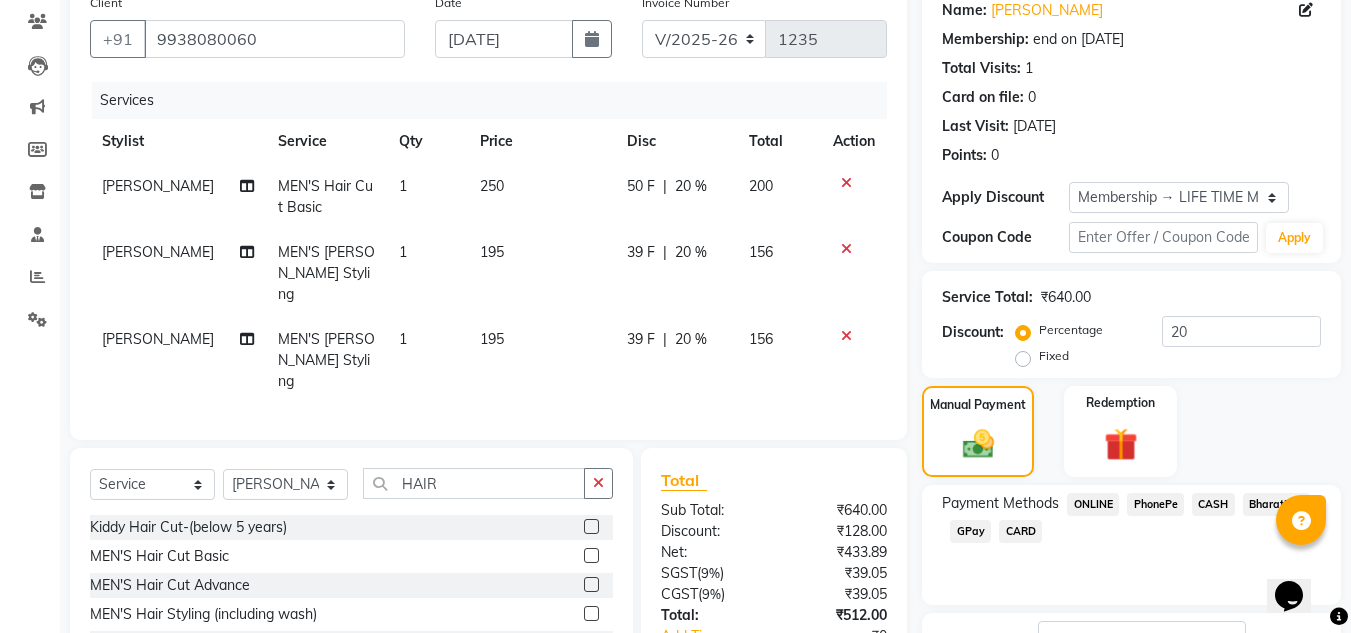 scroll, scrollTop: 419, scrollLeft: 0, axis: vertical 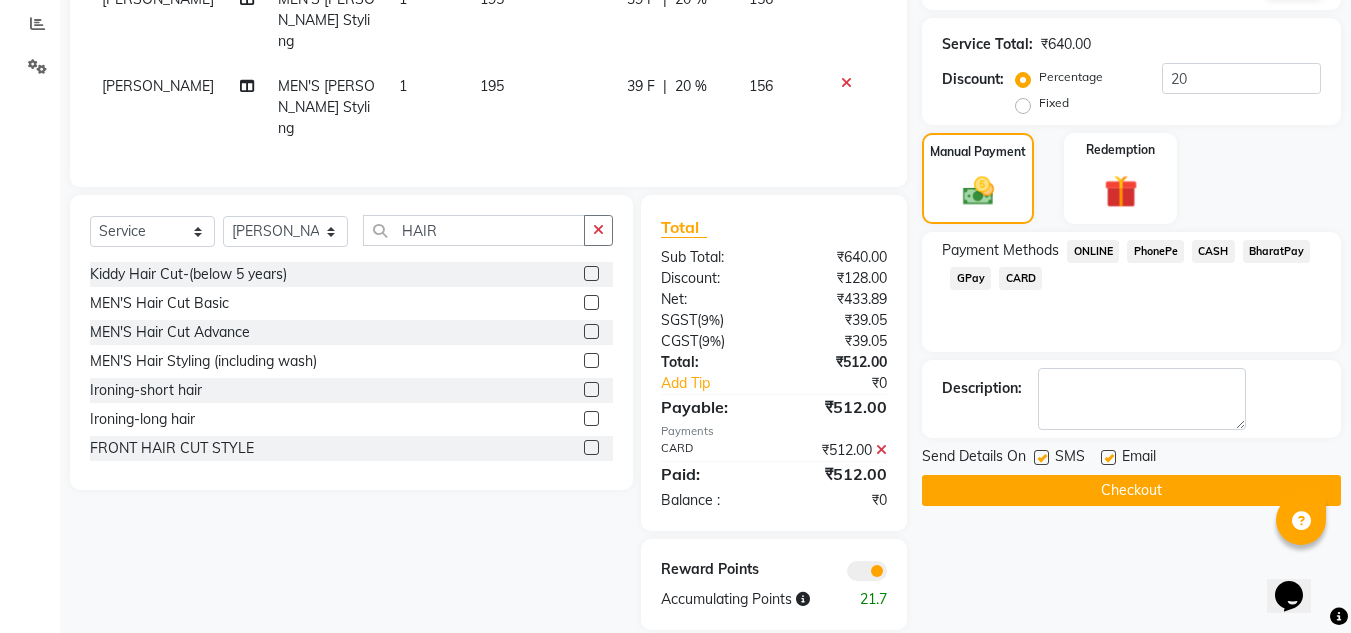 click on "Checkout" 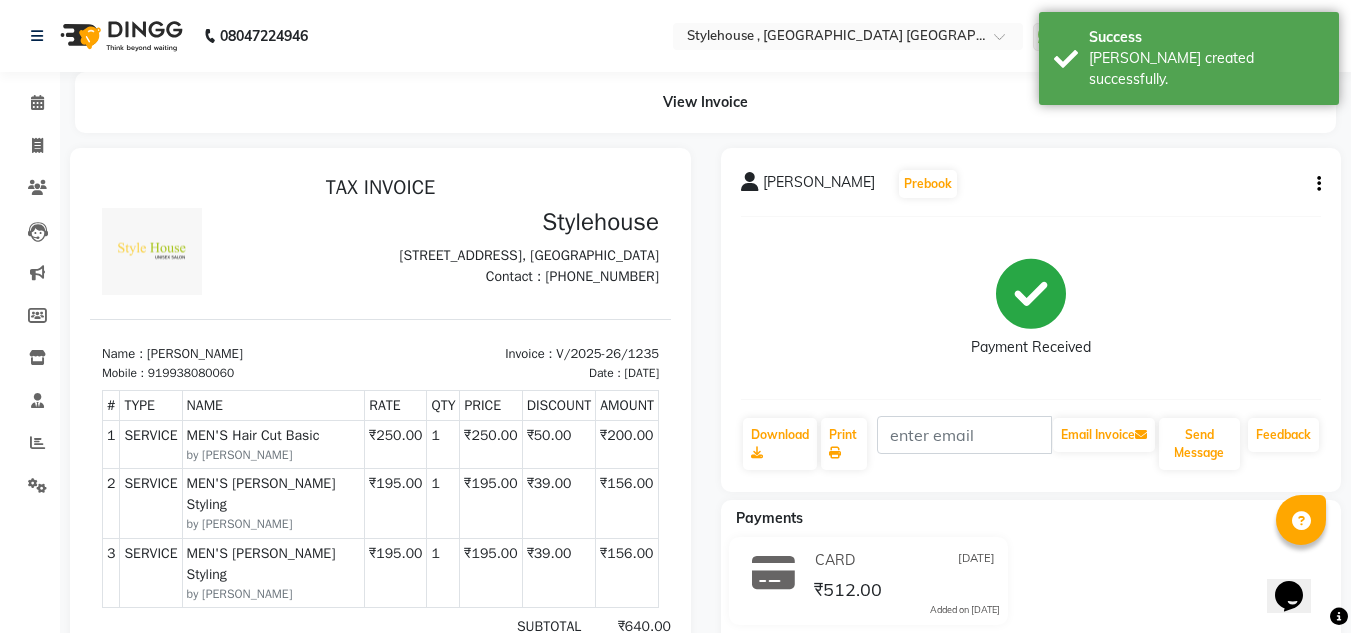 scroll, scrollTop: 0, scrollLeft: 0, axis: both 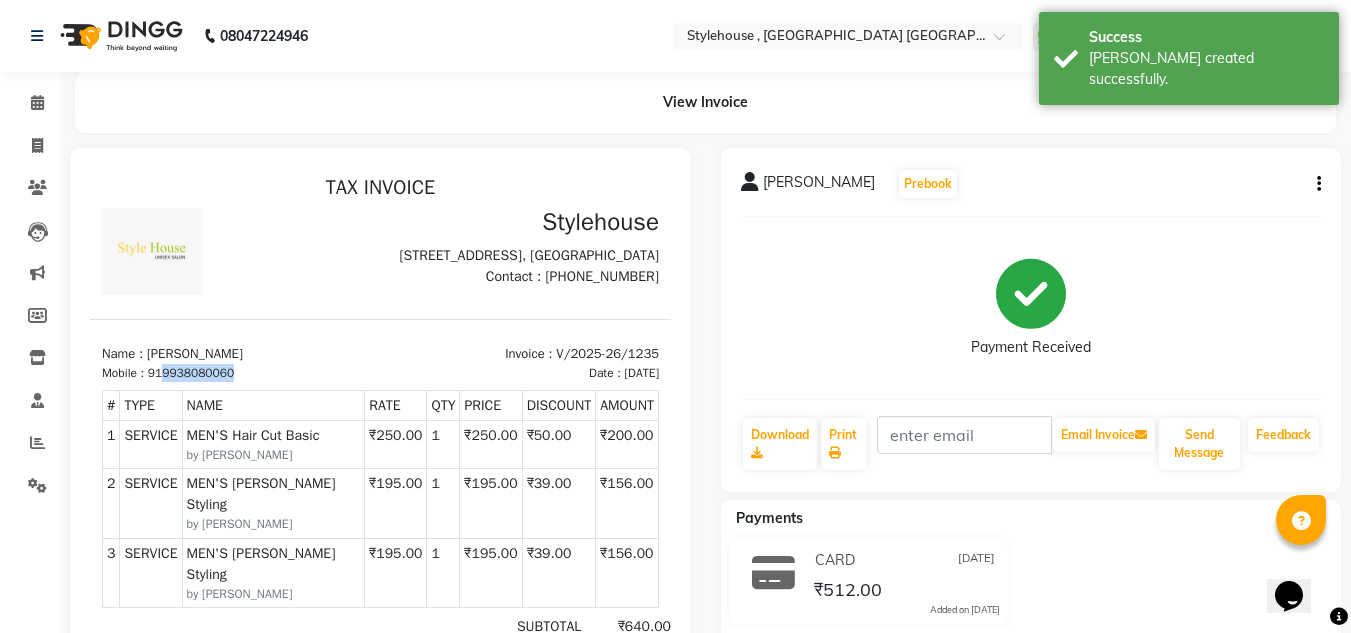 drag, startPoint x: 233, startPoint y: 407, endPoint x: 166, endPoint y: 413, distance: 67.26812 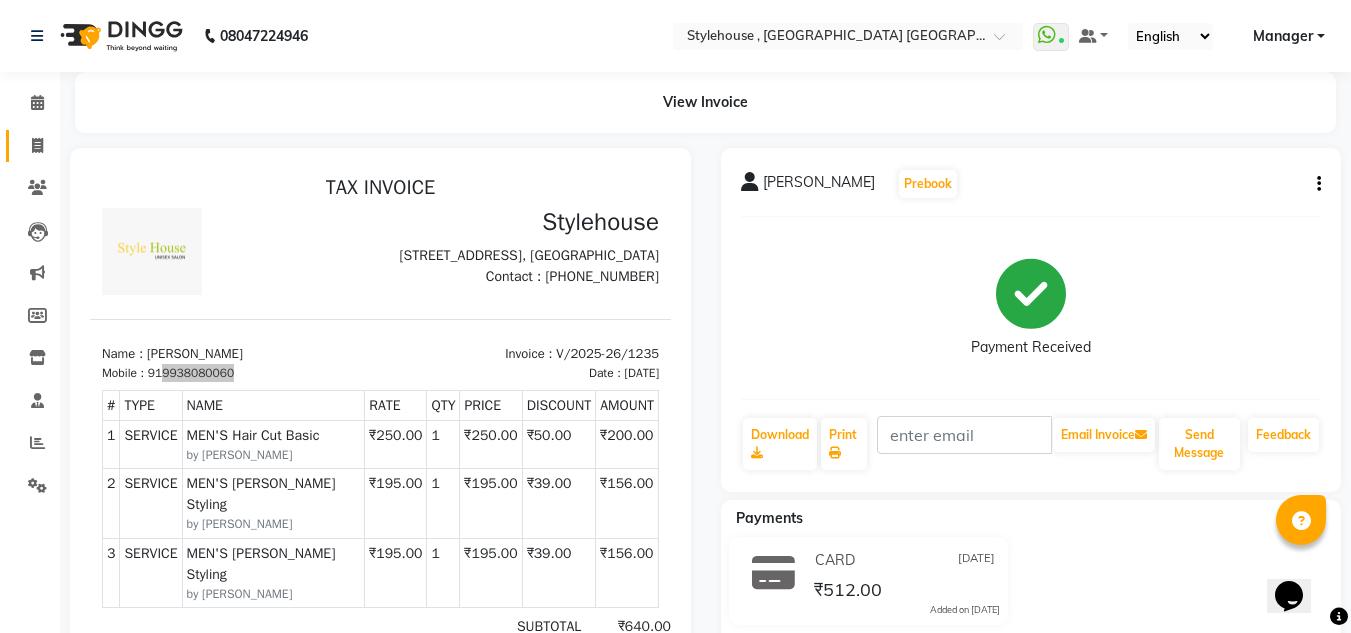 click 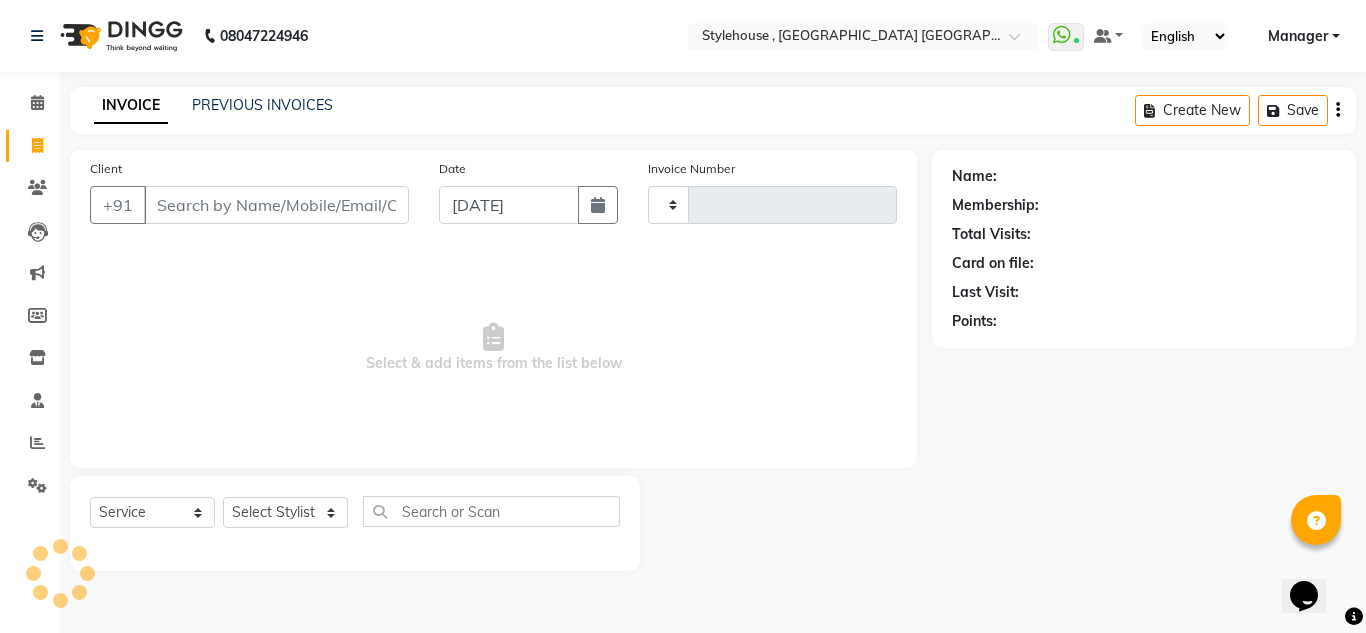 type on "1236" 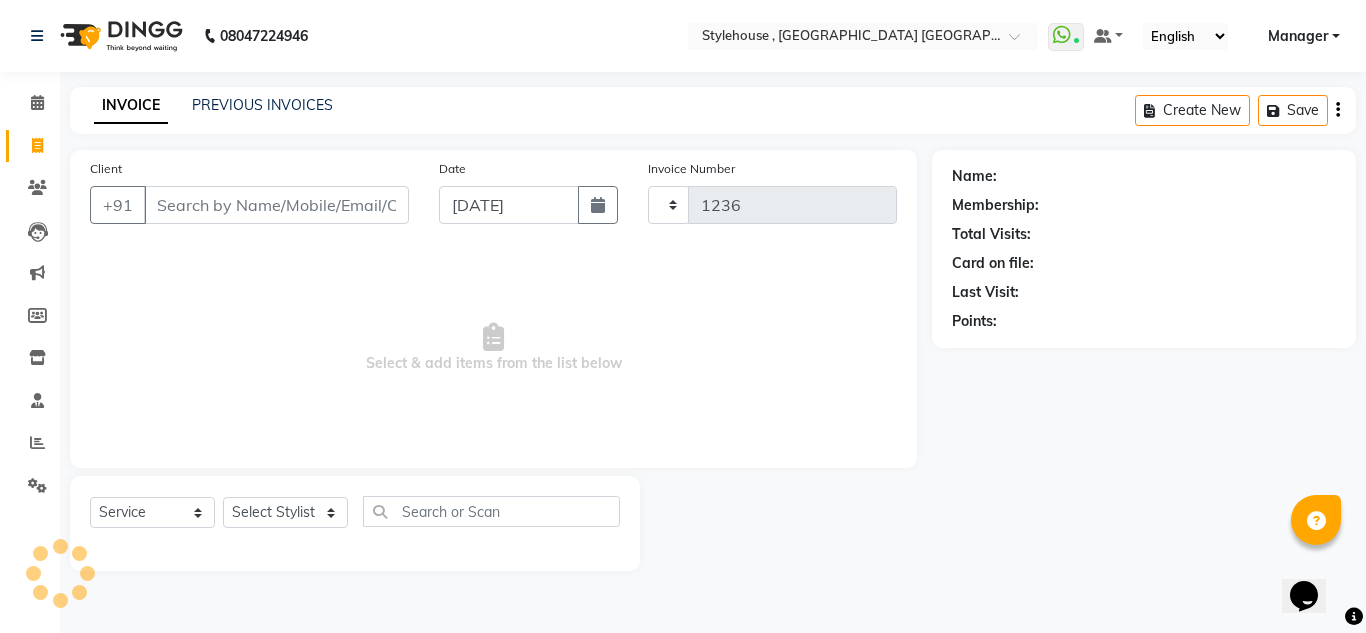 select on "7793" 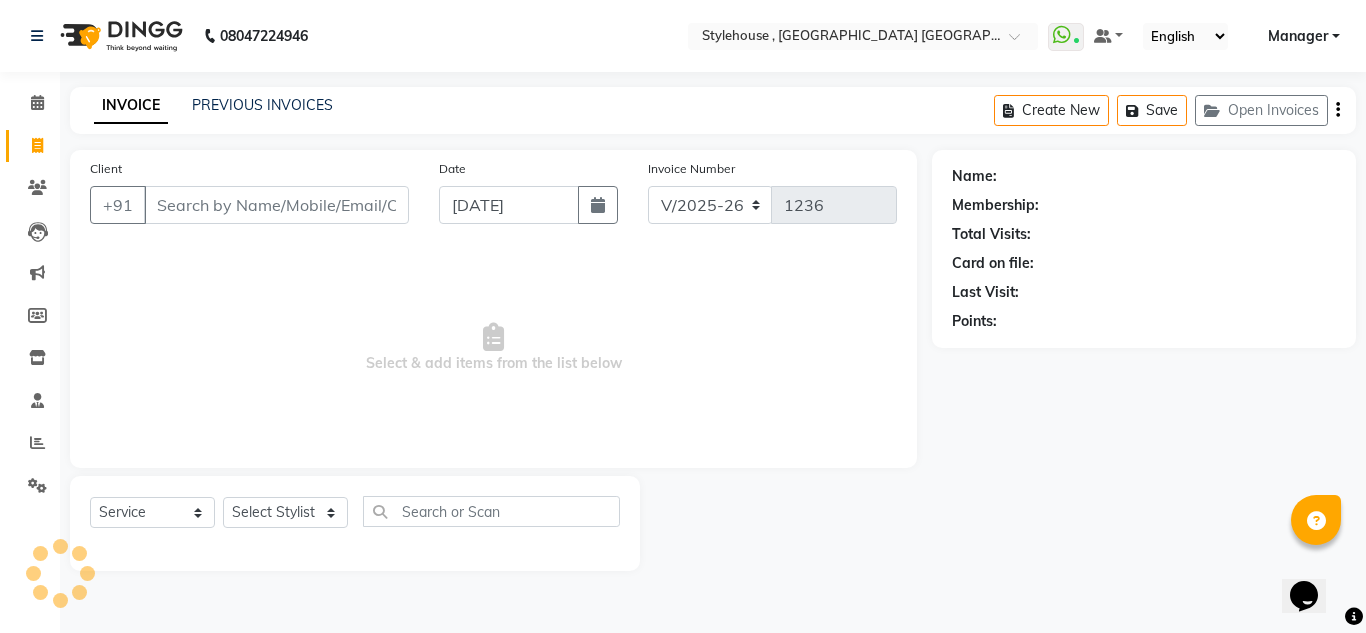 click on "Client" at bounding box center [276, 205] 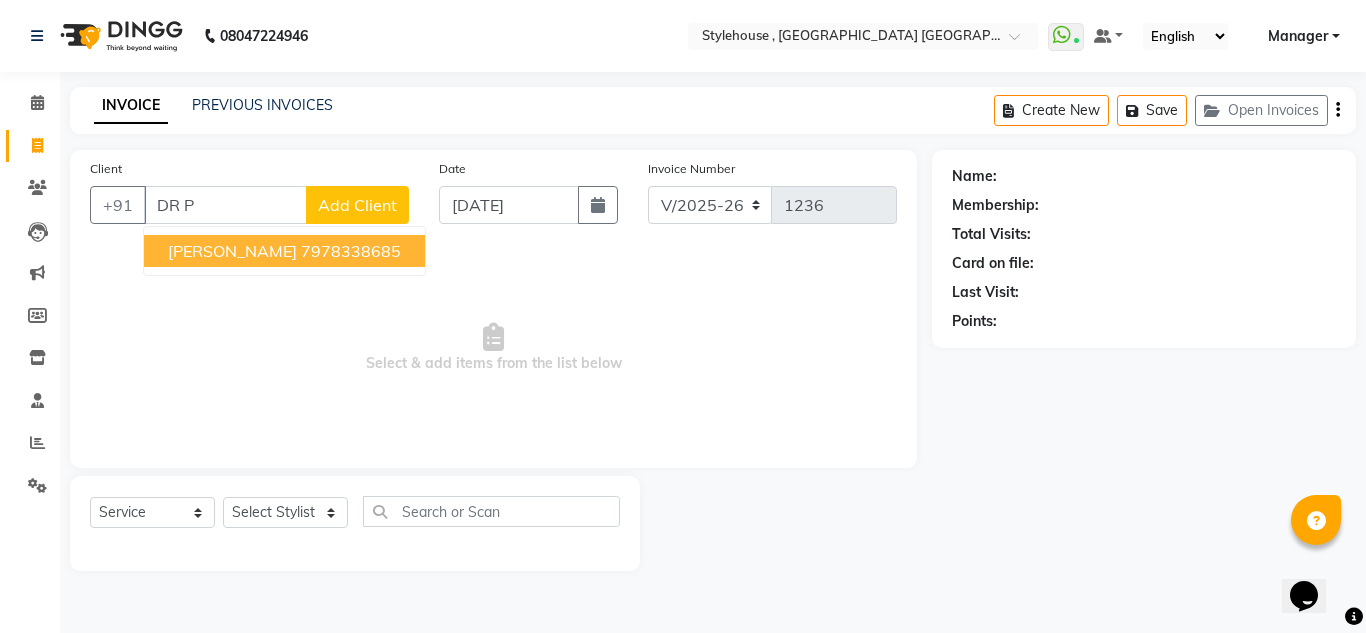 click on "DR P" at bounding box center (225, 205) 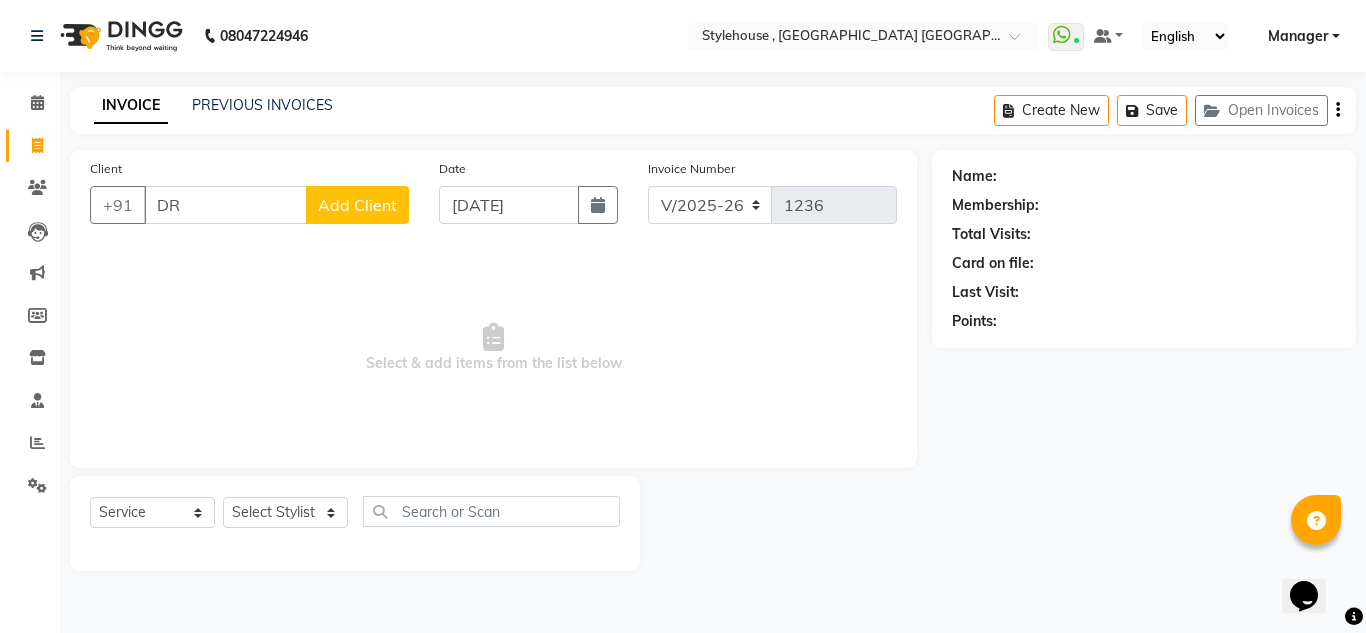 type on "D" 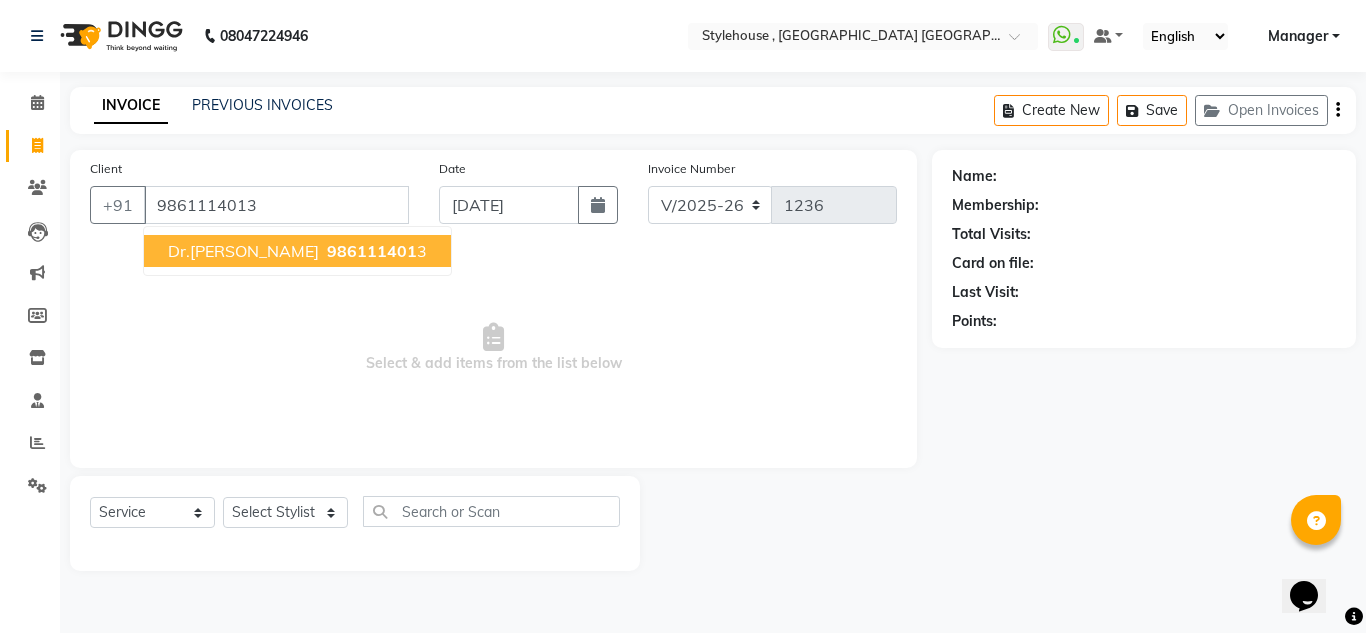 type on "9861114013" 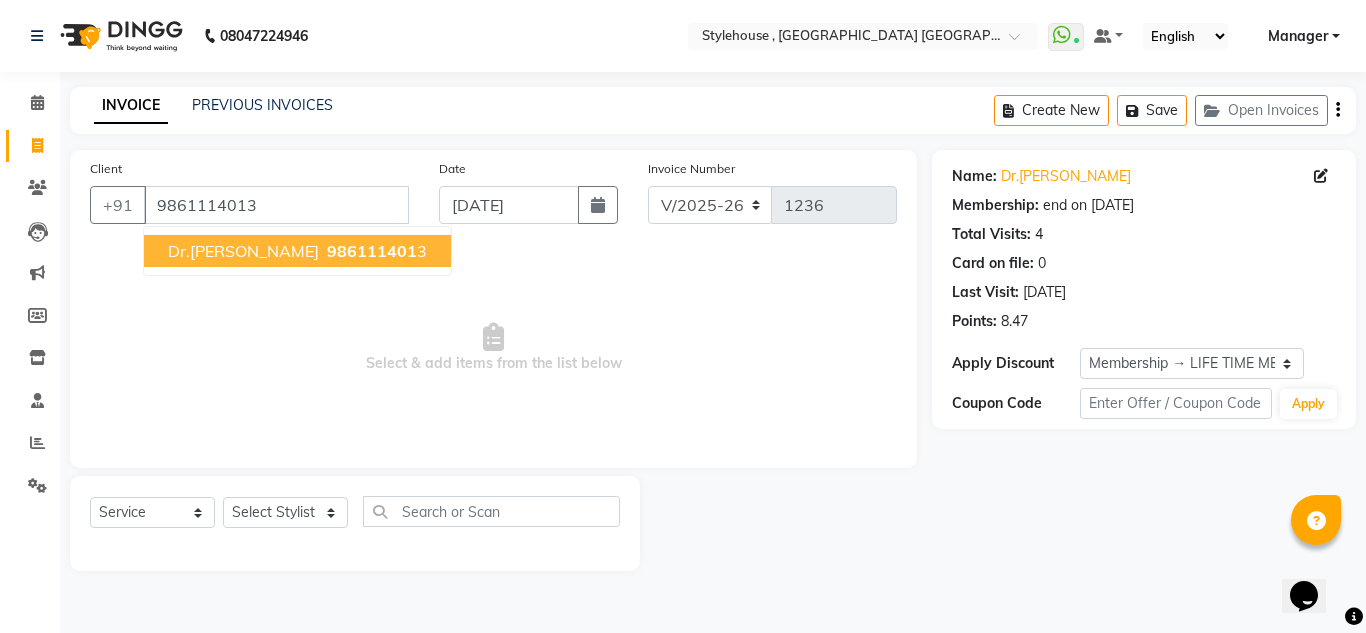 click on "Dr.Priyanka Mohanty" at bounding box center [243, 251] 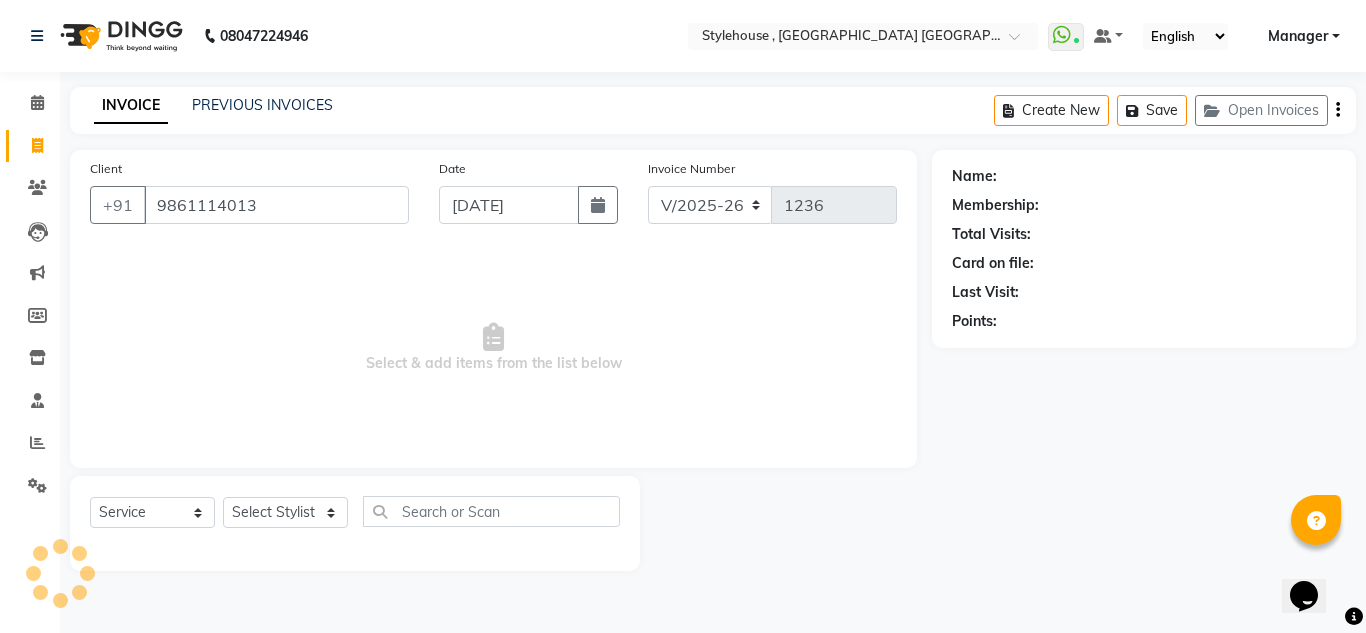 select on "1: Object" 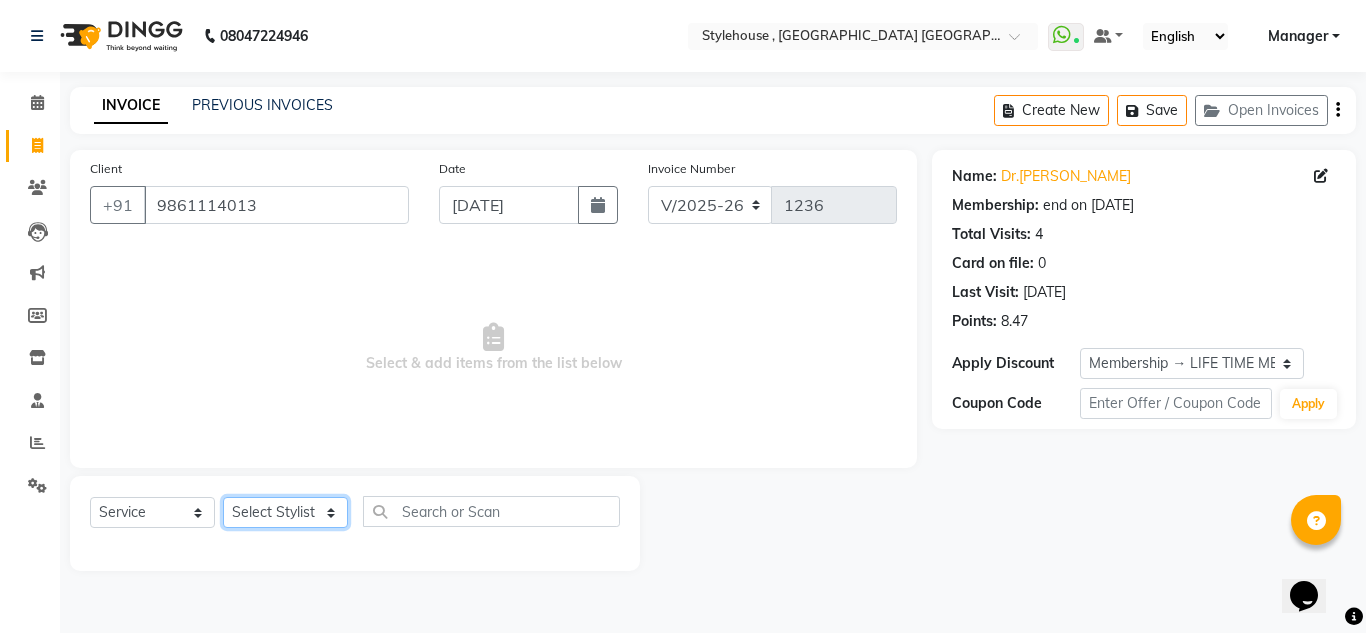 click on "Select Stylist ANIL BARIK ANIRUDH SAHOO JYOTIRANJAN BARIK KANHA LAXMI PRIYA Manager Manisha MANJIT BARIK PRADEEP BARIK PRIYANKA NANDA PUJA ROUT RUMA SAGARIKA SAHOO SALMAN SAMEER BARIK SAROJ SITHA" 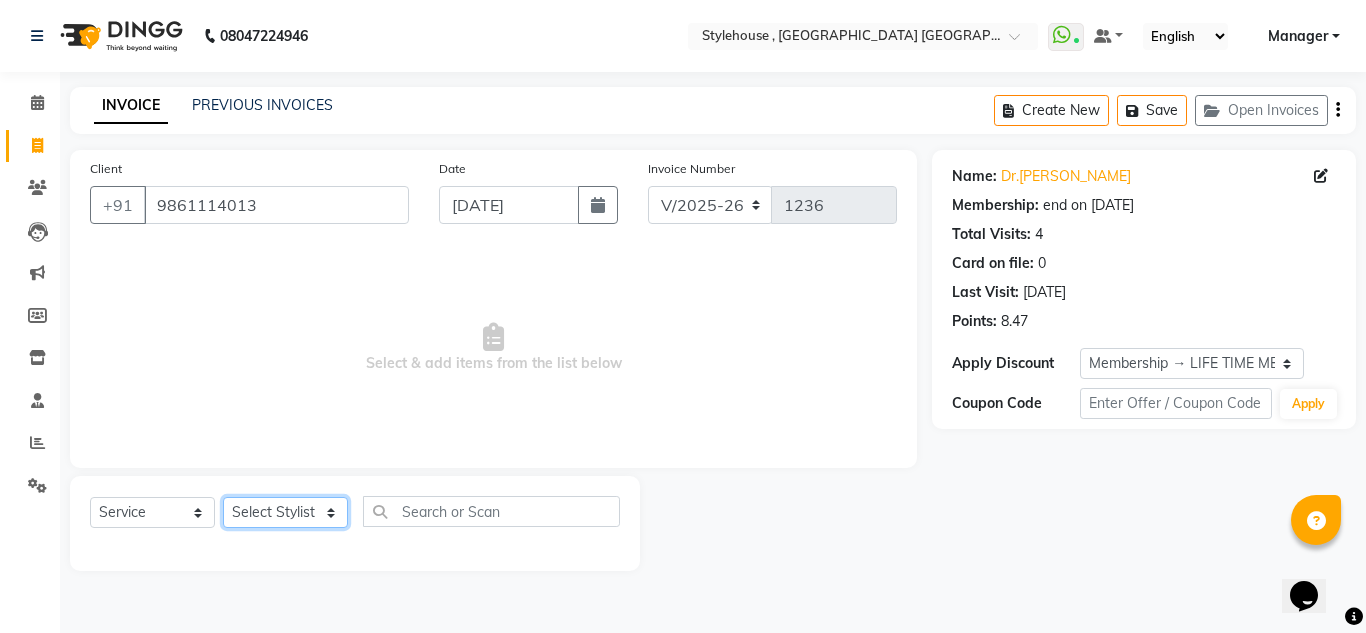 select on "69900" 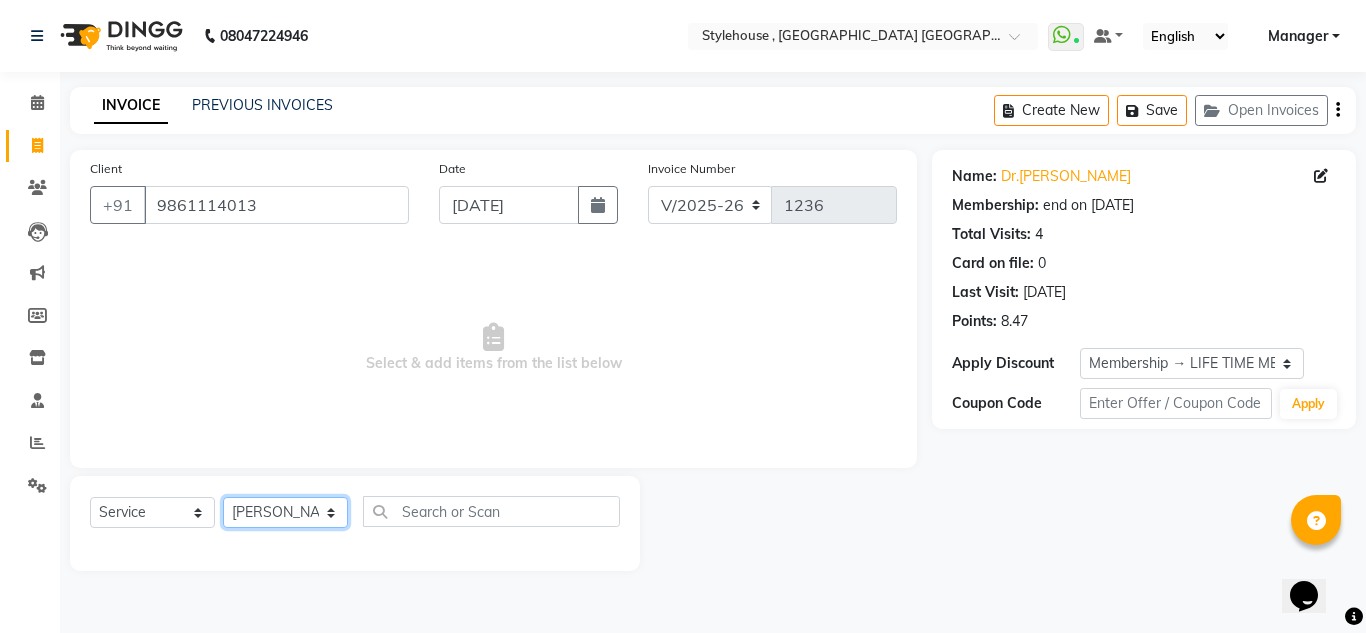 click on "Select Stylist ANIL BARIK ANIRUDH SAHOO JYOTIRANJAN BARIK KANHA LAXMI PRIYA Manager Manisha MANJIT BARIK PRADEEP BARIK PRIYANKA NANDA PUJA ROUT RUMA SAGARIKA SAHOO SALMAN SAMEER BARIK SAROJ SITHA" 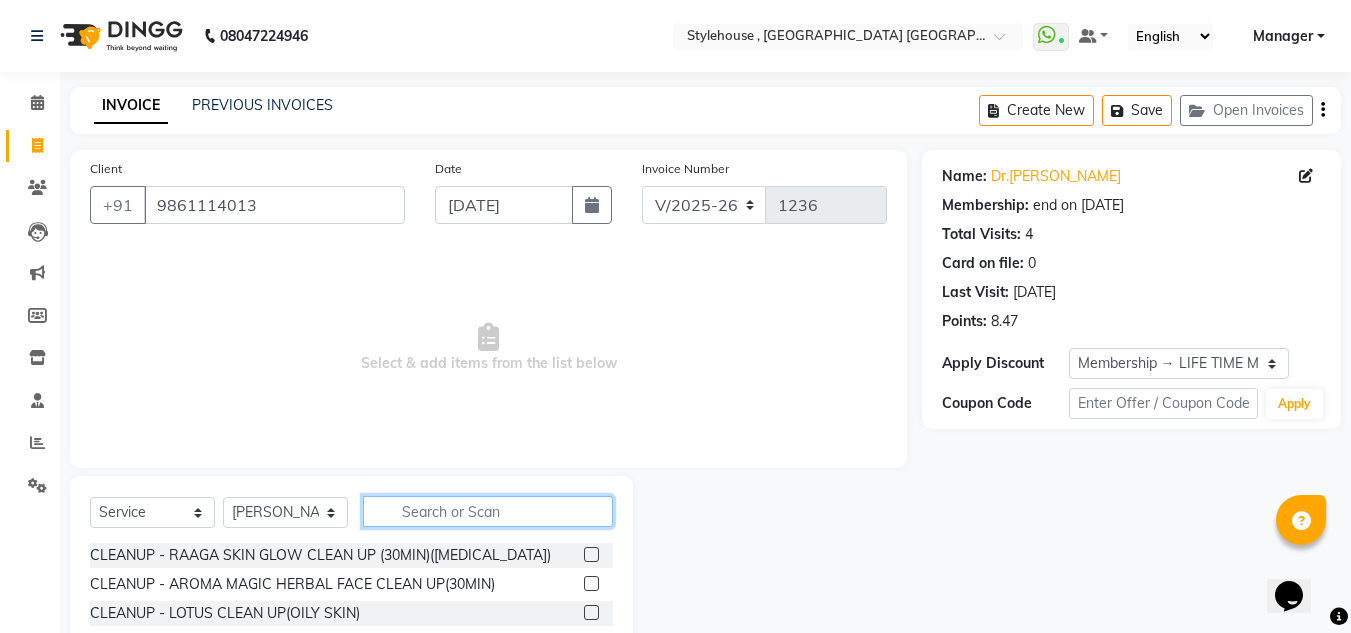 click 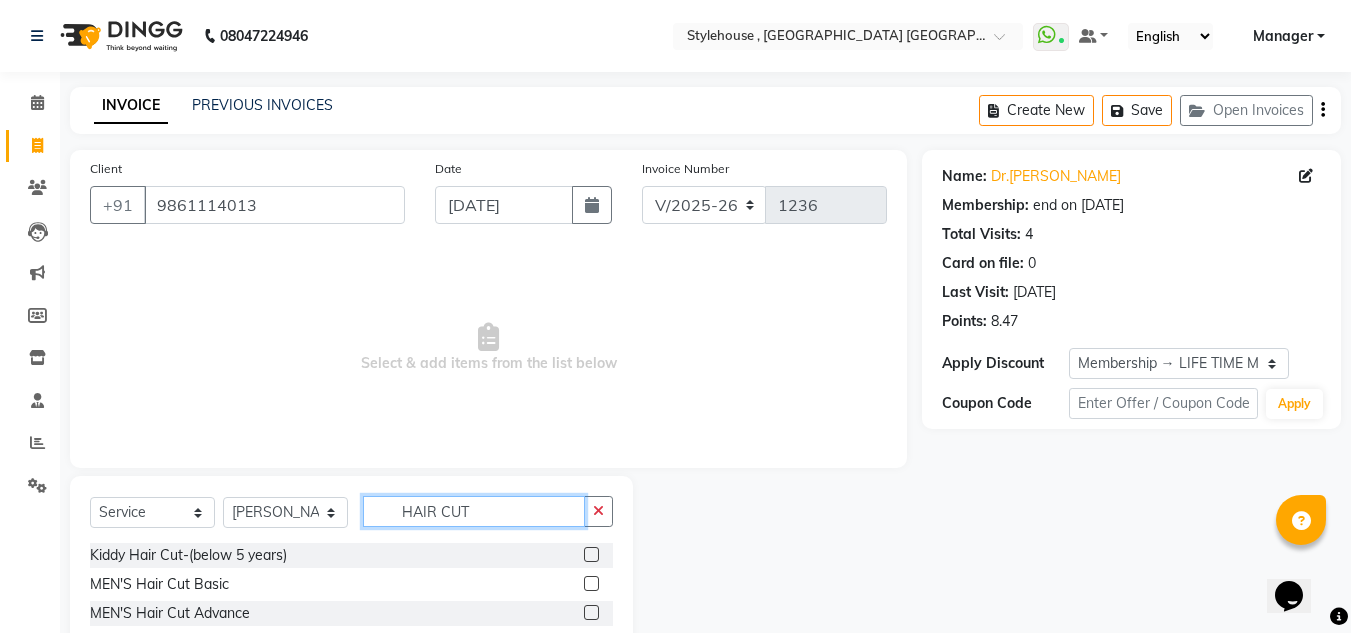 type on "HAIR CUT" 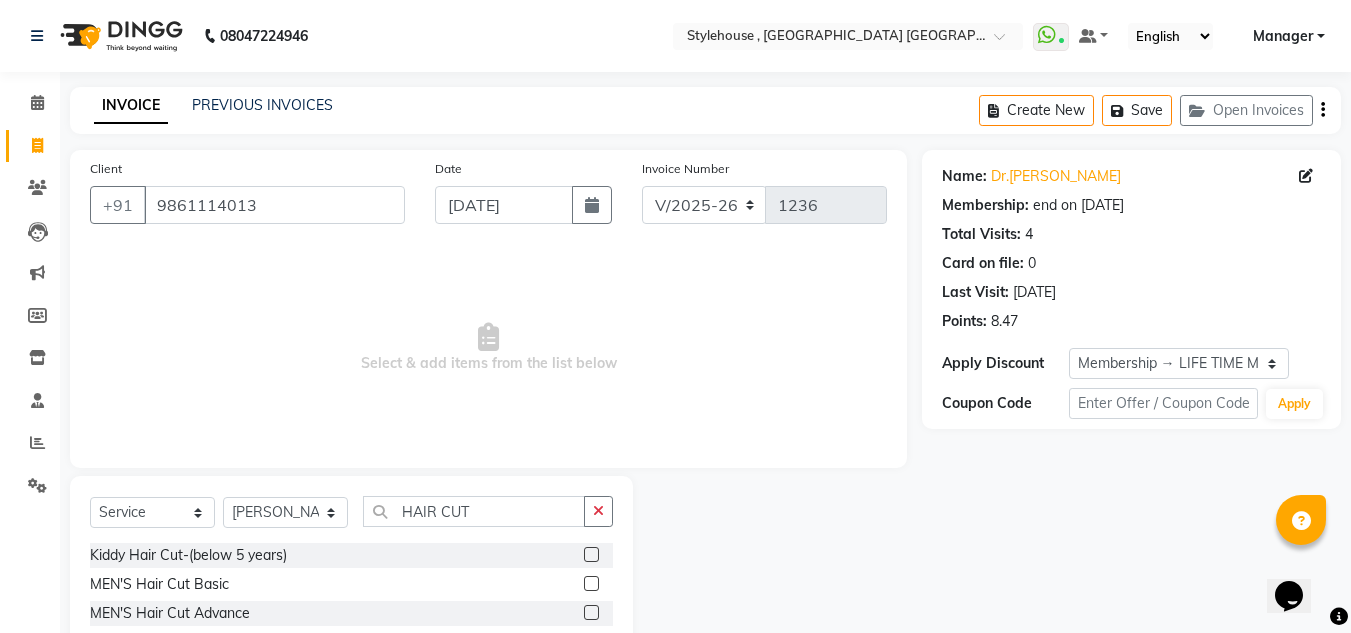 click 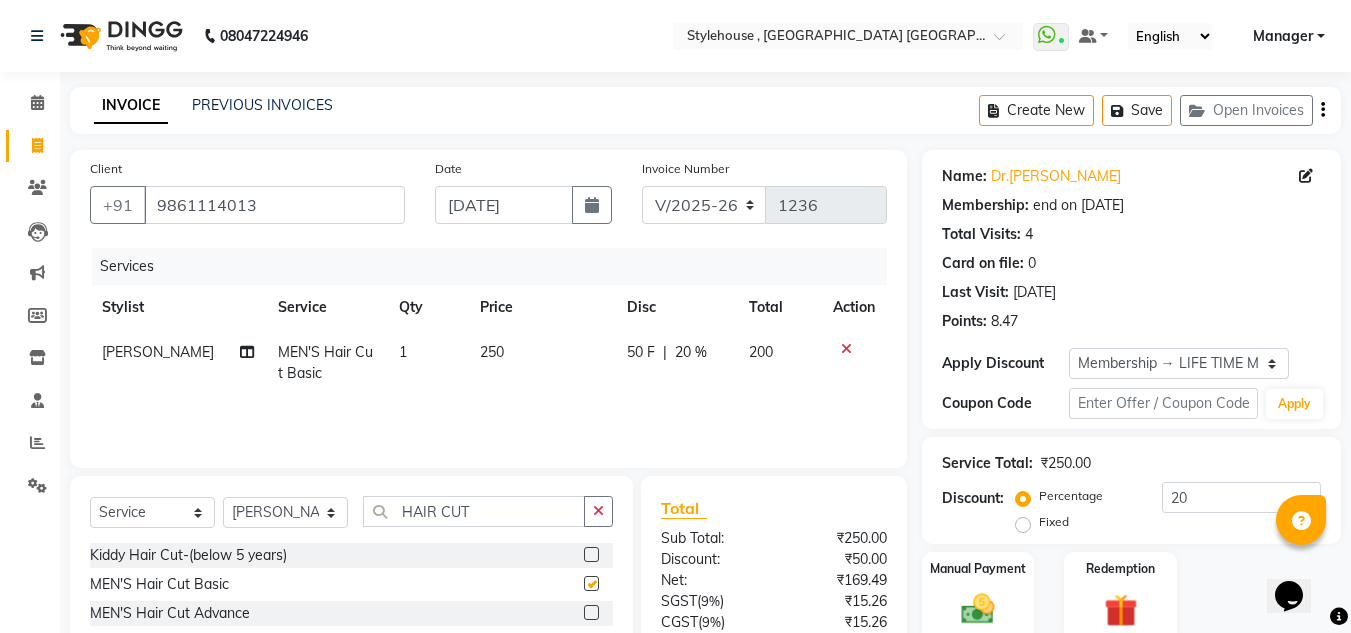 checkbox on "false" 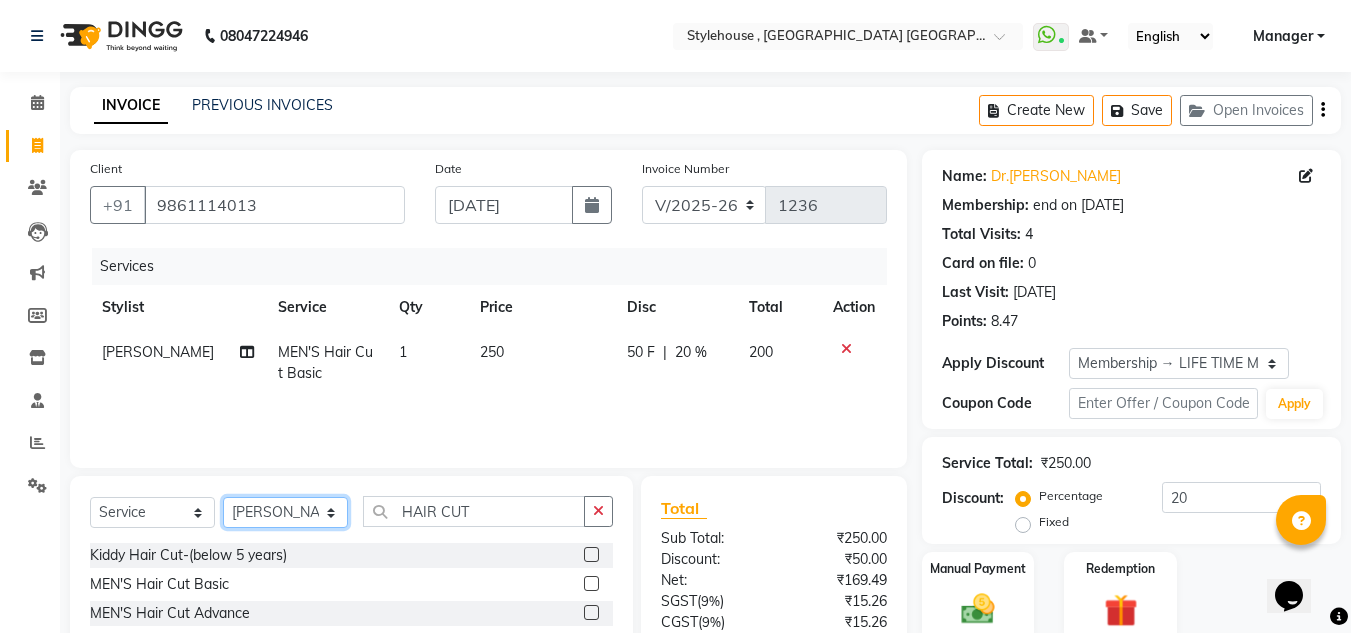click on "Select Stylist ANIL BARIK ANIRUDH SAHOO JYOTIRANJAN BARIK KANHA LAXMI PRIYA Manager Manisha MANJIT BARIK PRADEEP BARIK PRIYANKA NANDA PUJA ROUT RUMA SAGARIKA SAHOO SALMAN SAMEER BARIK SAROJ SITHA" 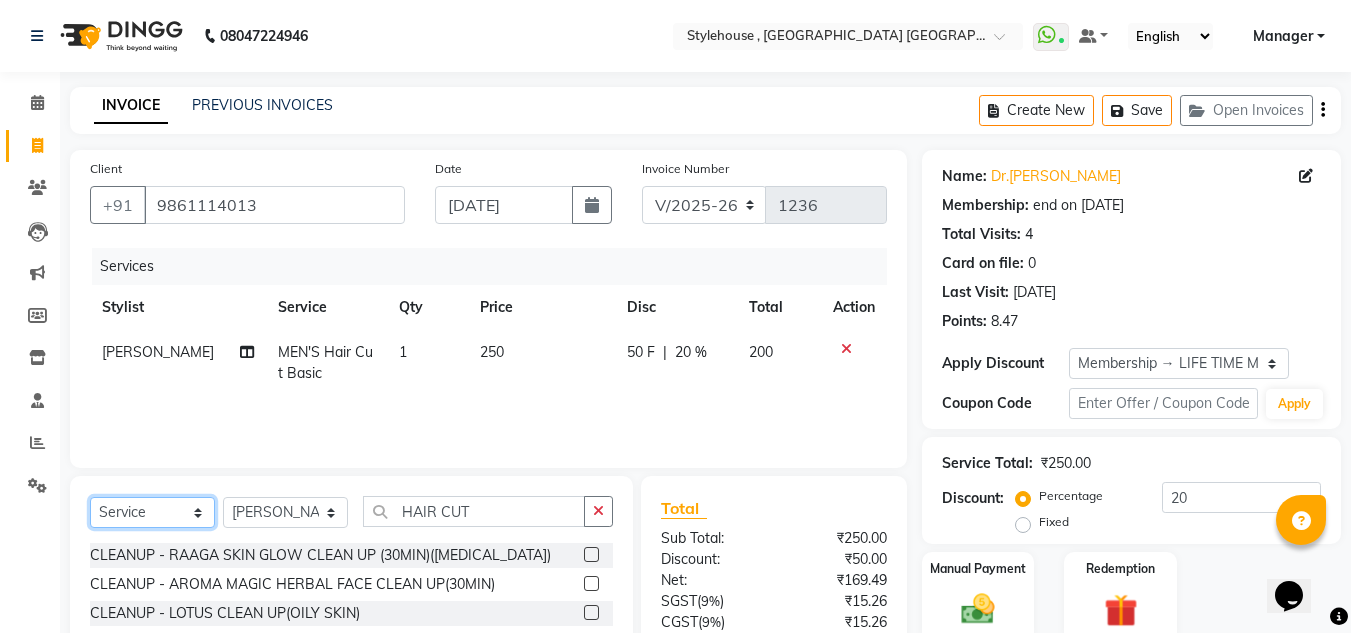 click on "Select  Service  Product  Membership  Package Voucher Prepaid Gift Card" 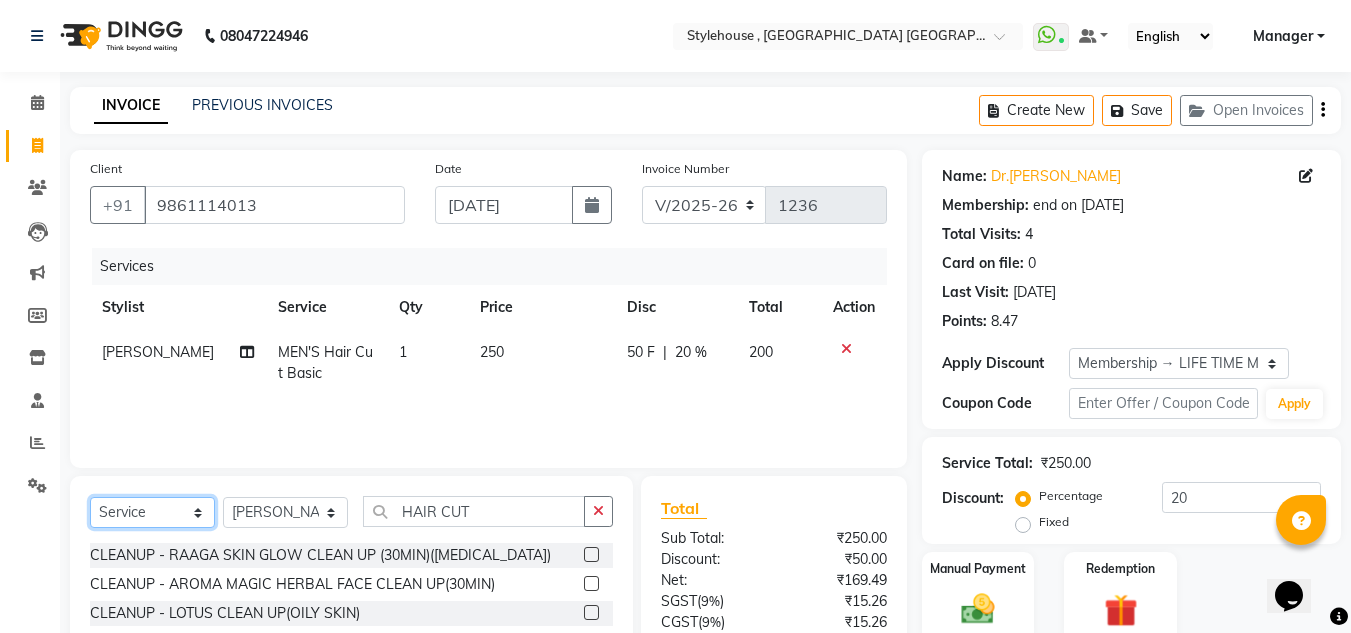 select on "product" 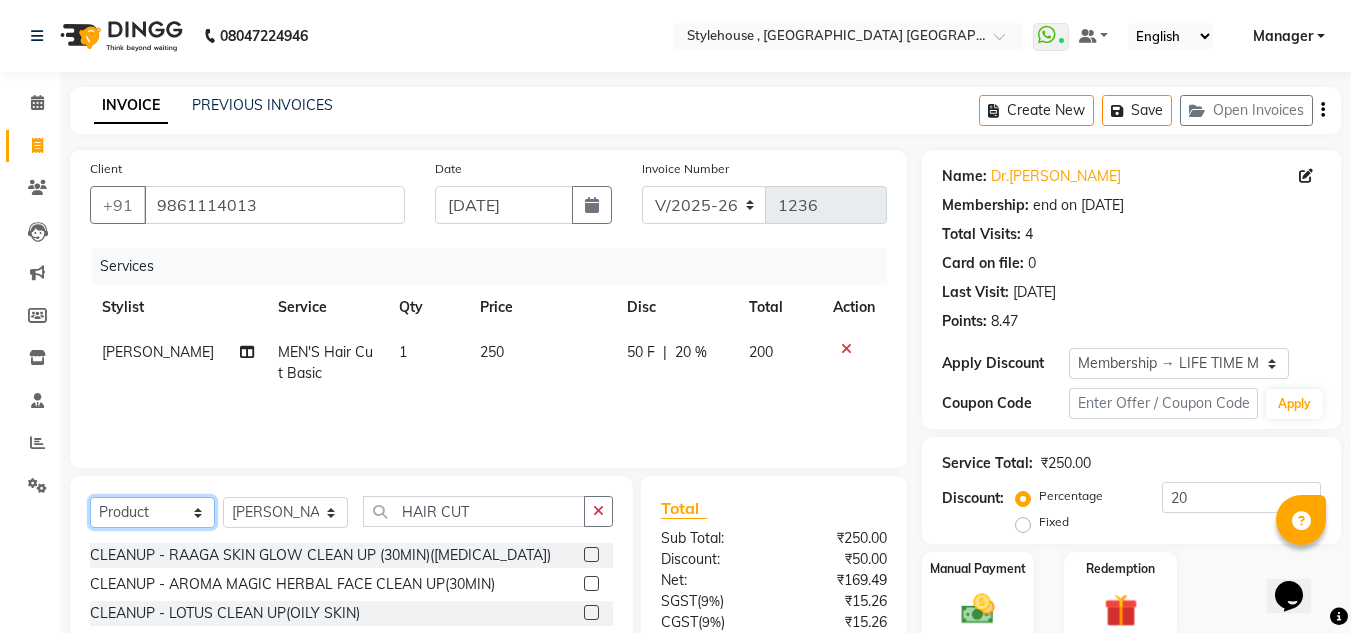 click on "Select  Service  Product  Membership  Package Voucher Prepaid Gift Card" 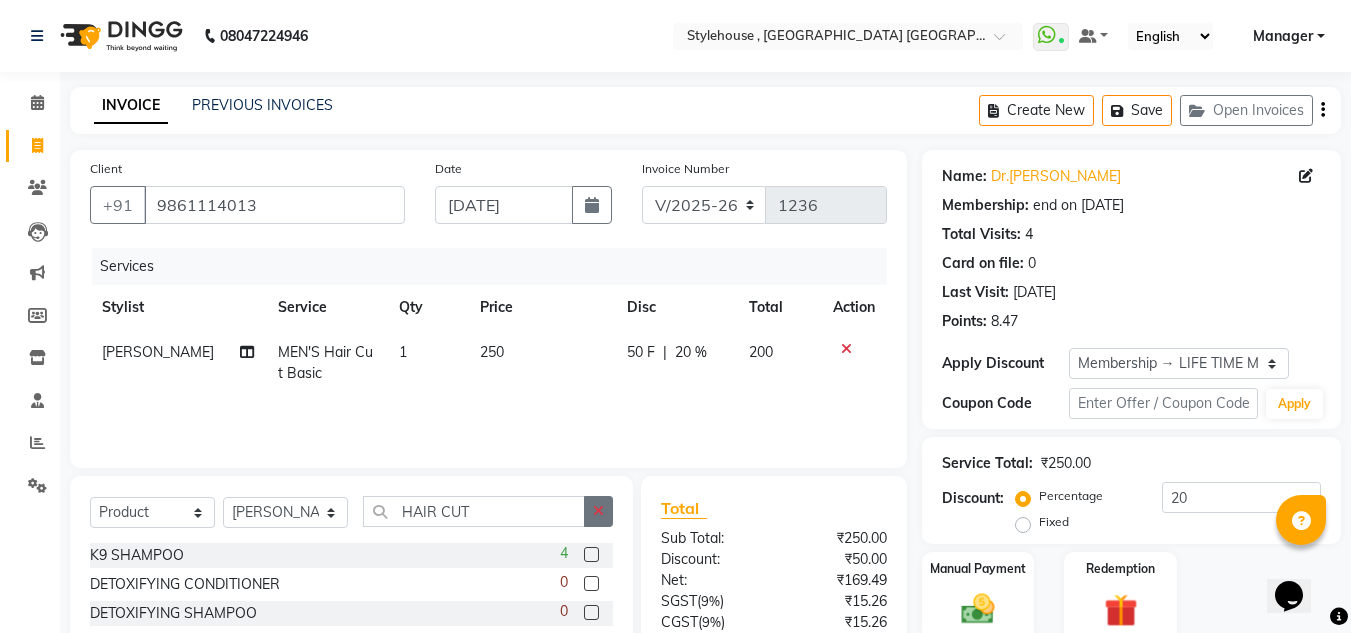 click 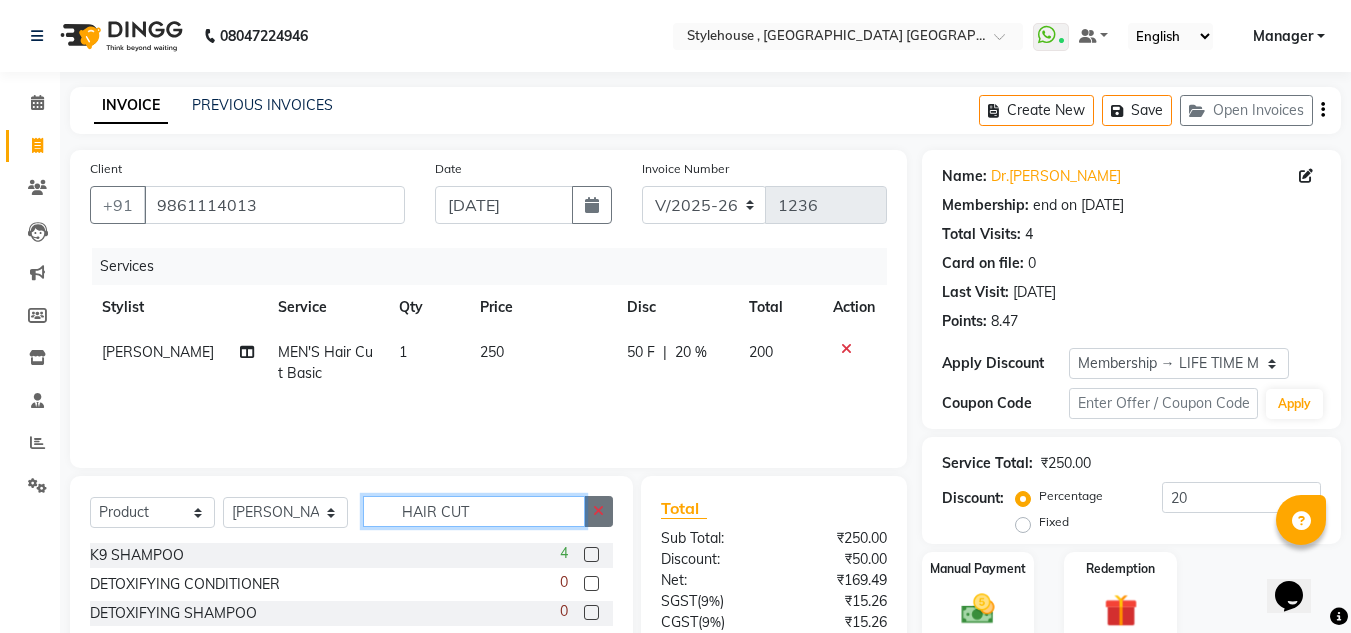 type 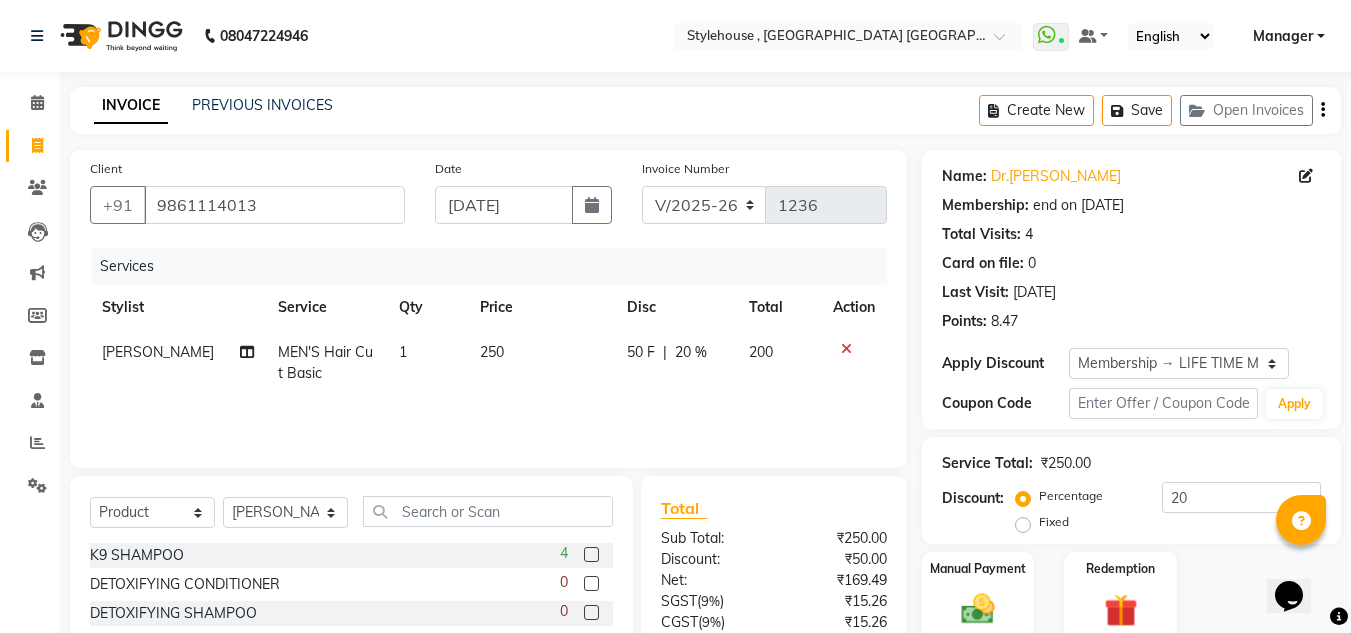 click 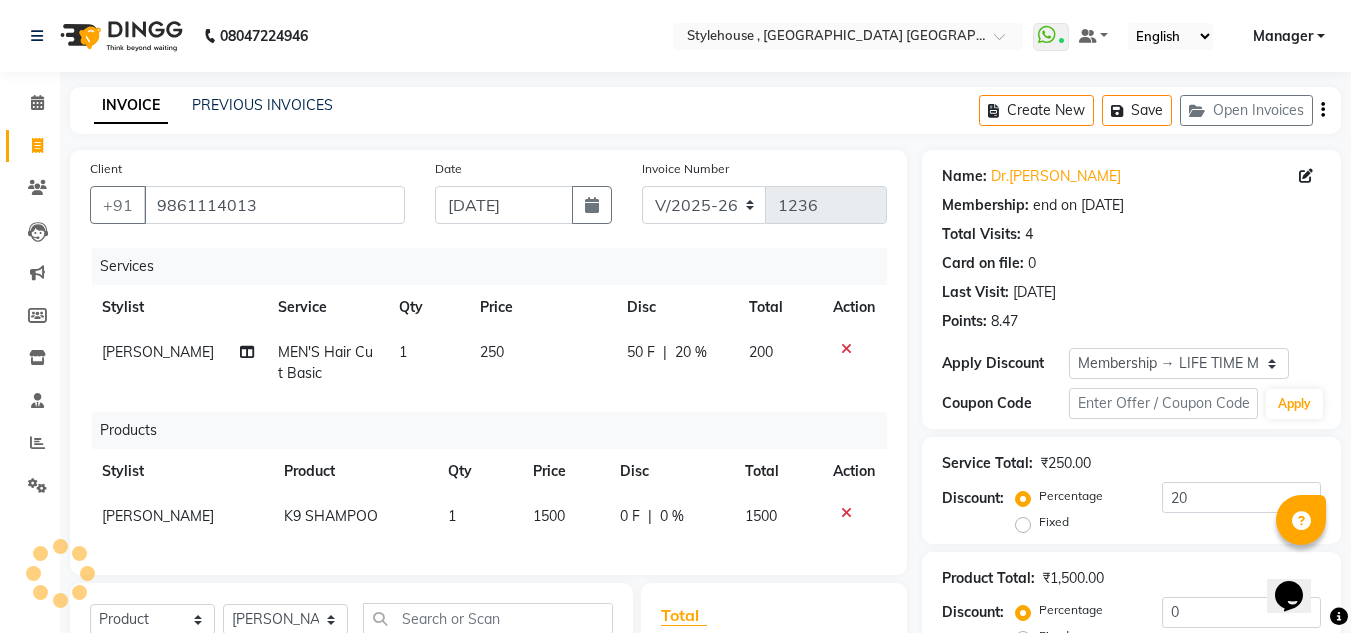 checkbox on "false" 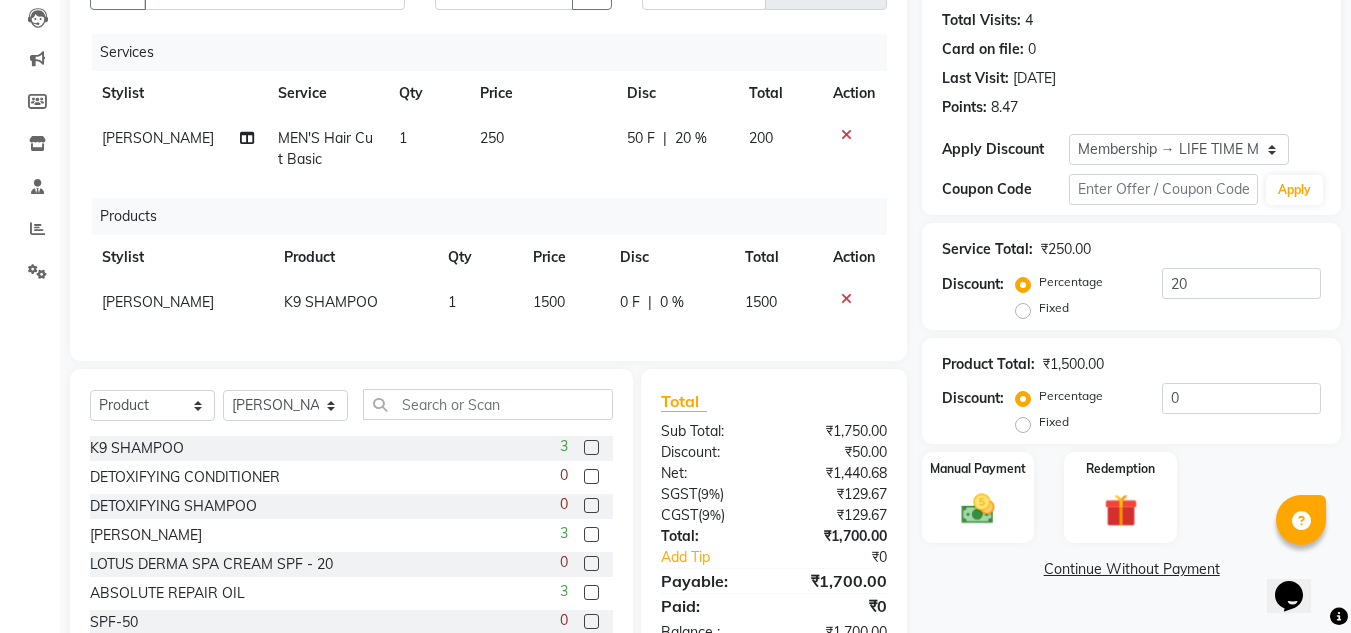 scroll, scrollTop: 290, scrollLeft: 0, axis: vertical 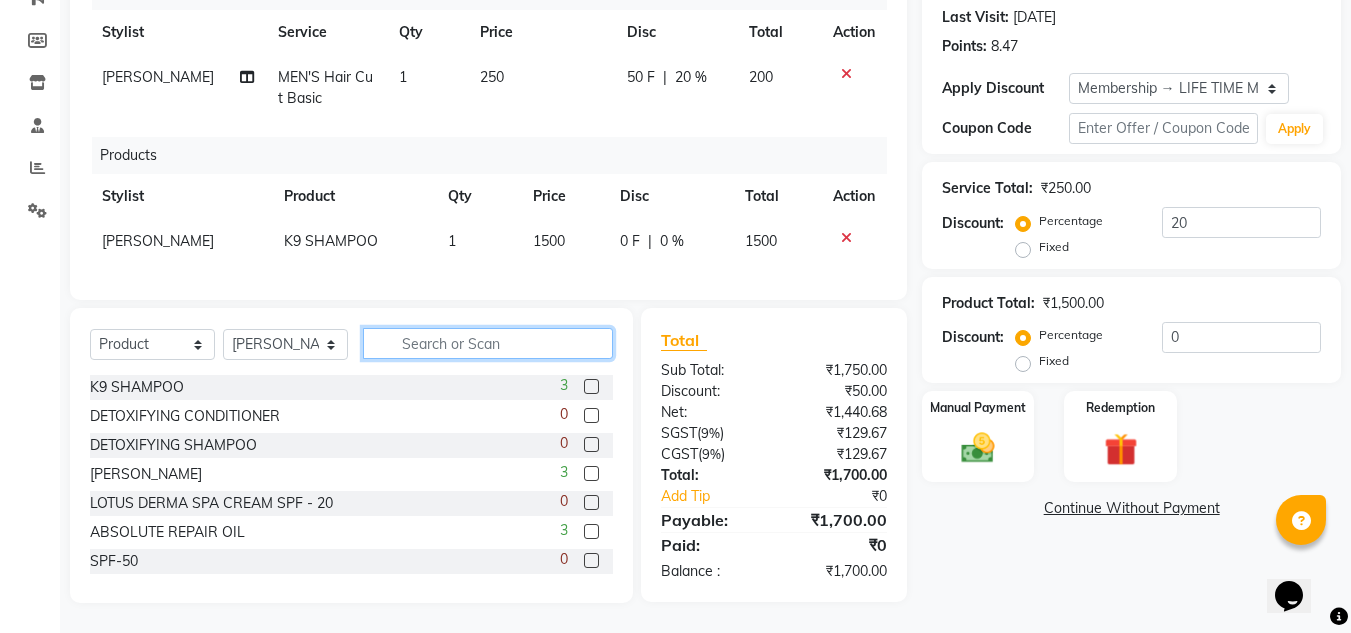 click 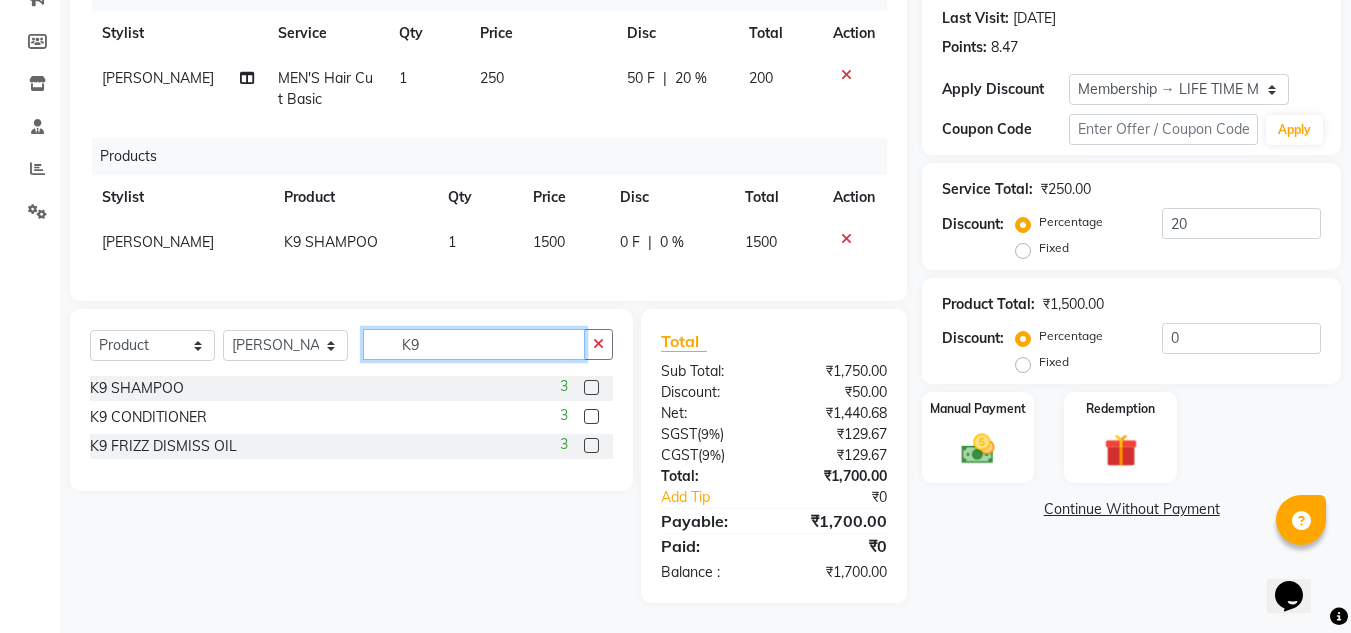 scroll, scrollTop: 289, scrollLeft: 0, axis: vertical 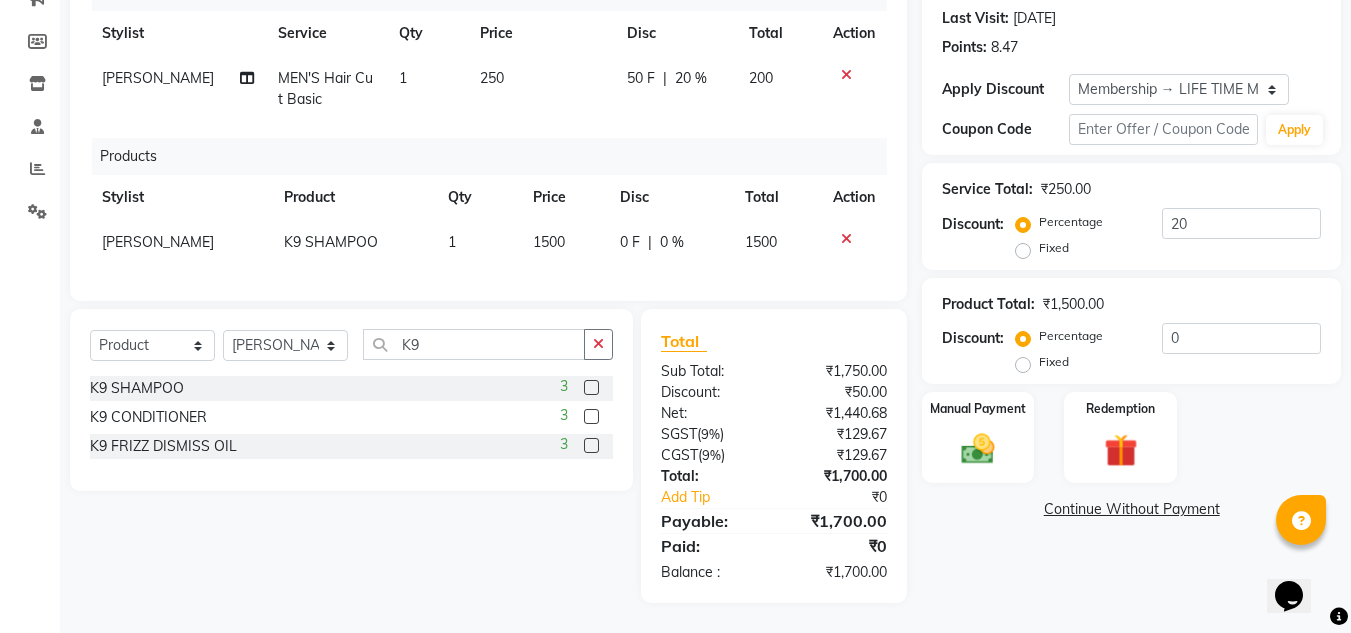 click 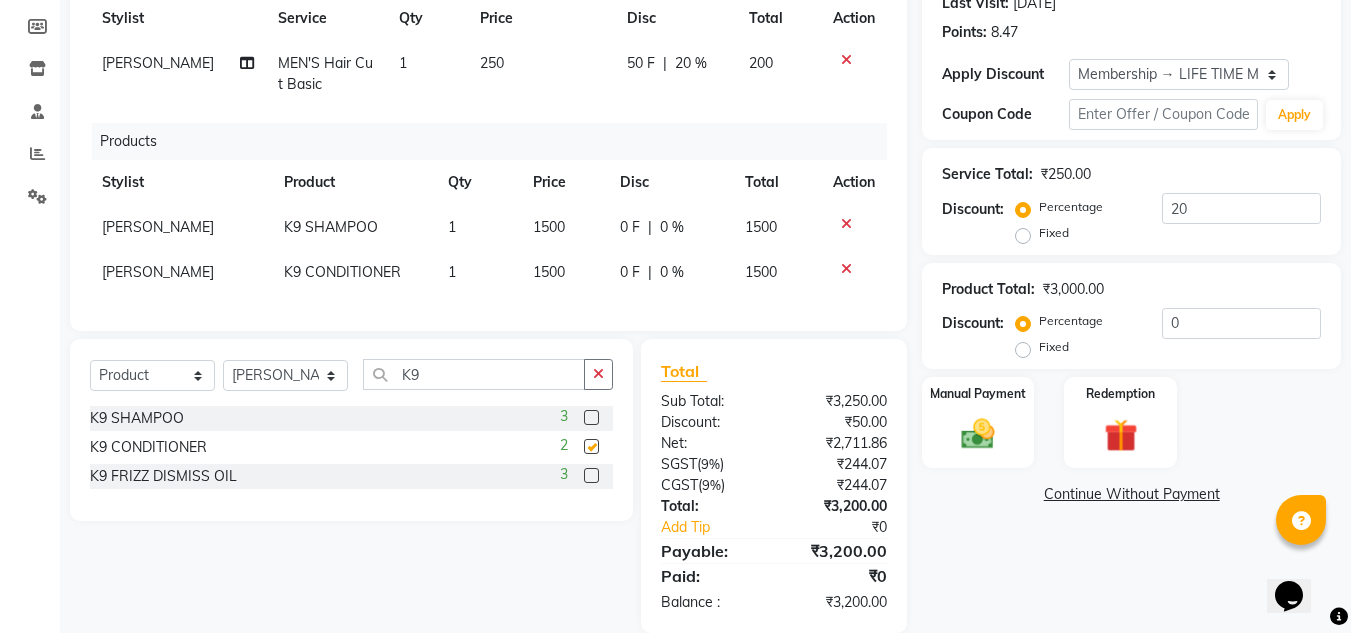 checkbox on "false" 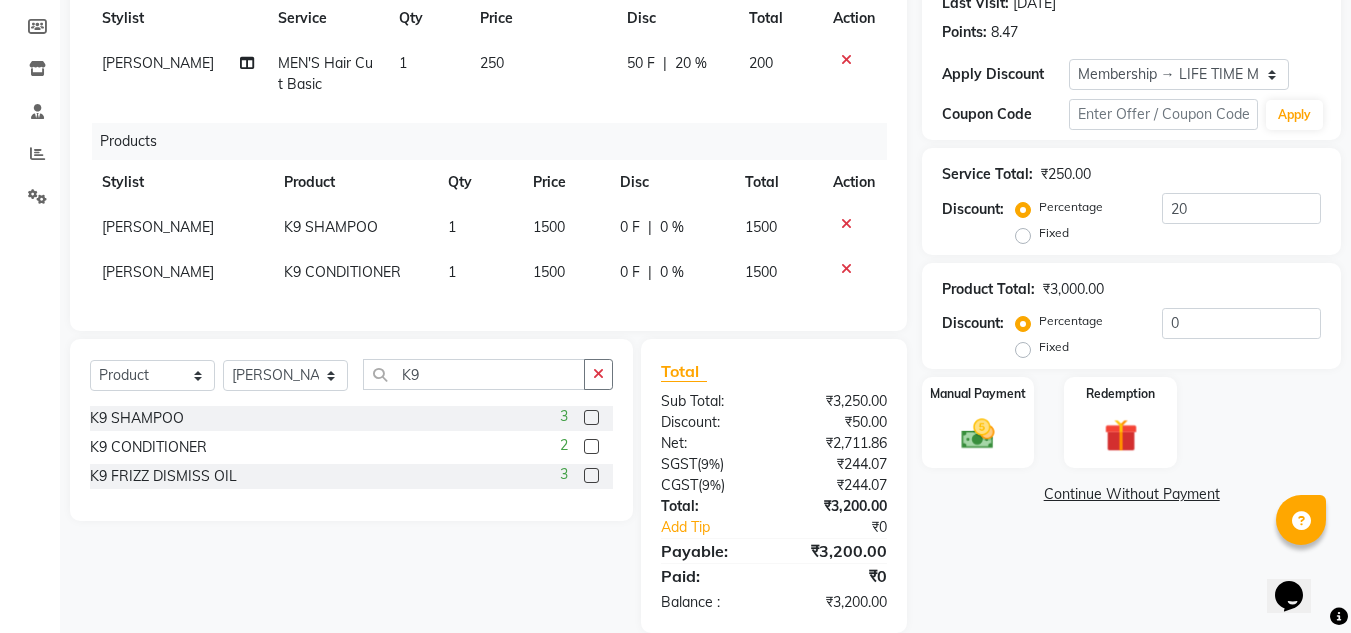 click 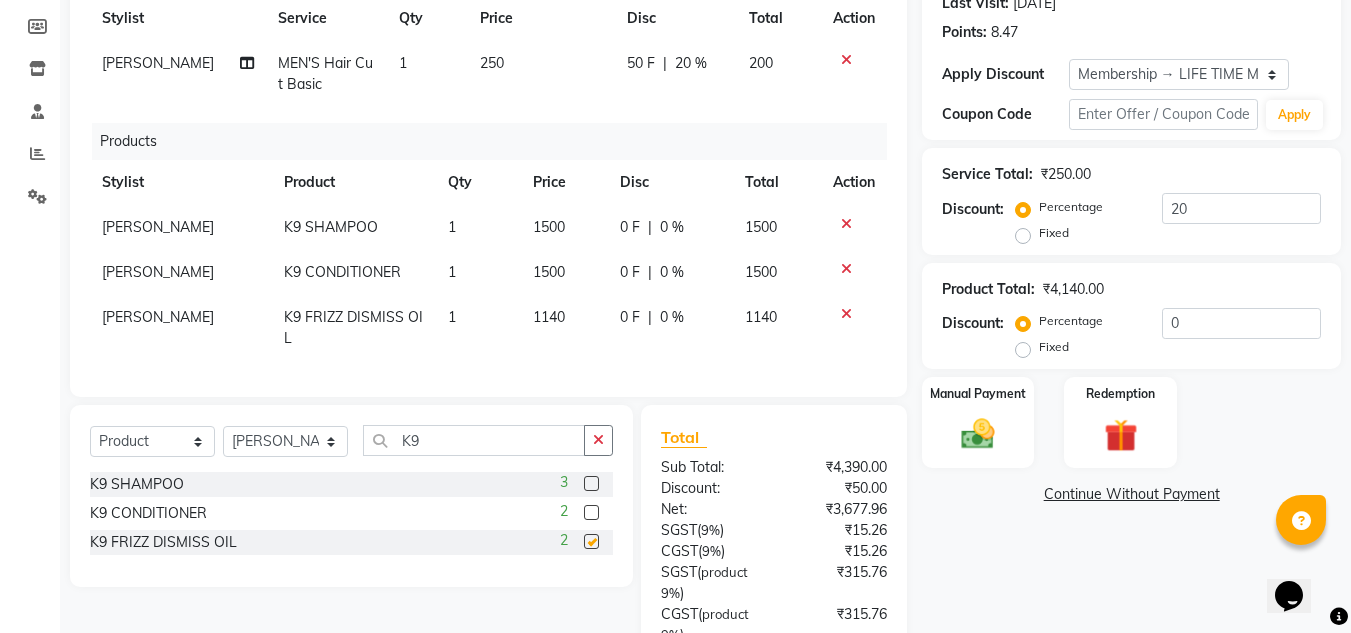 checkbox on "false" 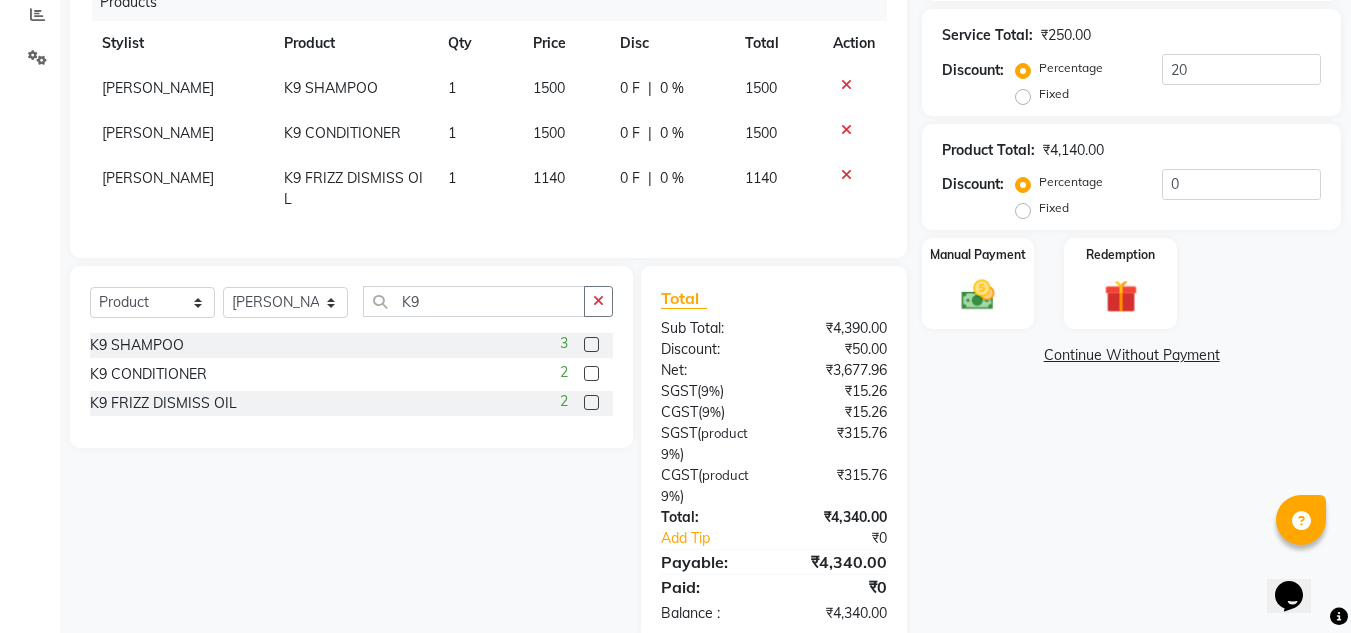 scroll, scrollTop: 463, scrollLeft: 0, axis: vertical 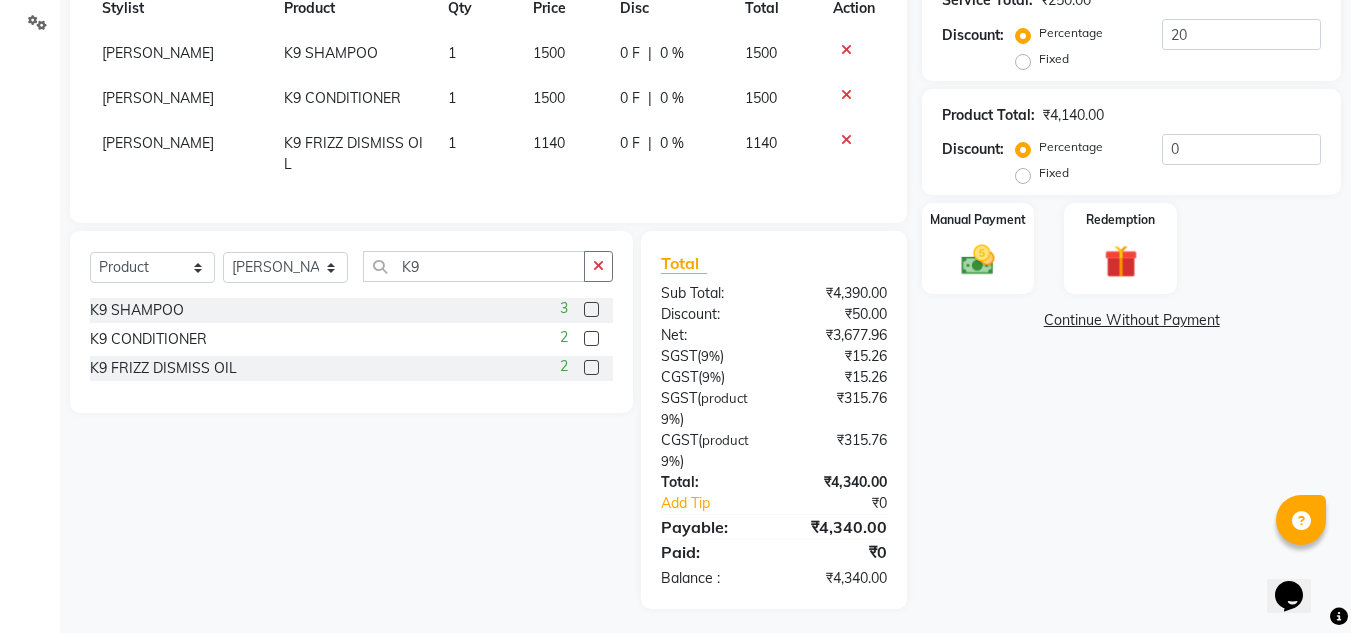 click 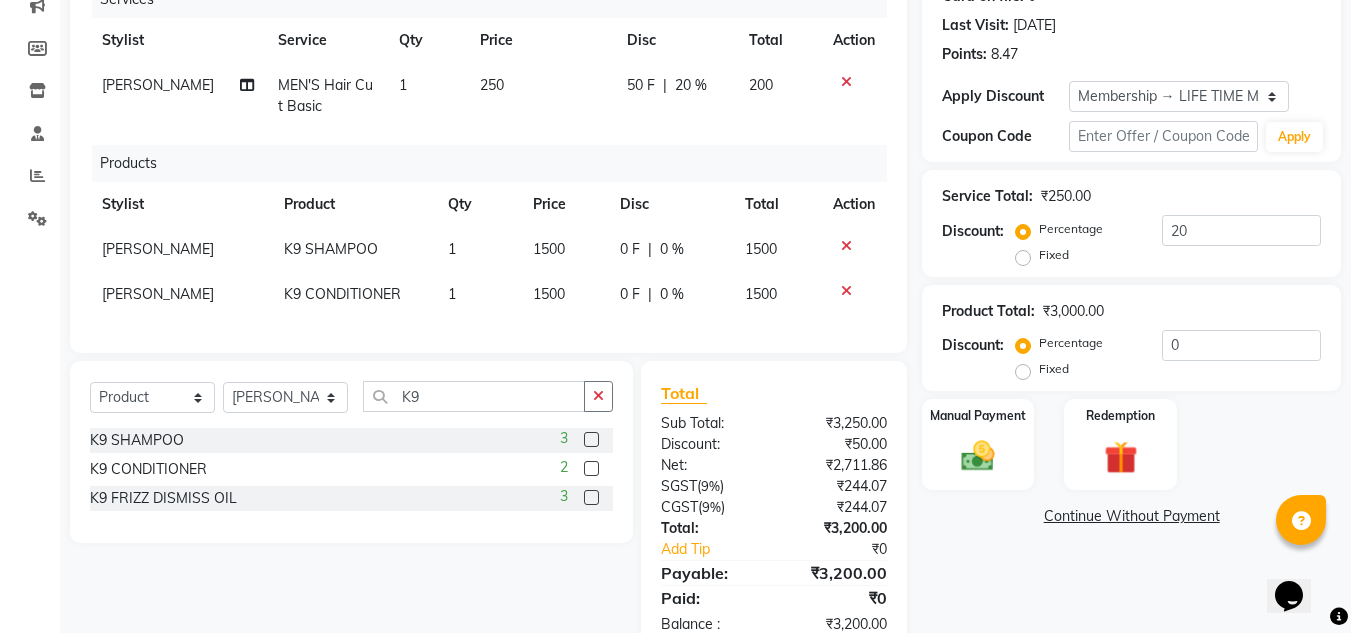 scroll, scrollTop: 234, scrollLeft: 0, axis: vertical 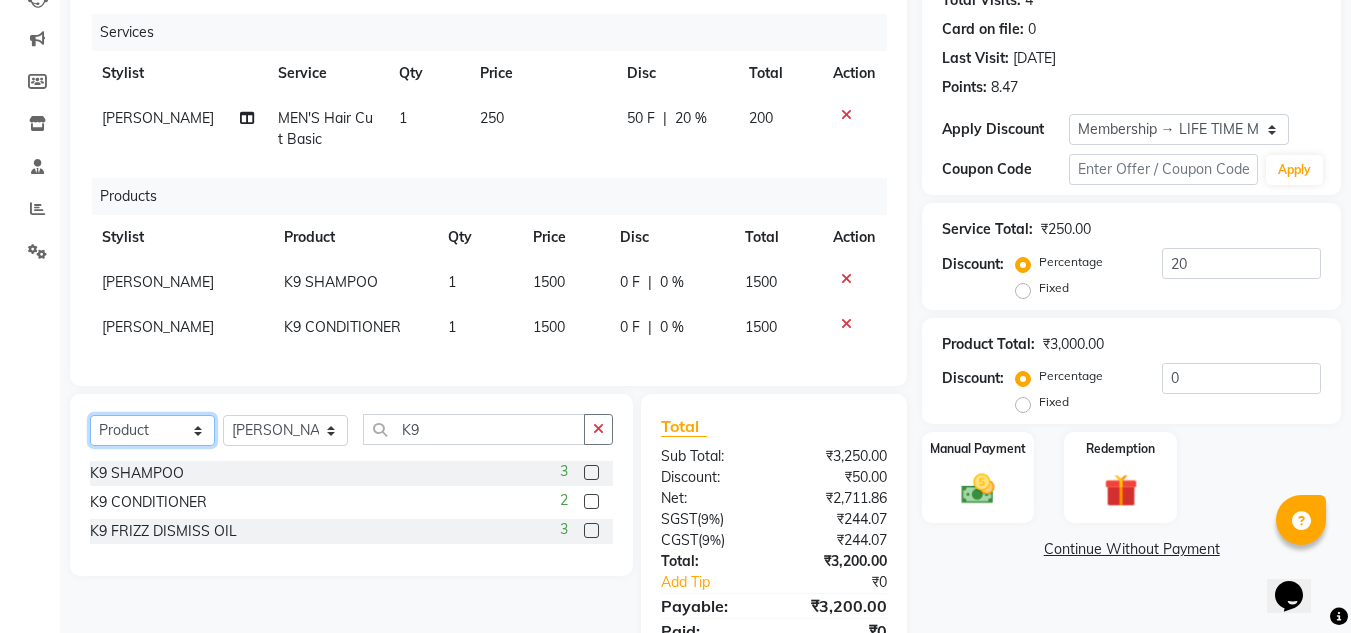 click on "Select  Service  Product  Membership  Package Voucher Prepaid Gift Card" 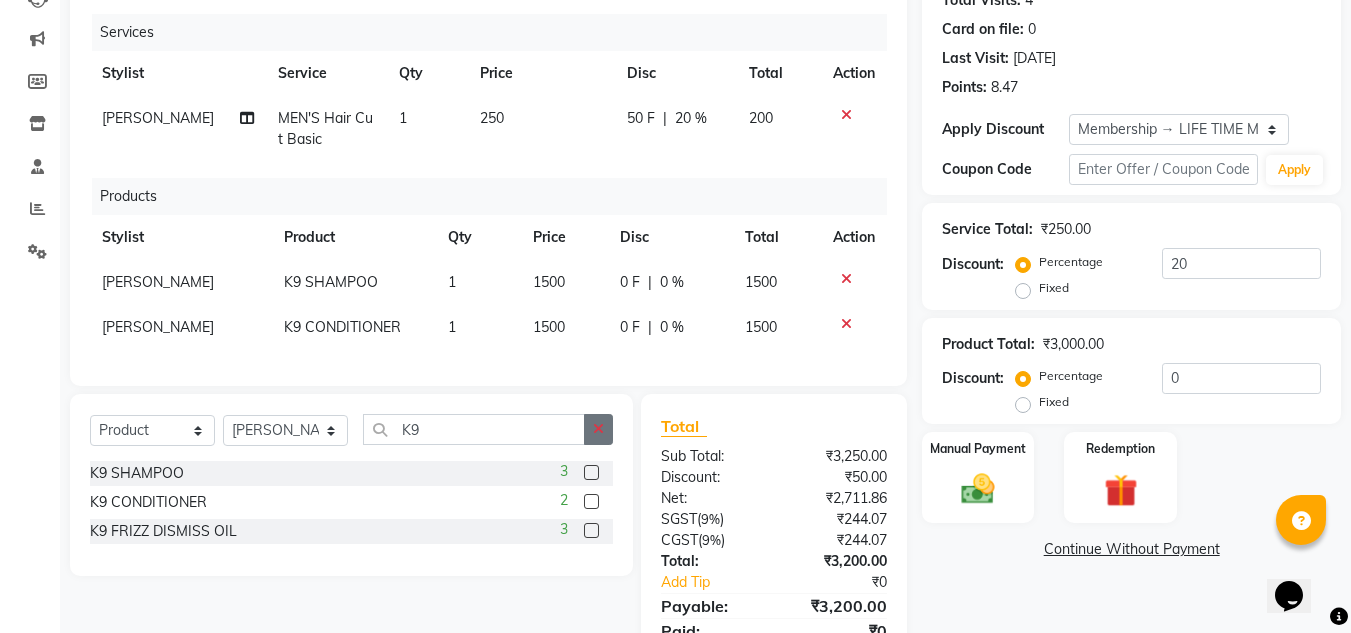 click 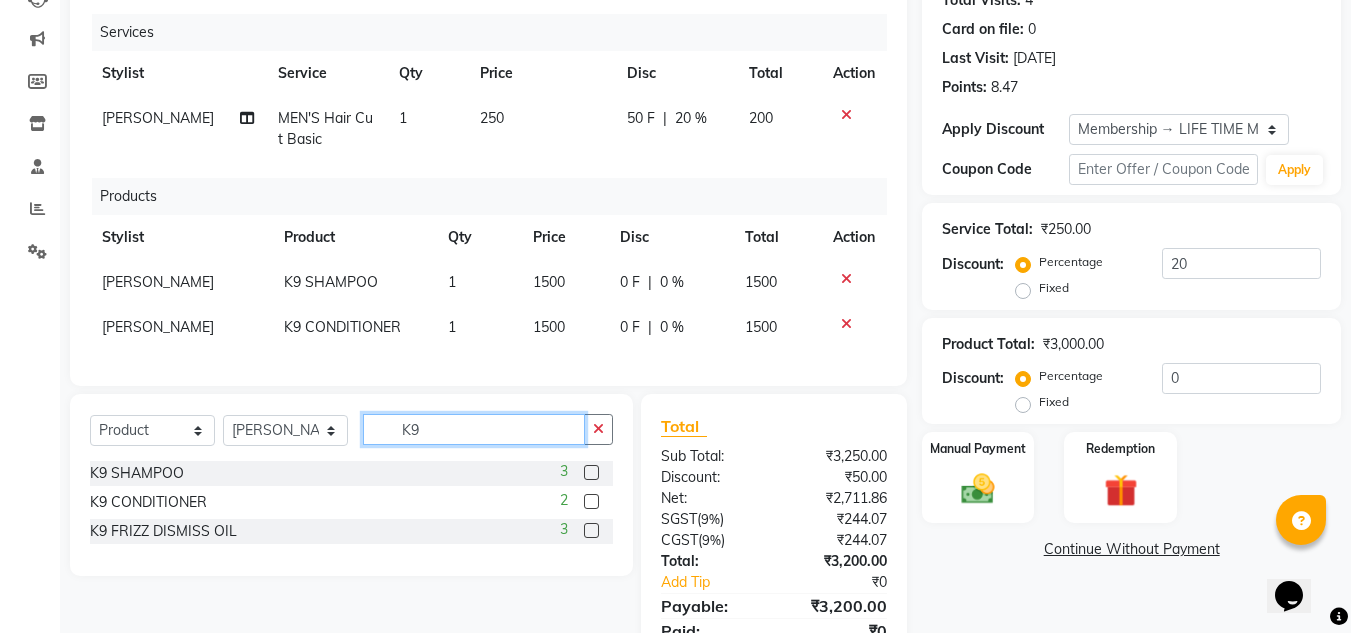 type 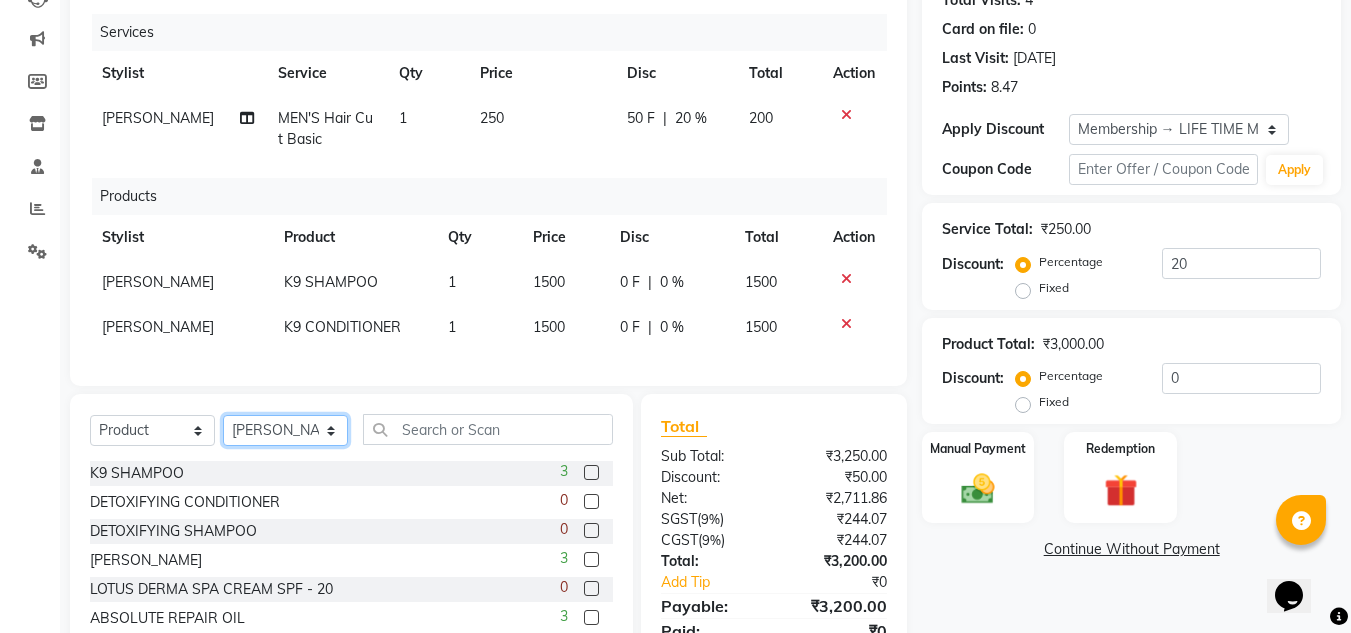 click on "Select Stylist ANIL BARIK ANIRUDH SAHOO JYOTIRANJAN BARIK KANHA LAXMI PRIYA Manager Manisha MANJIT BARIK PRADEEP BARIK PRIYANKA NANDA PUJA ROUT RUMA SAGARIKA SAHOO SALMAN SAMEER BARIK SAROJ SITHA" 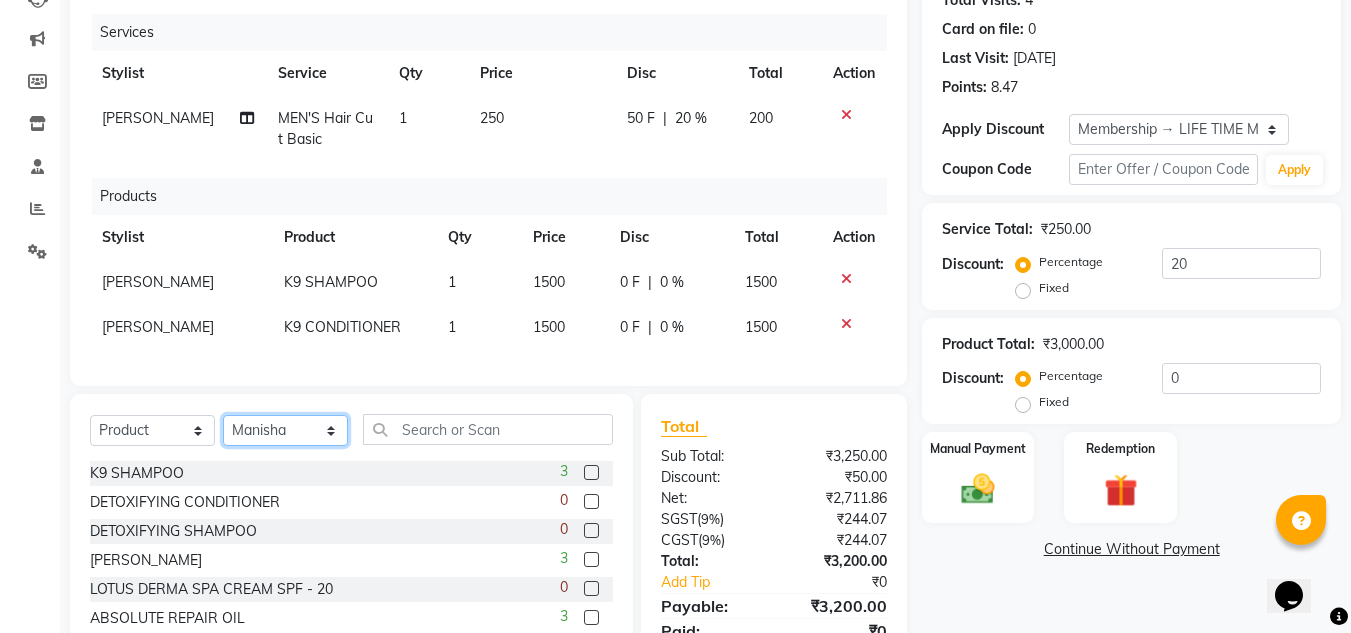 click on "Select Stylist ANIL BARIK ANIRUDH SAHOO JYOTIRANJAN BARIK KANHA LAXMI PRIYA Manager Manisha MANJIT BARIK PRADEEP BARIK PRIYANKA NANDA PUJA ROUT RUMA SAGARIKA SAHOO SALMAN SAMEER BARIK SAROJ SITHA" 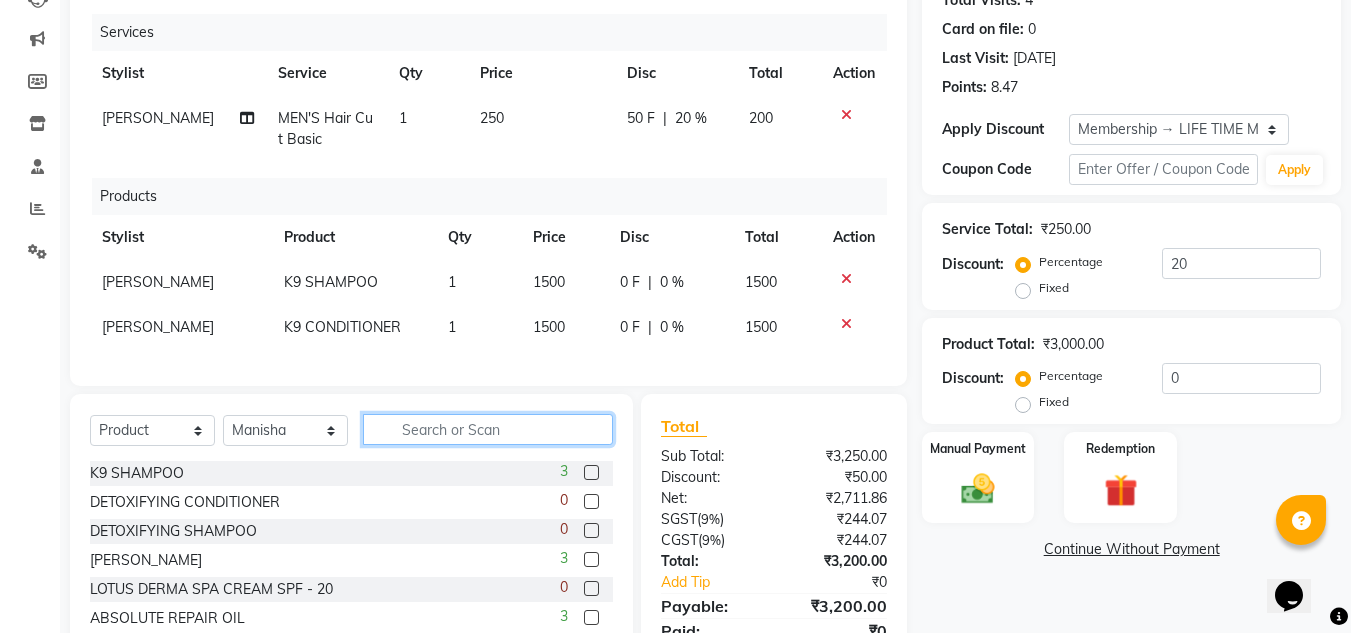 click 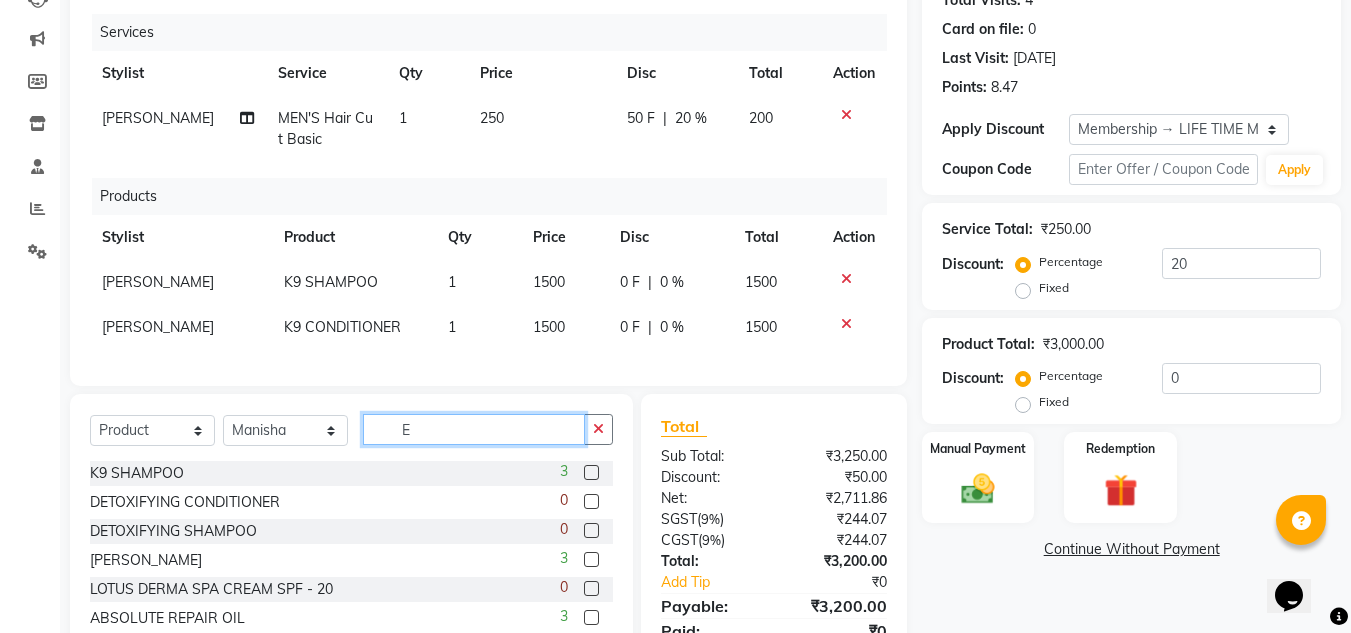 type on "E" 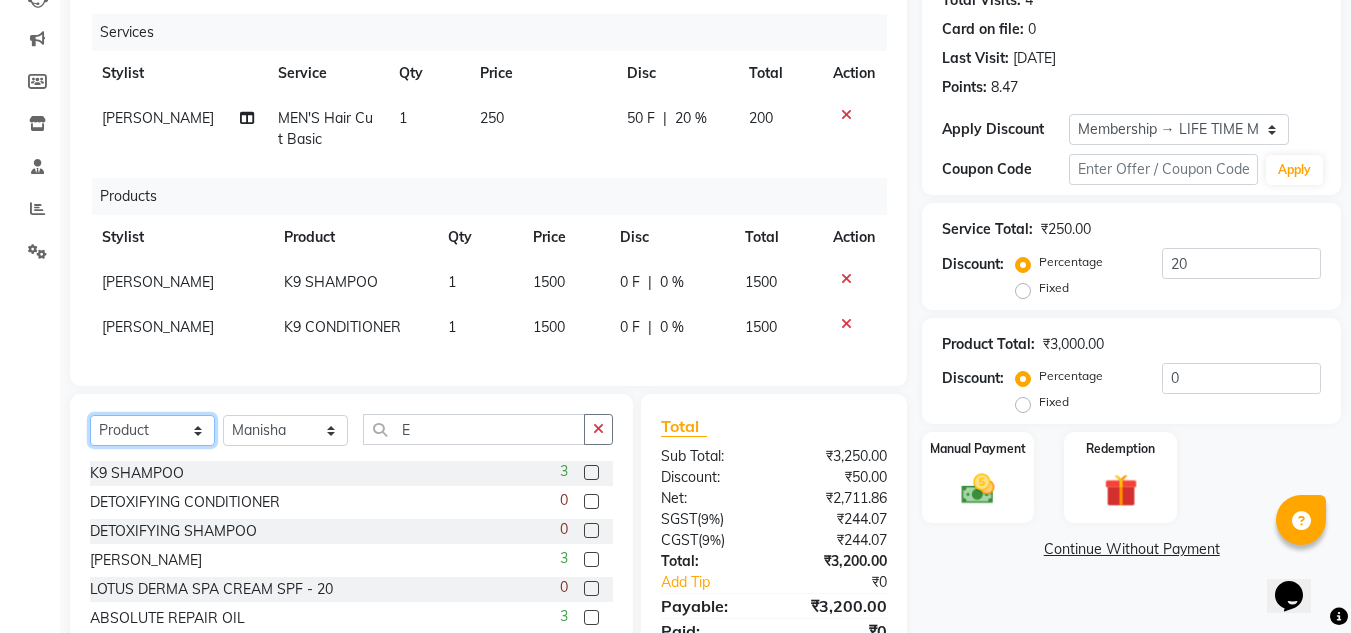 click on "Select  Service  Product  Membership  Package Voucher Prepaid Gift Card" 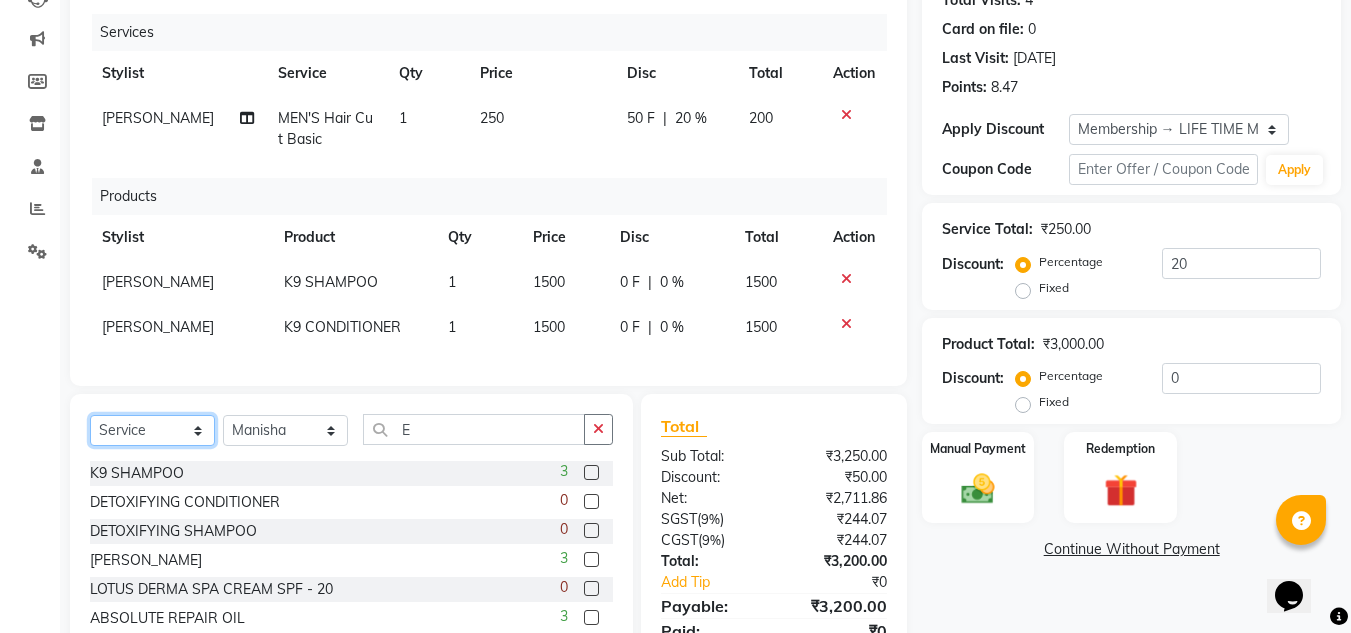 click on "Select  Service  Product  Membership  Package Voucher Prepaid Gift Card" 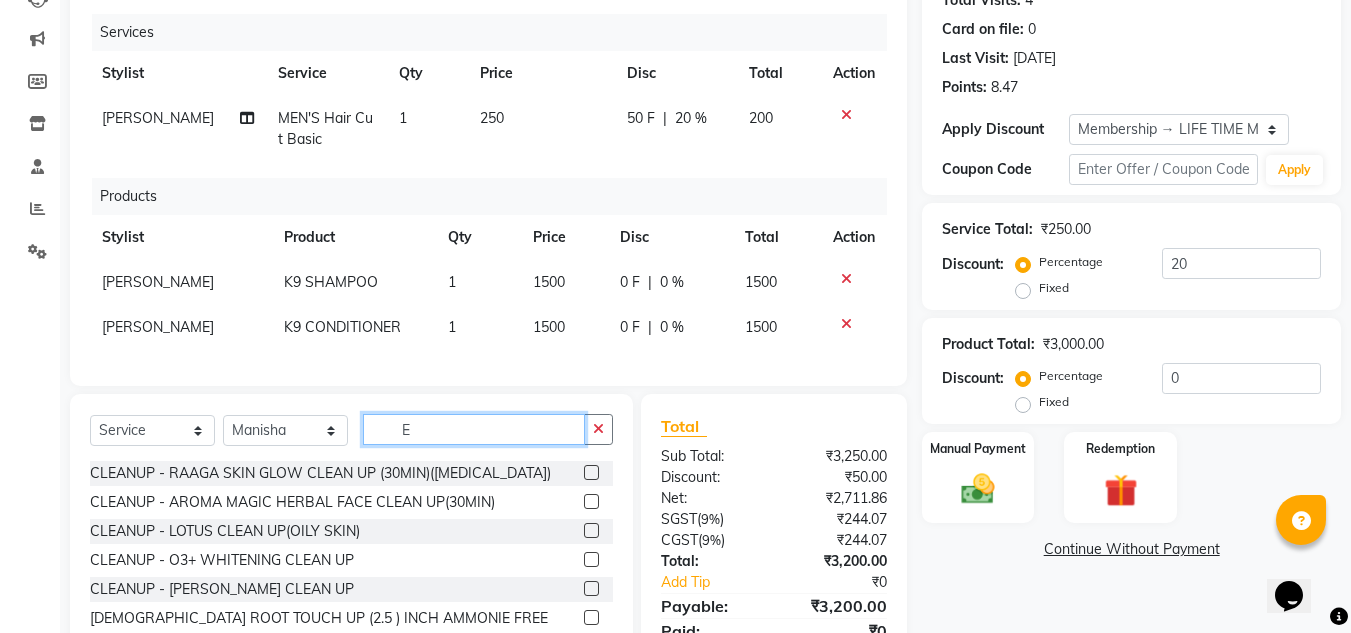 click on "E" 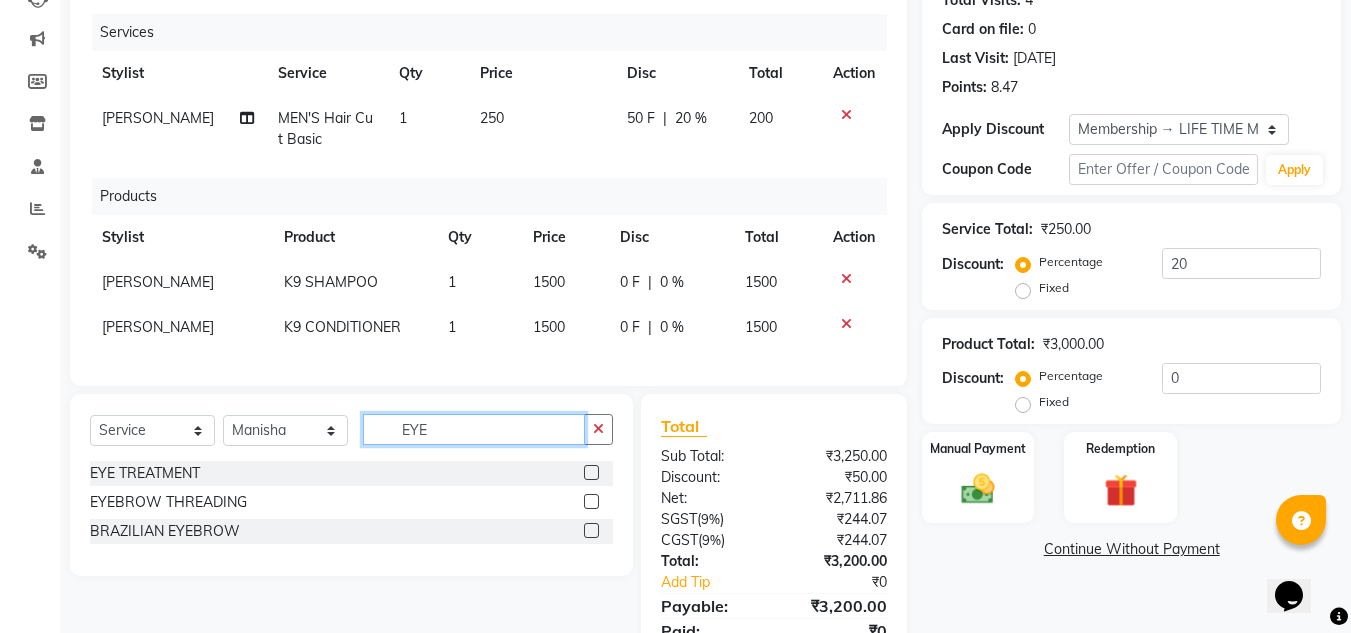 type on "EYE" 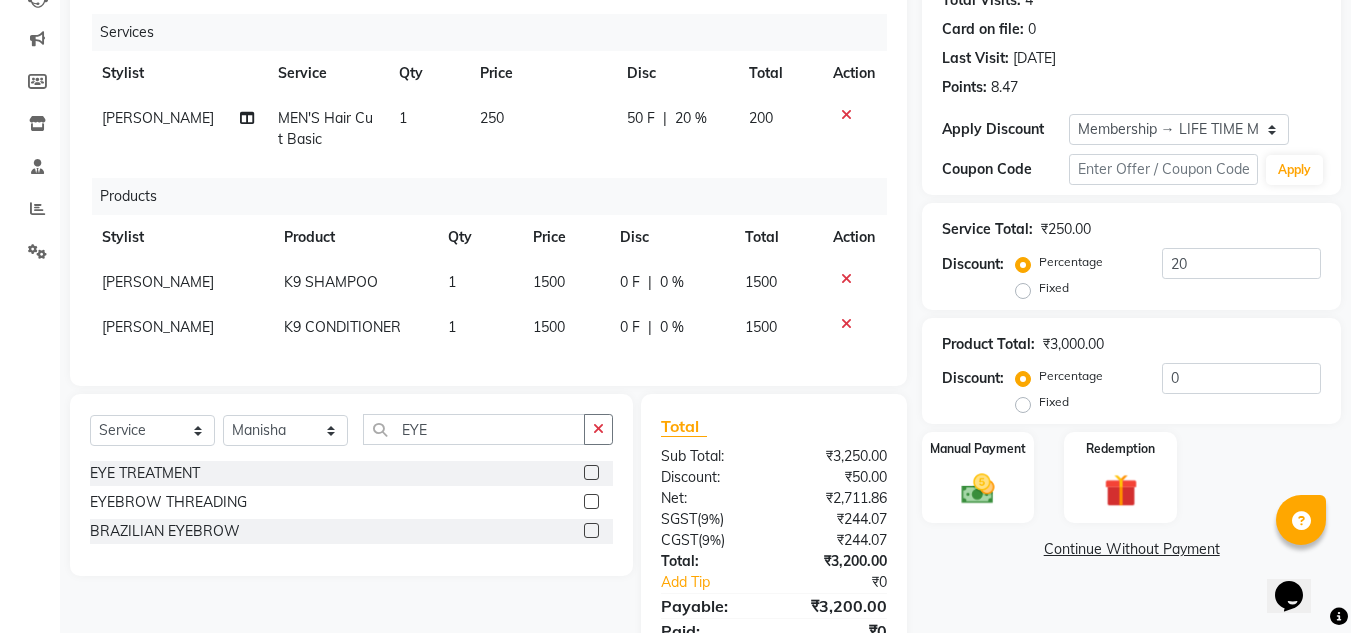 click 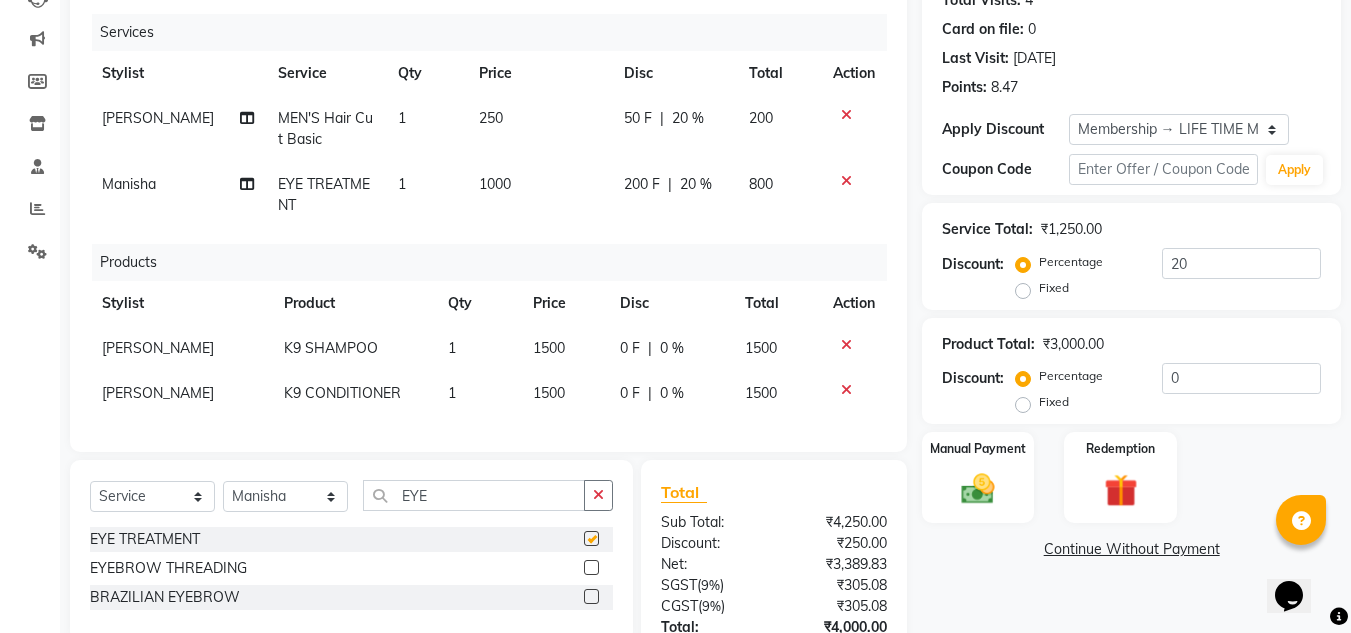 checkbox on "false" 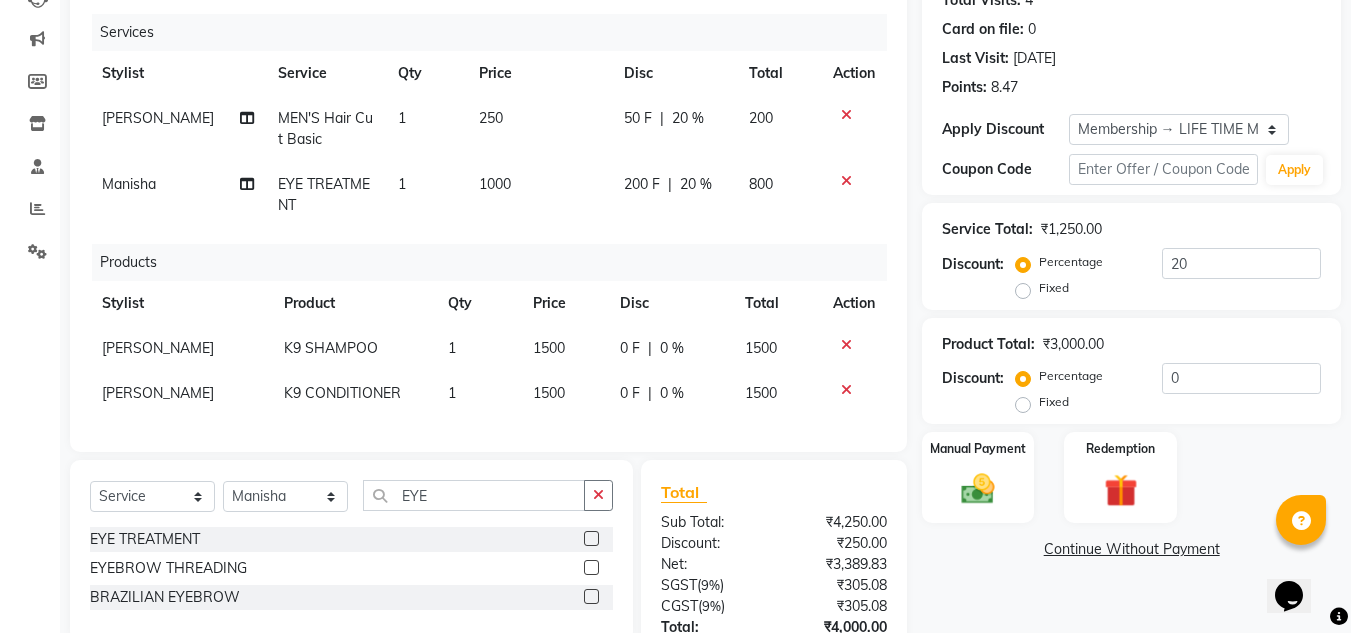 click 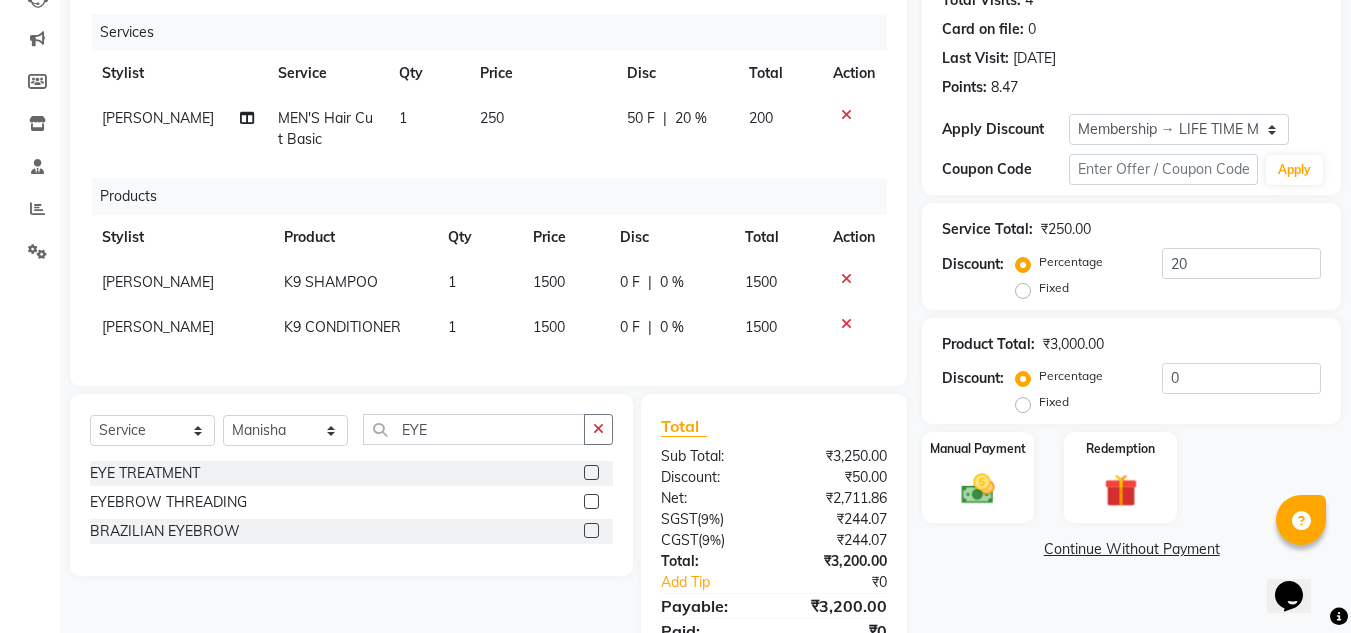 scroll, scrollTop: 334, scrollLeft: 0, axis: vertical 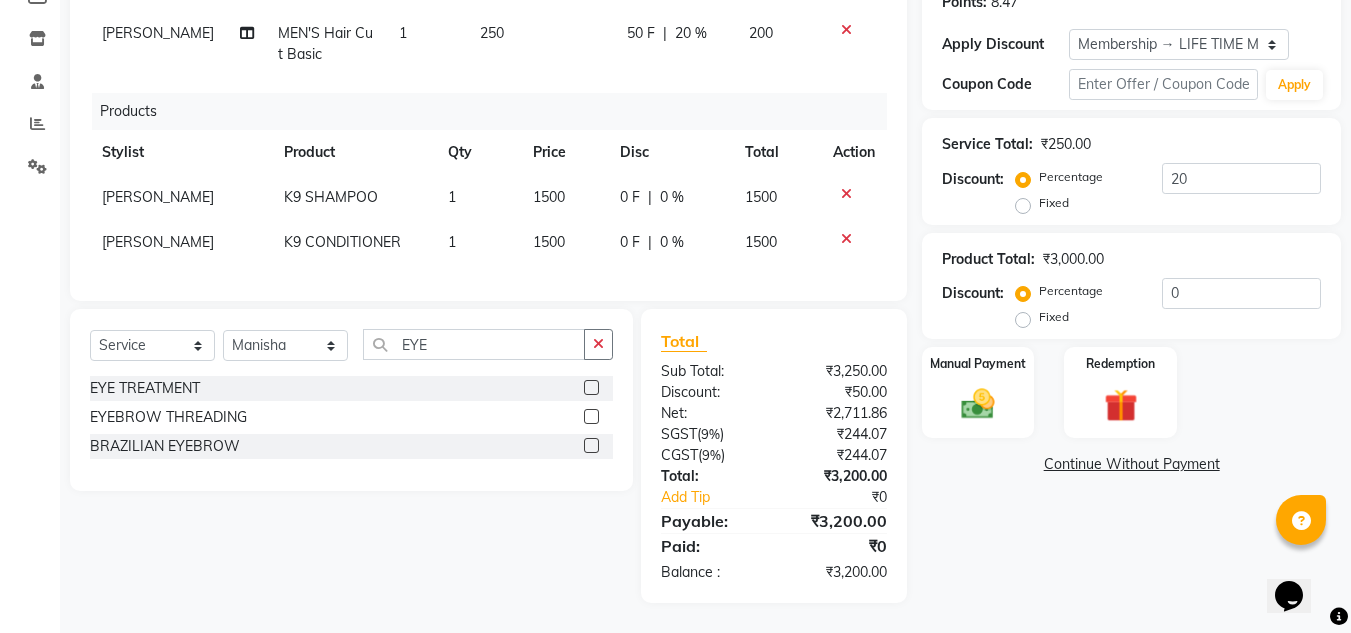 click 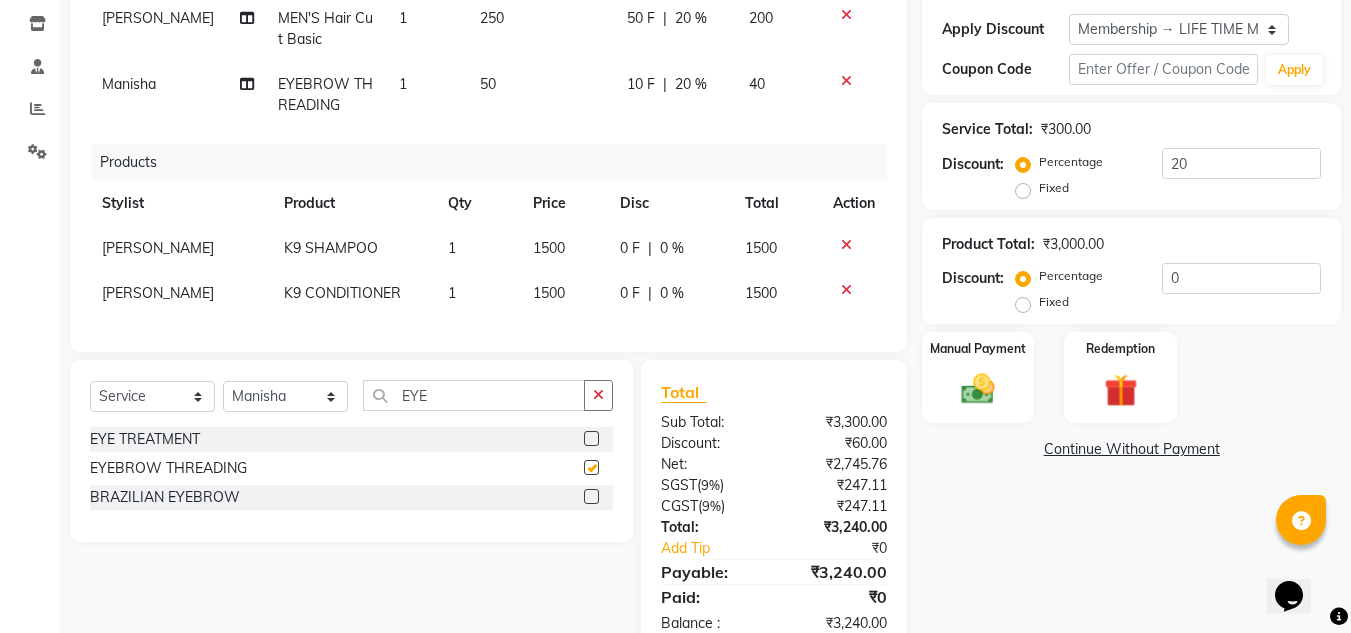 checkbox on "false" 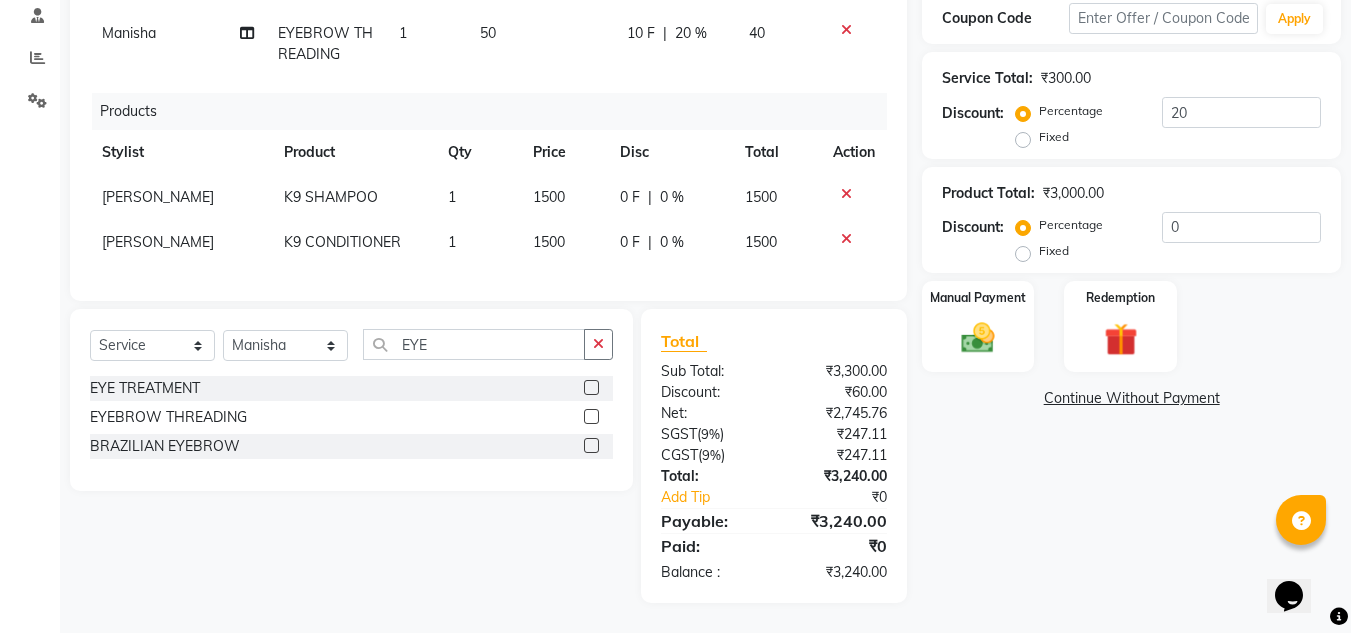 scroll, scrollTop: 400, scrollLeft: 0, axis: vertical 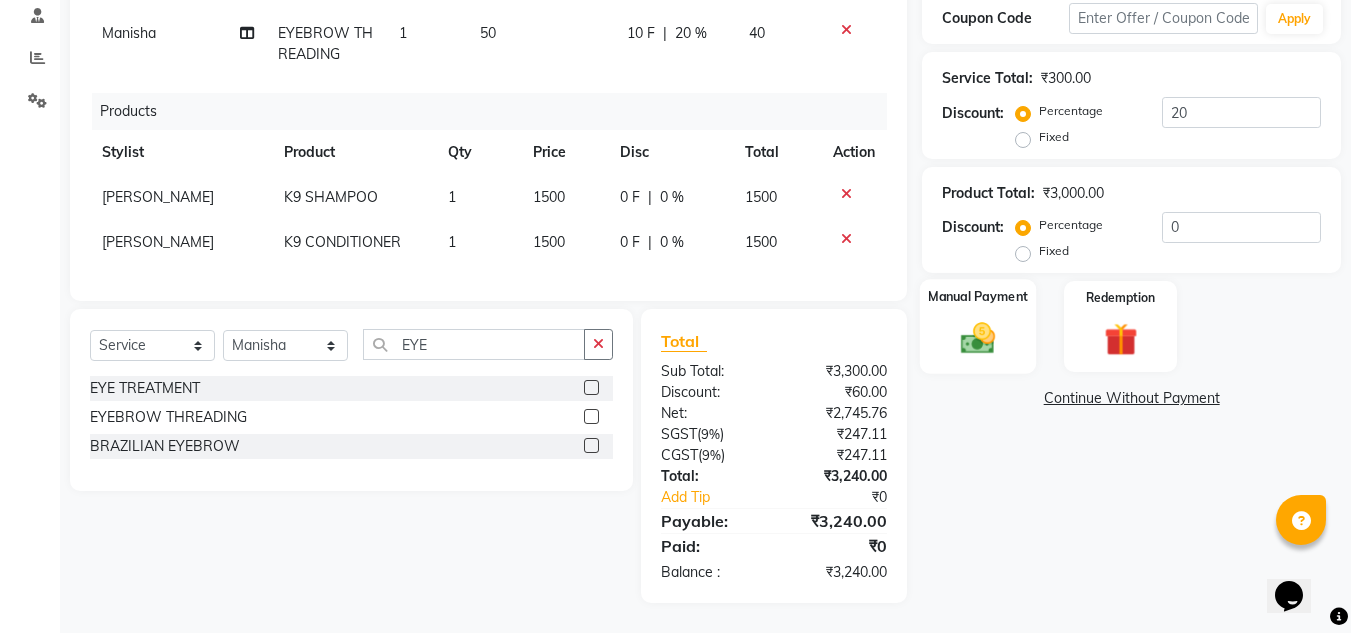 click 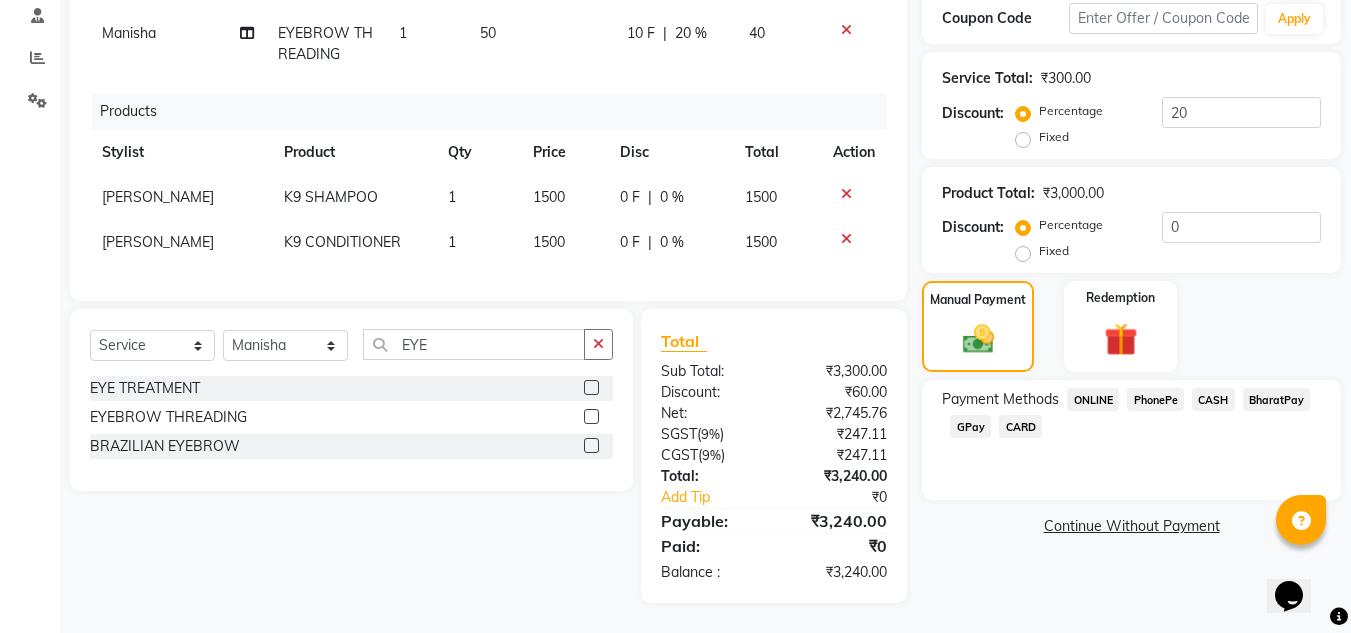 click on "CASH" 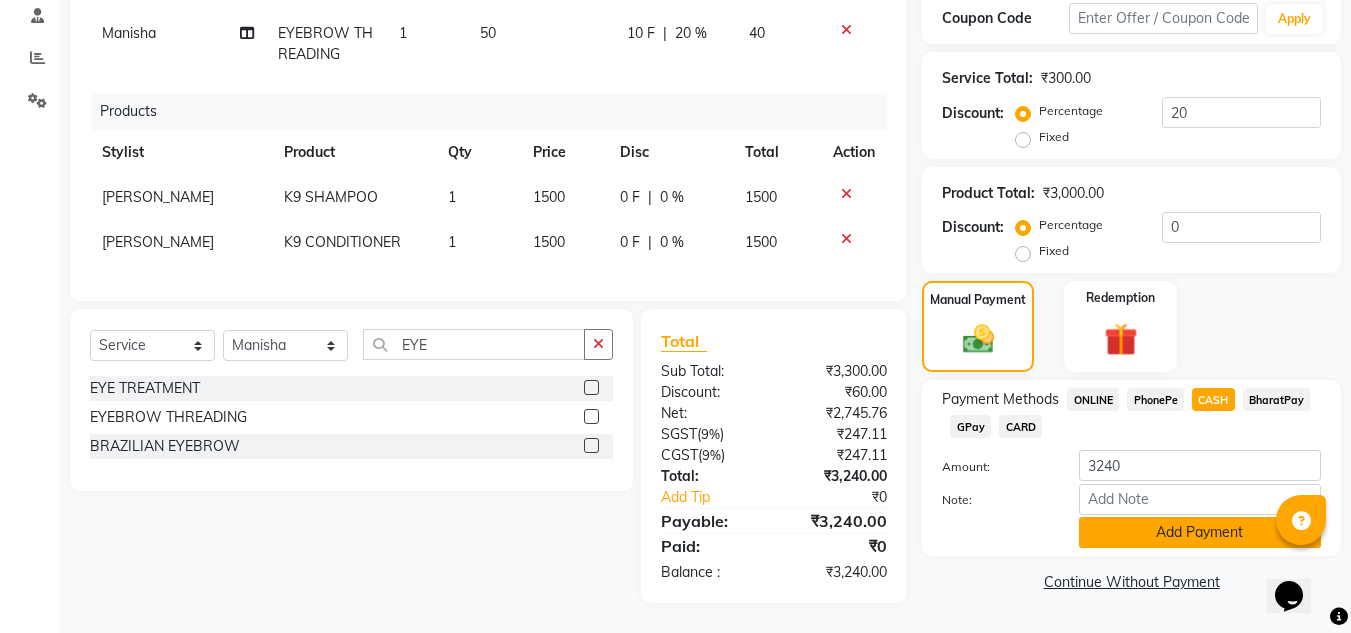 click on "Add Payment" 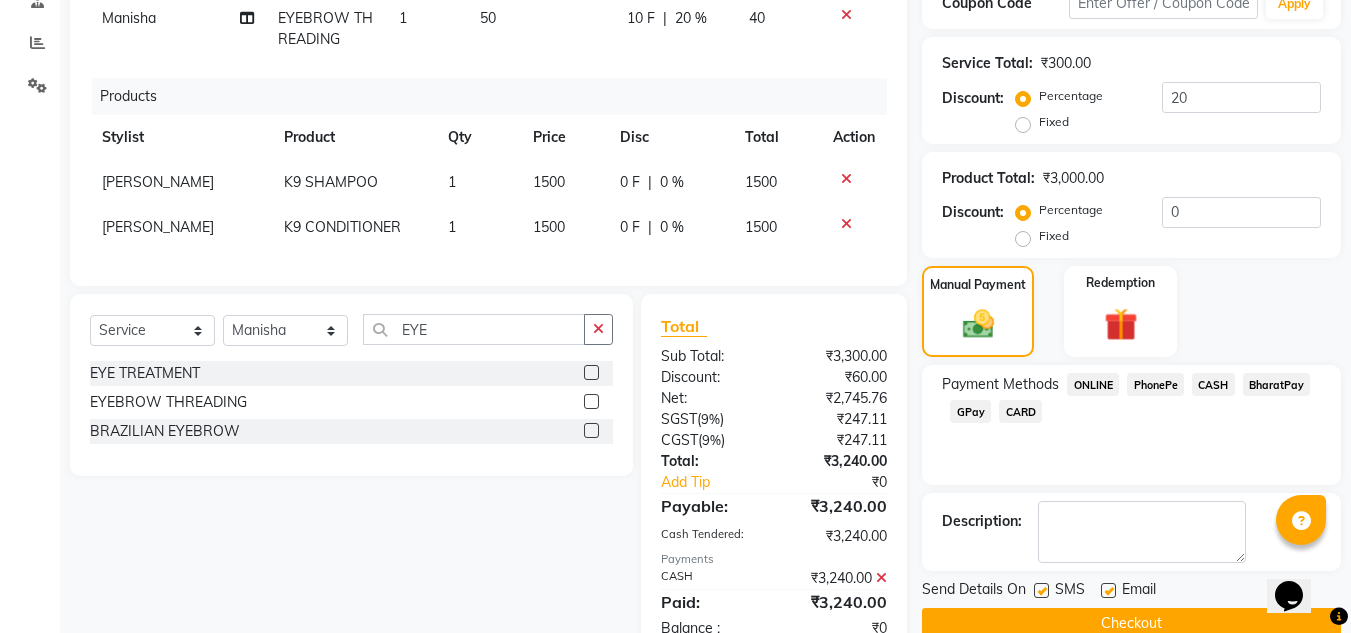 scroll, scrollTop: 591, scrollLeft: 0, axis: vertical 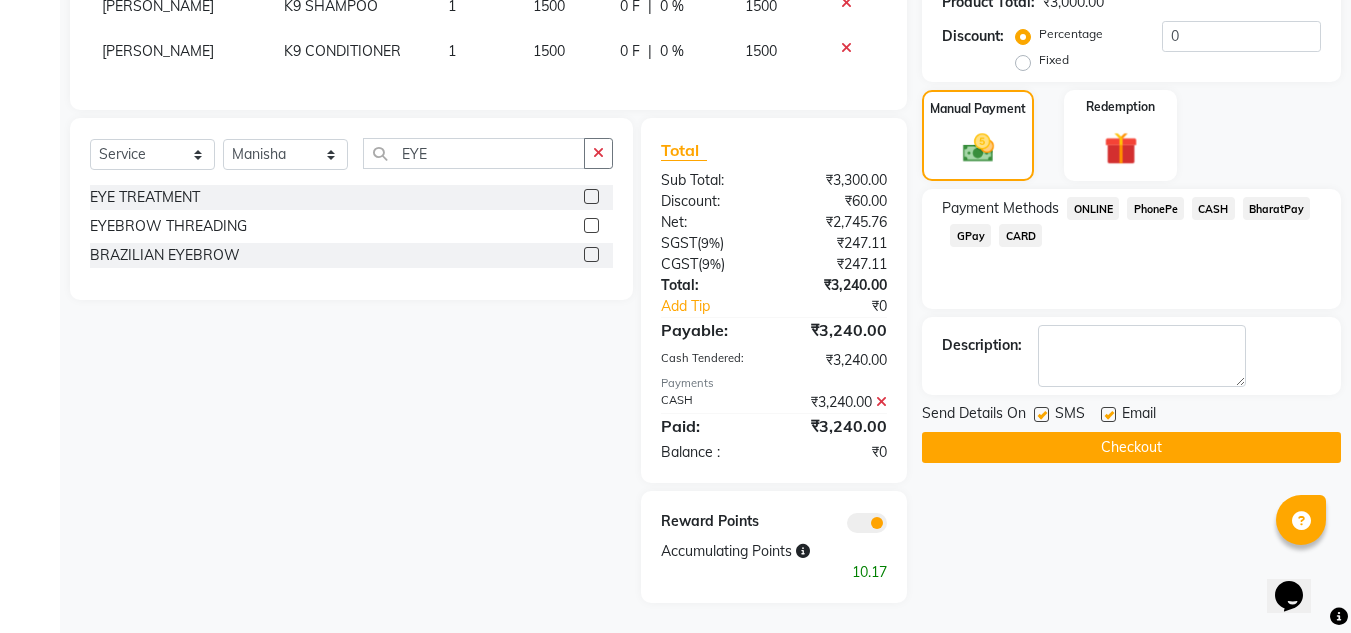 click on "Checkout" 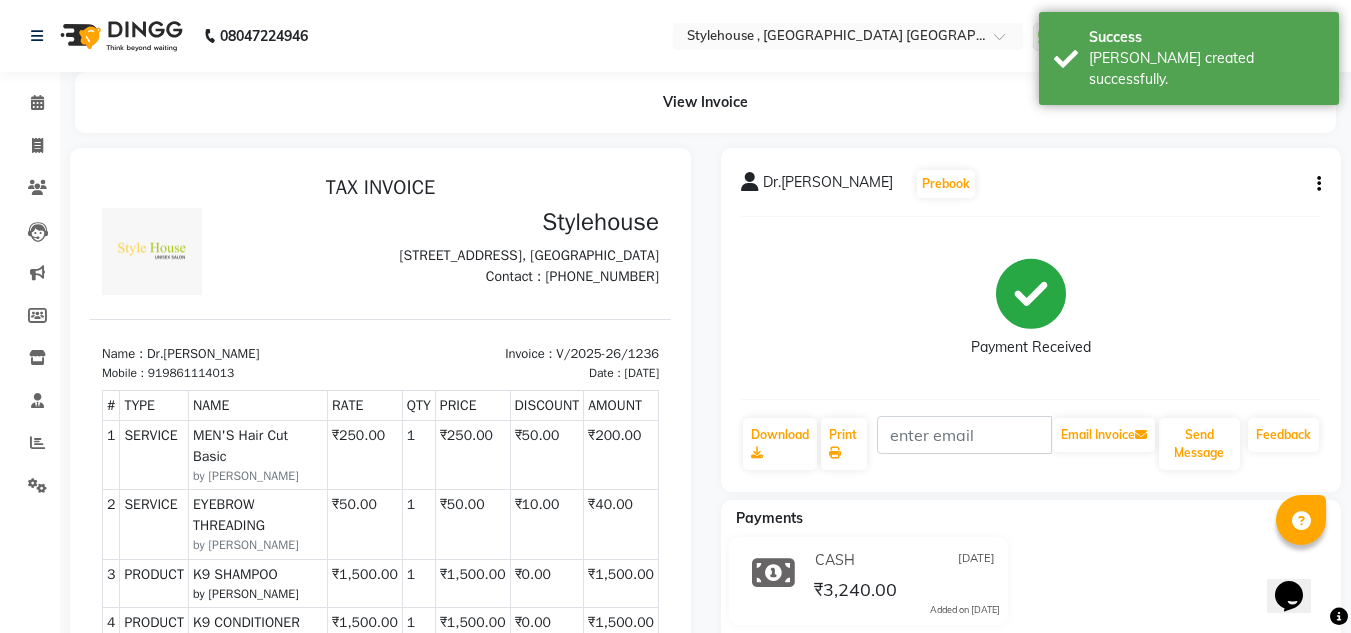 scroll, scrollTop: 0, scrollLeft: 0, axis: both 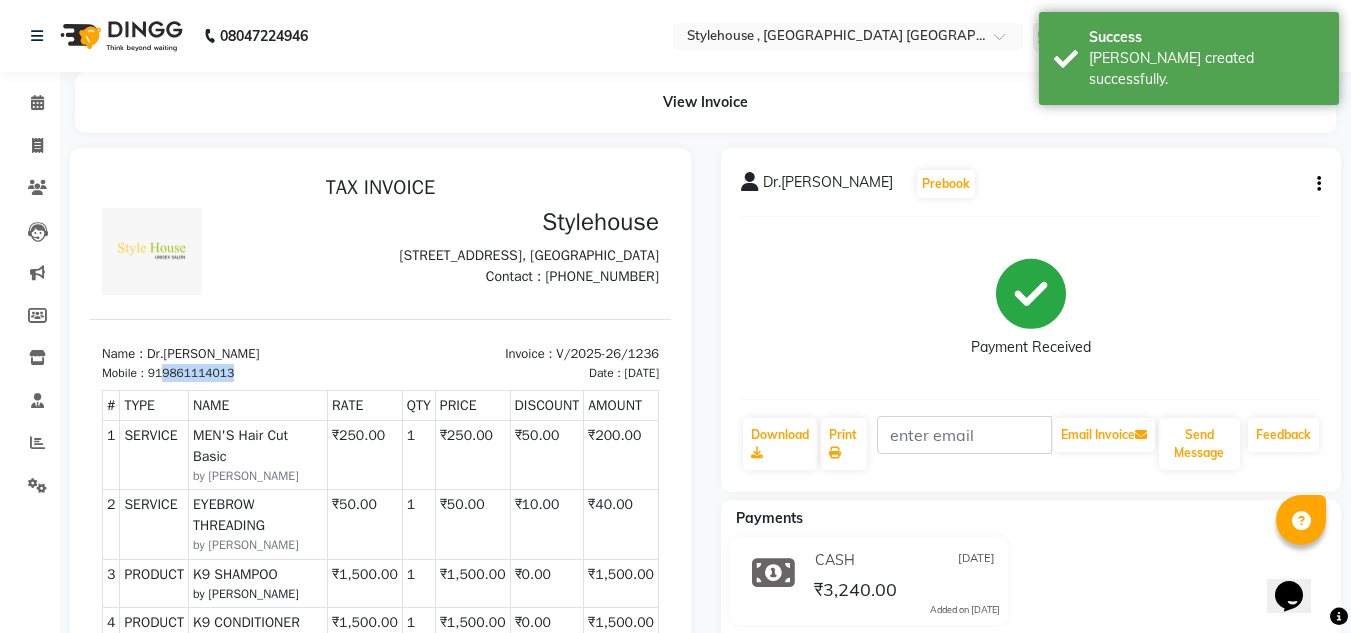 drag, startPoint x: 235, startPoint y: 409, endPoint x: 166, endPoint y: 402, distance: 69.354164 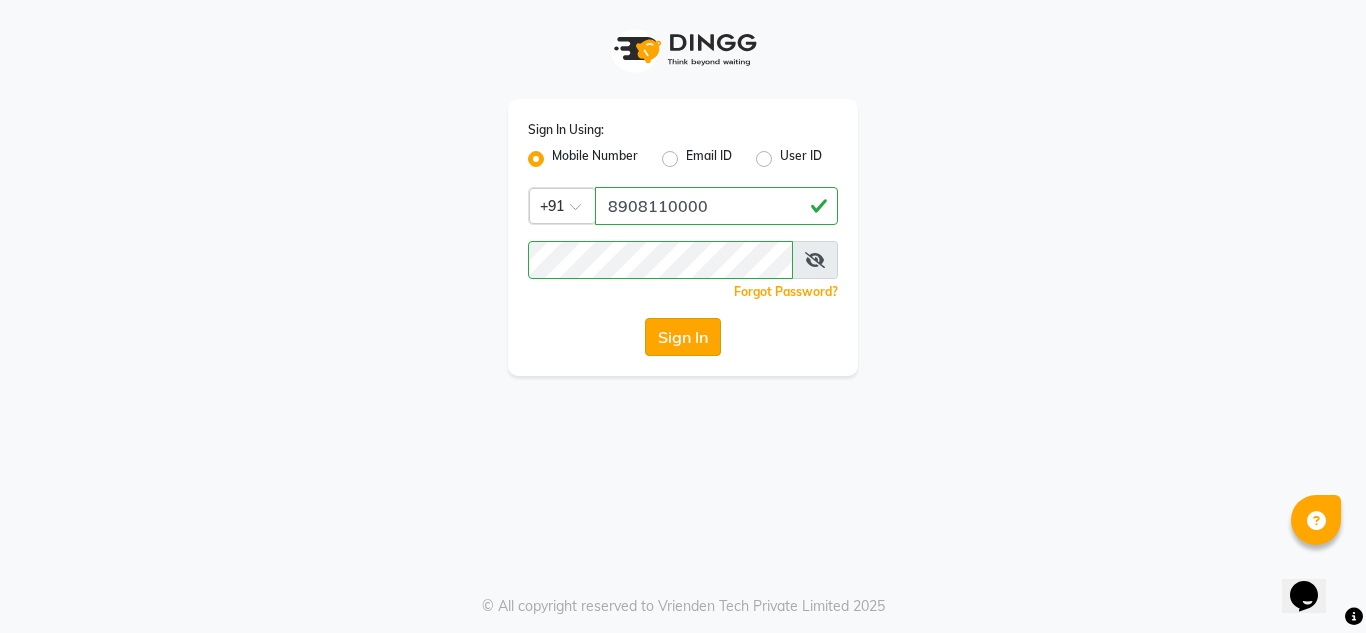click on "Sign In" 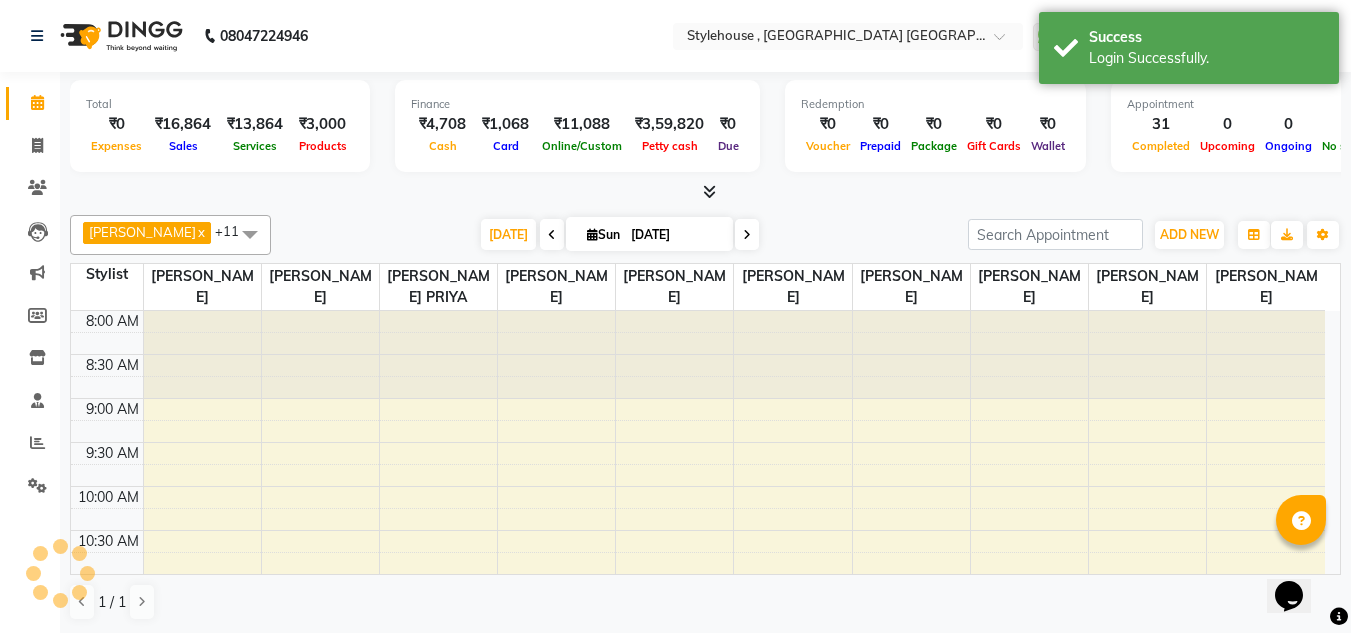 scroll, scrollTop: 0, scrollLeft: 0, axis: both 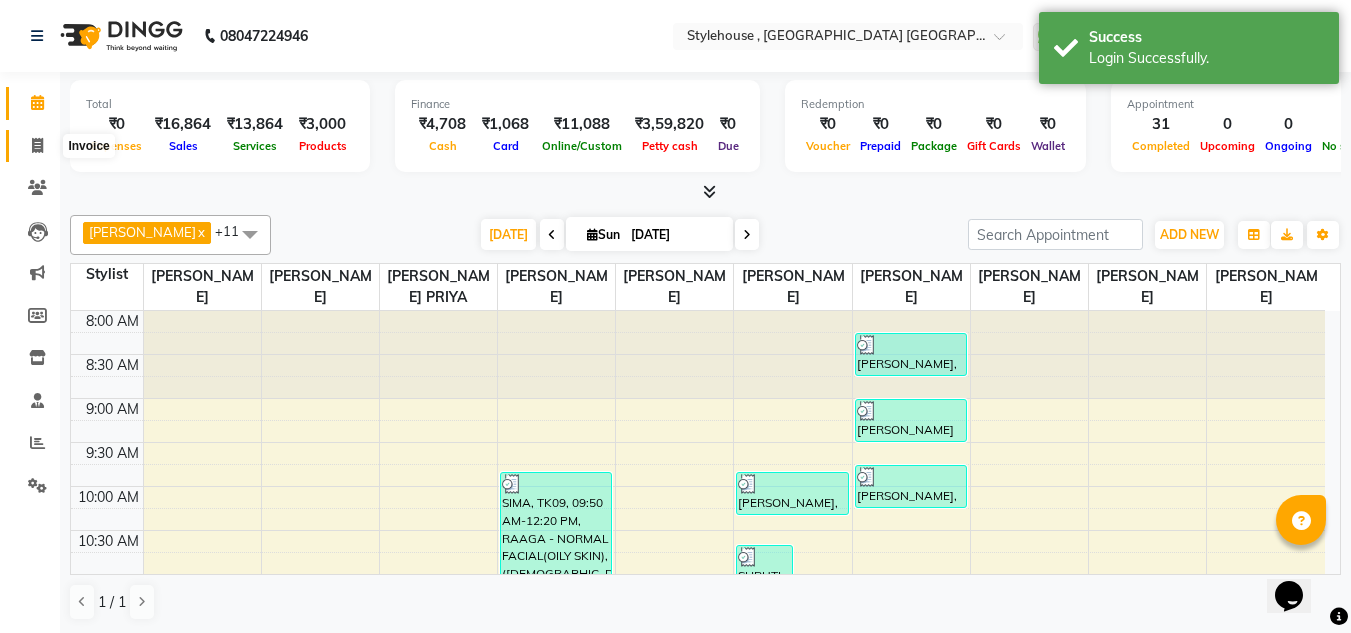 click 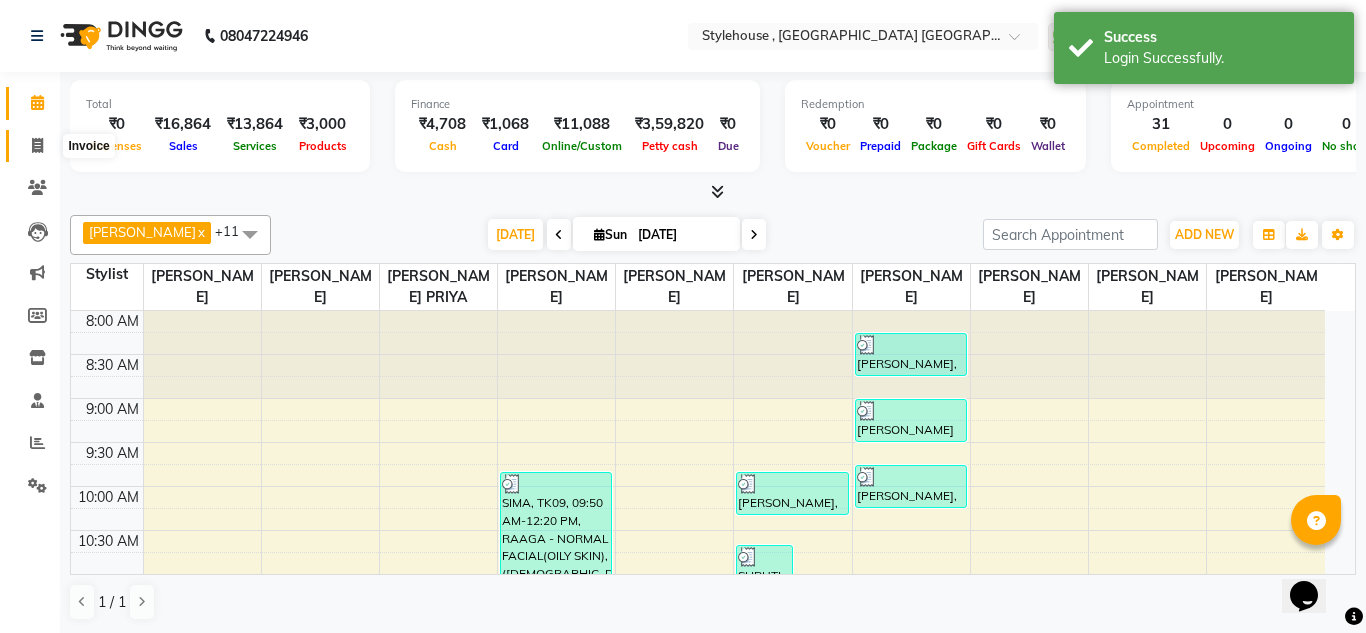 select on "service" 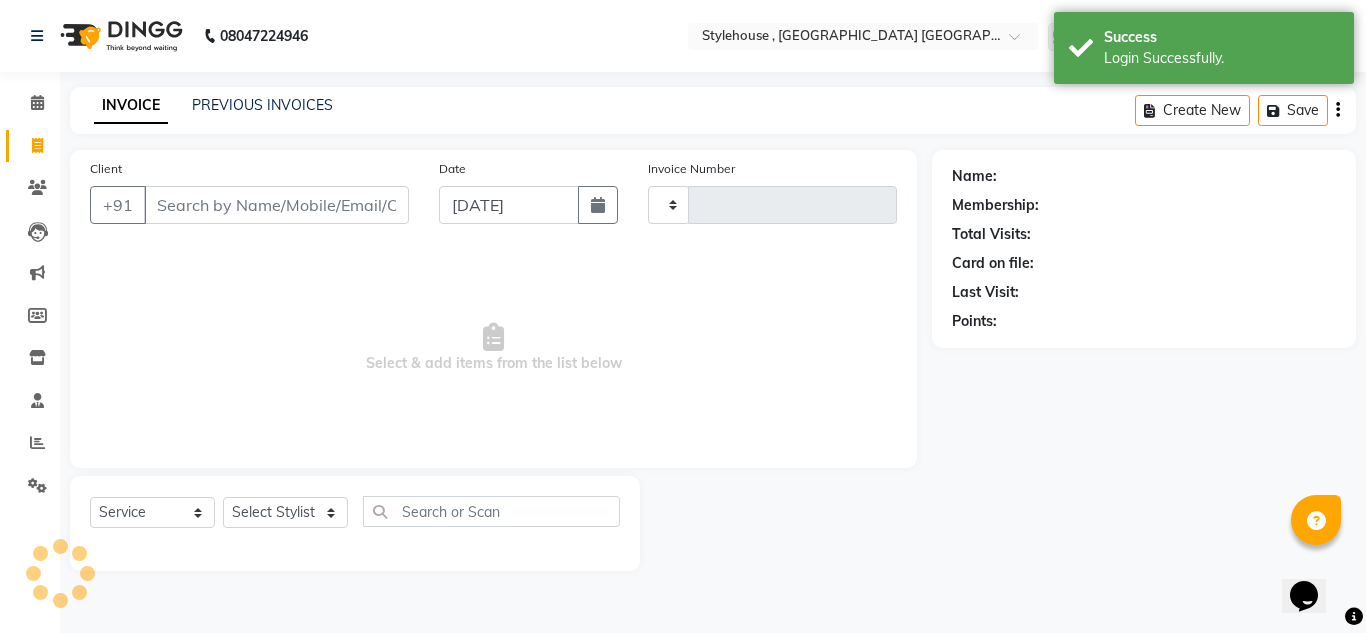 type on "1237" 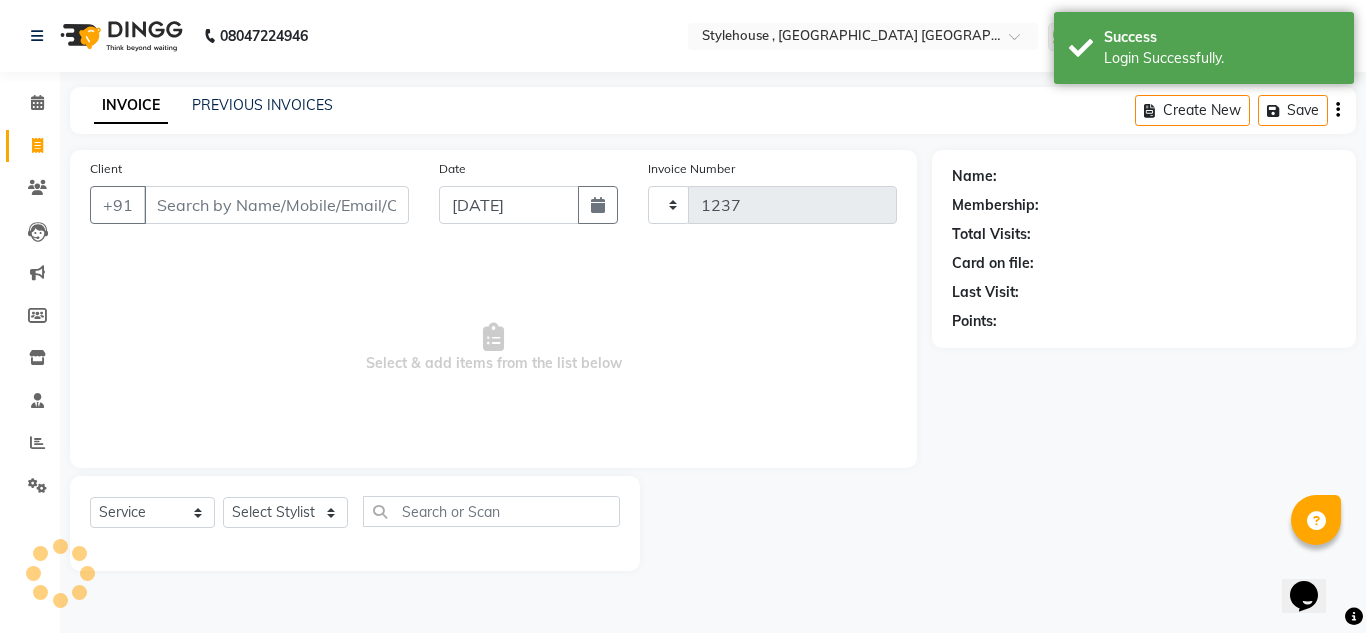 select on "7793" 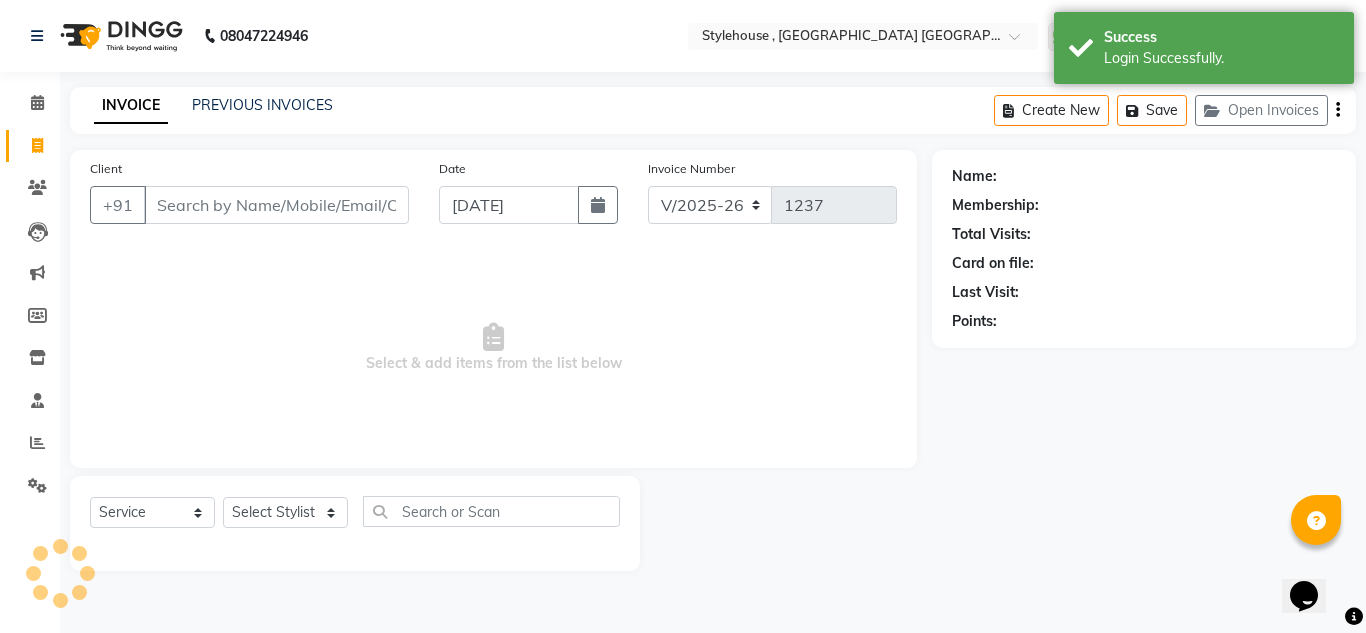 click on "Client" at bounding box center [276, 205] 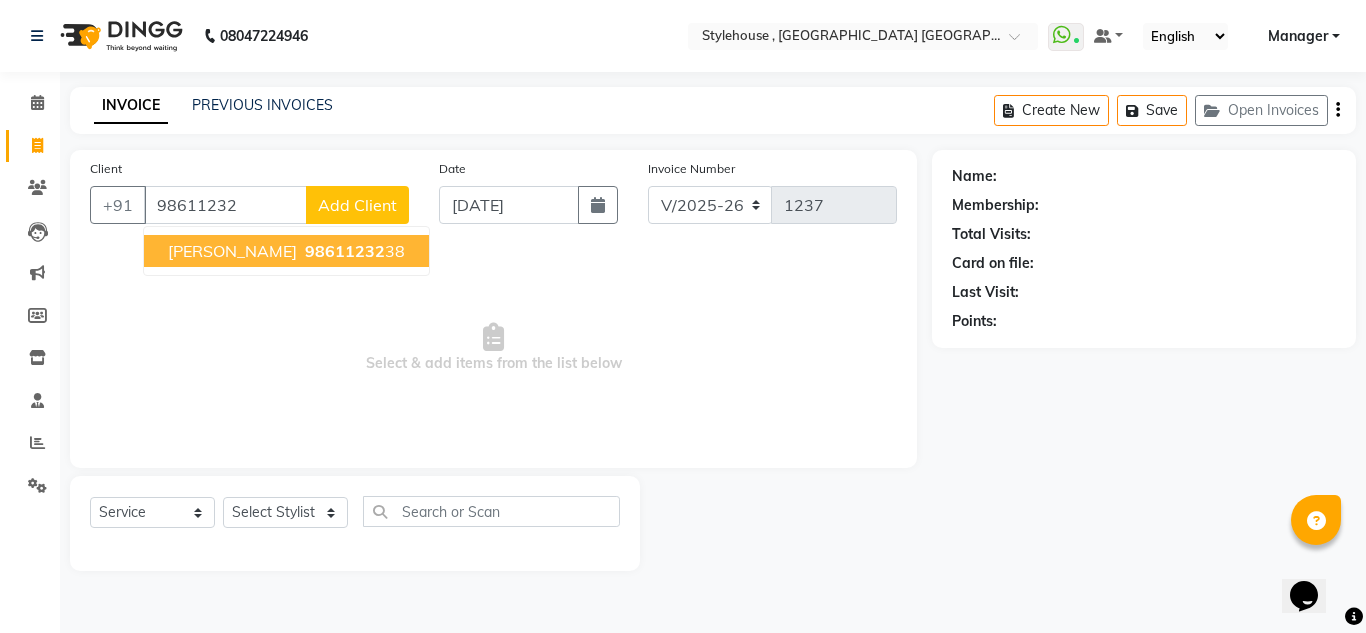 click on "[PERSON_NAME]" at bounding box center (232, 251) 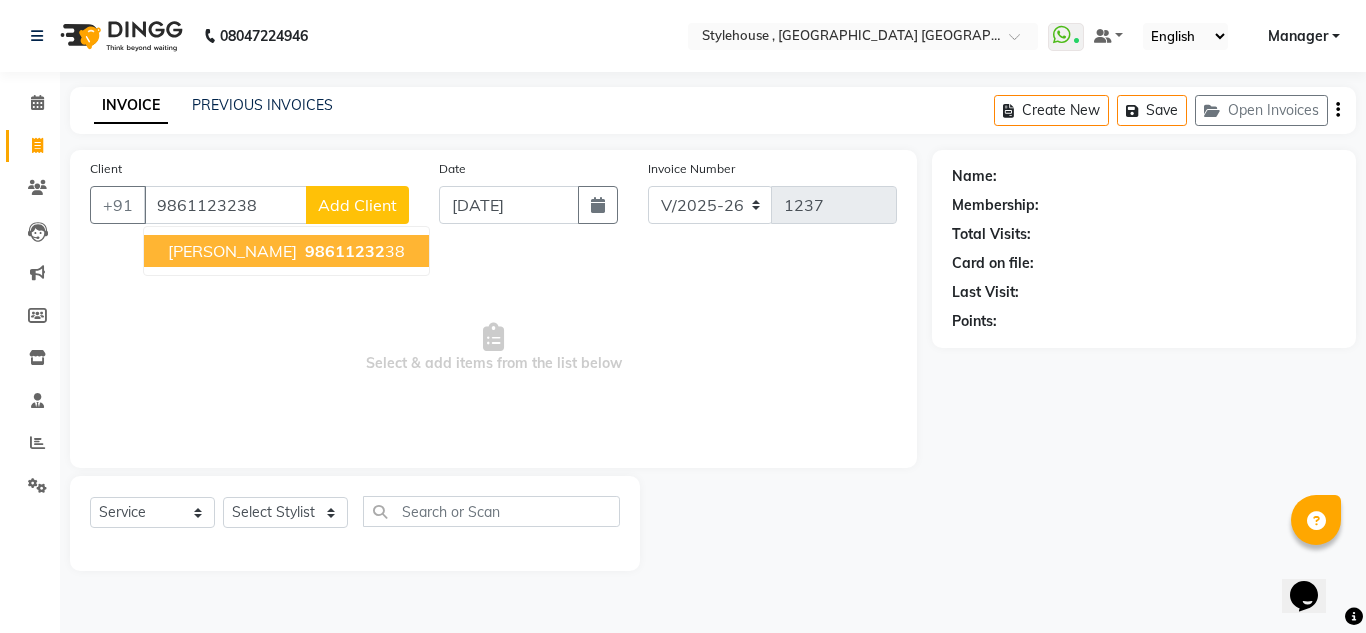type on "9861123238" 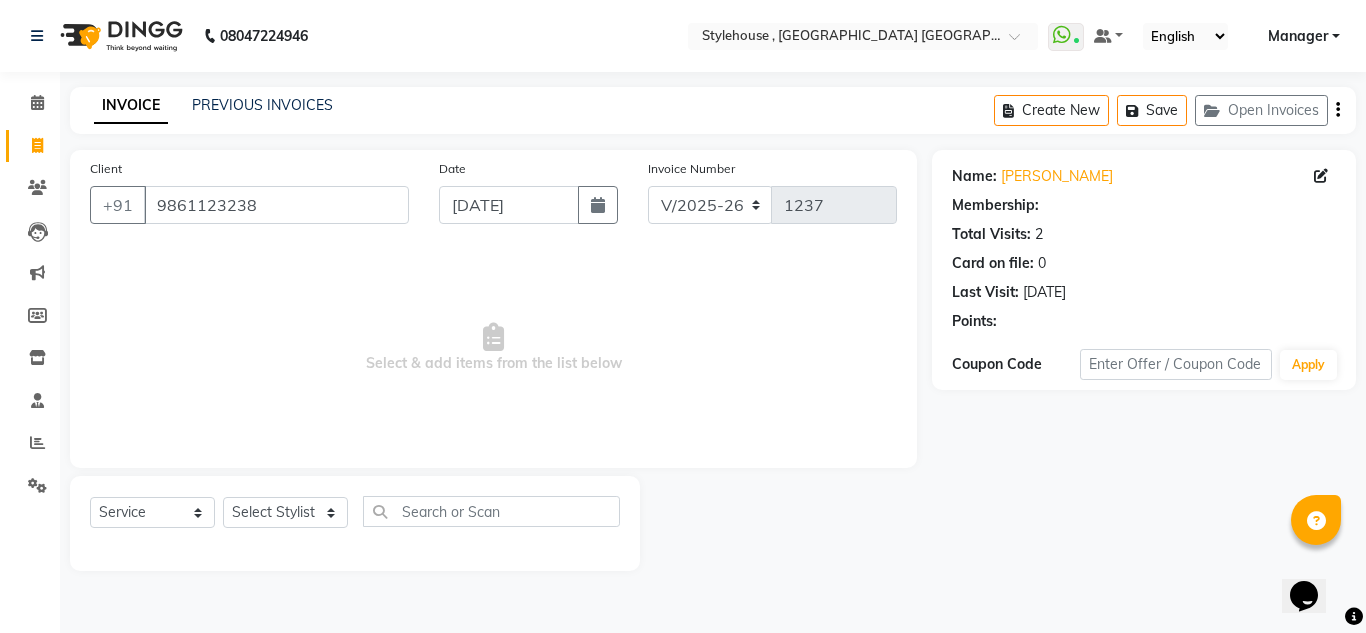 select on "1: Object" 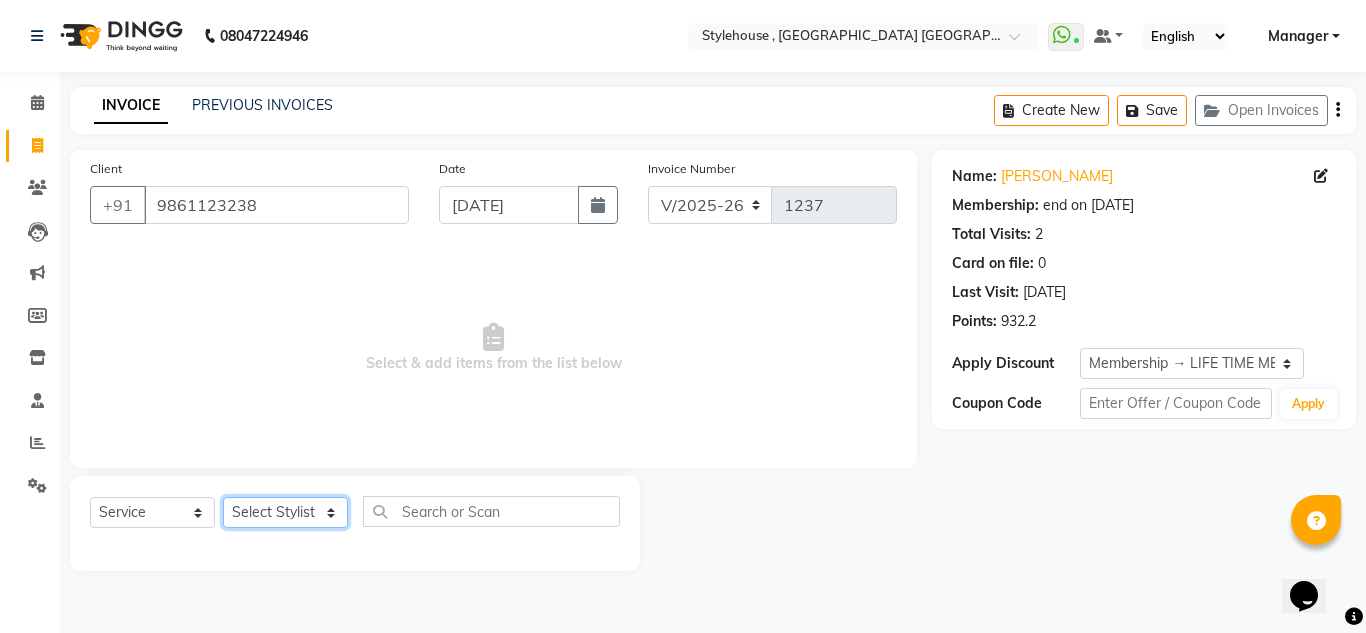 click on "Select Stylist ANIL BARIK ANIRUDH SAHOO JYOTIRANJAN BARIK KANHA LAXMI PRIYA Manager Manisha MANJIT BARIK PRADEEP BARIK PRIYANKA NANDA PUJA ROUT RUMA SAGARIKA SAHOO SALMAN SAMEER BARIK SAROJ SITHA" 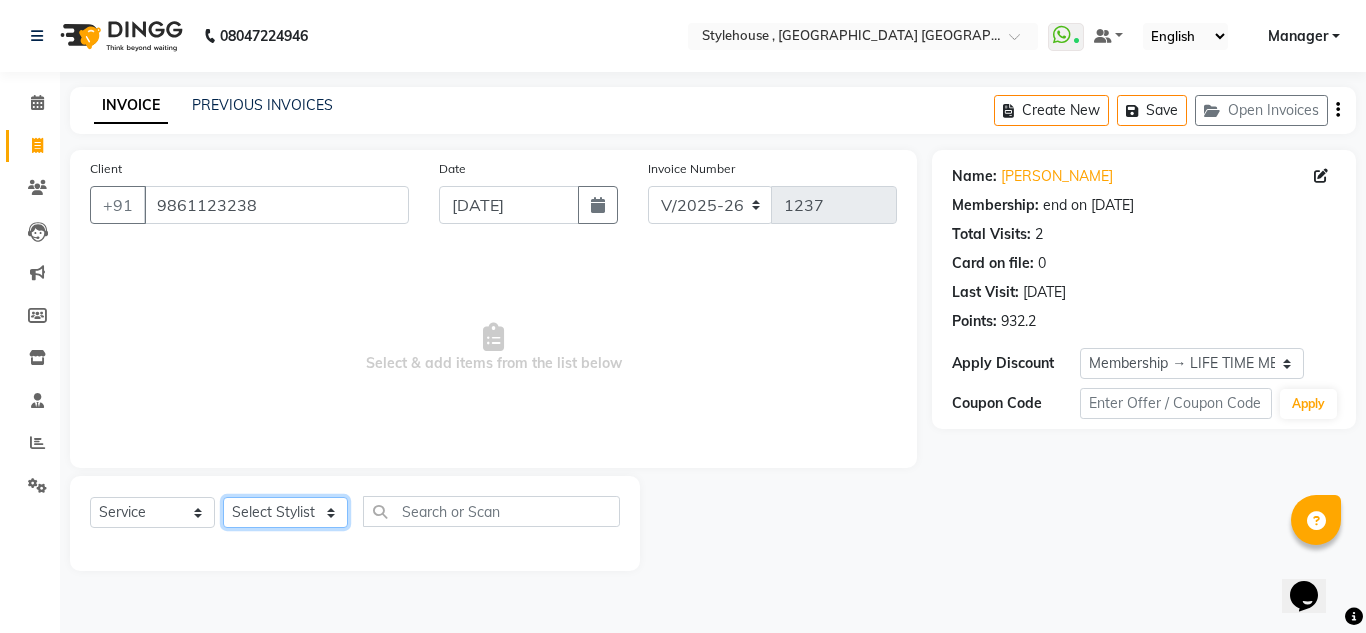 select on "69894" 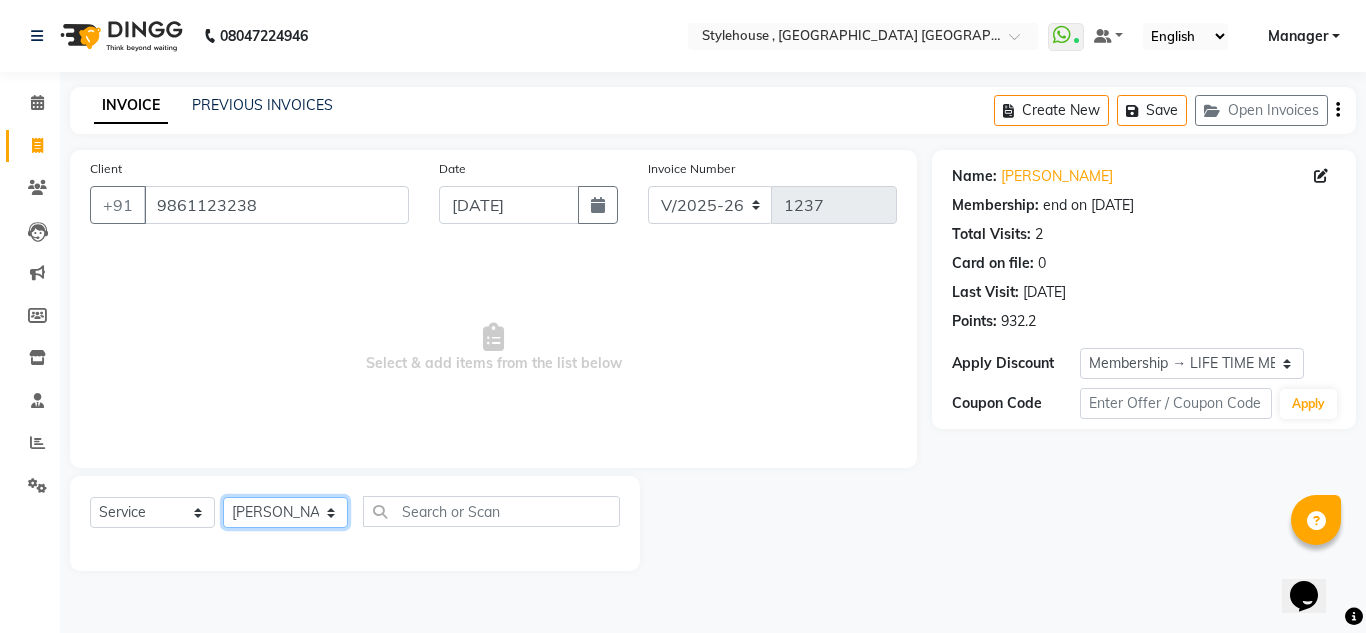 click on "Select Stylist ANIL BARIK ANIRUDH SAHOO JYOTIRANJAN BARIK KANHA LAXMI PRIYA Manager Manisha MANJIT BARIK PRADEEP BARIK PRIYANKA NANDA PUJA ROUT RUMA SAGARIKA SAHOO SALMAN SAMEER BARIK SAROJ SITHA" 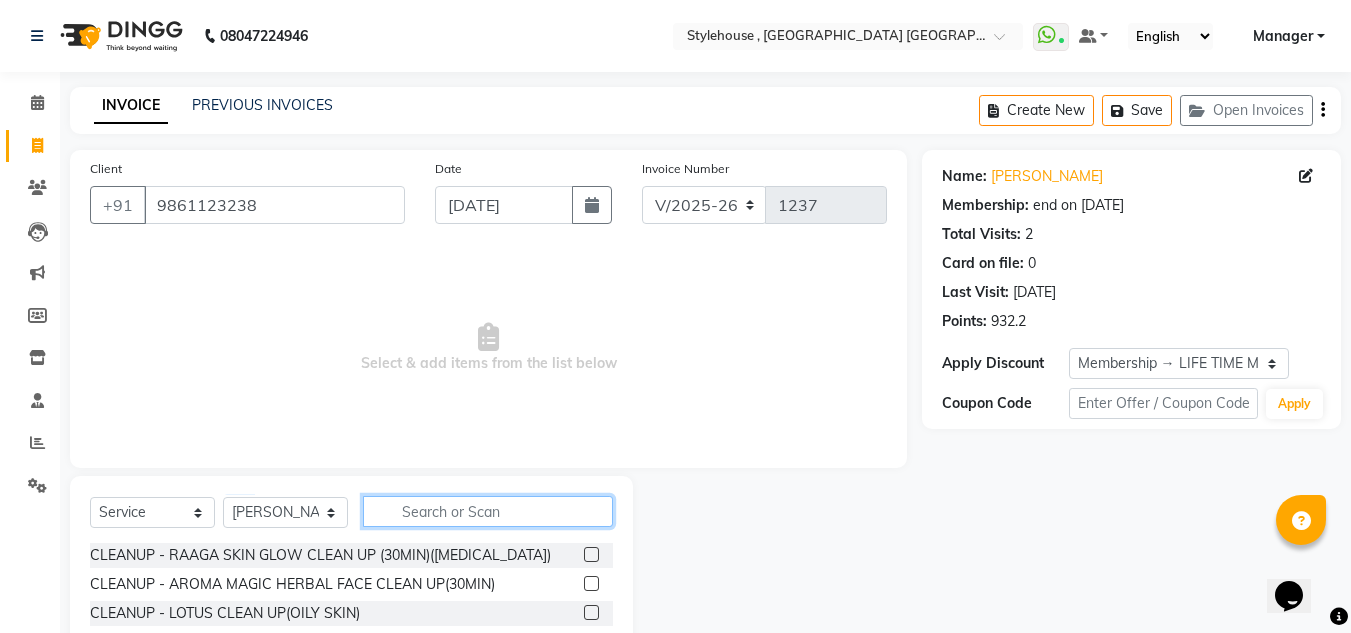 click 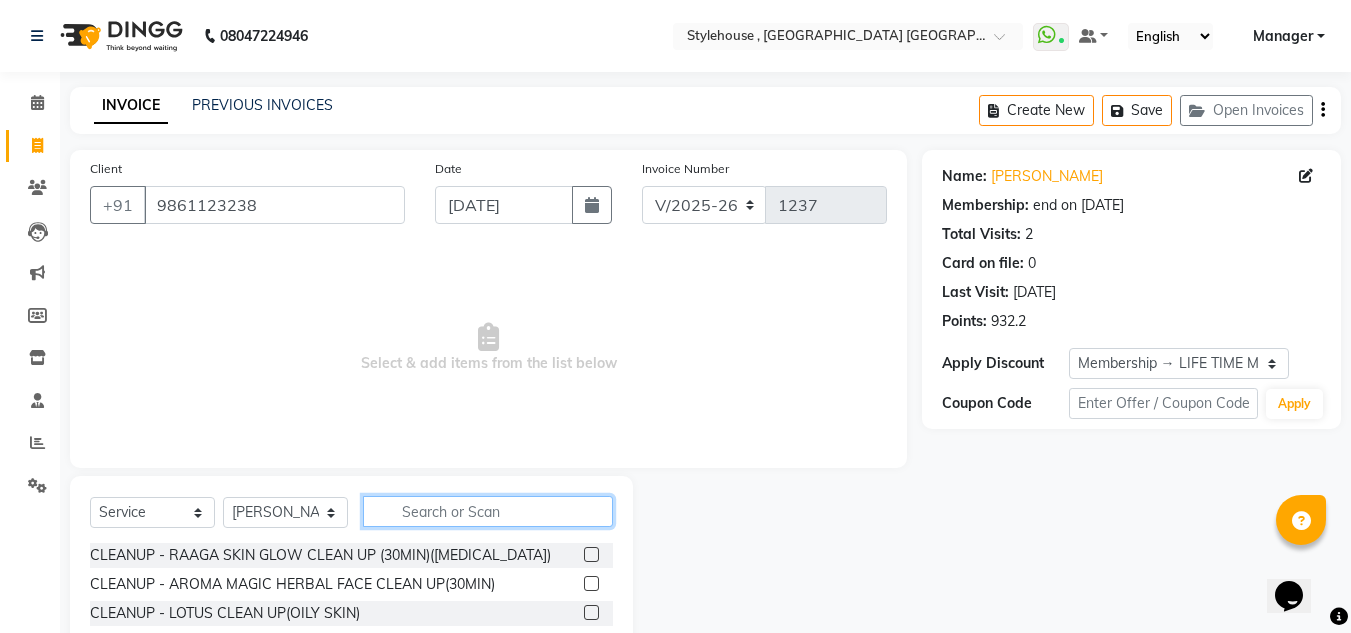 type on "F" 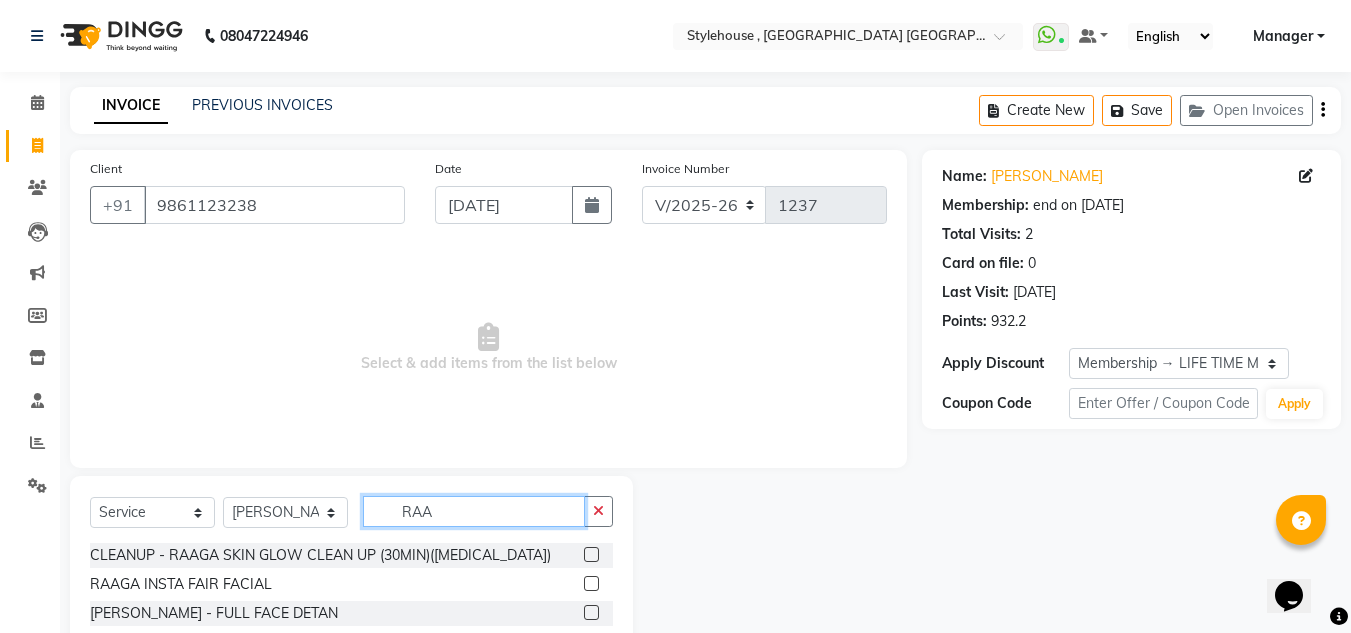 type on "RAA" 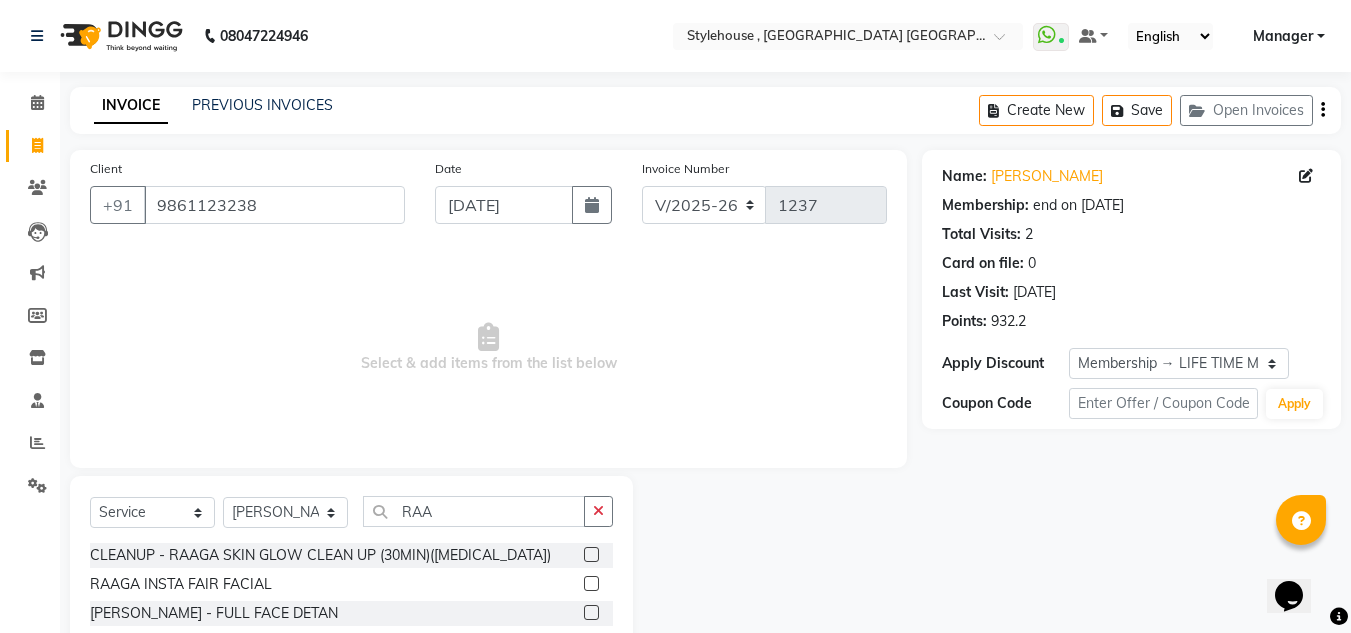 click 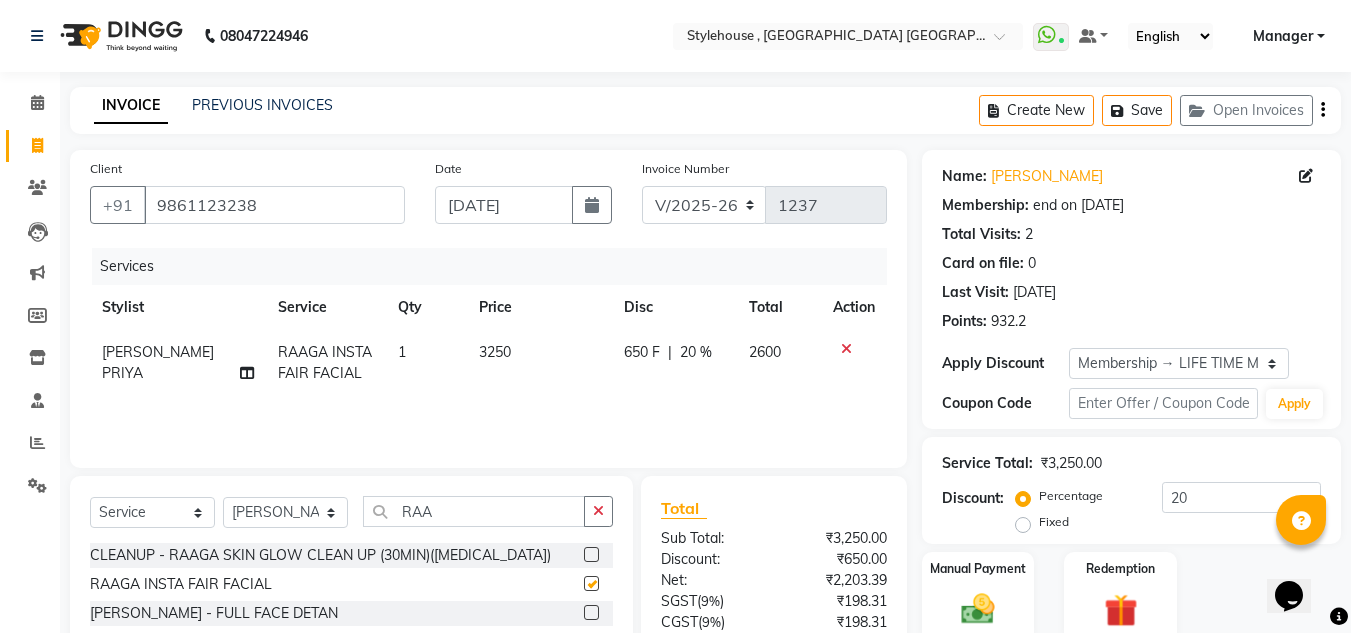 checkbox on "false" 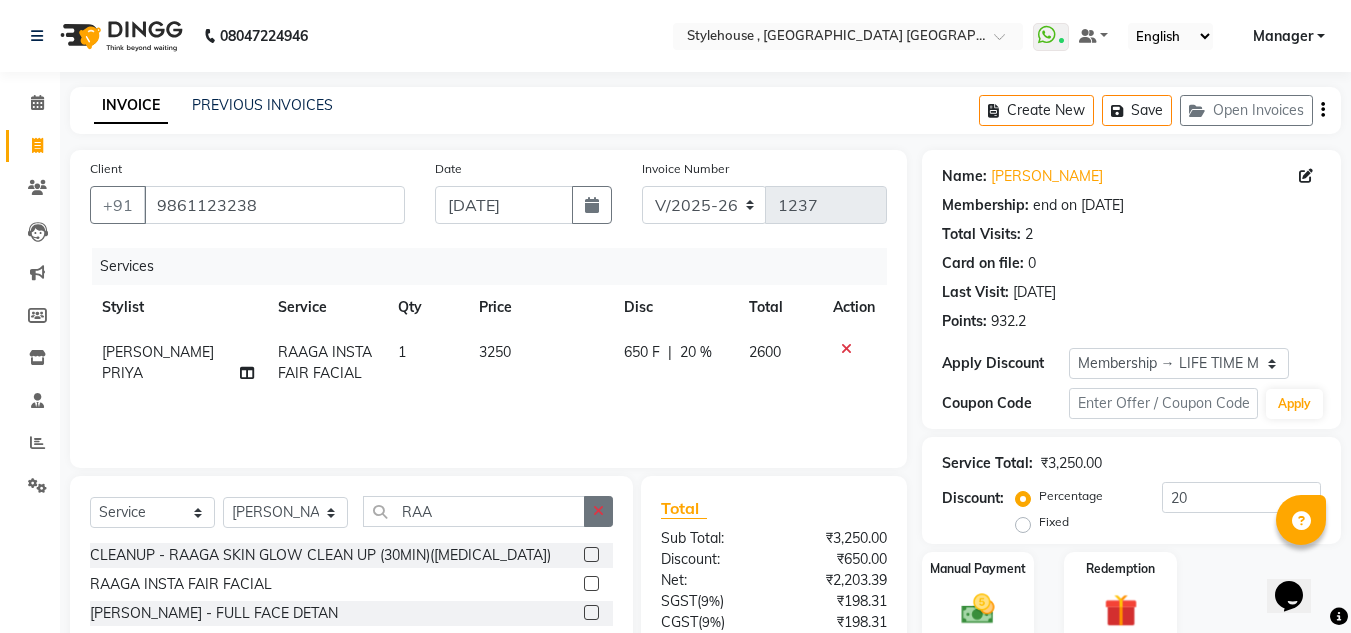 click 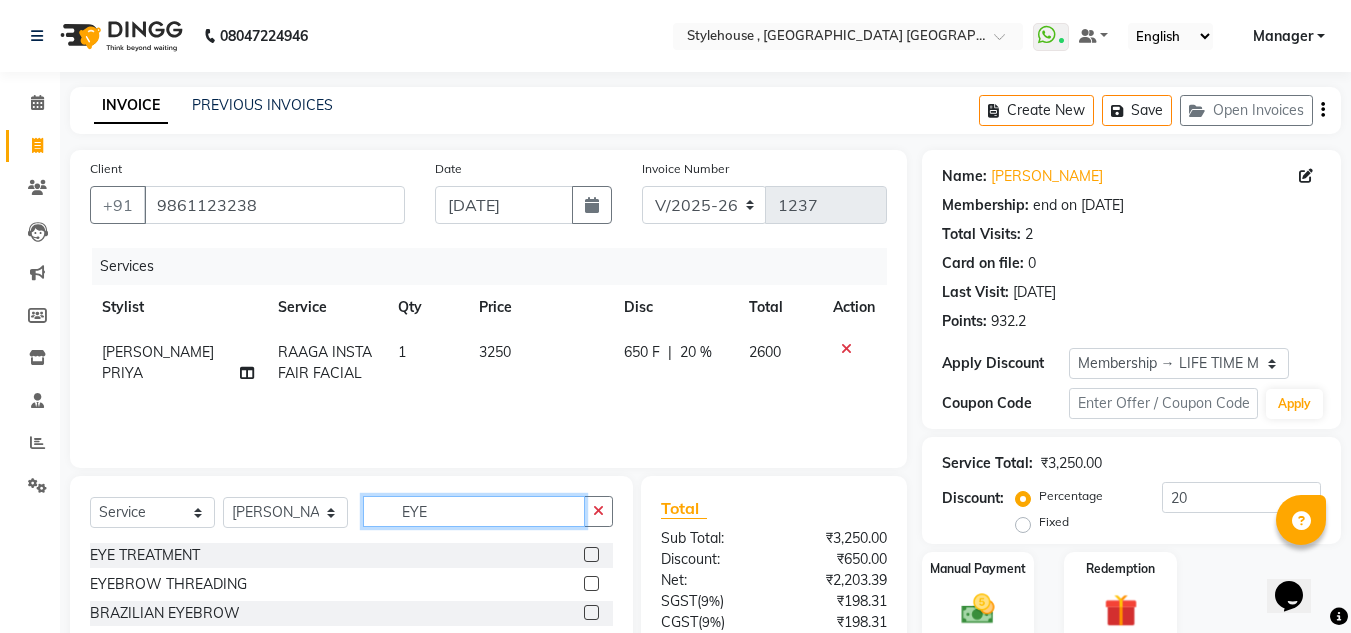 type on "EYE" 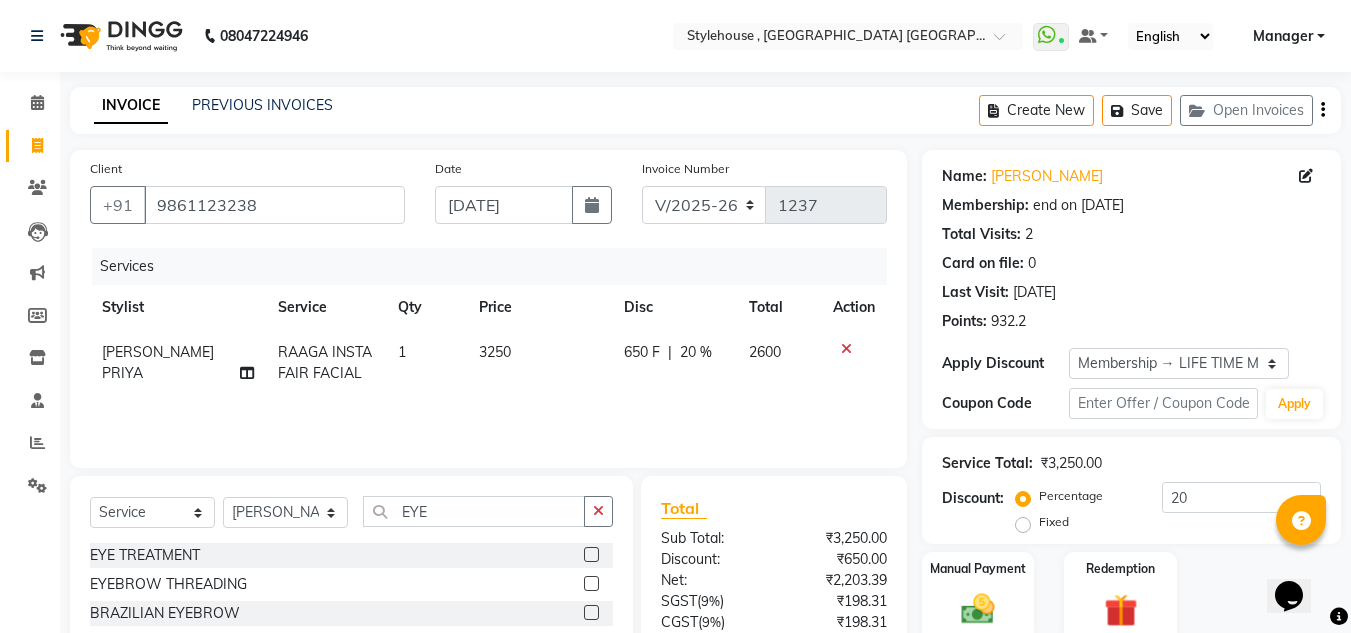 click 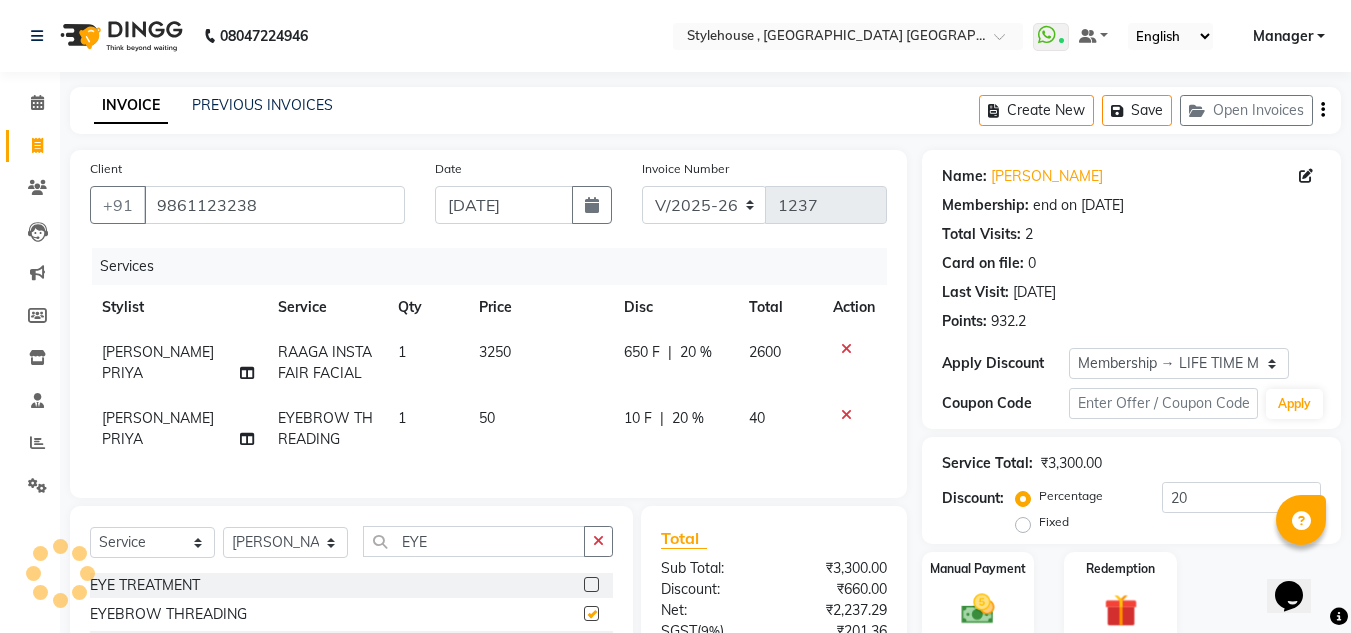 checkbox on "false" 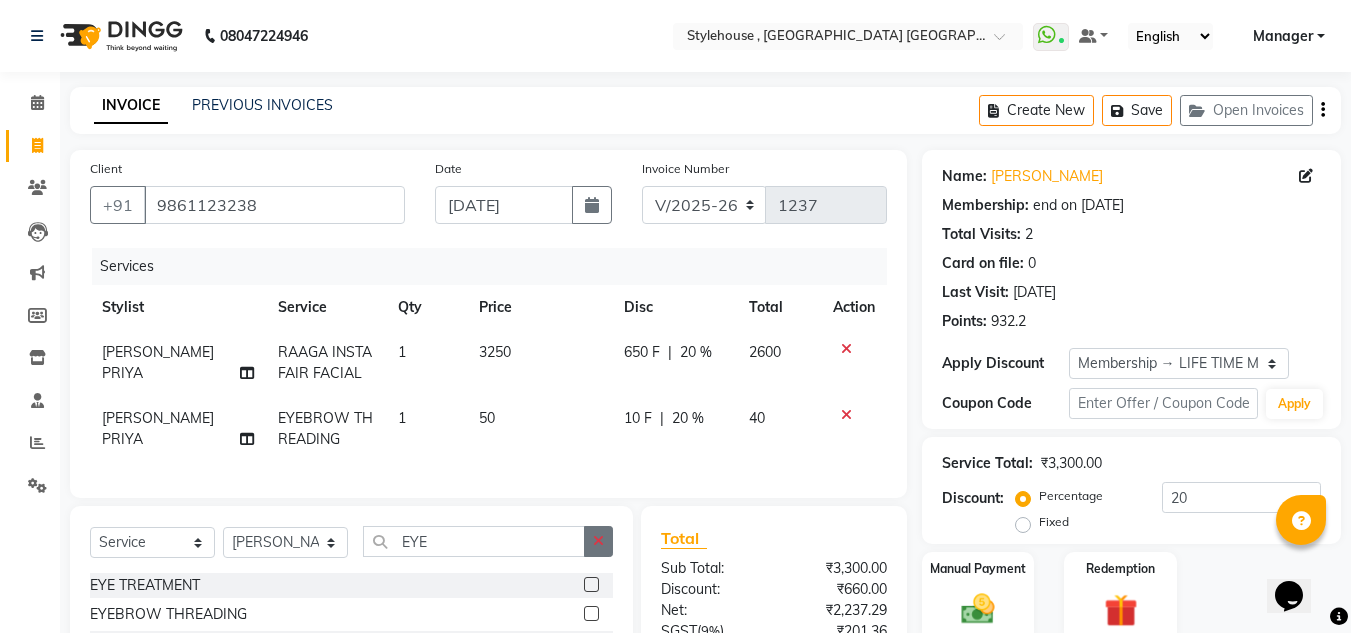 click 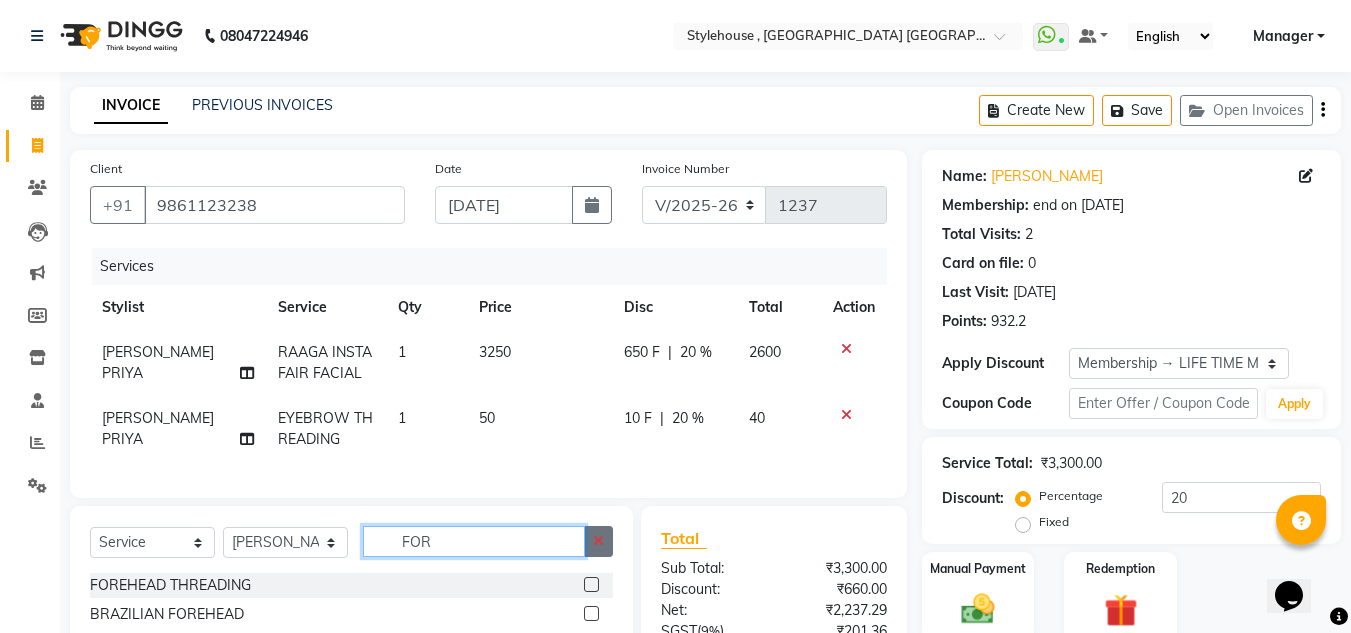 type on "FOR" 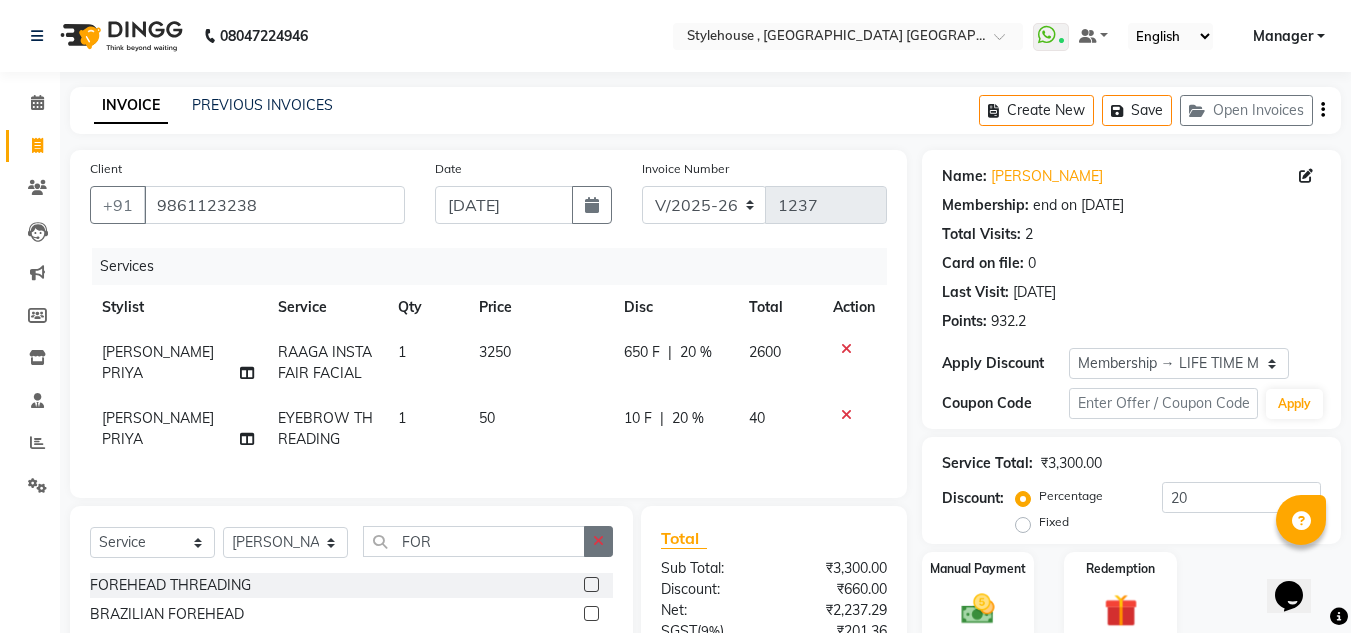 click 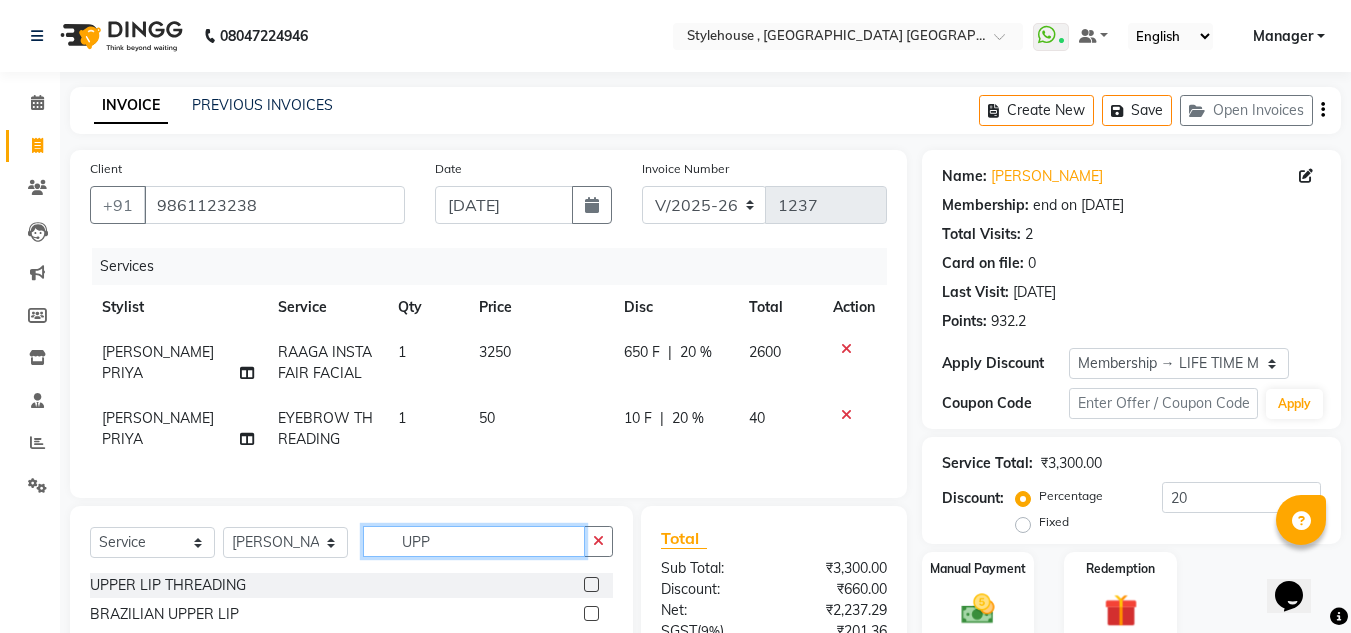 type on "UPP" 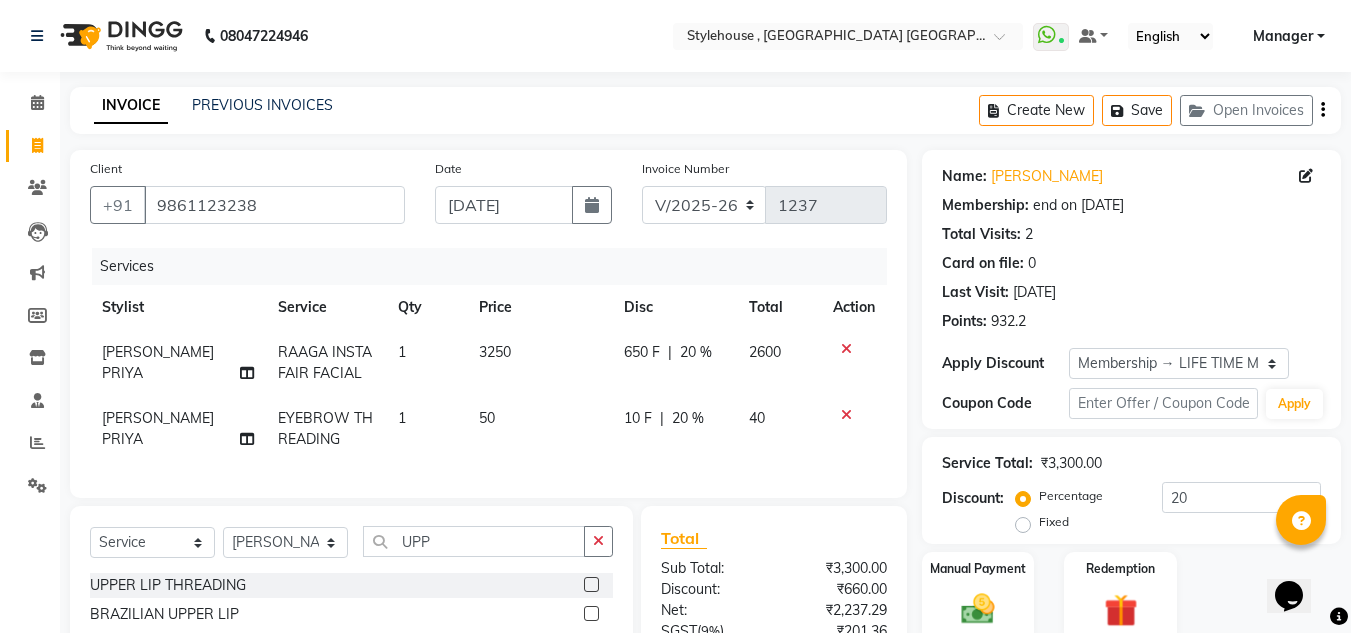 click 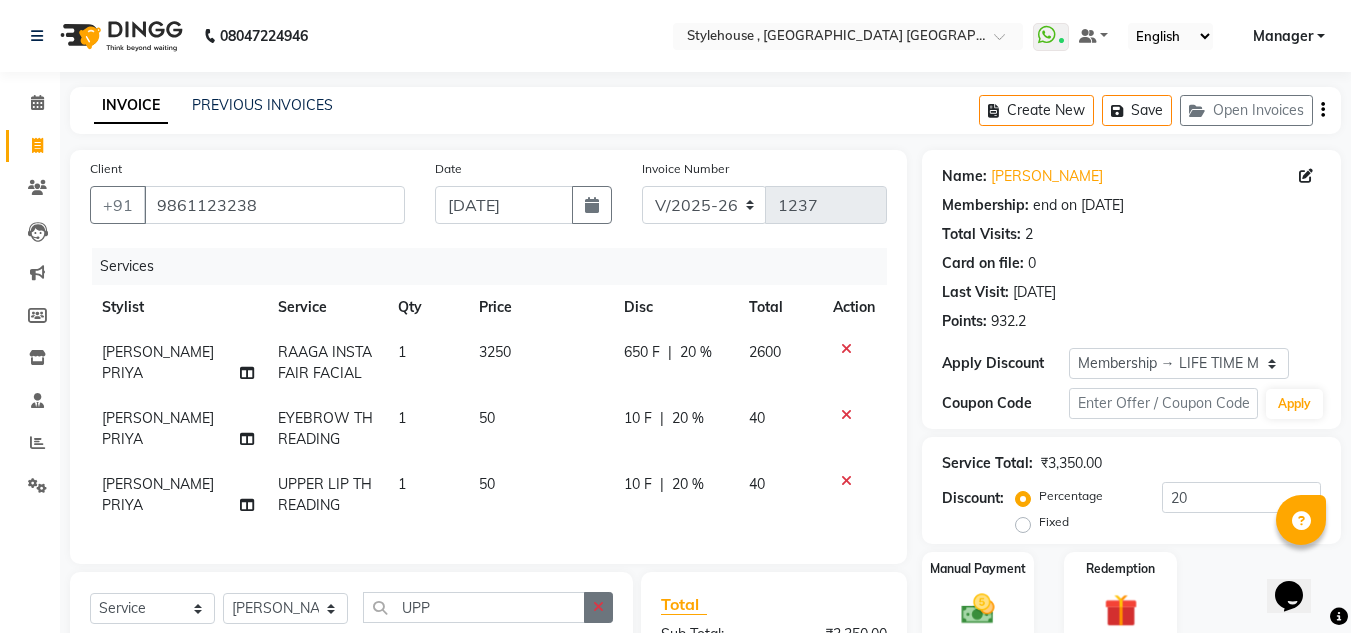 checkbox on "false" 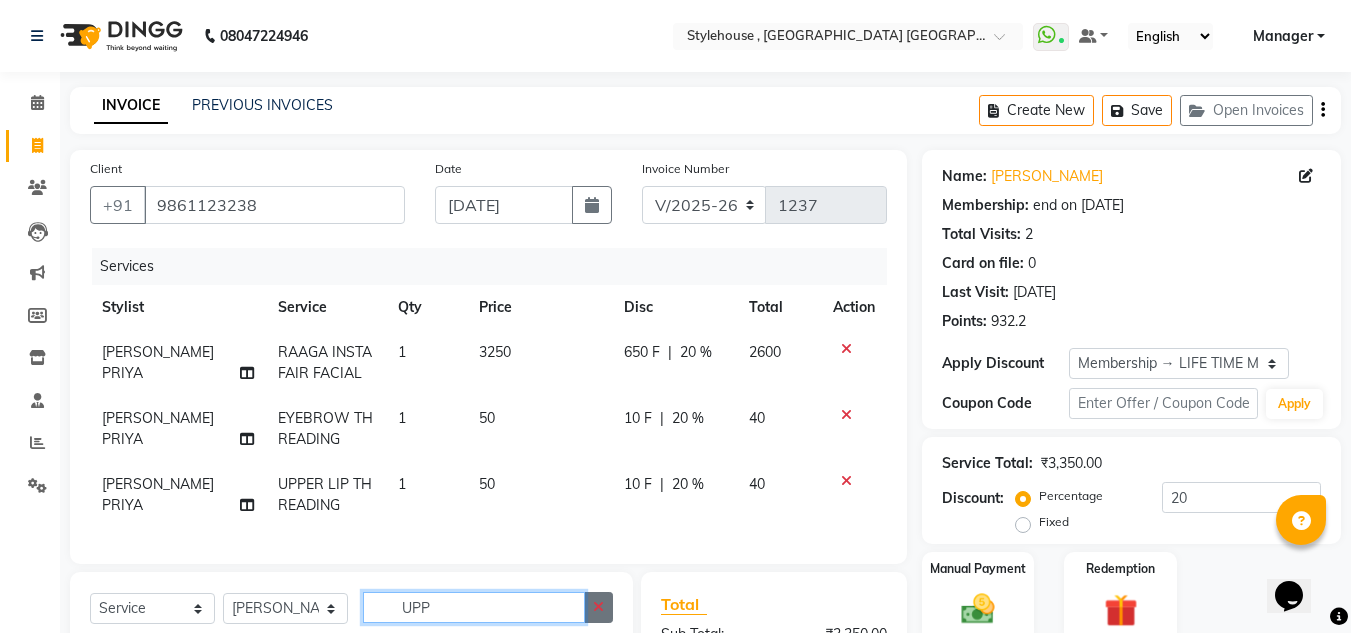 click on "UPP" 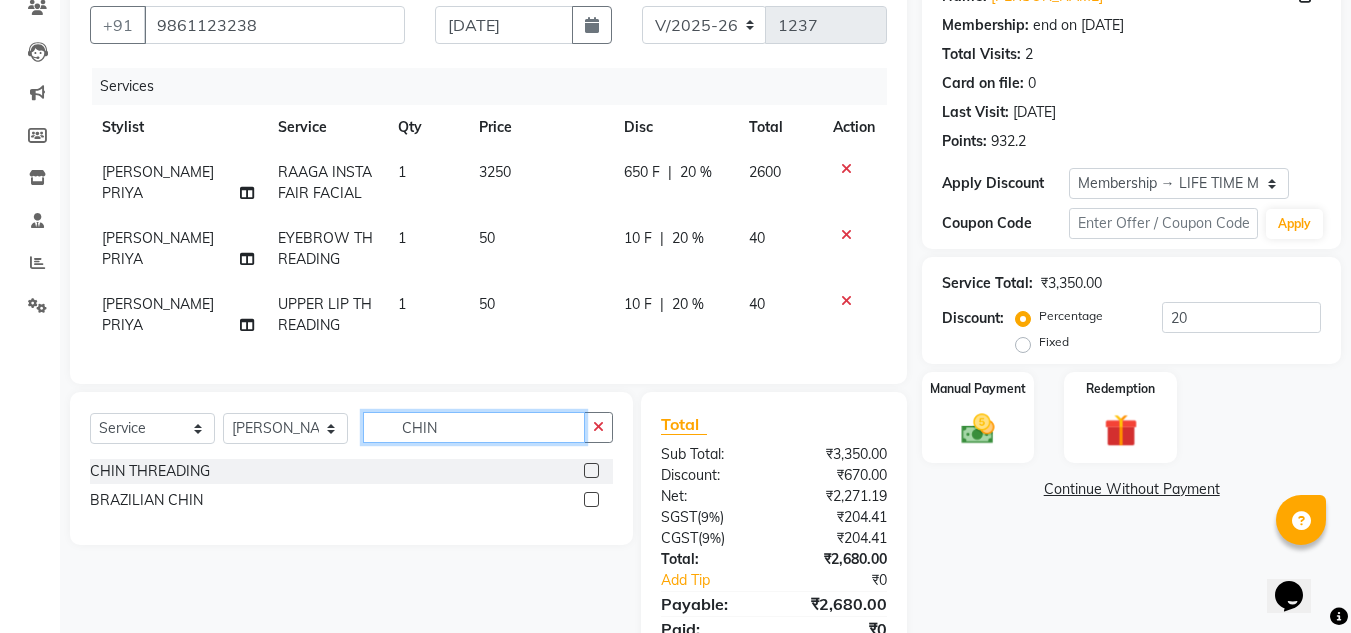 scroll, scrollTop: 205, scrollLeft: 0, axis: vertical 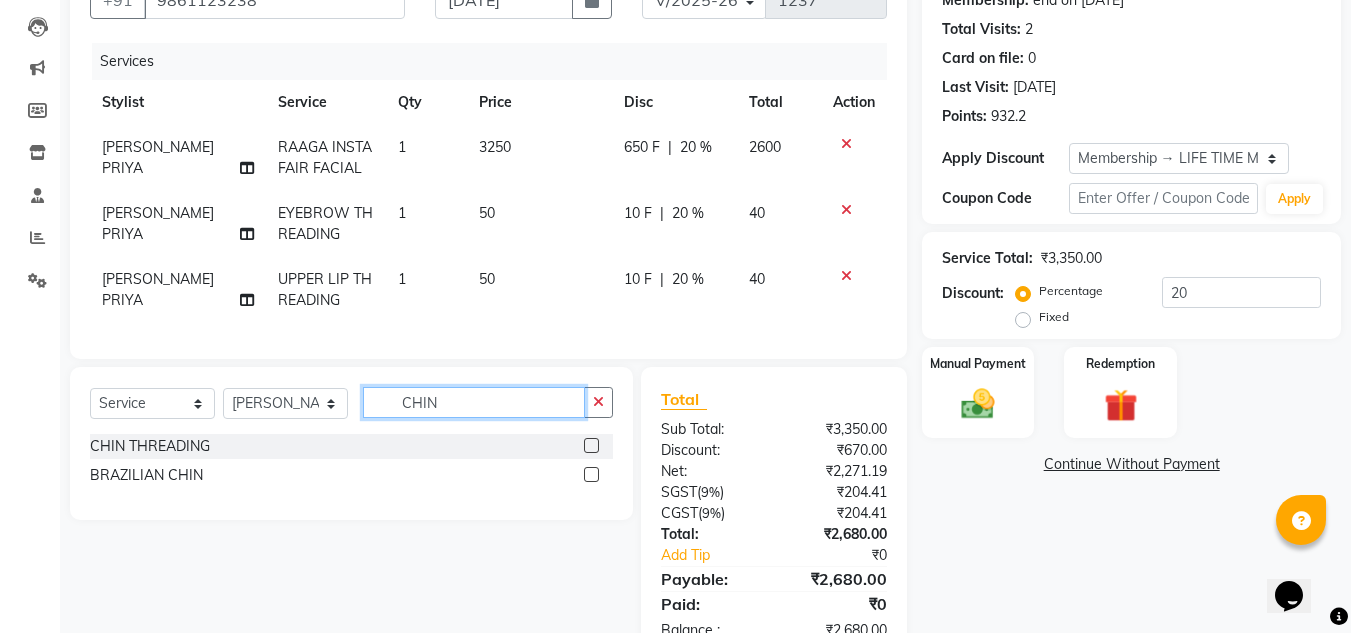 type on "CHIN" 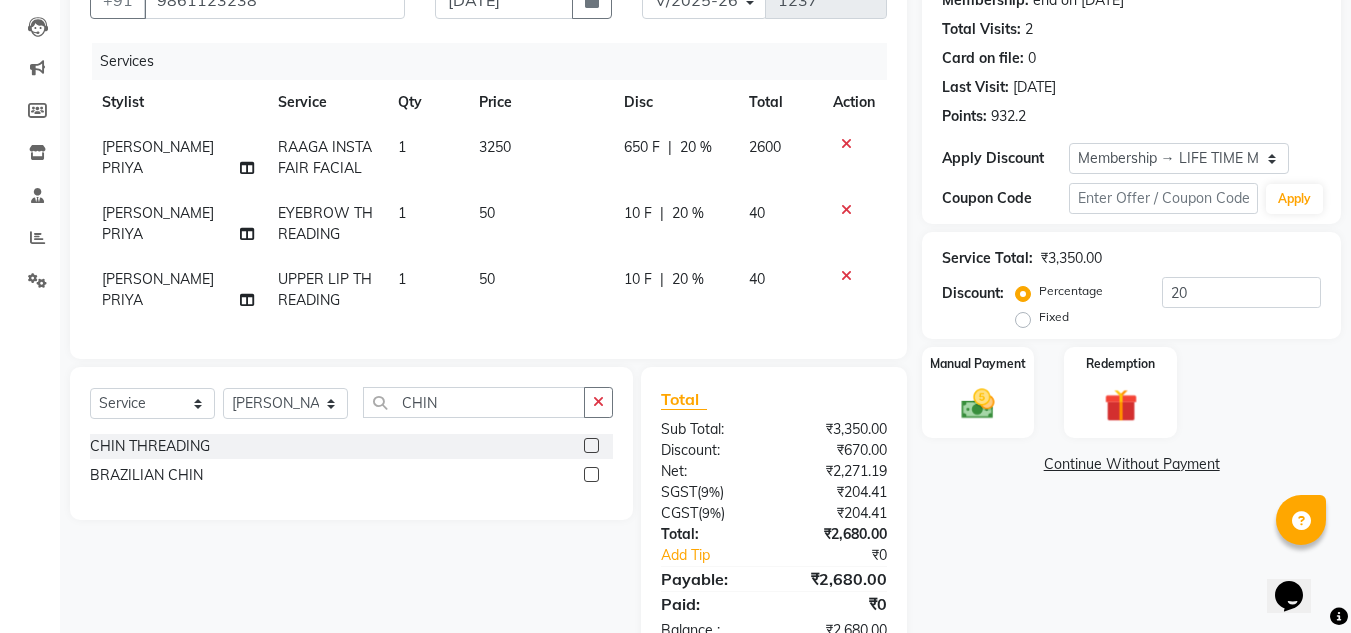 click 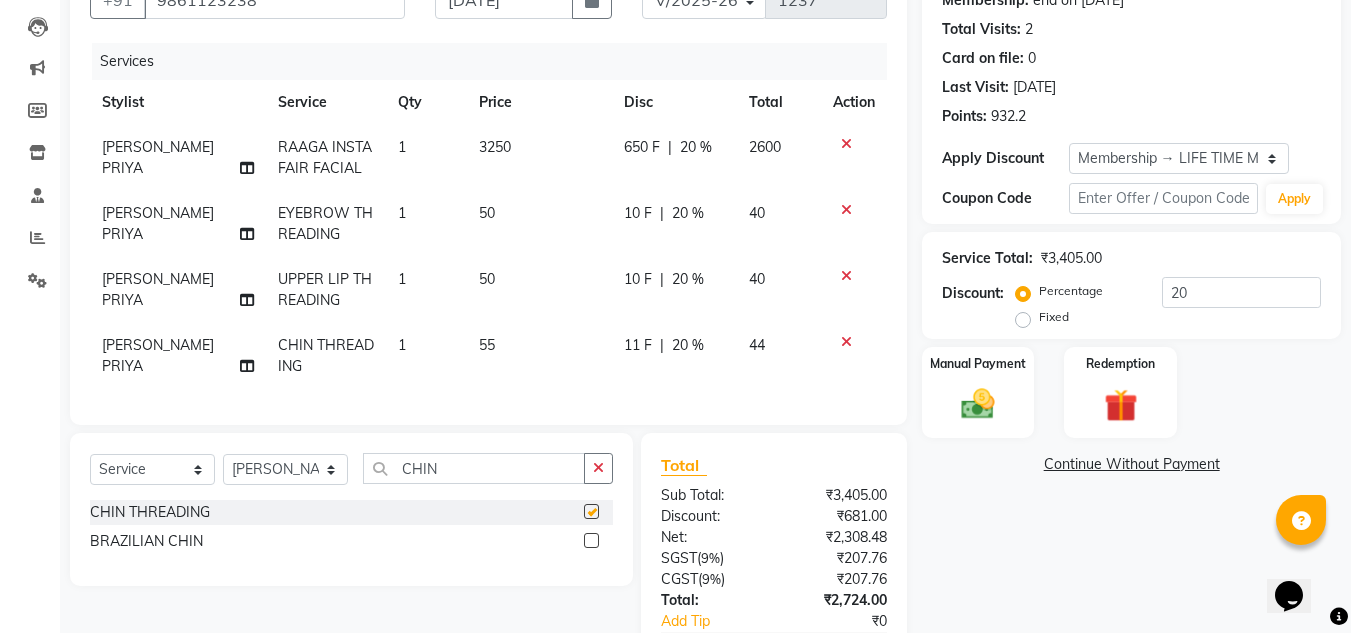 checkbox on "false" 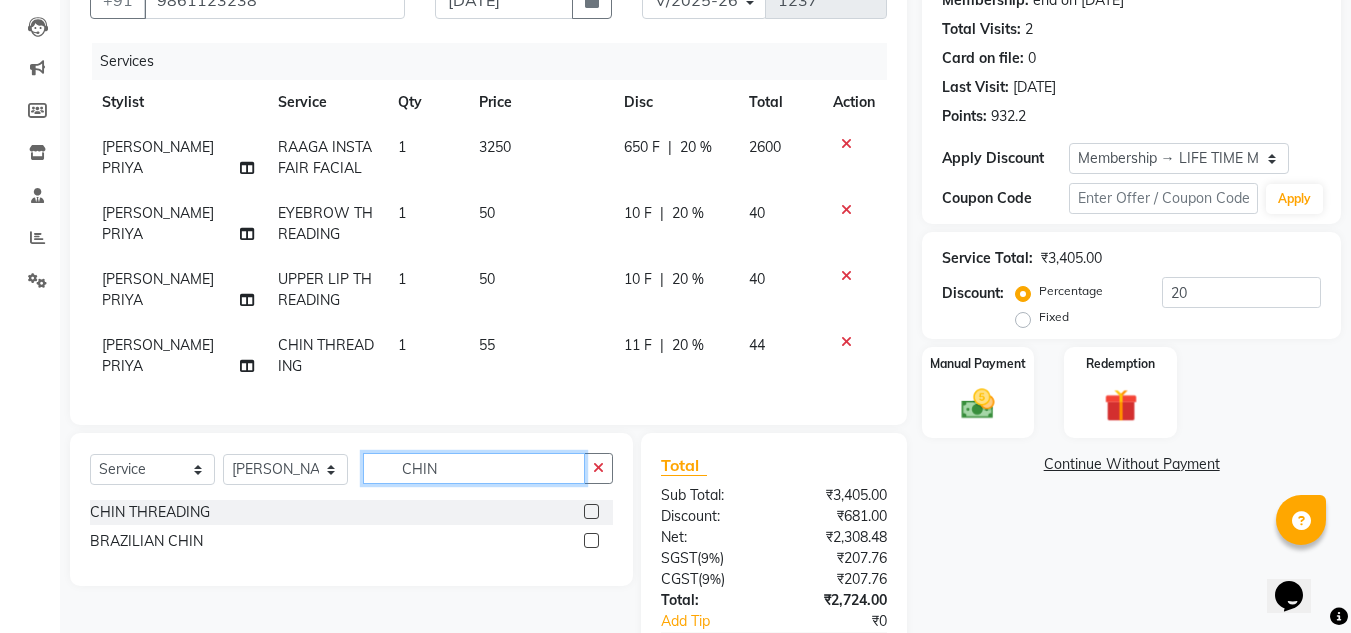 click on "CHIN" 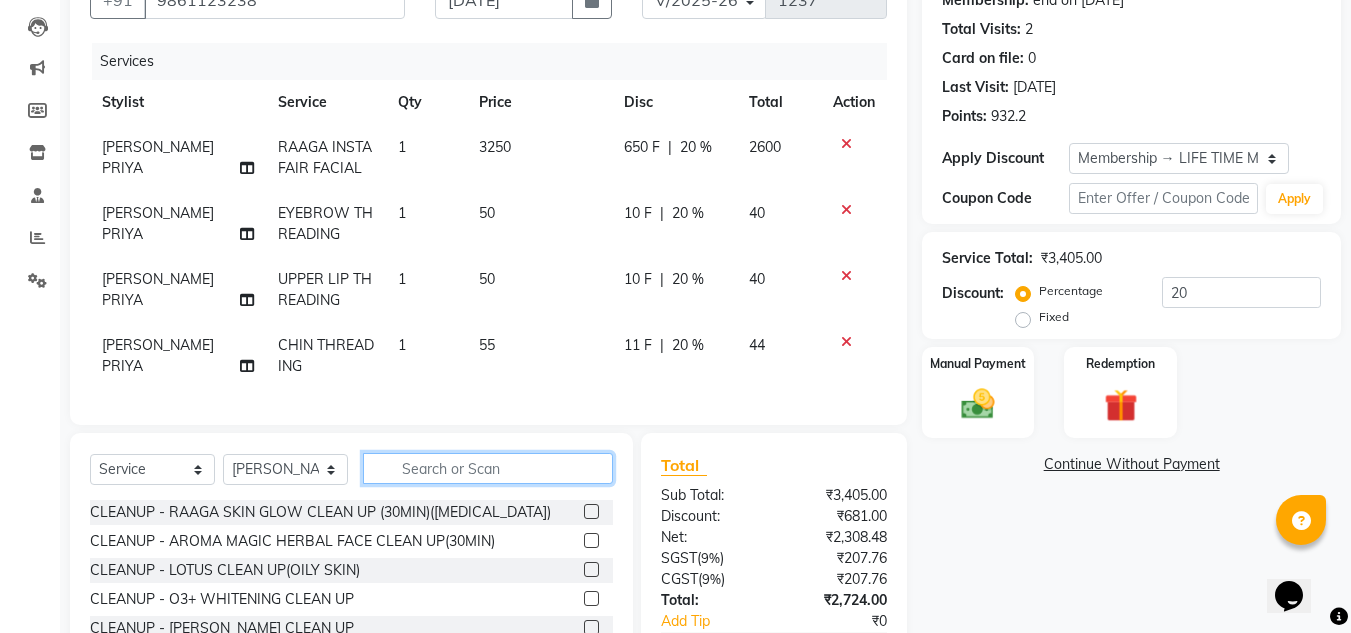 type on "S" 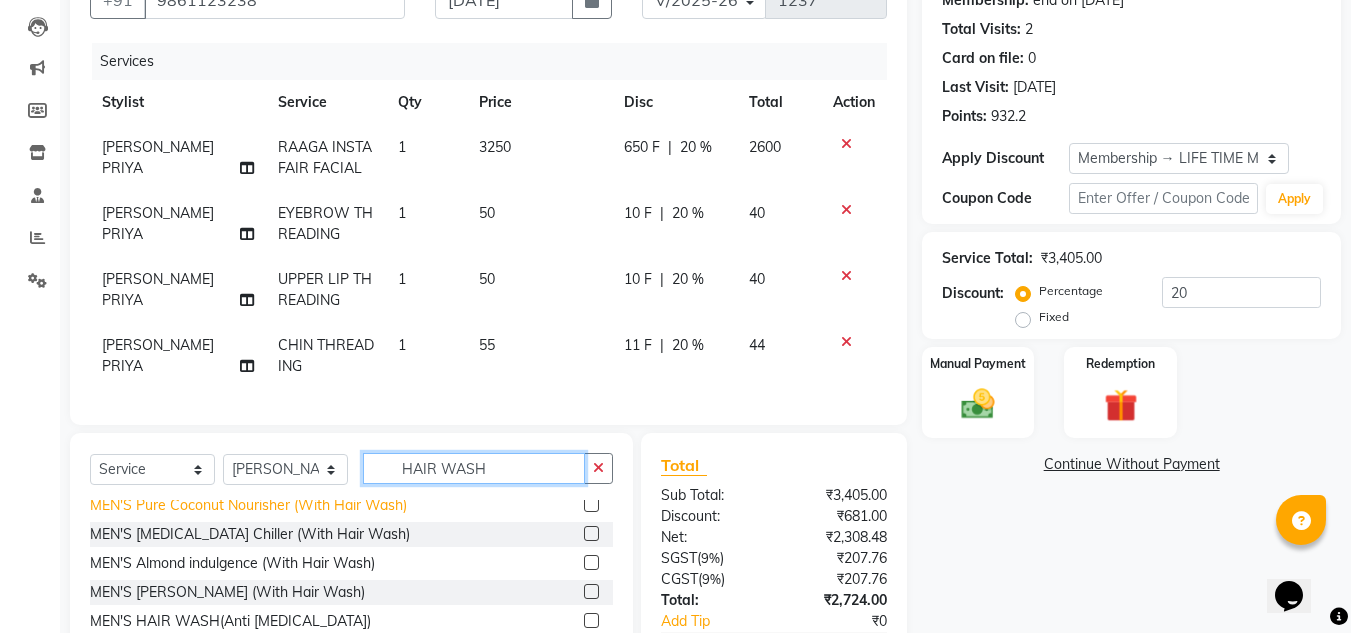 scroll, scrollTop: 177, scrollLeft: 0, axis: vertical 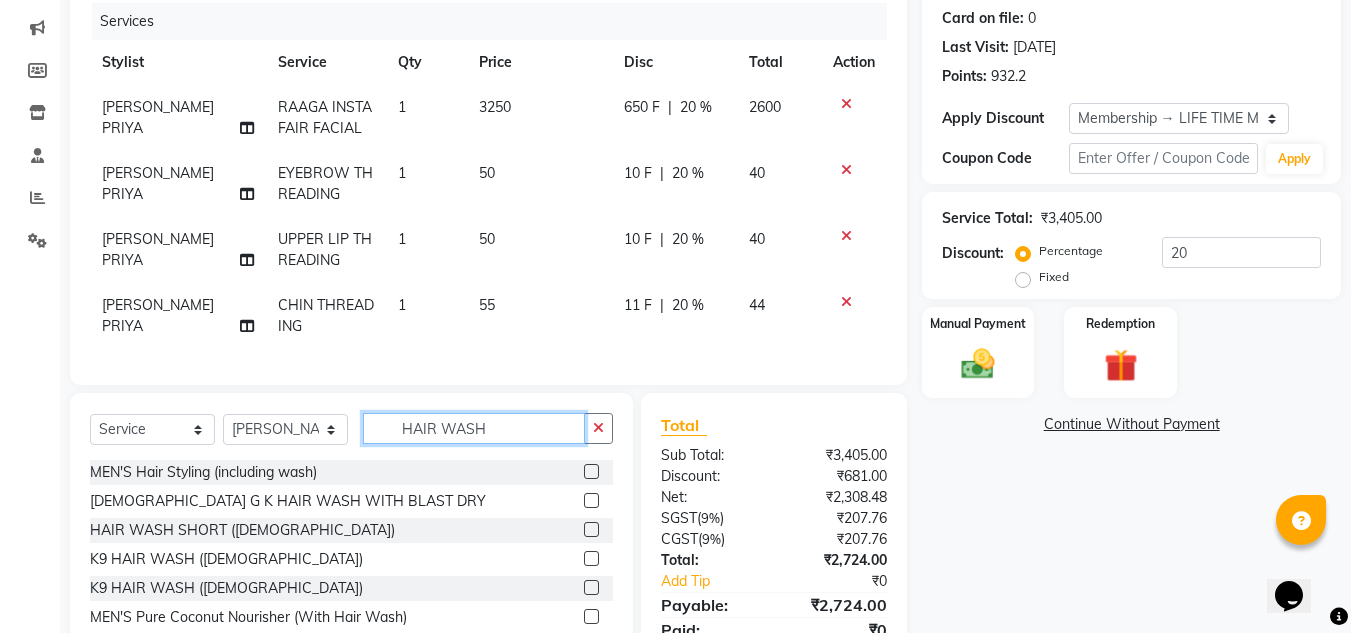 click on "HAIR WASH" 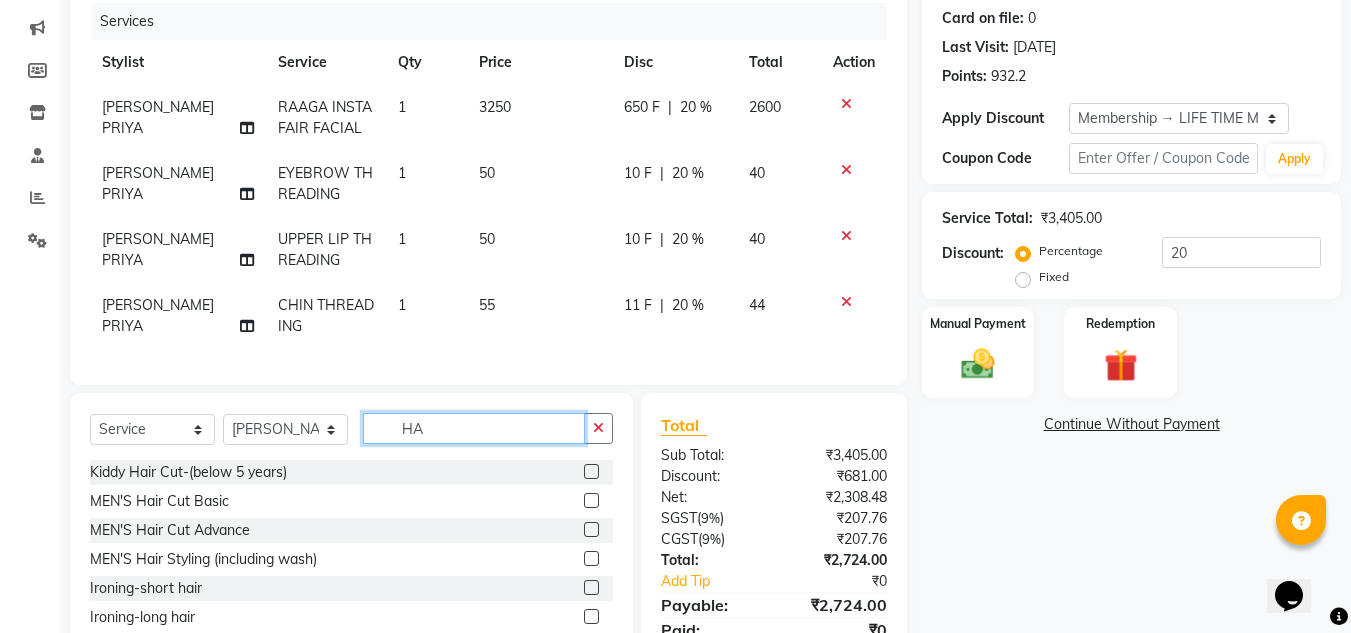 type on "H" 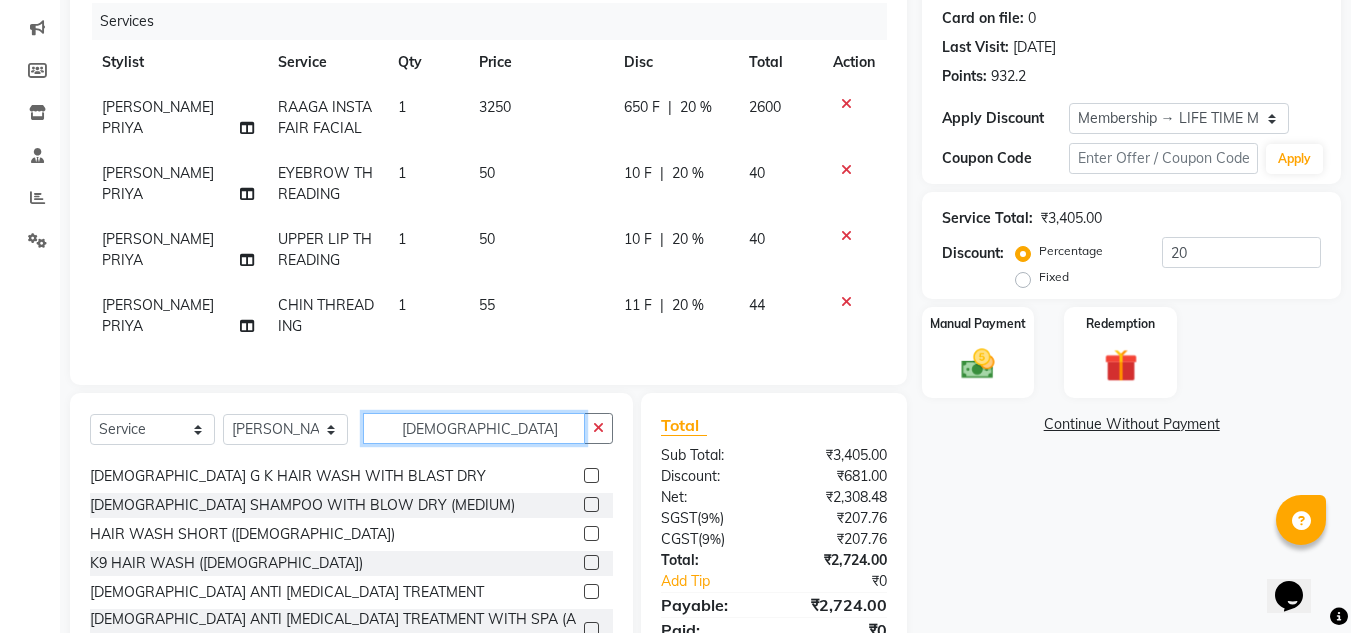 scroll, scrollTop: 0, scrollLeft: 0, axis: both 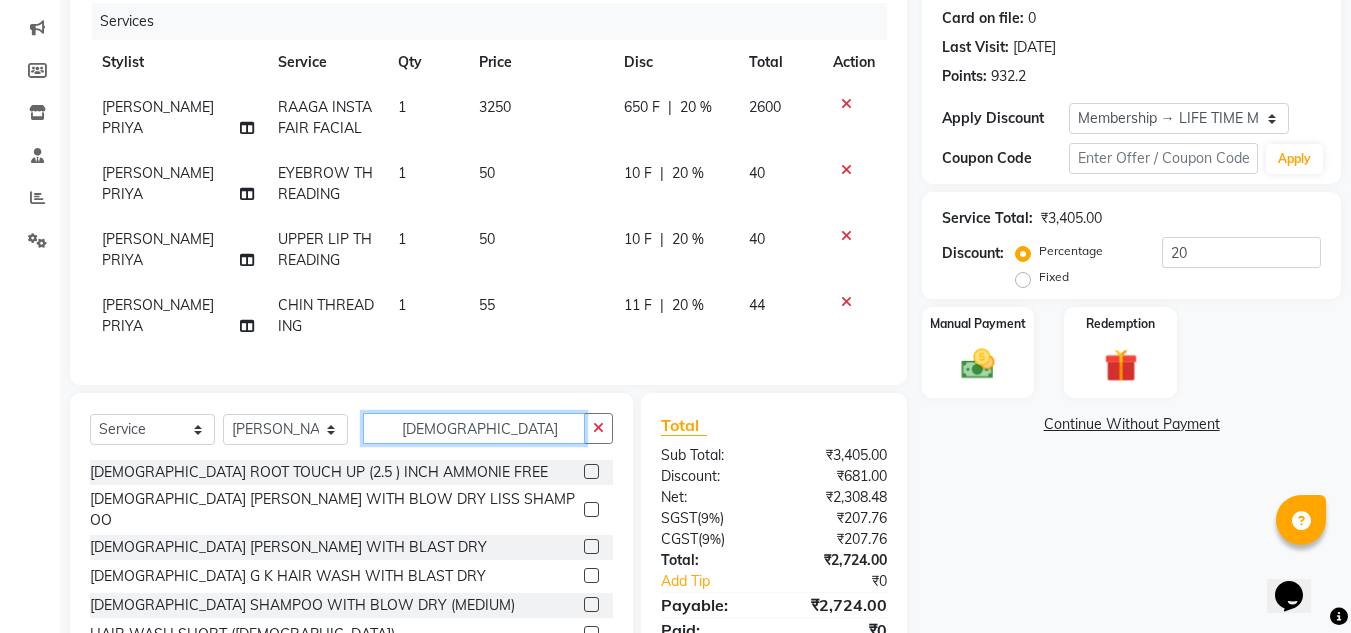 type on "LADIES" 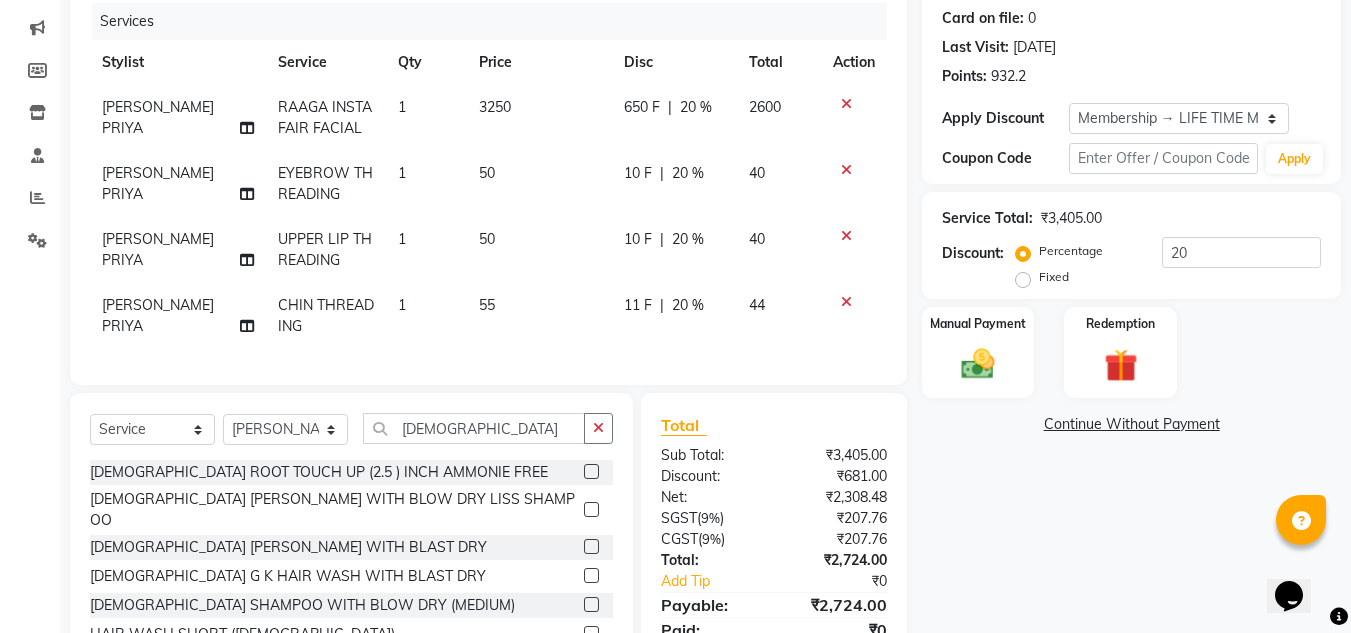 click 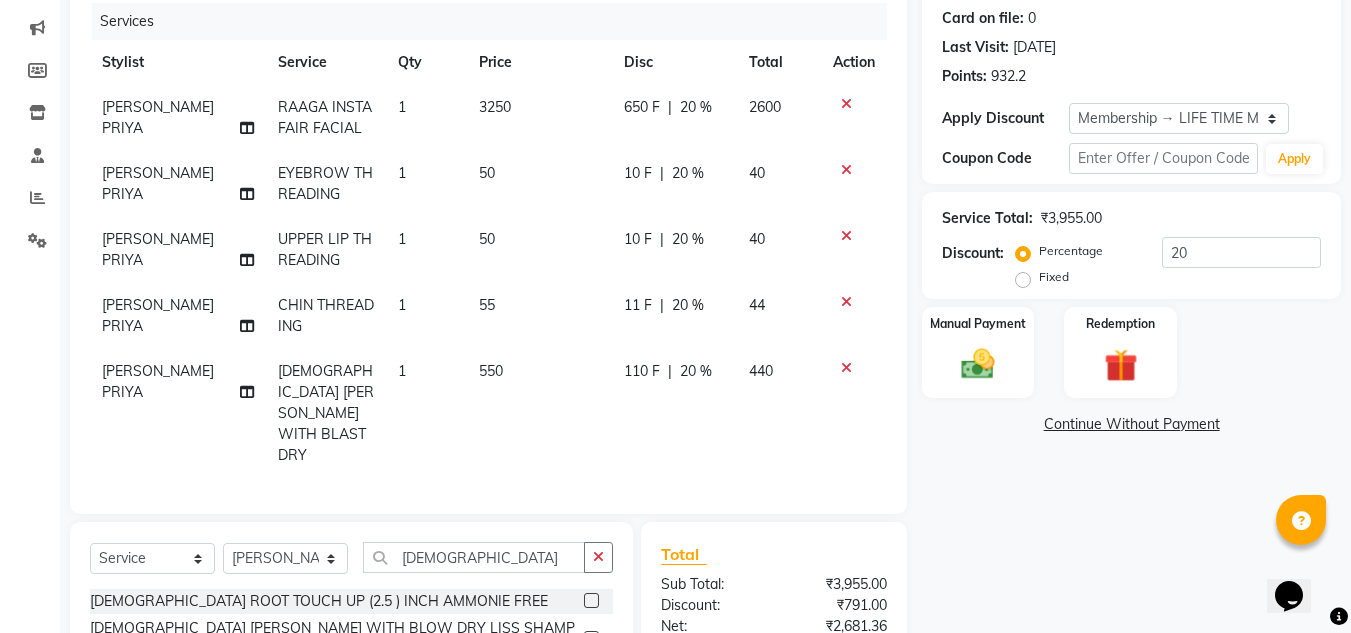 checkbox on "false" 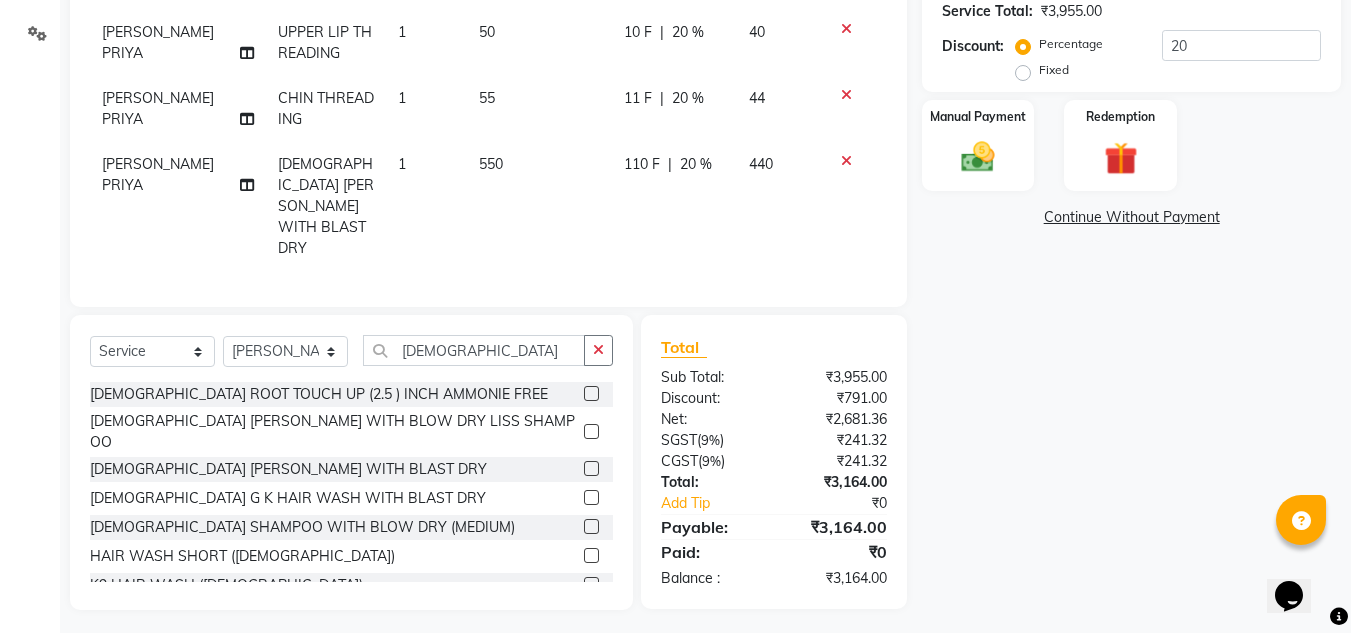 scroll, scrollTop: 453, scrollLeft: 0, axis: vertical 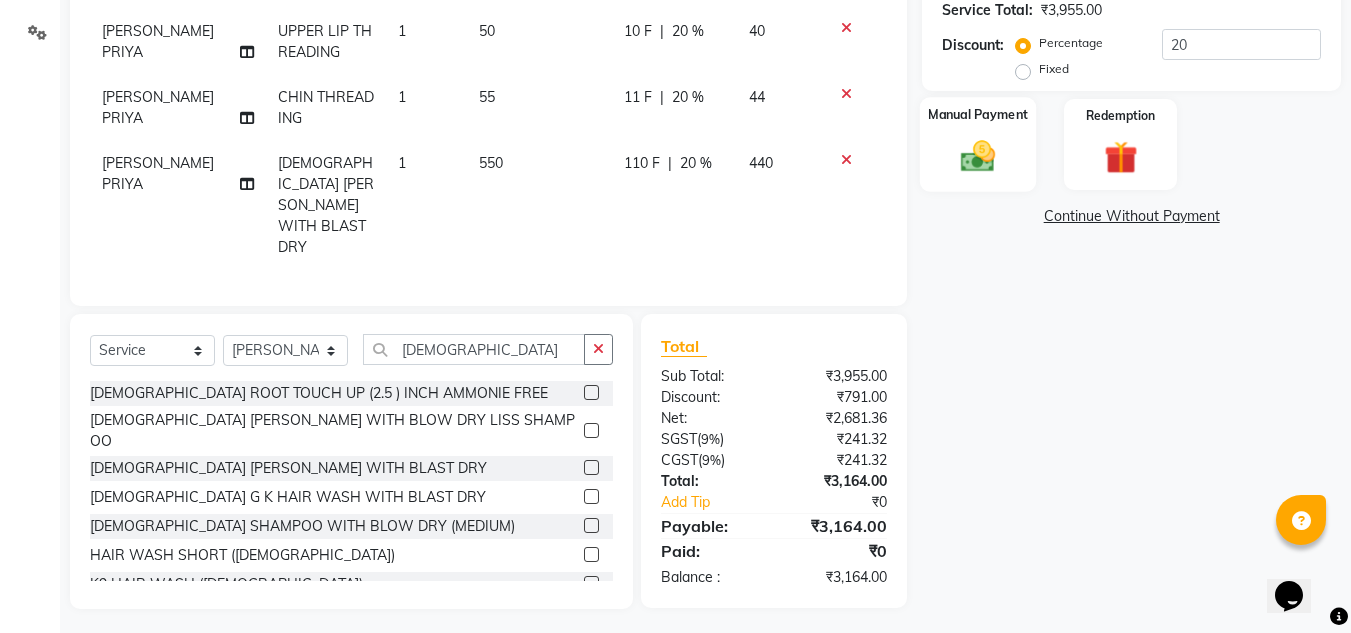 click 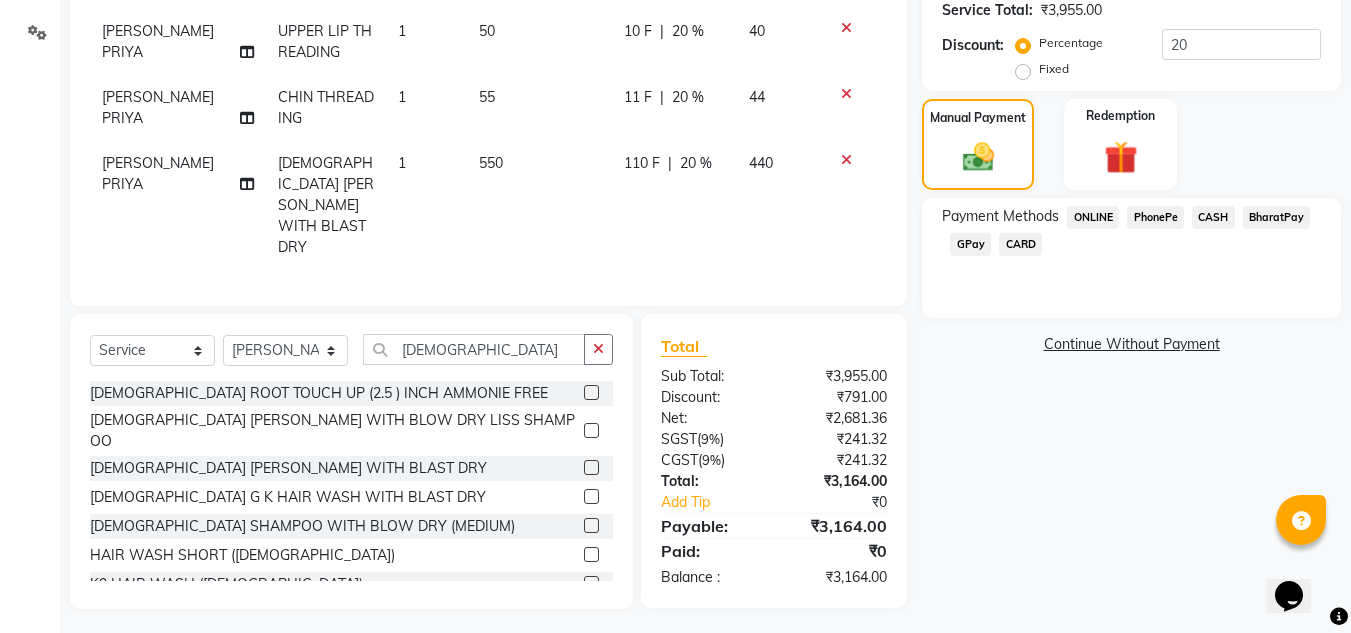 click on "PhonePe" 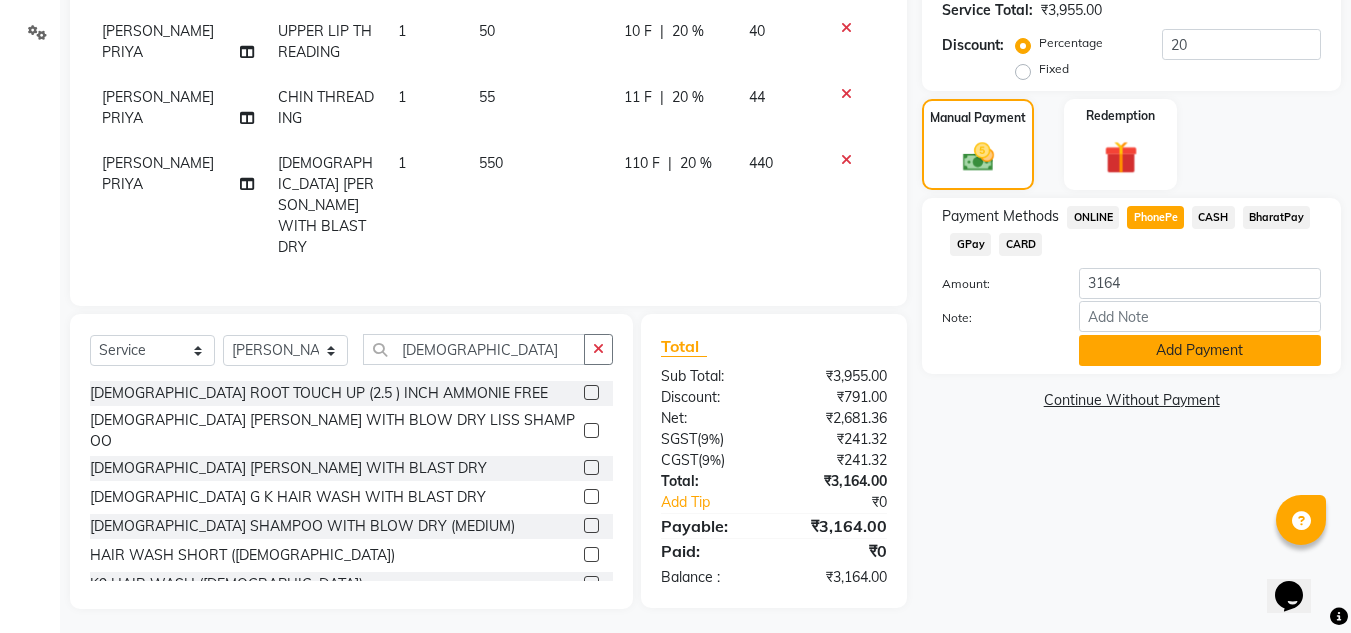 click on "Add Payment" 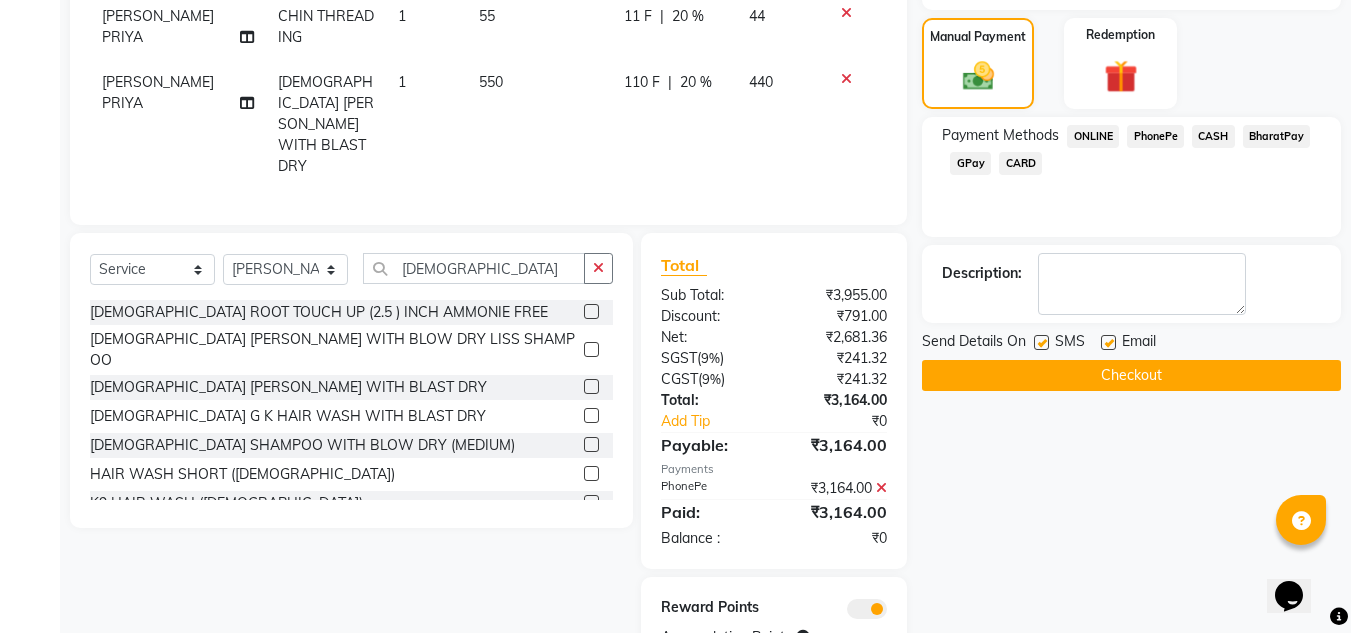 scroll, scrollTop: 614, scrollLeft: 0, axis: vertical 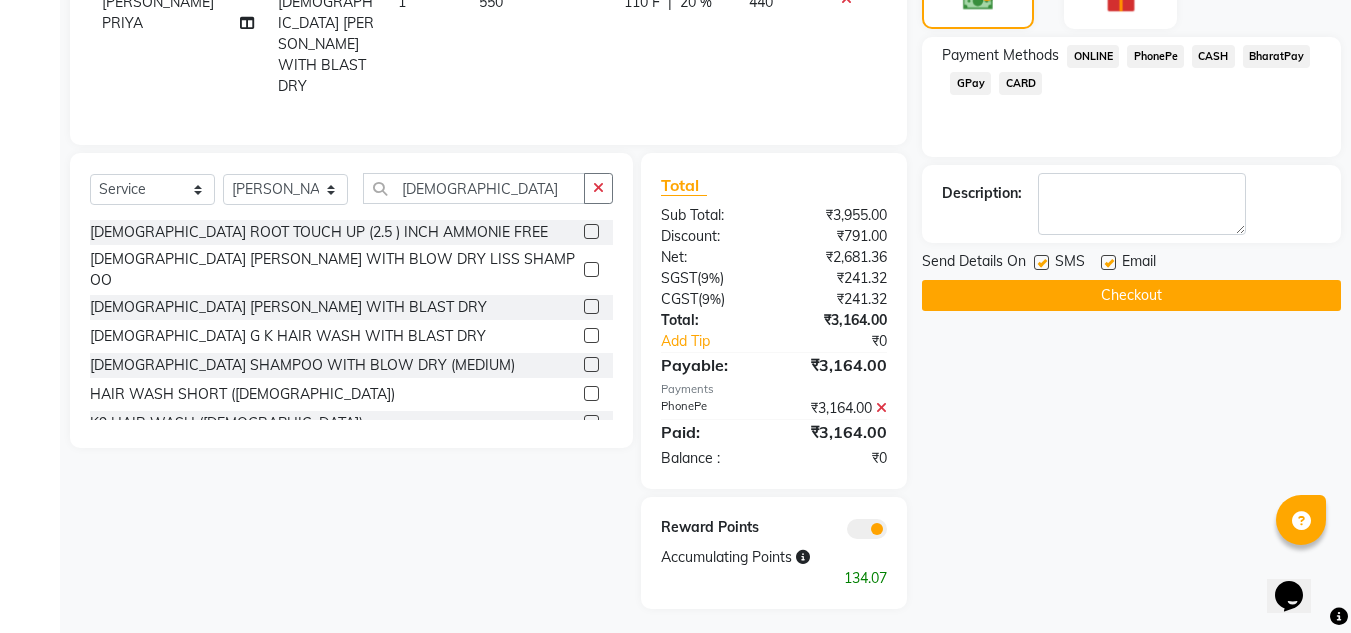 click on "Checkout" 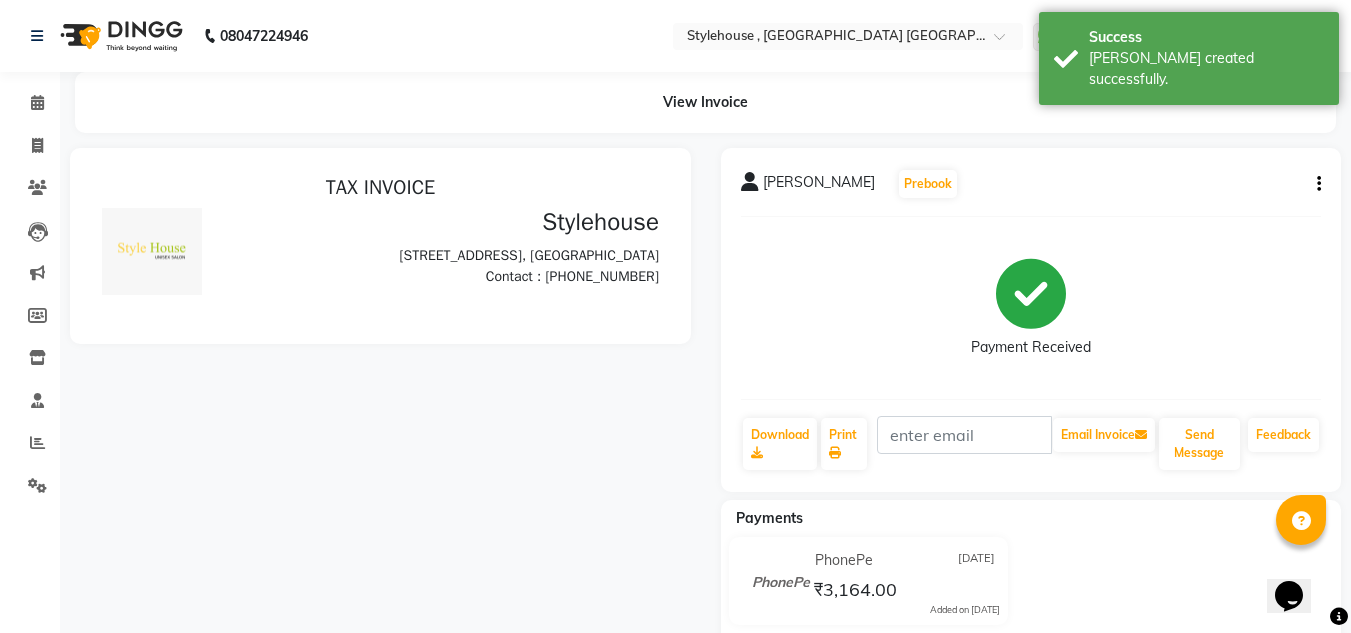 scroll, scrollTop: 0, scrollLeft: 0, axis: both 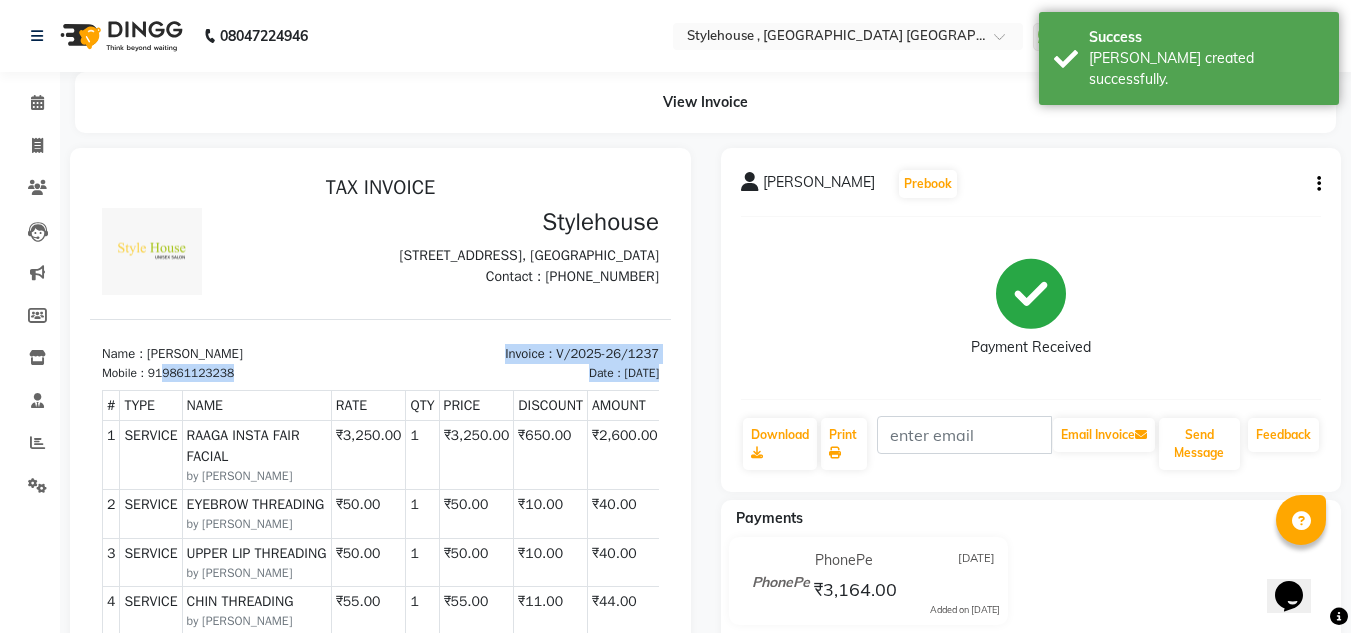 drag, startPoint x: 165, startPoint y: 407, endPoint x: 264, endPoint y: 417, distance: 99.50377 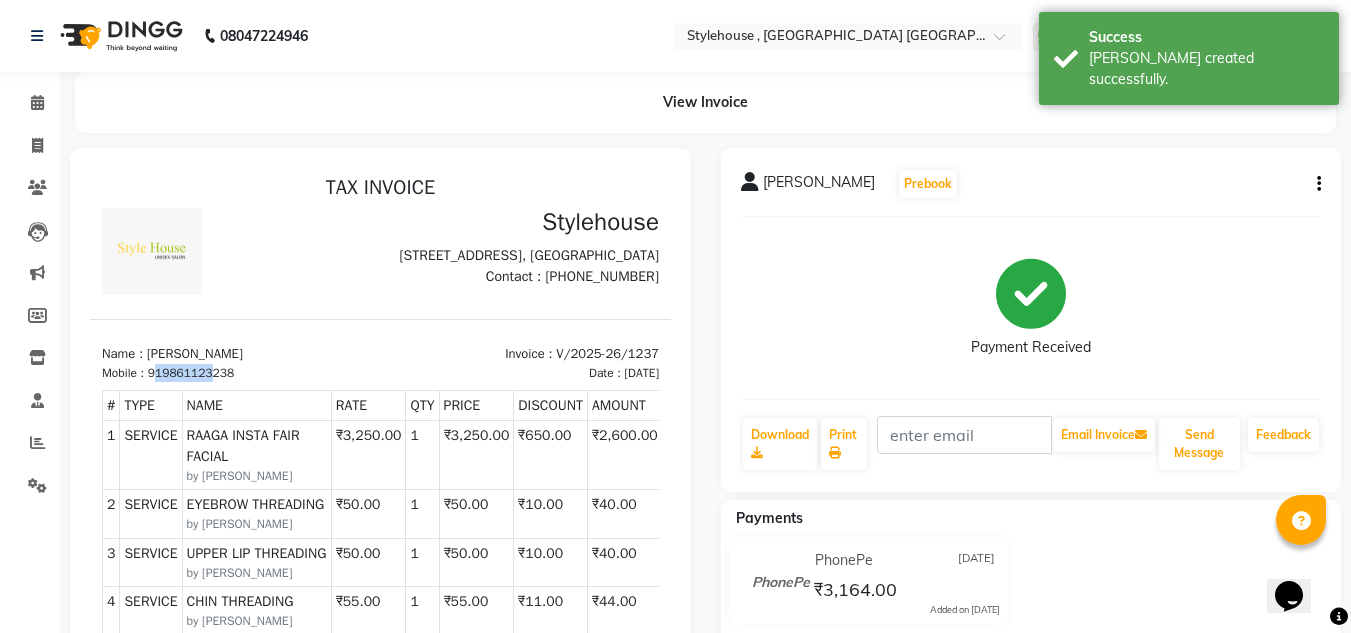 drag, startPoint x: 161, startPoint y: 408, endPoint x: 212, endPoint y: 409, distance: 51.009804 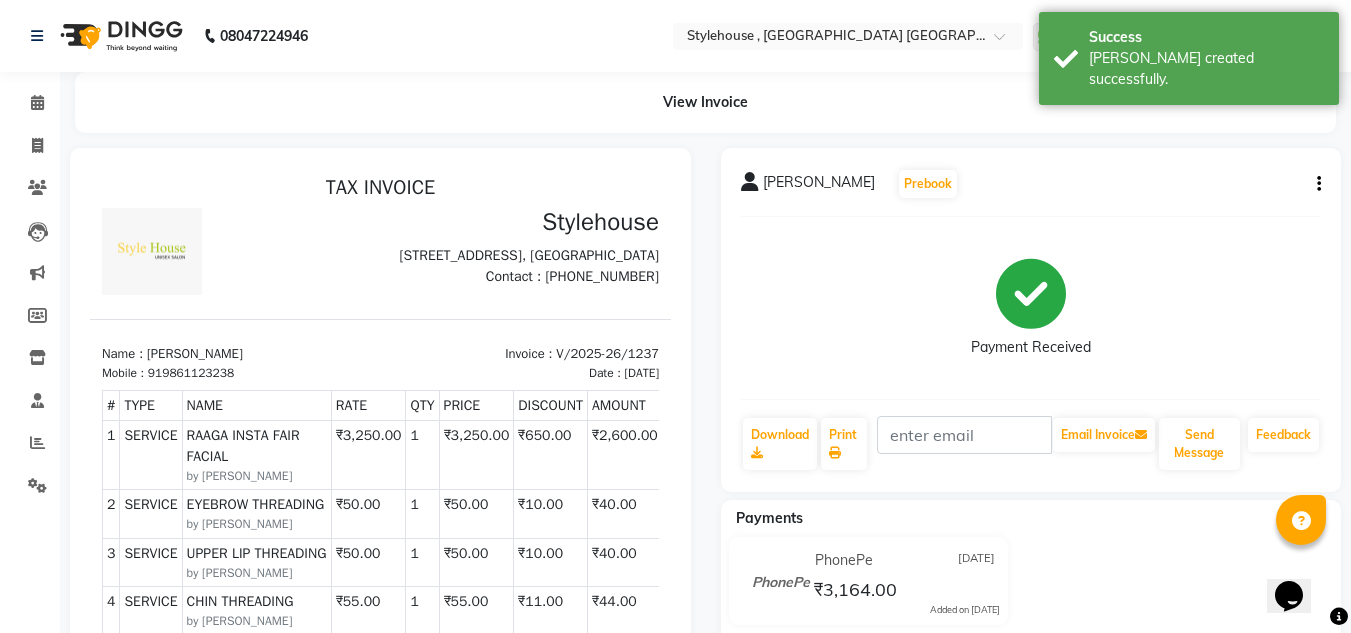 click on "Mobile :
919861123238" at bounding box center [235, 373] 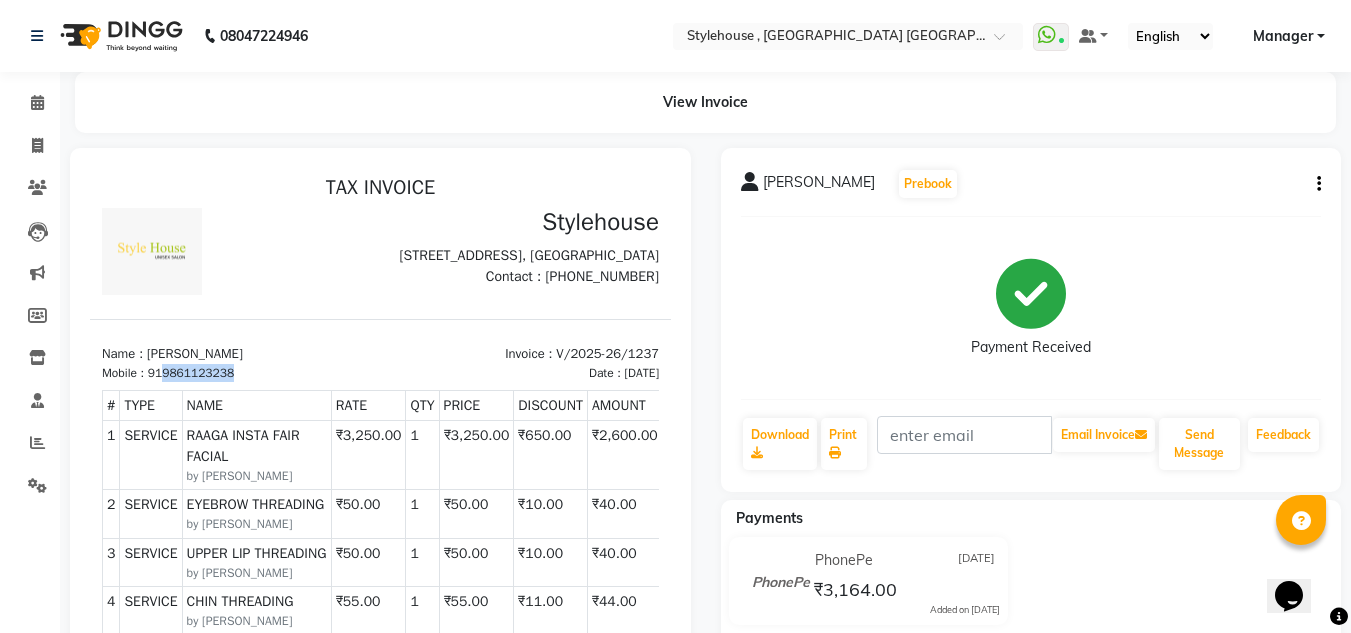 drag, startPoint x: 164, startPoint y: 407, endPoint x: 246, endPoint y: 402, distance: 82.1523 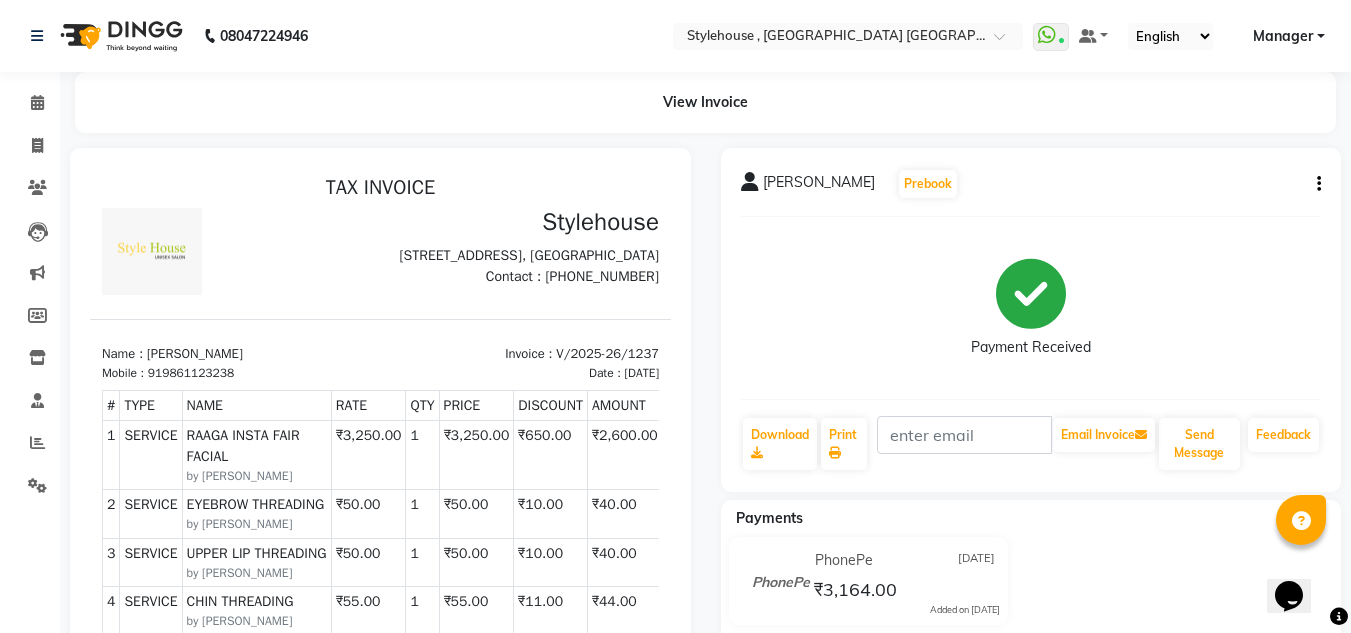 click on "Mobile :
919861123238" at bounding box center [235, 373] 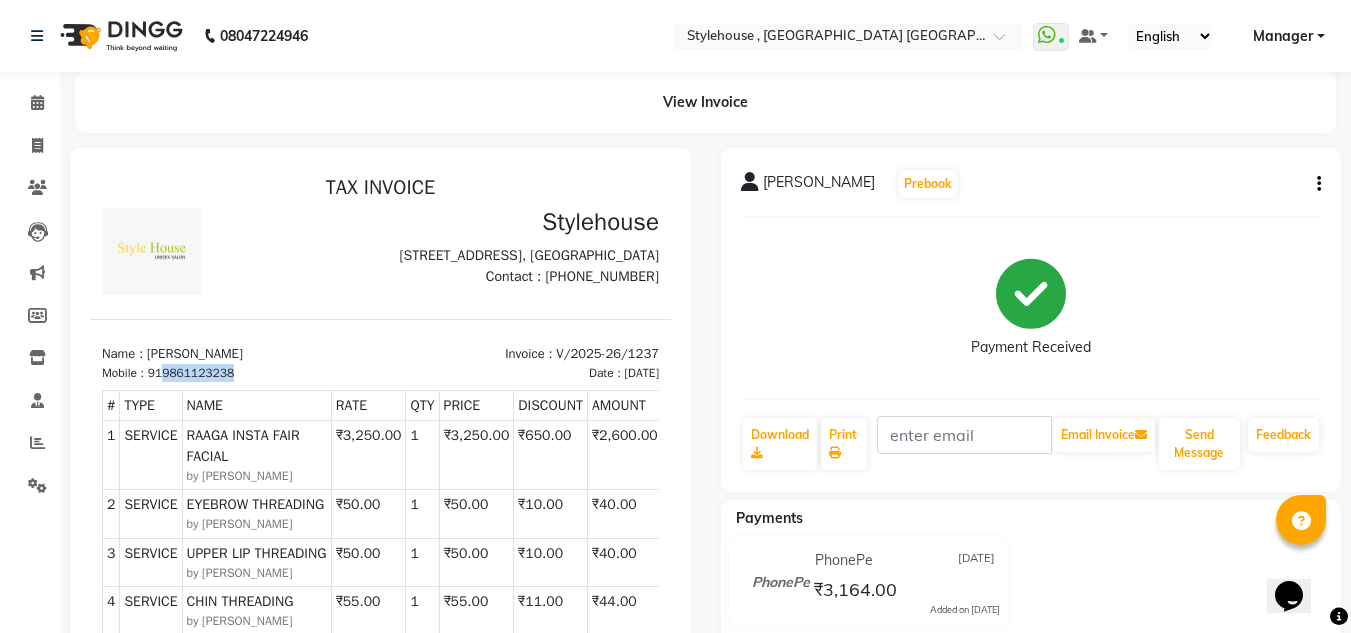 drag, startPoint x: 164, startPoint y: 406, endPoint x: 309, endPoint y: 411, distance: 145.08618 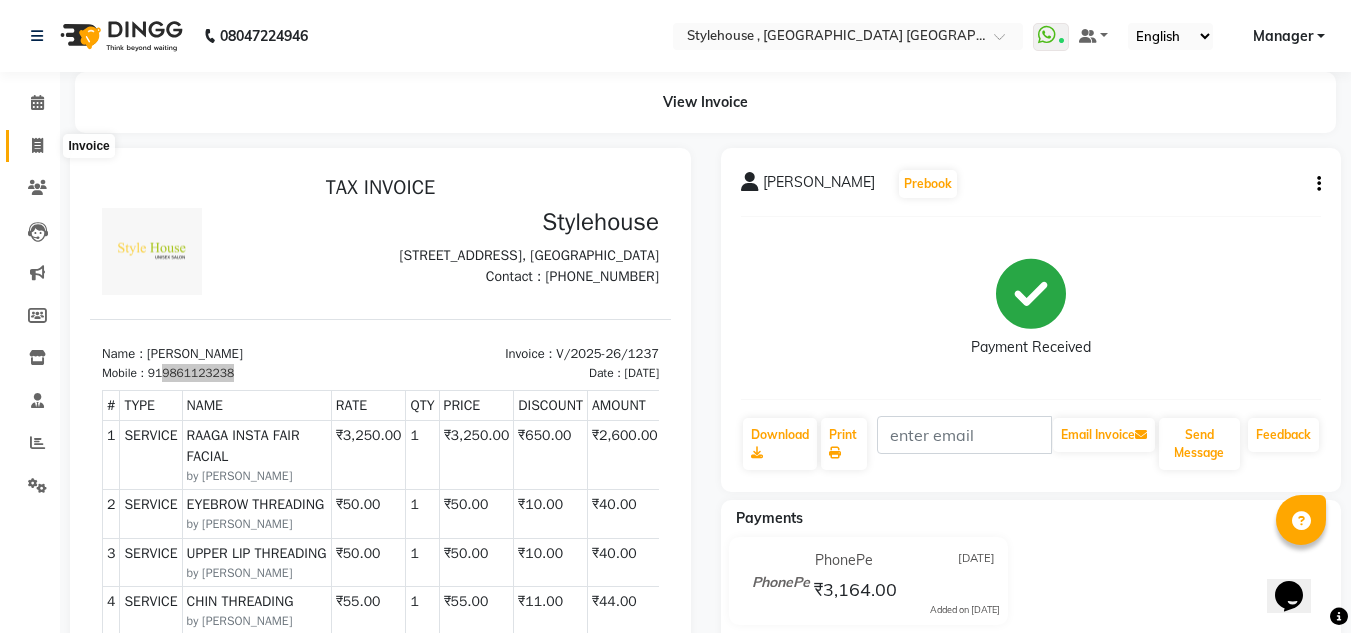 click 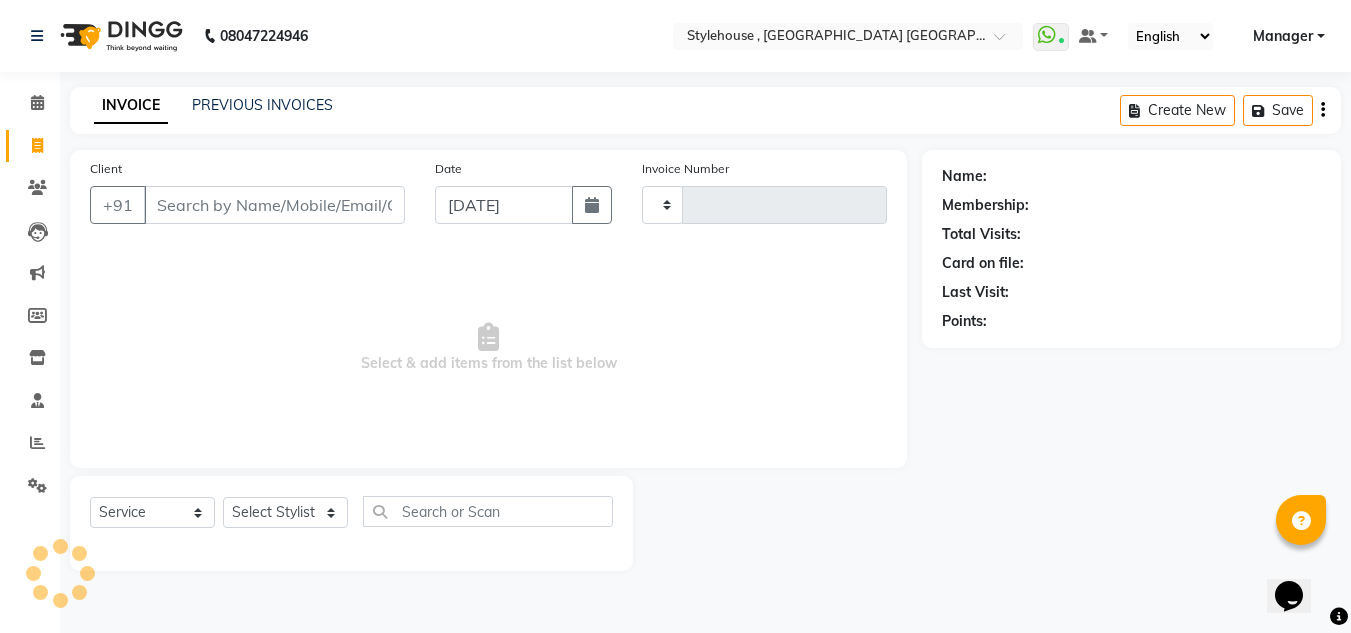 type on "1238" 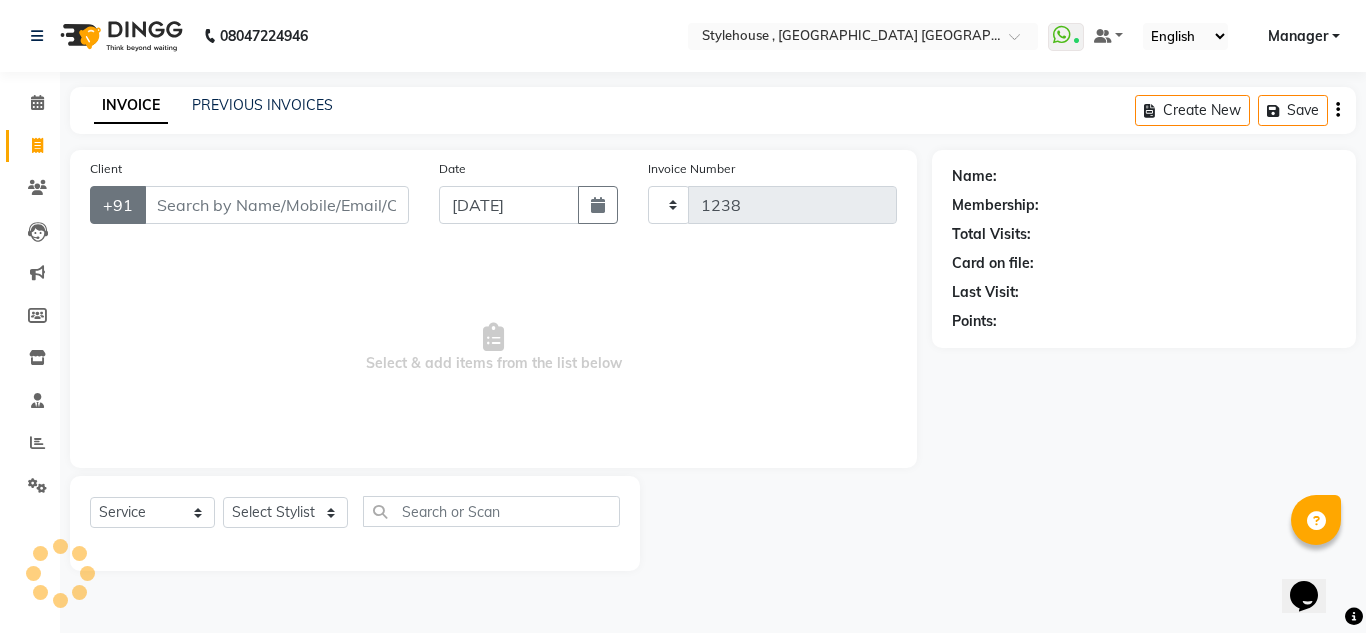 select on "7793" 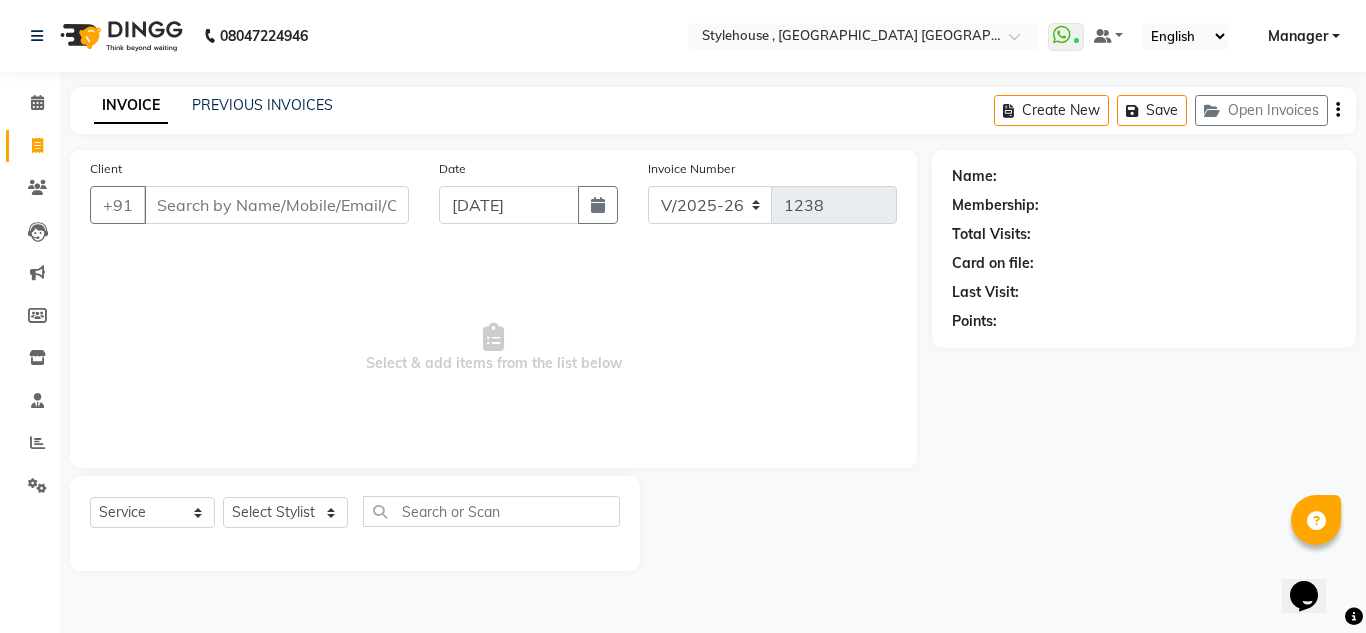 click on "Client" at bounding box center [276, 205] 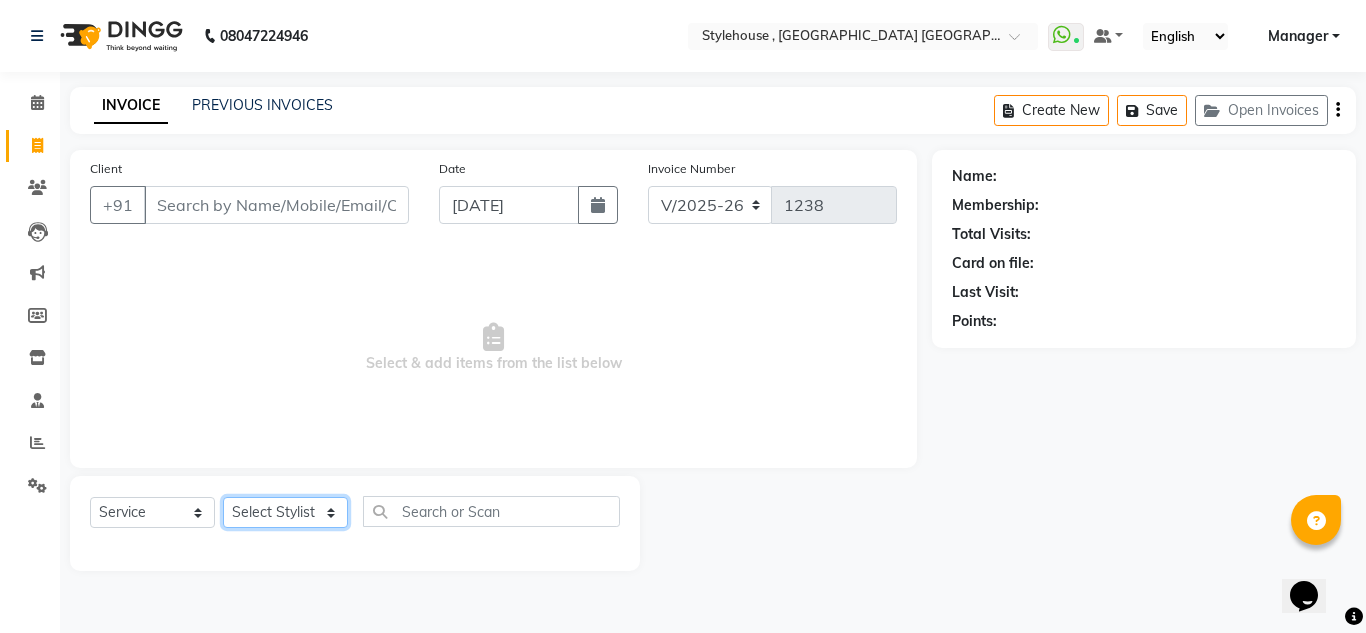 click on "Select Stylist ANIL BARIK ANIRUDH SAHOO JYOTIRANJAN BARIK KANHA LAXMI PRIYA Manager Manisha MANJIT BARIK PRADEEP BARIK PRIYANKA NANDA PUJA ROUT RUMA SAGARIKA SAHOO SALMAN SAMEER BARIK SAROJ SITHA" 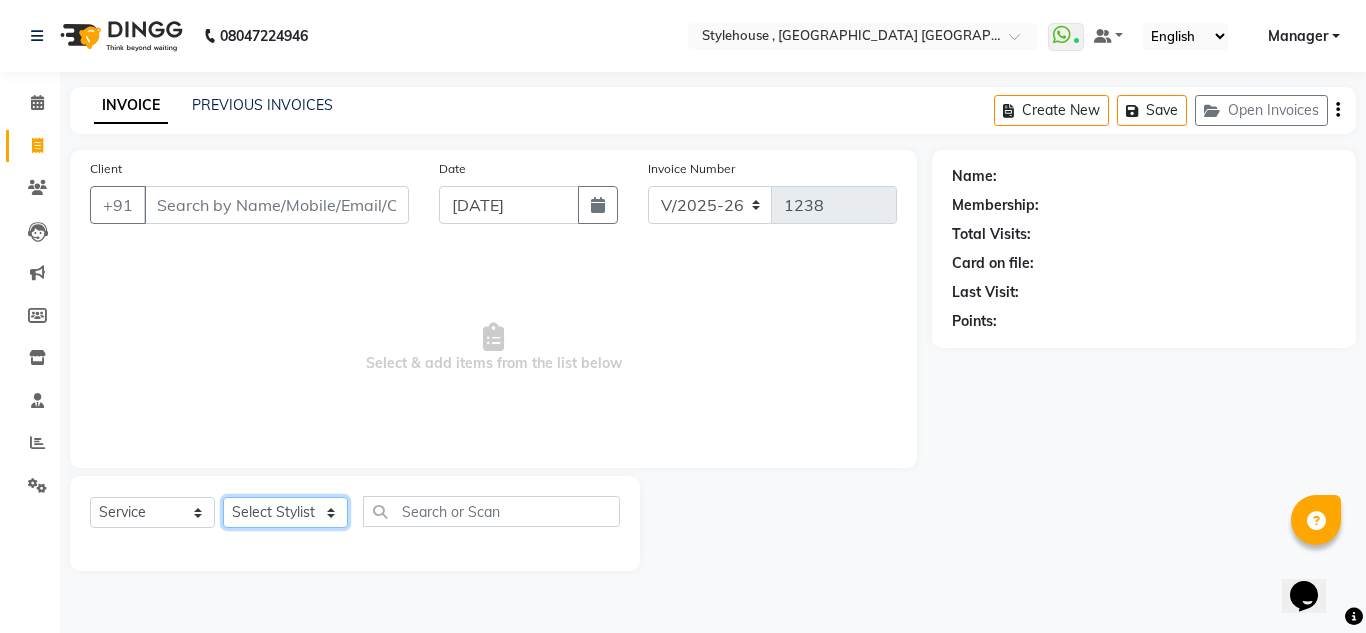 select on "69893" 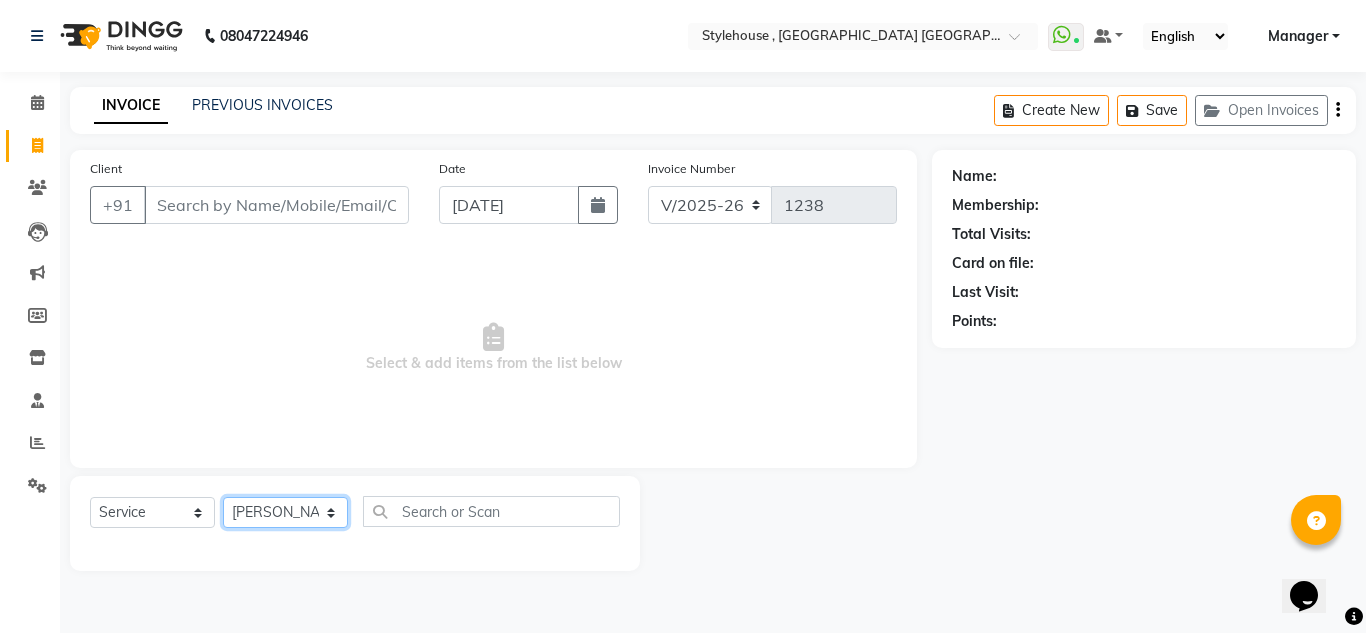 click on "Select Stylist ANIL BARIK ANIRUDH SAHOO JYOTIRANJAN BARIK KANHA LAXMI PRIYA Manager Manisha MANJIT BARIK PRADEEP BARIK PRIYANKA NANDA PUJA ROUT RUMA SAGARIKA SAHOO SALMAN SAMEER BARIK SAROJ SITHA" 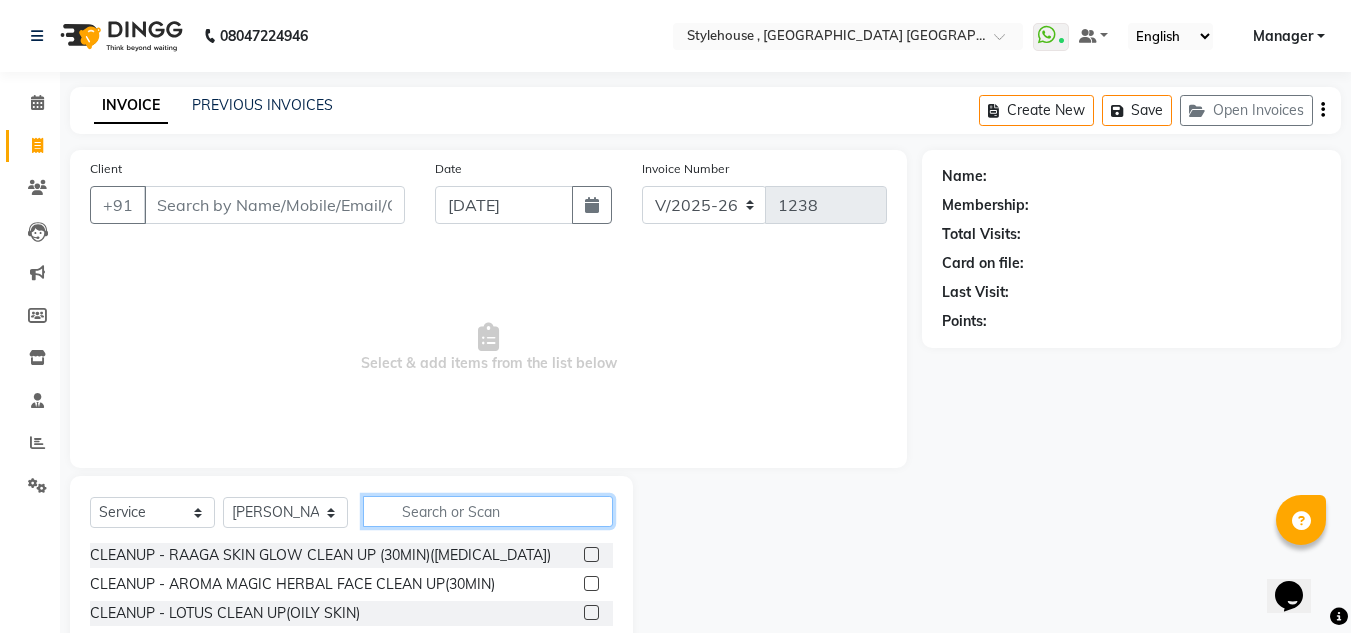 click 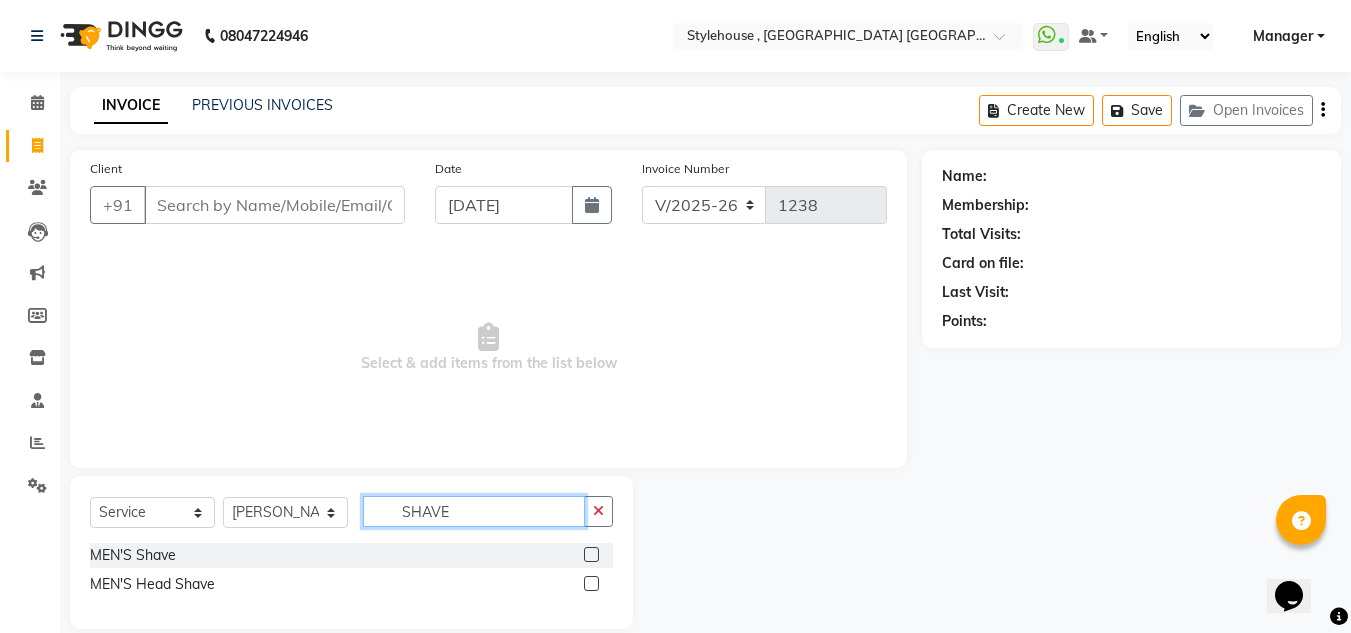 type on "SHAVE" 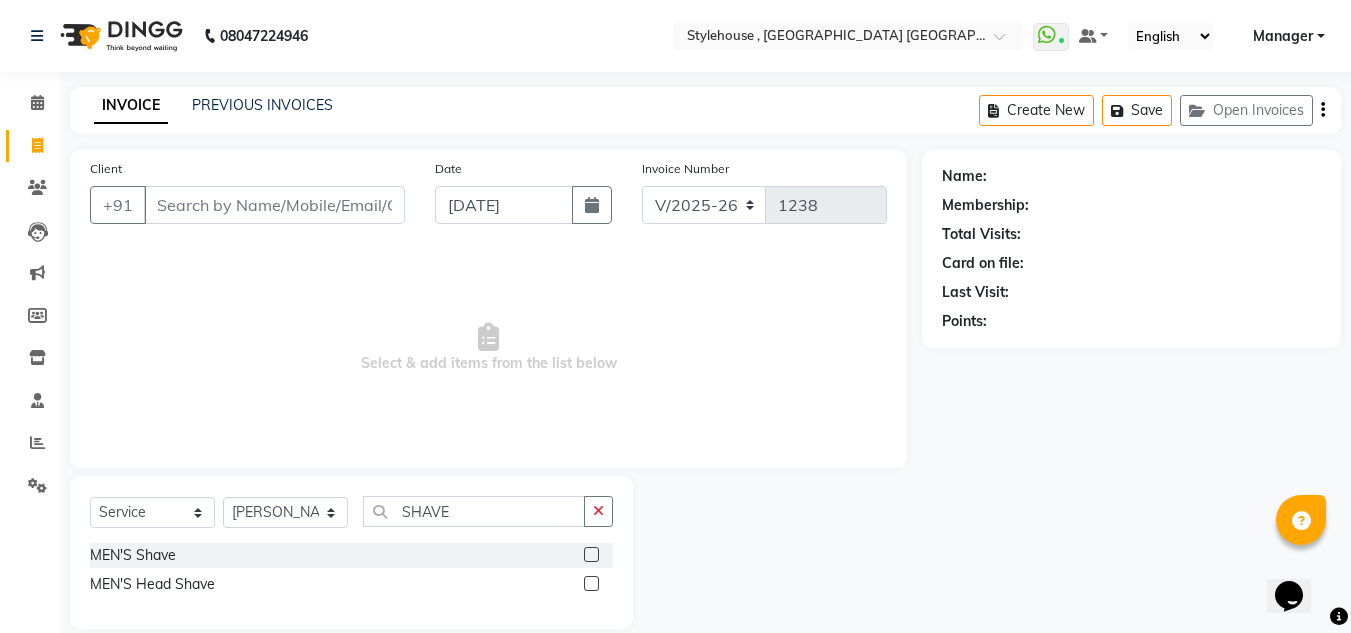 click 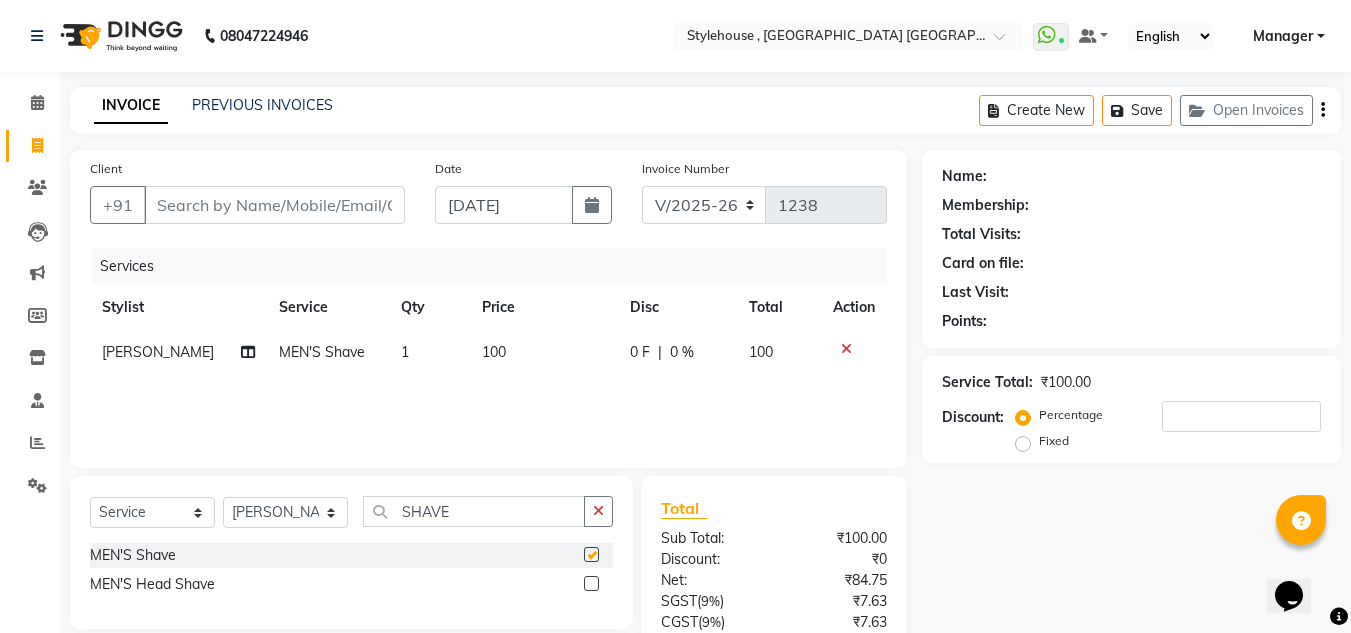 checkbox on "false" 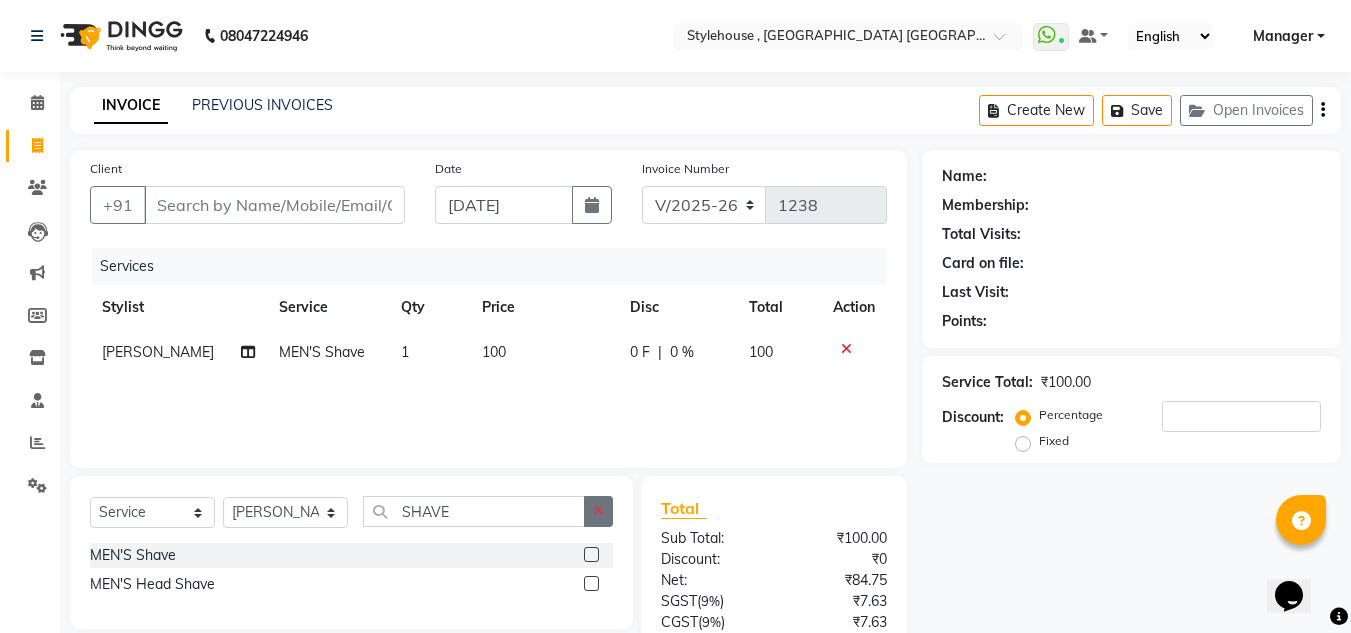click 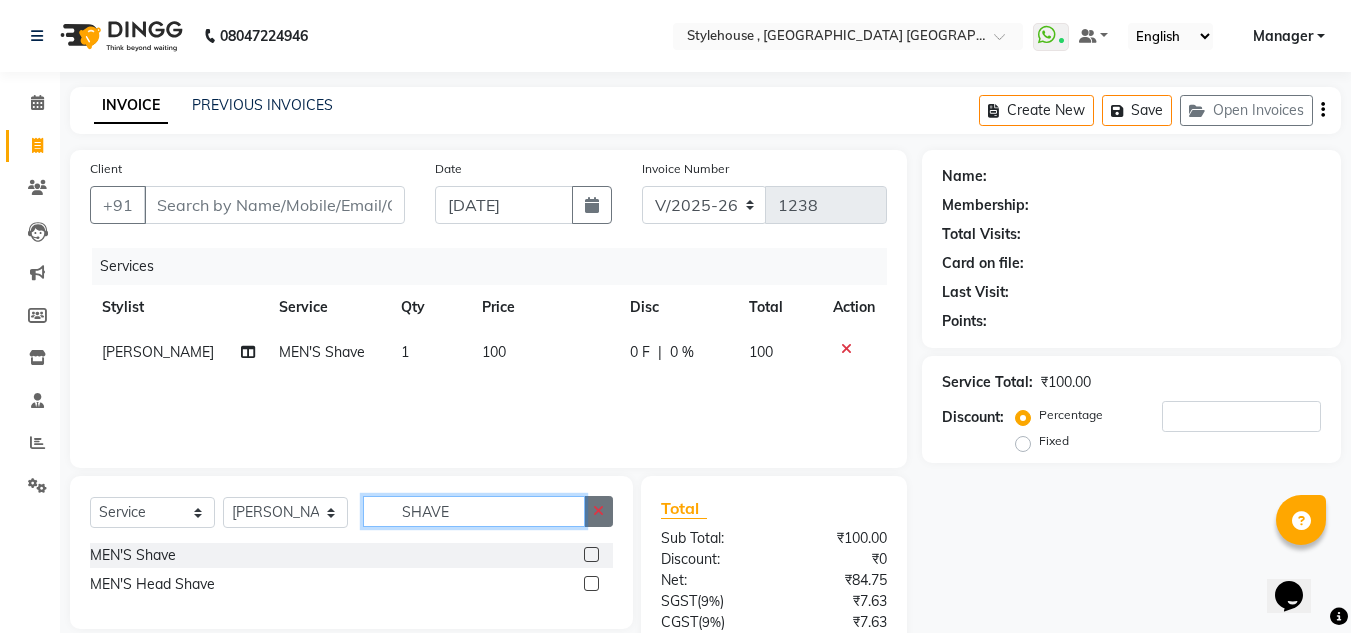 type 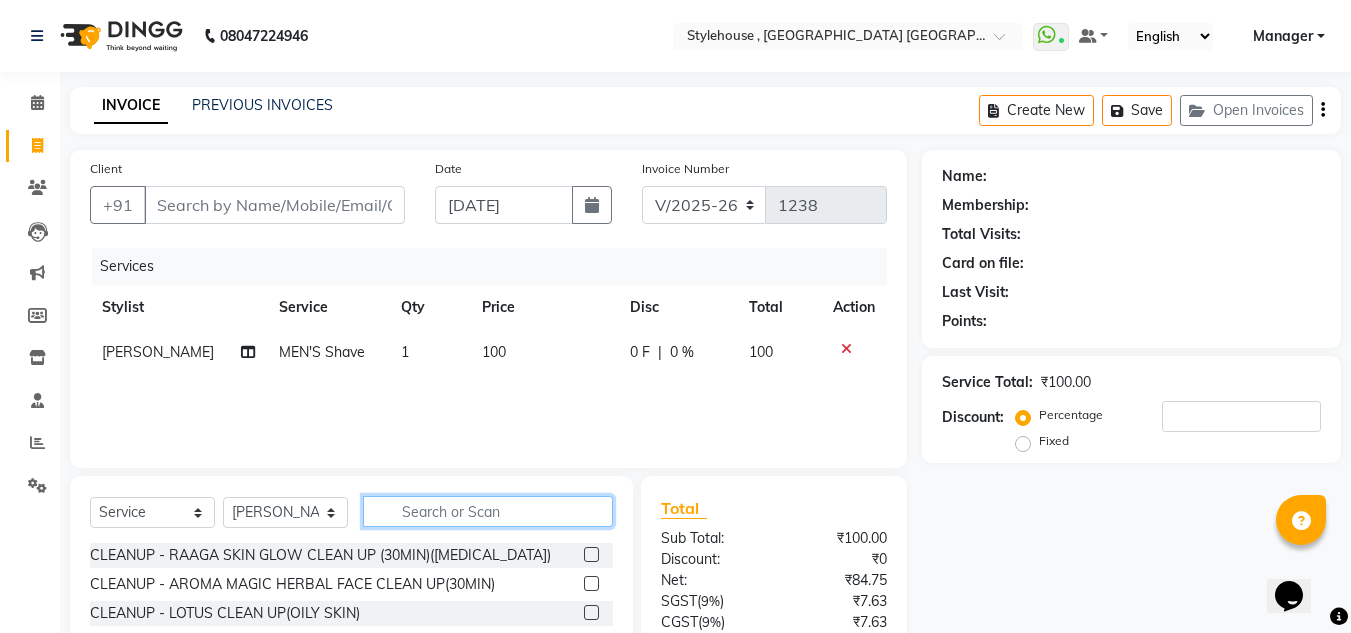 click 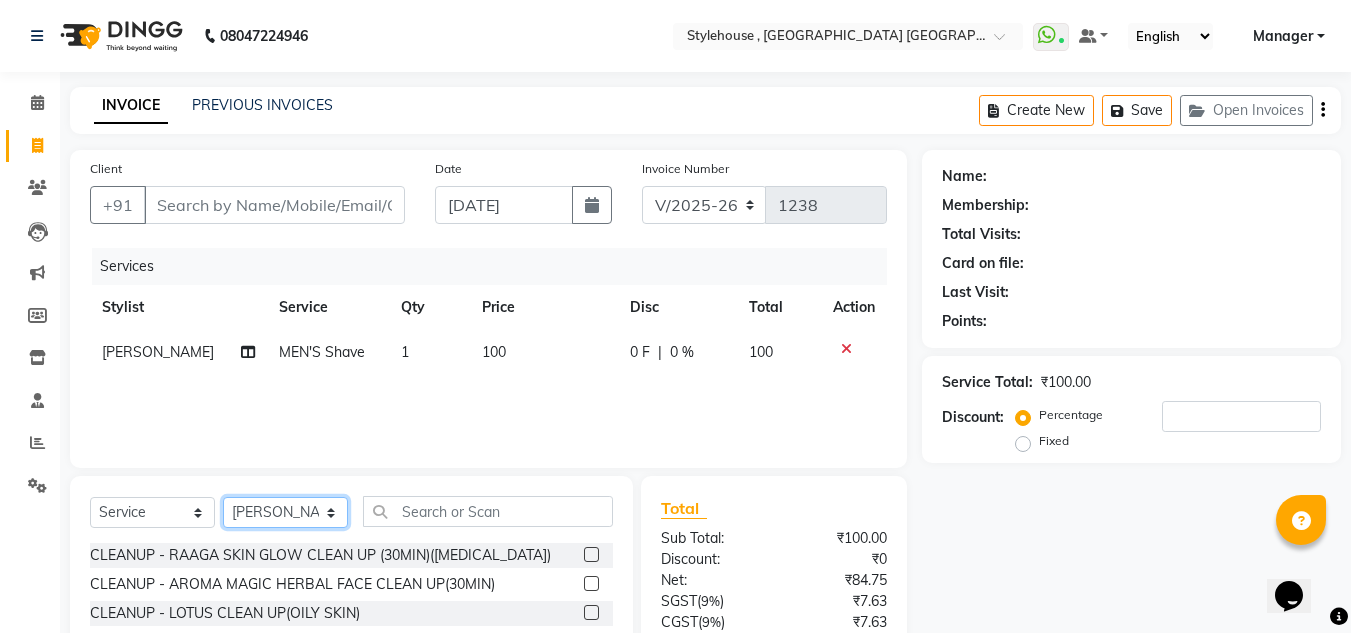 click on "Select Stylist ANIL BARIK ANIRUDH SAHOO JYOTIRANJAN BARIK KANHA LAXMI PRIYA Manager Manisha MANJIT BARIK PRADEEP BARIK PRIYANKA NANDA PUJA ROUT RUMA SAGARIKA SAHOO SALMAN SAMEER BARIK SAROJ SITHA" 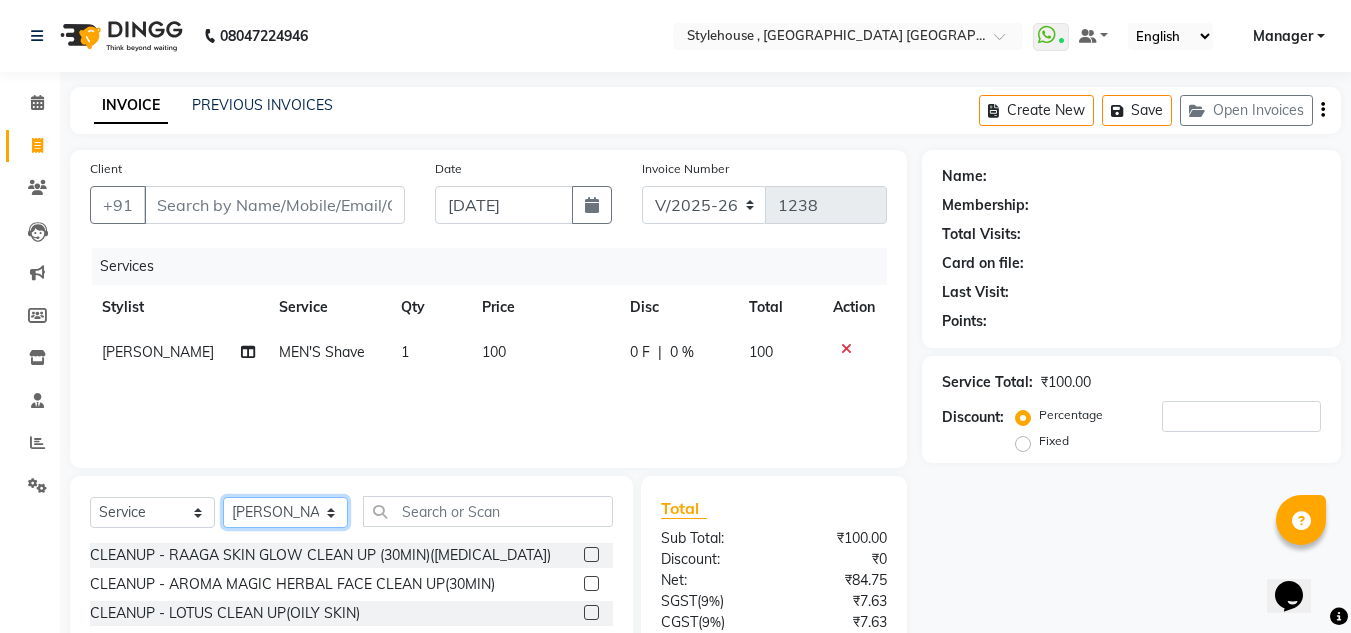 select on "69899" 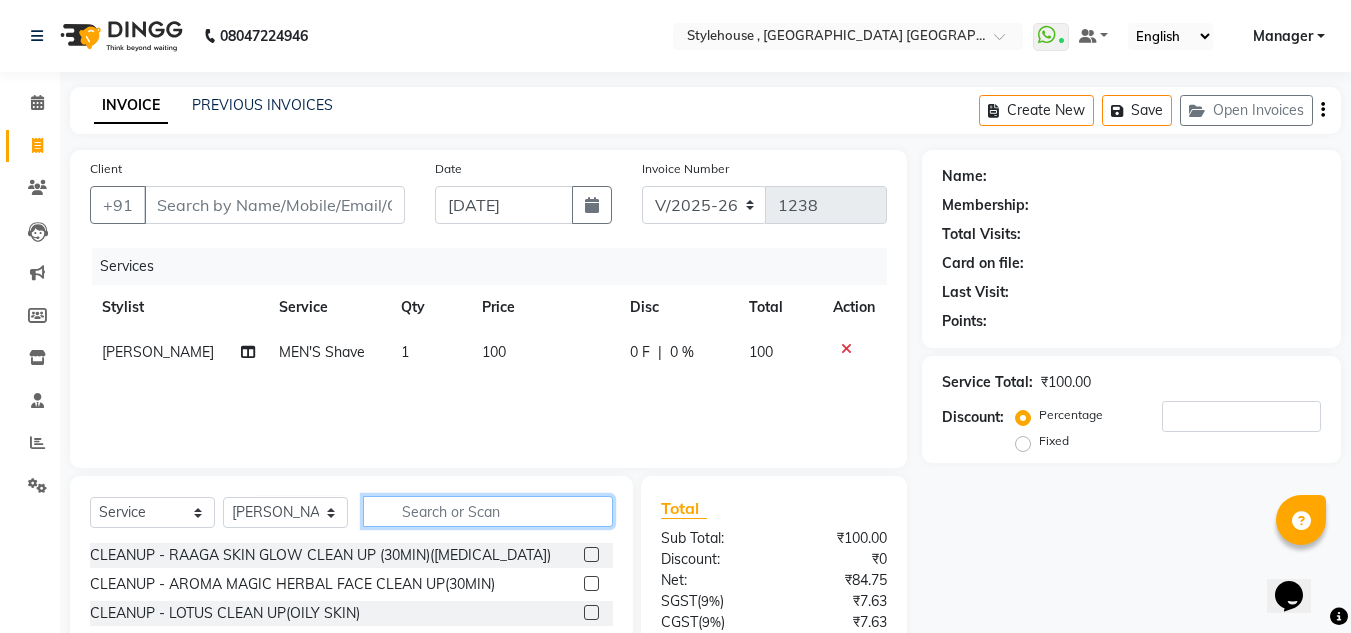 click 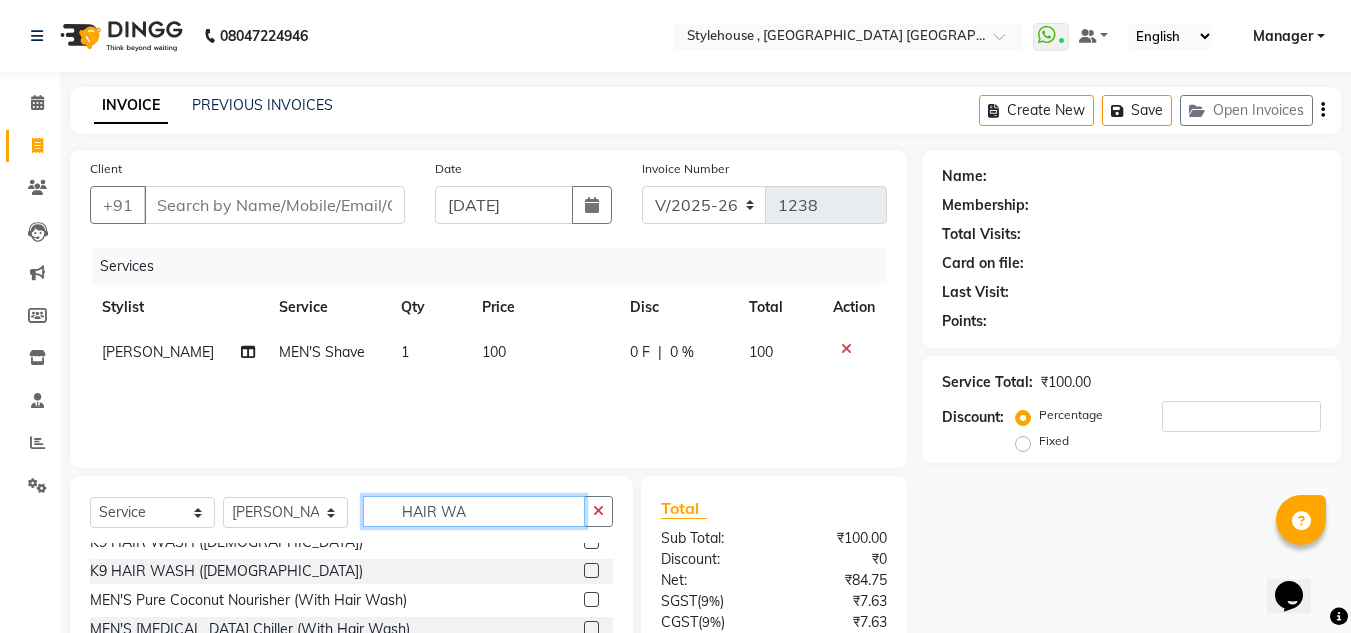 scroll, scrollTop: 177, scrollLeft: 0, axis: vertical 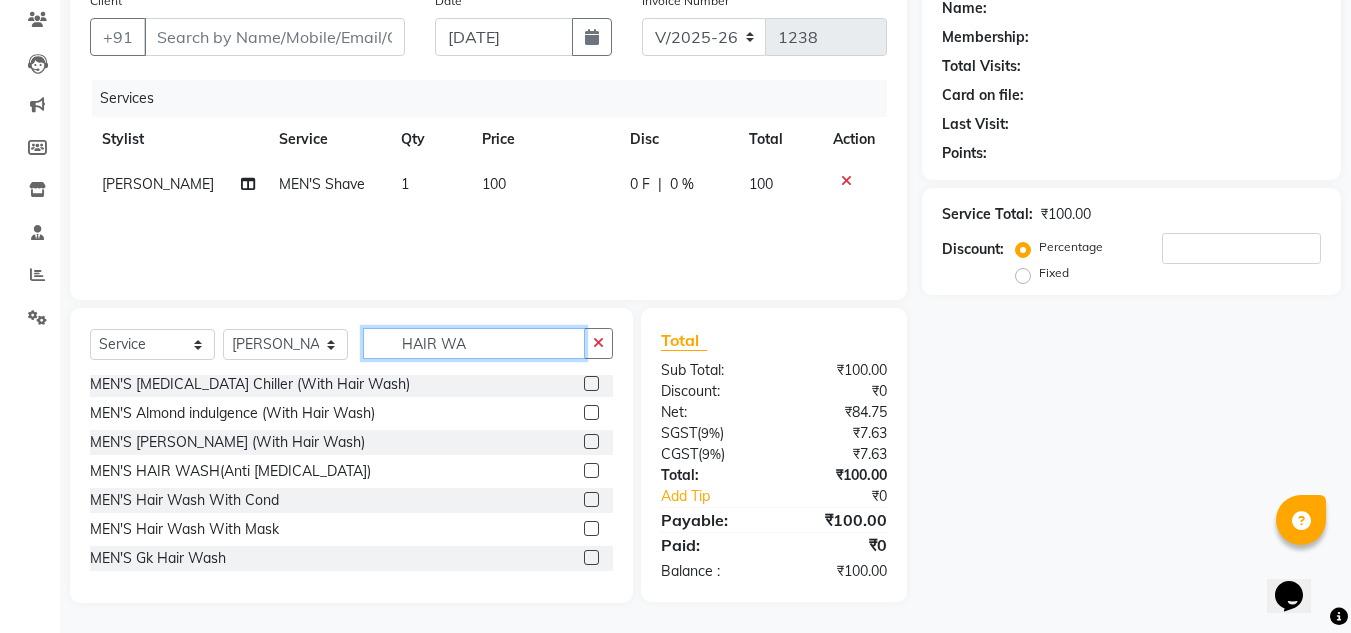 type on "HAIR WA" 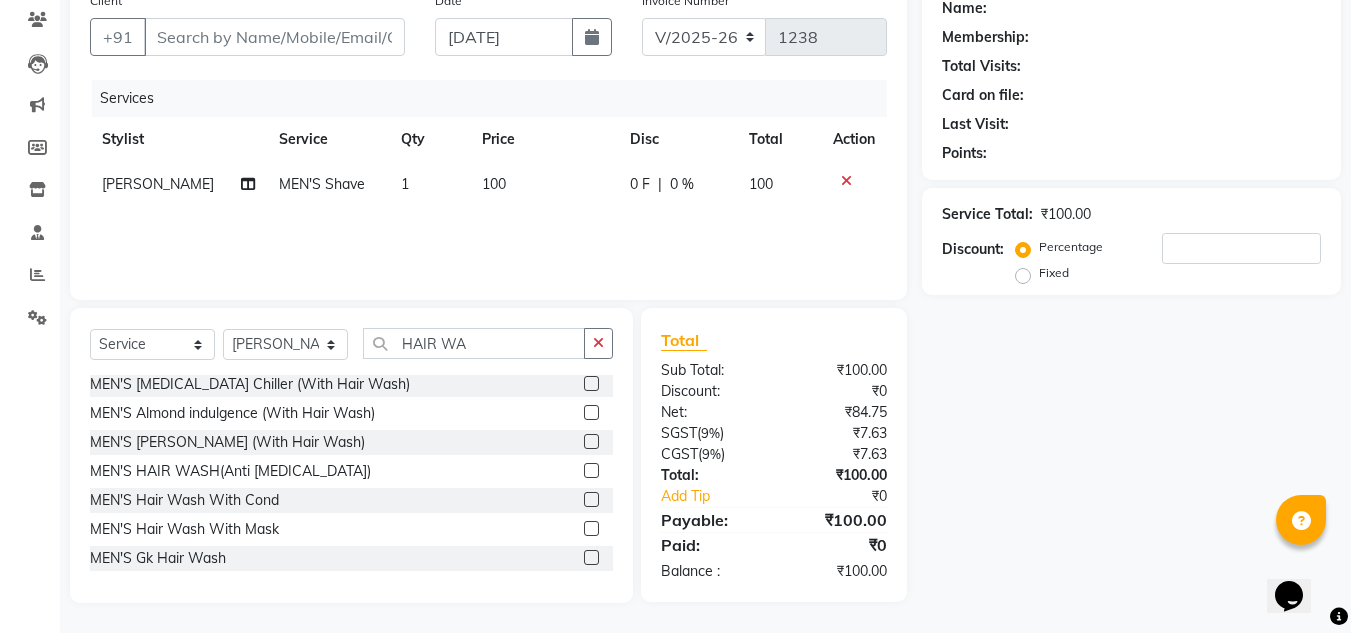 click 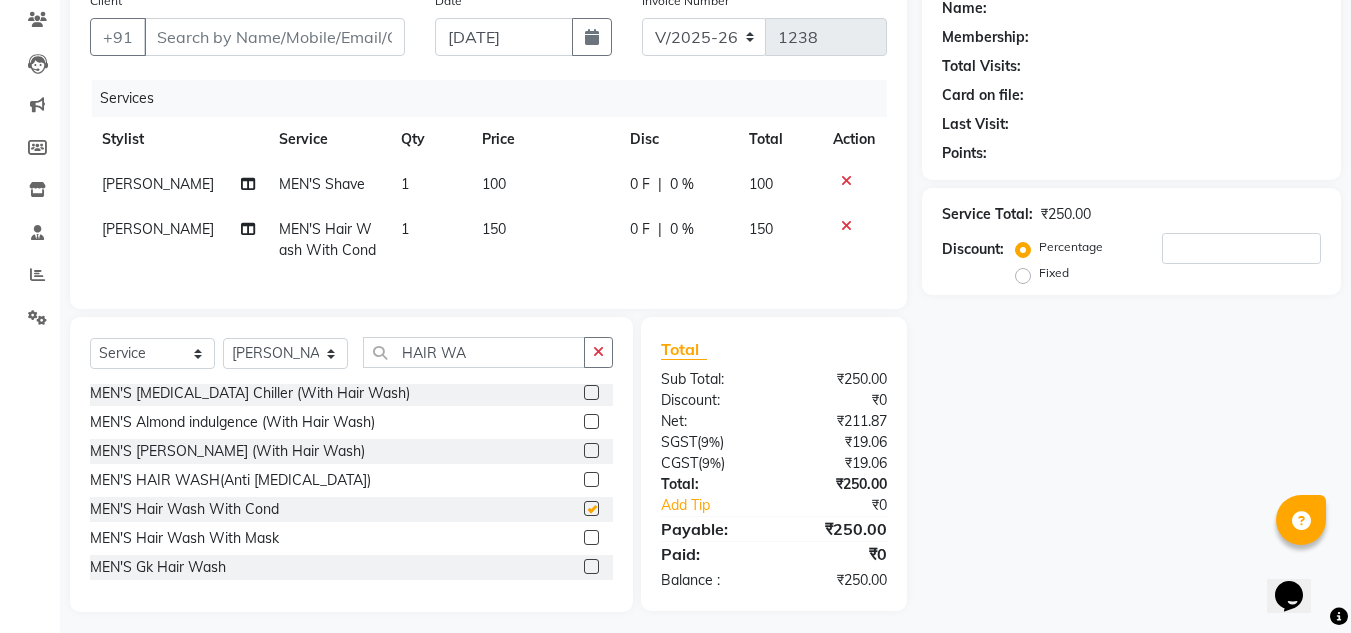 checkbox on "false" 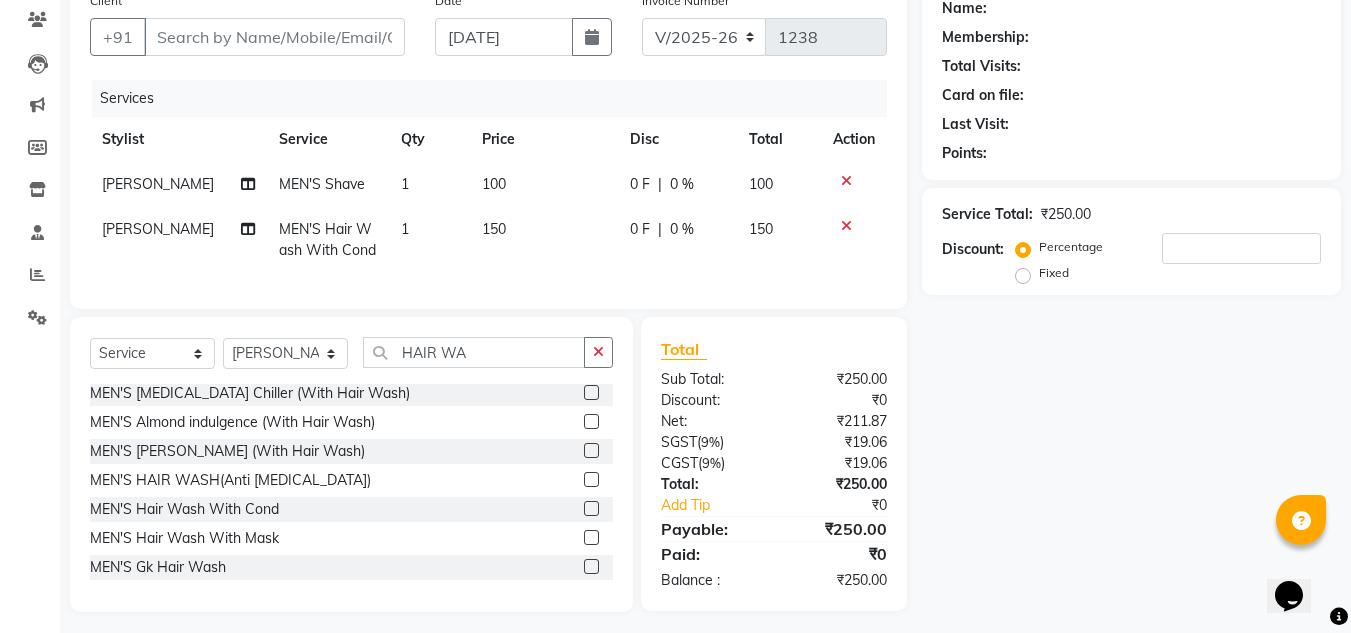 scroll, scrollTop: 68, scrollLeft: 0, axis: vertical 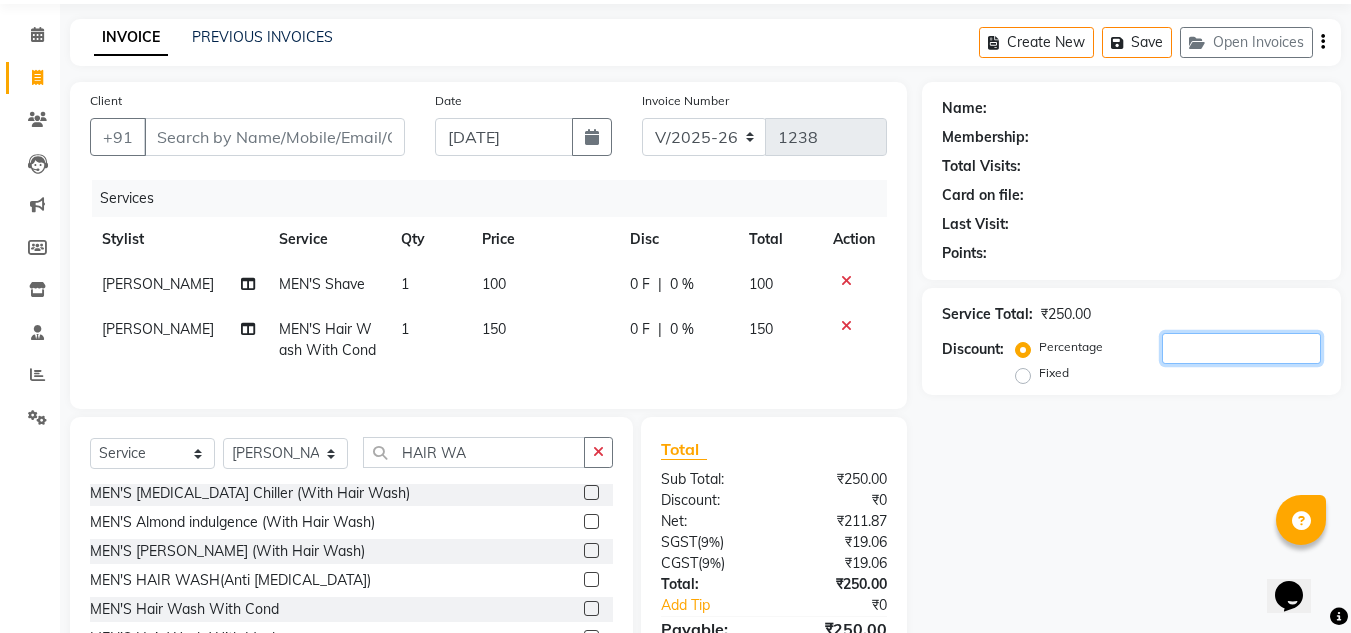 click 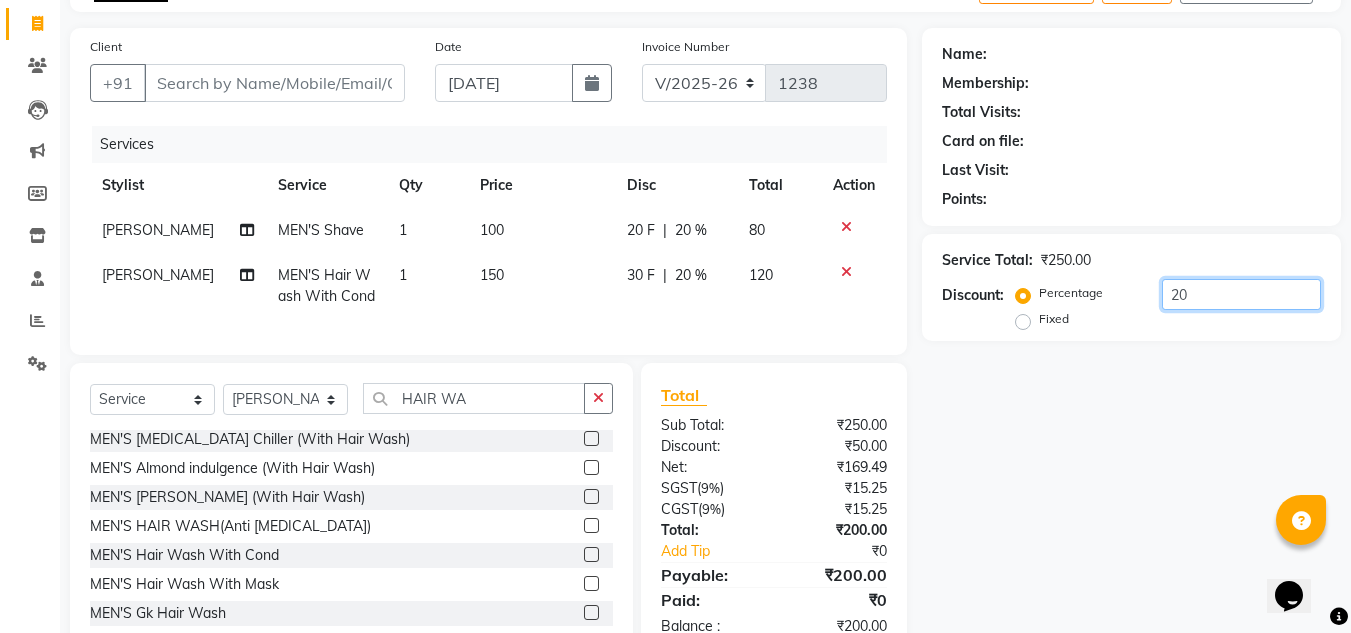 scroll, scrollTop: 168, scrollLeft: 0, axis: vertical 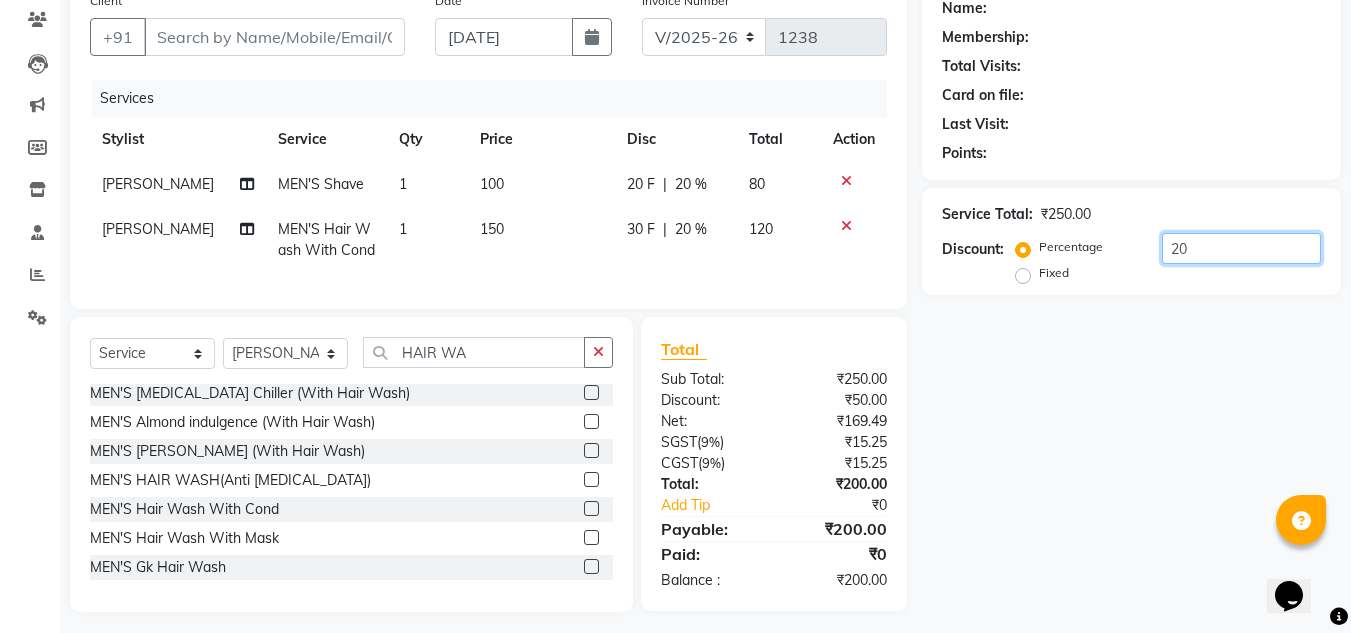 type on "20" 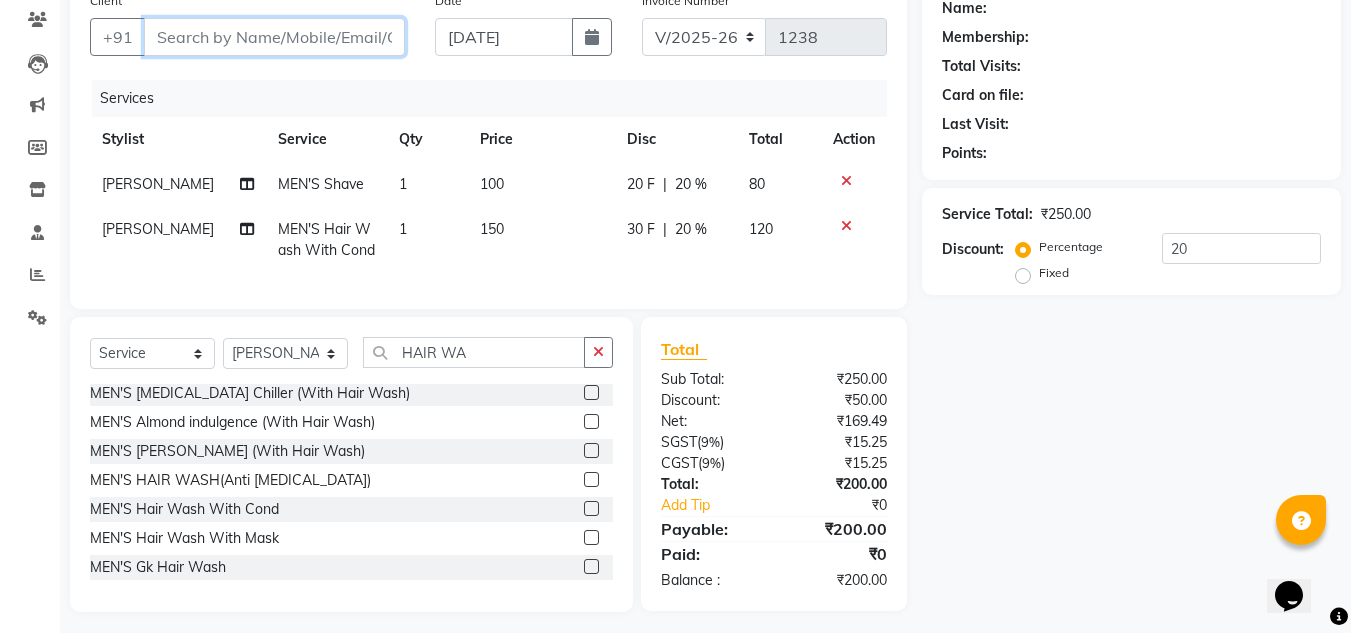 click on "Client" at bounding box center (274, 37) 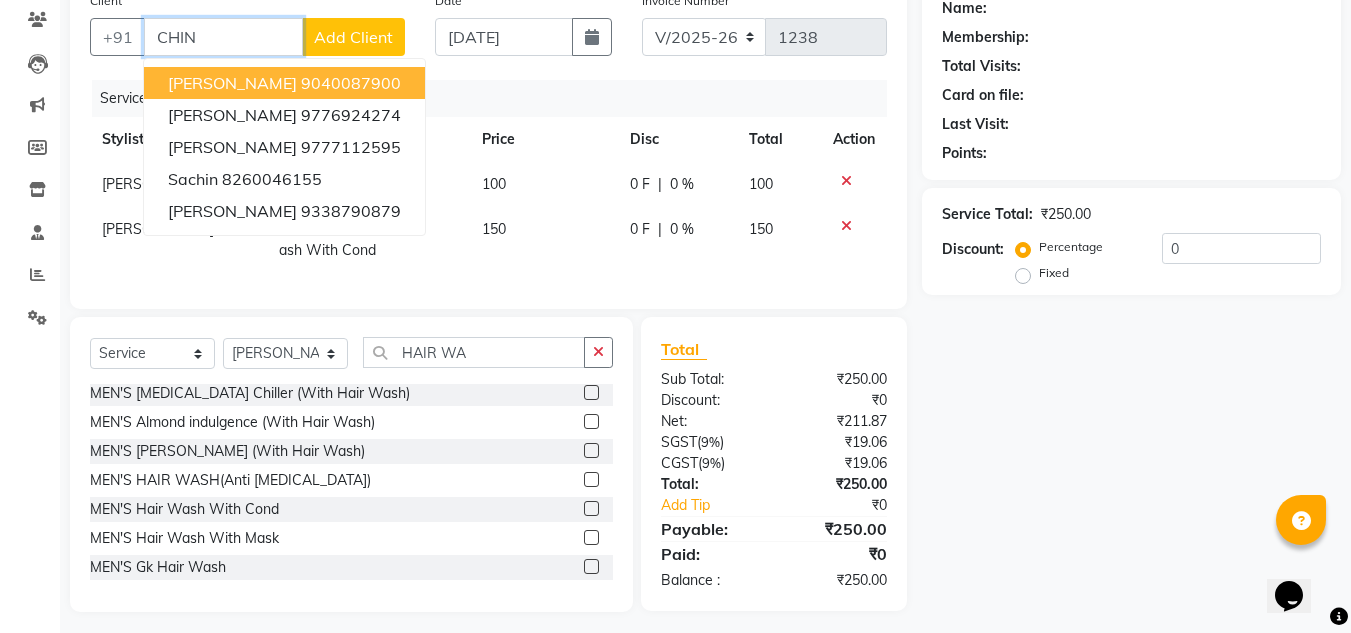 click on "9040087900" at bounding box center [351, 83] 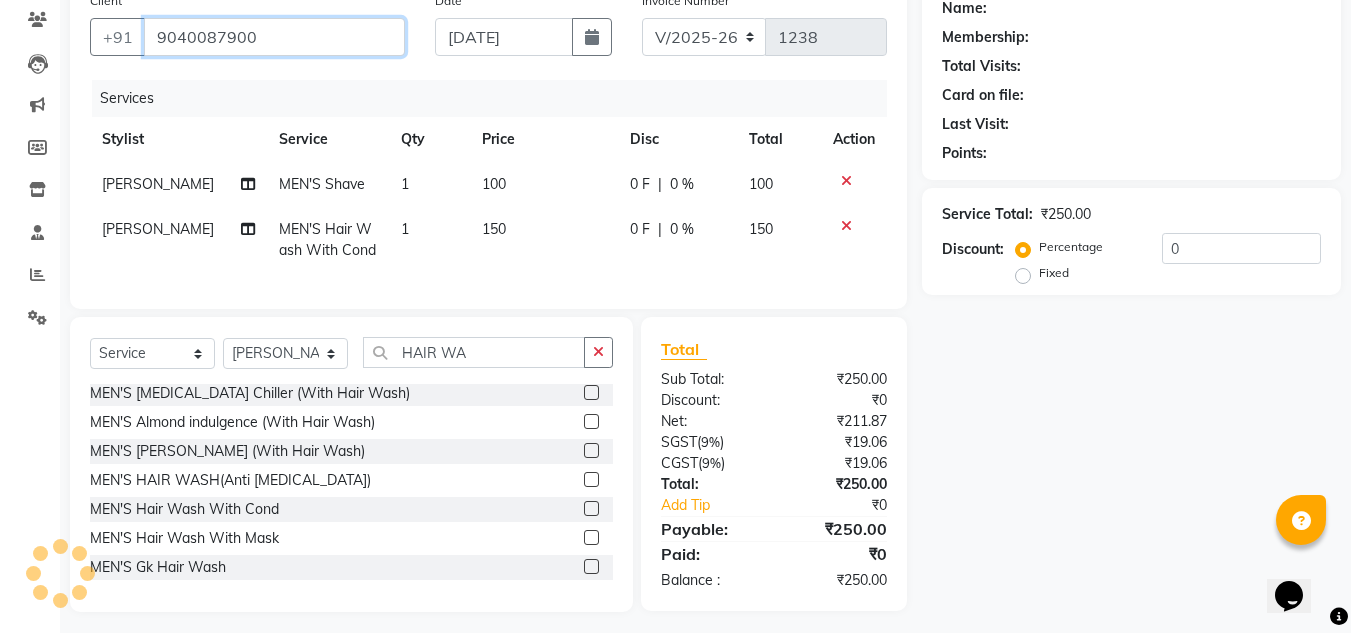 type on "9040087900" 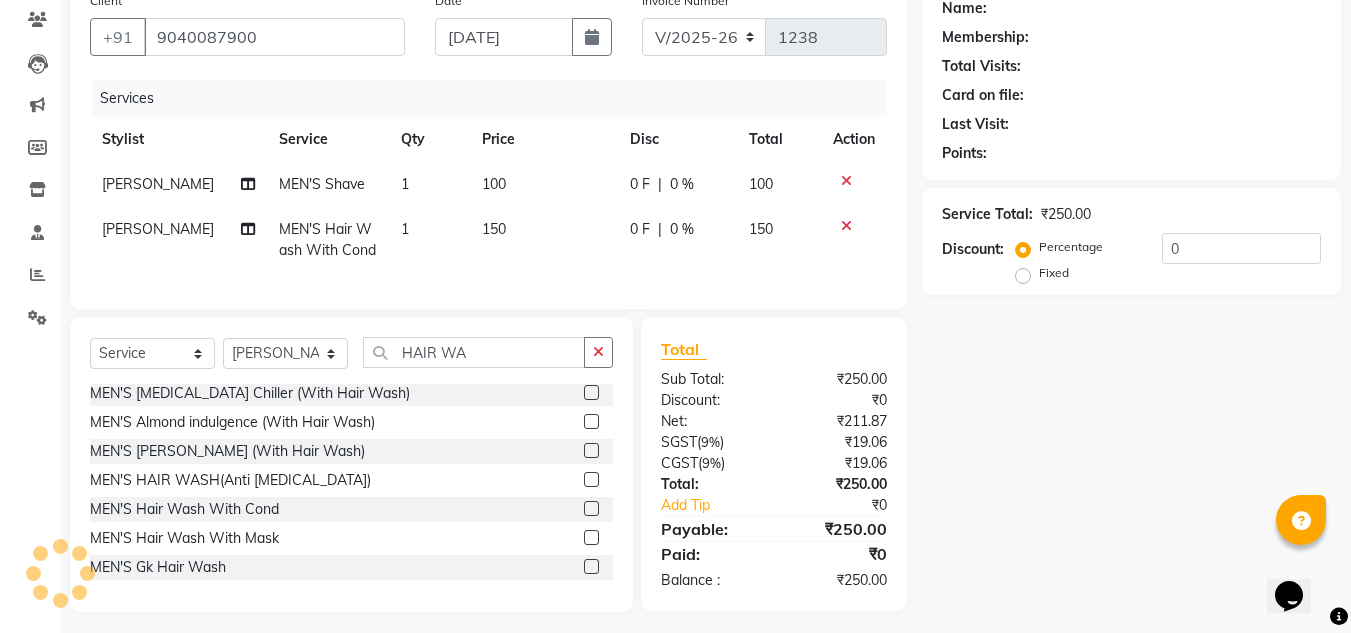 select on "1: Object" 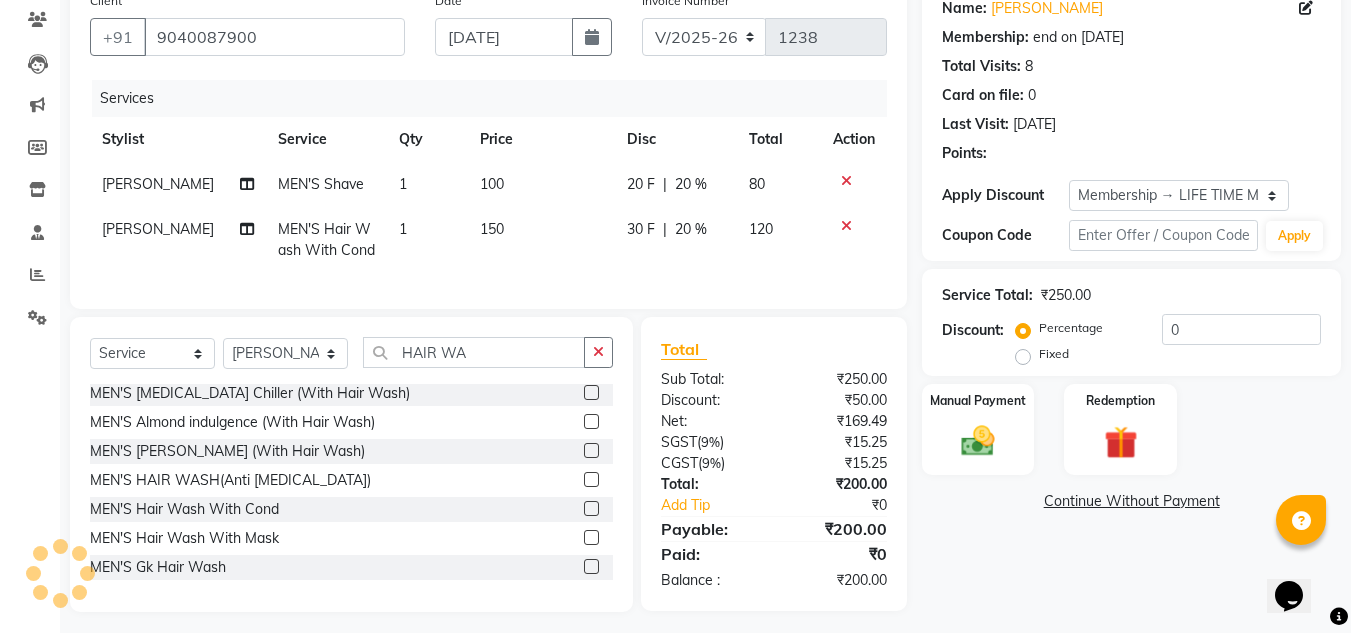 type on "20" 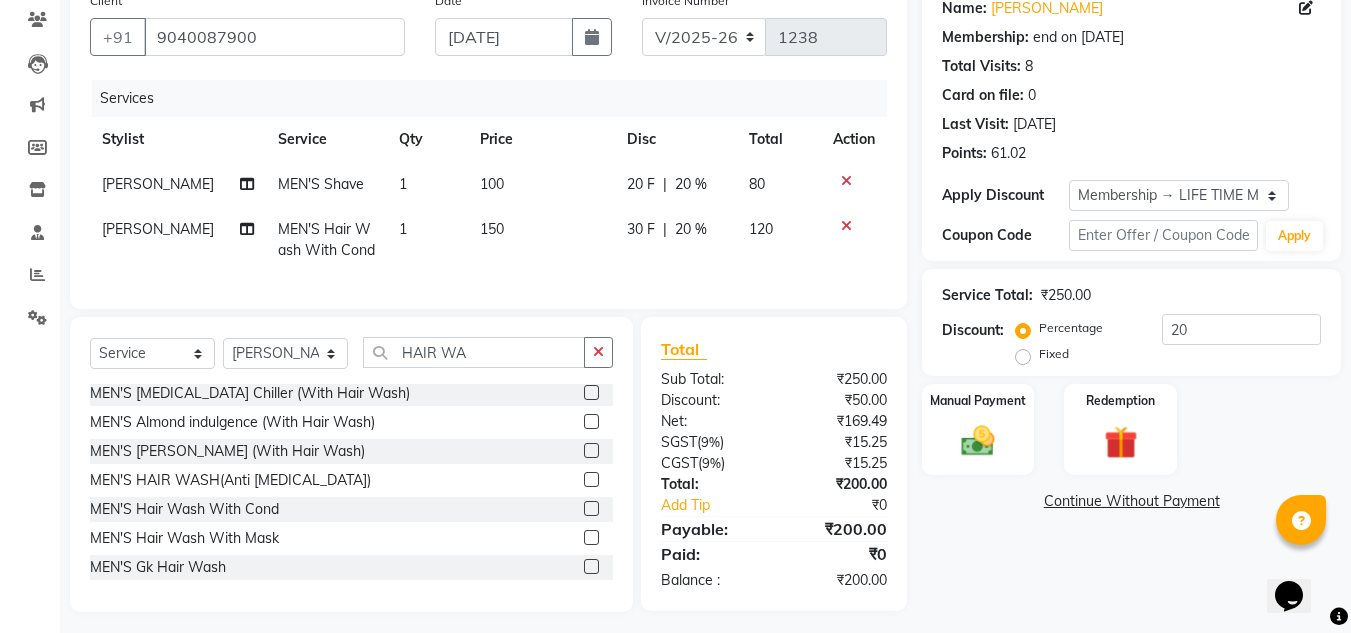 scroll, scrollTop: 192, scrollLeft: 0, axis: vertical 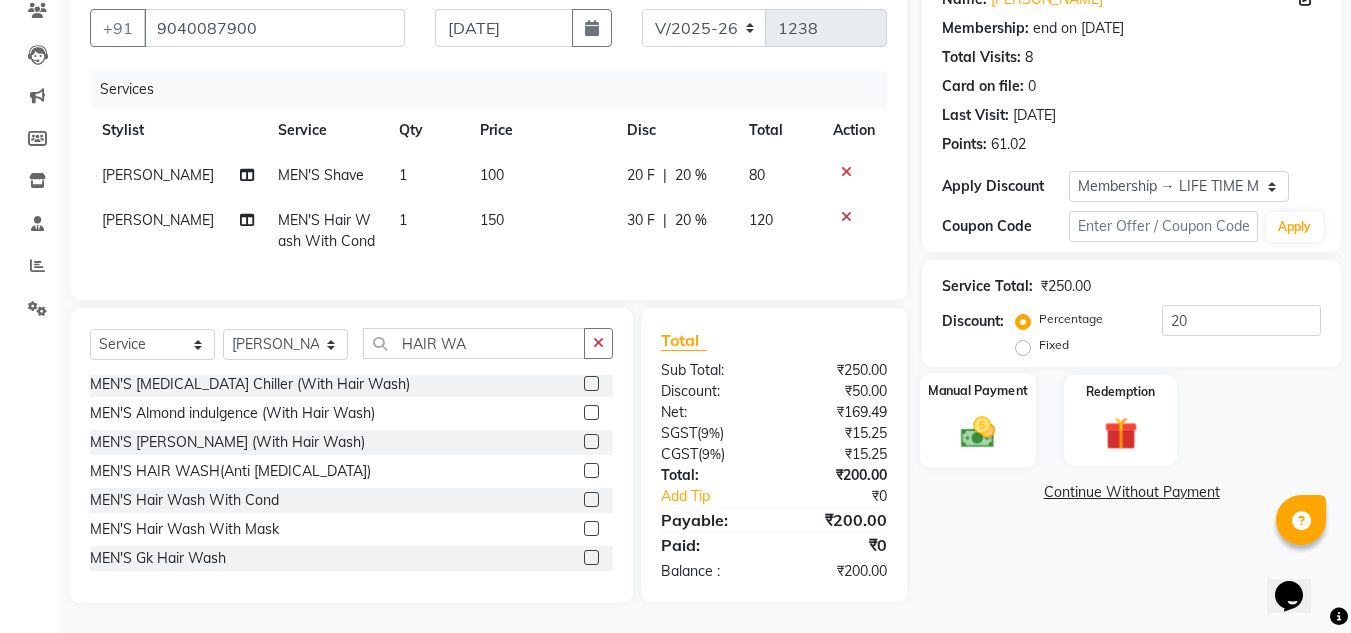 click 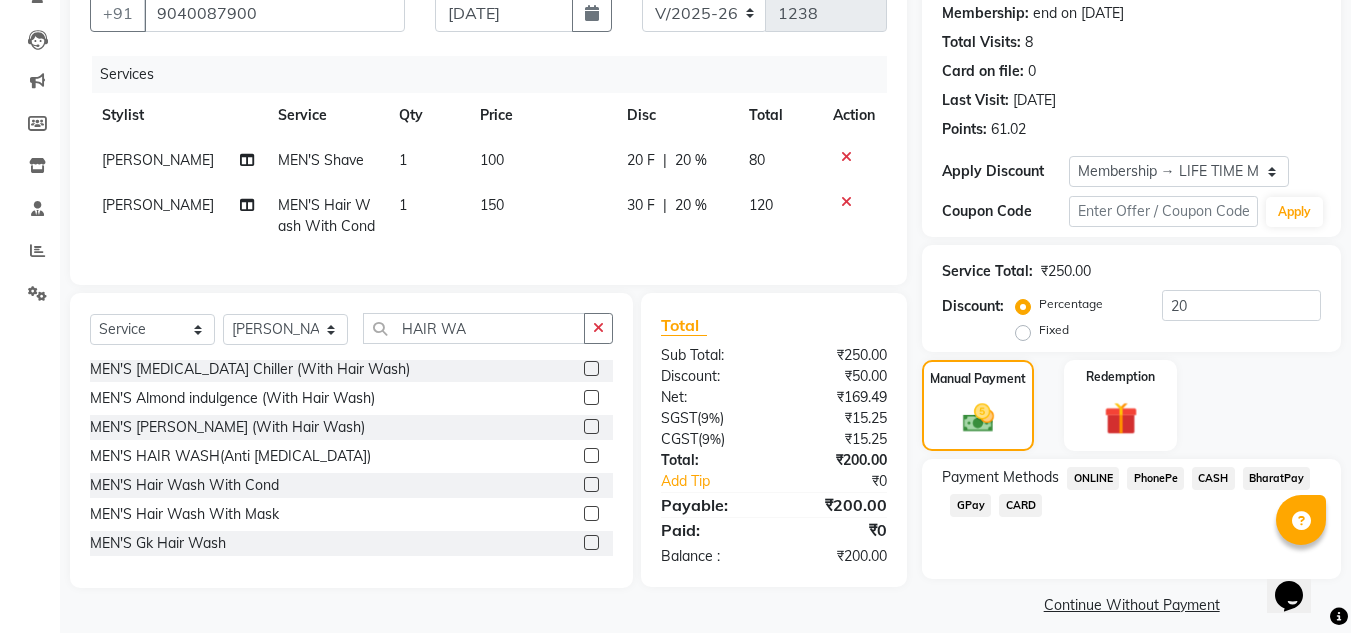 click on "PhonePe" 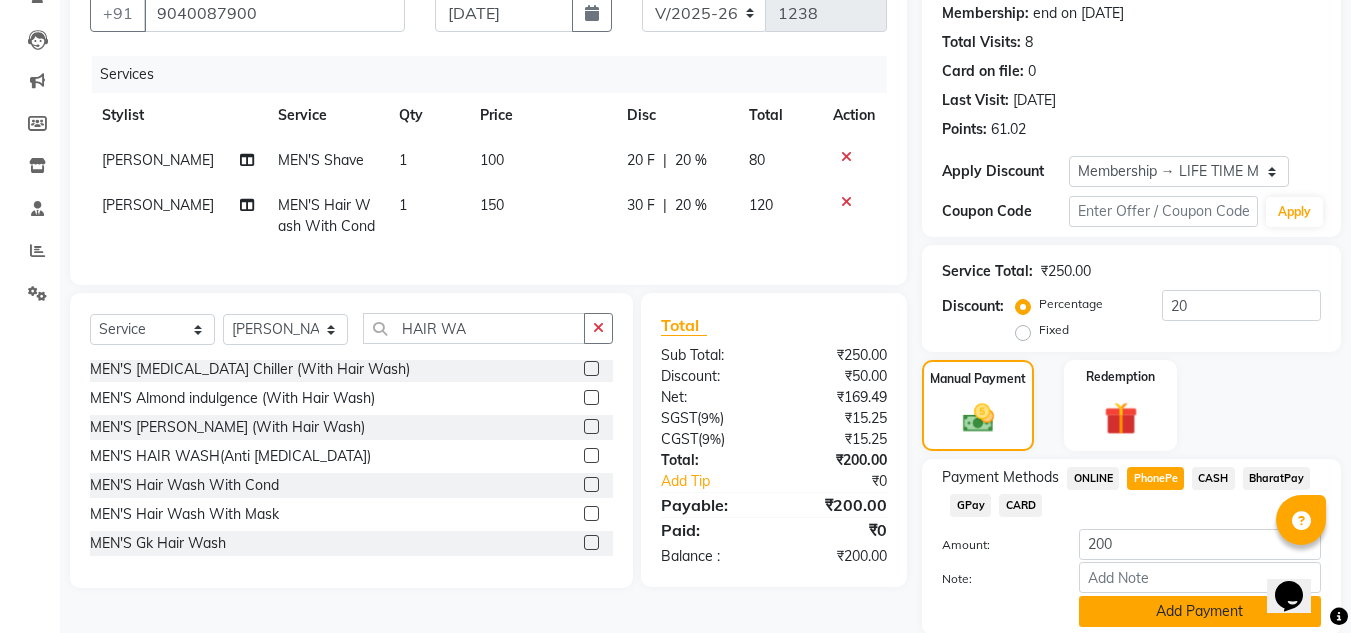 scroll, scrollTop: 265, scrollLeft: 0, axis: vertical 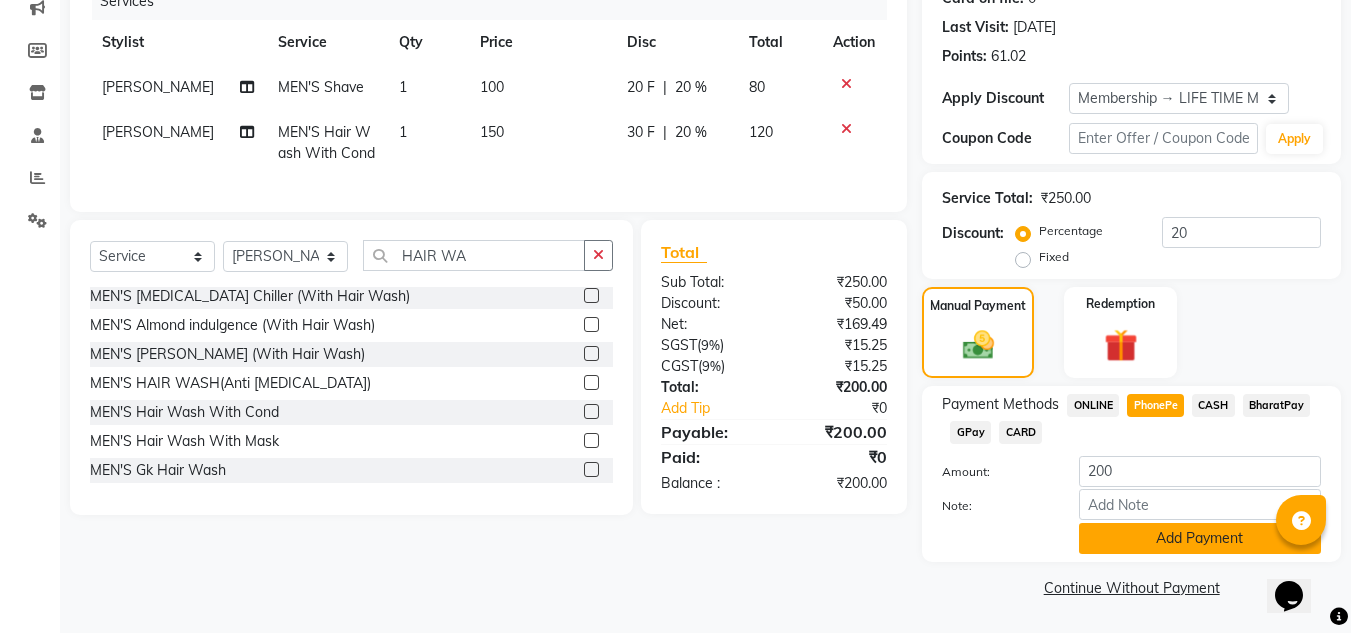 click on "Add Payment" 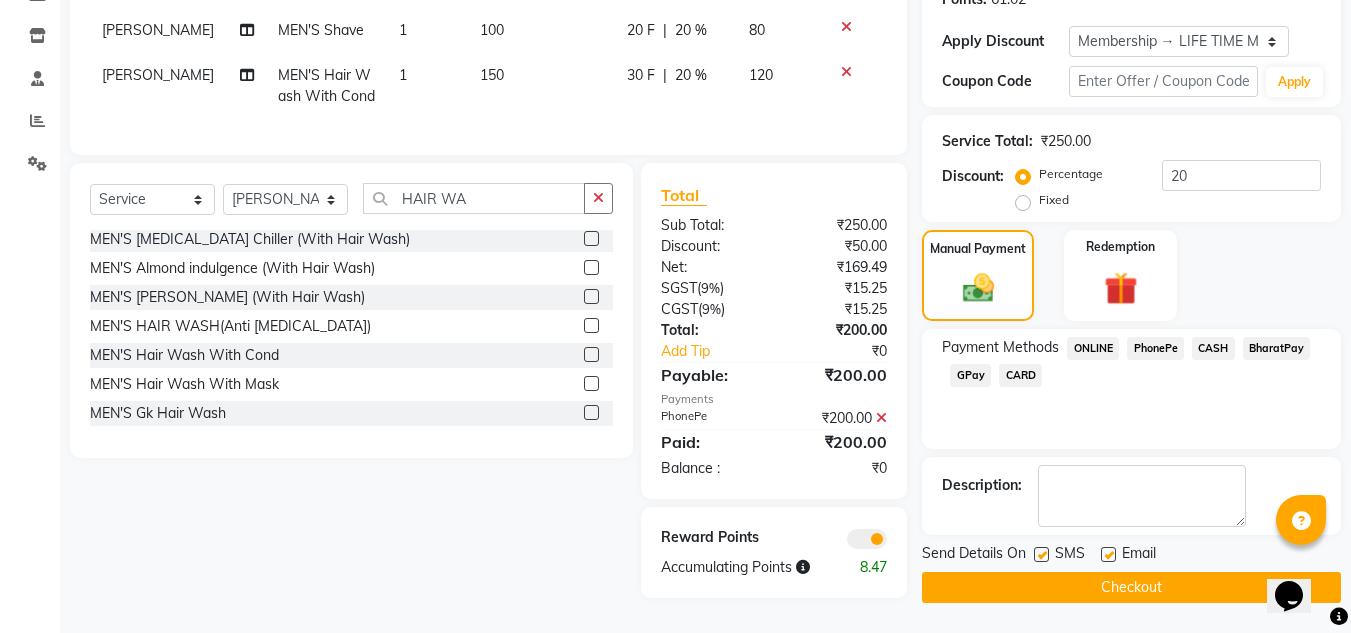 scroll, scrollTop: 332, scrollLeft: 0, axis: vertical 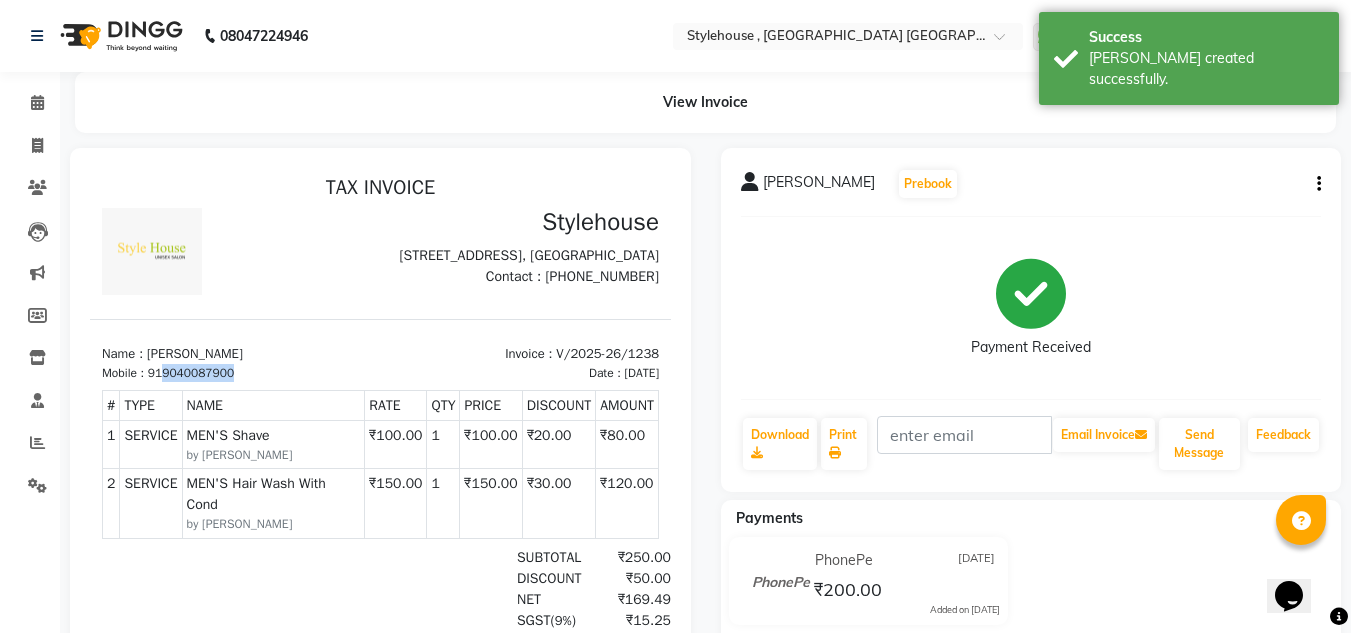 drag, startPoint x: 163, startPoint y: 409, endPoint x: 270, endPoint y: 409, distance: 107 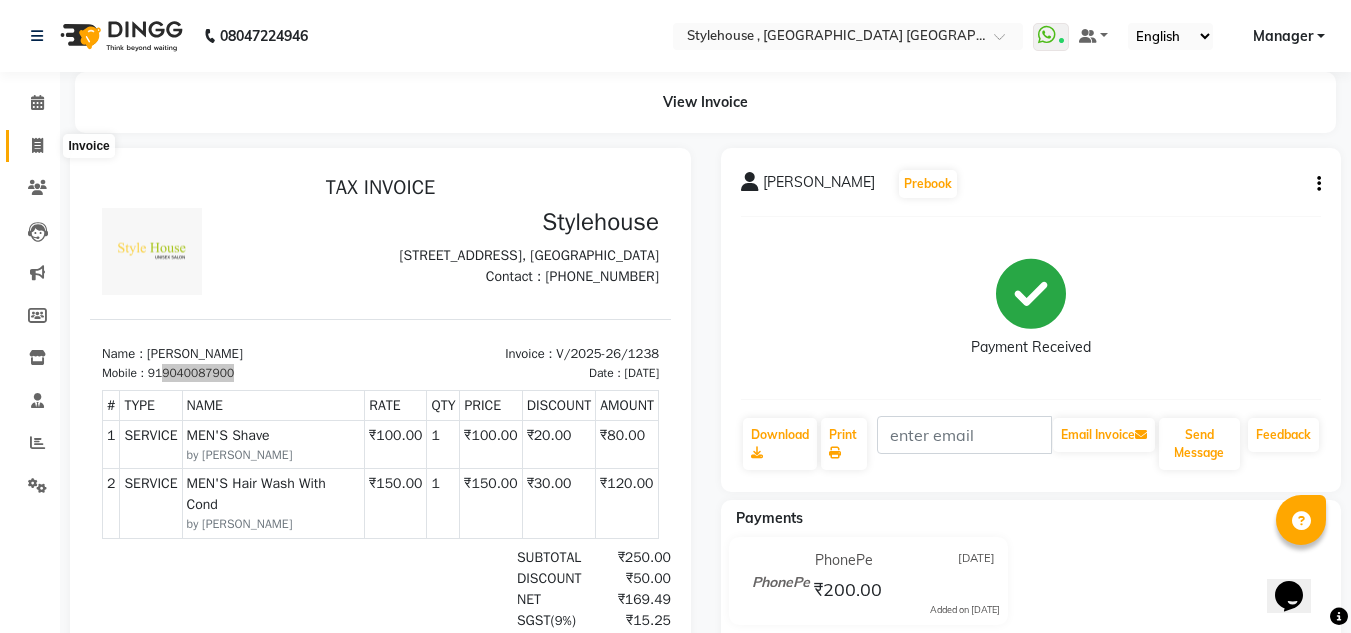 click 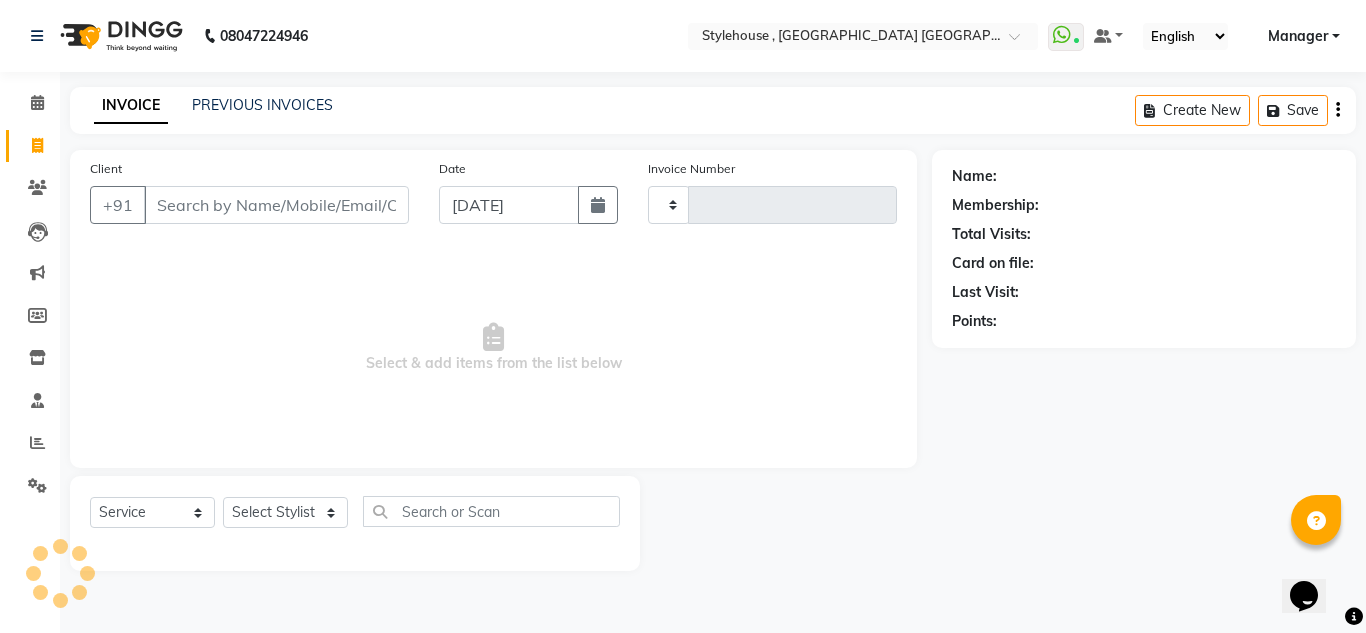 type on "1239" 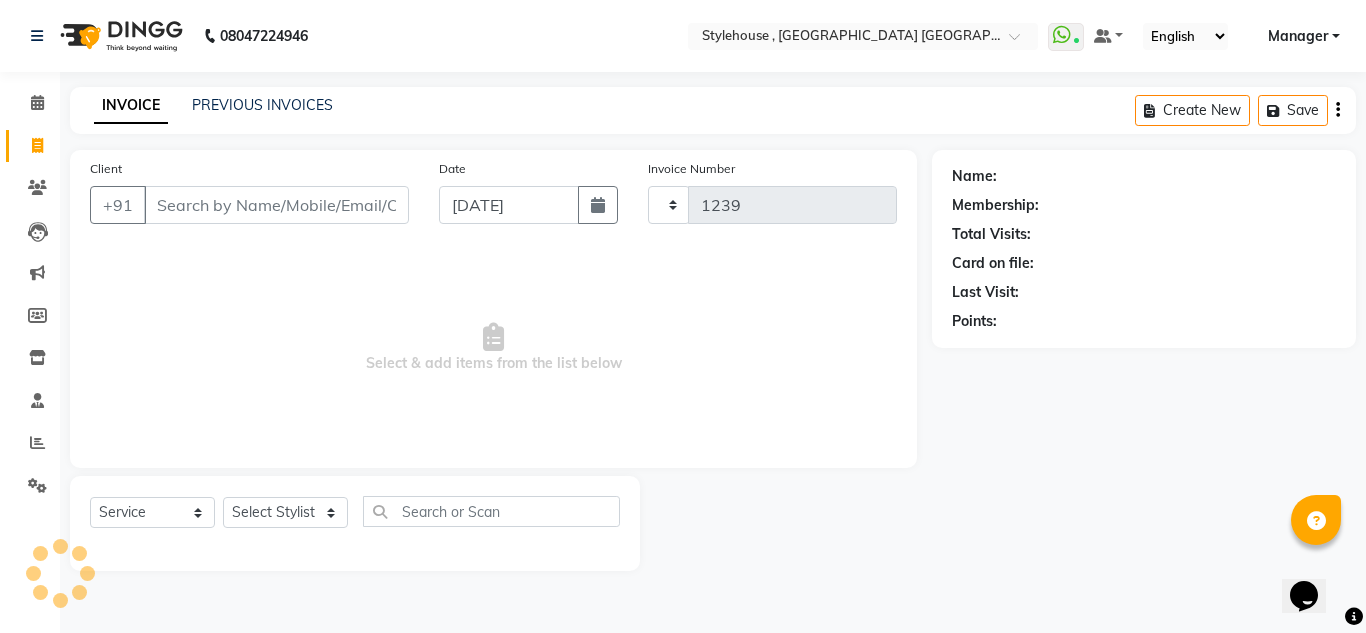 select on "7793" 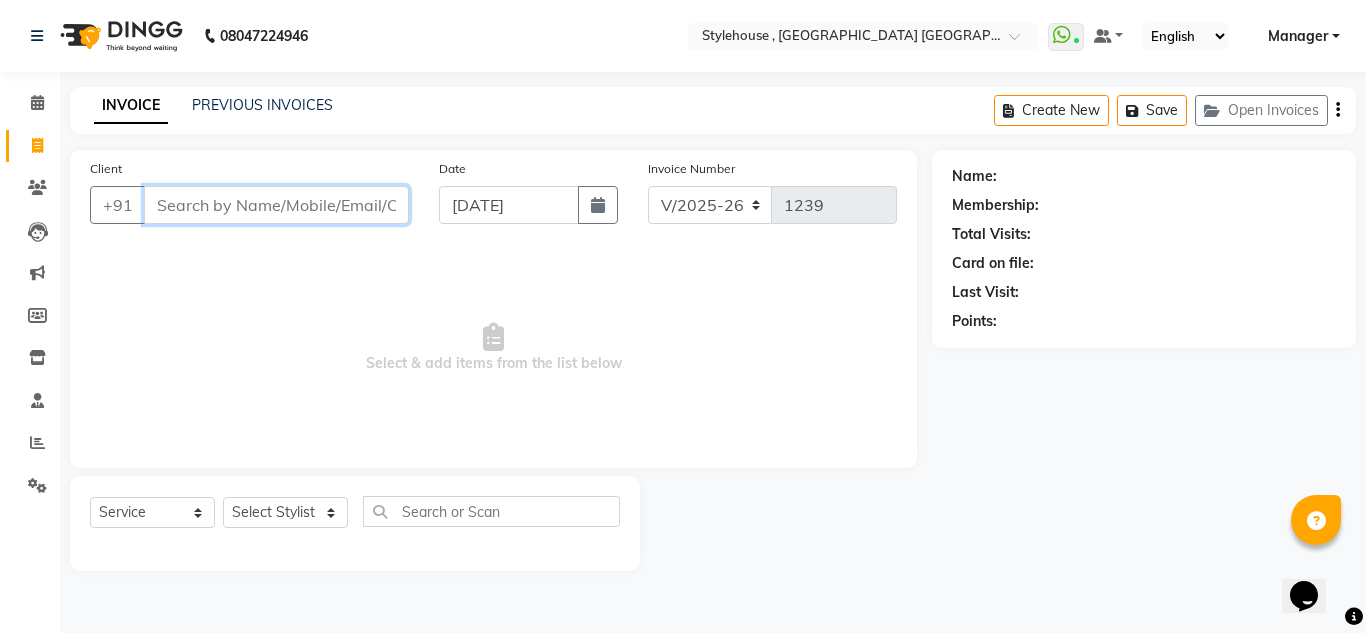 click on "Client" at bounding box center (276, 205) 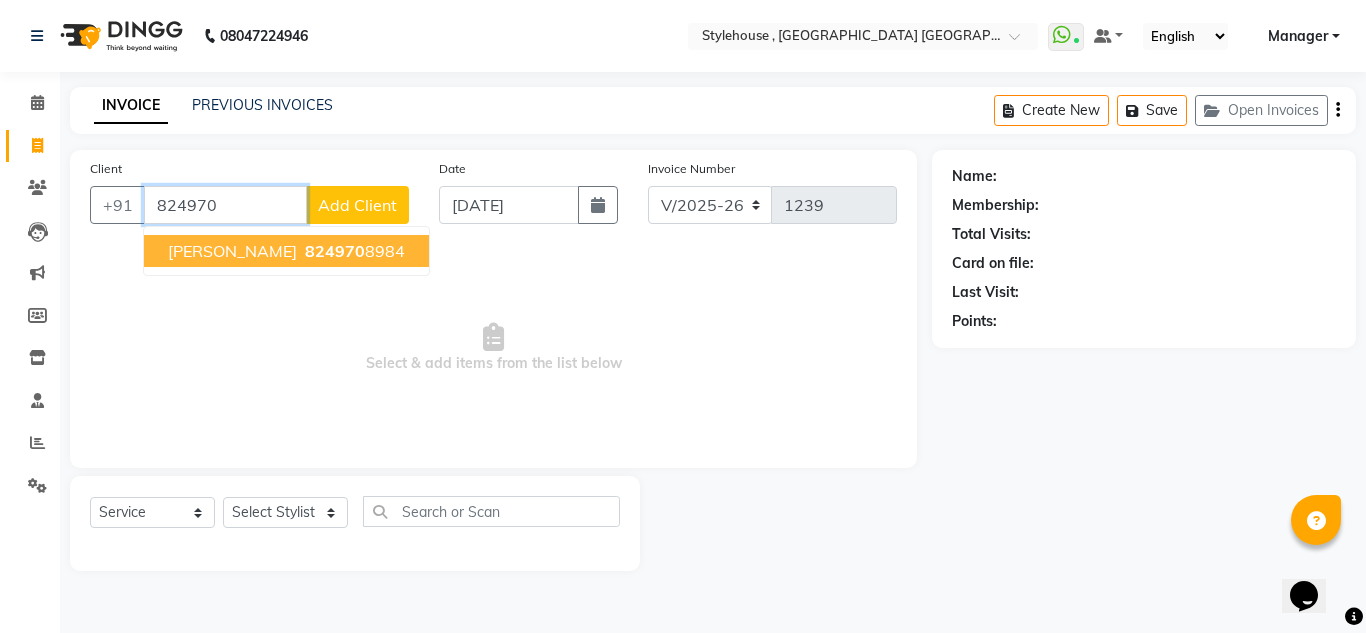 click on "824970" at bounding box center (335, 251) 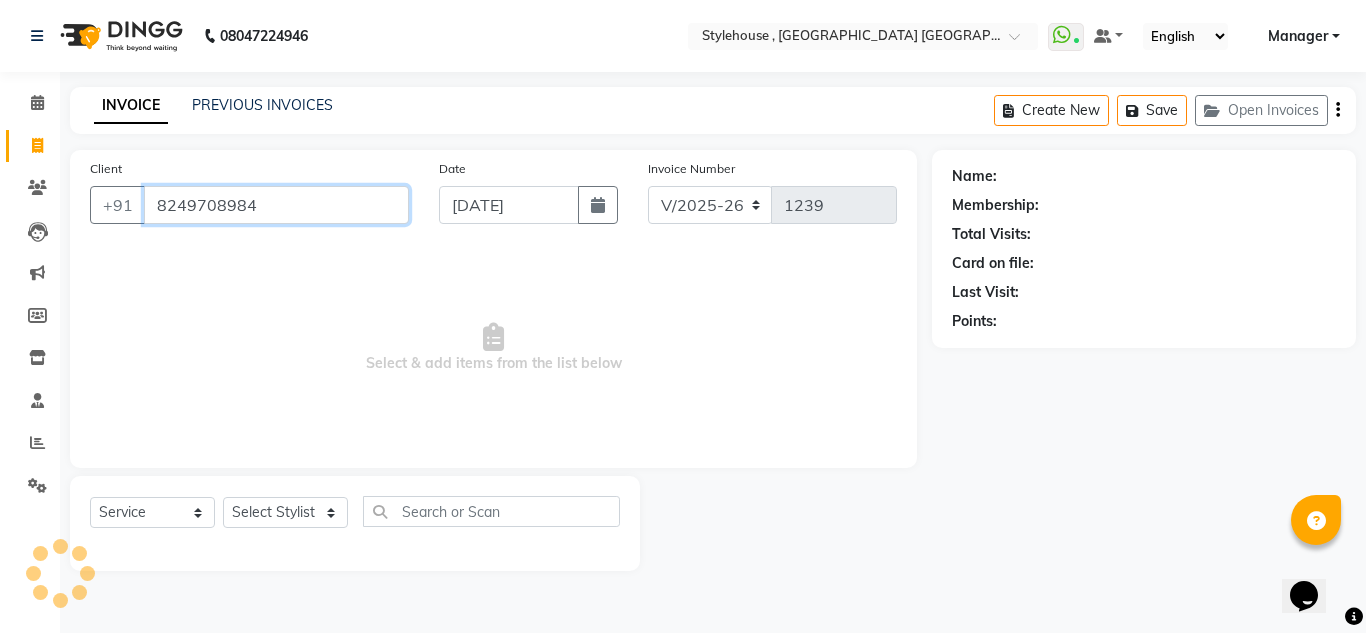 type on "8249708984" 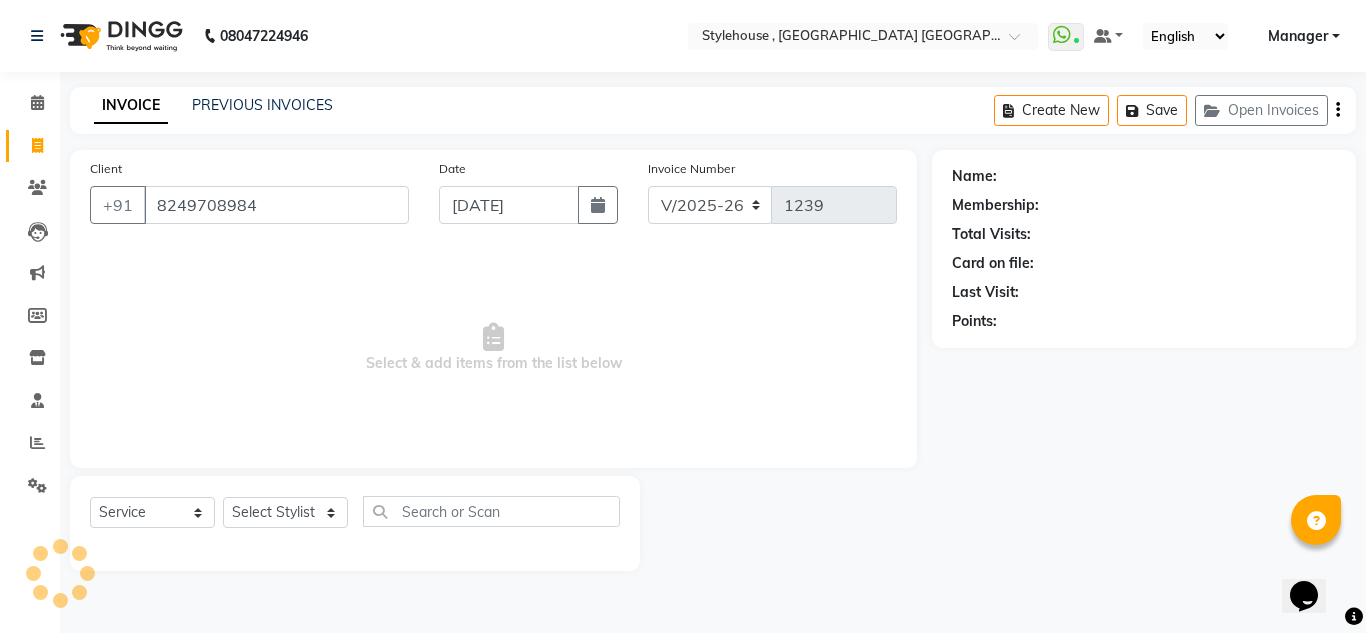 select on "1: Object" 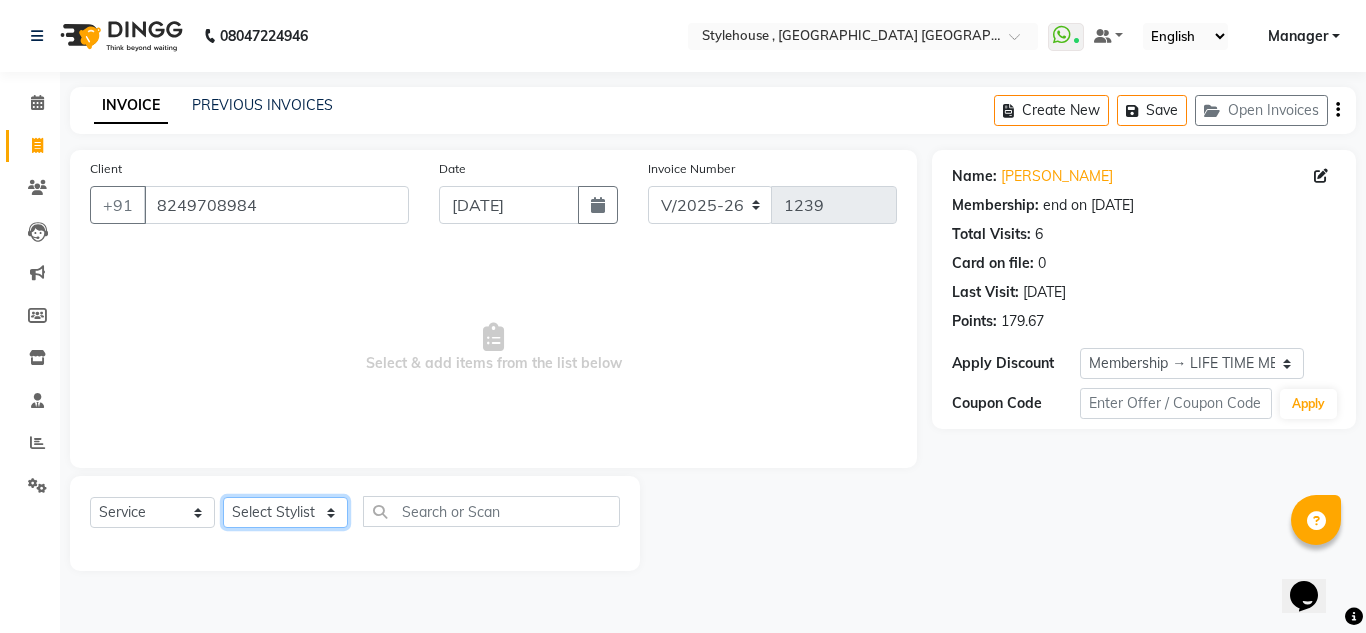 click on "Select Stylist ANIL BARIK ANIRUDH SAHOO JYOTIRANJAN BARIK KANHA LAXMI PRIYA Manager Manisha MANJIT BARIK PRADEEP BARIK PRIYANKA NANDA PUJA ROUT RUMA SAGARIKA SAHOO SALMAN SAMEER BARIK SAROJ SITHA" 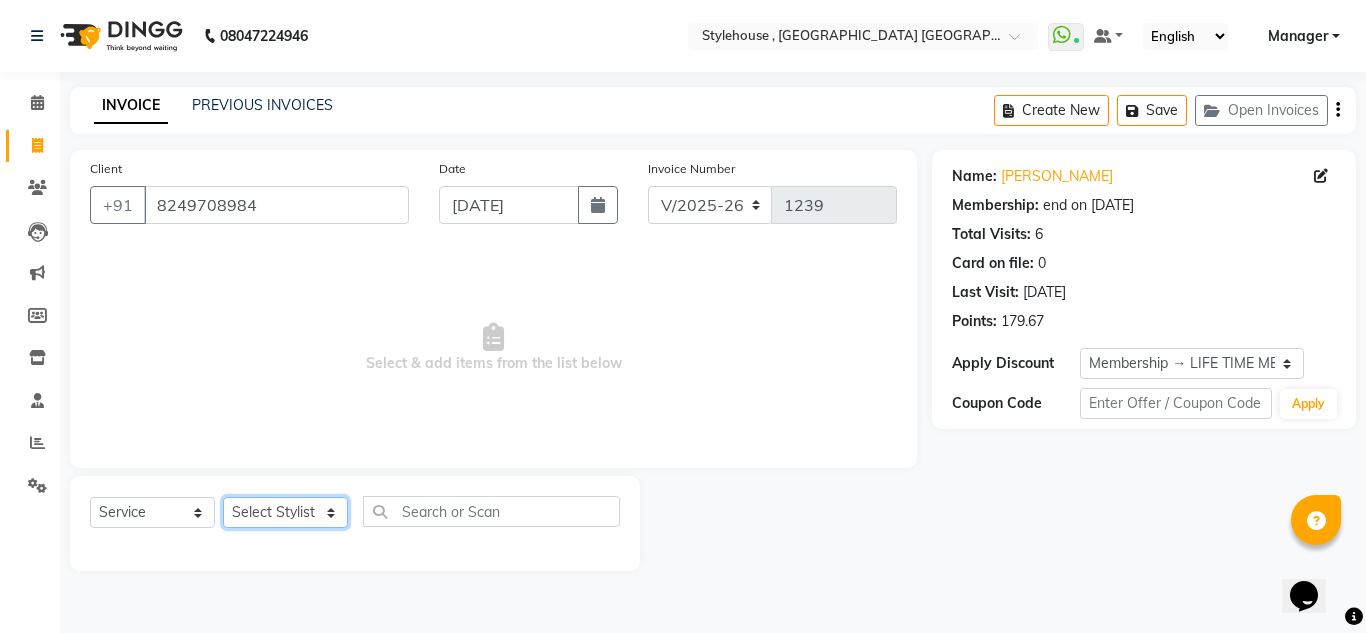 select on "69894" 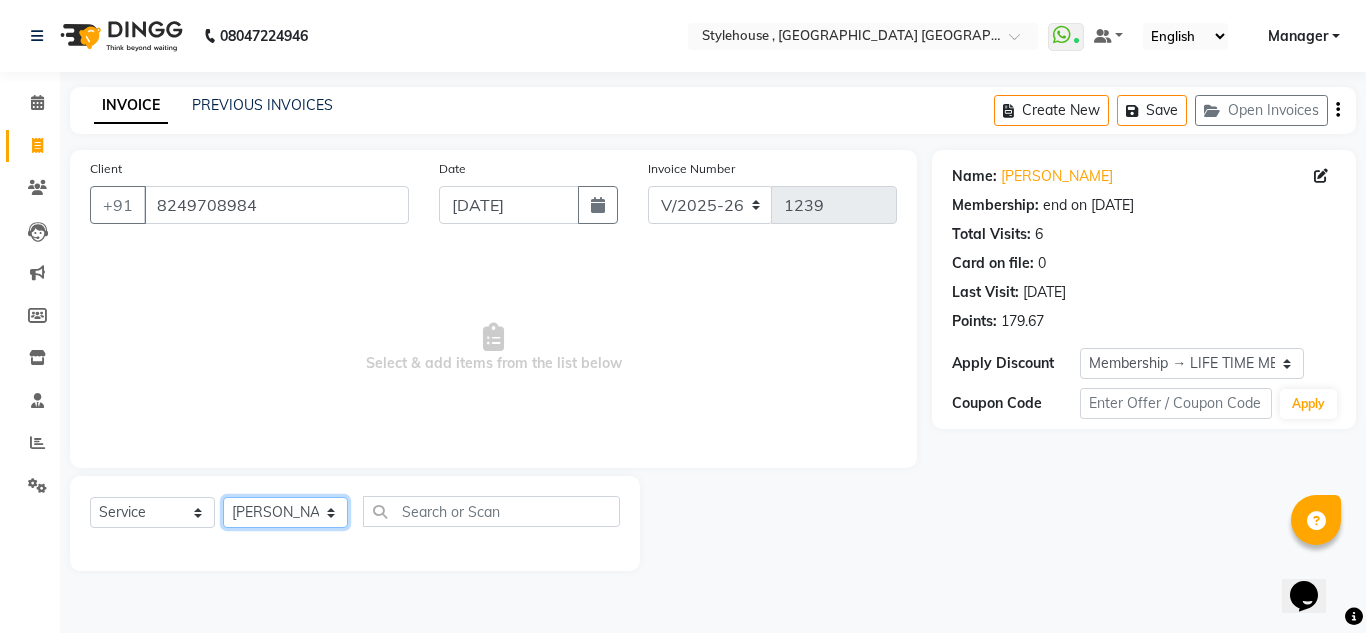 click on "Select Stylist ANIL BARIK ANIRUDH SAHOO JYOTIRANJAN BARIK KANHA LAXMI PRIYA Manager Manisha MANJIT BARIK PRADEEP BARIK PRIYANKA NANDA PUJA ROUT RUMA SAGARIKA SAHOO SALMAN SAMEER BARIK SAROJ SITHA" 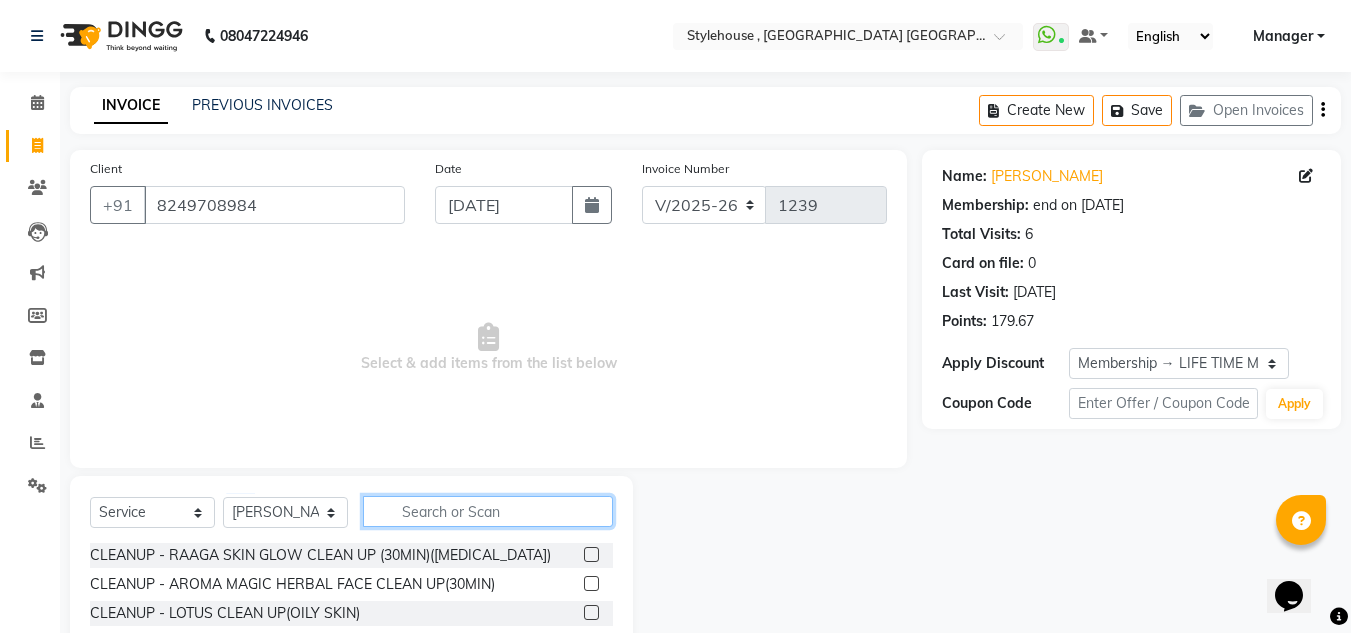 click 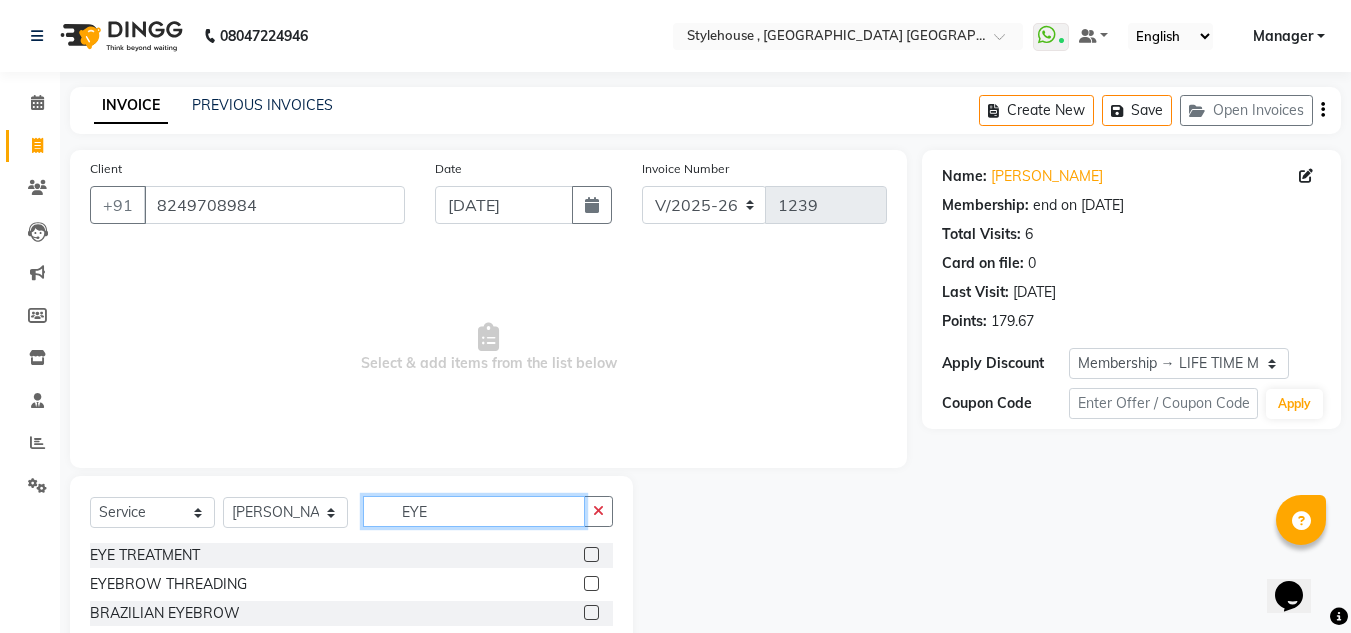 type on "EYE" 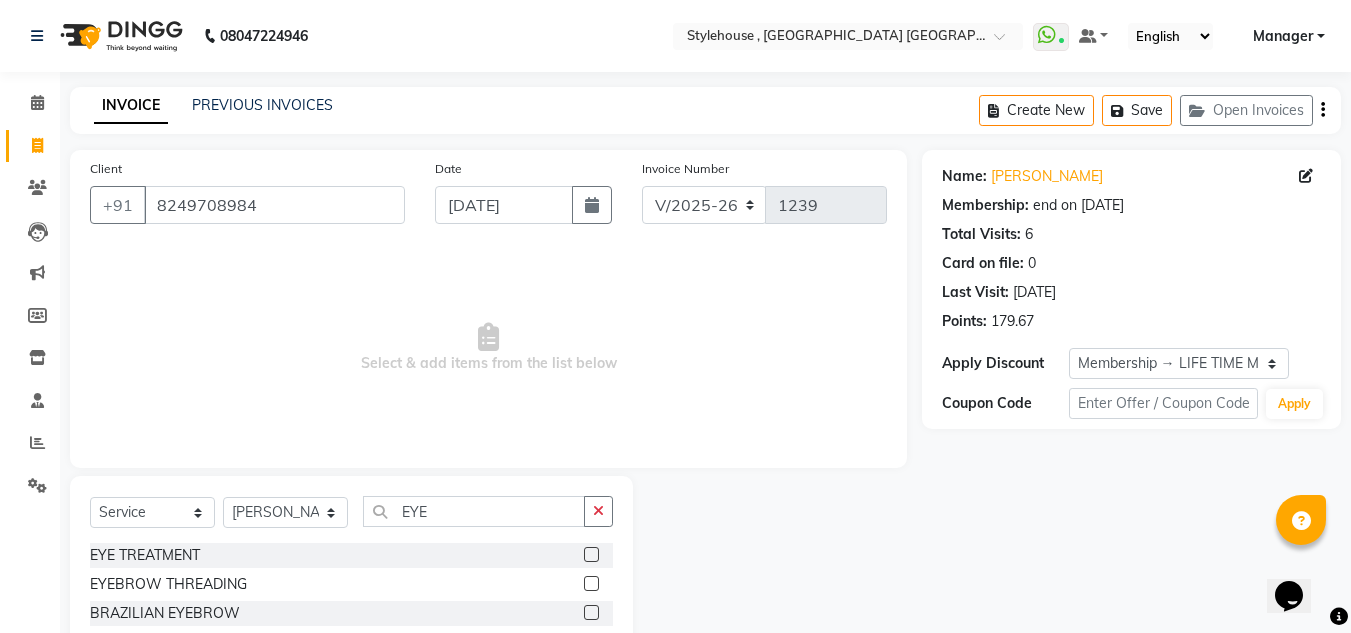 click 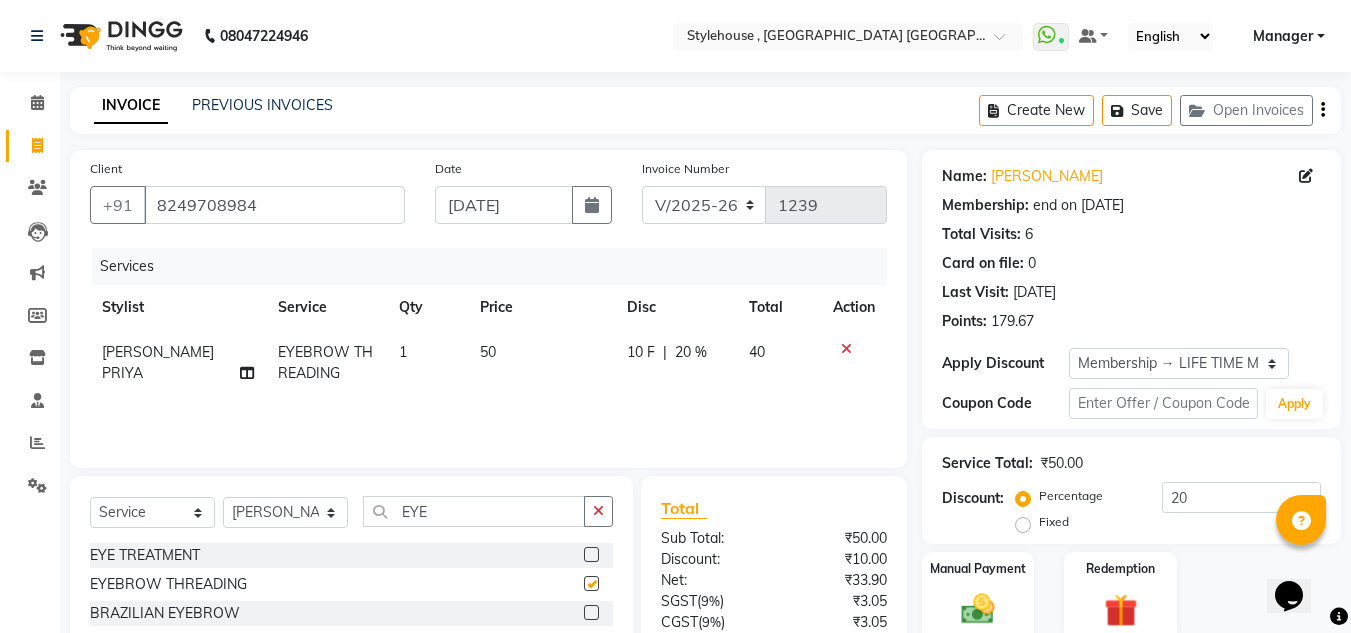 checkbox on "false" 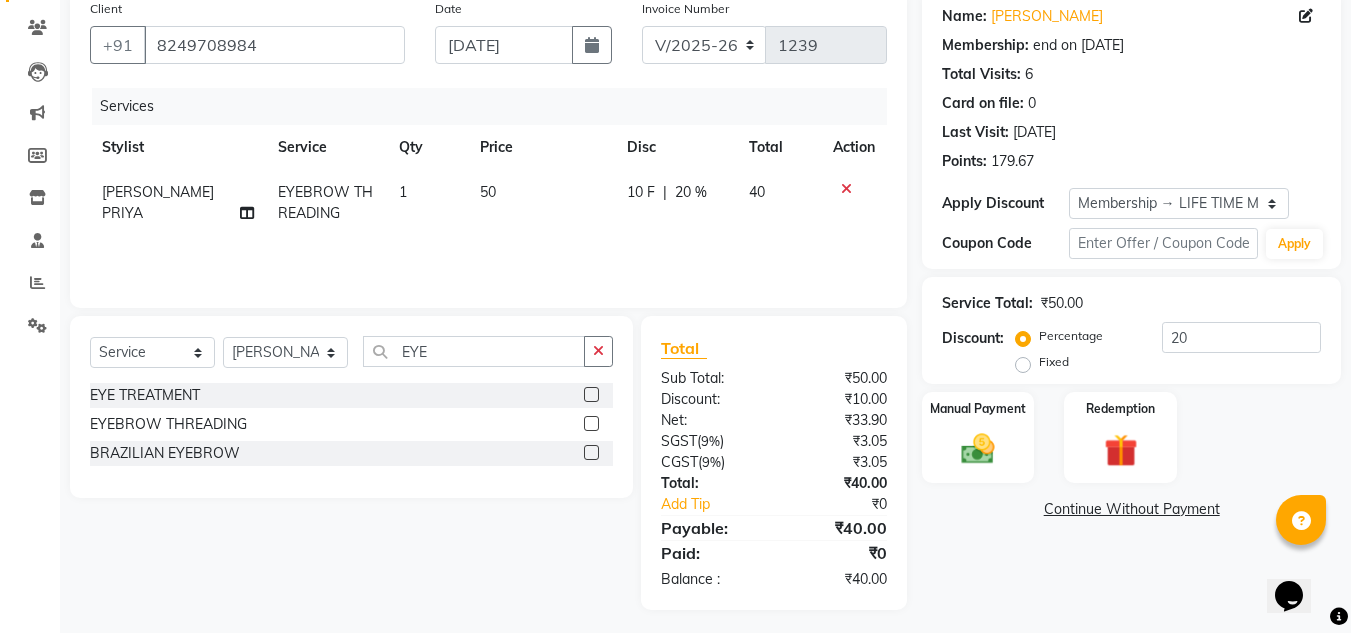 scroll, scrollTop: 167, scrollLeft: 0, axis: vertical 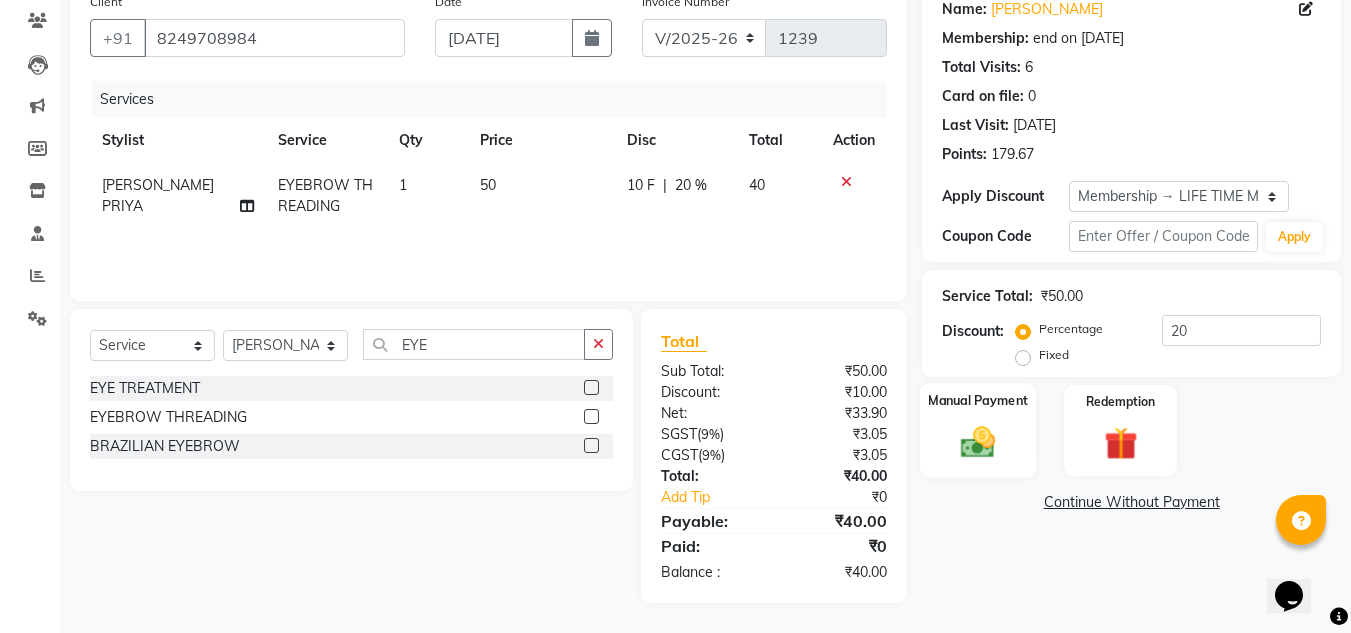 click on "Manual Payment" 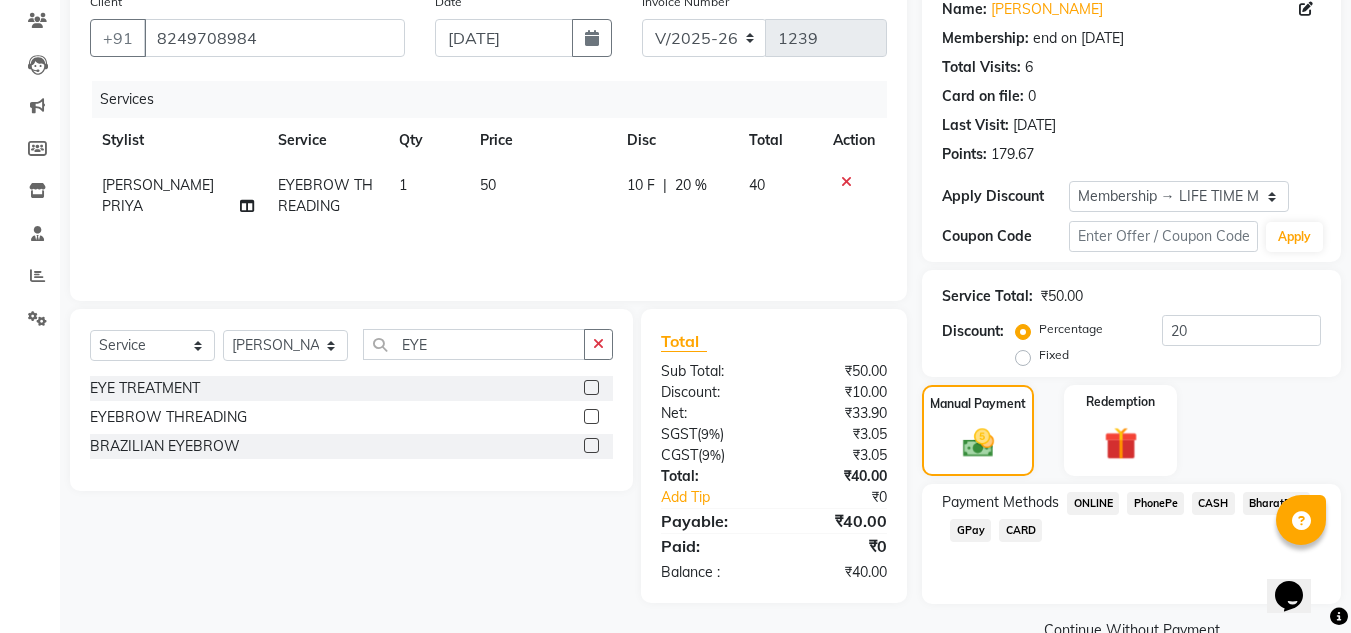 click on "PhonePe" 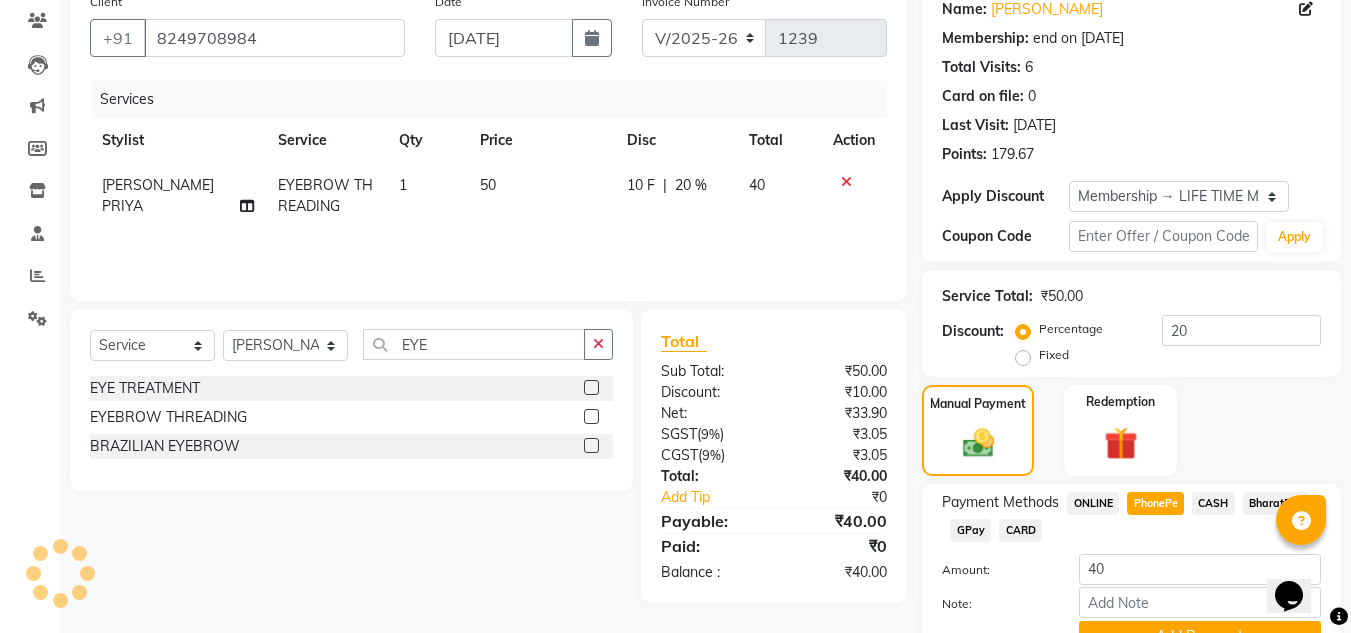 scroll, scrollTop: 265, scrollLeft: 0, axis: vertical 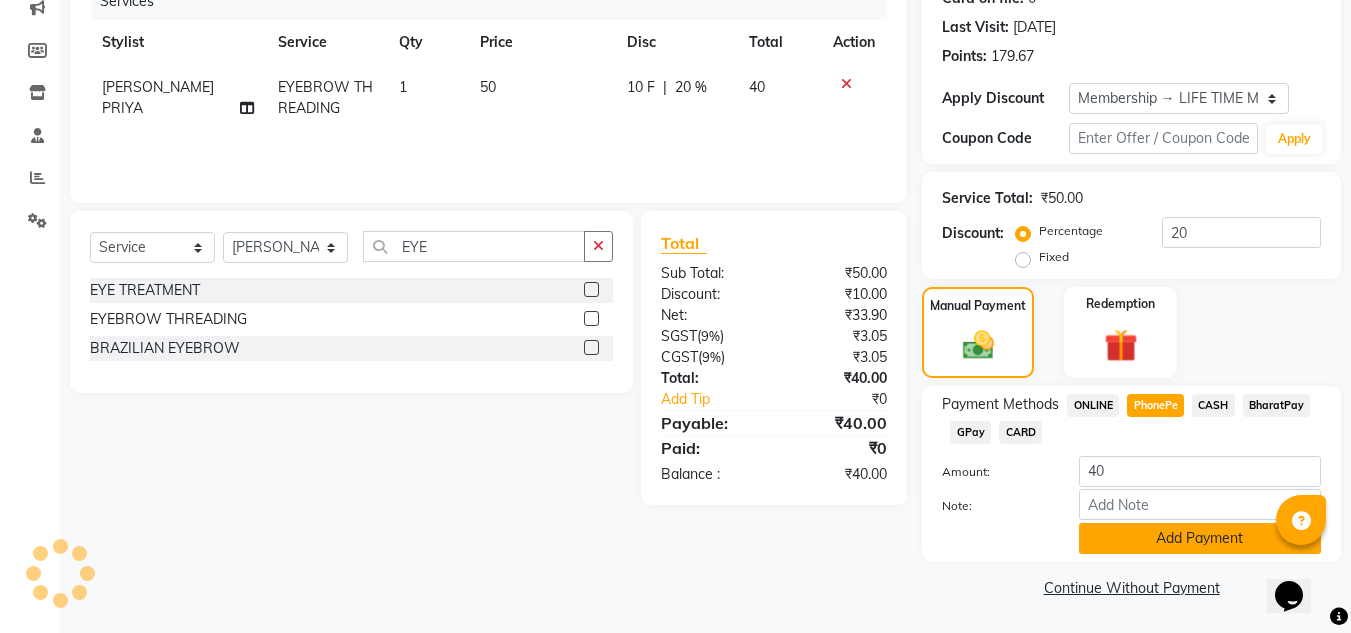 click on "Add Payment" 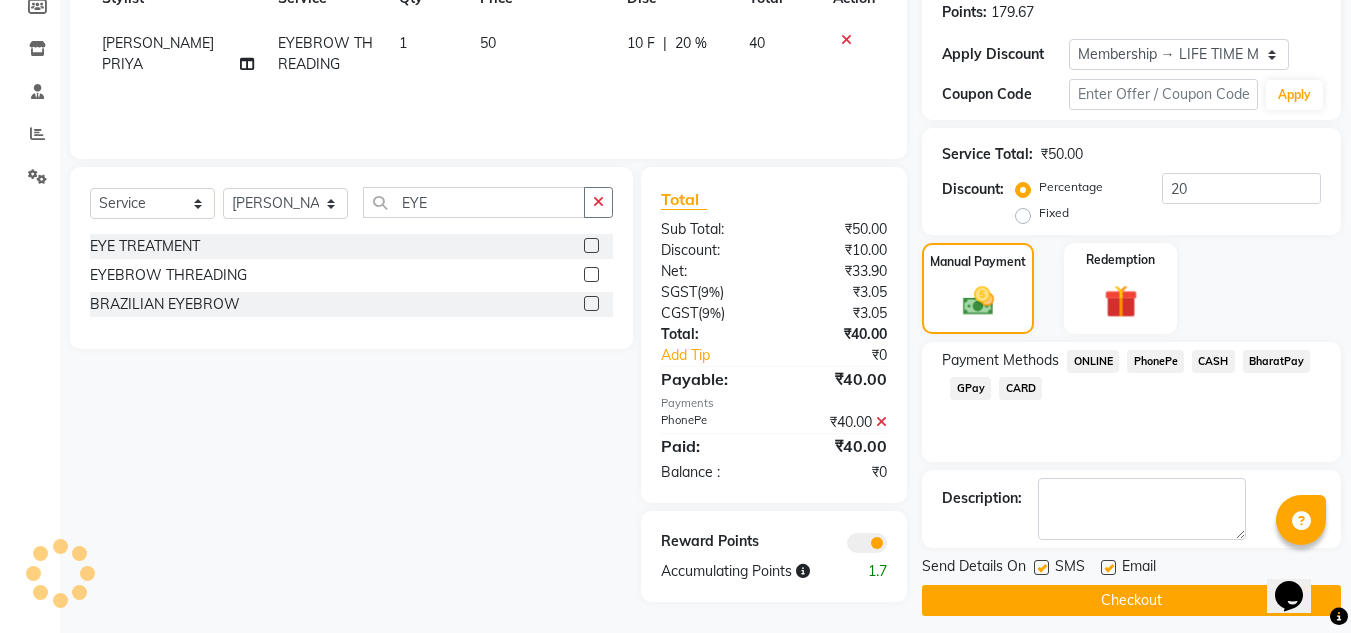 scroll, scrollTop: 322, scrollLeft: 0, axis: vertical 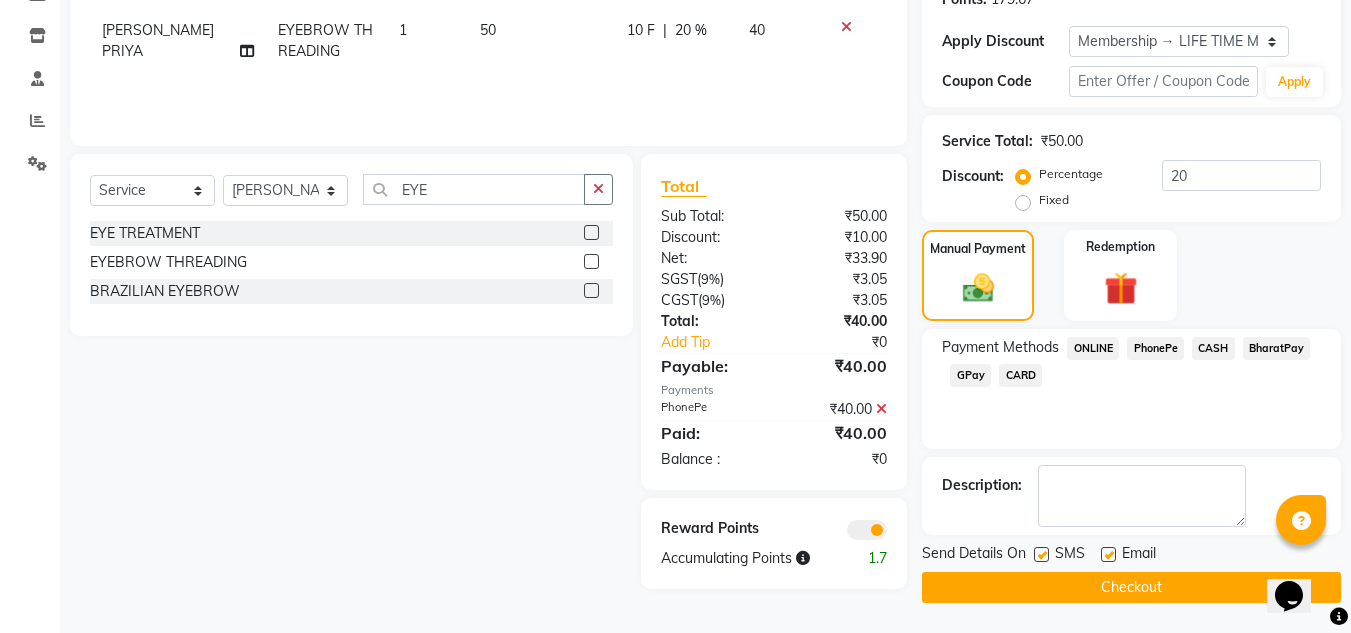 click on "Checkout" 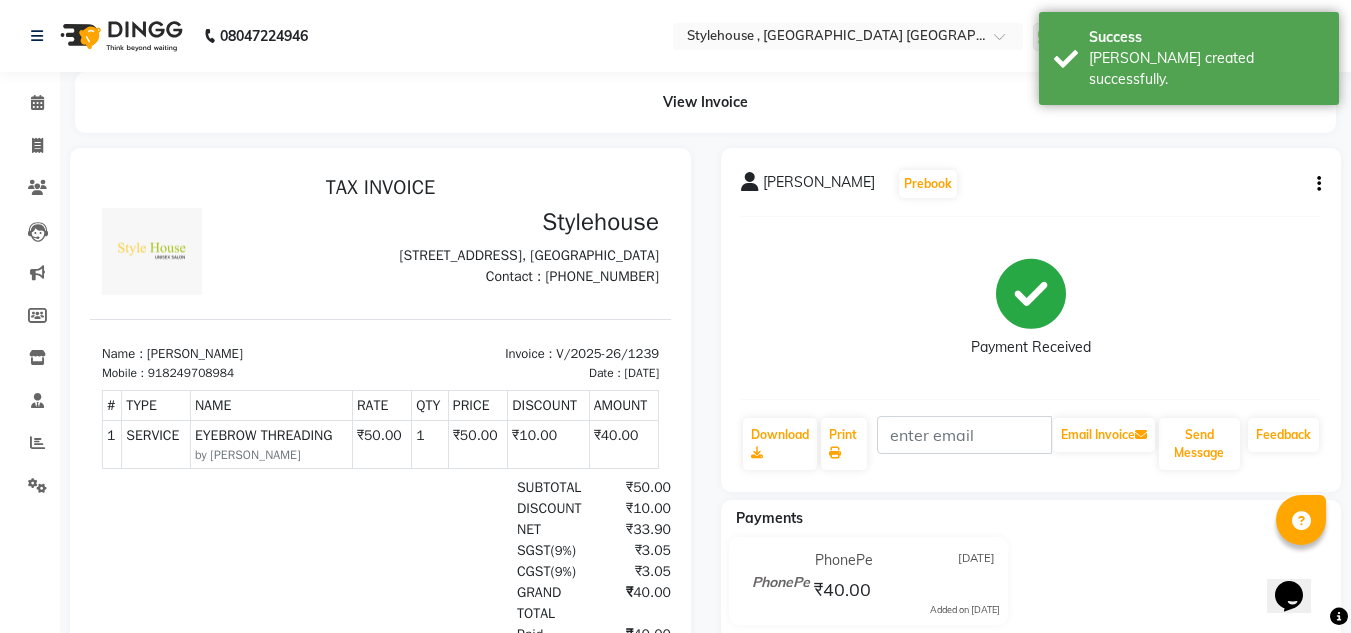 scroll, scrollTop: 0, scrollLeft: 0, axis: both 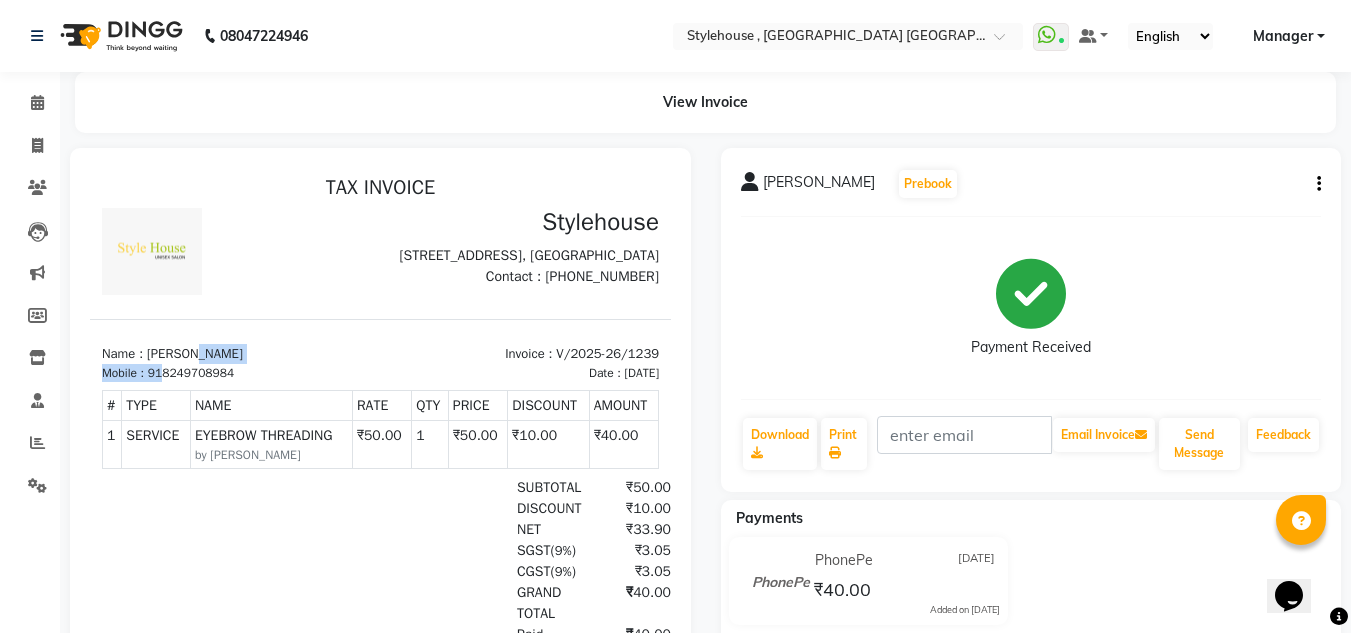 drag, startPoint x: 163, startPoint y: 406, endPoint x: 266, endPoint y: 395, distance: 103.58572 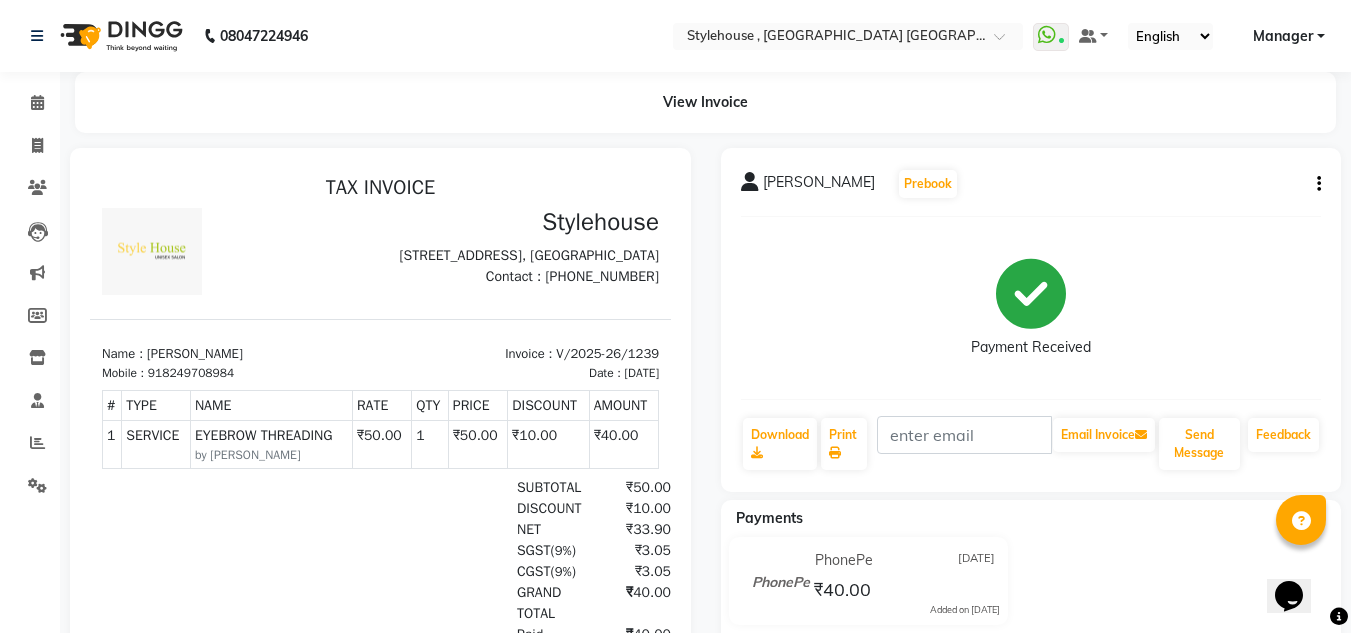 click on "Mobile :
918249708984" at bounding box center (235, 373) 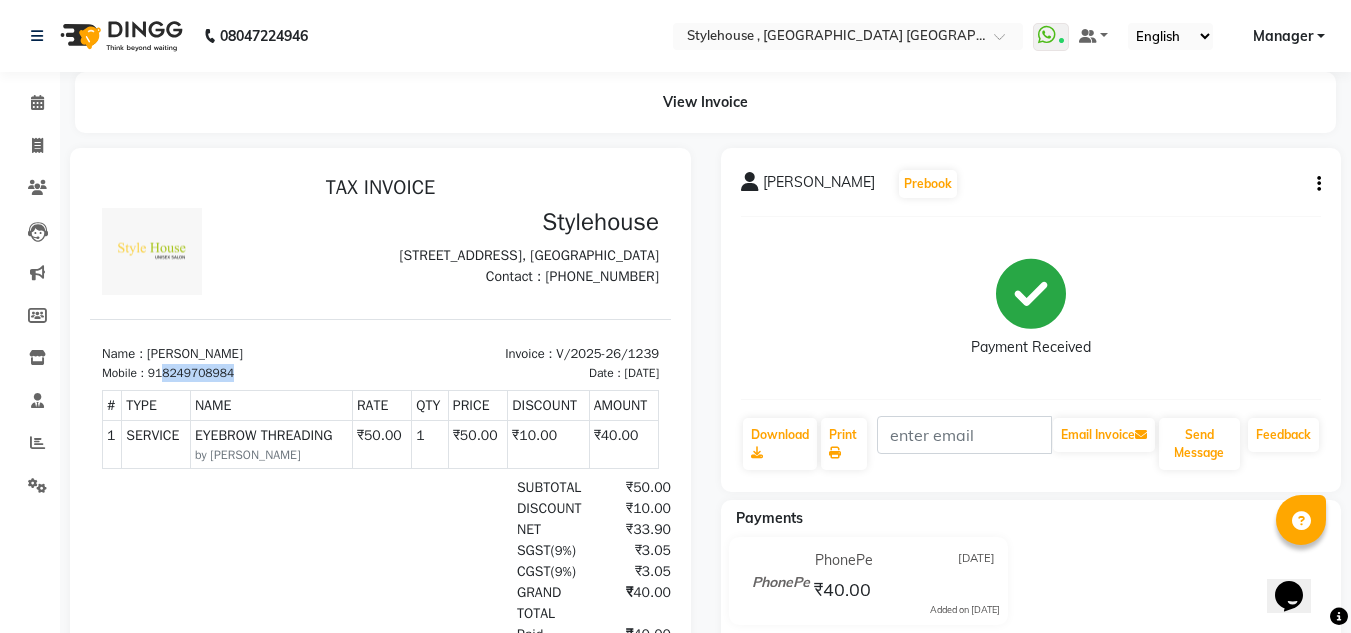 drag, startPoint x: 163, startPoint y: 406, endPoint x: 271, endPoint y: 411, distance: 108.11568 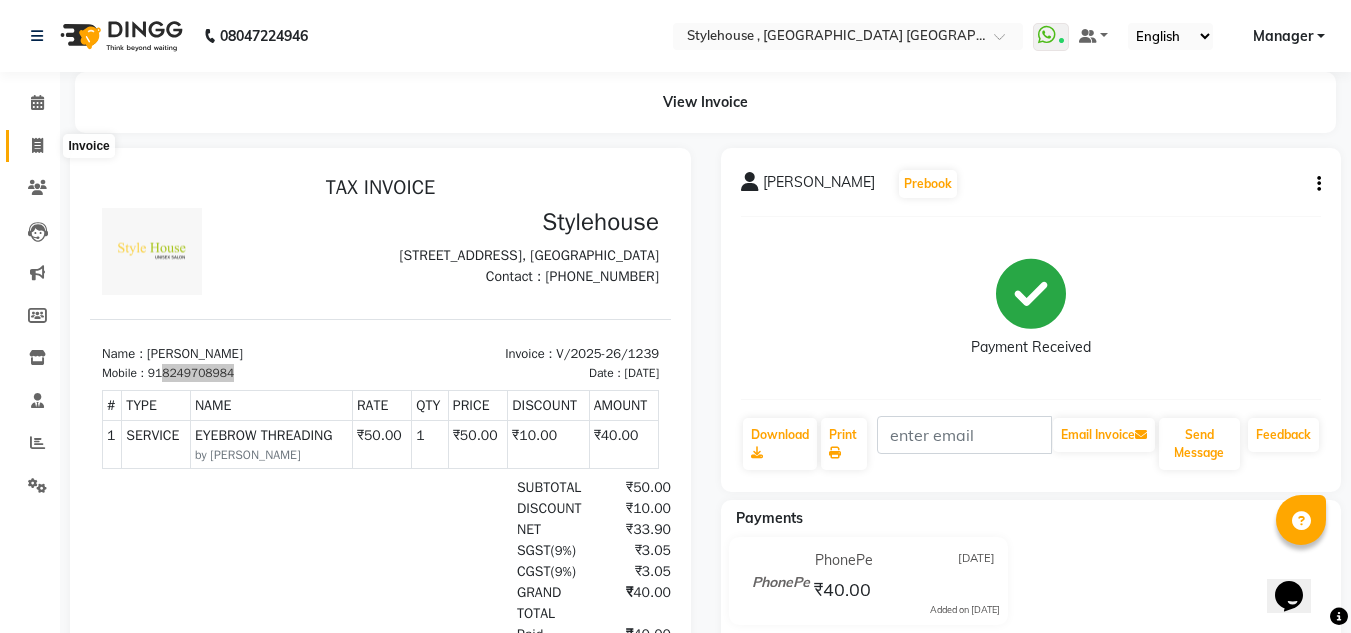 click 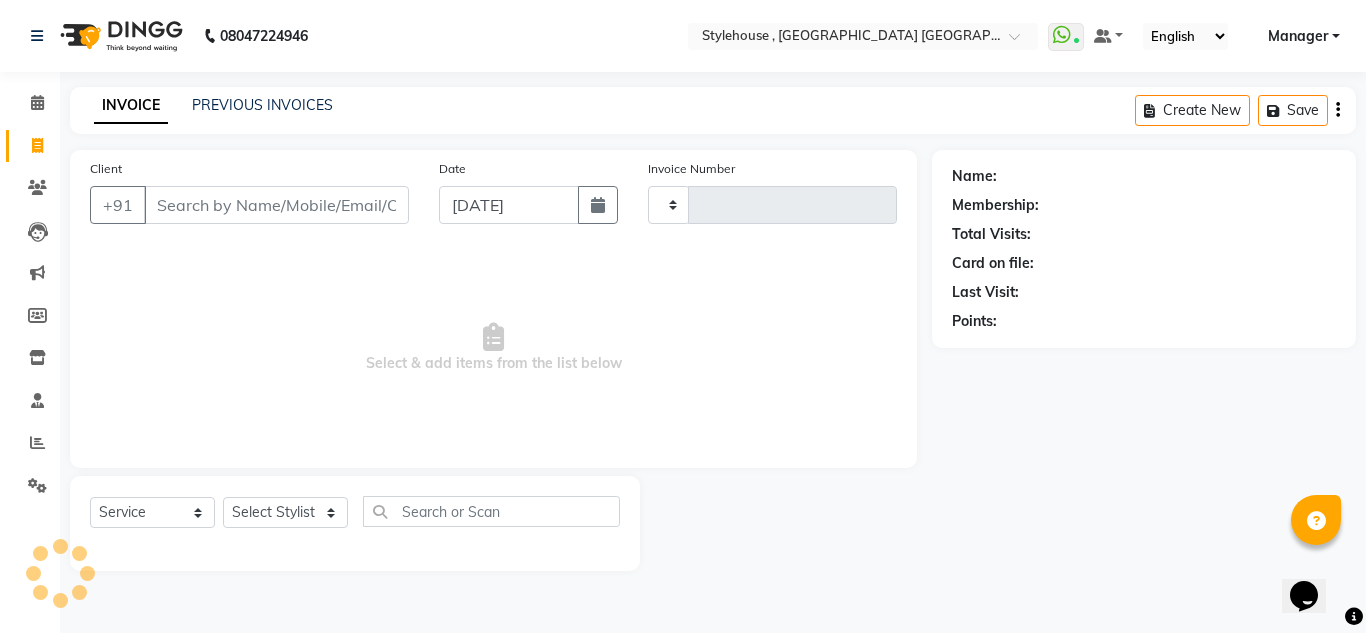 type on "1240" 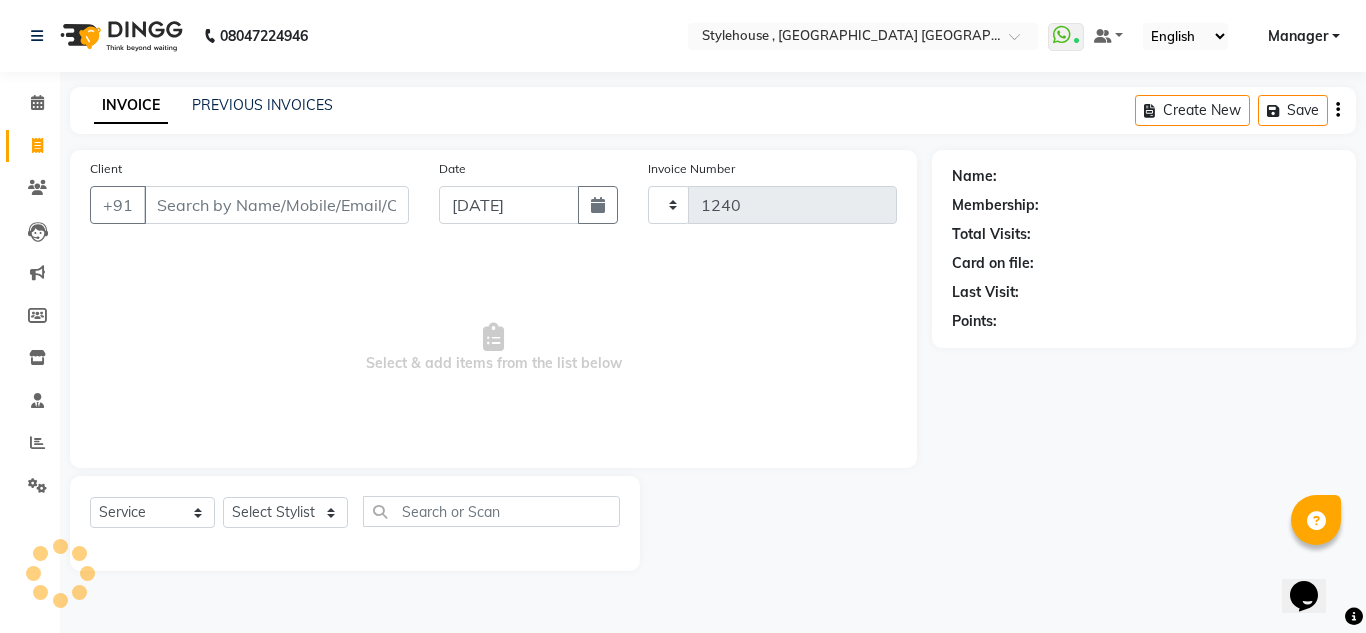 select on "7793" 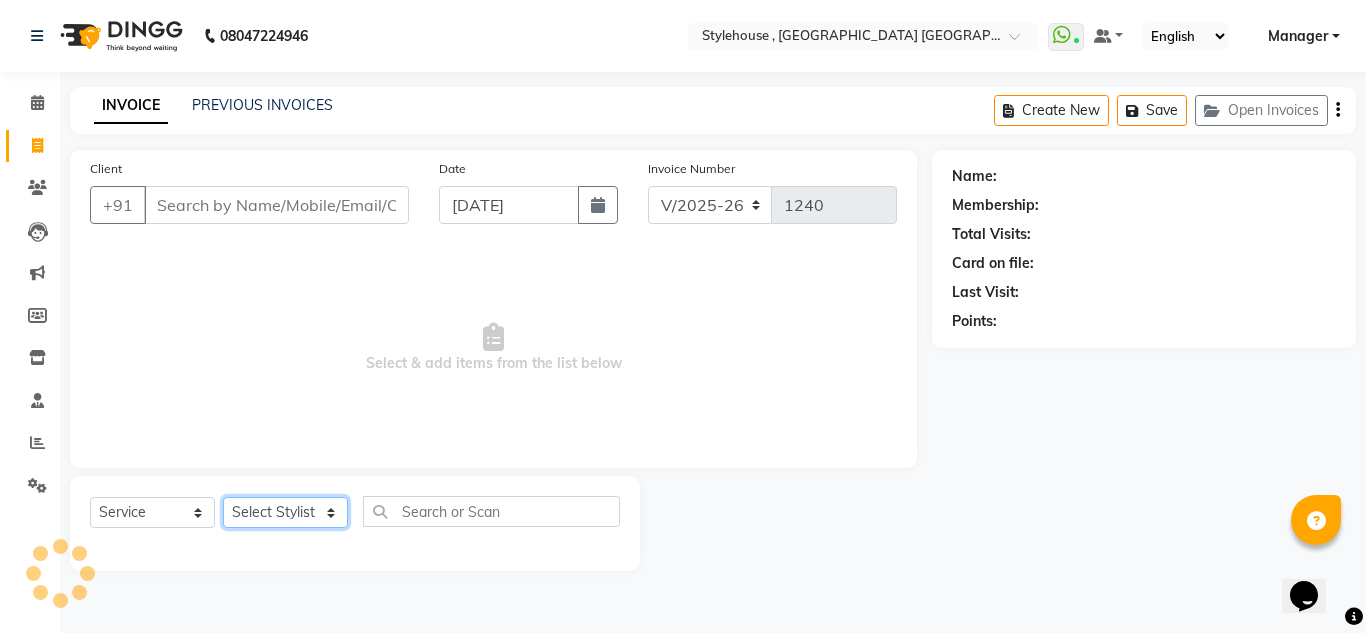click on "Select Stylist" 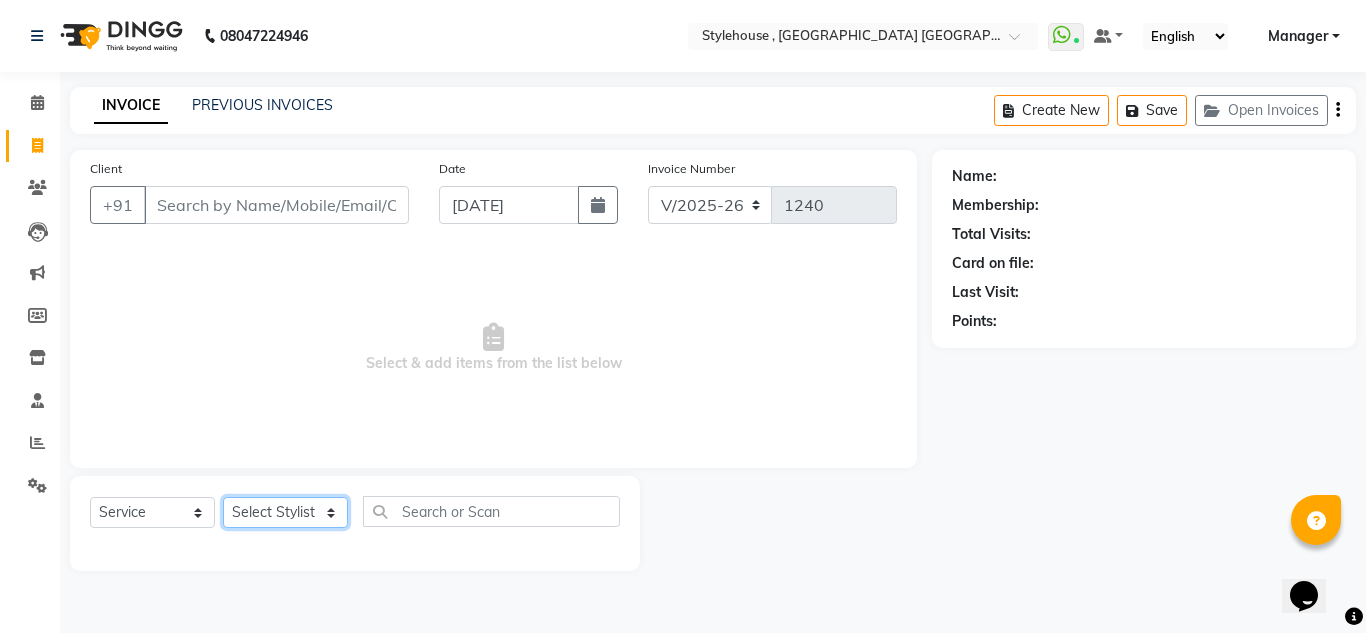 select on "69899" 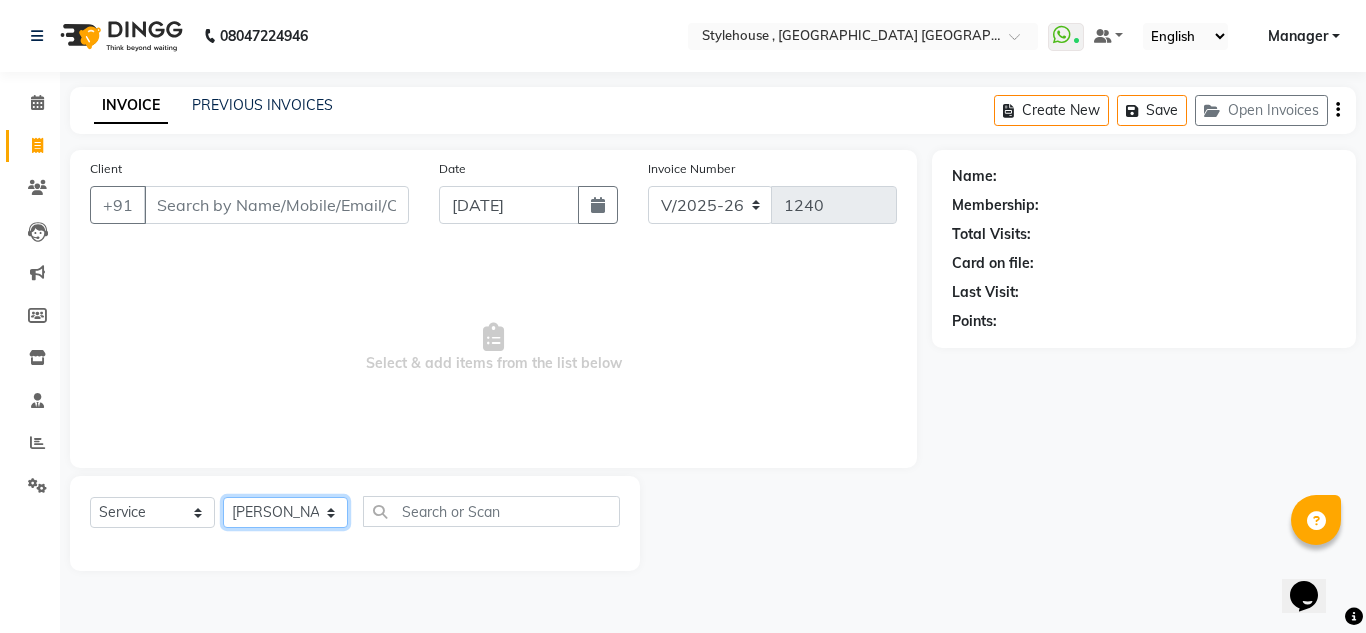click on "Select Stylist ANIL BARIK ANIRUDH SAHOO JYOTIRANJAN BARIK KANHA LAXMI PRIYA Manager Manisha MANJIT BARIK PRADEEP BARIK PRIYANKA NANDA PUJA ROUT RUMA SAGARIKA SAHOO SALMAN SAMEER BARIK SAROJ SITHA" 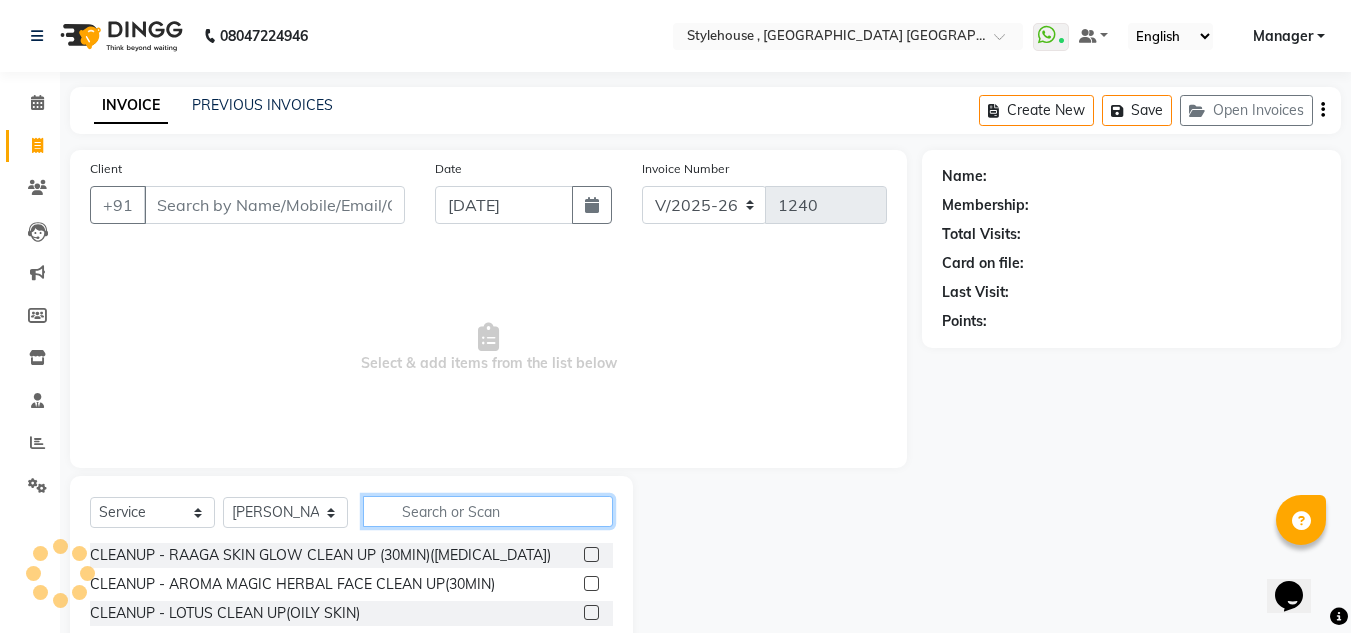 click 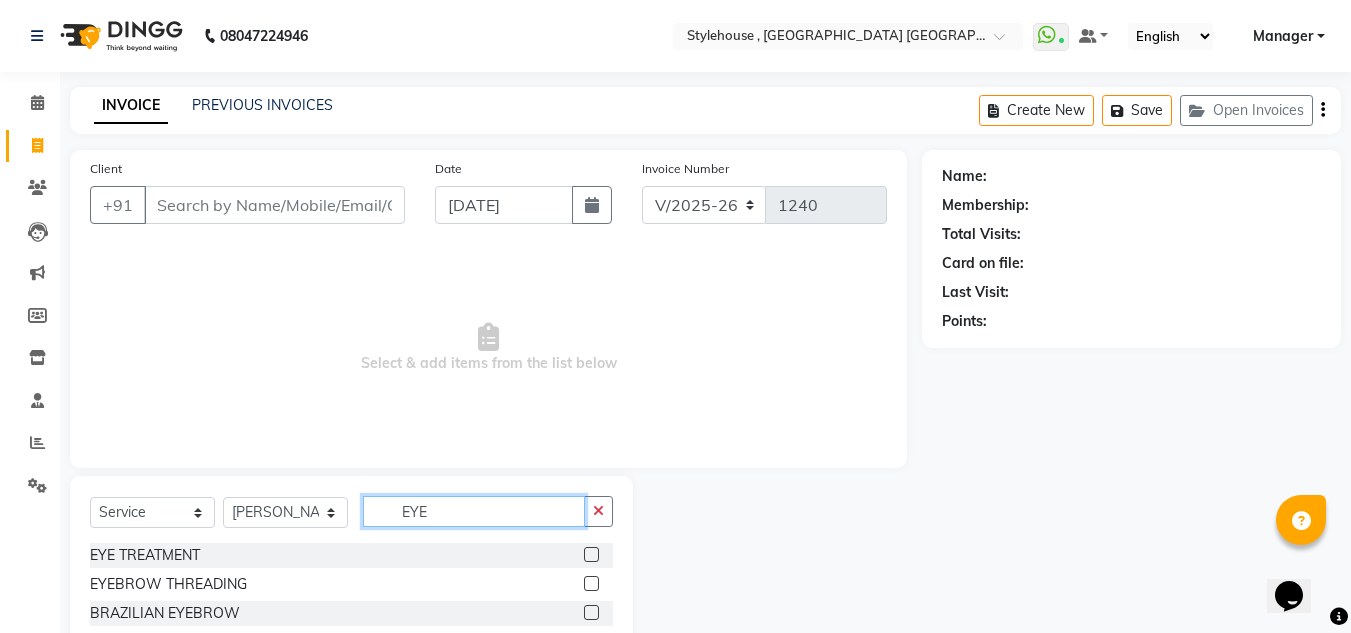 type on "EYE" 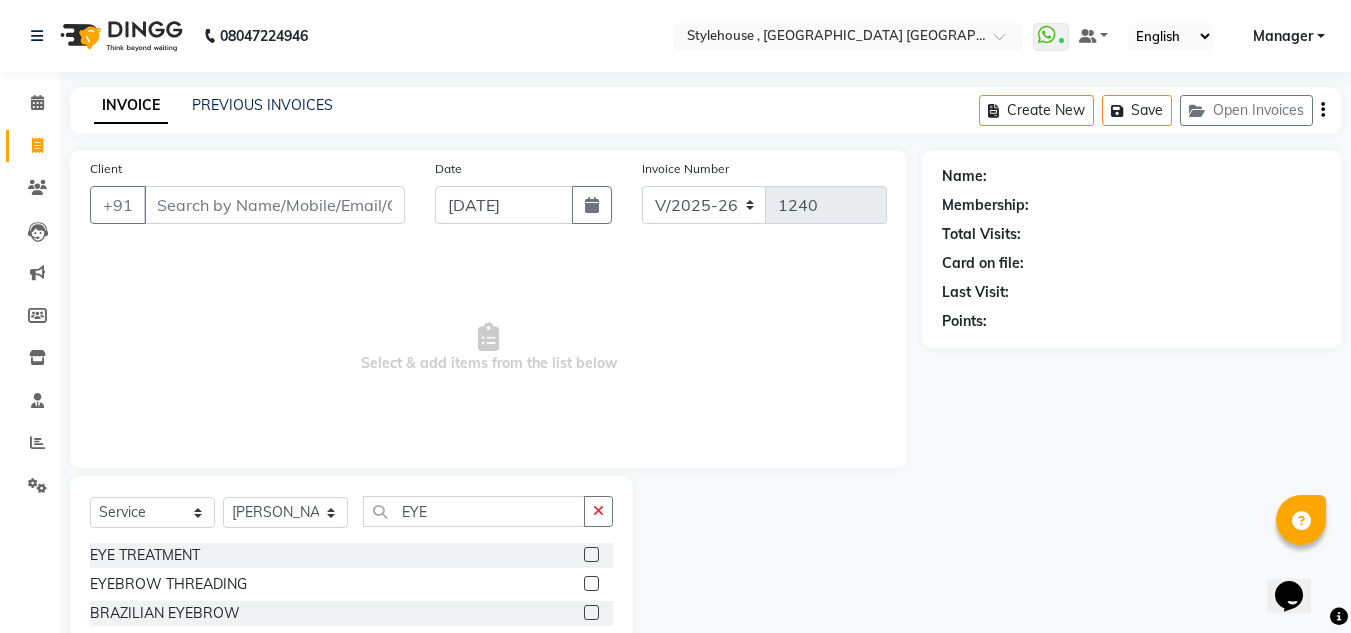 click 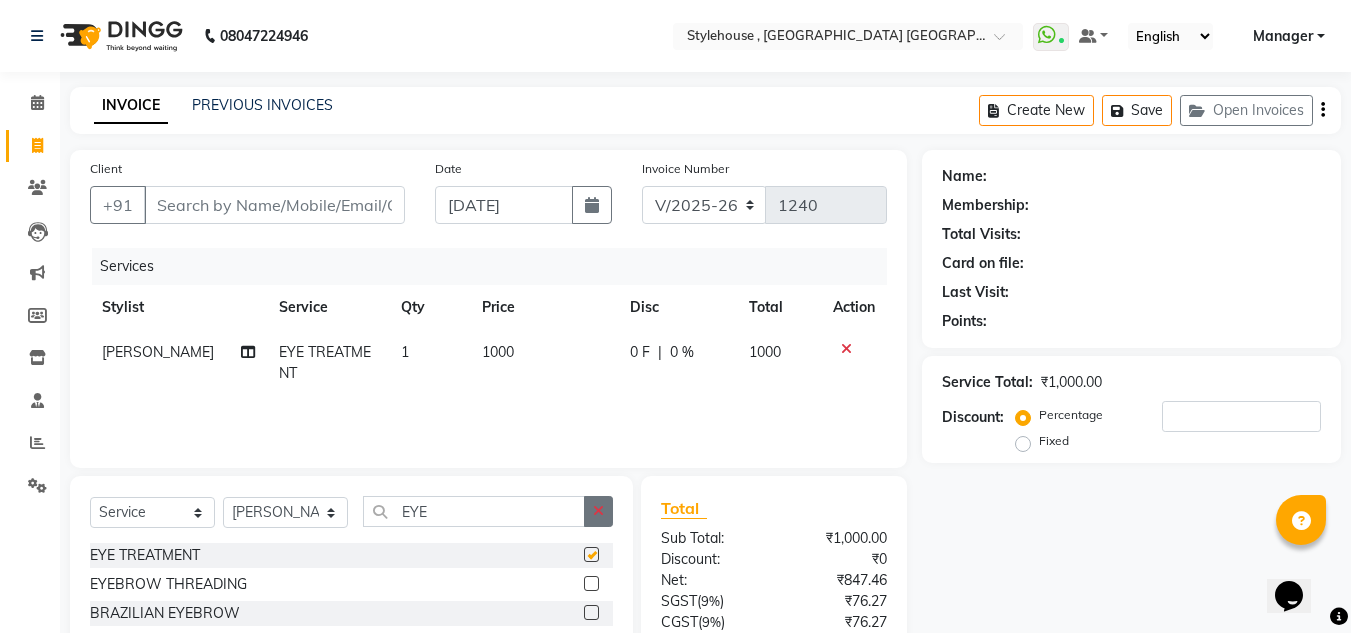 checkbox on "false" 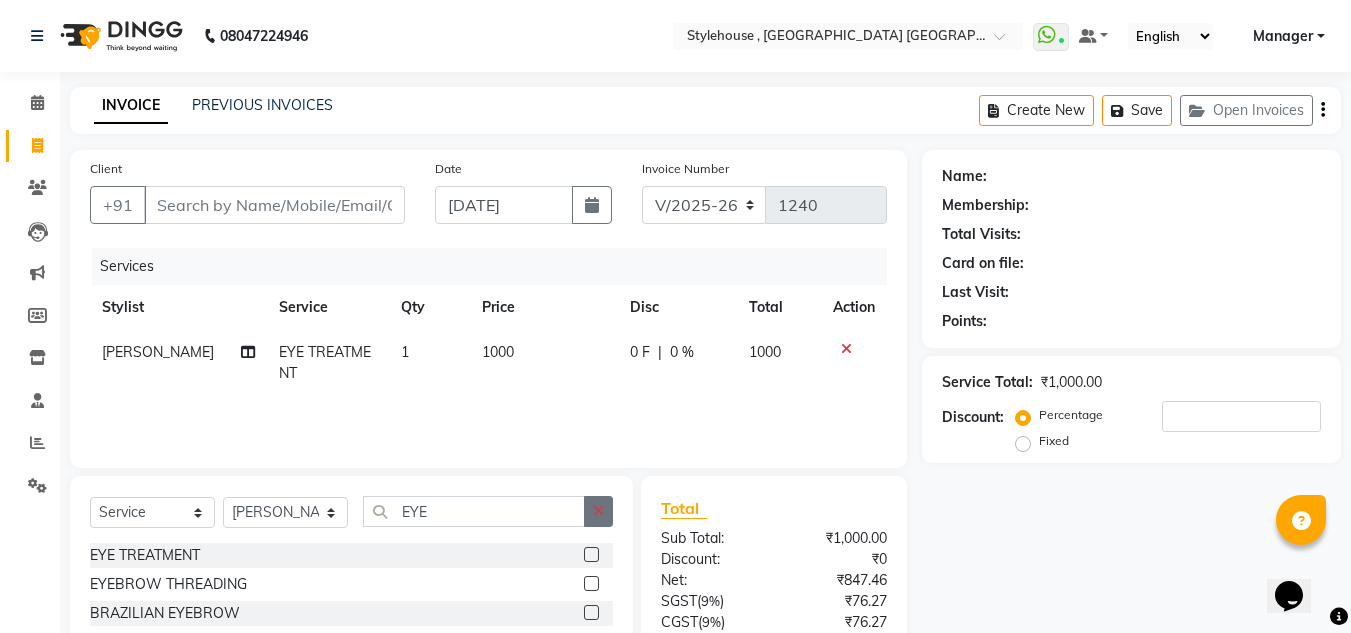 click 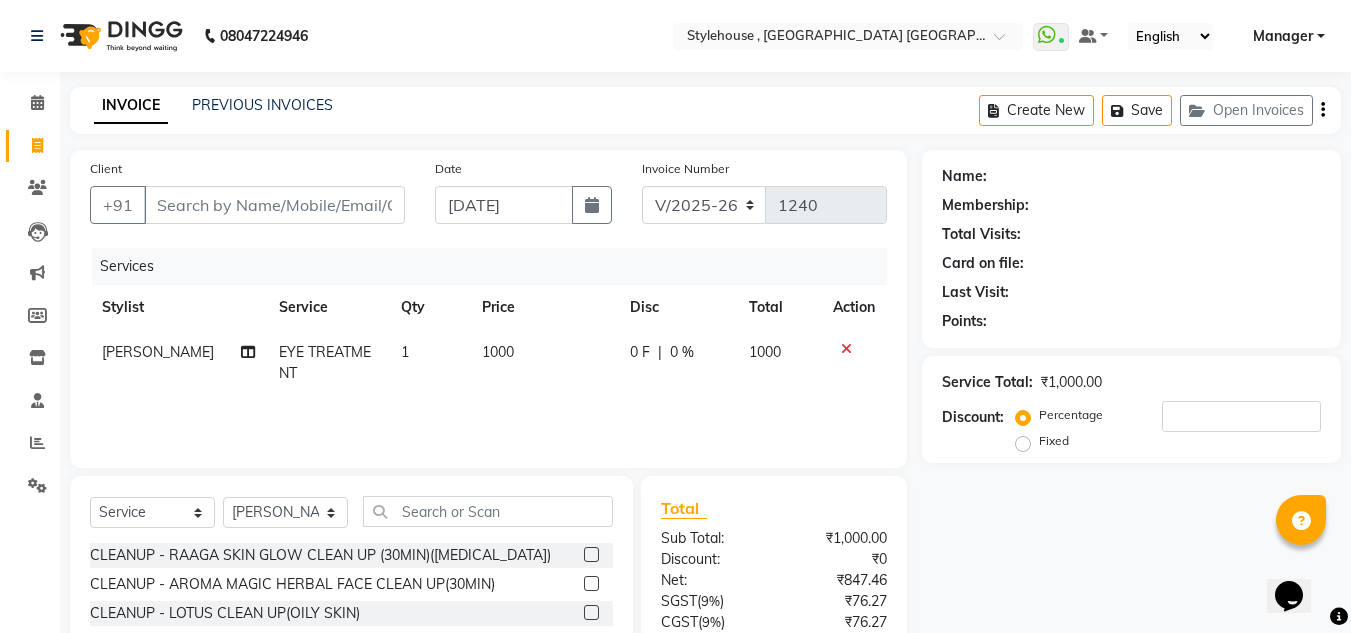 click on "Select  Service  Product  Membership  Package Voucher Prepaid Gift Card  Select Stylist ANIL BARIK ANIRUDH SAHOO JYOTIRANJAN BARIK KANHA LAXMI PRIYA Manager Manisha MANJIT BARIK PRADEEP BARIK PRIYANKA NANDA PUJA ROUT RUMA SAGARIKA SAHOO SALMAN SAMEER BARIK SAROJ SITHA CLEANUP - RAAGA SKIN GLOW CLEAN UP (30MIN)(DRY SKIN)  CLEANUP - AROMA MAGIC HERBAL FACE CLEAN UP(30MIN)  CLEANUP - LOTUS CLEAN UP(OILY SKIN)  CLEANUP - O3+ WHITENING CLEAN UP  CLEANUP - JEANNOT CLEAN UP  LADIES ROOT TOUCH UP (2.5 ) INCH AMMONIE FREE  EYE TREATMENT  NECK FULL POLISHING  REGULAR SHAMPOO WITH BLAST DRY MID  REGULAR SHAMPOO WITH BLAST DRY LONG  REGULAR SHAMPOO WITH BLAST DRY SHORT  K9 BOTOX SHAMPOO  RAAGA INSTA FAIR FACIAL  BLEACH - FULL FACE BLEACH  BLEACH - FULL ARMS  BLEACH - HALF ARMS  BLEACH - UNDER ARMS  BLEACH - FULL LEG  BLEACH - HALF LEG  BLEACH - FEET  BLEACH - HALF FRONT/BACK  BLEACH - FULL FRONT/BACK  BLEACH - FULL BODY  DETAN RAAGA - FULL FACE DETAN  DETAN RAAGA - HALF ARMS DETAN  DETAN RAAGA - FULL ARMS DETAN" 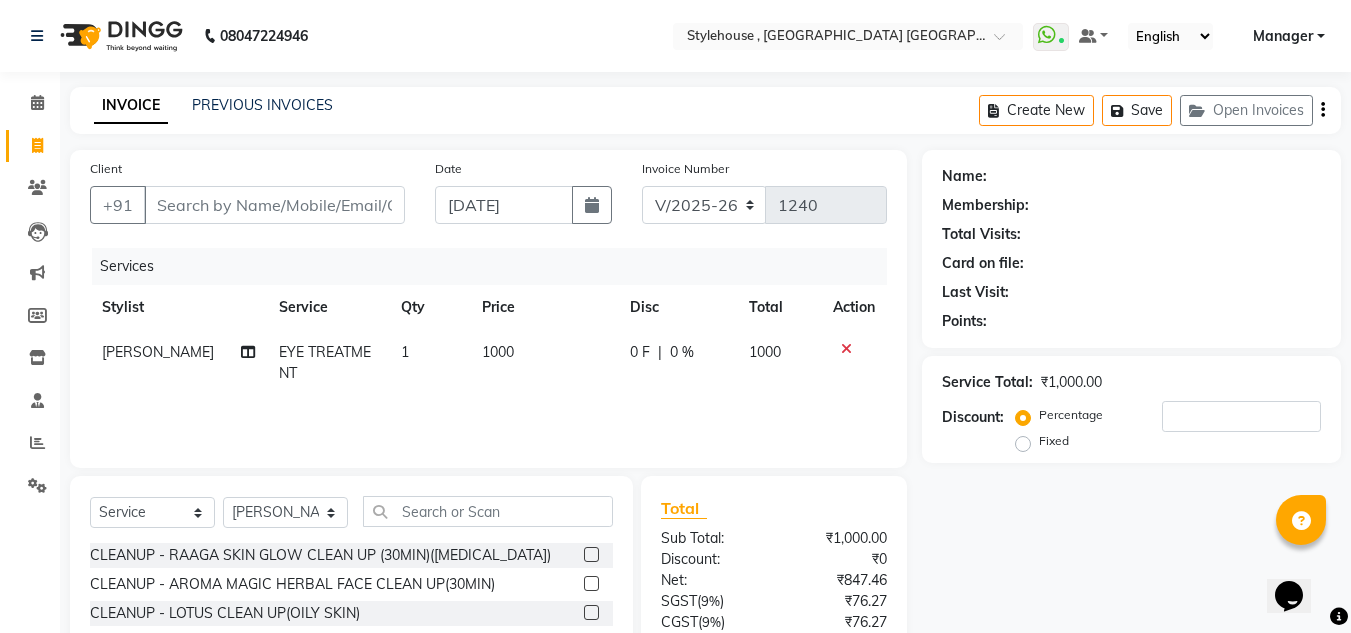 scroll, scrollTop: 168, scrollLeft: 0, axis: vertical 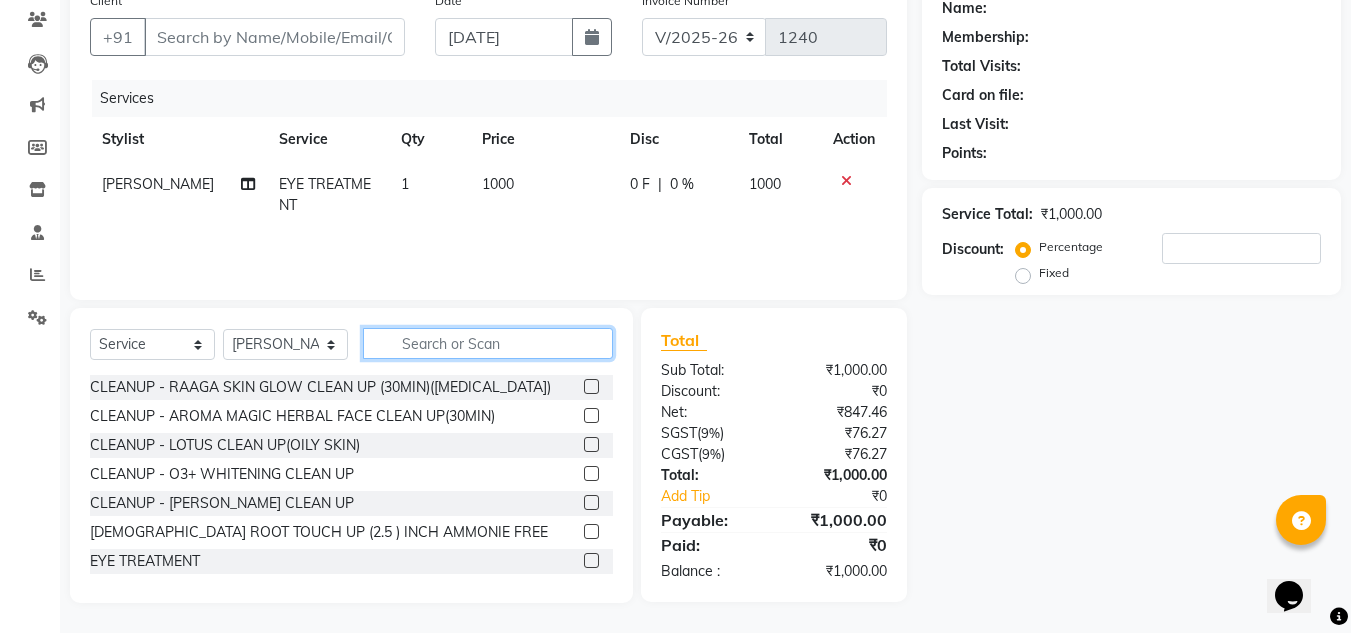 click 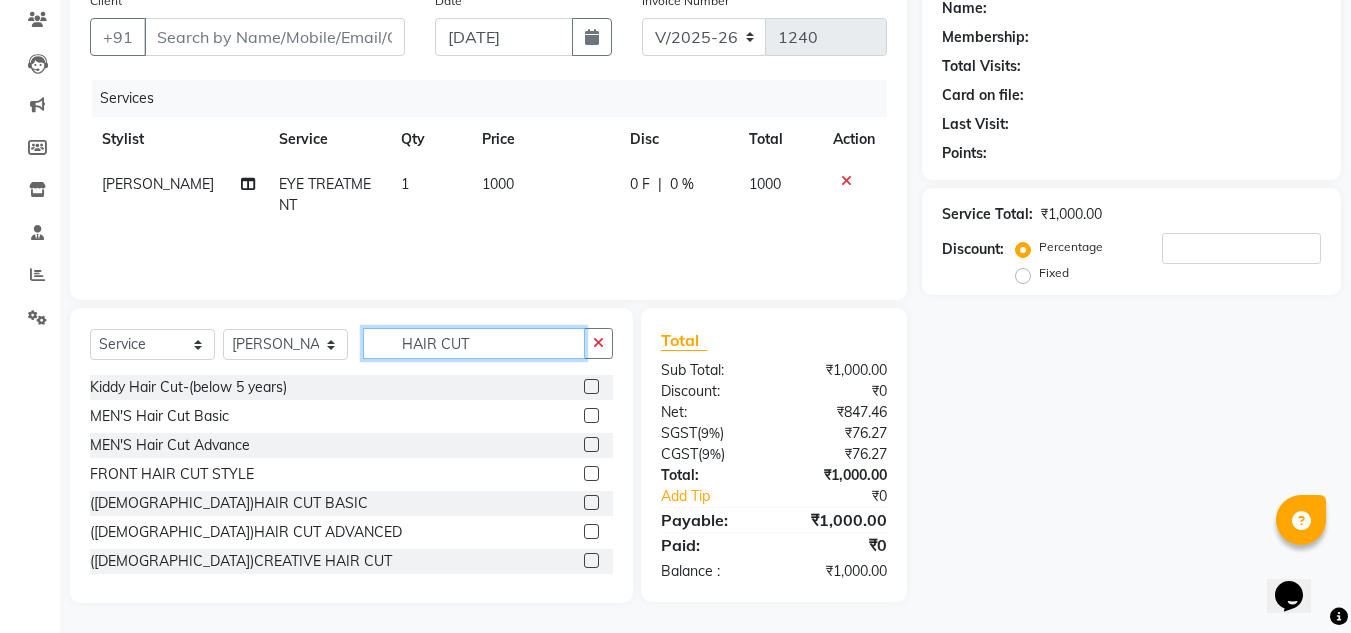 type on "HAIR CUT" 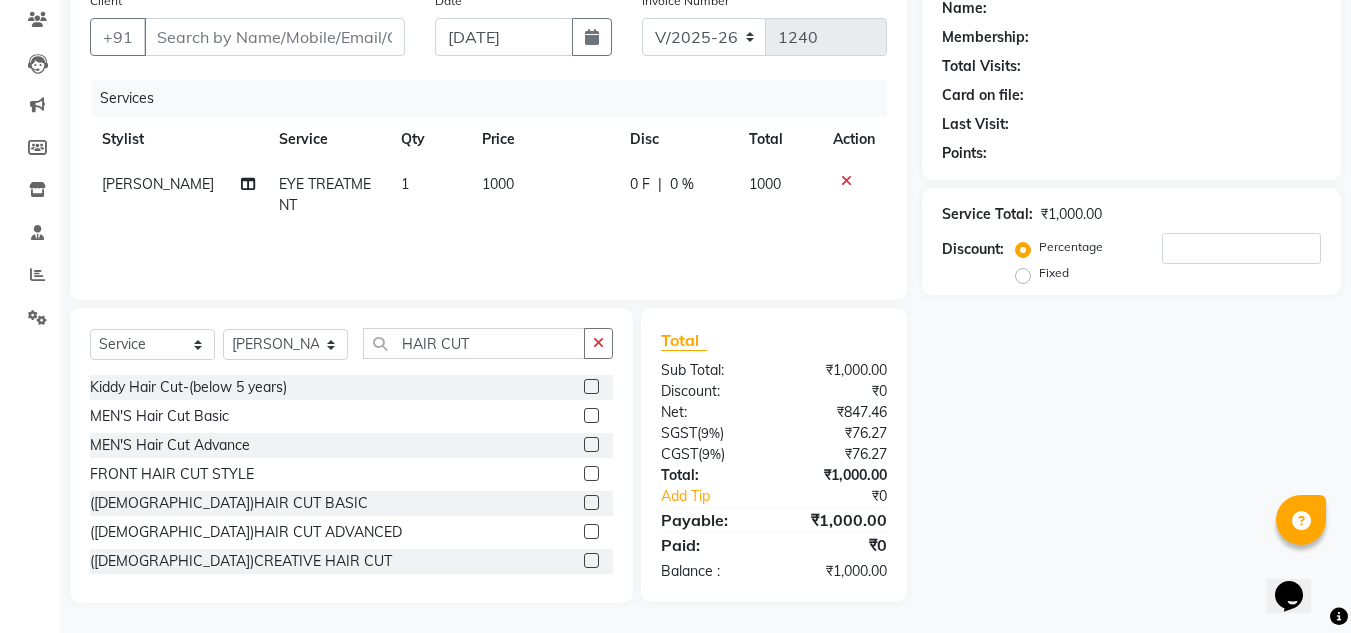 click 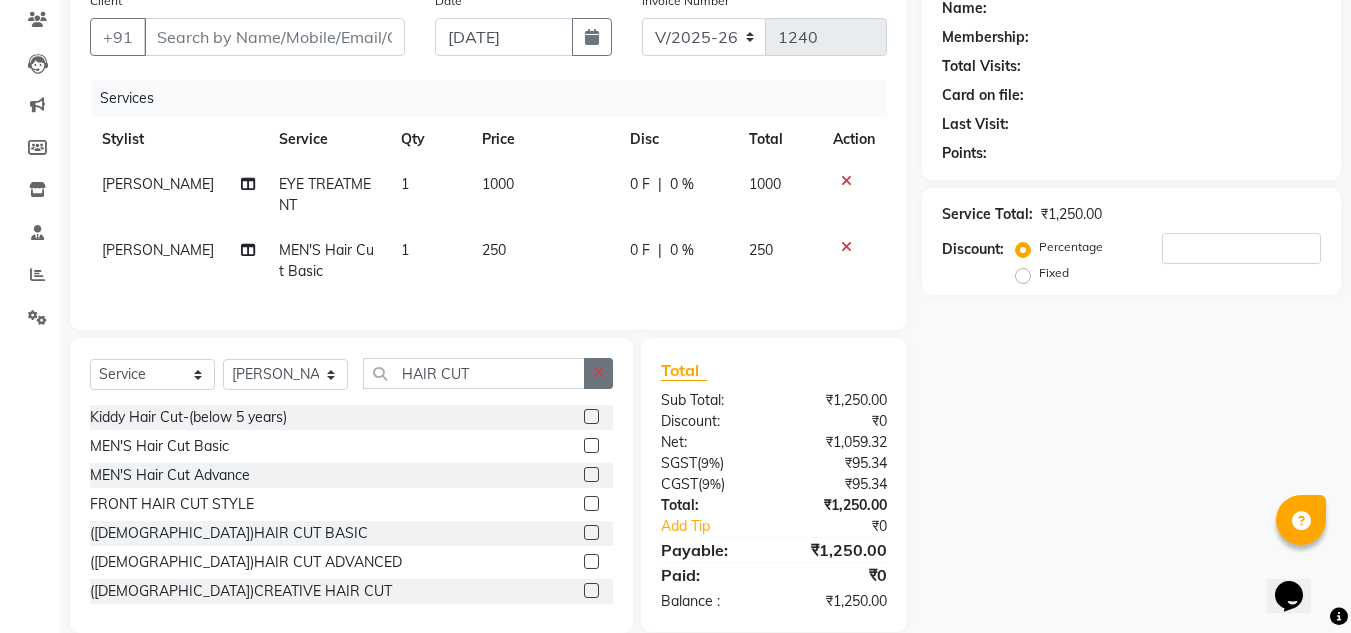 checkbox on "false" 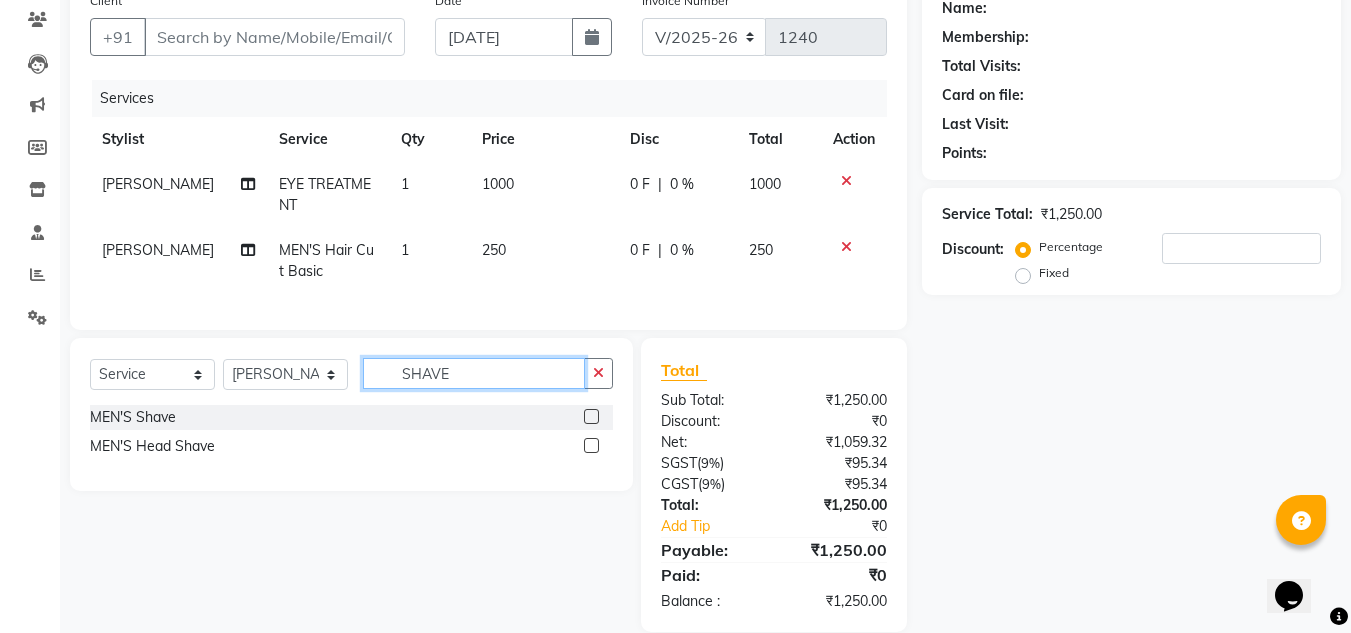 type on "SHAVE" 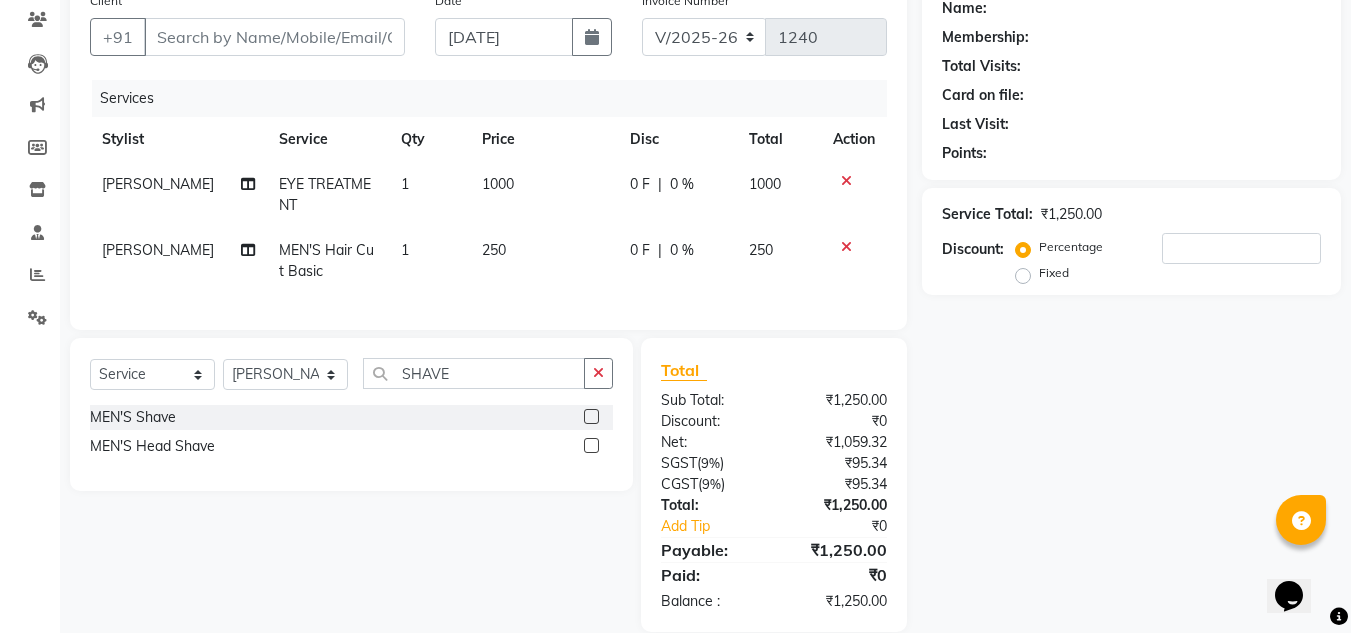 click 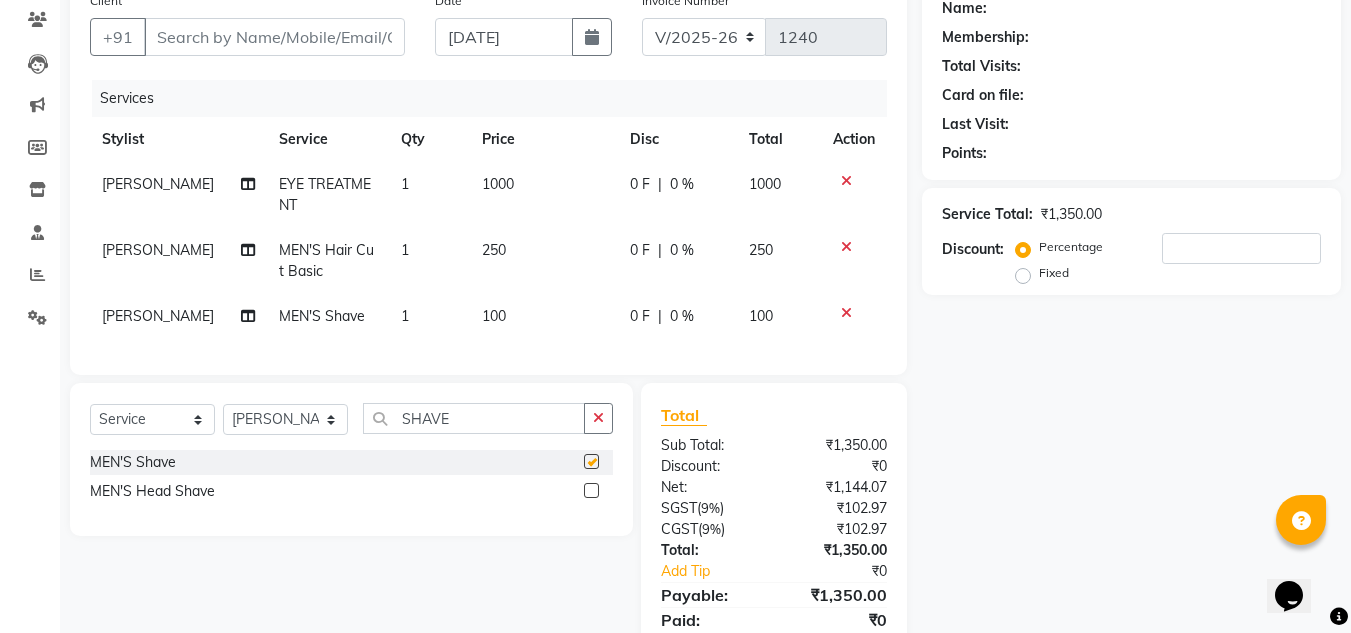 click on "Select  Service  Product  Membership  Package Voucher Prepaid Gift Card  Select Stylist ANIL BARIK ANIRUDH SAHOO JYOTIRANJAN BARIK KANHA LAXMI PRIYA Manager Manisha MANJIT BARIK PRADEEP BARIK PRIYANKA NANDA PUJA ROUT RUMA SAGARIKA SAHOO SALMAN SAMEER BARIK SAROJ SITHA SHAVE MEN'S Shave  MEN'S Head Shave" 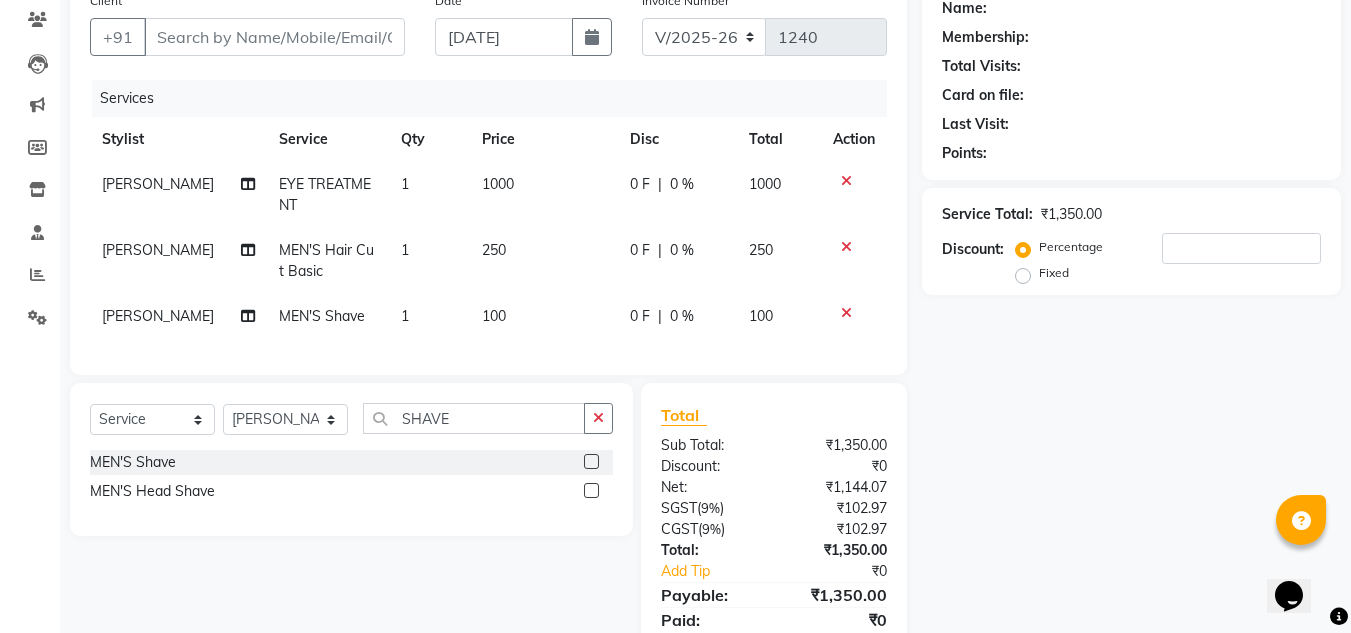 checkbox on "false" 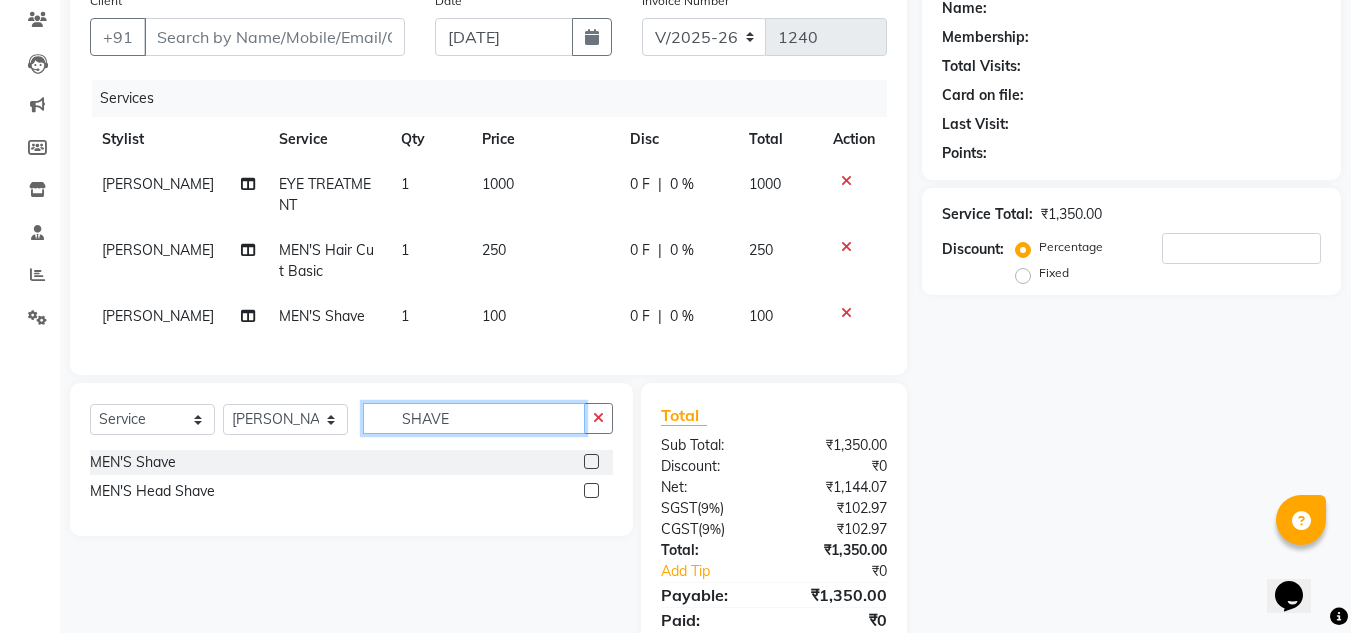 click on "SHAVE" 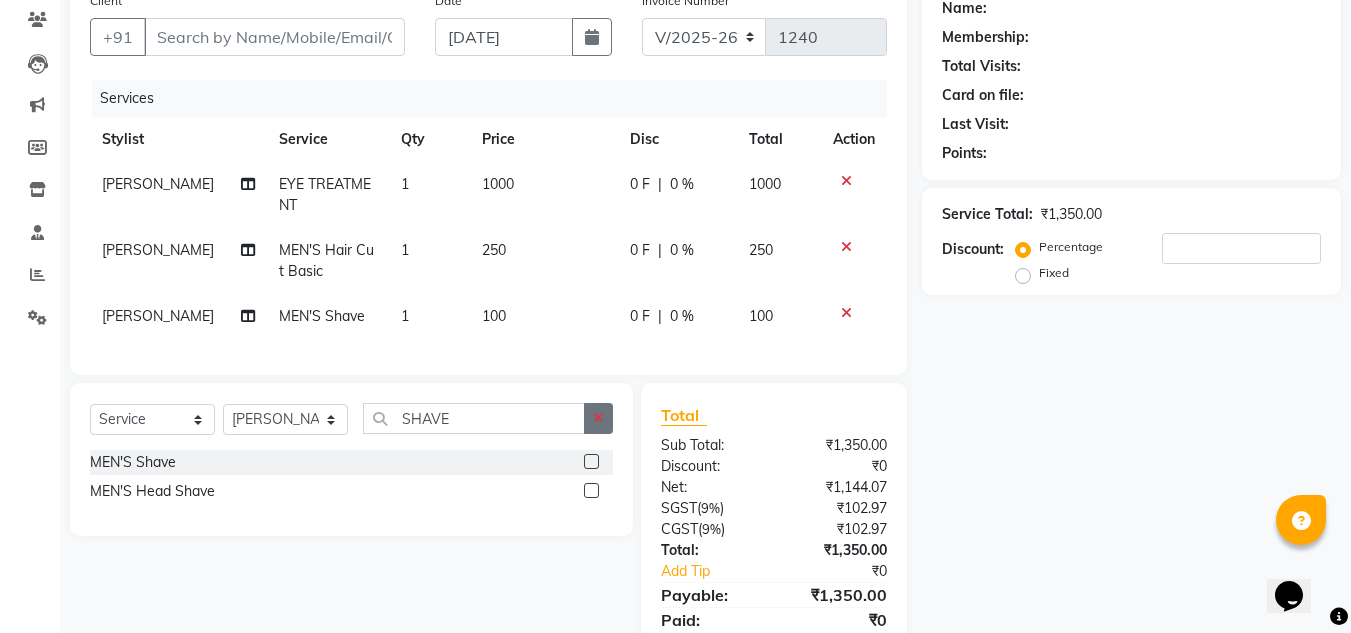 click 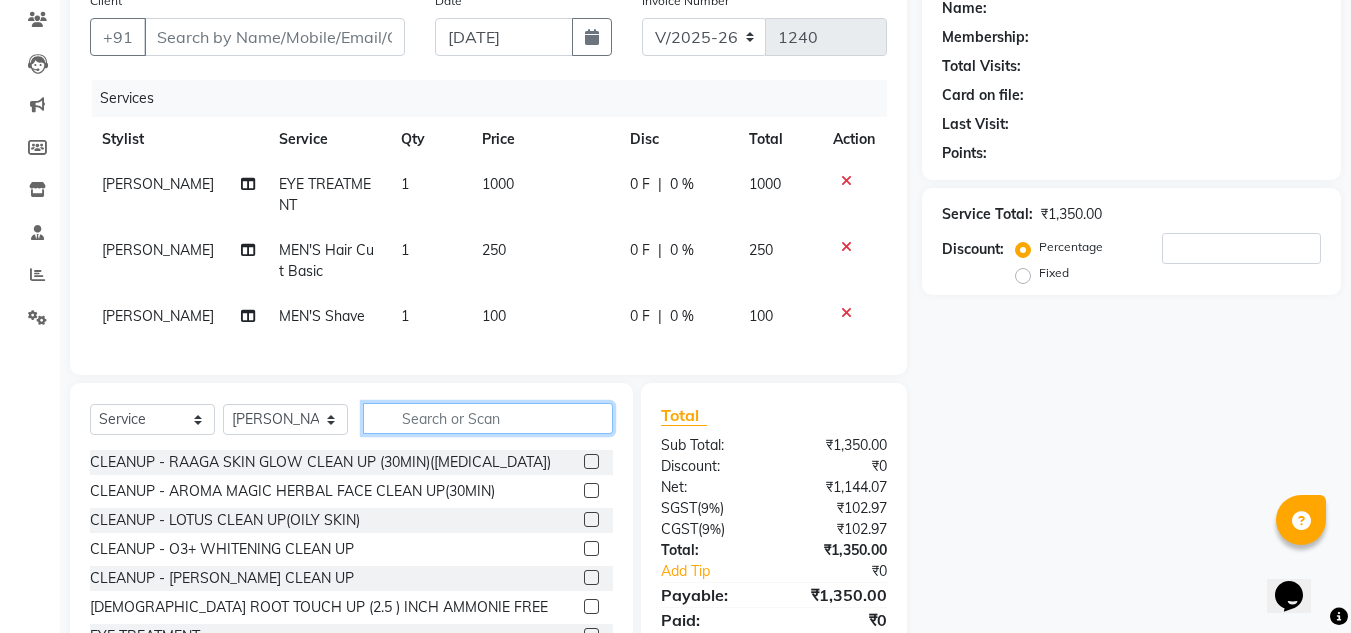 click 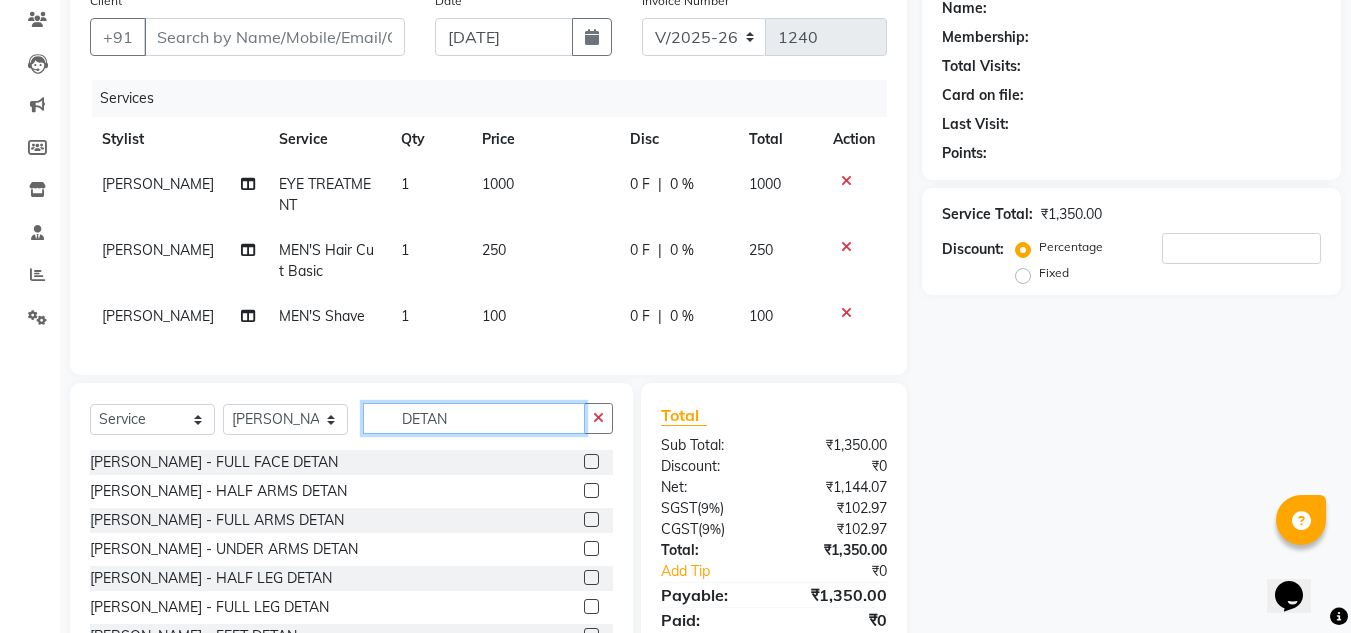 scroll, scrollTop: 258, scrollLeft: 0, axis: vertical 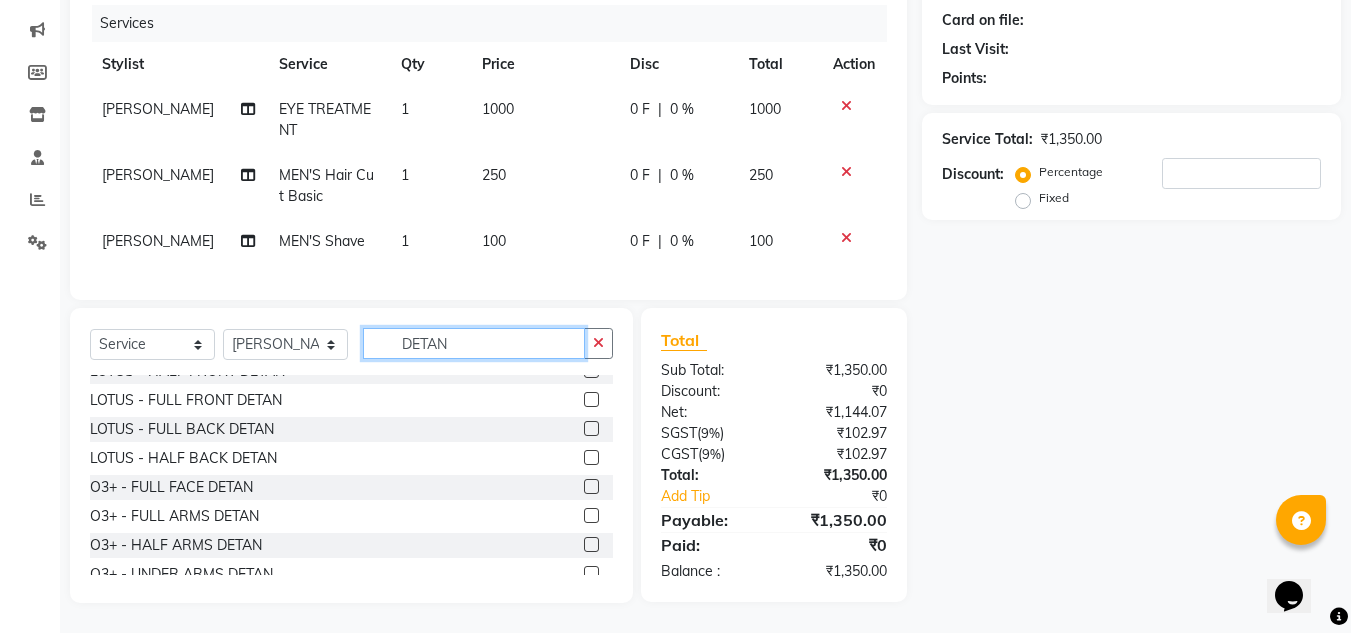 type on "DETAN" 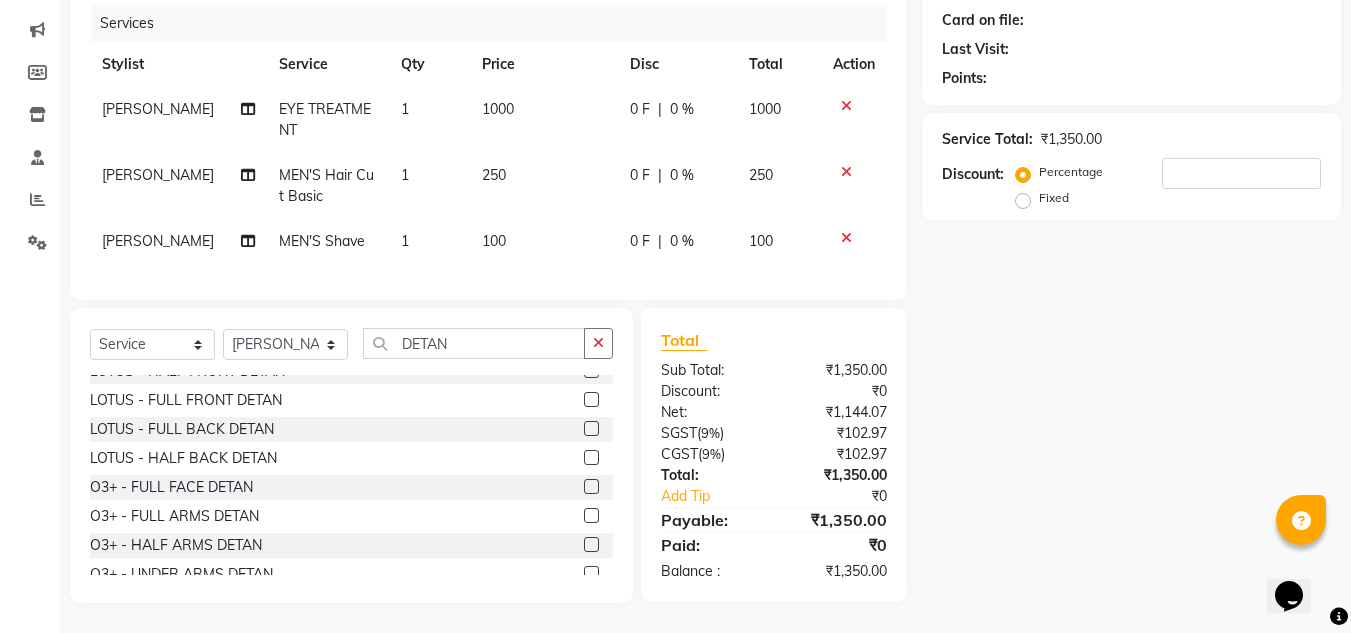 click 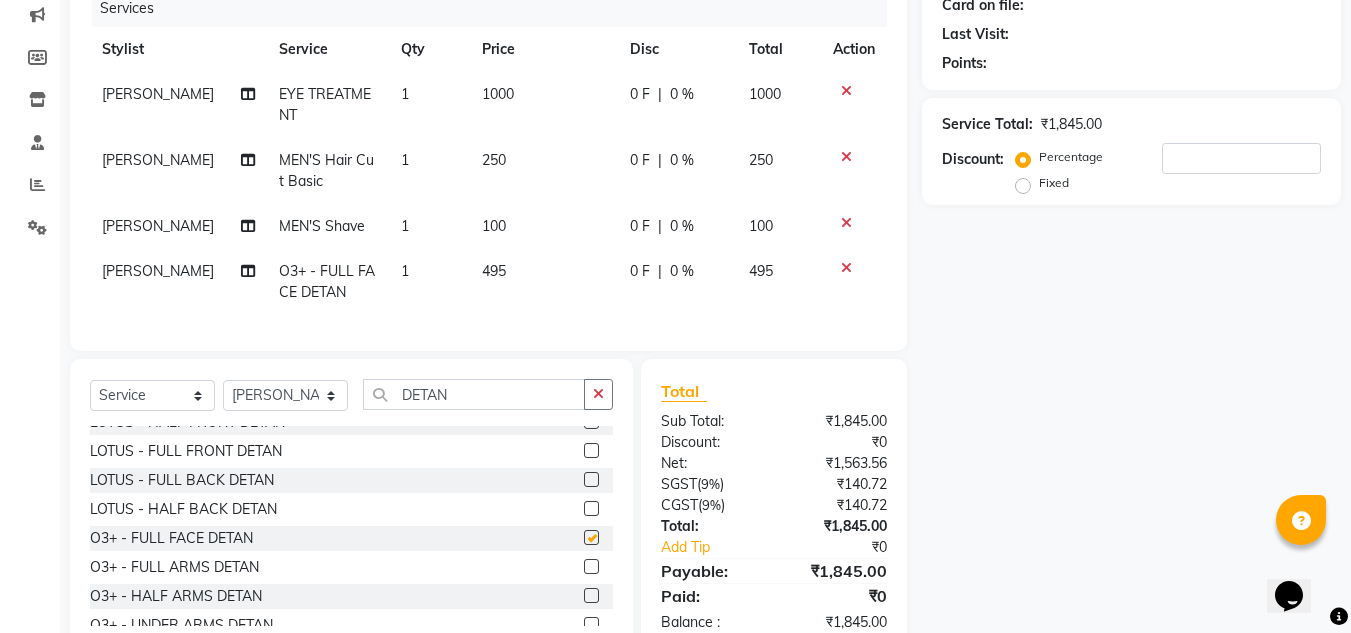 checkbox on "false" 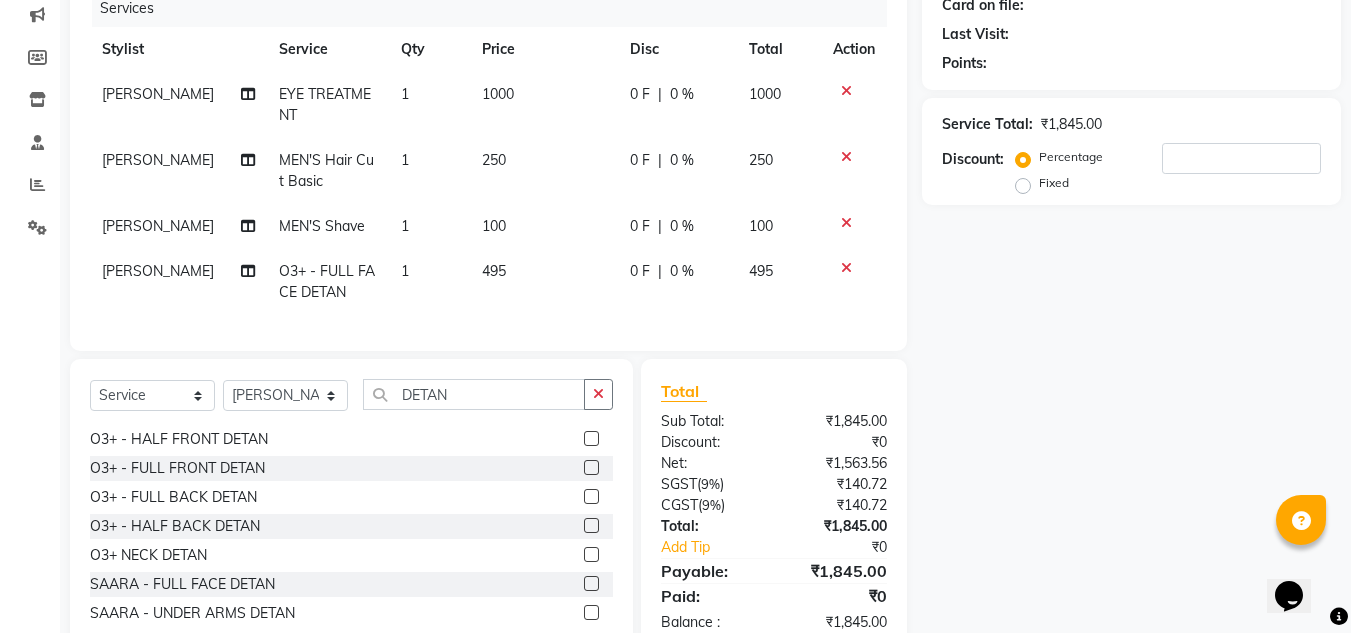 scroll, scrollTop: 905, scrollLeft: 0, axis: vertical 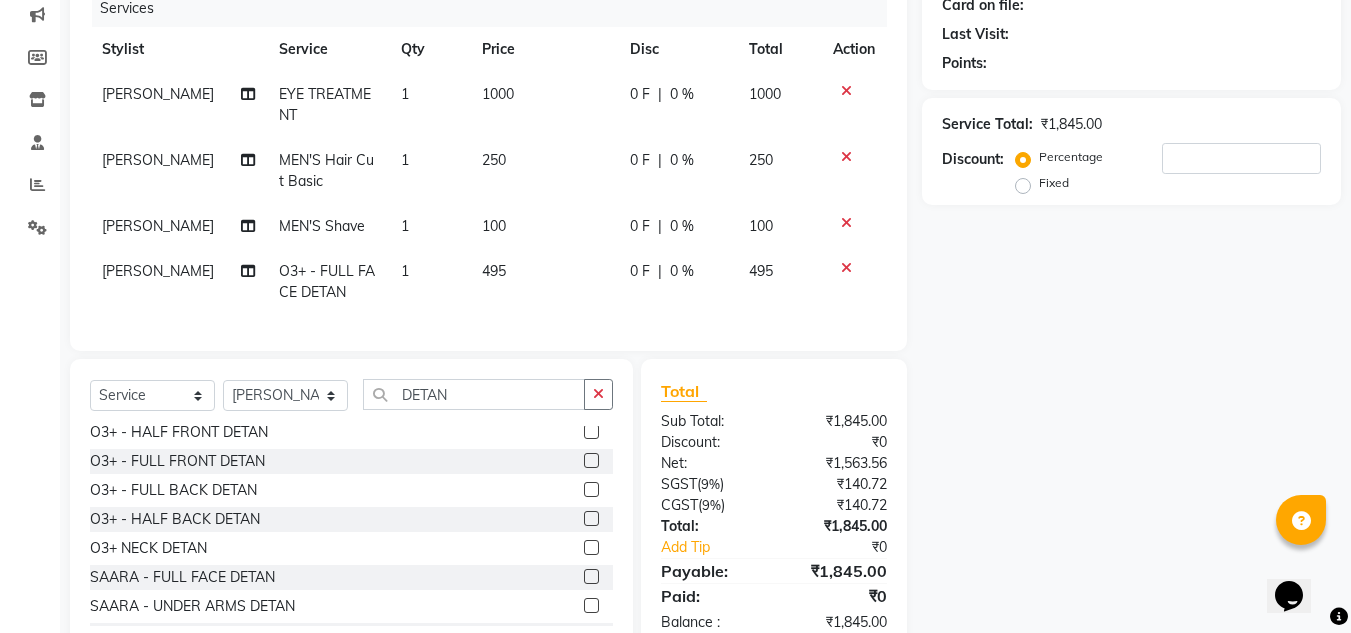 click 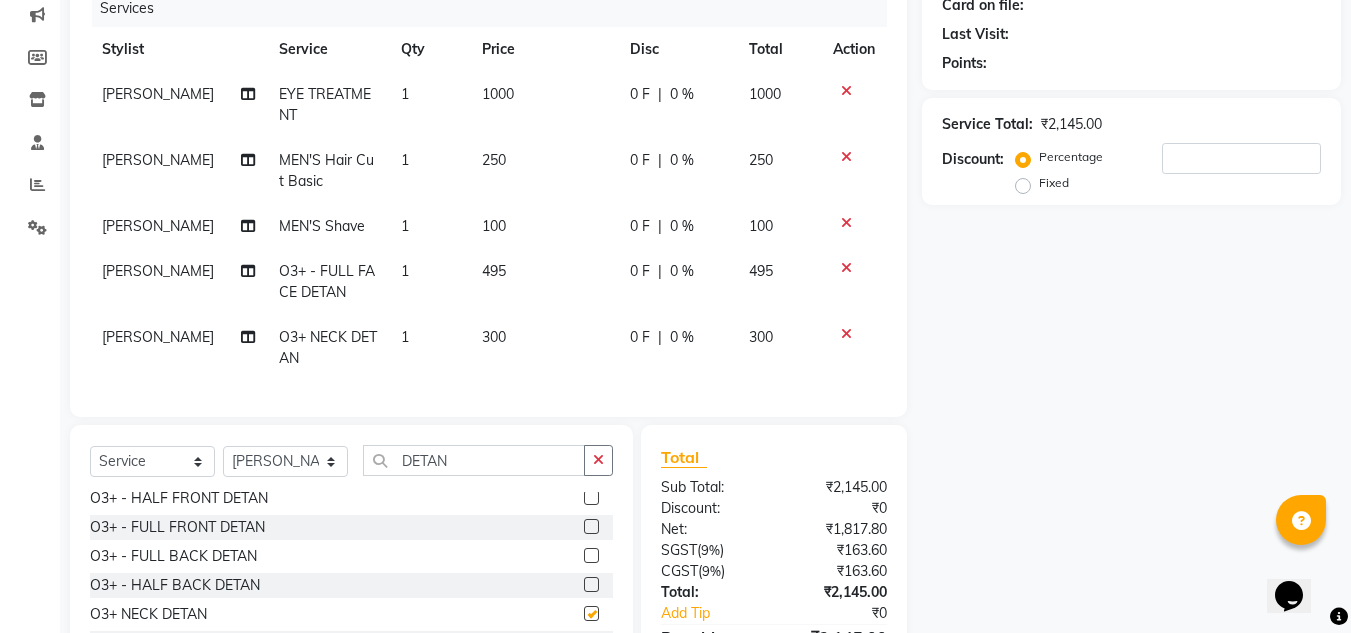 checkbox on "false" 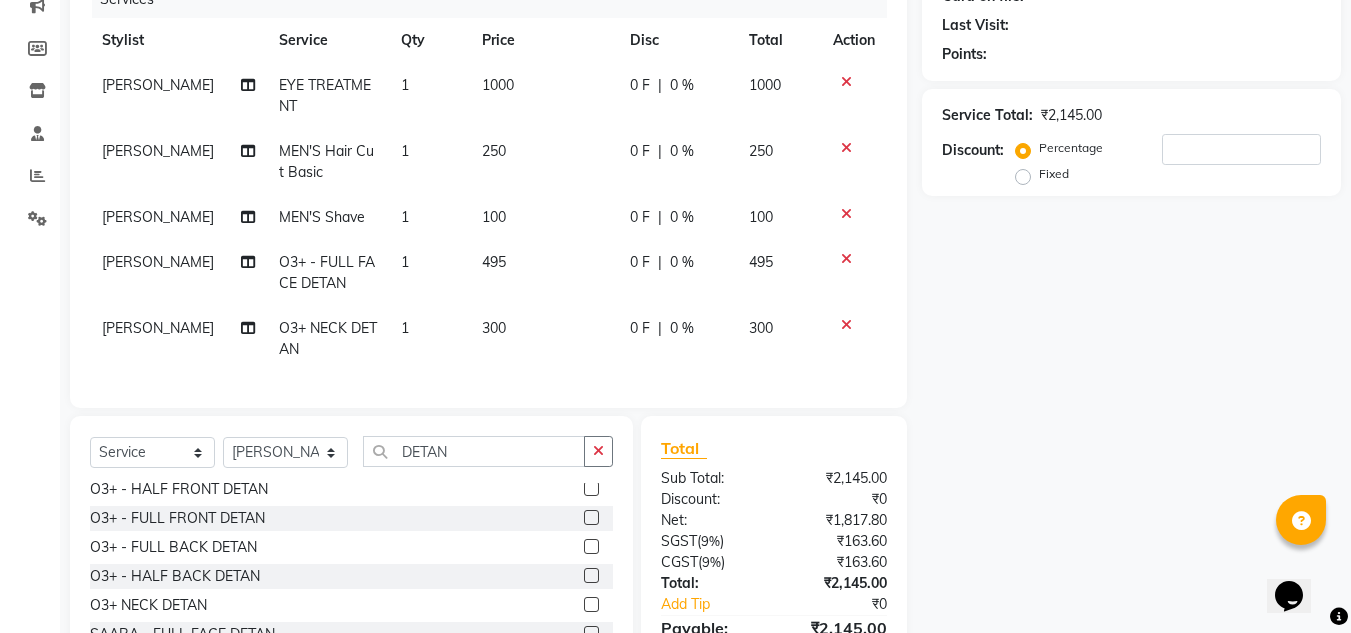scroll, scrollTop: 300, scrollLeft: 0, axis: vertical 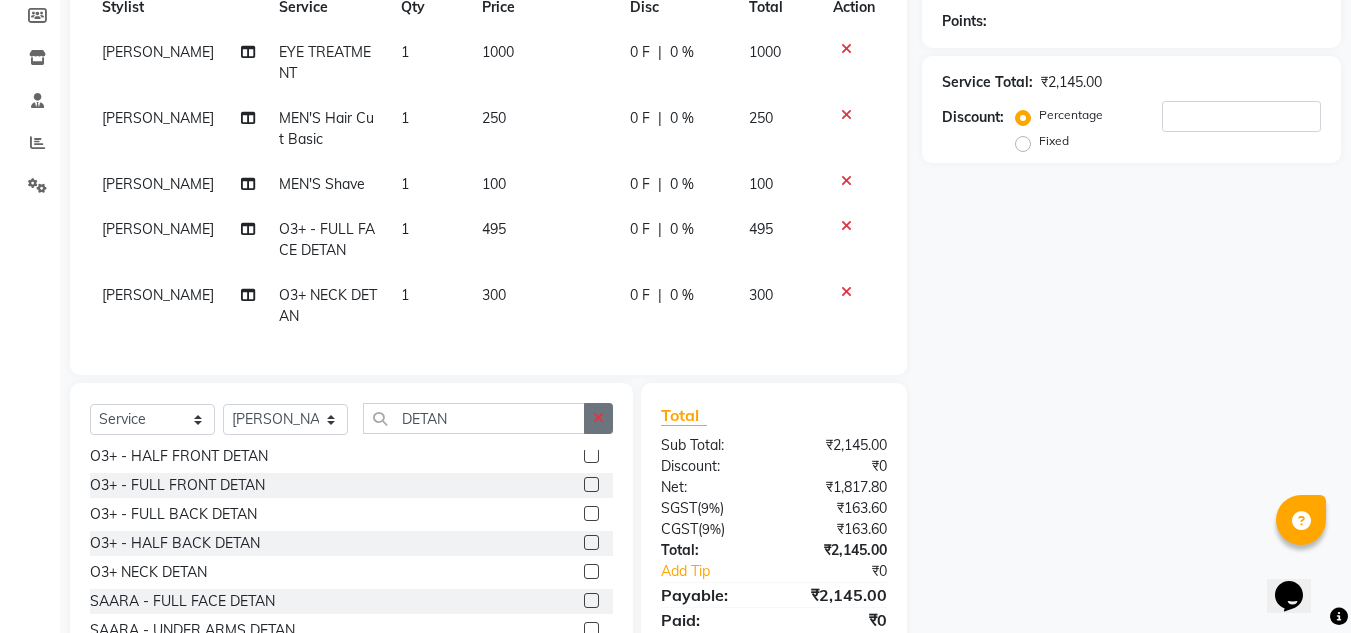 click 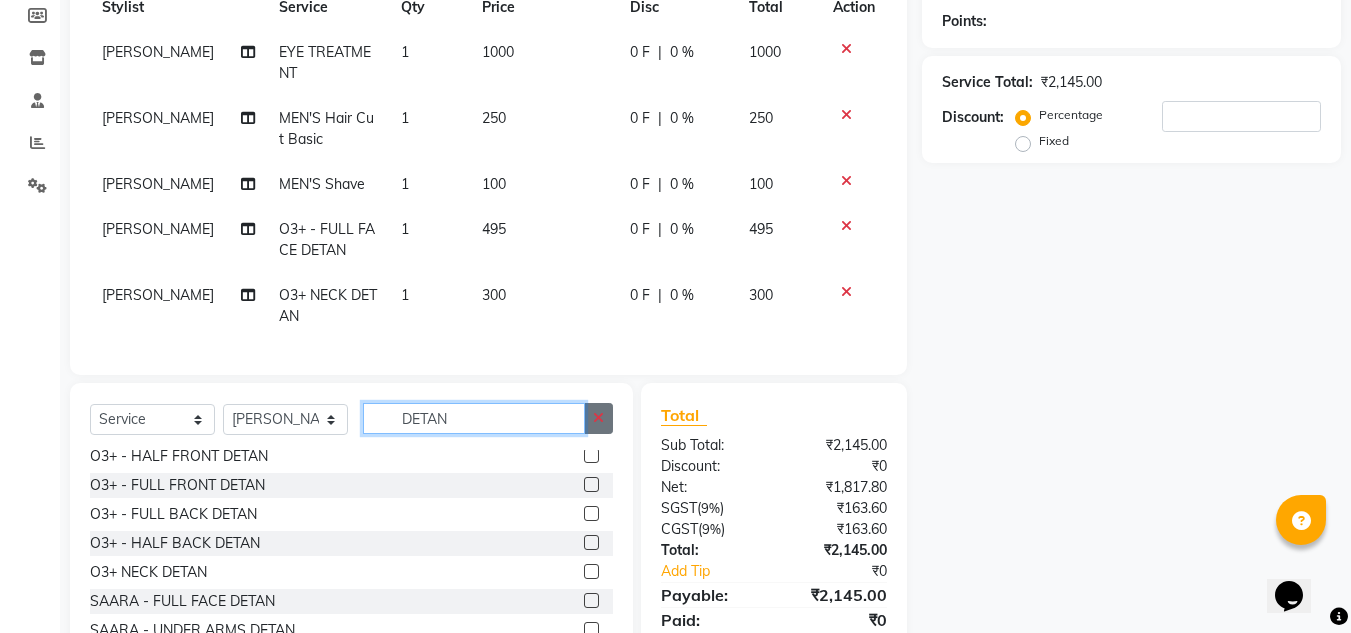 type 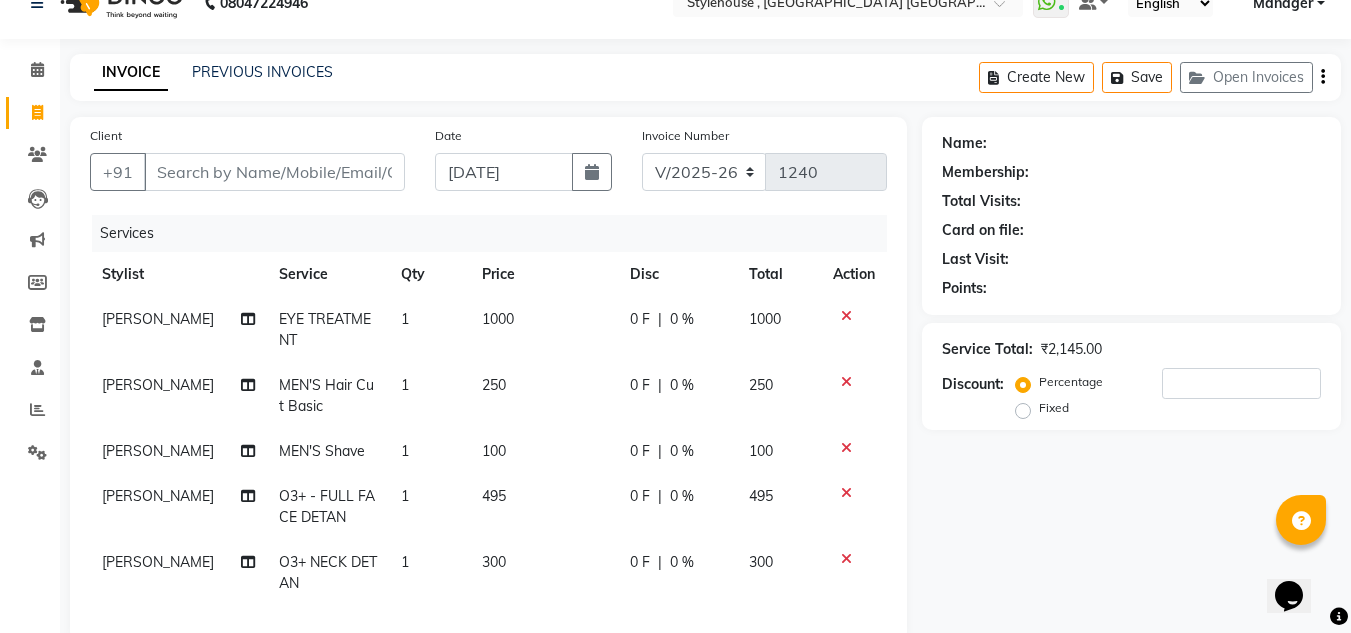 scroll, scrollTop: 0, scrollLeft: 0, axis: both 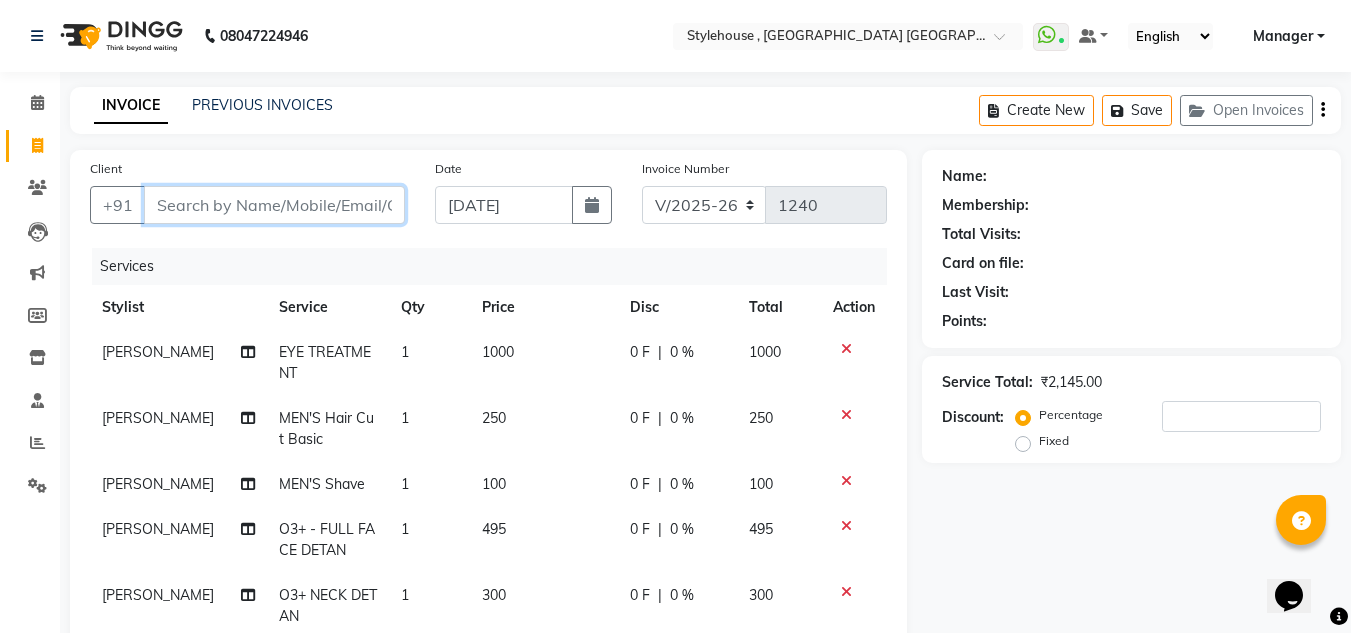 click on "Client" at bounding box center (274, 205) 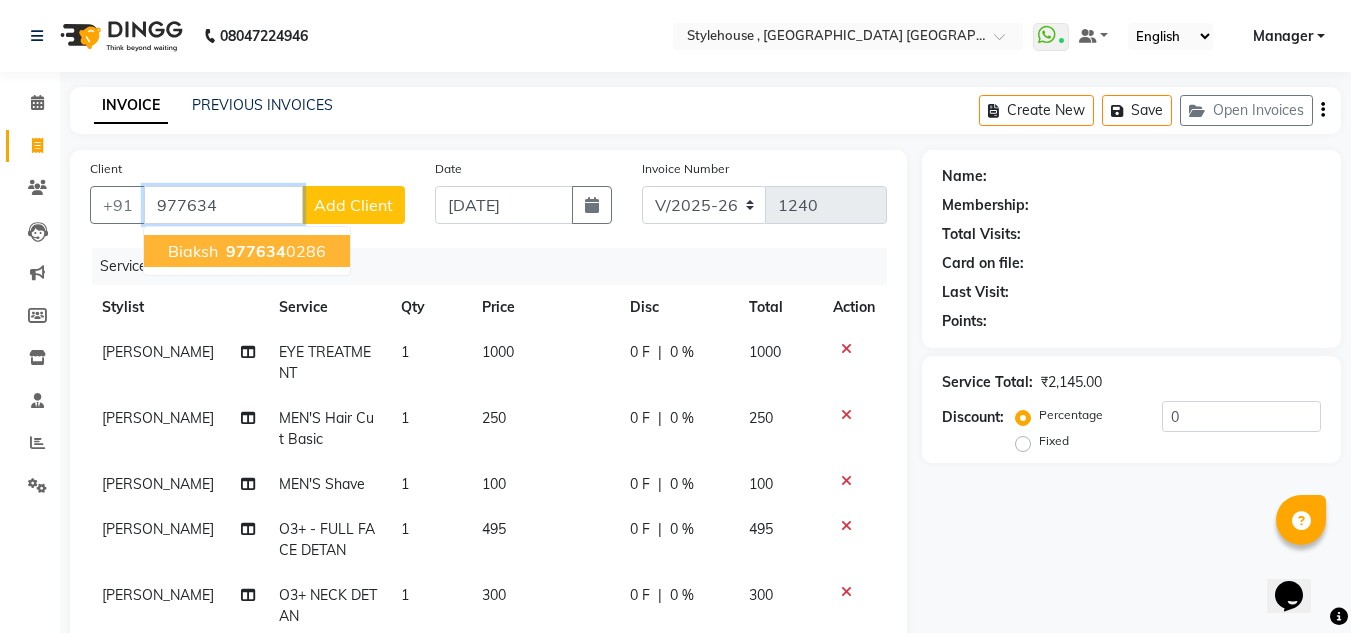 click on "Biaksh" at bounding box center [193, 251] 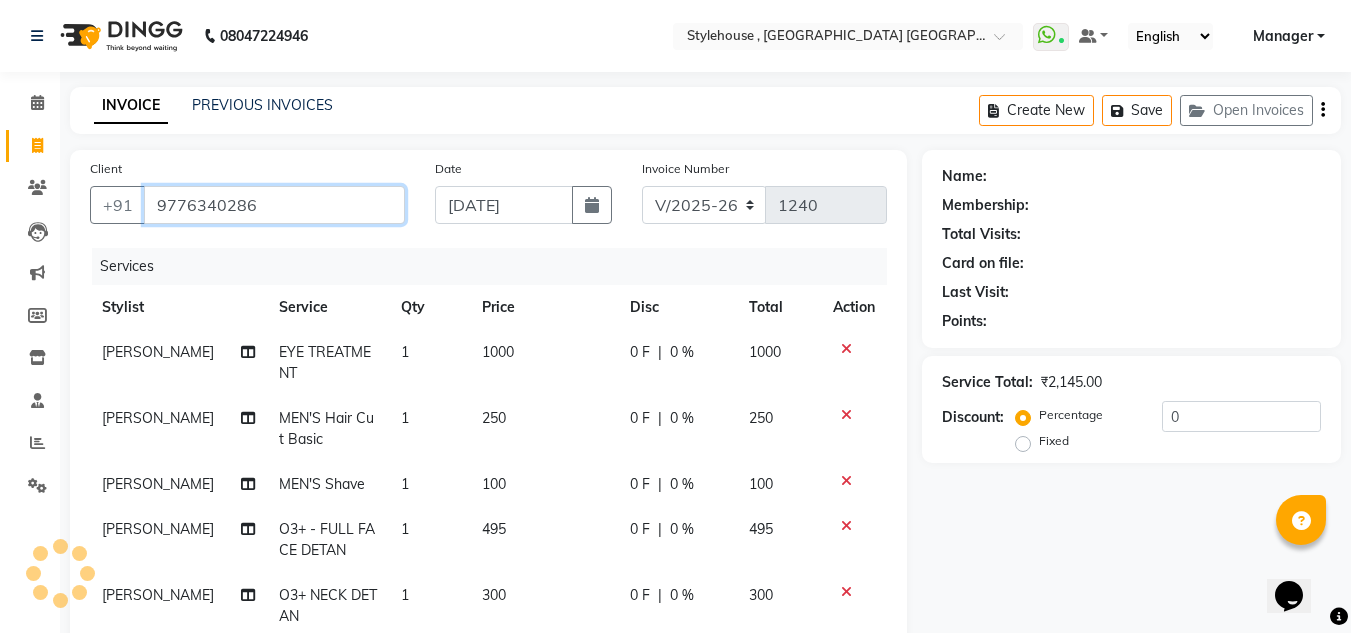 type on "9776340286" 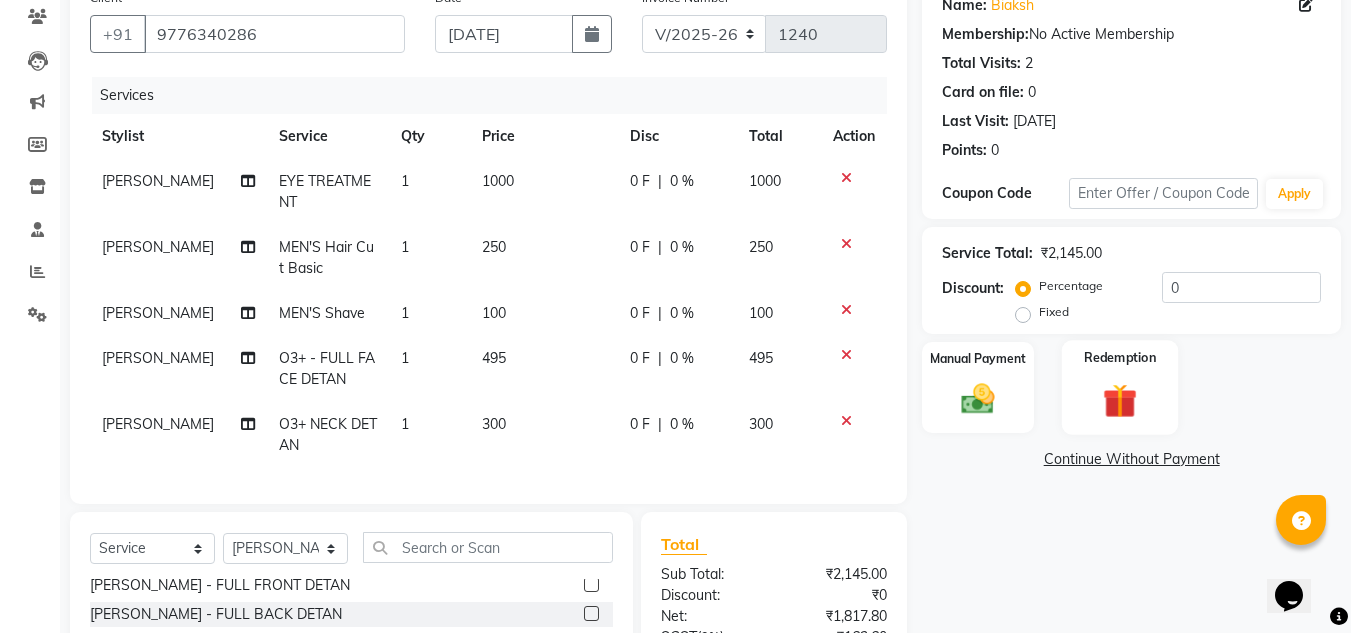 scroll, scrollTop: 200, scrollLeft: 0, axis: vertical 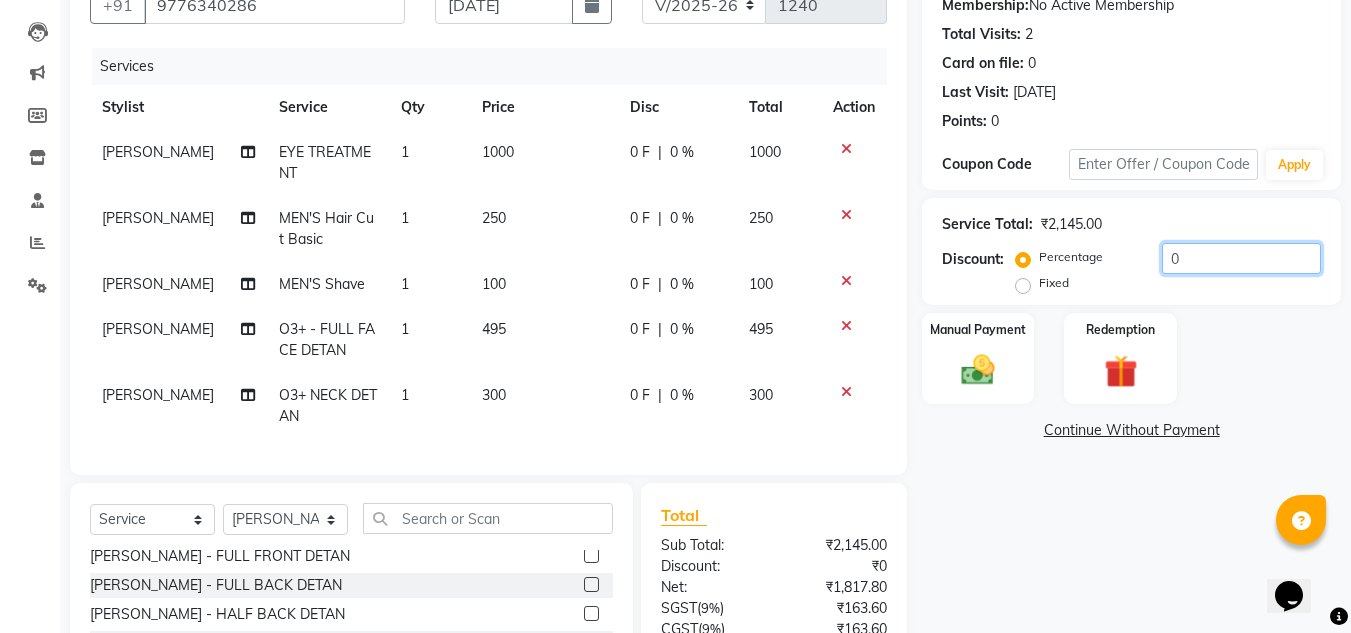 click on "0" 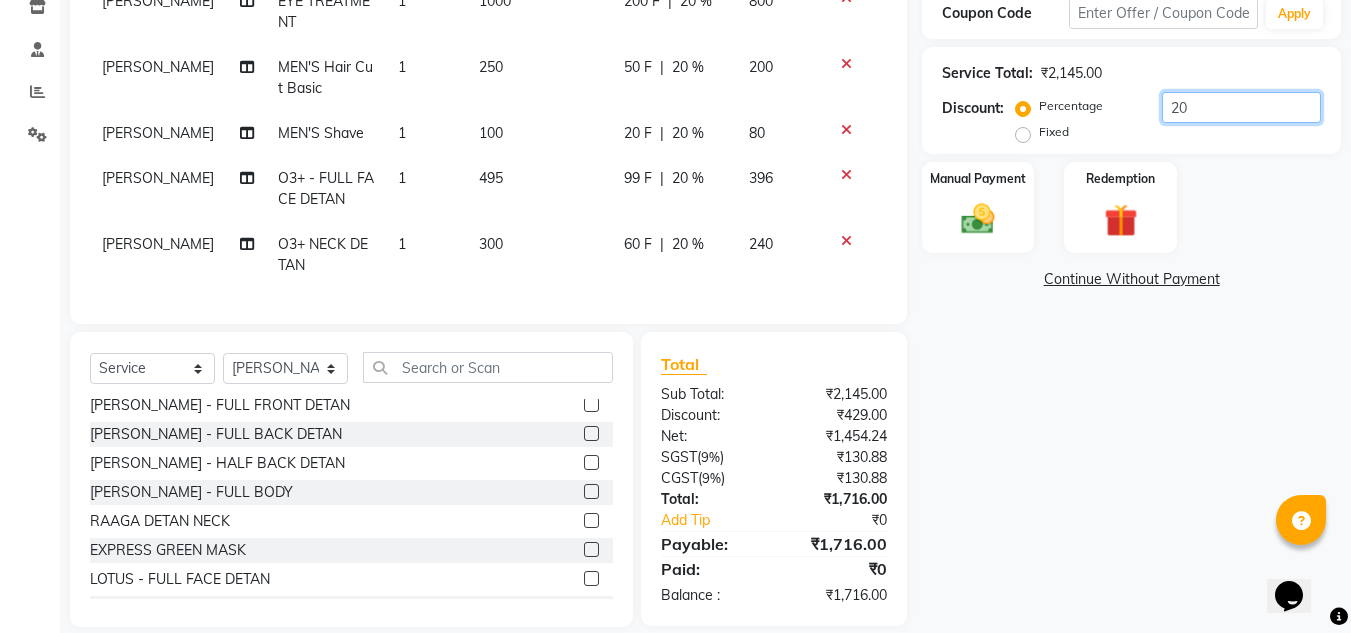 scroll, scrollTop: 390, scrollLeft: 0, axis: vertical 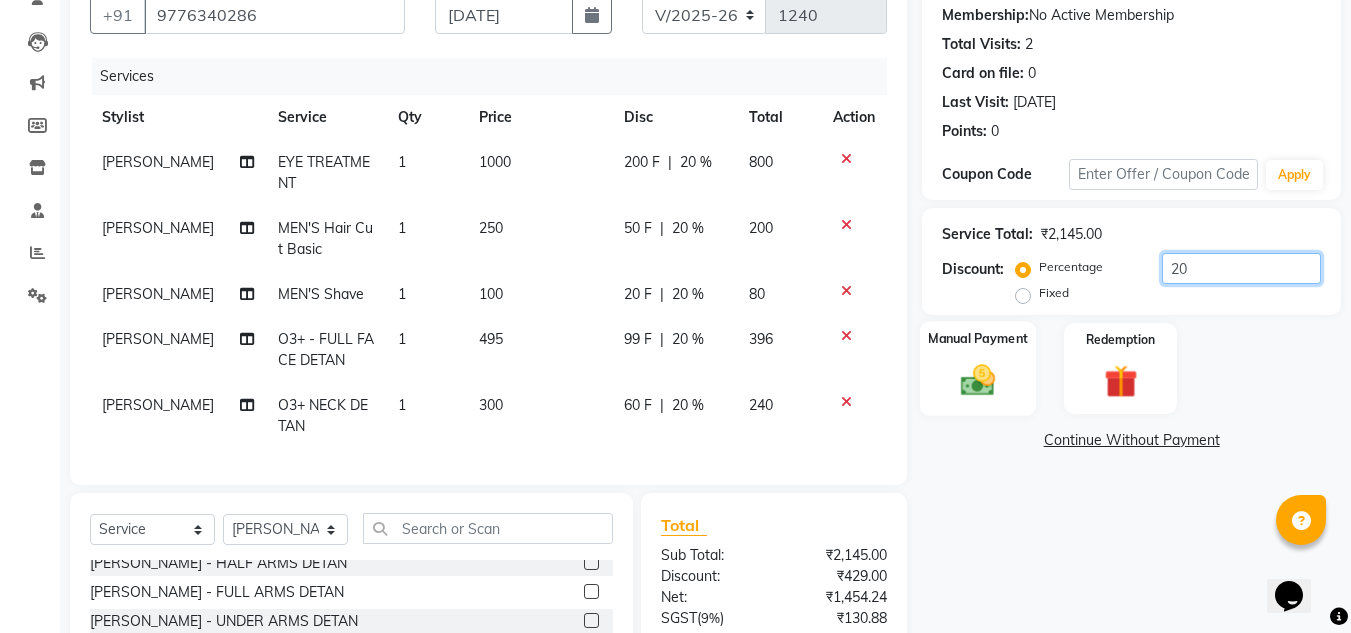 type on "20" 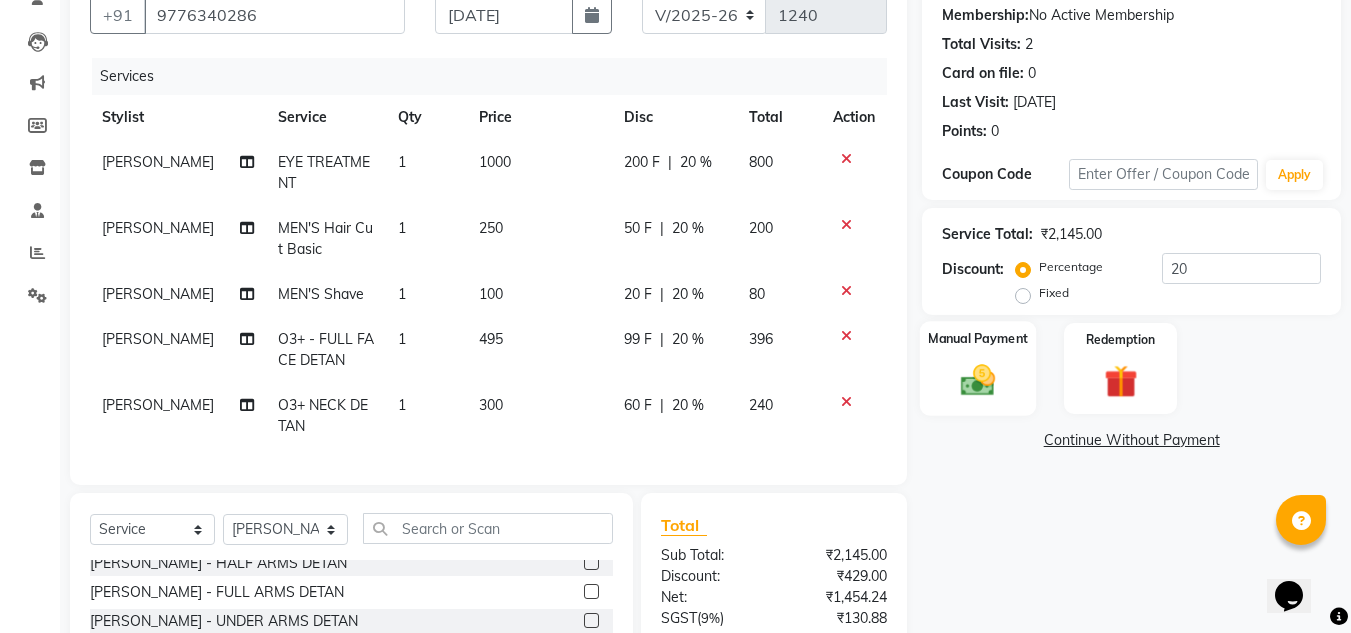 click 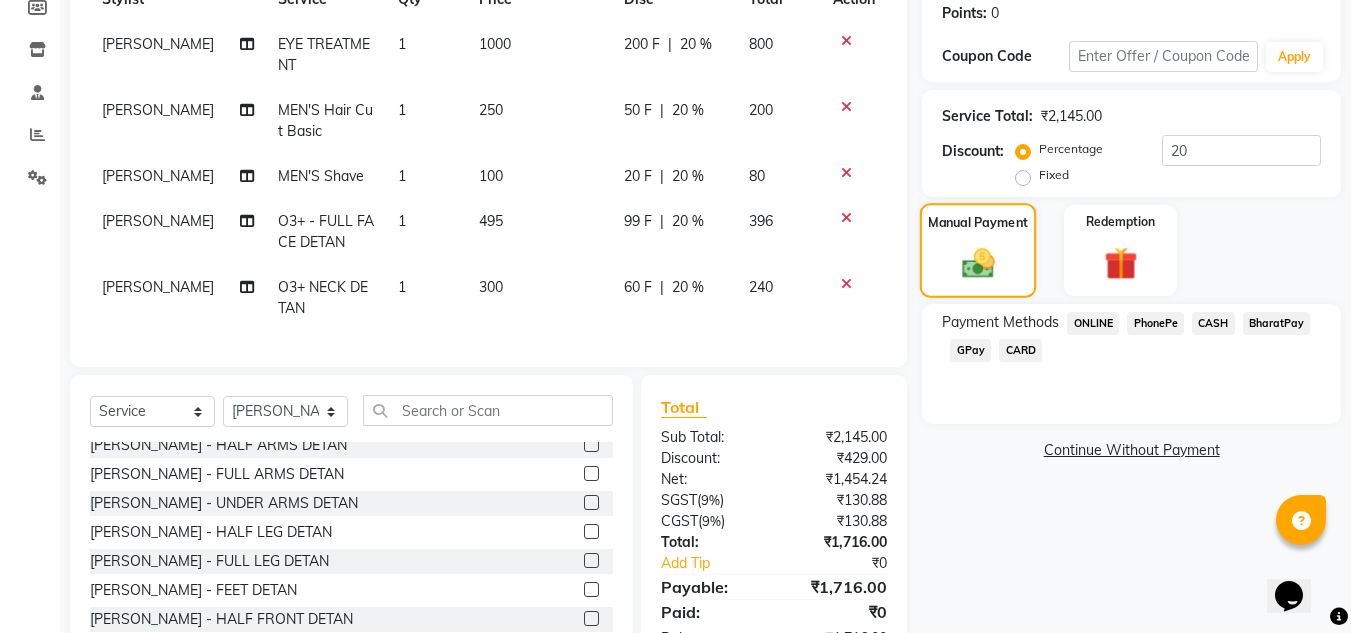 scroll, scrollTop: 390, scrollLeft: 0, axis: vertical 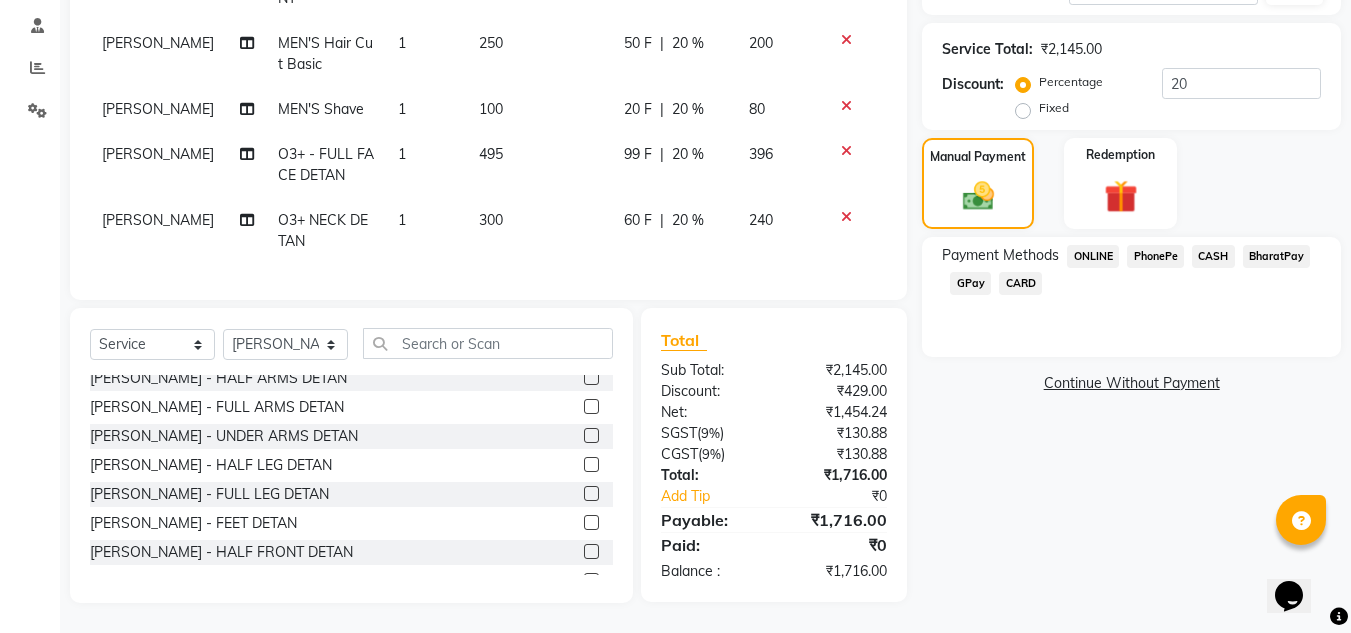 click on "CARD" 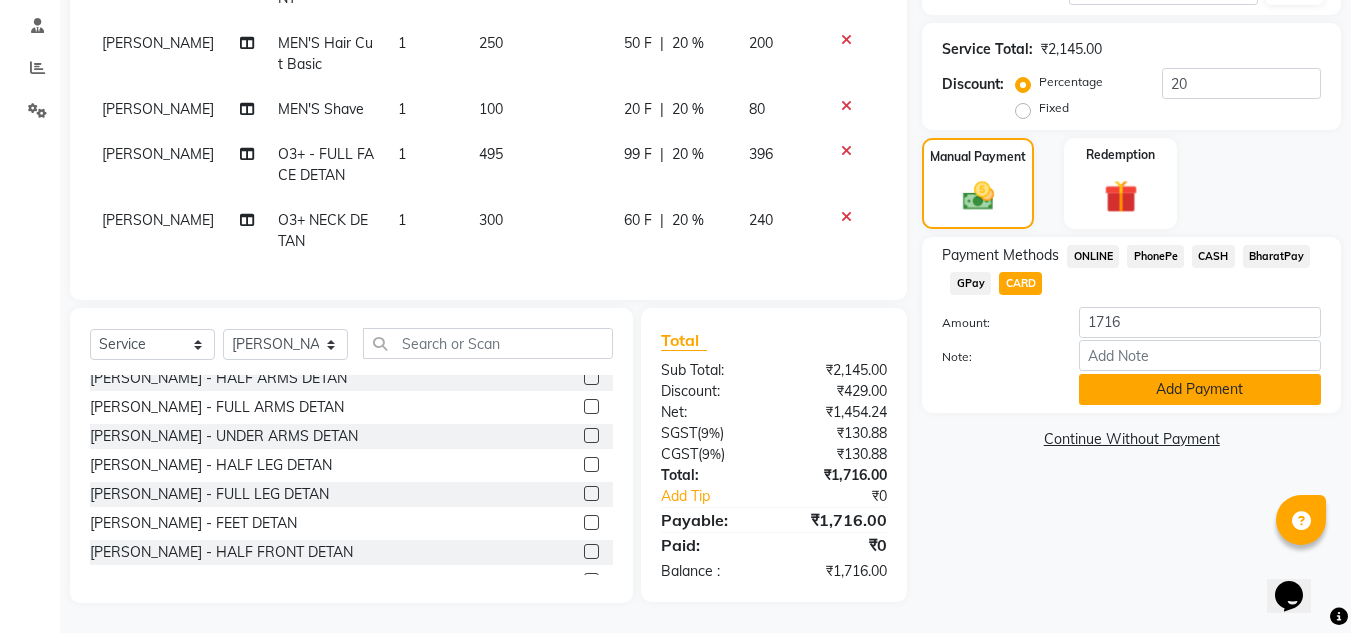 click on "Add Payment" 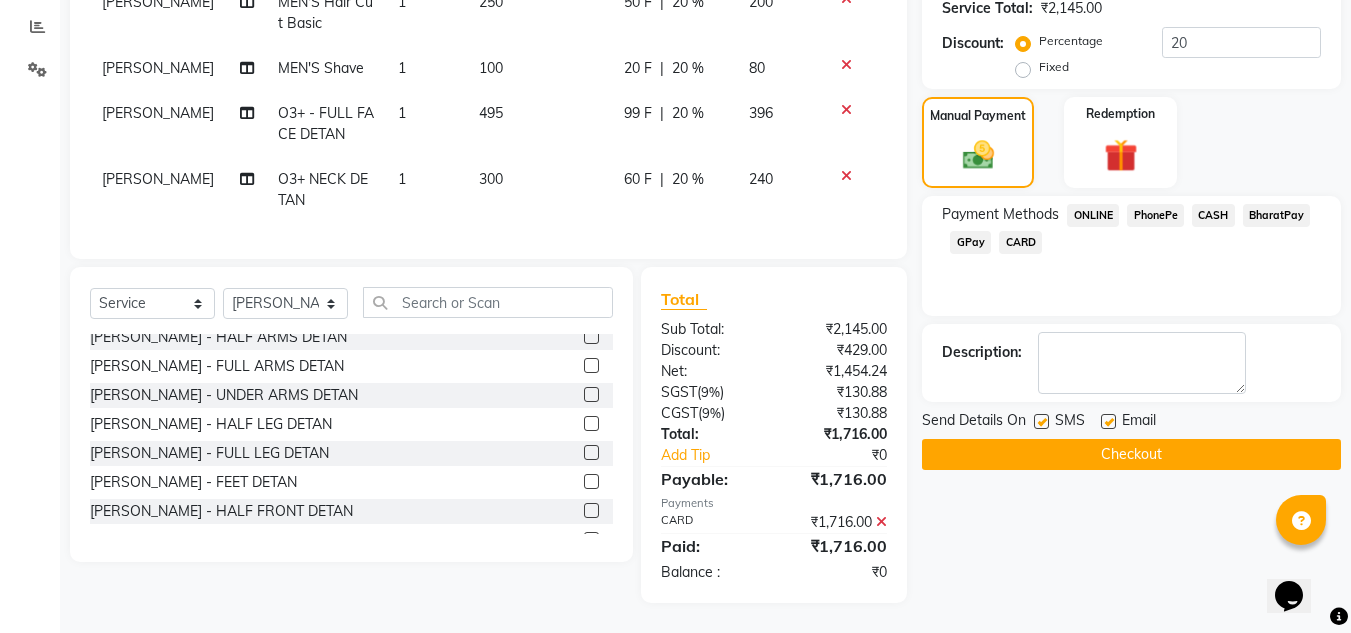 scroll, scrollTop: 431, scrollLeft: 0, axis: vertical 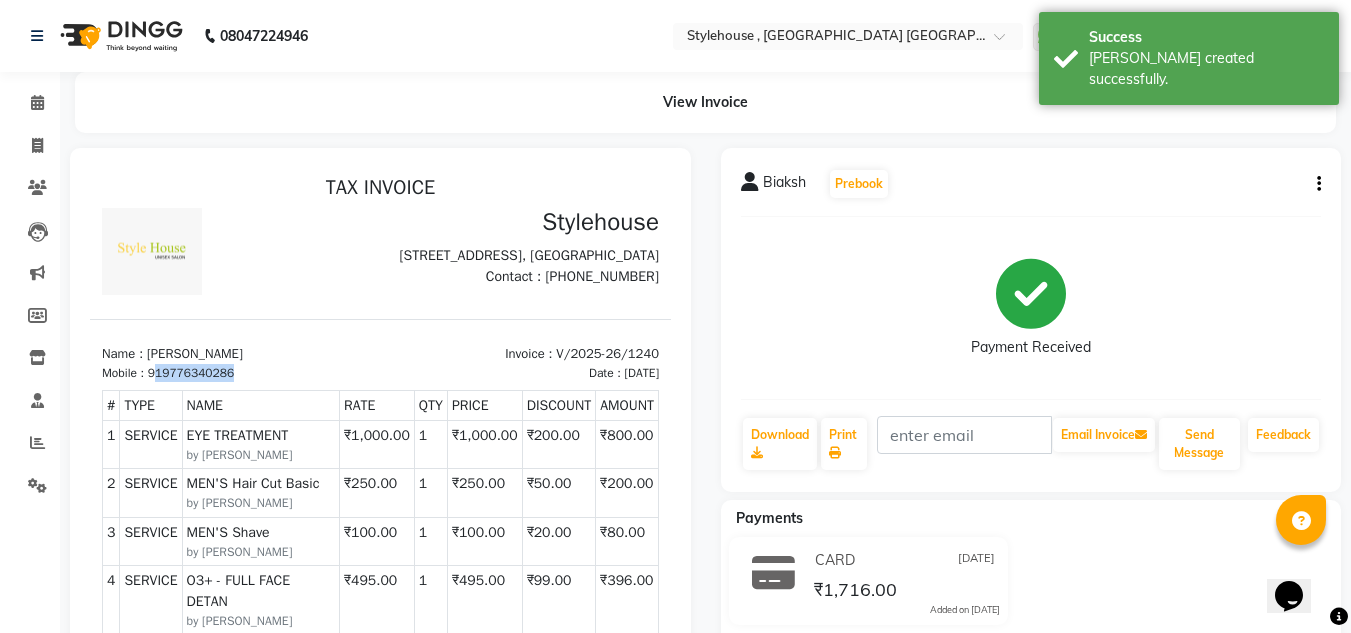drag, startPoint x: 161, startPoint y: 409, endPoint x: 259, endPoint y: 407, distance: 98.02041 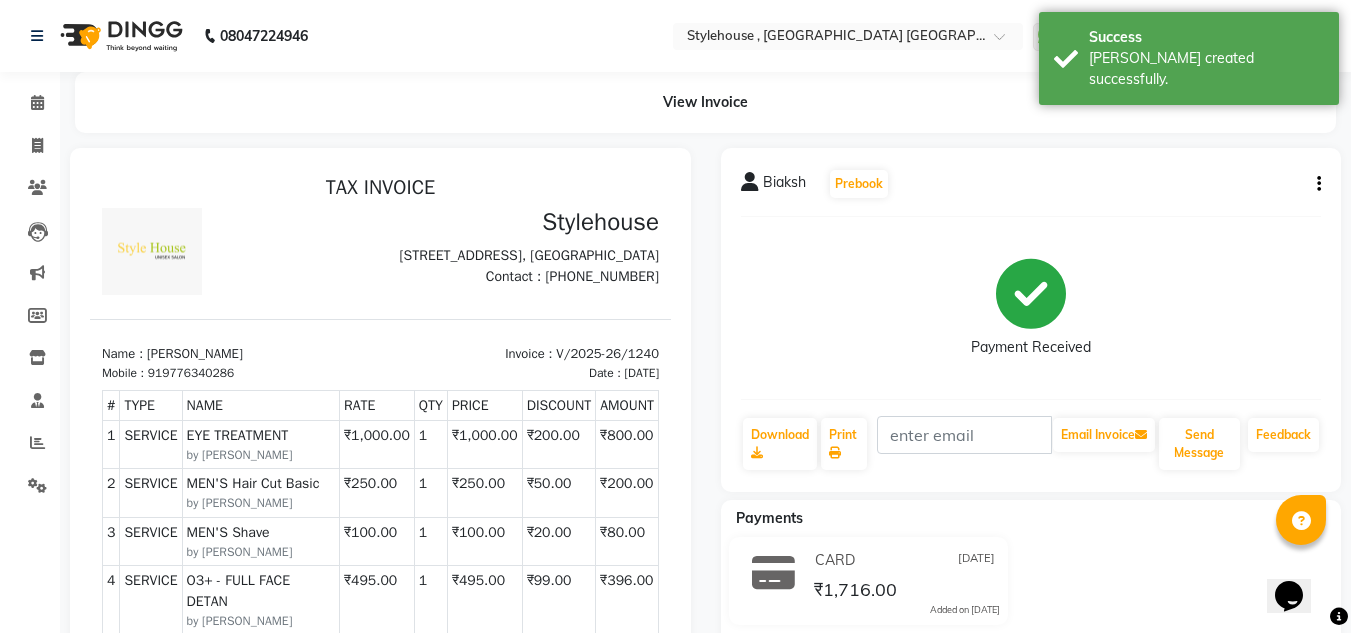 click on "Name  : Biaksh" at bounding box center [235, 354] 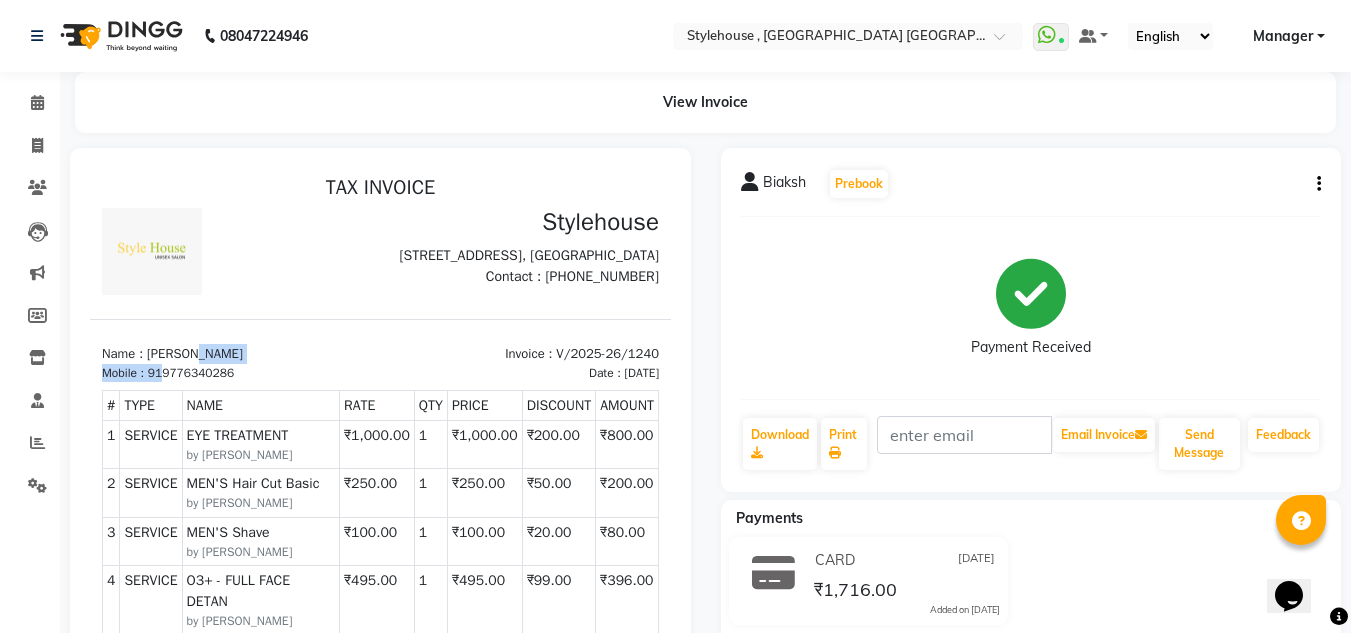 drag, startPoint x: 163, startPoint y: 407, endPoint x: 308, endPoint y: 391, distance: 145.88008 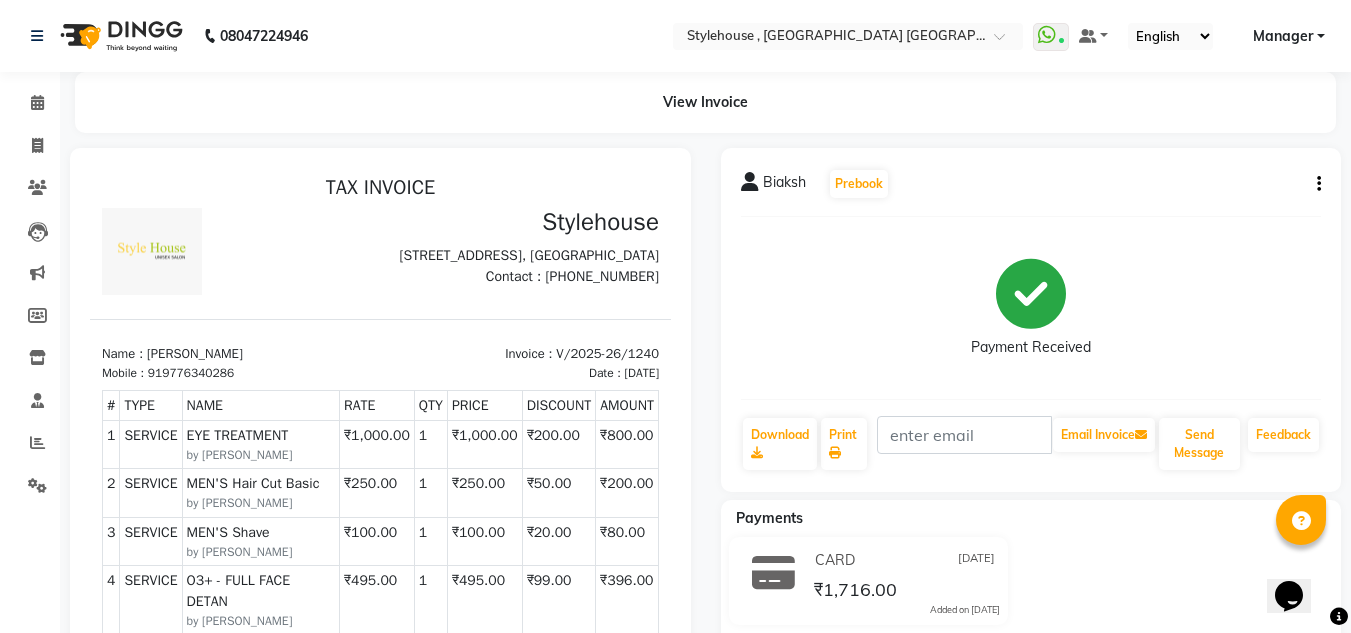 click on "Mobile :
919776340286" at bounding box center (235, 373) 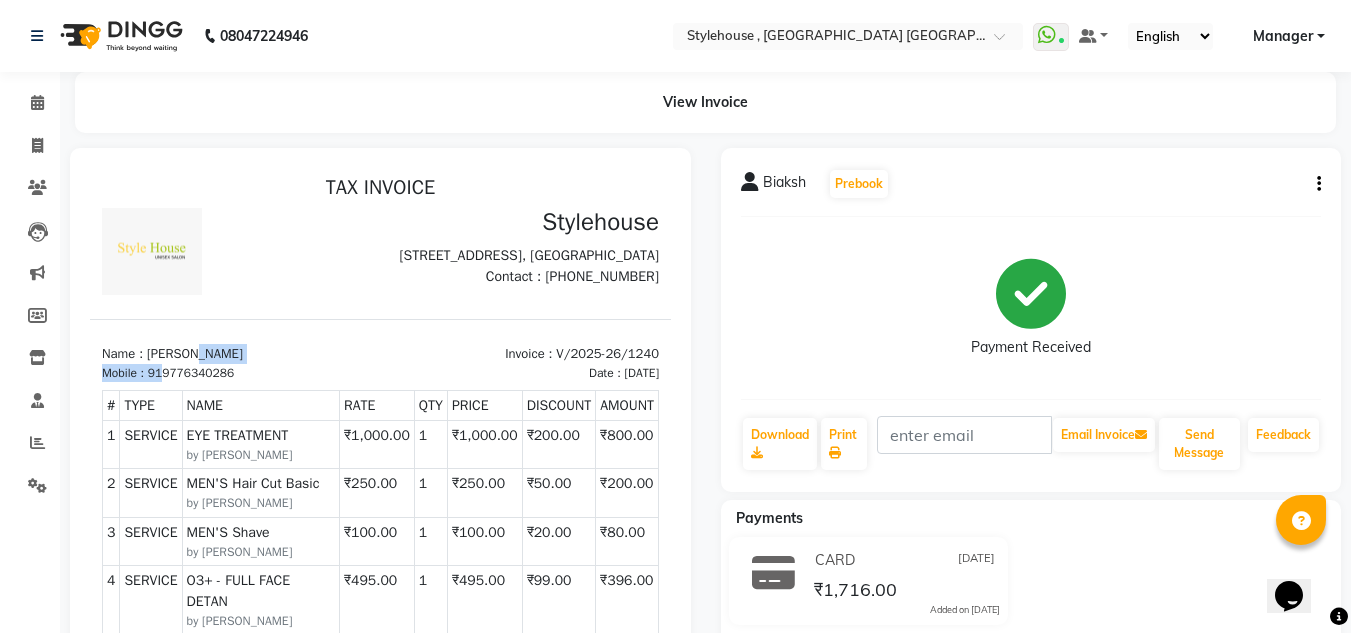 drag, startPoint x: 164, startPoint y: 405, endPoint x: 288, endPoint y: 396, distance: 124.32619 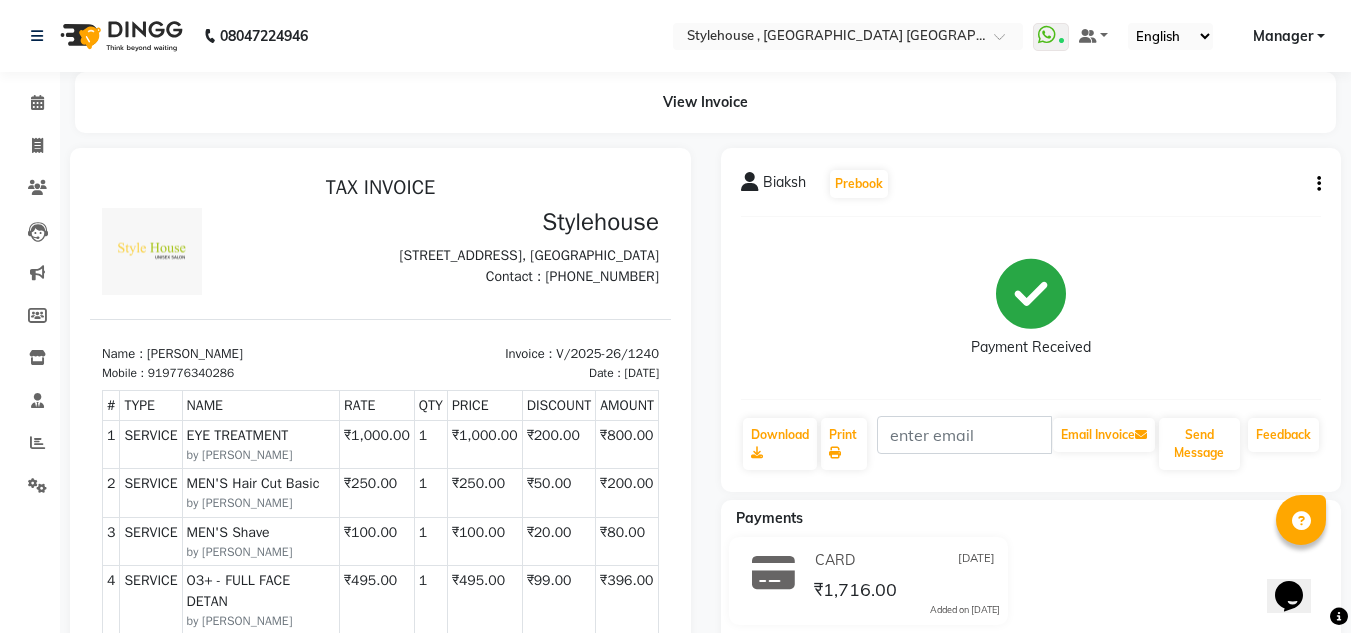 click on "919776340286" at bounding box center (191, 373) 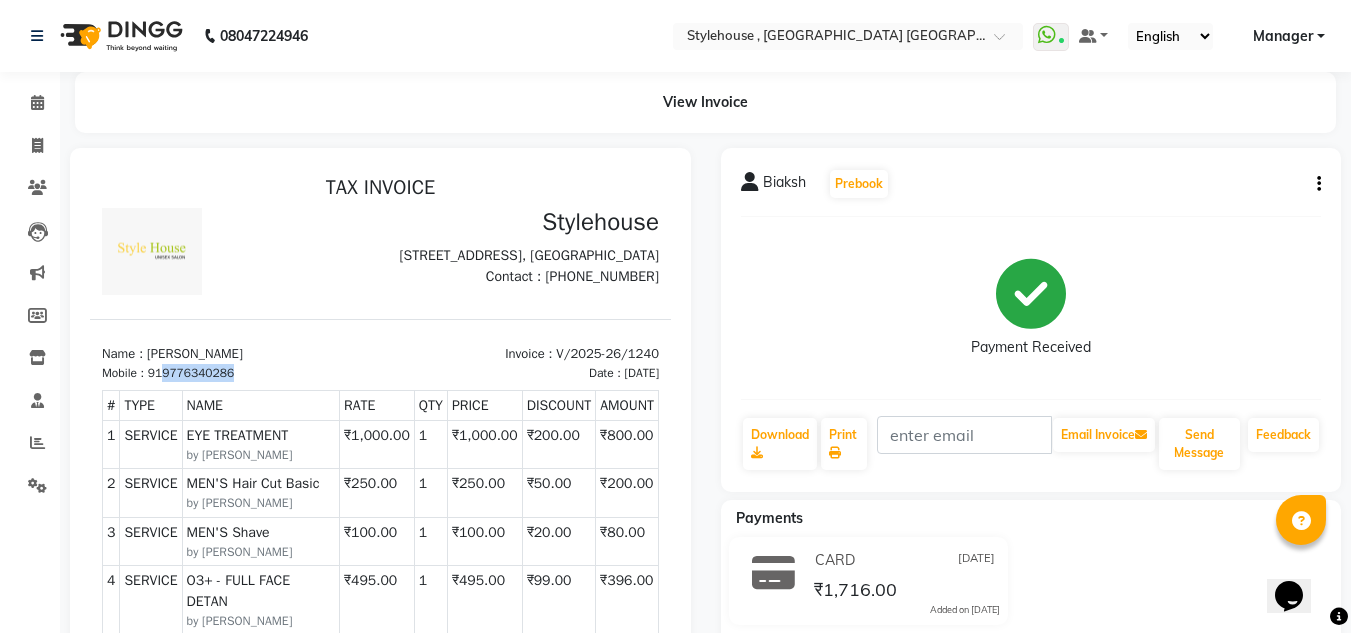 drag, startPoint x: 165, startPoint y: 405, endPoint x: 233, endPoint y: 404, distance: 68.007355 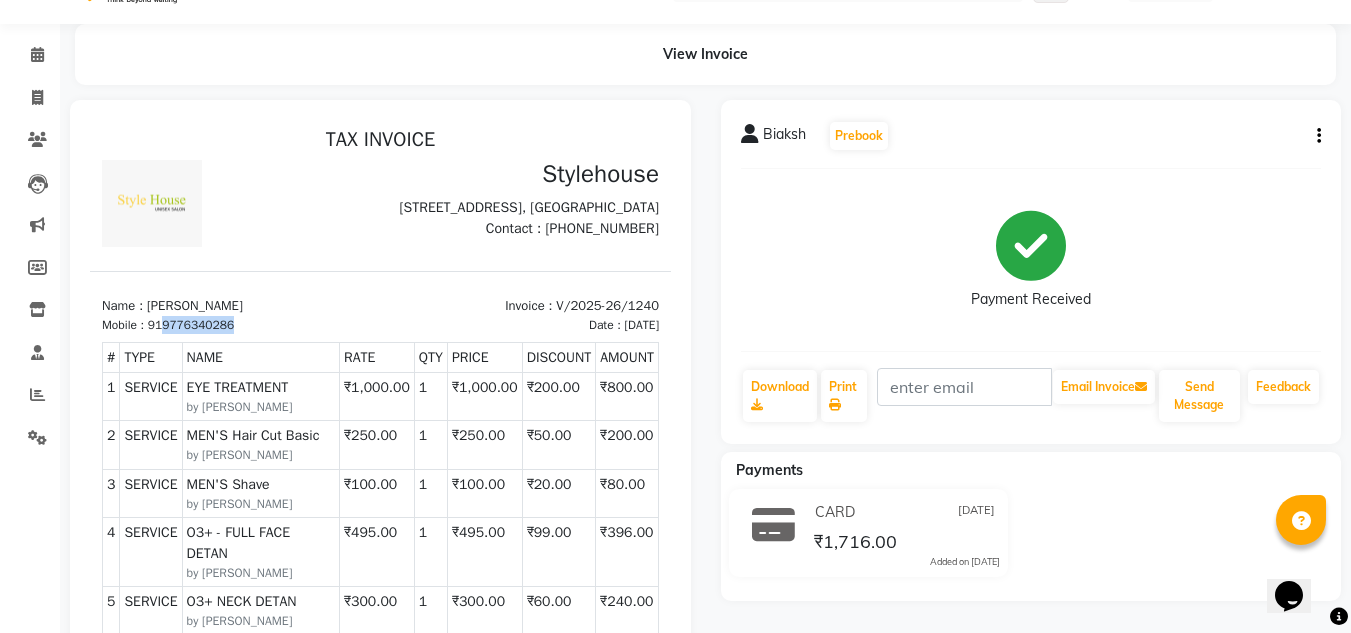 scroll, scrollTop: 0, scrollLeft: 0, axis: both 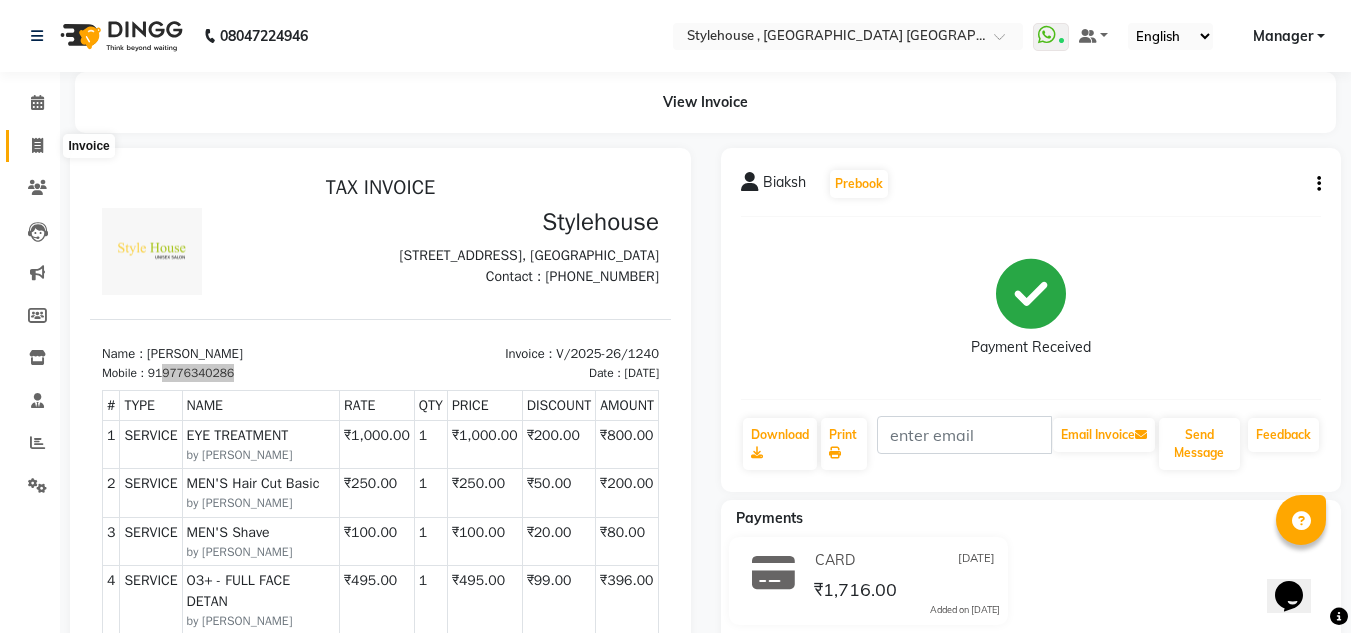 click 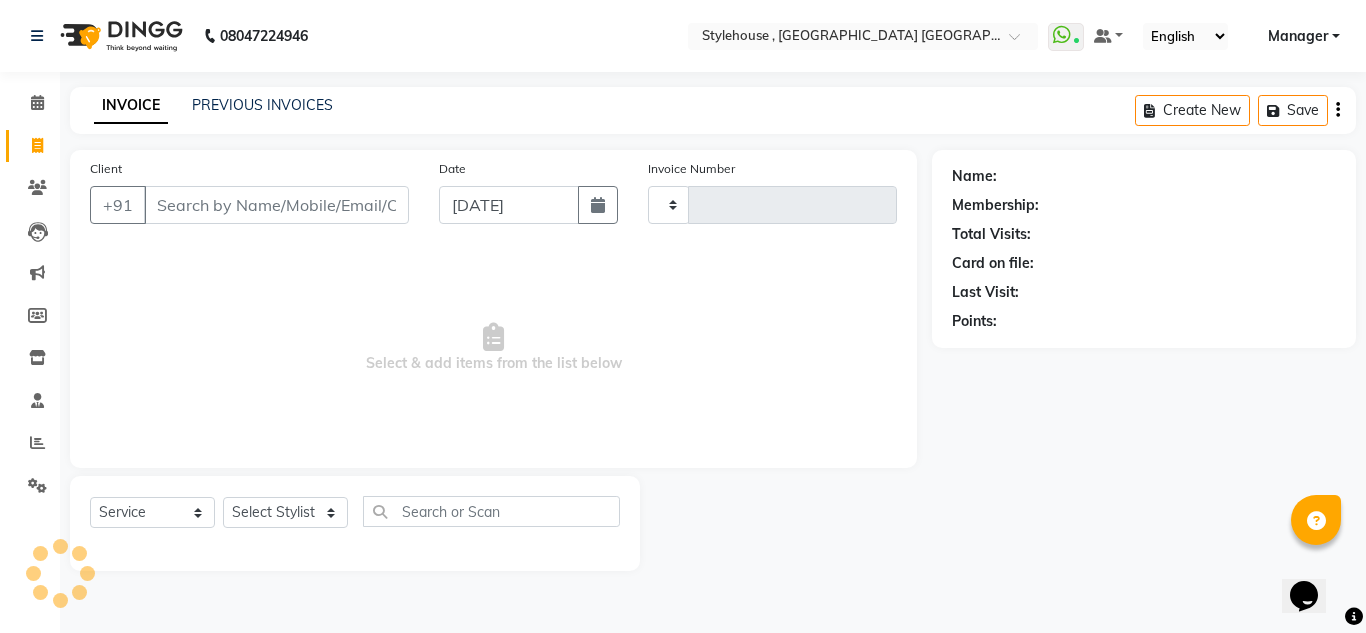 type on "1241" 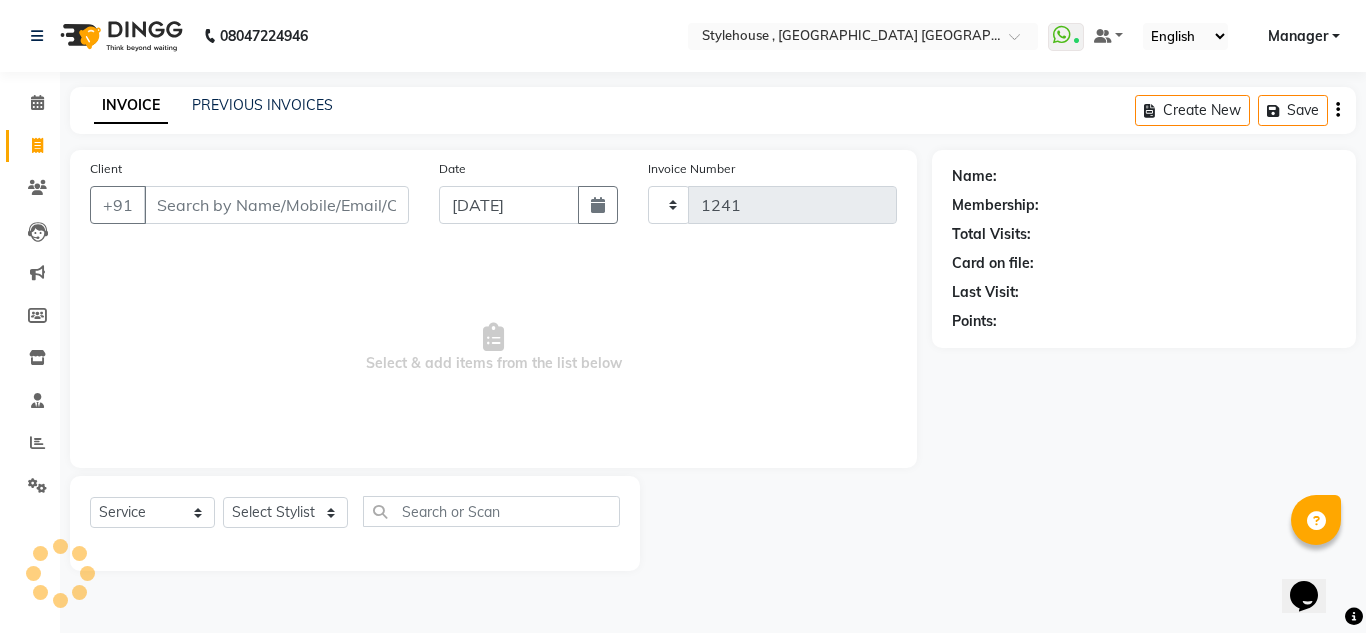 select on "7793" 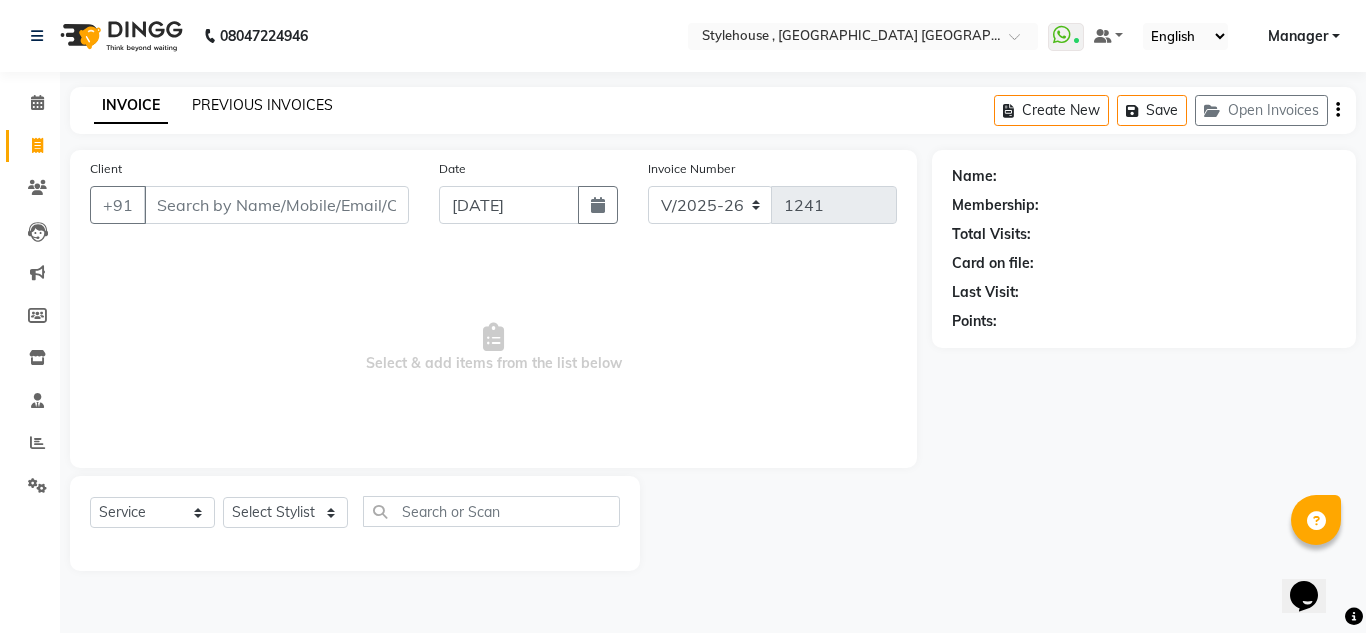 click on "PREVIOUS INVOICES" 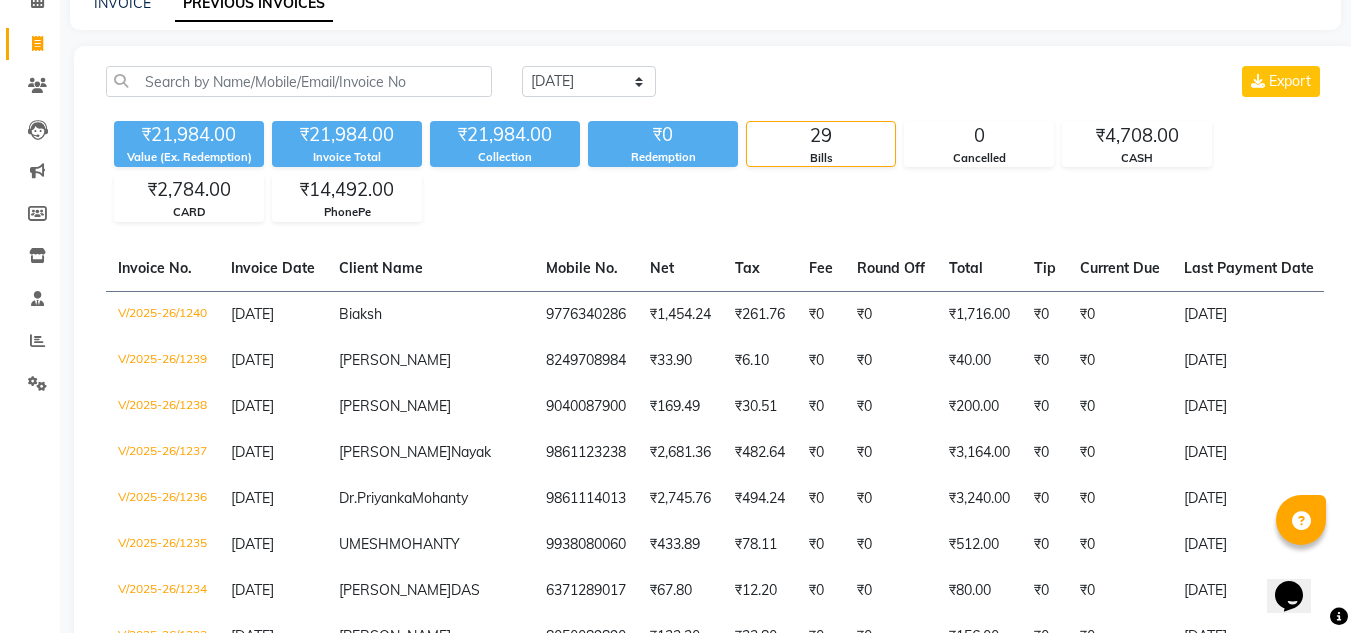 scroll, scrollTop: 100, scrollLeft: 0, axis: vertical 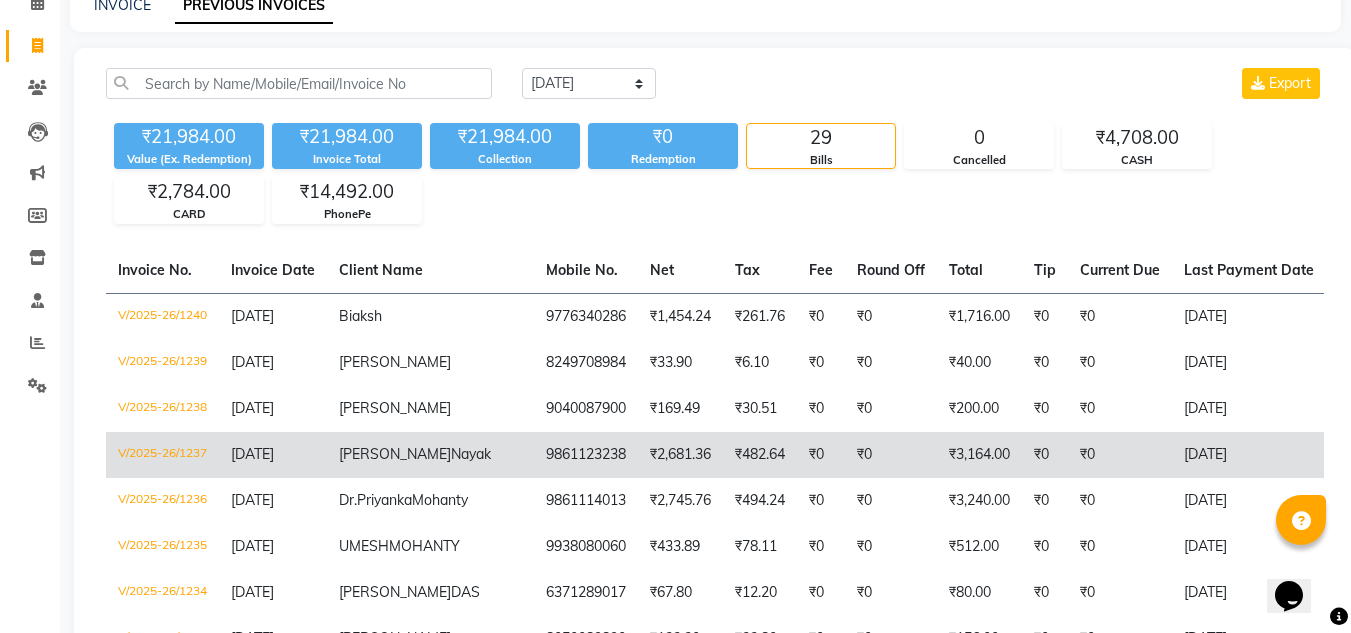 click on "Lopamudra  Nayak" 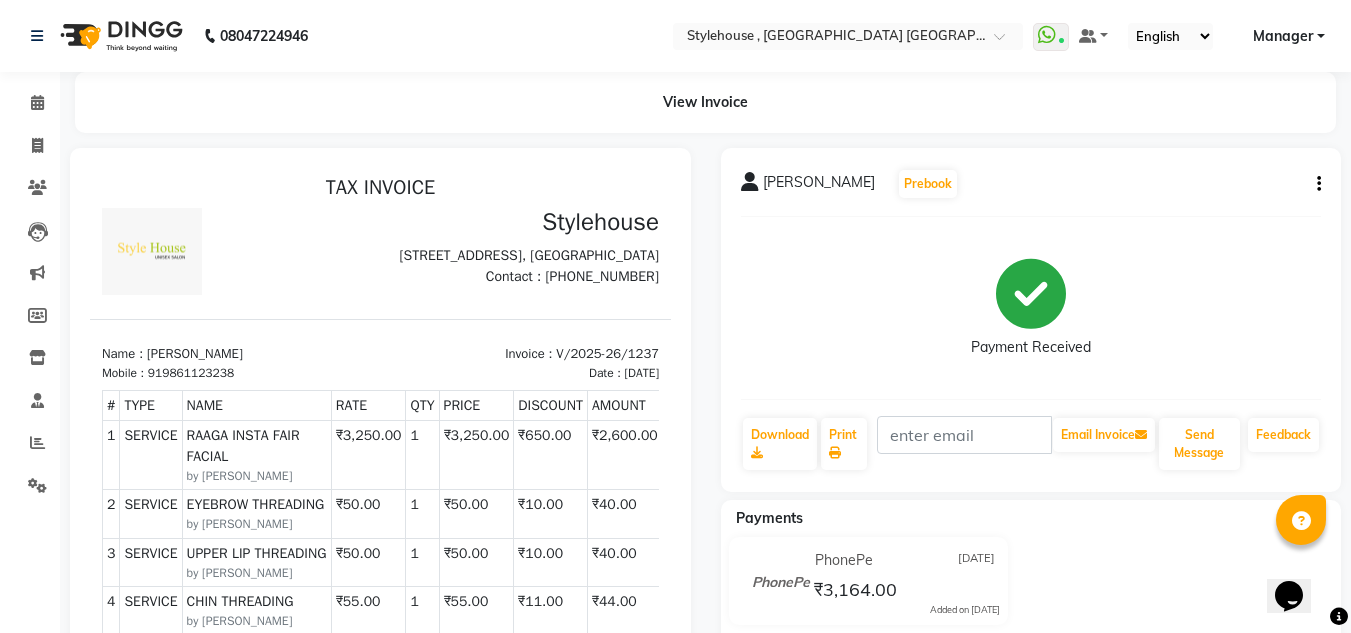 scroll, scrollTop: 0, scrollLeft: 0, axis: both 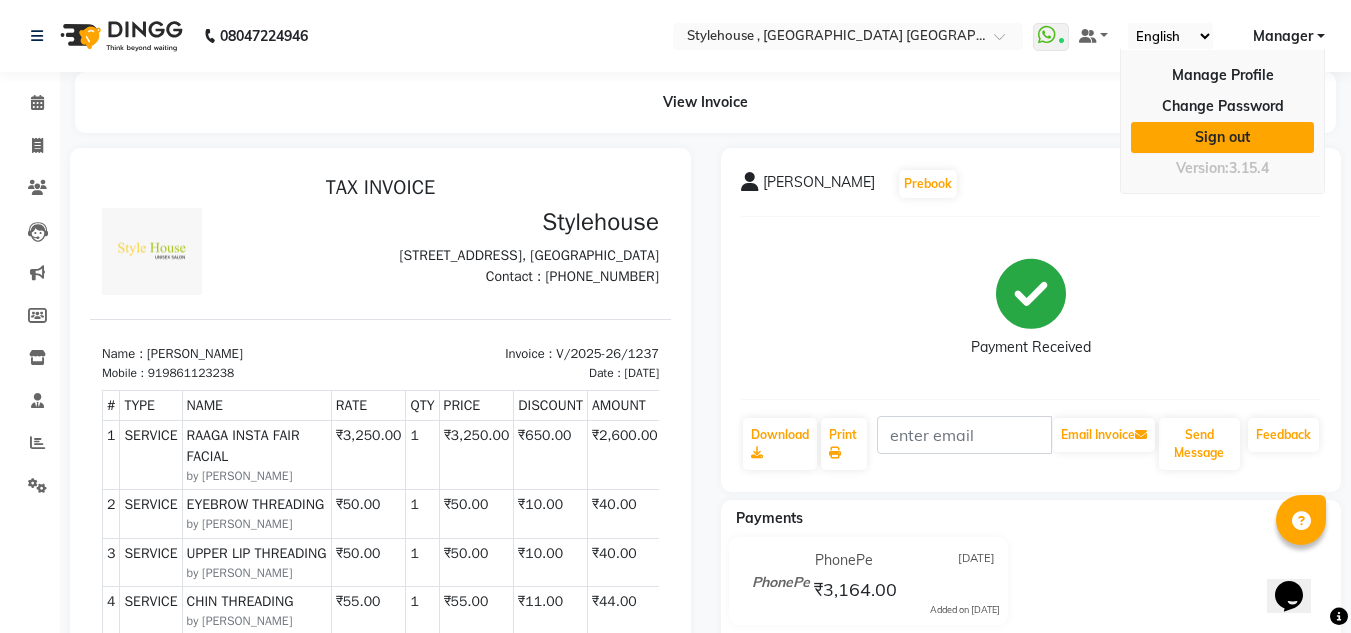 click on "Sign out" at bounding box center (1222, 137) 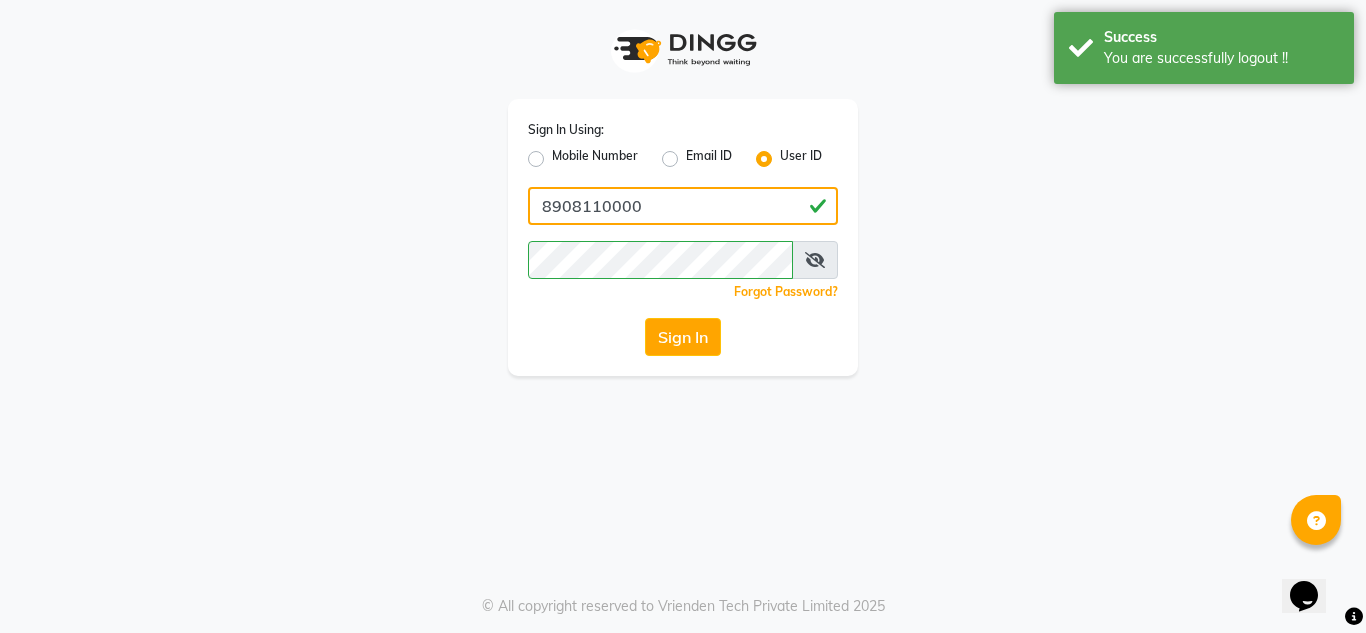 click on "8908110000" 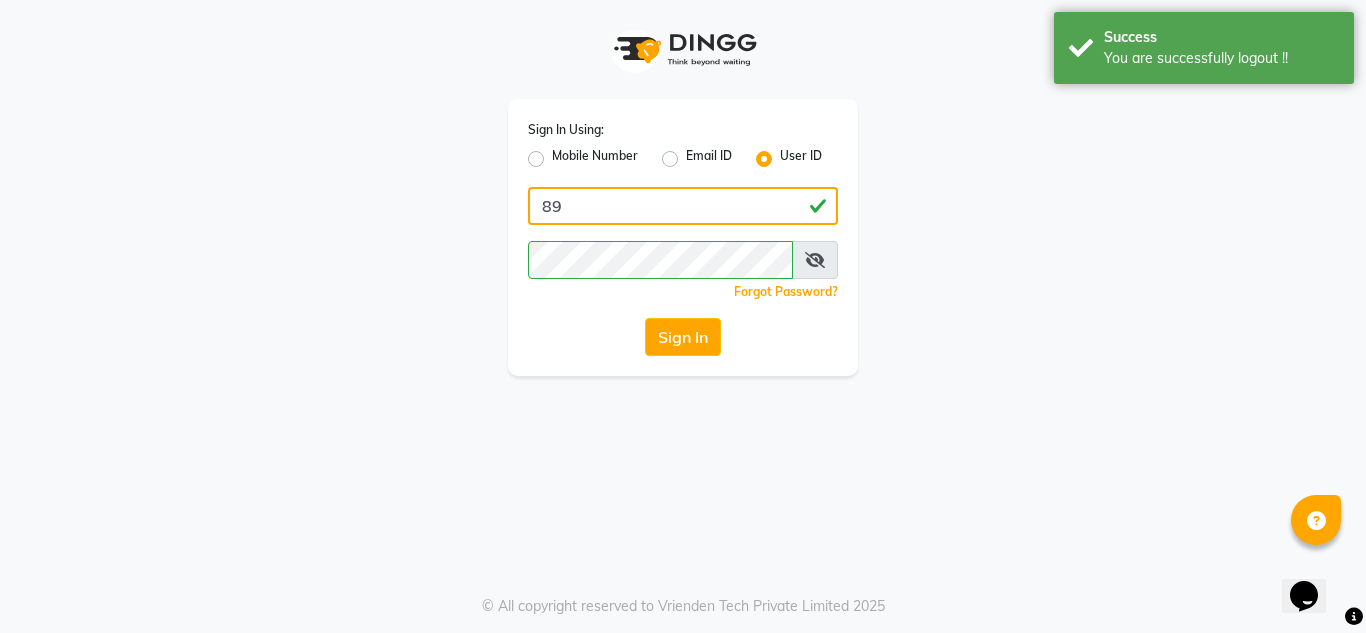 type on "8" 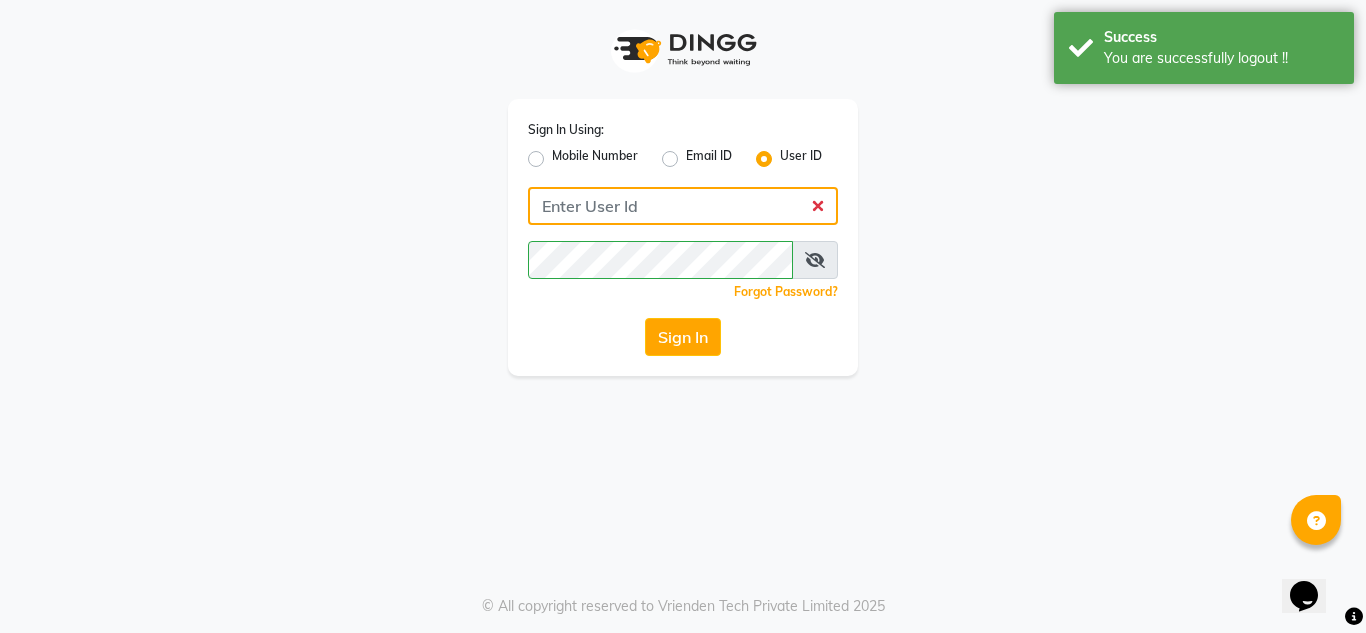 type 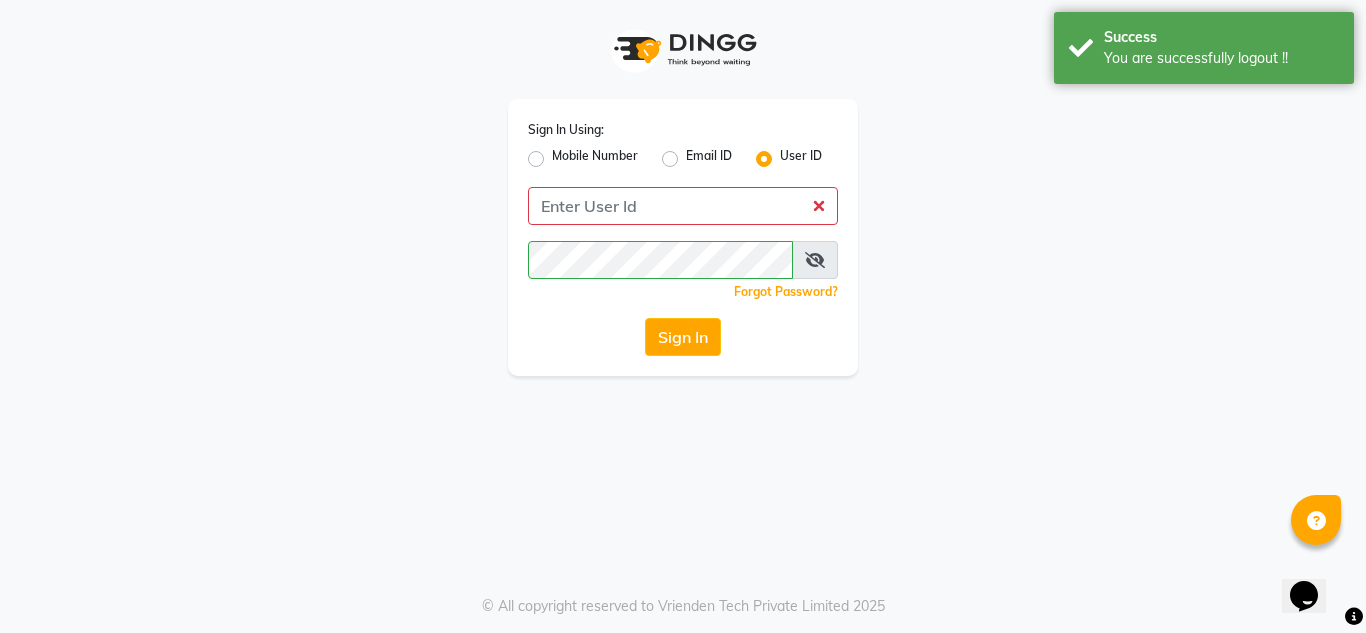 click on "Mobile Number" 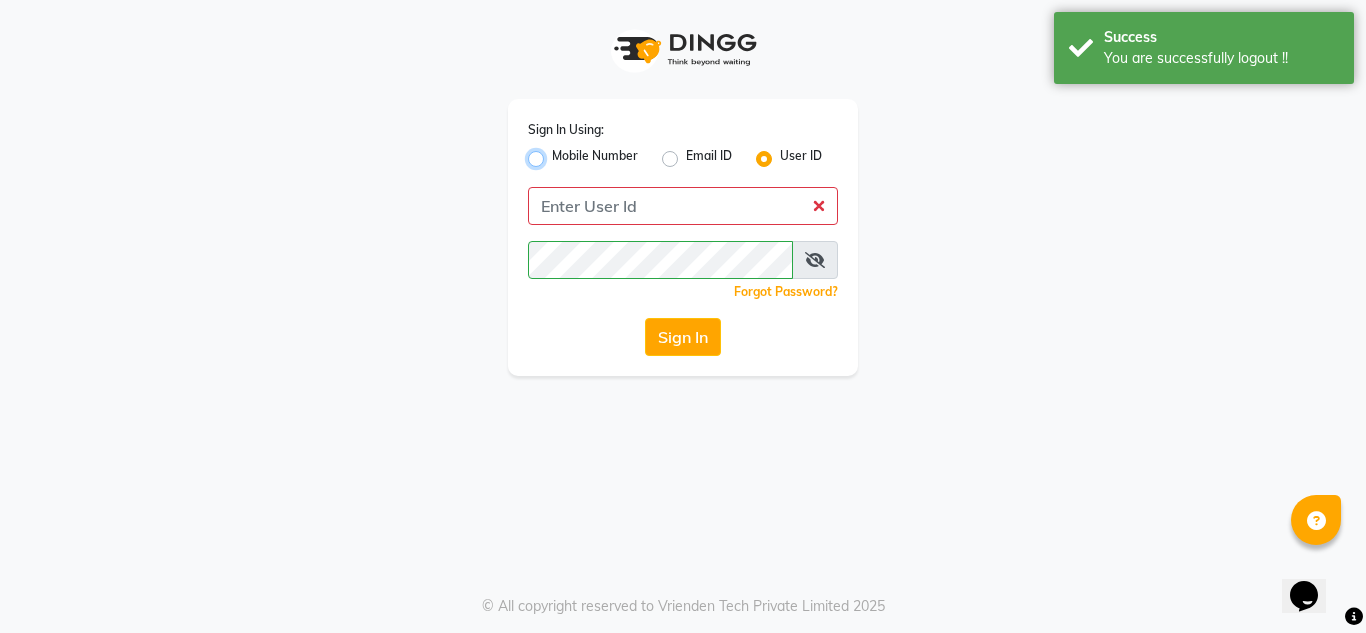 click on "Mobile Number" at bounding box center [558, 153] 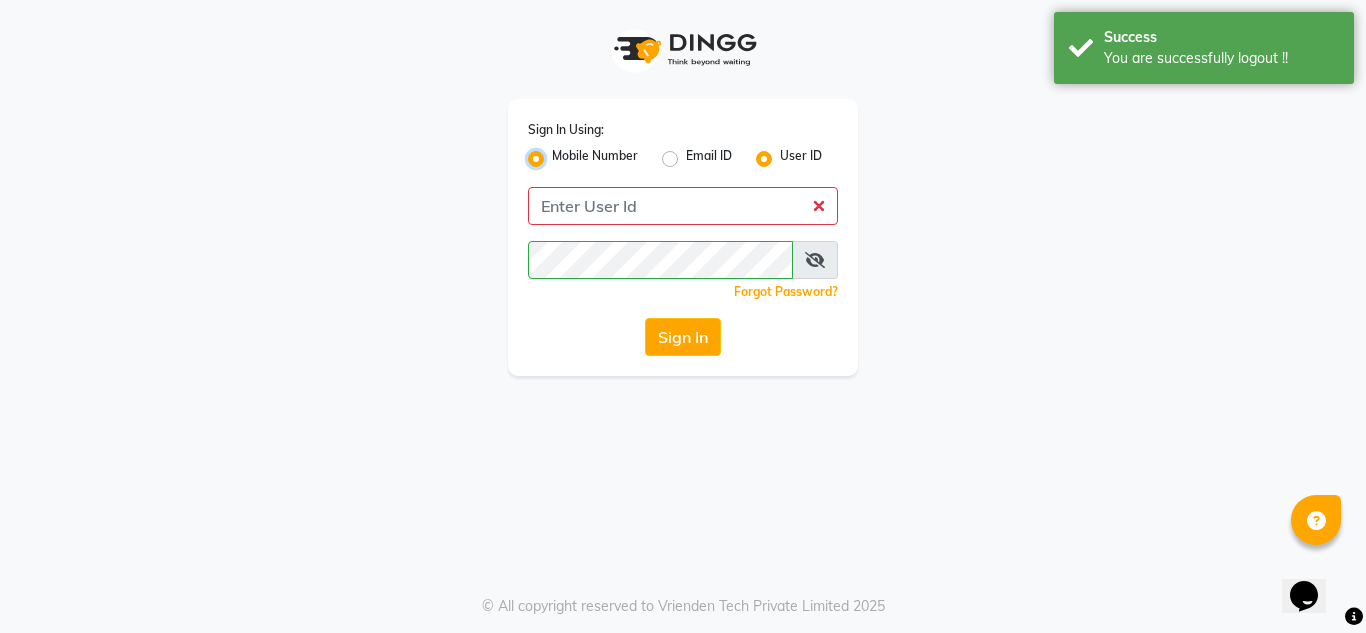 radio on "false" 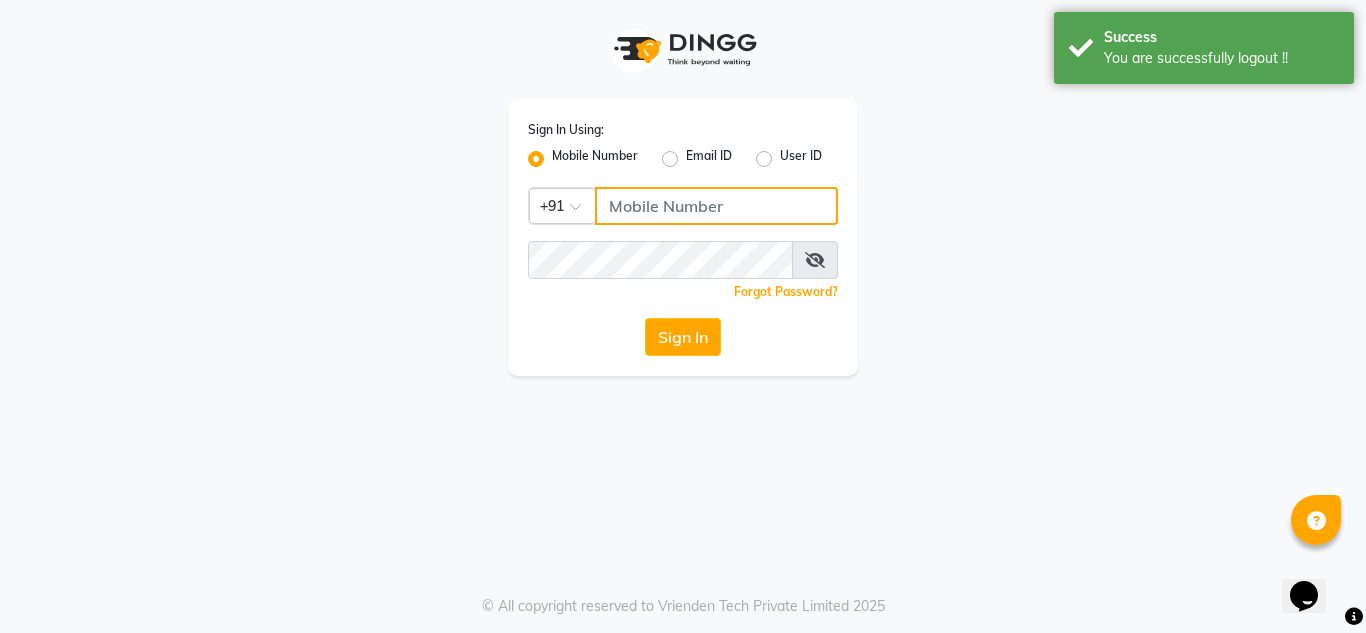 click 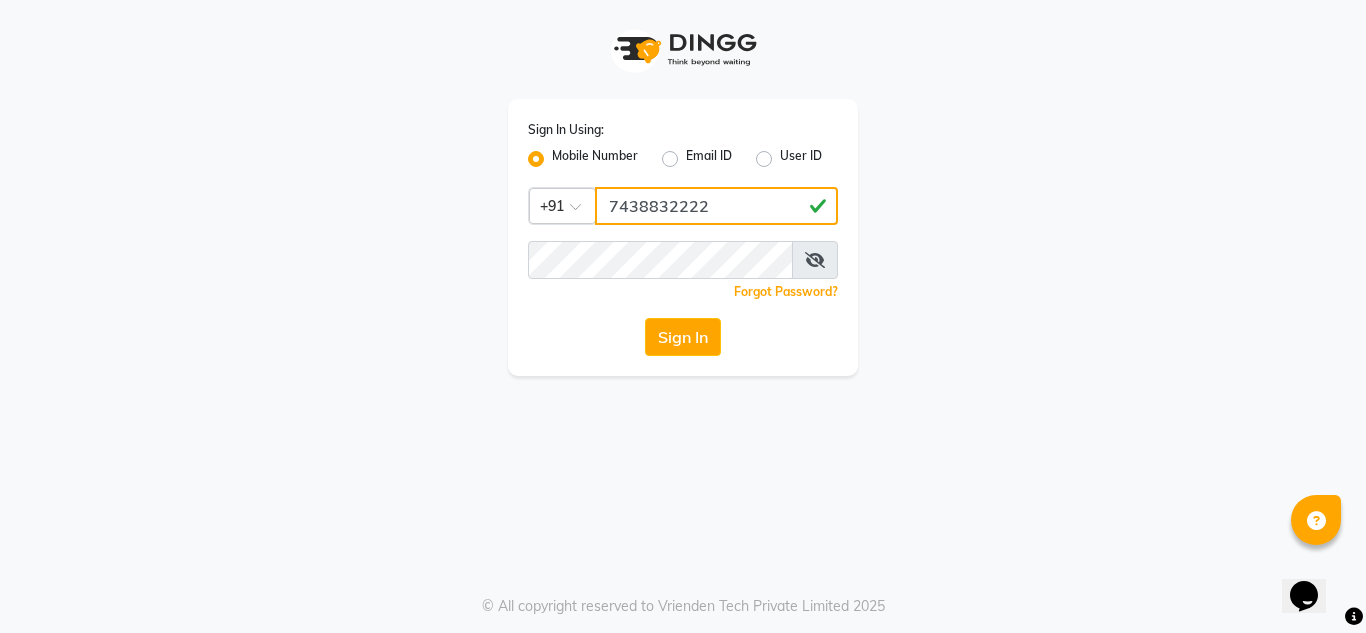 type on "7438832222" 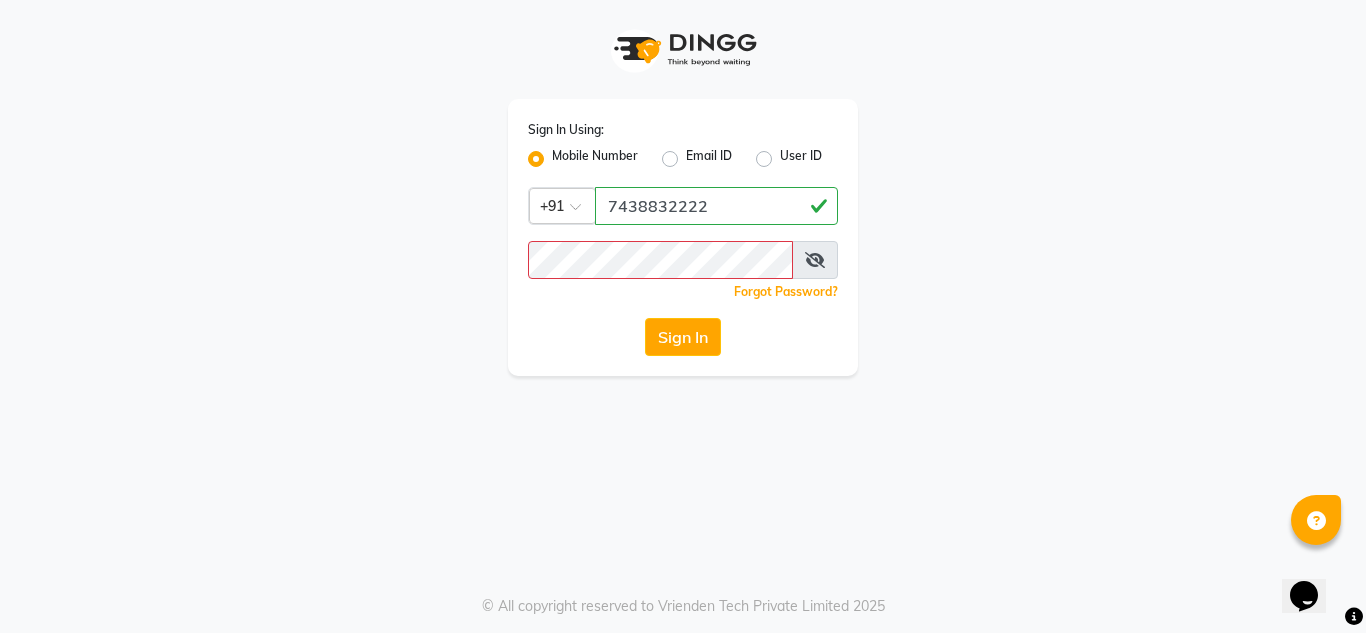 click at bounding box center [815, 260] 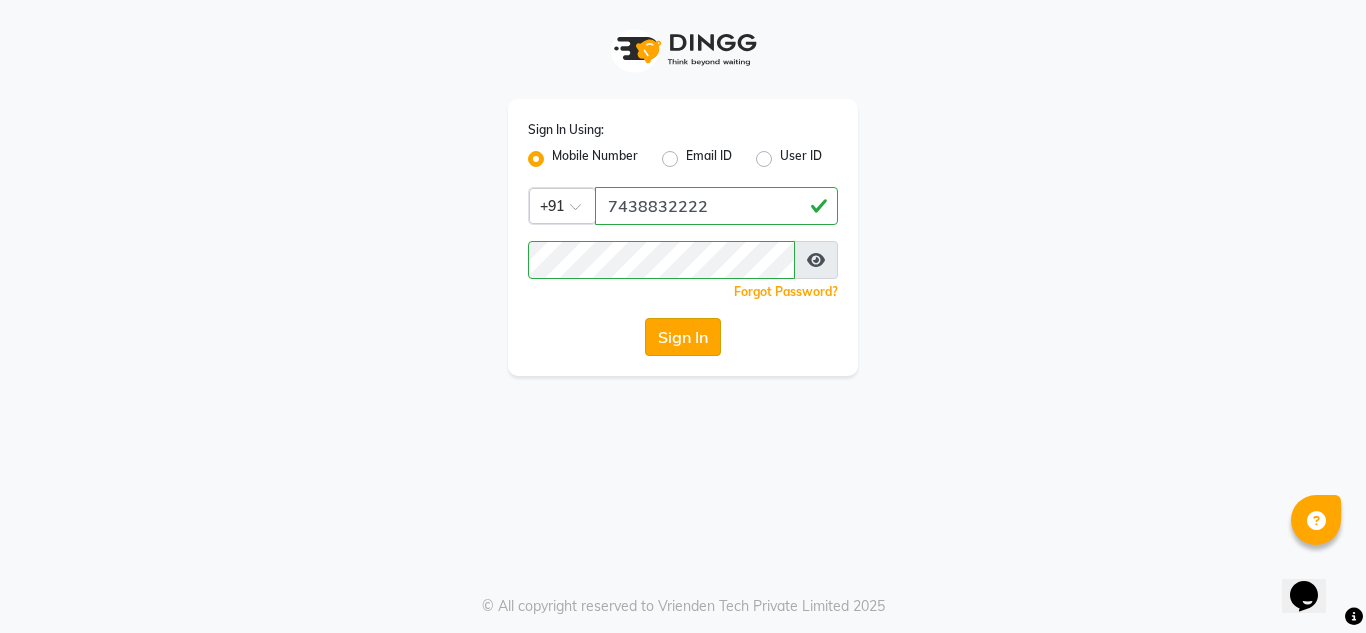 click on "Sign In" 